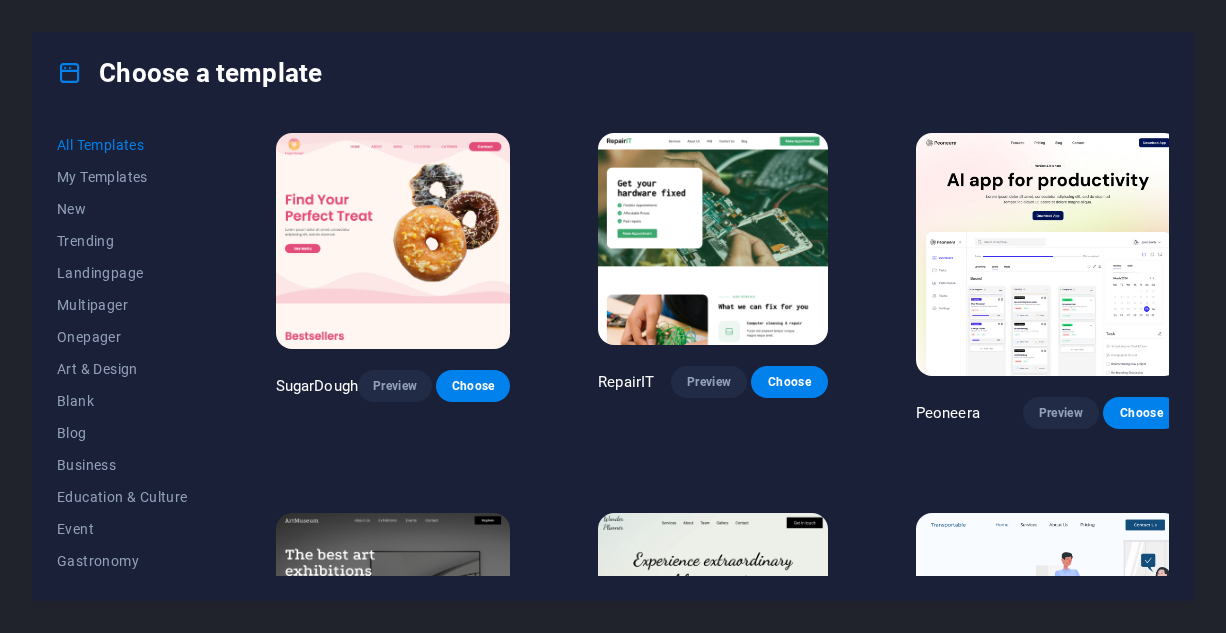 scroll, scrollTop: 0, scrollLeft: 0, axis: both 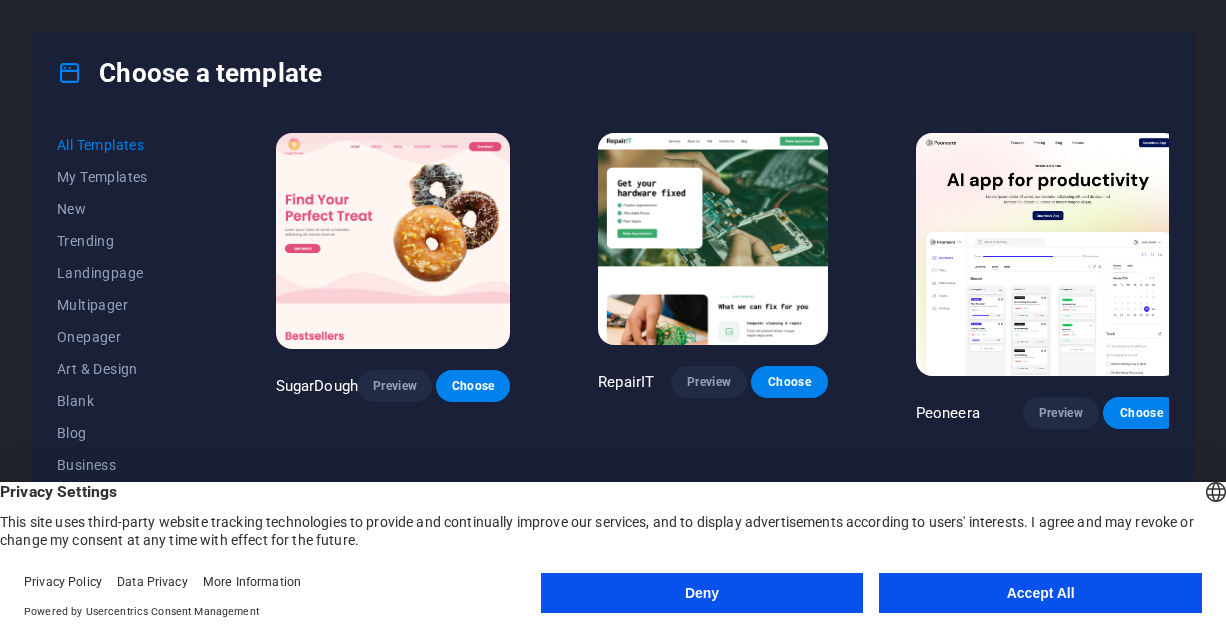 click on "Accept All" at bounding box center (1040, 593) 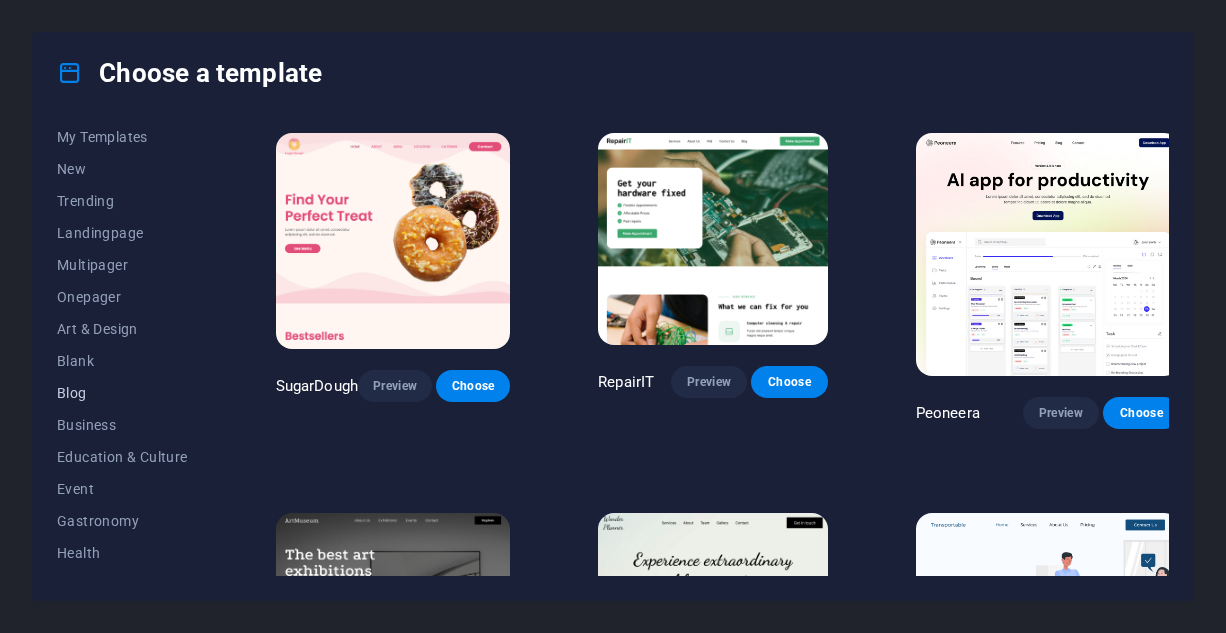 scroll, scrollTop: 0, scrollLeft: 0, axis: both 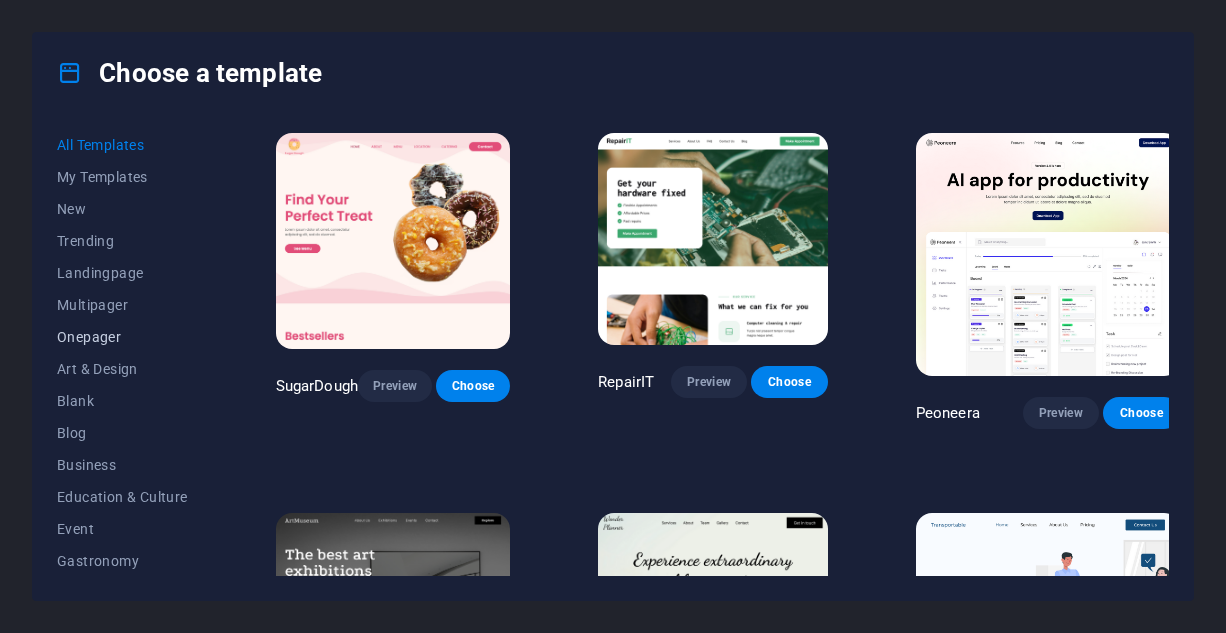 click on "Onepager" at bounding box center (122, 337) 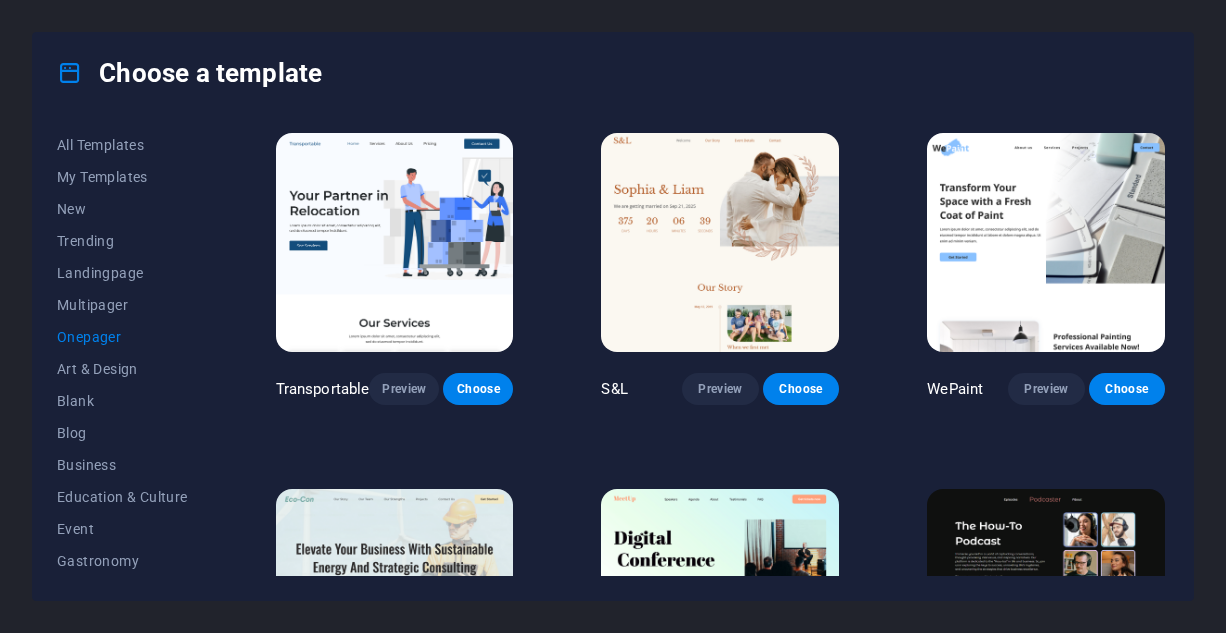 click on "All Templates My Templates New Trending Landingpage Multipager Onepager Art & Design Blank Blog Business Education & Culture Event Gastronomy Health IT & Media Legal & Finance Non-Profit Performance Portfolio Services Sports & Beauty Trades Travel Wireframe Transportable Preview Choose S&L Preview Choose WePaint Preview Choose Eco-Con Preview Choose MeetUp Preview Choose Podcaster Preview Choose UrbanNest Interiors Preview Choose Green Change Preview Choose Cleaner Preview Choose Johanna James Preview Choose Drive Preview Choose Wanderlust Preview Choose BERLIN Preview Choose Gadgets Preview Choose Max Hatzy Preview Choose Handyman Preview Choose Blogger Preview Choose Création Preview Choose Pesk Preview Choose Priodas Preview Choose Wireframe One Preview Choose Evergreen Preview Choose Kids-Events Preview Choose CleanCar Preview Choose Protector Preview Choose Pizzeria Di Dio Preview Choose Vinyasa Preview Choose Maki Preview Choose Woody Preview Choose BRGs Preview Choose Genius Preview Choose Volare Opus" at bounding box center (613, 356) 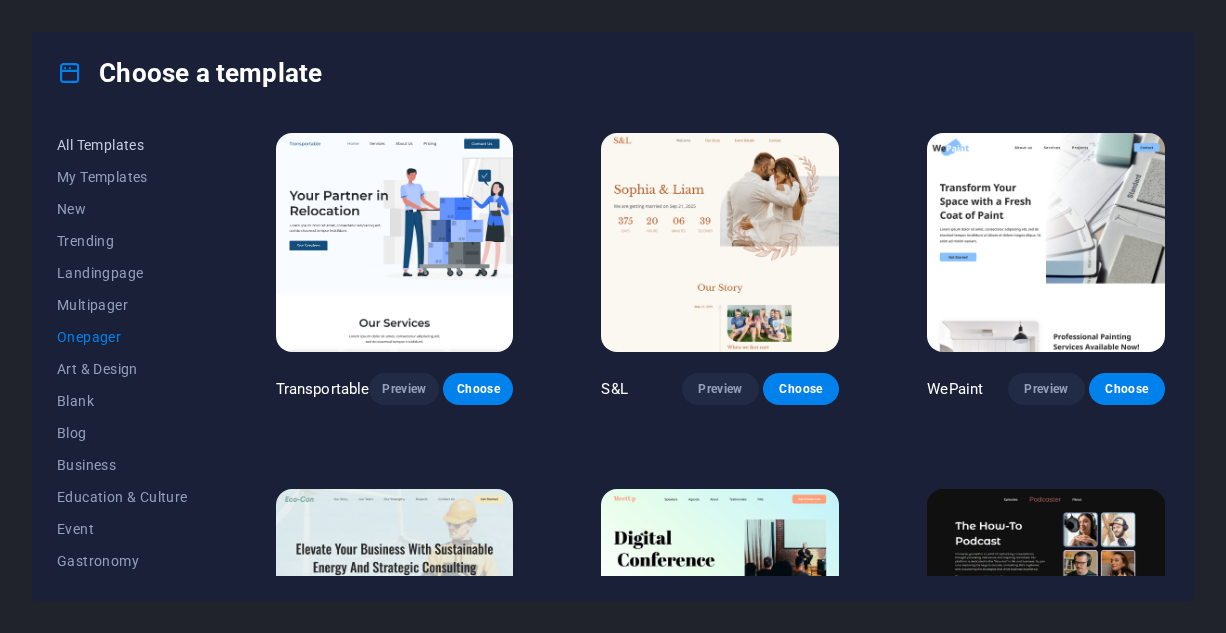 click on "All Templates" at bounding box center [122, 145] 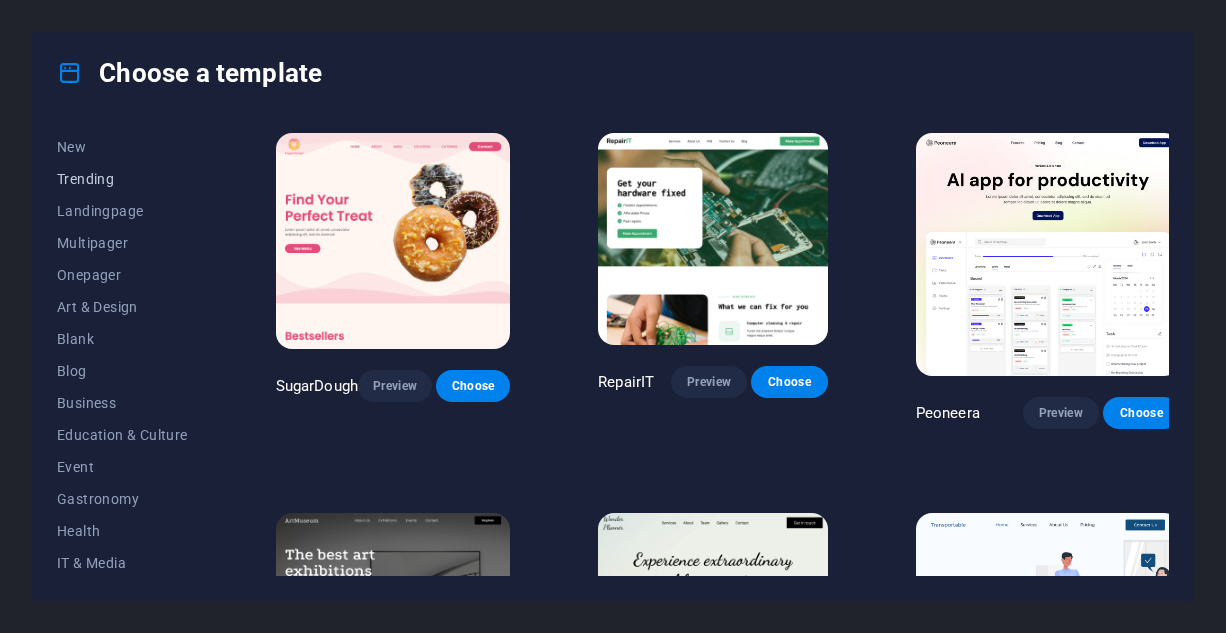 scroll, scrollTop: 66, scrollLeft: 0, axis: vertical 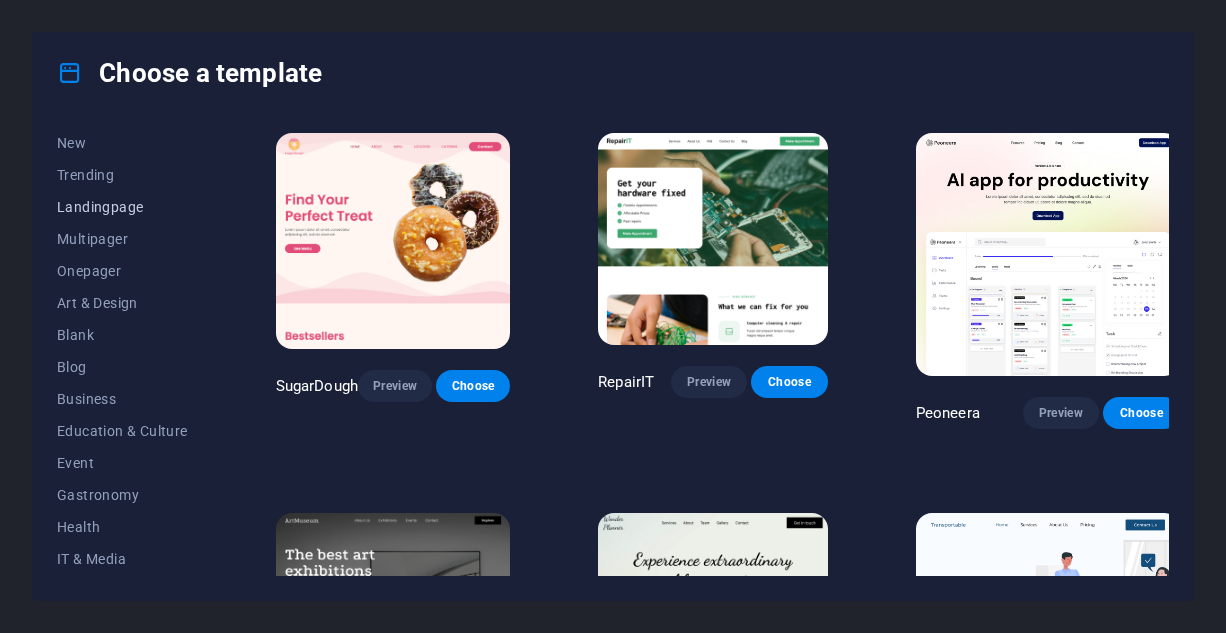 click on "Landingpage" at bounding box center (122, 207) 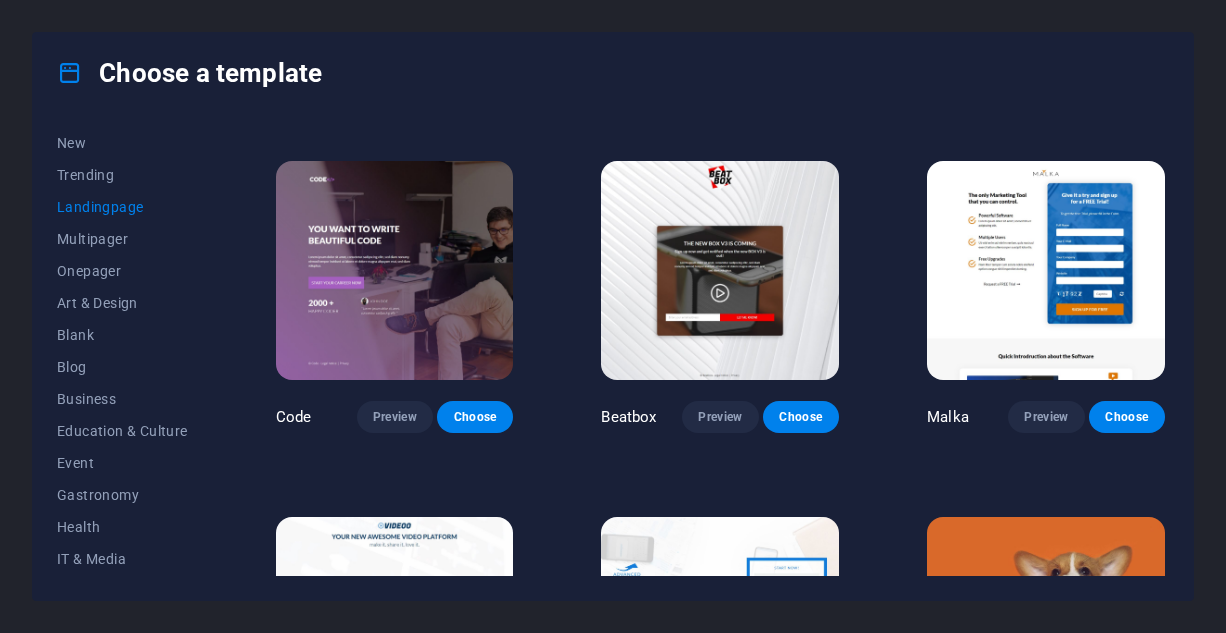 scroll, scrollTop: 326, scrollLeft: 0, axis: vertical 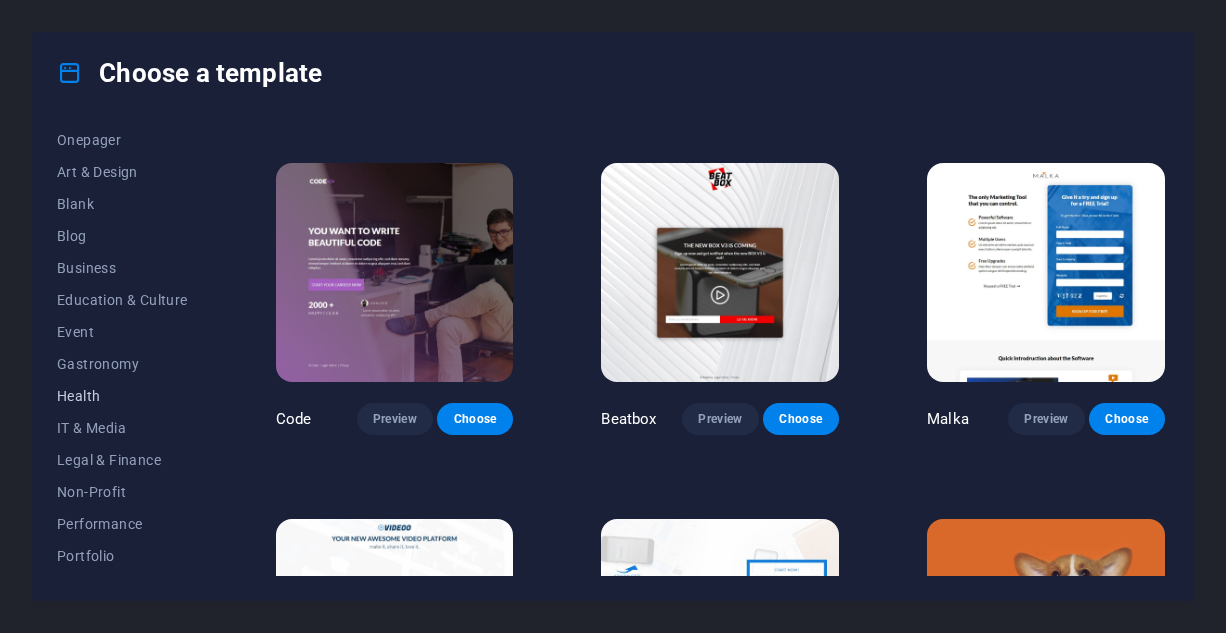 click on "Health" at bounding box center (122, 396) 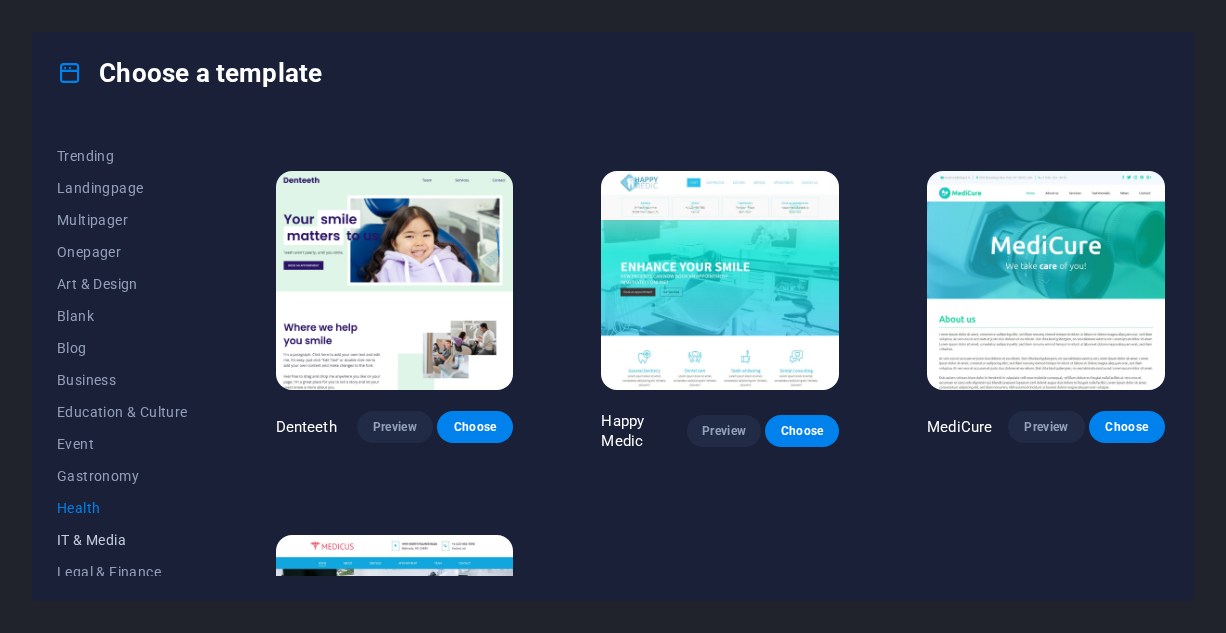 scroll, scrollTop: 0, scrollLeft: 0, axis: both 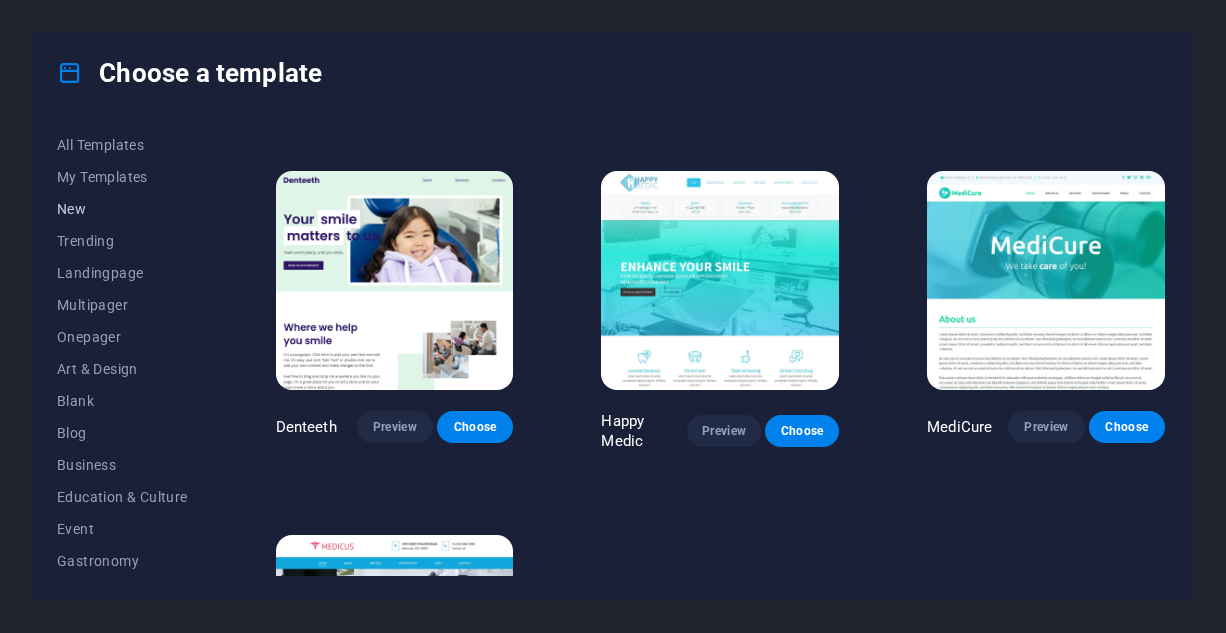 click on "New" at bounding box center [122, 209] 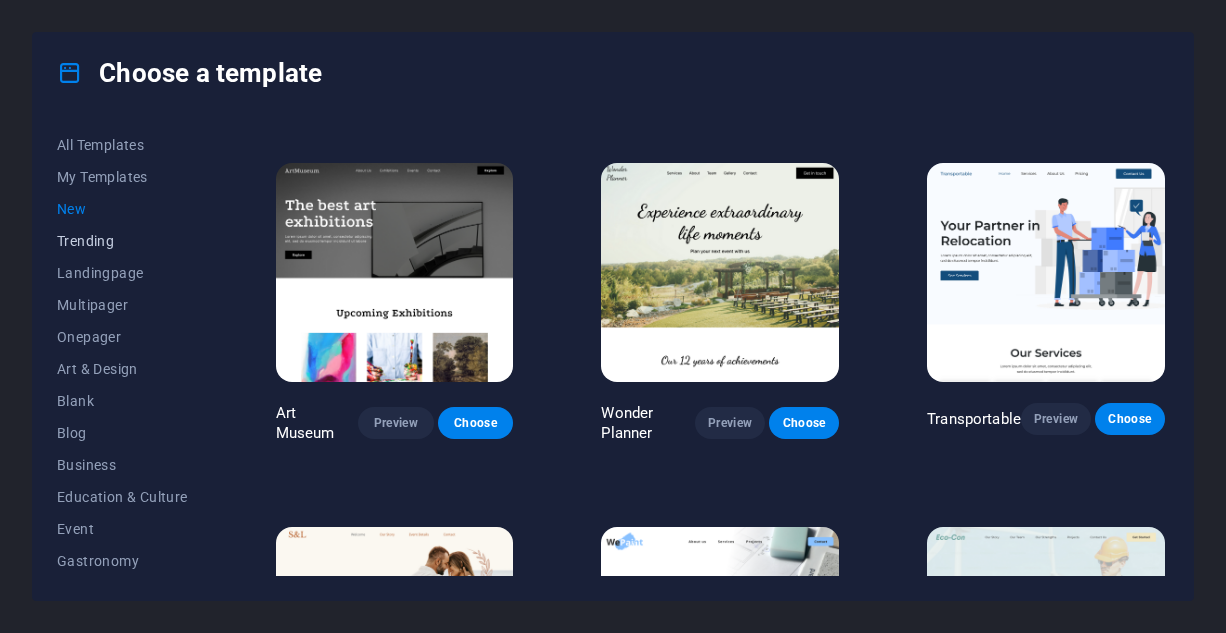 click on "Trending" at bounding box center (122, 241) 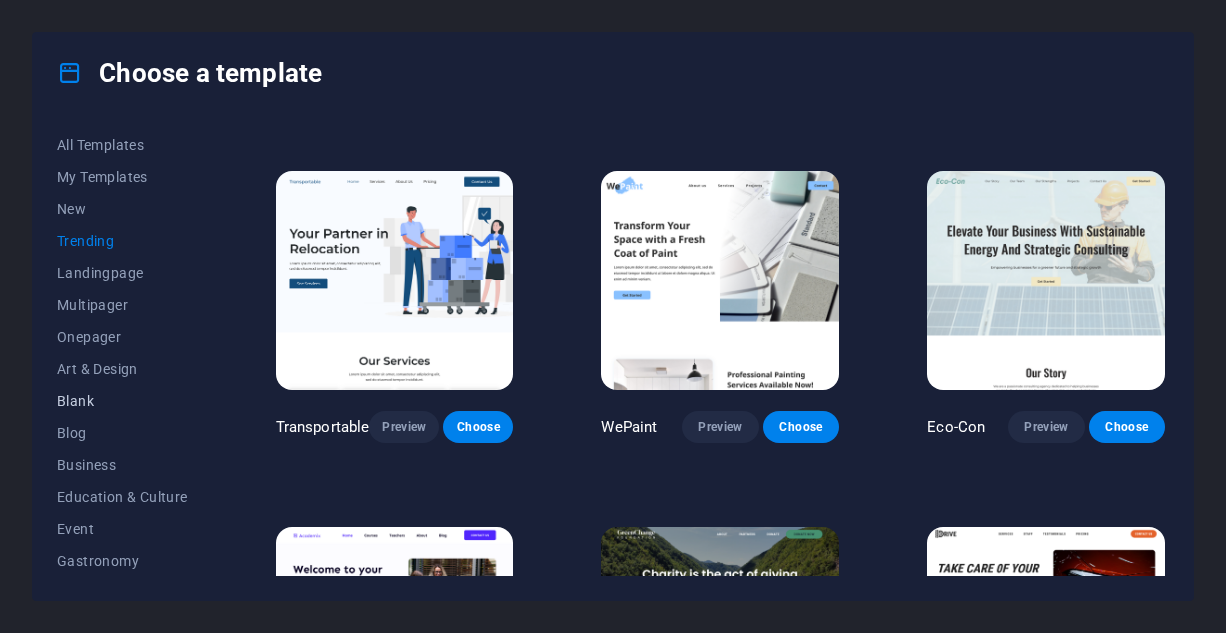 click on "Blank" at bounding box center (122, 401) 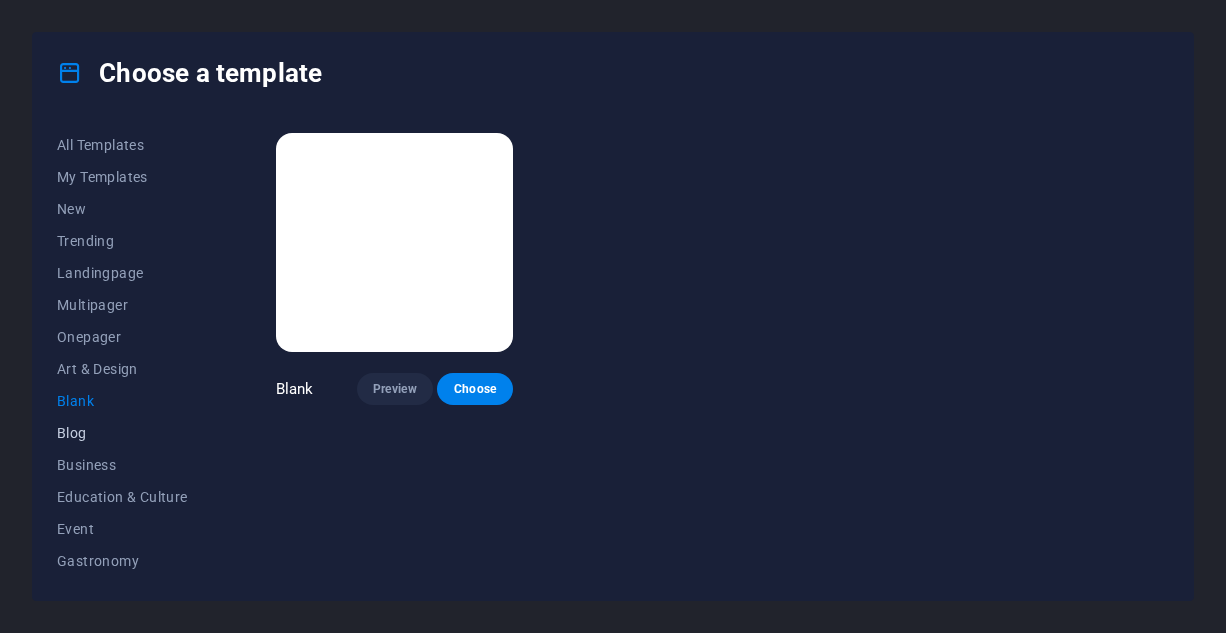 click on "Blog" at bounding box center [122, 433] 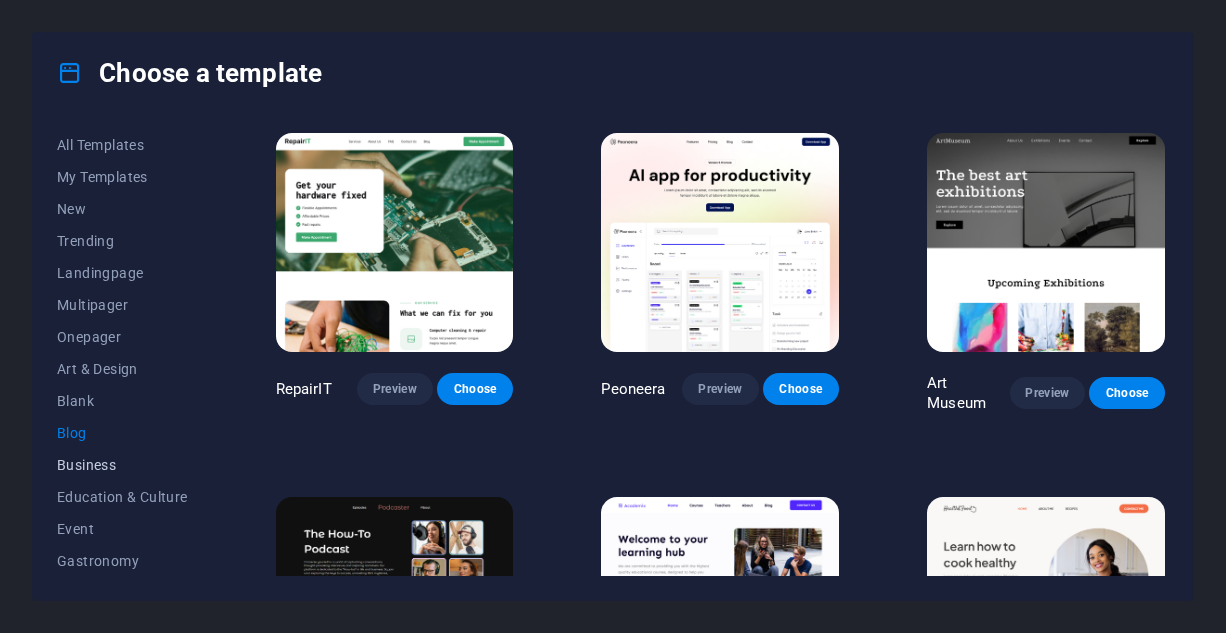 click on "Business" at bounding box center [122, 465] 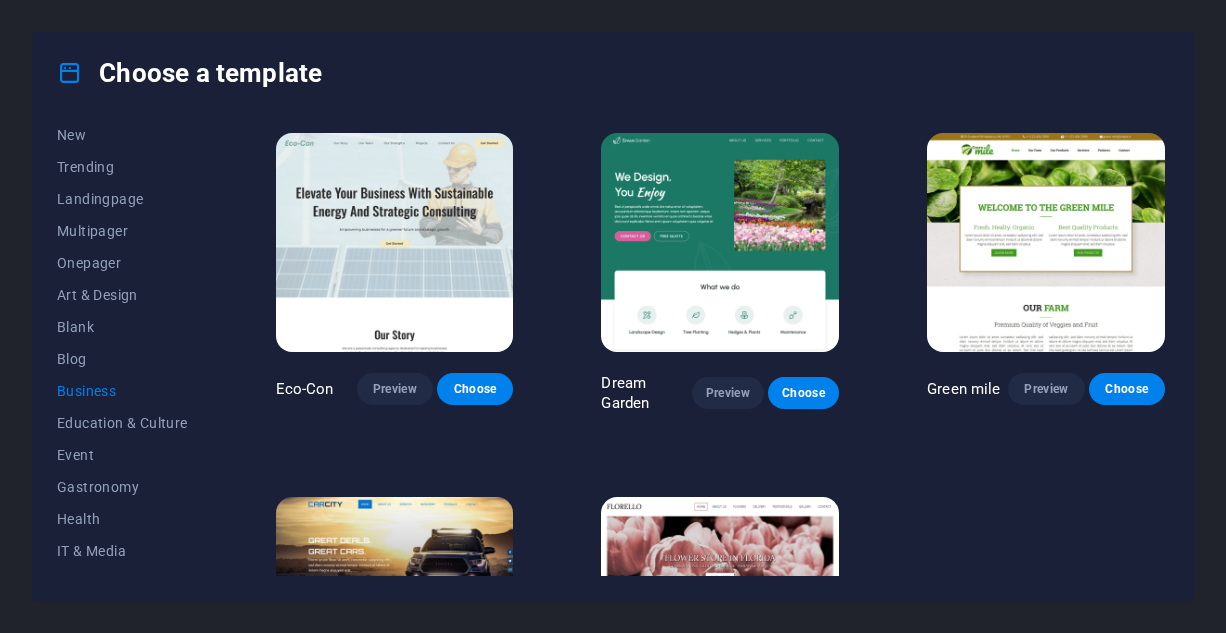 scroll, scrollTop: 100, scrollLeft: 0, axis: vertical 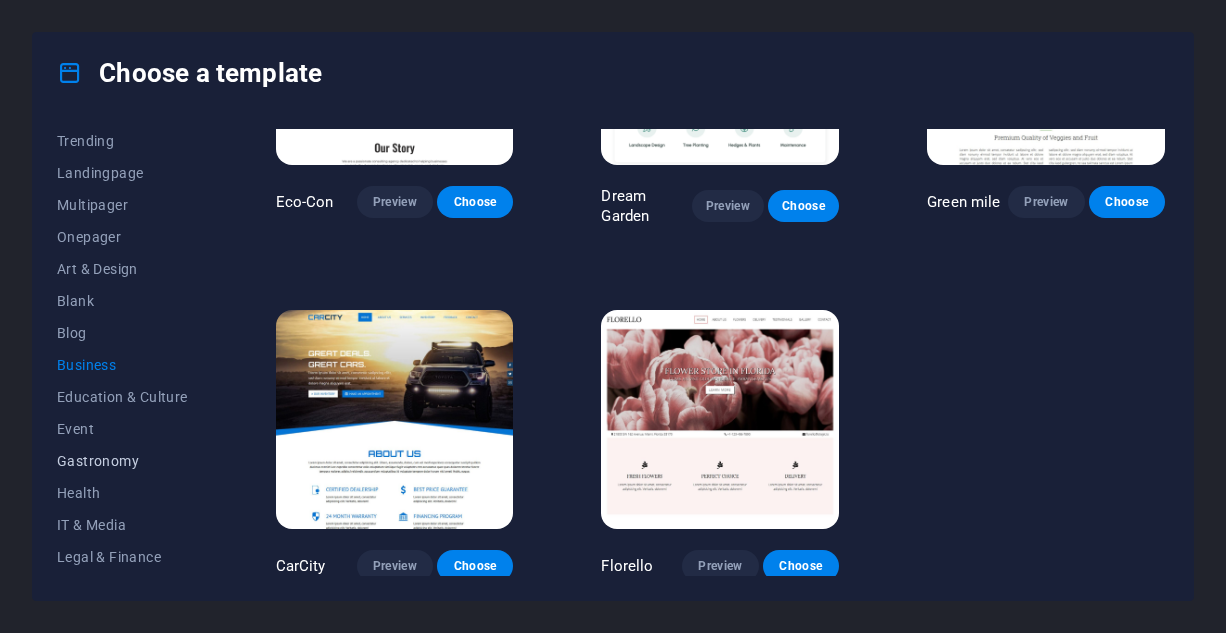 click on "Gastronomy" at bounding box center (122, 461) 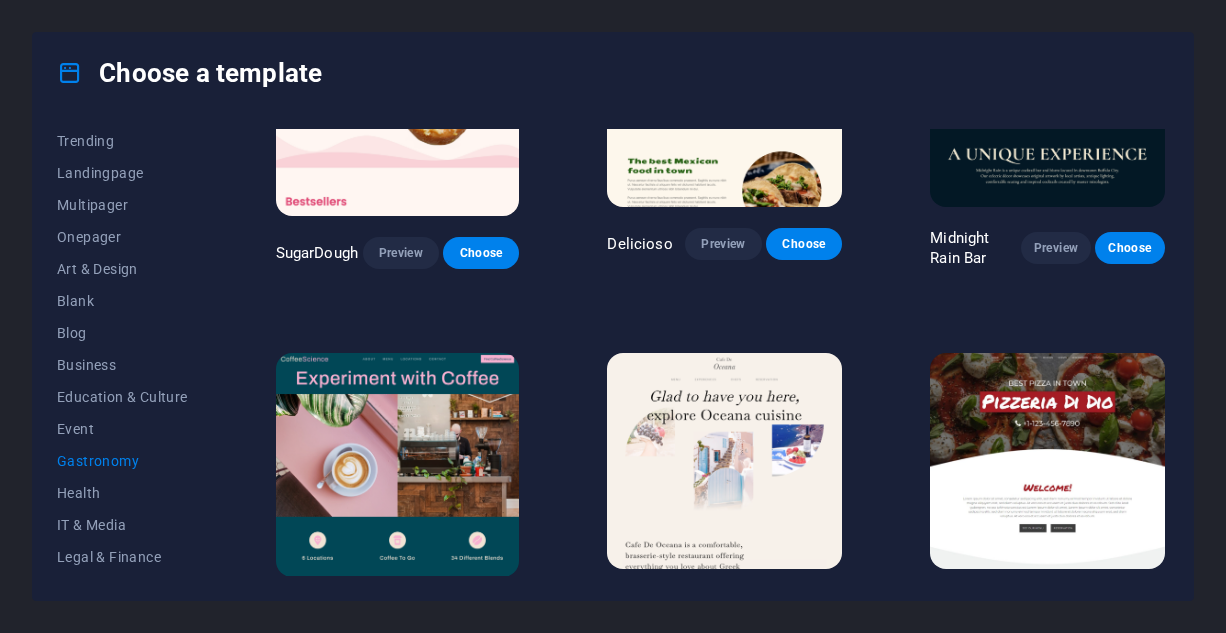 scroll, scrollTop: 0, scrollLeft: 0, axis: both 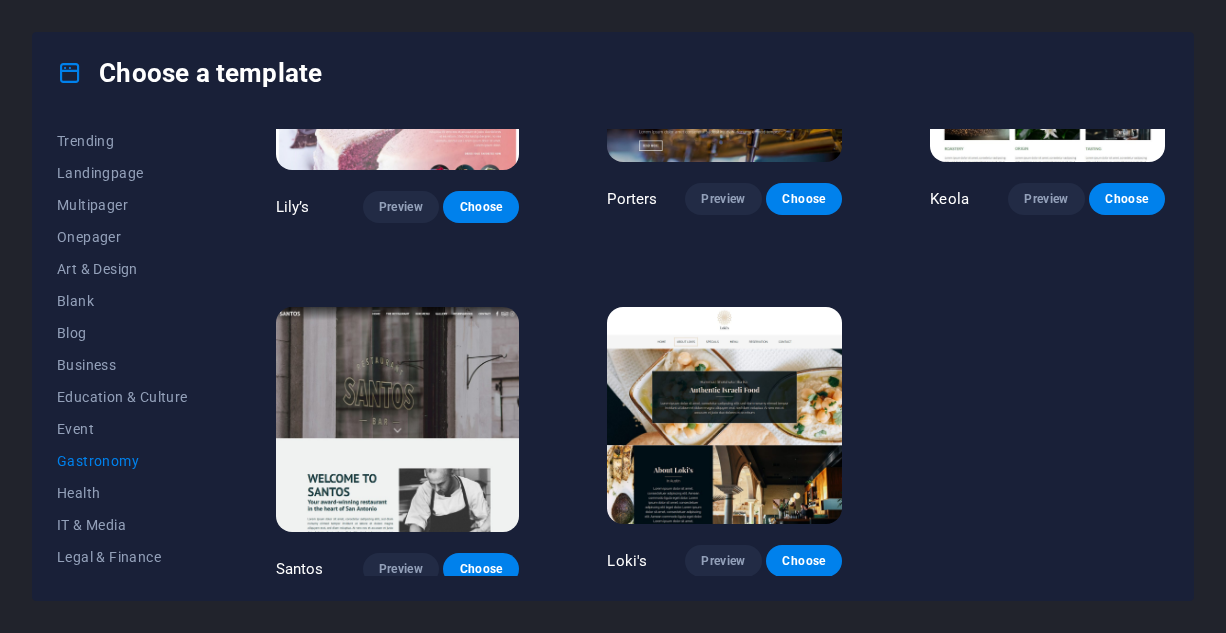 click at bounding box center (724, 415) 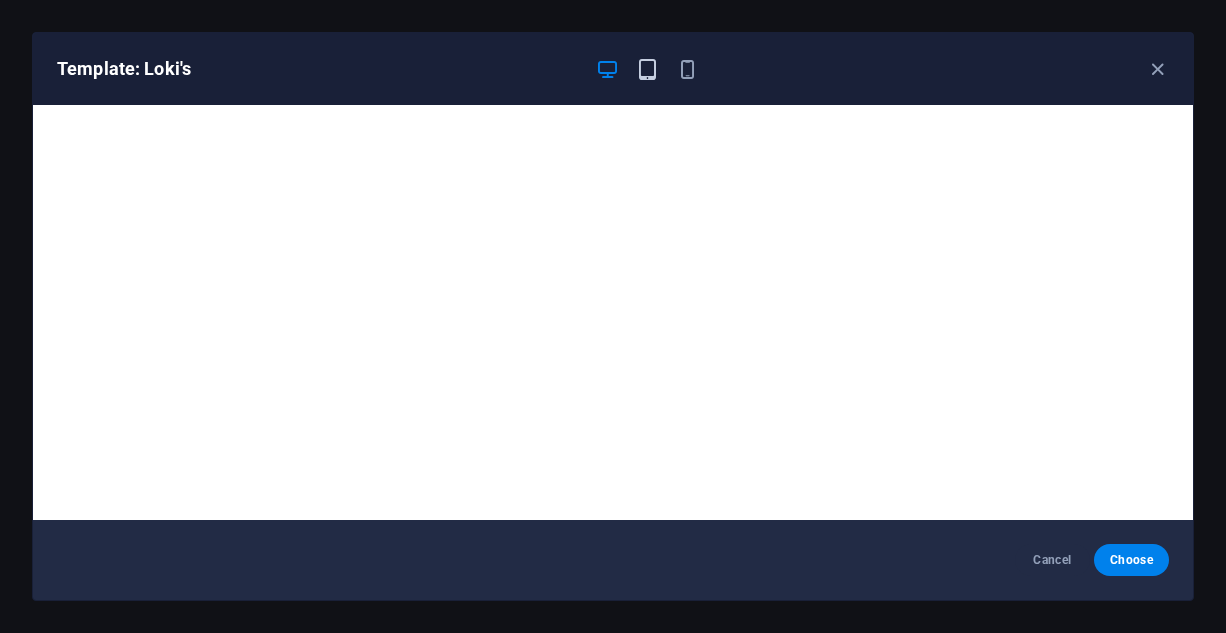 click at bounding box center [647, 69] 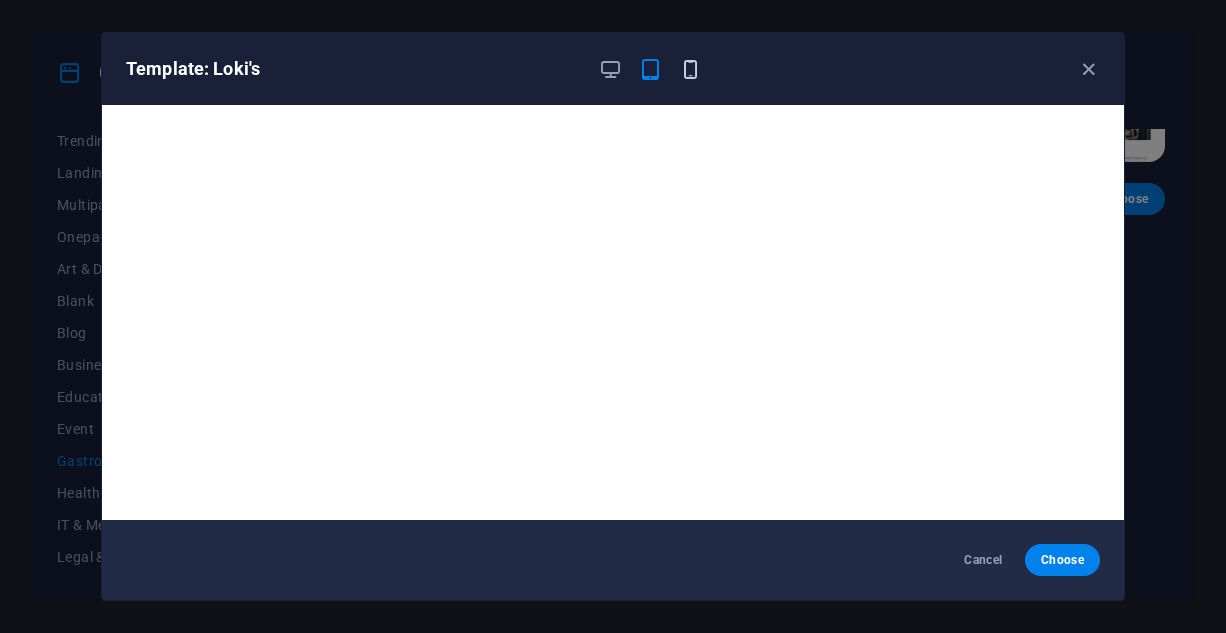 click at bounding box center (690, 69) 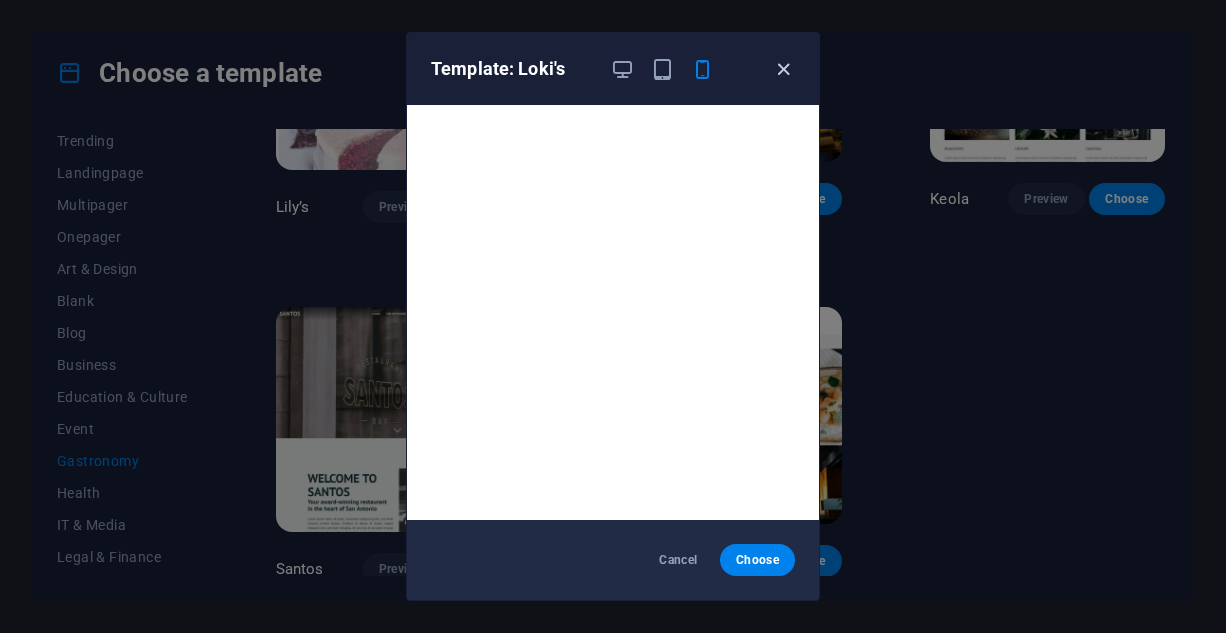 click at bounding box center (783, 69) 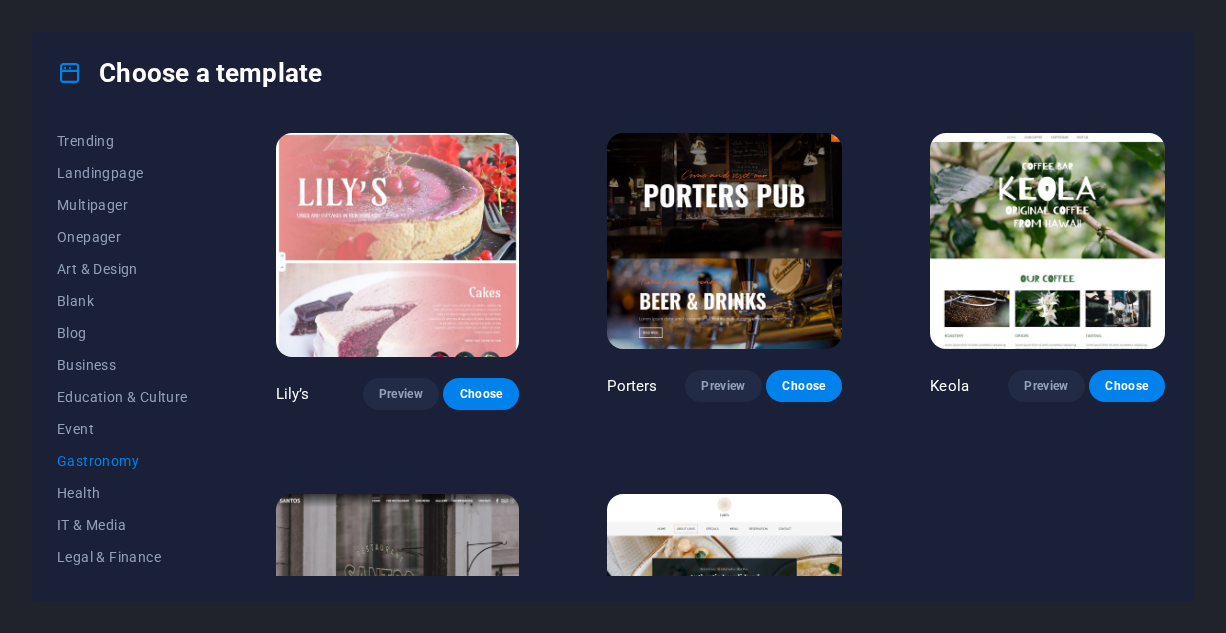 scroll, scrollTop: 1430, scrollLeft: 0, axis: vertical 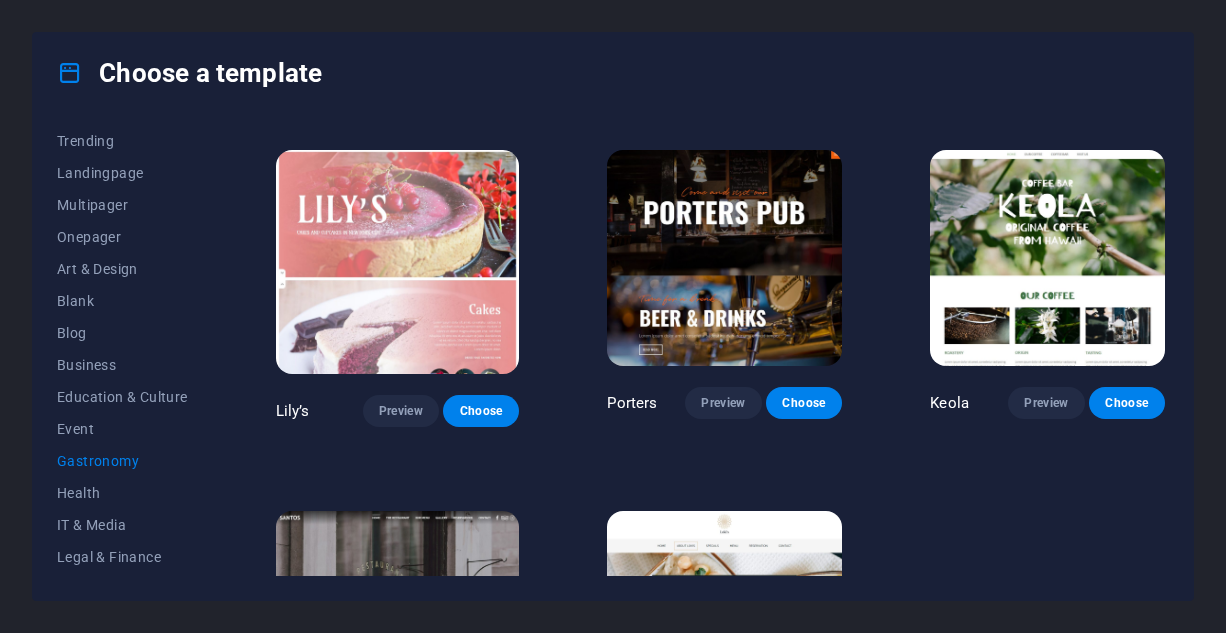click at bounding box center [724, 258] 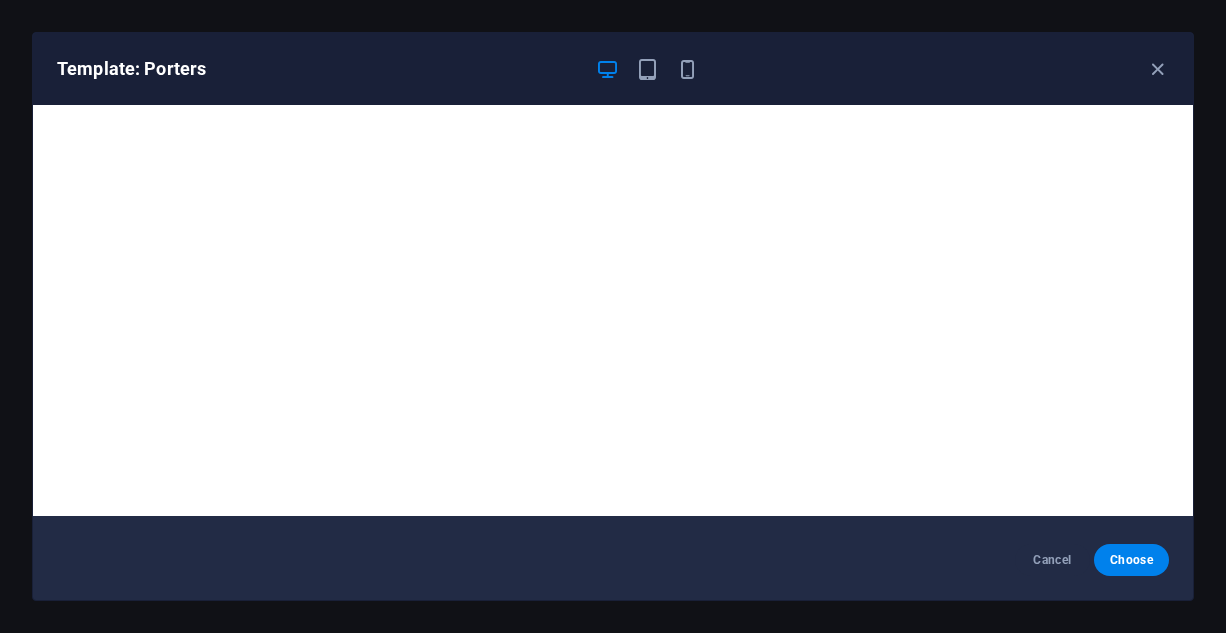 scroll, scrollTop: 0, scrollLeft: 0, axis: both 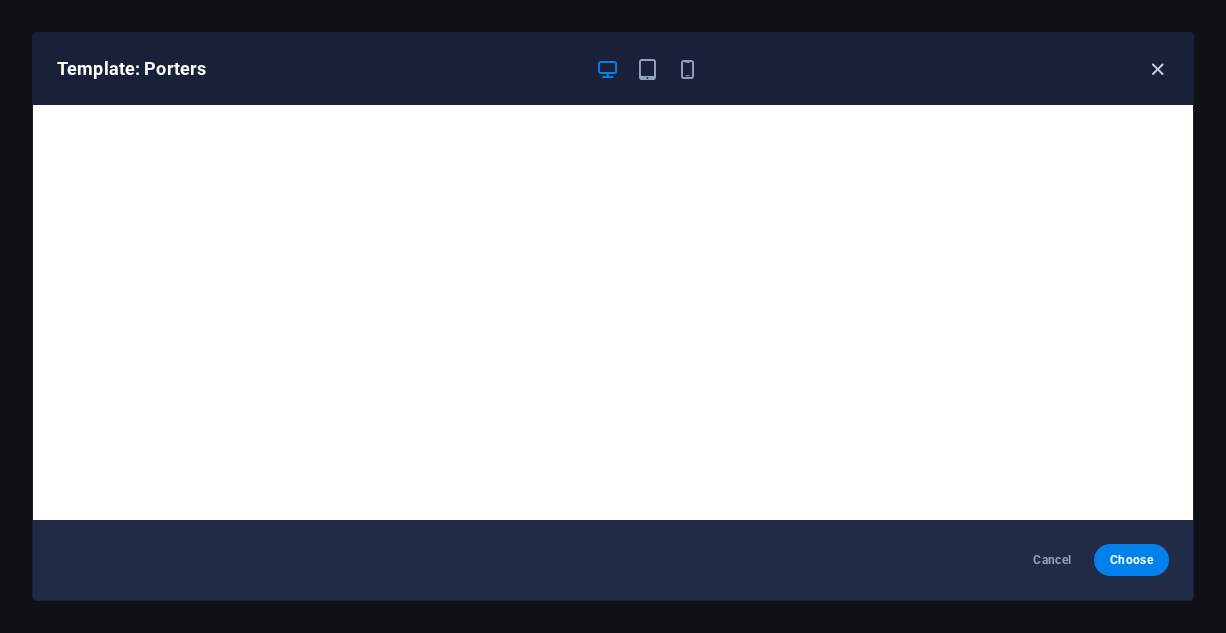 click at bounding box center [1157, 69] 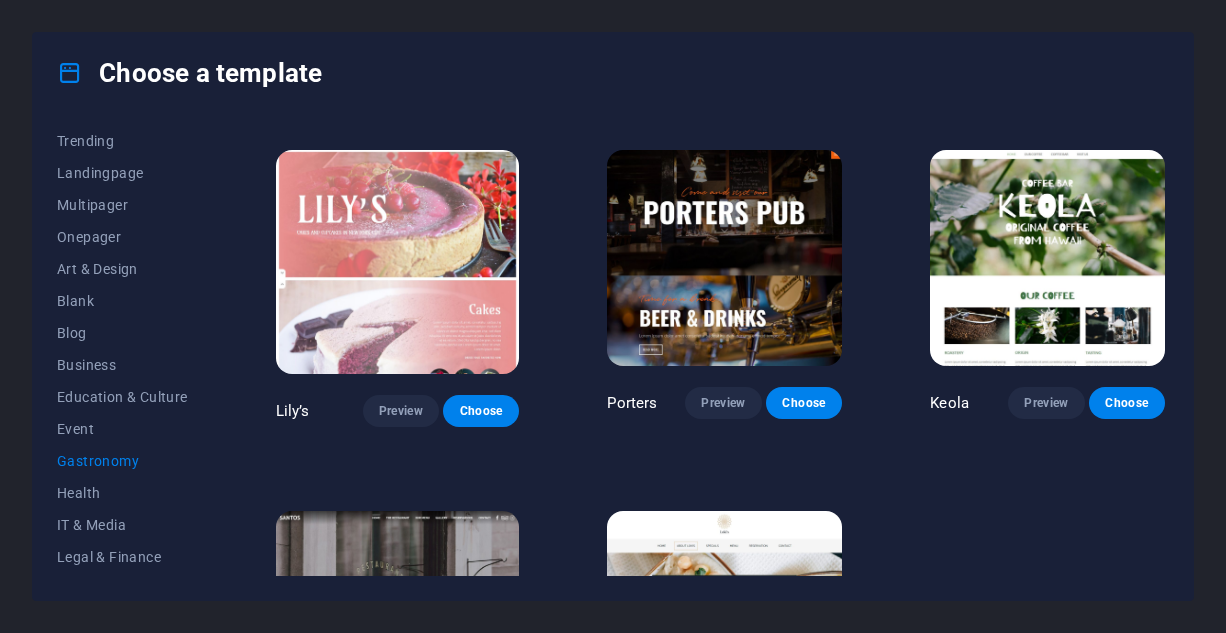 scroll, scrollTop: 1634, scrollLeft: 0, axis: vertical 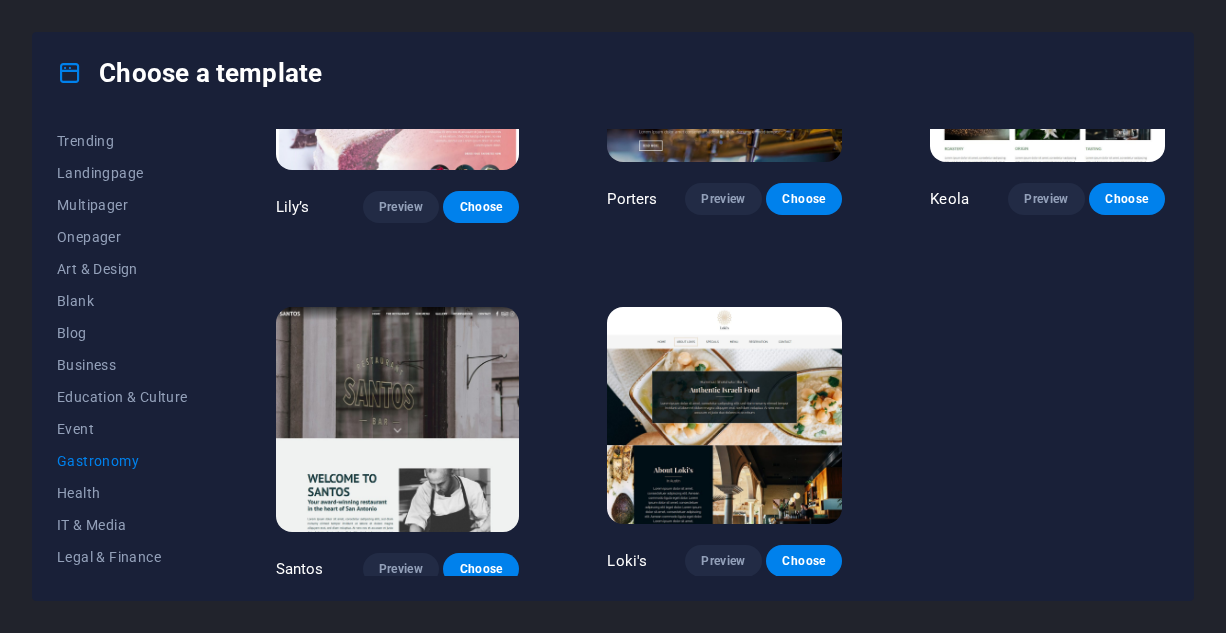 click at bounding box center (724, 415) 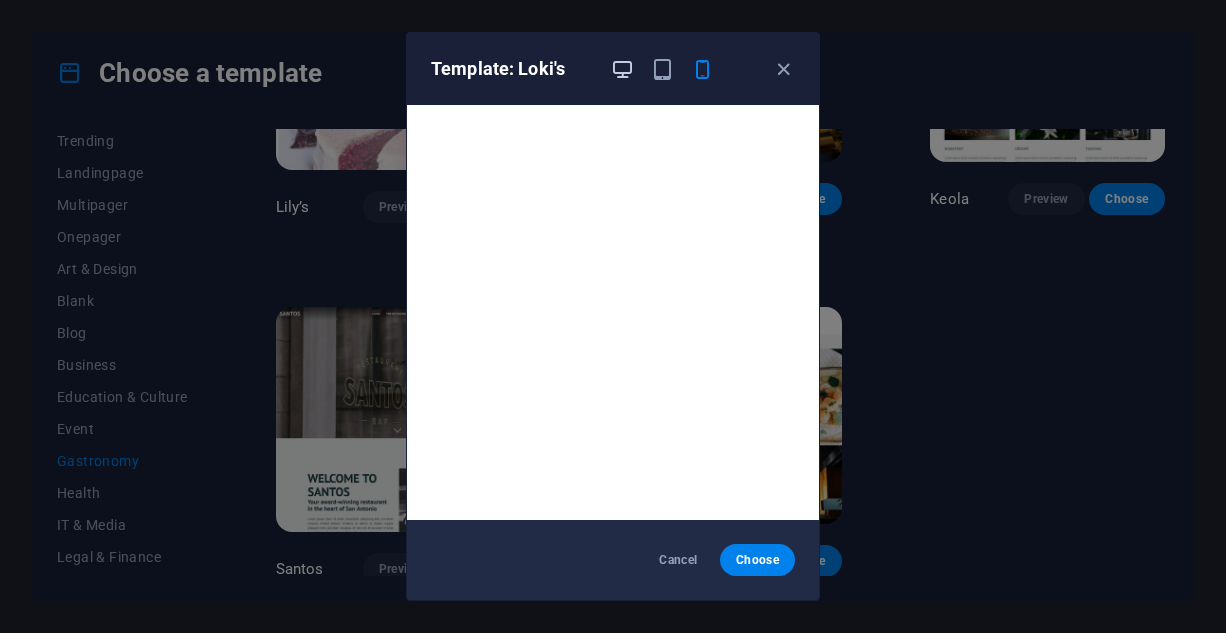 click at bounding box center (622, 69) 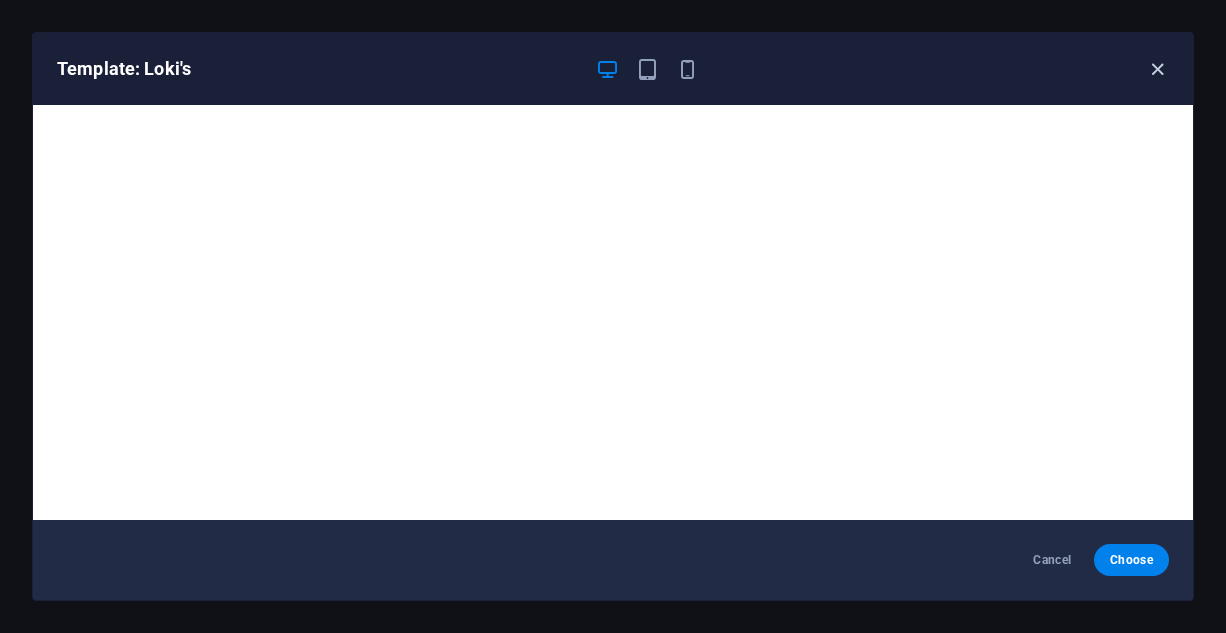 click at bounding box center [1157, 69] 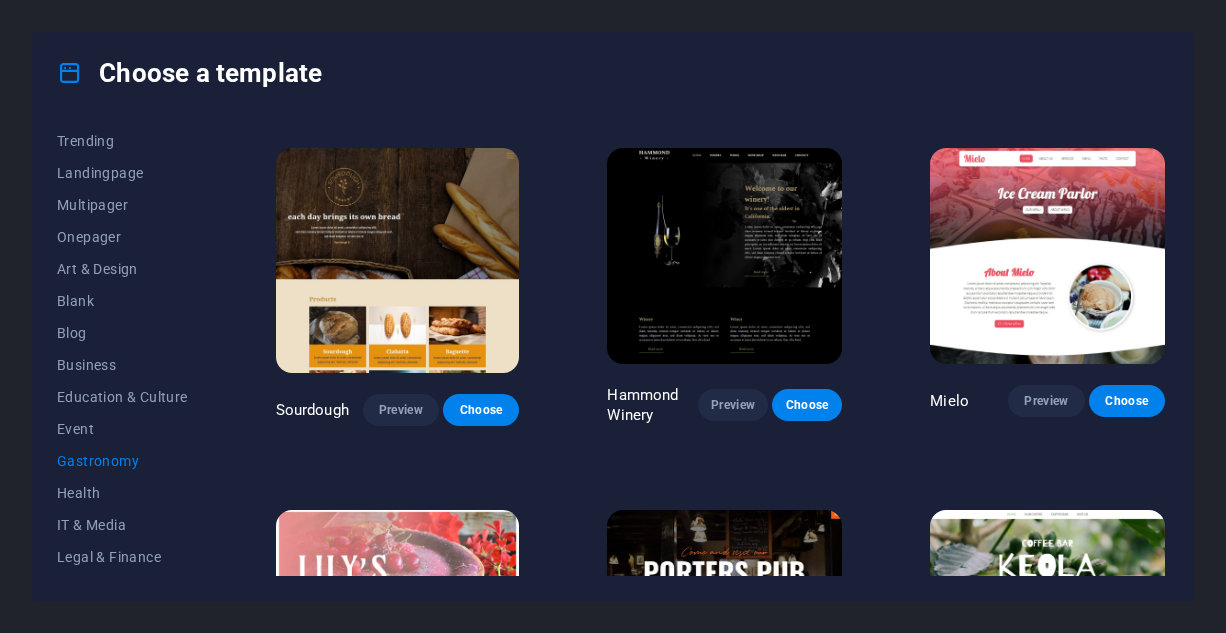 scroll, scrollTop: 1052, scrollLeft: 0, axis: vertical 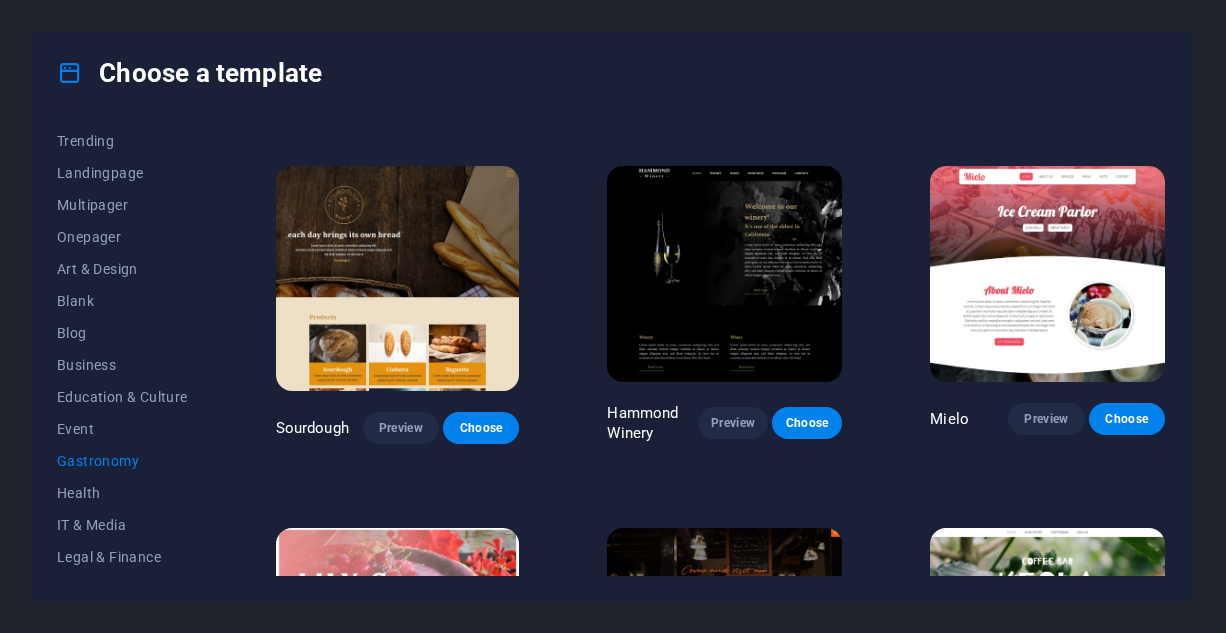 click at bounding box center (724, 274) 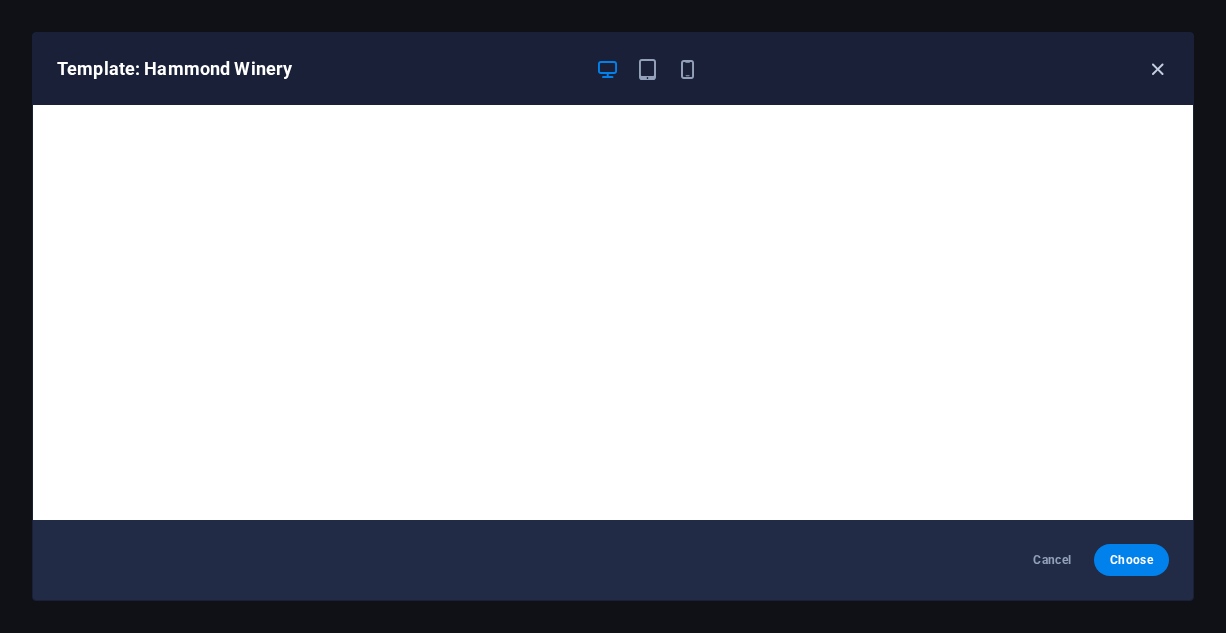 click at bounding box center [1157, 69] 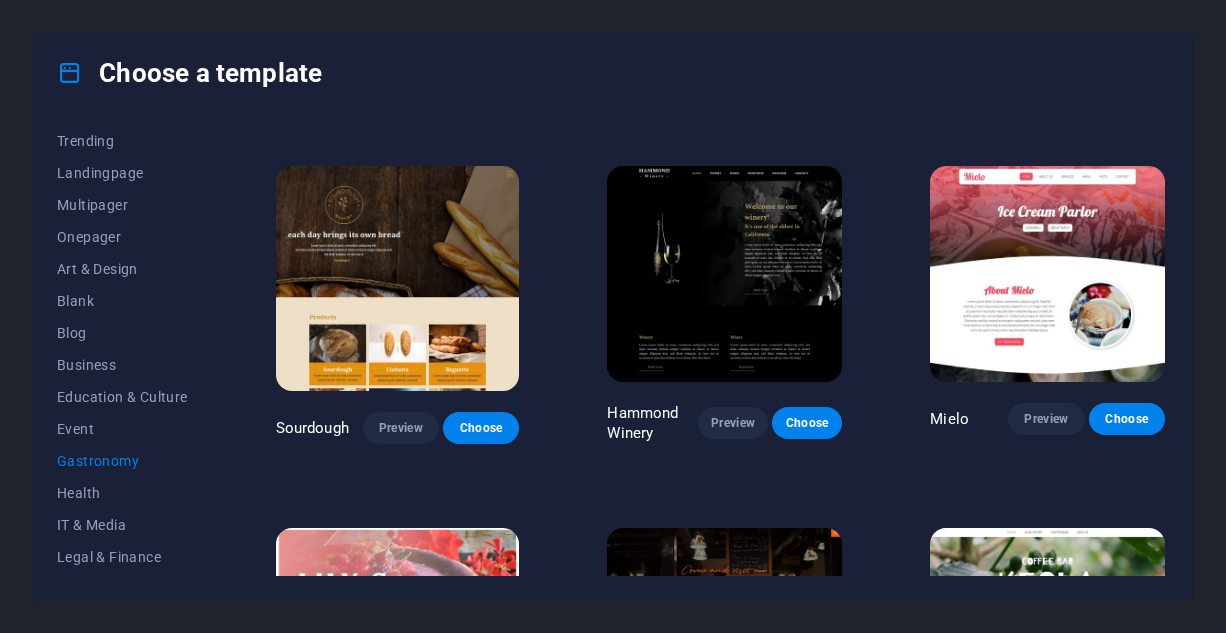 click at bounding box center [724, 274] 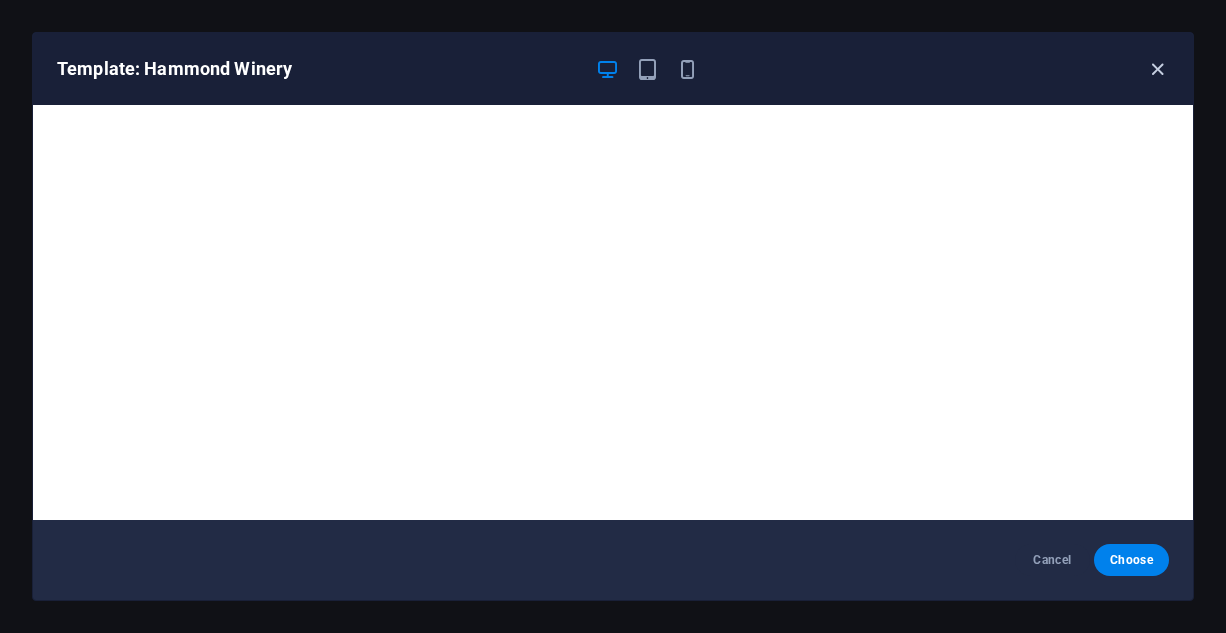 click at bounding box center (1157, 69) 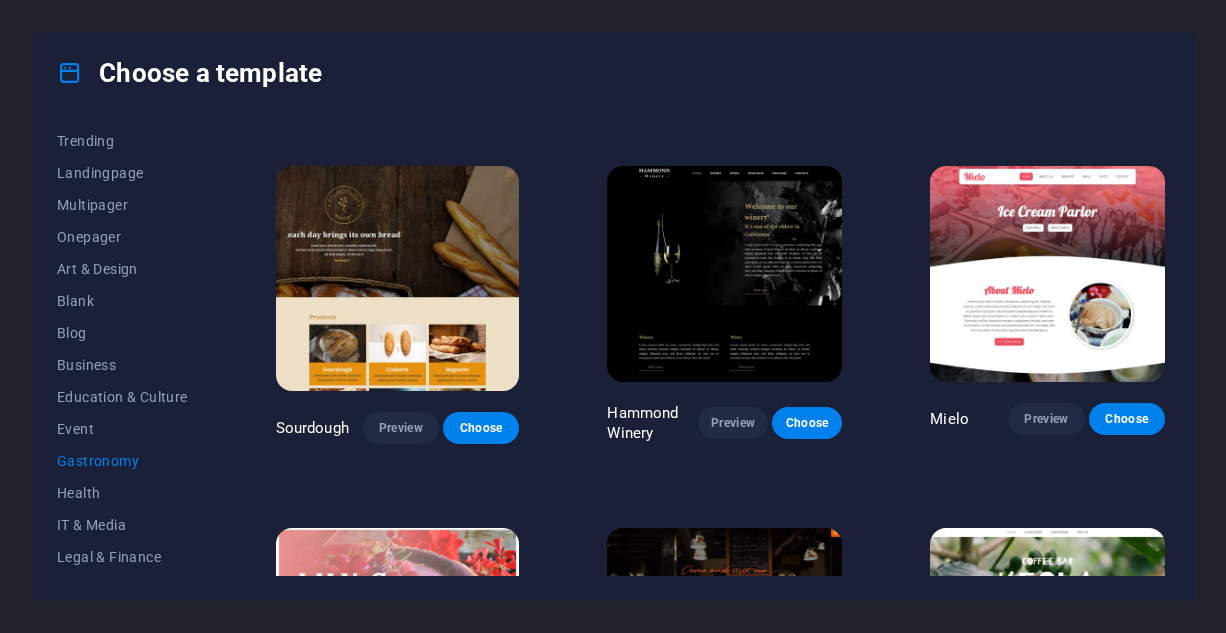 click at bounding box center (398, 278) 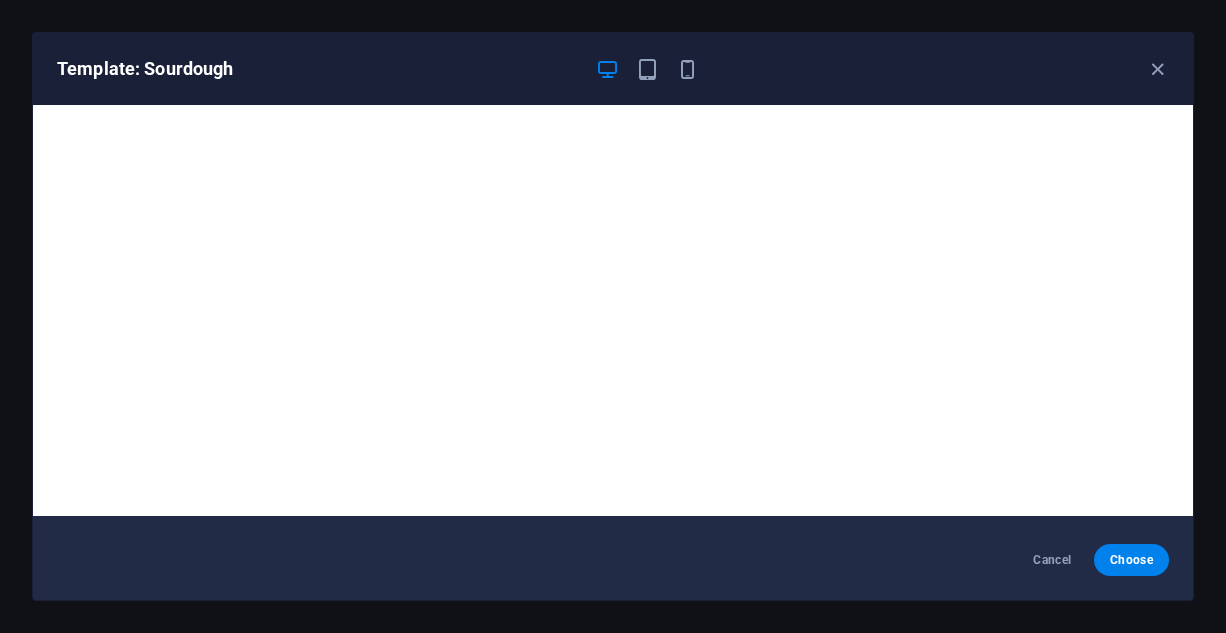 scroll, scrollTop: 0, scrollLeft: 0, axis: both 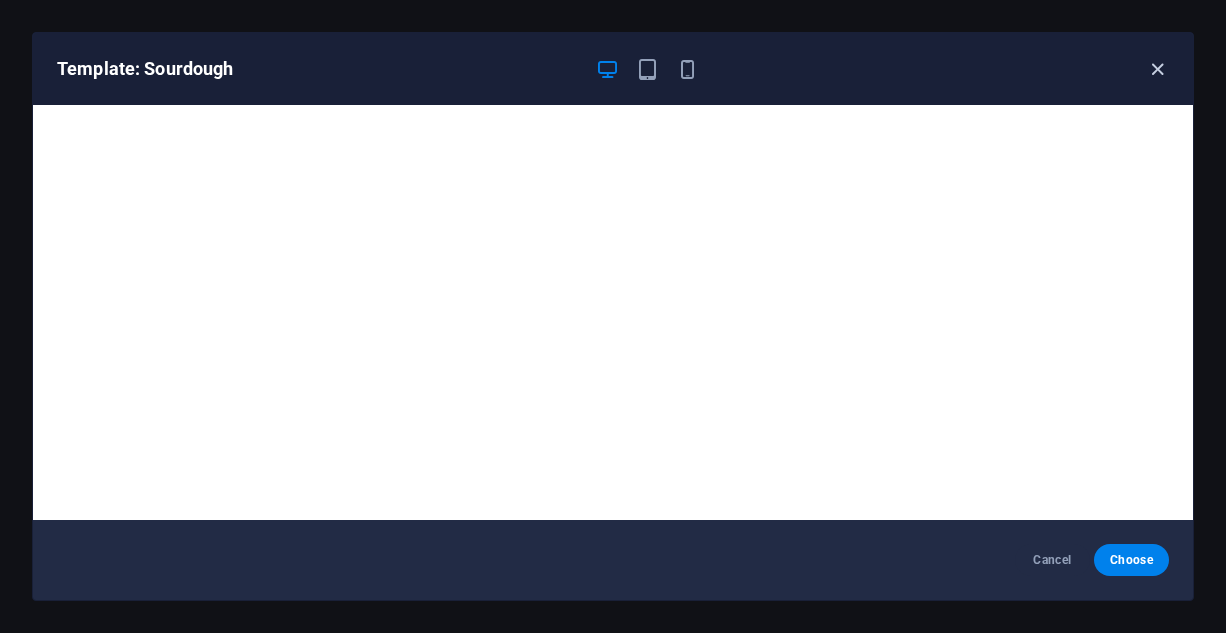 click at bounding box center (1157, 69) 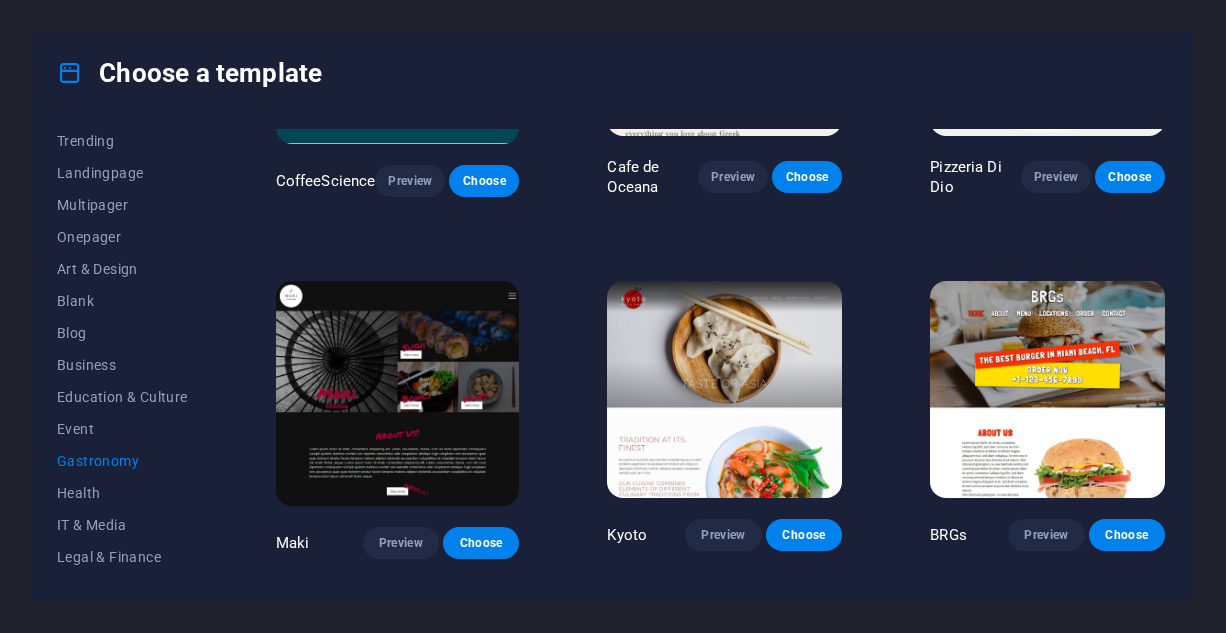 scroll, scrollTop: 588, scrollLeft: 0, axis: vertical 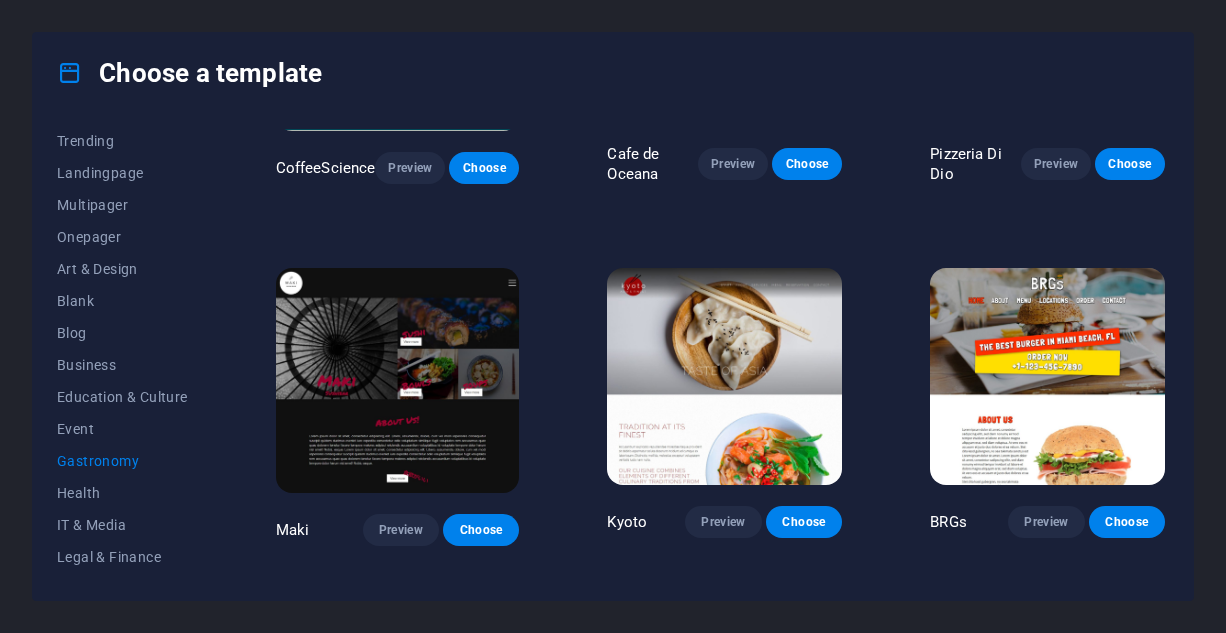 click at bounding box center (724, 376) 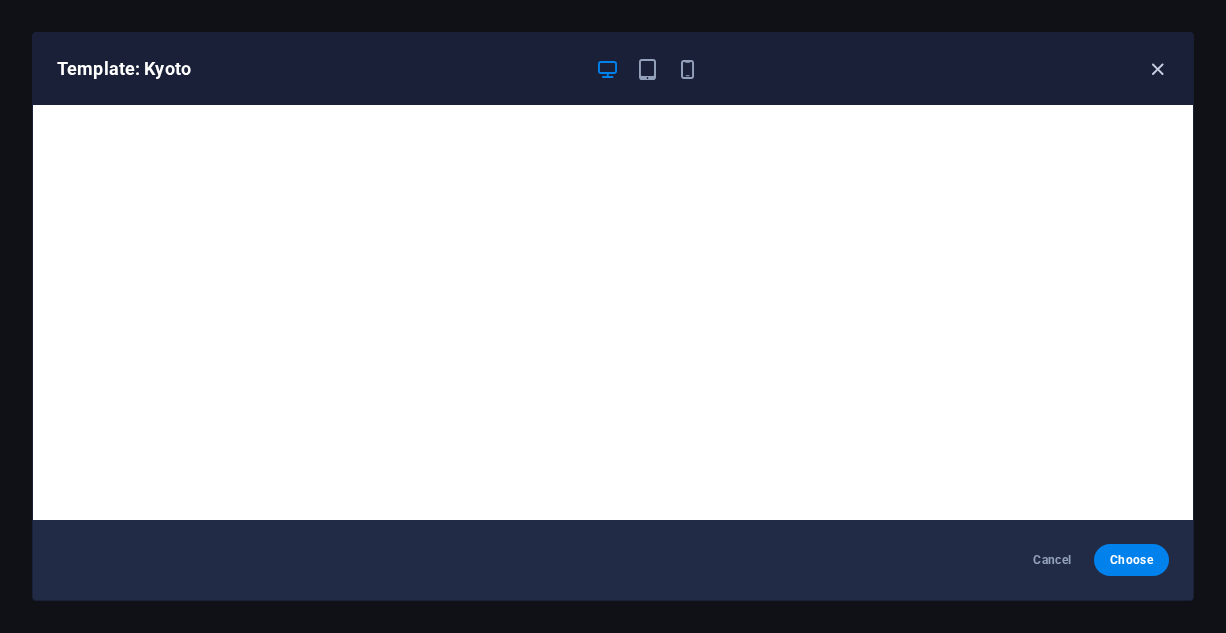 click at bounding box center (1157, 69) 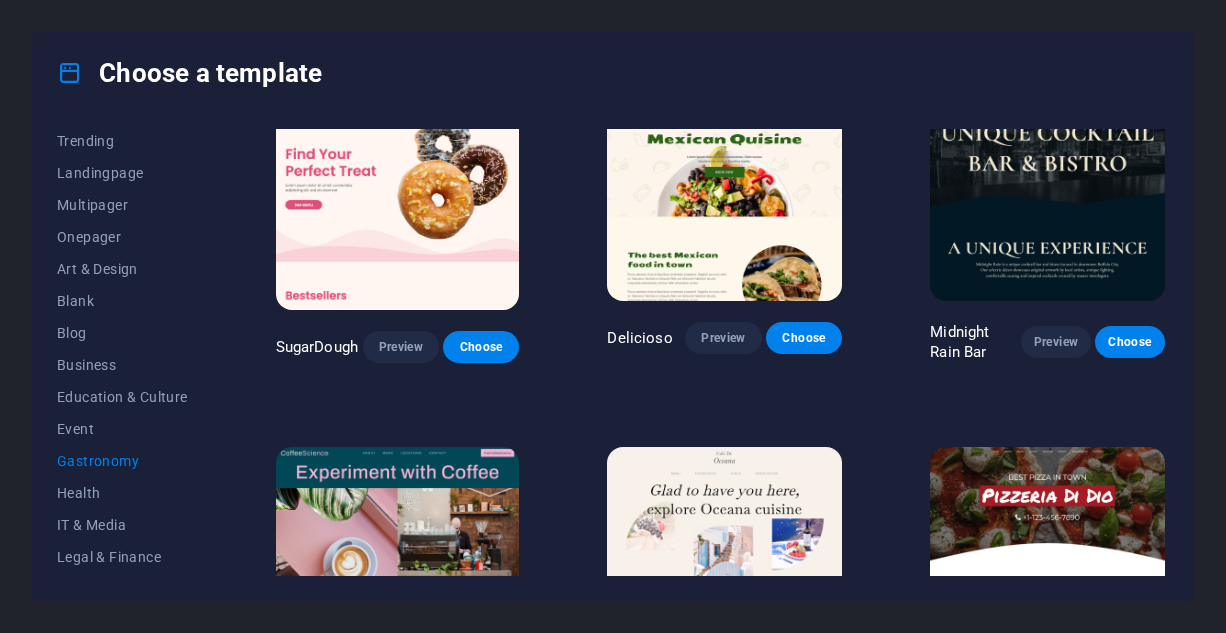 scroll, scrollTop: 0, scrollLeft: 0, axis: both 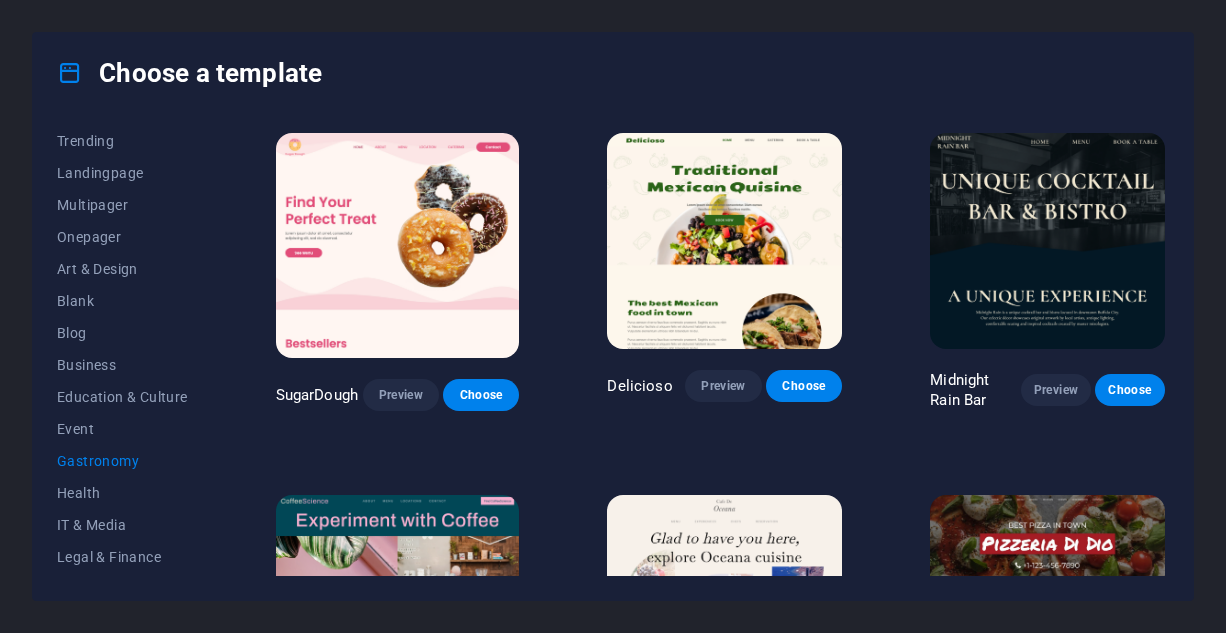 click on "Choose a template All Templates My Templates New Trending Landingpage Multipager Onepager Art & Design Blank Blog Business Education & Culture Event Gastronomy Health IT & Media Legal & Finance Non-Profit Performance Portfolio Services Sports & Beauty Trades Travel Wireframe SugarDough Preview Choose Delicioso Preview Choose Midnight Rain Bar Preview Choose CoffeeScience Preview Choose Cafe de Oceana Preview Choose Pizzeria Di Dio Preview Choose Maki Preview Choose Kyoto Preview Choose BRGs Preview Choose Sourdough Preview Choose Hammond Winery Preview Choose Mielo Preview Choose Lily’s Preview Choose Porters Preview Choose Keola Preview Choose Santos Preview Choose Loki's Preview Choose" at bounding box center [613, 316] 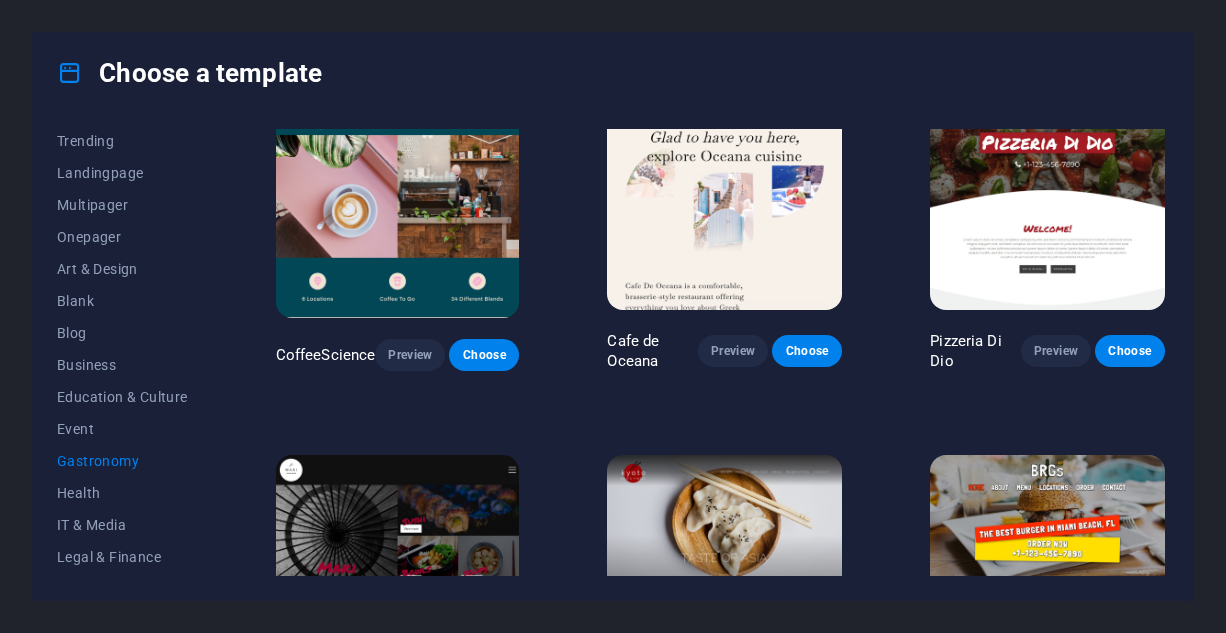 scroll, scrollTop: 0, scrollLeft: 0, axis: both 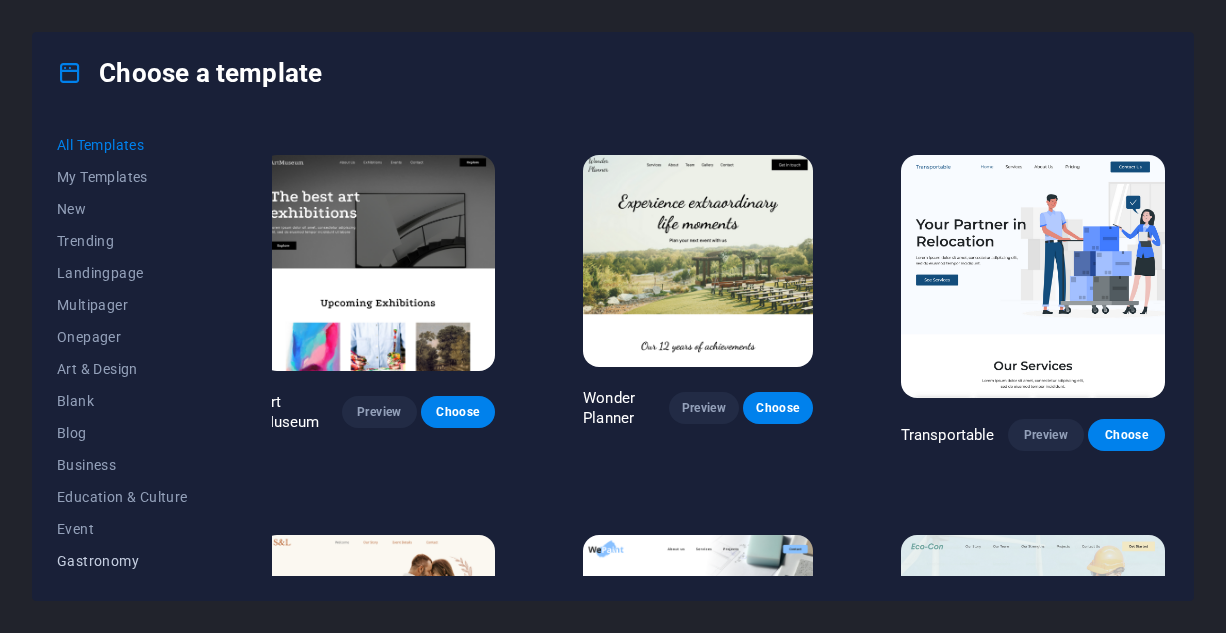 click on "Gastronomy" at bounding box center [122, 561] 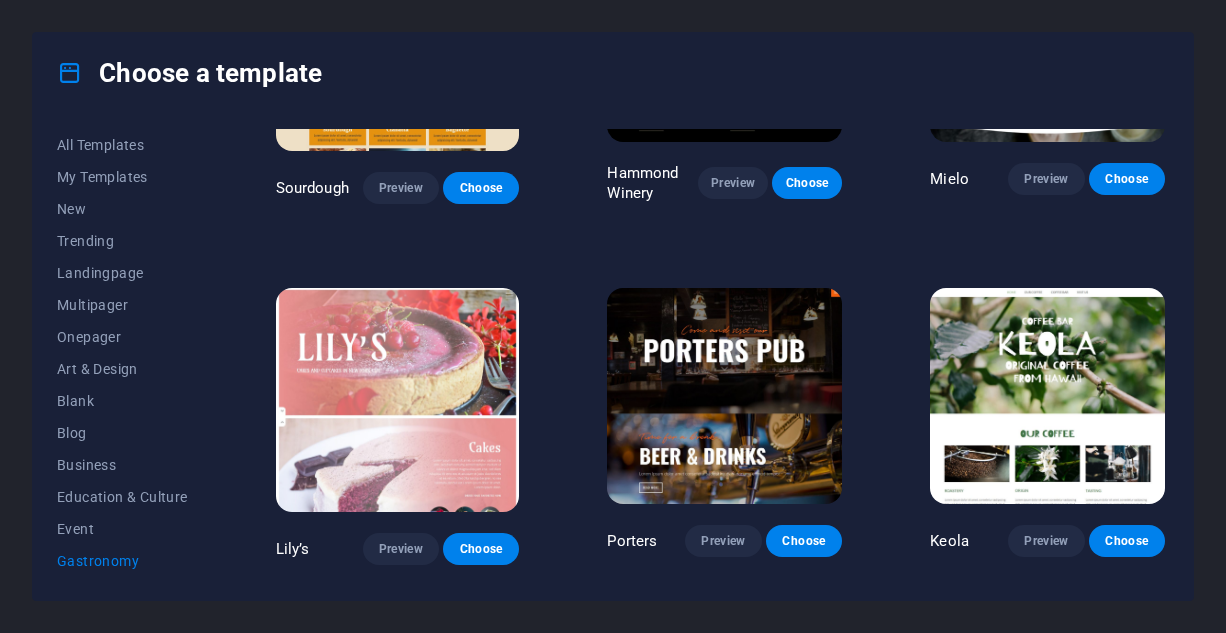 scroll, scrollTop: 1634, scrollLeft: 0, axis: vertical 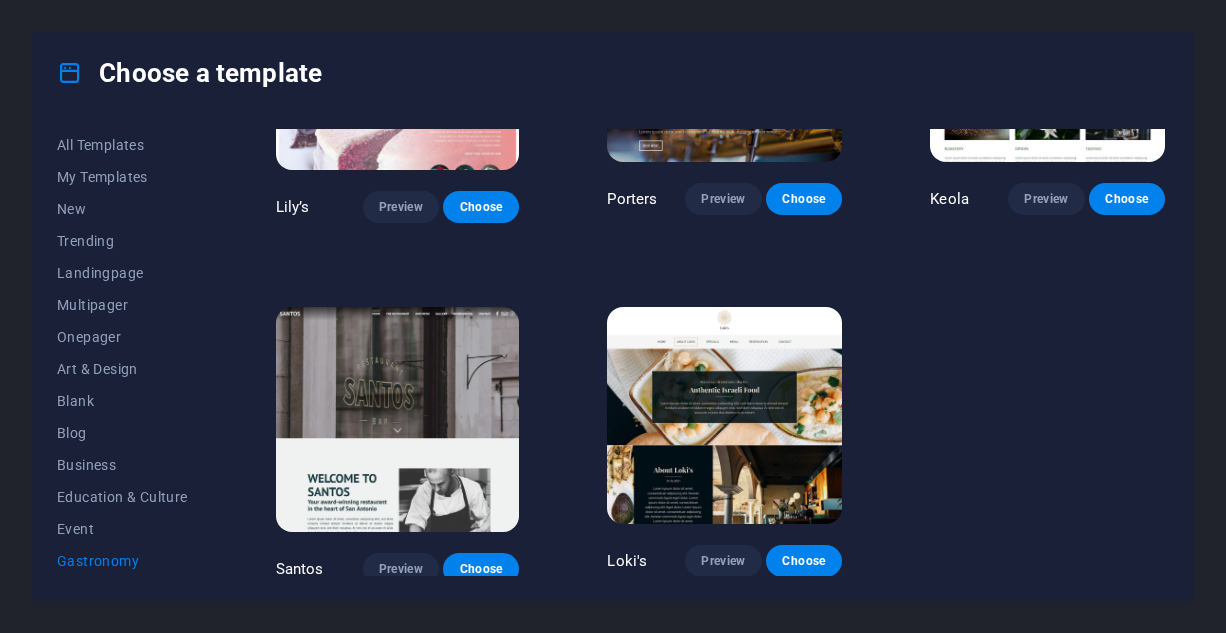 click at bounding box center (724, 415) 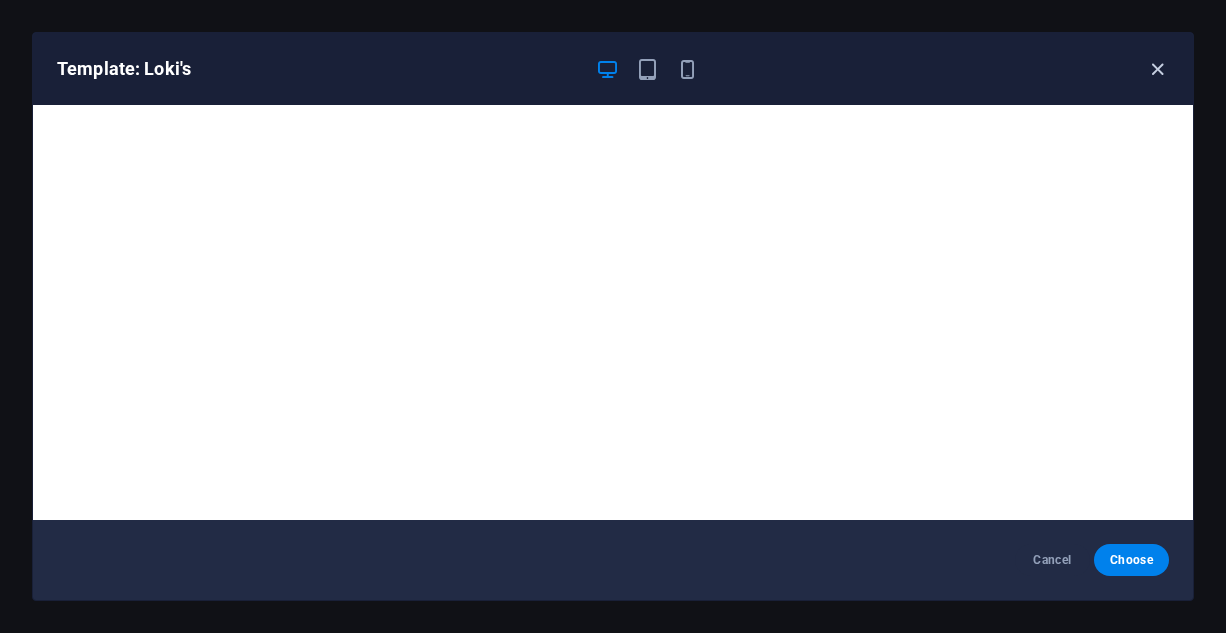 click at bounding box center [1157, 69] 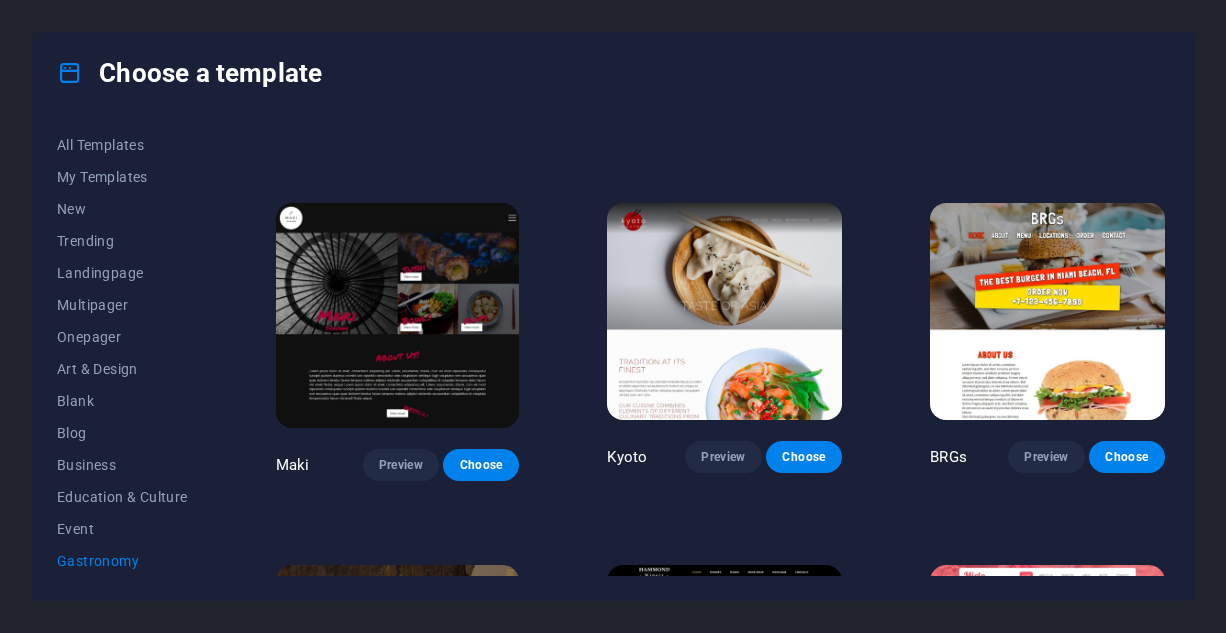 scroll, scrollTop: 676, scrollLeft: 0, axis: vertical 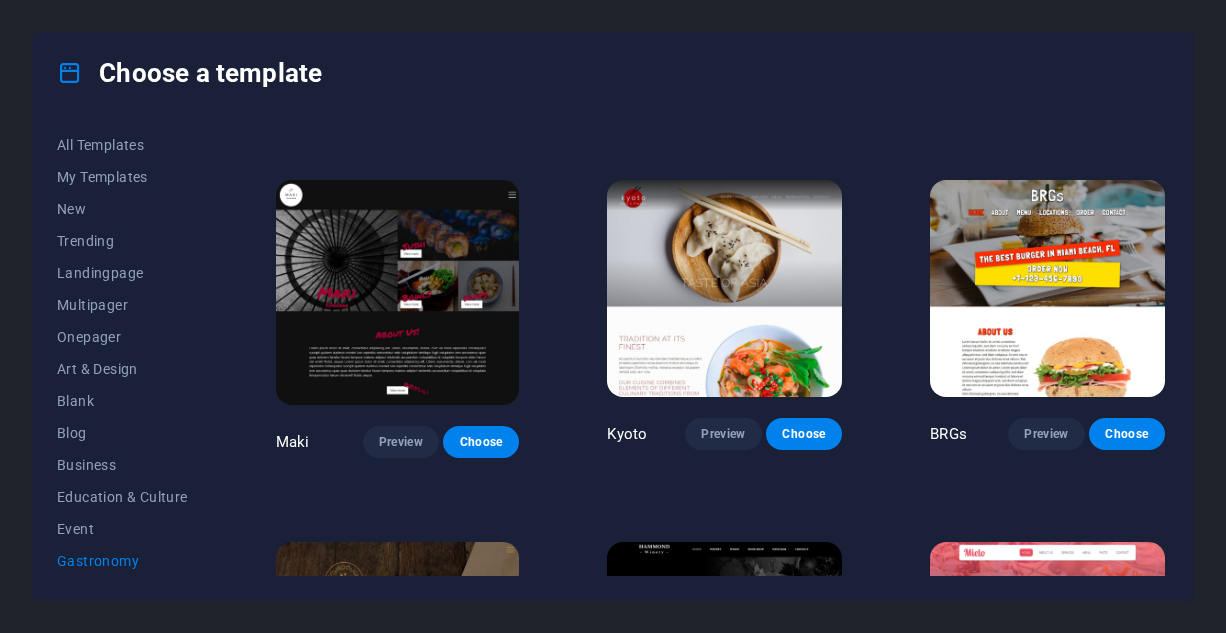 click at bounding box center (724, 288) 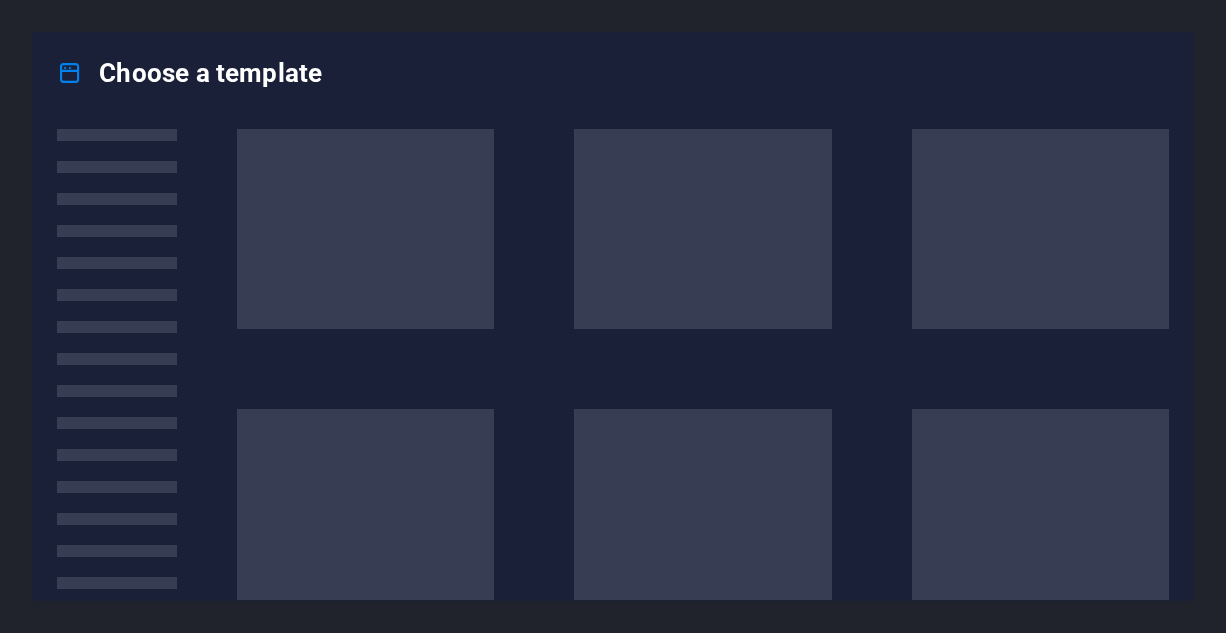 scroll, scrollTop: 0, scrollLeft: 0, axis: both 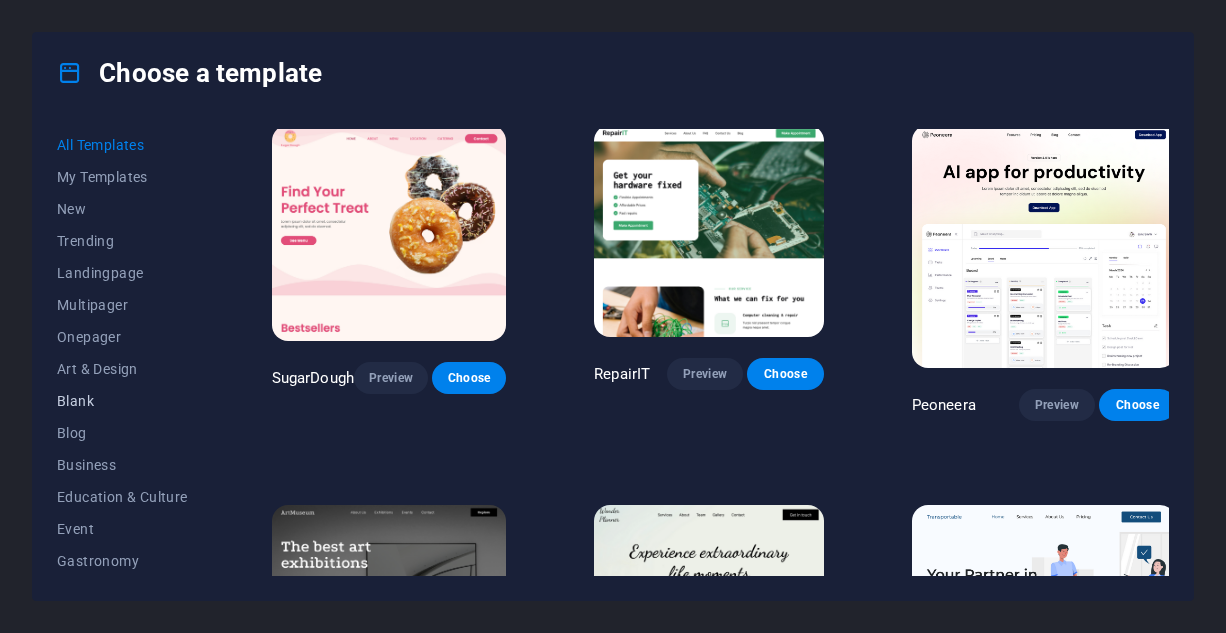 click on "Blank" at bounding box center (122, 401) 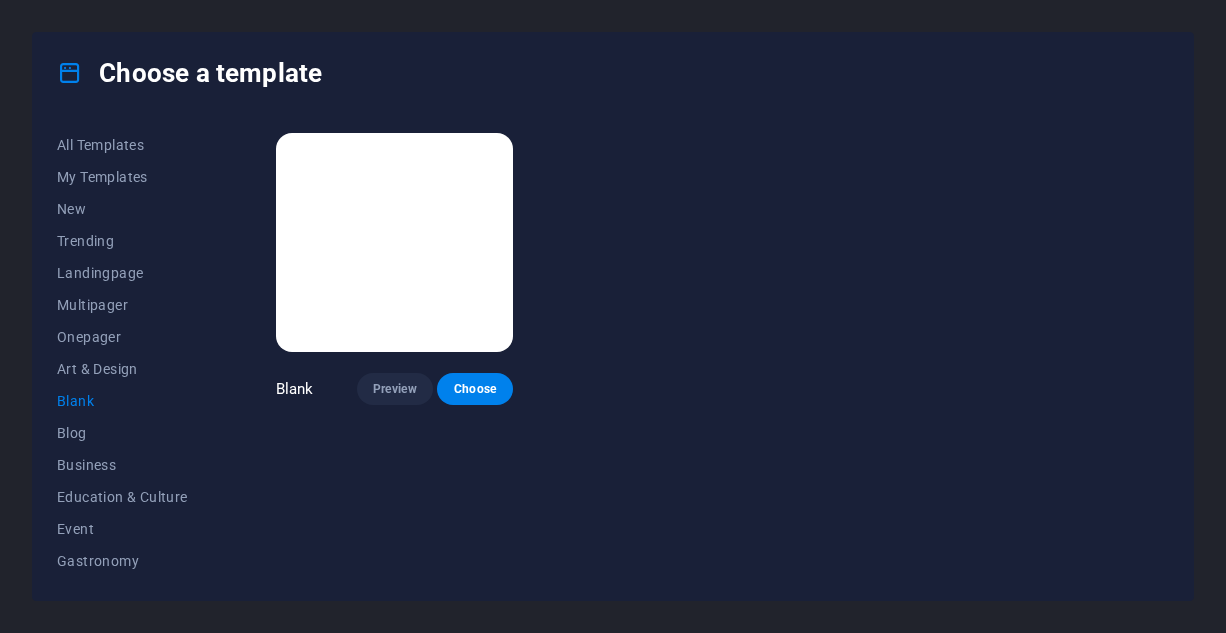 click at bounding box center [395, 242] 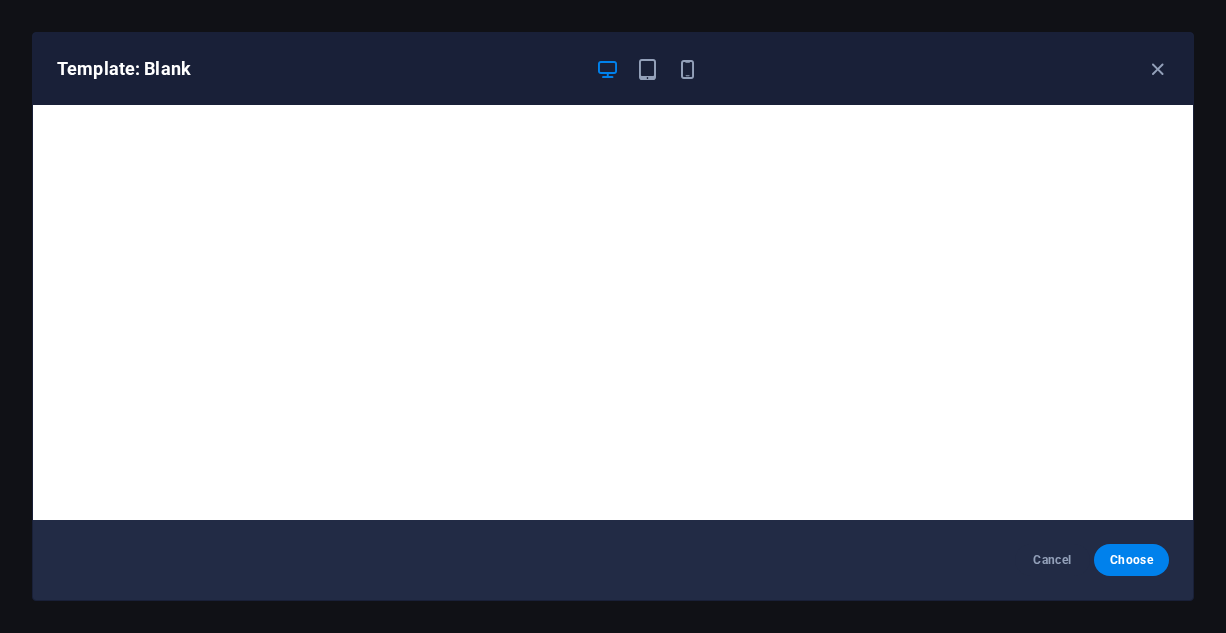 scroll, scrollTop: 4, scrollLeft: 0, axis: vertical 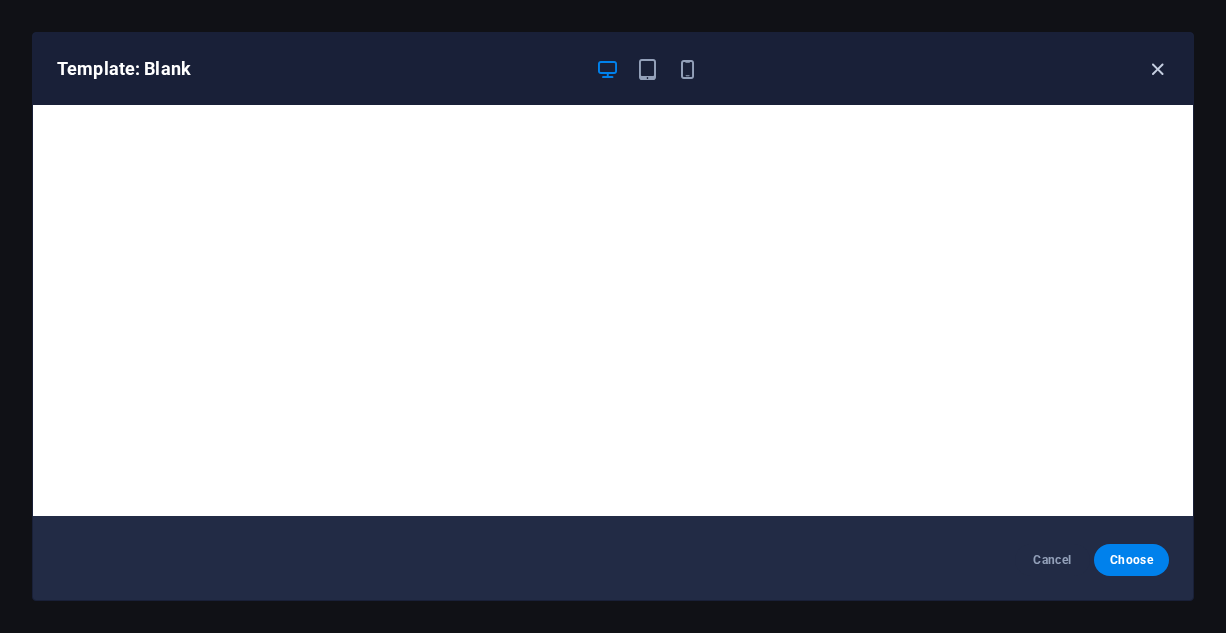 click at bounding box center (1157, 69) 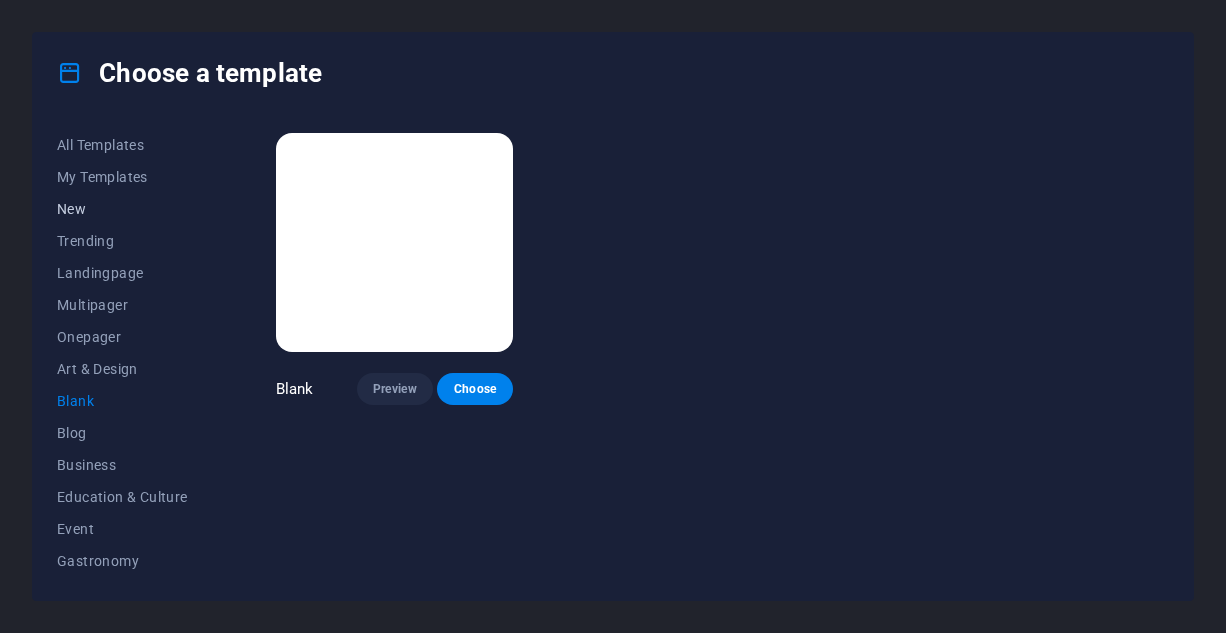 click on "New" at bounding box center [122, 209] 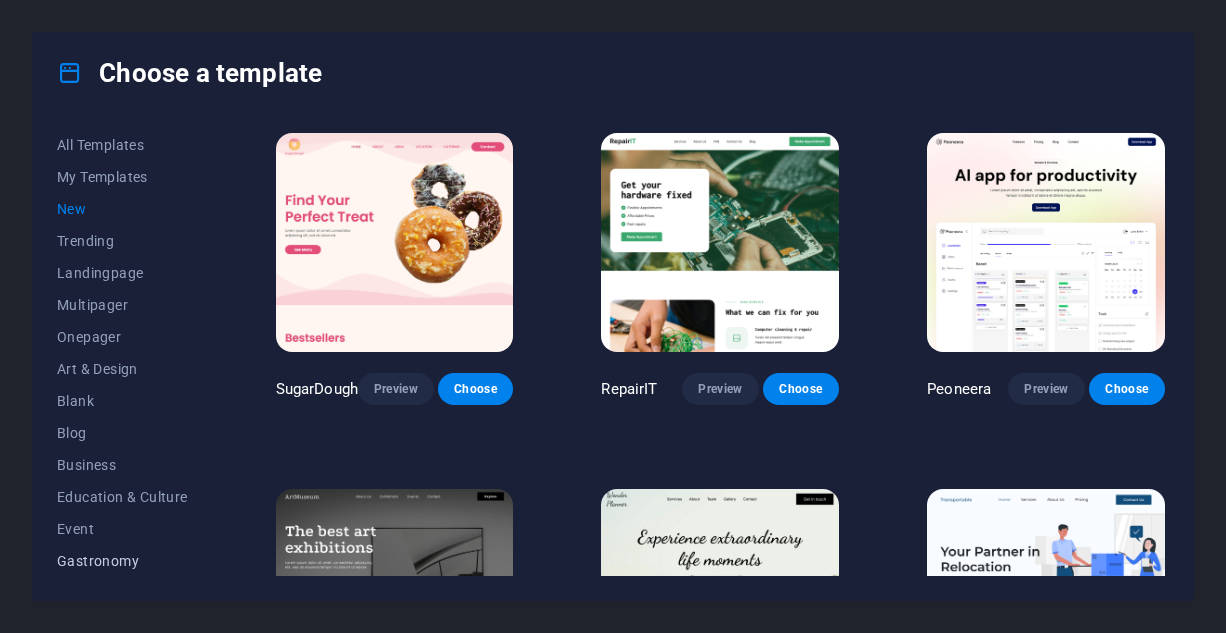 click on "Gastronomy" at bounding box center [122, 561] 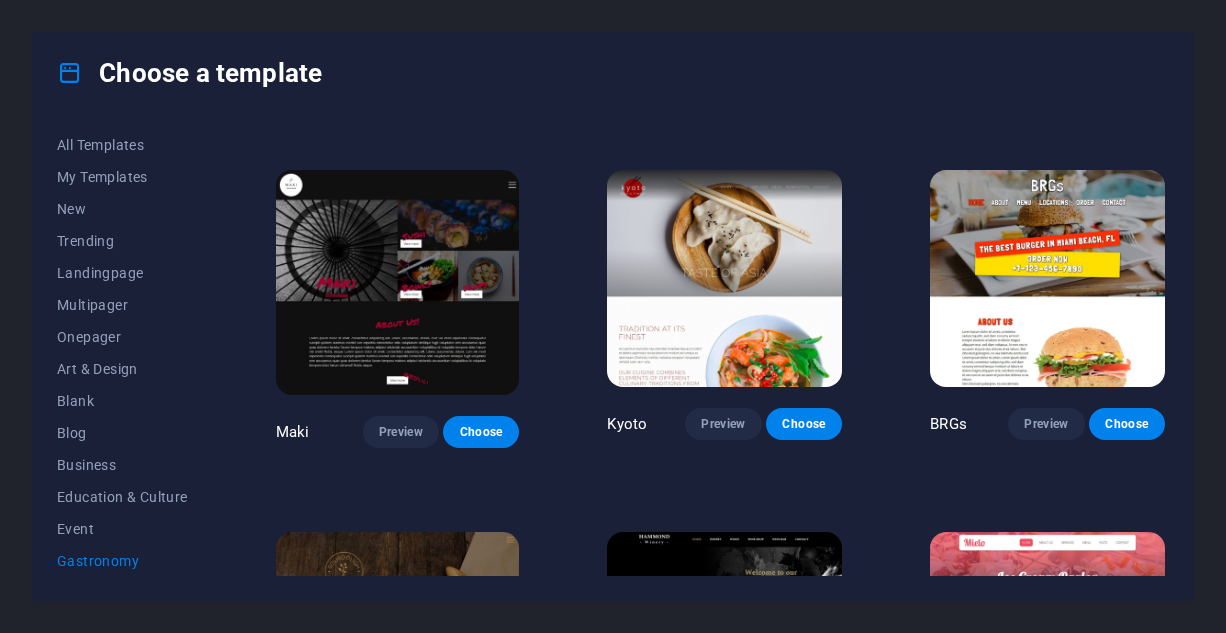 scroll, scrollTop: 687, scrollLeft: 0, axis: vertical 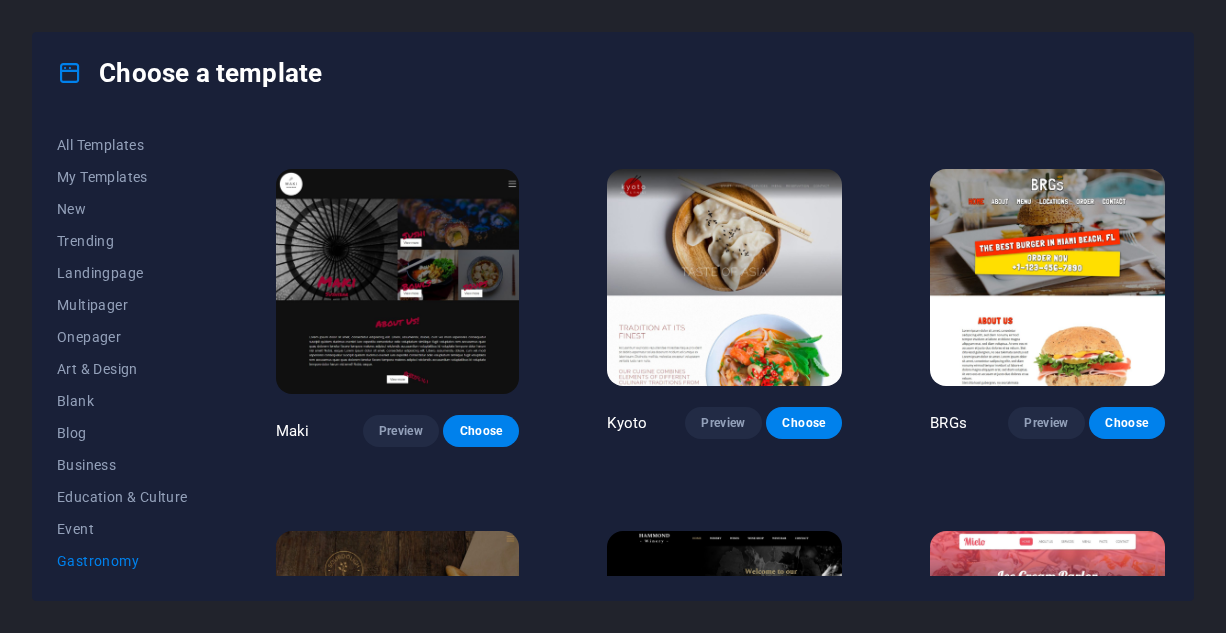 click at bounding box center [724, 277] 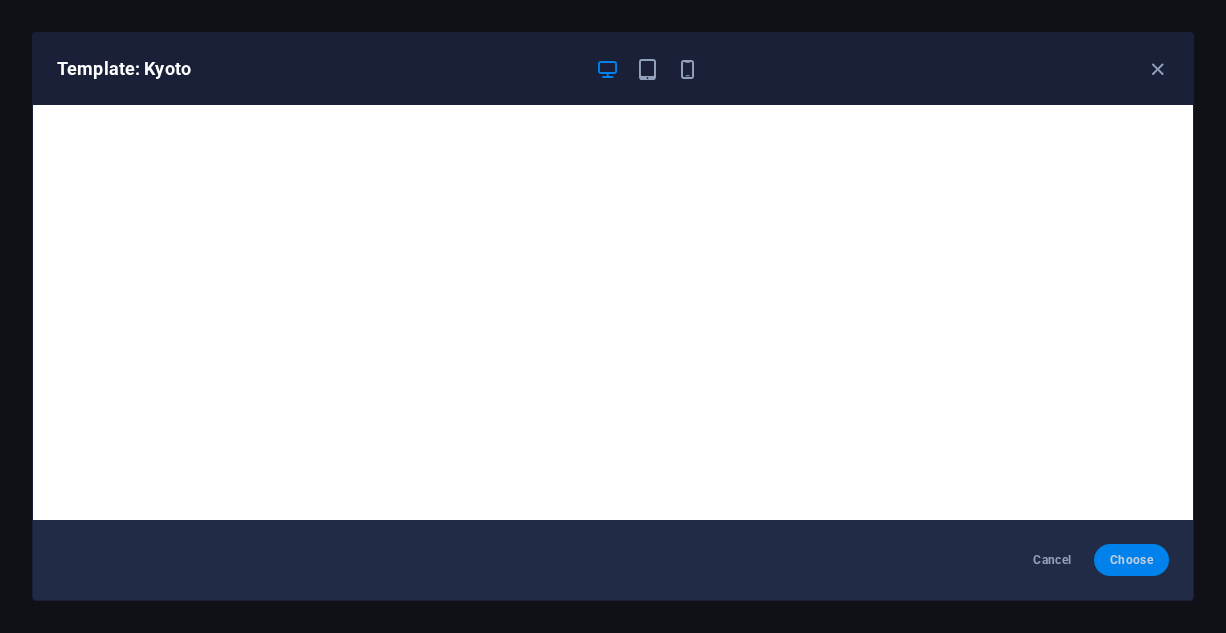 click on "Choose" at bounding box center [1131, 560] 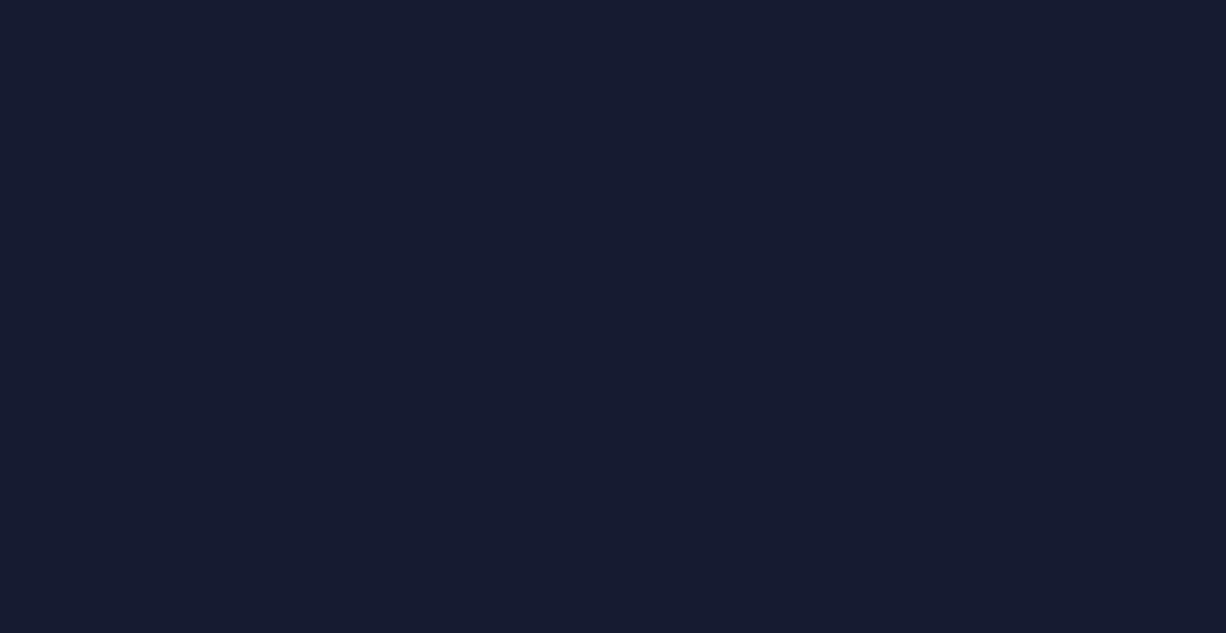 scroll, scrollTop: 0, scrollLeft: 0, axis: both 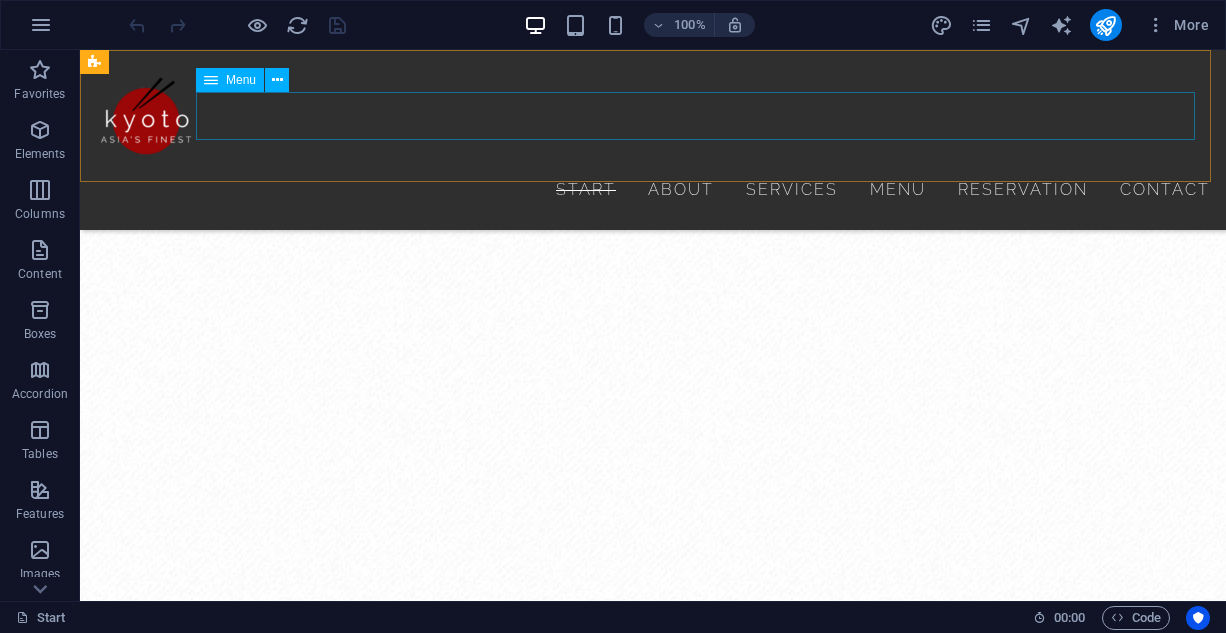 click on "Start About Services Menu Reservation Contact" at bounding box center [653, 190] 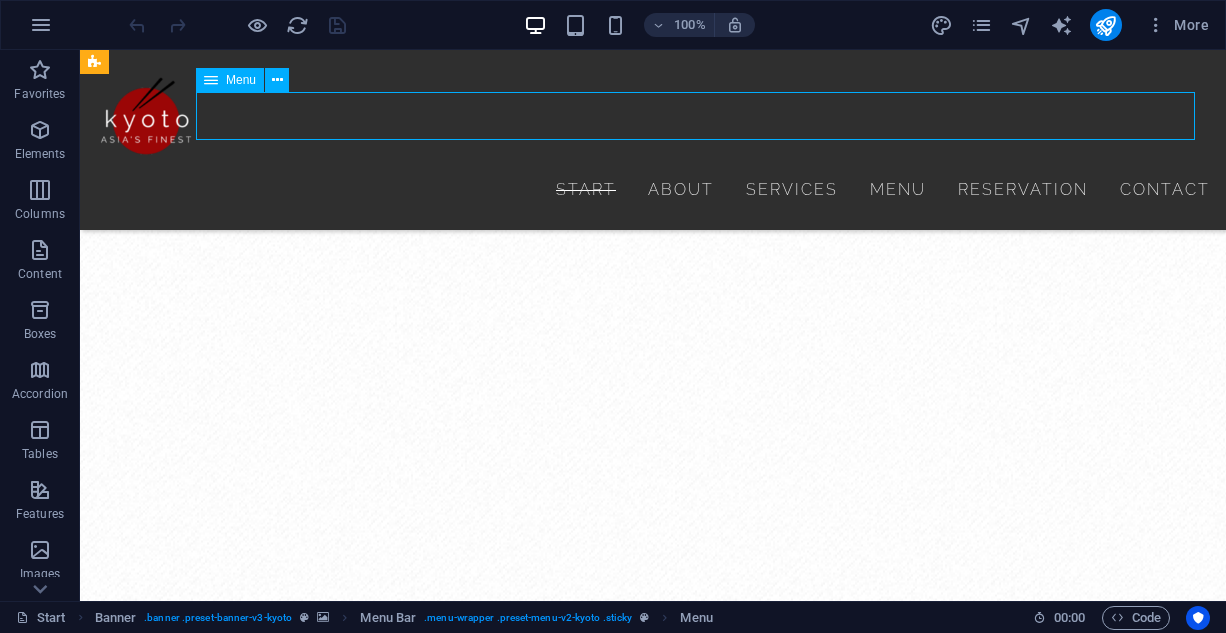click on "Start About Services Menu Reservation Contact" at bounding box center [653, 190] 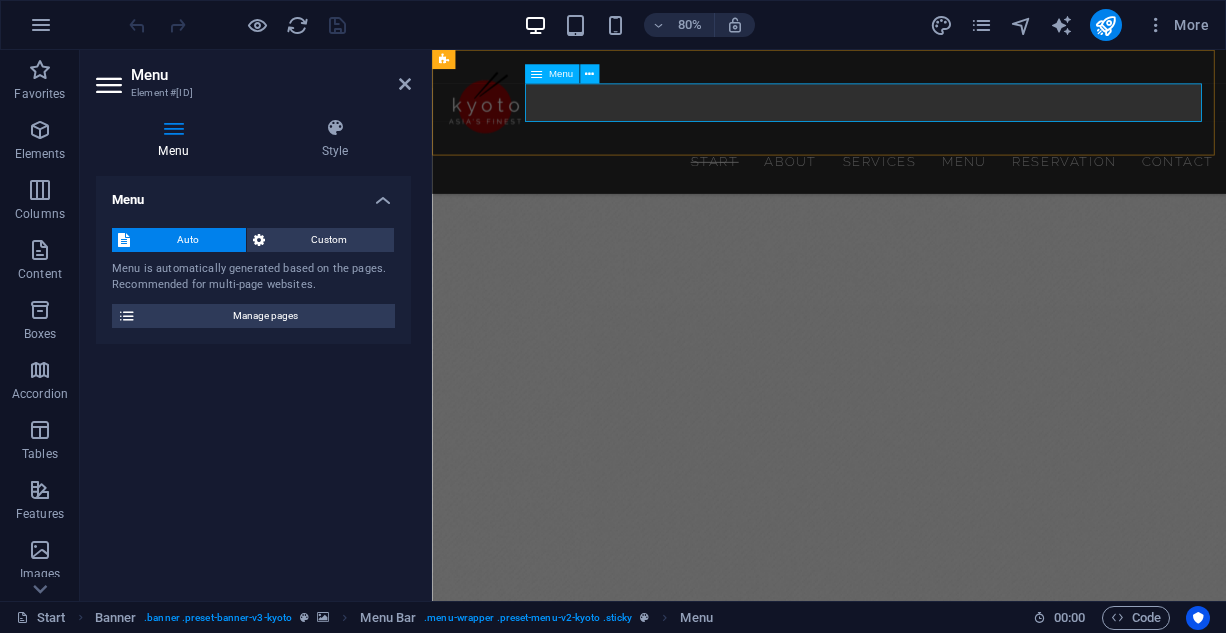 click on "Start About Services Menu Reservation Contact" at bounding box center (928, 190) 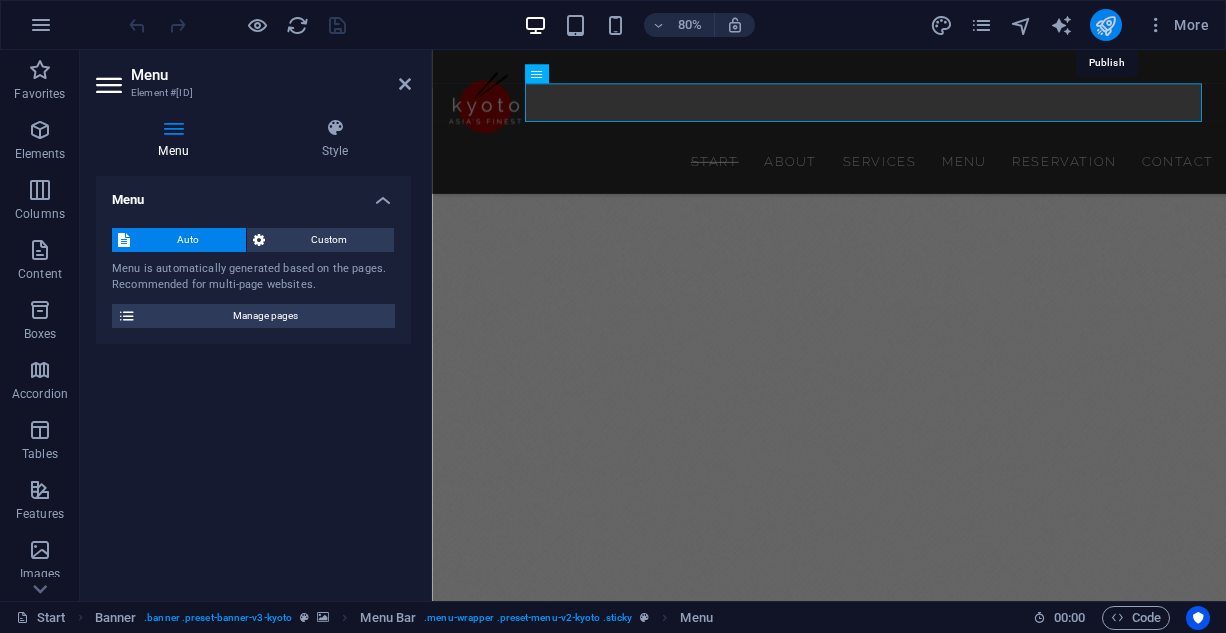 click at bounding box center (1105, 25) 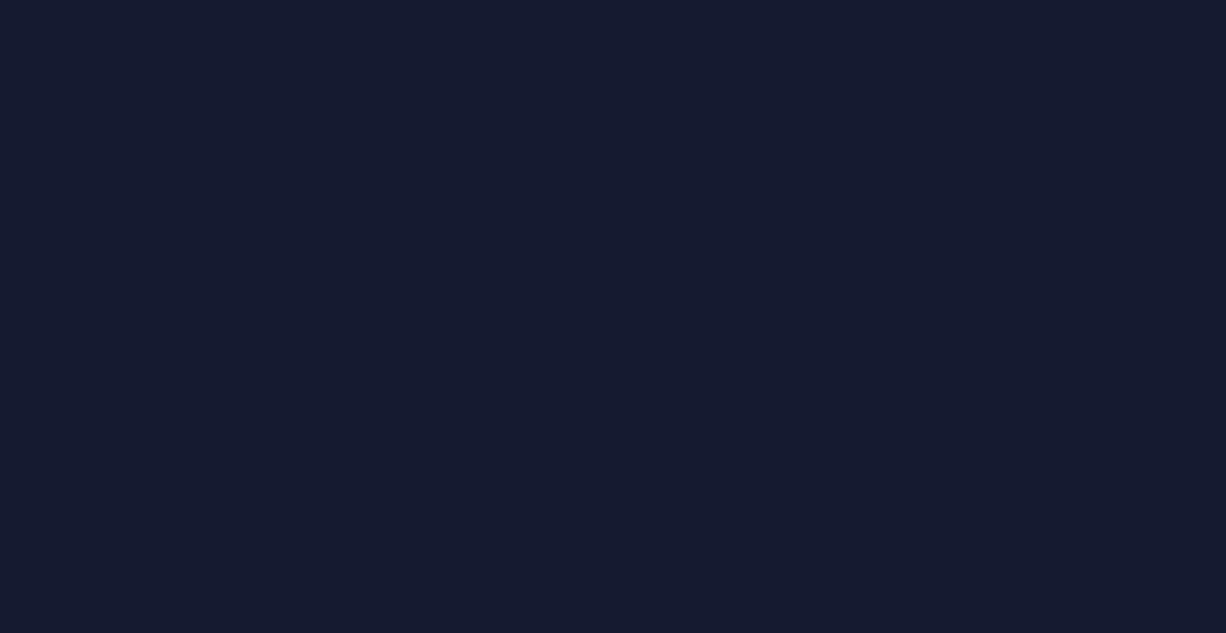 scroll, scrollTop: 0, scrollLeft: 0, axis: both 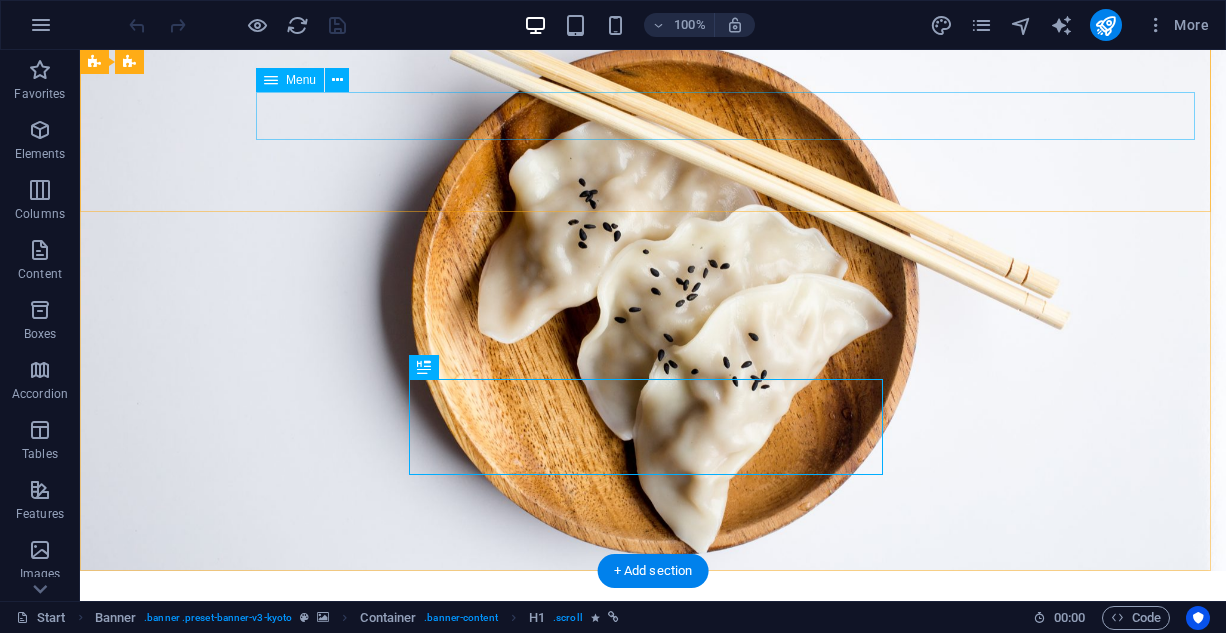 click on "Start About Services Menu Reservation Contact" at bounding box center [653, 771] 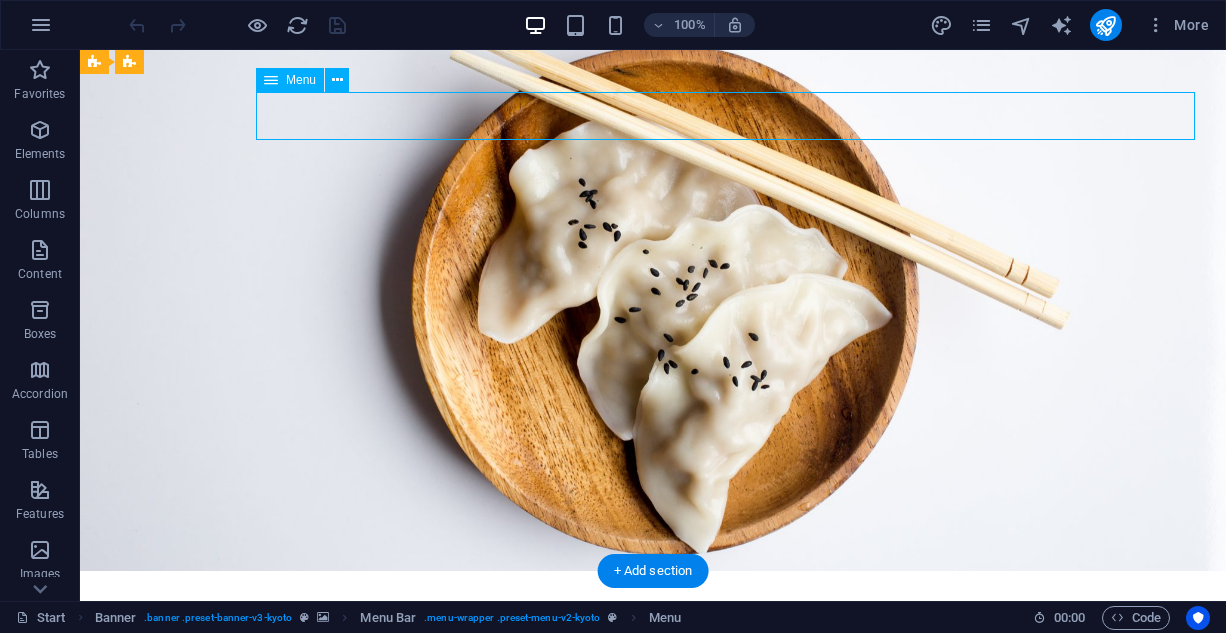 click on "Start About Services Menu Reservation Contact" at bounding box center [653, 771] 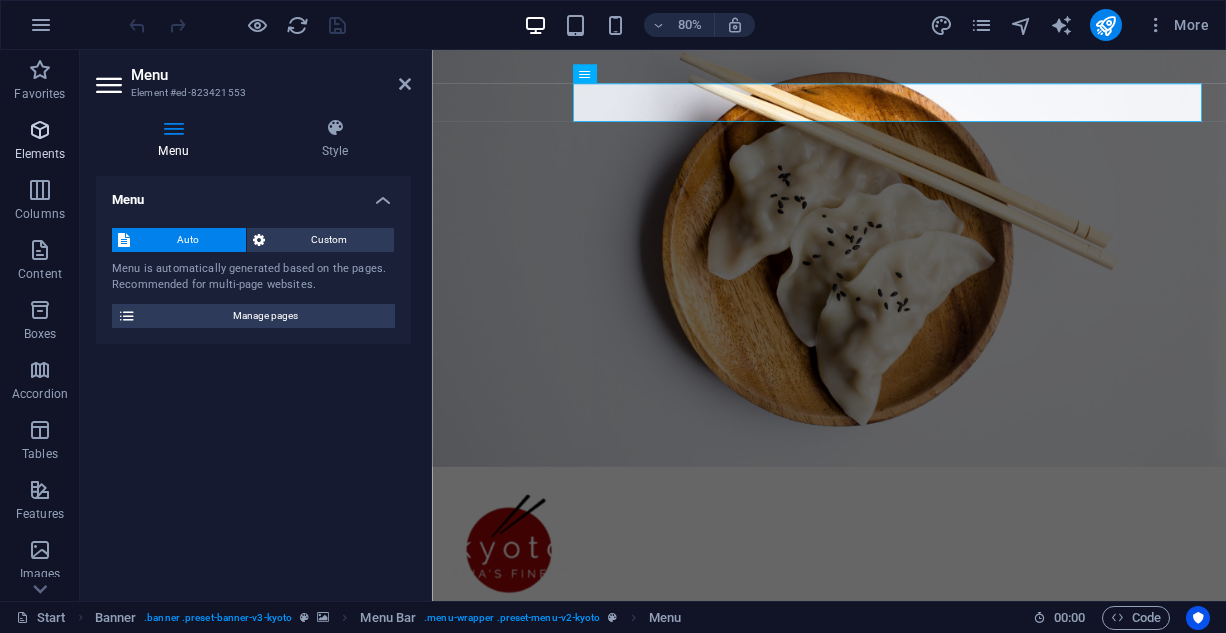 click on "Elements" at bounding box center (40, 154) 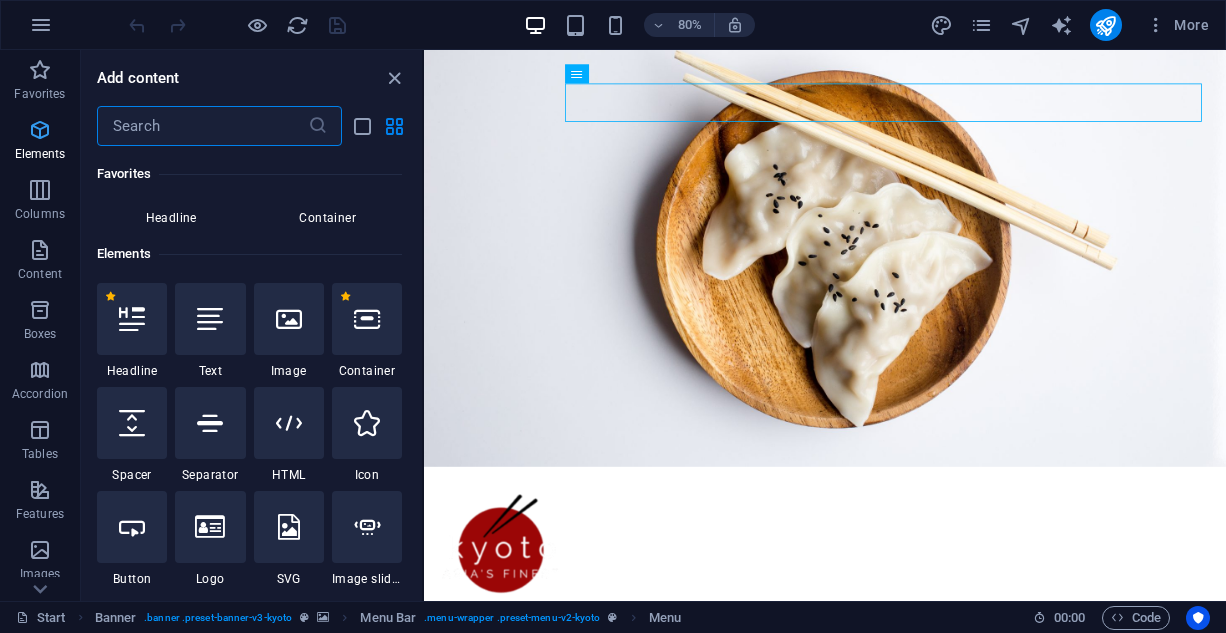 scroll, scrollTop: 213, scrollLeft: 0, axis: vertical 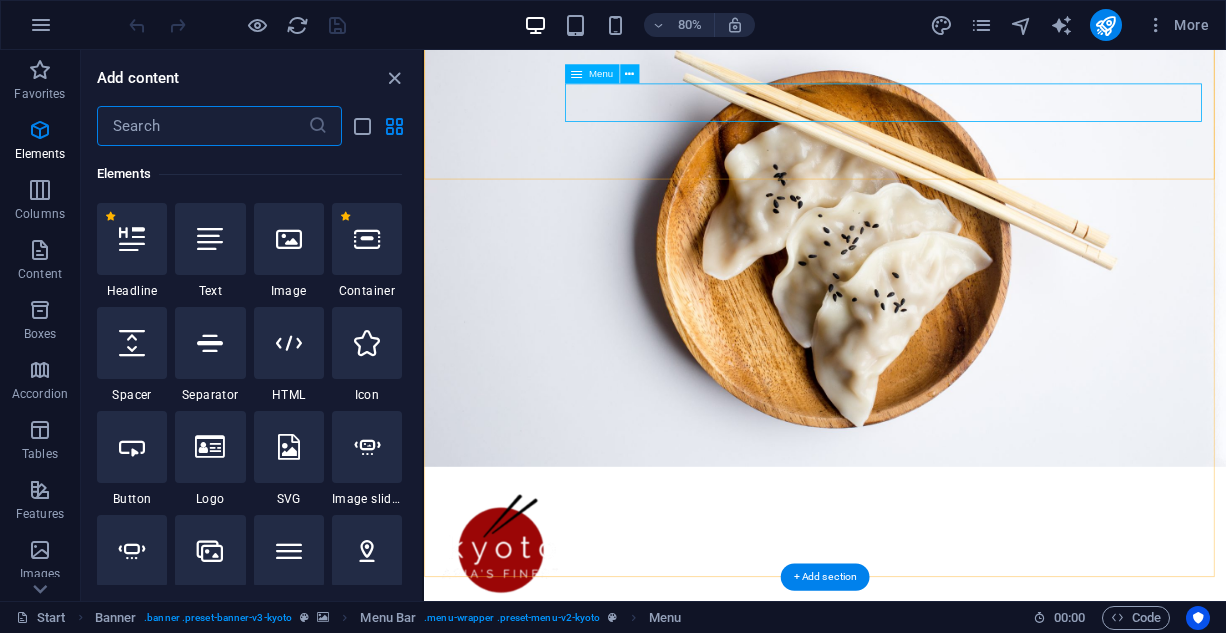 click on "Start About Services Menu Reservation Contact" at bounding box center [925, 771] 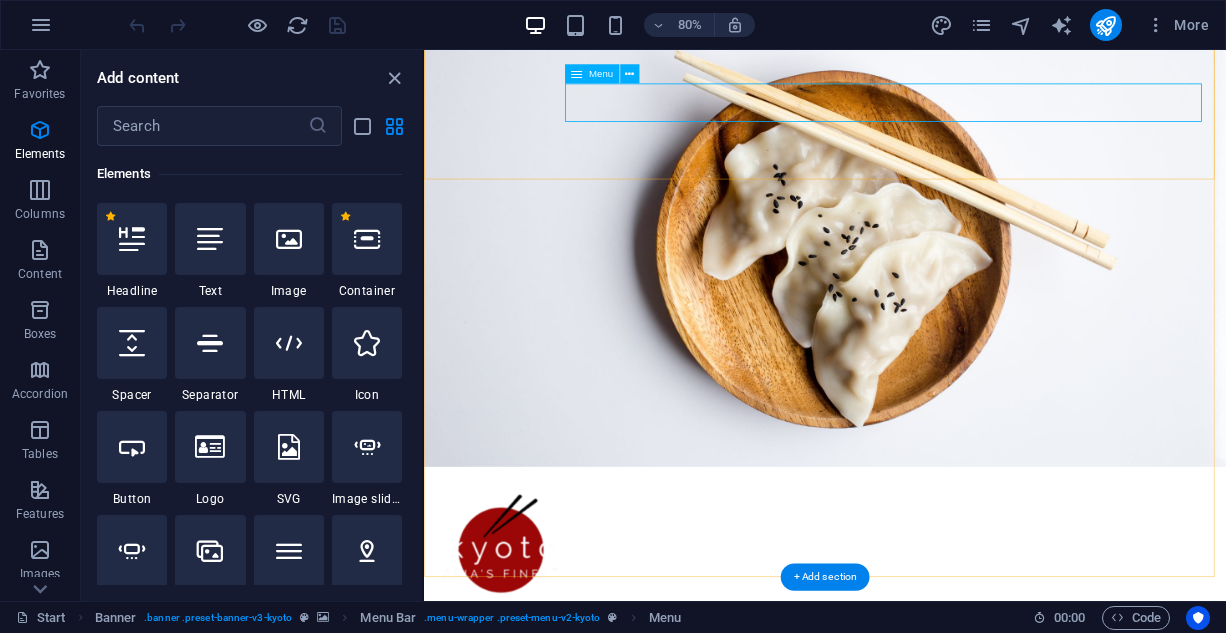click on "Start About Services Menu Reservation Contact" at bounding box center [925, 771] 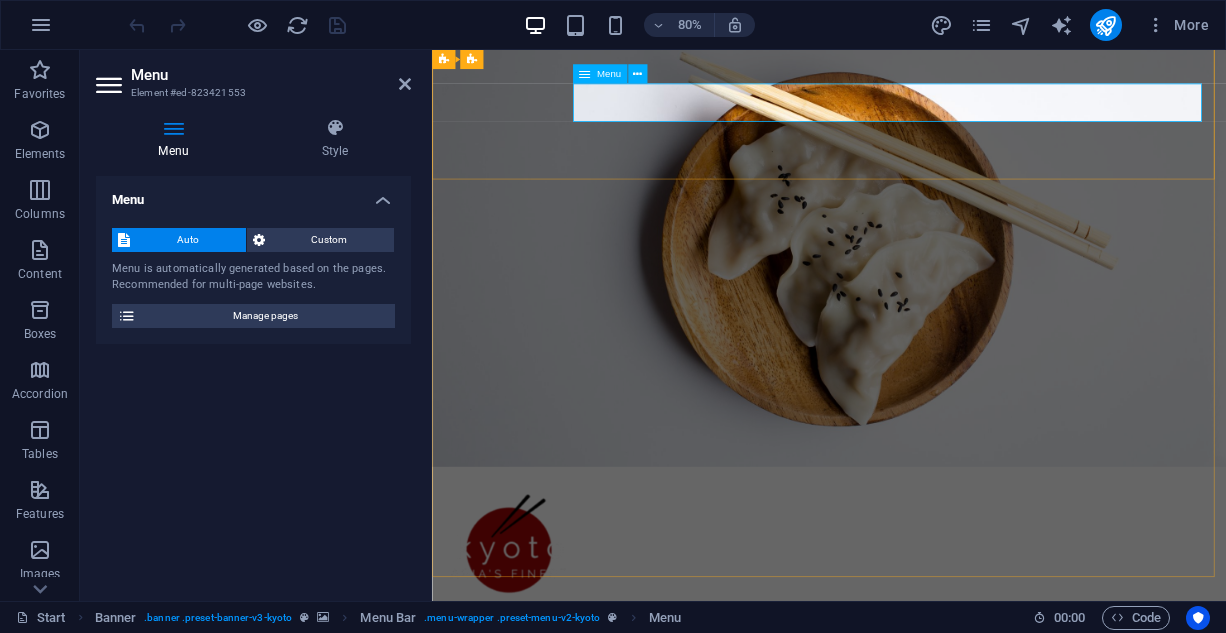click on "Start About Services Menu Reservation Contact" at bounding box center [928, 771] 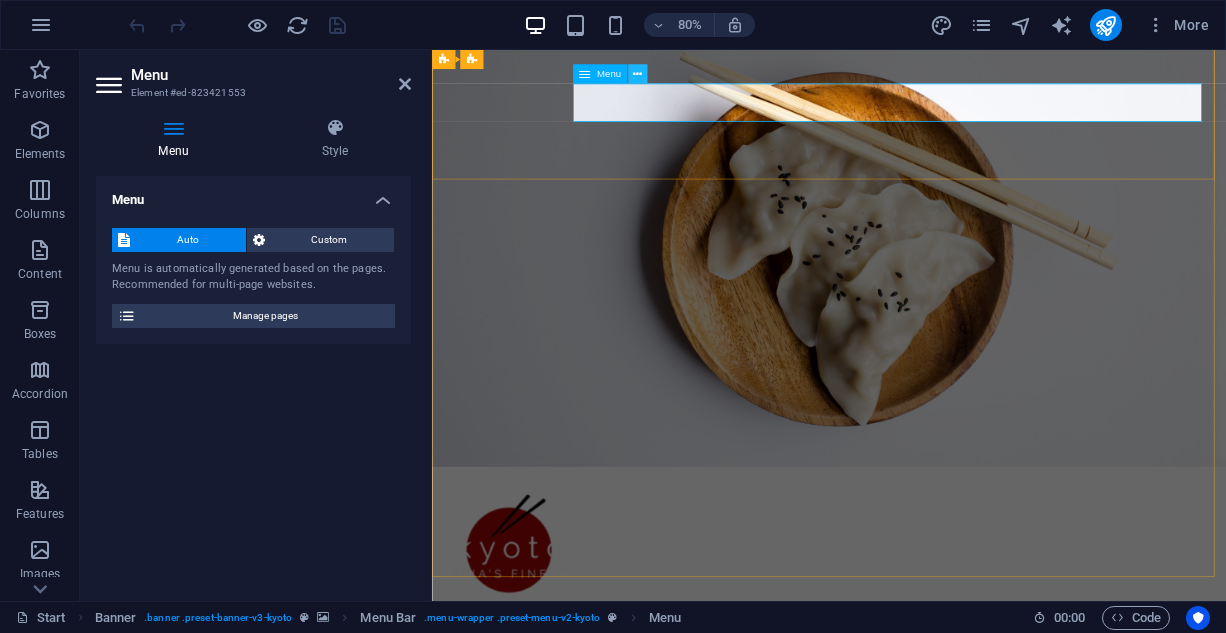 click at bounding box center [637, 74] 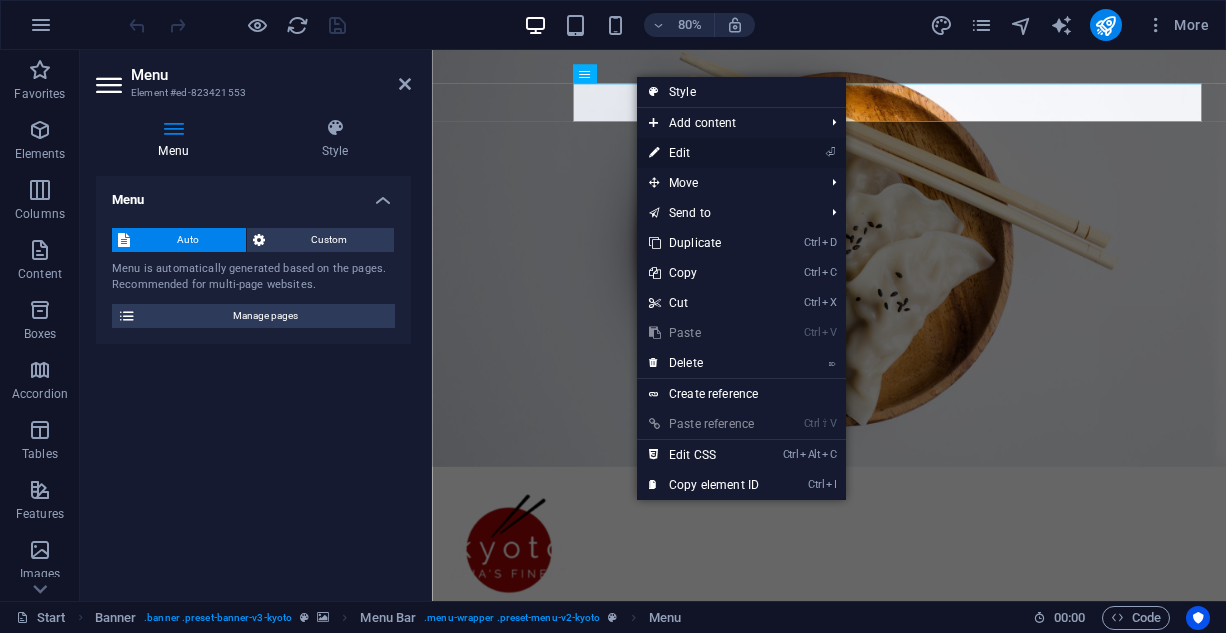 click on "⏎  Edit" at bounding box center [704, 153] 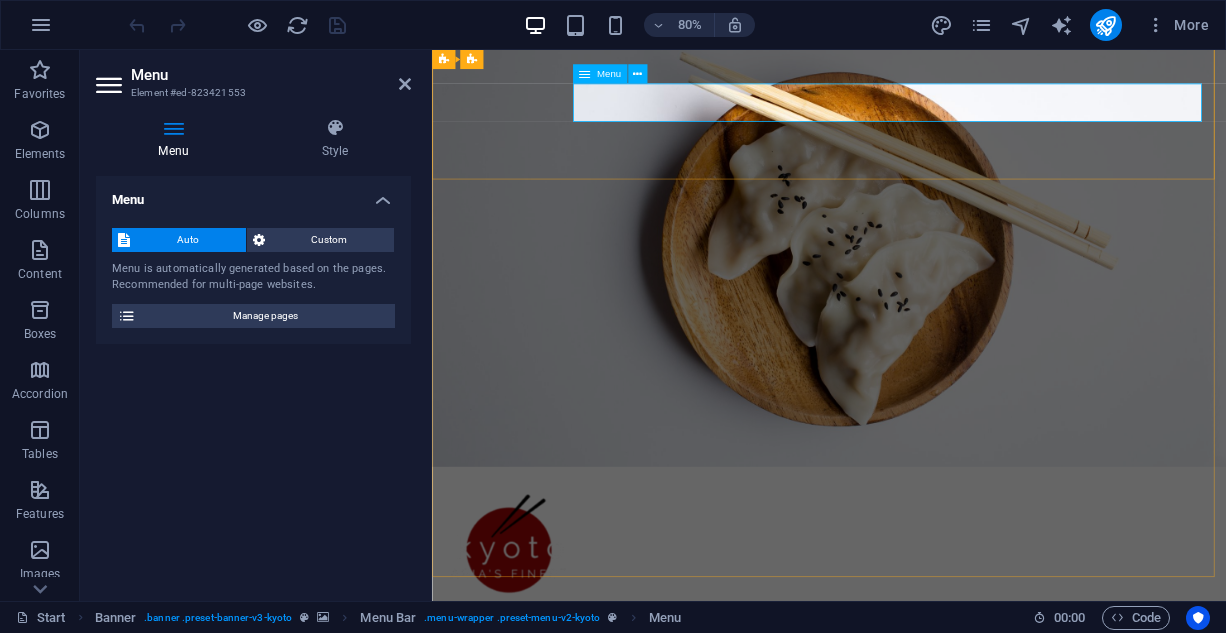 click on "Start About Services Menu Reservation Contact" at bounding box center [928, 771] 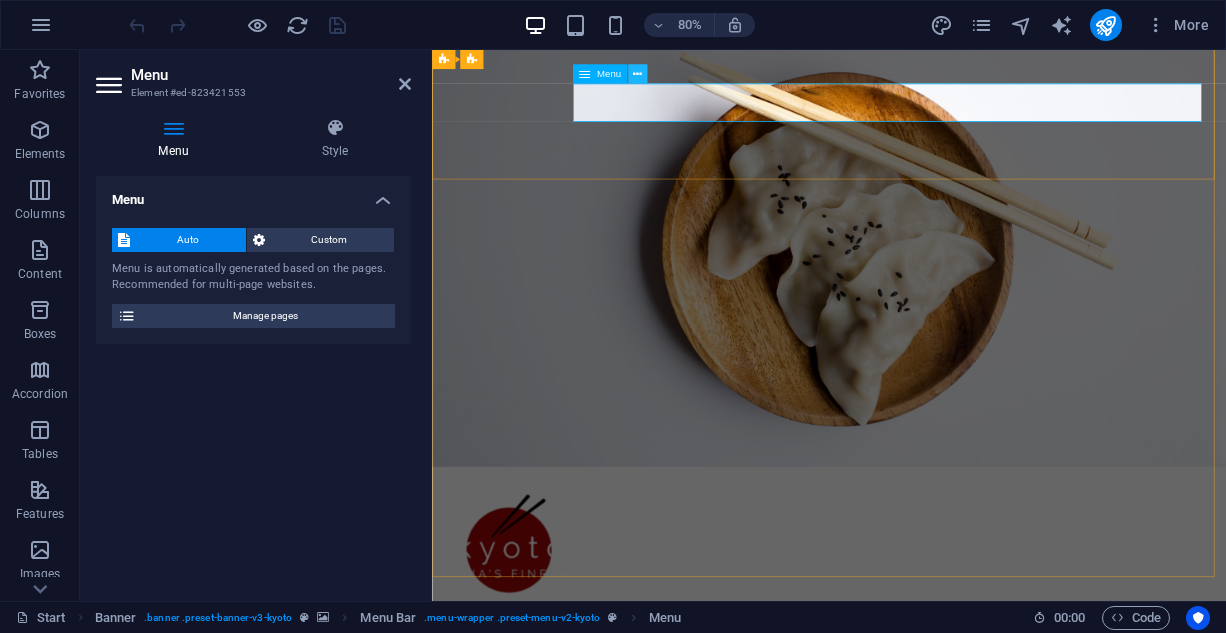 click at bounding box center (637, 74) 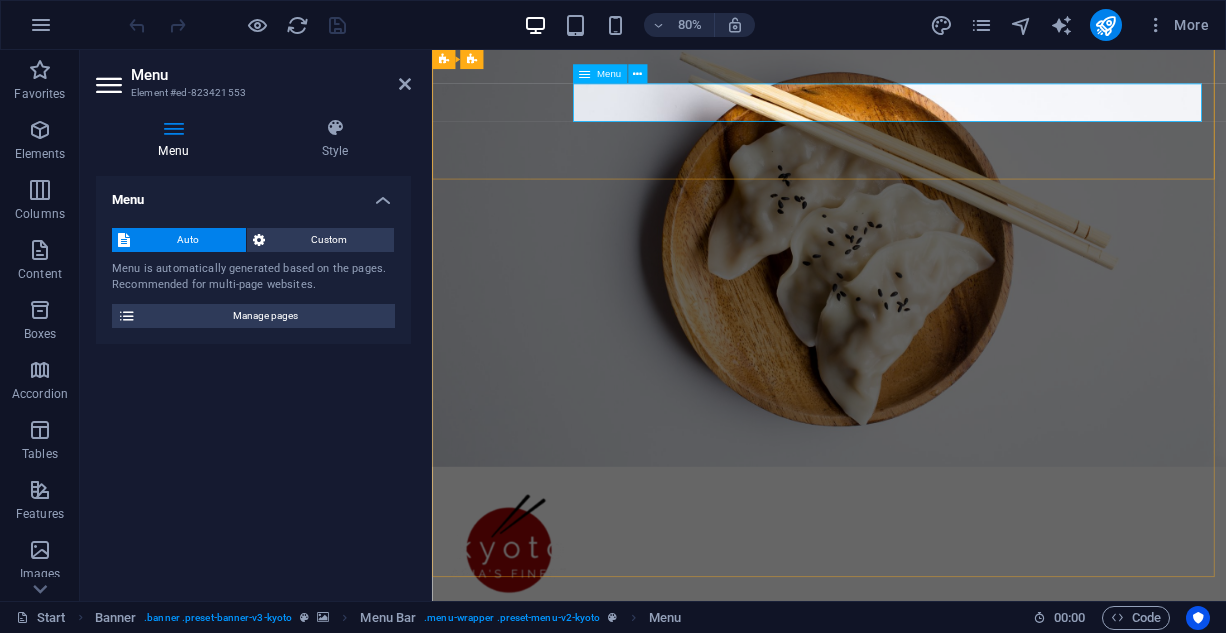 click on "Start About Services Menu Reservation Contact" at bounding box center [928, 771] 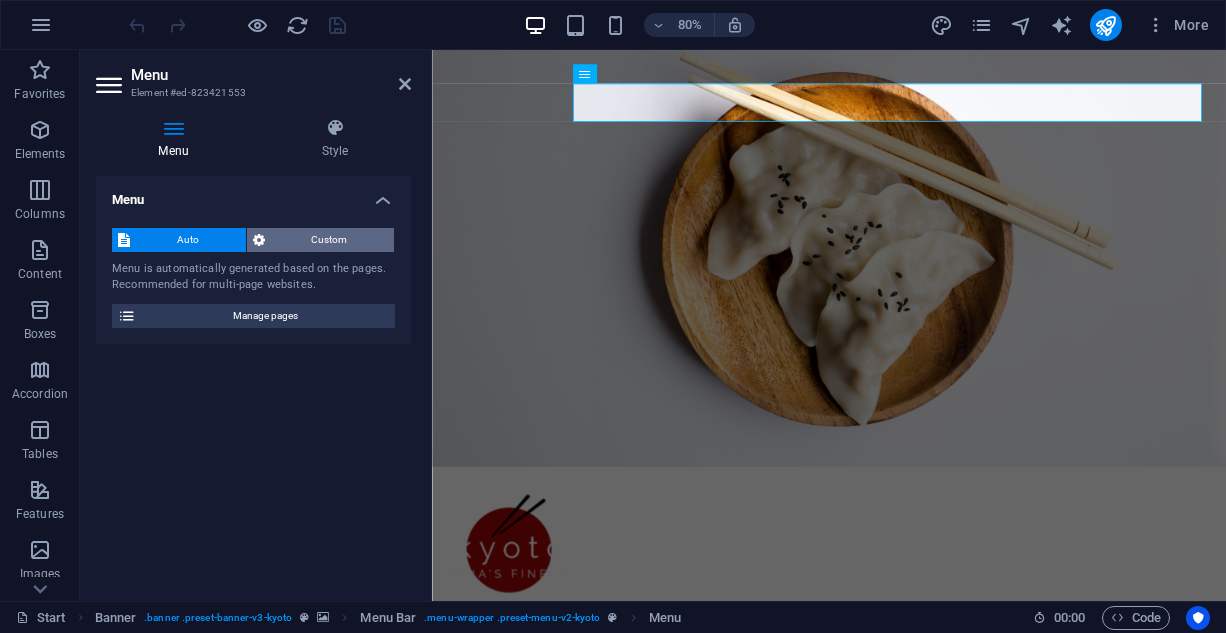 click on "Custom" at bounding box center (330, 240) 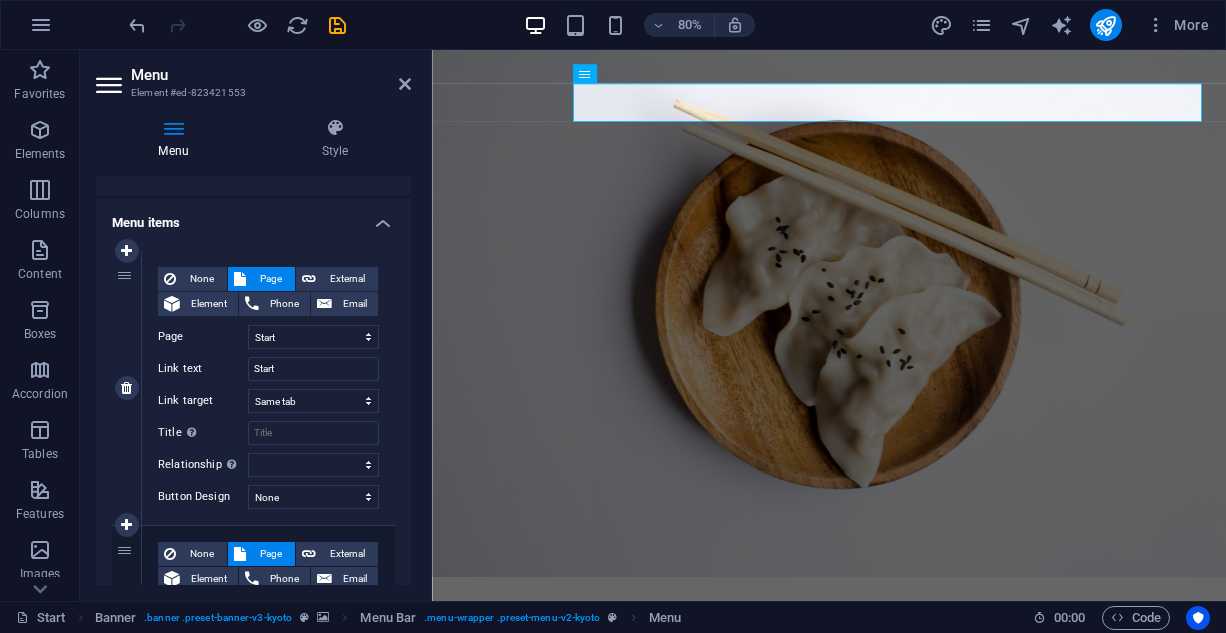 scroll, scrollTop: 117, scrollLeft: 0, axis: vertical 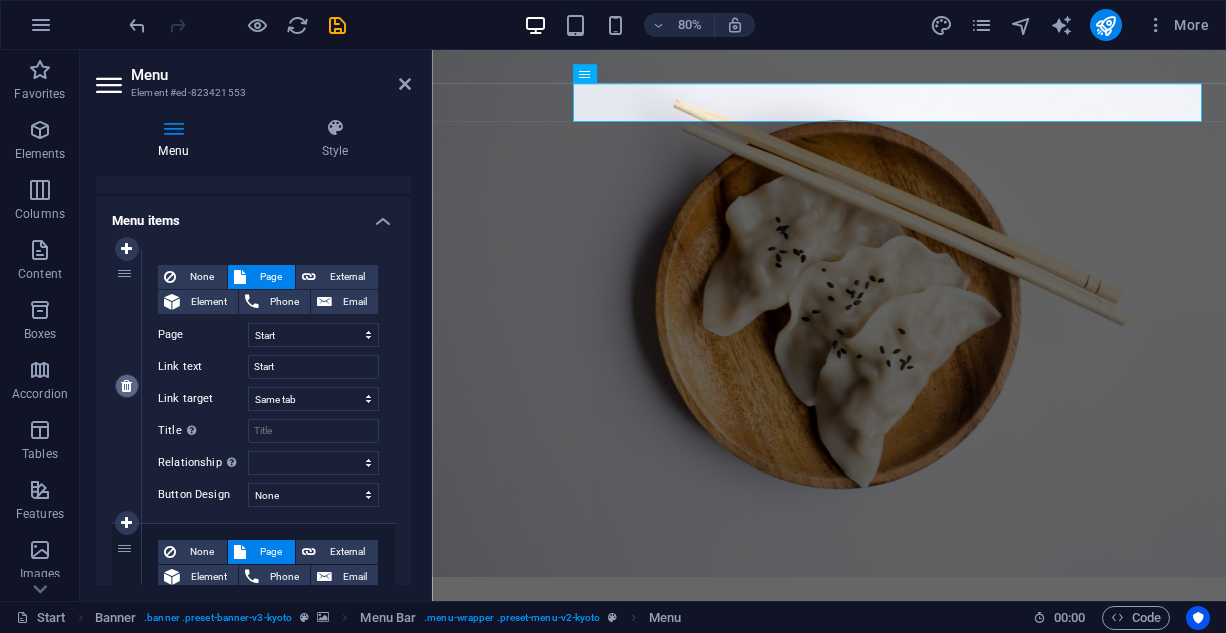 click at bounding box center (126, 386) 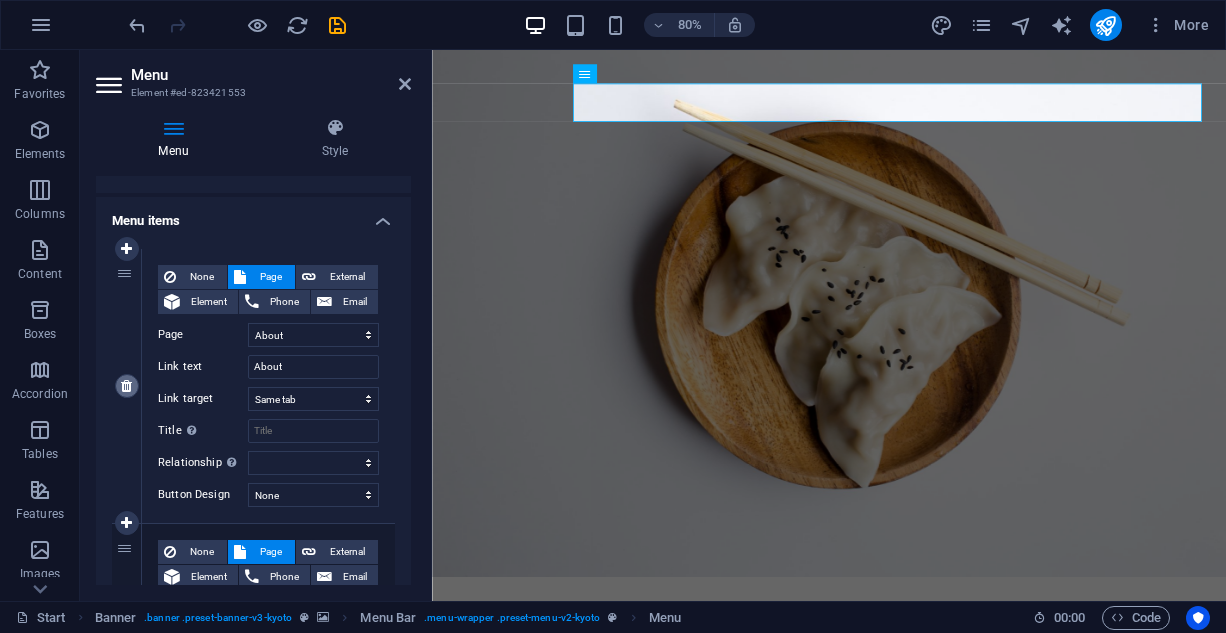 click at bounding box center [126, 386] 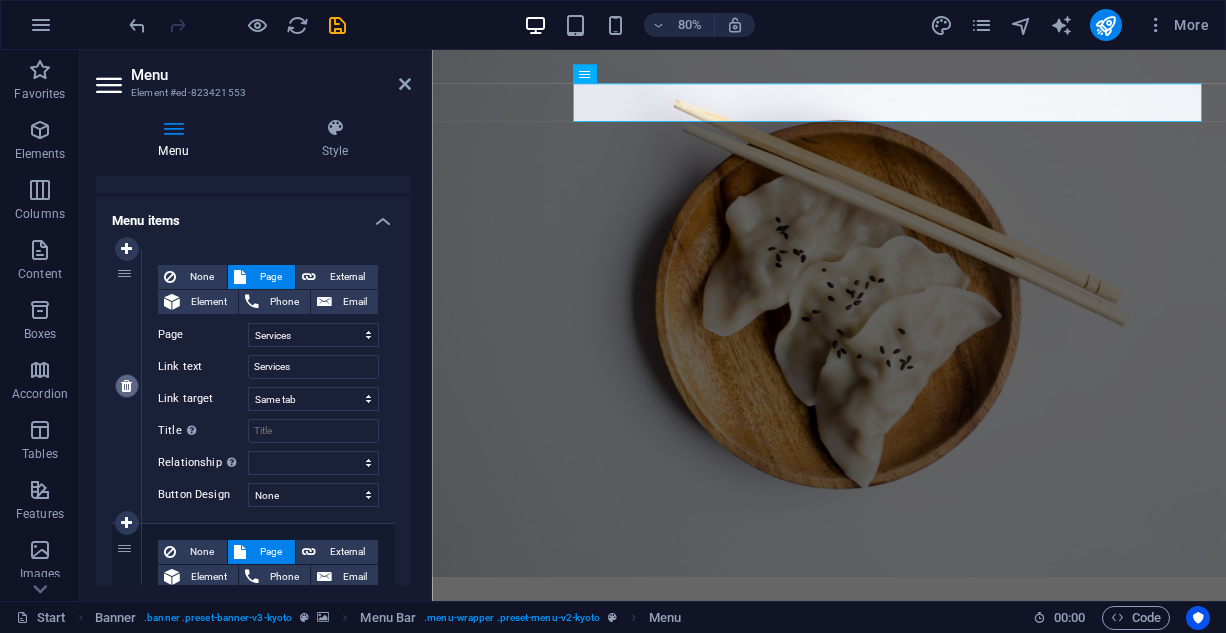 select on "3" 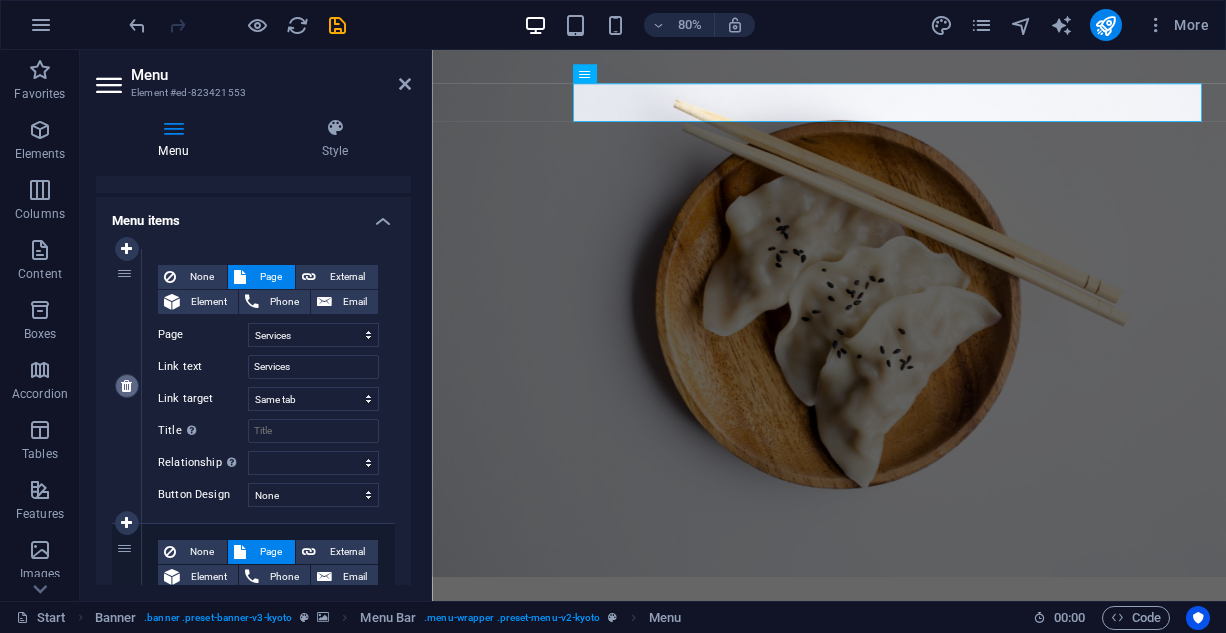 click at bounding box center (126, 386) 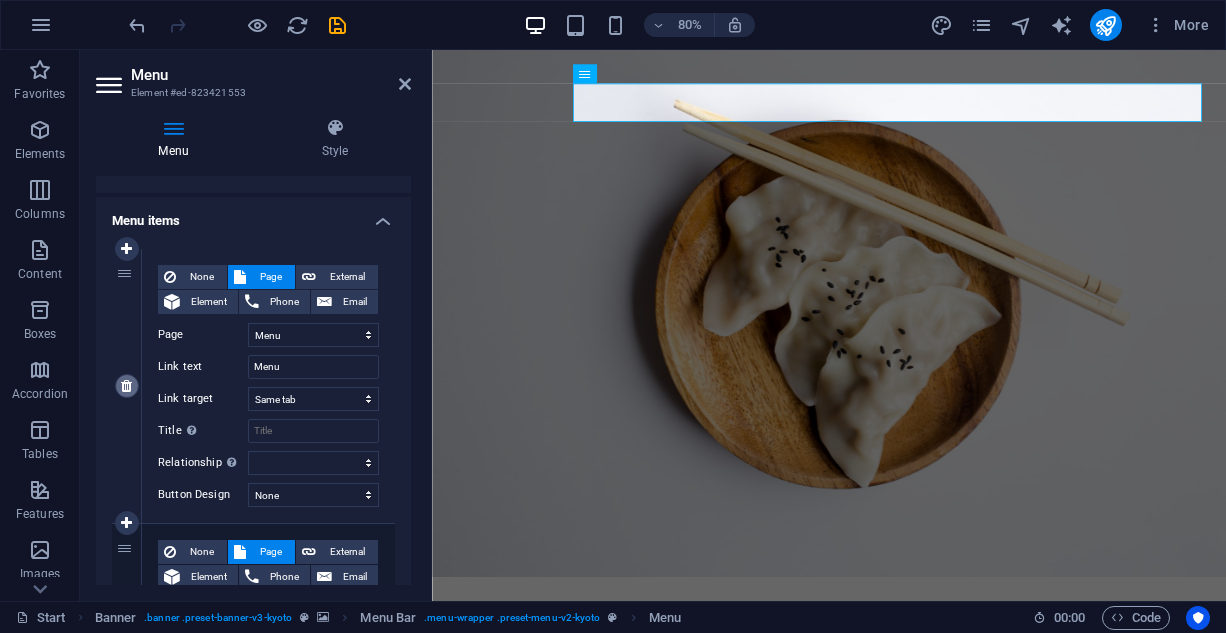 type on "Contact" 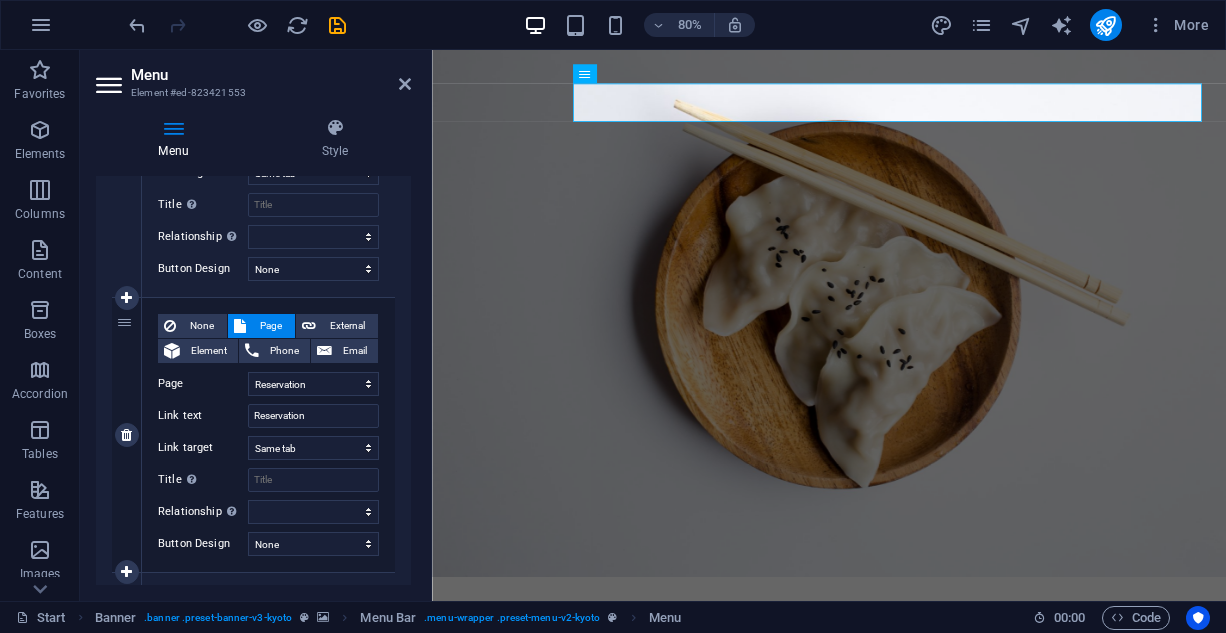 scroll, scrollTop: 337, scrollLeft: 0, axis: vertical 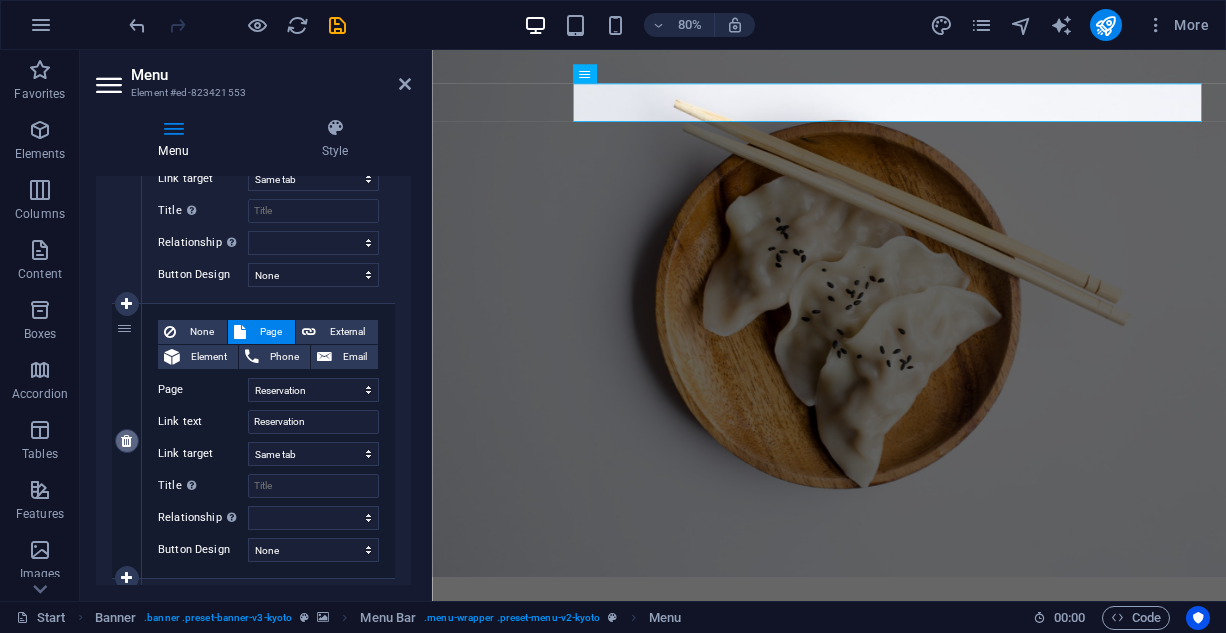 click at bounding box center (126, 441) 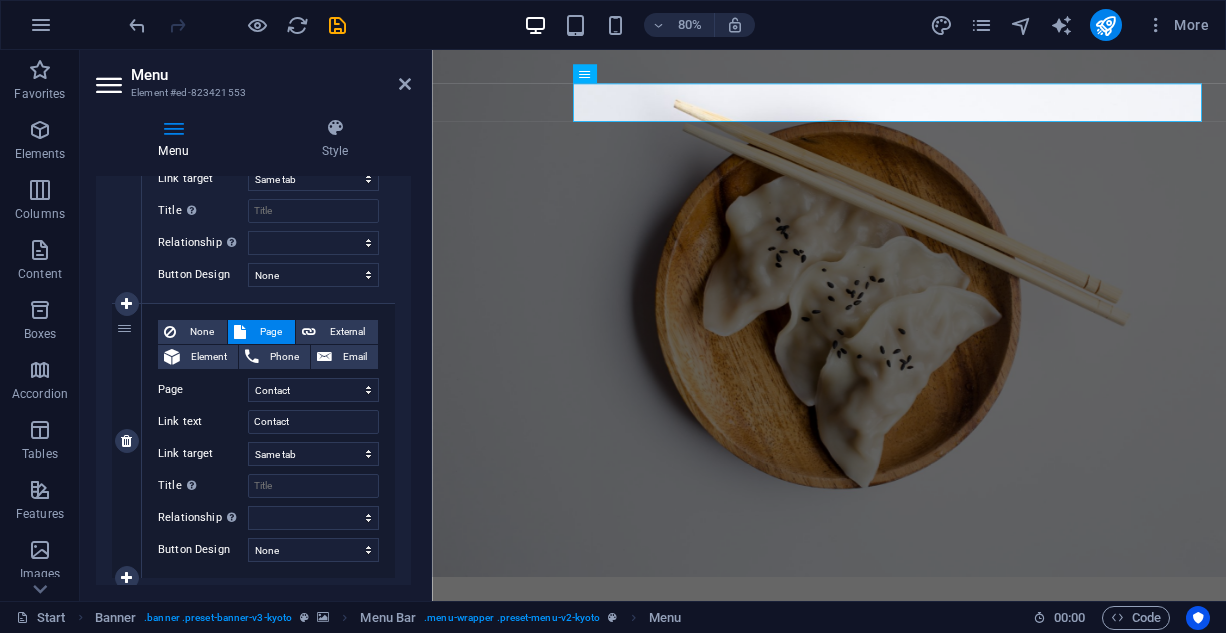 scroll, scrollTop: 385, scrollLeft: 0, axis: vertical 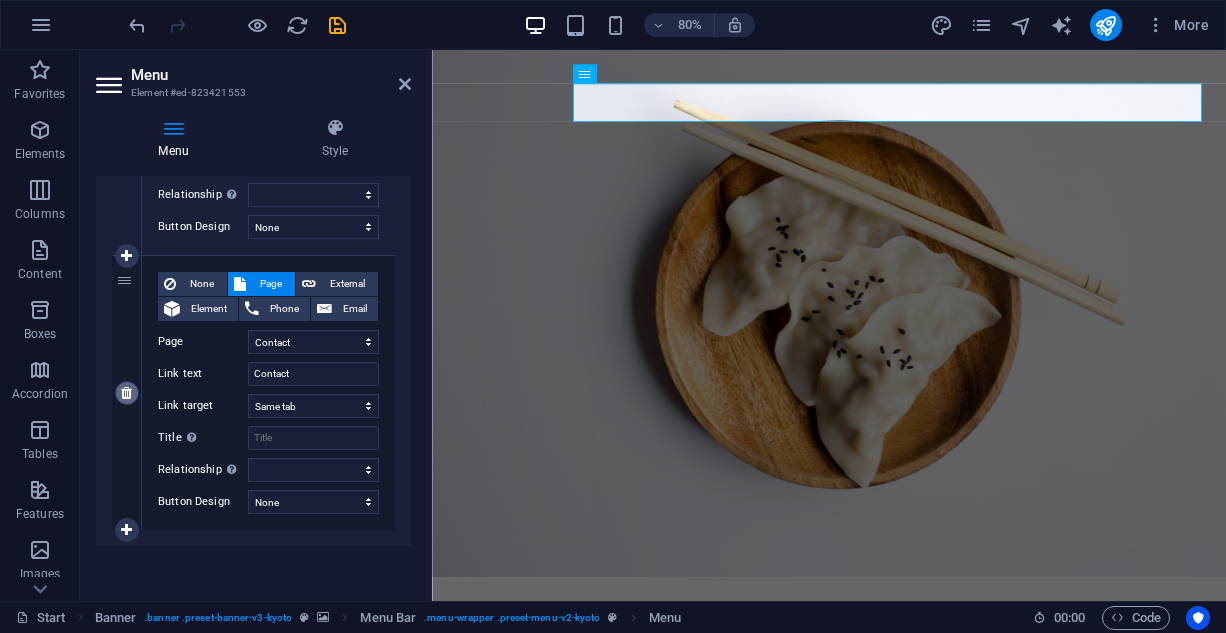 click at bounding box center [126, 393] 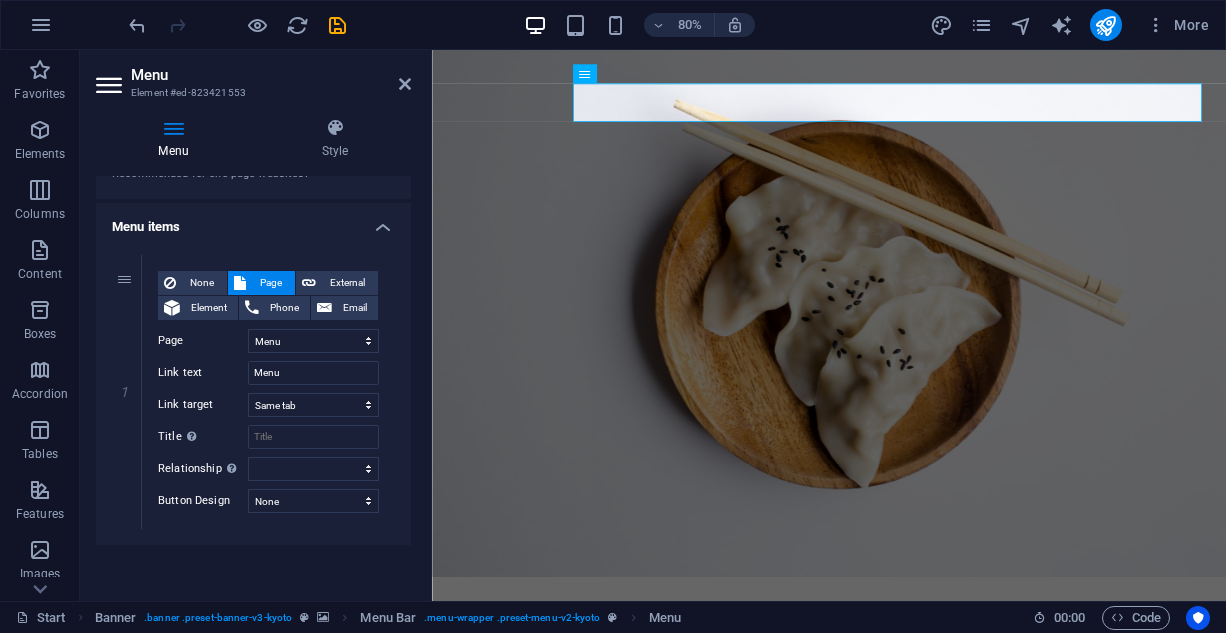 scroll, scrollTop: 110, scrollLeft: 0, axis: vertical 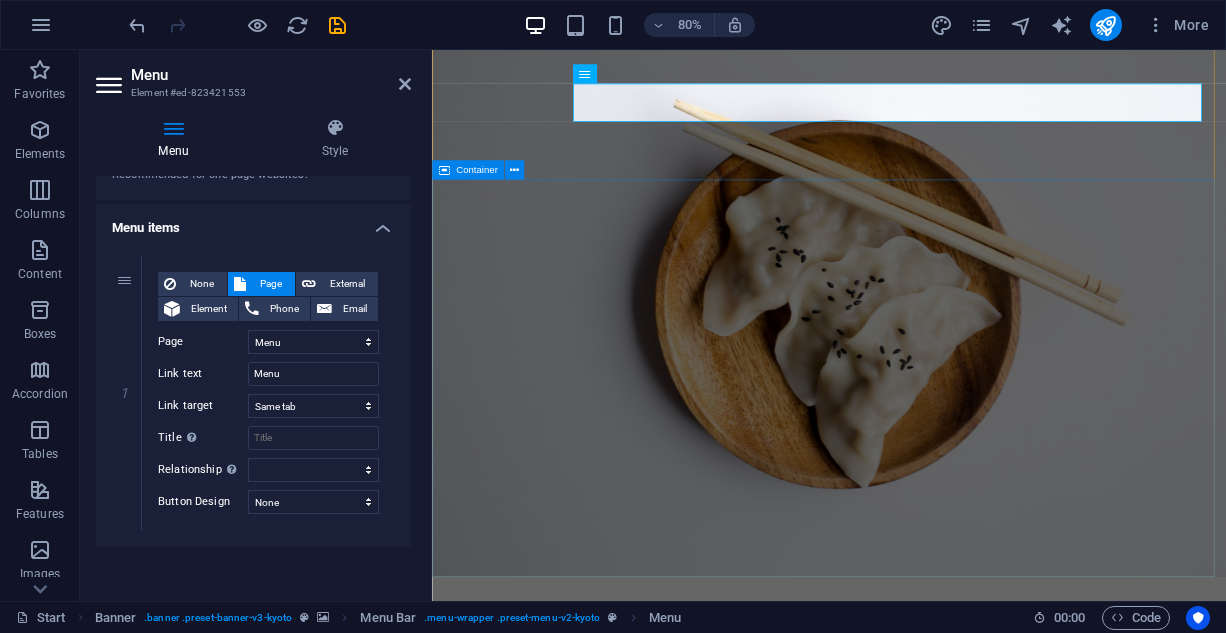 click on "taste of Asia" at bounding box center [928, 1093] 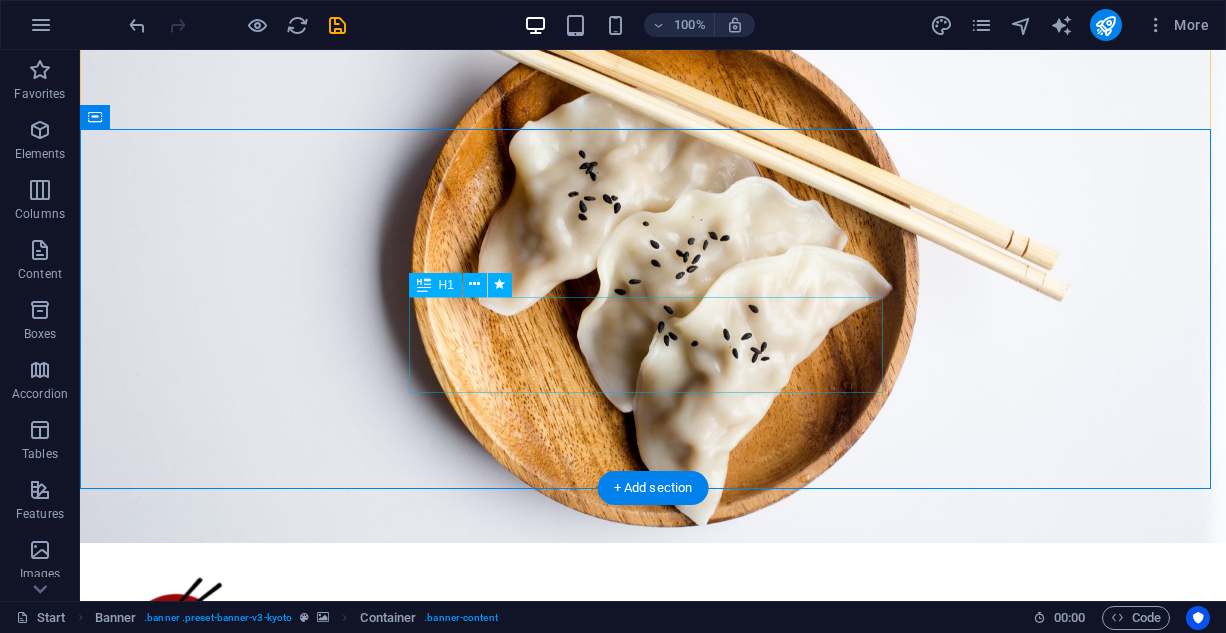 scroll, scrollTop: 0, scrollLeft: 0, axis: both 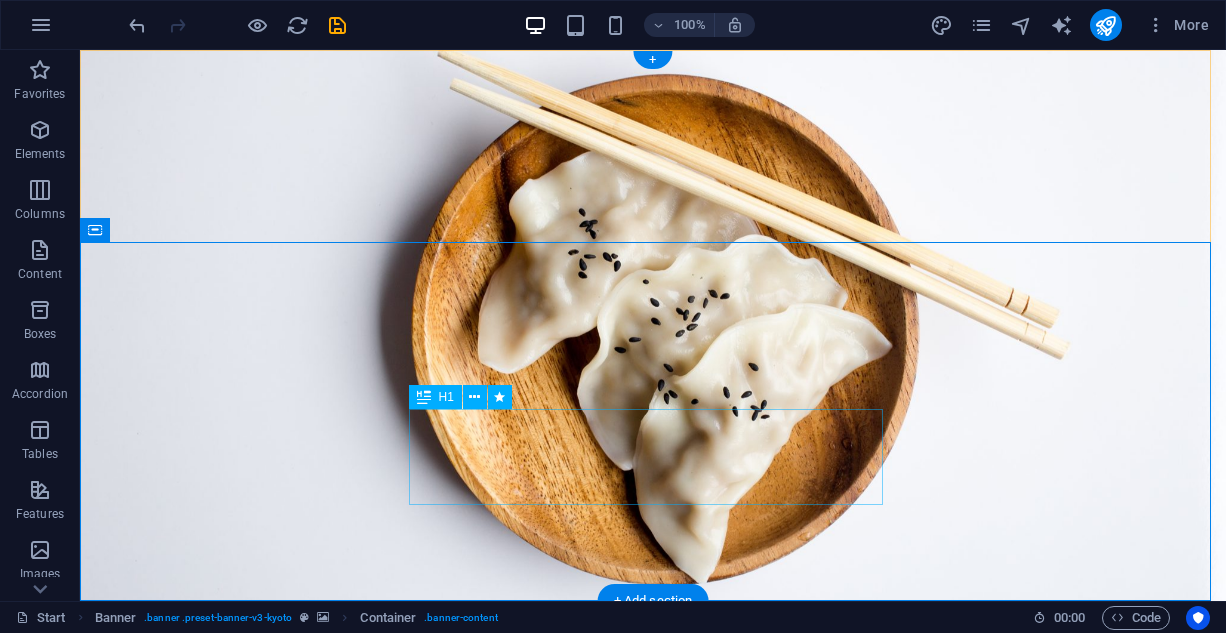 click on "taste of Asia" at bounding box center (653, 985) 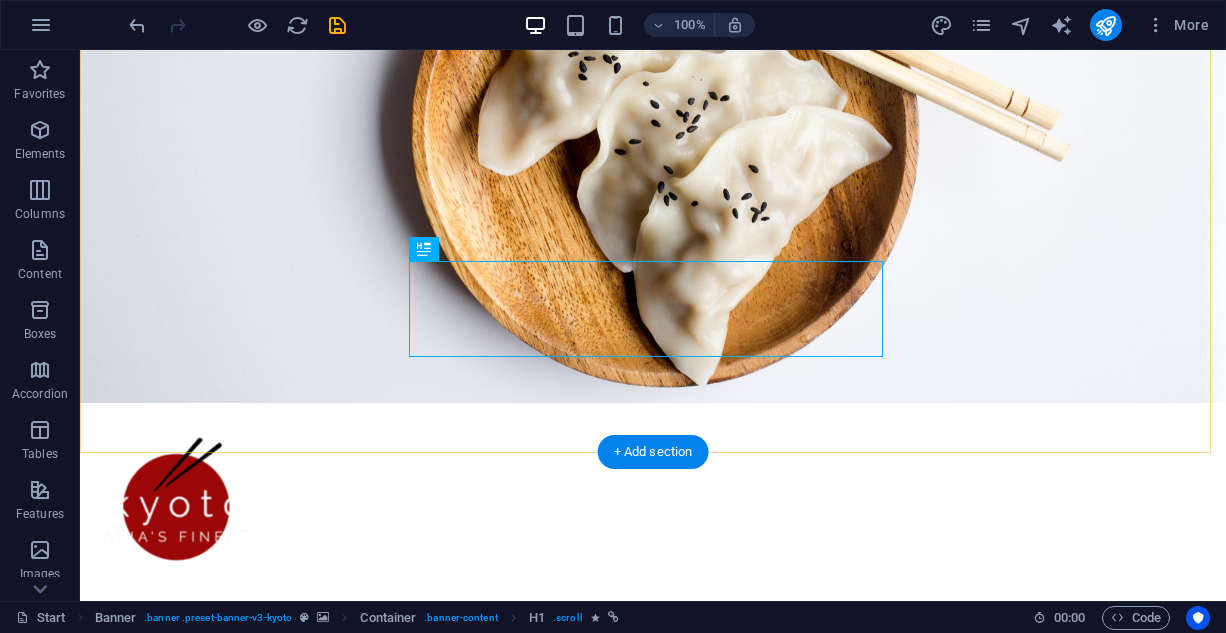 scroll, scrollTop: 200, scrollLeft: 0, axis: vertical 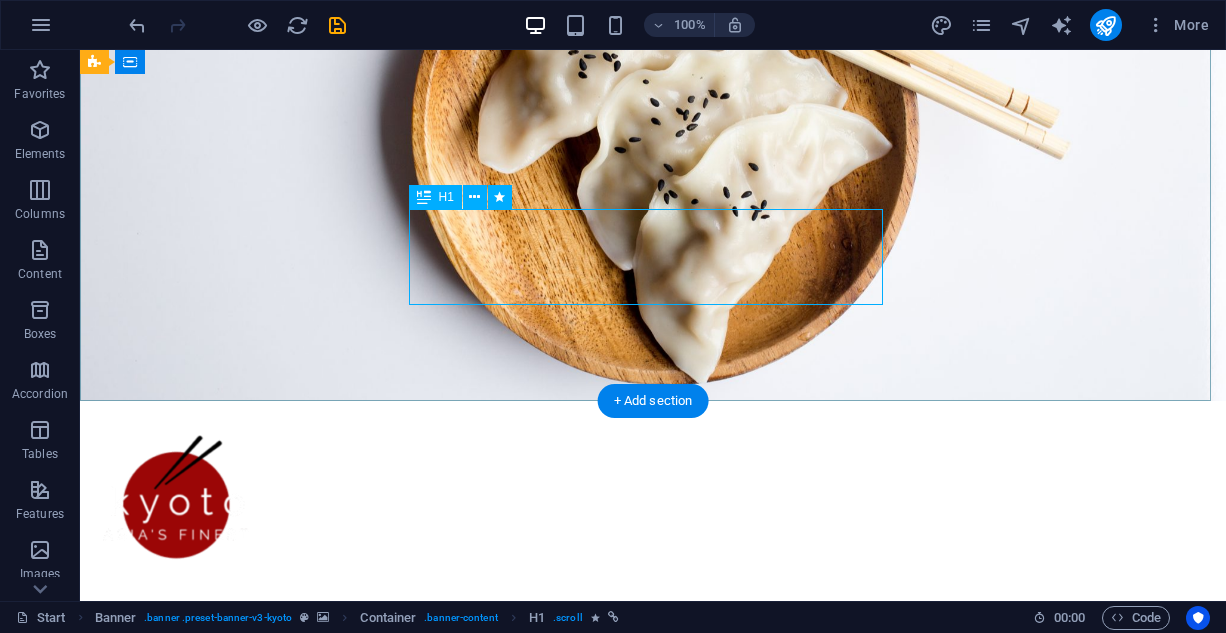 click on "taste of Asia" at bounding box center [653, 785] 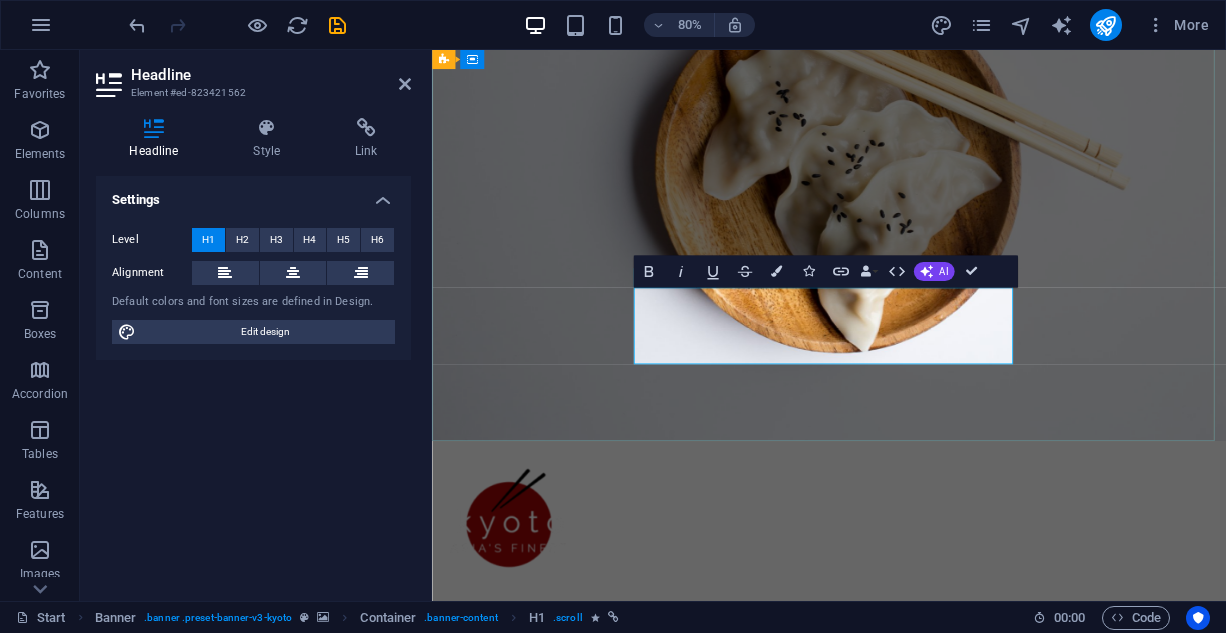 type 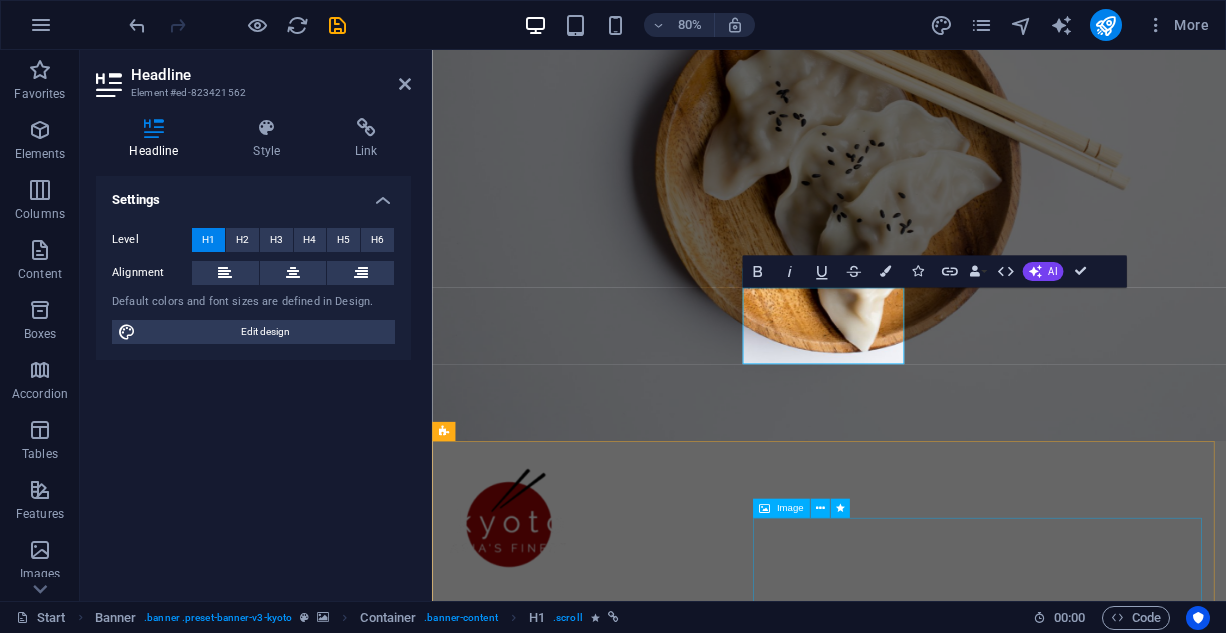 click at bounding box center (594, 2580) 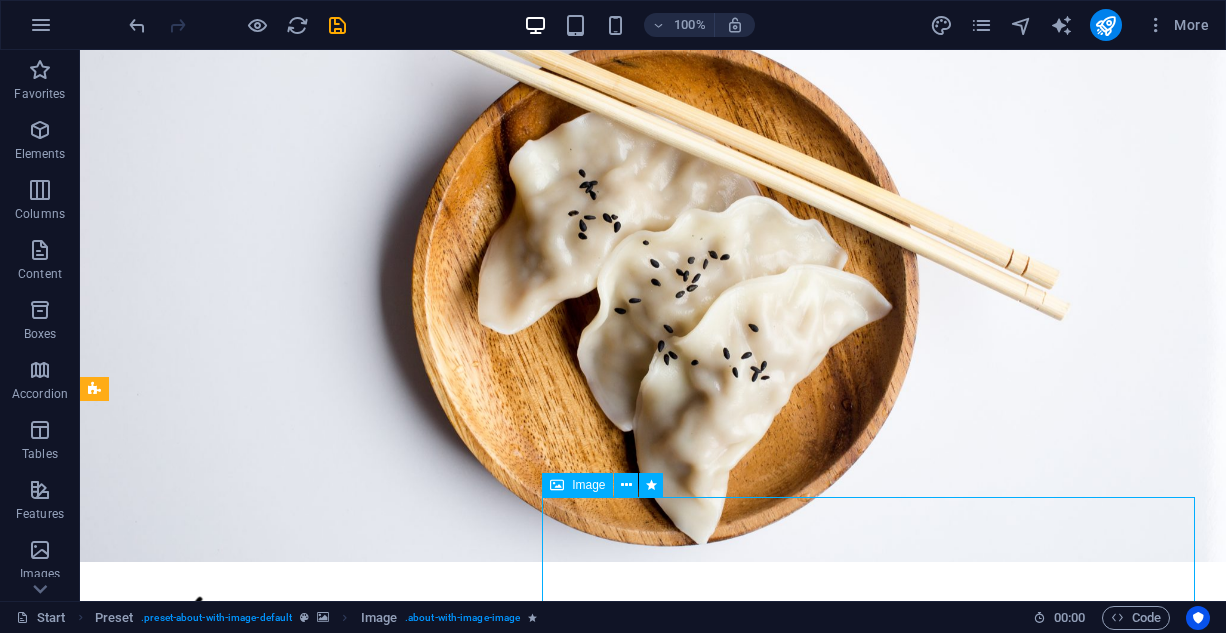 scroll, scrollTop: 0, scrollLeft: 0, axis: both 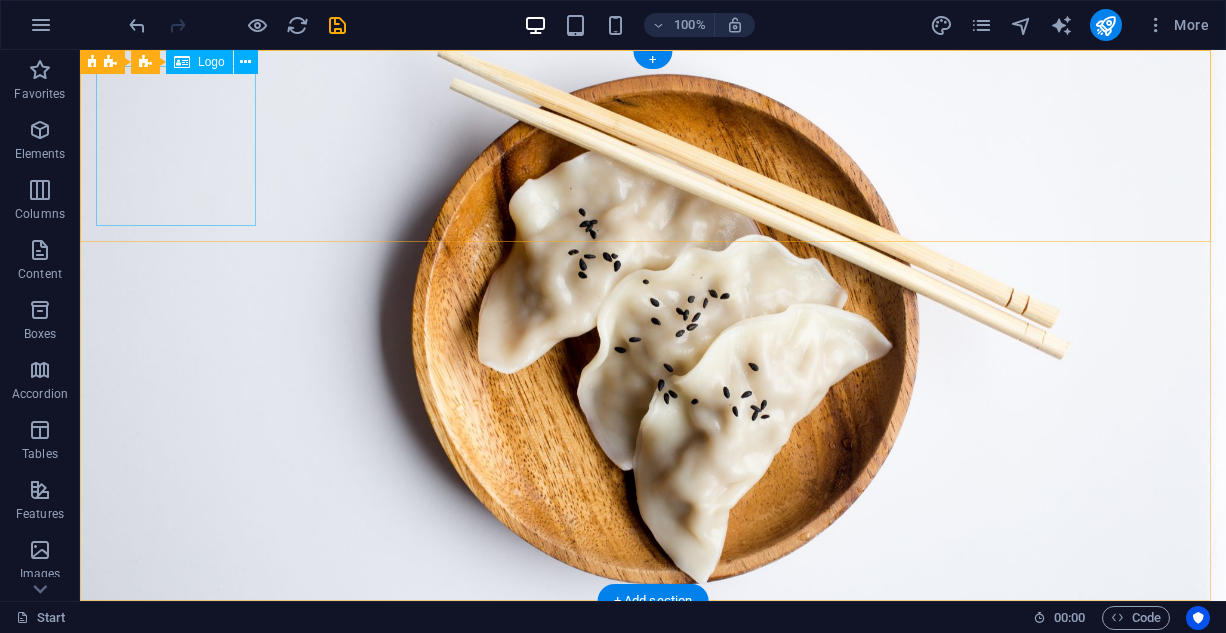 click at bounding box center (653, 697) 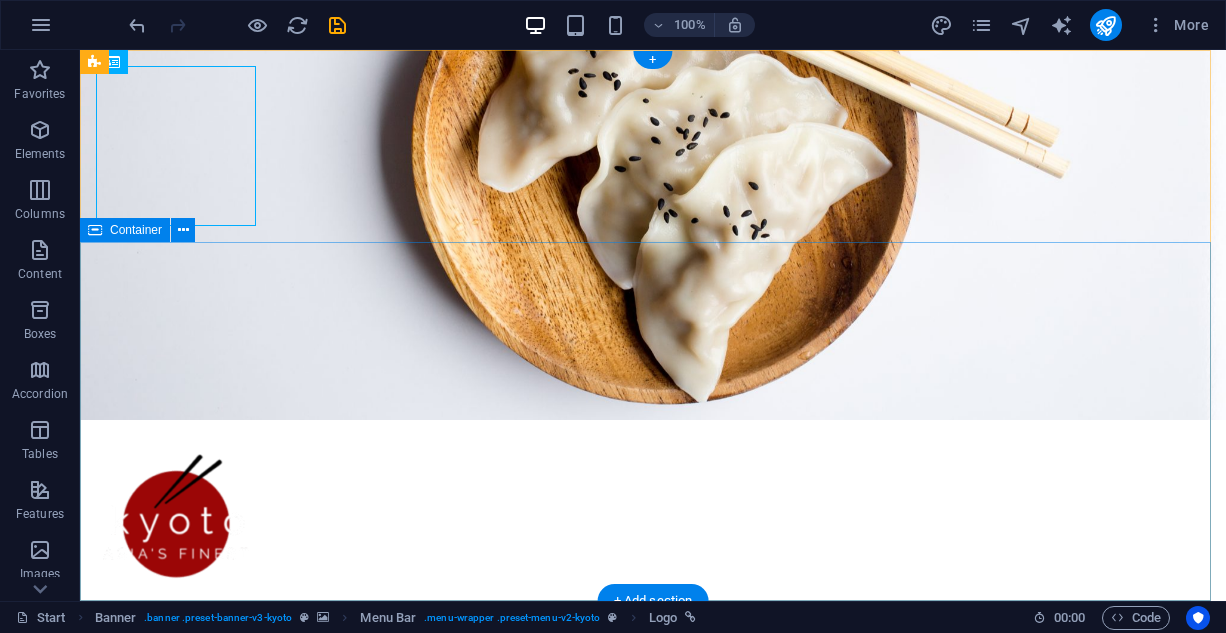 scroll, scrollTop: 0, scrollLeft: 0, axis: both 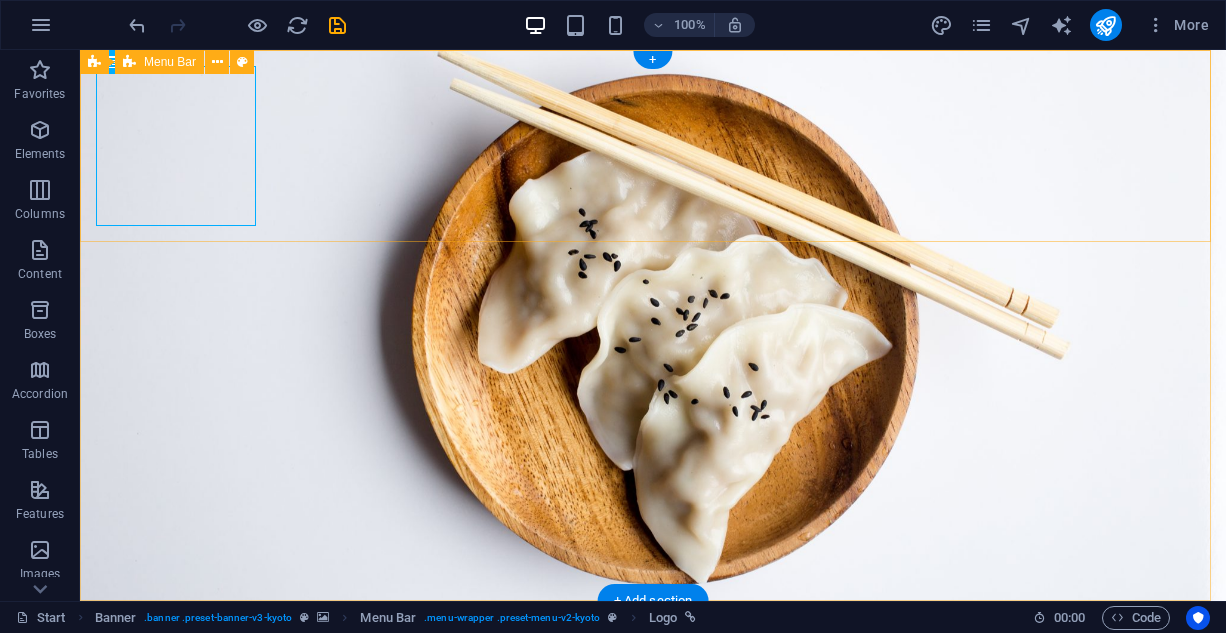 click on "Menu" at bounding box center [653, 721] 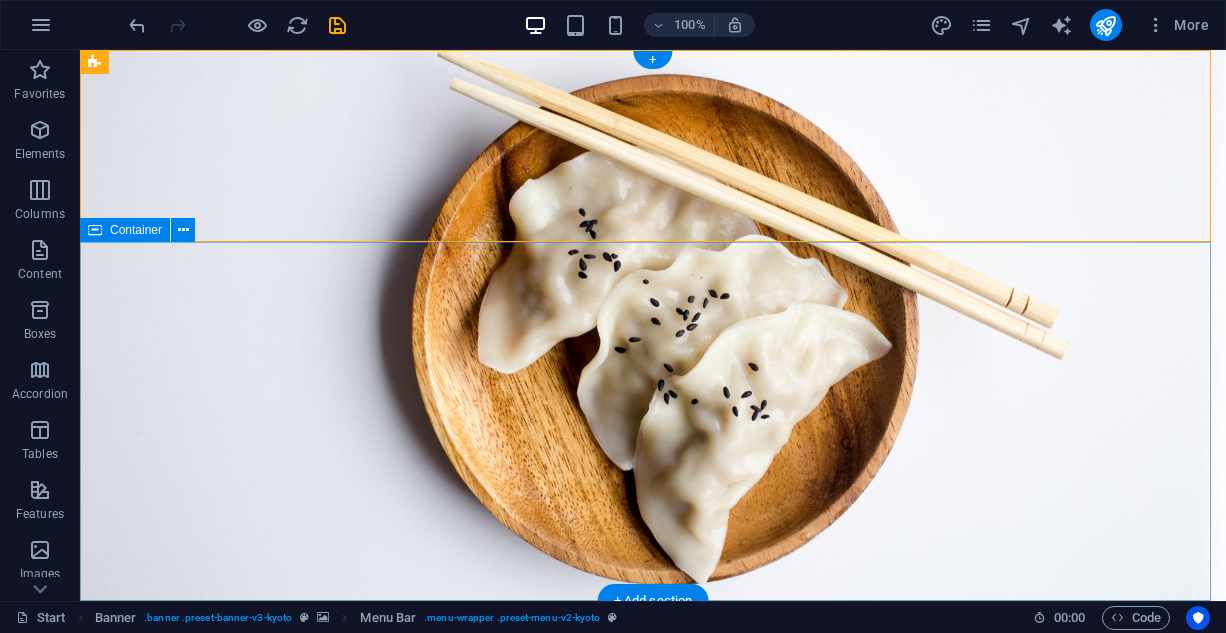 click on "MENU" at bounding box center [653, 985] 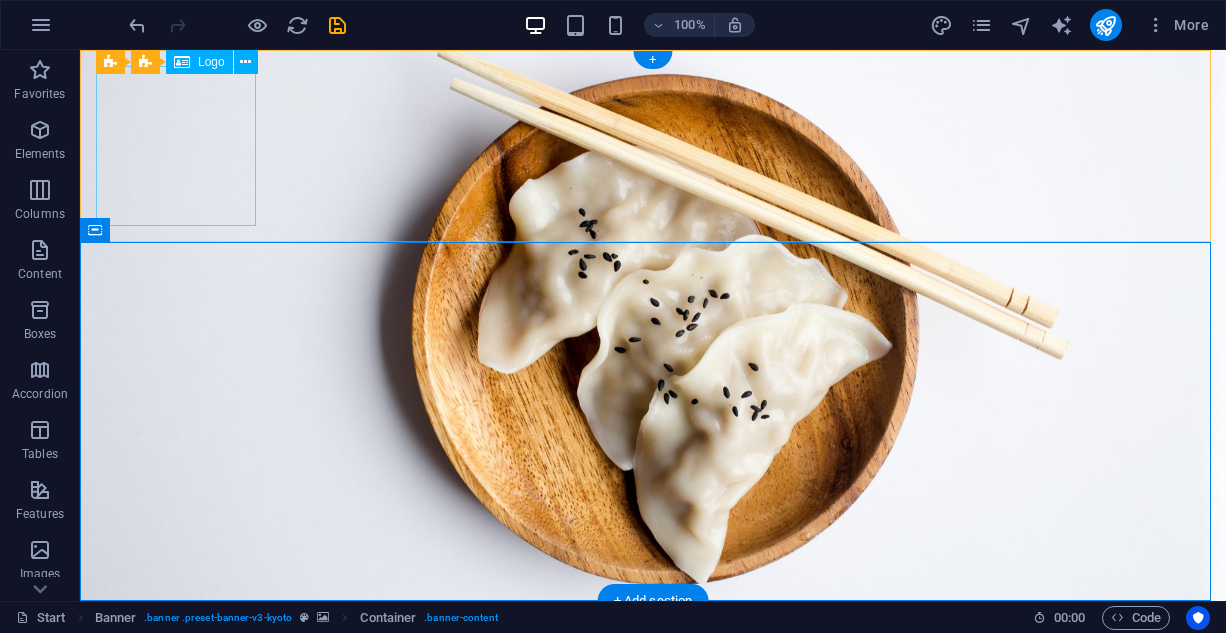 click at bounding box center (653, 697) 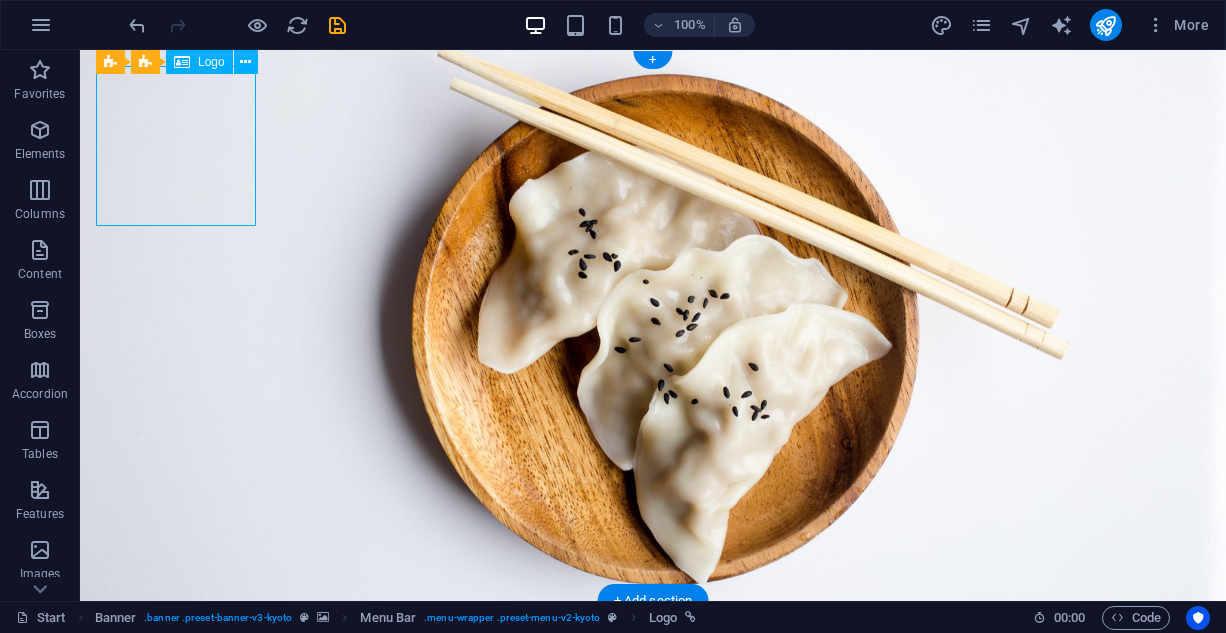 click at bounding box center [653, 697] 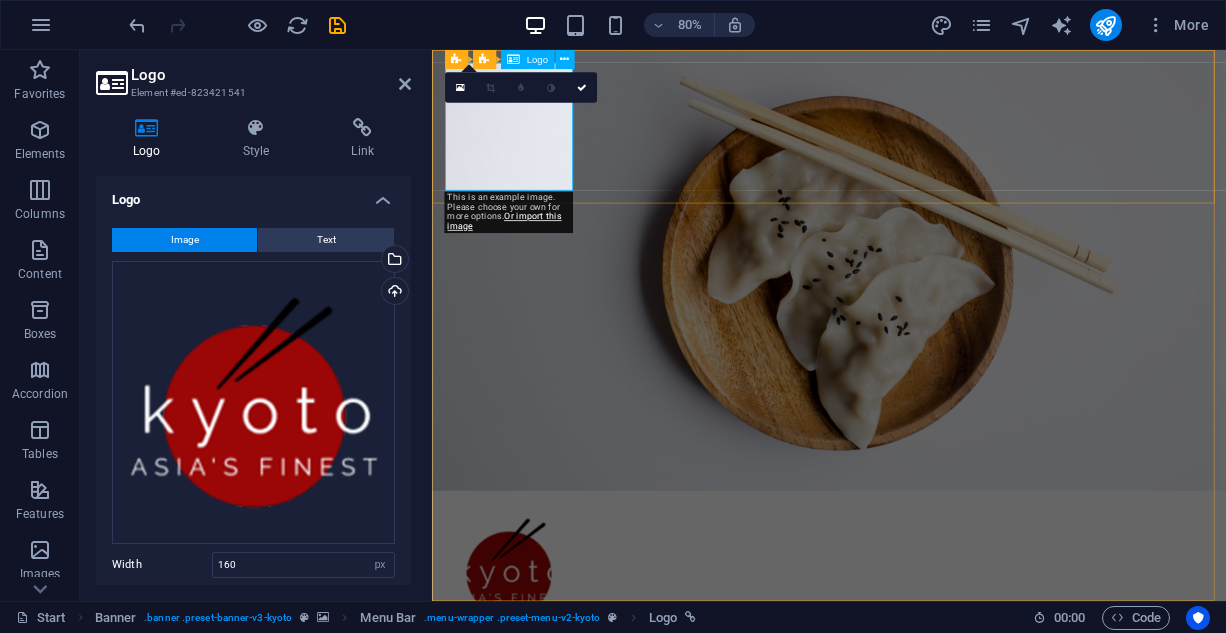 click at bounding box center (928, 697) 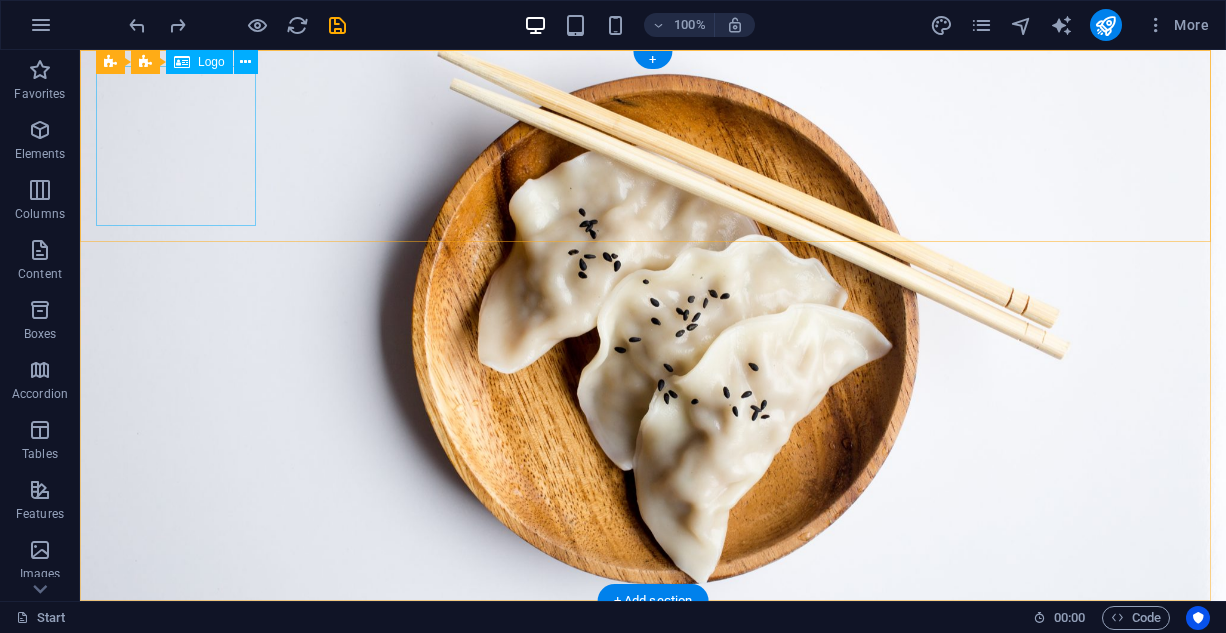 click at bounding box center (653, 697) 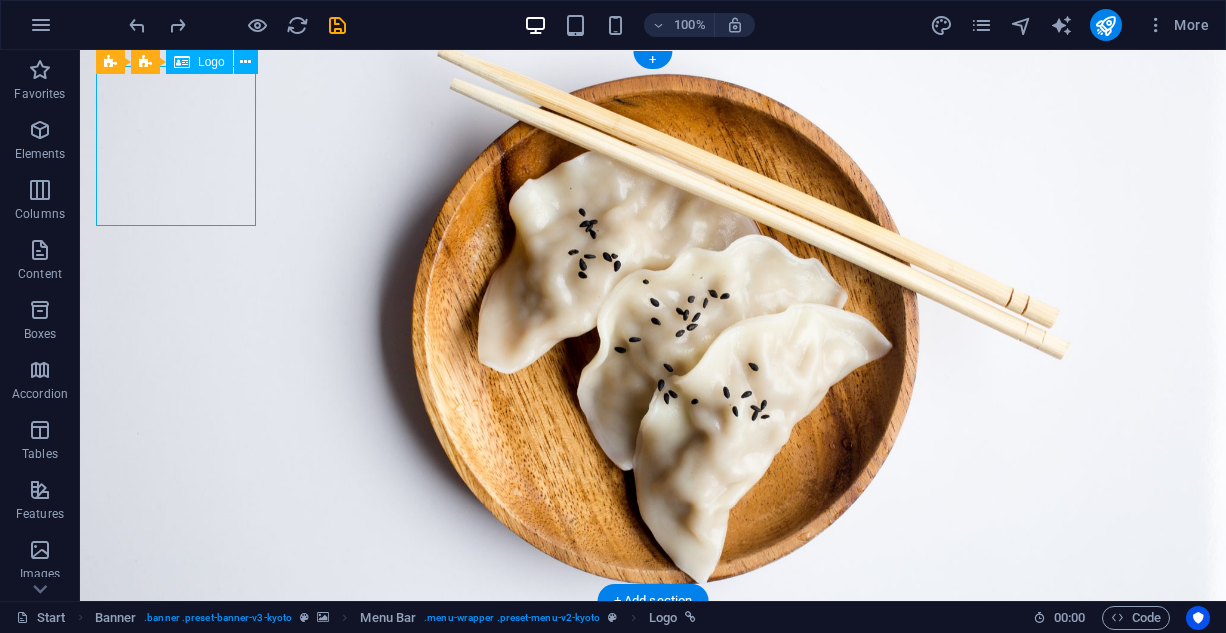 click at bounding box center (653, 697) 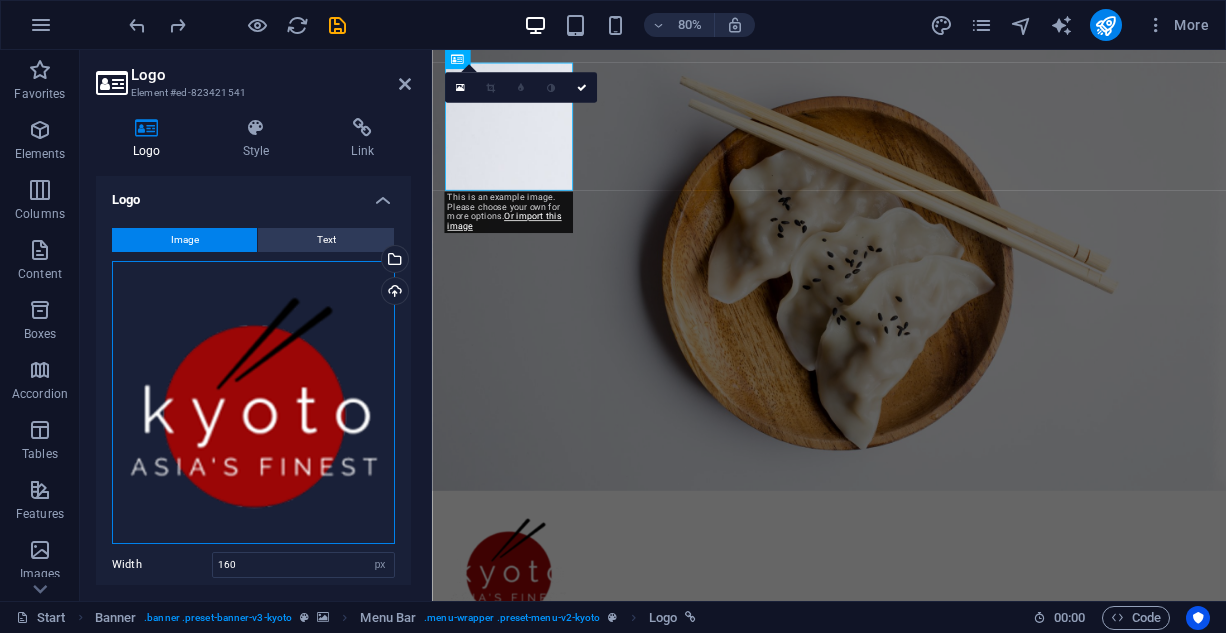 click on "Drag files here, click to choose files or select files from Files or our free stock photos & videos" at bounding box center (253, 402) 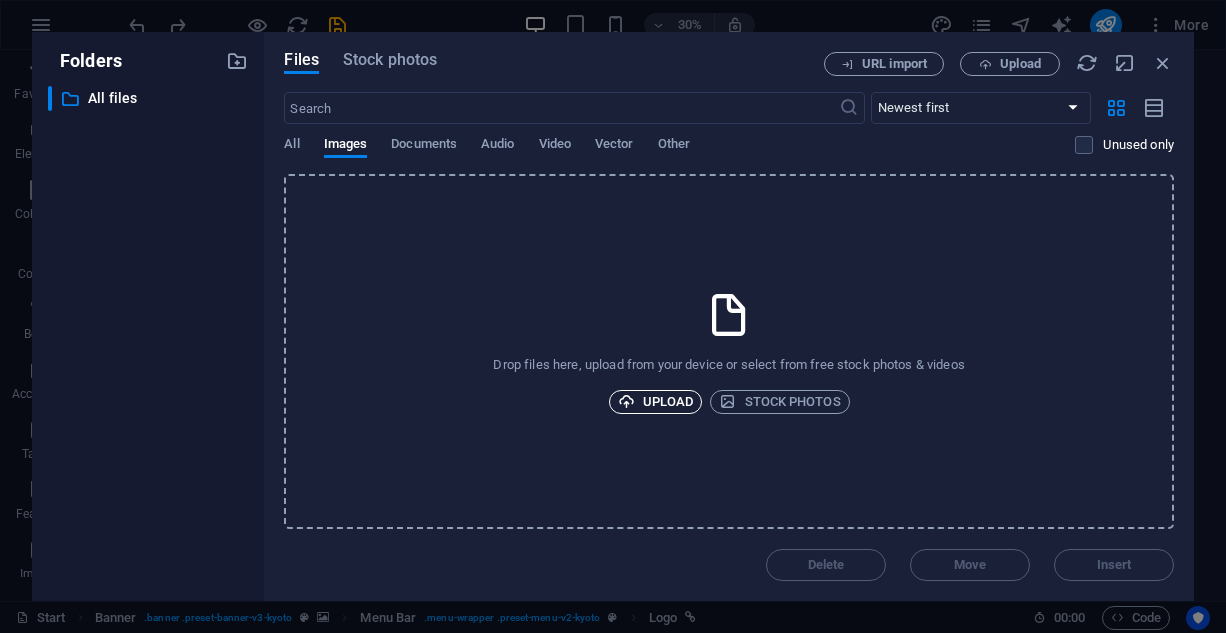 click on "Upload" at bounding box center (656, 402) 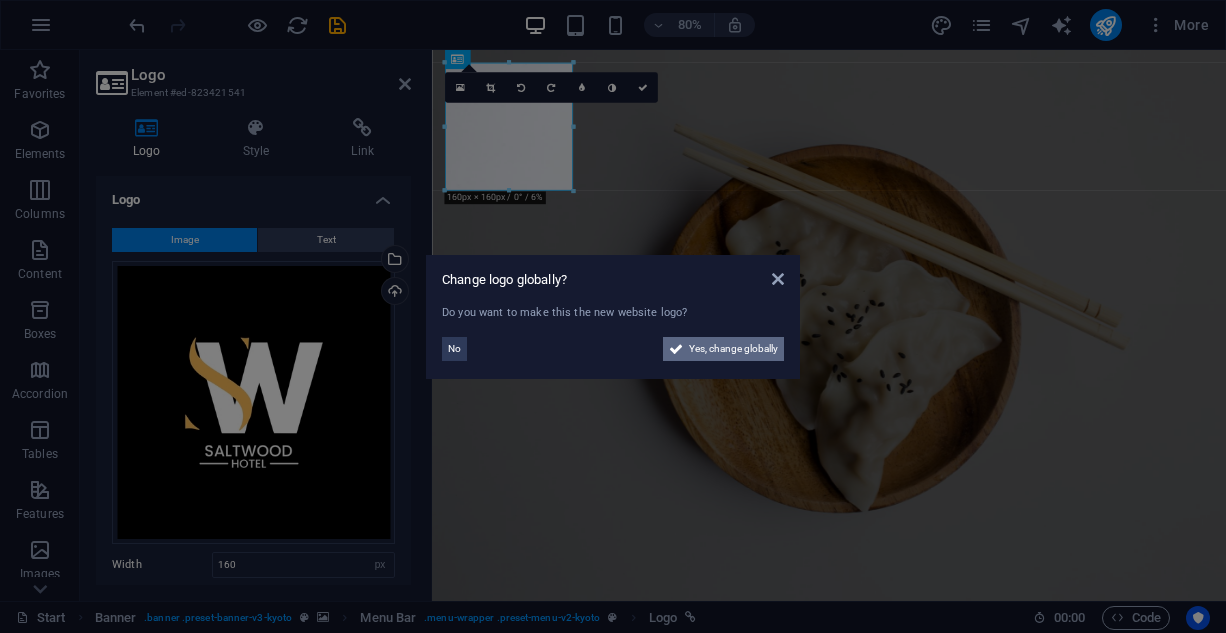 click on "Yes, change globally" at bounding box center [733, 349] 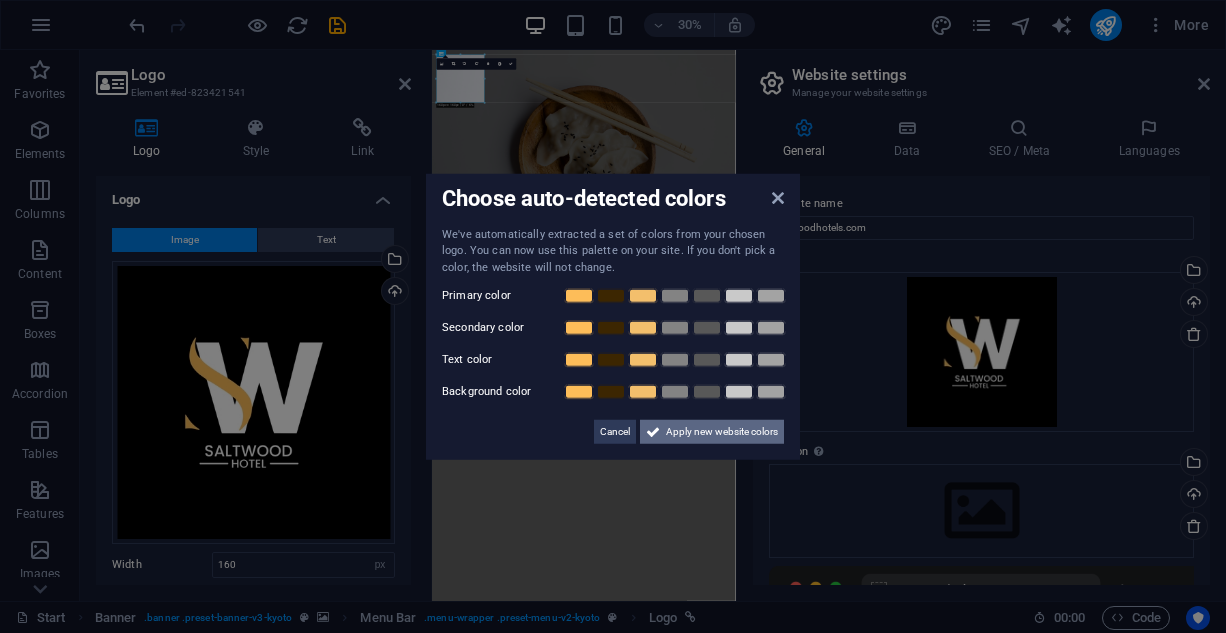 click on "Apply new website colors" at bounding box center [722, 432] 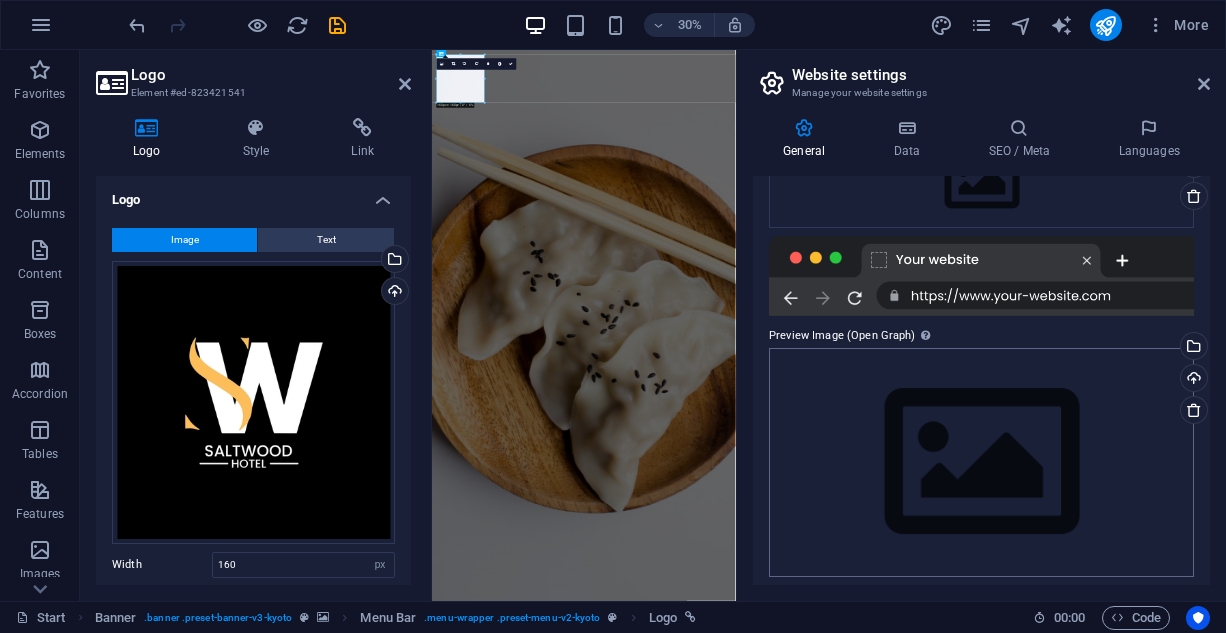 scroll, scrollTop: 331, scrollLeft: 0, axis: vertical 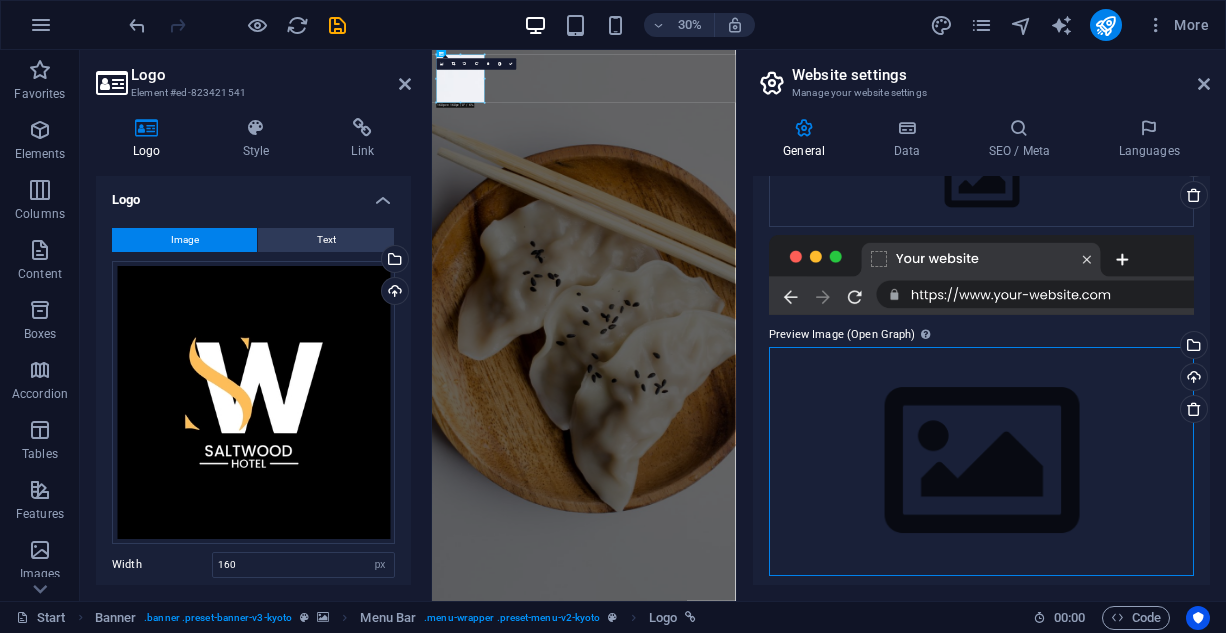 click on "Drag files here, click to choose files or select files from Files or our free stock photos & videos" at bounding box center (981, 461) 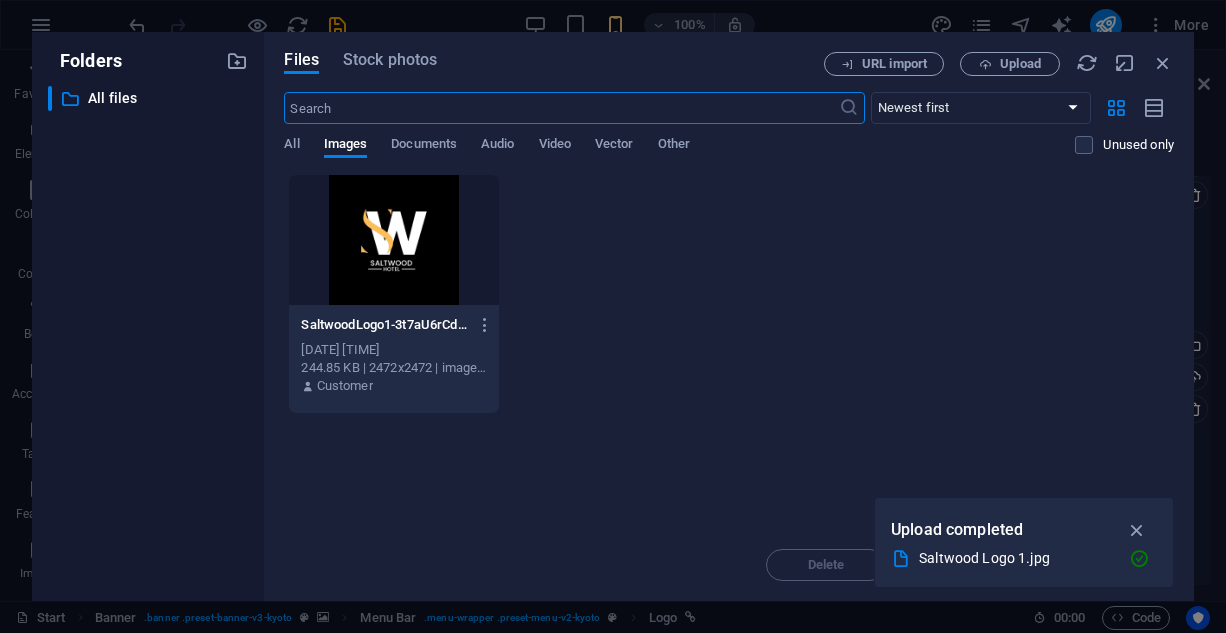 click at bounding box center [393, 240] 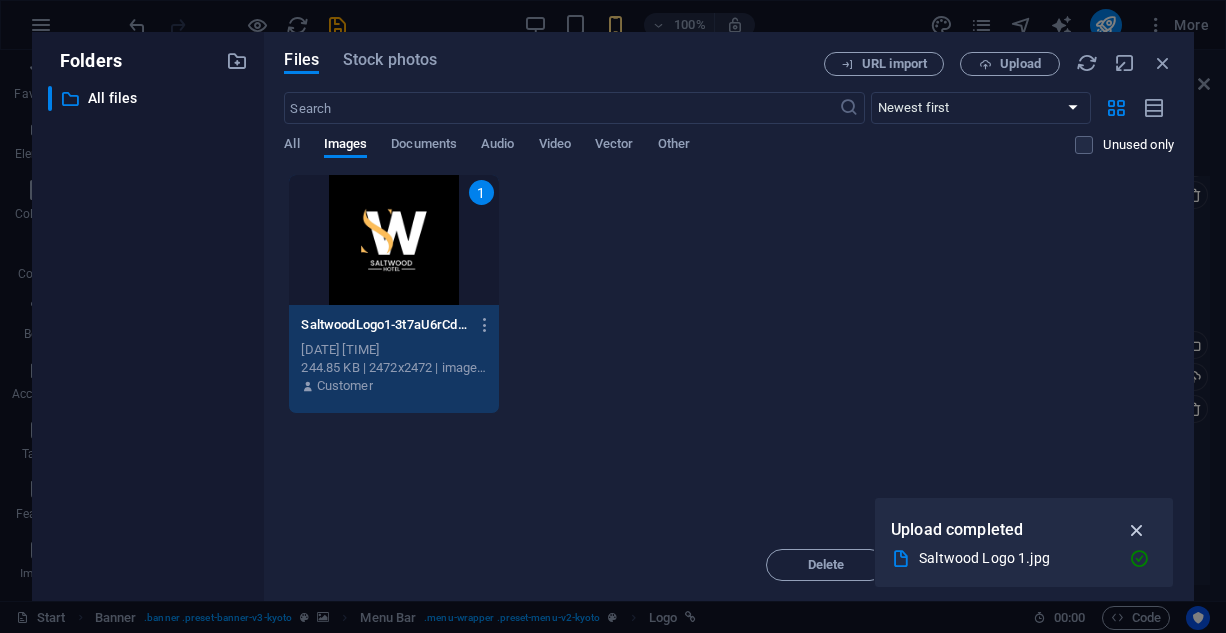 click at bounding box center [1137, 530] 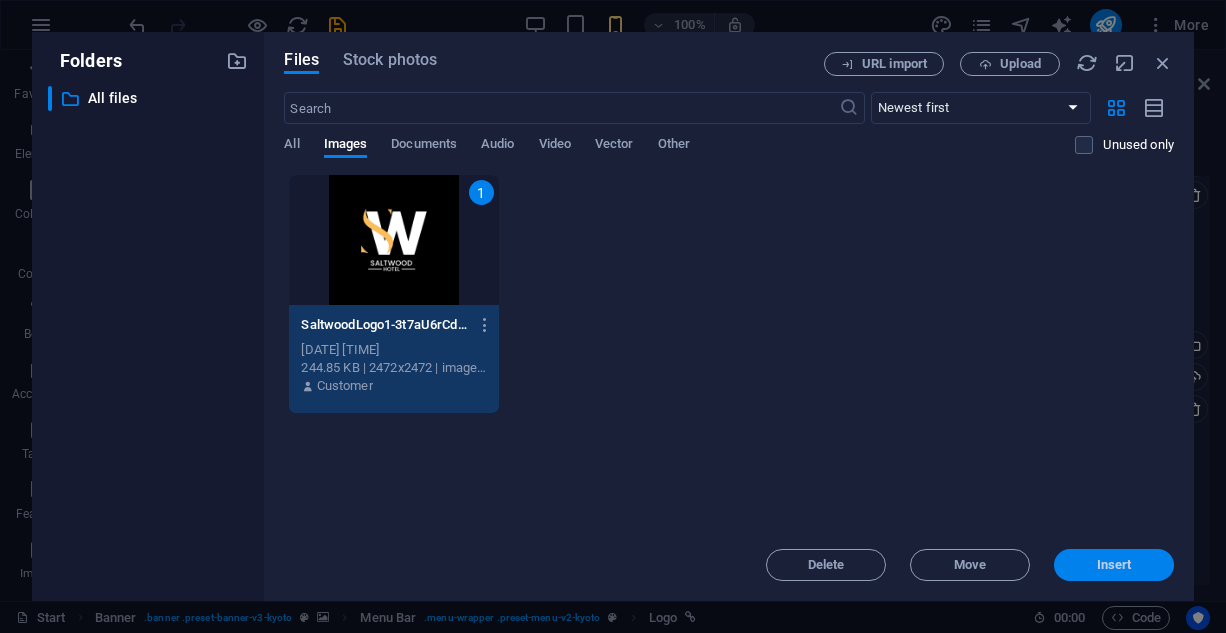 click on "Insert" at bounding box center (1114, 565) 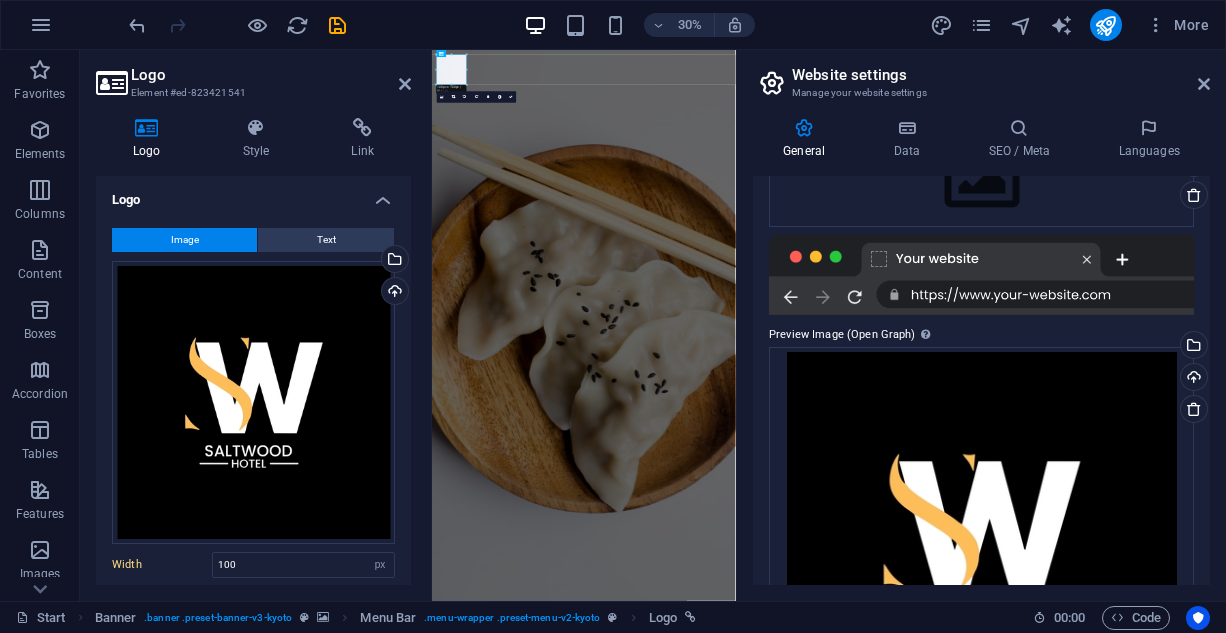 type on "160" 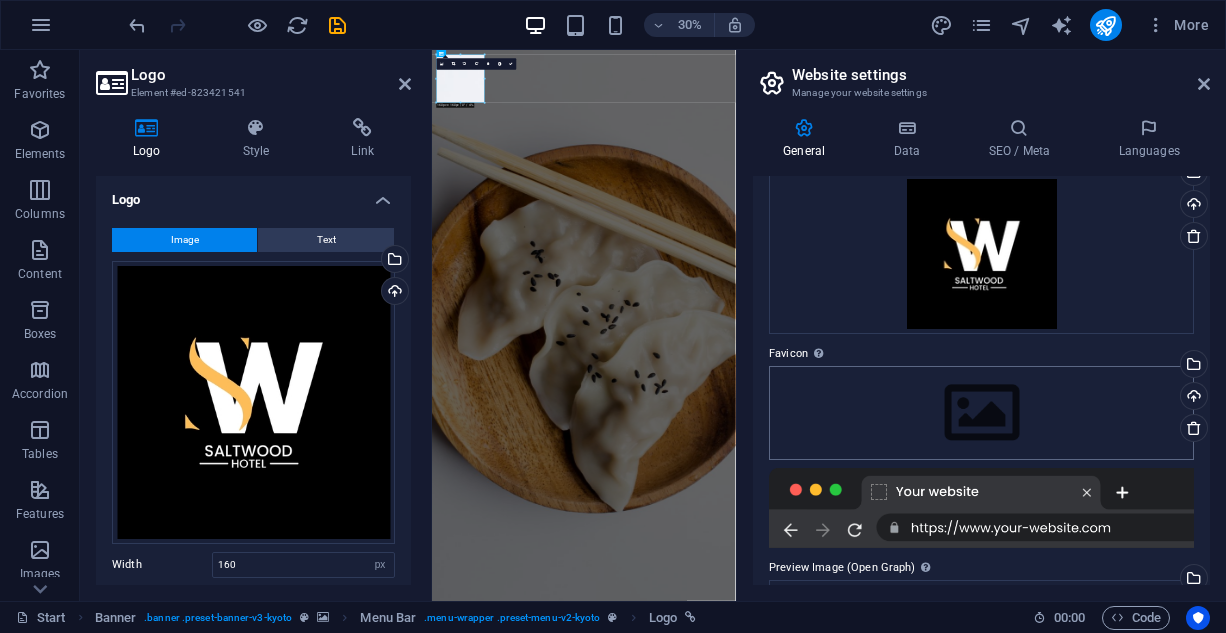 scroll, scrollTop: 0, scrollLeft: 0, axis: both 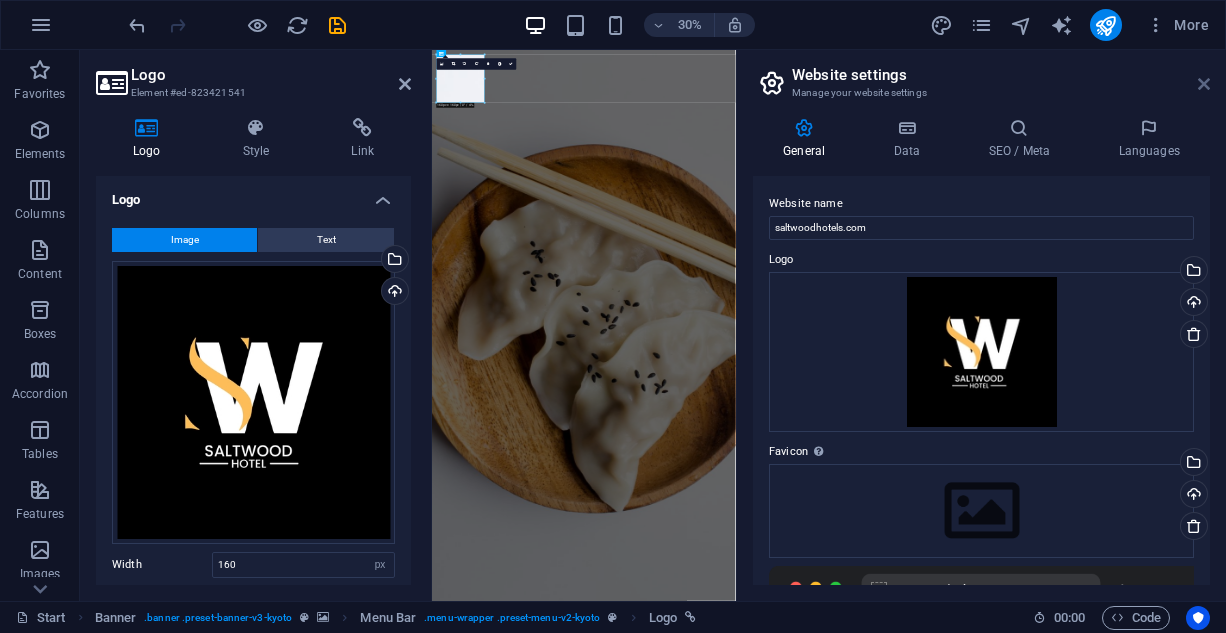 click at bounding box center (1204, 84) 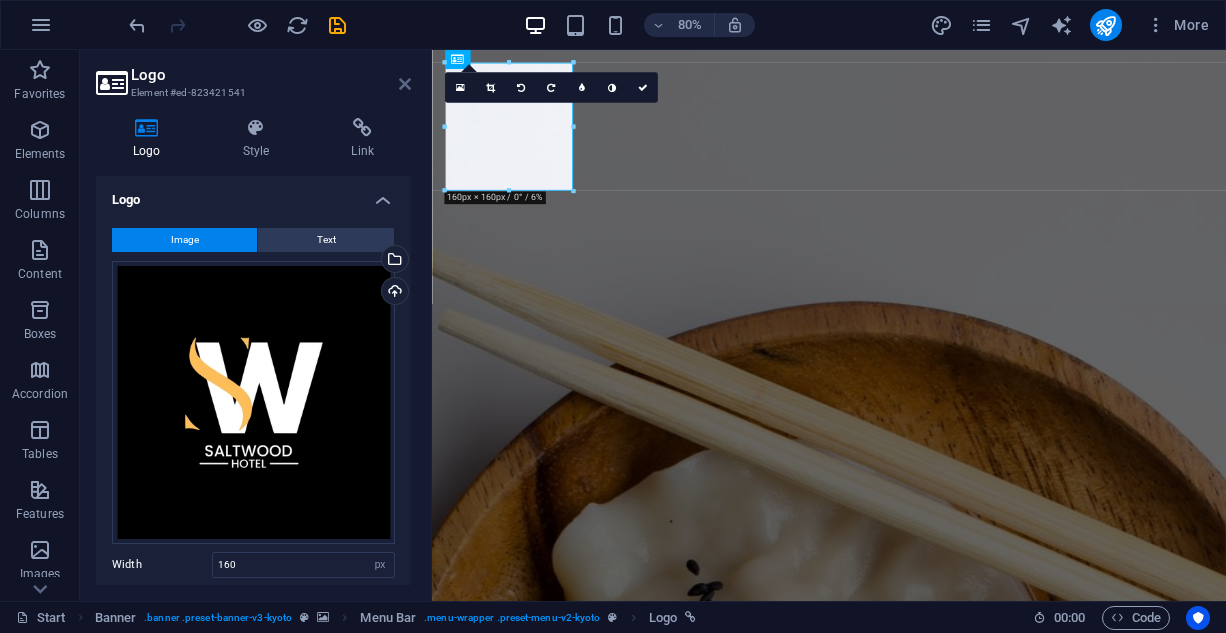 click at bounding box center [405, 84] 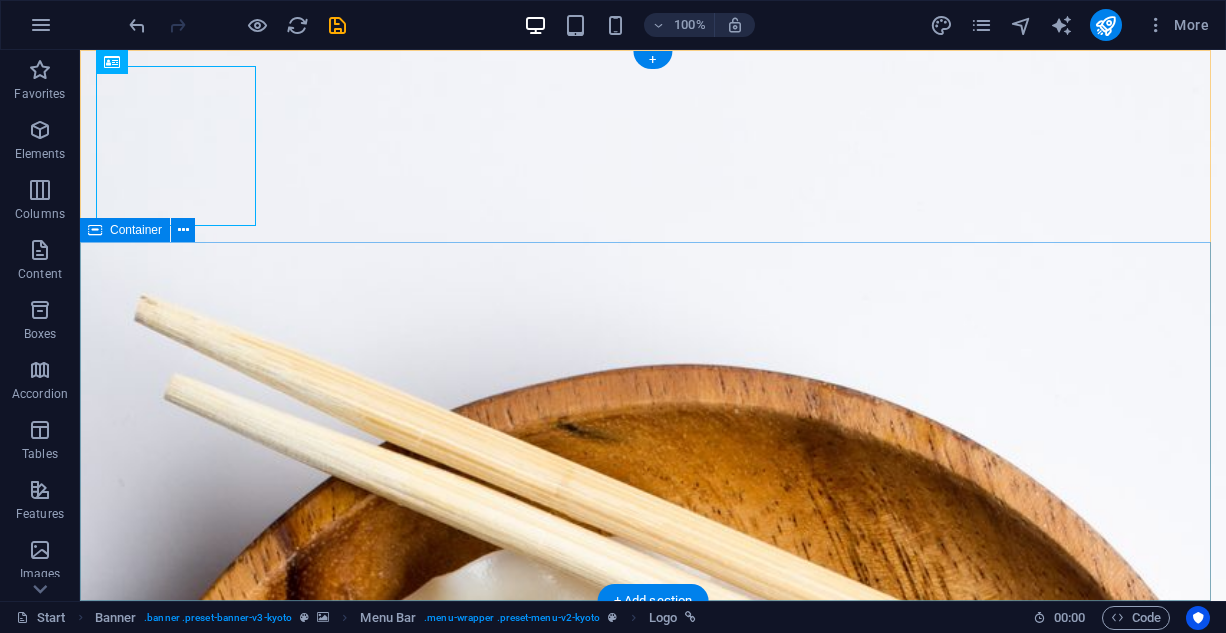 click on "MENU" at bounding box center [653, 2272] 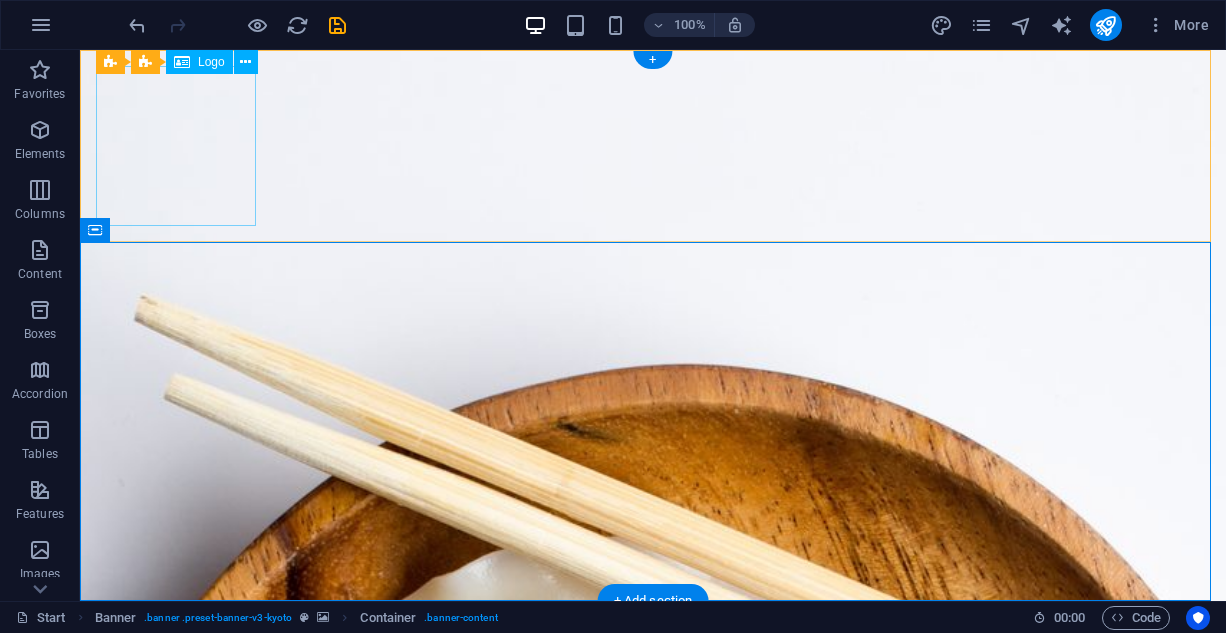 click at bounding box center (653, 1984) 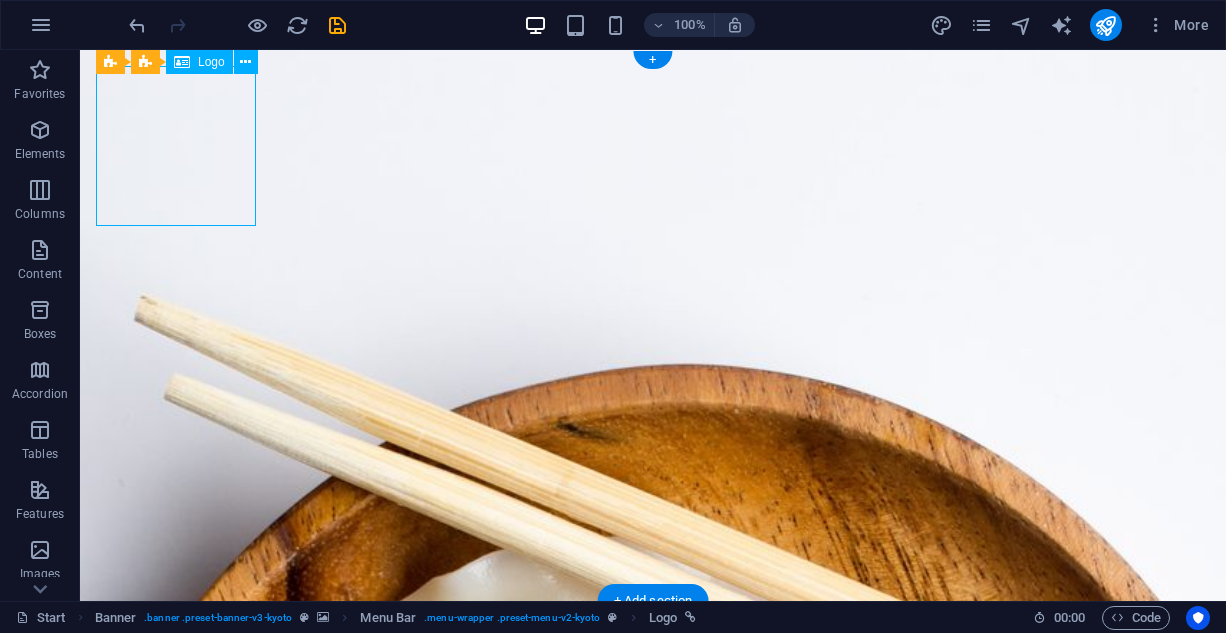 click at bounding box center [653, 1984] 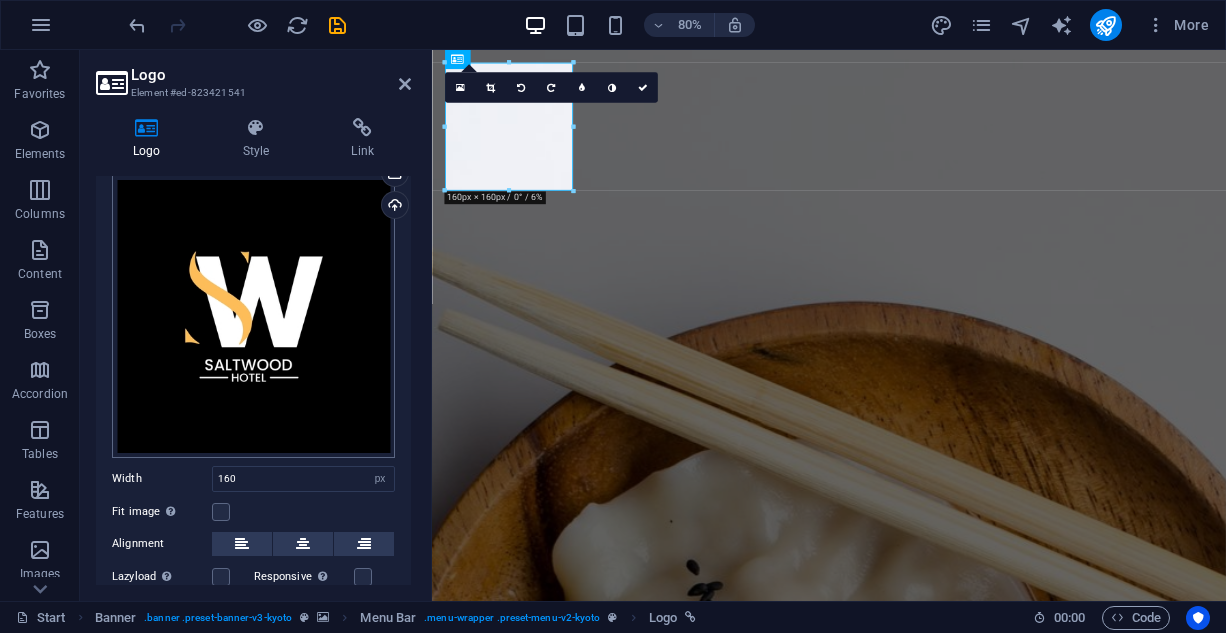 scroll, scrollTop: 0, scrollLeft: 0, axis: both 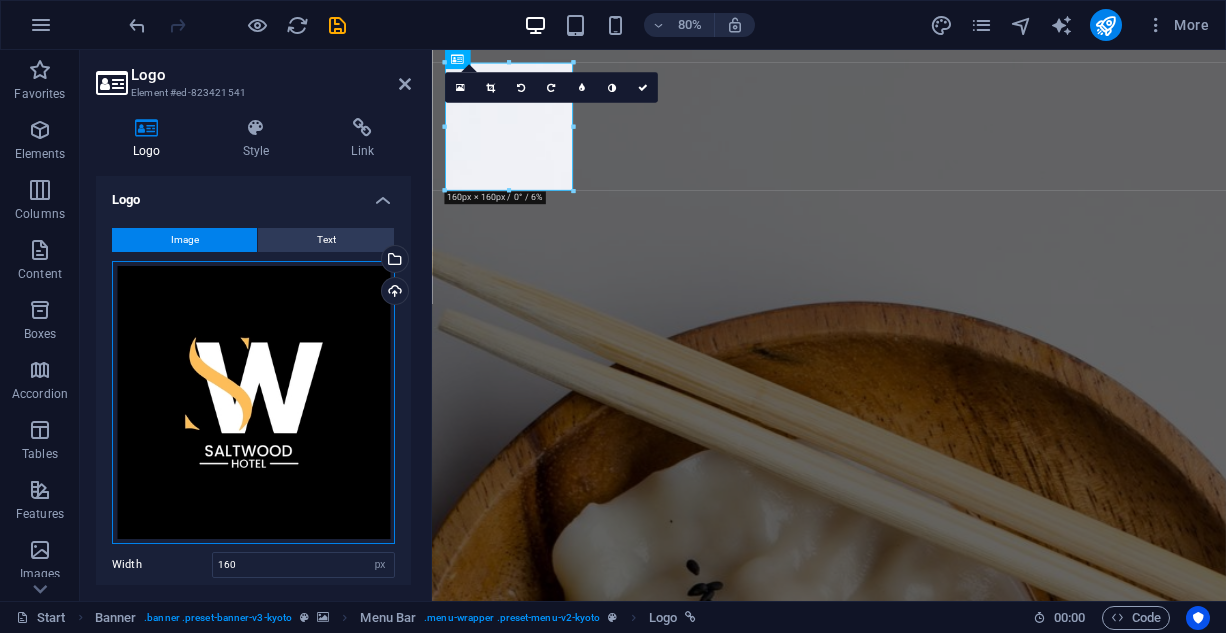 click on "Drag files here, click to choose files or select files from Files or our free stock photos & videos" at bounding box center [253, 402] 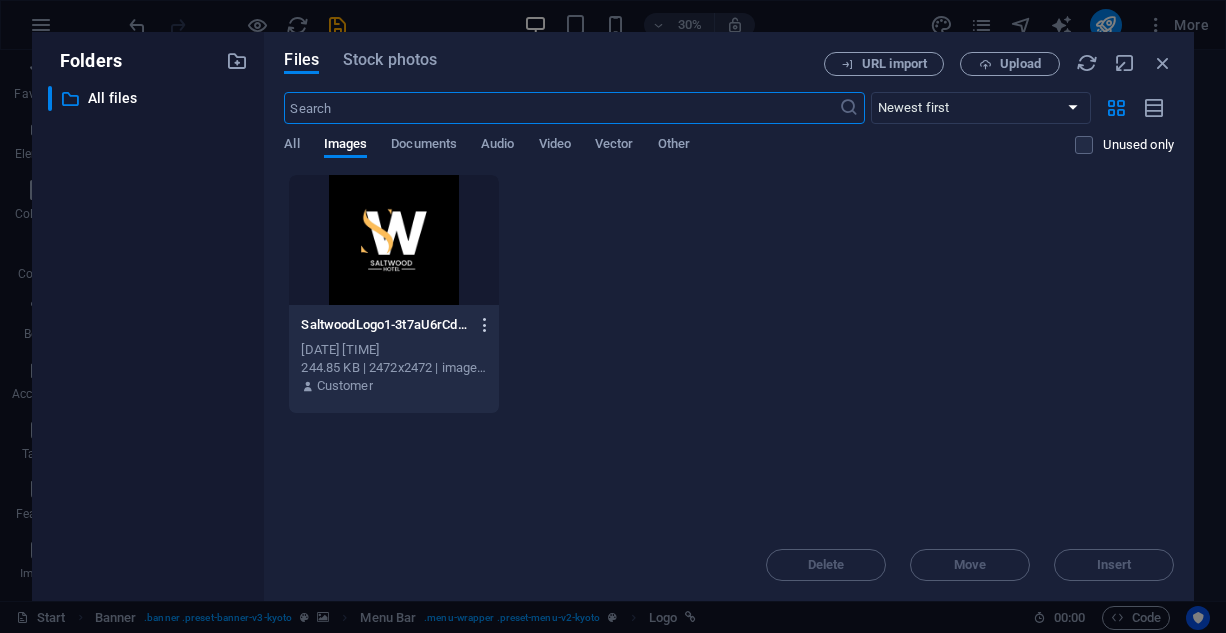 click at bounding box center [485, 325] 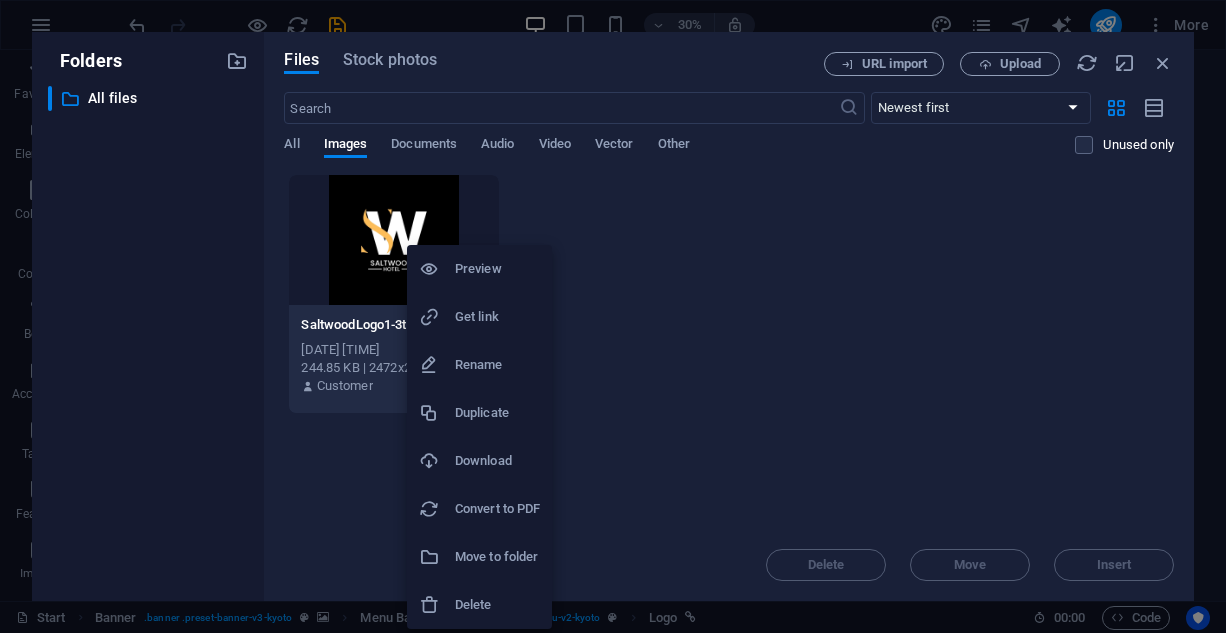 click on "Delete" at bounding box center [497, 605] 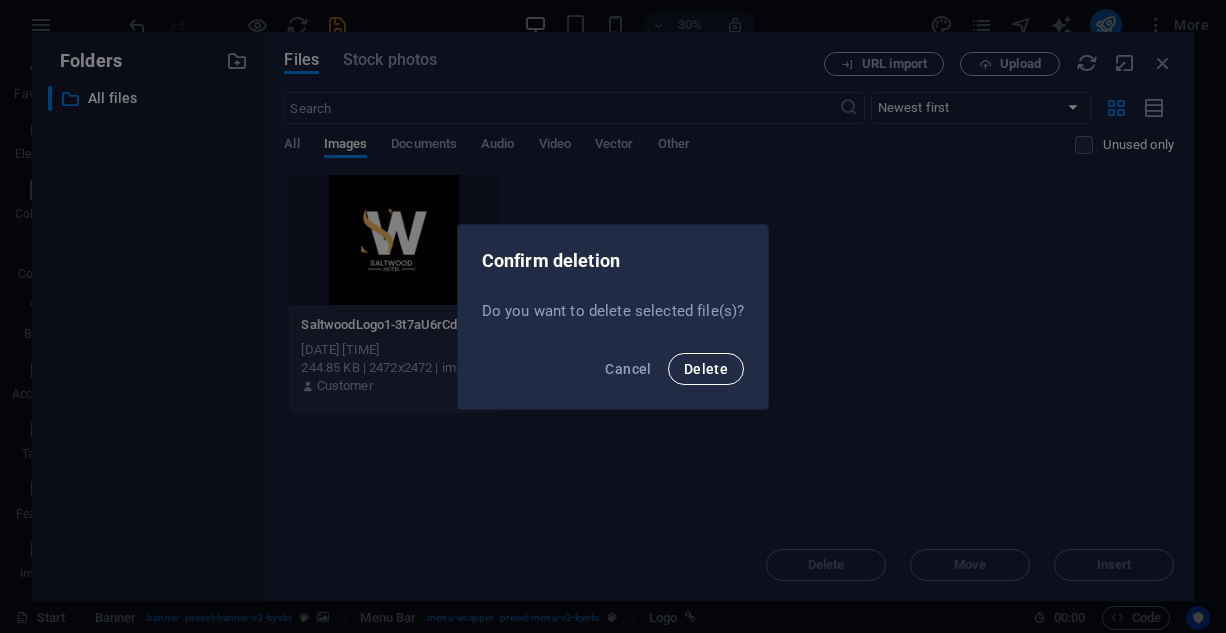click on "Delete" at bounding box center (706, 369) 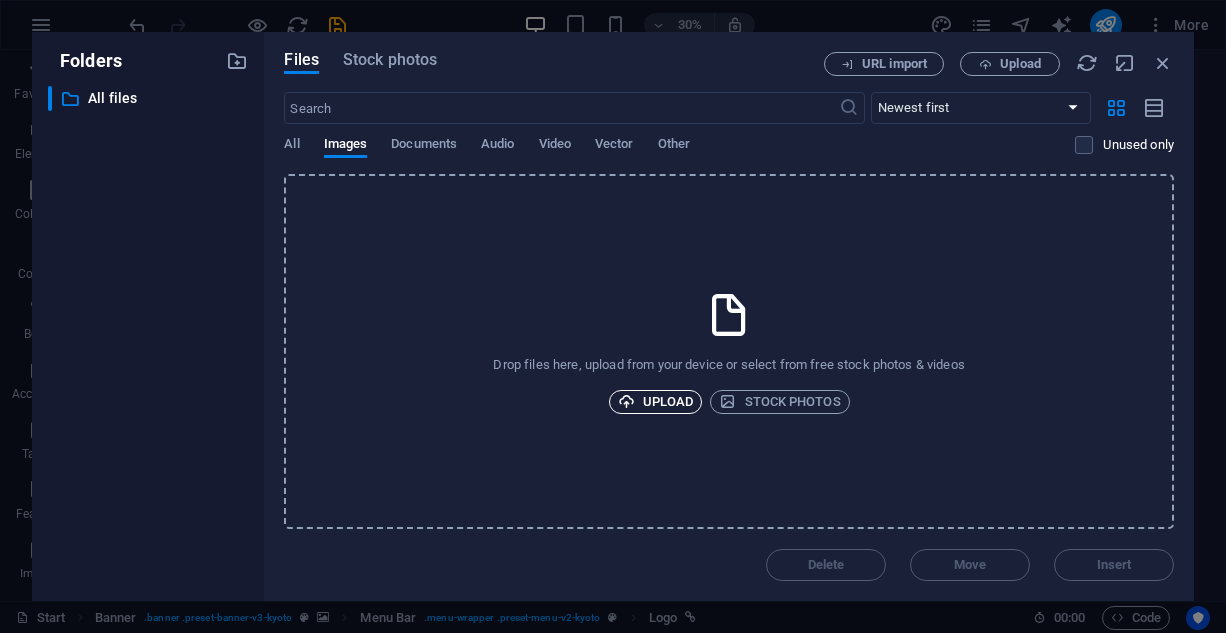 click on "Upload" at bounding box center [656, 402] 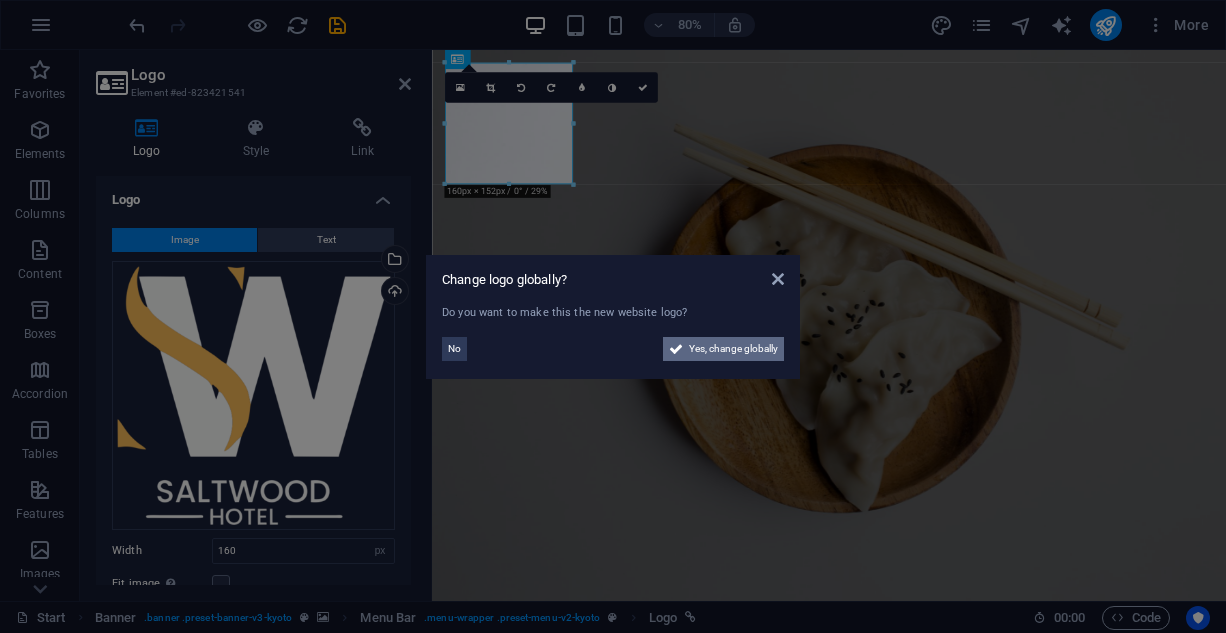 click on "Yes, change globally" at bounding box center (733, 349) 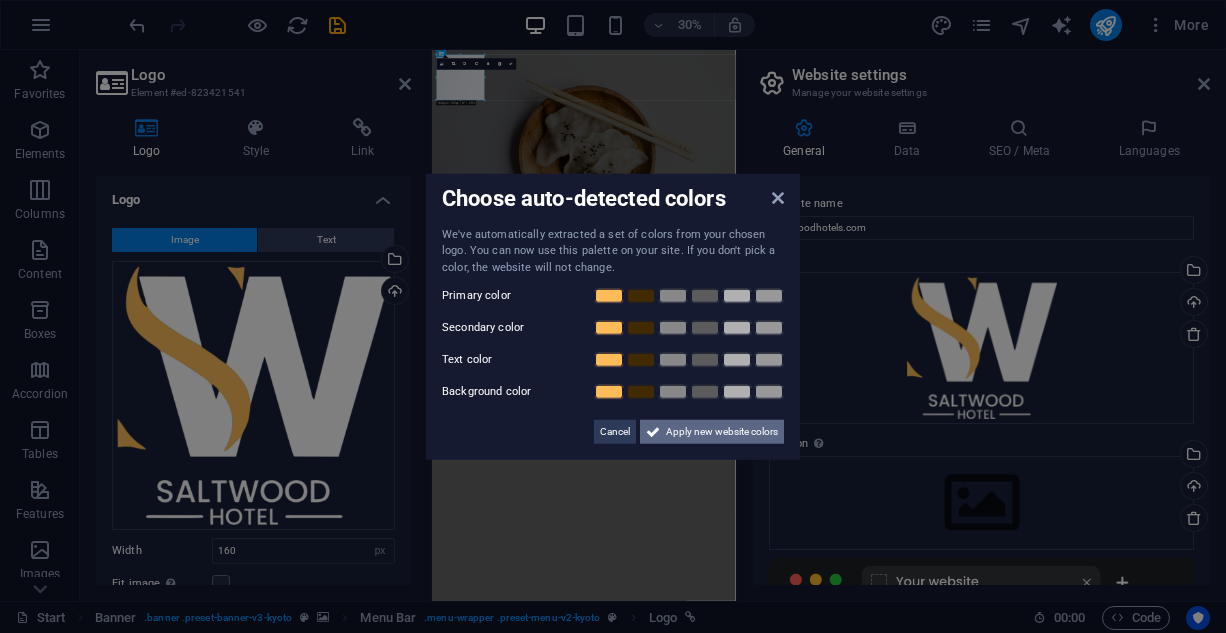 click on "Apply new website colors" at bounding box center (722, 432) 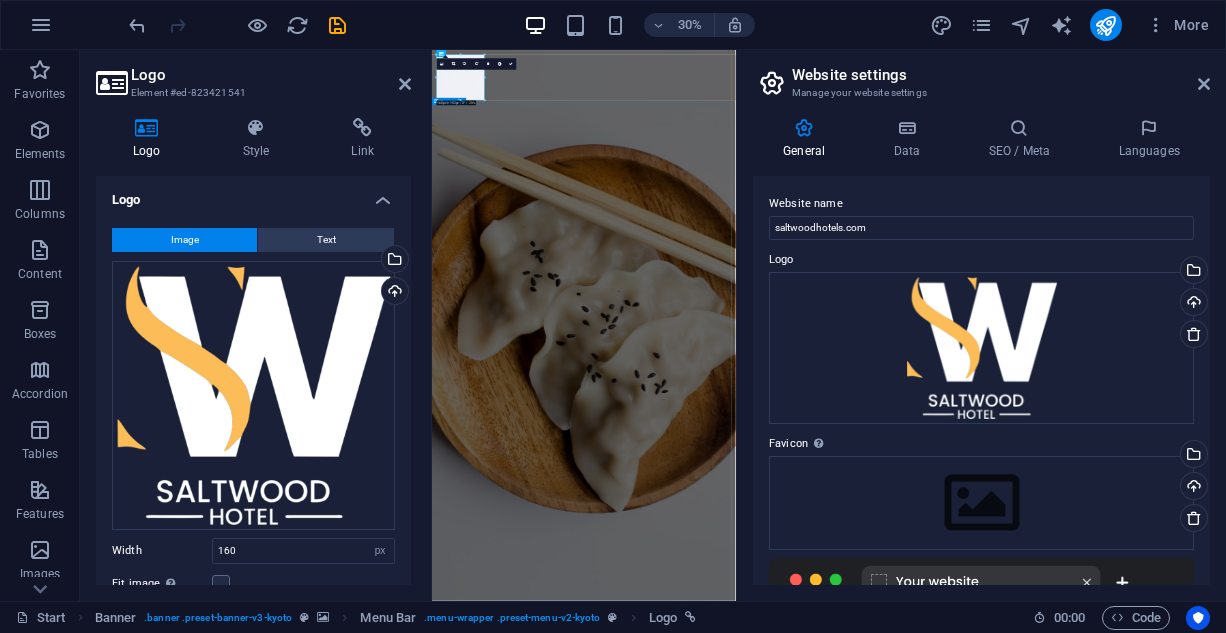 click on "MENU" at bounding box center [938, 2264] 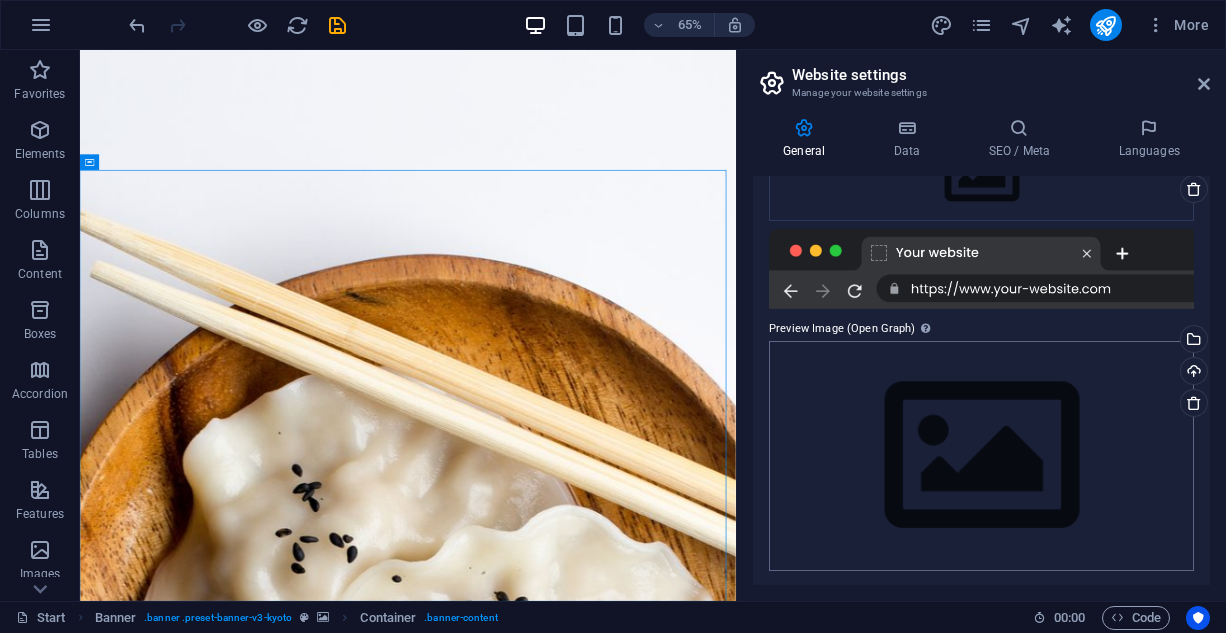 scroll, scrollTop: 330, scrollLeft: 0, axis: vertical 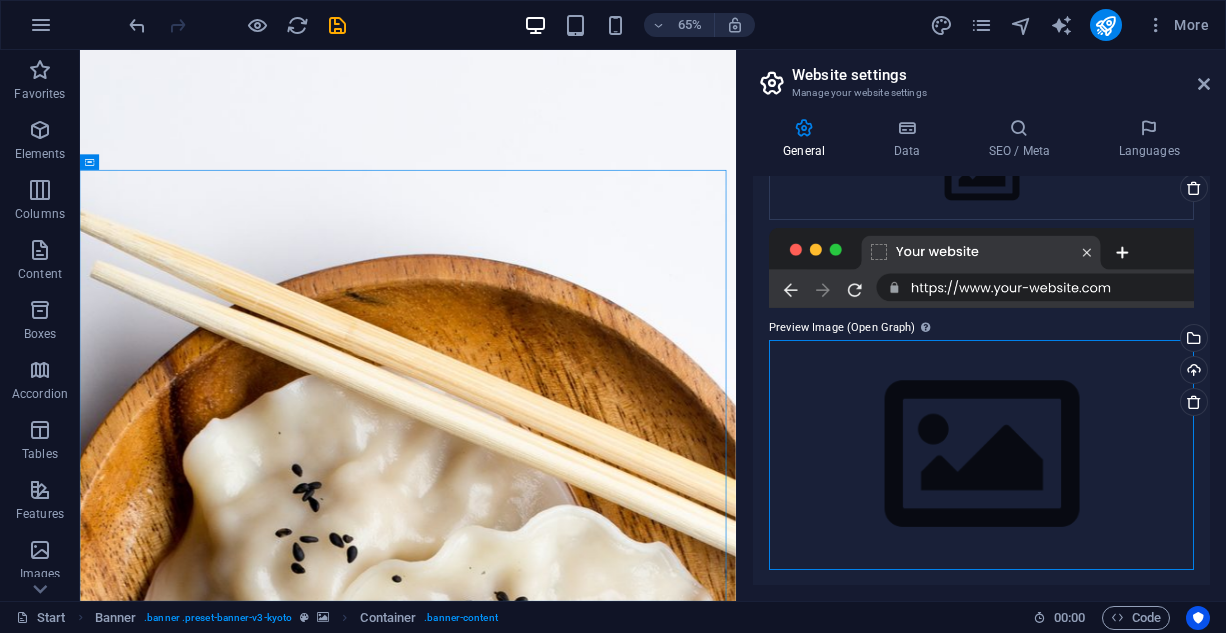 click on "Drag files here, click to choose files or select files from Files or our free stock photos & videos" at bounding box center (981, 454) 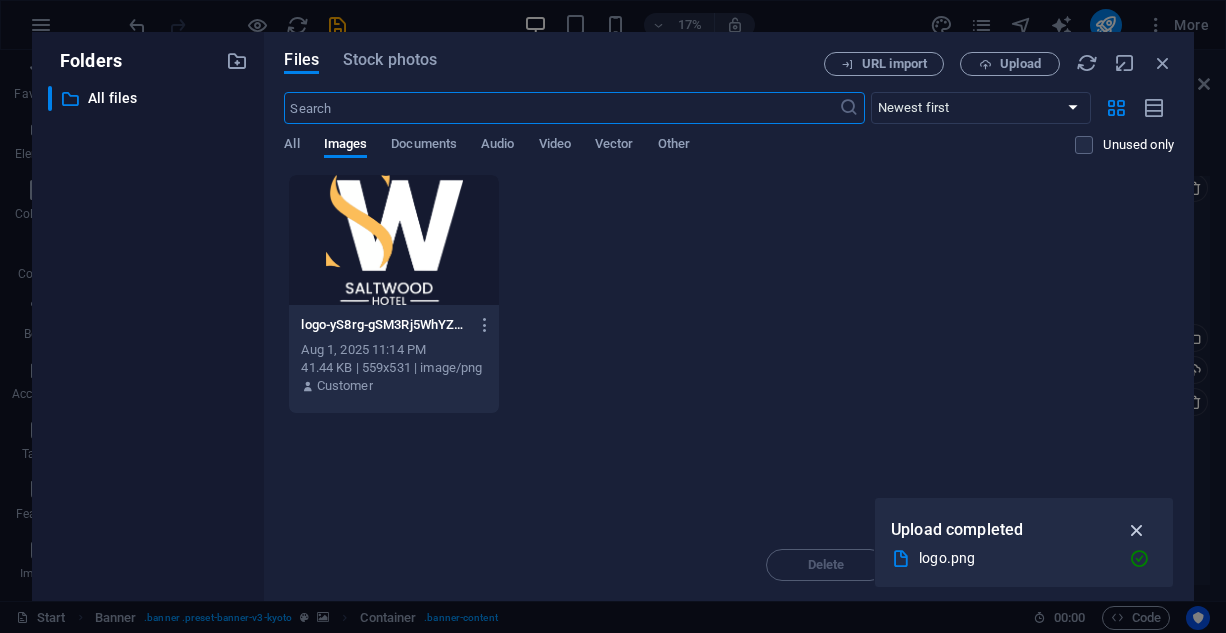 click at bounding box center (1137, 530) 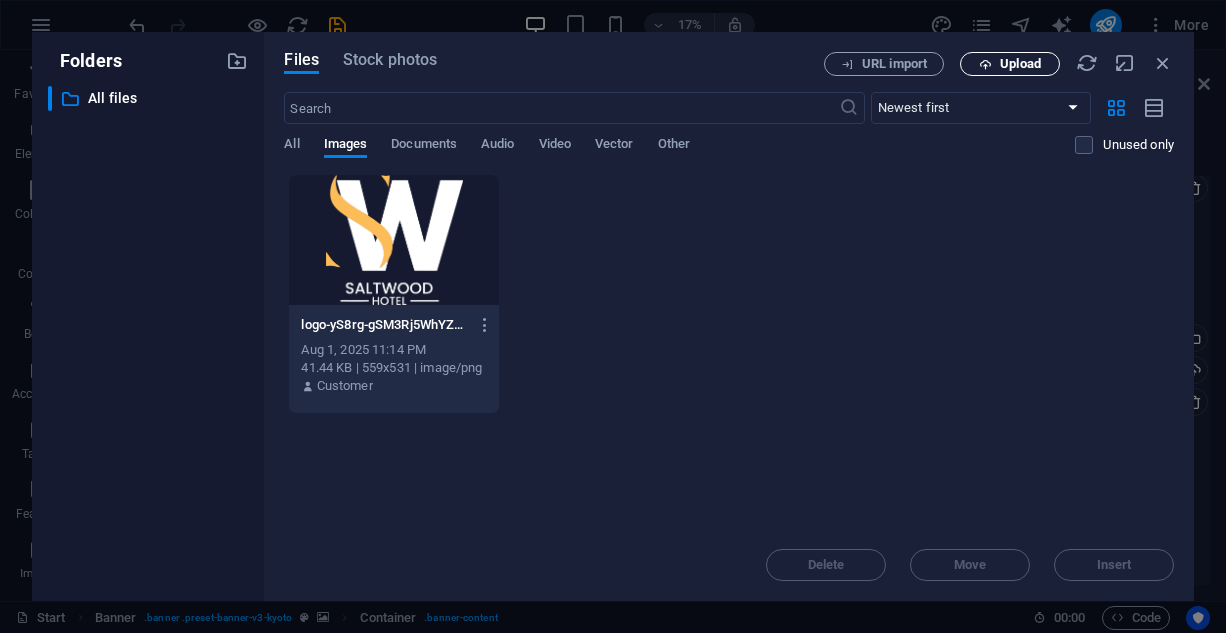 click on "Upload" at bounding box center [1020, 64] 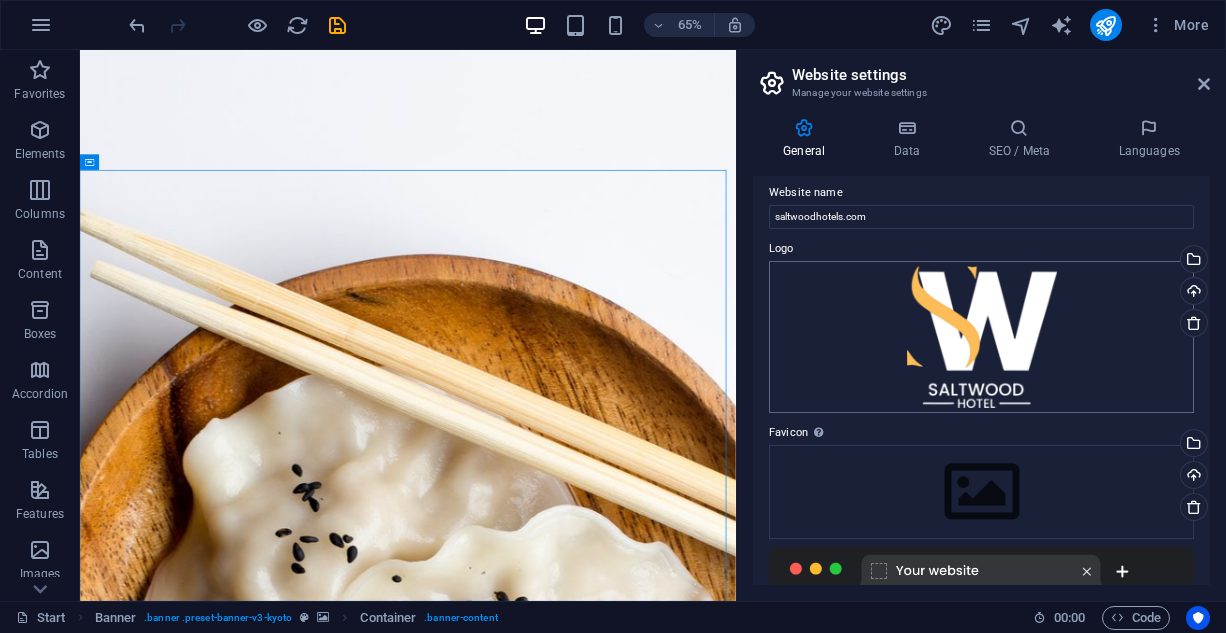scroll, scrollTop: 0, scrollLeft: 0, axis: both 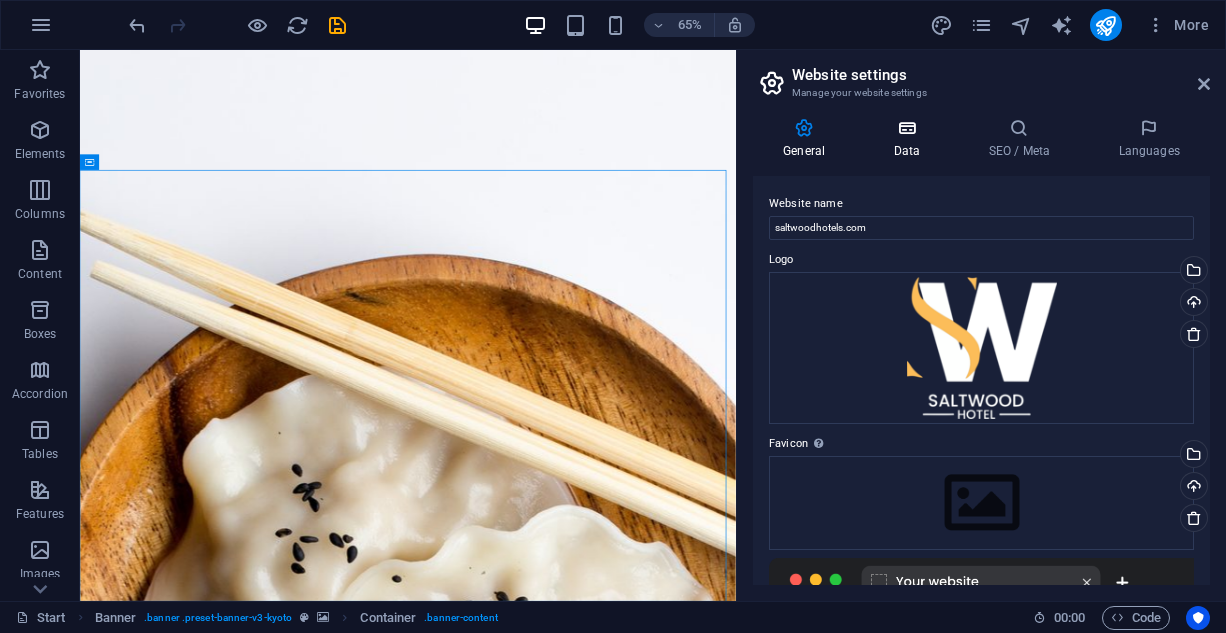 click on "Data" at bounding box center [910, 139] 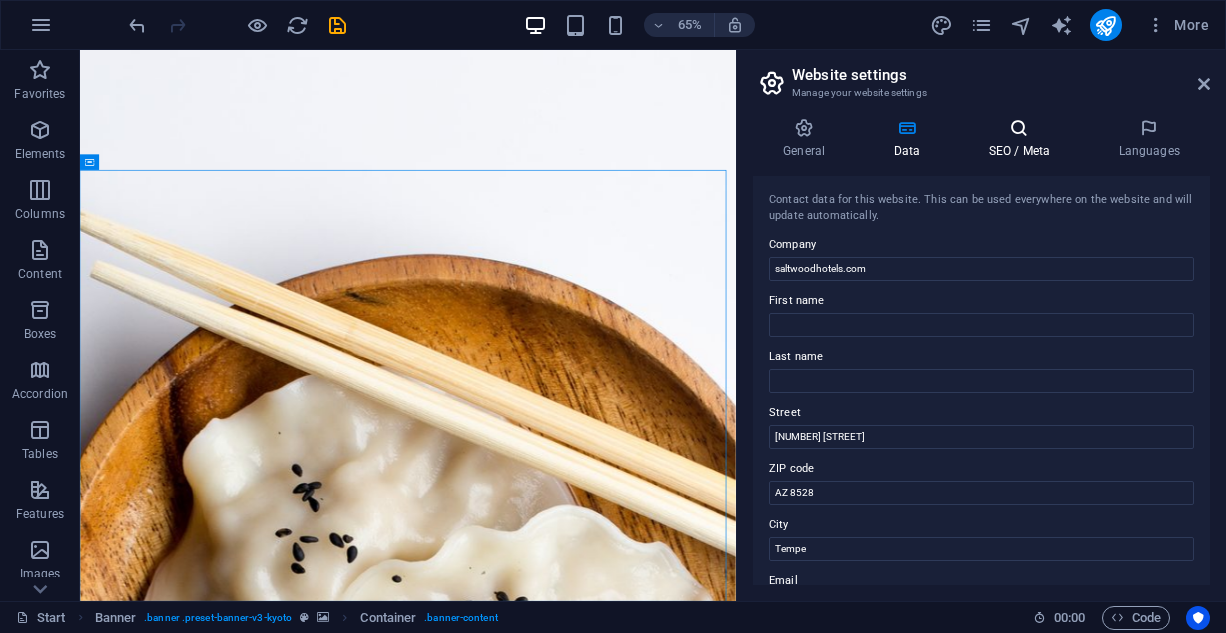 click on "SEO / Meta" at bounding box center (1023, 139) 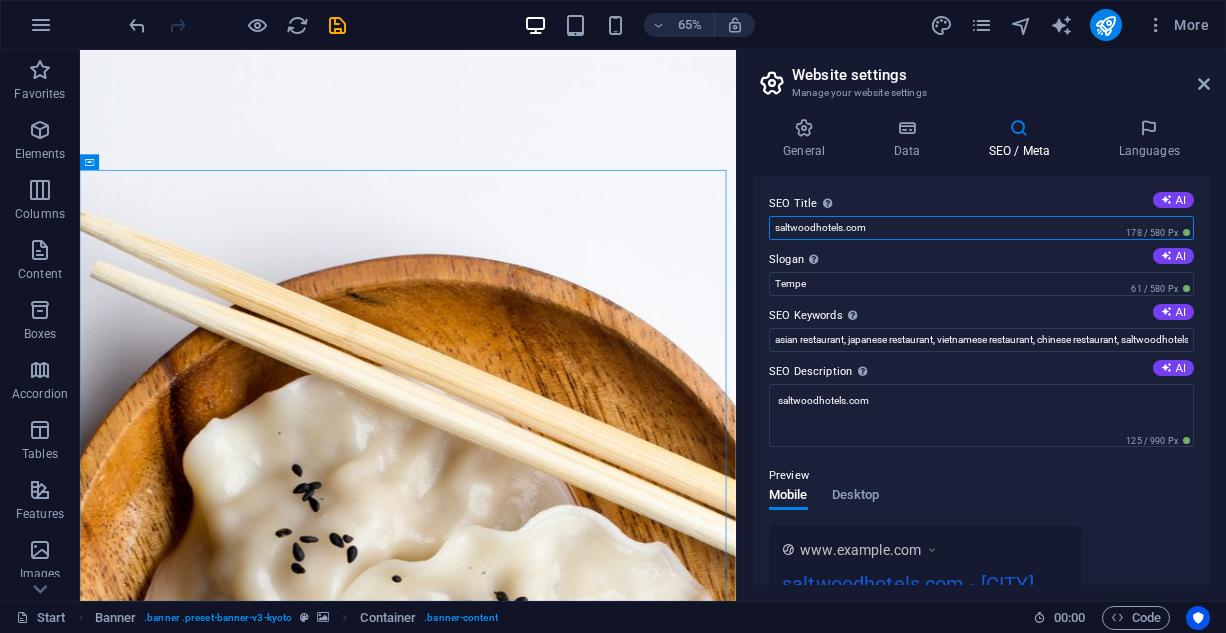 click on "saltwoodhotels.com" at bounding box center (981, 228) 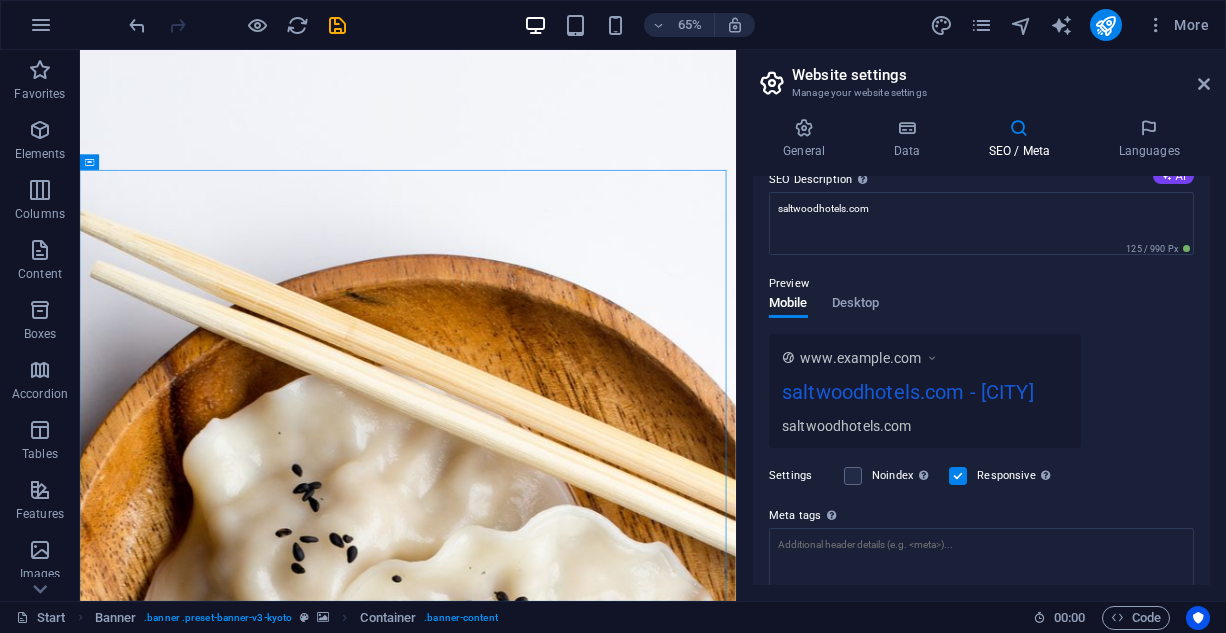 scroll, scrollTop: 200, scrollLeft: 0, axis: vertical 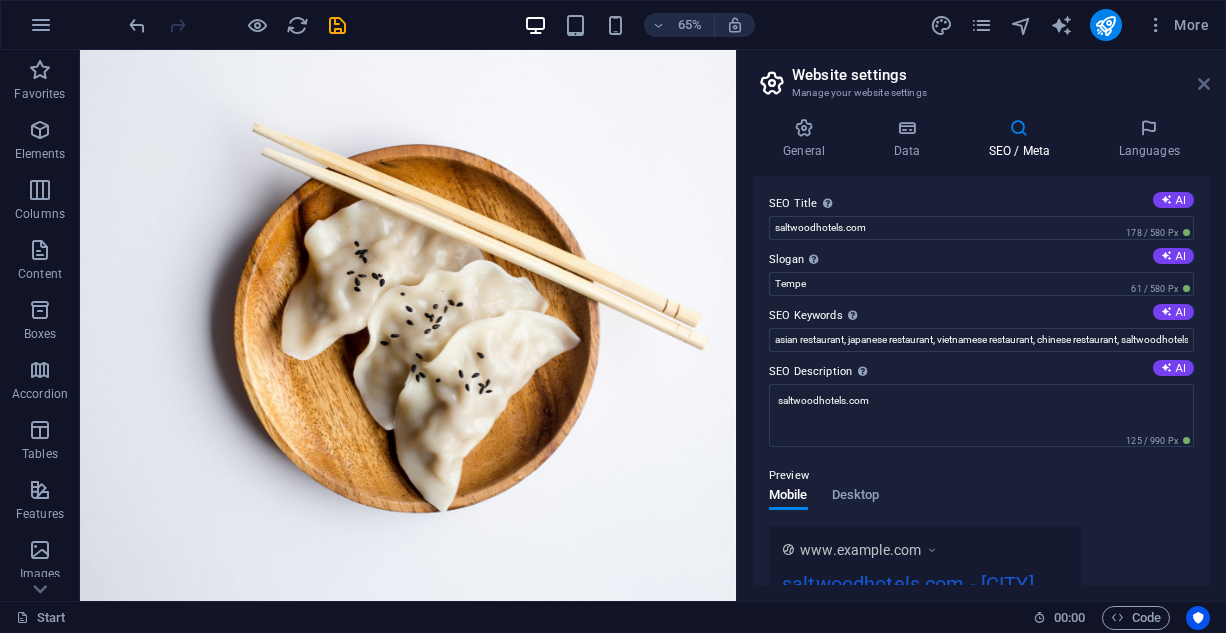 click at bounding box center (1204, 84) 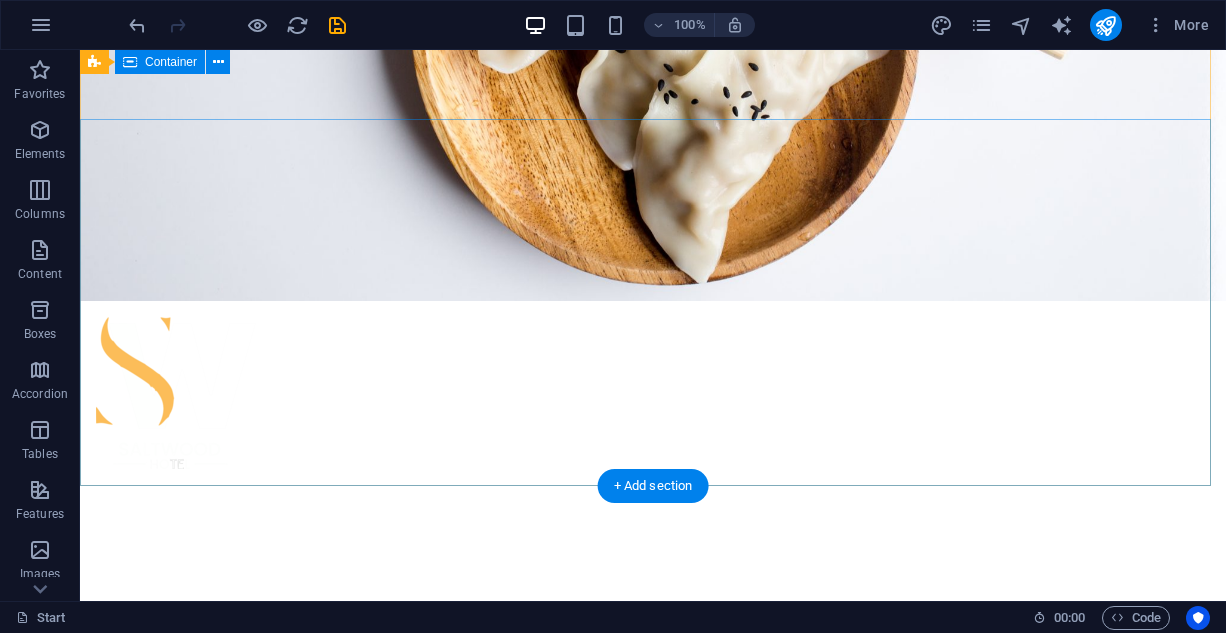 scroll, scrollTop: 100, scrollLeft: 0, axis: vertical 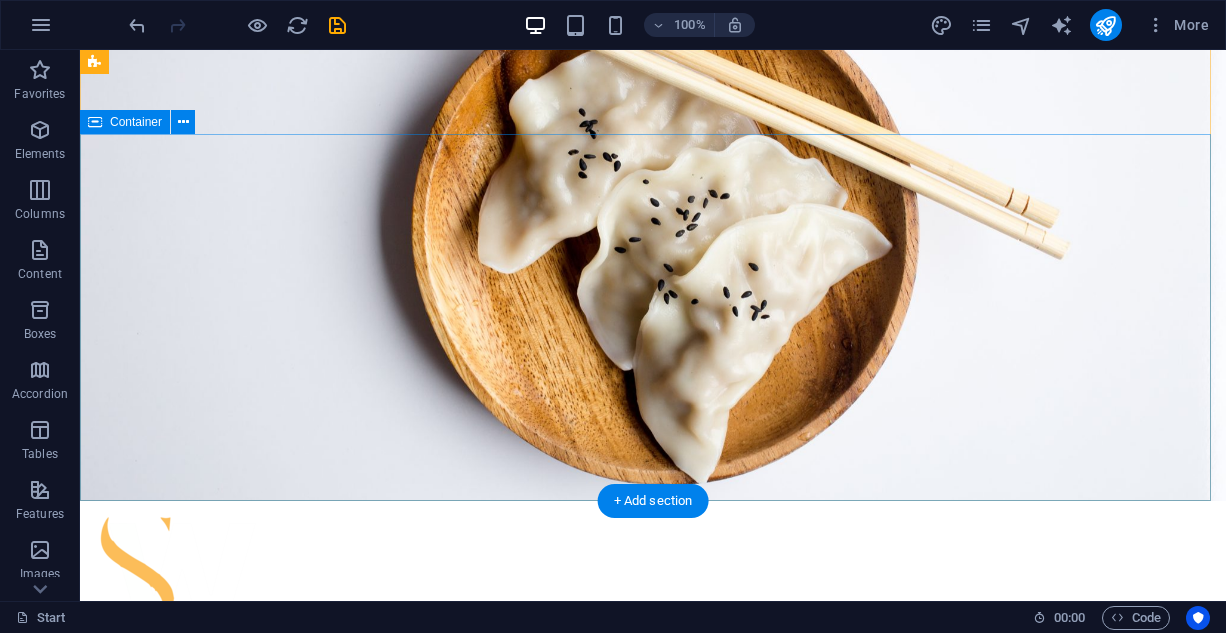 click on "MENU" at bounding box center (653, 877) 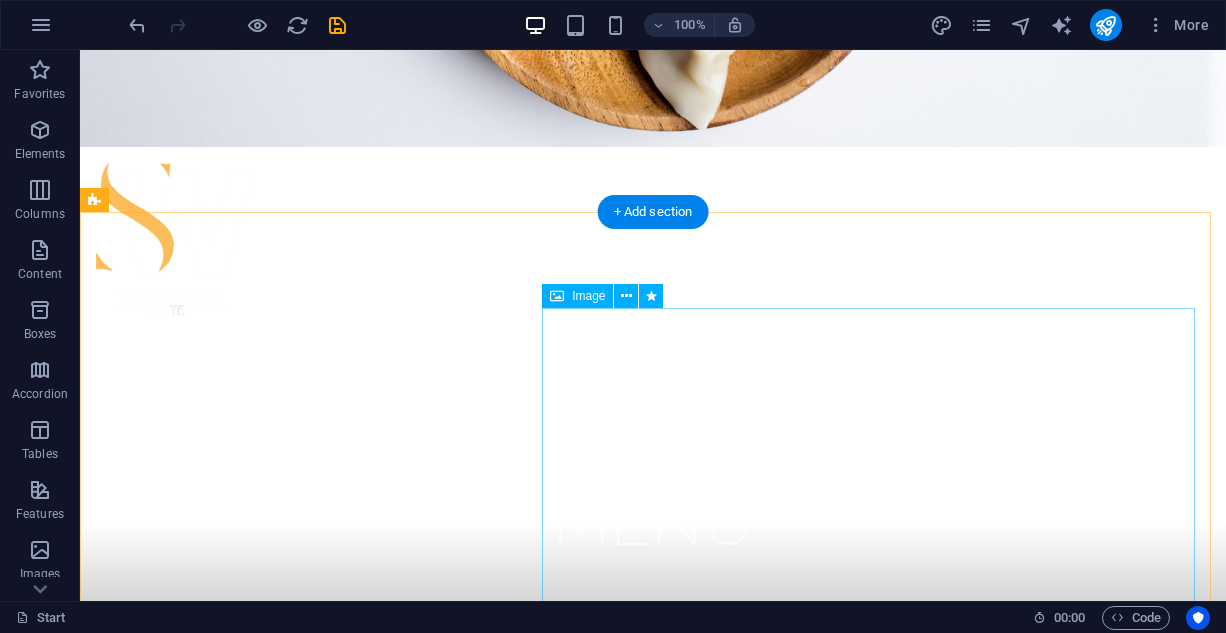 scroll, scrollTop: 500, scrollLeft: 0, axis: vertical 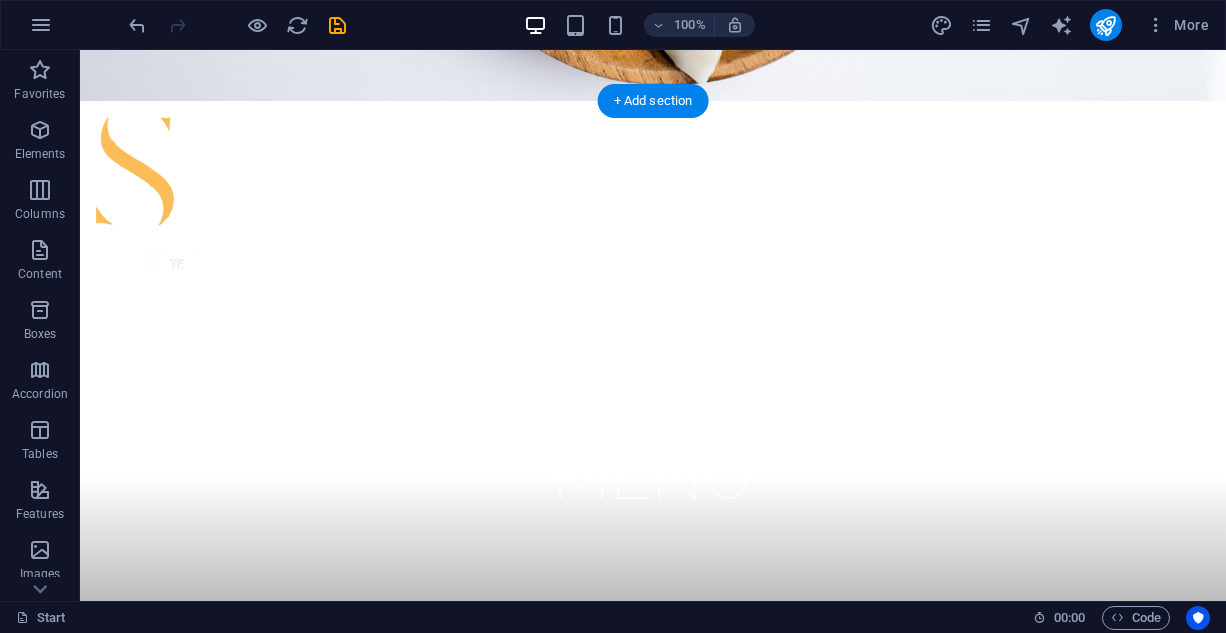 click at bounding box center [653, 1029] 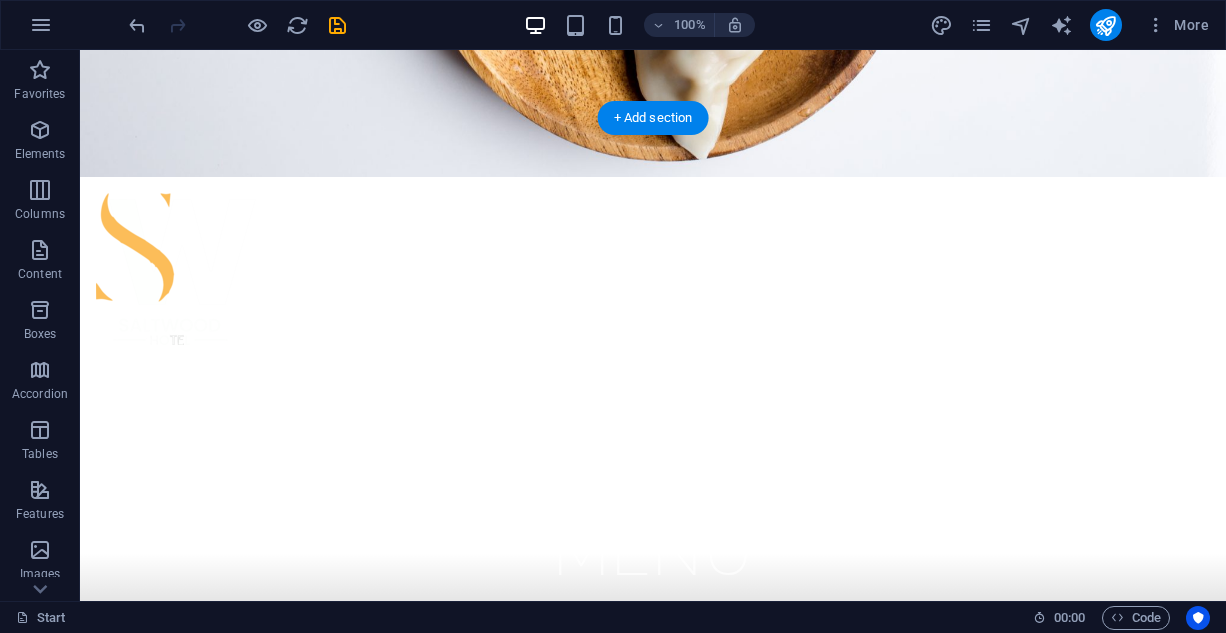 scroll, scrollTop: 400, scrollLeft: 0, axis: vertical 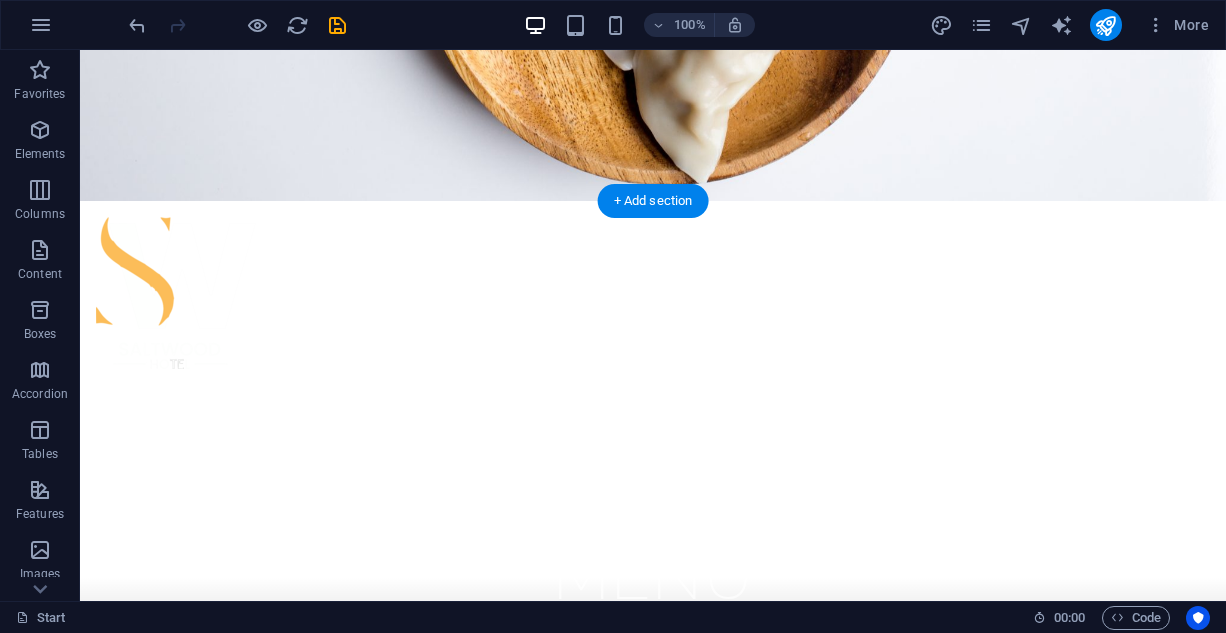 click at bounding box center [653, 1129] 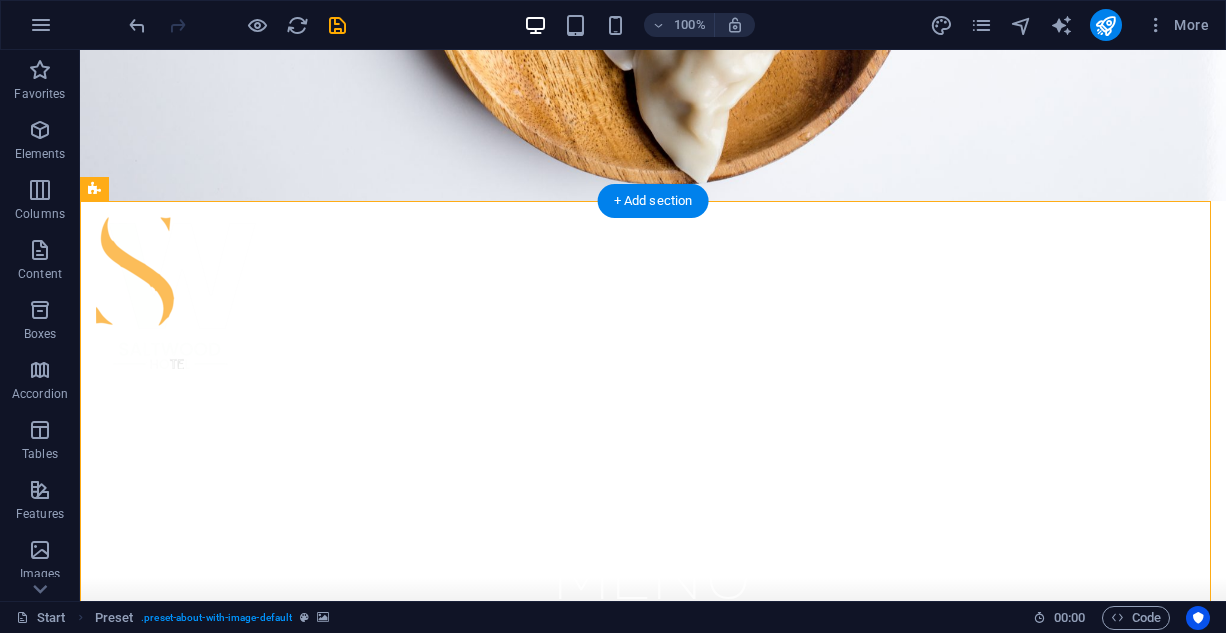 click at bounding box center [653, 1129] 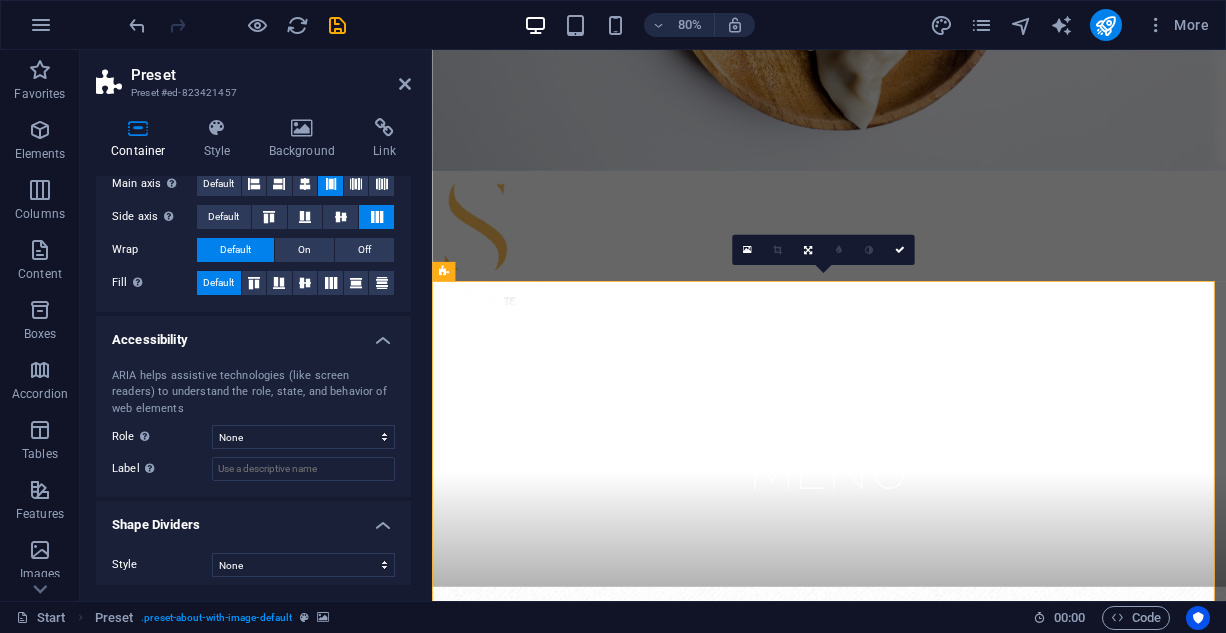 scroll, scrollTop: 364, scrollLeft: 0, axis: vertical 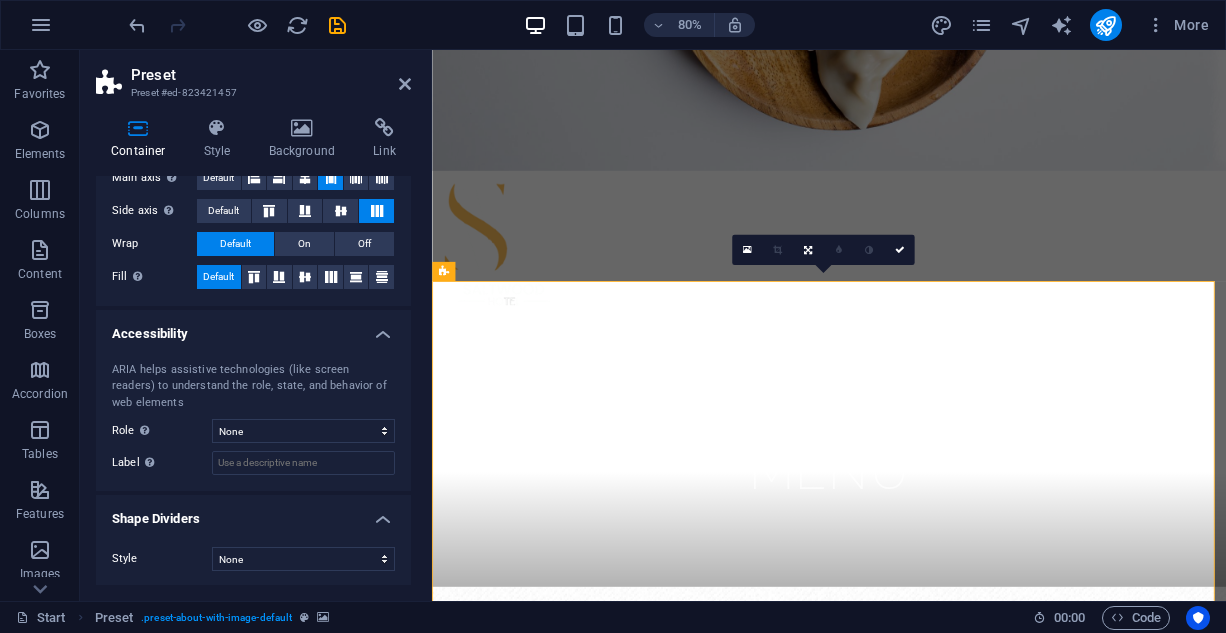 click at bounding box center [928, 1129] 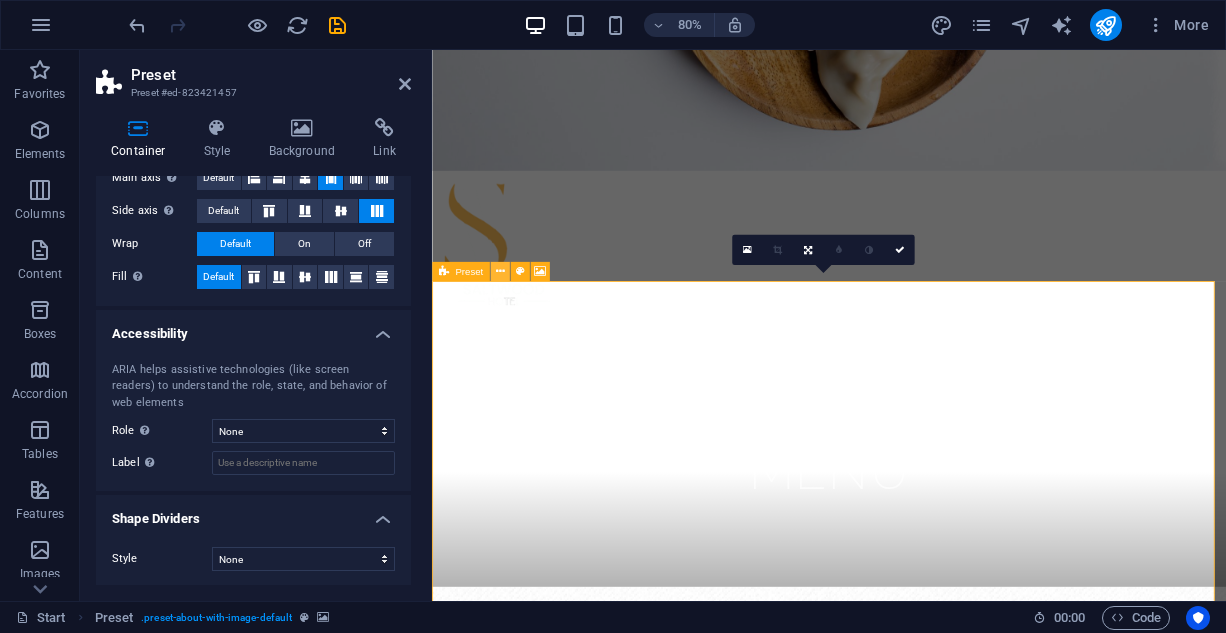 click at bounding box center [499, 271] 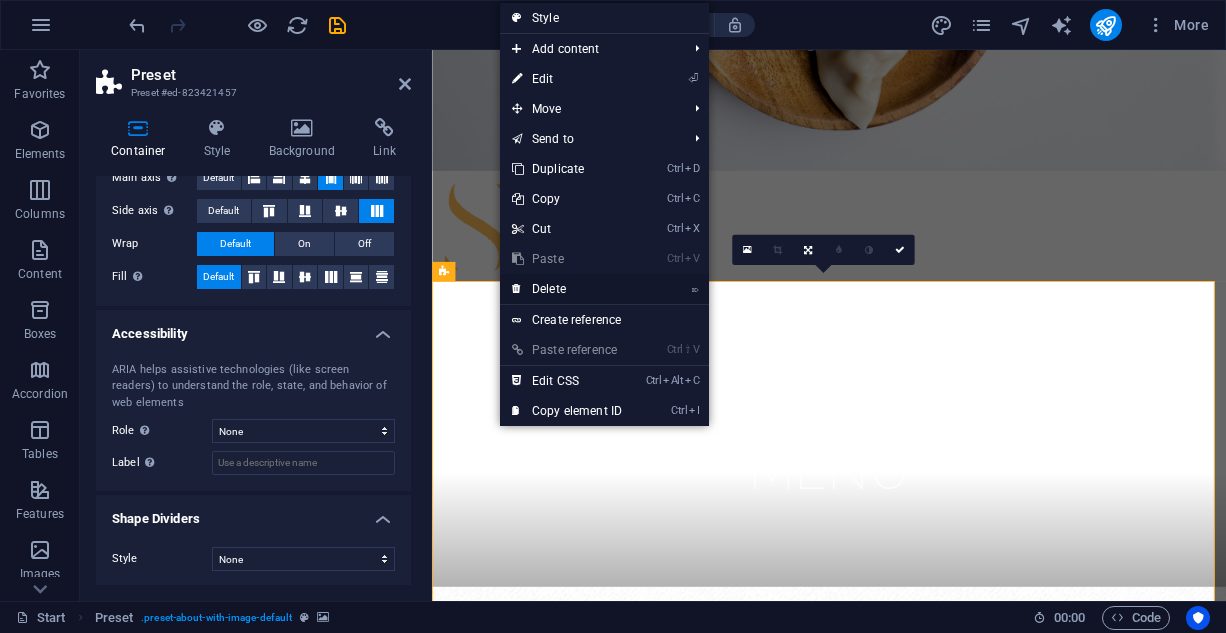 click on "⌦  Delete" at bounding box center (567, 289) 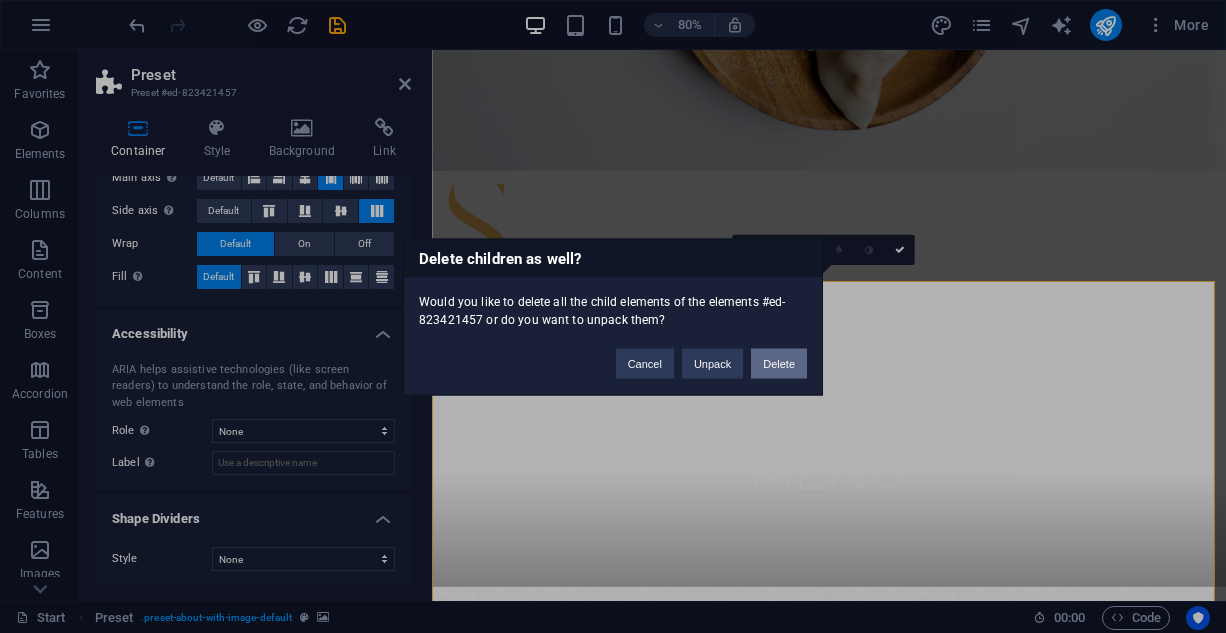 click on "Delete" at bounding box center (779, 363) 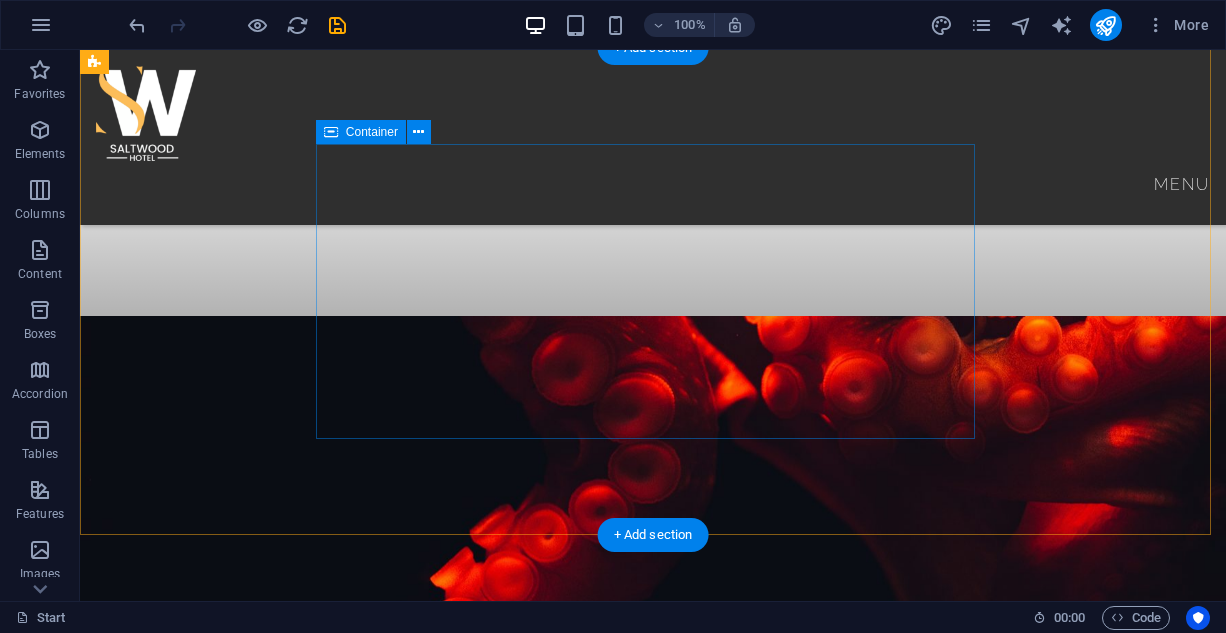 scroll, scrollTop: 500, scrollLeft: 0, axis: vertical 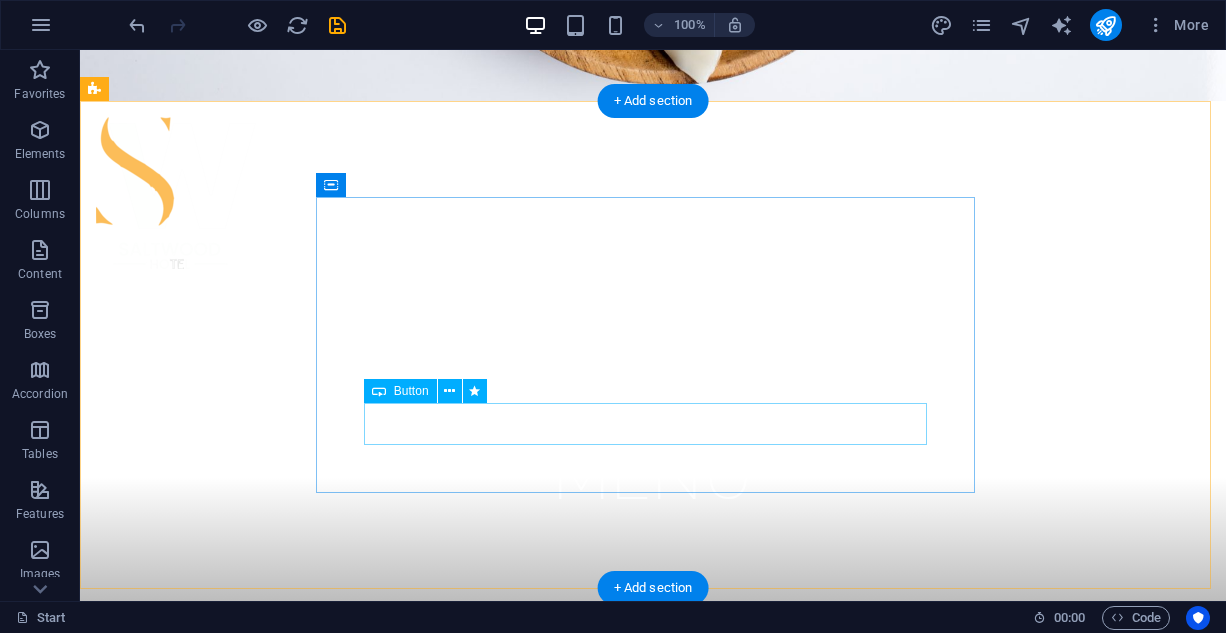 click on "book a table" at bounding box center [430, 1476] 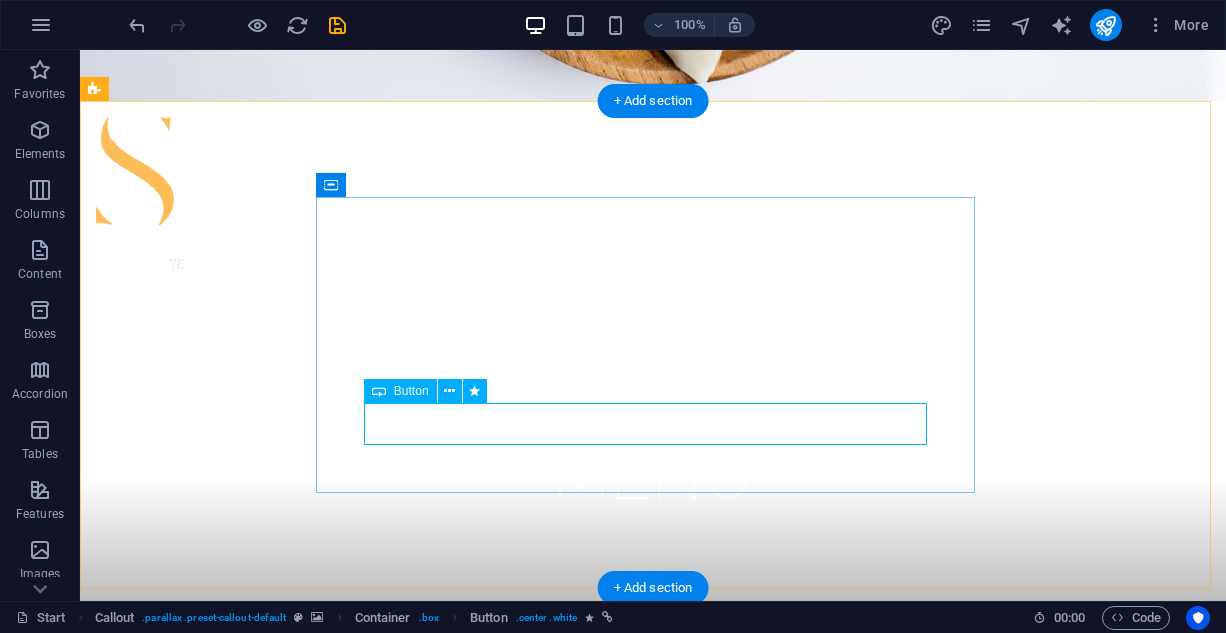 click on "book a table" at bounding box center [430, 1476] 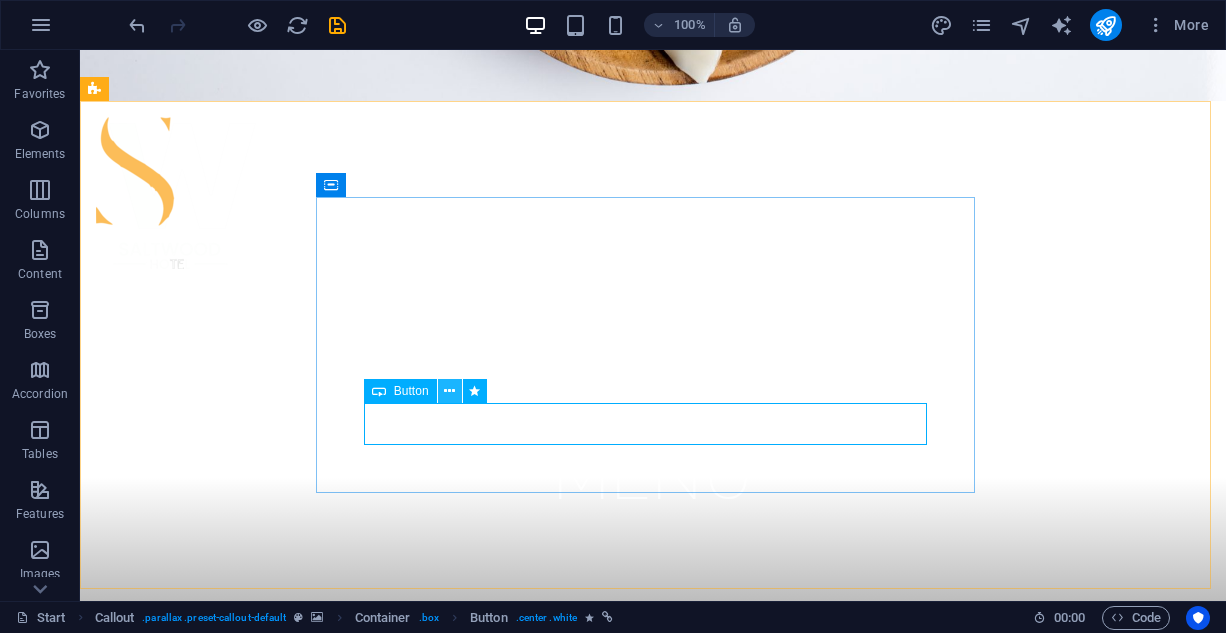 click at bounding box center (449, 391) 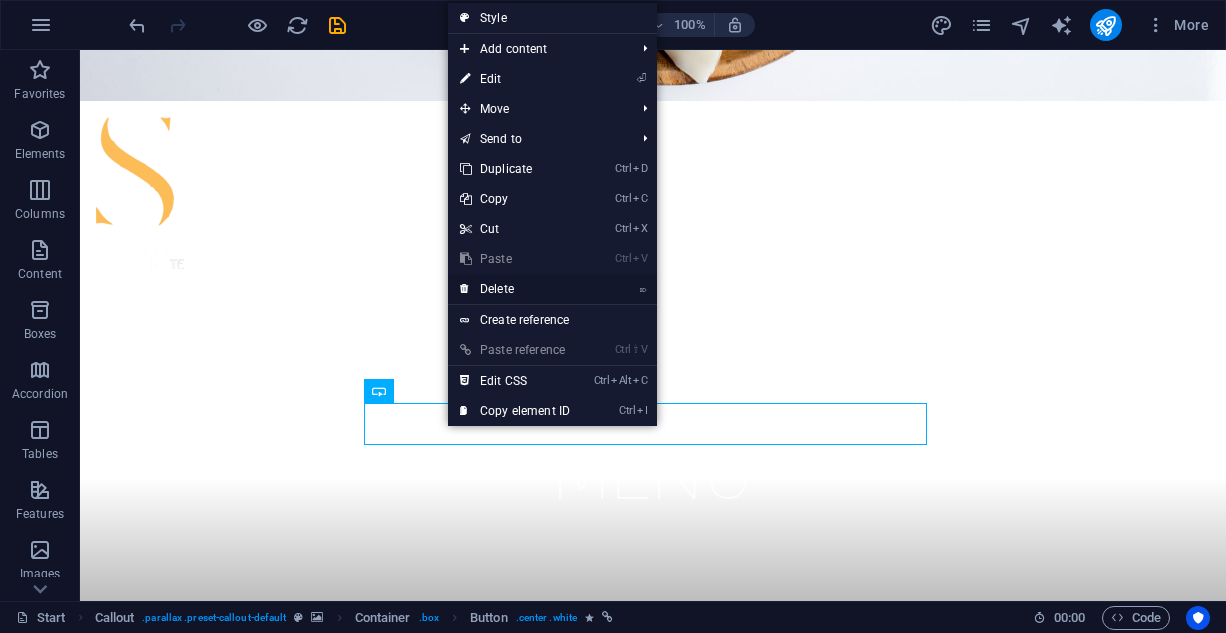 click on "⌦  Delete" at bounding box center [515, 289] 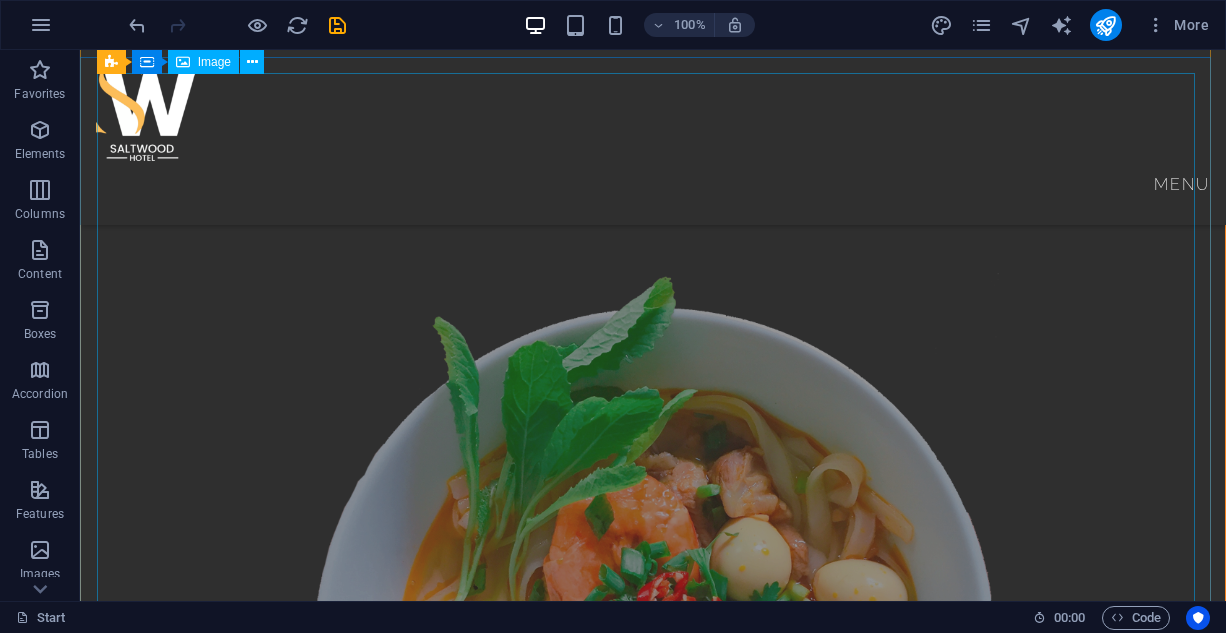 scroll, scrollTop: 4936, scrollLeft: 0, axis: vertical 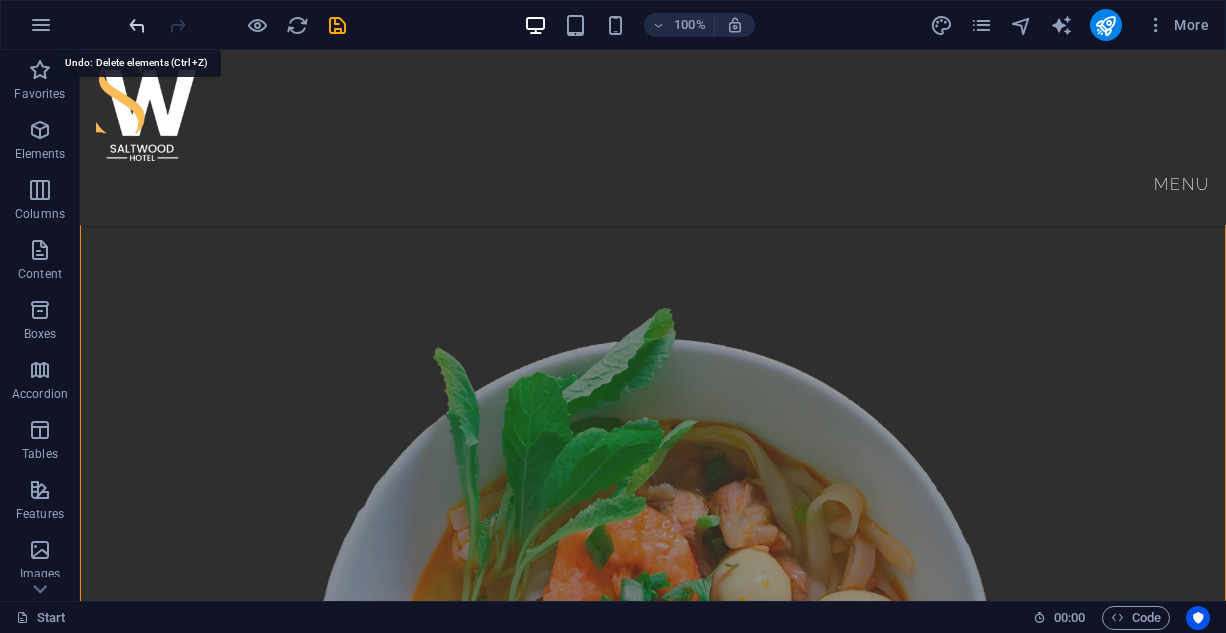 click at bounding box center (137, 25) 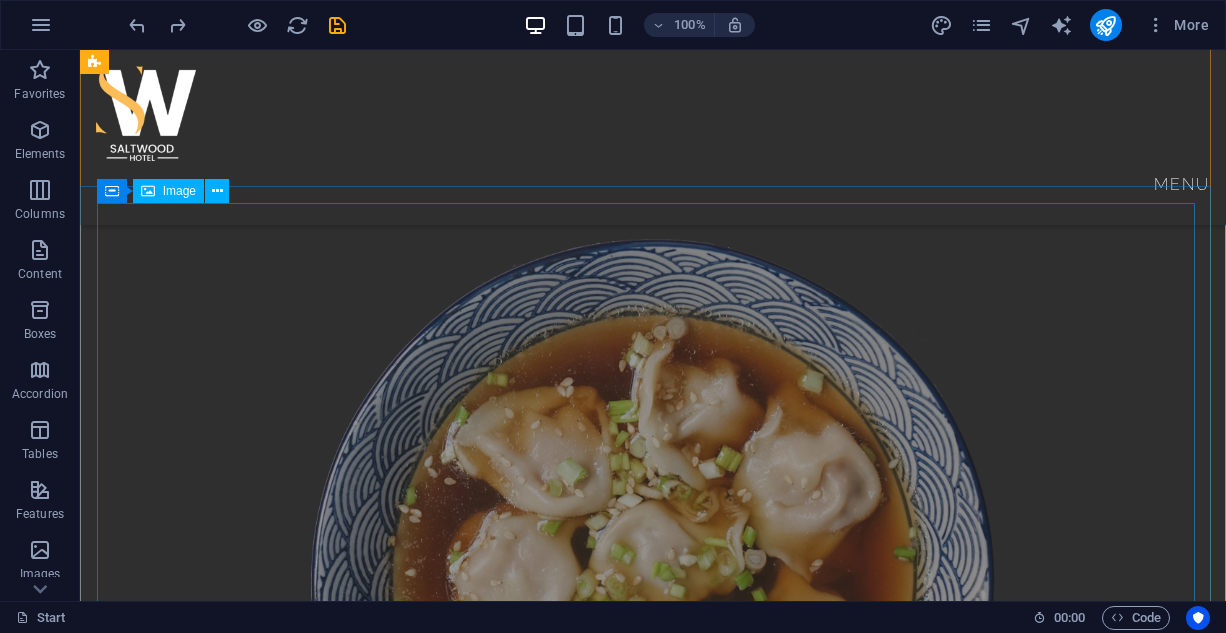 scroll, scrollTop: 4000, scrollLeft: 0, axis: vertical 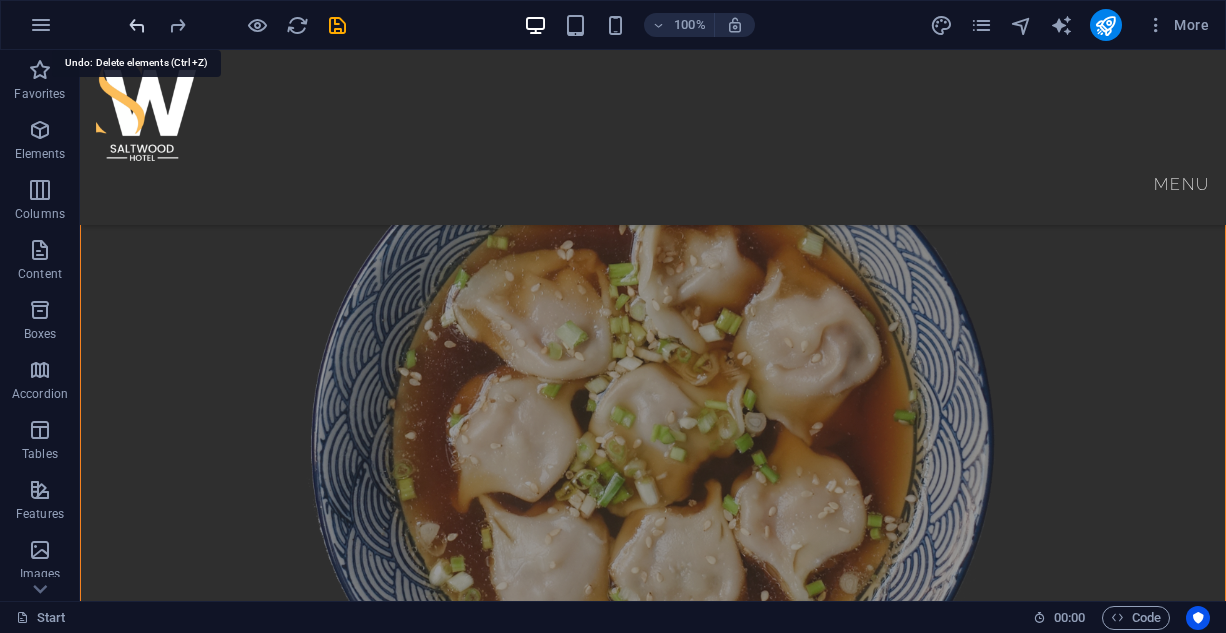 click at bounding box center (137, 25) 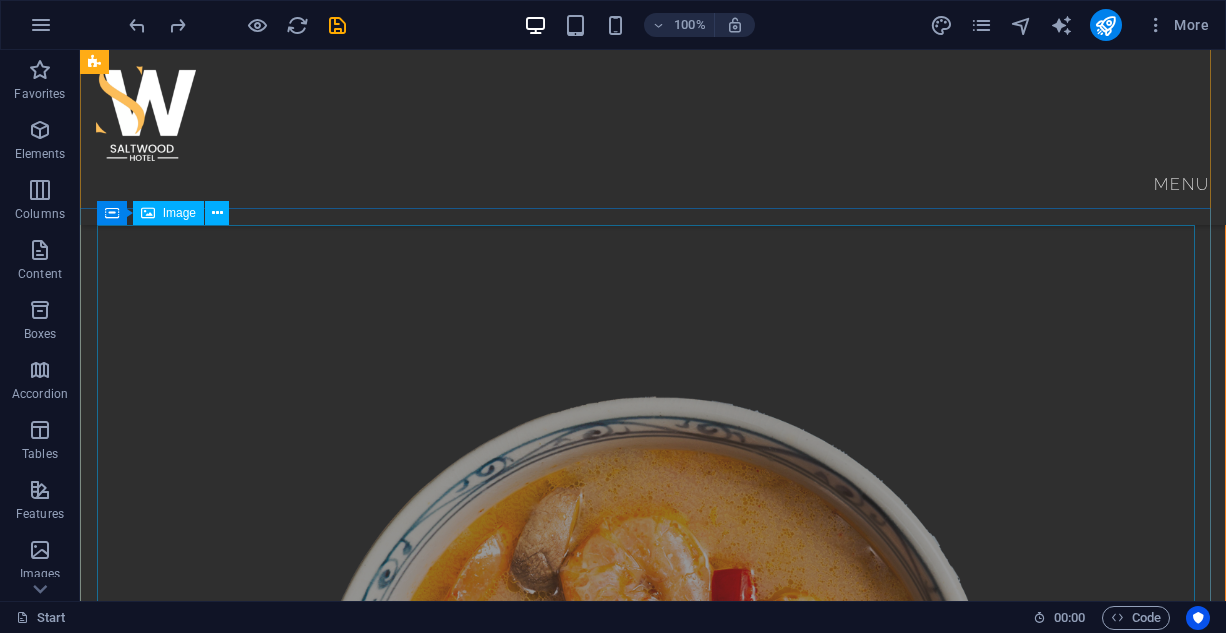 scroll, scrollTop: 4495, scrollLeft: 0, axis: vertical 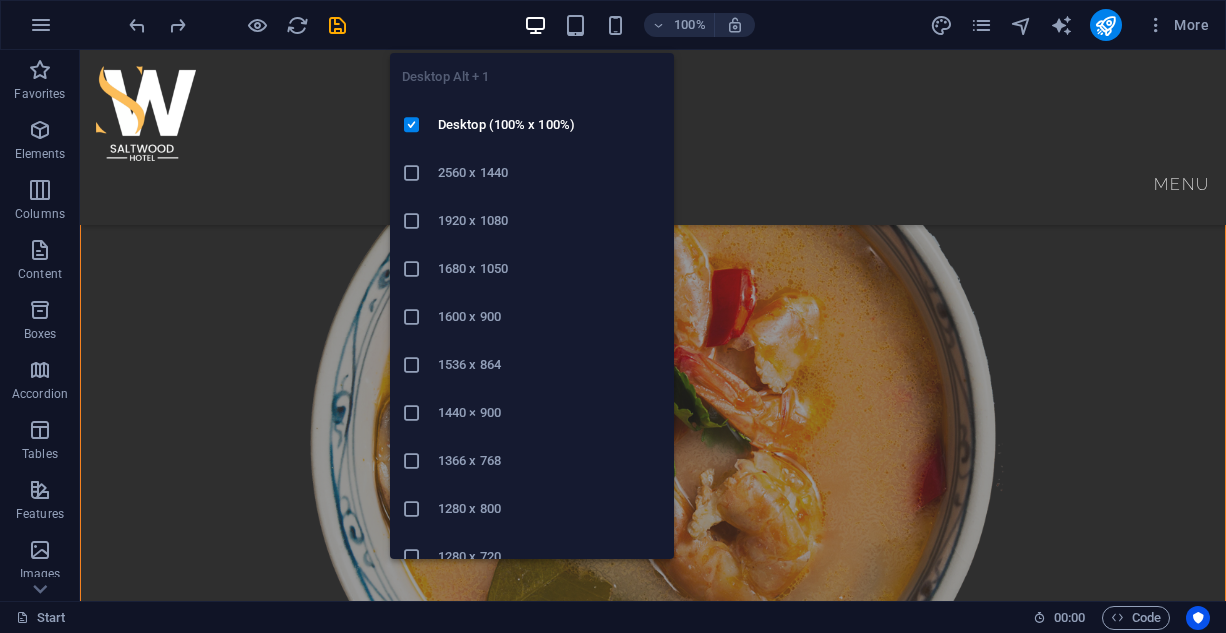click at bounding box center [535, 25] 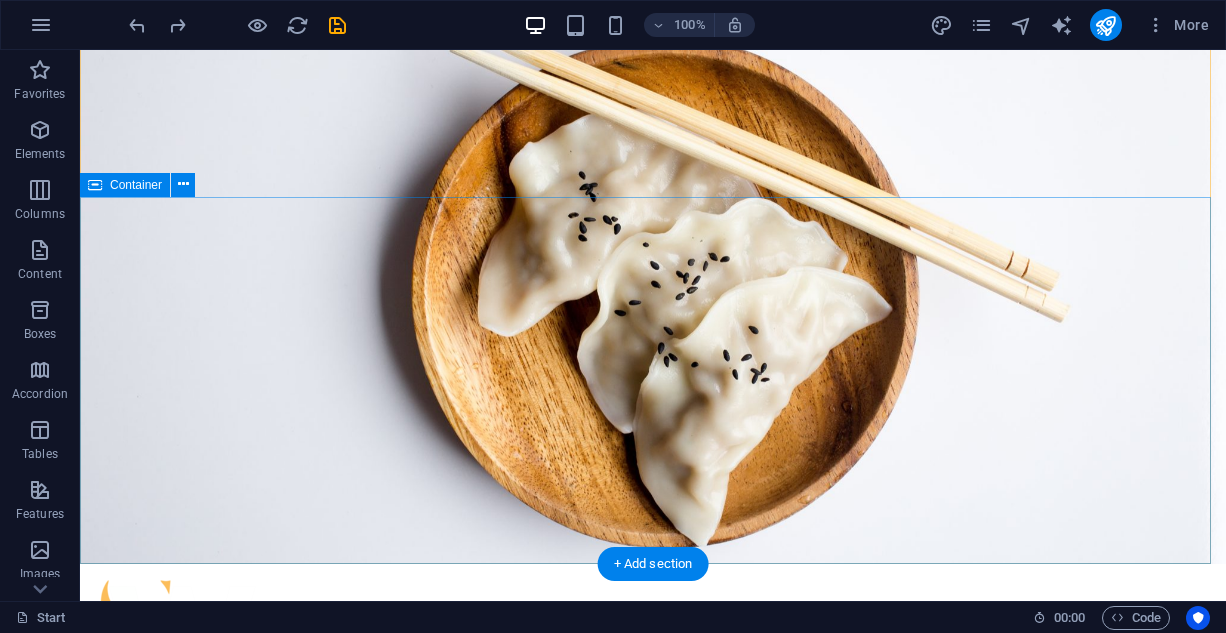scroll, scrollTop: 0, scrollLeft: 0, axis: both 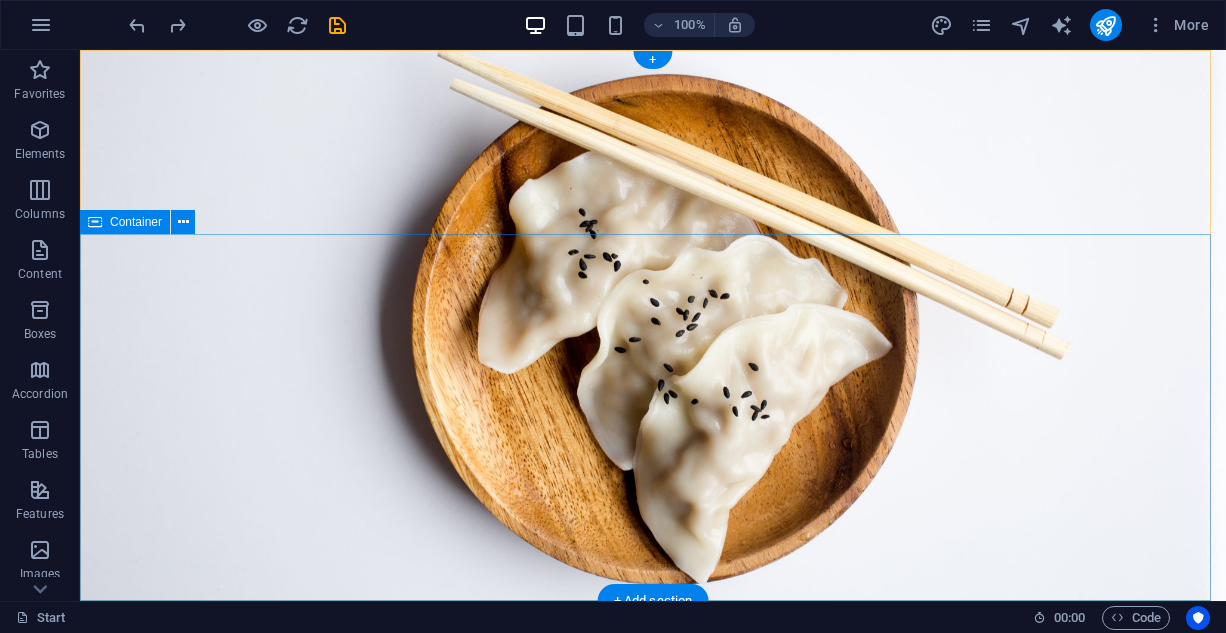 click on "MENU" at bounding box center (653, 977) 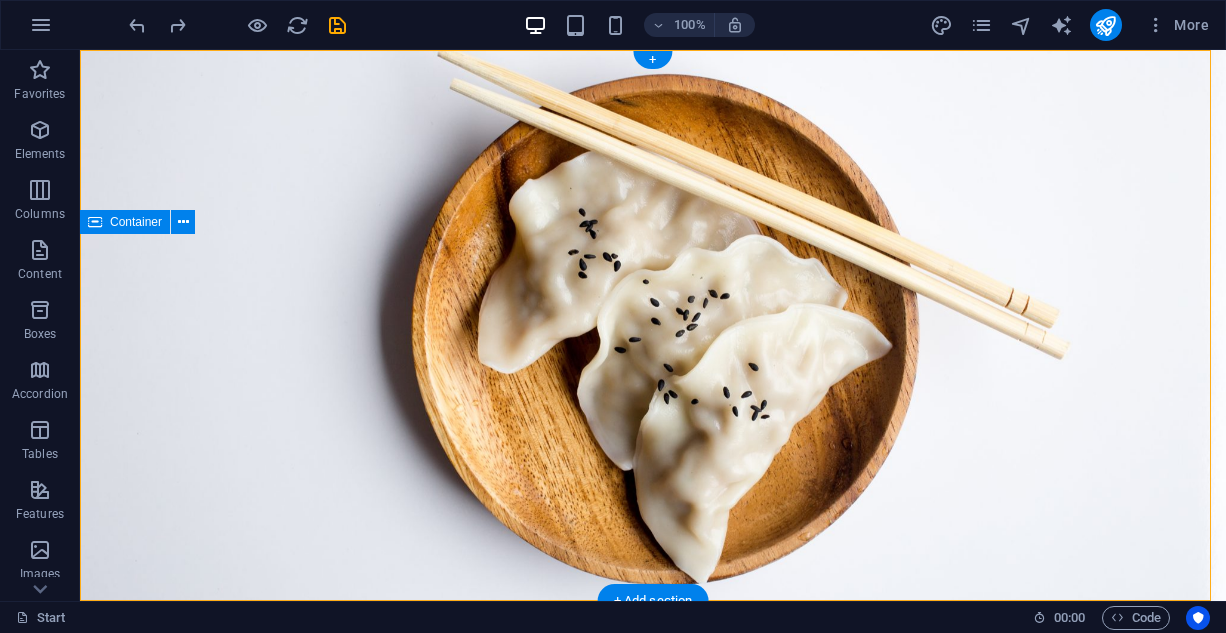 click on "MENU" at bounding box center [653, 977] 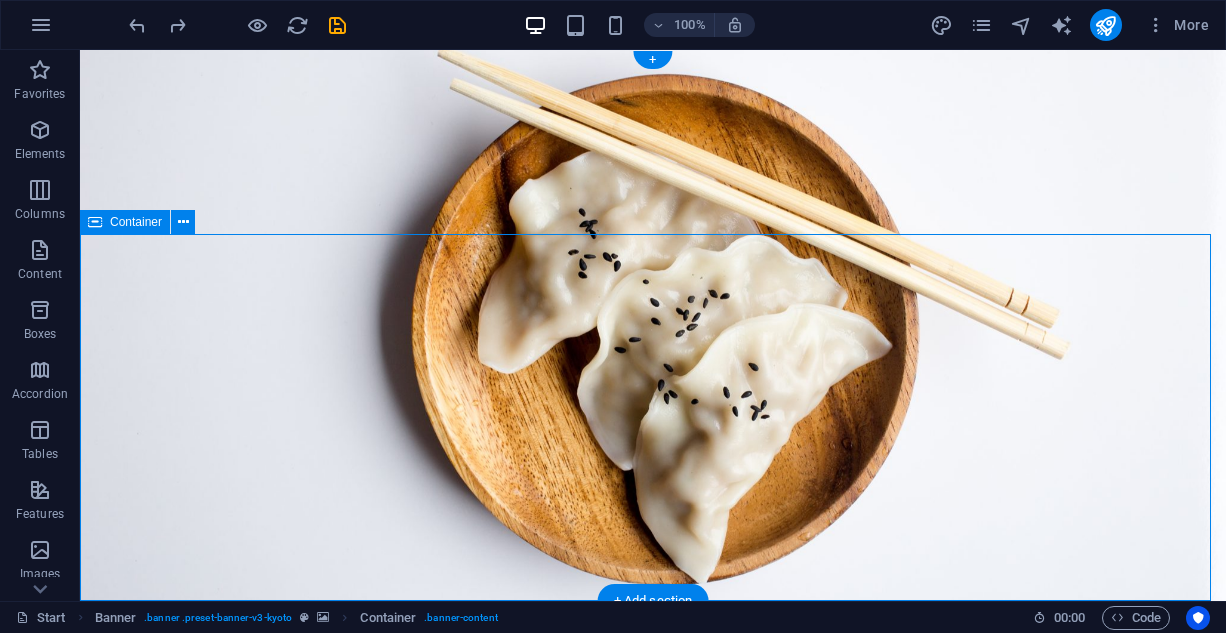 click on "MENU" at bounding box center (653, 977) 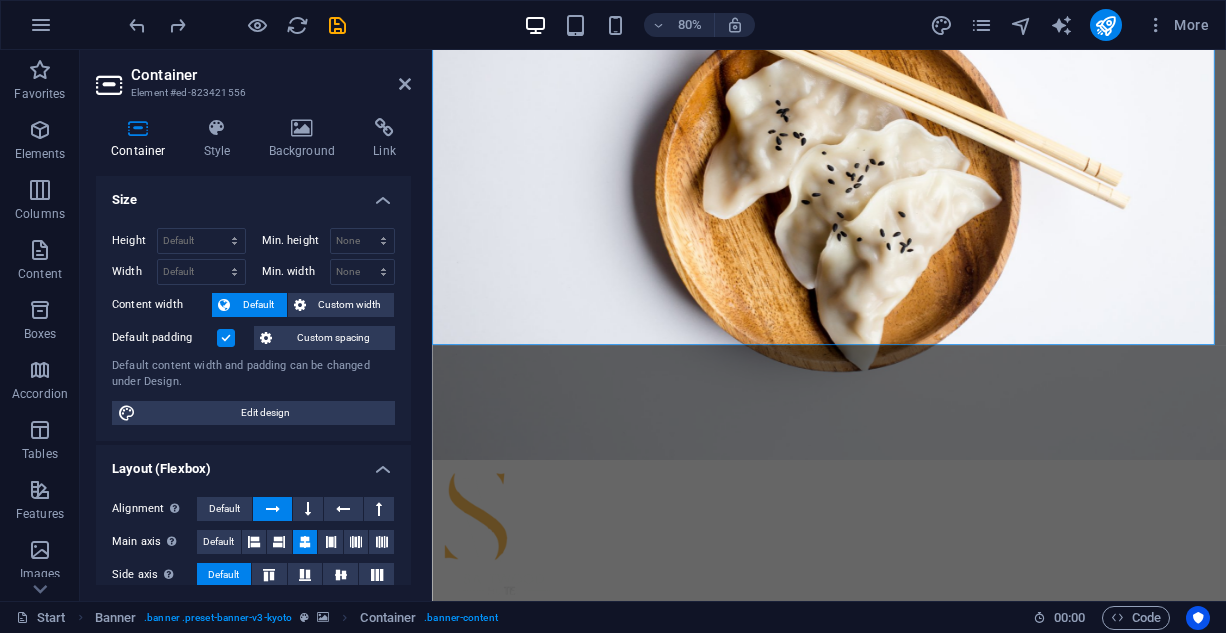 scroll, scrollTop: 100, scrollLeft: 0, axis: vertical 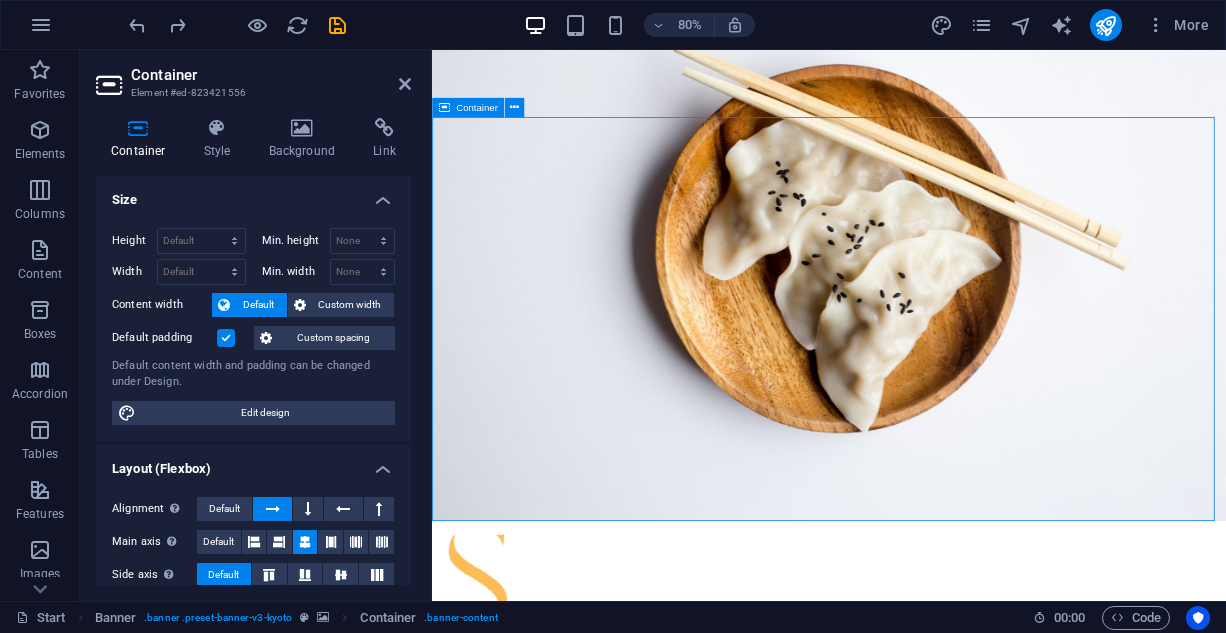 click on "MENU" at bounding box center (928, 1015) 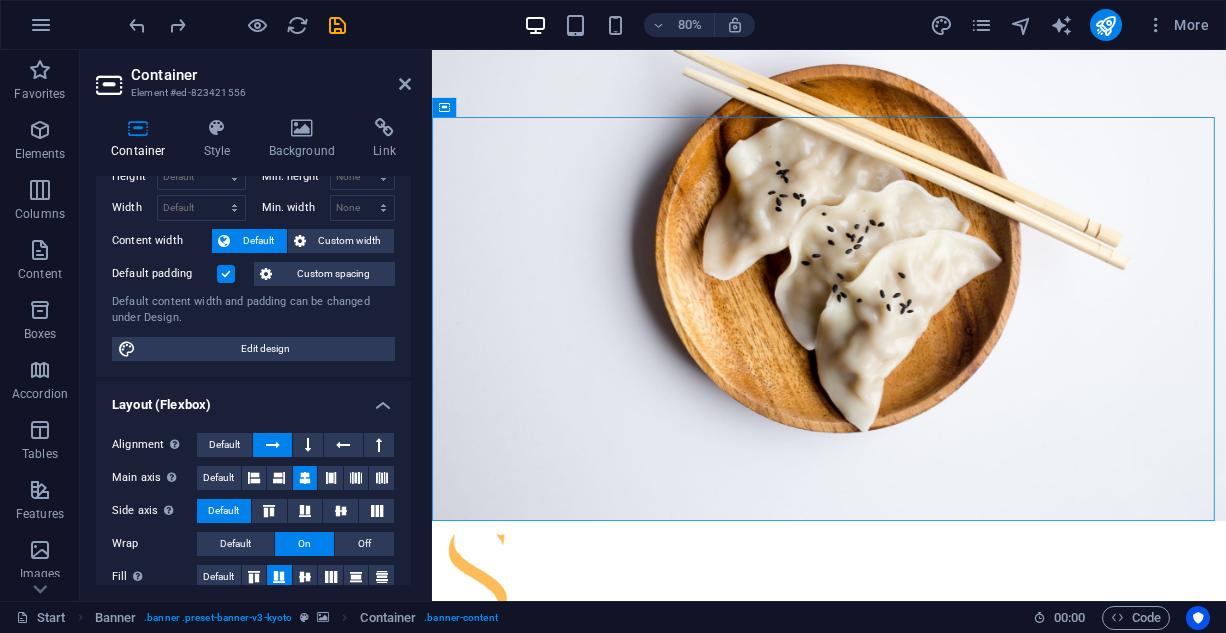 scroll, scrollTop: 0, scrollLeft: 0, axis: both 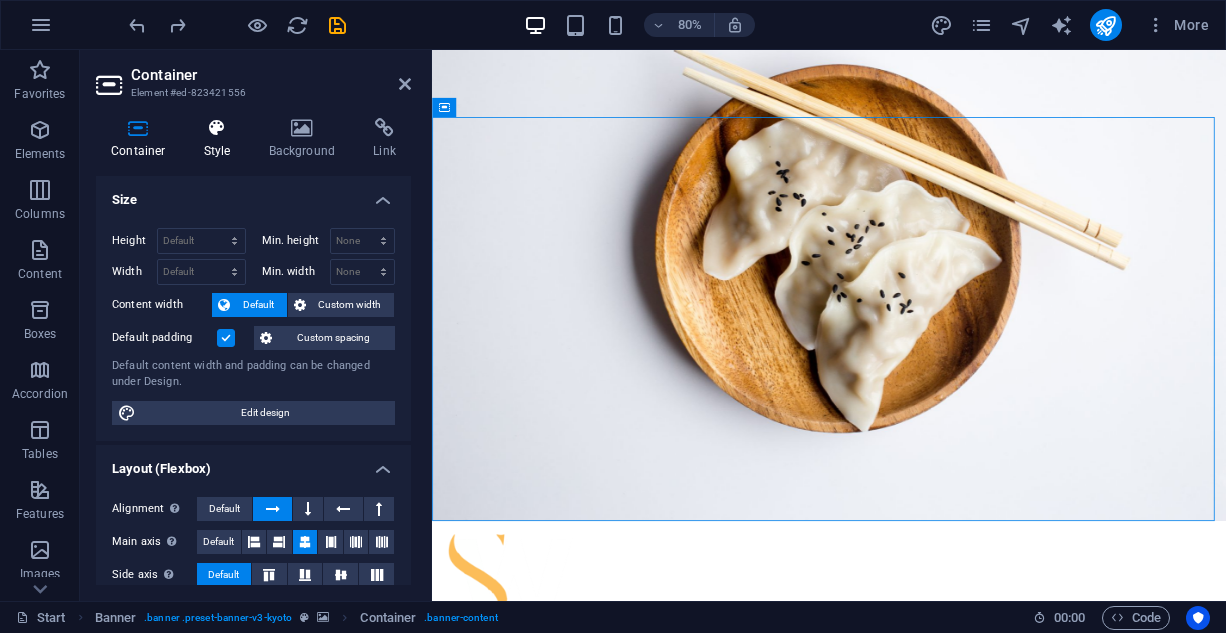 click on "Style" at bounding box center (221, 139) 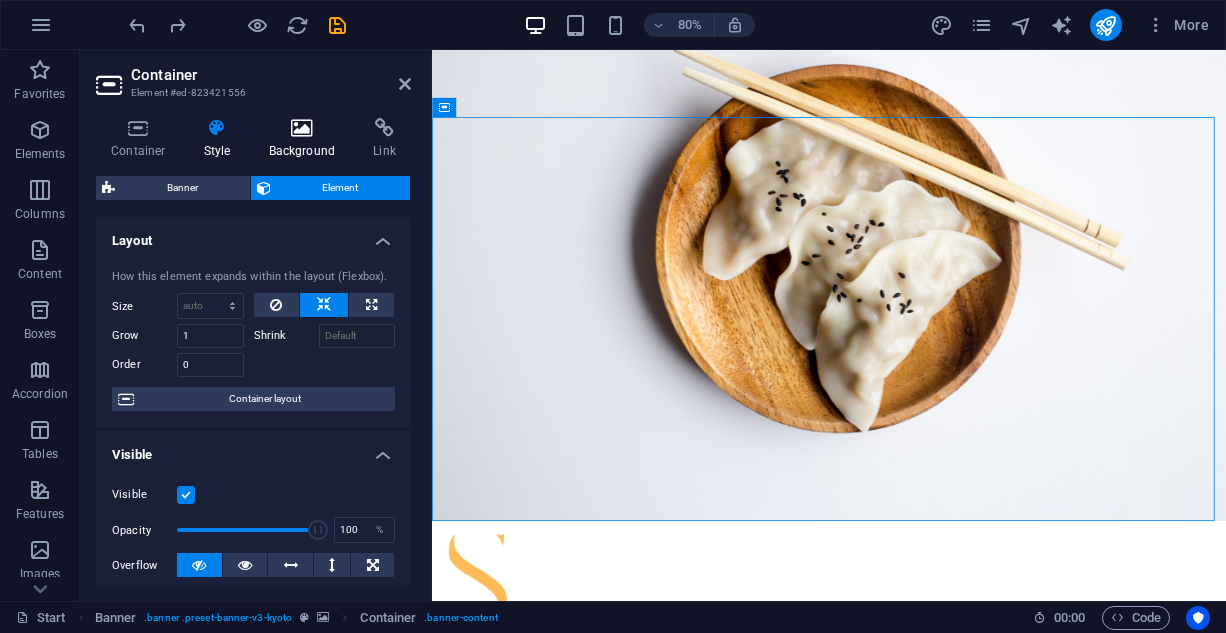 click at bounding box center (302, 128) 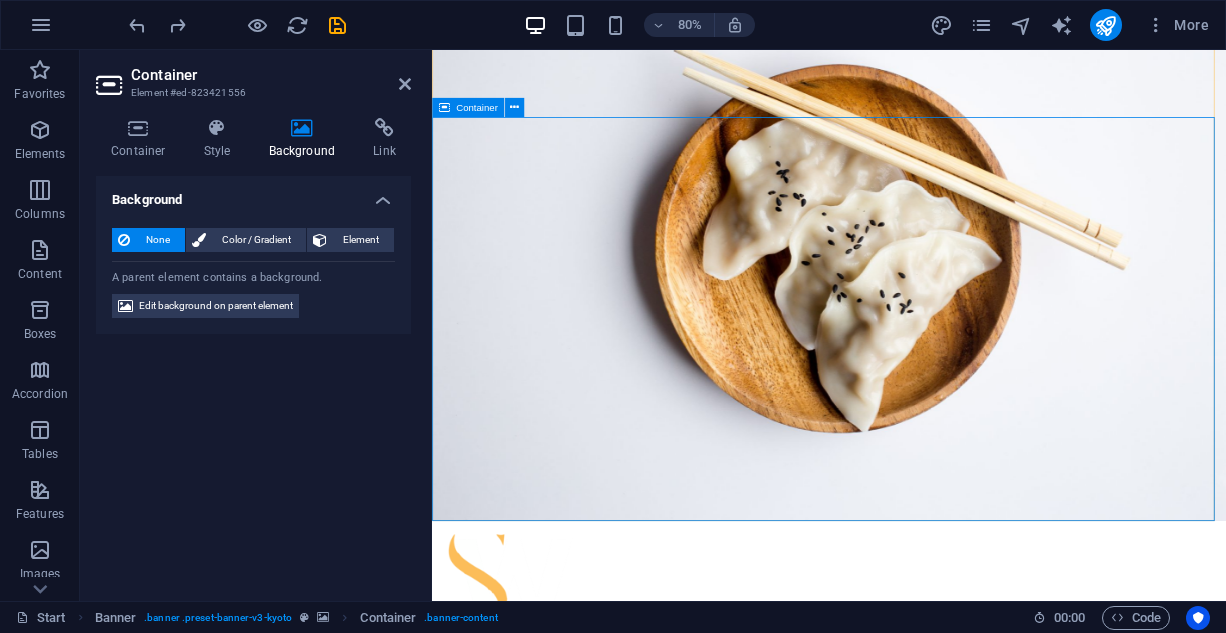 click on "MENU" at bounding box center [928, 1015] 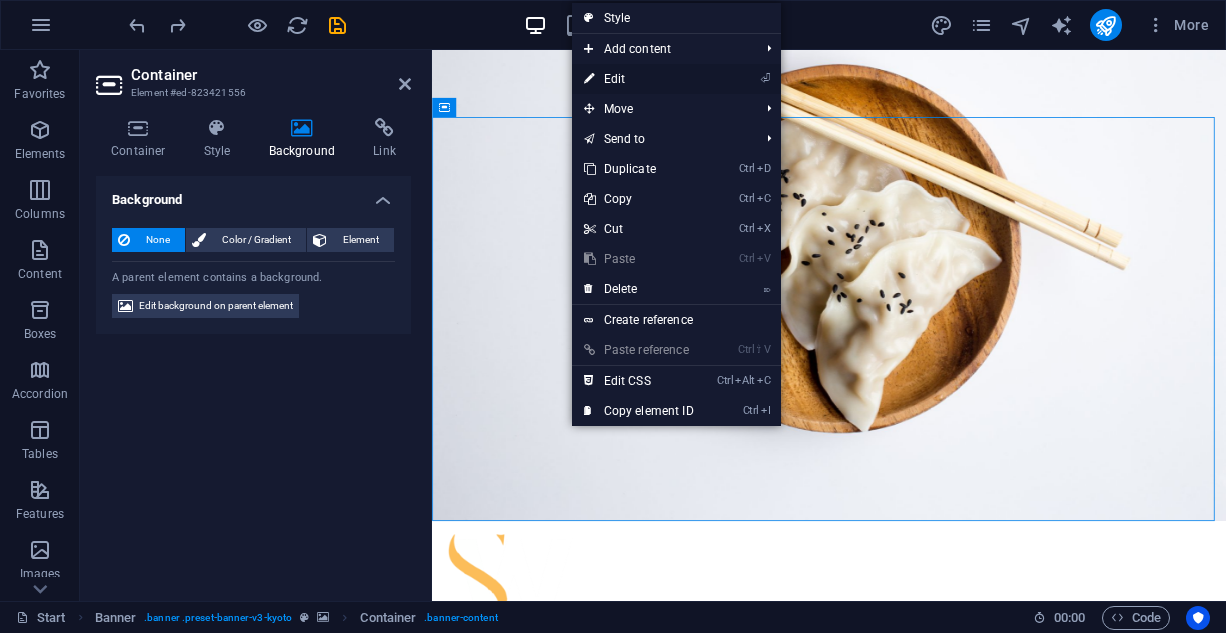 click on "⏎  Edit" at bounding box center (639, 79) 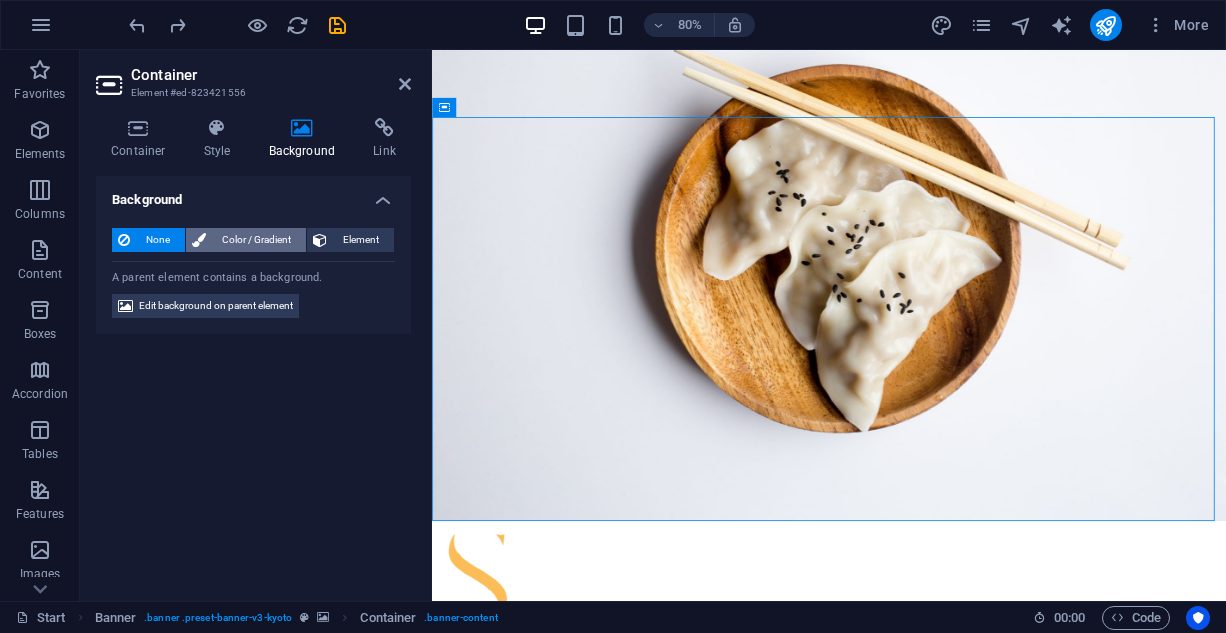 click on "Color / Gradient" at bounding box center [256, 240] 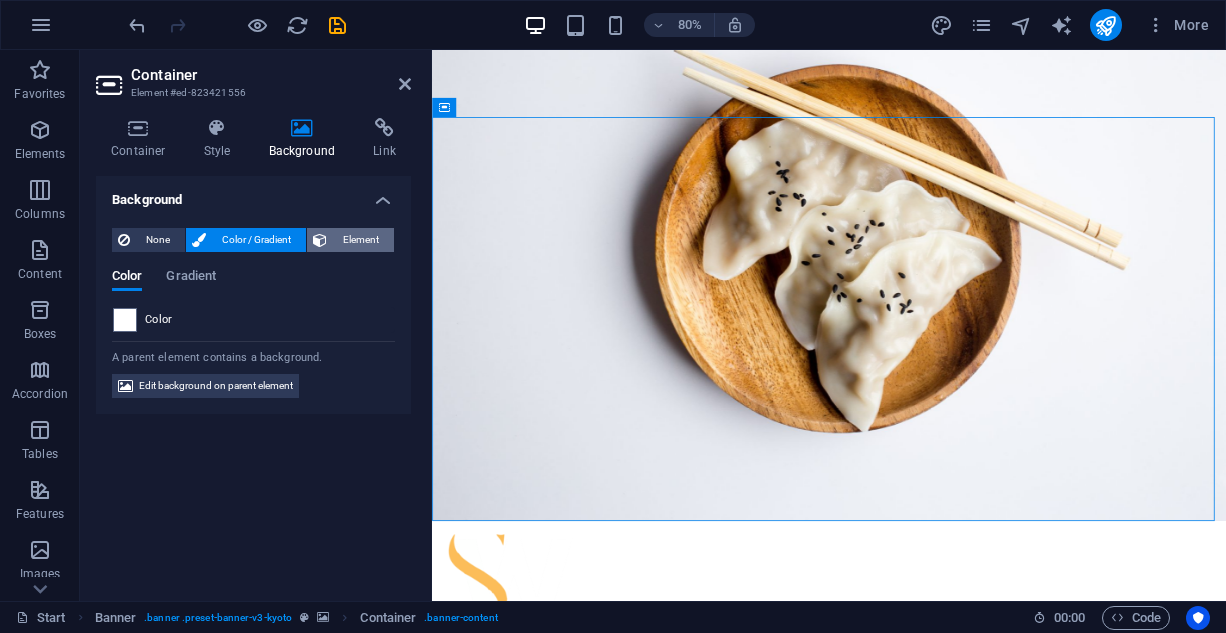 click on "Element" at bounding box center [360, 240] 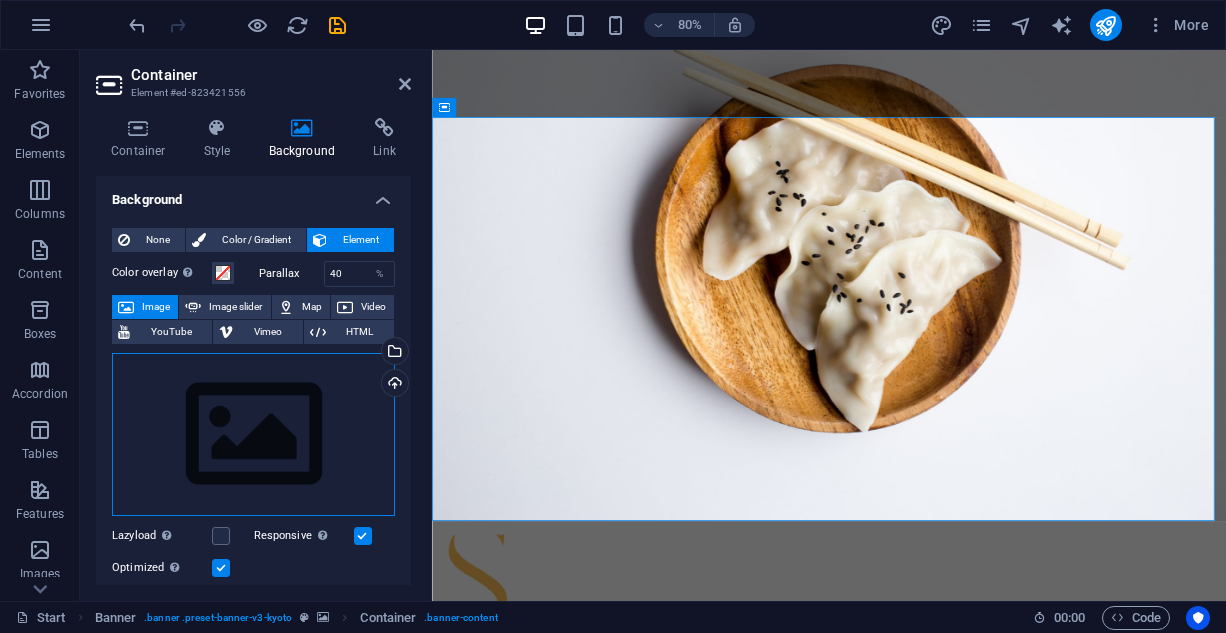 click on "Drag files here, click to choose files or select files from Files or our free stock photos & videos" at bounding box center (253, 435) 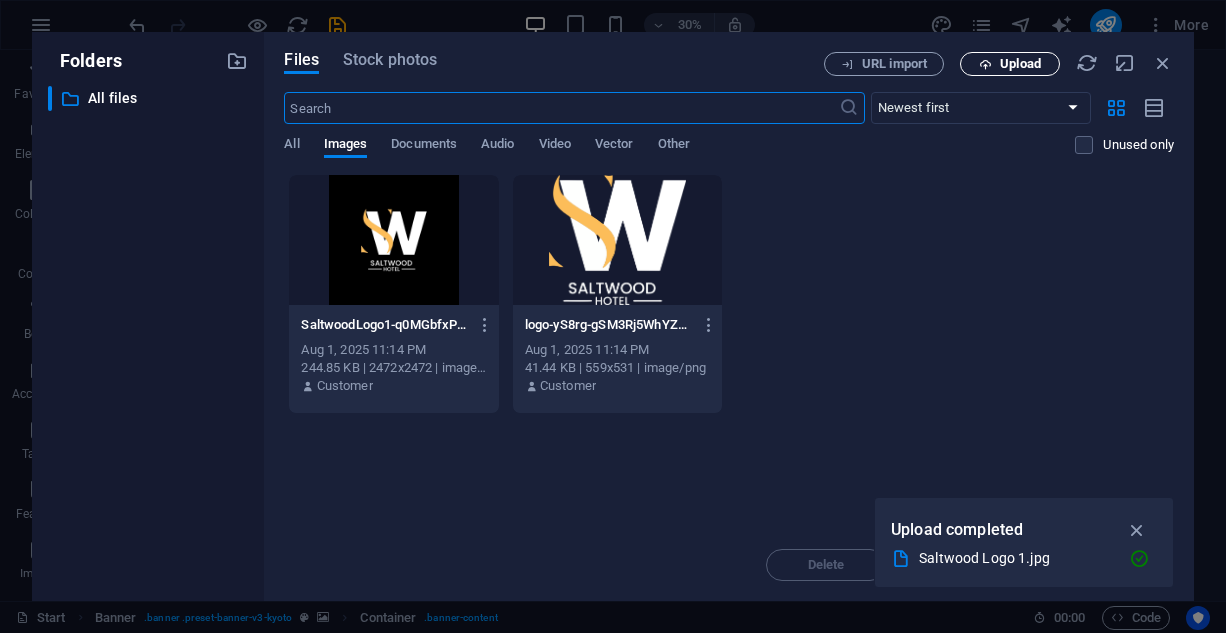 click on "Upload" at bounding box center (1020, 64) 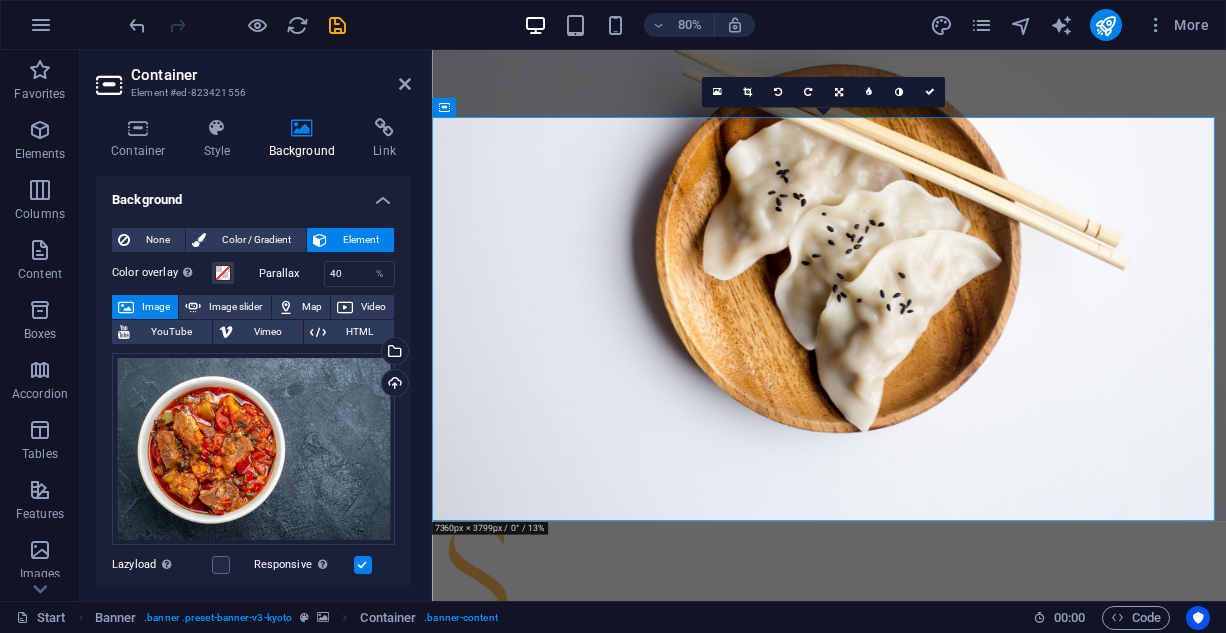 scroll, scrollTop: 0, scrollLeft: 0, axis: both 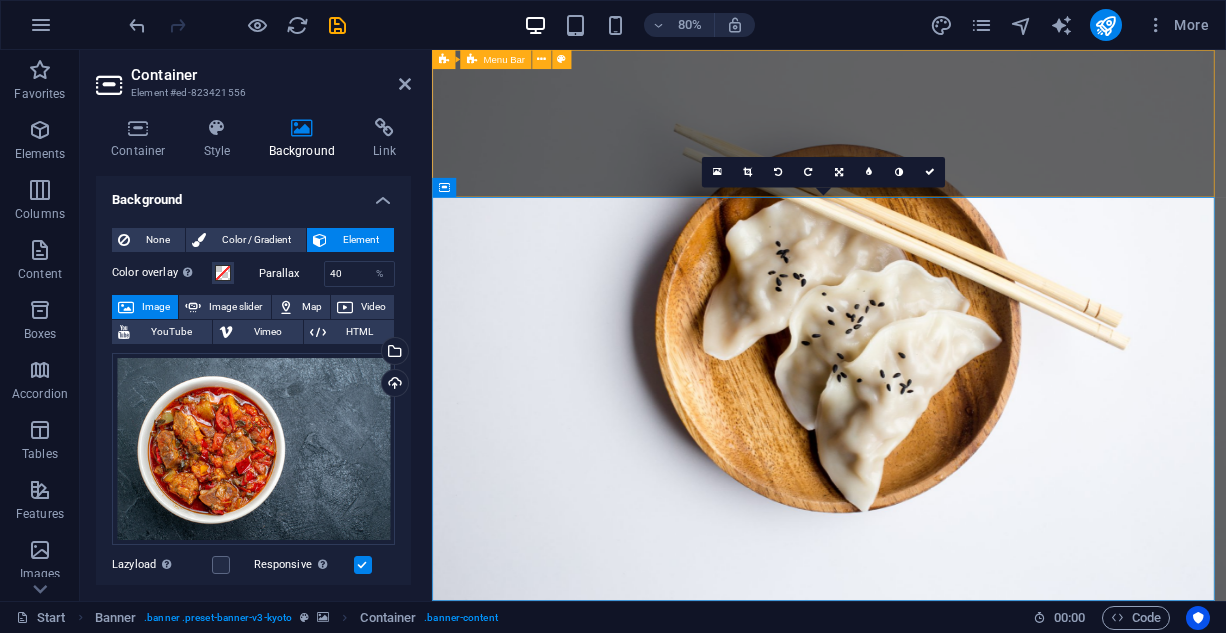 click on "Menu" at bounding box center (928, 855) 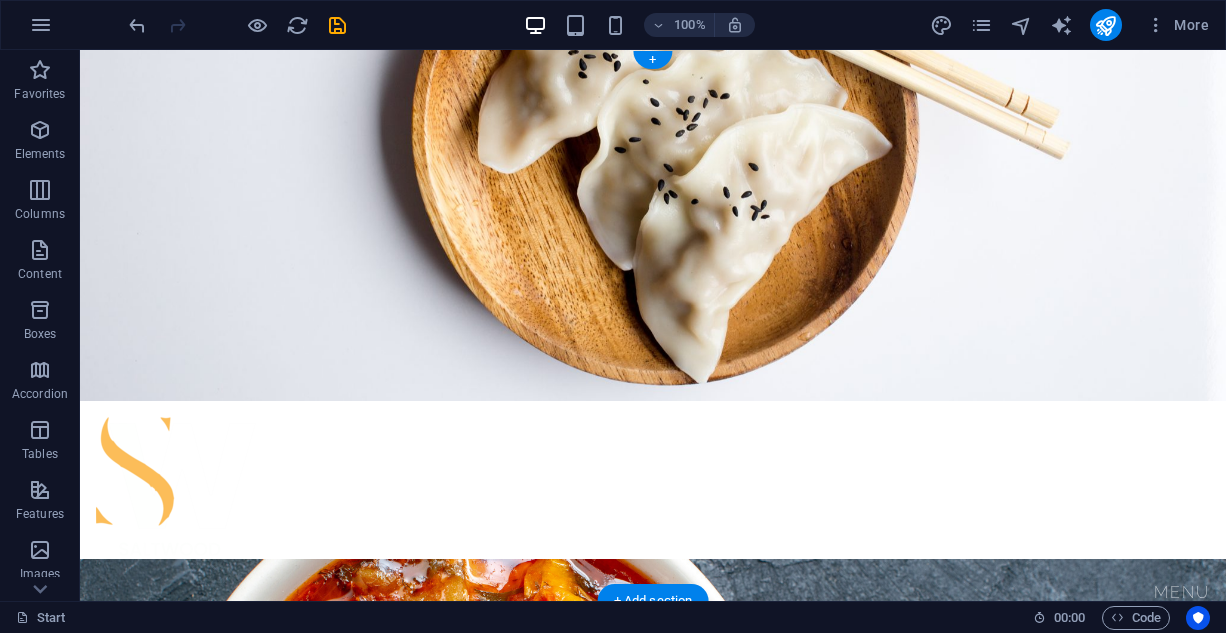 scroll, scrollTop: 0, scrollLeft: 0, axis: both 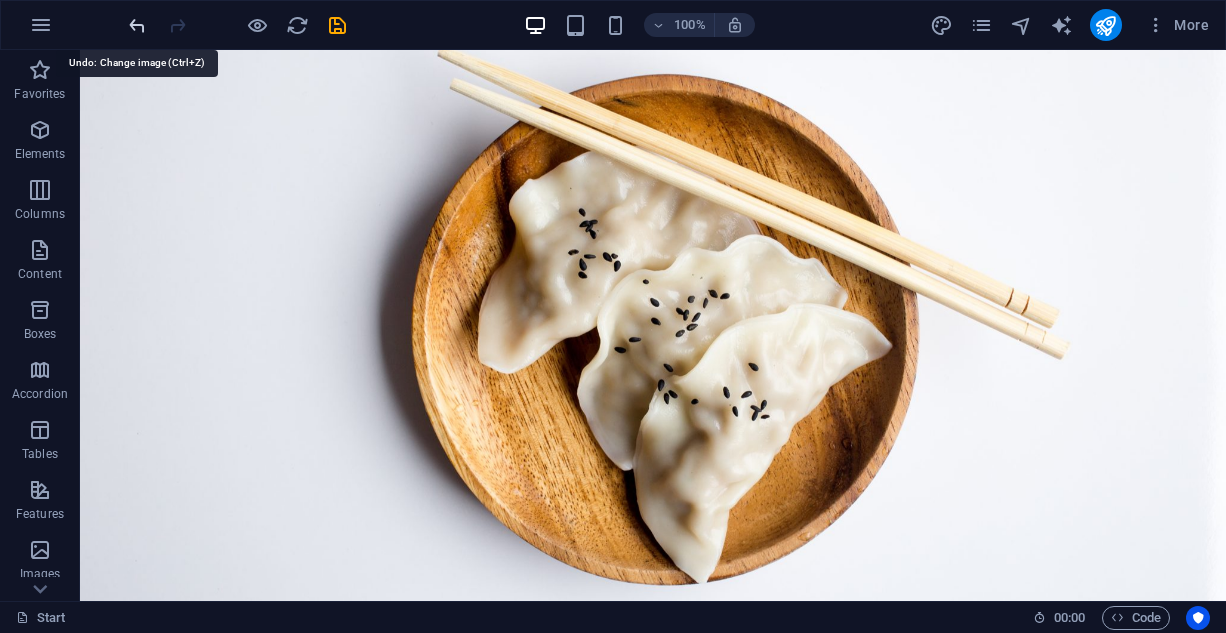 click at bounding box center [137, 25] 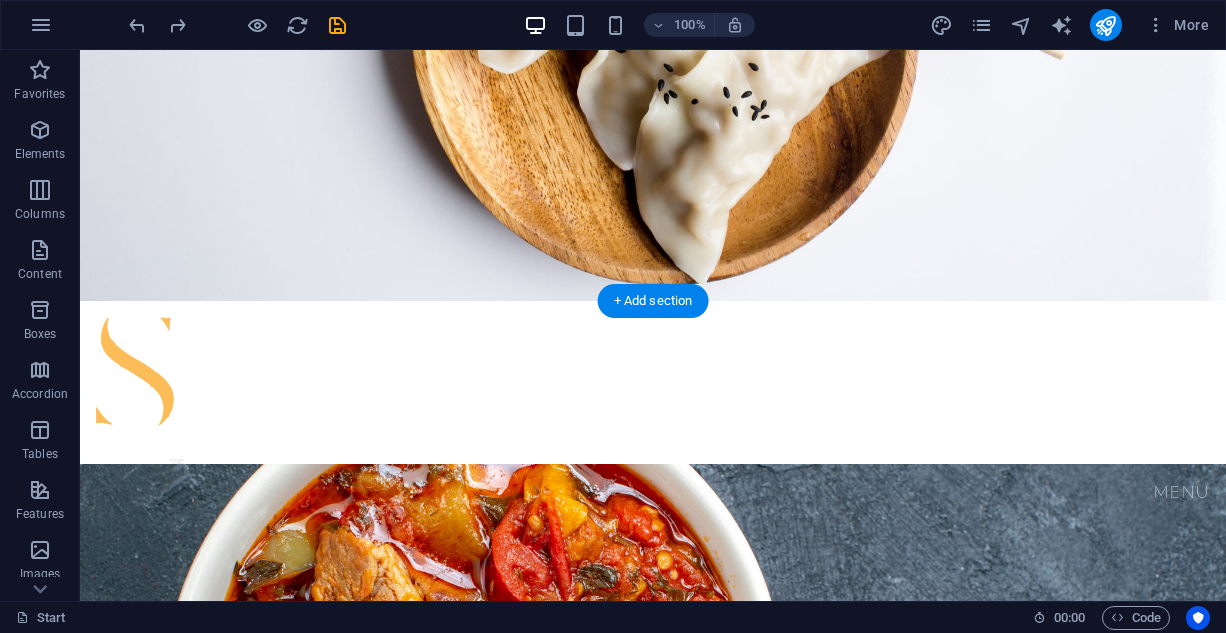 scroll, scrollTop: 0, scrollLeft: 0, axis: both 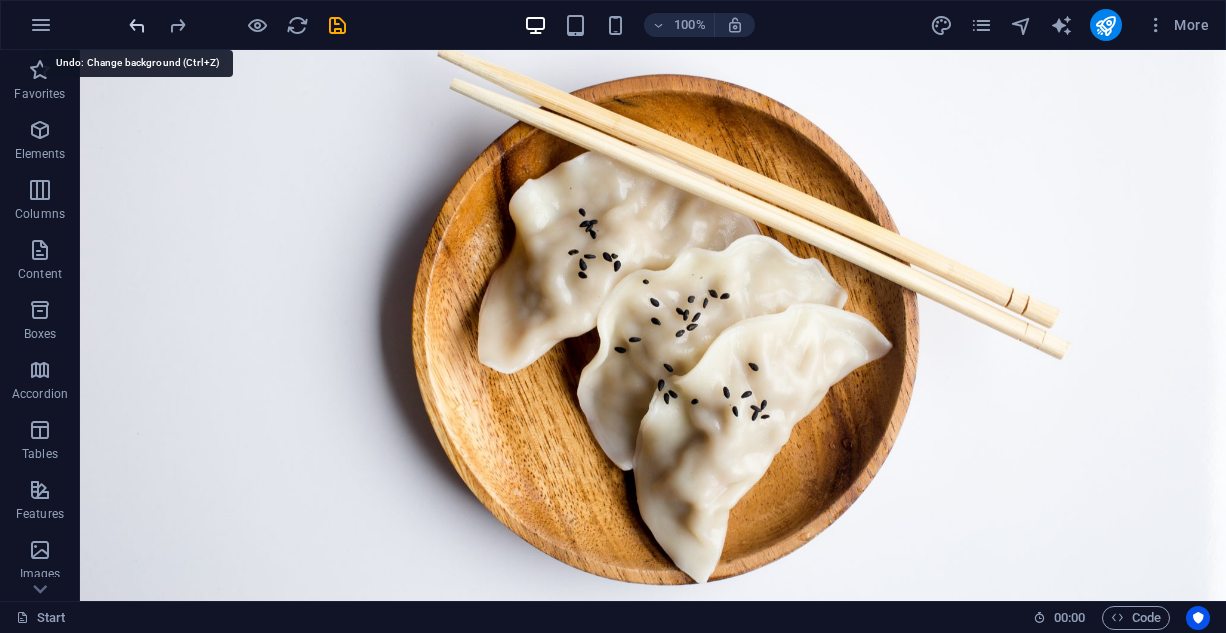 click at bounding box center (137, 25) 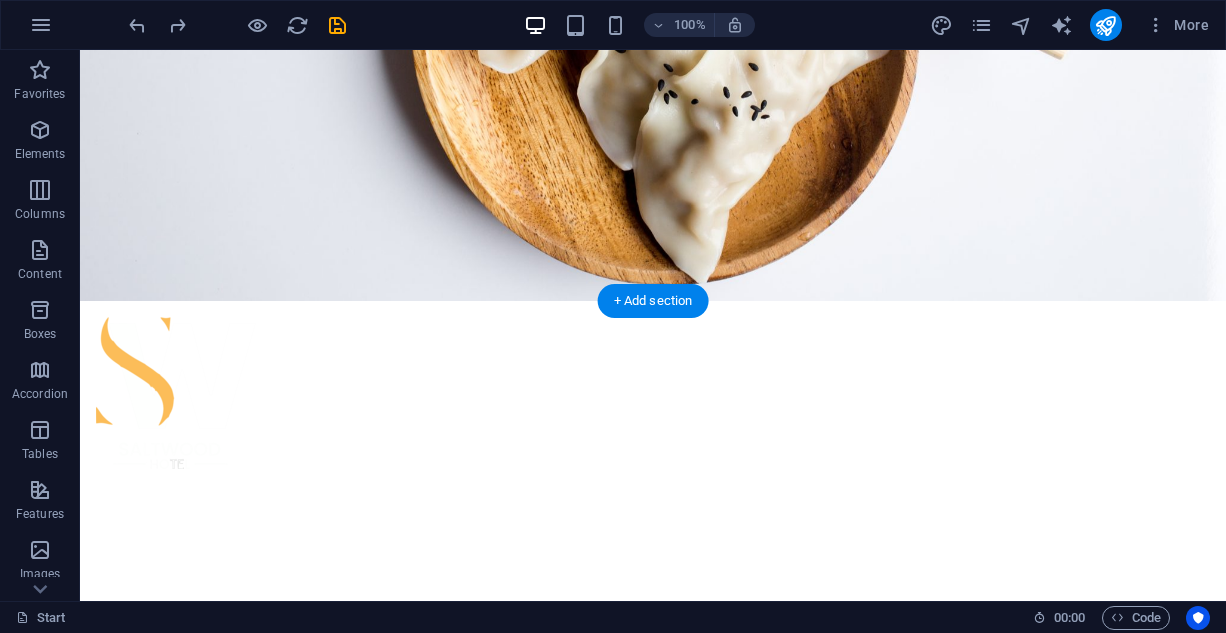 scroll, scrollTop: 0, scrollLeft: 0, axis: both 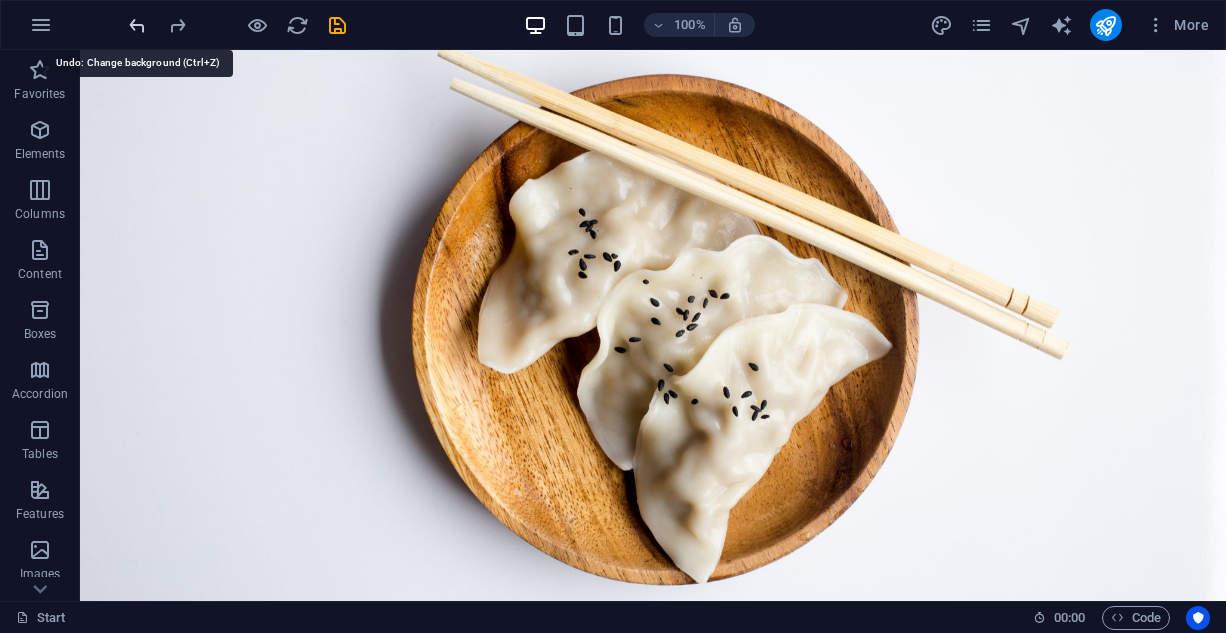 click at bounding box center [137, 25] 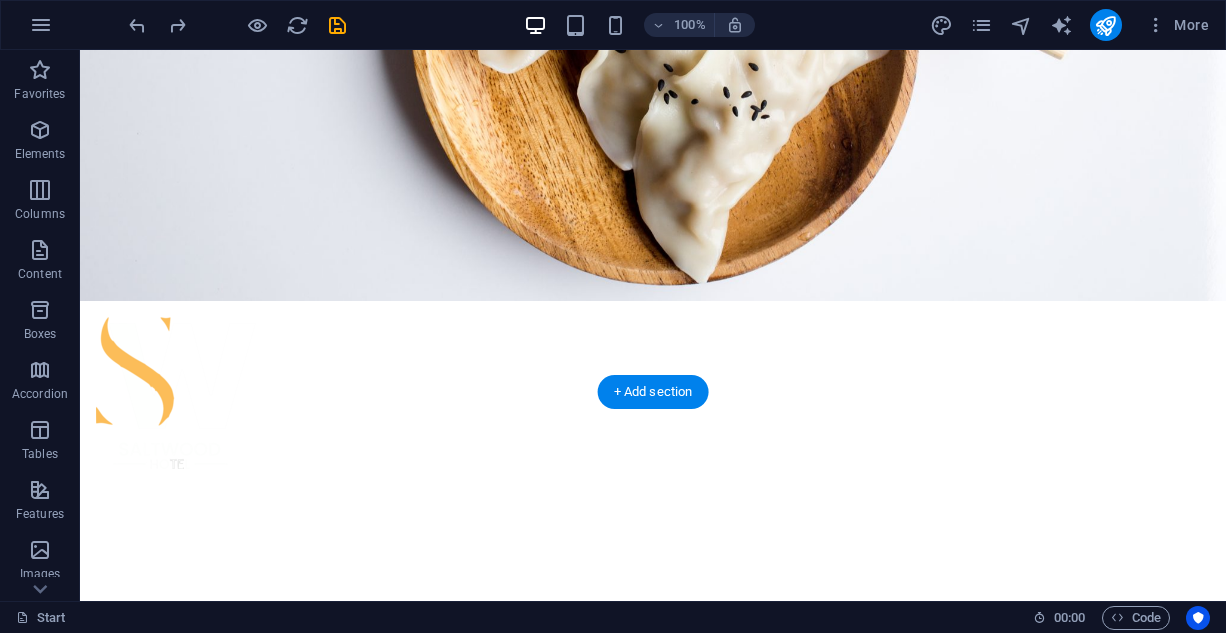 scroll, scrollTop: 0, scrollLeft: 0, axis: both 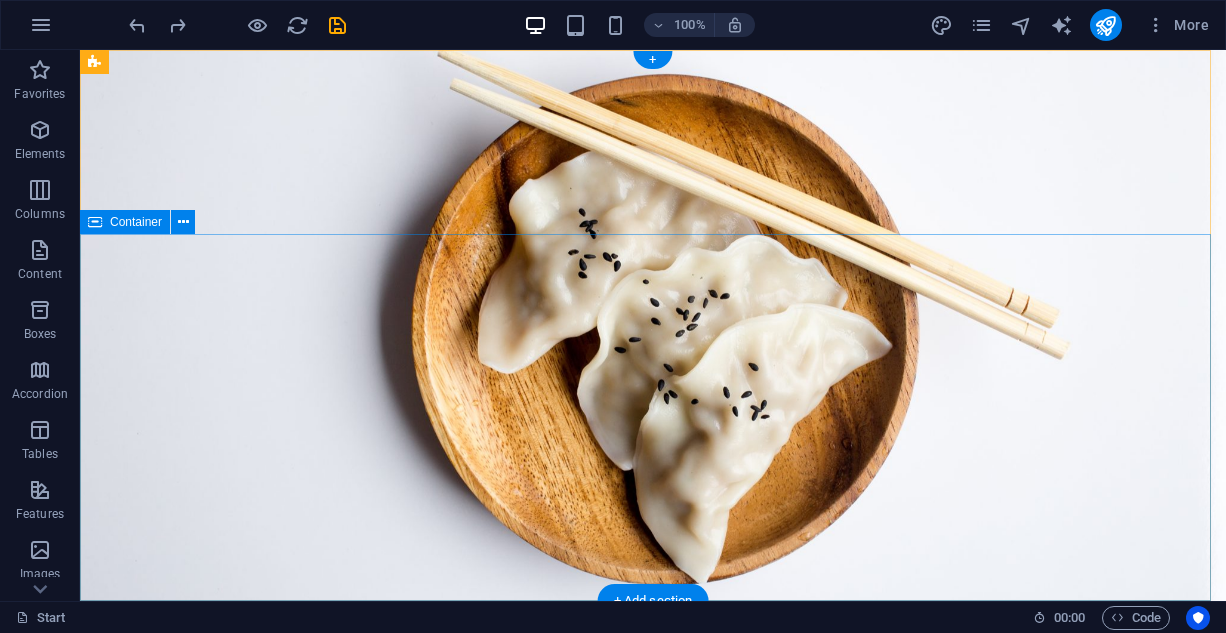 click on "MENU" at bounding box center (653, 977) 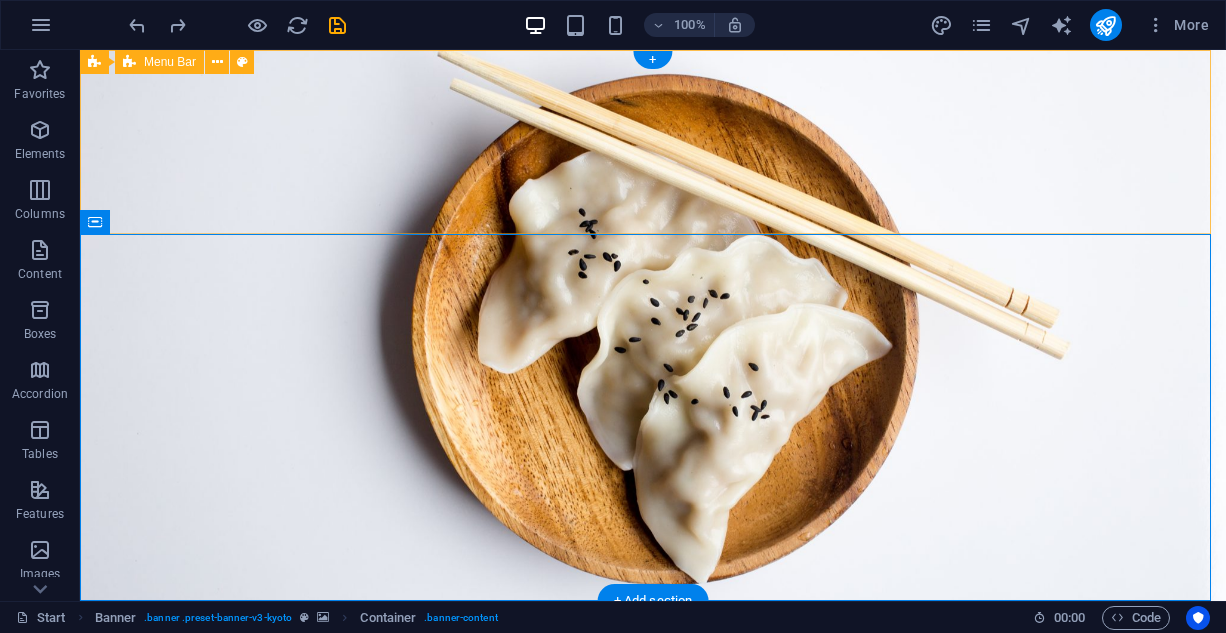 drag, startPoint x: 738, startPoint y: 108, endPoint x: 688, endPoint y: 175, distance: 83.60024 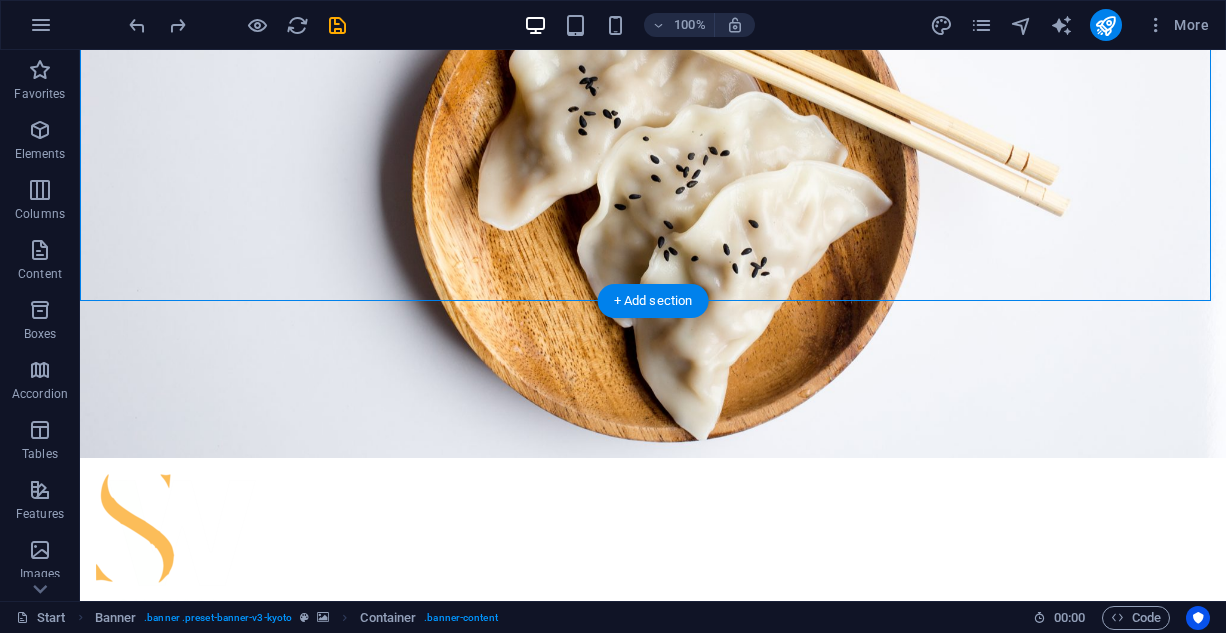 scroll, scrollTop: 300, scrollLeft: 0, axis: vertical 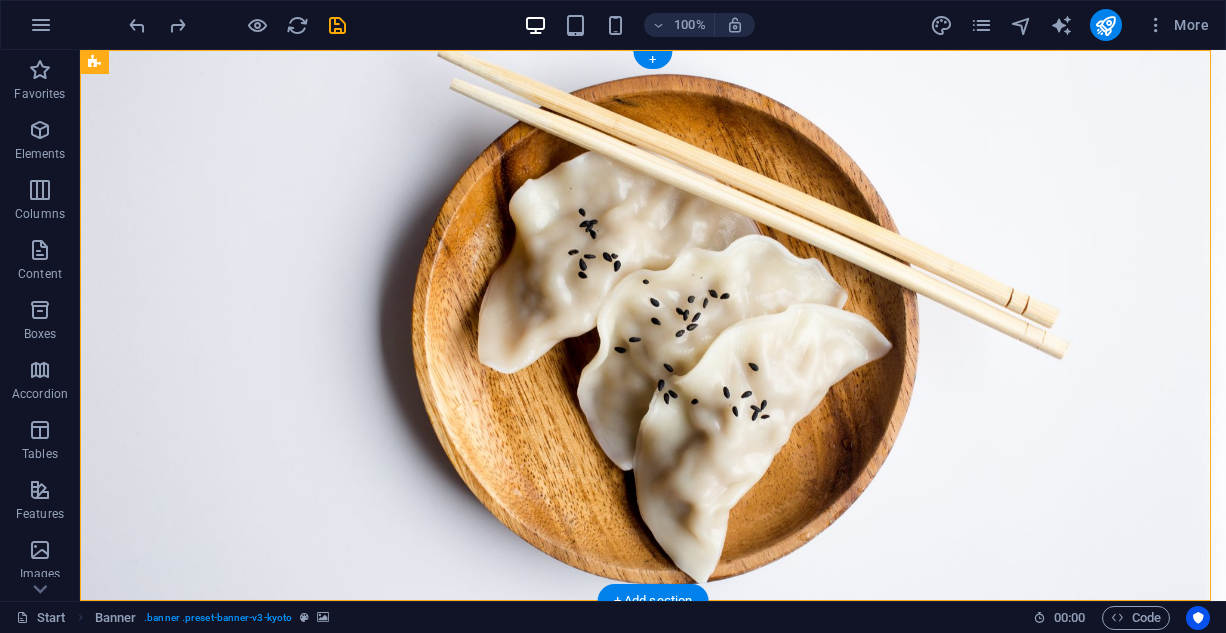 drag, startPoint x: 396, startPoint y: 89, endPoint x: 403, endPoint y: 359, distance: 270.09073 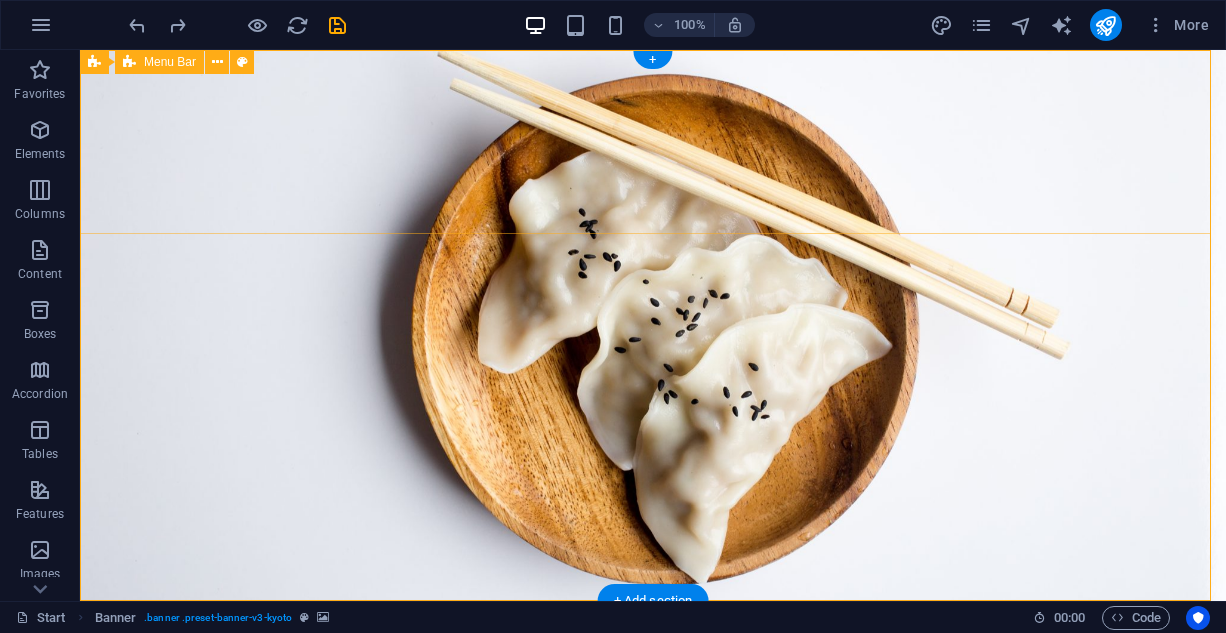 click on "Menu" at bounding box center (653, 717) 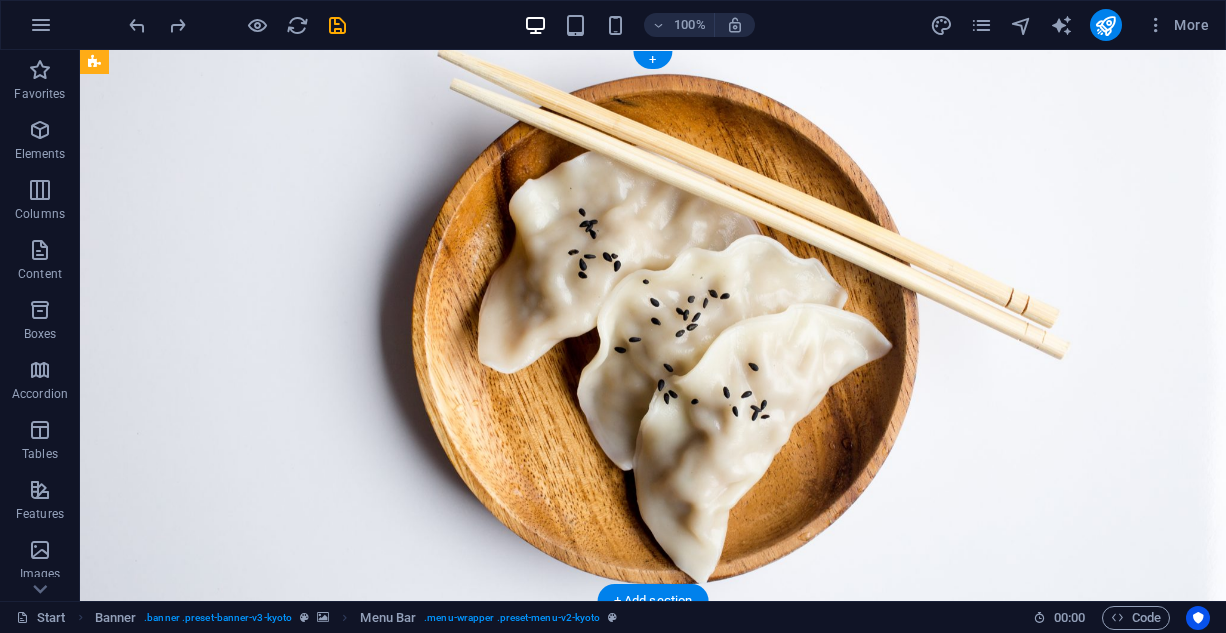 drag, startPoint x: 431, startPoint y: 76, endPoint x: 408, endPoint y: 328, distance: 253.04742 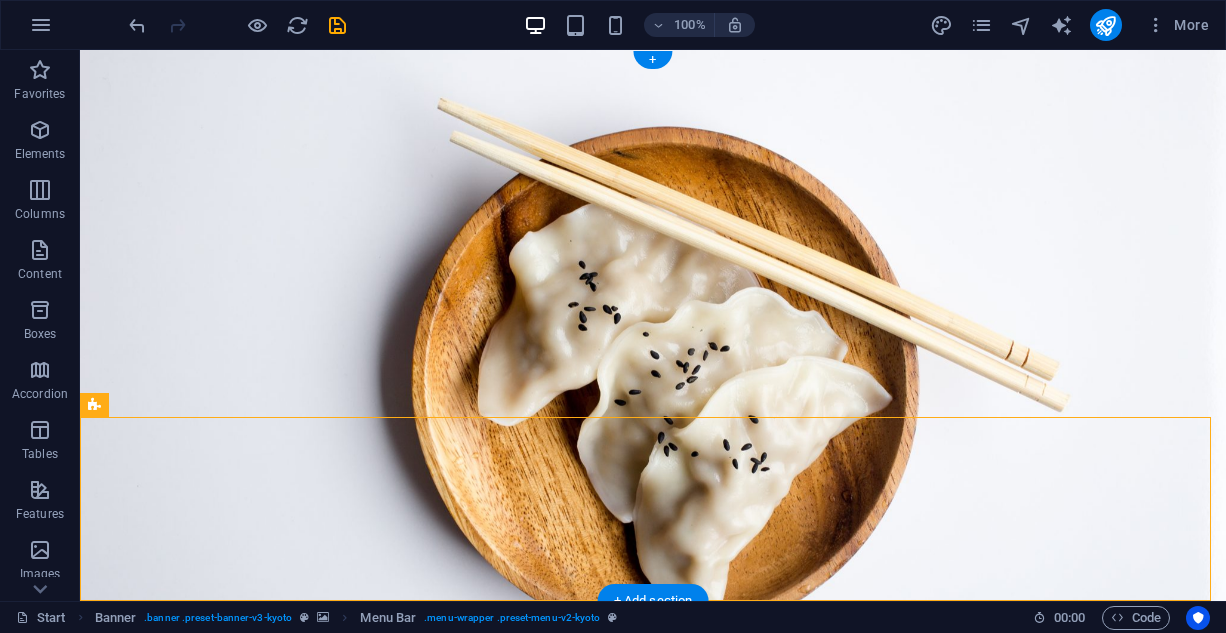 click on "MENU" at bounding box center [653, 850] 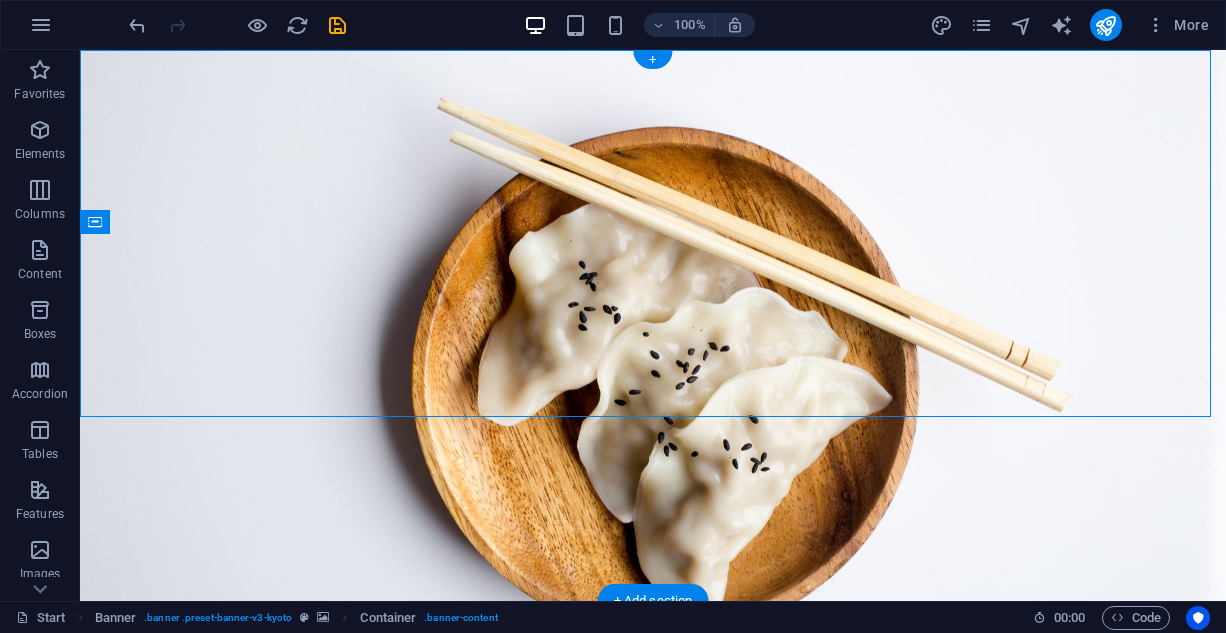 click on "MENU" at bounding box center (653, 850) 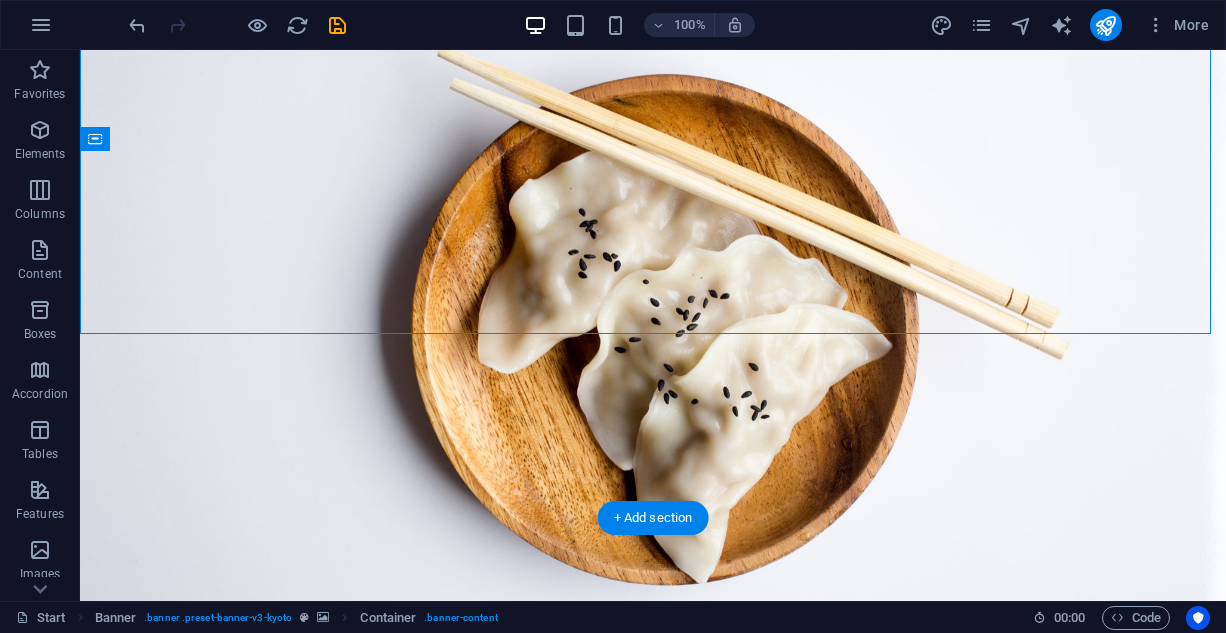 scroll, scrollTop: 100, scrollLeft: 0, axis: vertical 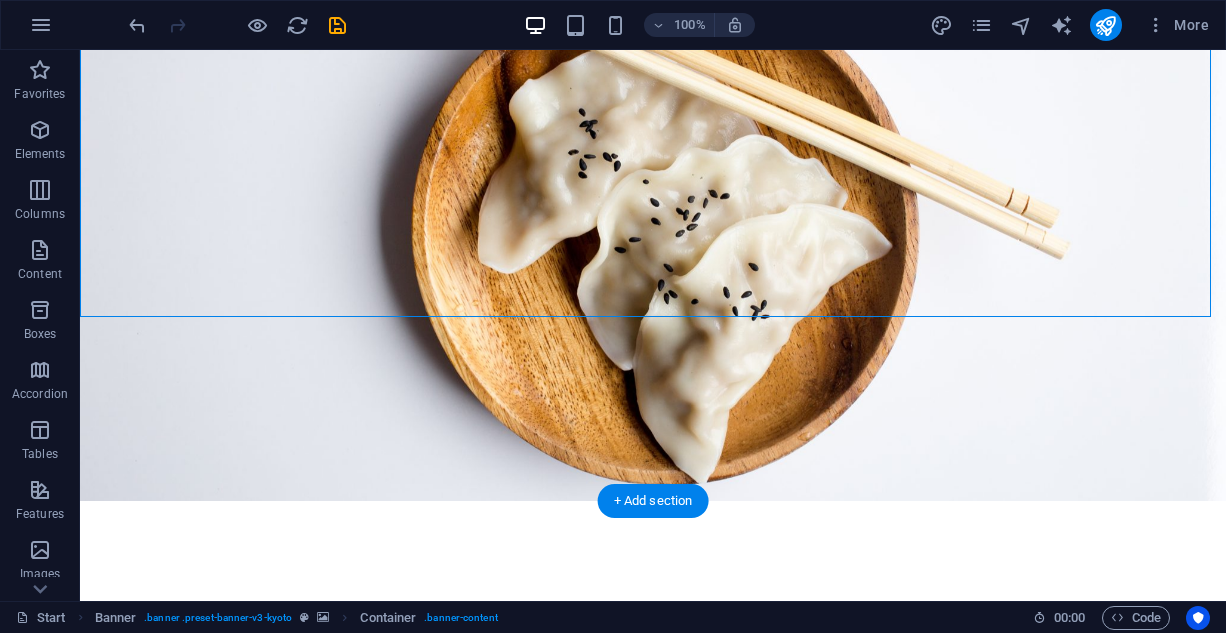 click on "MENU" at bounding box center (653, 645) 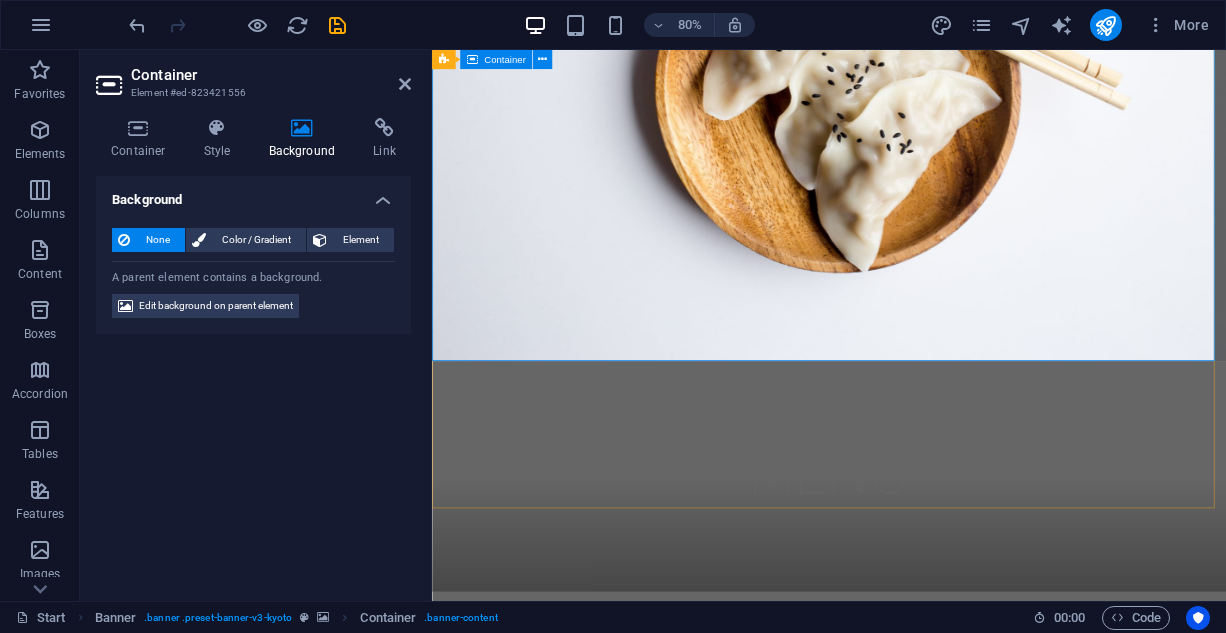 scroll, scrollTop: 100, scrollLeft: 0, axis: vertical 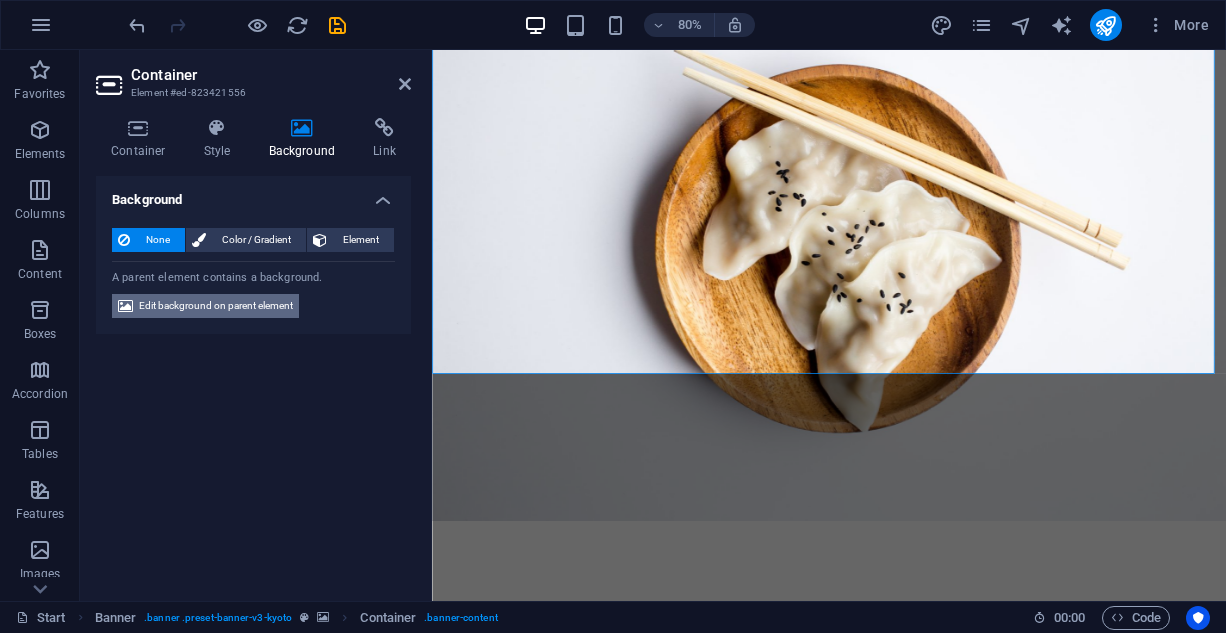 click on "Edit background on parent element" at bounding box center [216, 306] 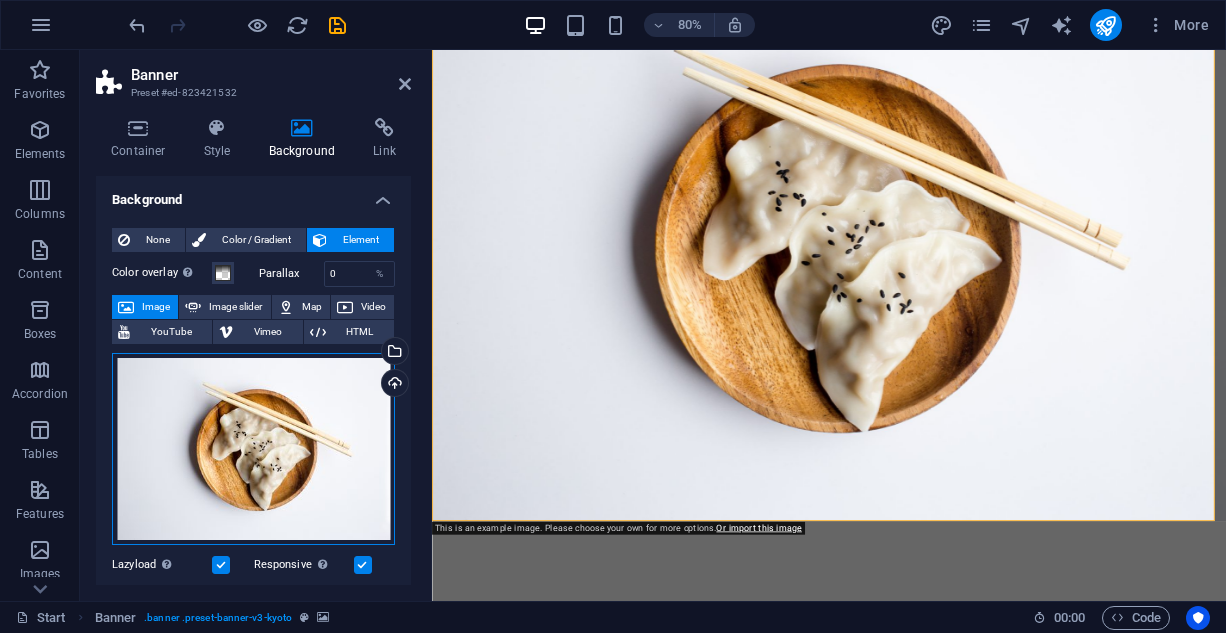 click on "Drag files here, click to choose files or select files from Files or our free stock photos & videos" at bounding box center [253, 449] 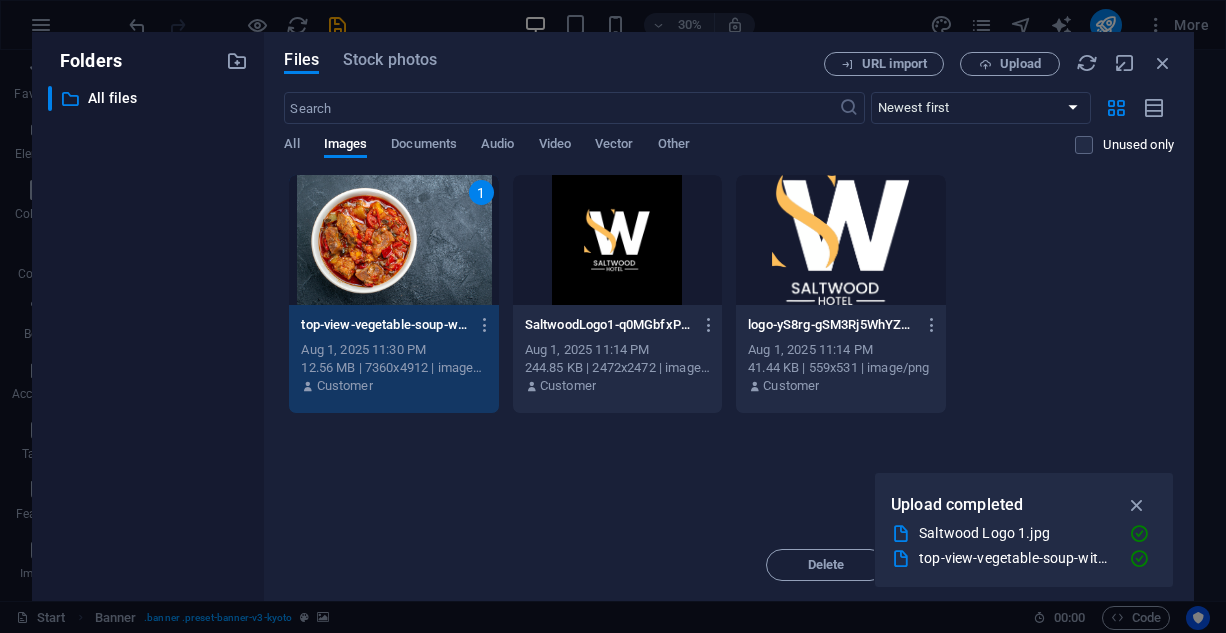 click on "1" at bounding box center (393, 240) 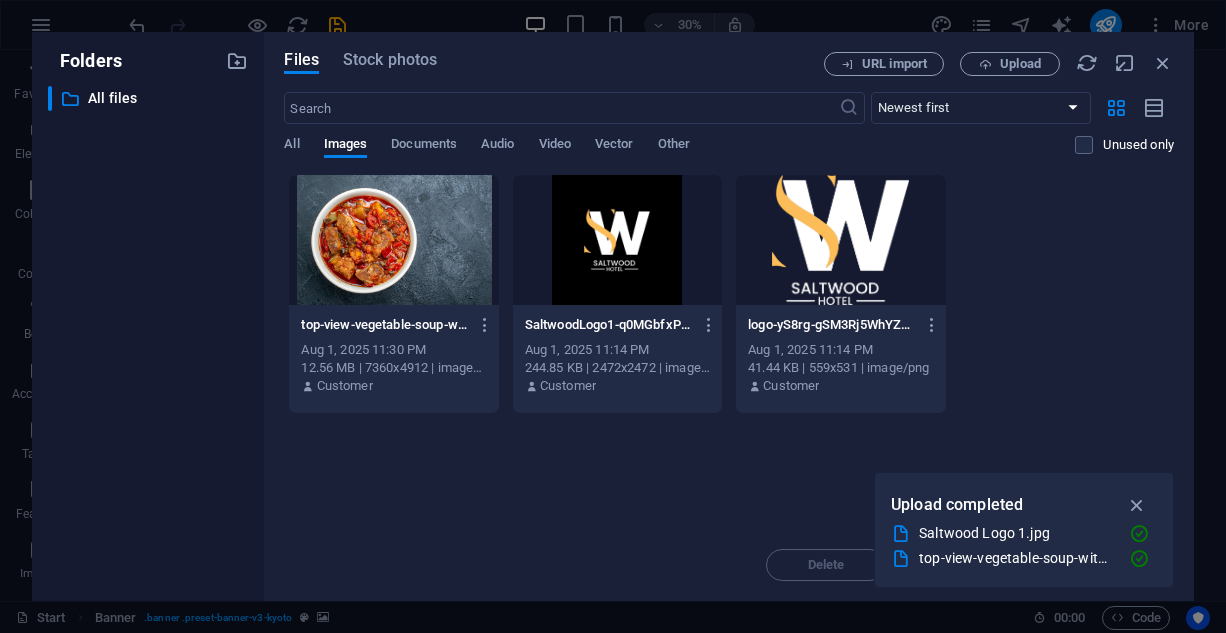 click at bounding box center [393, 240] 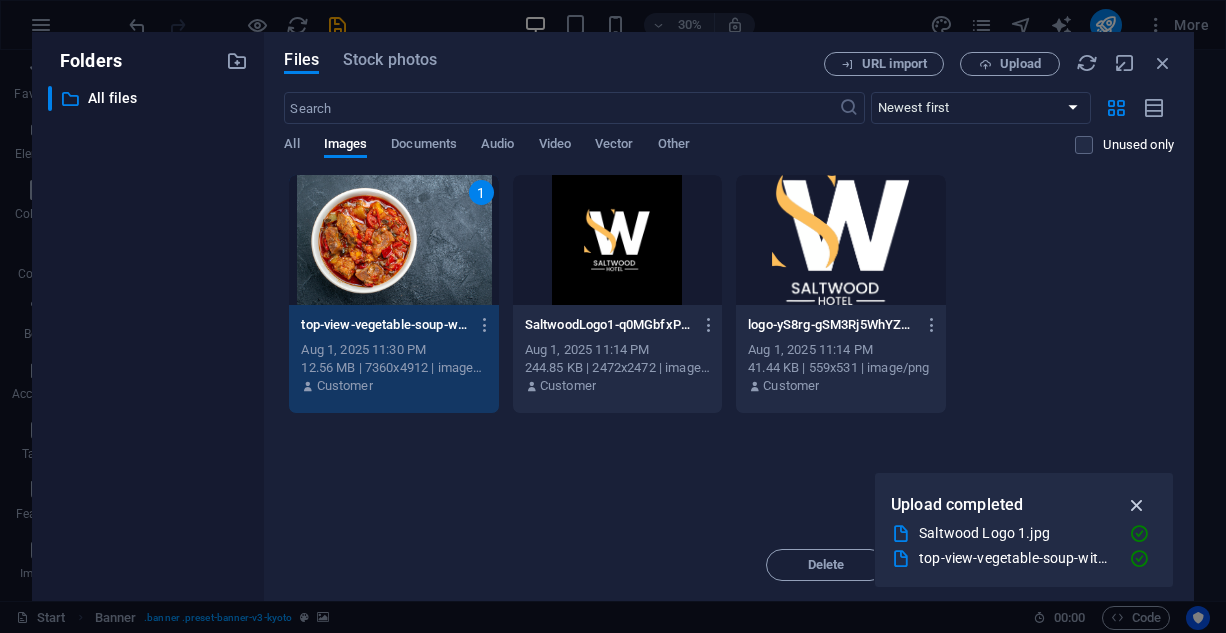 click at bounding box center (1137, 505) 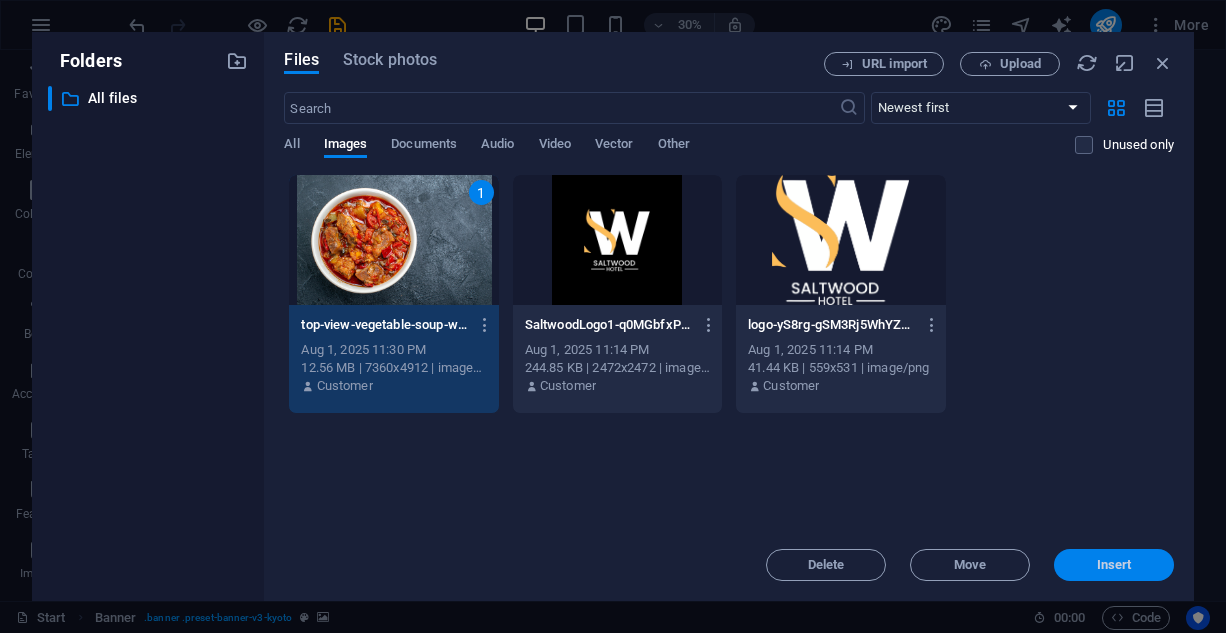 click on "Insert" at bounding box center (1114, 565) 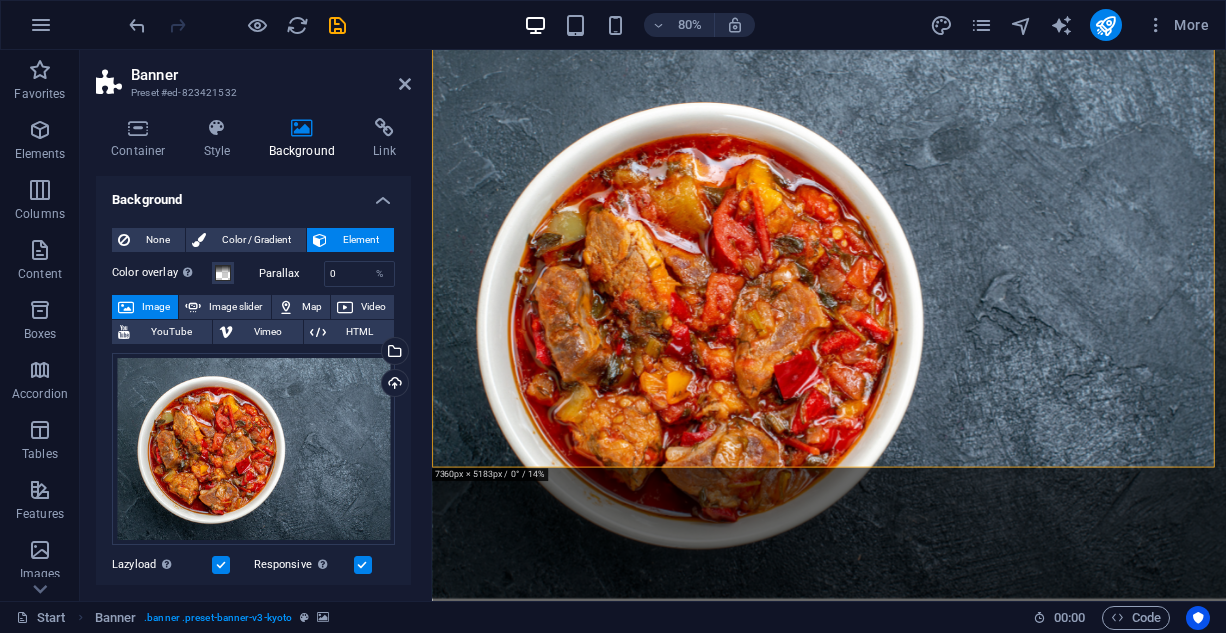 scroll, scrollTop: 0, scrollLeft: 0, axis: both 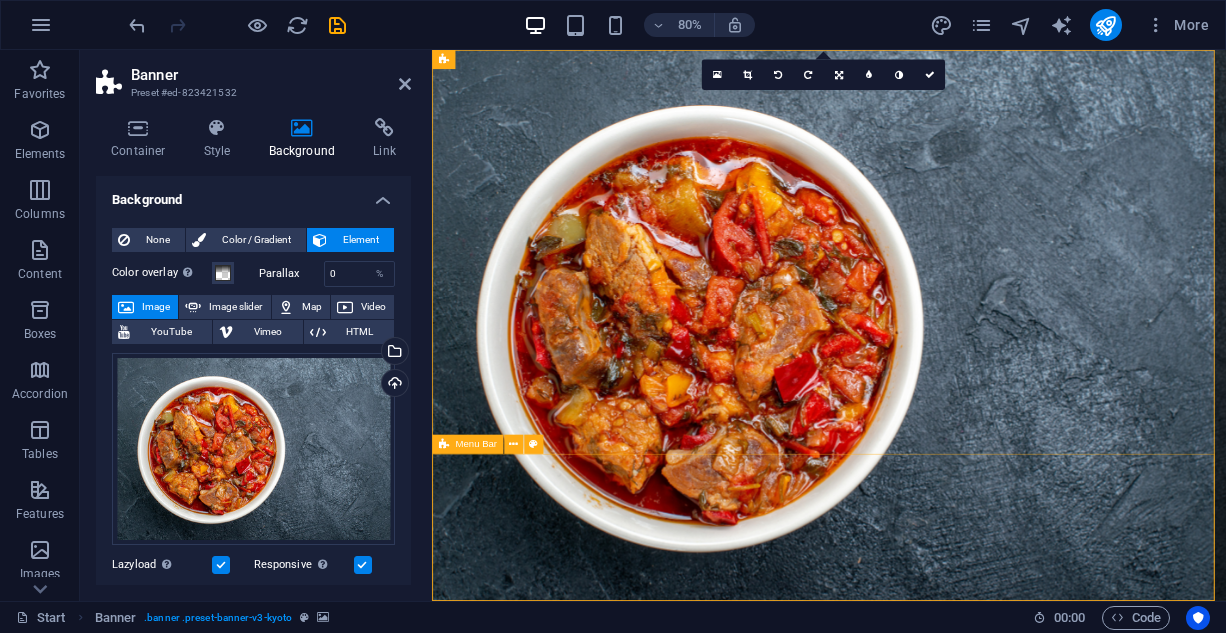 click on "Menu" at bounding box center [928, 1143] 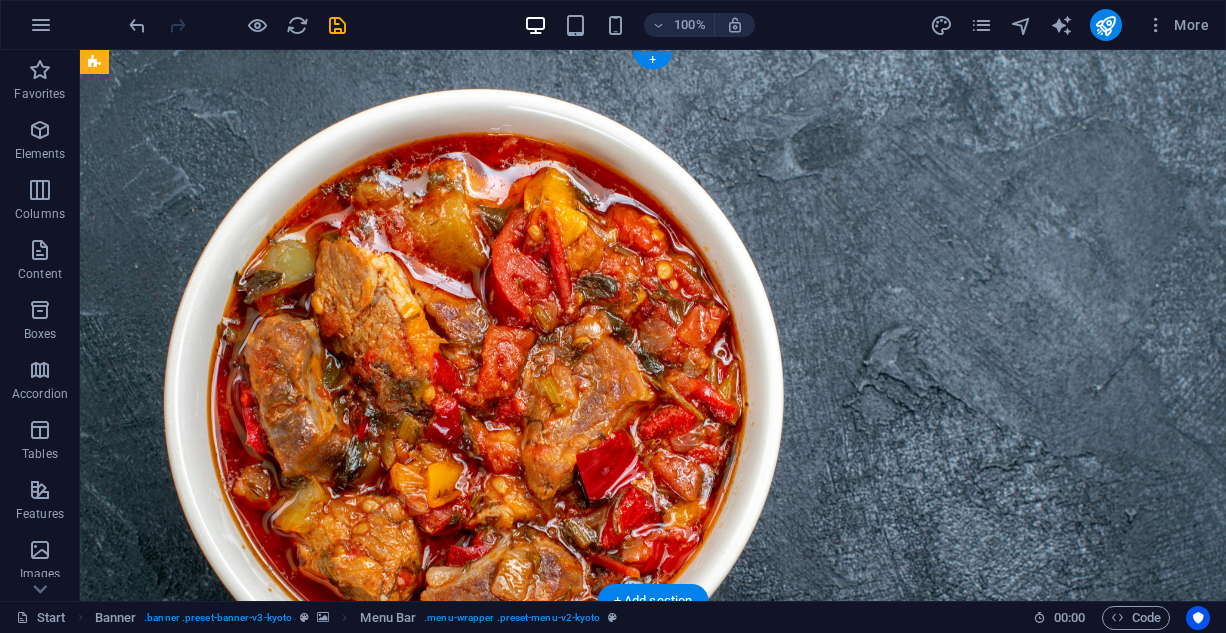 drag, startPoint x: 676, startPoint y: 680, endPoint x: 846, endPoint y: 174, distance: 533.79395 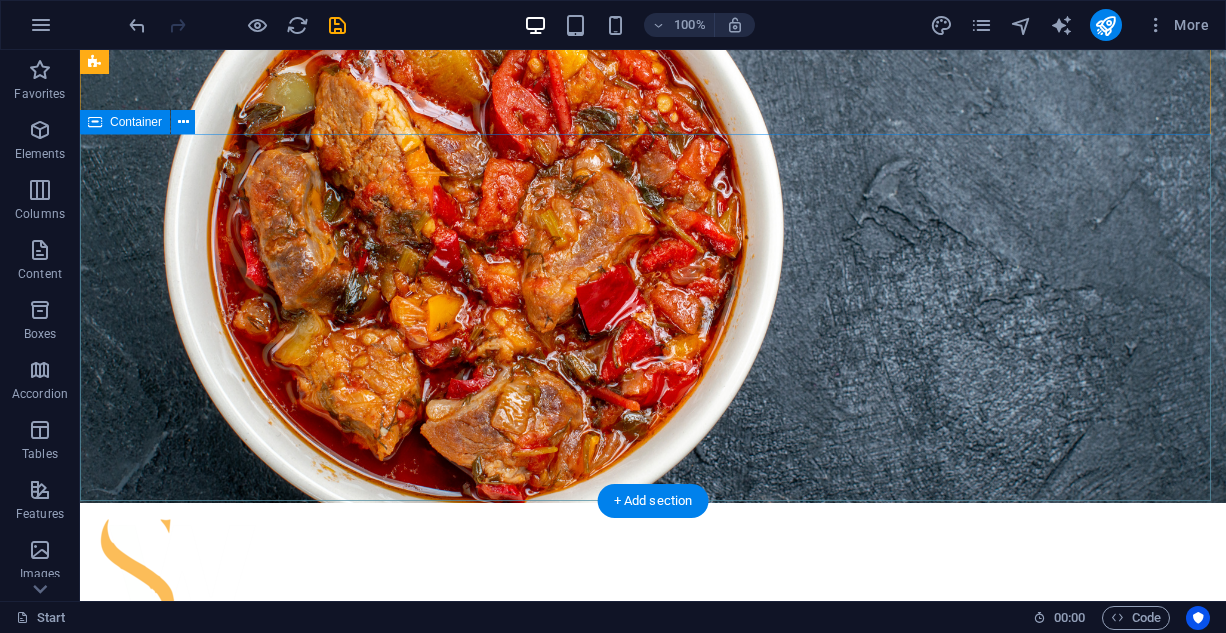 scroll, scrollTop: 100, scrollLeft: 0, axis: vertical 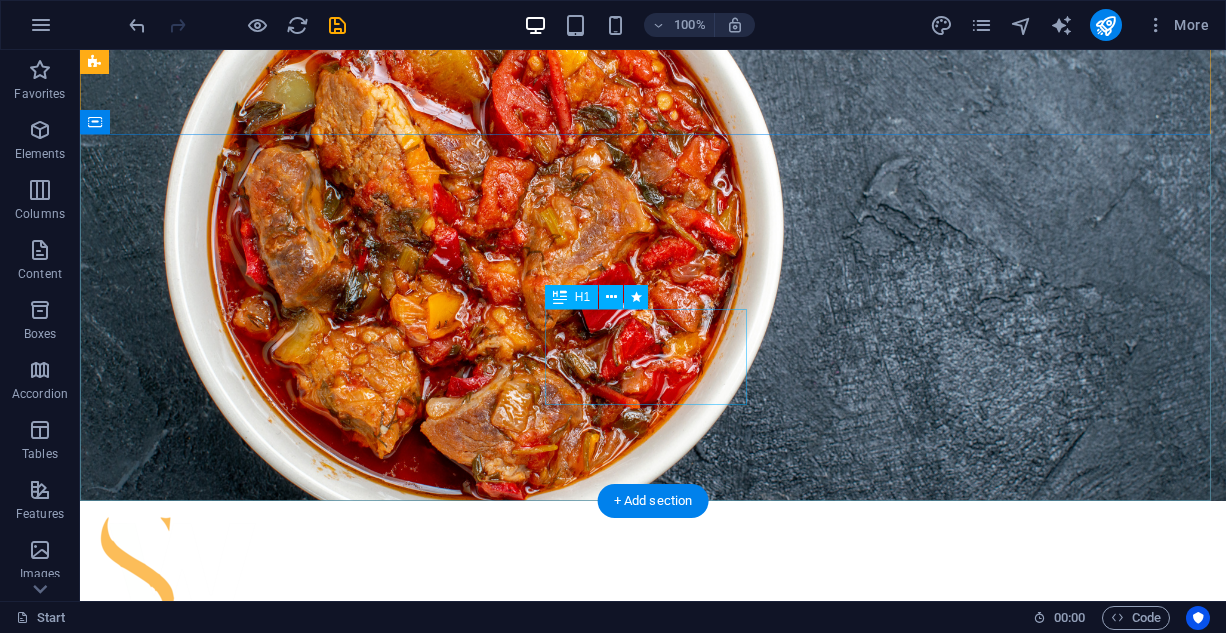 click on "MENU" at bounding box center [653, 877] 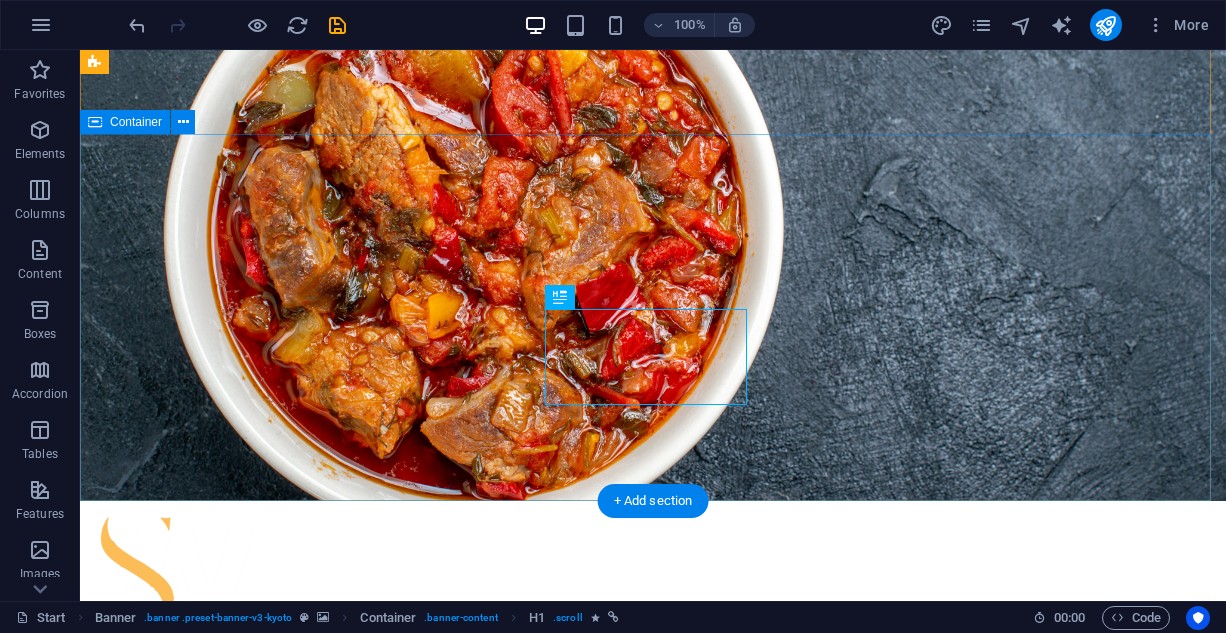 click on "MENU" at bounding box center (653, 877) 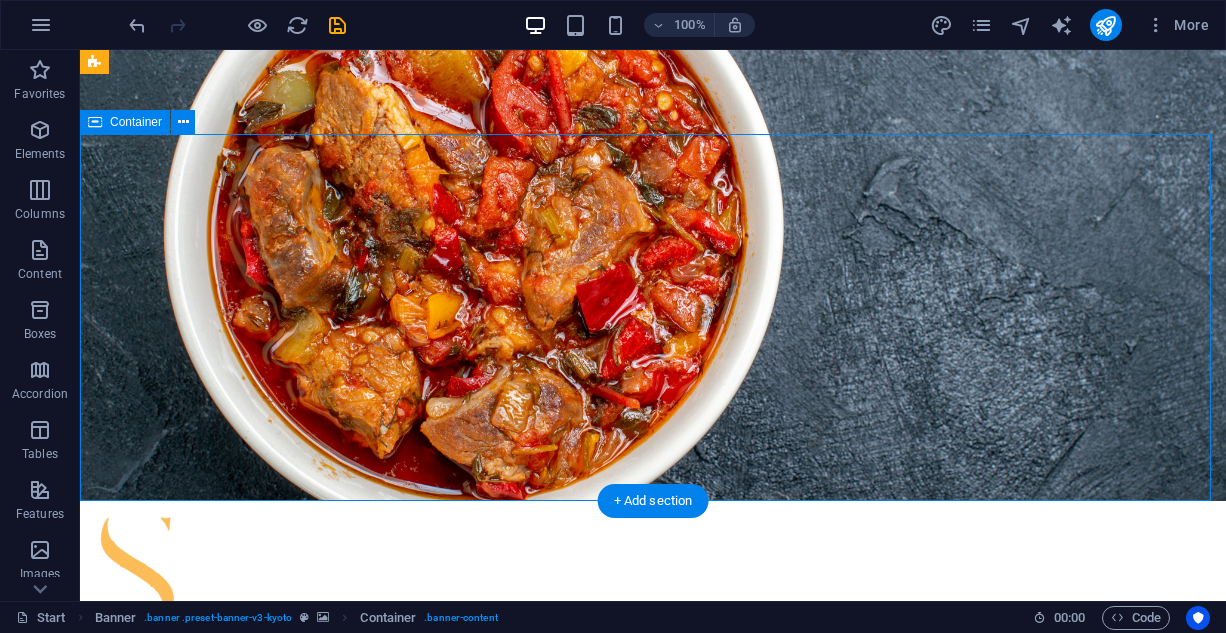 click on "MENU" at bounding box center (653, 877) 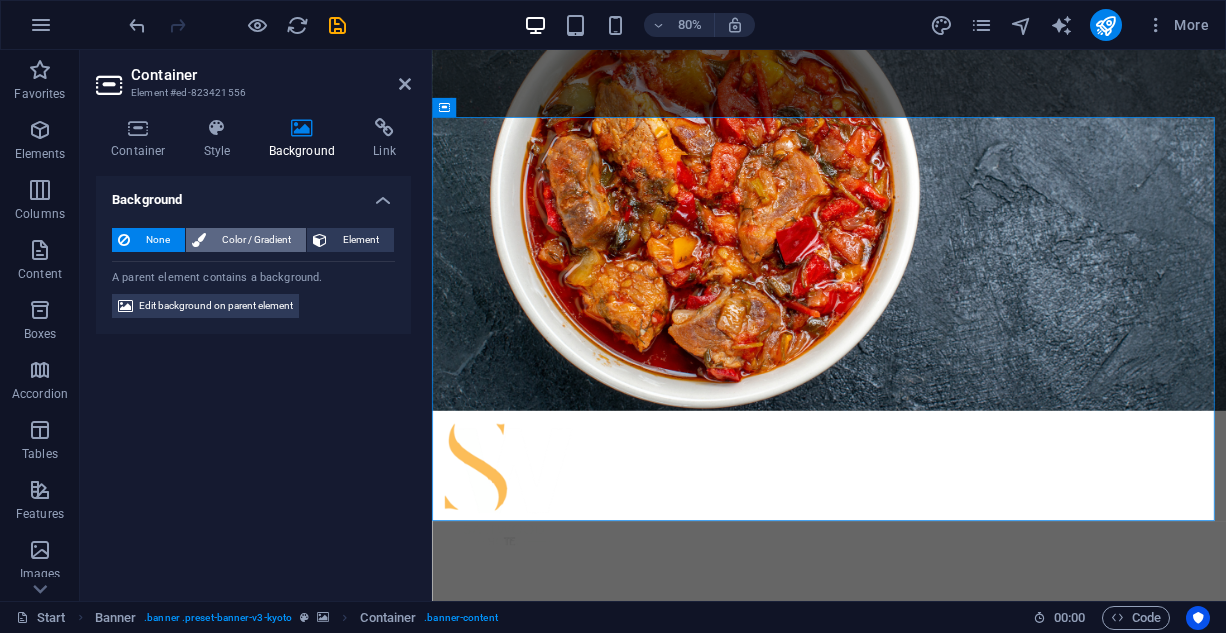 click on "Color / Gradient" at bounding box center [256, 240] 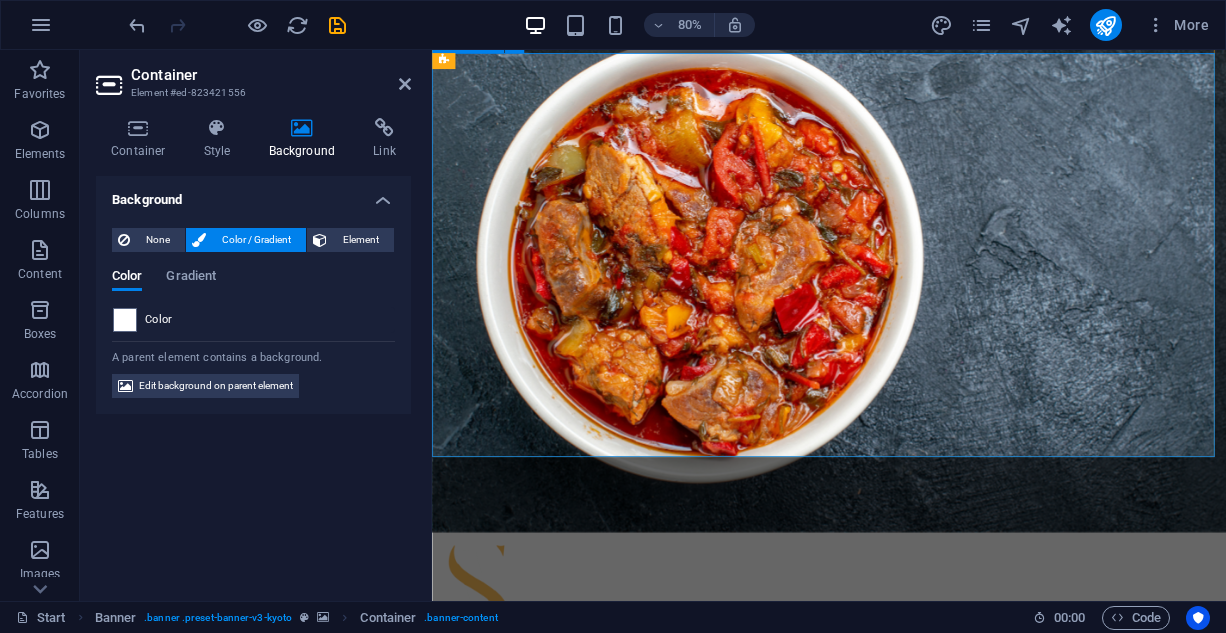 scroll, scrollTop: 200, scrollLeft: 0, axis: vertical 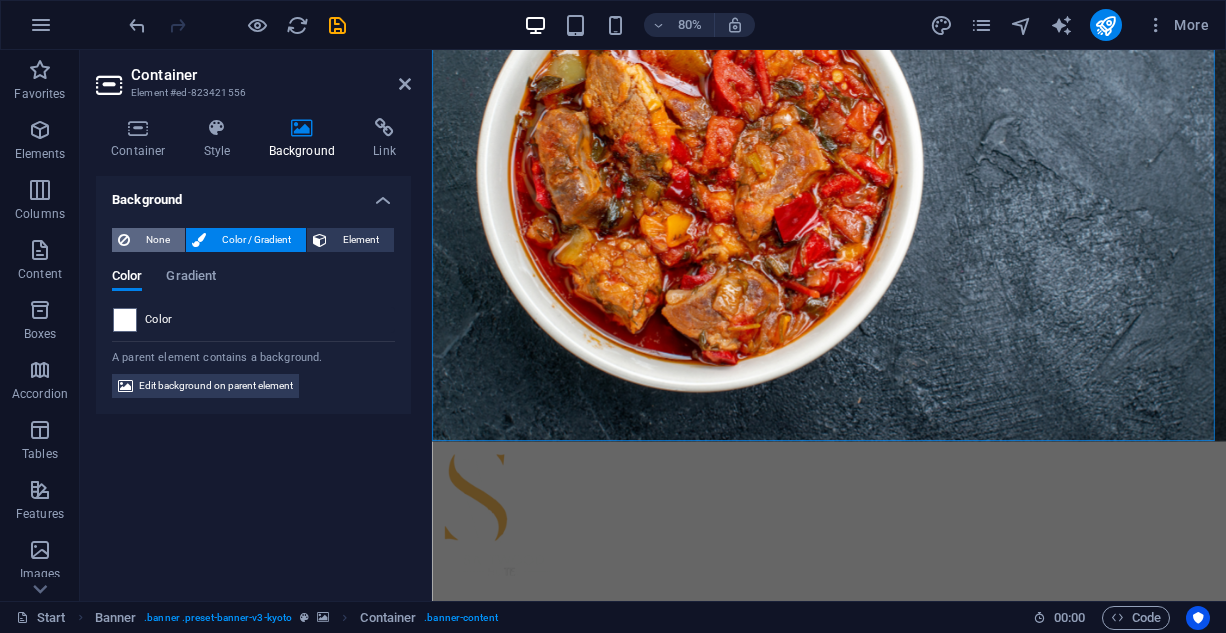 click on "None" at bounding box center (157, 240) 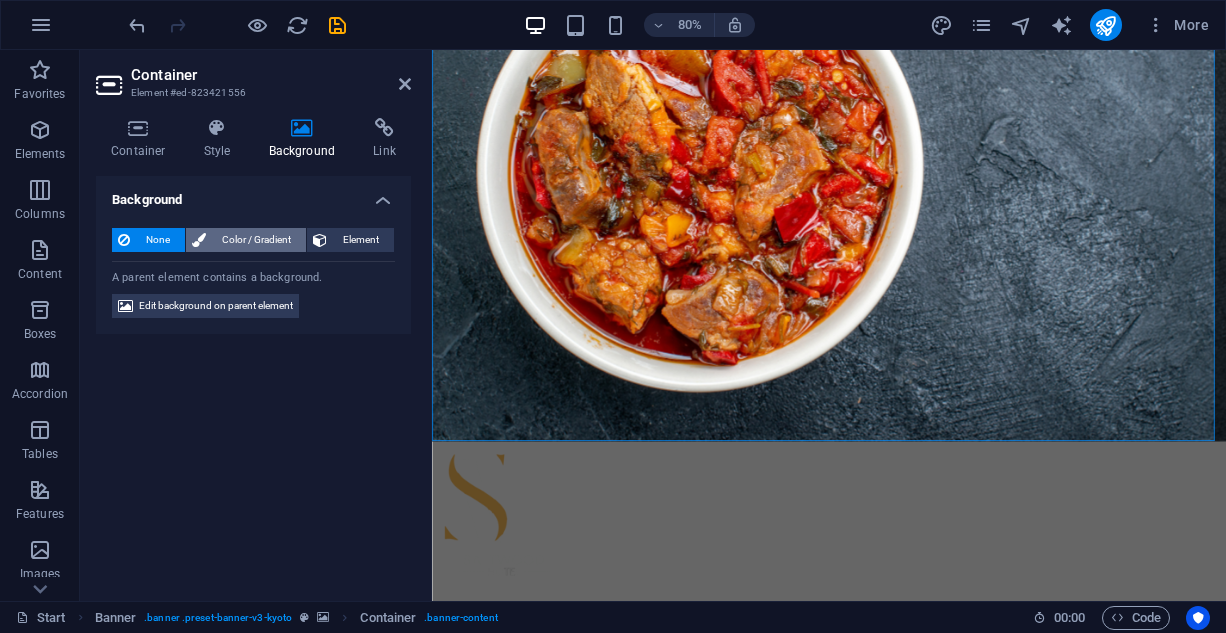 click on "Color / Gradient" at bounding box center [256, 240] 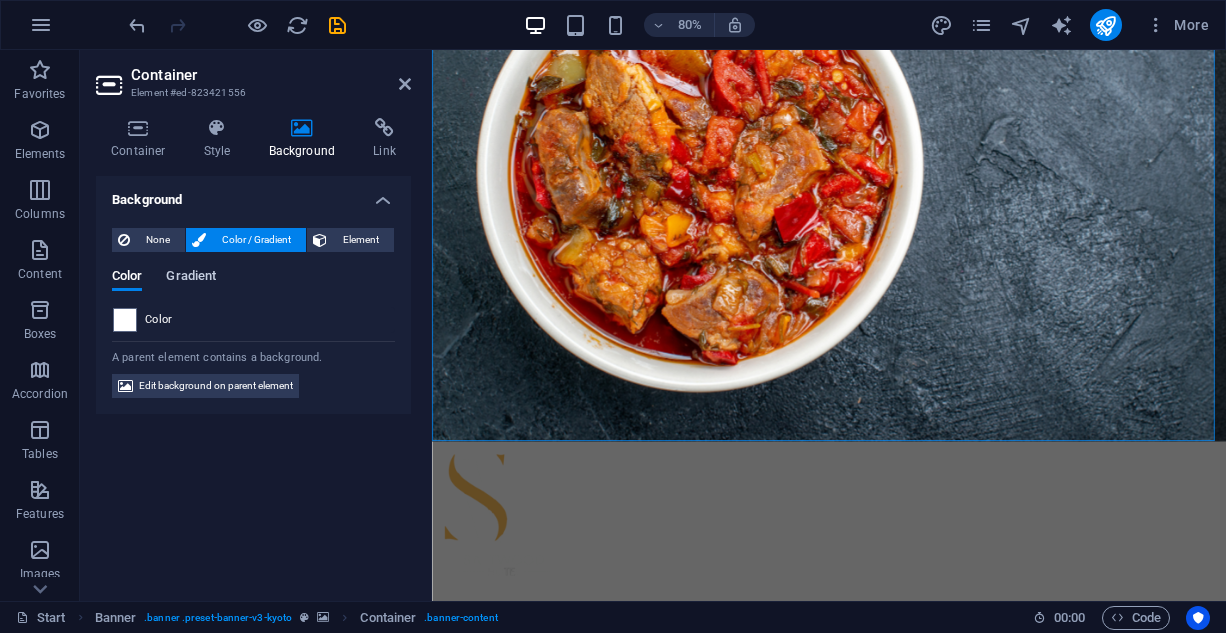 click on "Gradient" at bounding box center (191, 278) 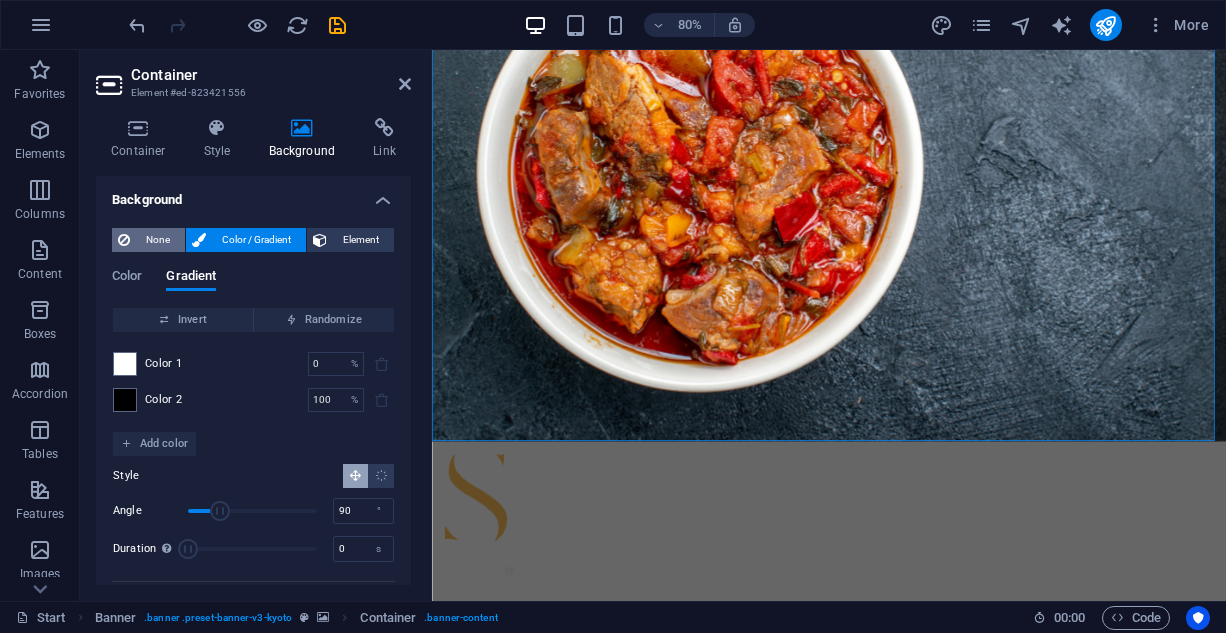 click on "None" at bounding box center (157, 240) 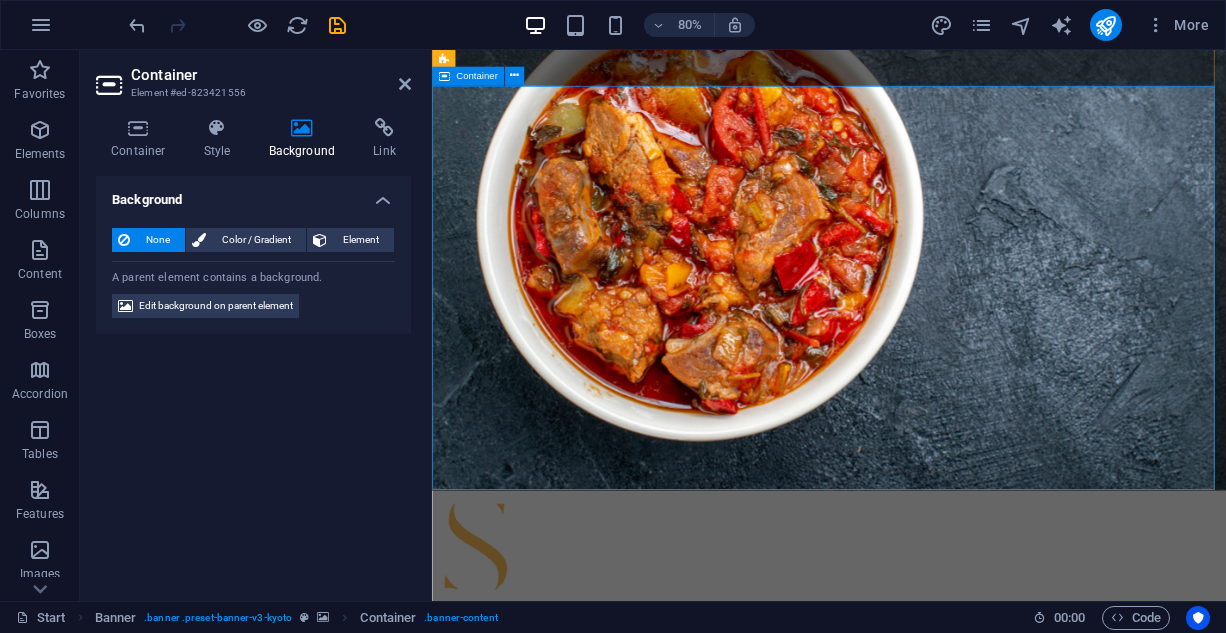 scroll, scrollTop: 100, scrollLeft: 0, axis: vertical 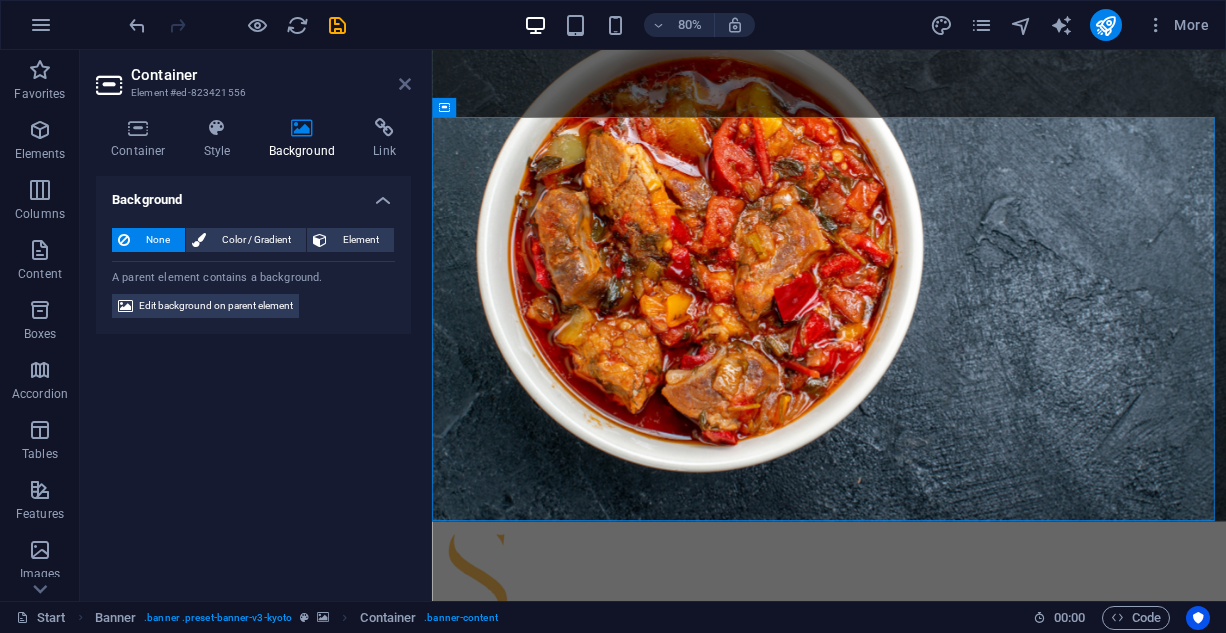 drag, startPoint x: 399, startPoint y: 81, endPoint x: 319, endPoint y: 30, distance: 94.873604 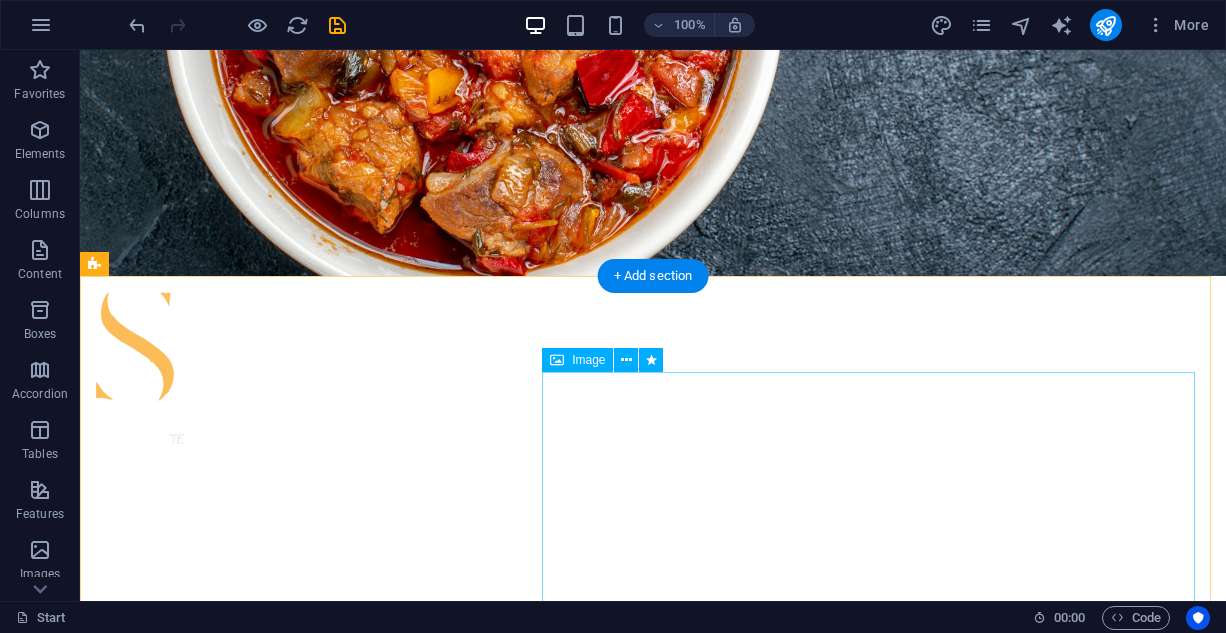 scroll, scrollTop: 200, scrollLeft: 0, axis: vertical 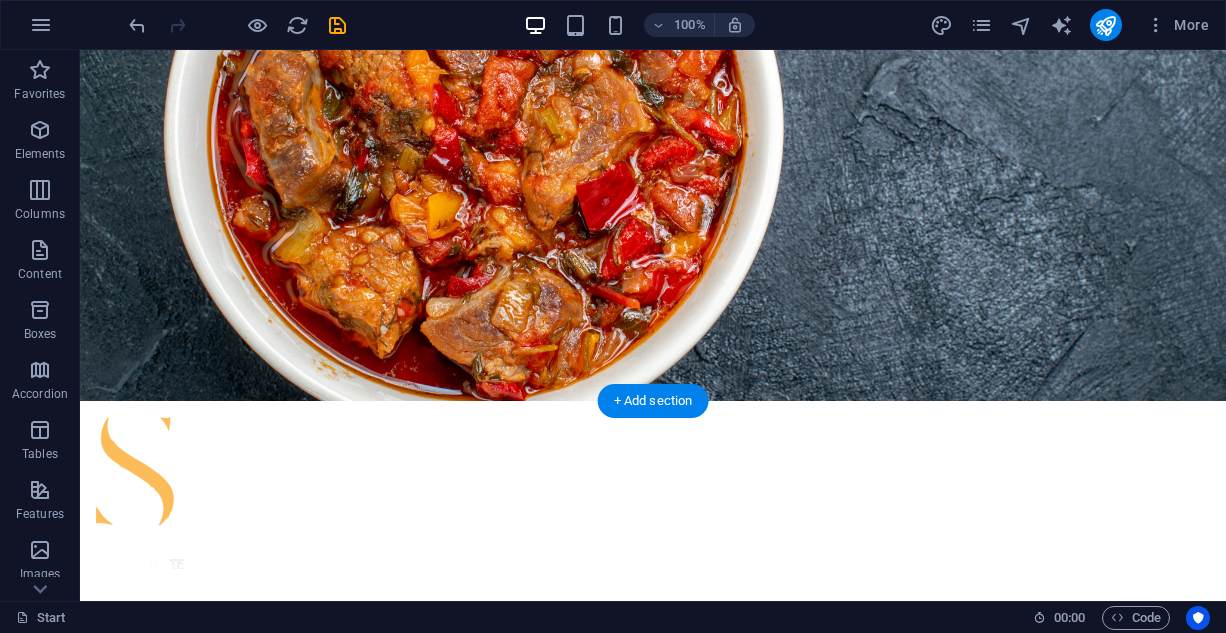 click at bounding box center [653, 1329] 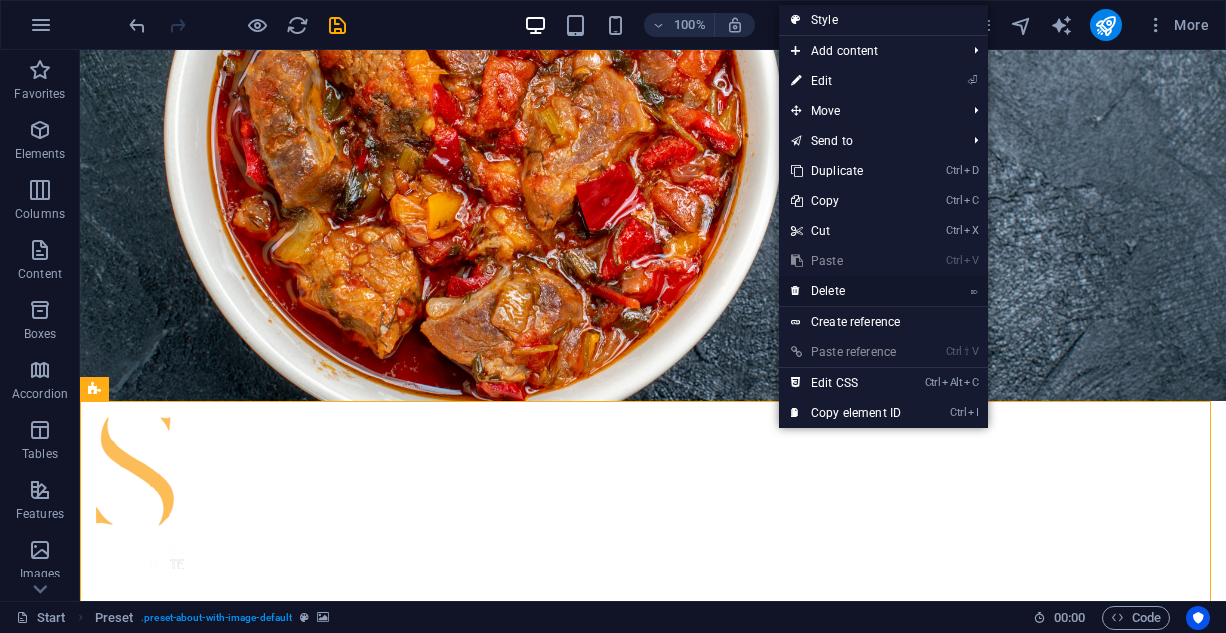 click on "⌦  Delete" at bounding box center [846, 291] 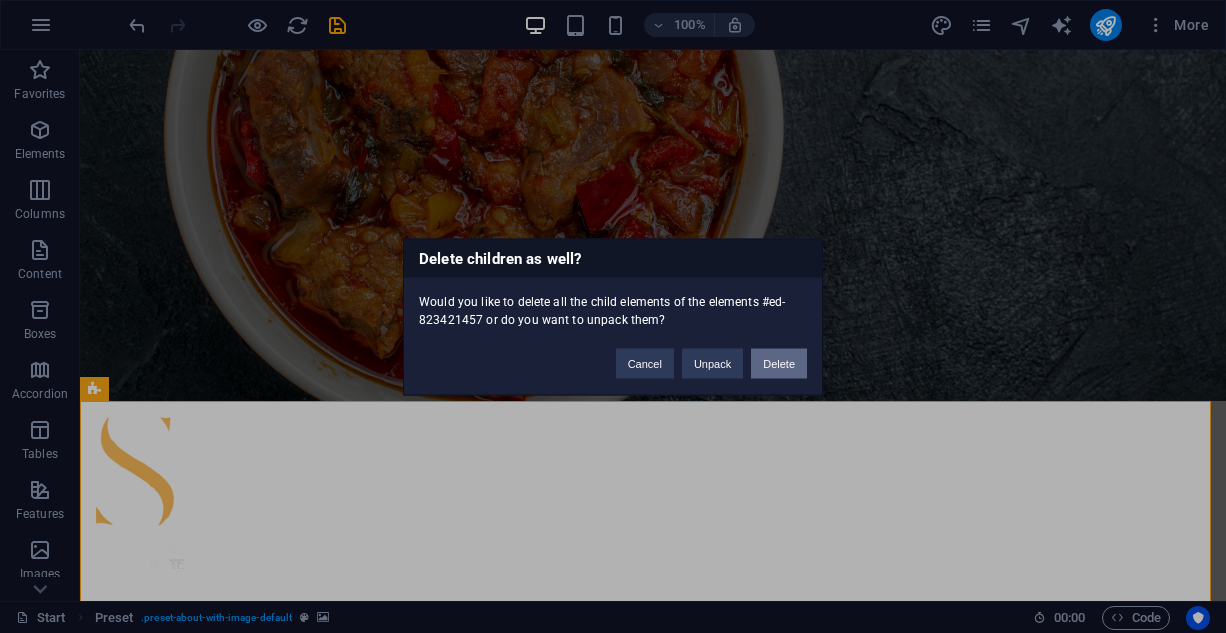 click on "Delete" at bounding box center [779, 363] 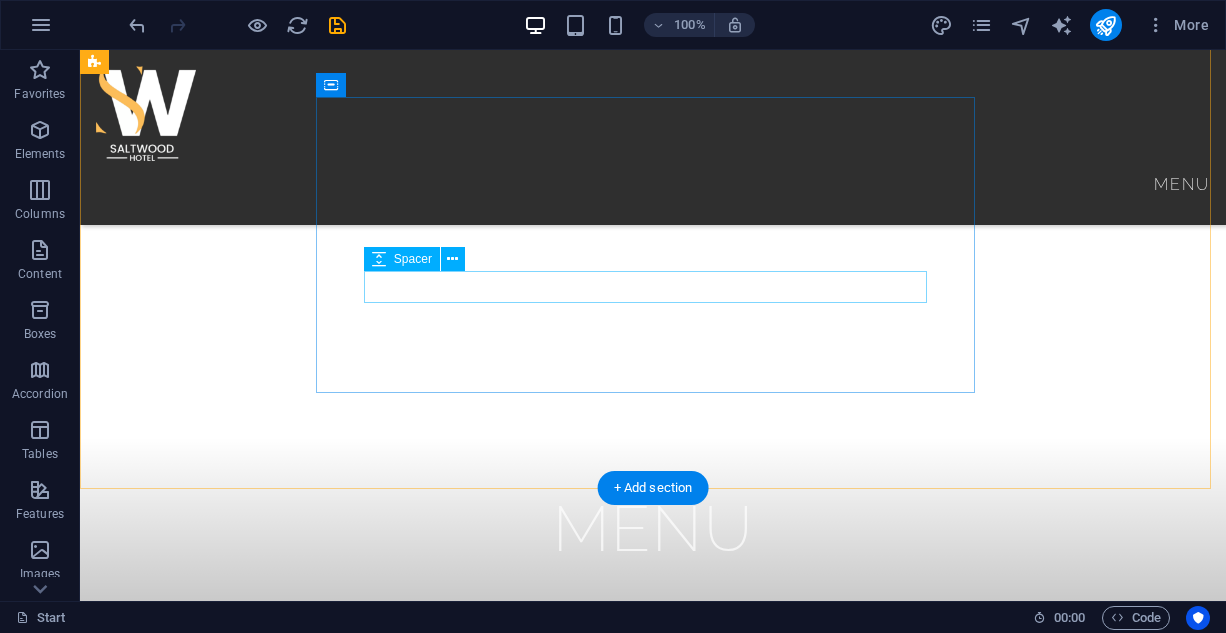 scroll, scrollTop: 600, scrollLeft: 0, axis: vertical 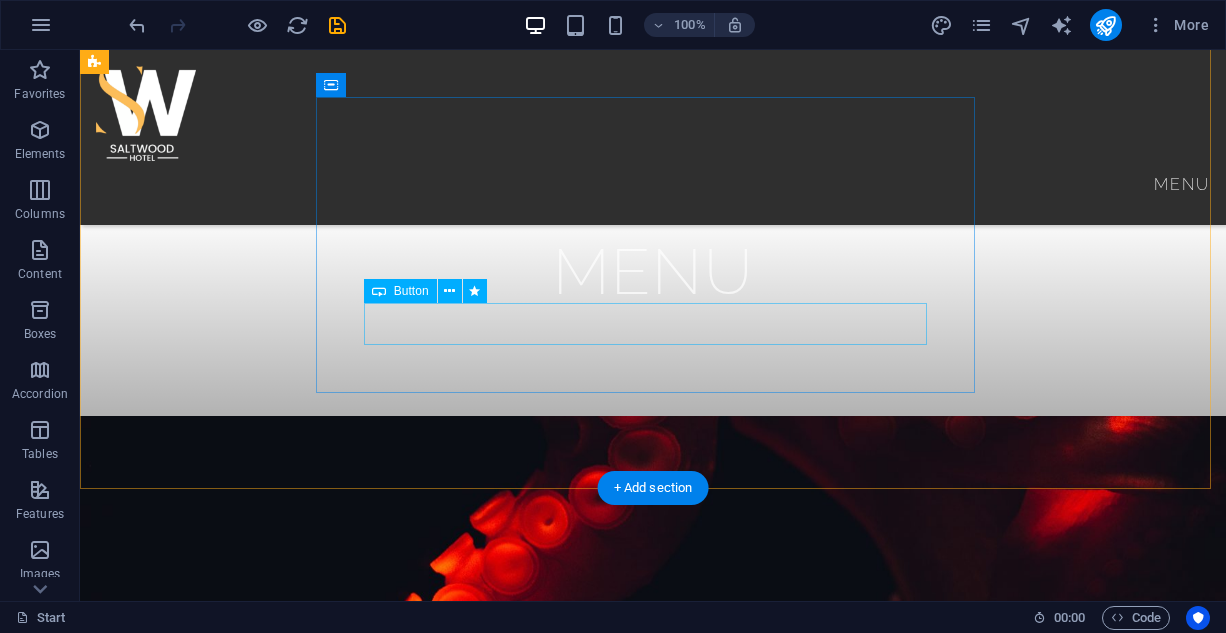 click on "book a table" at bounding box center (430, 1271) 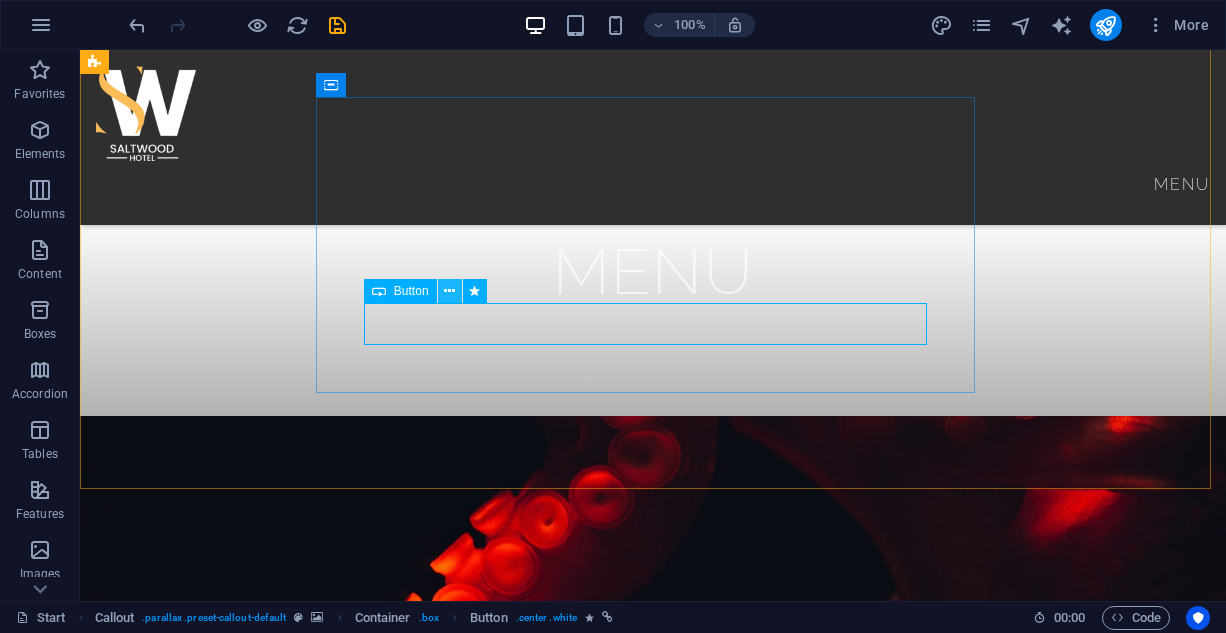 click at bounding box center (449, 291) 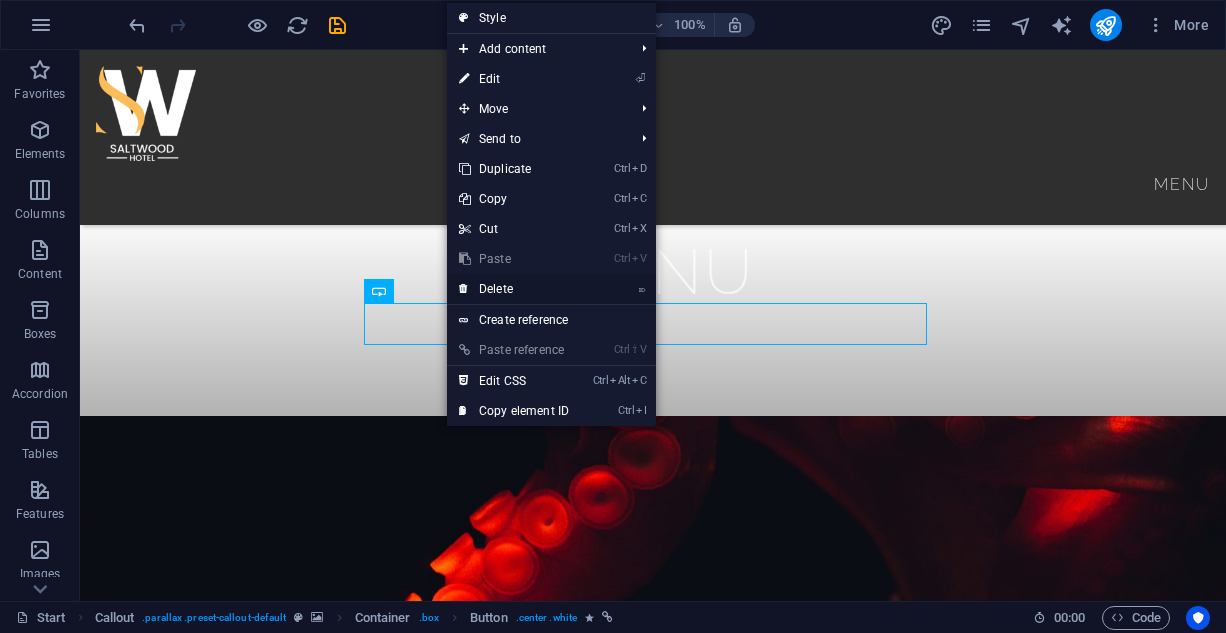 click on "⌦  Delete" at bounding box center [514, 289] 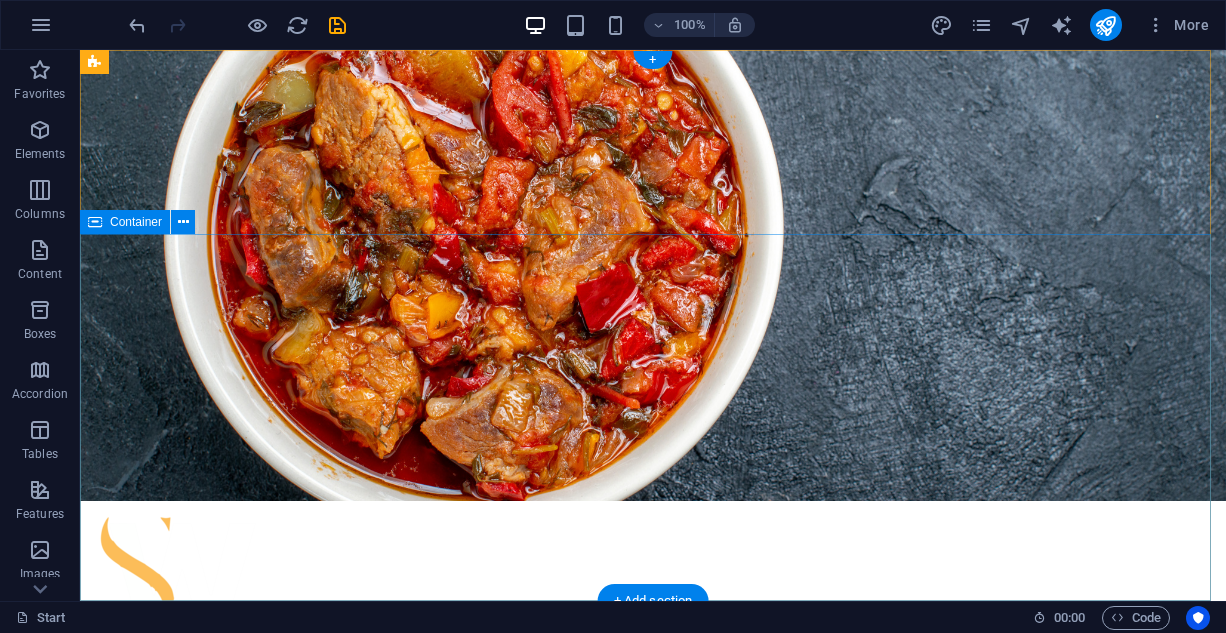scroll, scrollTop: 0, scrollLeft: 0, axis: both 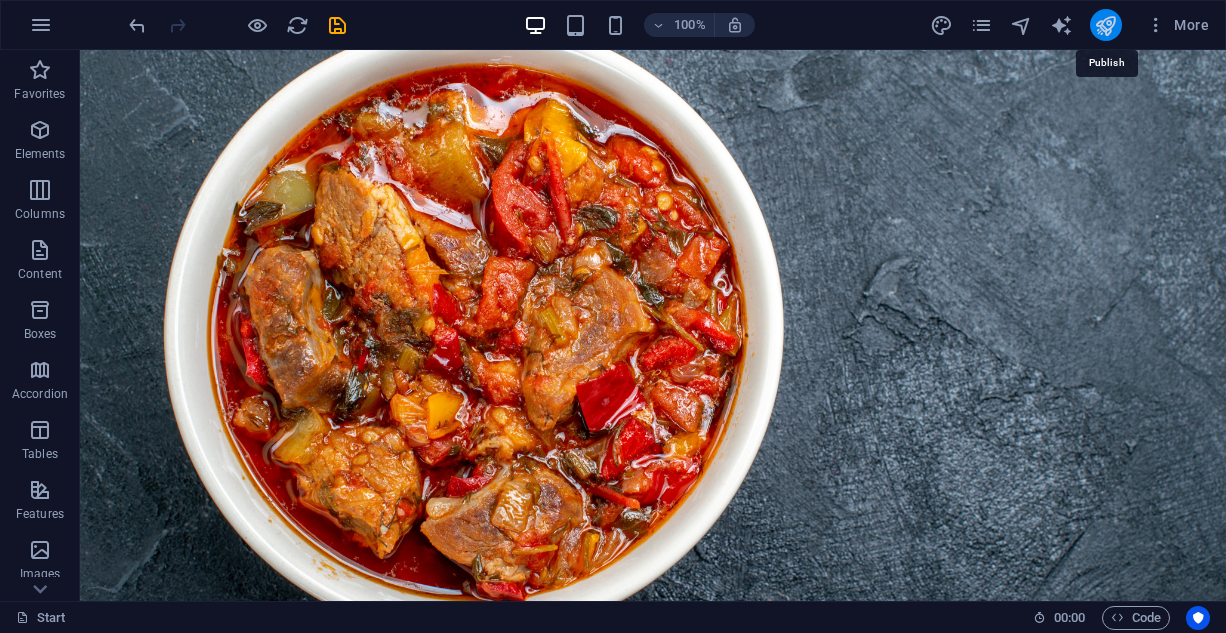 click at bounding box center (1105, 25) 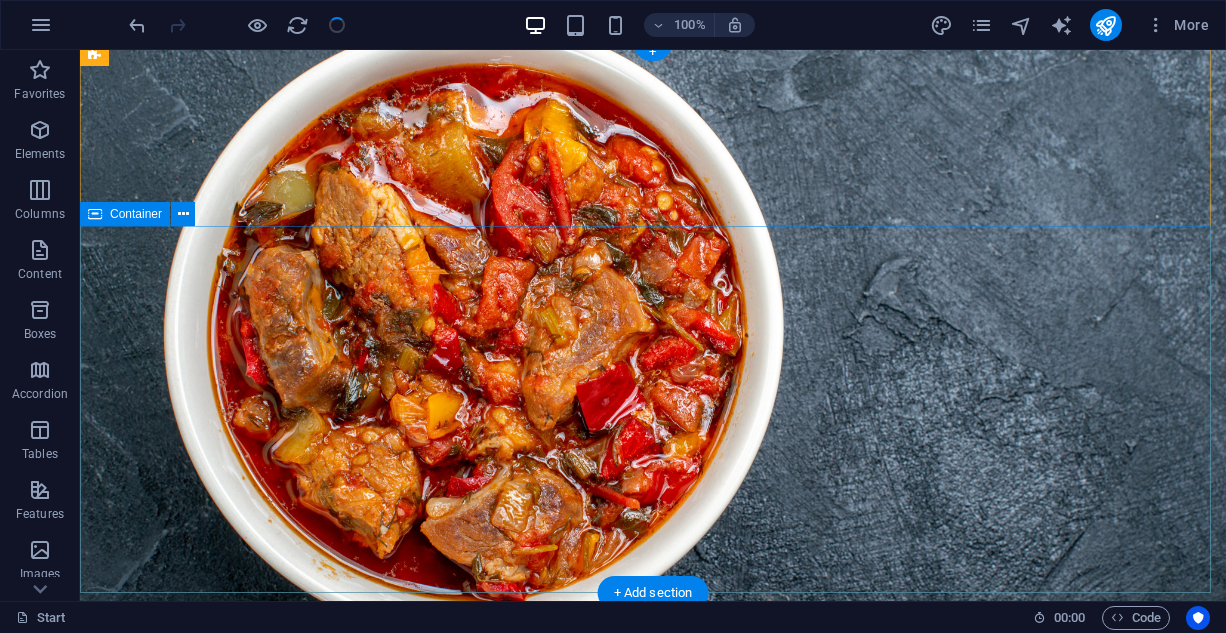scroll, scrollTop: 400, scrollLeft: 0, axis: vertical 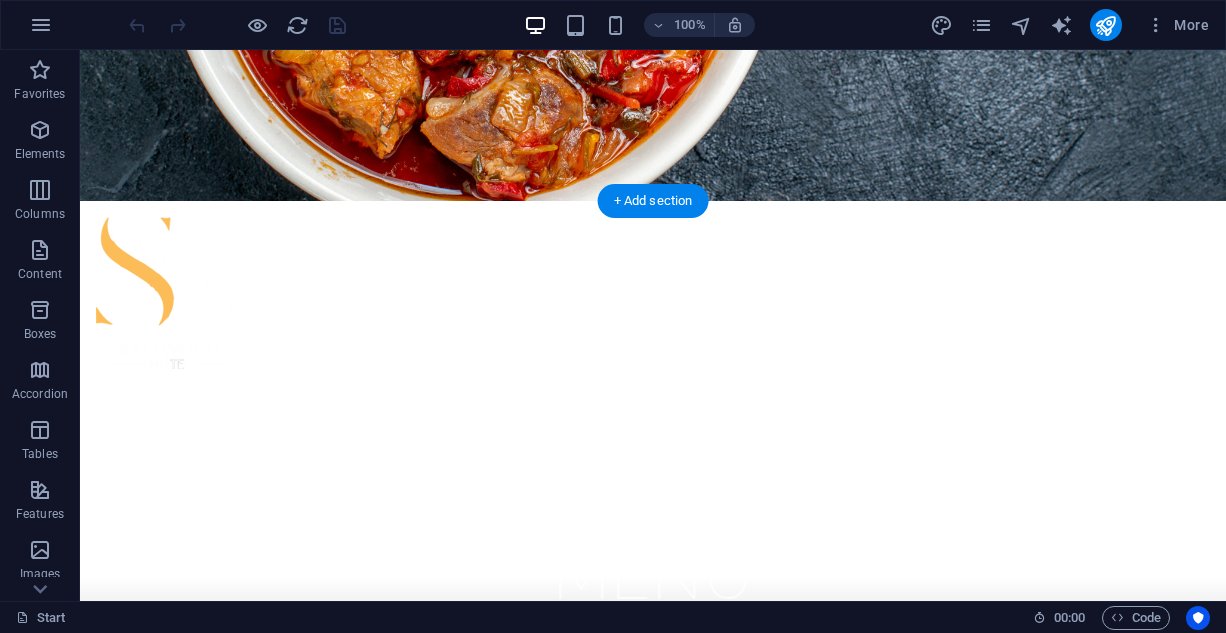 click at bounding box center (653, 996) 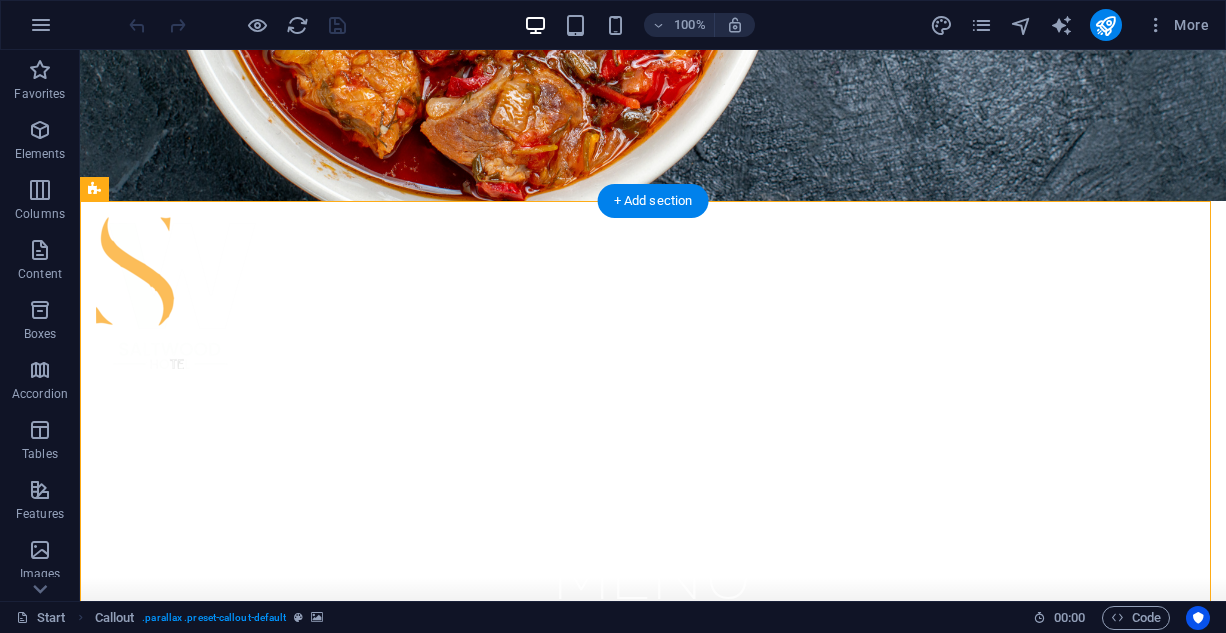 click at bounding box center [653, 996] 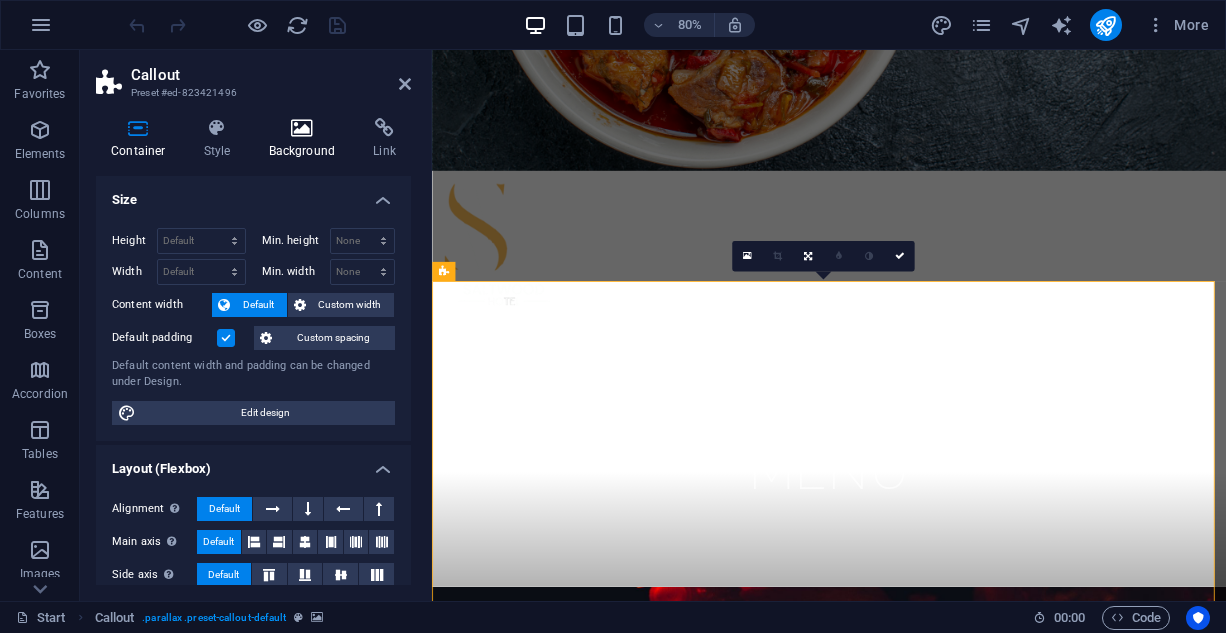 click on "Background" at bounding box center [306, 139] 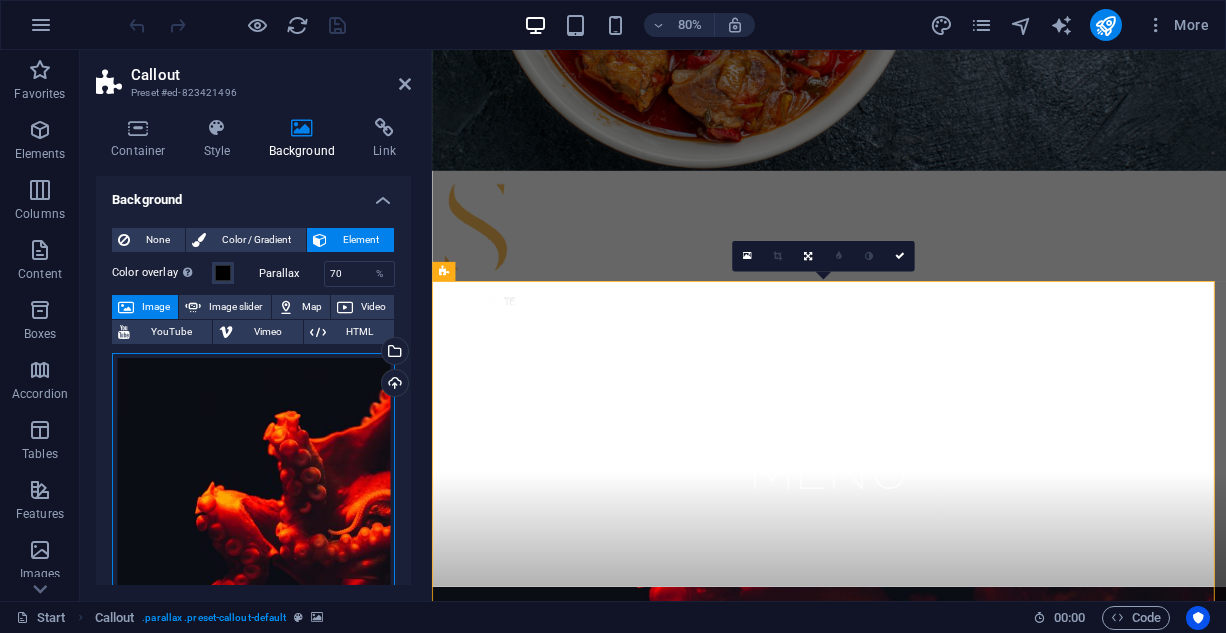 click on "Drag files here, click to choose files or select files from Files or our free stock photos & videos" at bounding box center (253, 562) 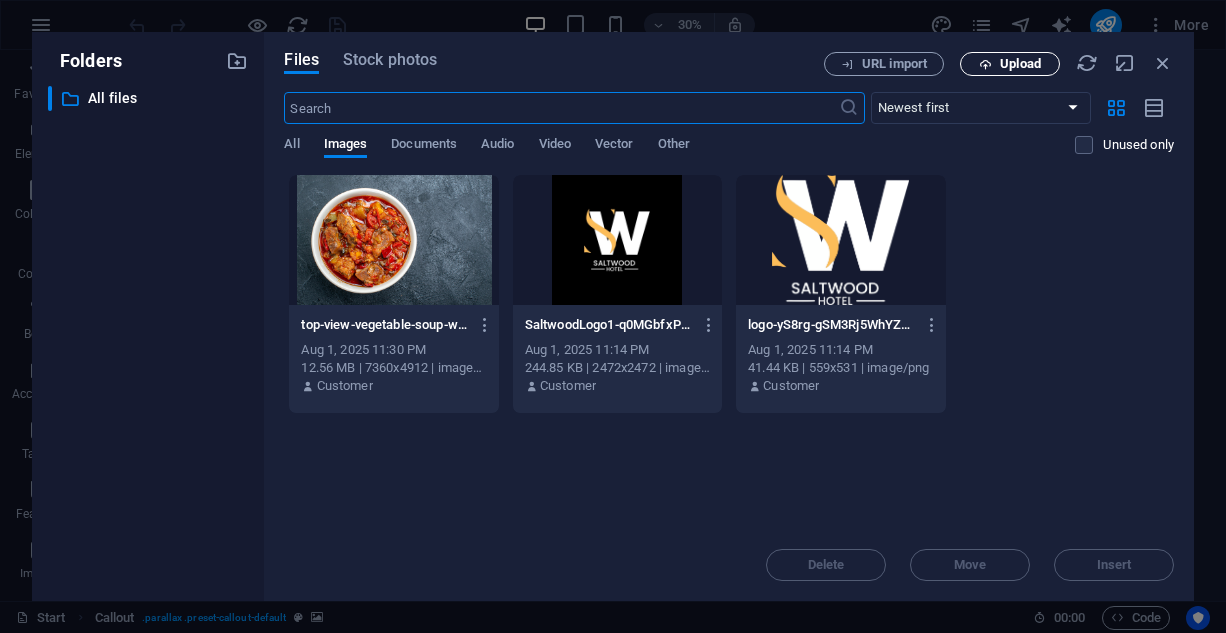 click on "Upload" at bounding box center (1020, 64) 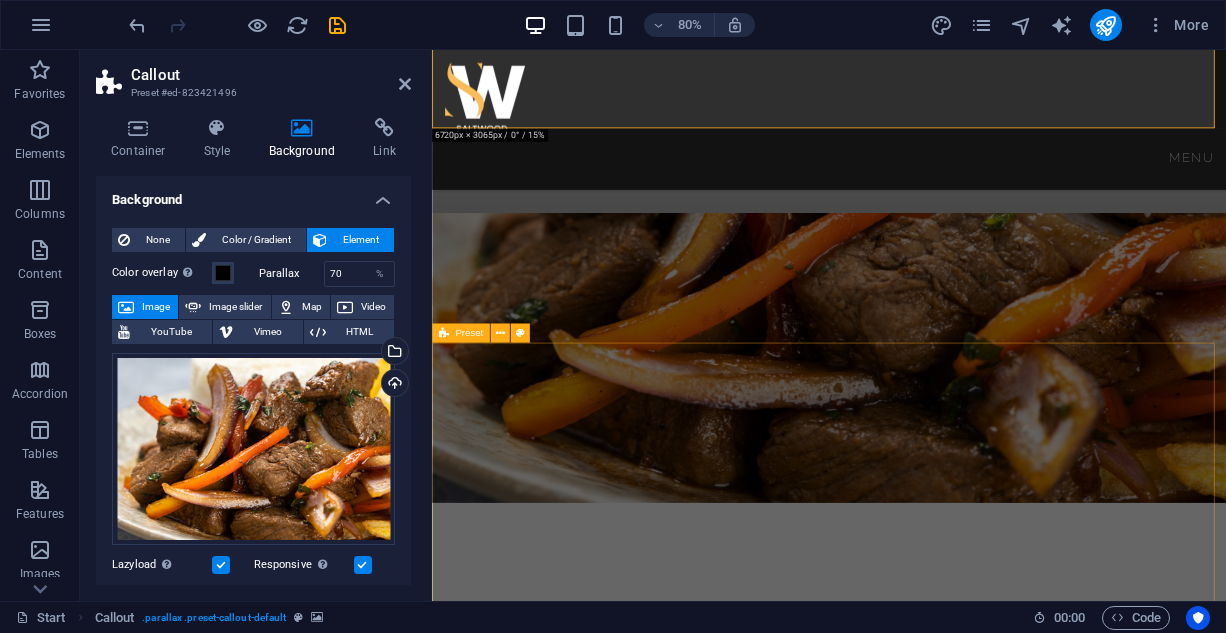 scroll, scrollTop: 1100, scrollLeft: 0, axis: vertical 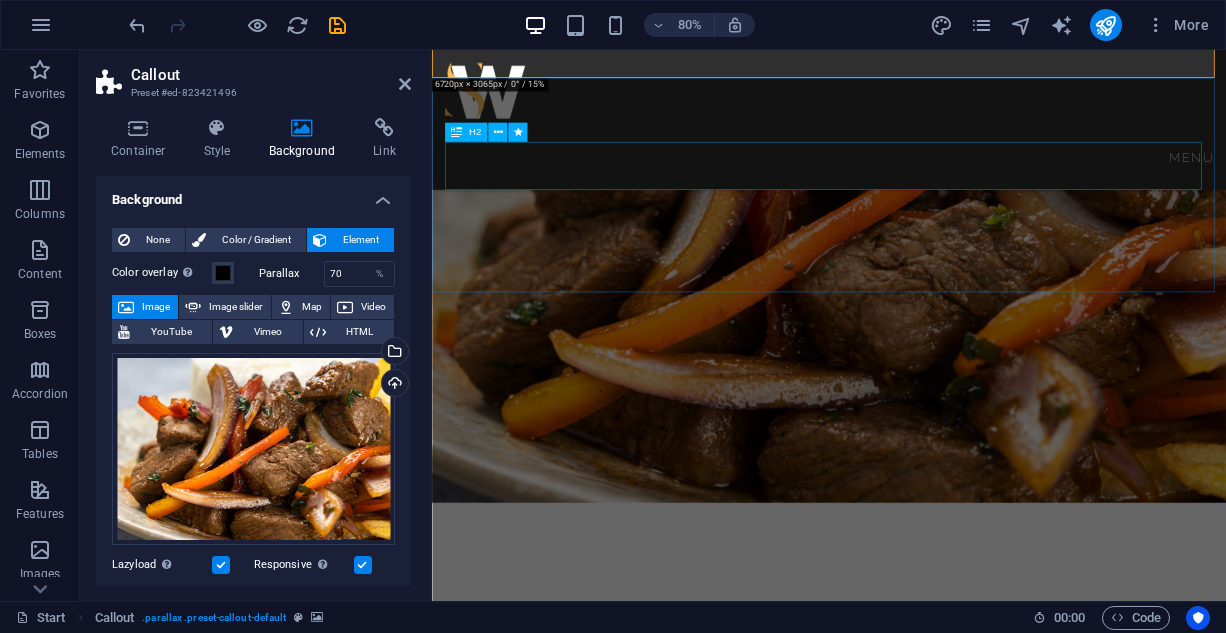 click on "Our Specialities" at bounding box center [928, 1495] 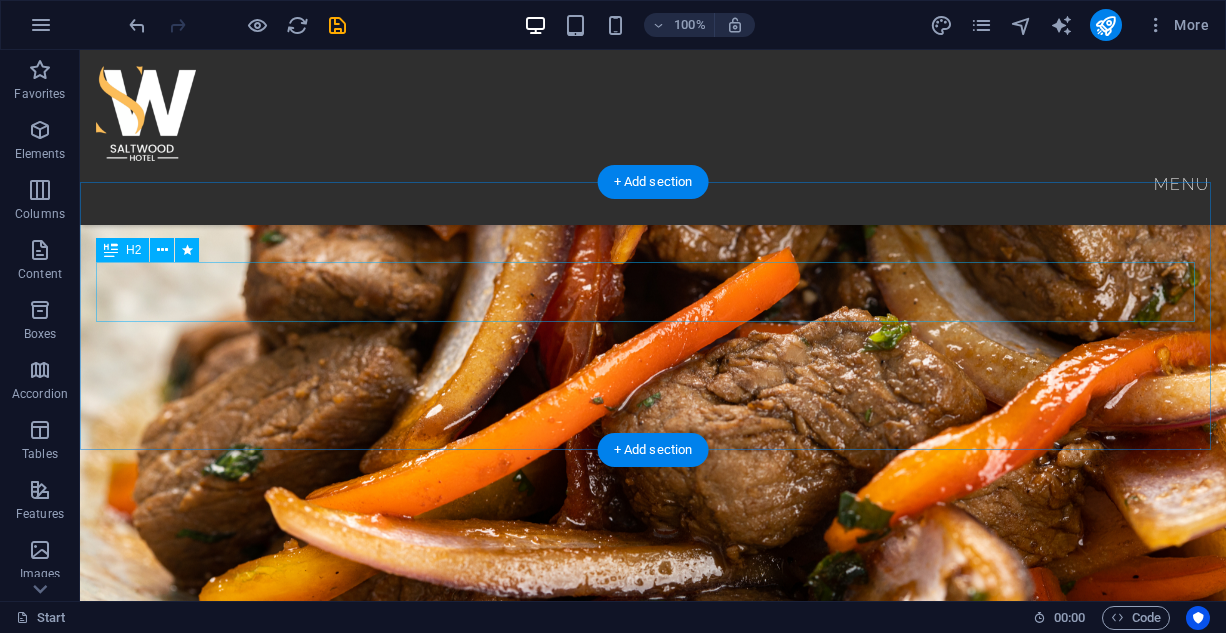scroll, scrollTop: 800, scrollLeft: 0, axis: vertical 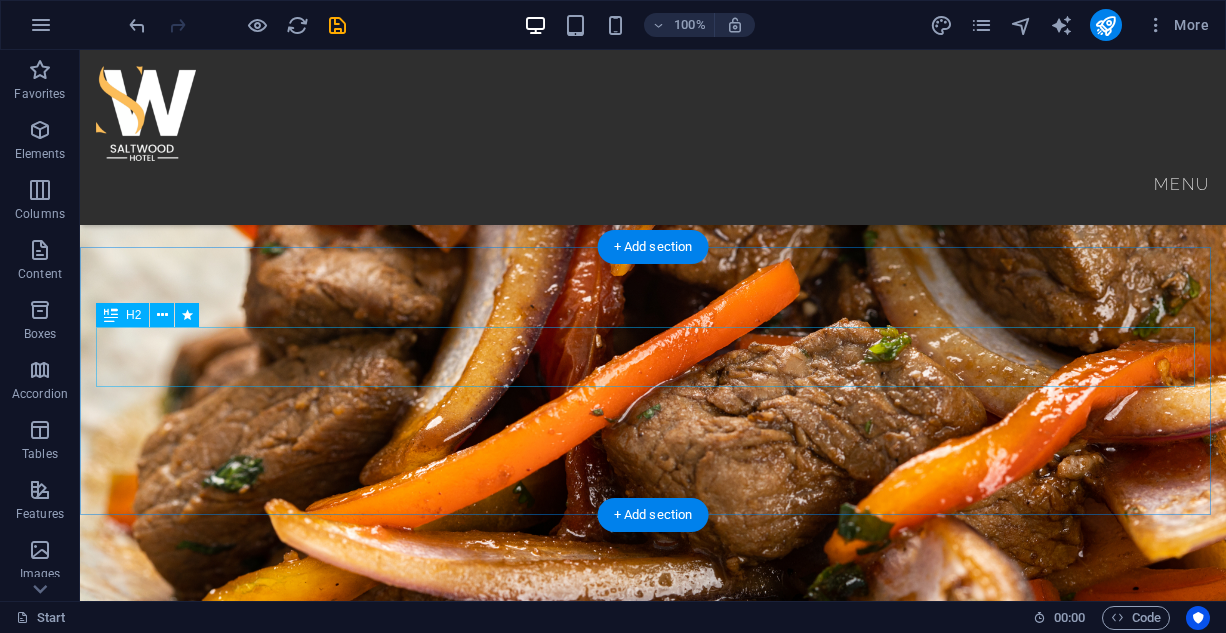 click on "Our Specialities" at bounding box center (653, 1560) 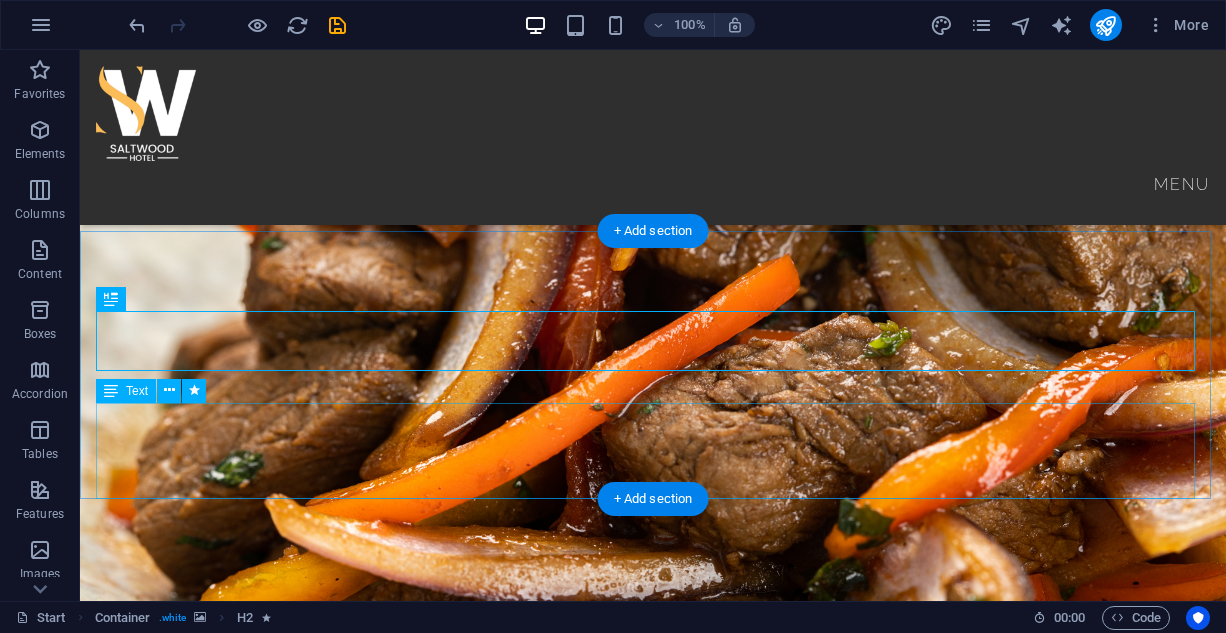 scroll, scrollTop: 900, scrollLeft: 0, axis: vertical 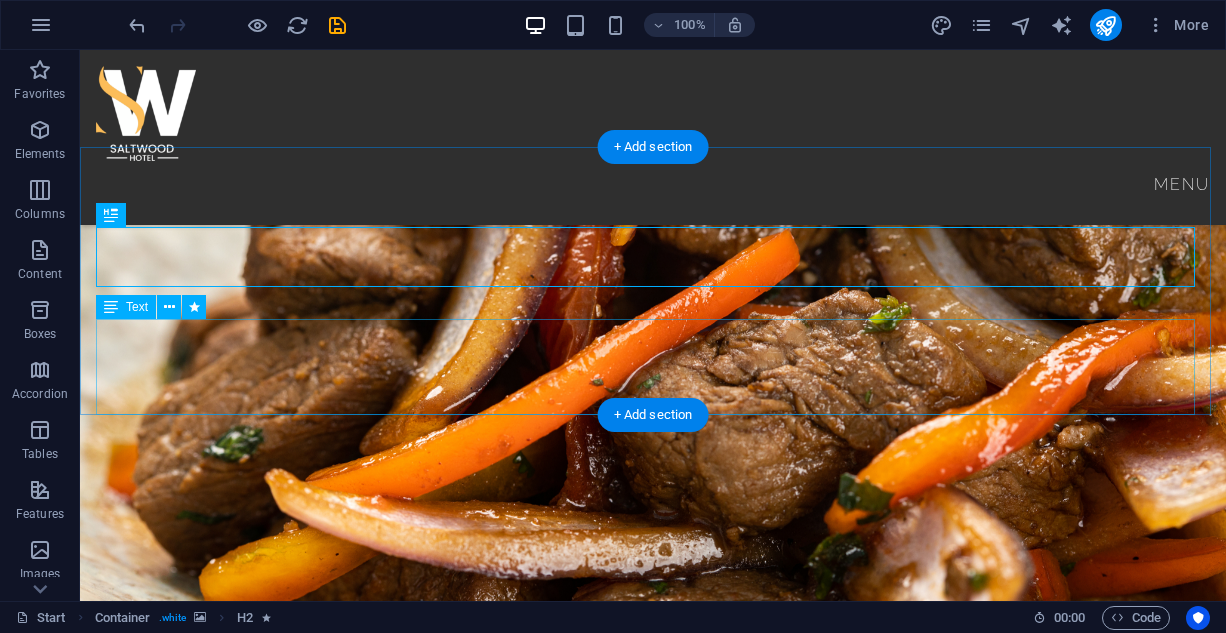 click on "Lorem ipsum dolor sit amet, consetetur sadipscing elitr, sed diam nonumy eirmod tempor invidunt ut labore et dolore magna aliquyam erat, sed diam voluptua. At vero eos et accusam et justo duo dolores et ea rebum. Stet clita kasd gubergren, no sea takimata sanctus est Lorem ipsum dolor sit amet. Lorem ipsum dolor sit amet, consetetur sadipscing elitr, sed diam nonumy eirmod tempor invidunt ut labore et dolore magna aliquyam erat, sed diam voluptua." at bounding box center [653, 1558] 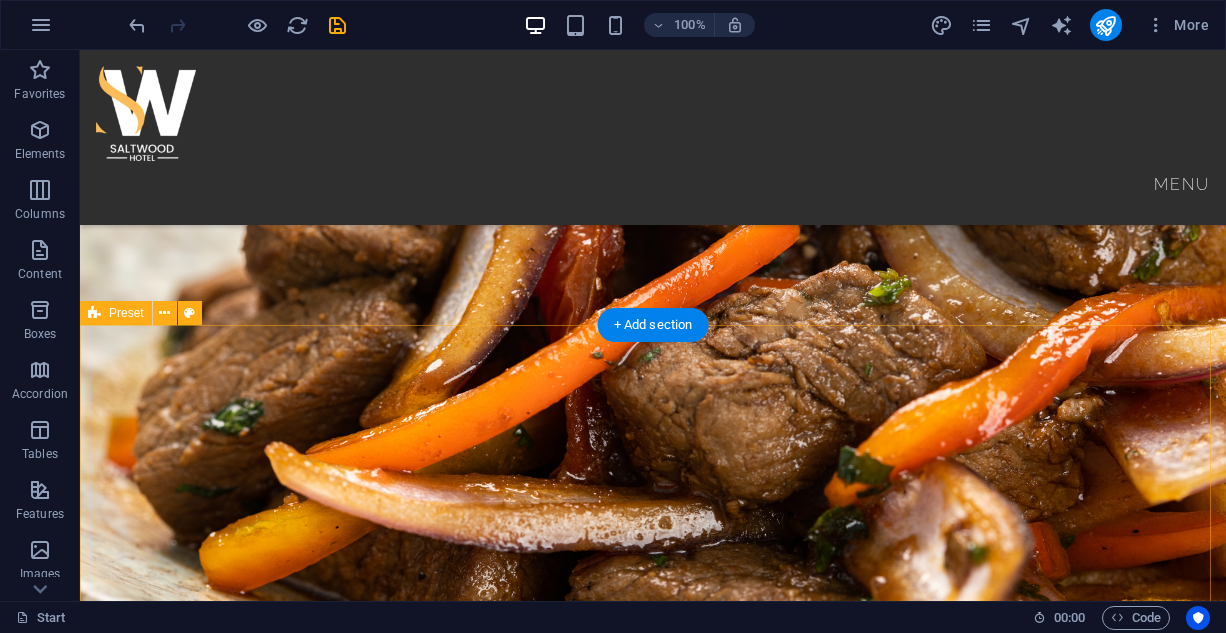 scroll, scrollTop: 1000, scrollLeft: 0, axis: vertical 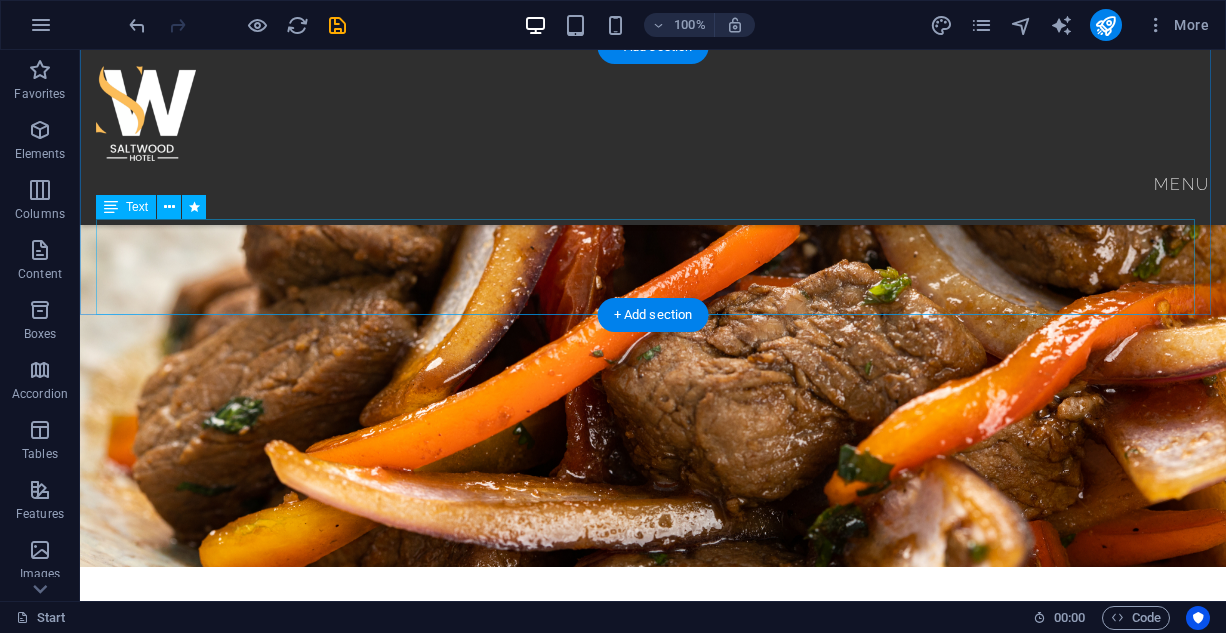 click on "Lorem ipsum dolor sit amet, consetetur sadipscing elitr, sed diam nonumy eirmod tempor invidunt ut labore et dolore magna aliquyam erat, sed diam voluptua. At vero eos et accusam et justo duo dolores et ea rebum. Stet clita kasd gubergren, no sea takimata sanctus est Lorem ipsum dolor sit amet. Lorem ipsum dolor sit amet, consetetur sadipscing elitr, sed diam nonumy eirmod tempor invidunt ut labore et dolore magna aliquyam erat, sed diam voluptua." at bounding box center (653, 1458) 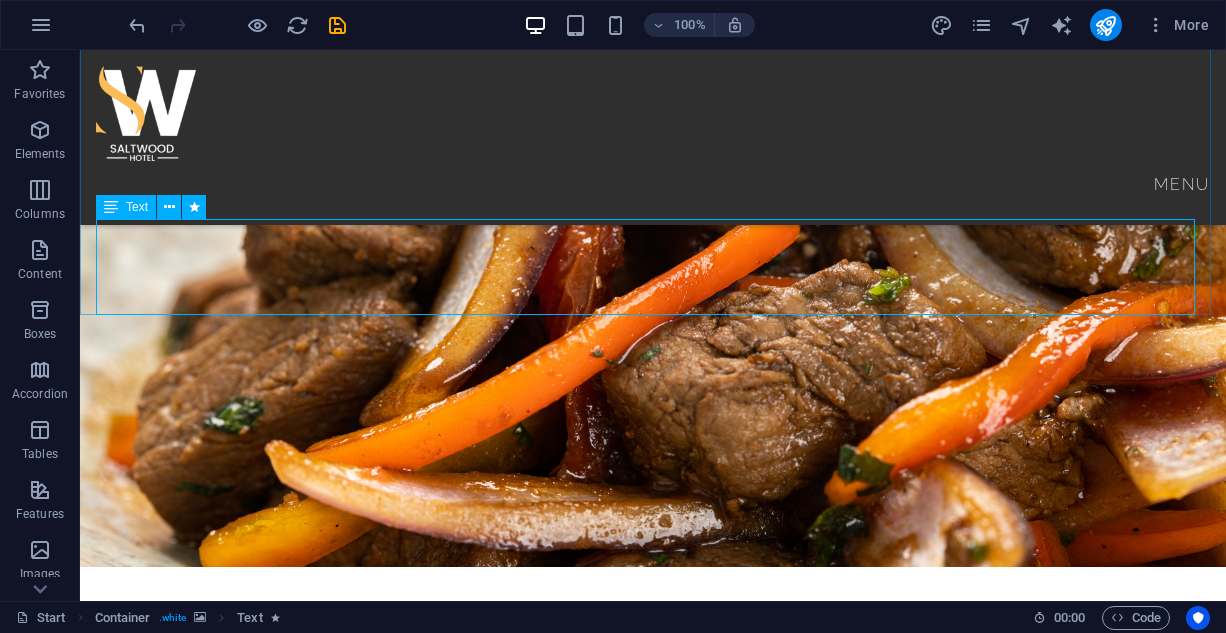 click on "Text" at bounding box center [126, 207] 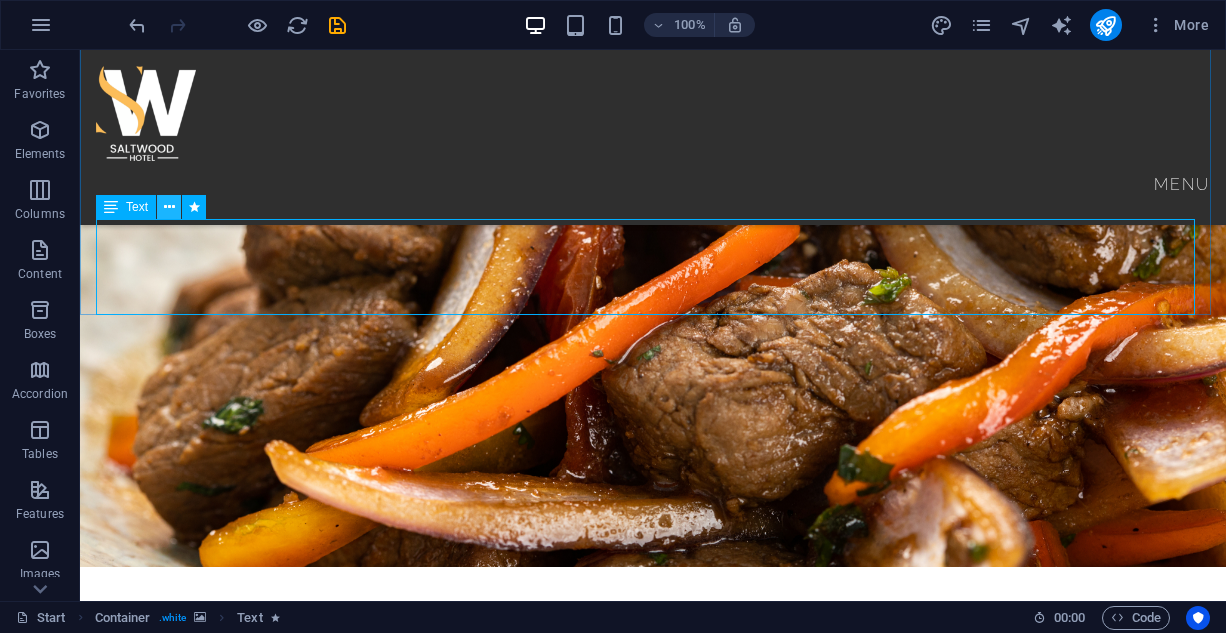click at bounding box center (169, 207) 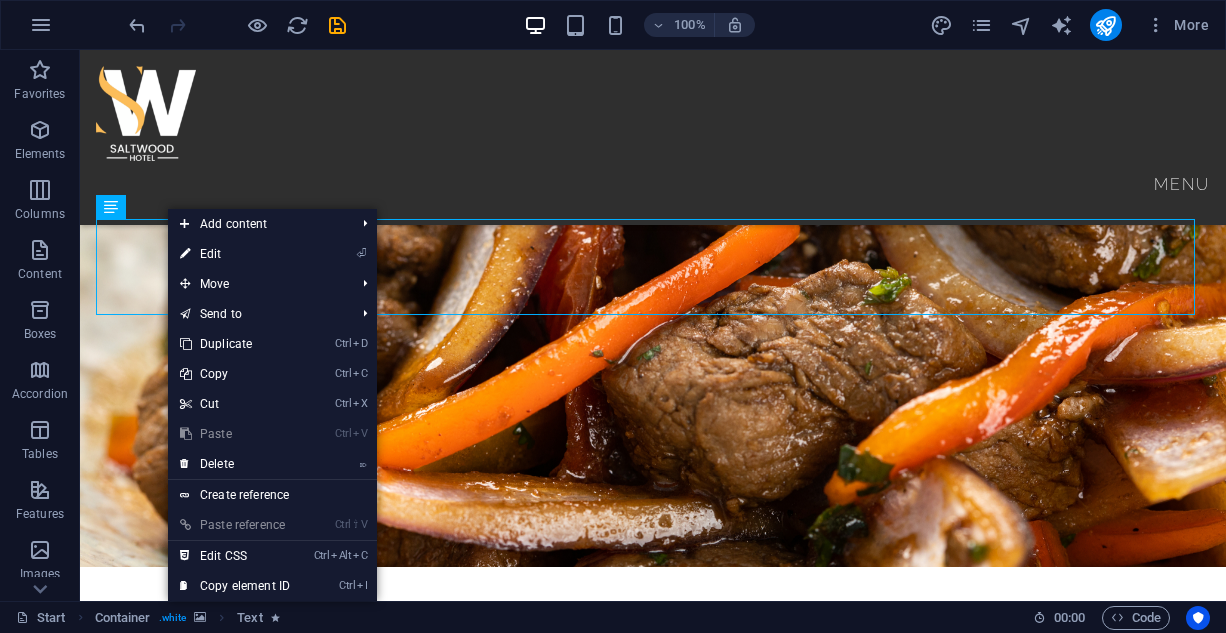 click on "⏎  Edit" at bounding box center [235, 254] 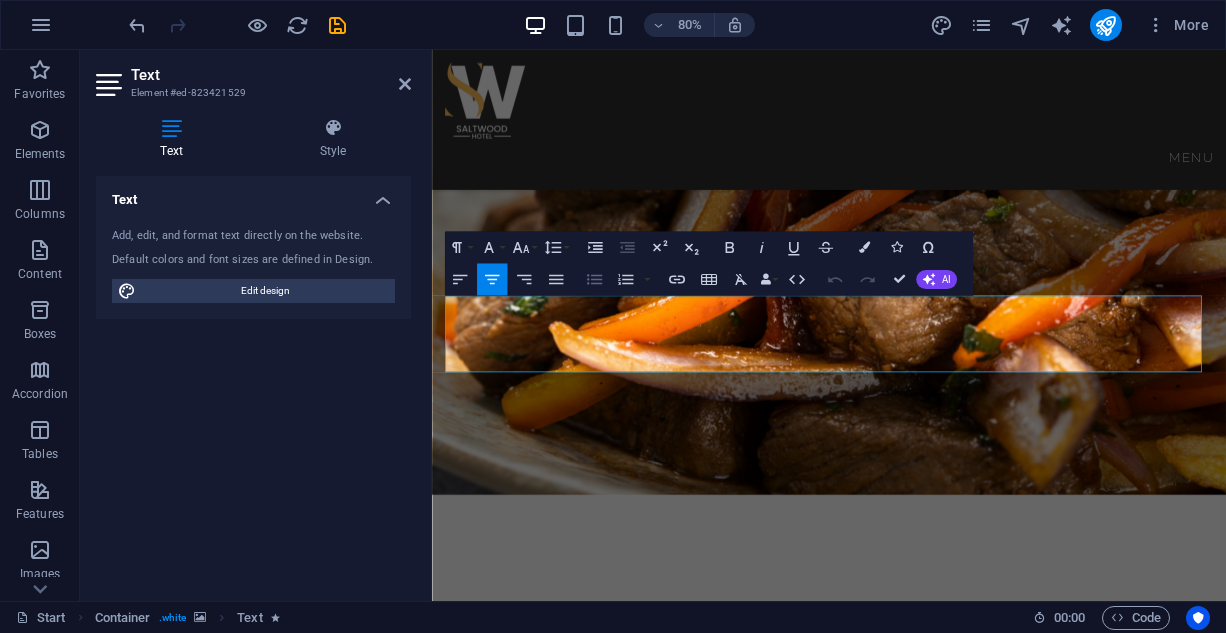 click 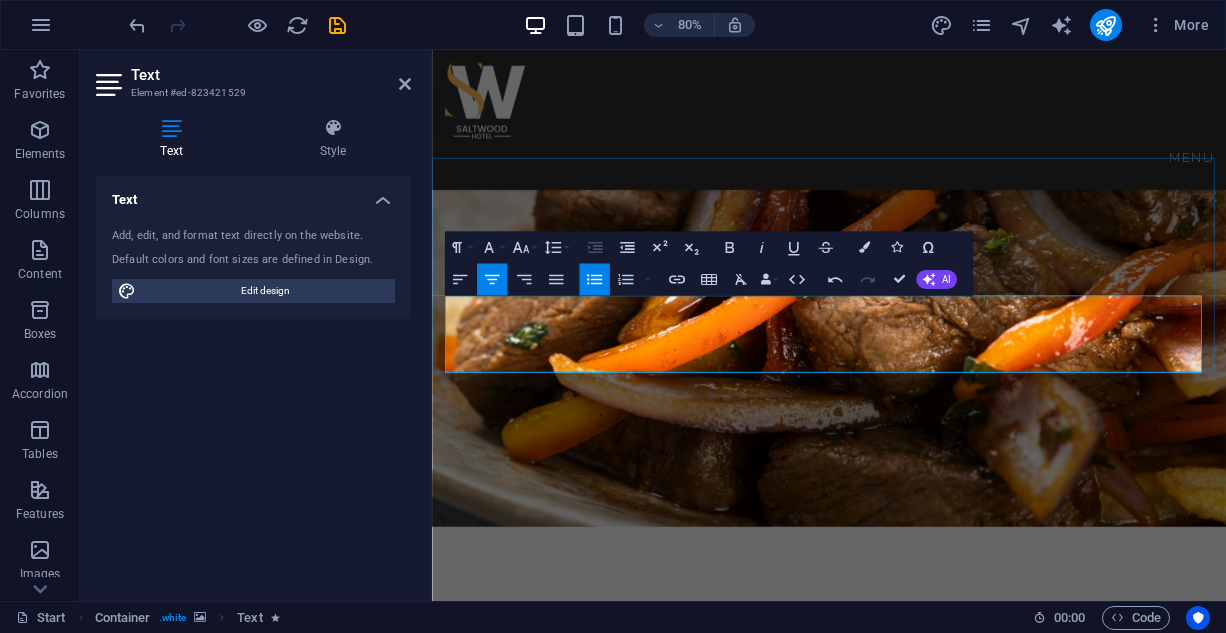click on "Lorem ipsum dolor sit amet, consetetur sadipscing elitr, sed diam nonumy eirmod tempor invidunt ut labore et dolore magna aliquyam erat, sed diam voluptua. At vero eos et accusam et justo duo dolores et ea rebum. Stet clita kasd gubergren, no sea takimata sanctus est Lorem ipsum dolor sit amet. Lorem ipsum dolor sit amet, consetetur sadipscing elitr, sed diam nonumy eirmod tempor invidunt ut labore et dolore magna aliquyam erat, sed diam voluptua." at bounding box center [936, 1706] 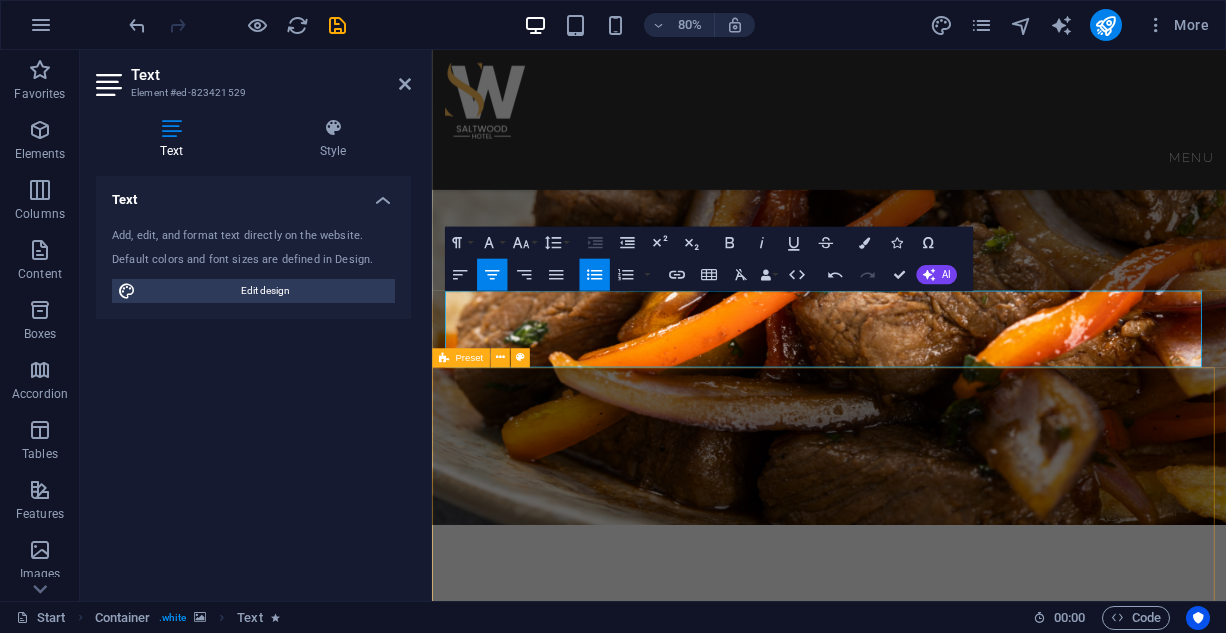 scroll, scrollTop: 1000, scrollLeft: 0, axis: vertical 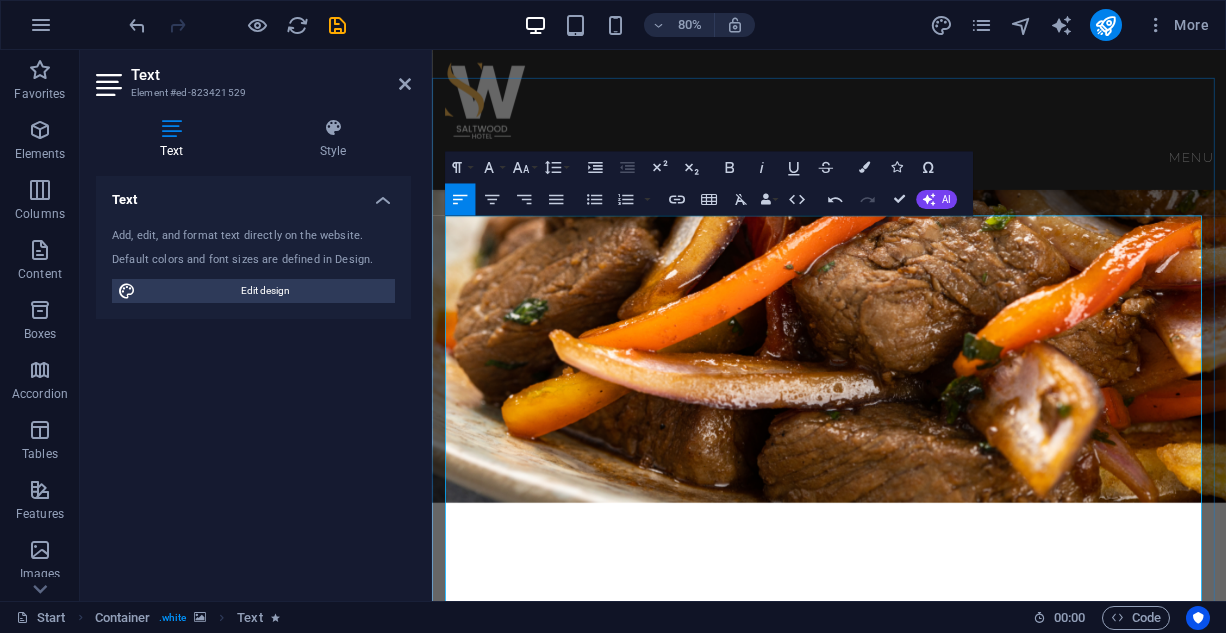 click on "Blended beef mix veg                                                                              7,200" at bounding box center [928, 2822] 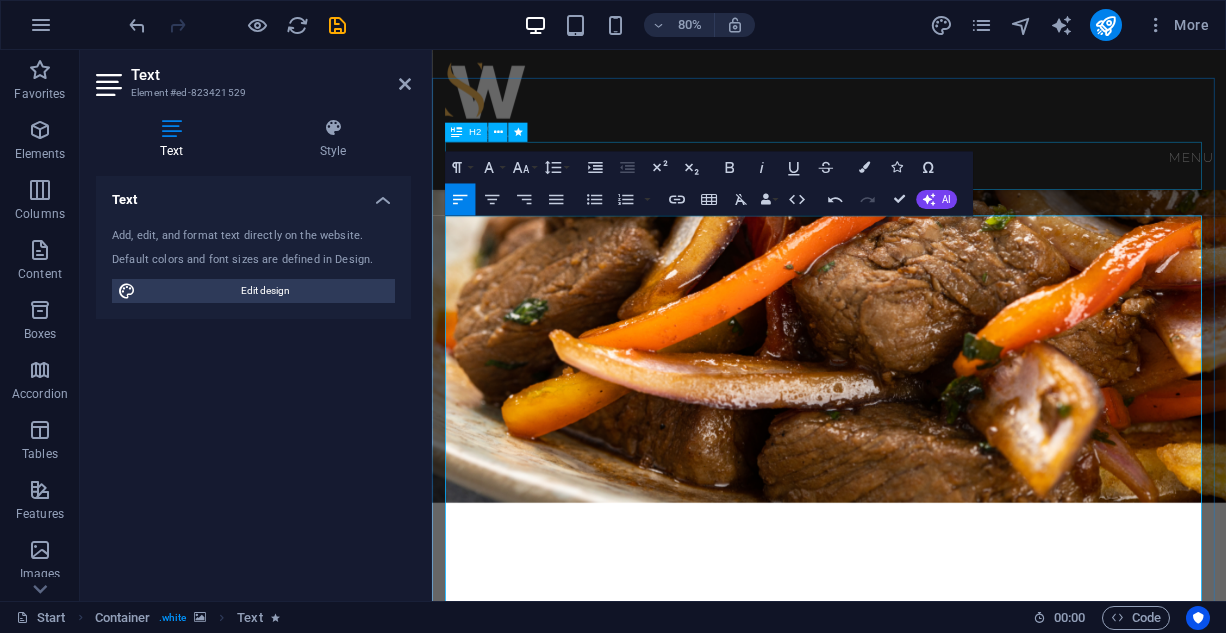 click on "Our Specialities" at bounding box center [928, 2367] 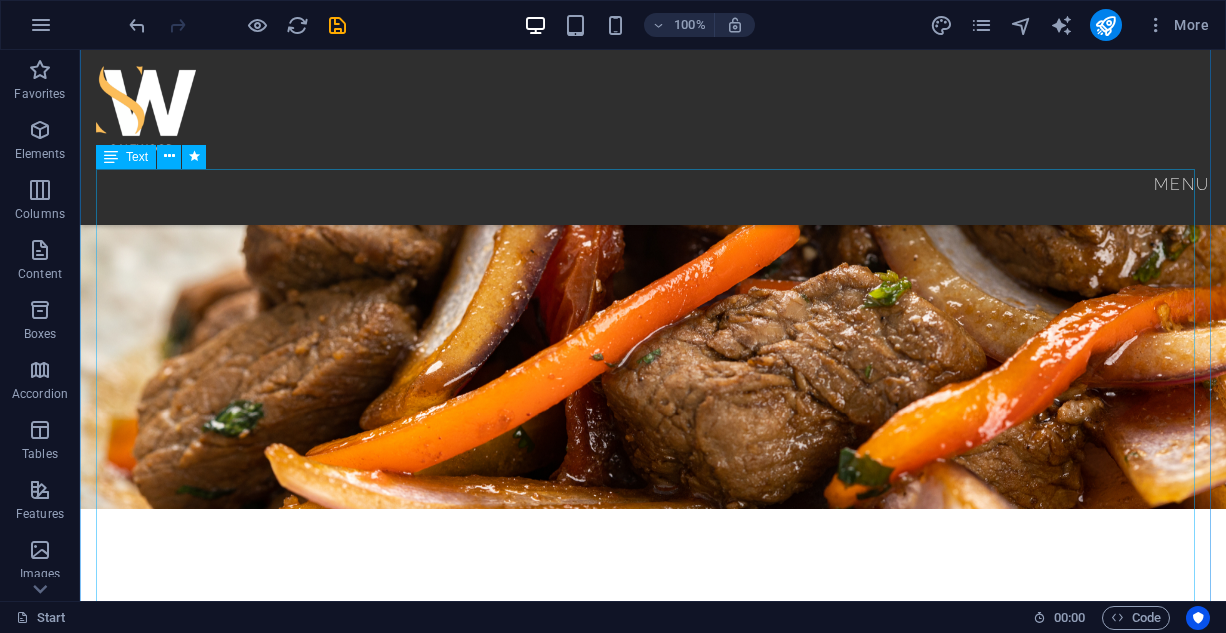 scroll, scrollTop: 1062, scrollLeft: 0, axis: vertical 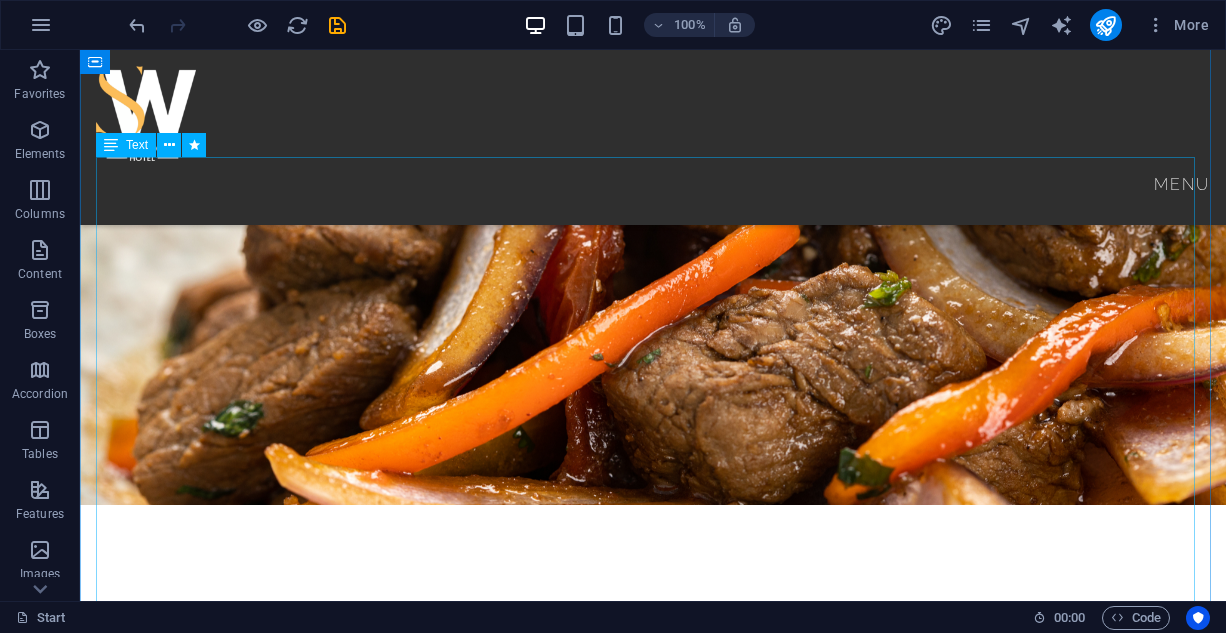 click on "BREAKFAST ENGLISH BREAKFAST: Bacon, sausages, egg, baked beans and mushrooms tomato                      14,200   AMERICAN BREAKFAST: Pancake, Bacon, Sausages, and Egg Potato.                                            14,200 NIGERIAN BREAKFAST: Dice tomato, bell pepper, egg, served with yam                                      9,400 Plantain , fried or boiled YAMARITA: MADE WITH Yam, Egg, and Tomato Sauce                                                                  9,100 STARTERS CHICKEN TAQUITOS: Shredded chicken mix with cheese                                                          8,900 SPRING ROLL: Varieties of veg and shredded chicken                                                    6,500 SAMOSA: Blended beef mix veg                                                                              7,200 MEAT BALLS: ASUN:" at bounding box center (653, 2716) 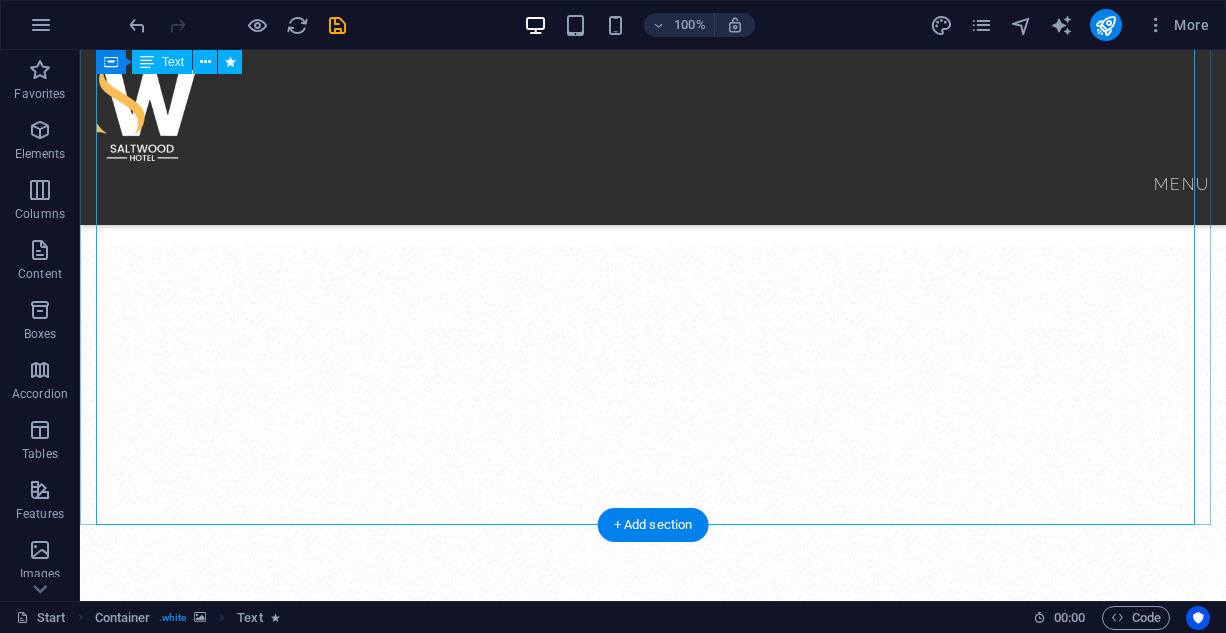 scroll, scrollTop: 1662, scrollLeft: 0, axis: vertical 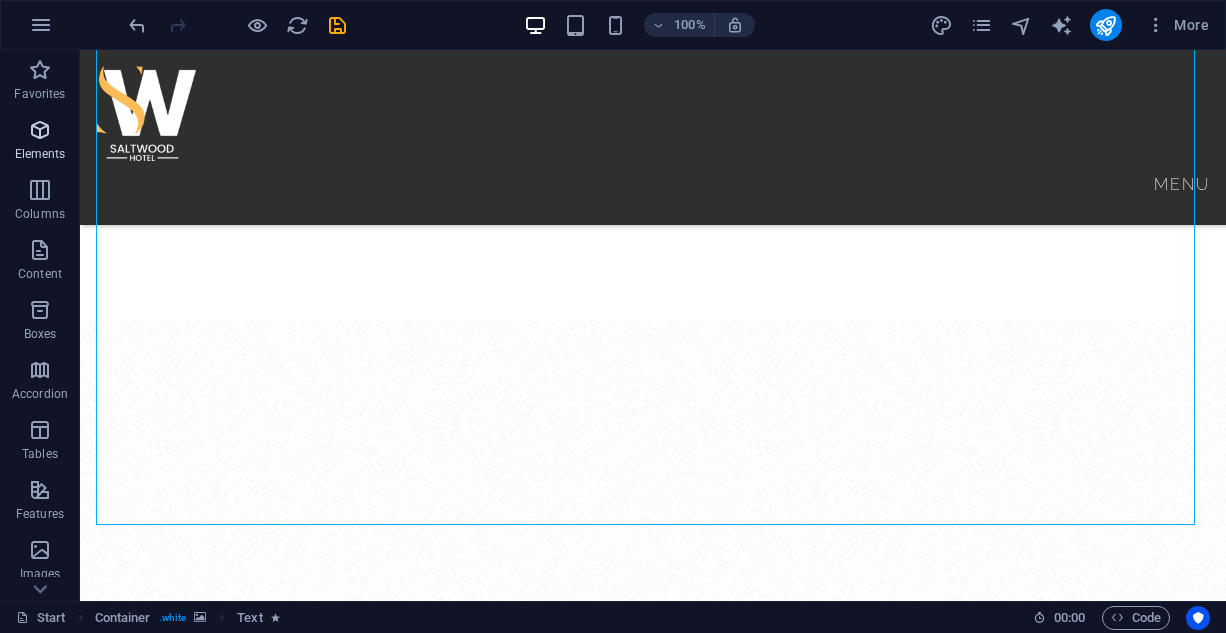 click at bounding box center (40, 130) 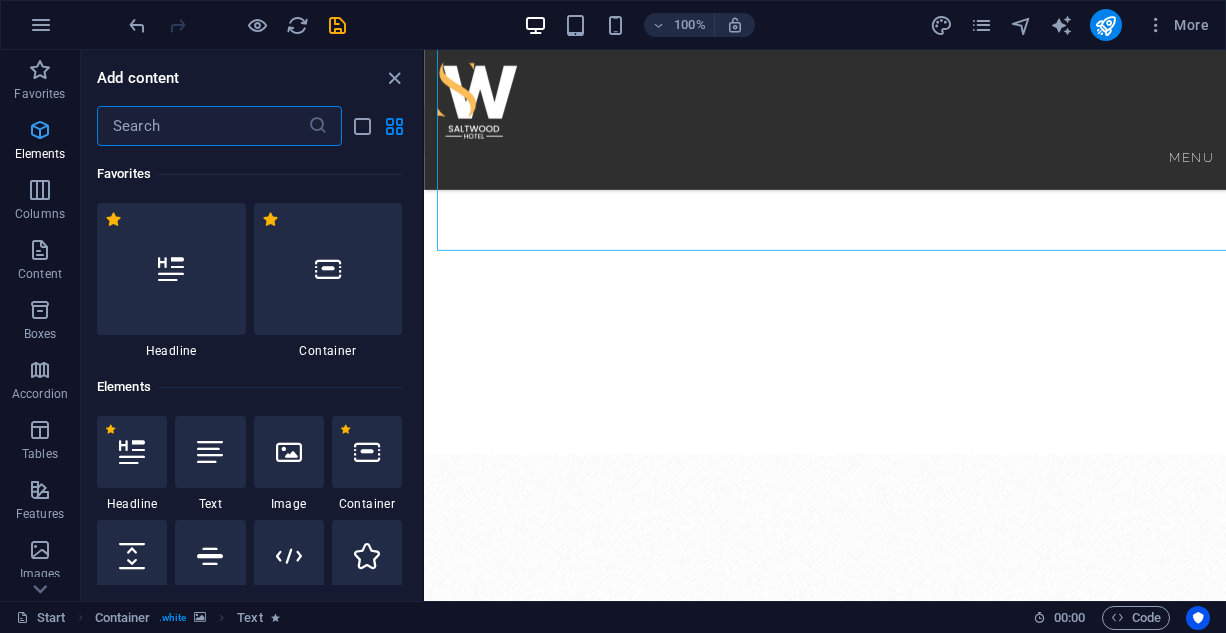 scroll, scrollTop: 1886, scrollLeft: 0, axis: vertical 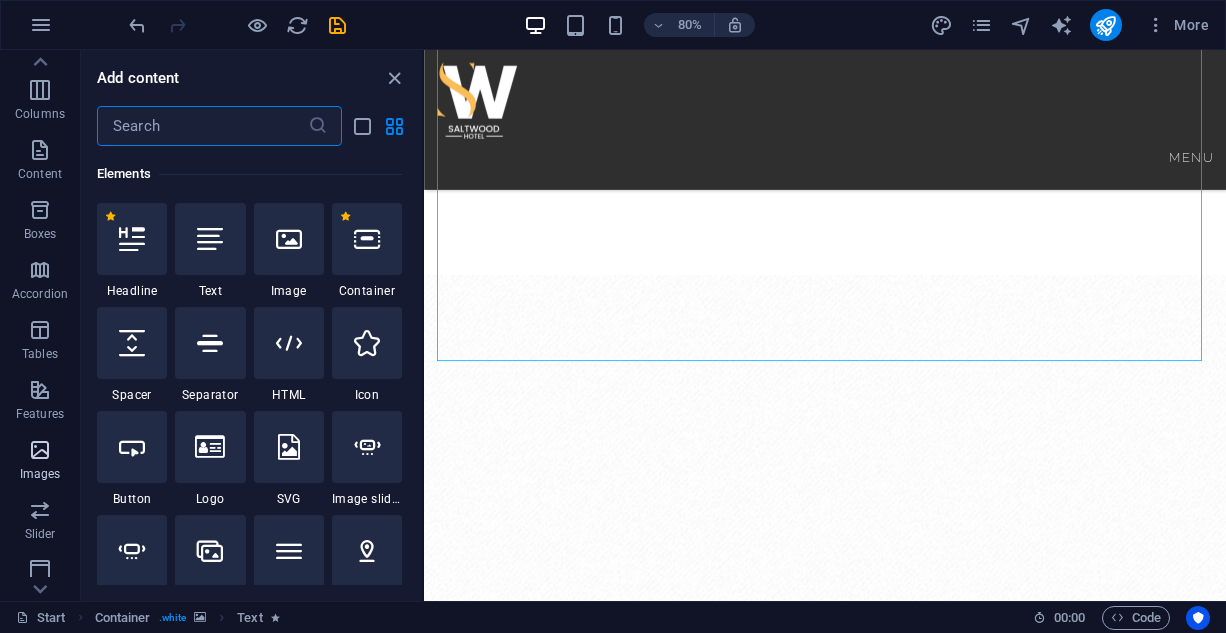 click on "Images" at bounding box center [40, 462] 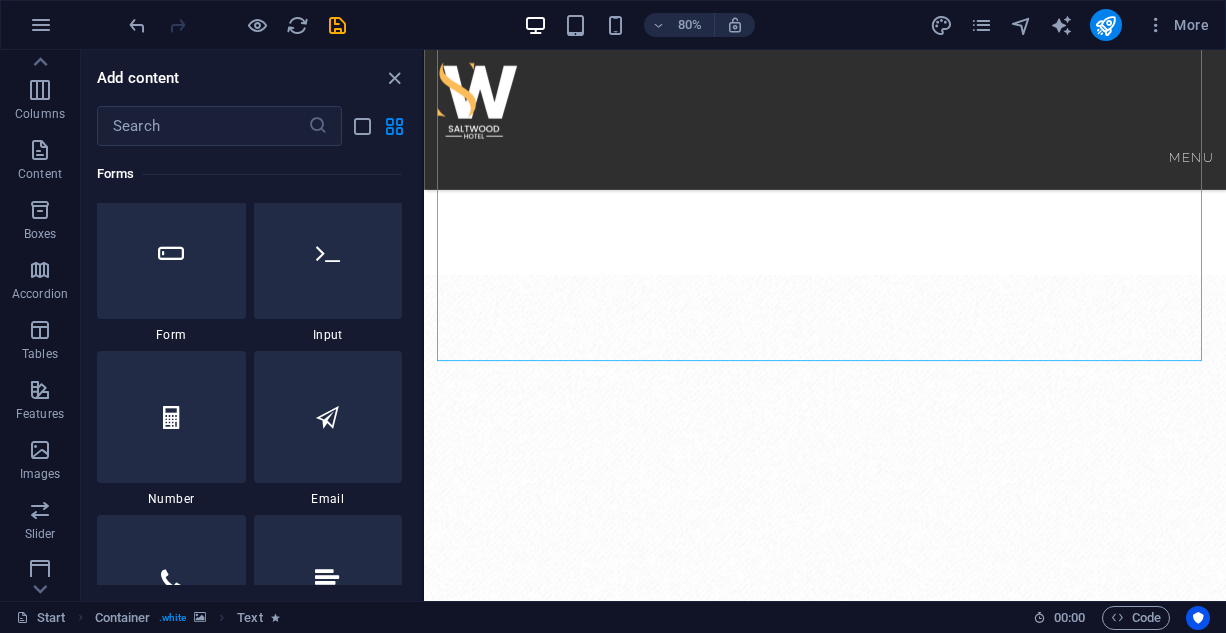 scroll, scrollTop: 15140, scrollLeft: 0, axis: vertical 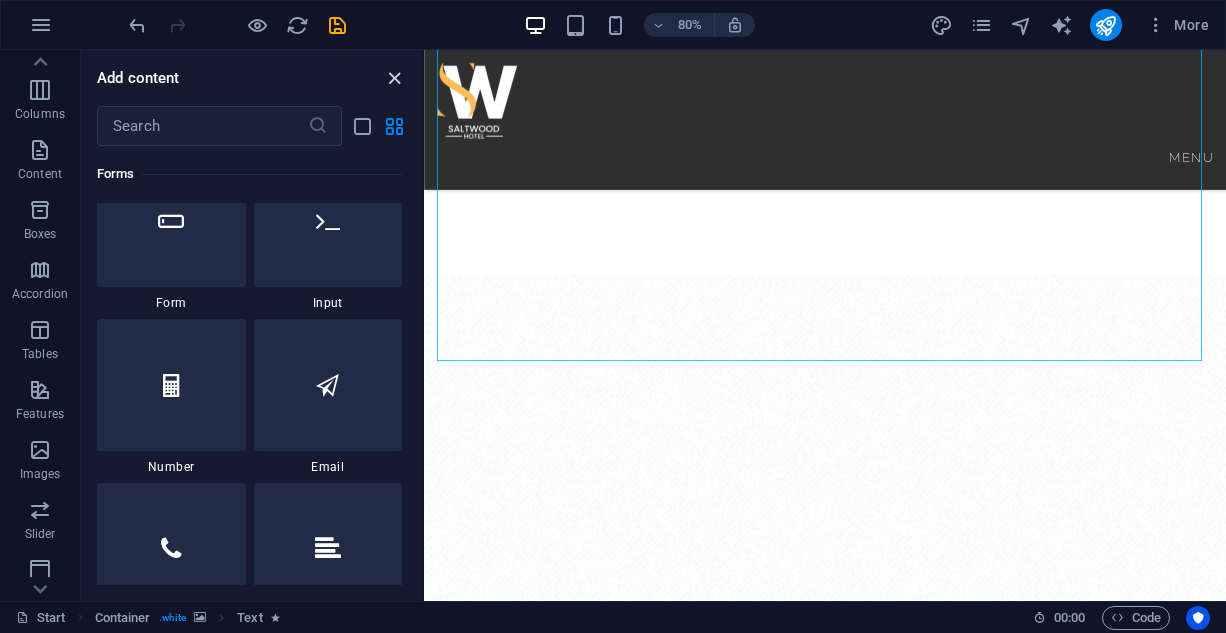 click at bounding box center [394, 78] 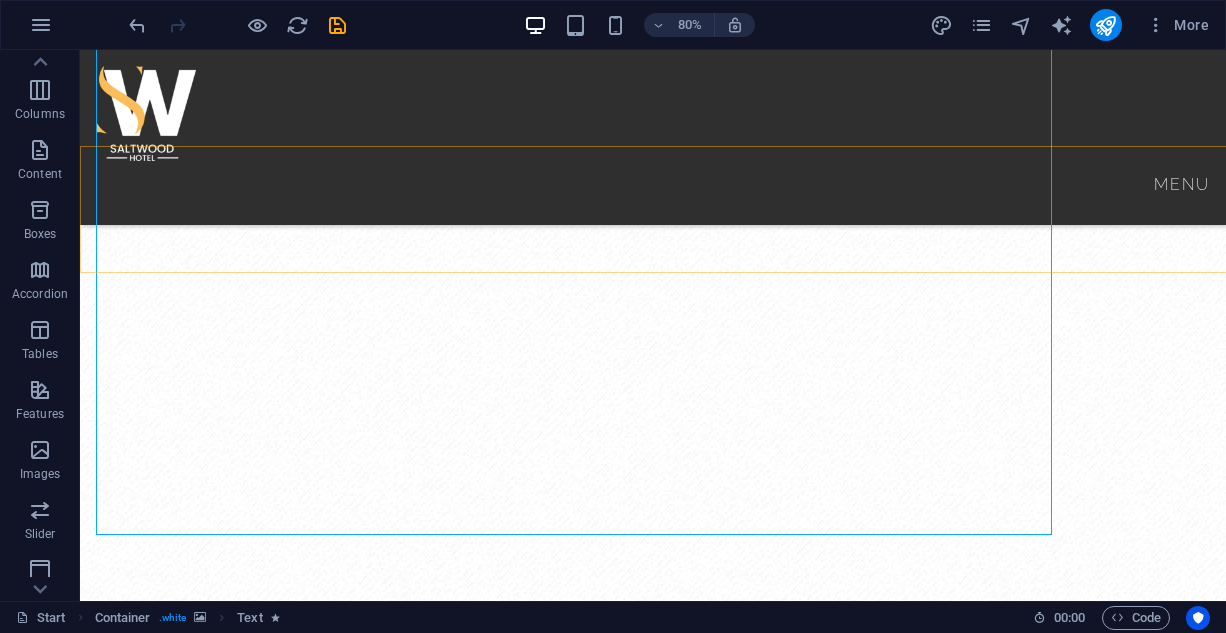 scroll, scrollTop: 1790, scrollLeft: 0, axis: vertical 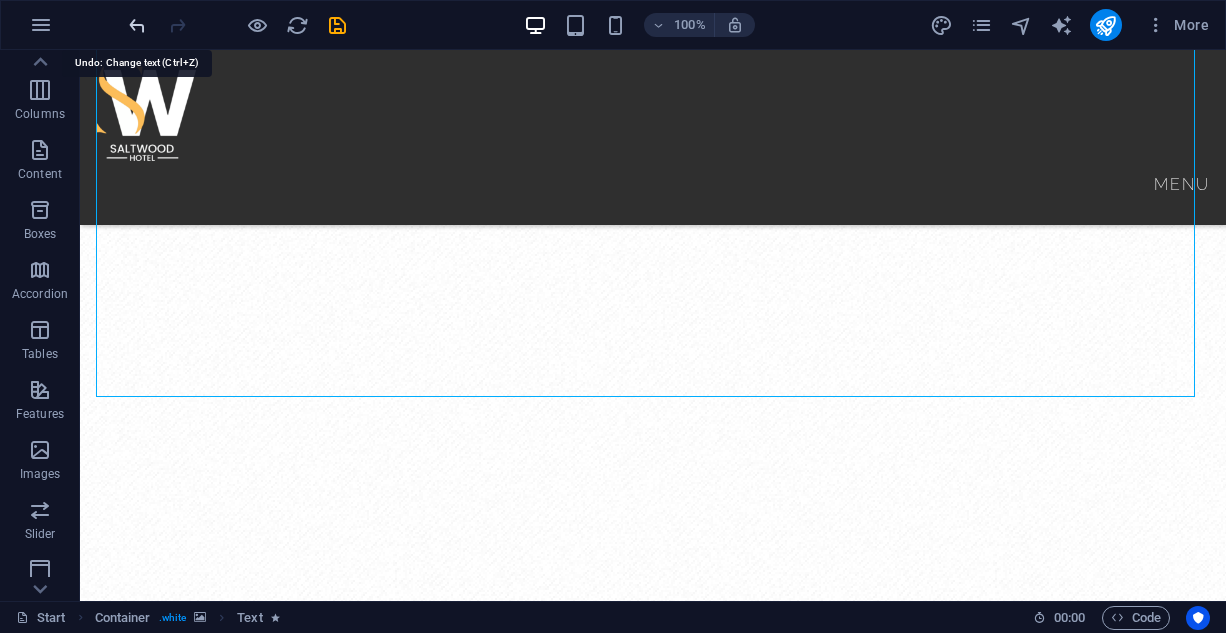 click at bounding box center (137, 25) 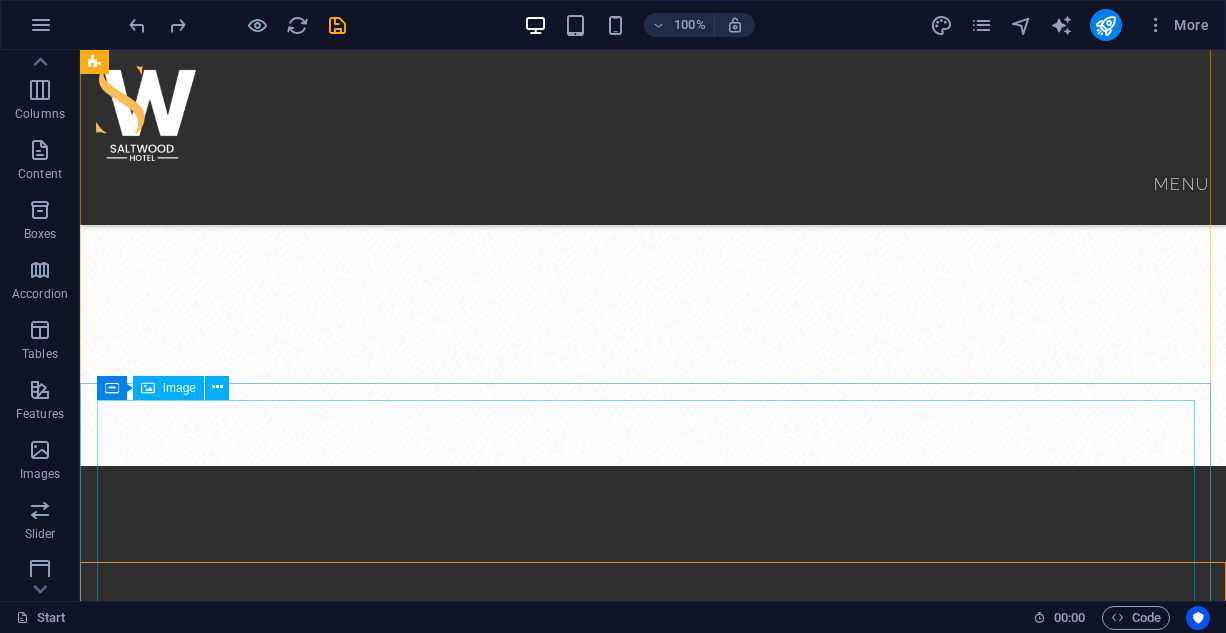 scroll, scrollTop: 2241, scrollLeft: 0, axis: vertical 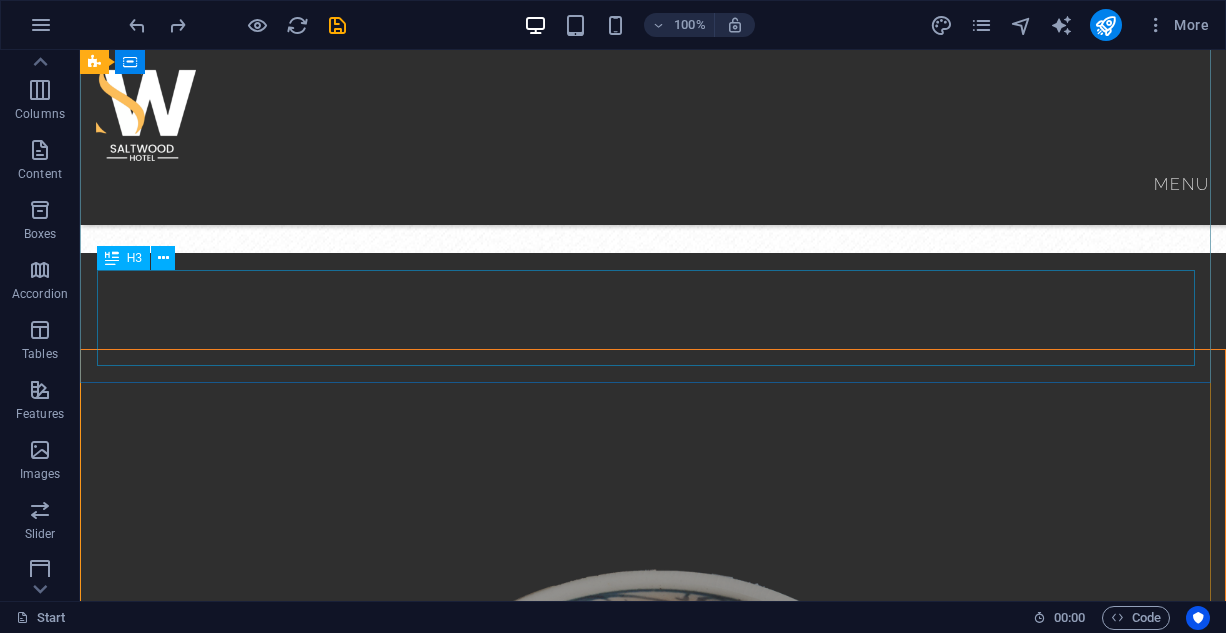 click on "Thom Kha soup" at bounding box center [653, 1512] 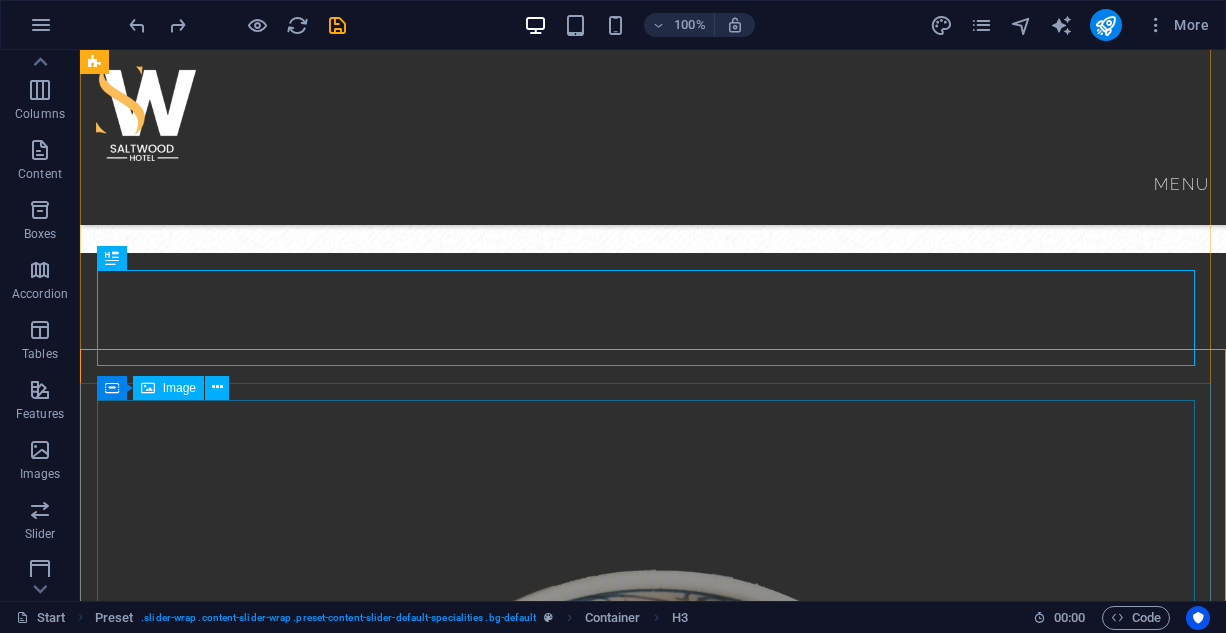 click at bounding box center (653, 2146) 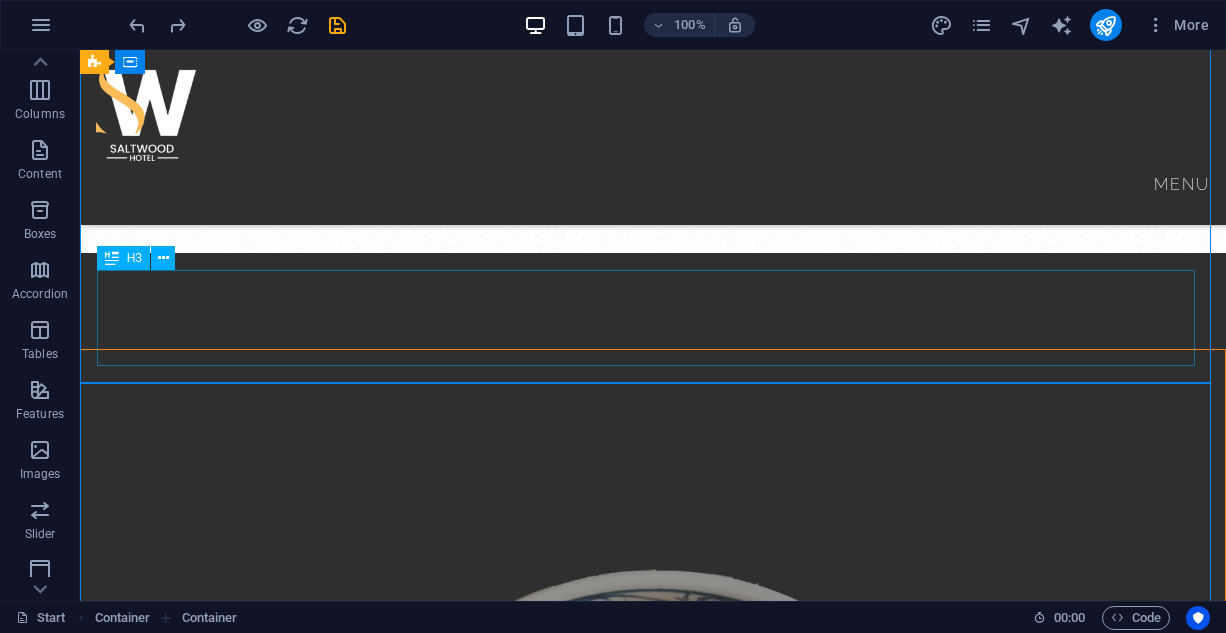 click on "Thom Kha soup" at bounding box center [653, 1512] 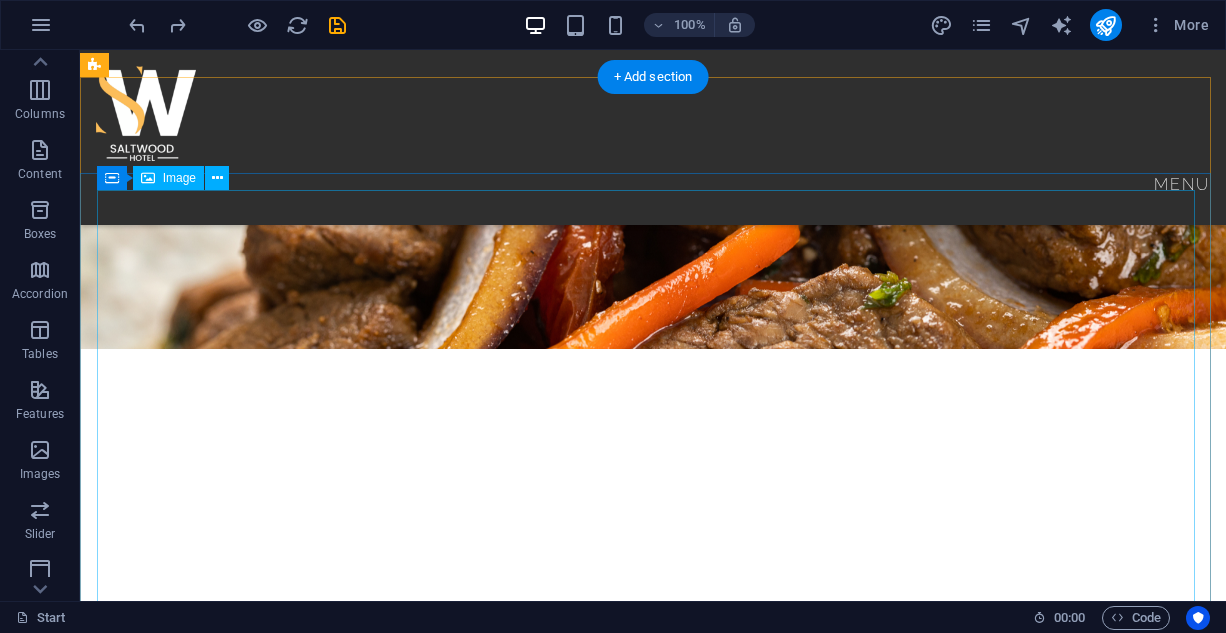 scroll, scrollTop: 1241, scrollLeft: 0, axis: vertical 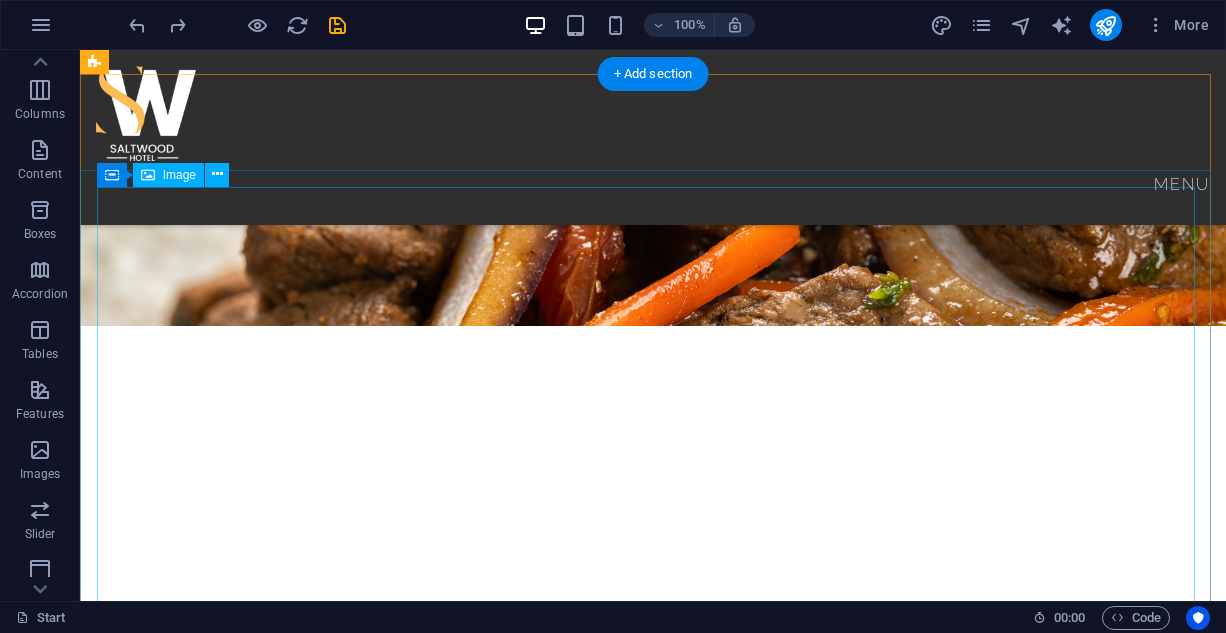 click at bounding box center (653, 1915) 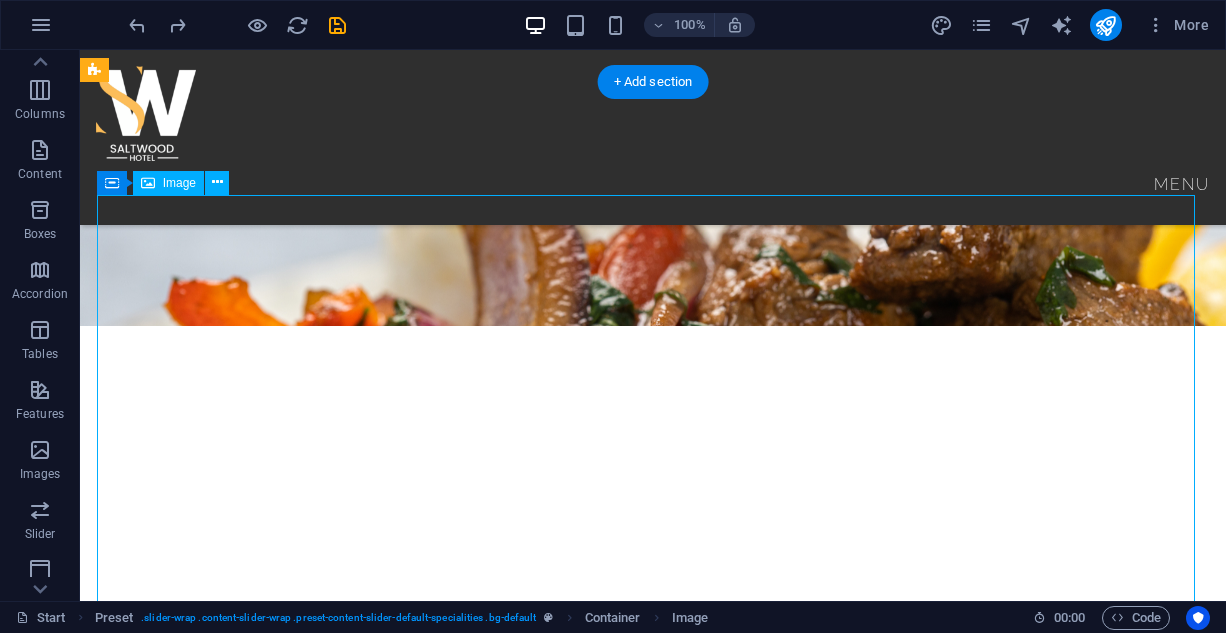 scroll, scrollTop: 1041, scrollLeft: 0, axis: vertical 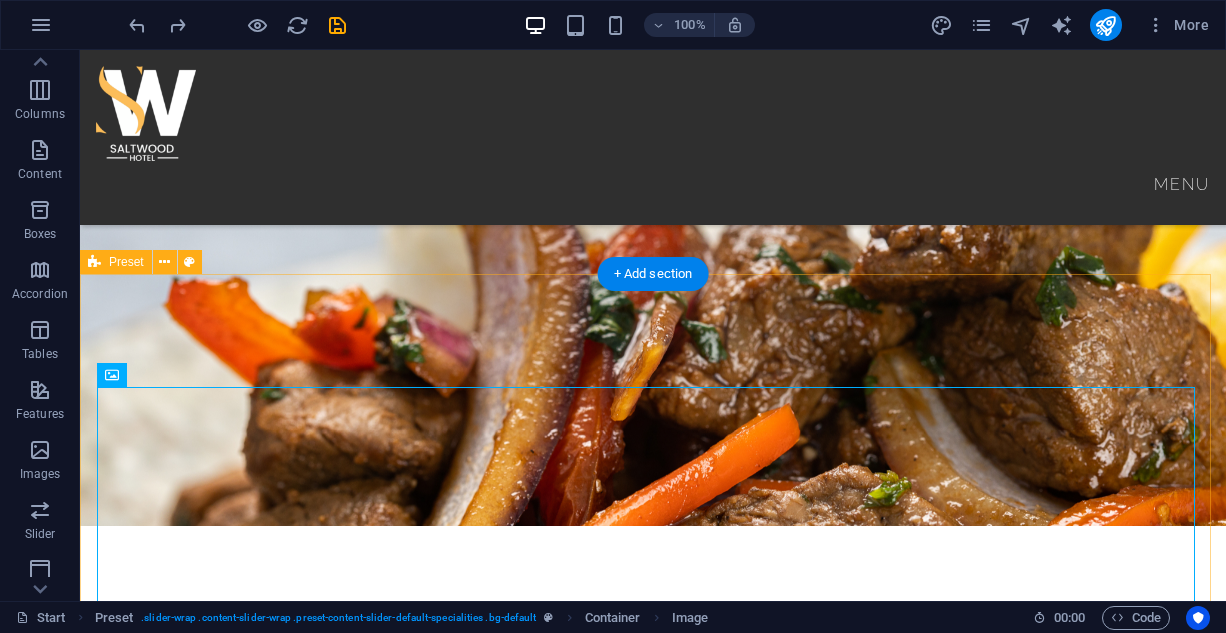 click on "Thom Kha soup Wantan soup Pad Thai Tom Yam" at bounding box center (653, 3992) 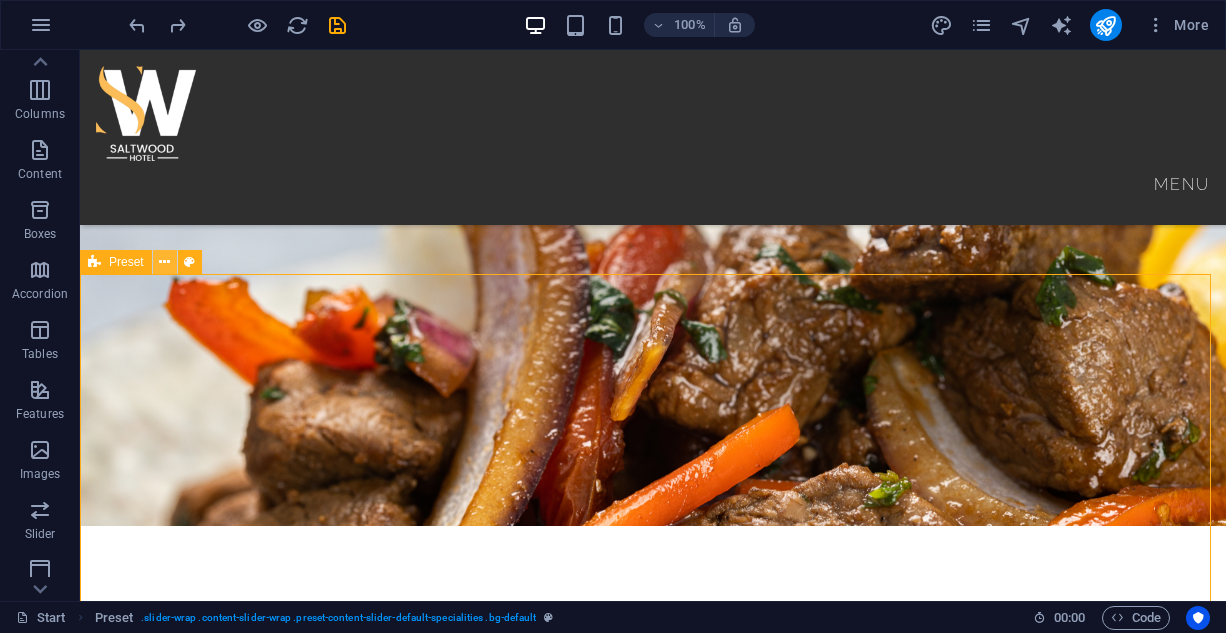 click at bounding box center (164, 262) 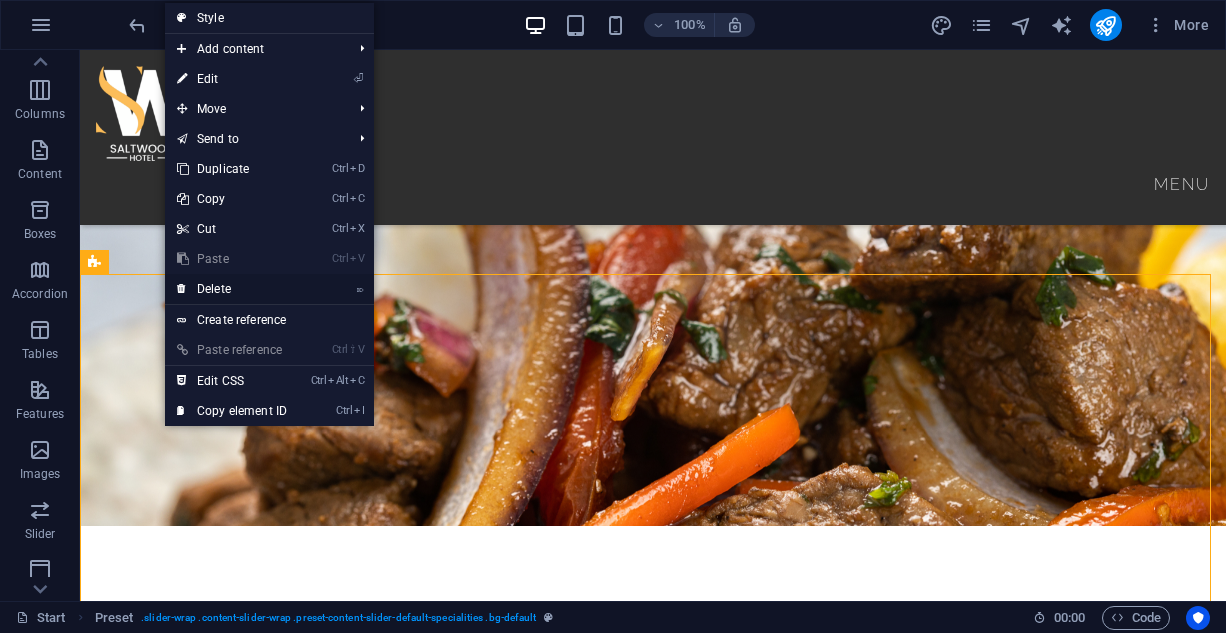 click on "⌦  Delete" at bounding box center (232, 289) 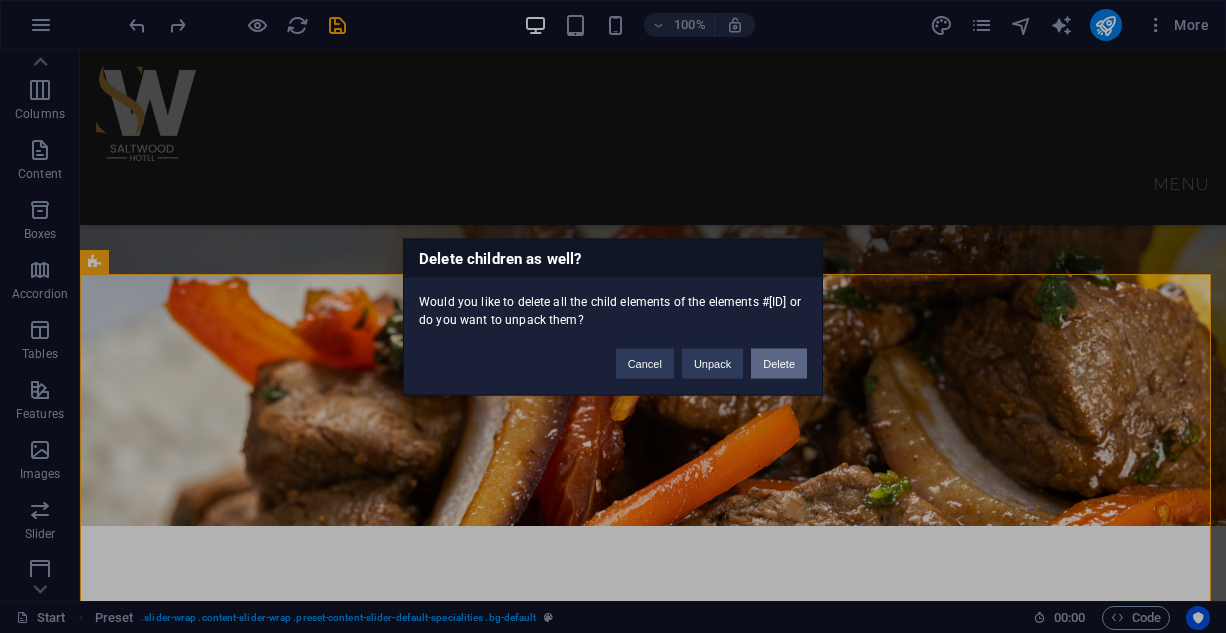 click on "Delete" at bounding box center (779, 363) 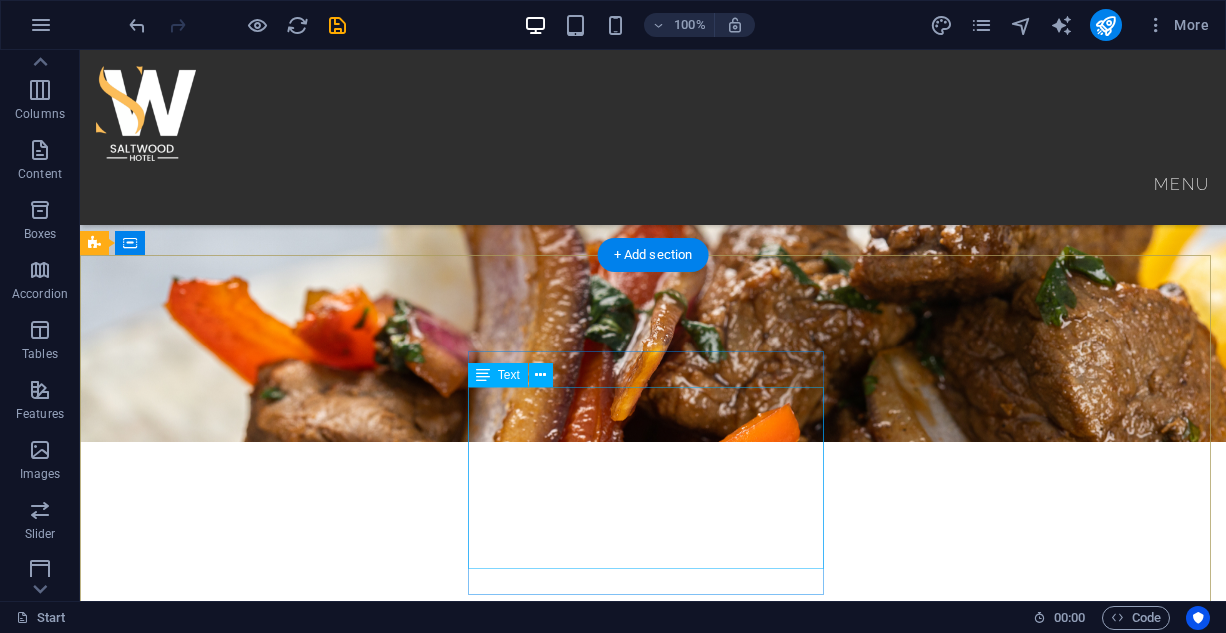 scroll, scrollTop: 800, scrollLeft: 0, axis: vertical 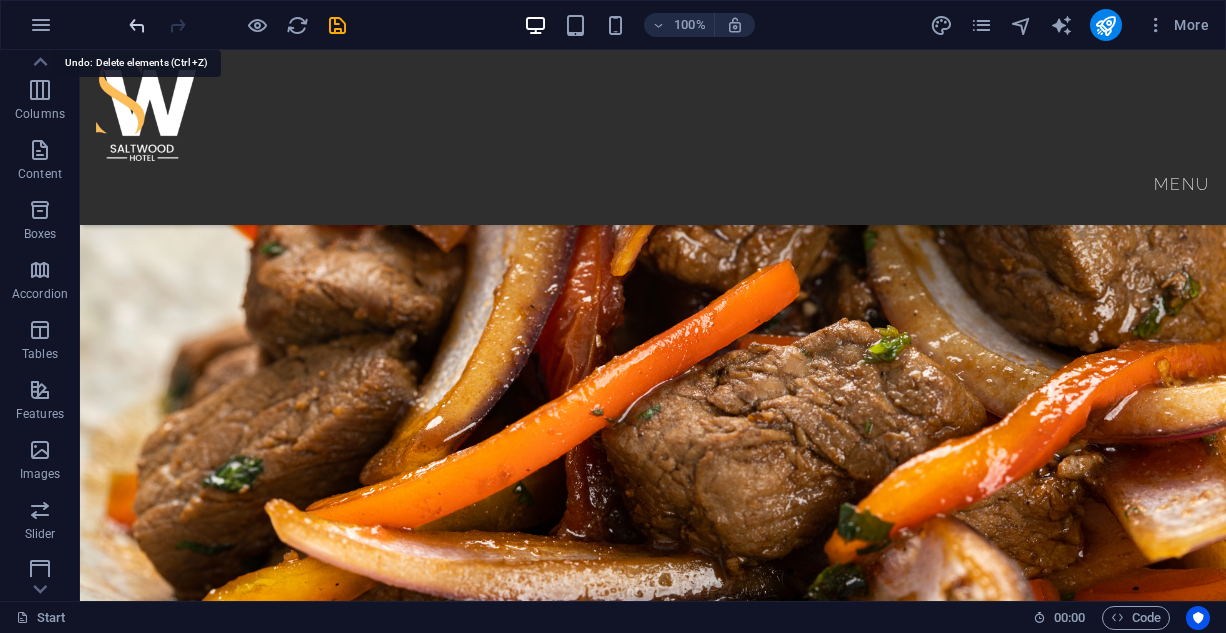 click at bounding box center [137, 25] 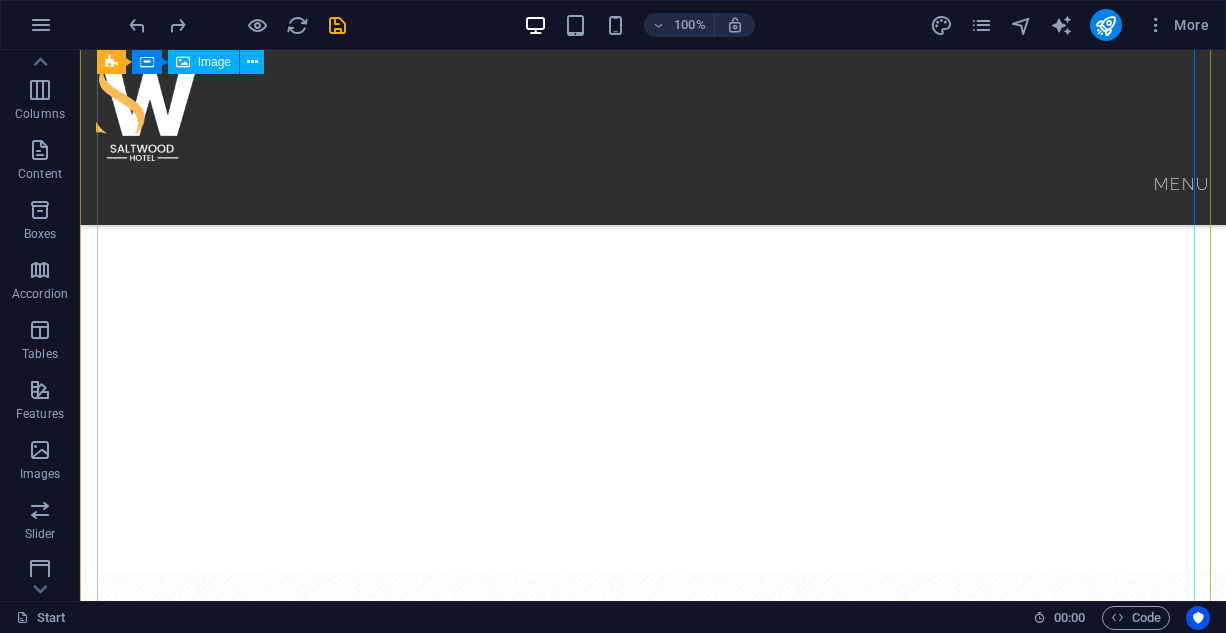 scroll, scrollTop: 1300, scrollLeft: 0, axis: vertical 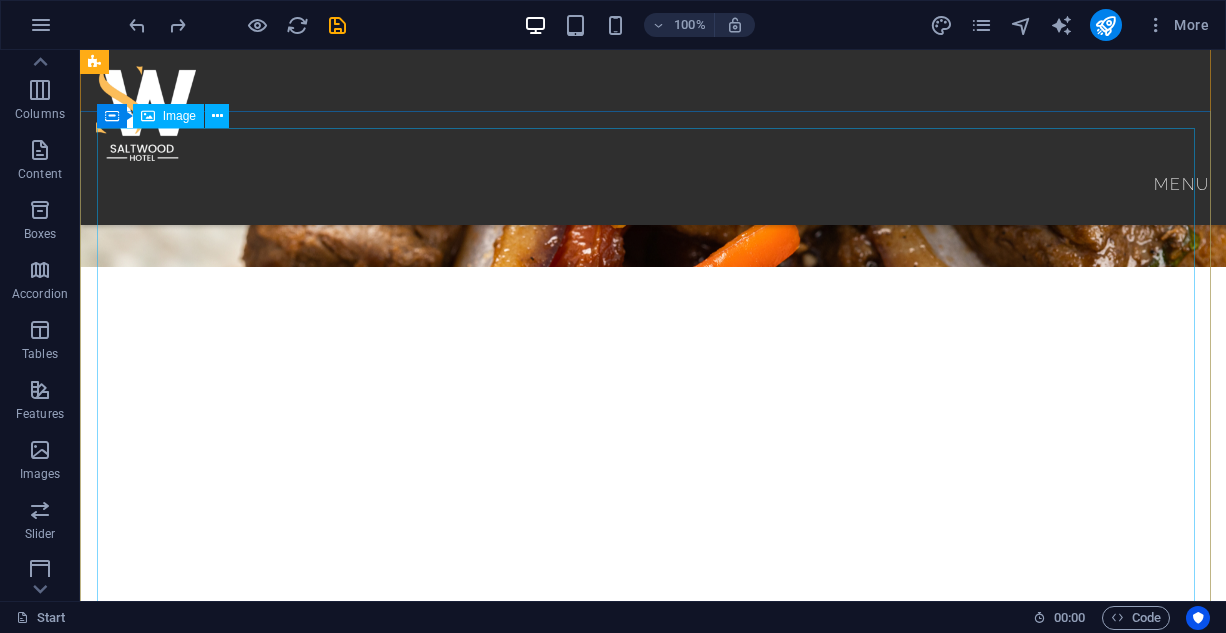 click at bounding box center [653, 1856] 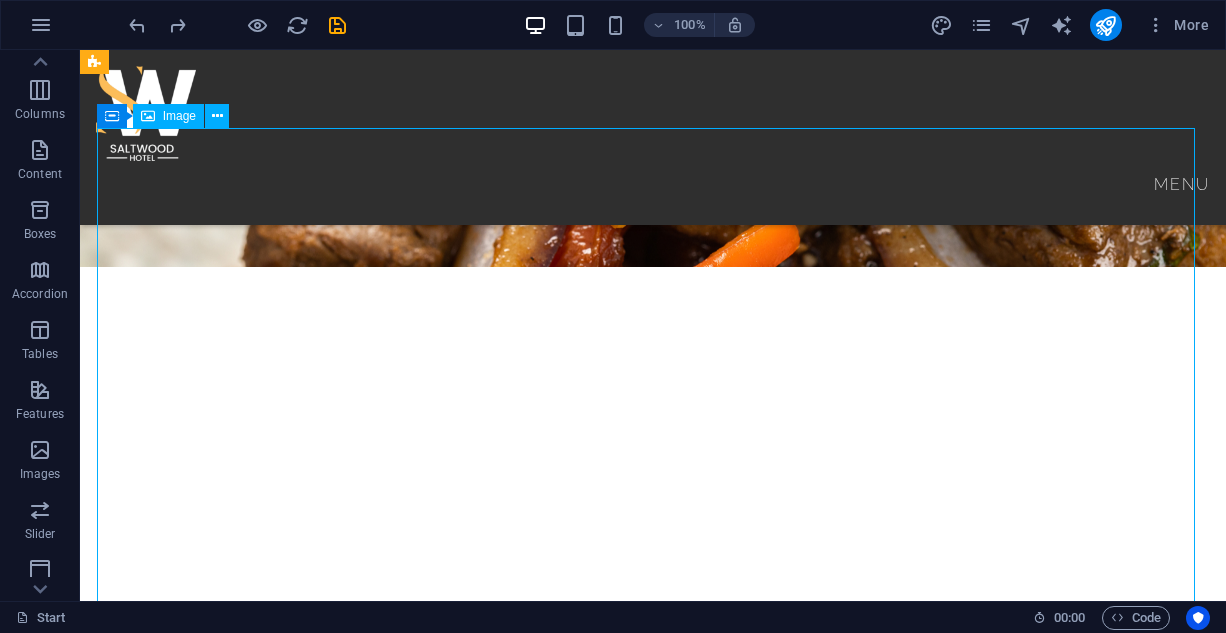 click at bounding box center [653, 1856] 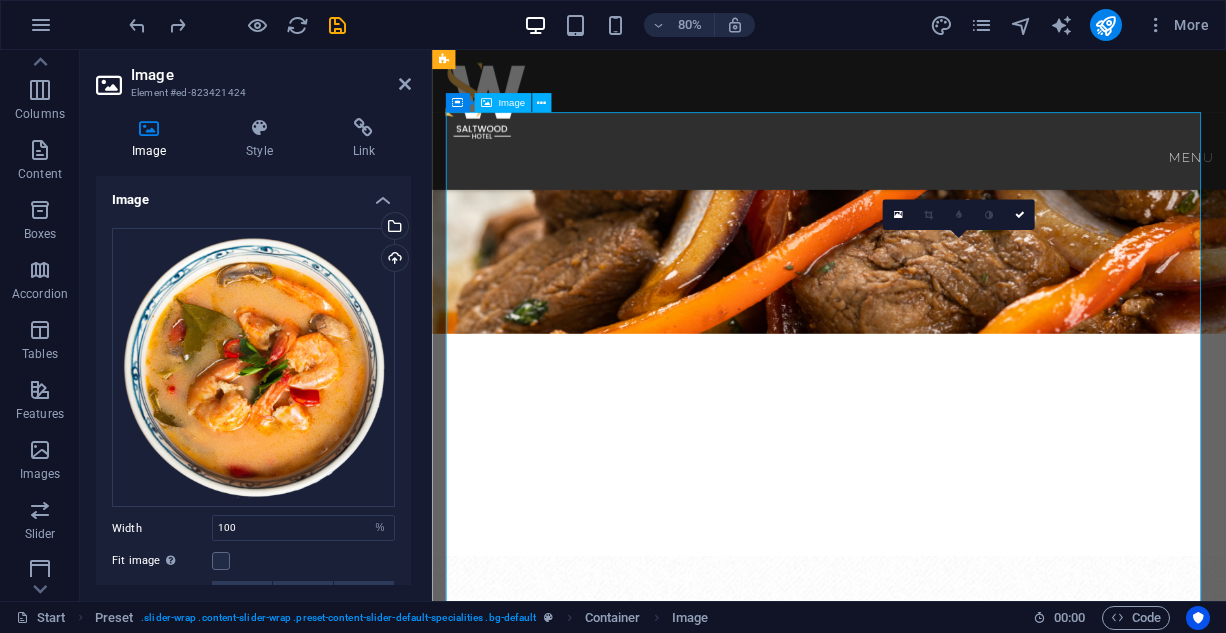 scroll, scrollTop: 1438, scrollLeft: 0, axis: vertical 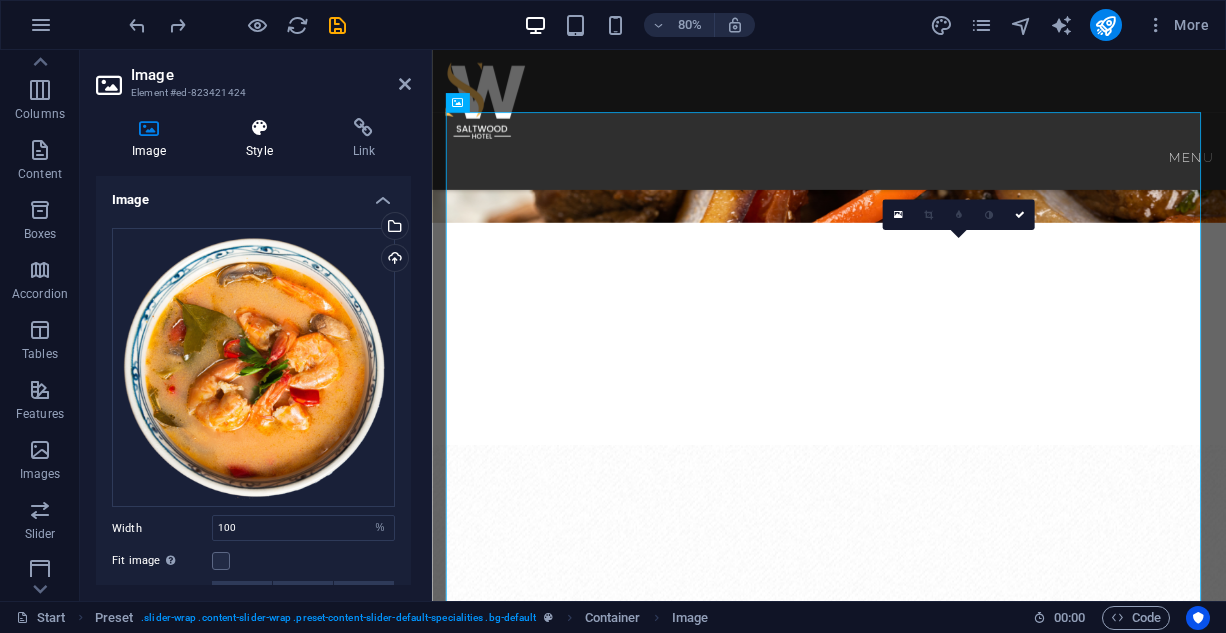 drag, startPoint x: 252, startPoint y: 171, endPoint x: 257, endPoint y: 153, distance: 18.681541 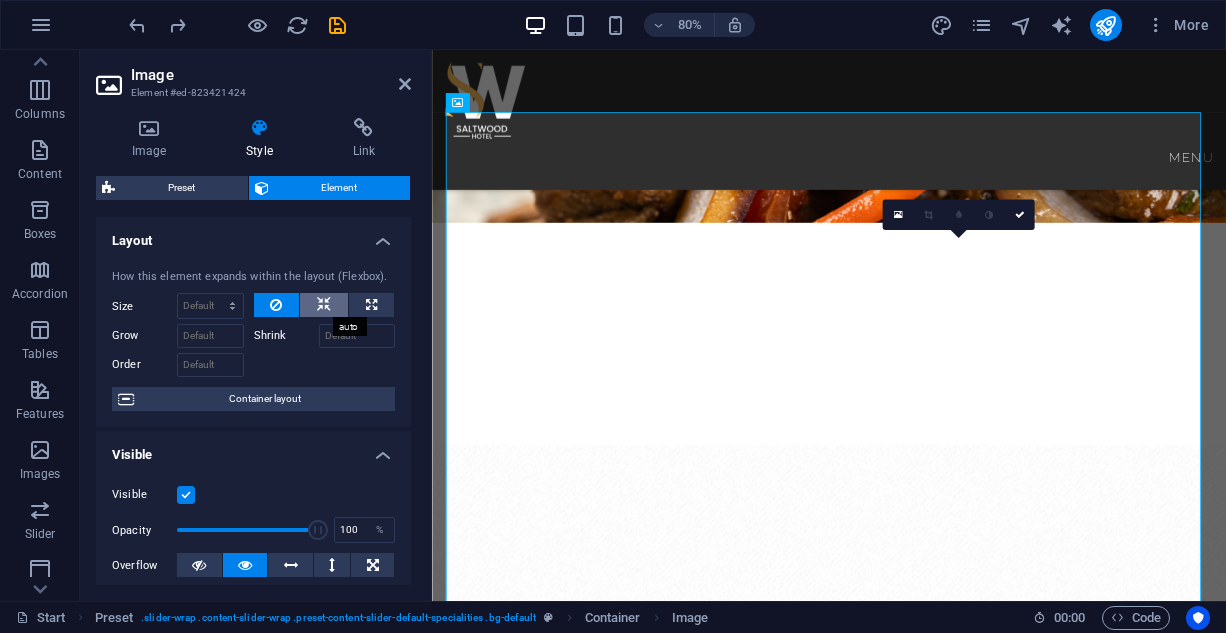 click at bounding box center (324, 305) 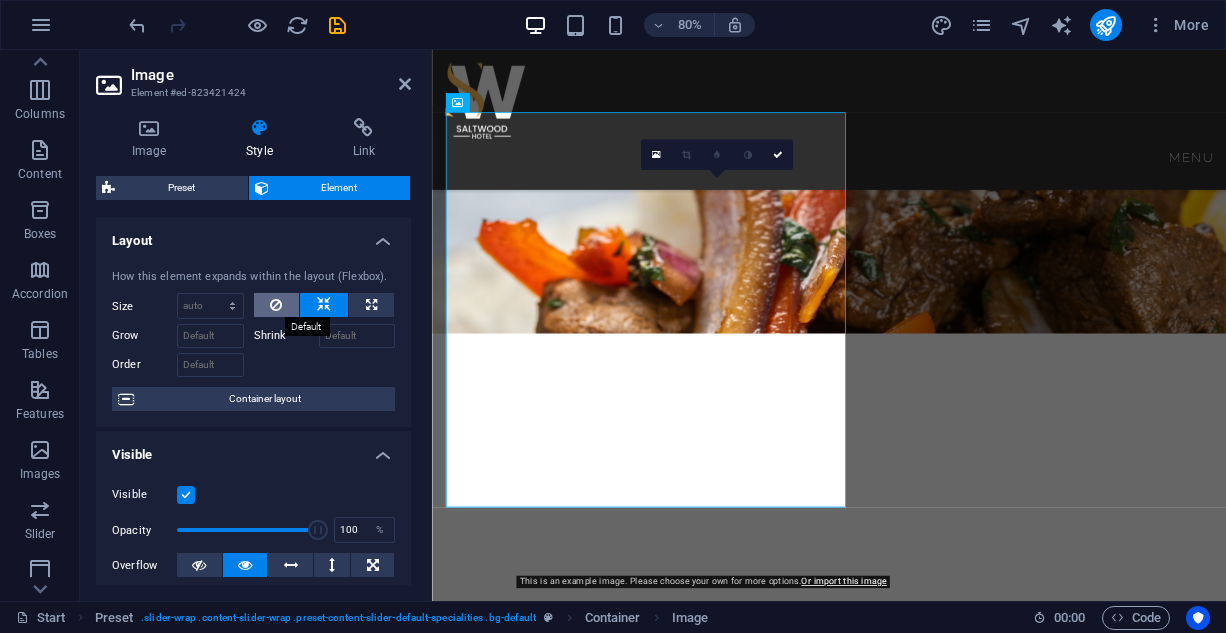 click at bounding box center (276, 305) 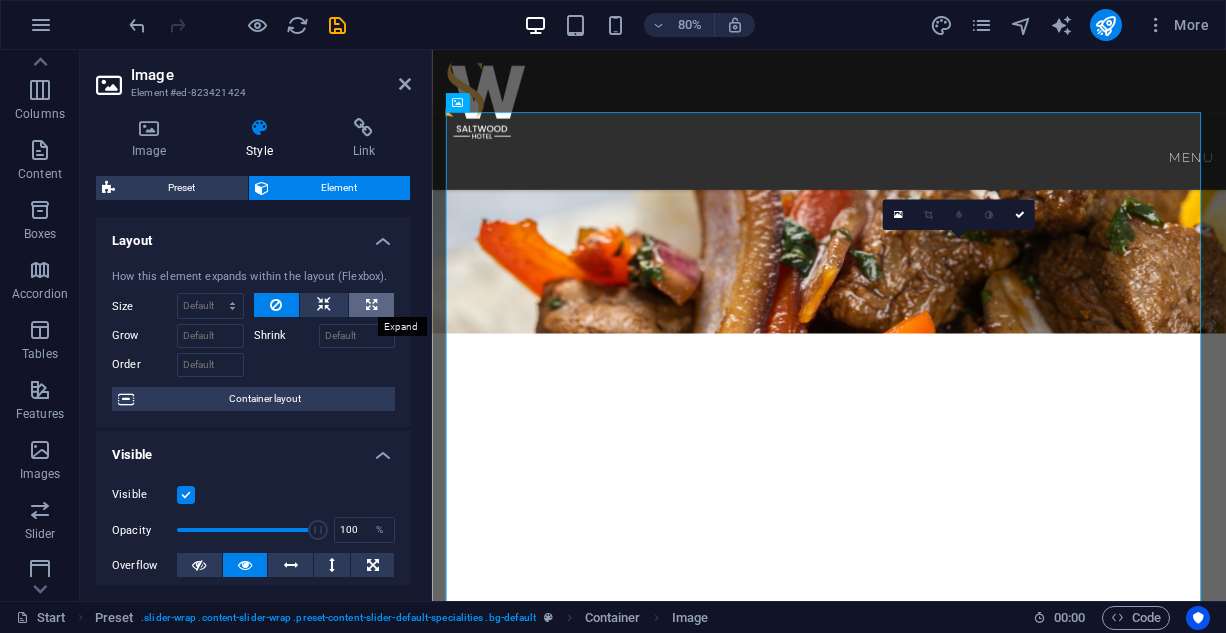 click at bounding box center [371, 305] 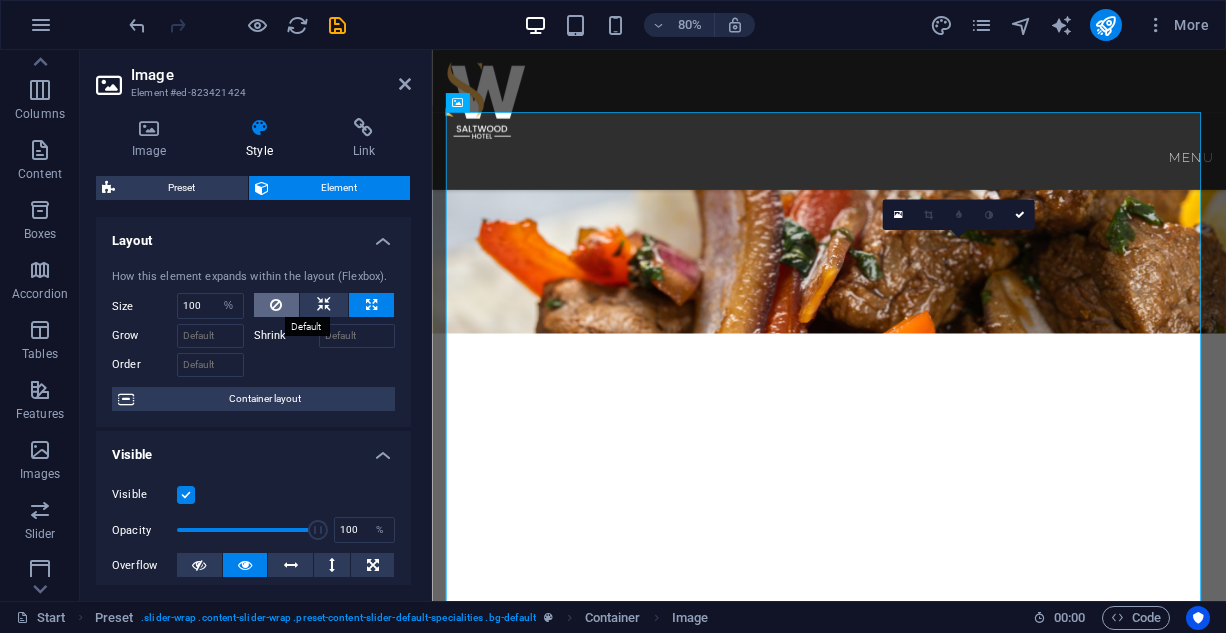 click at bounding box center [277, 305] 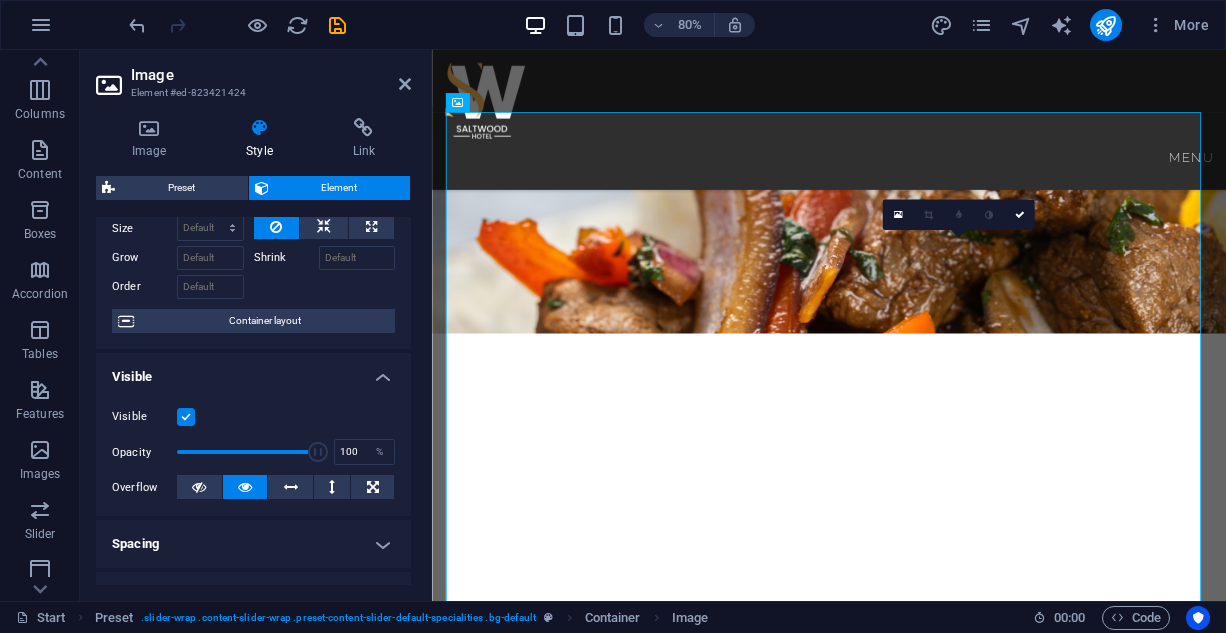 scroll, scrollTop: 100, scrollLeft: 0, axis: vertical 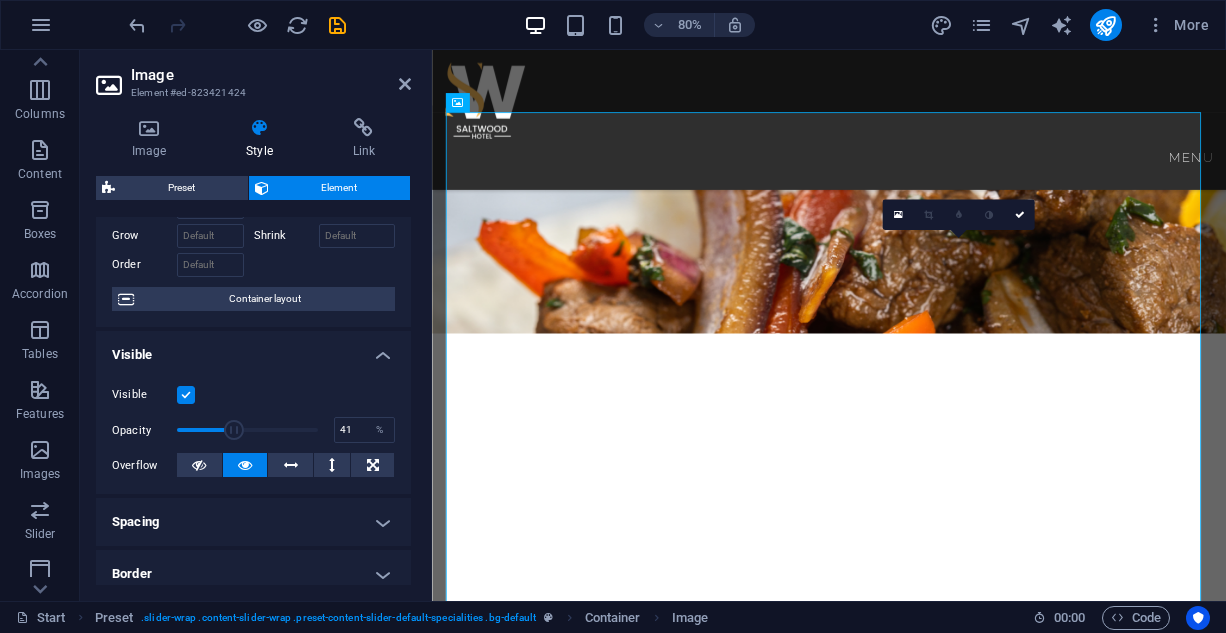 drag, startPoint x: 314, startPoint y: 433, endPoint x: 232, endPoint y: 453, distance: 84.40379 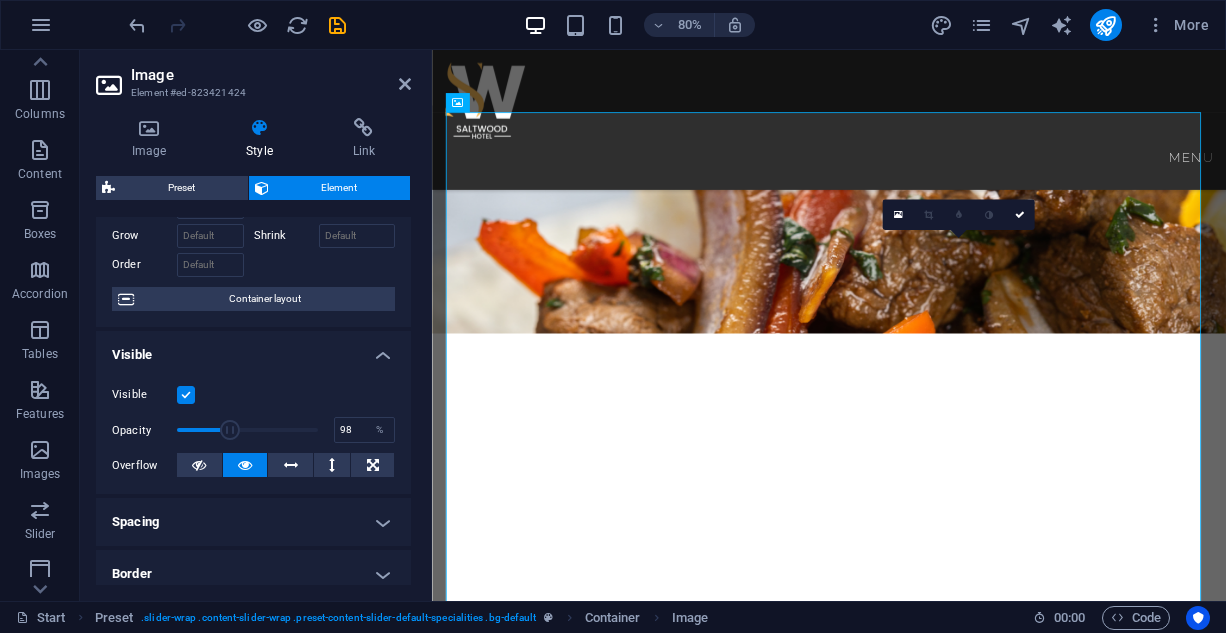 type on "100" 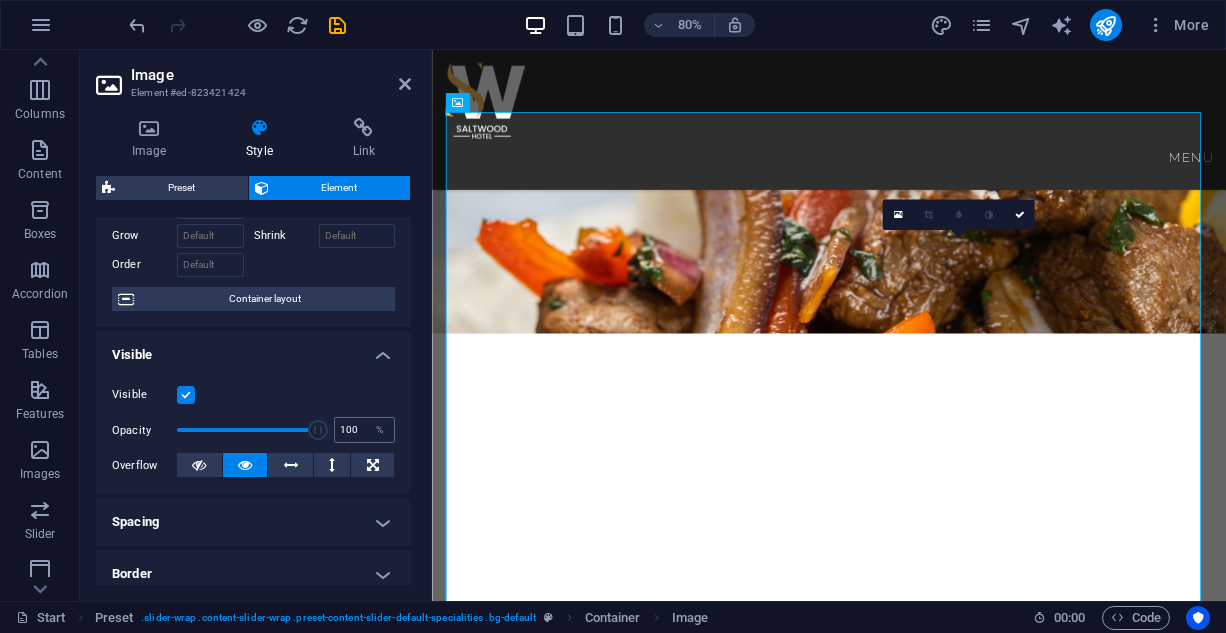 drag, startPoint x: 229, startPoint y: 433, endPoint x: 349, endPoint y: 431, distance: 120.01666 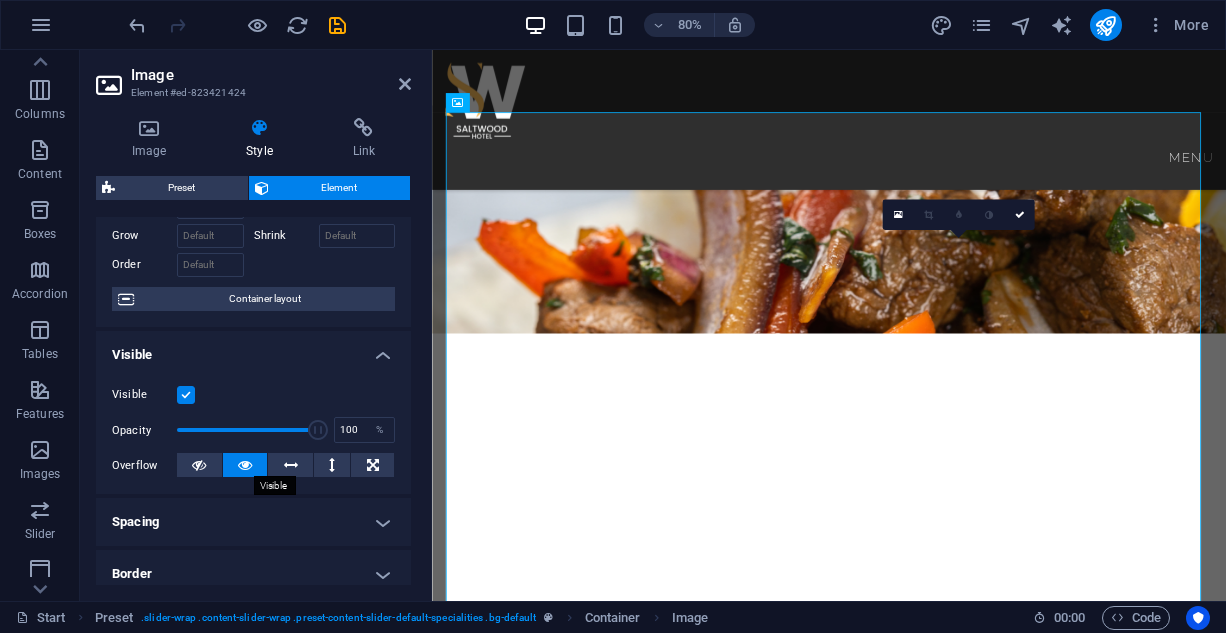 click at bounding box center [245, 465] 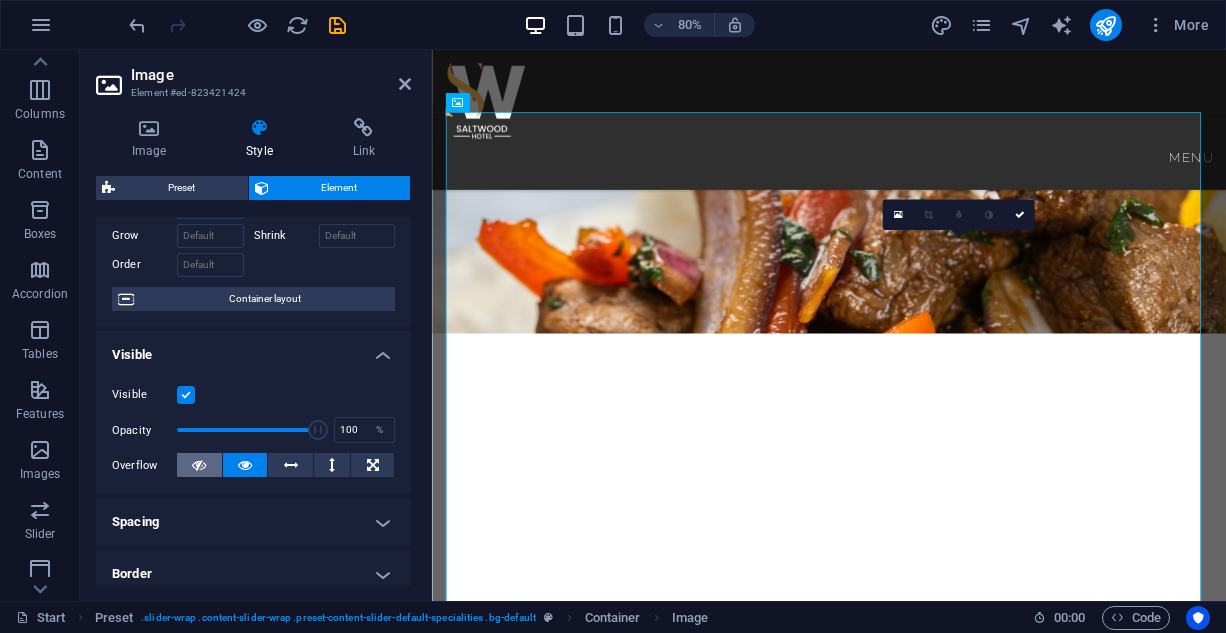 click at bounding box center [199, 465] 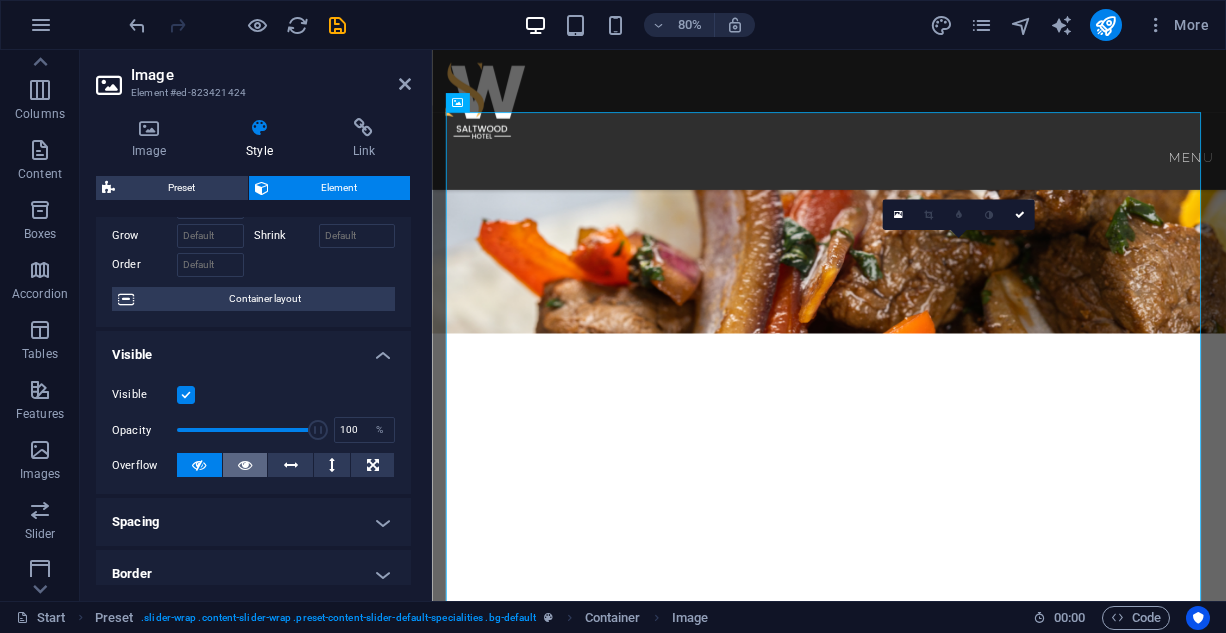 click at bounding box center (245, 465) 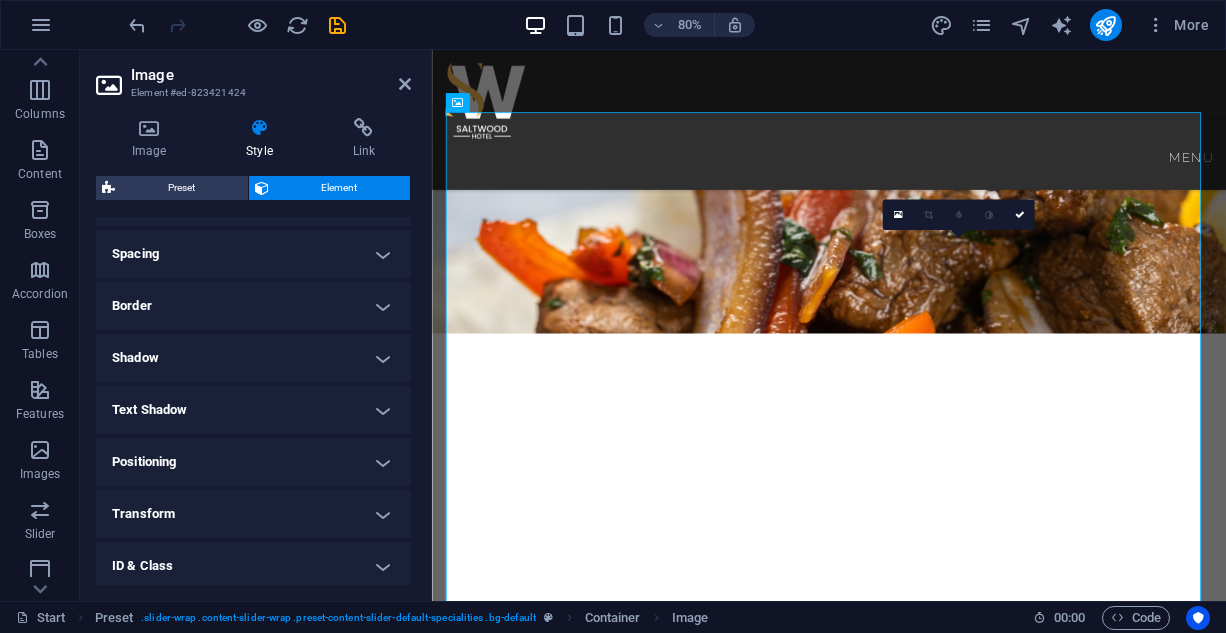 scroll, scrollTop: 400, scrollLeft: 0, axis: vertical 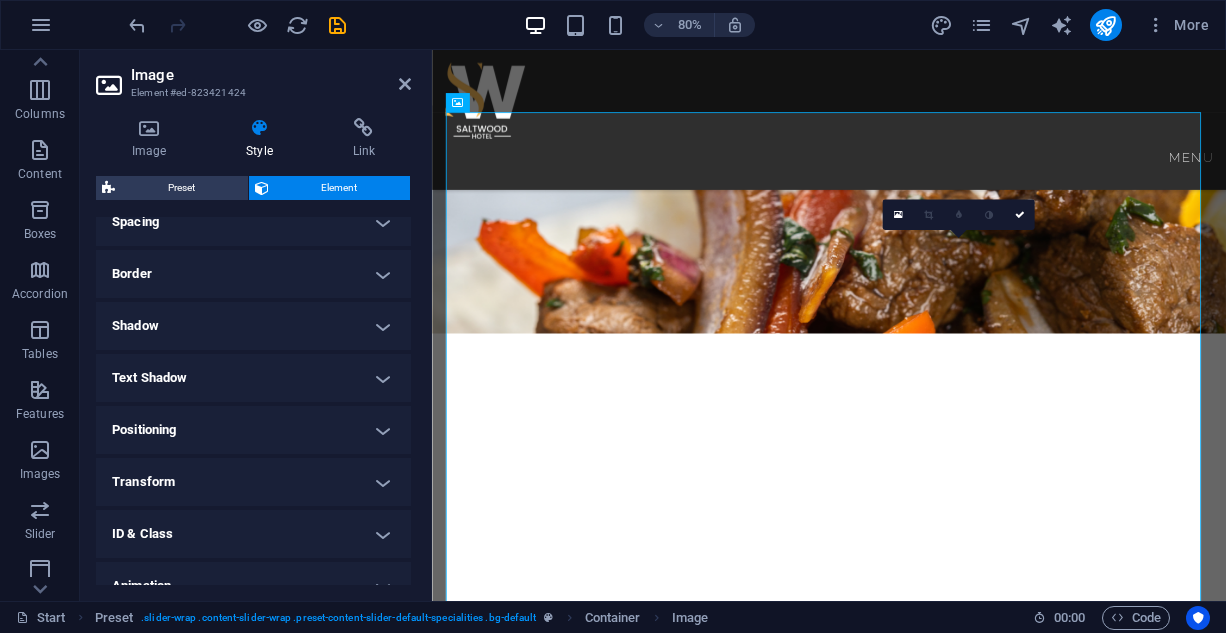 click on "Image" at bounding box center [271, 75] 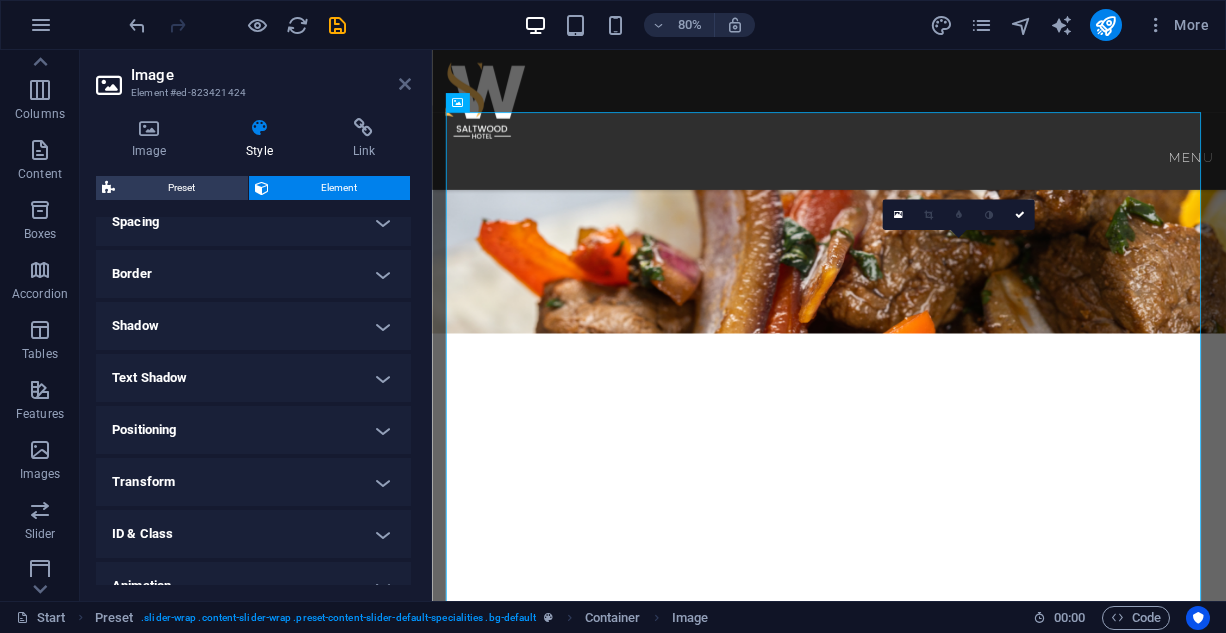 click at bounding box center [405, 84] 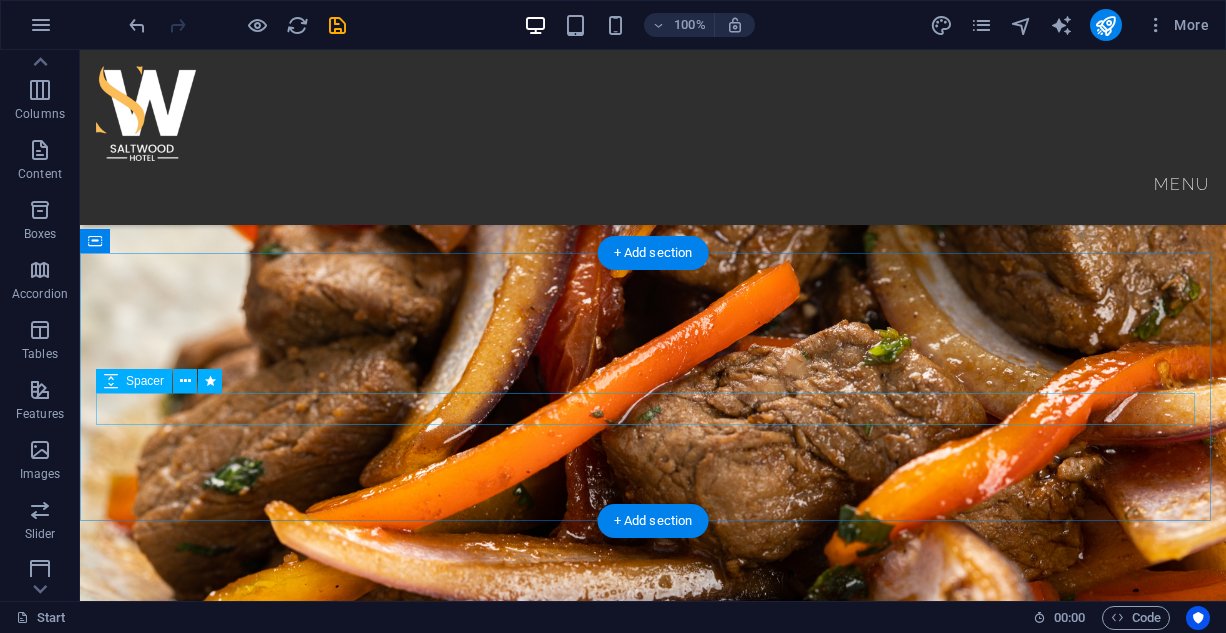 scroll, scrollTop: 700, scrollLeft: 0, axis: vertical 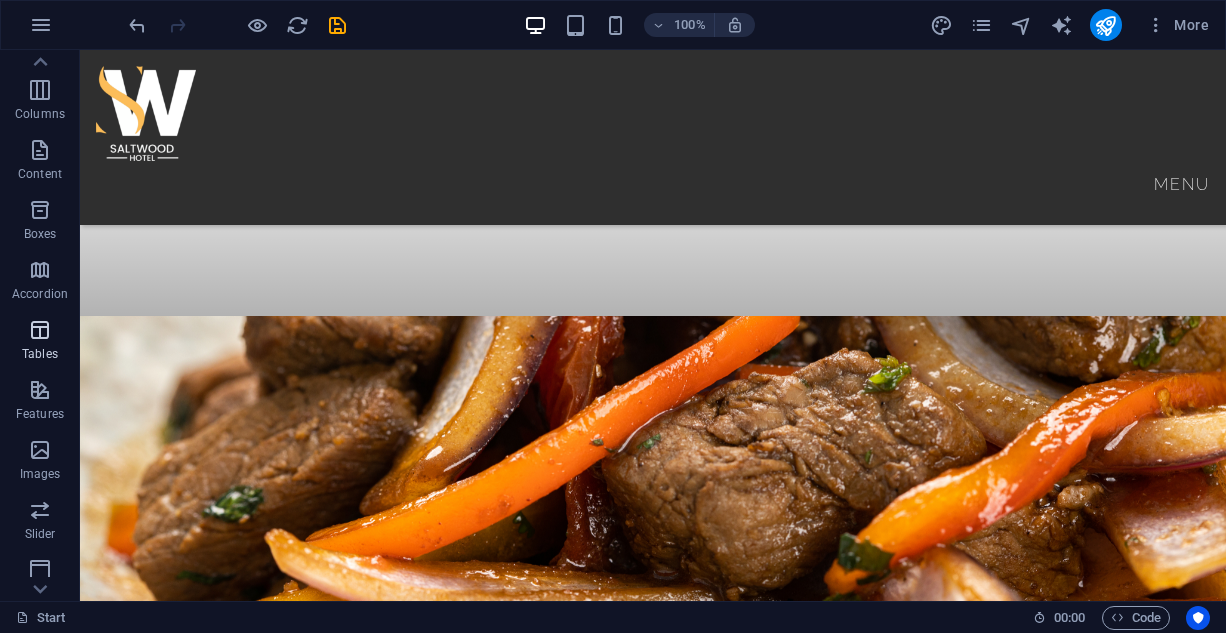 click at bounding box center [40, 330] 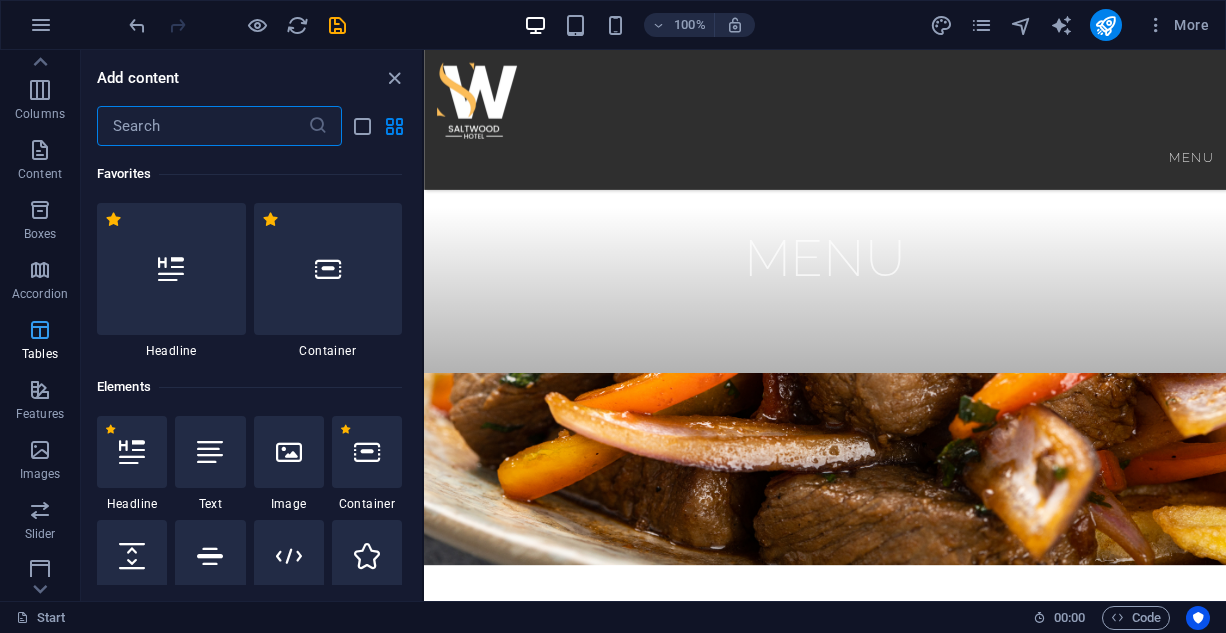 scroll, scrollTop: 838, scrollLeft: 0, axis: vertical 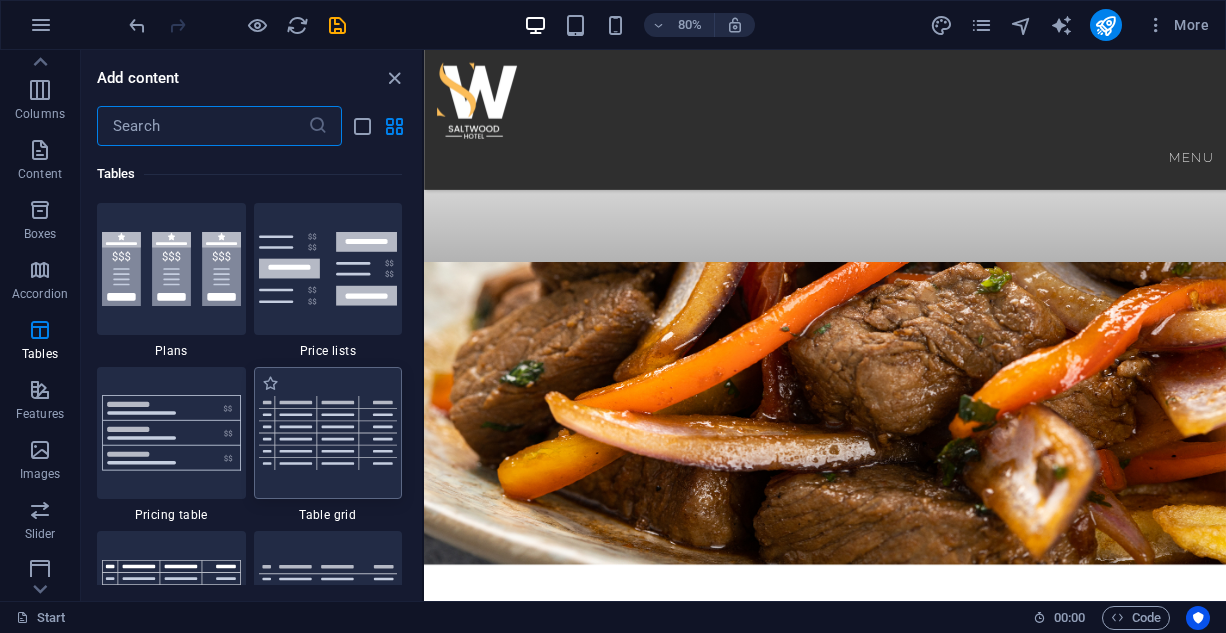 click at bounding box center [328, 432] 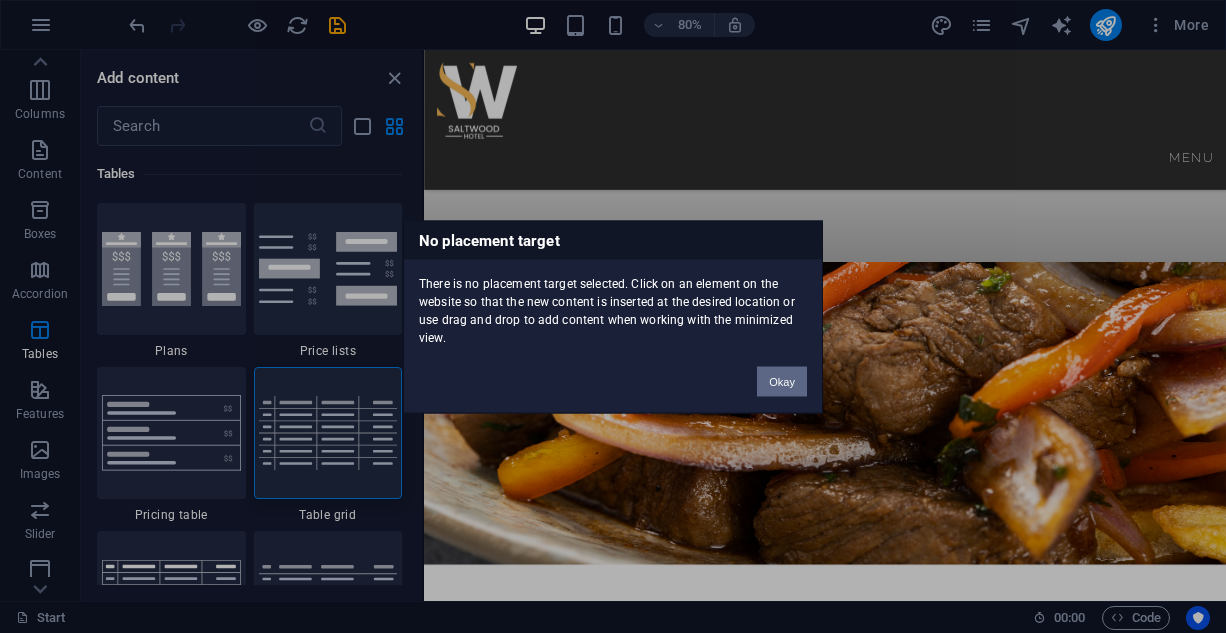 click on "Okay" at bounding box center [782, 381] 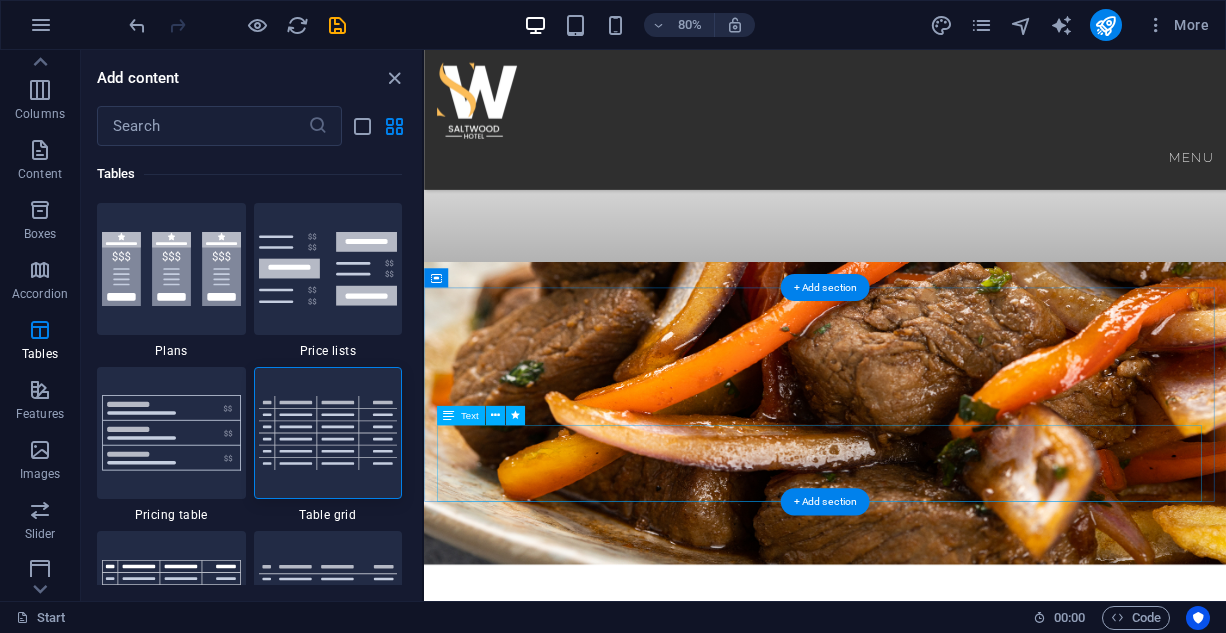 click on "Lorem ipsum dolor sit amet, consetetur sadipscing elitr, sed diam nonumy eirmod tempor invidunt ut labore et dolore magna aliquyam erat, sed diam voluptua. At vero eos et accusam et justo duo dolores et ea rebum. Stet clita kasd gubergren, no sea takimata sanctus est Lorem ipsum dolor sit amet. Lorem ipsum dolor sit amet, consetetur sadipscing elitr, sed diam nonumy eirmod tempor invidunt ut labore et dolore magna aliquyam erat, sed diam voluptua." at bounding box center (925, 1867) 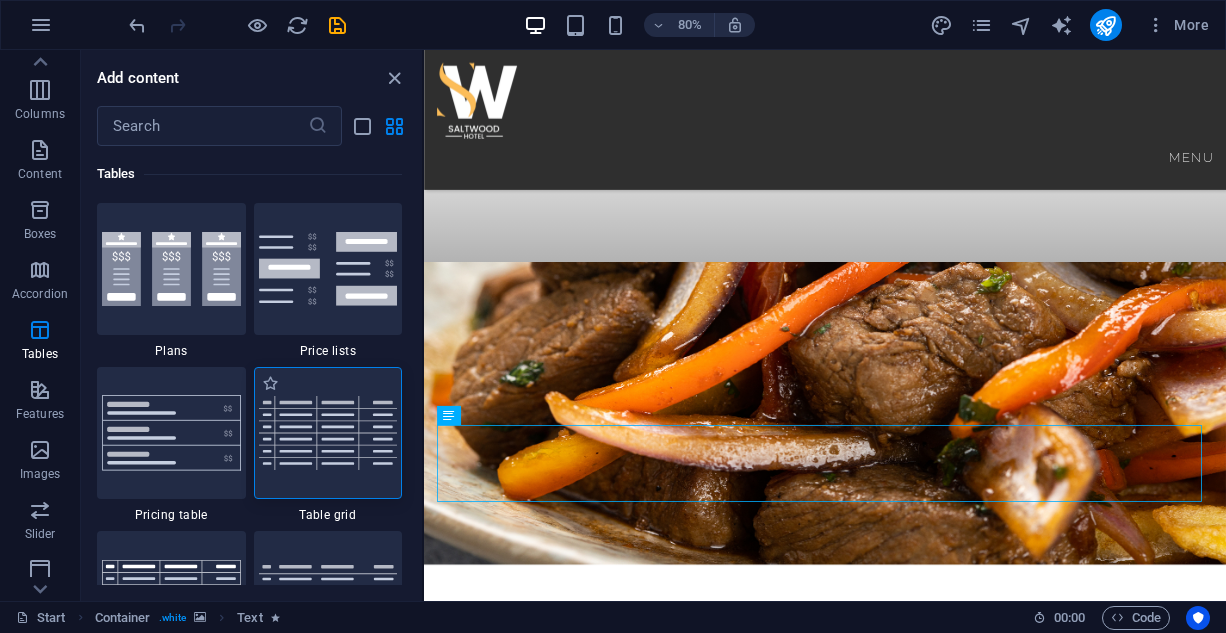 click at bounding box center [328, 432] 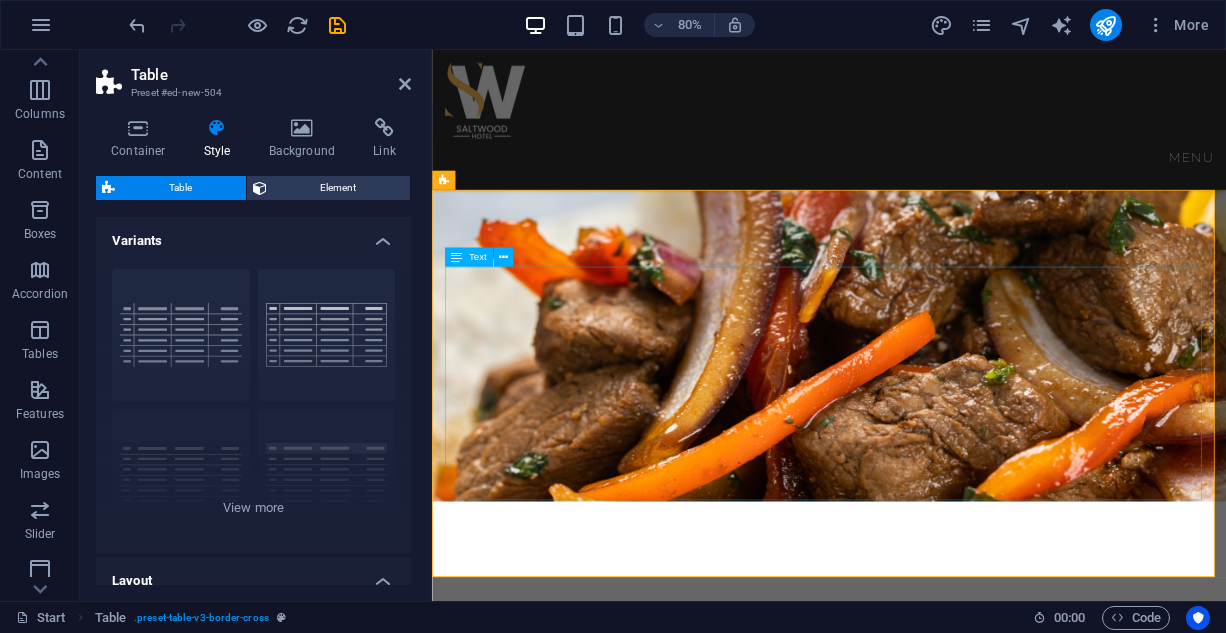 scroll, scrollTop: 1238, scrollLeft: 0, axis: vertical 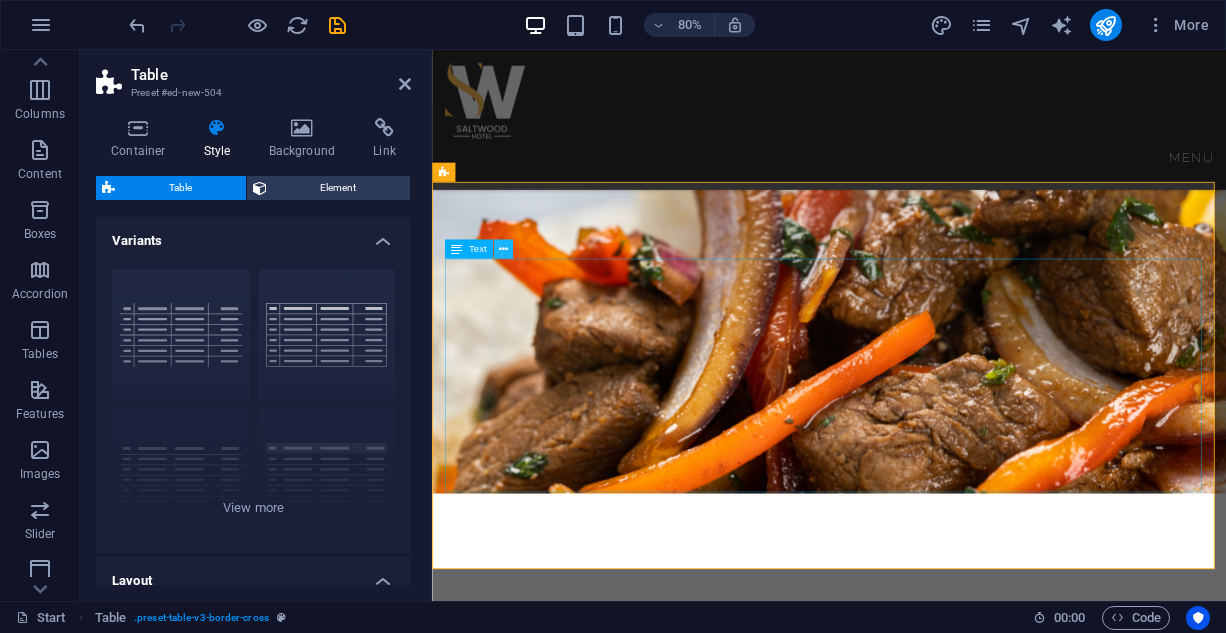 click at bounding box center (503, 249) 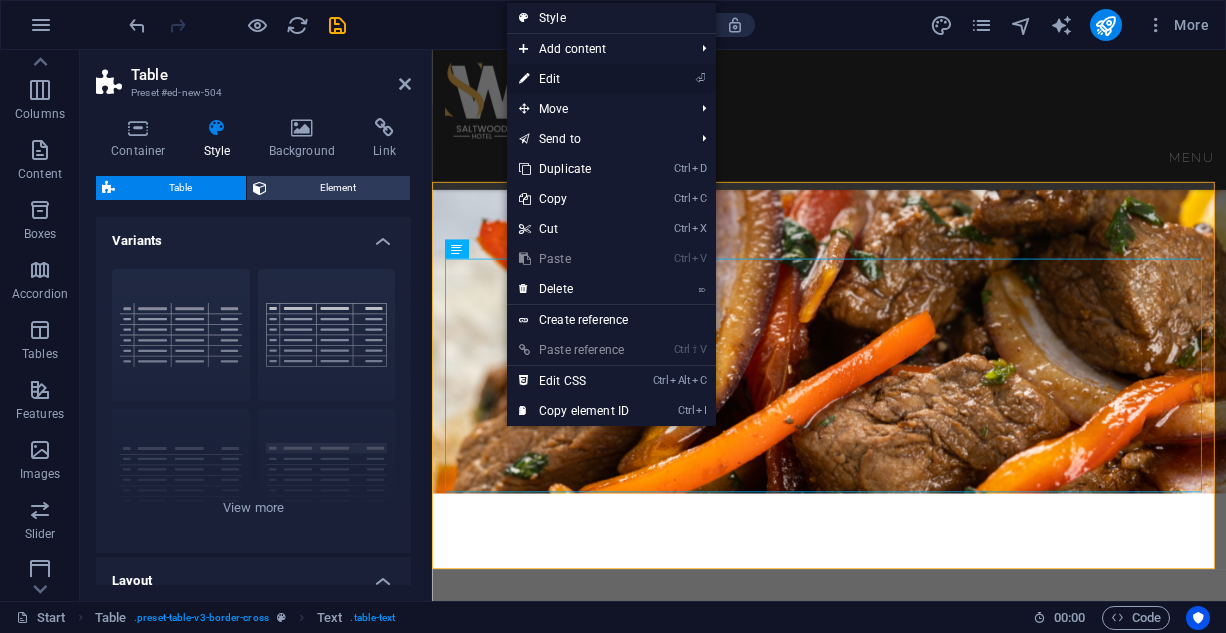click on "⏎  Edit" at bounding box center [574, 79] 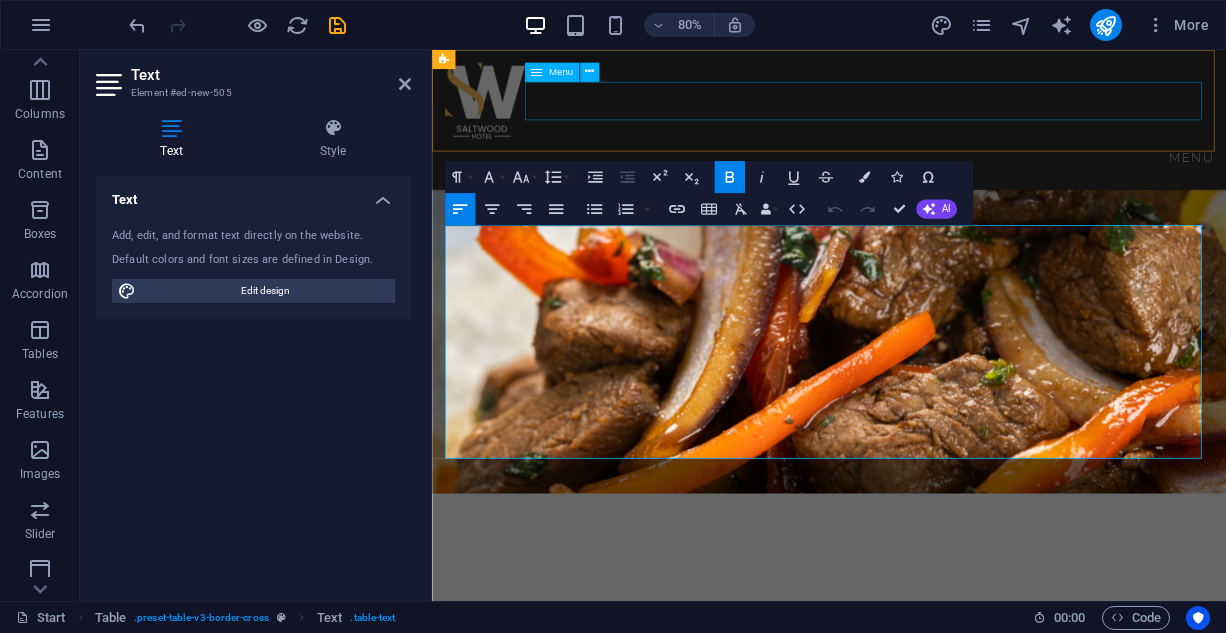 scroll, scrollTop: 1280, scrollLeft: 0, axis: vertical 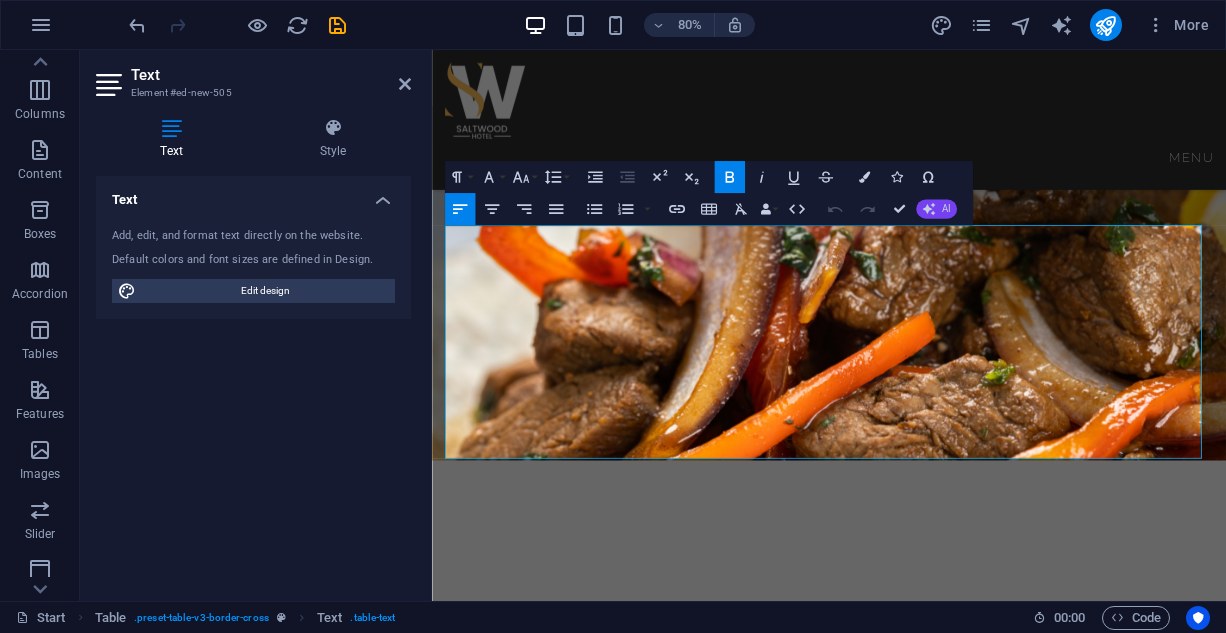 click 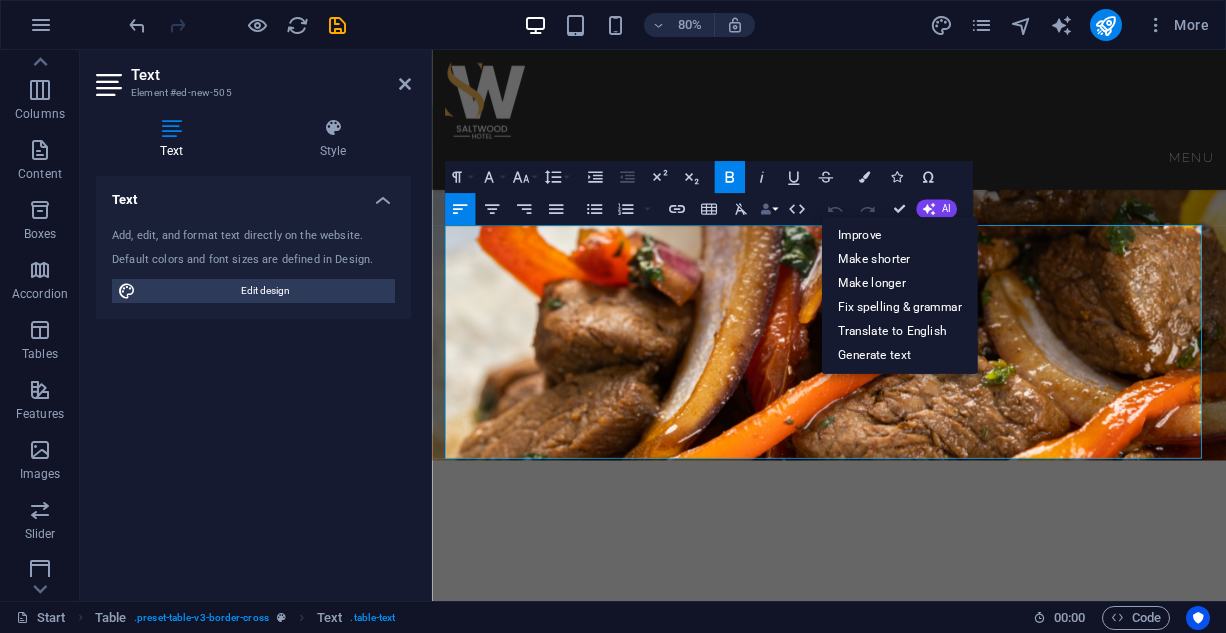 click on "Data Bindings" at bounding box center [769, 209] 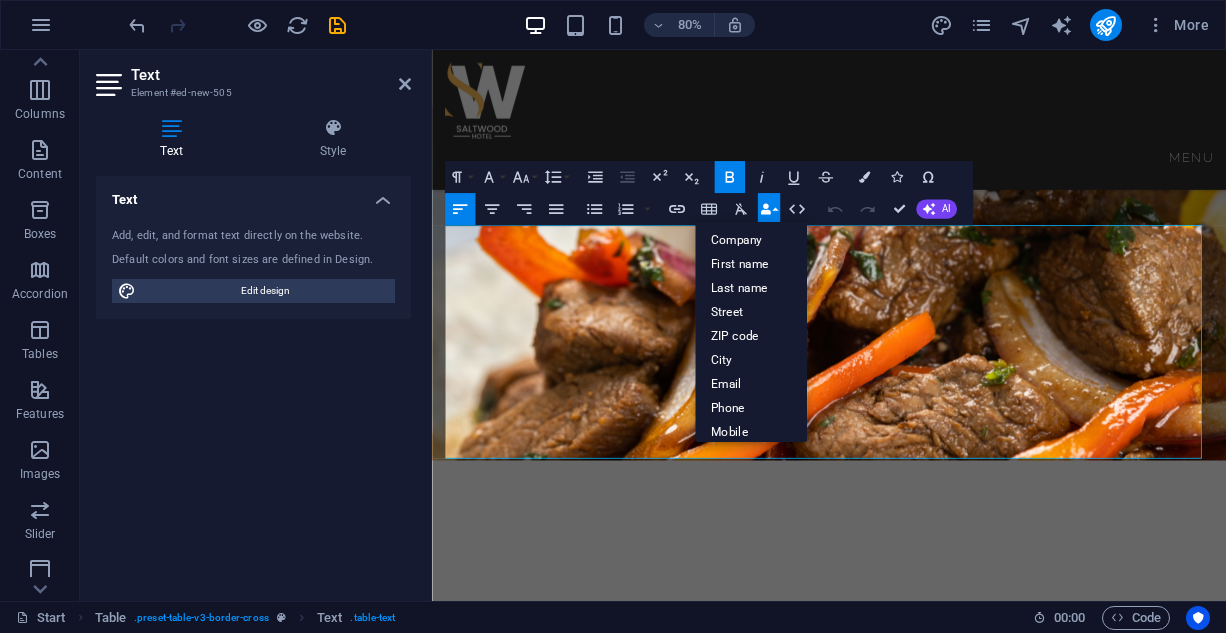 click on "Data Bindings" at bounding box center (769, 209) 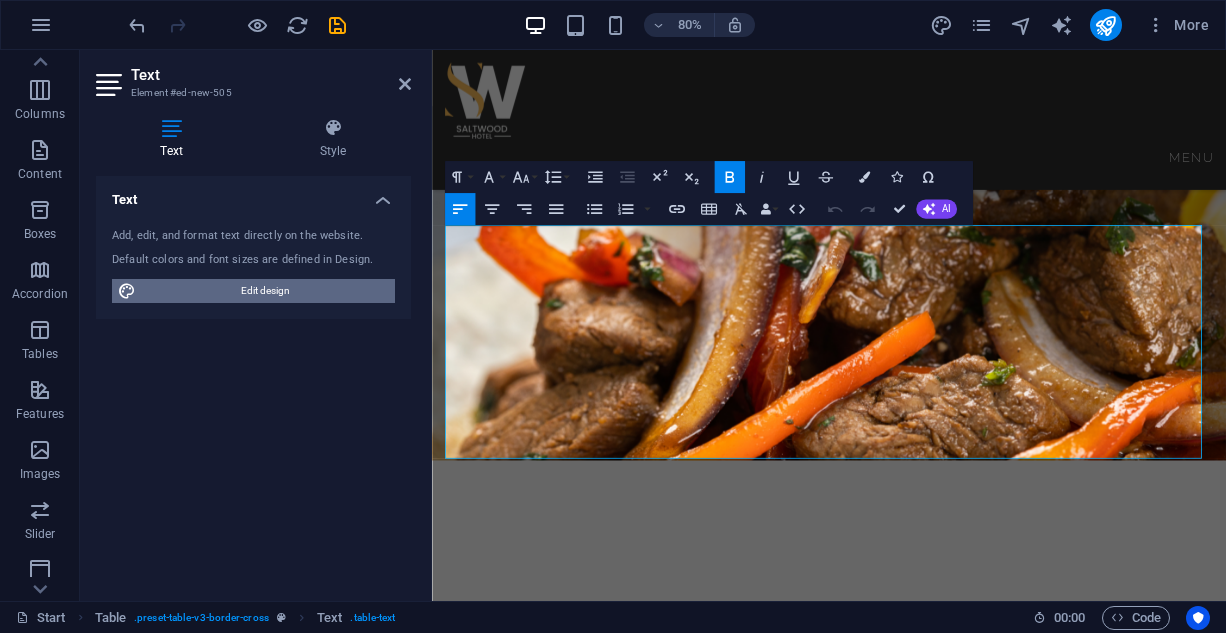 click on "Edit design" at bounding box center (265, 291) 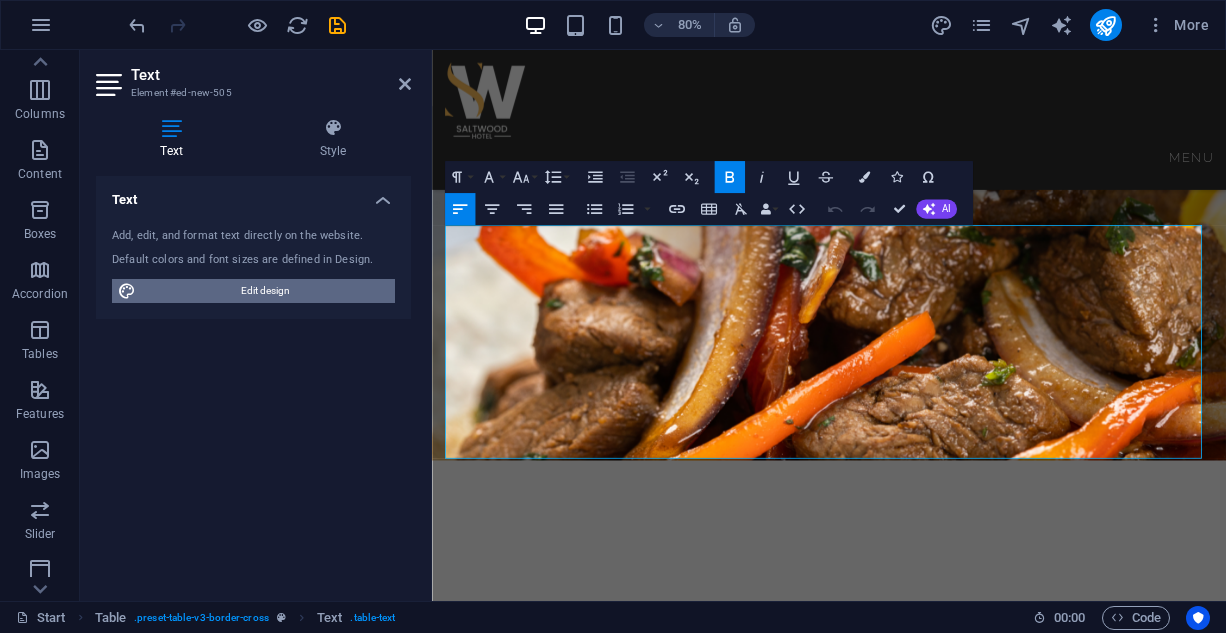 select on "px" 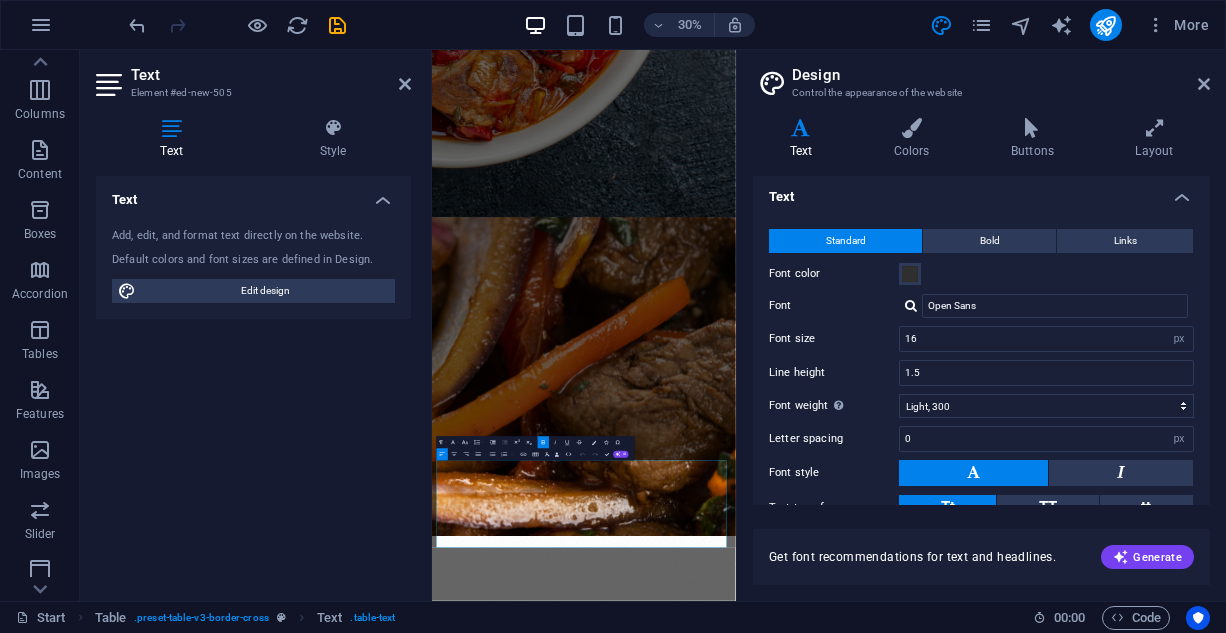 scroll, scrollTop: 0, scrollLeft: 0, axis: both 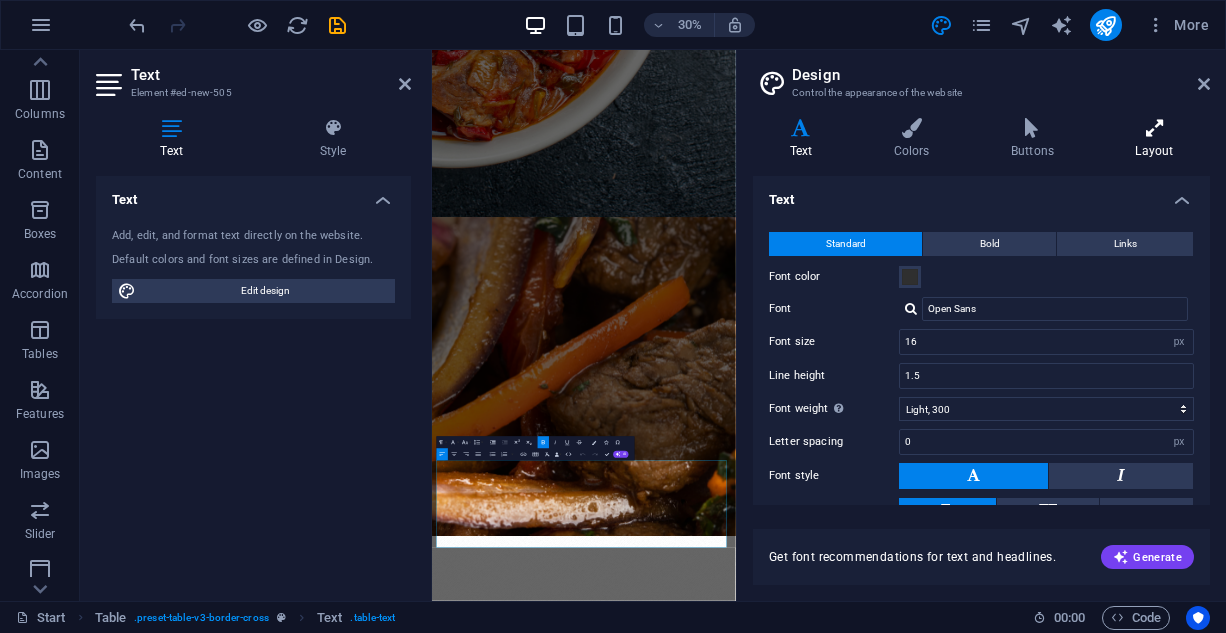 click on "Layout" at bounding box center (1154, 139) 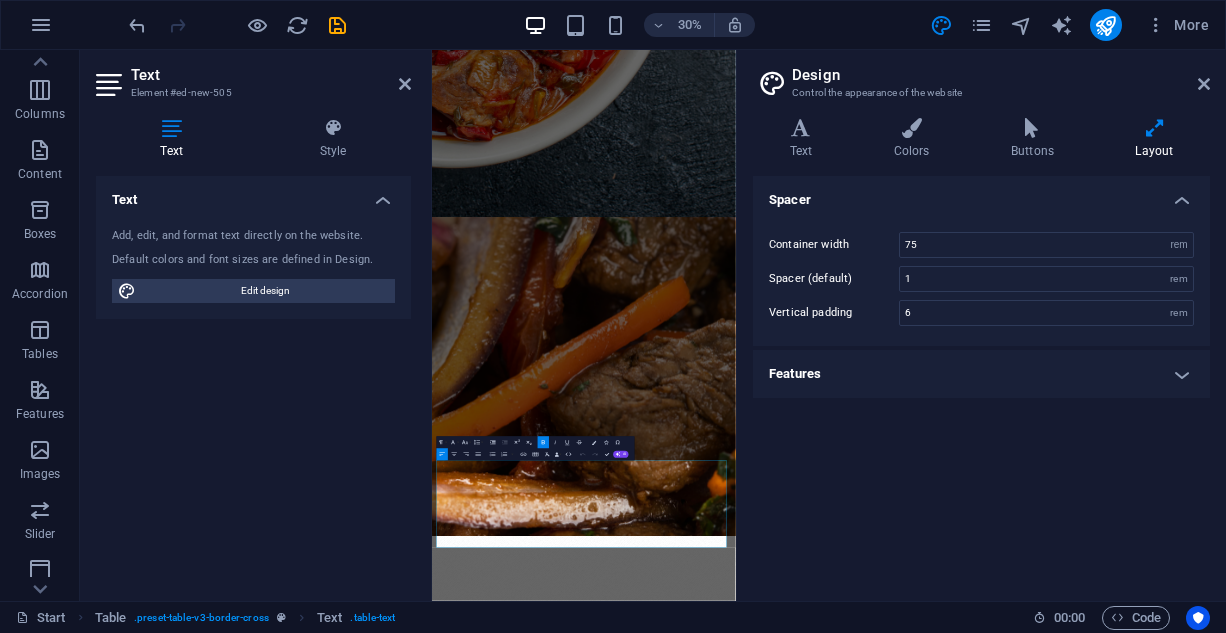 click on "Features" at bounding box center [981, 374] 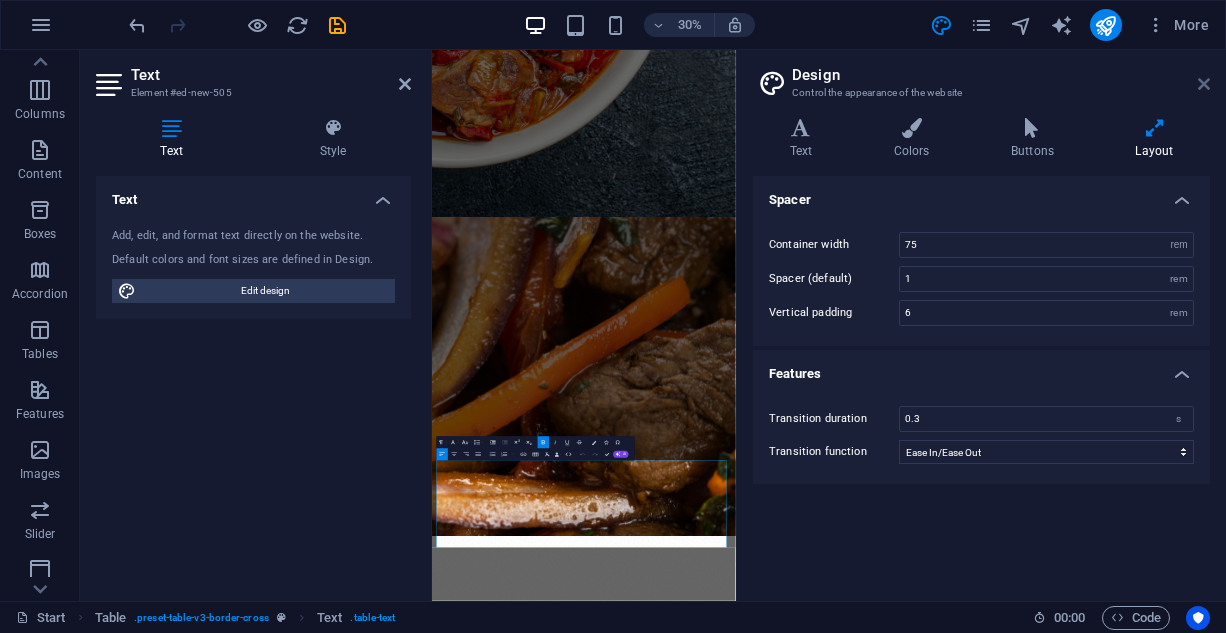 click at bounding box center (1204, 84) 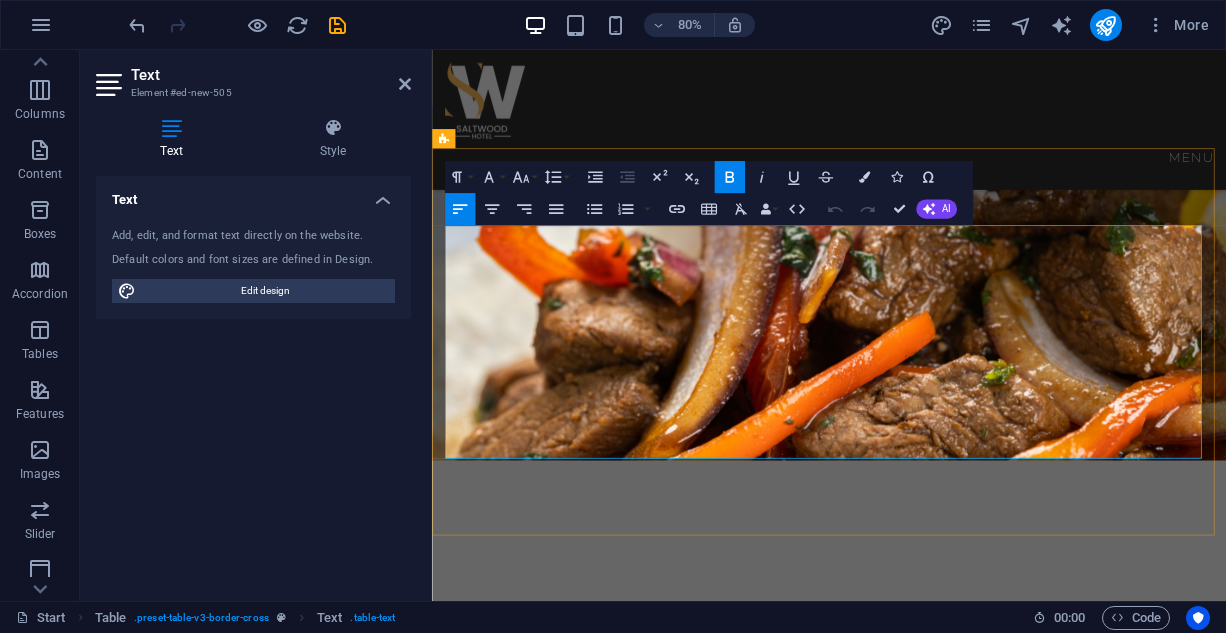 drag, startPoint x: 1263, startPoint y: 287, endPoint x: 1270, endPoint y: 512, distance: 225.10886 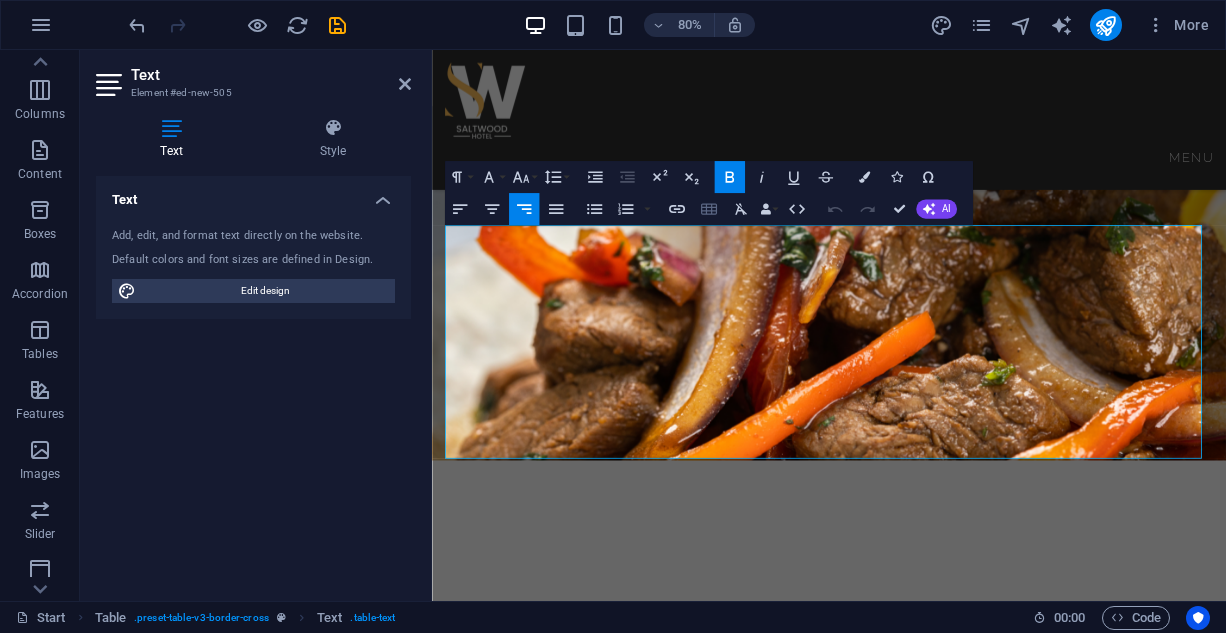 click 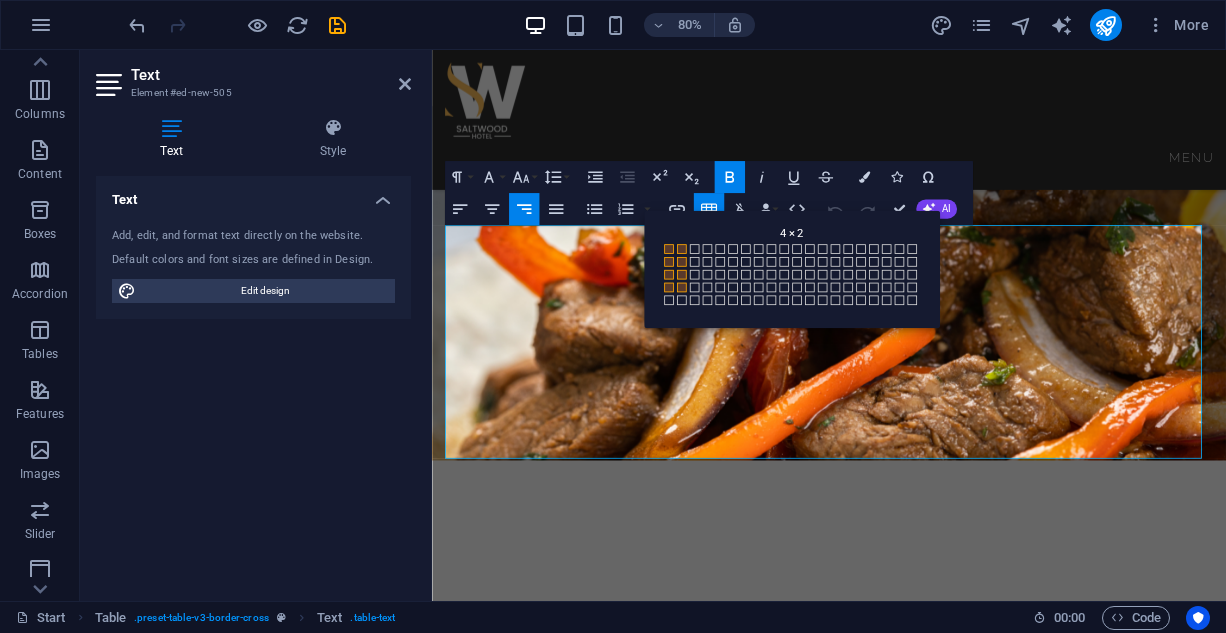 click at bounding box center [682, 288] 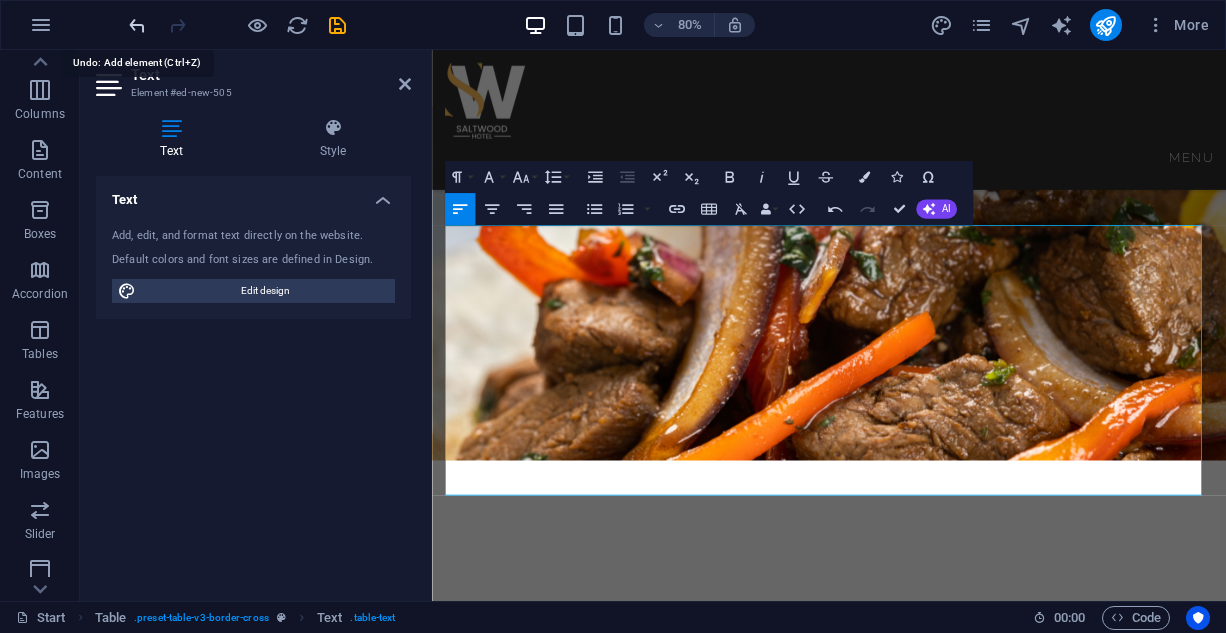 click at bounding box center (137, 25) 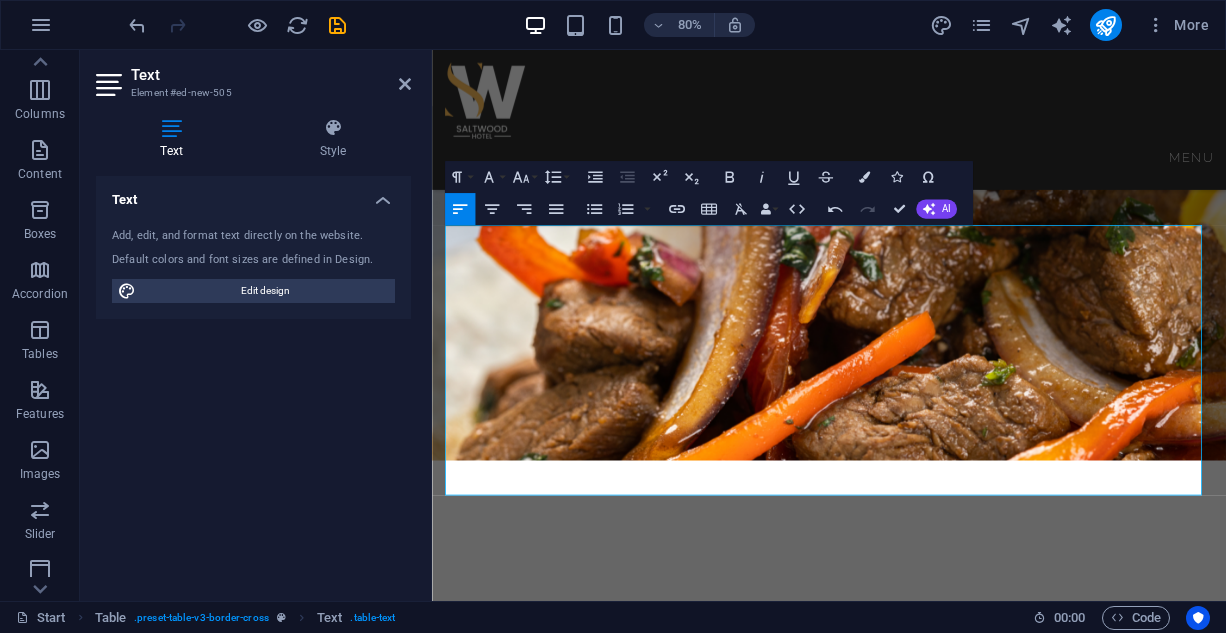 click on "Text Element #ed-new-505 Text Style Text Add, edit, and format text directly on the website. Default colors and font sizes are defined in Design. Edit design Alignment Left aligned Centered Right aligned Table Element Layout How this element expands within the layout (Flexbox). Size Default auto px % 1/1 1/2 1/3 1/4 1/5 1/6 1/7 1/8 1/9 1/10 Grow Shrink Order Container layout Visible Visible Opacity 100 % Overflow Spacing Margin Default auto px % rem vw vh Custom Custom auto px % rem vw vh auto px % rem vw vh auto px % rem vw vh auto px % rem vw vh Padding Default px rem % vh vw Custom Custom px rem % vh vw px rem % vh vw px rem % vh vw px rem % vh vw Border Style              - Width 1 auto px rem % vh vw Custom Custom 1 auto px rem % vh vw 1 auto px rem % vh vw 1 auto px rem % vh vw 1 auto px rem % vh vw  - Color Round corners Default px rem % vh vw Custom Custom px rem % vh vw px rem % vh vw px rem % vh vw px rem % vh vw Shadow Default None Outside Inside Color X offset 0 px rem vh vw Y offset 0 0" at bounding box center (256, 325) 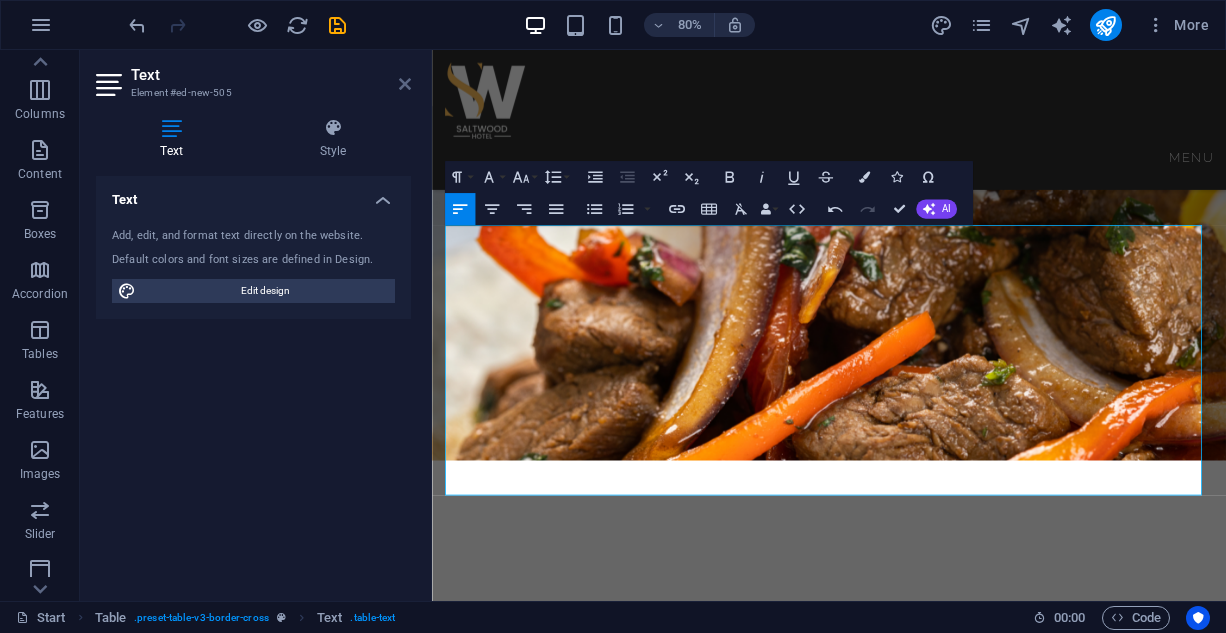 click at bounding box center [405, 84] 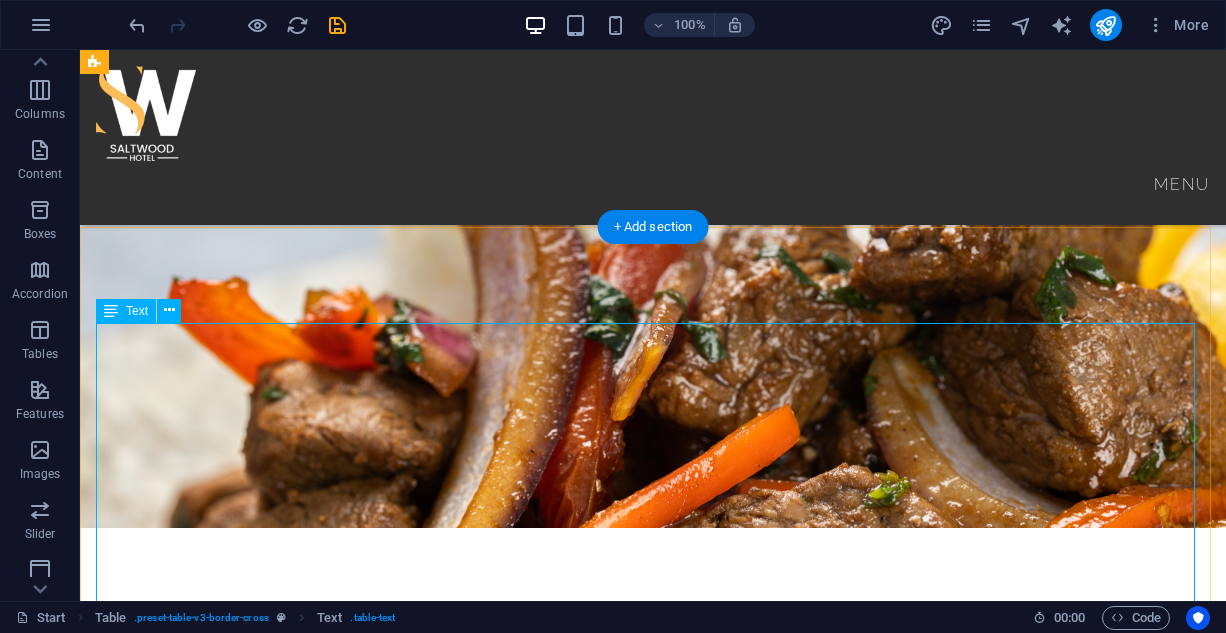 scroll, scrollTop: 980, scrollLeft: 0, axis: vertical 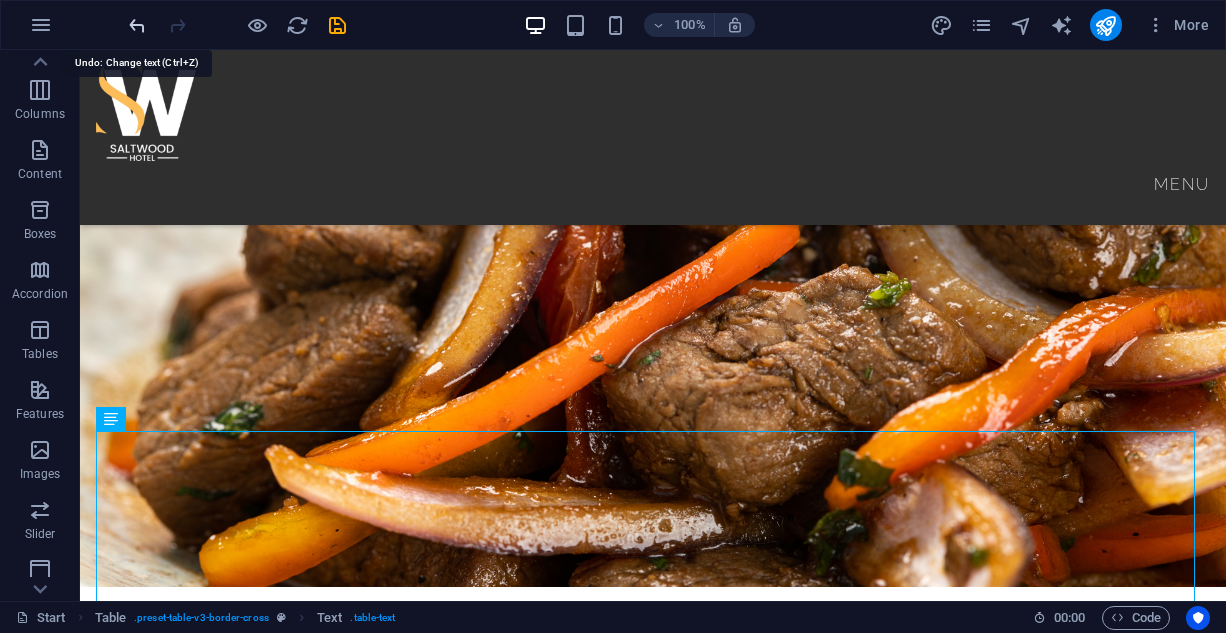 click at bounding box center [137, 25] 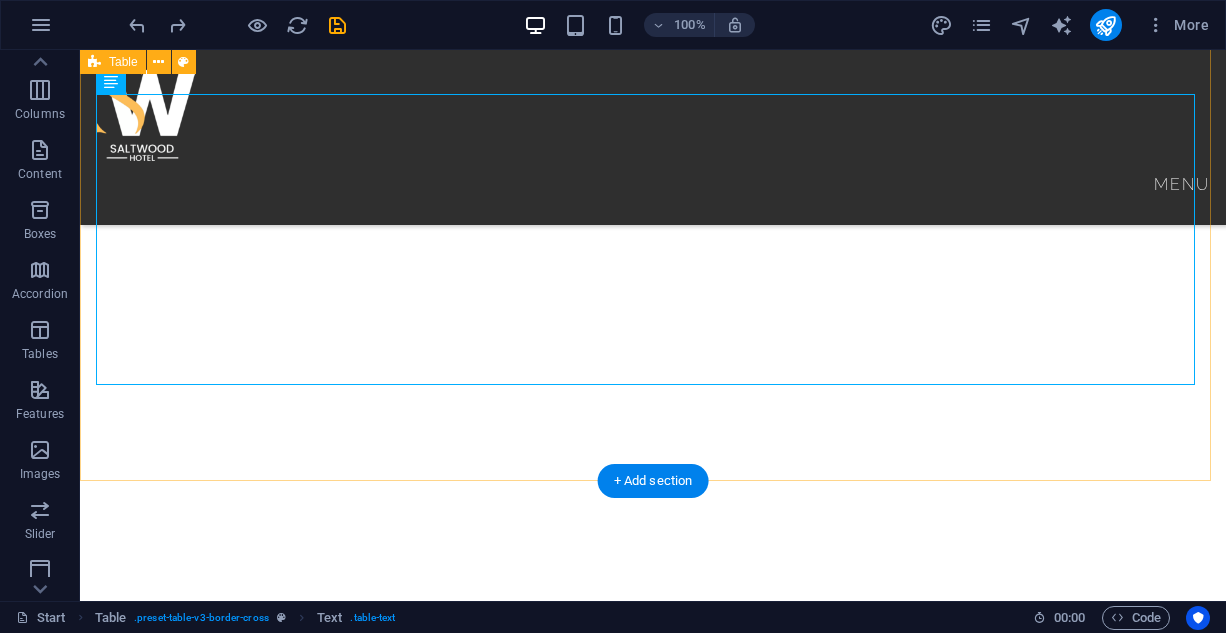scroll, scrollTop: 1380, scrollLeft: 0, axis: vertical 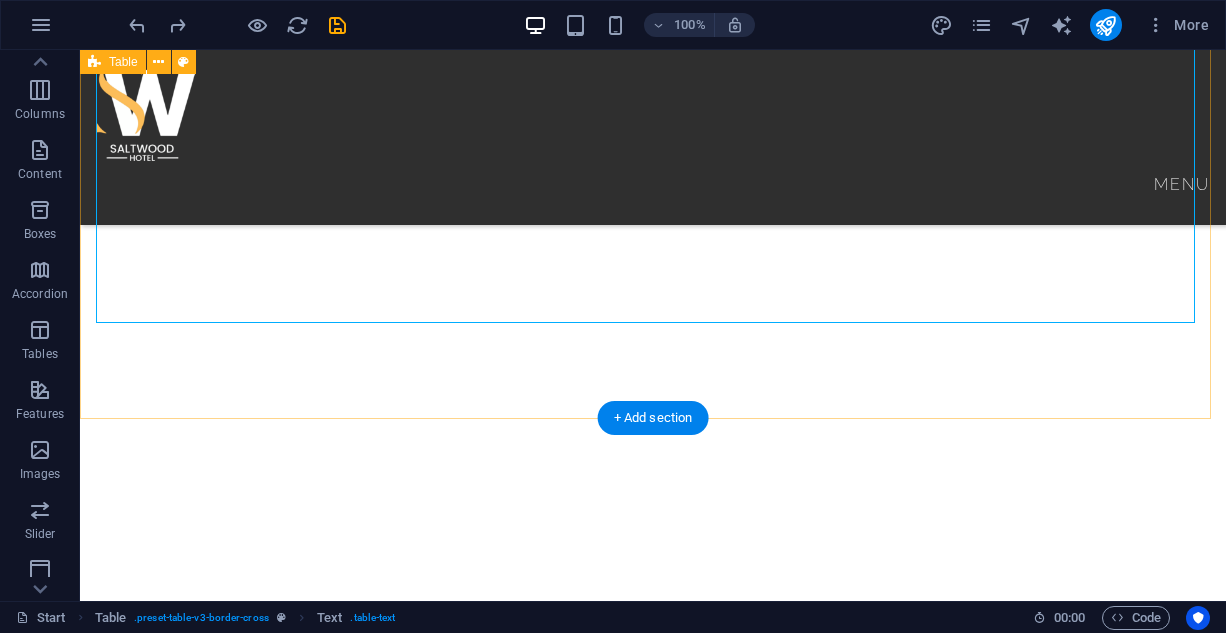 click on "# Lorem Ipsum Dolor 1 Lorem  Ipsum Dolor 2 Lorem Ipsum Dolor 3 Lorem Ipsum Dolor 4 Lorem Ipsum Dolor 5 Lorem Ipsum Dolor" at bounding box center (653, 1356) 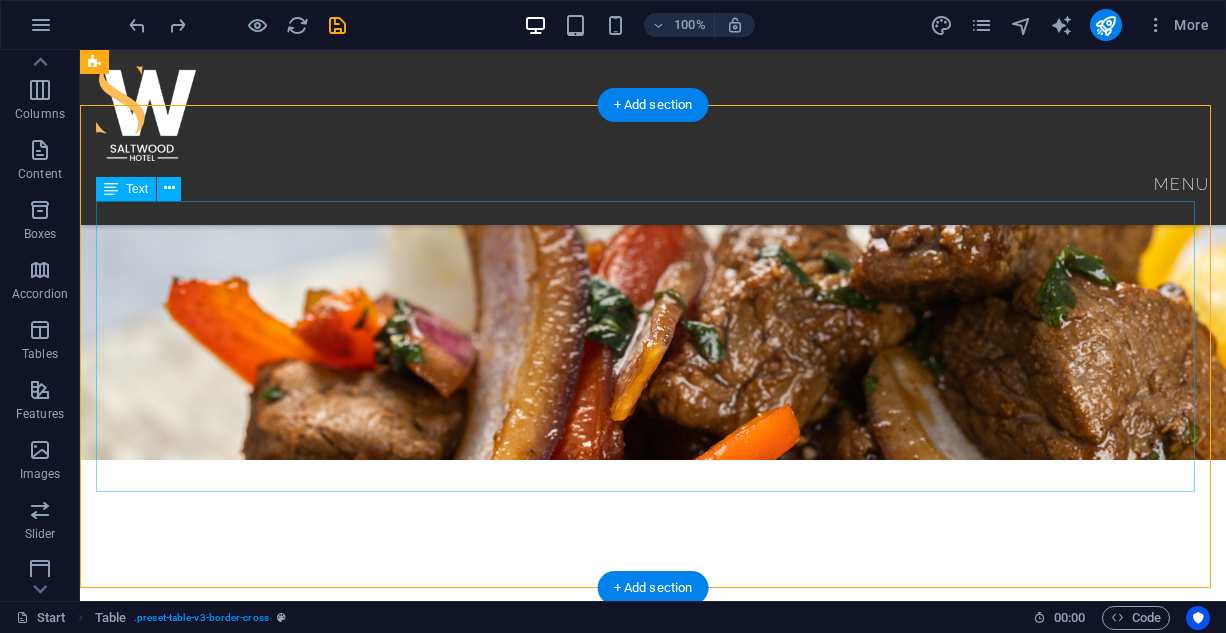 scroll, scrollTop: 1080, scrollLeft: 0, axis: vertical 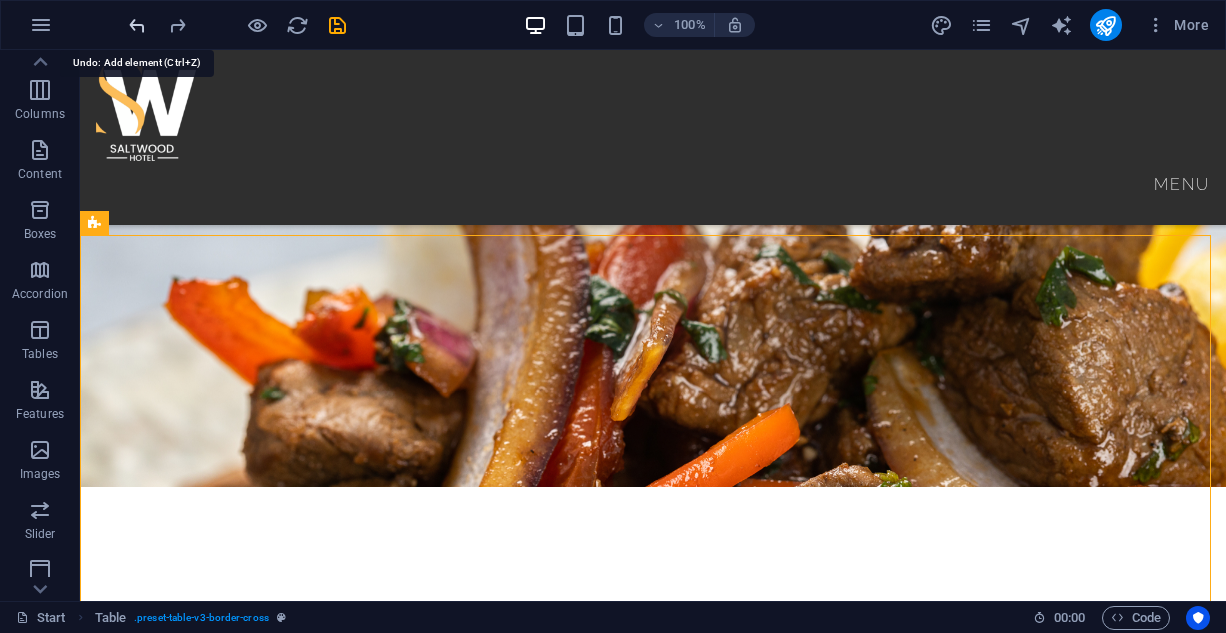 click at bounding box center (137, 25) 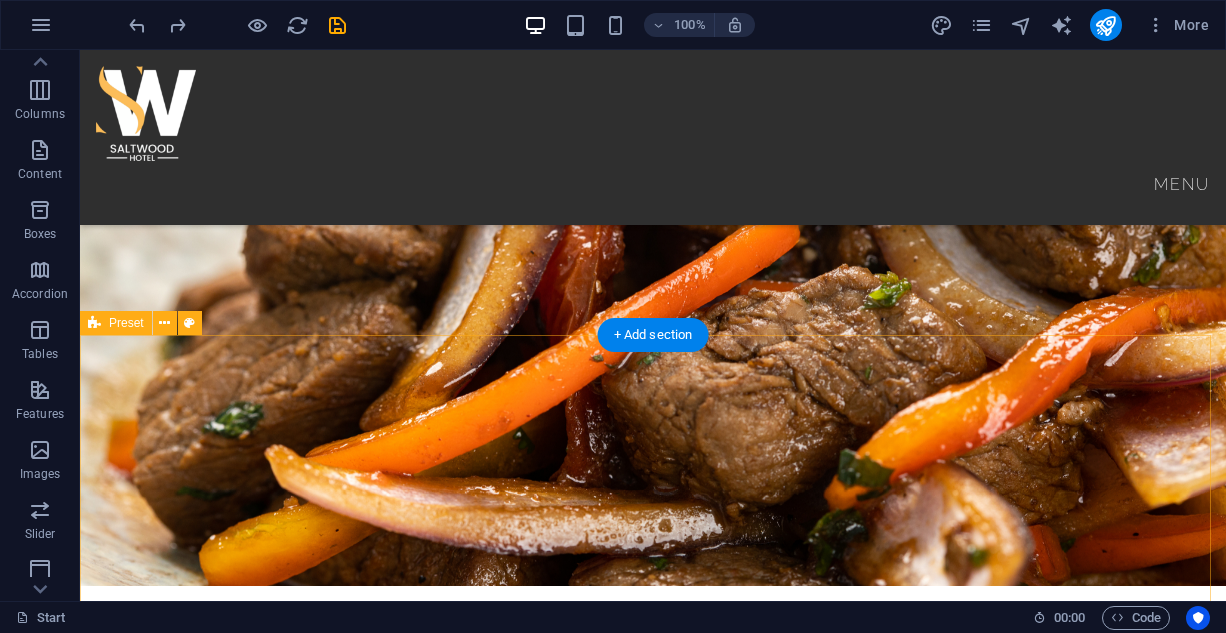 scroll, scrollTop: 980, scrollLeft: 0, axis: vertical 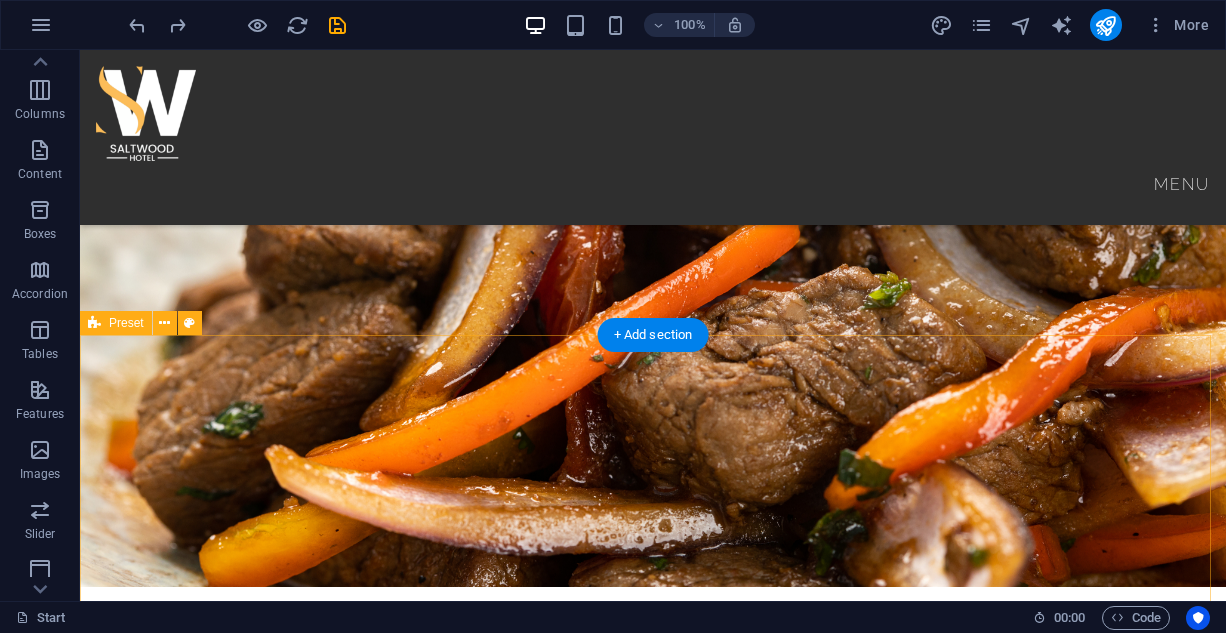 click on "Thom Kha soup Wantan soup Pad Thai Tom Yam" at bounding box center [653, 4053] 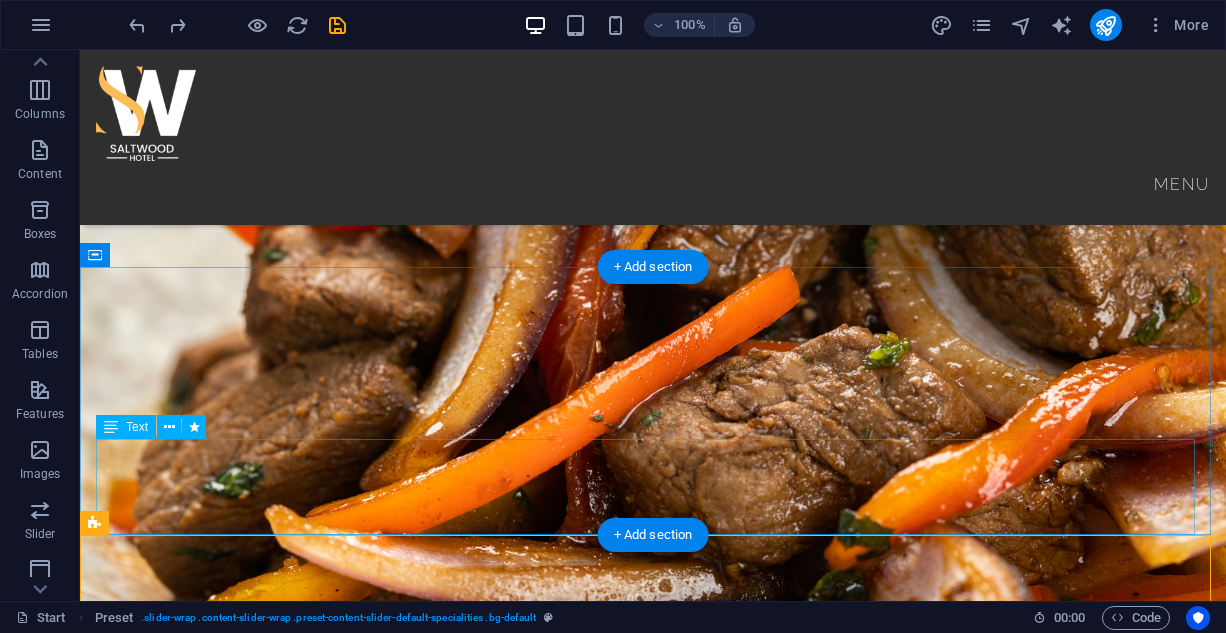 scroll, scrollTop: 880, scrollLeft: 0, axis: vertical 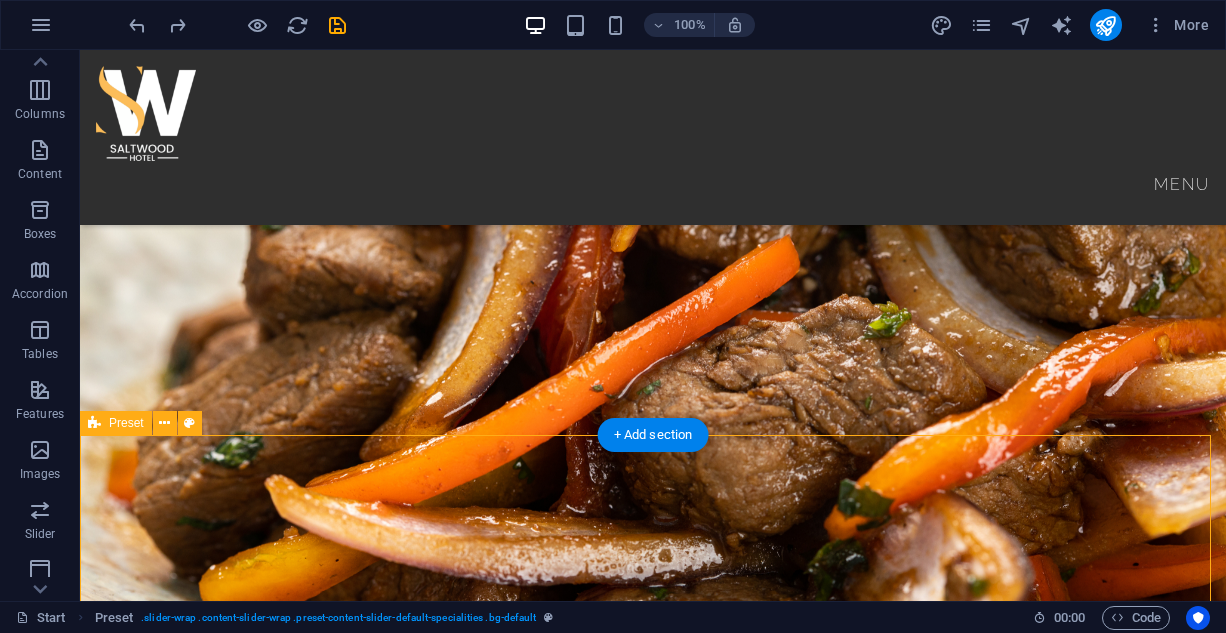 click on "Thom Kha soup Wantan soup Pad Thai Tom Yam" at bounding box center [653, 4153] 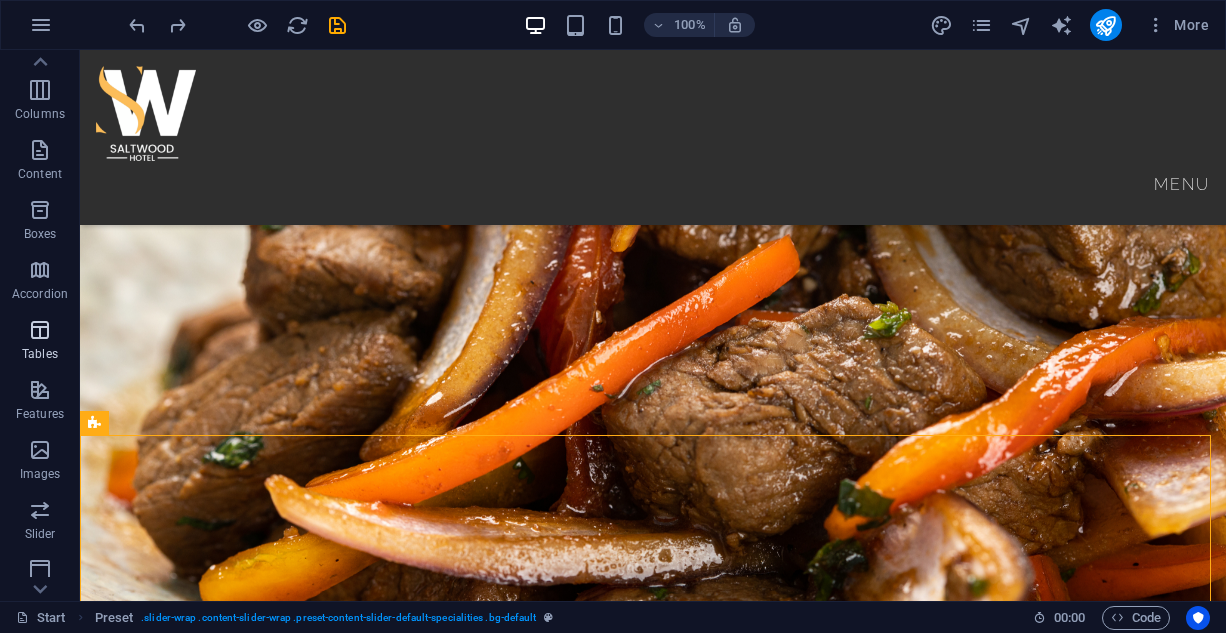 click at bounding box center (40, 330) 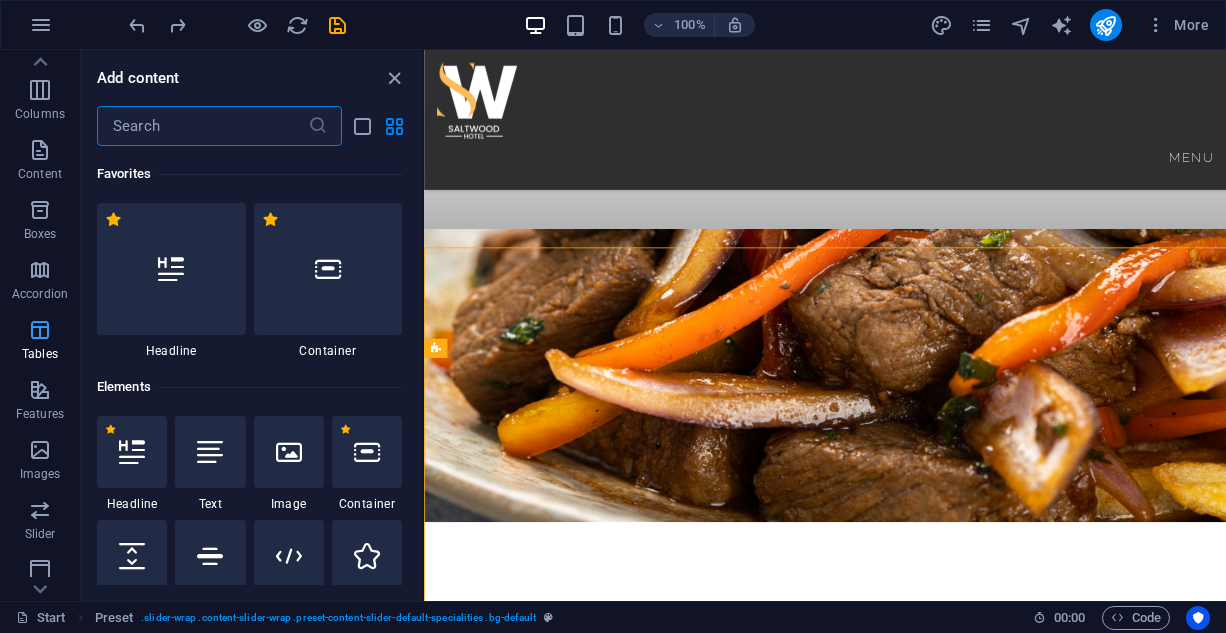 scroll, scrollTop: 1018, scrollLeft: 0, axis: vertical 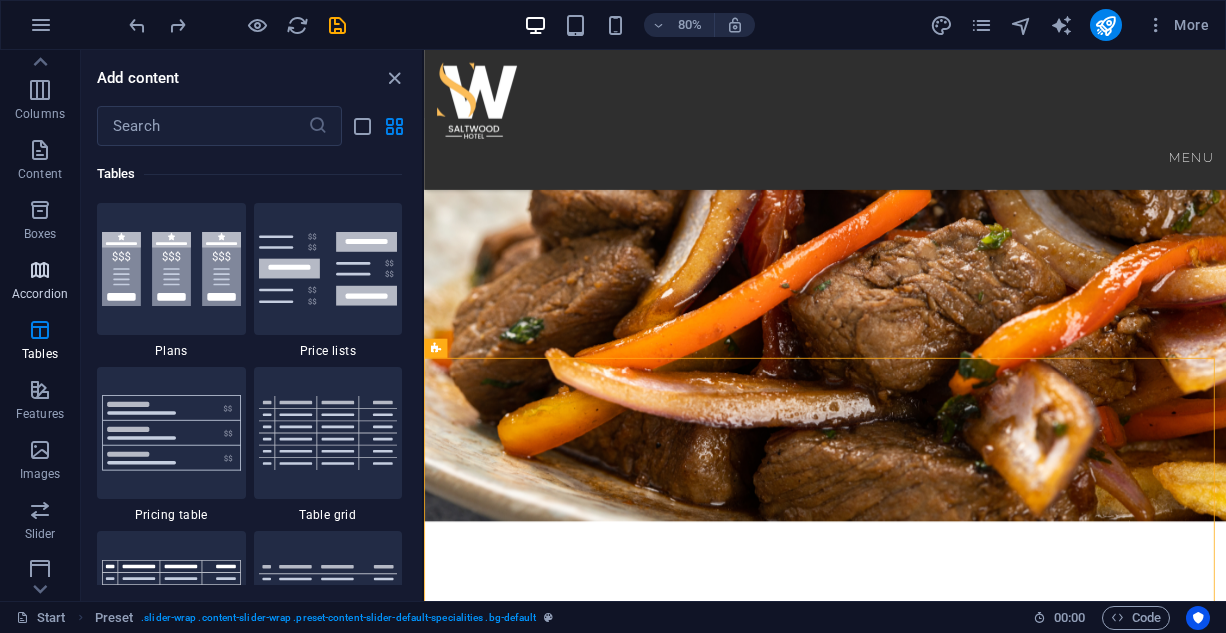 click at bounding box center [40, 270] 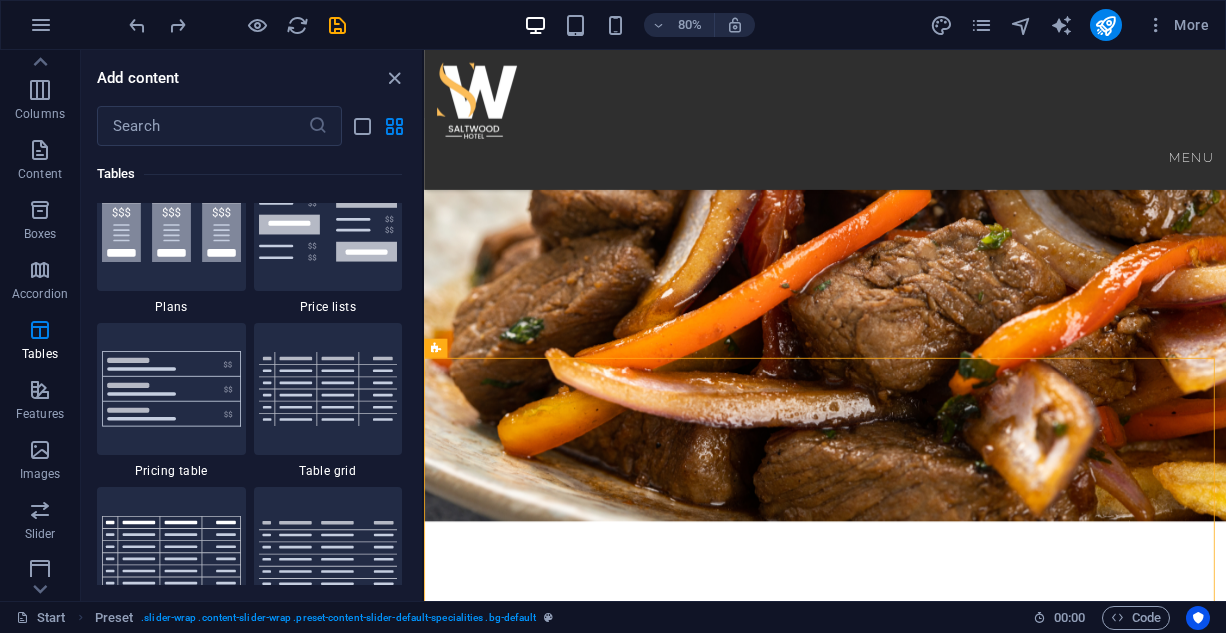 scroll, scrollTop: 6985, scrollLeft: 0, axis: vertical 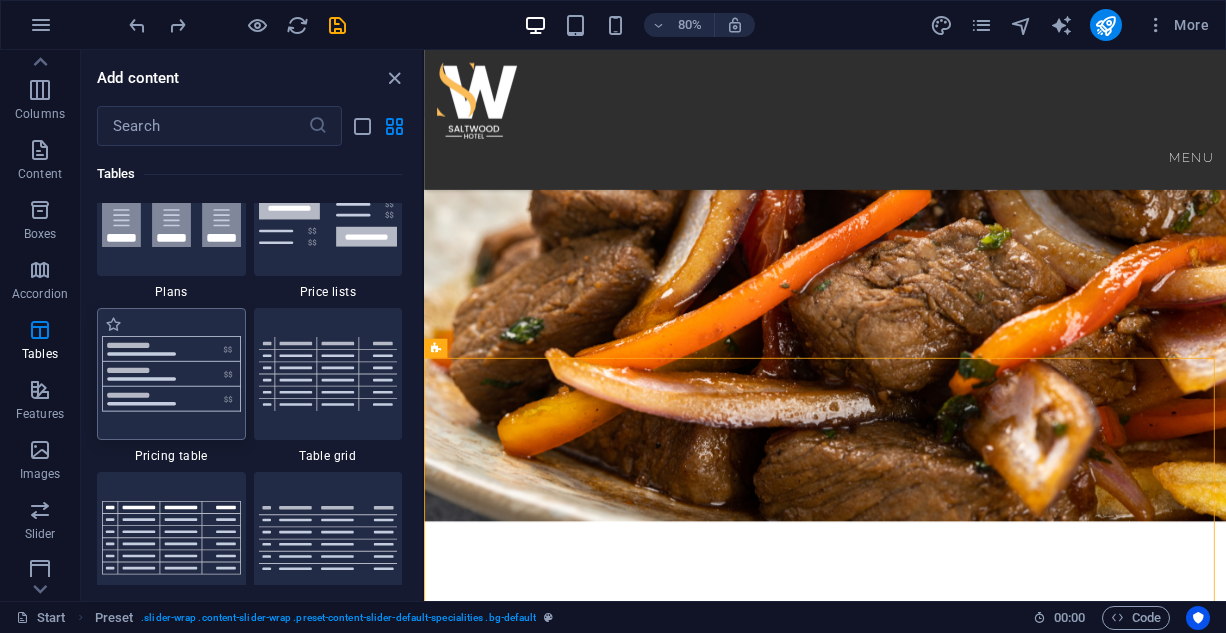click at bounding box center [171, 374] 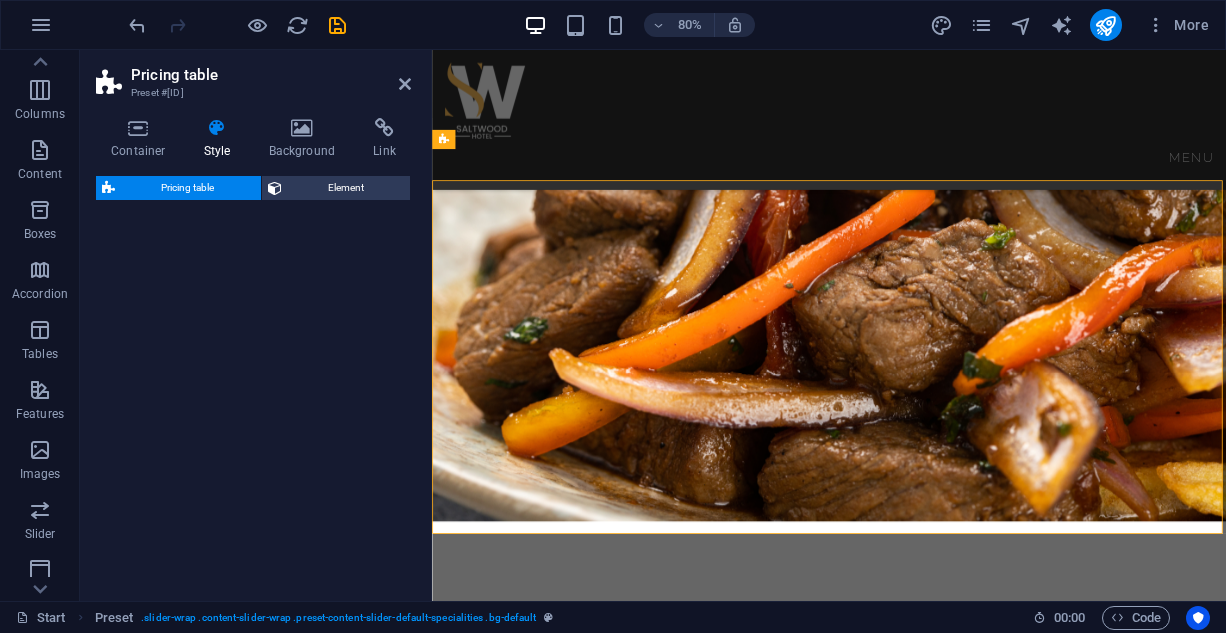 select on "rem" 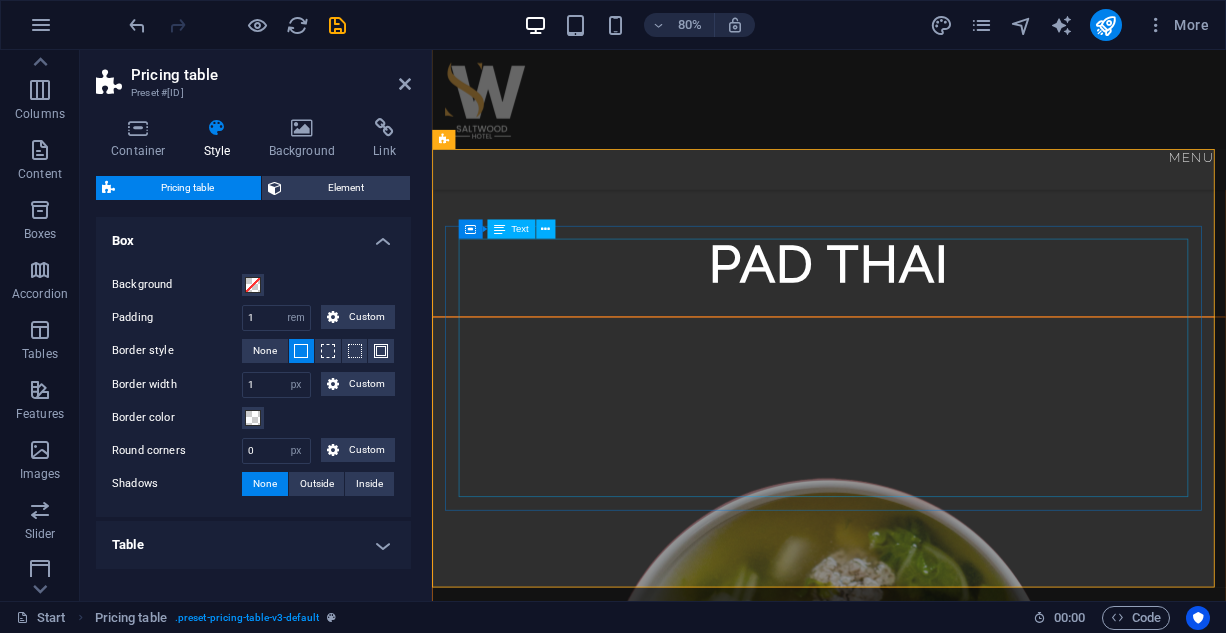 scroll, scrollTop: 5698, scrollLeft: 0, axis: vertical 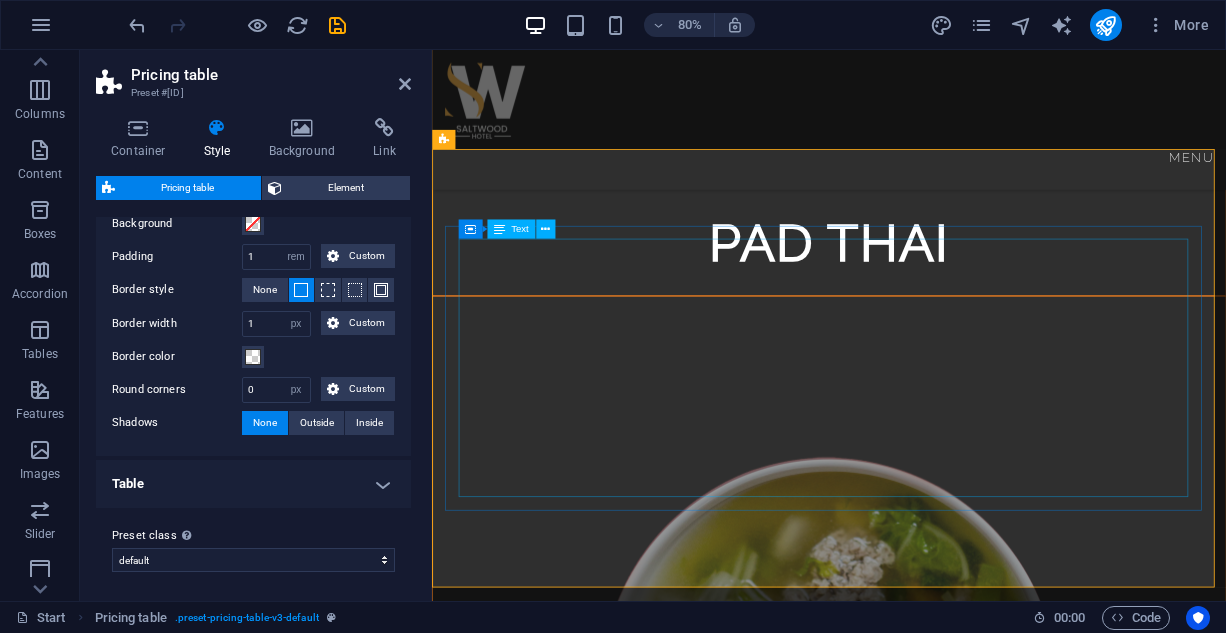 click on "Item 1 Lorem ipsum dolor sit amet, consectetur. $ 10 Item 2 Lorem ipsum dolor sit amet, consectetur. $ 10 Item 3 Lorem ipsum dolor sit amet, consectetur. $ 10 Item 4 Lorem ipsum dolor sit amet, consectetur. $ 10 Item 5 Lorem ipsum dolor sit amet, consectetur. $ 10" at bounding box center [928, 1808] 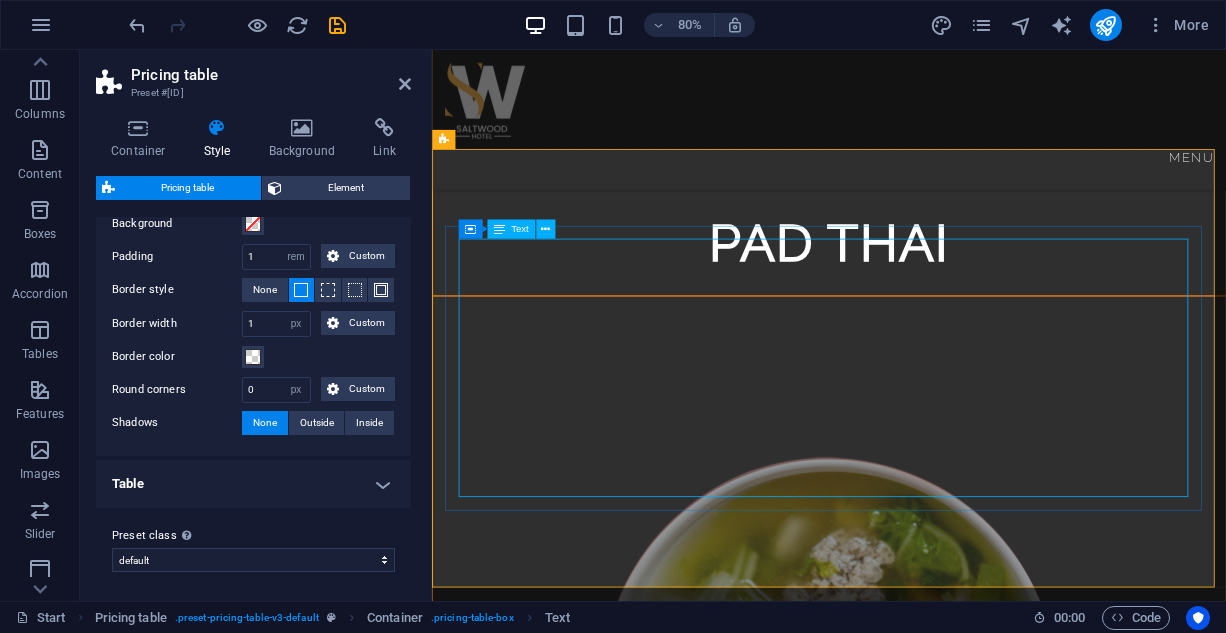 click on "Text" at bounding box center (520, 230) 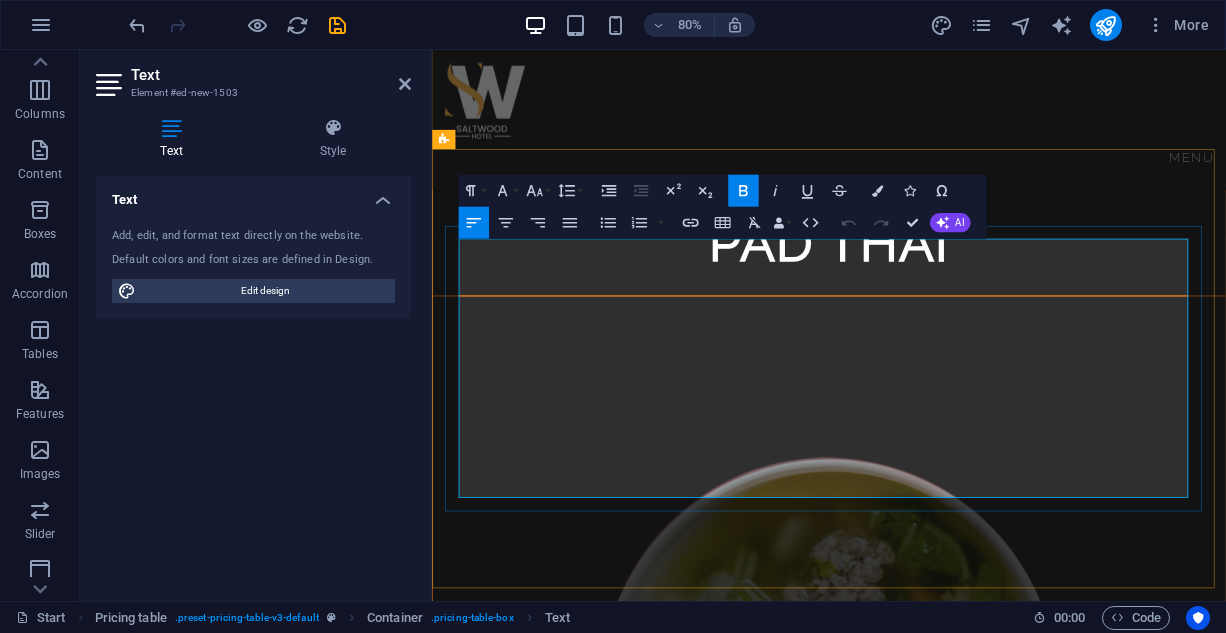 click on "Item 3 Lorem ipsum dolor sit amet, consectetur." at bounding box center [883, 1808] 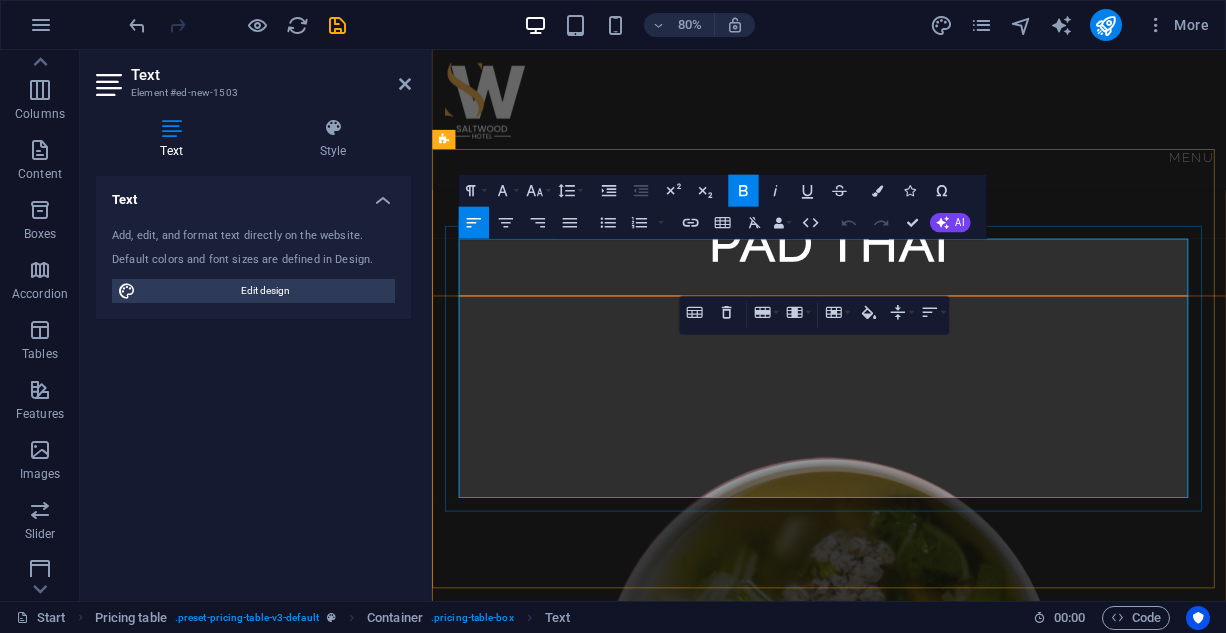 click on "Item 2 Lorem ipsum dolor sit amet, consectetur." at bounding box center [883, 1743] 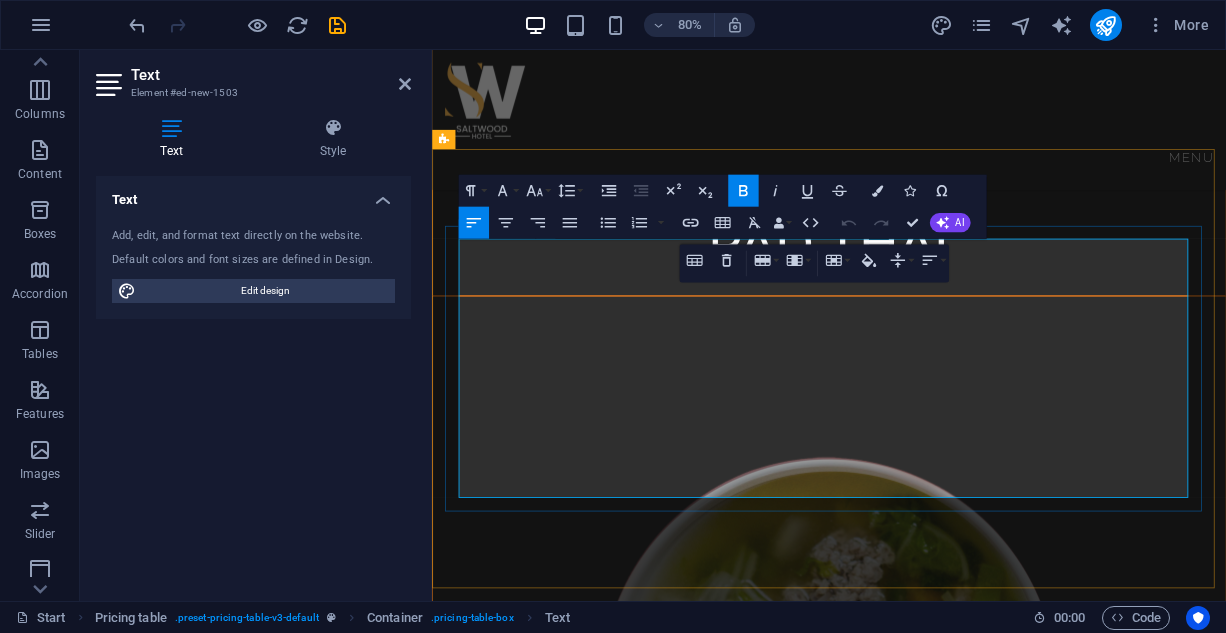 click on "Item 1 Lorem ipsum dolor sit amet, consectetur." at bounding box center (883, 1678) 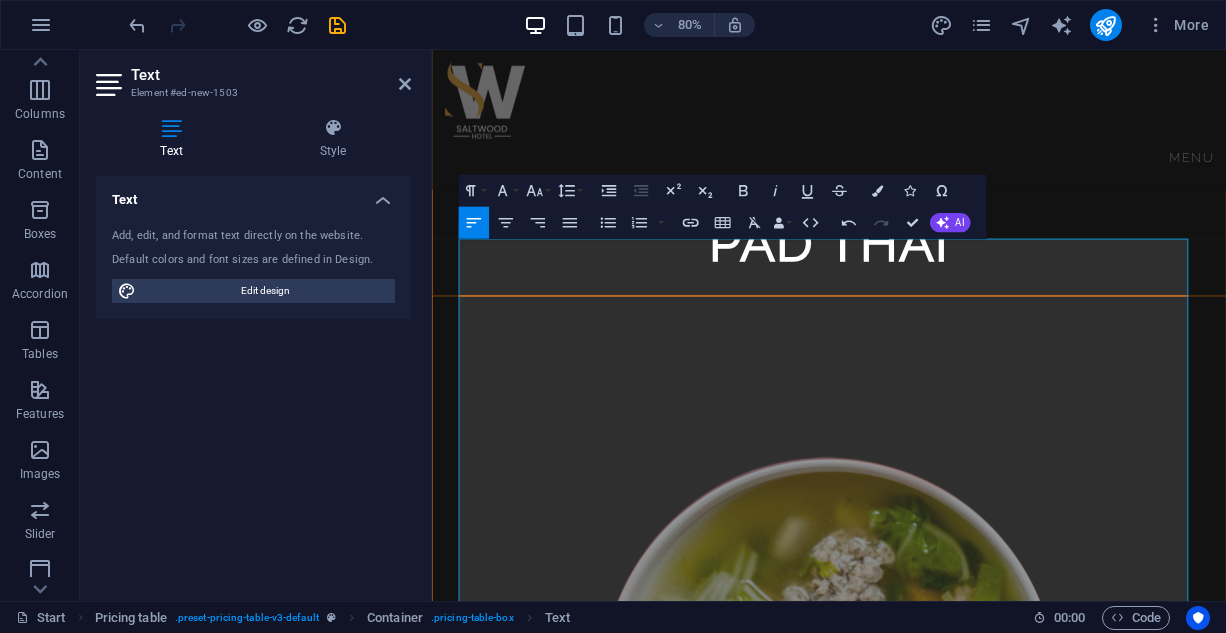 drag, startPoint x: 924, startPoint y: 418, endPoint x: 1419, endPoint y: 191, distance: 544.5677 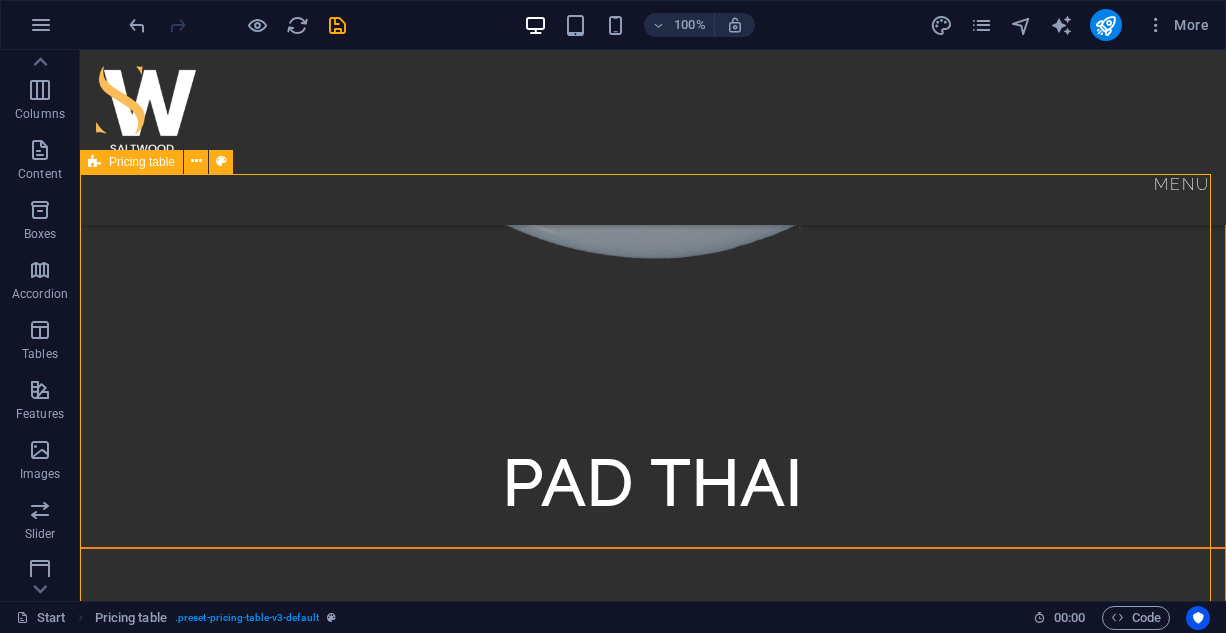 scroll, scrollTop: 6162, scrollLeft: 0, axis: vertical 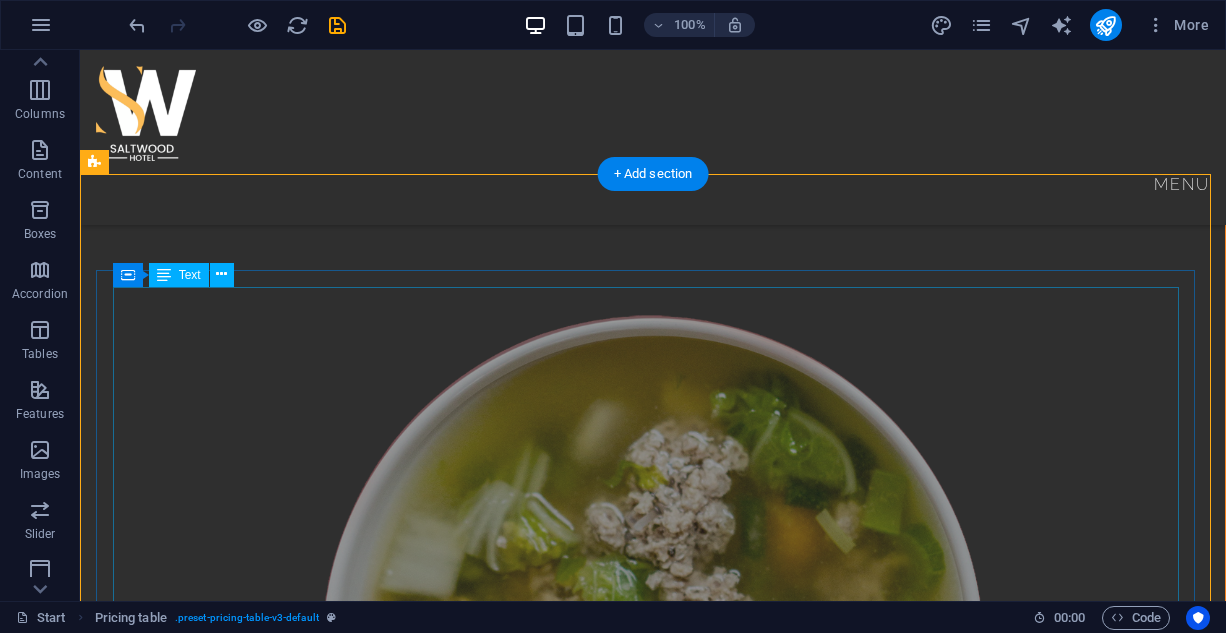 click on "BREAKFAST ENGLISH BREAKFAST: Bacon, sausages, egg, baked beans and mushrooms tomato                      14,200   AMERICAN BREAKFAST: Pancake, Bacon, Sausages, and Egg Potato.                                            14,200 NIGERIAN BREAKFAST: Dice tomato, bell pepper, egg, served with yam                                      9,400 Plantain , fried or boiled YAMARITA: MADE WITH Yam, Egg, and Tomato Sauce                                                                  9,100 STARTERS CHICKEN TAQUITOS: Shredded chicken mix with cheese                                                          8,900 SPRING ROLL: Varieties of veg and shredded chicken                                                    6,500 SAMOSA: Blended beef mix veg                                                                              7,200 MEAT BALLS: ASUN:" at bounding box center (653, 2024) 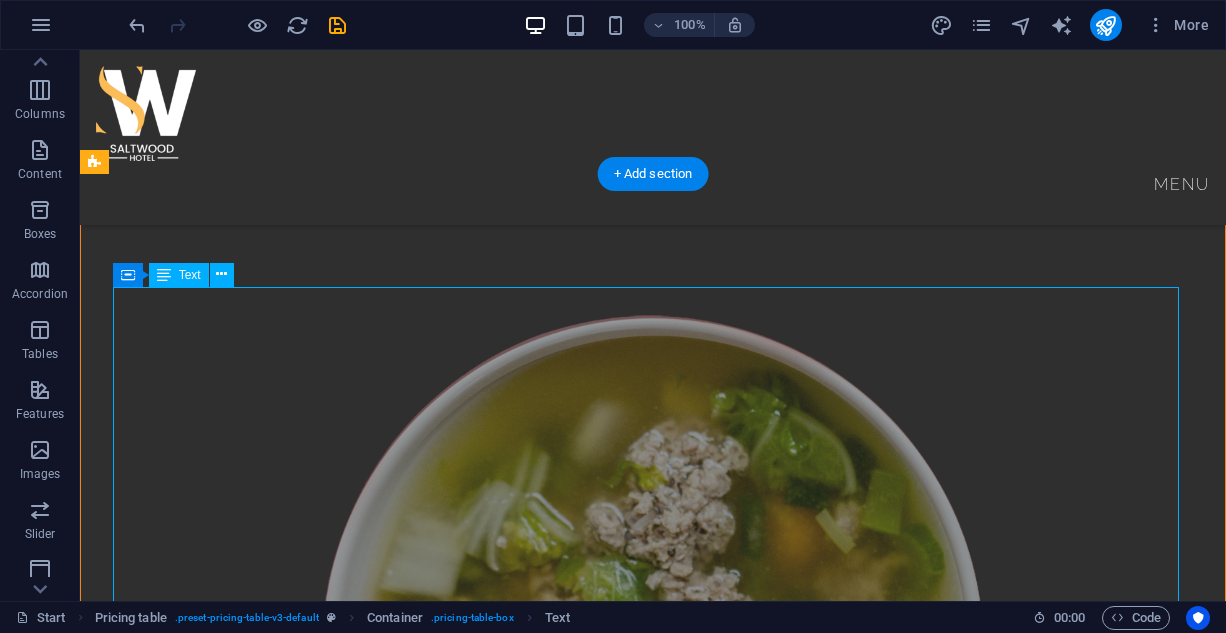 click on "BREAKFAST ENGLISH BREAKFAST: Bacon, sausages, egg, baked beans and mushrooms tomato                      14,200   AMERICAN BREAKFAST: Pancake, Bacon, Sausages, and Egg Potato.                                            14,200 NIGERIAN BREAKFAST: Dice tomato, bell pepper, egg, served with yam                                      9,400 Plantain , fried or boiled YAMARITA: MADE WITH Yam, Egg, and Tomato Sauce                                                                  9,100 STARTERS CHICKEN TAQUITOS: Shredded chicken mix with cheese                                                          8,900 SPRING ROLL: Varieties of veg and shredded chicken                                                    6,500 SAMOSA: Blended beef mix veg                                                                              7,200 MEAT BALLS: ASUN:" at bounding box center (653, 2024) 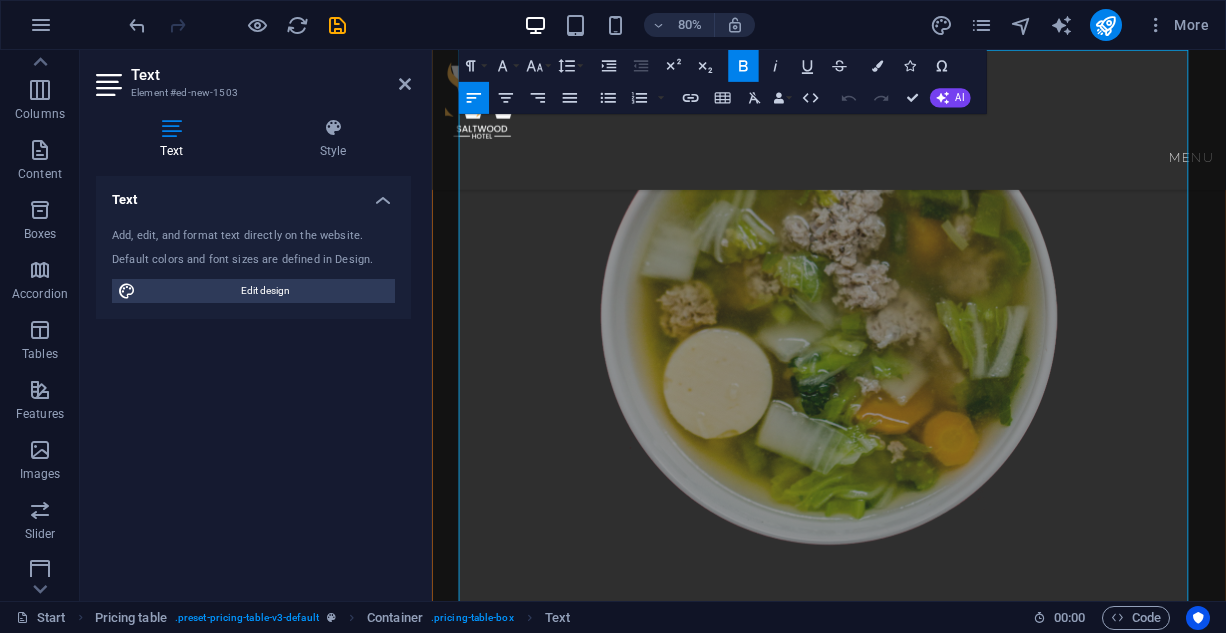 scroll, scrollTop: 5934, scrollLeft: 0, axis: vertical 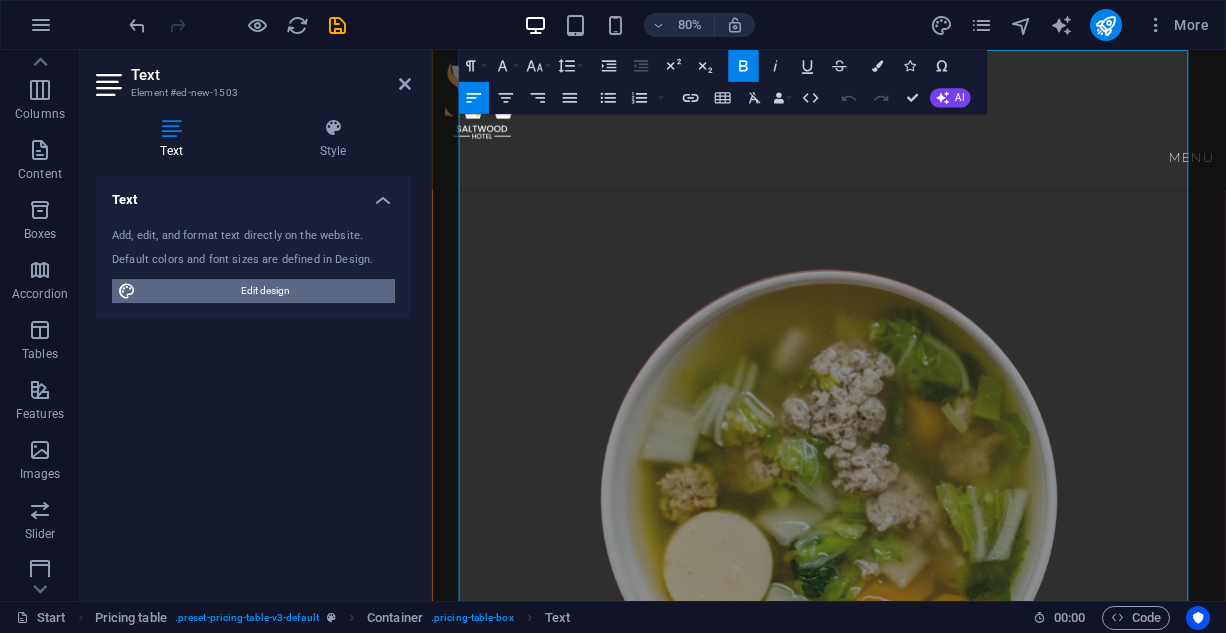click on "Edit design" at bounding box center (265, 291) 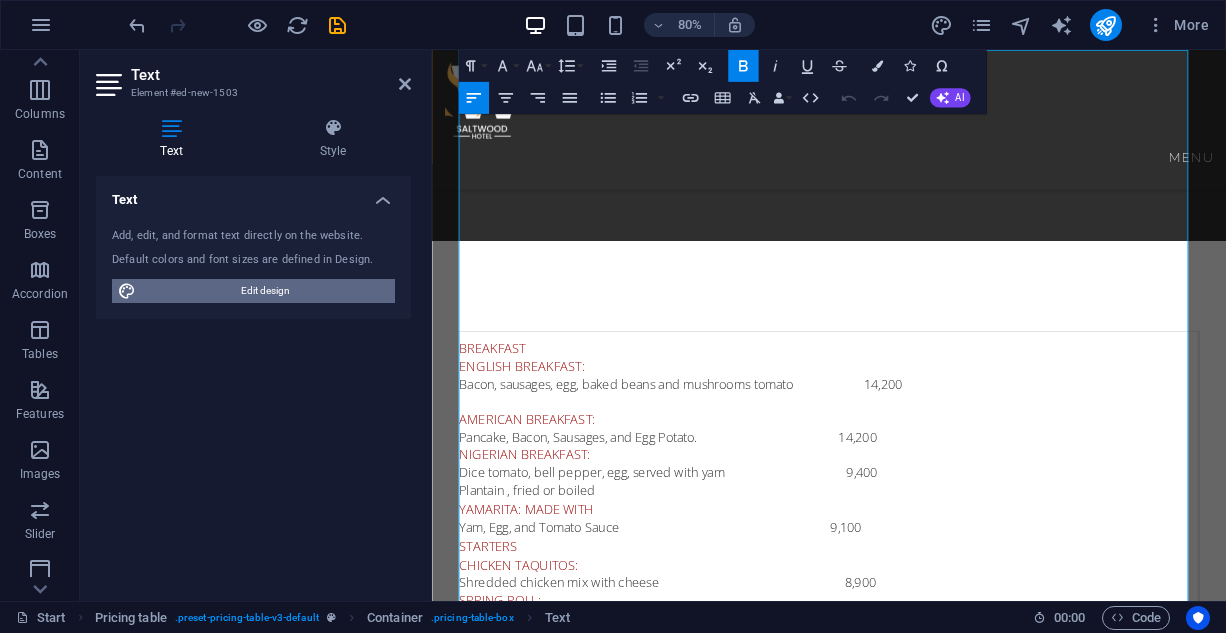 select on "px" 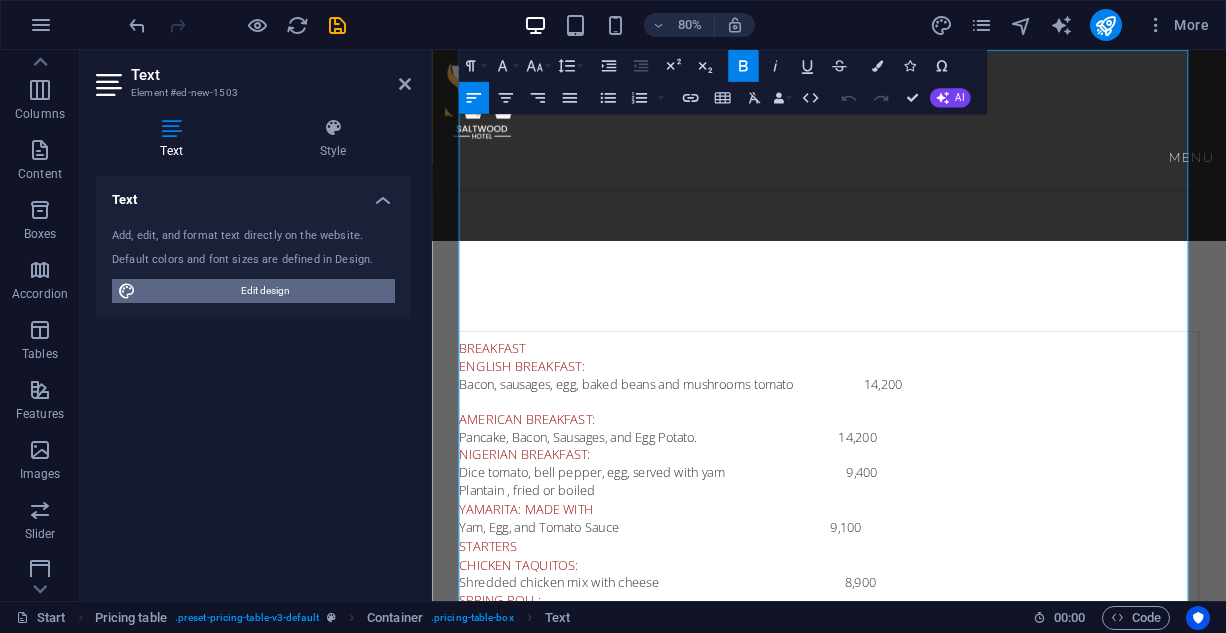 select on "300" 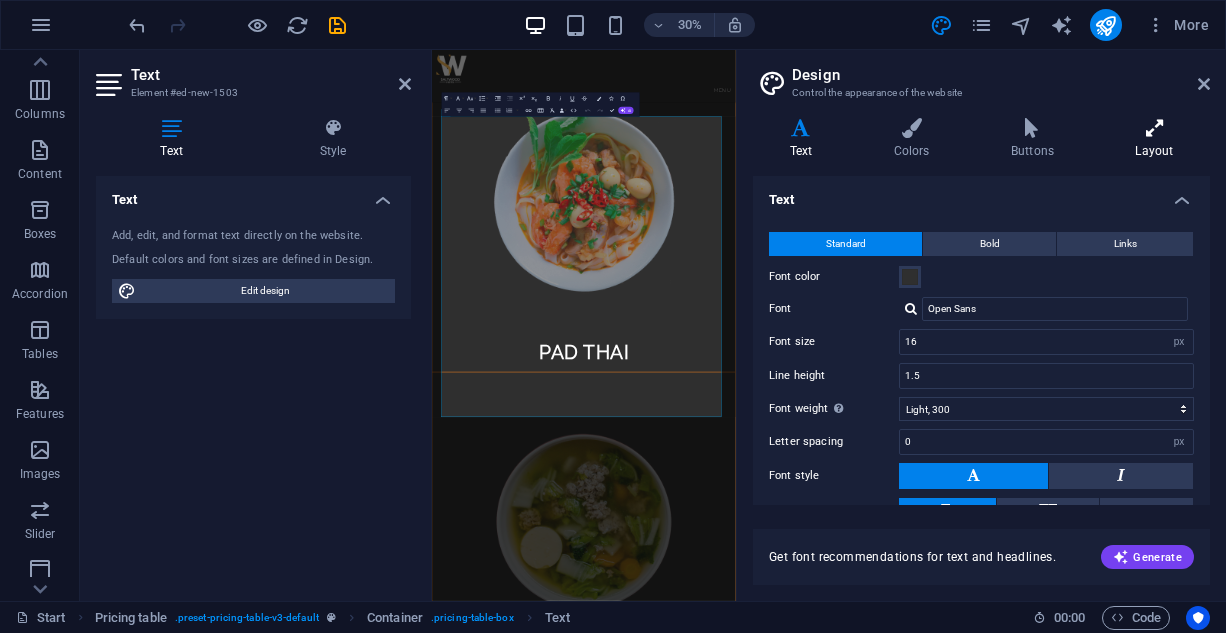 click on "Layout" at bounding box center (1154, 139) 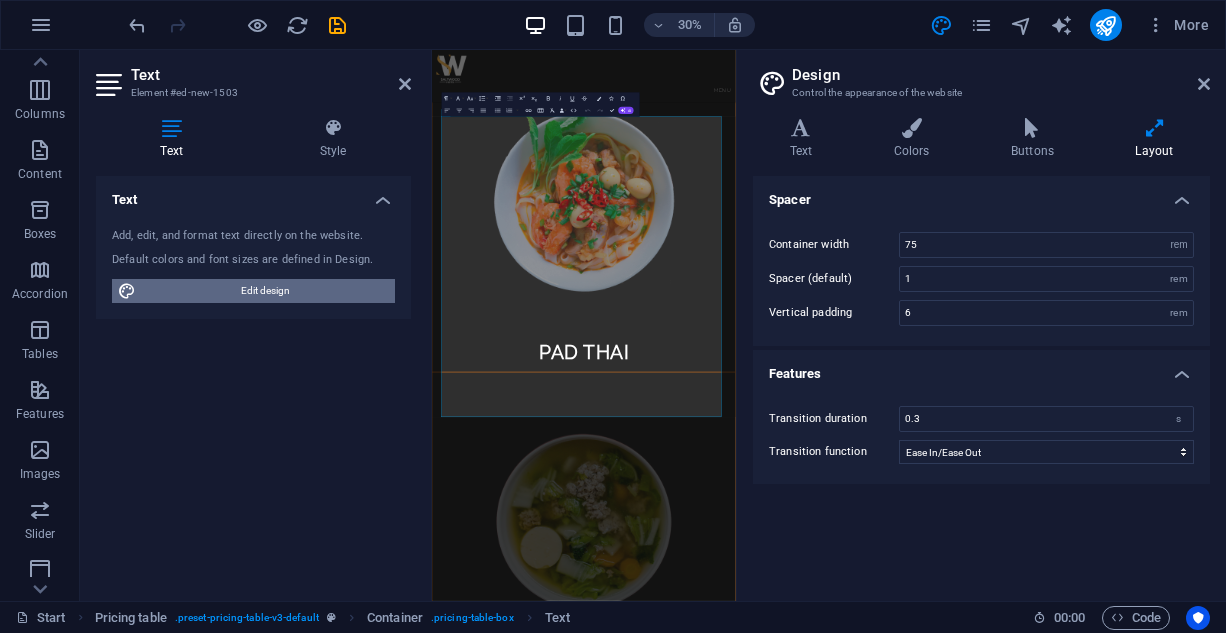 click on "Edit design" at bounding box center (265, 291) 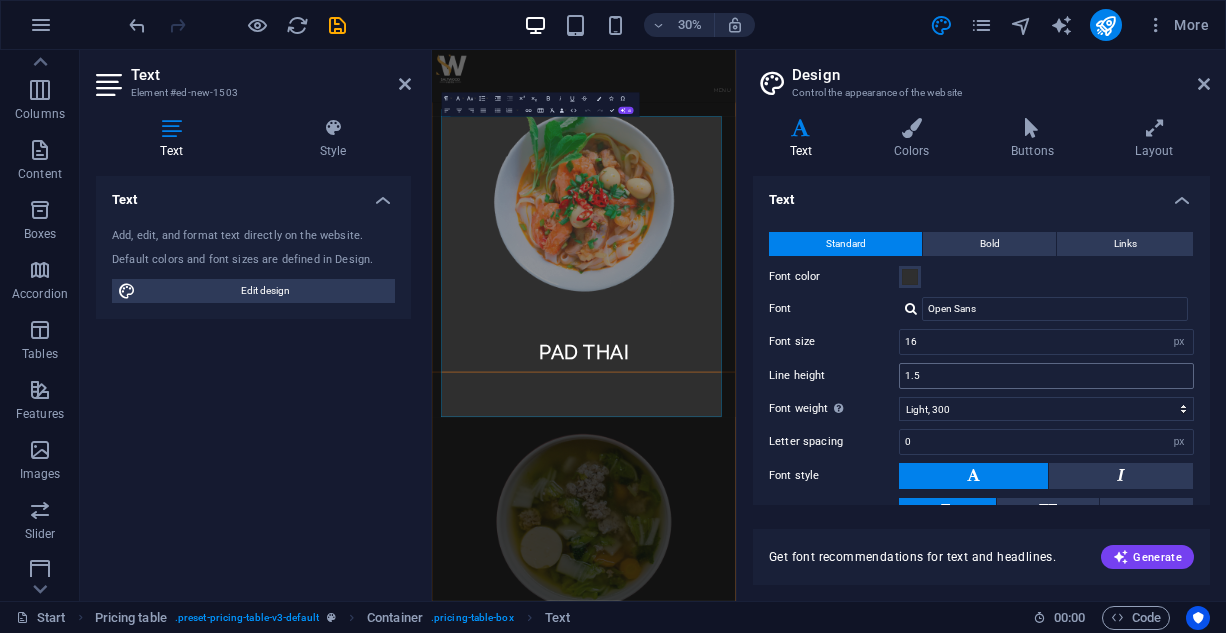 scroll, scrollTop: 122, scrollLeft: 0, axis: vertical 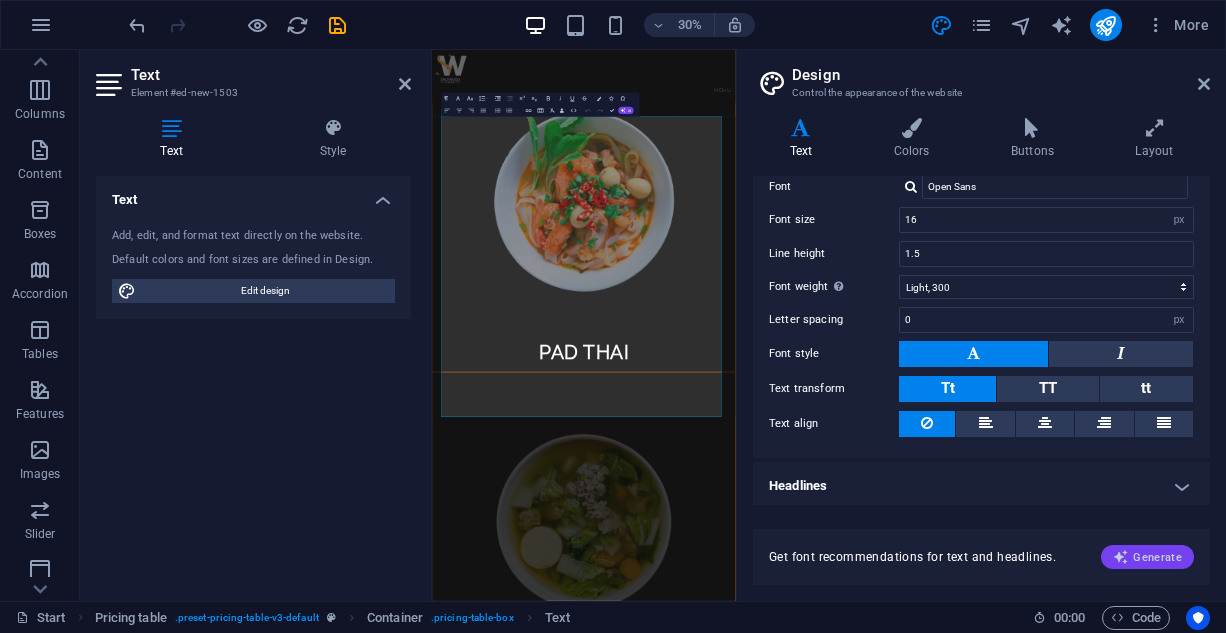 click on "Generate" at bounding box center [1147, 557] 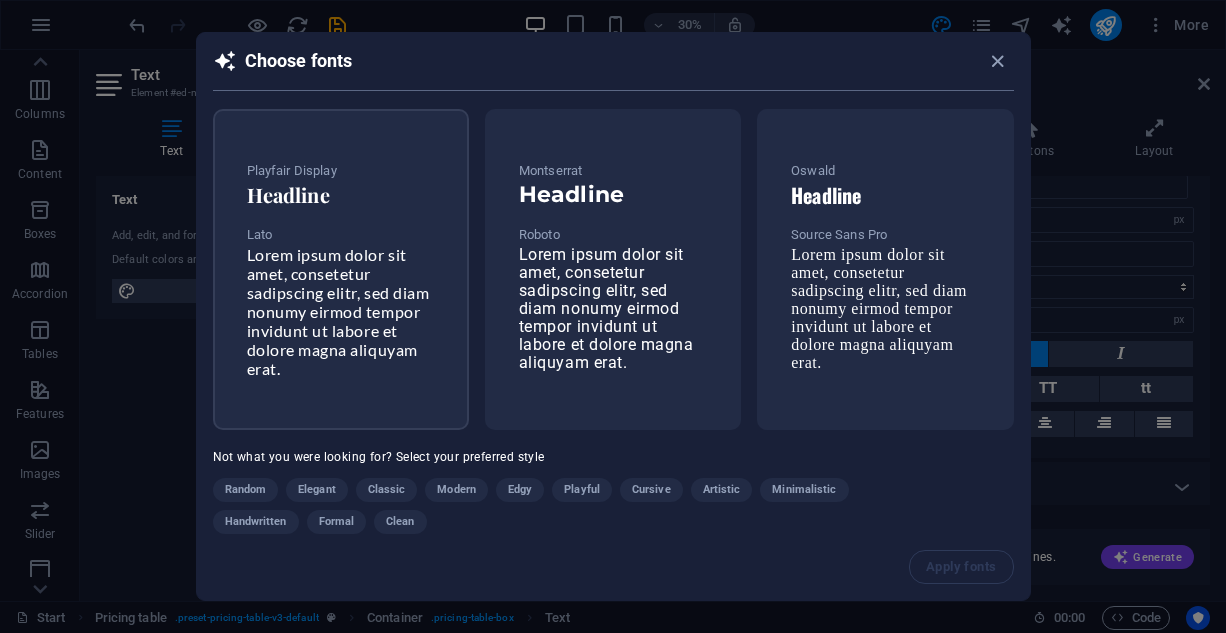 click on "Lorem ipsum dolor sit amet, consetetur sadipscing elitr, sed diam nonumy eirmod tempor invidunt ut labore et dolore magna aliquyam erat." at bounding box center (338, 311) 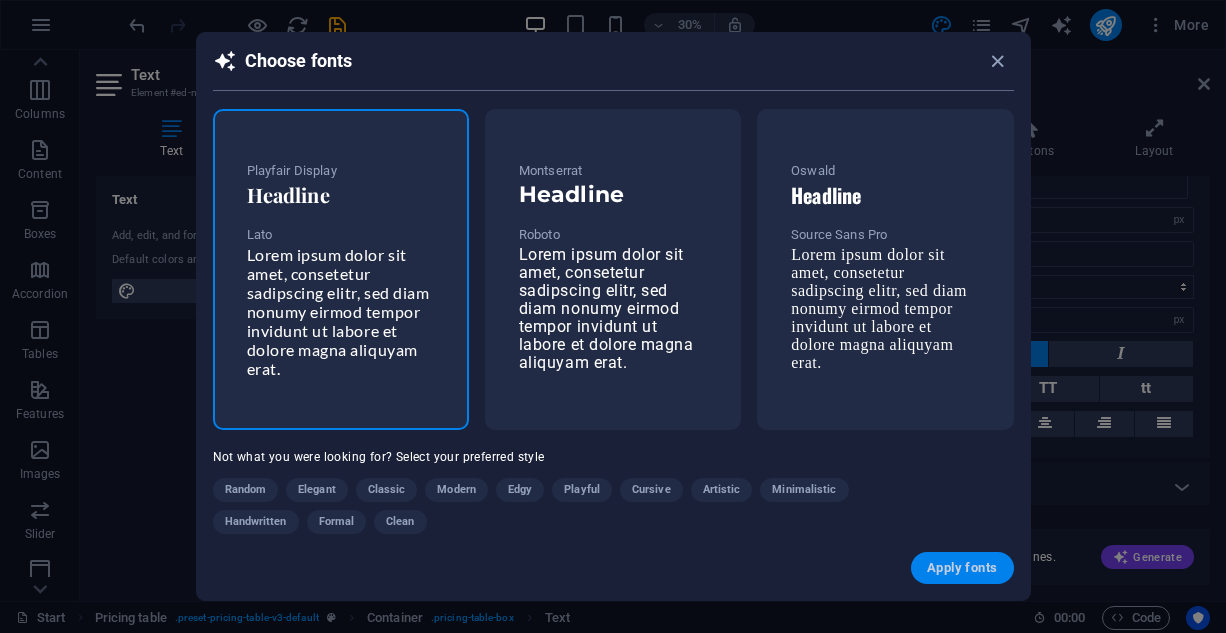 click on "Apply fonts" at bounding box center [962, 568] 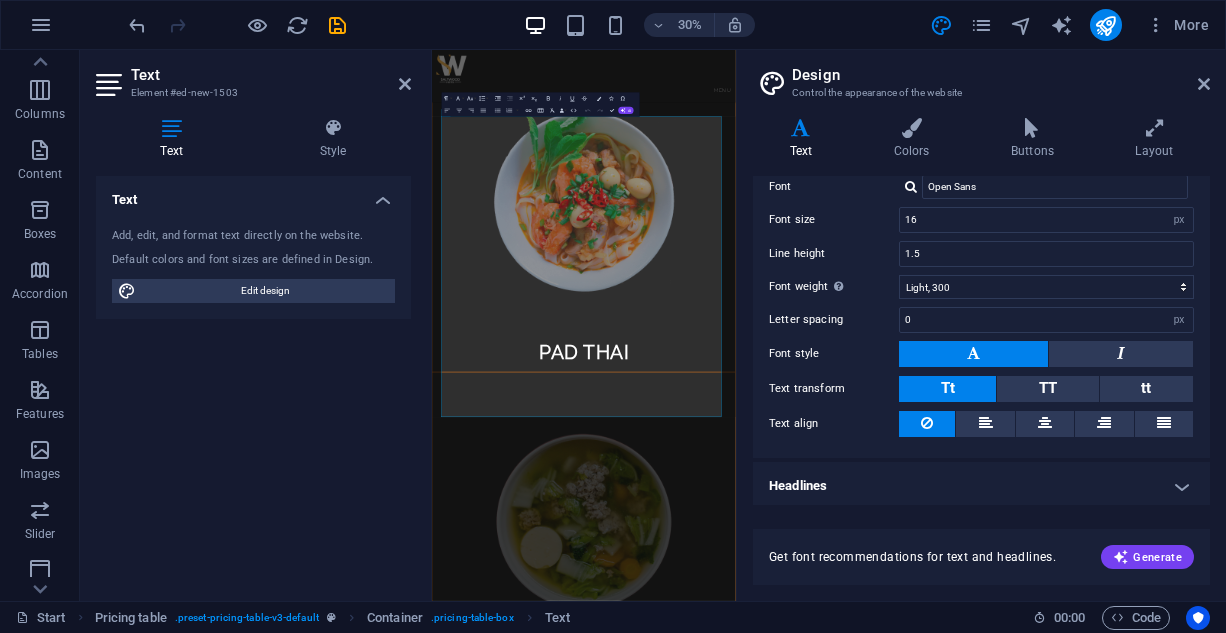 type on "Lato" 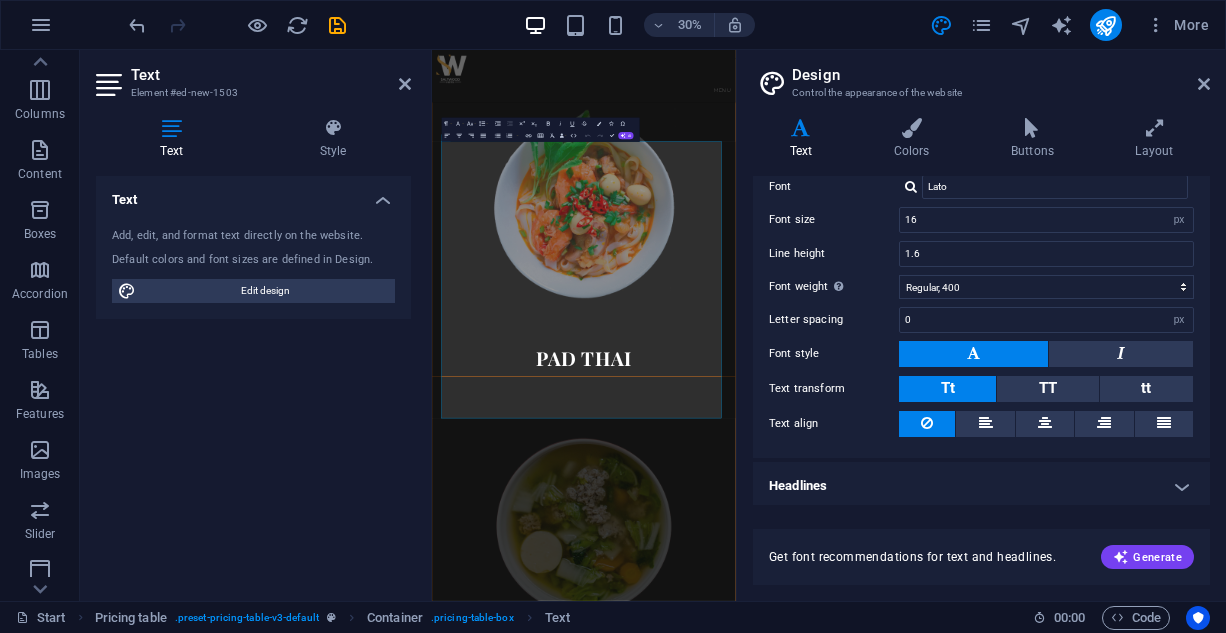 scroll, scrollTop: 6791, scrollLeft: 0, axis: vertical 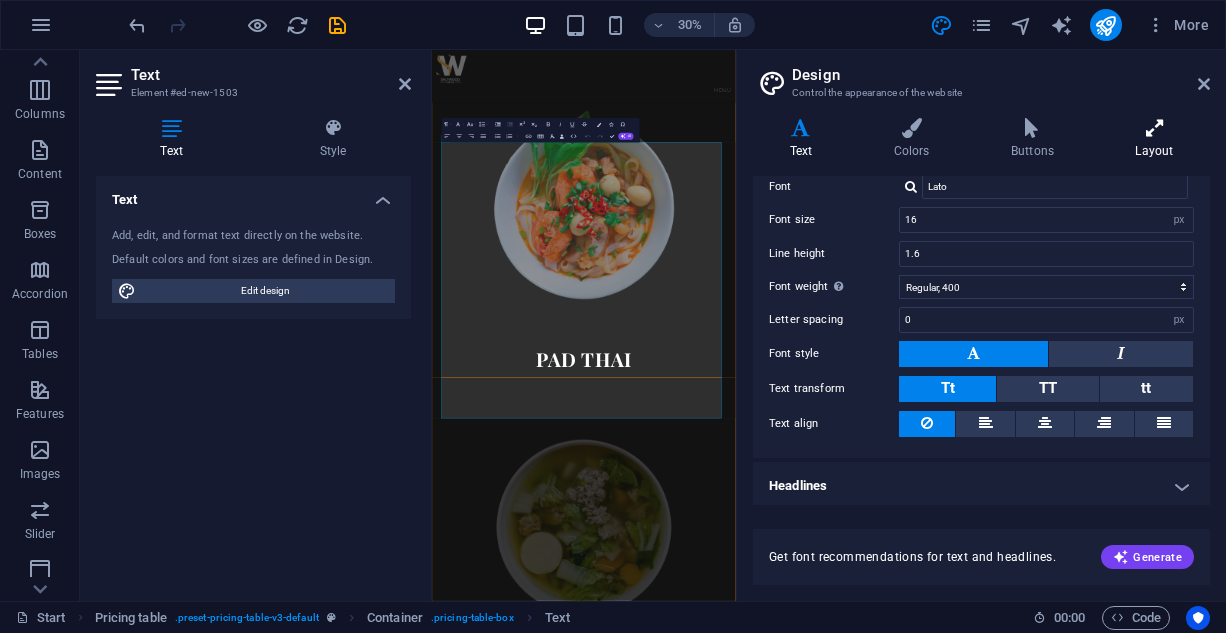 click at bounding box center [1154, 128] 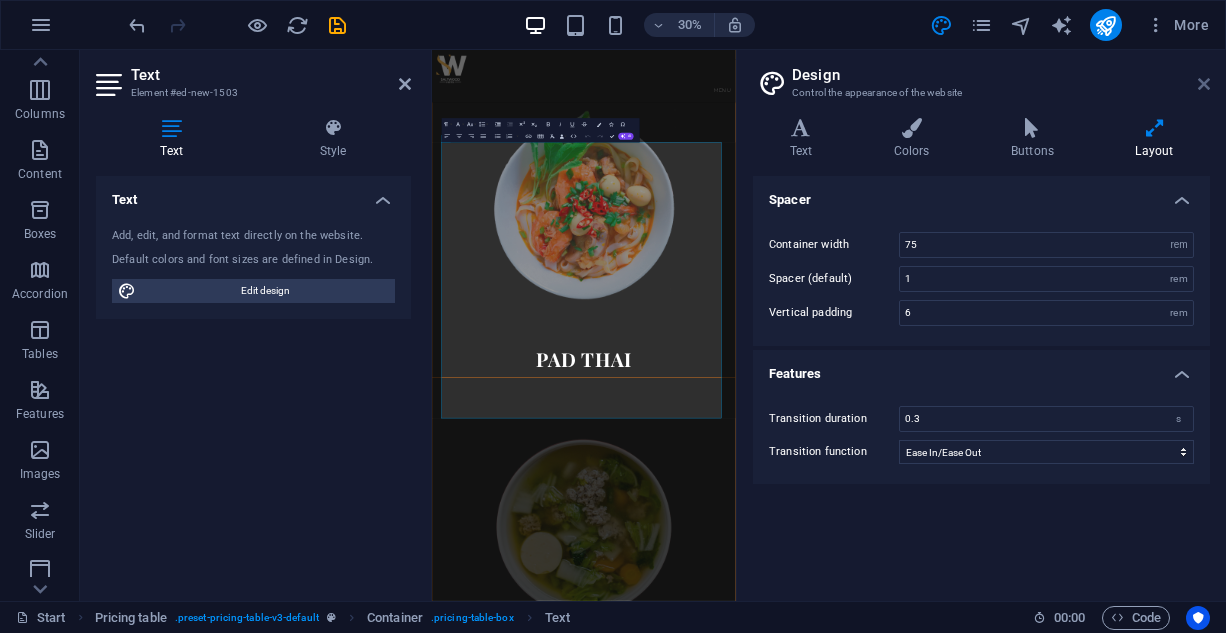 click on "Design Control the appearance of the website" at bounding box center [983, 76] 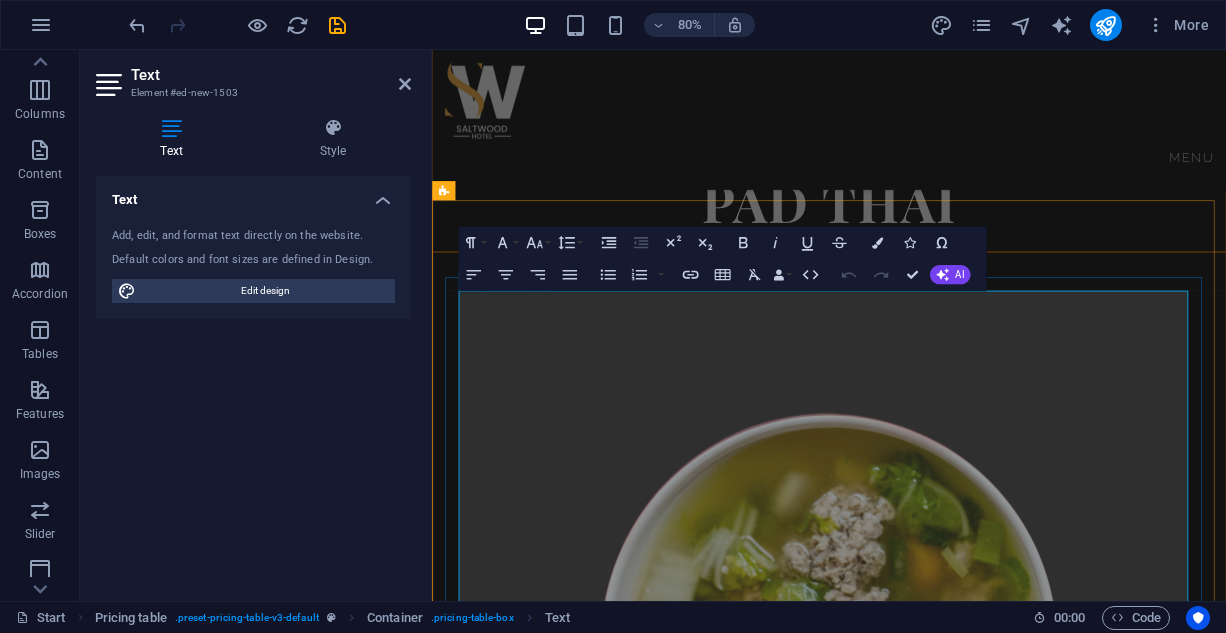 scroll, scrollTop: 5668, scrollLeft: 0, axis: vertical 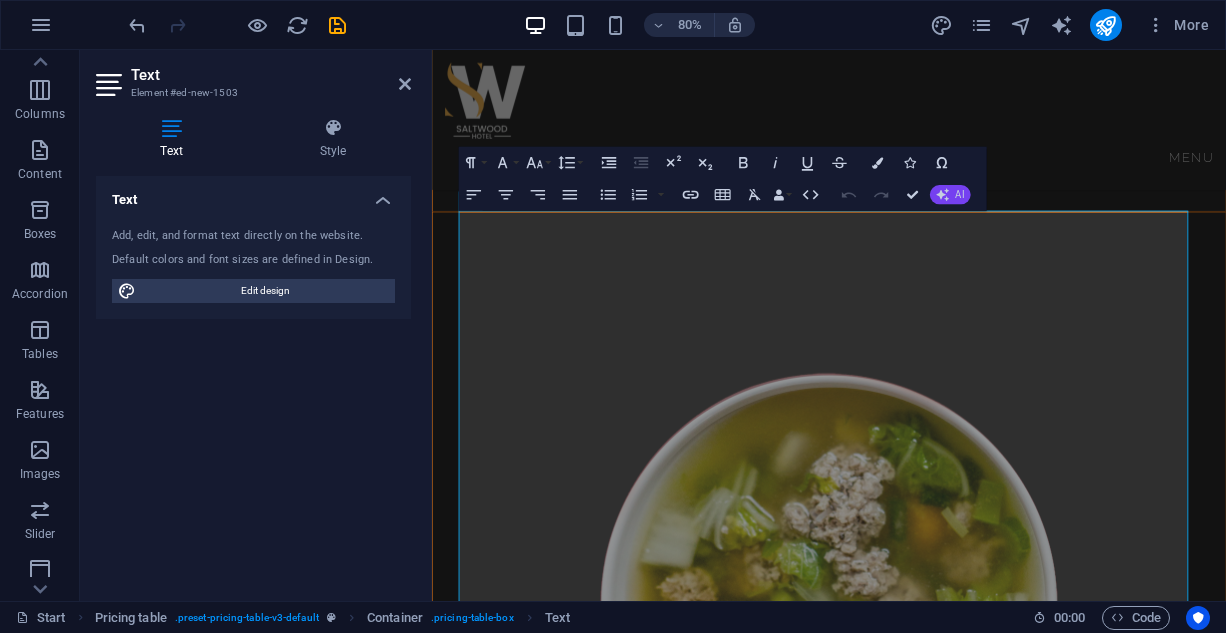 click on "AI" at bounding box center [949, 194] 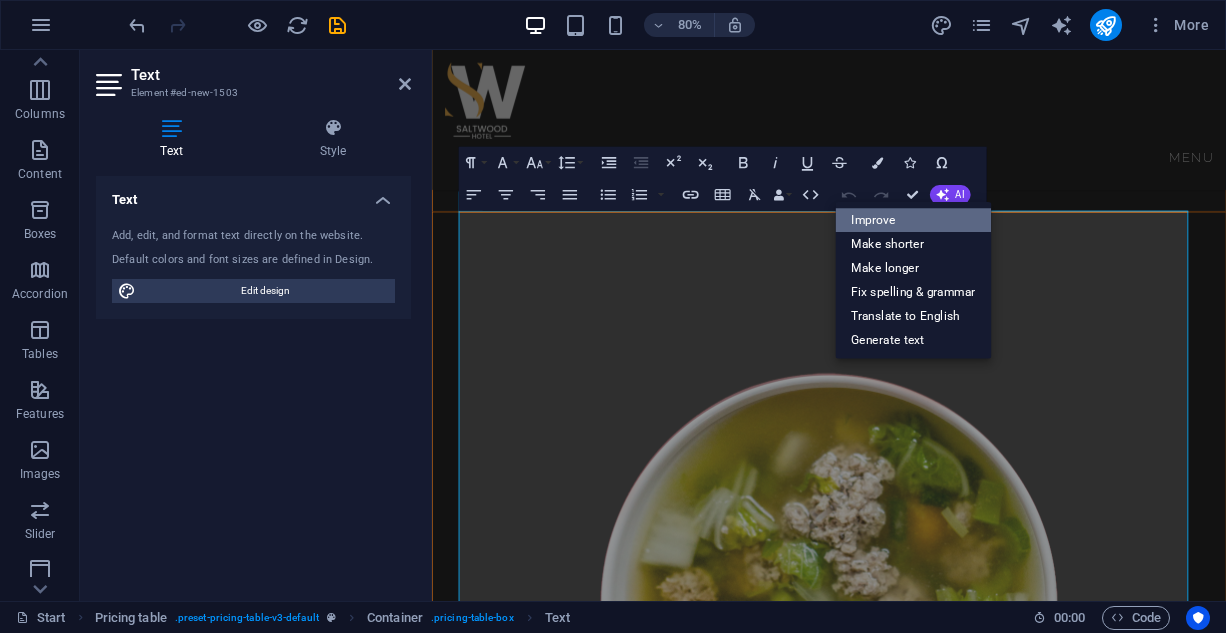 click on "Improve" at bounding box center [913, 221] 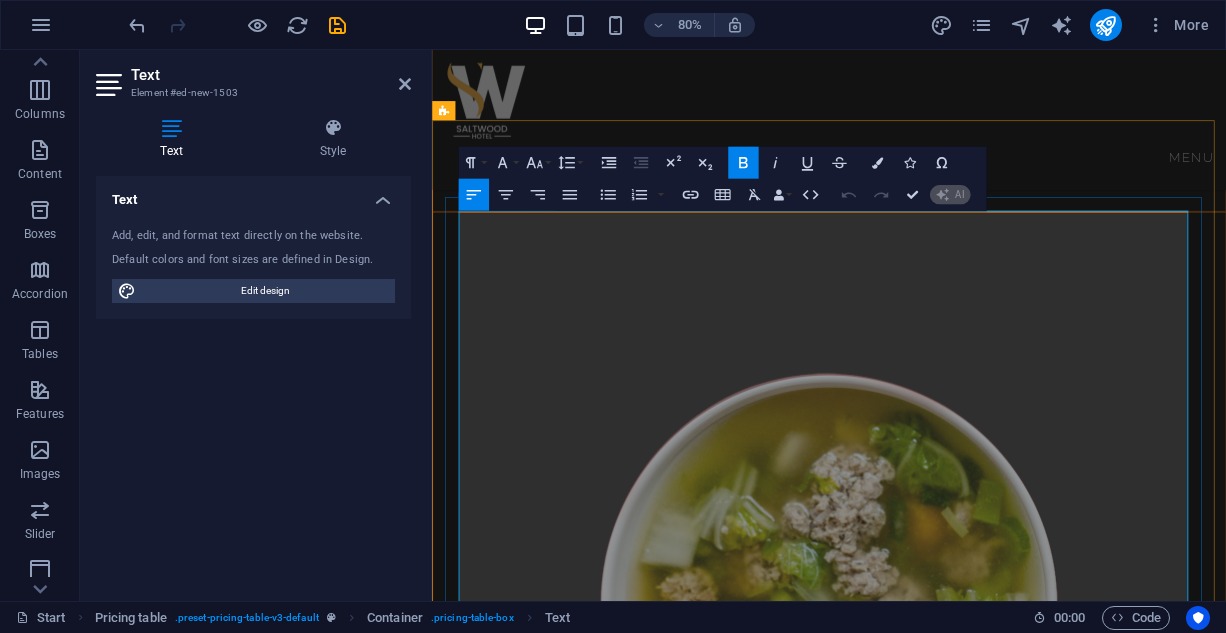 type 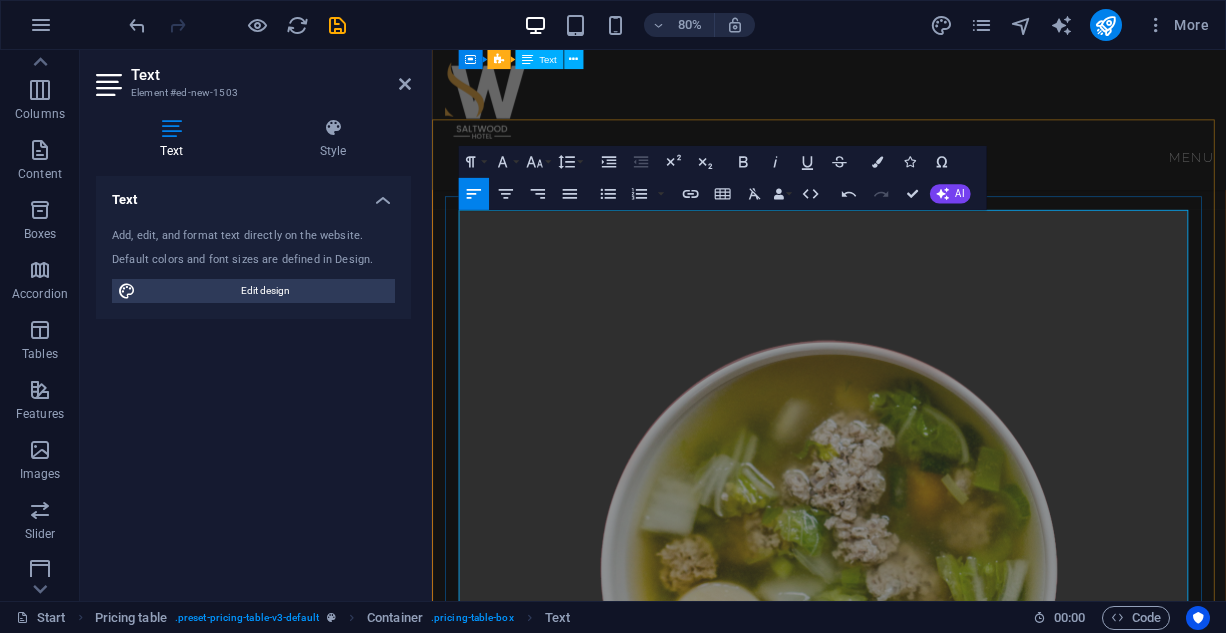 scroll, scrollTop: 5668, scrollLeft: 0, axis: vertical 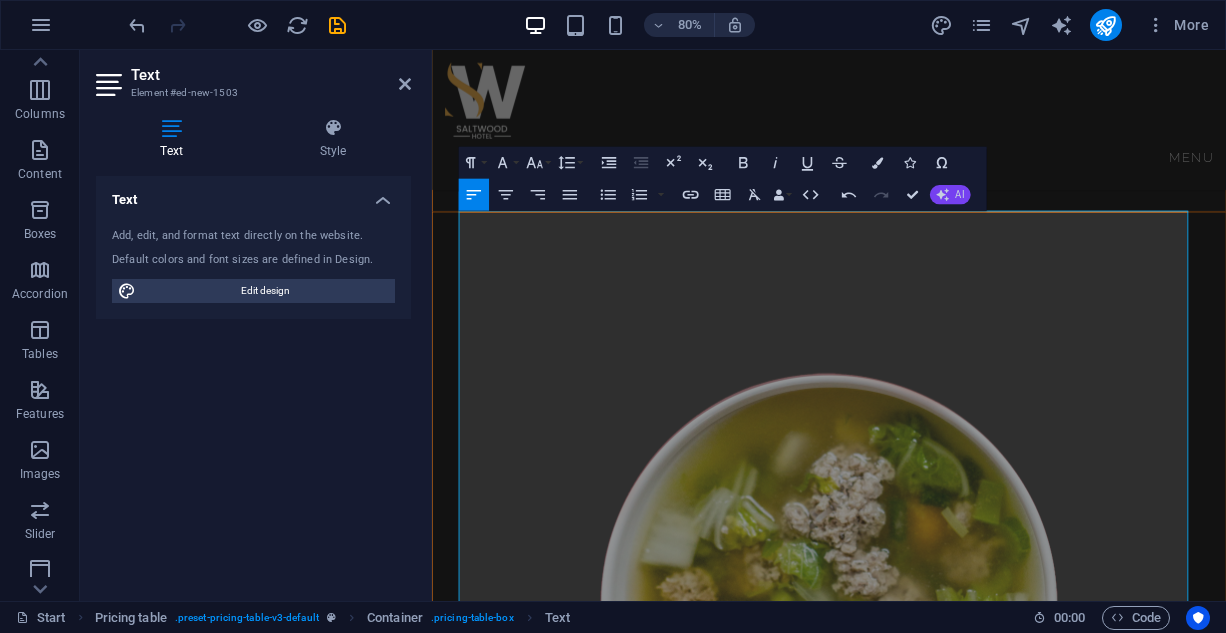 click on "AI" at bounding box center [959, 195] 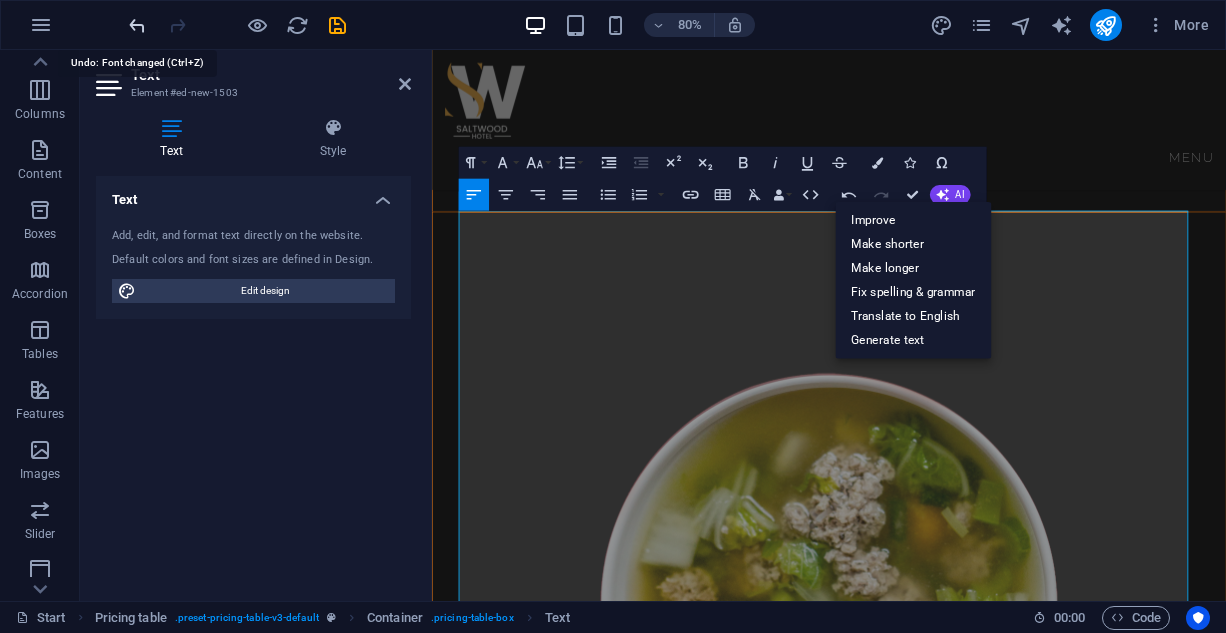 click at bounding box center [137, 25] 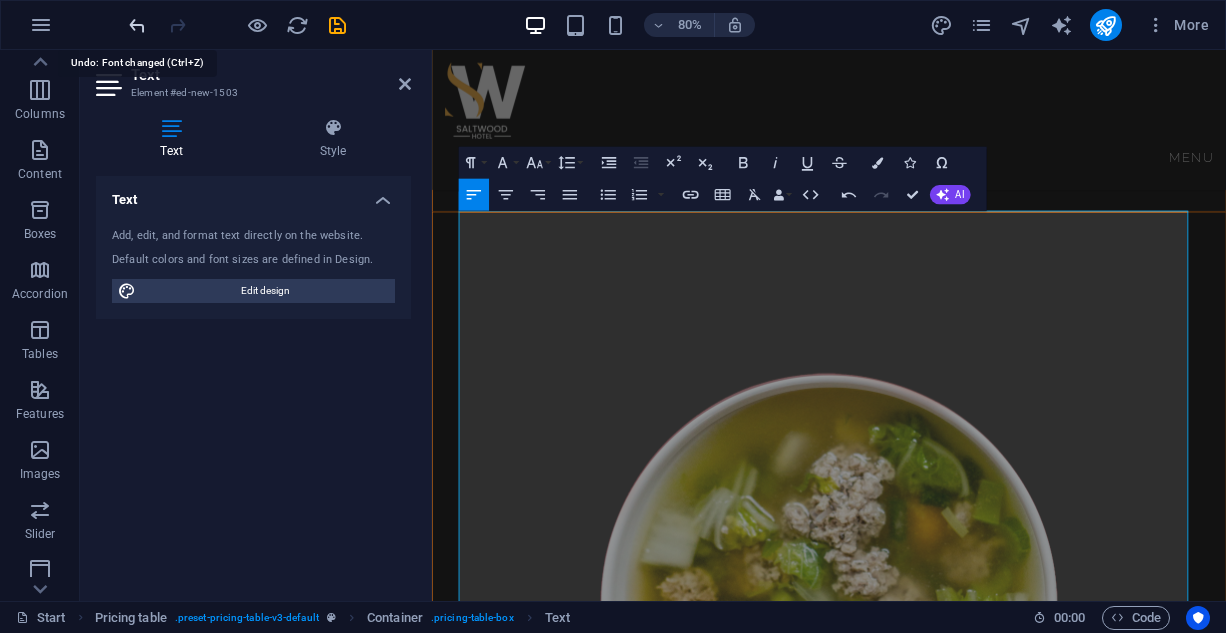 click at bounding box center (137, 25) 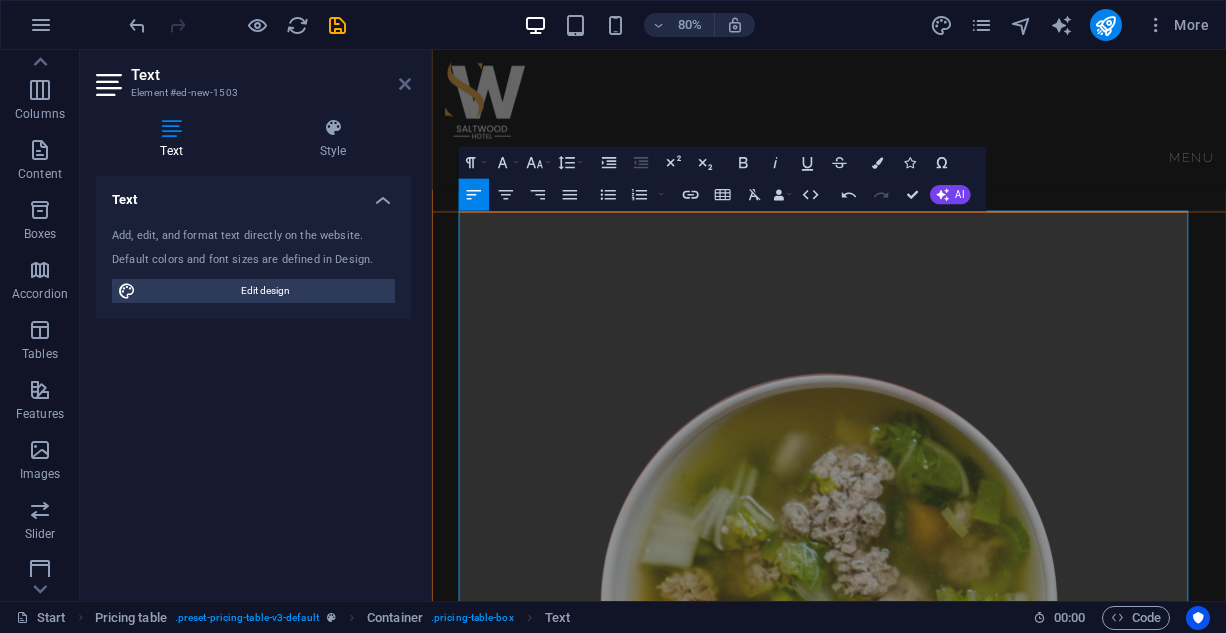 click at bounding box center [405, 84] 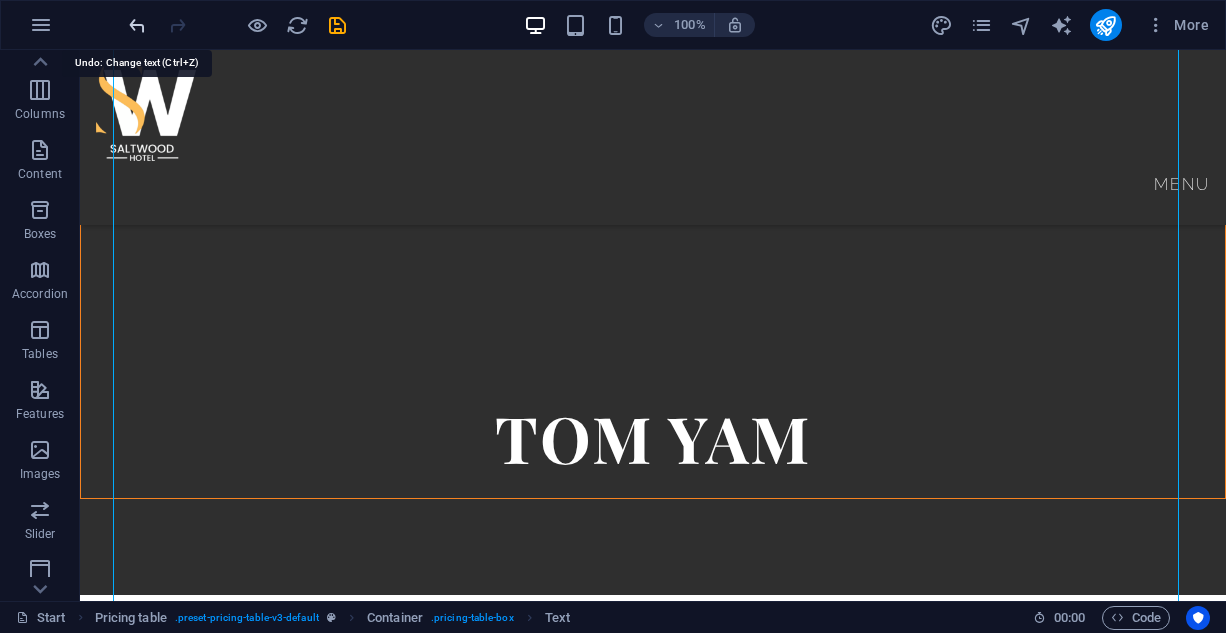 click at bounding box center [137, 25] 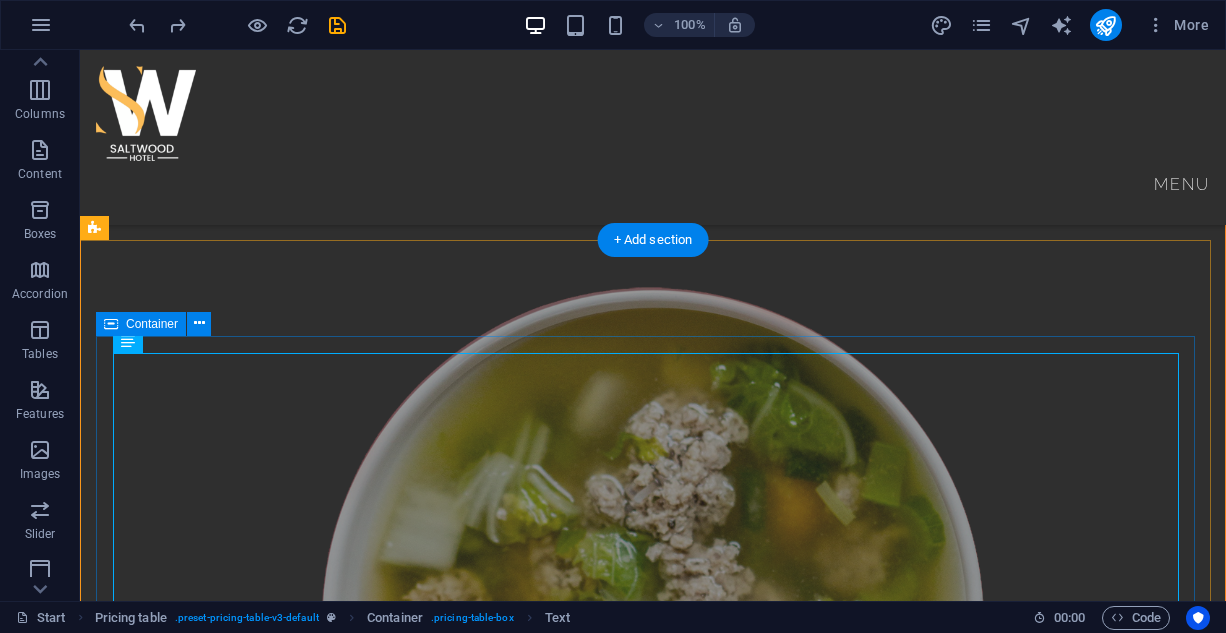 scroll, scrollTop: 5966, scrollLeft: 0, axis: vertical 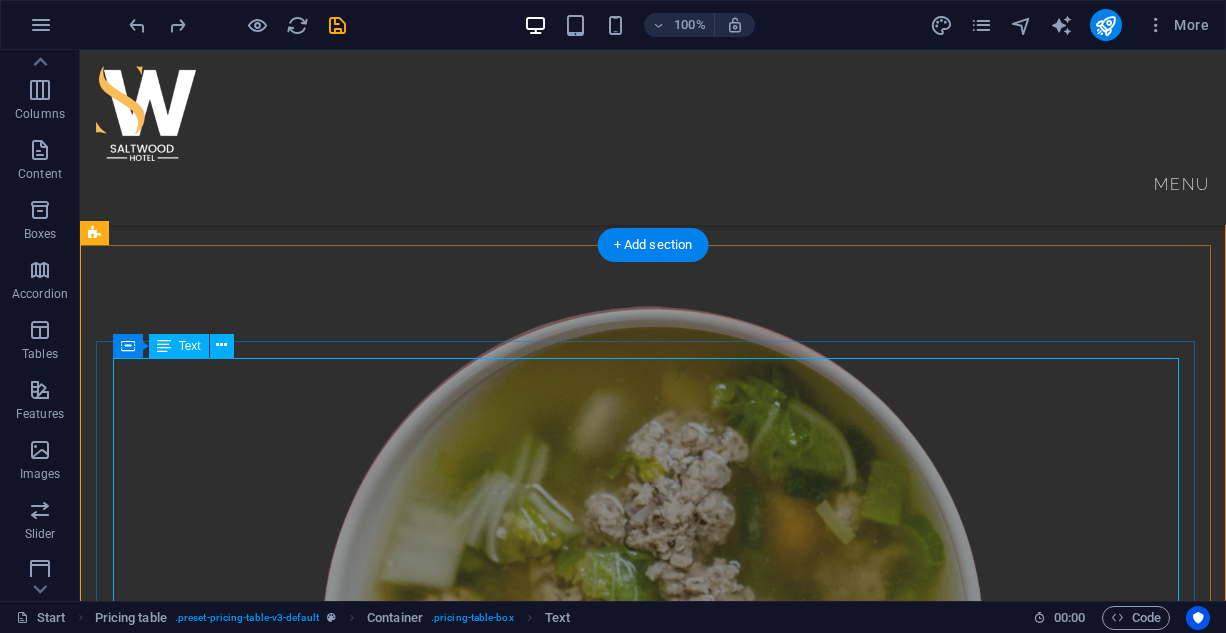 click on "BREAKFAST ENGLISH BREAKFAST: Bacon, sausages, egg, baked beans and mushrooms tomato                      14,200   AMERICAN BREAKFAST: Pancake, Bacon, Sausages, and Egg Potato.                                            14,200 NIGERIAN BREAKFAST: Dice tomato, bell pepper, egg, served with yam                                      9,400 Plantain , fried or boiled YAMARITA: MADE WITH Yam, Egg, and Tomato Sauce                                                                  9,100 STARTERS CHICKEN TAQUITOS: Shredded chicken mix with cheese                                                          8,900 SPRING ROLL: Varieties of veg and shredded chicken                                                    6,500 SAMOSA: Blended beef mix veg                                                                              7,200 MEAT BALLS: ASUN:" at bounding box center (653, 1962) 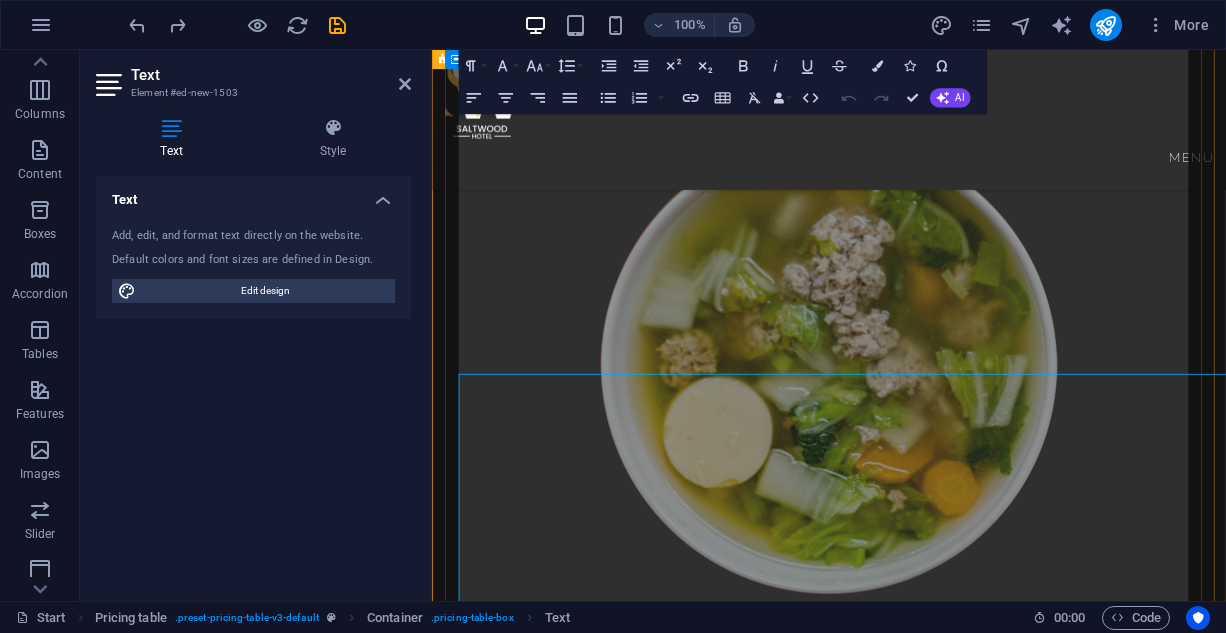 scroll, scrollTop: 5869, scrollLeft: 0, axis: vertical 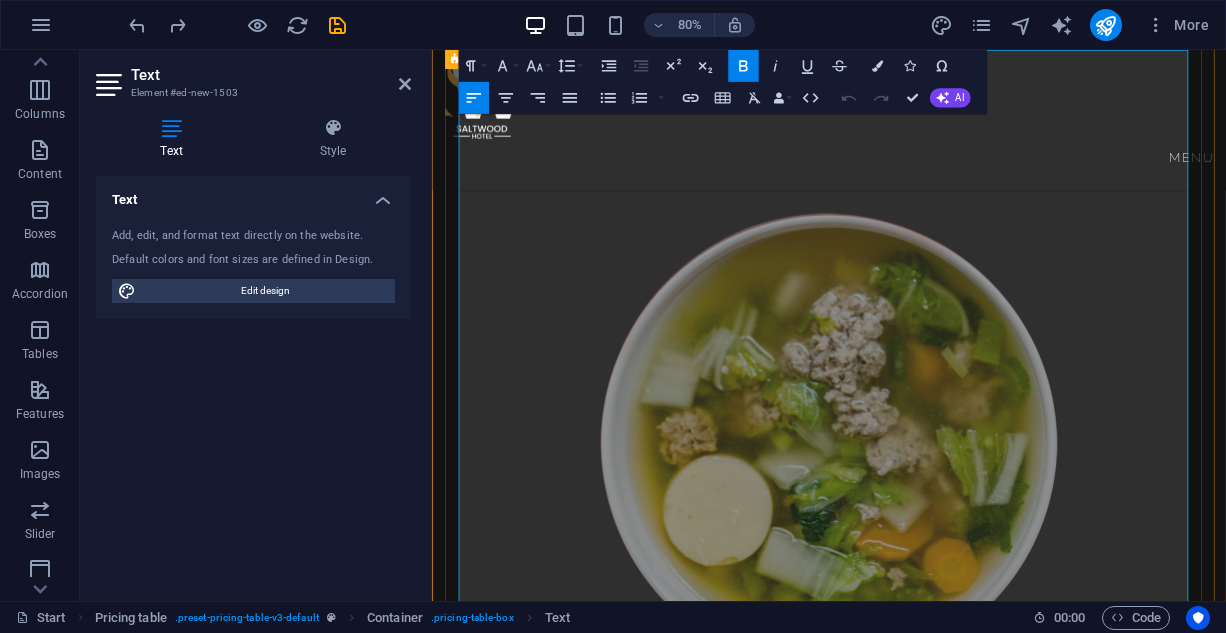 click on "Dice tomato, bell pepper, egg, served with yam                                      9,400" at bounding box center [927, 1490] 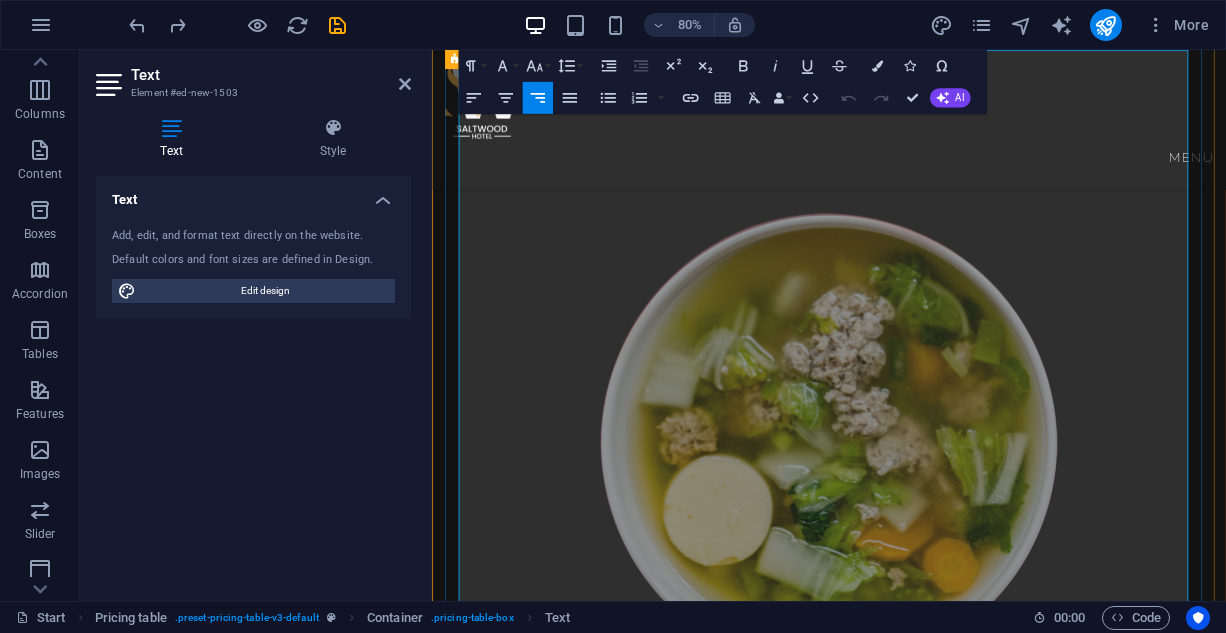 click on "Plantain , fried or boiled" at bounding box center (927, 1512) 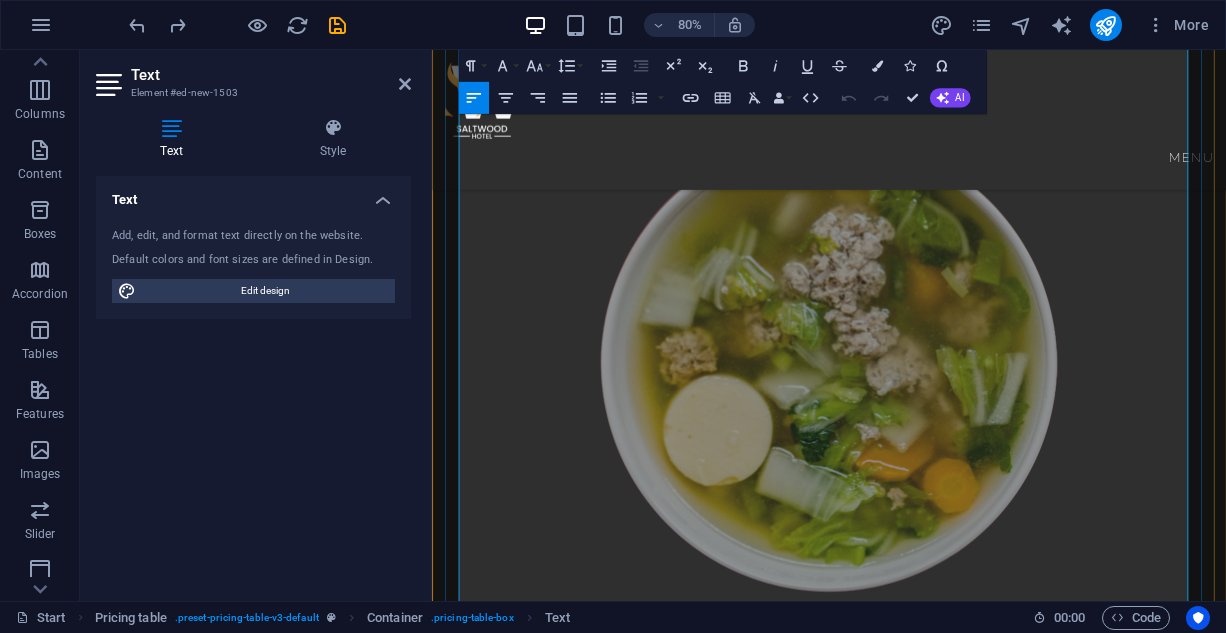 scroll, scrollTop: 5769, scrollLeft: 0, axis: vertical 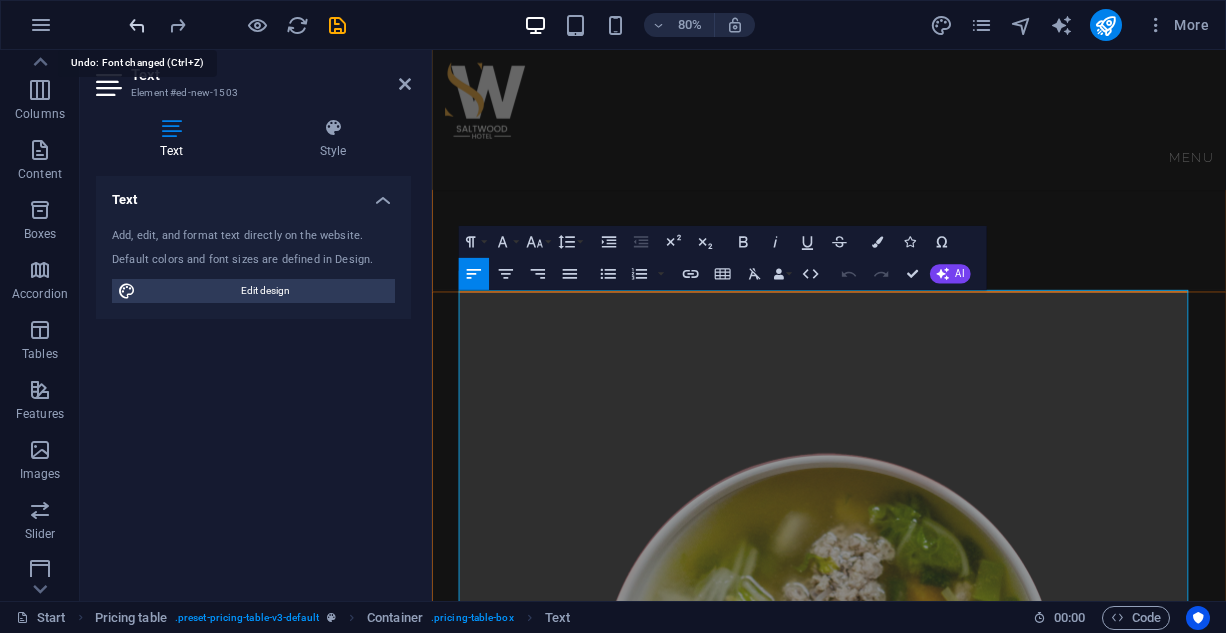 click at bounding box center [137, 25] 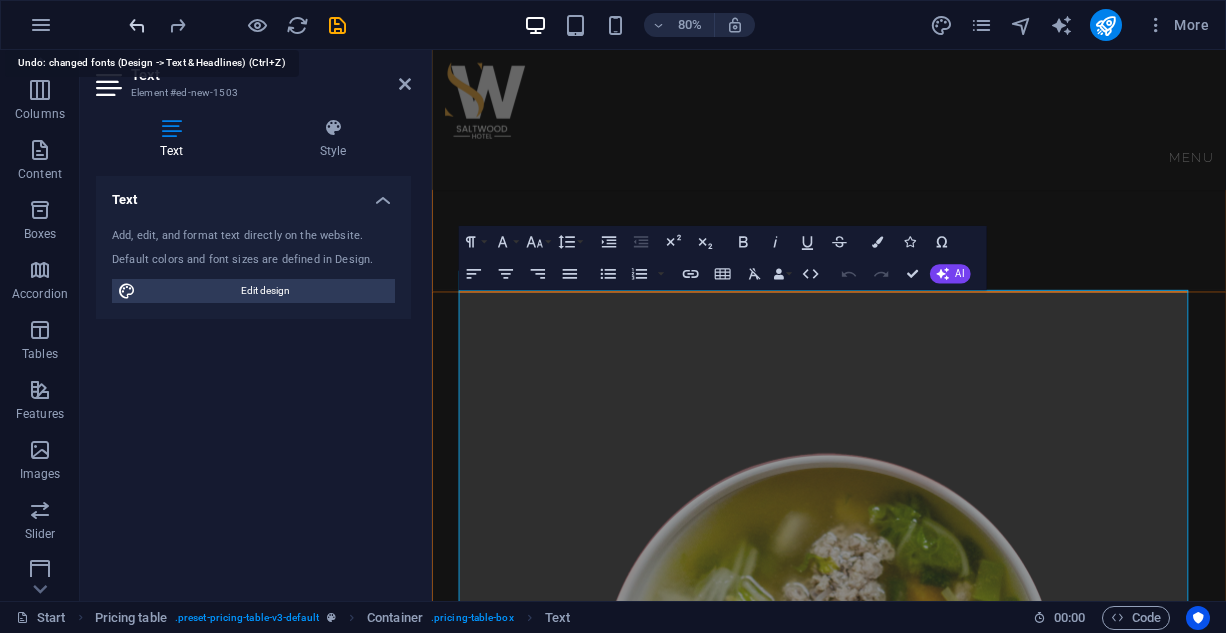click at bounding box center [137, 25] 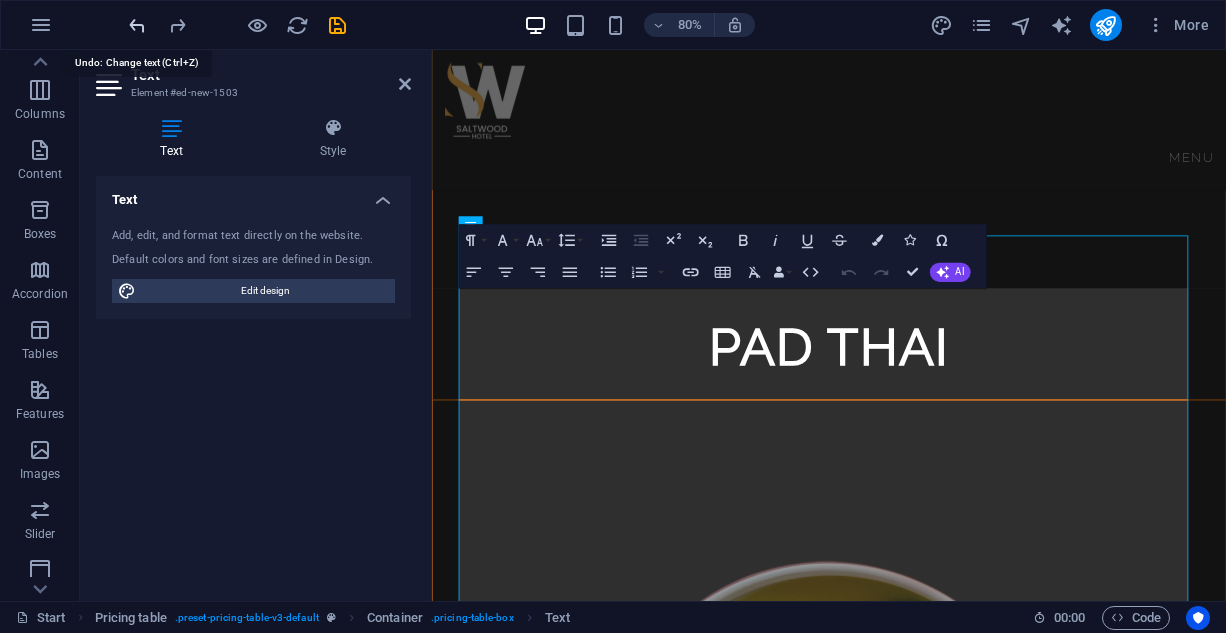 scroll, scrollTop: 5637, scrollLeft: 0, axis: vertical 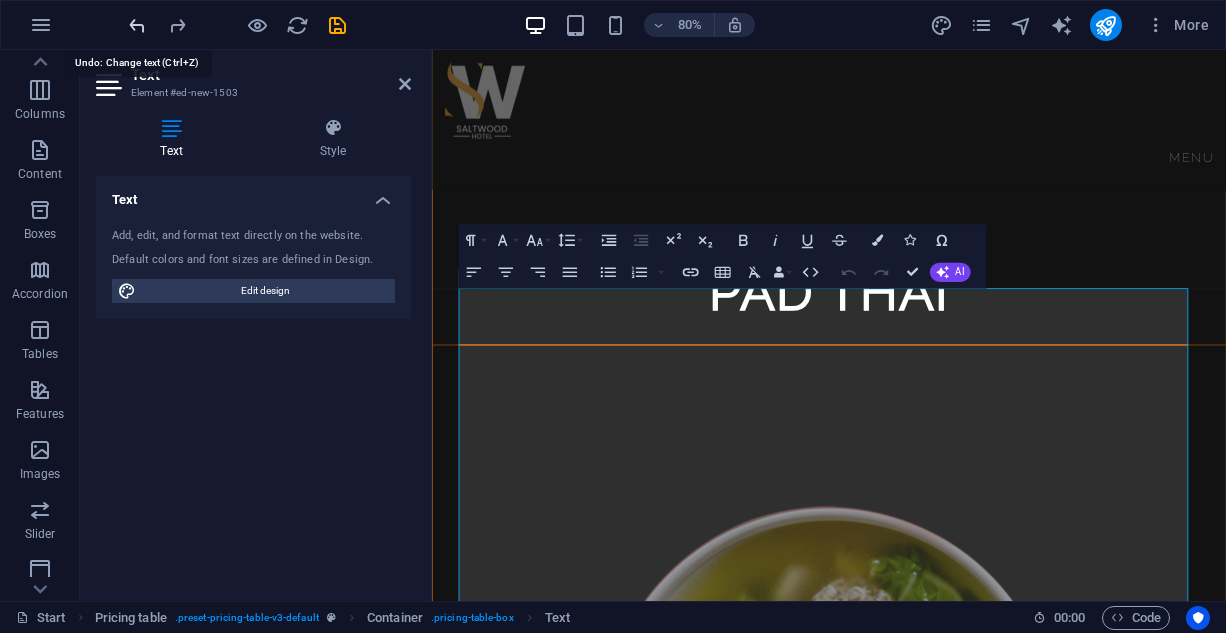 click at bounding box center (137, 25) 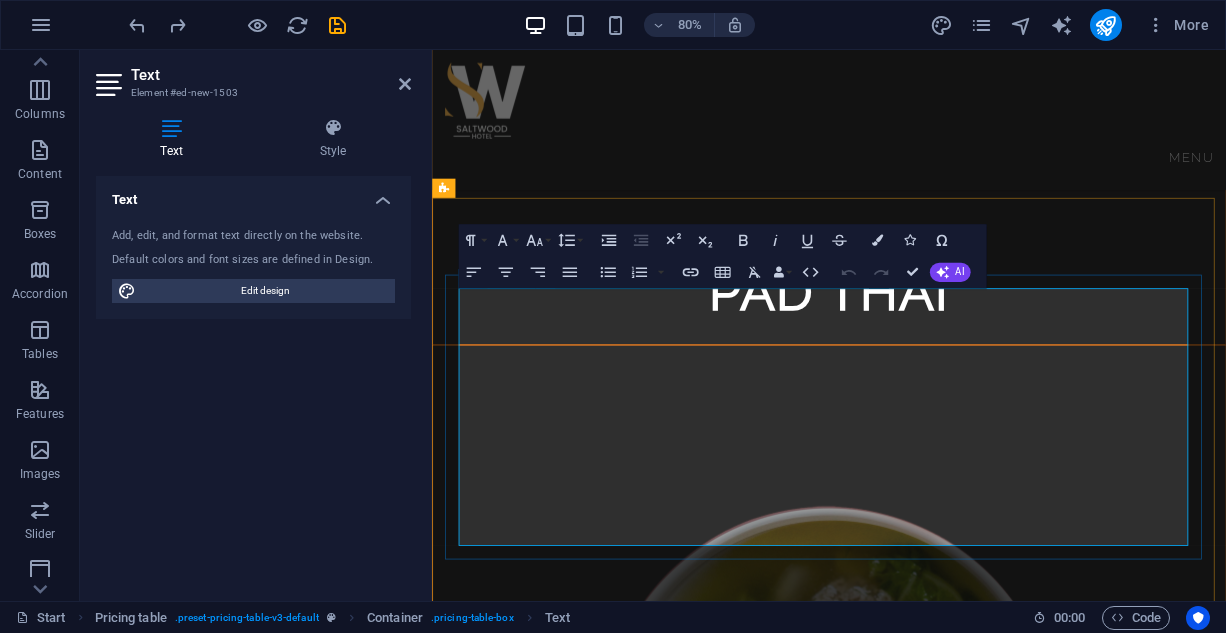 click on "Item 1 Lorem ipsum dolor sit amet, consectetur. $ 10 Item 2 Lorem ipsum dolor sit amet, consectetur. $ 10 Item 3 Lorem ipsum dolor sit amet, consectetur. $ 10 Item 4 Lorem ipsum dolor sit amet, consectetur. $ 10 Item 5 Lorem ipsum dolor sit amet, consectetur. $ 10" at bounding box center (928, 1869) 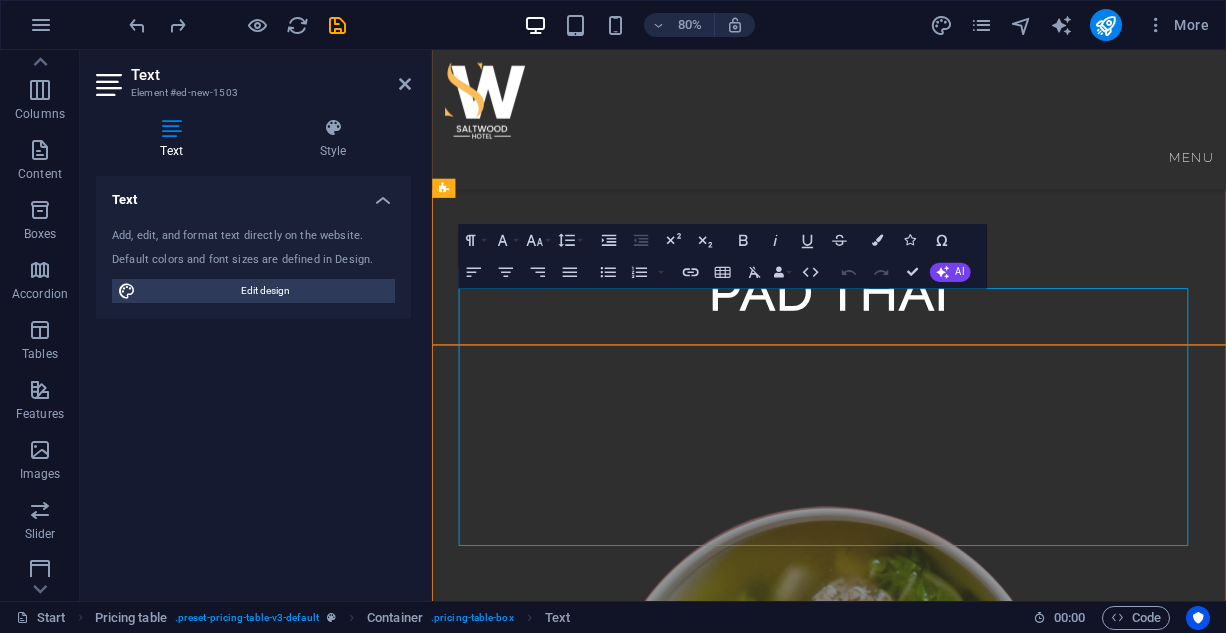 click on "Item 1 Lorem ipsum dolor sit amet, consectetur. $ 10 Item 2 Lorem ipsum dolor sit amet, consectetur. $ 10 Item 3 Lorem ipsum dolor sit amet, consectetur. $ 10 Item 4 Lorem ipsum dolor sit amet, consectetur. $ 10 Item 5 Lorem ipsum dolor sit amet, consectetur. $ 10" at bounding box center (928, 1869) 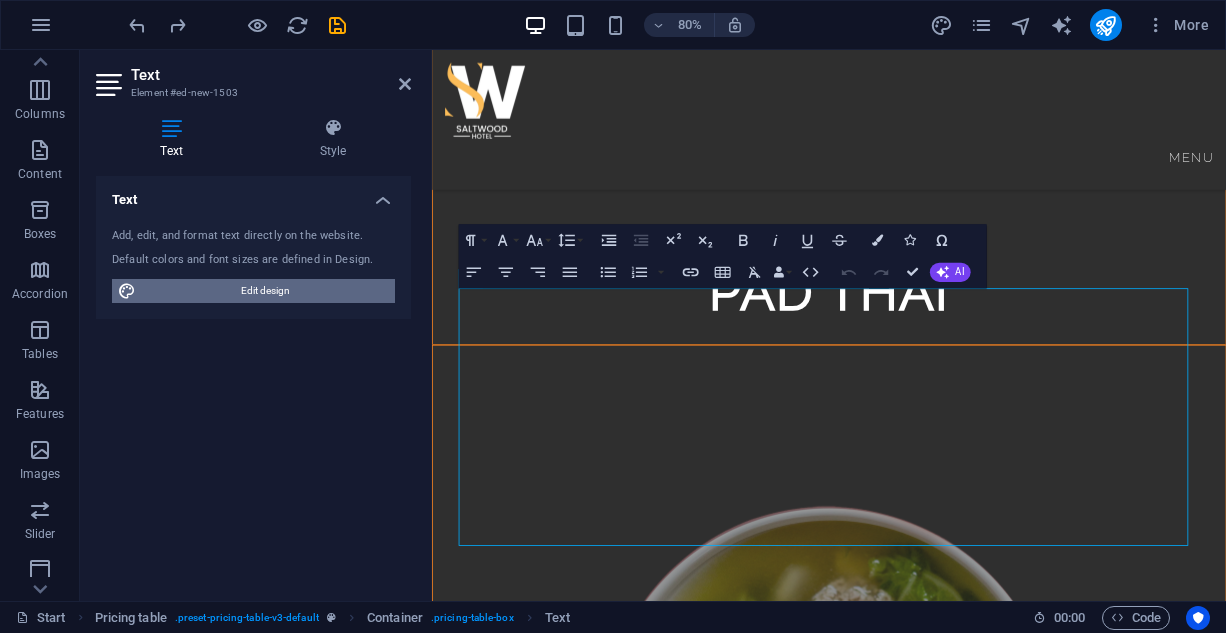 click on "Edit design" at bounding box center [265, 291] 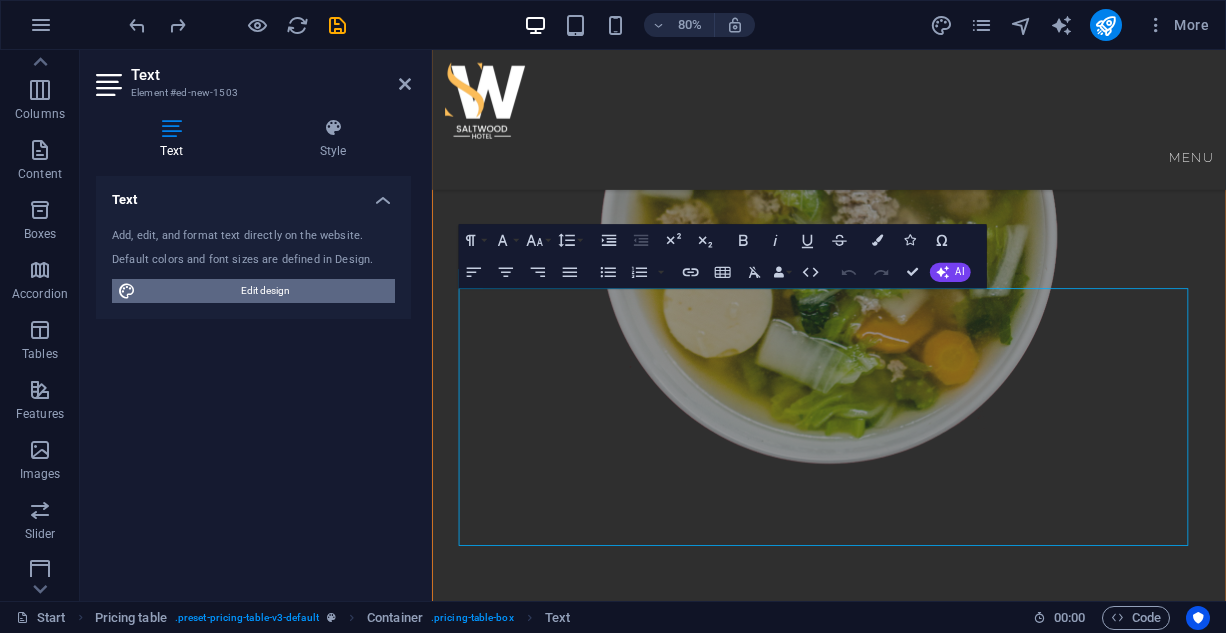 select on "px" 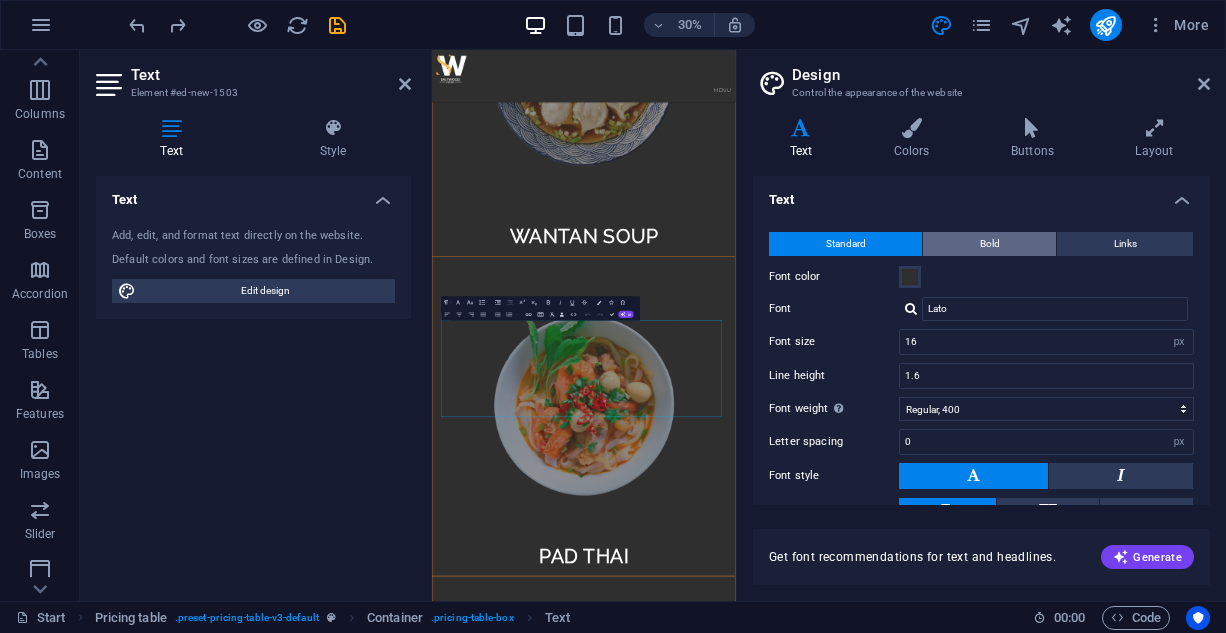 click on "Bold" at bounding box center [990, 244] 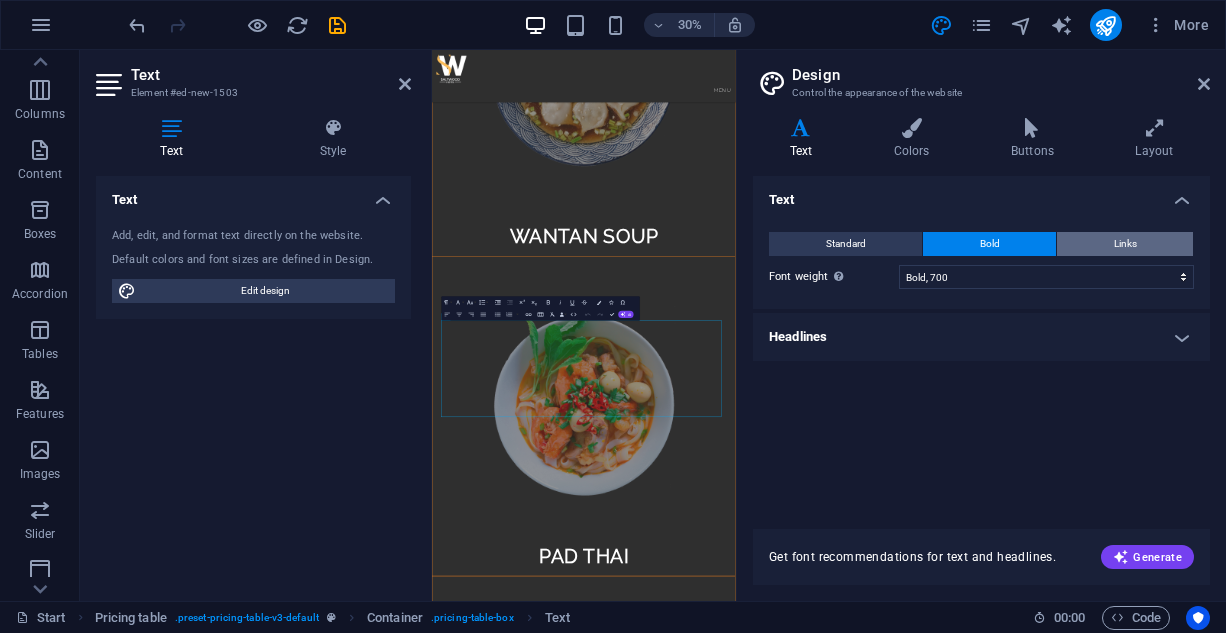 click on "Links" at bounding box center [1125, 244] 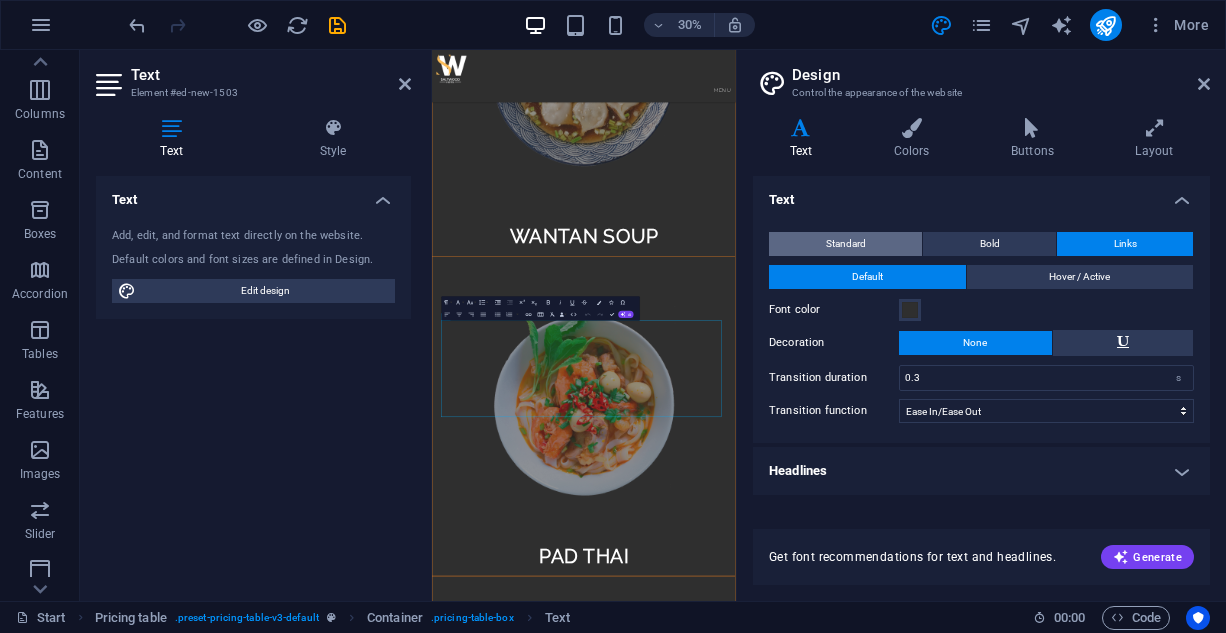 click on "Standard" at bounding box center [845, 244] 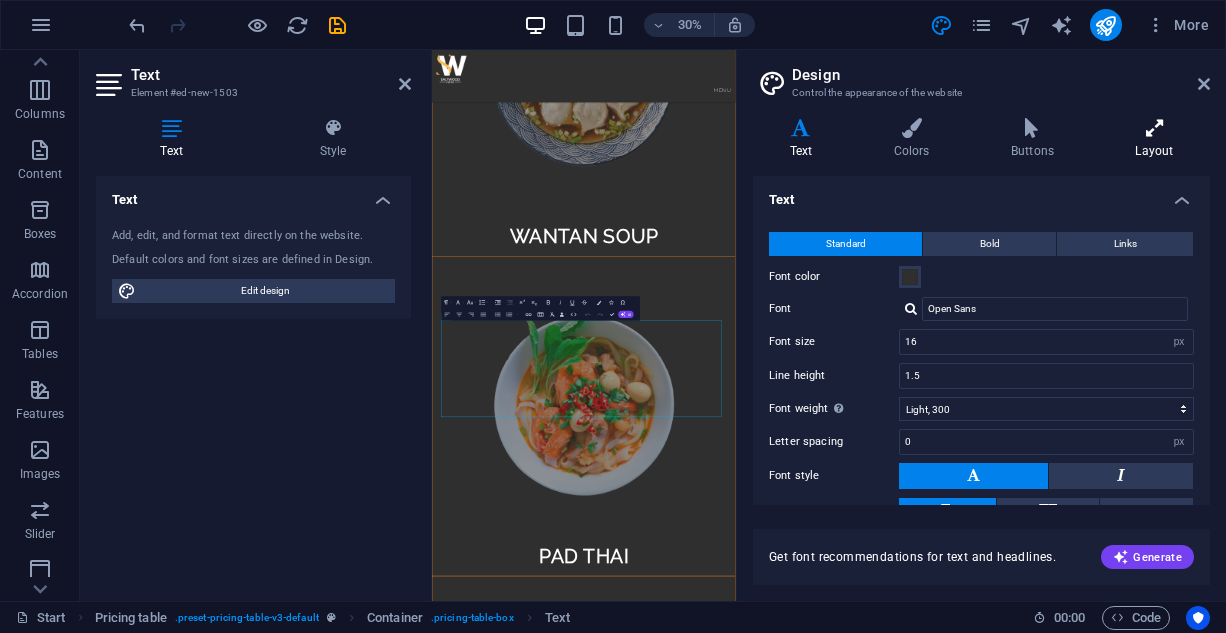 click on "Layout" at bounding box center (1154, 139) 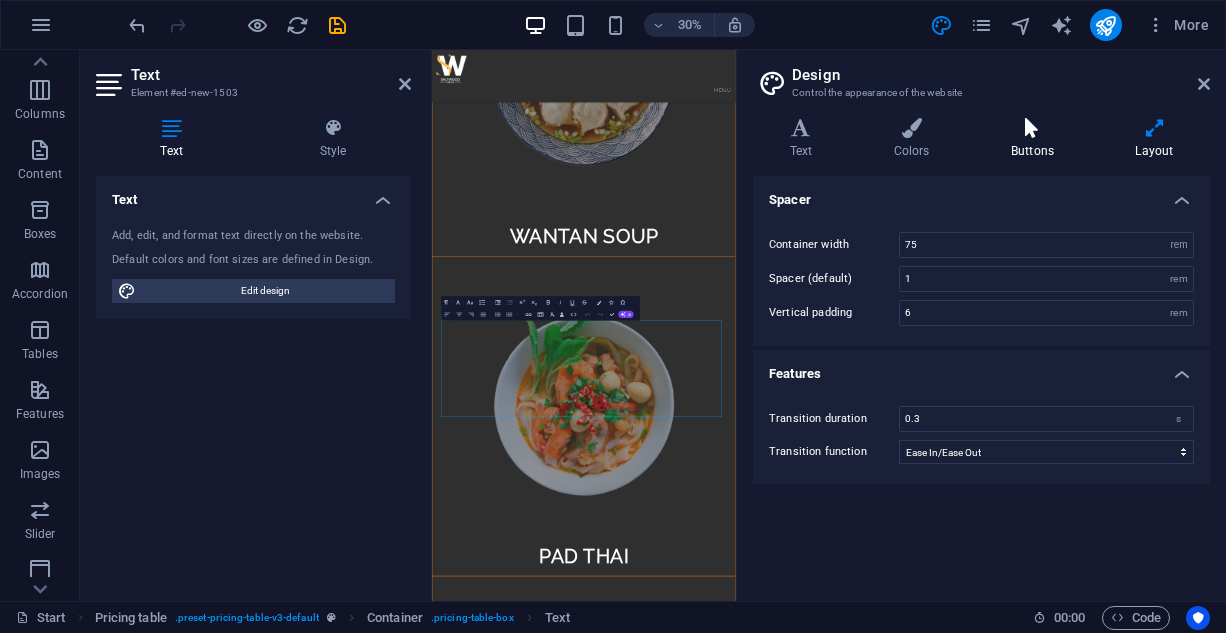 click on "Buttons" at bounding box center [1036, 139] 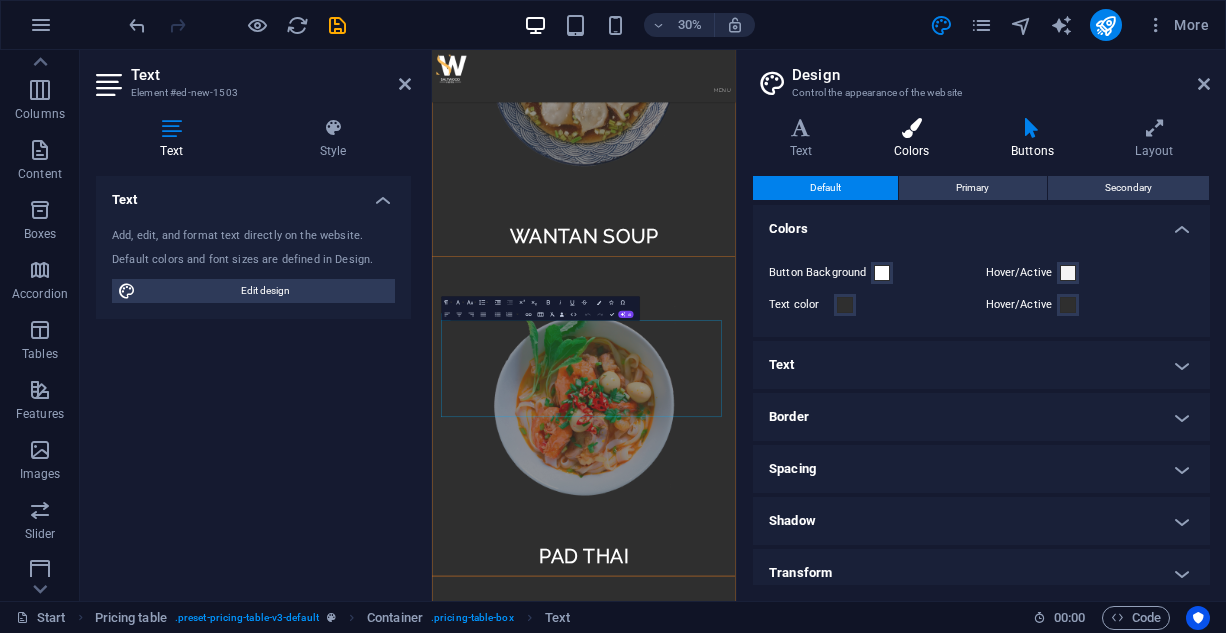 click at bounding box center [911, 128] 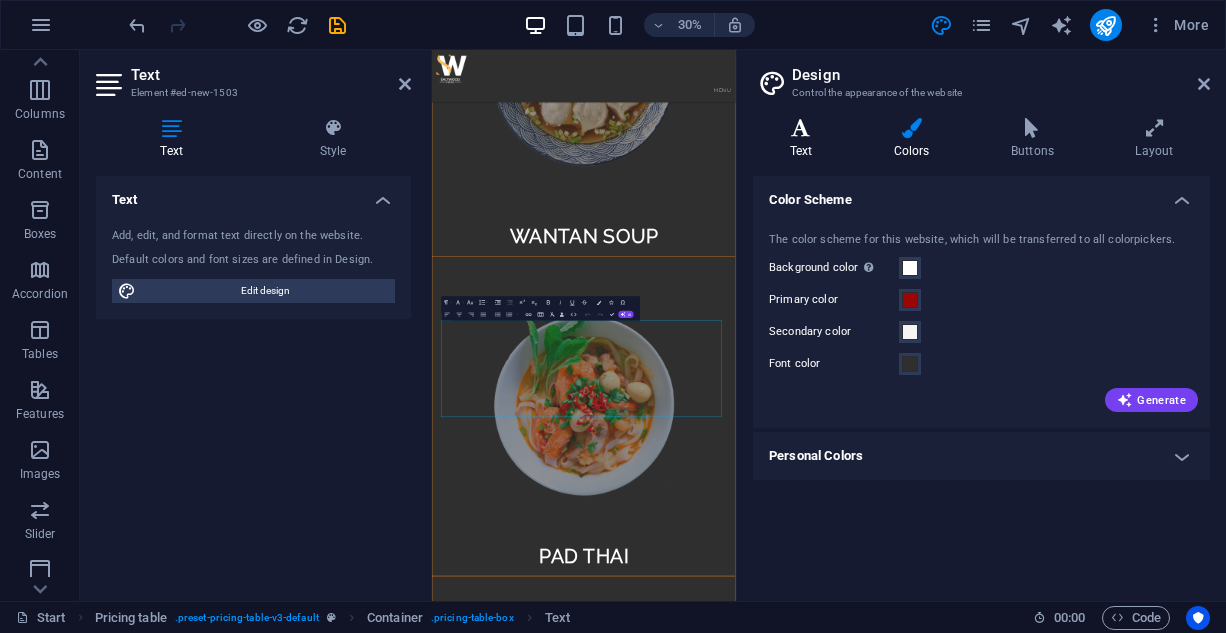 click at bounding box center (801, 128) 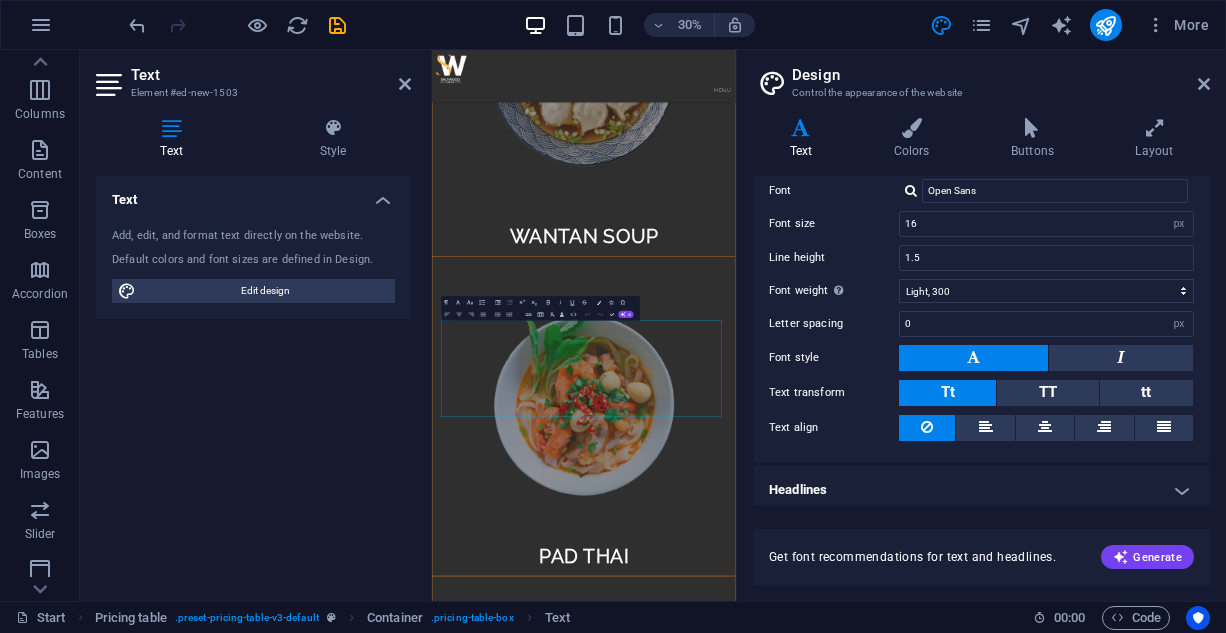 scroll, scrollTop: 122, scrollLeft: 0, axis: vertical 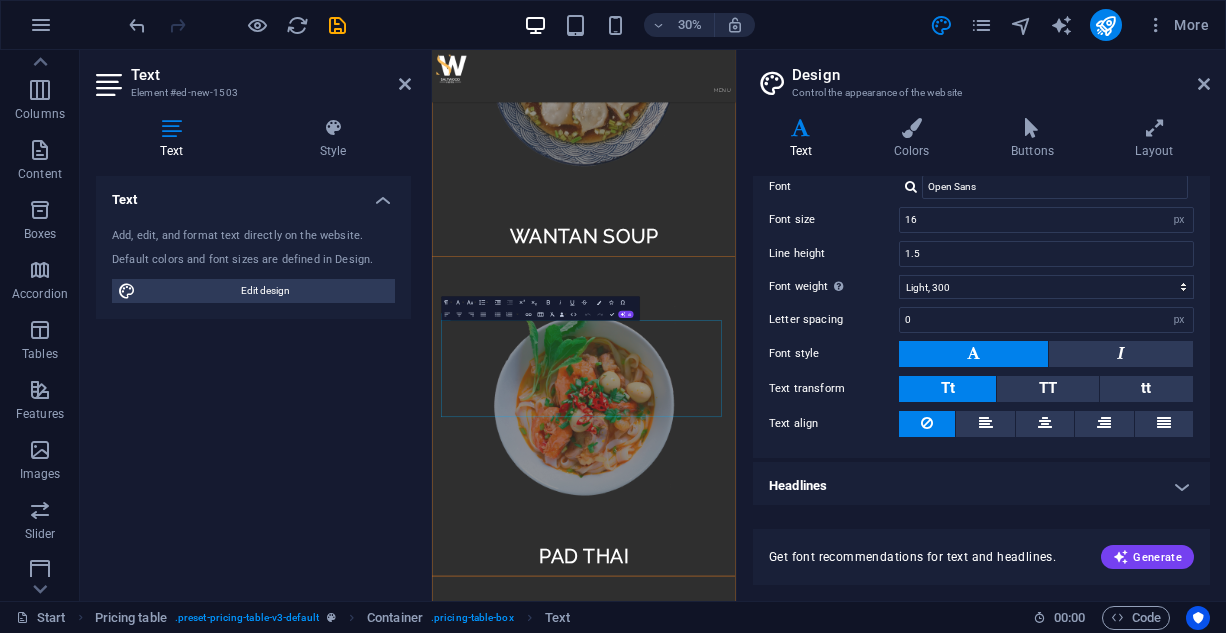 click on "Headlines" at bounding box center (981, 486) 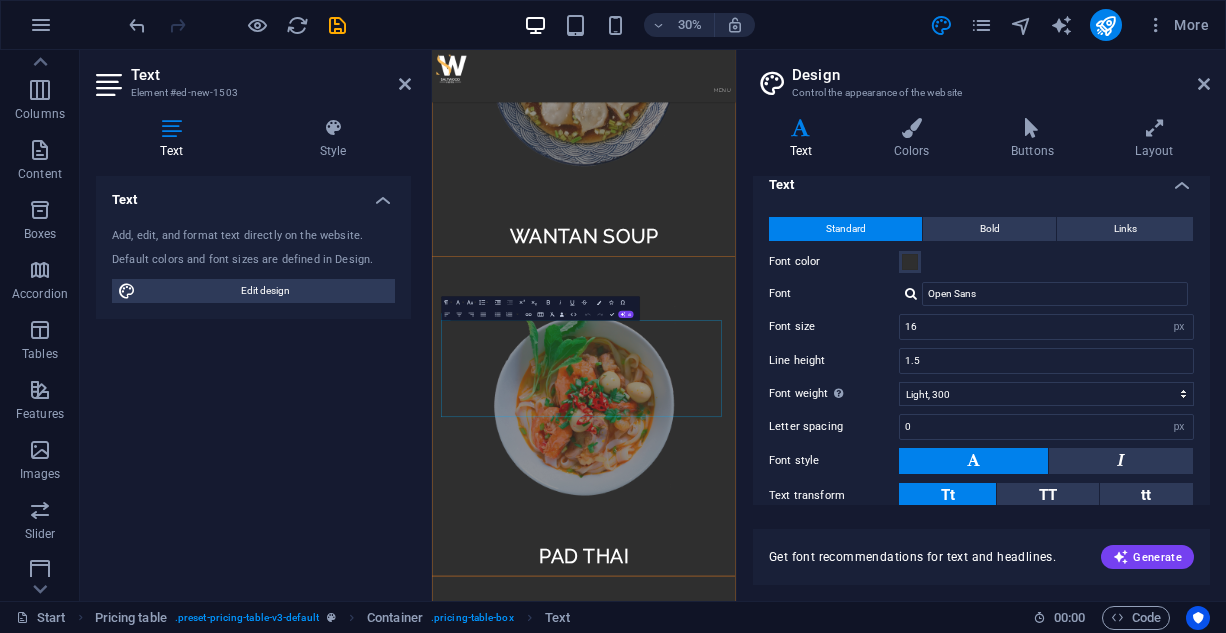 scroll, scrollTop: 8, scrollLeft: 0, axis: vertical 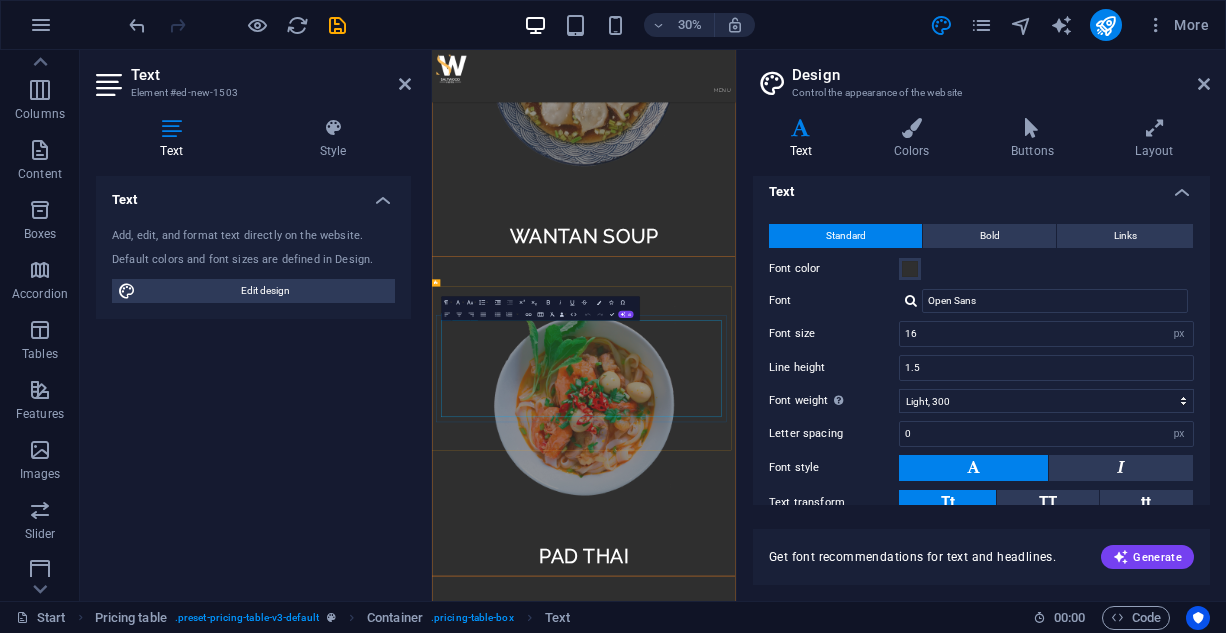 click on "Item 1 Lorem ipsum dolor sit amet, consectetur. $ 10 Item 2 Lorem ipsum dolor sit amet, consectetur. $ 10 Item 3 Lorem ipsum dolor sit amet, consectetur. $ 10 Item 4 Lorem ipsum dolor sit amet, consectetur. $ 10 Item 5 Lorem ipsum dolor sit amet, consectetur. $ 10" at bounding box center (938, 3275) 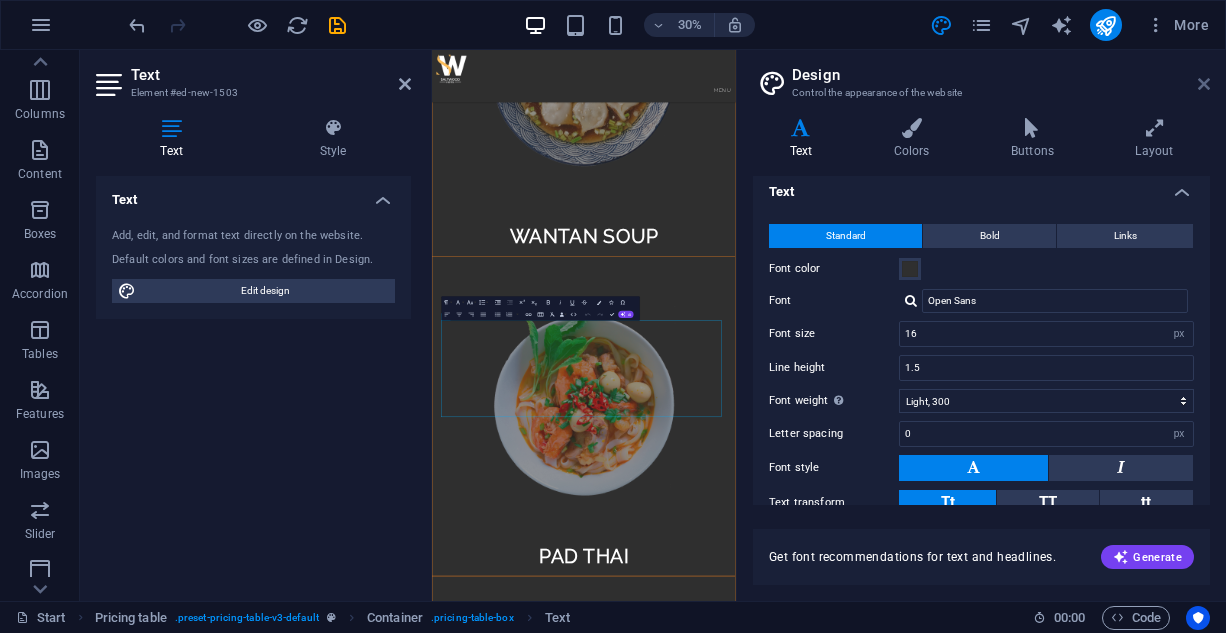 click at bounding box center [1204, 84] 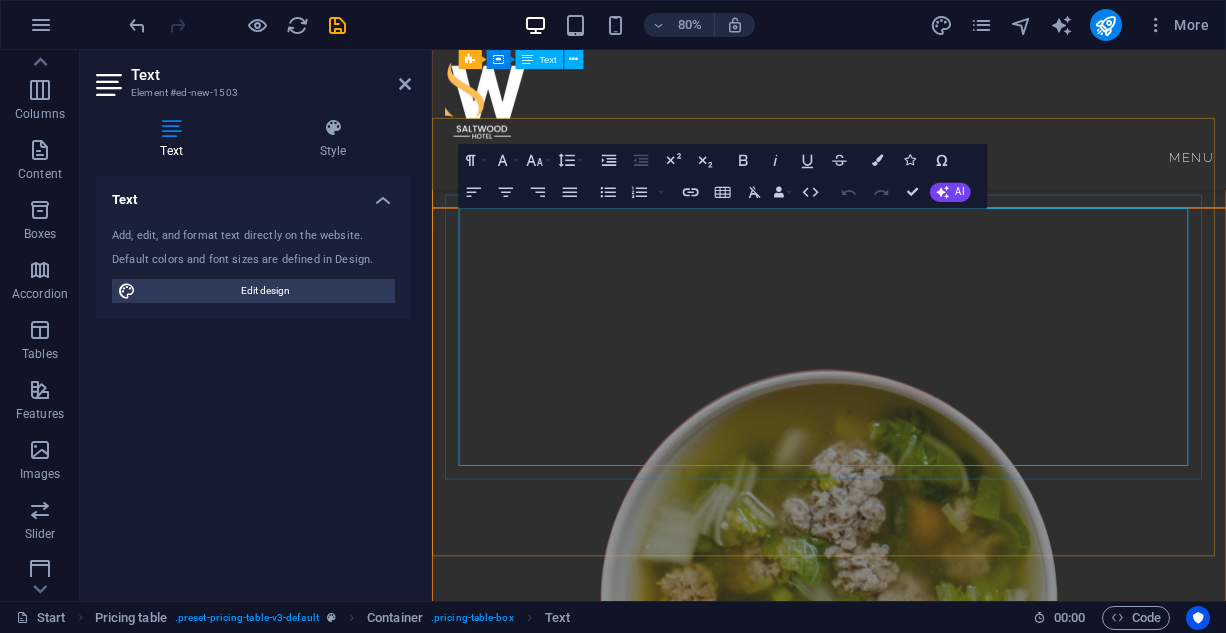 scroll, scrollTop: 5737, scrollLeft: 0, axis: vertical 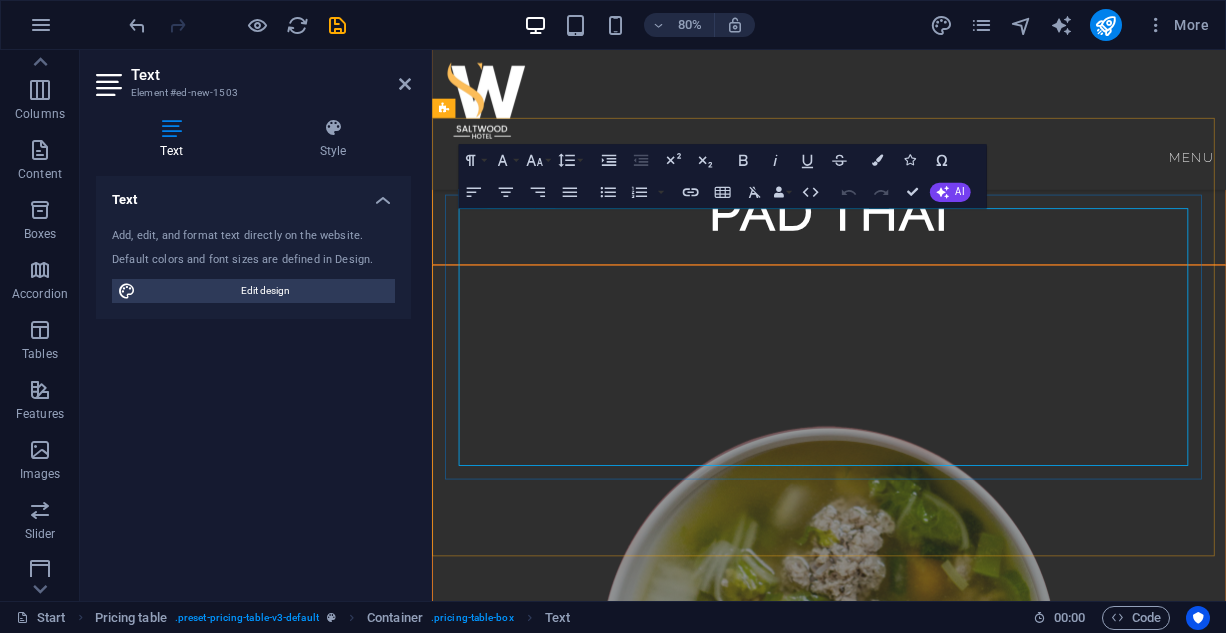 click on "Item 1 Lorem ipsum dolor sit amet, consectetur. $ 10 Item 2 Lorem ipsum dolor sit amet, consectetur. $ 10 Item 3 Lorem ipsum dolor sit amet, consectetur. $ 10 Item 4 Lorem ipsum dolor sit amet, consectetur. $ 10 Item 5 Lorem ipsum dolor sit amet, consectetur. $ 10" at bounding box center (928, 1769) 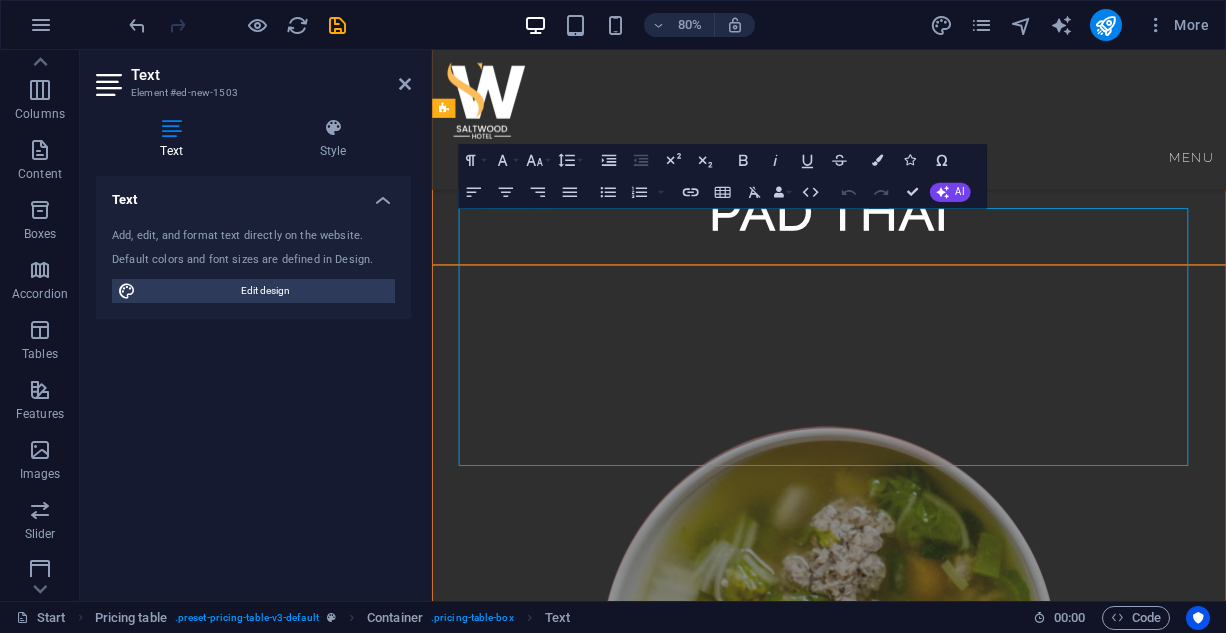 click on "Item 1 Lorem ipsum dolor sit amet, consectetur. $ 10 Item 2 Lorem ipsum dolor sit amet, consectetur. $ 10 Item 3 Lorem ipsum dolor sit amet, consectetur. $ 10 Item 4 Lorem ipsum dolor sit amet, consectetur. $ 10 Item 5 Lorem ipsum dolor sit amet, consectetur. $ 10" at bounding box center [928, 1769] 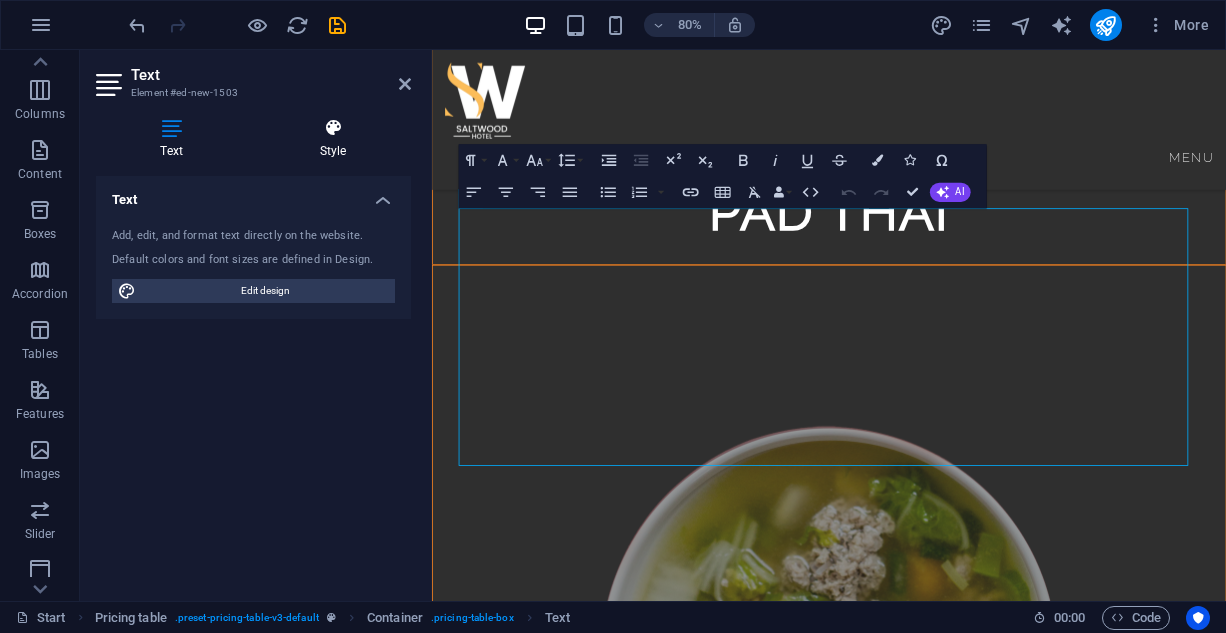 click on "Style" at bounding box center (333, 139) 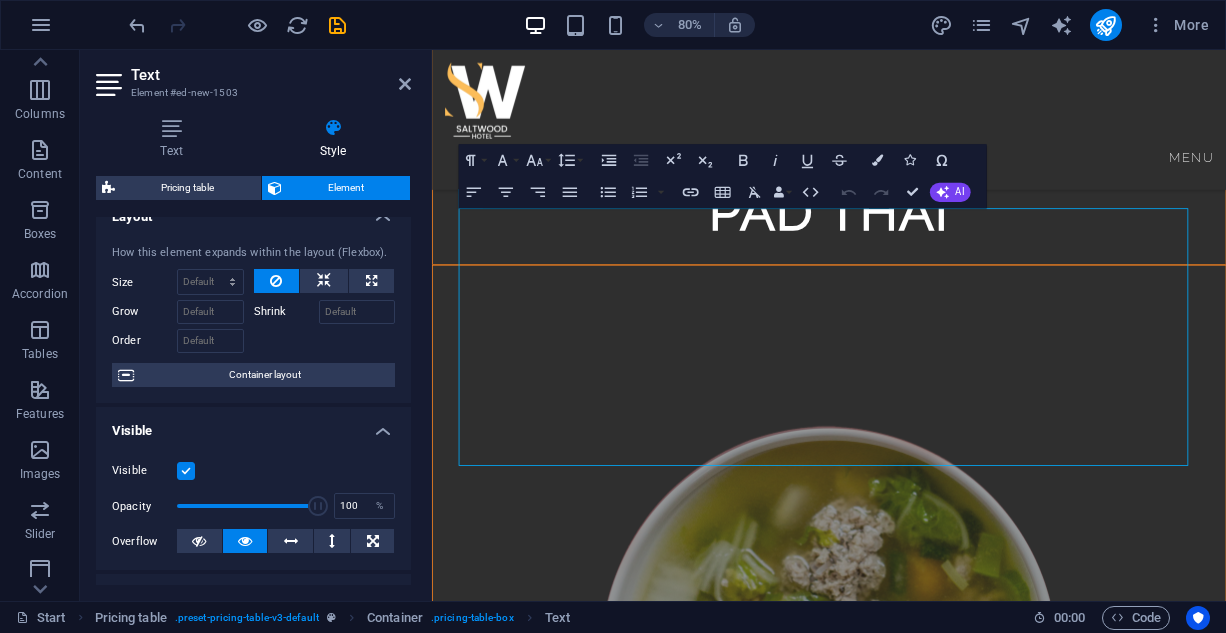 scroll, scrollTop: 0, scrollLeft: 0, axis: both 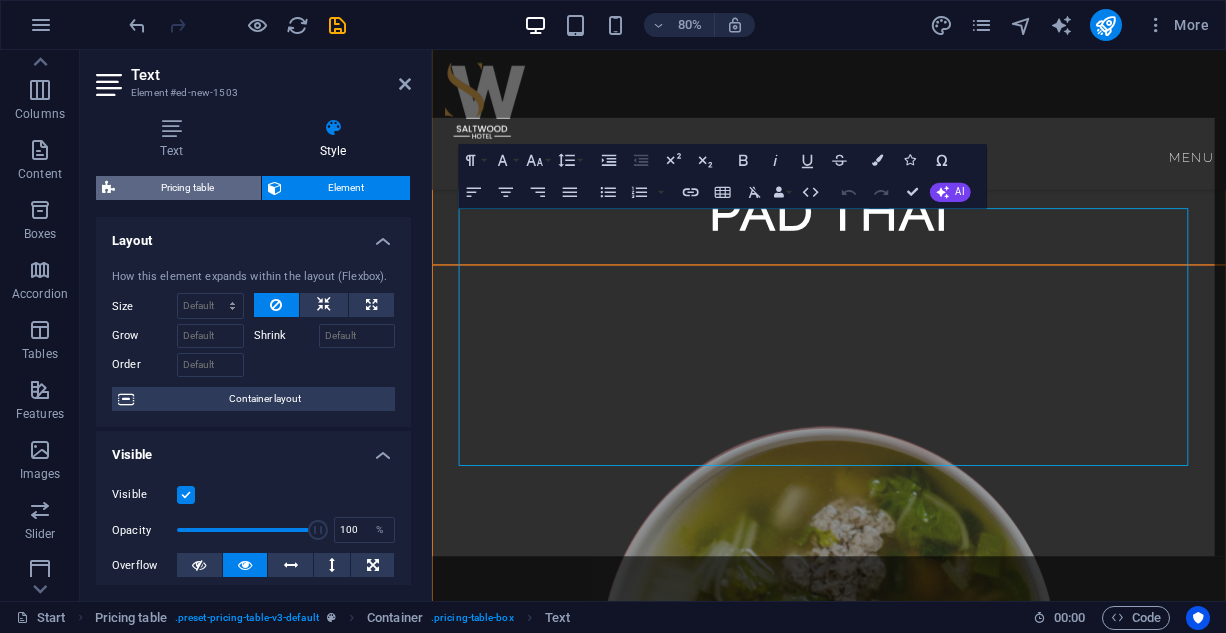 click on "Pricing table" at bounding box center (188, 188) 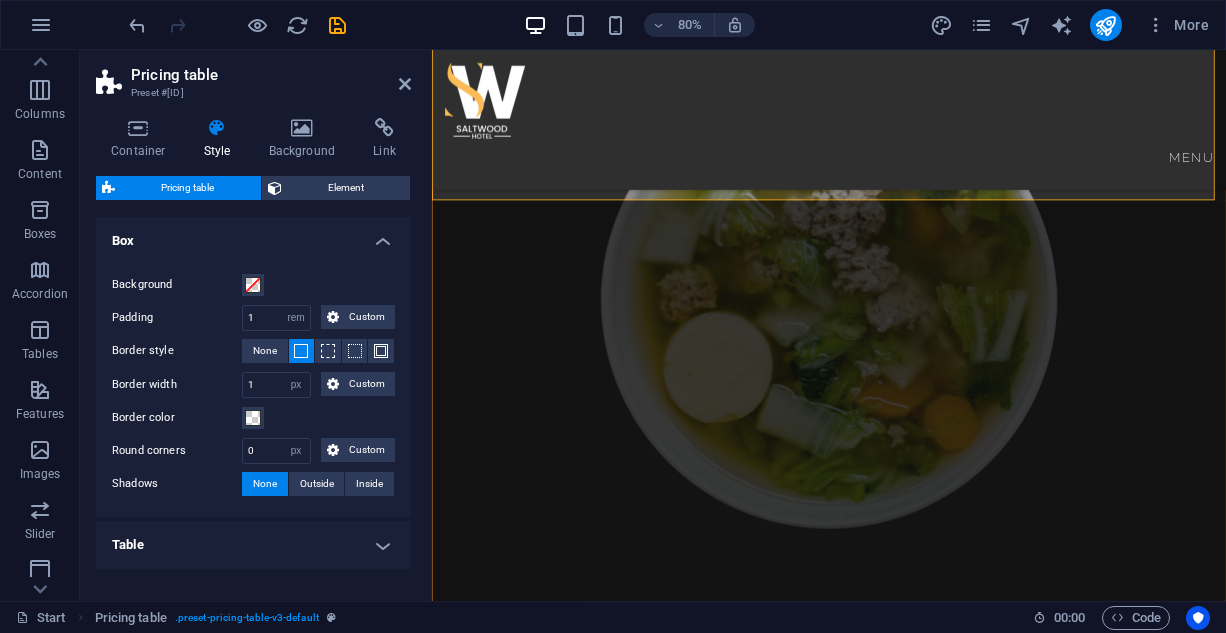 scroll, scrollTop: 5751, scrollLeft: 0, axis: vertical 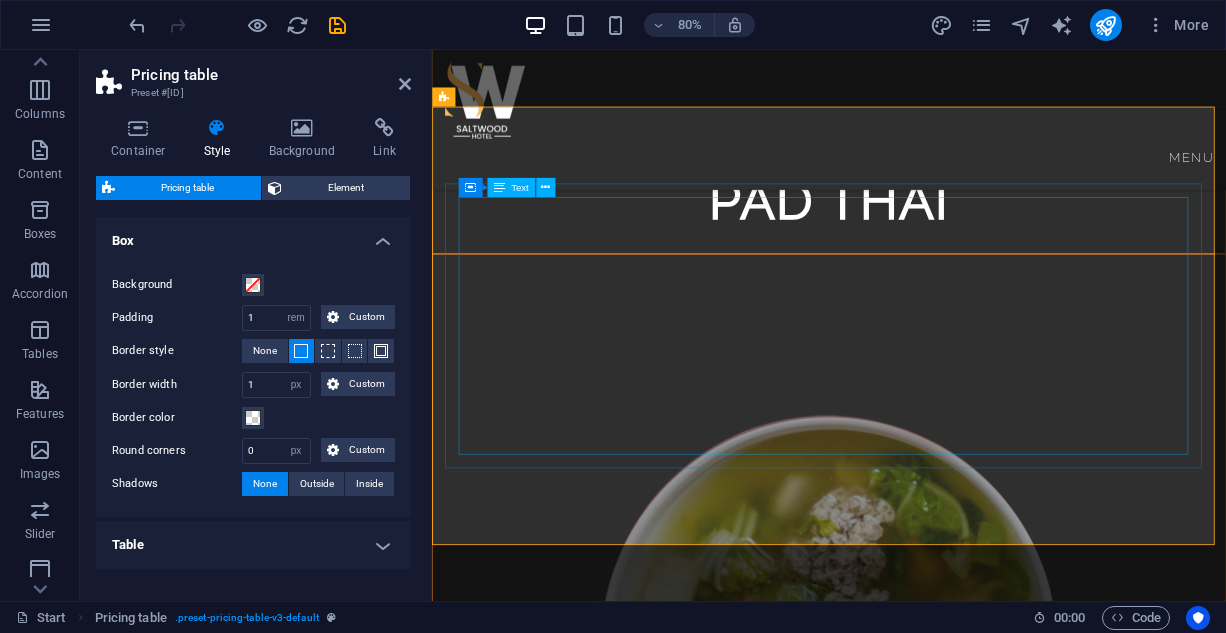 click on "Text" at bounding box center (511, 187) 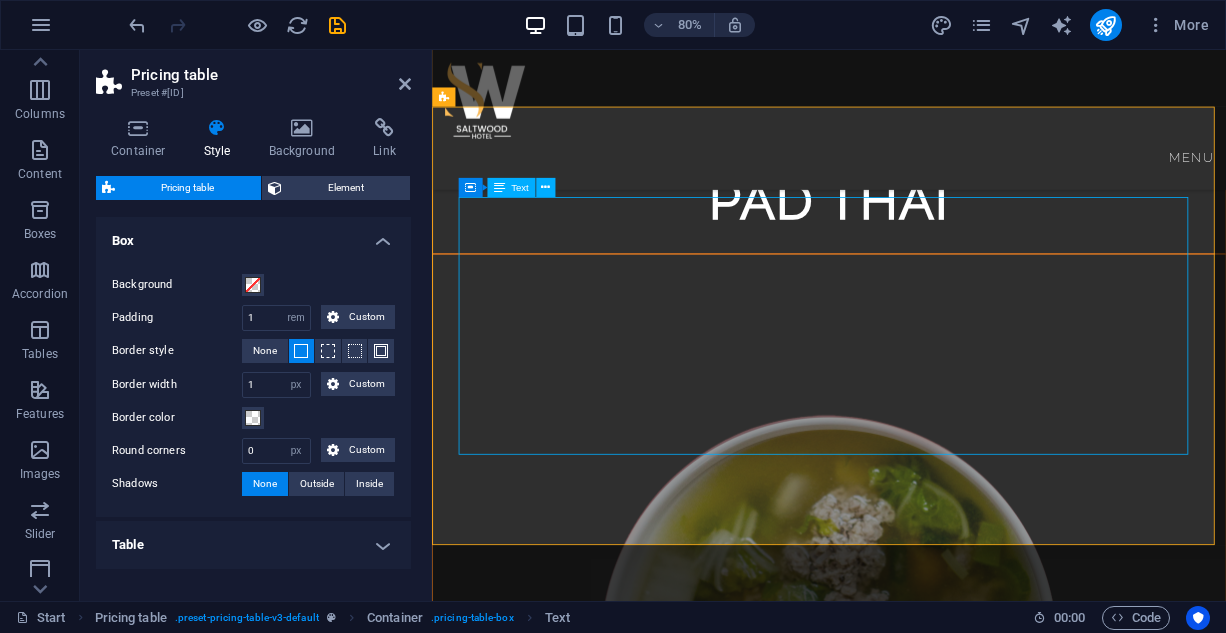 click on "Text" at bounding box center (520, 188) 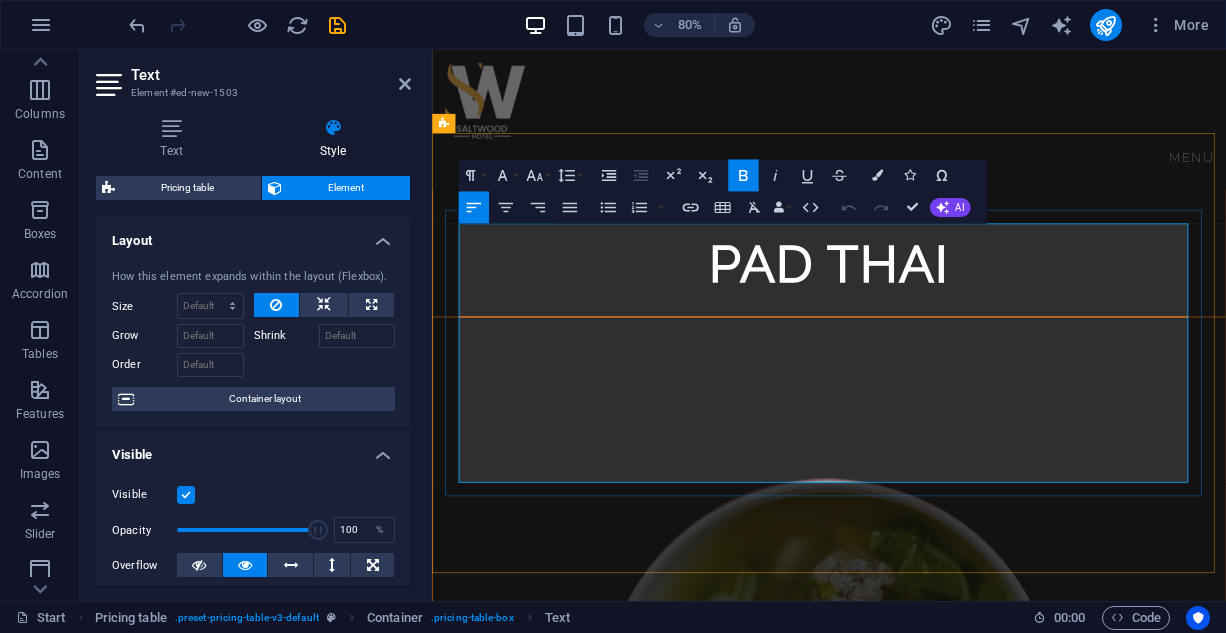 scroll, scrollTop: 5634, scrollLeft: 0, axis: vertical 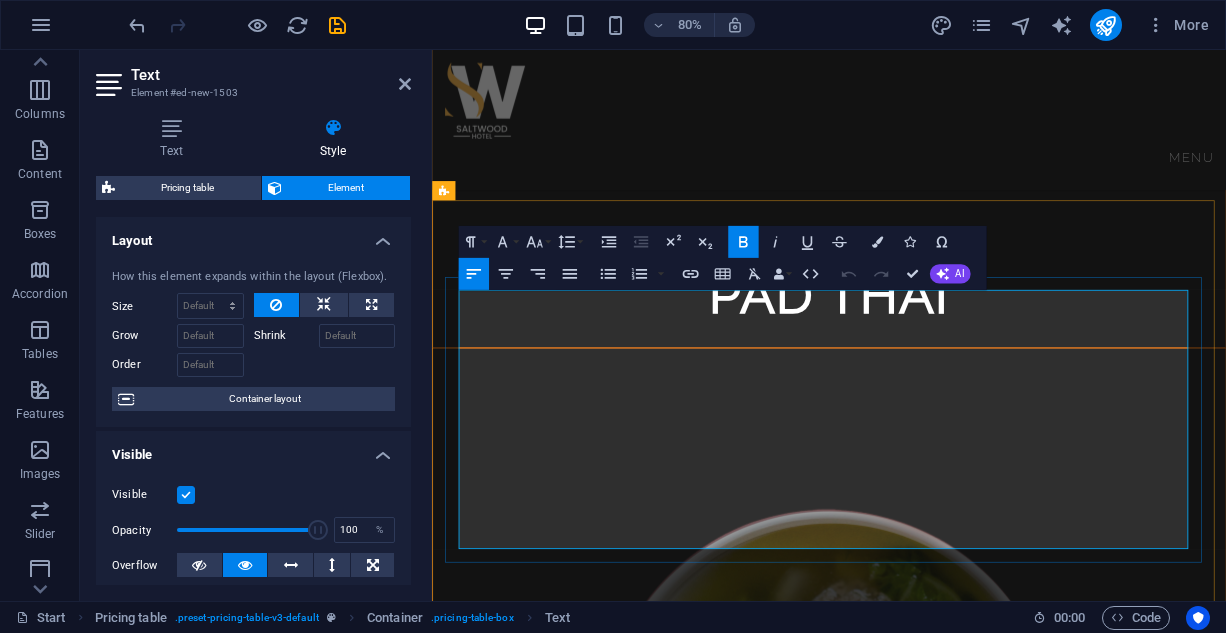 click on "Item 2 Lorem ipsum dolor sit amet, consectetur." at bounding box center [883, 1807] 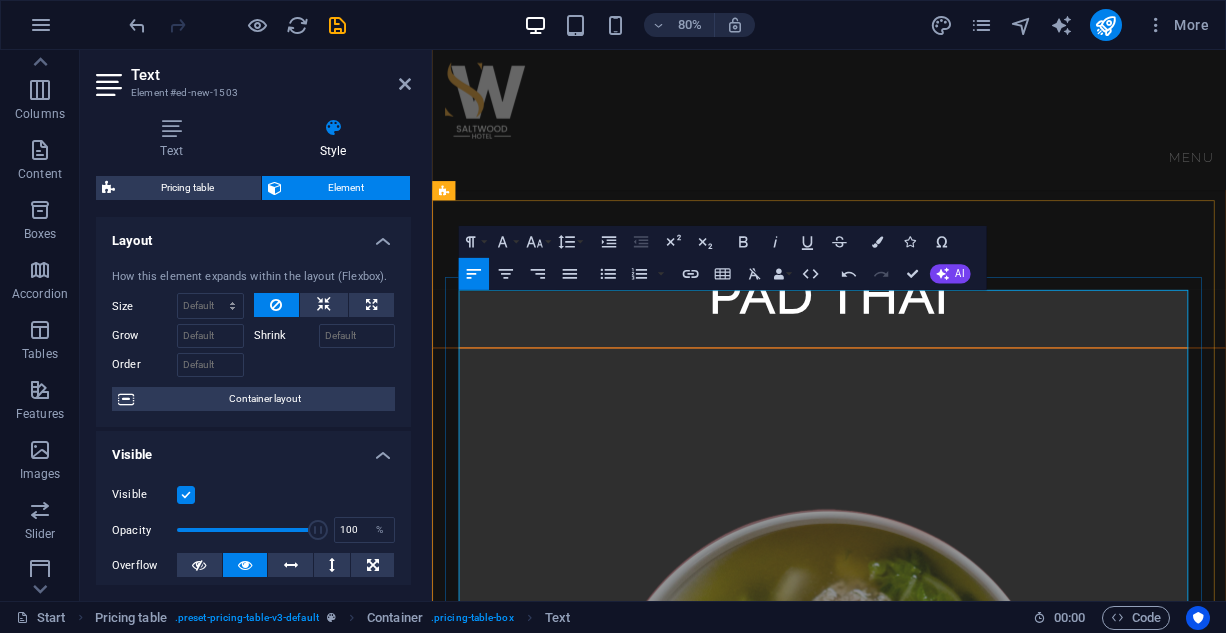 click on "Bacon, sausages, egg, baked beans and mushrooms tomato                      14,200" at bounding box center [927, 1776] 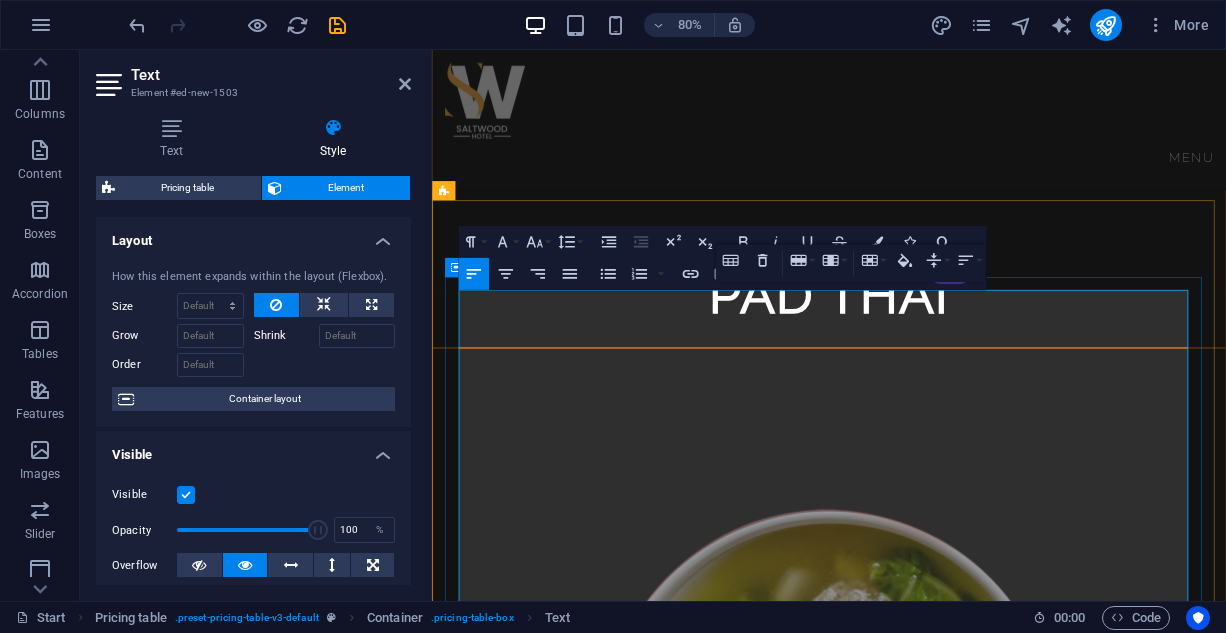 type 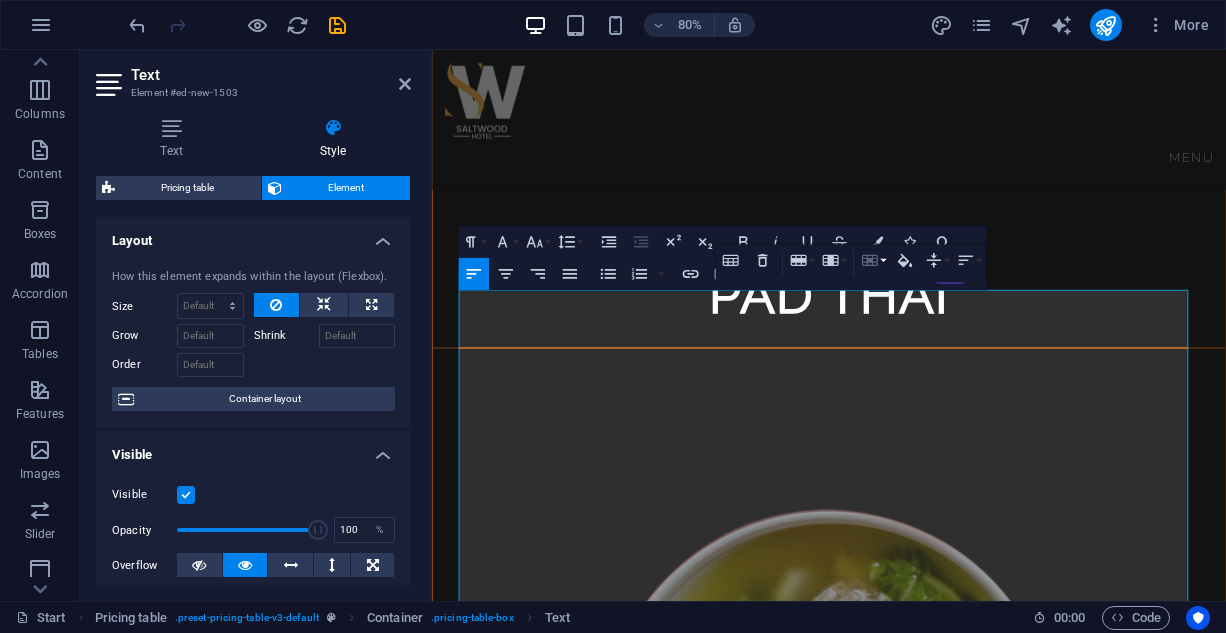 click 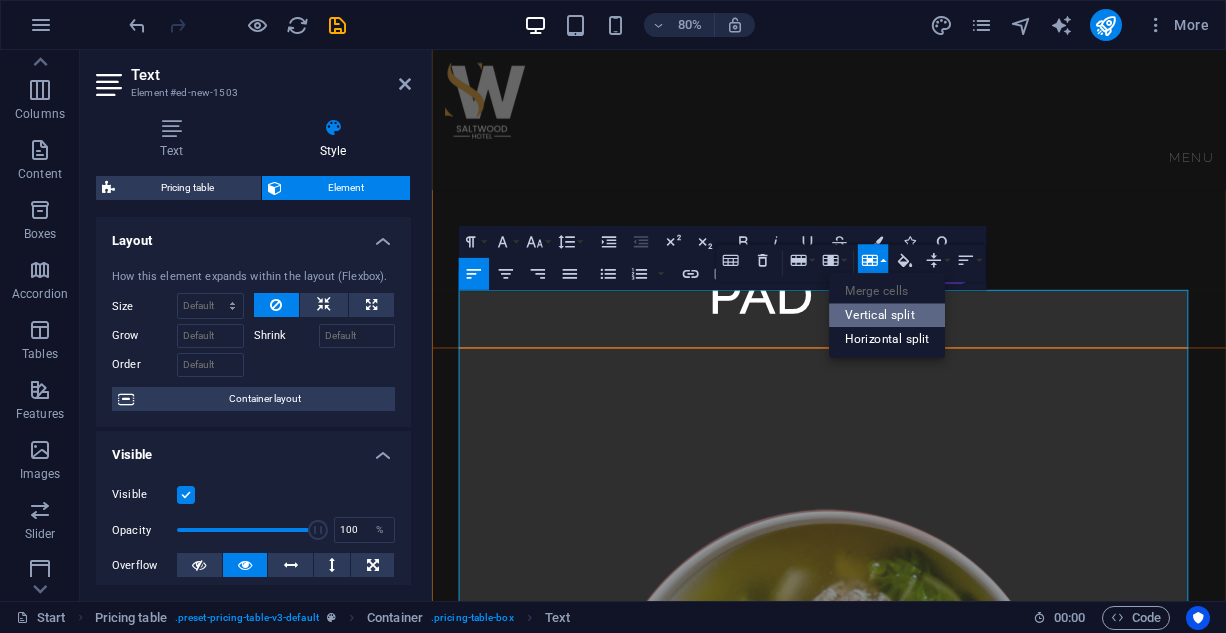click on "Vertical split" at bounding box center (887, 315) 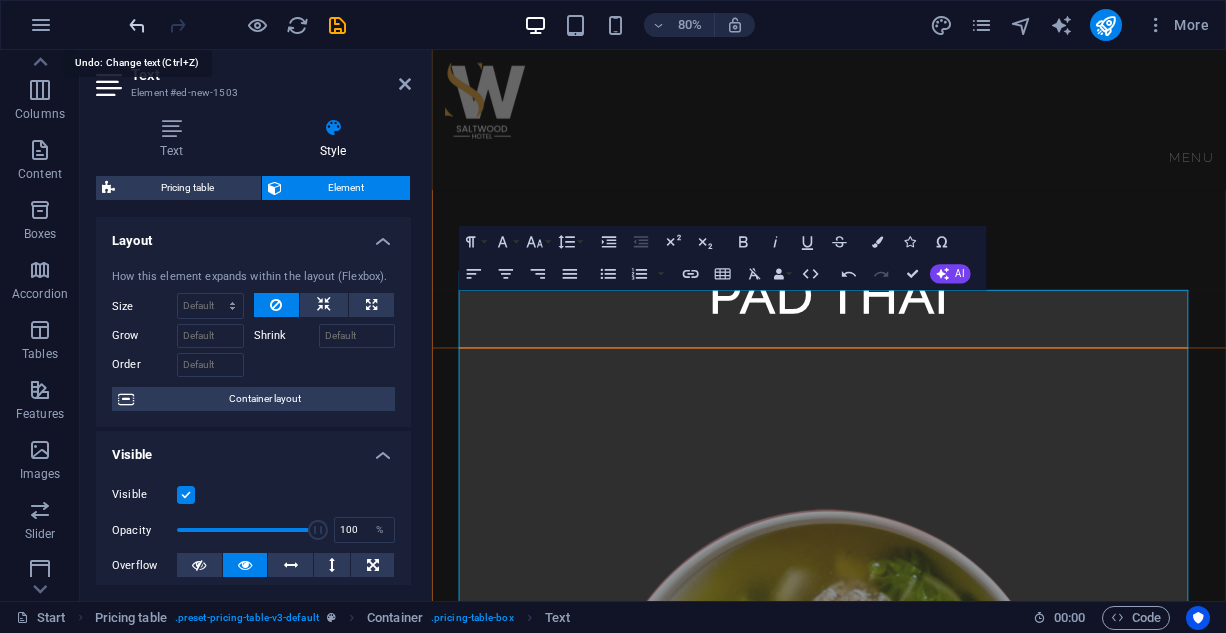 click at bounding box center [137, 25] 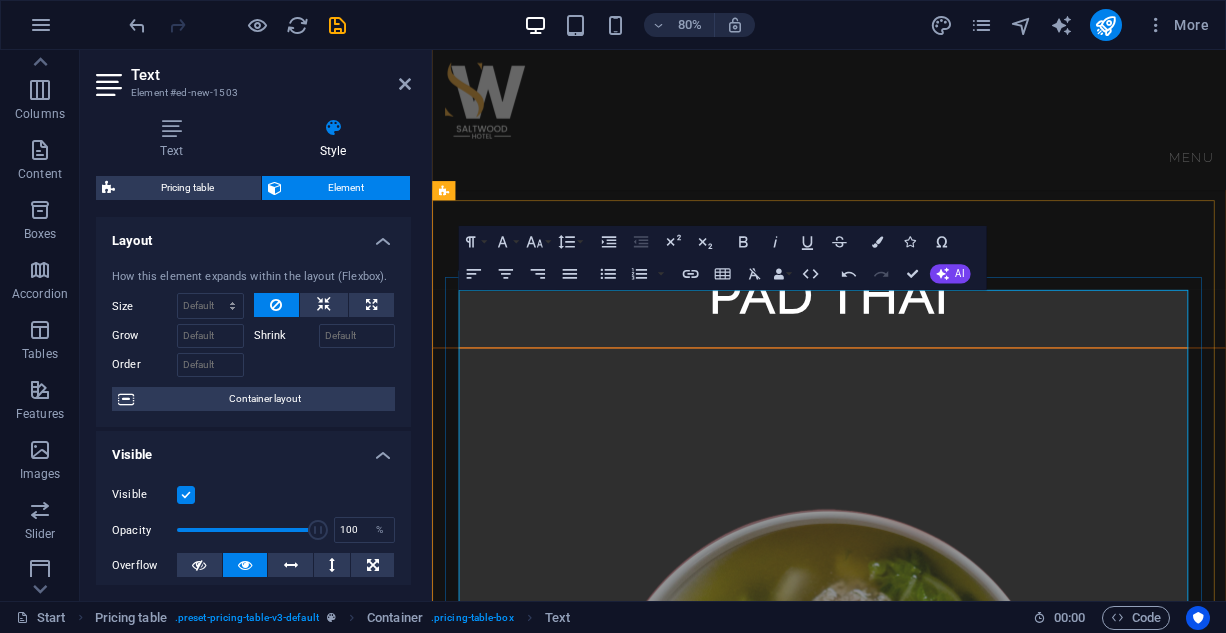 click on "Pancake, Bacon, Sausages, and Egg Potato.                                            14,200" at bounding box center [696, 1875] 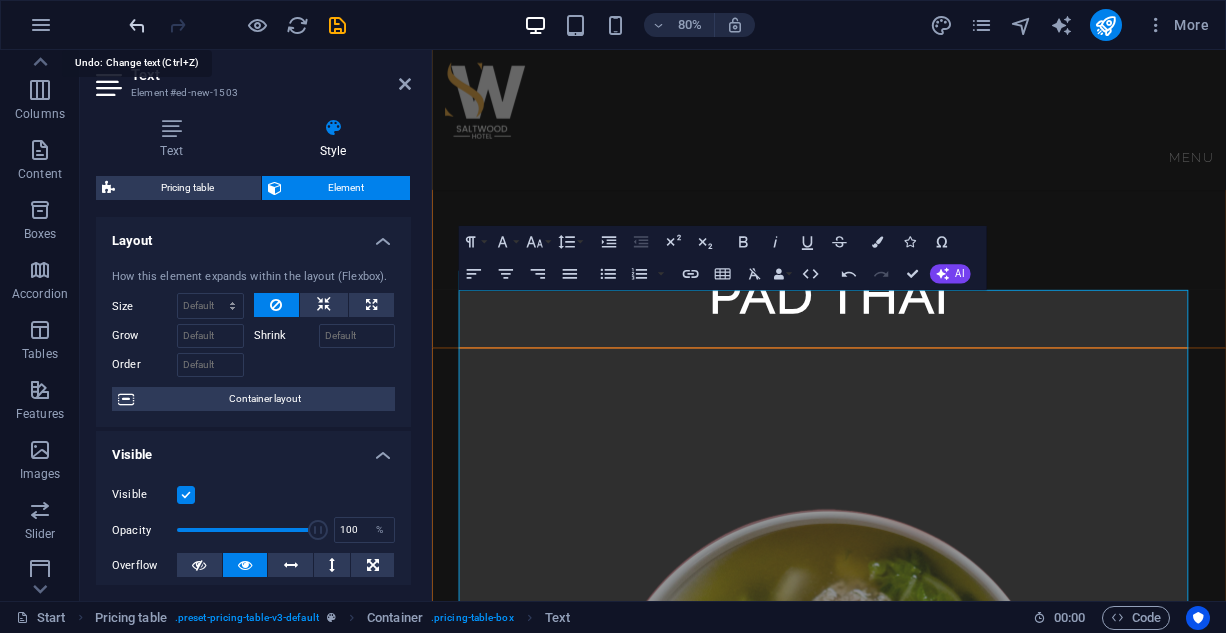 click at bounding box center (137, 25) 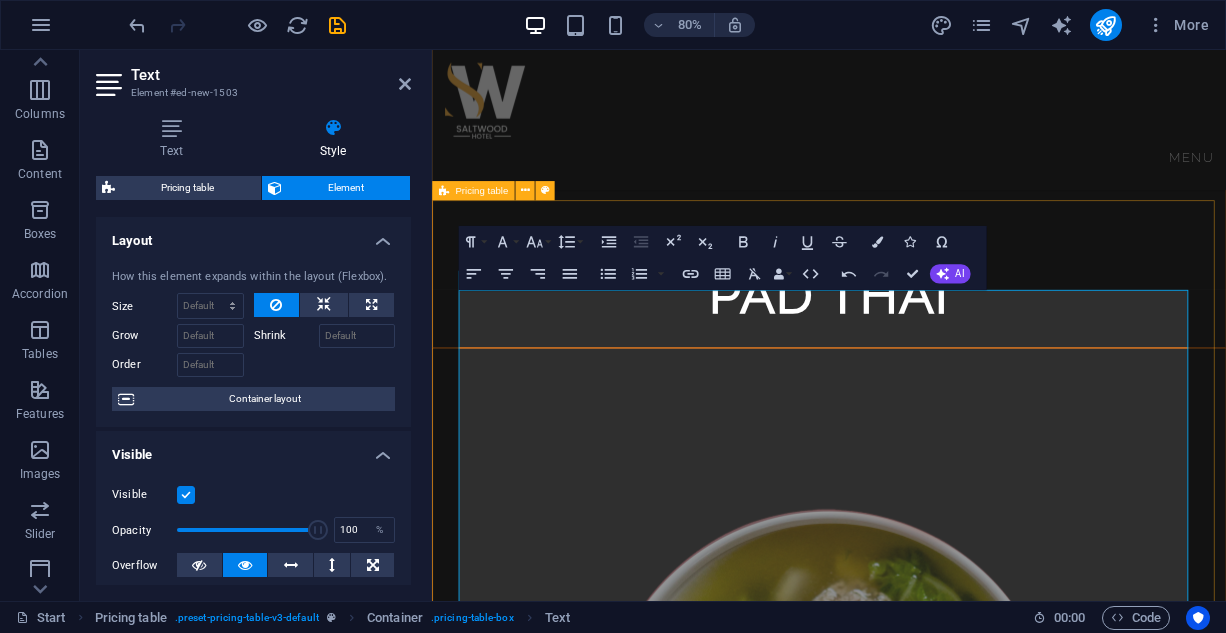 click on "BREAKFAST ENGLISH BREAKFAST: Bacon, sausages, egg, baked beans and mushrooms tomato                         14,200   AMERICAN BREAKFAST: Pancake, Bacon, Sausages, and Egg Potato.                                            14,200 NIGERIAN BREAKFAST: Dice tomato, bell pepper, egg, served with yam                                      9,400 Plantain , fried or boiled YAMARITA: MADE WITH Yam, Egg, and Tomato Sauce                                                                  9,100 STARTERS CHICKEN TAQUITOS: Shredded chicken mix with cheese                                                          8,900 SPRING ROLL: Varieties of veg and shredded chicken                                                    6,500 SAMOSA: Blended beef mix veg                                                                              7,200 MEAT BALLS:" at bounding box center (928, 2332) 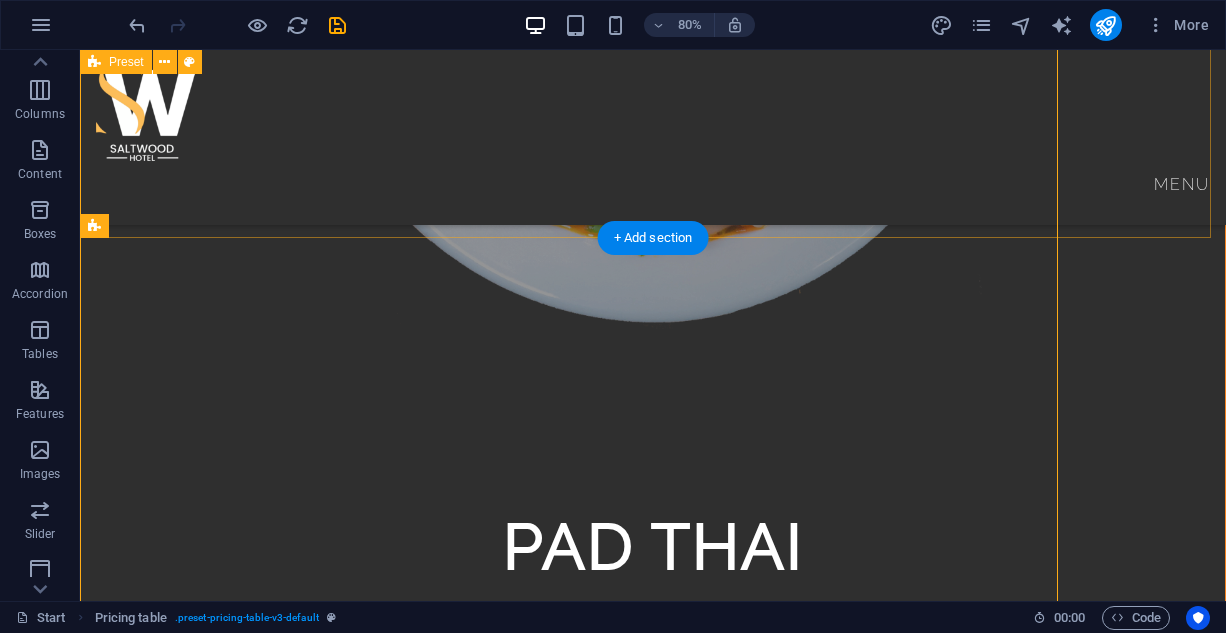 scroll, scrollTop: 6098, scrollLeft: 0, axis: vertical 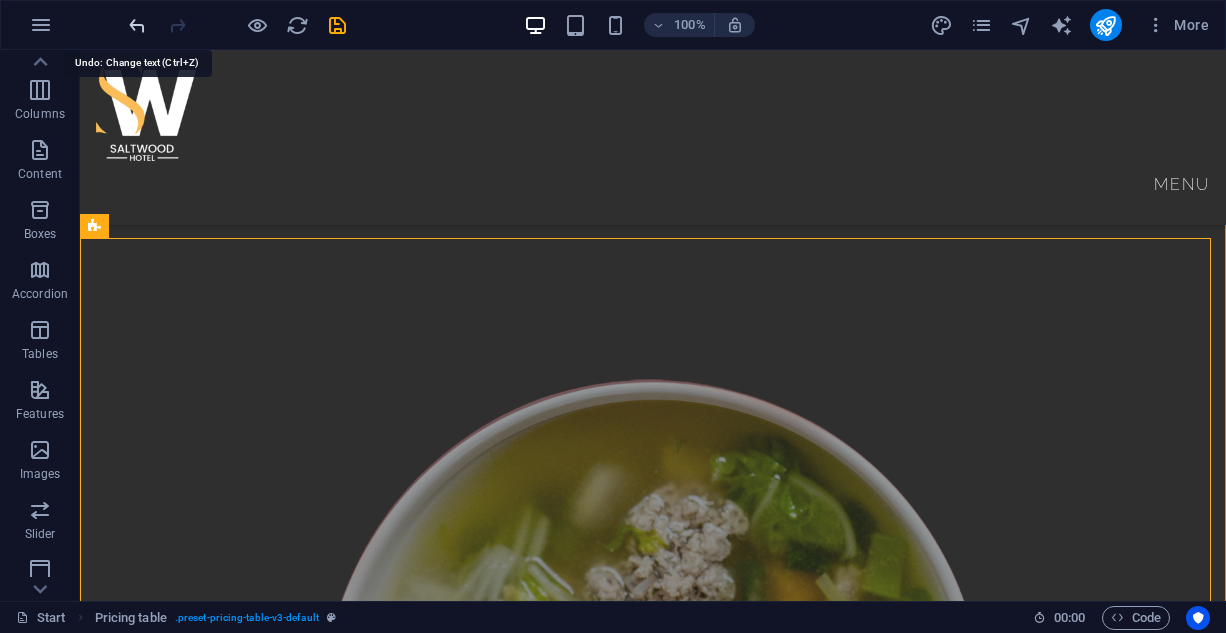 click at bounding box center [137, 25] 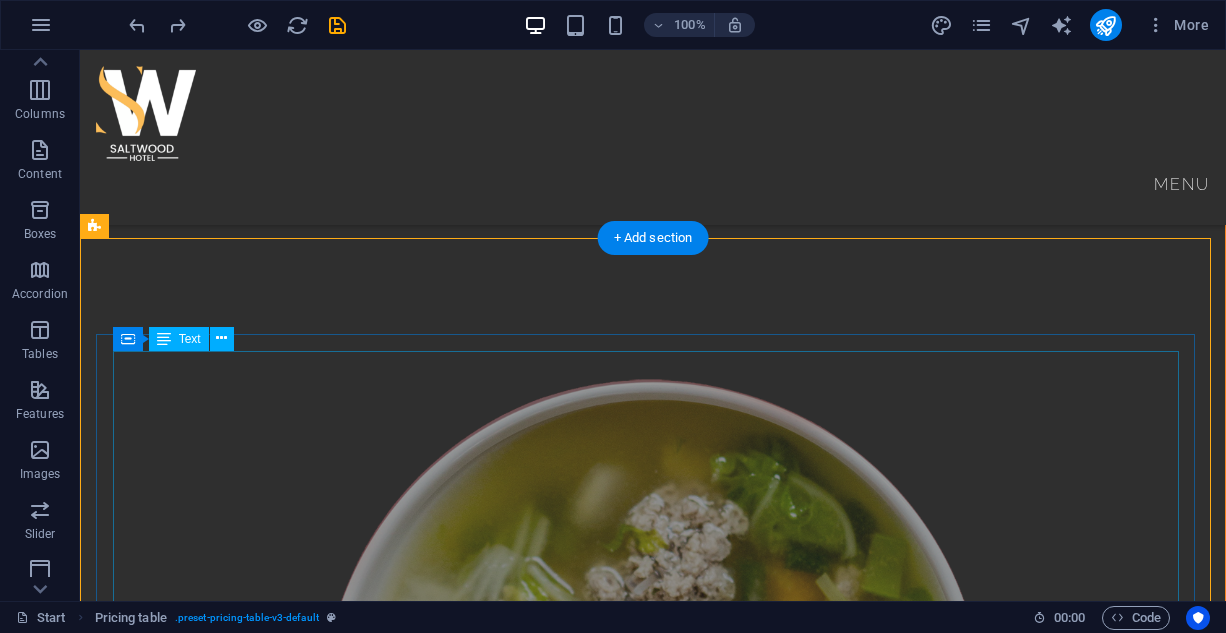 click on "Item 1 Lorem ipsum dolor sit amet, consectetur. $ 10 Item 2 Lorem ipsum dolor sit amet, consectetur. $ 10 Item 3 Lorem ipsum dolor sit amet, consectetur. $ 10 Item 4 Lorem ipsum dolor sit amet, consectetur. $ 10 Item 5 Lorem ipsum dolor sit amet, consectetur. $ 10" at bounding box center (653, 1750) 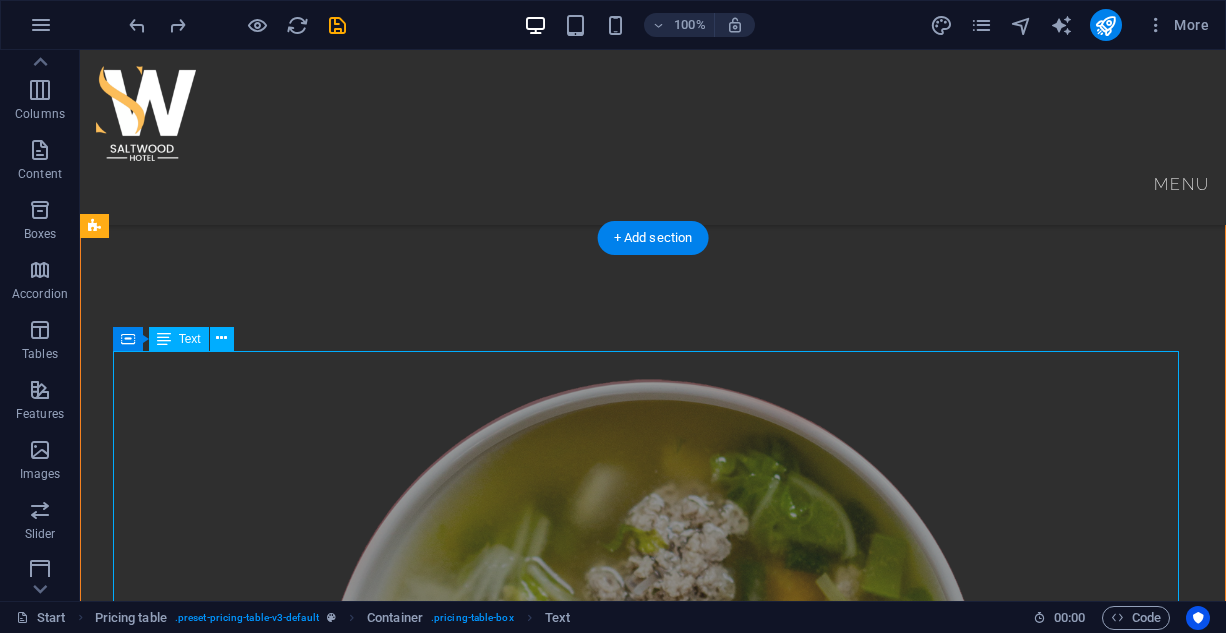 click on "Item 1 Lorem ipsum dolor sit amet, consectetur. $ 10 Item 2 Lorem ipsum dolor sit amet, consectetur. $ 10 Item 3 Lorem ipsum dolor sit amet, consectetur. $ 10 Item 4 Lorem ipsum dolor sit amet, consectetur. $ 10 Item 5 Lorem ipsum dolor sit amet, consectetur. $ 10" at bounding box center (653, 1750) 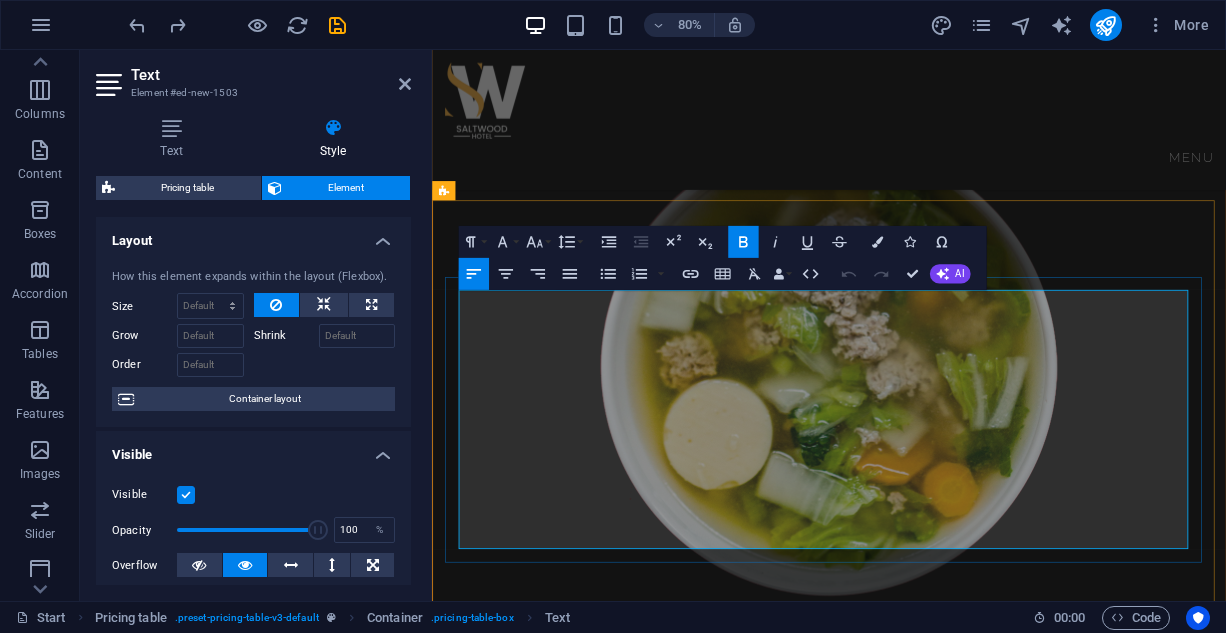 scroll, scrollTop: 5634, scrollLeft: 0, axis: vertical 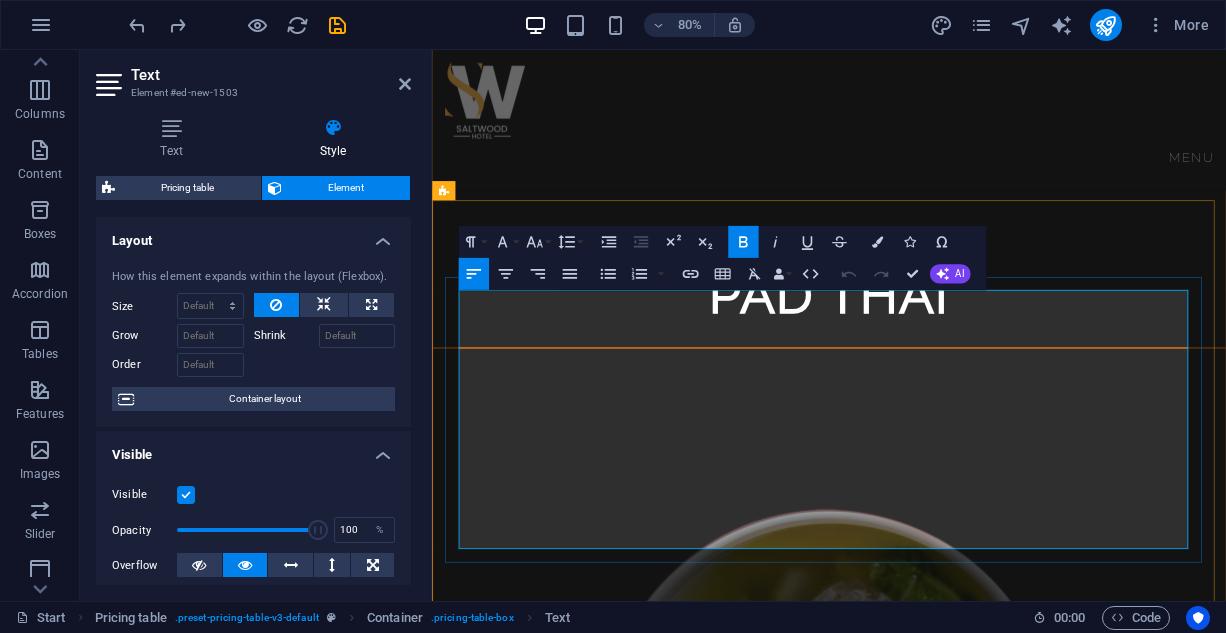click on "Item 2 Lorem ipsum dolor sit amet, consectetur." at bounding box center (883, 1807) 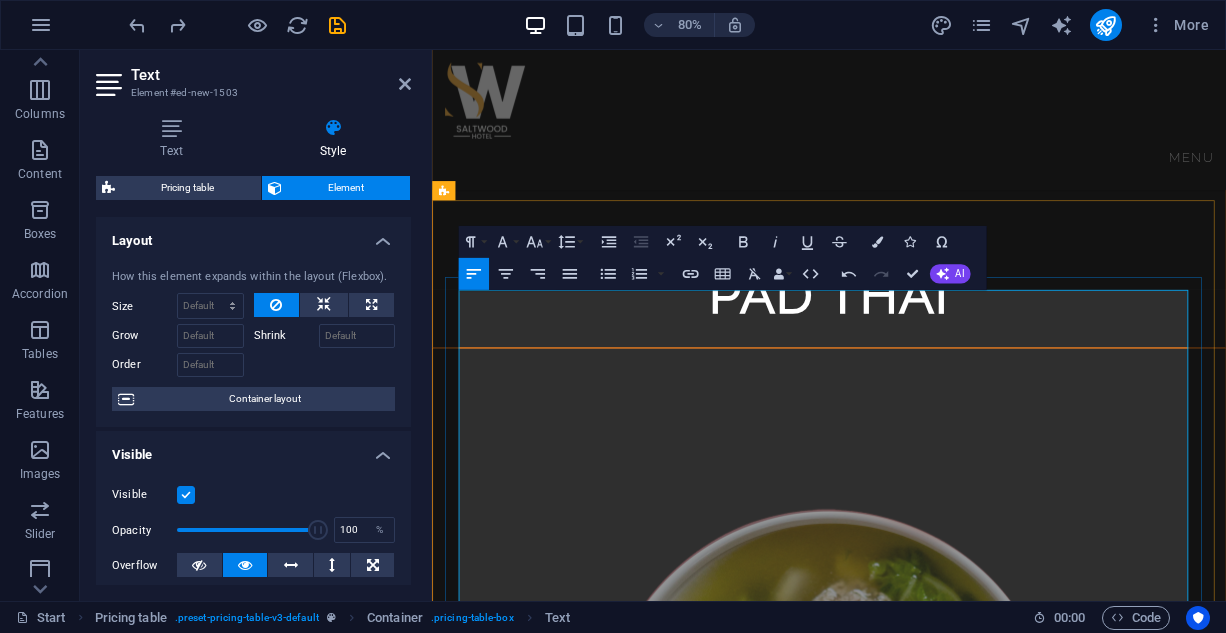 click on "Bacon, sausages, egg, baked beans and mushrooms tomato                      14,200" at bounding box center [927, 1776] 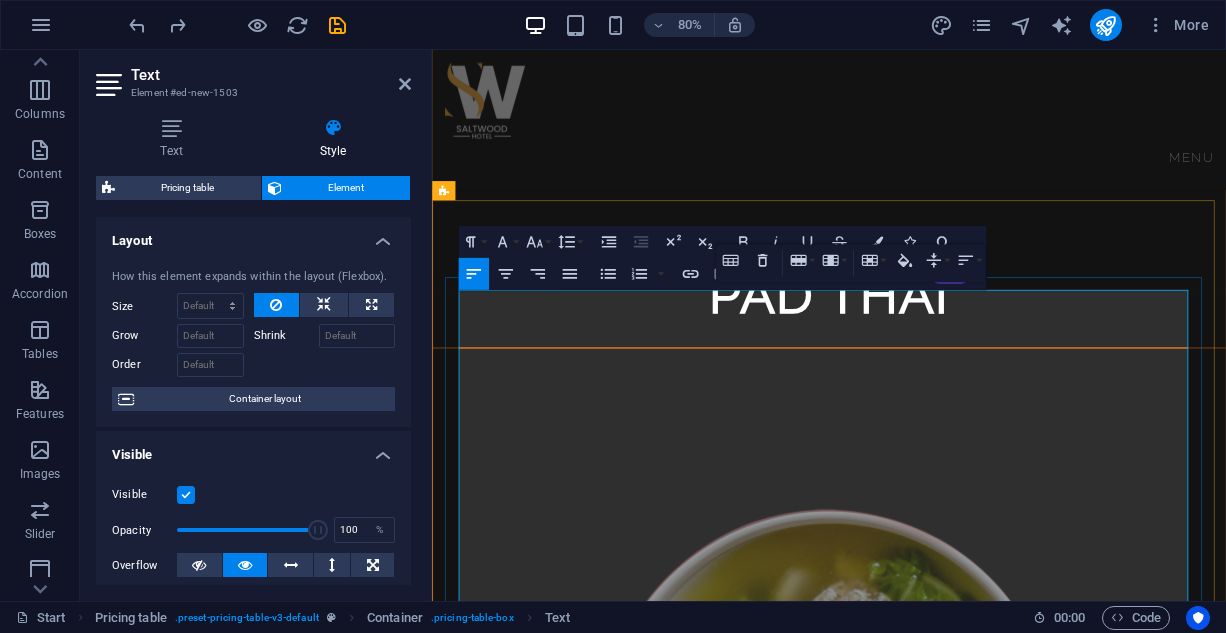 click on "NIGERIAN BREAKFAST:" at bounding box center (927, 1864) 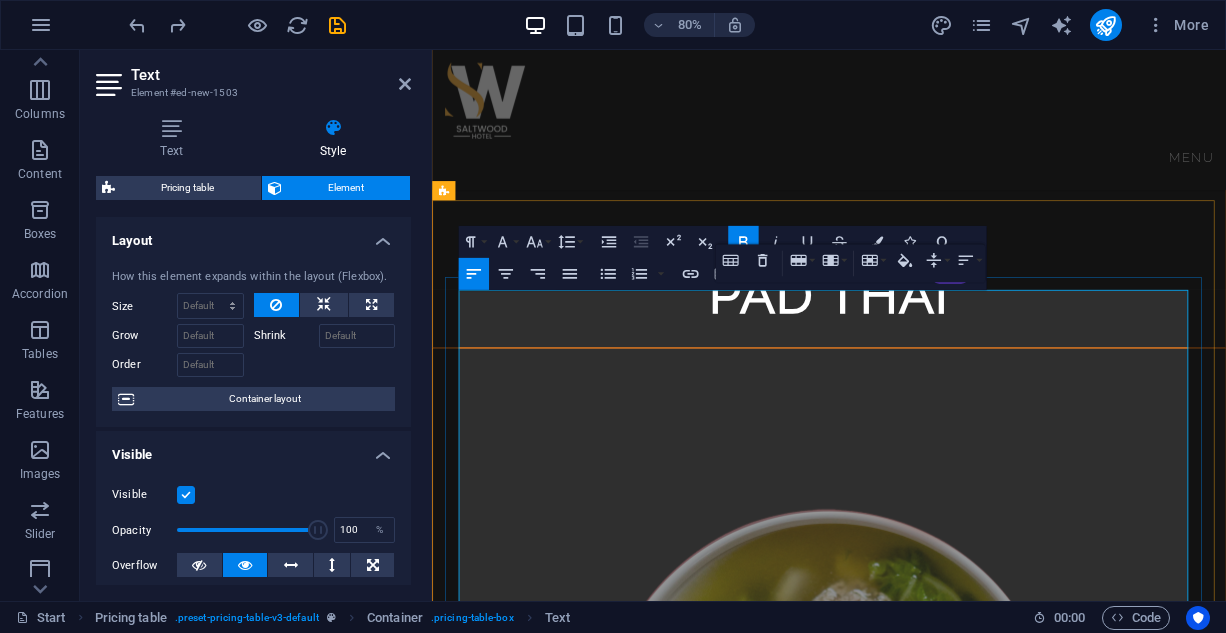 click on "Bacon, sausages, egg, baked beans and mushrooms tomato                      14,200" at bounding box center [927, 1776] 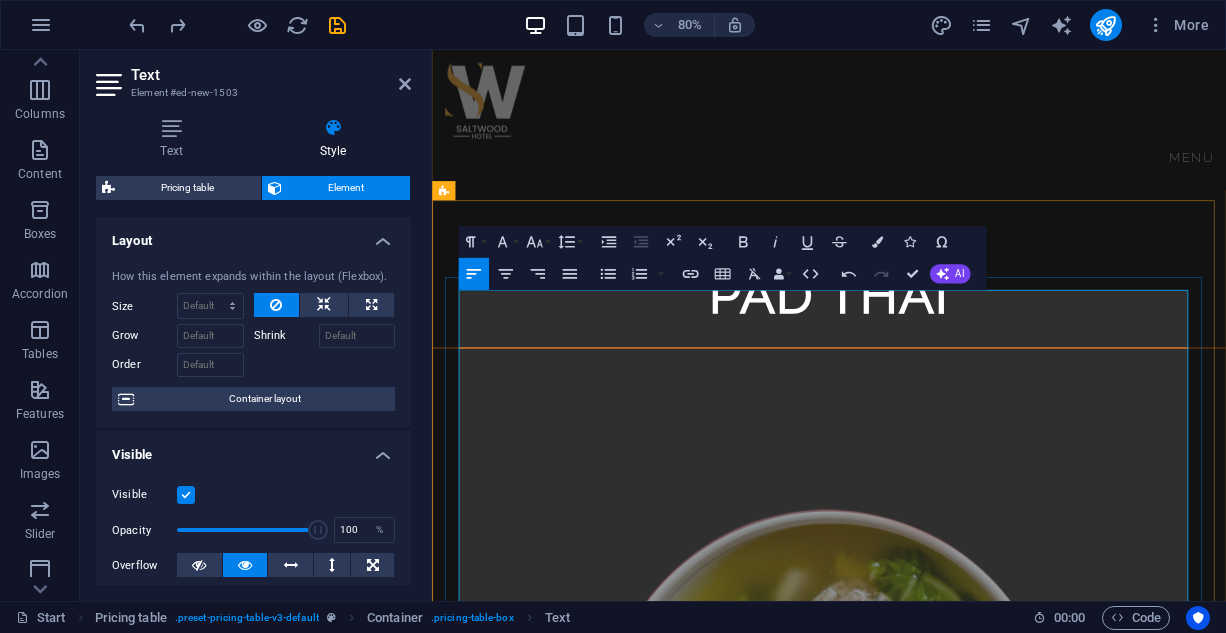 click on "Bacon, sausages, egg, baked beans and mushrooms tomato                      14,200" at bounding box center (927, 1776) 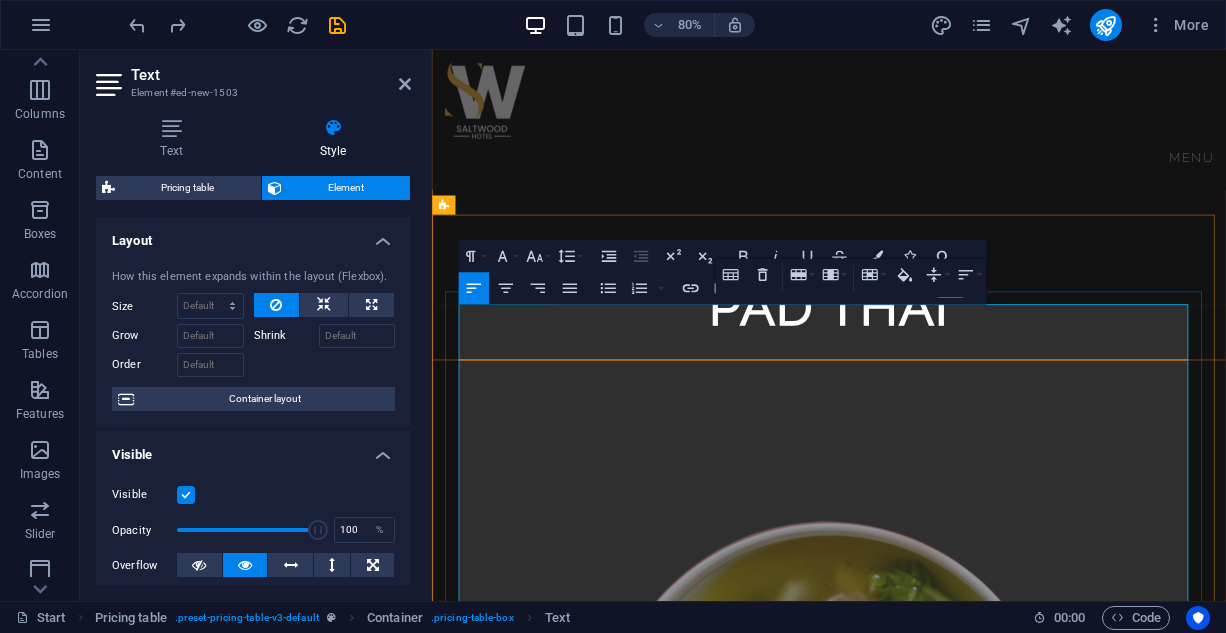 scroll, scrollTop: 5616, scrollLeft: 0, axis: vertical 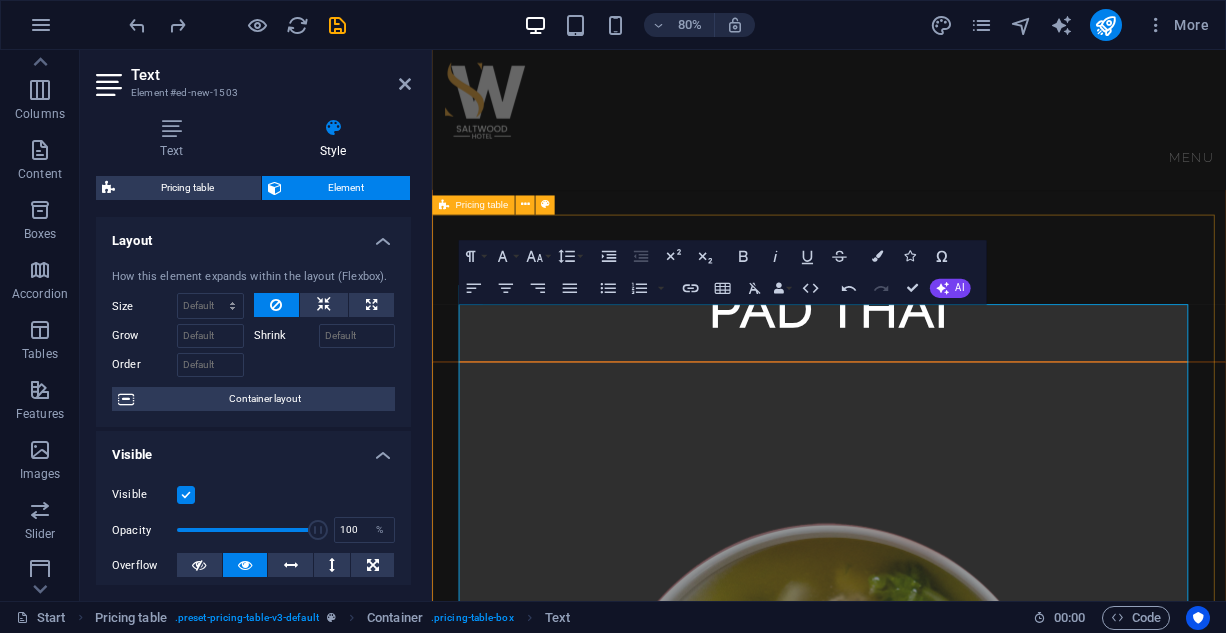 click on "BREAKFAST ENGLISH BREAKFAST: Bacon, sausages, egg, baked beans and mushrooms tomato                      14,200   AMERICAN BREAKFAST: Pancake, Bacon, Sausages, and Egg Potato.                                            14,200 NIGERIAN BREAKFAST: Dice tomato, bell pepper, egg, served with yam                                      9,400 Plantain , fried or boiled YAMARITA: MADE WITH Yam, Egg, and Tomato Sauce                                                                  9,100 STARTERS CHICKEN TAQUITOS: Shredded chicken mix with cheese                                                          8,900 SPRING ROLL: Varieties of veg and shredded chicken                                                    6,500 SAMOSA: Blended beef mix veg                                                                              7,200 MEAT BALLS:" at bounding box center [928, 2171] 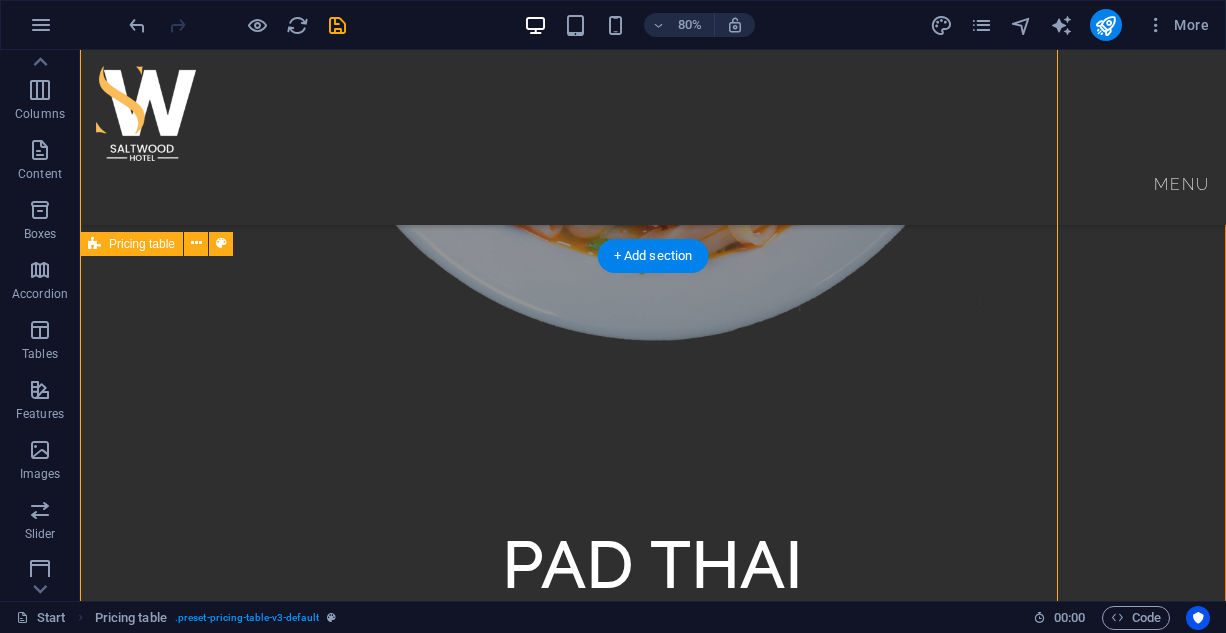 scroll, scrollTop: 6080, scrollLeft: 0, axis: vertical 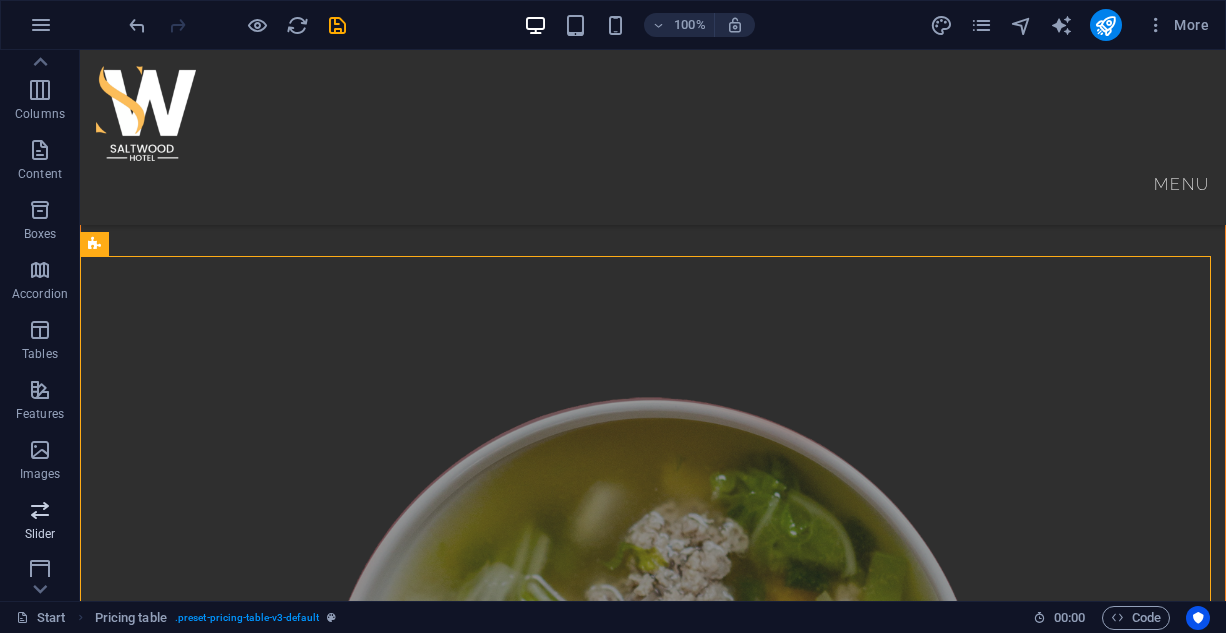 click on "Slider" at bounding box center (40, 522) 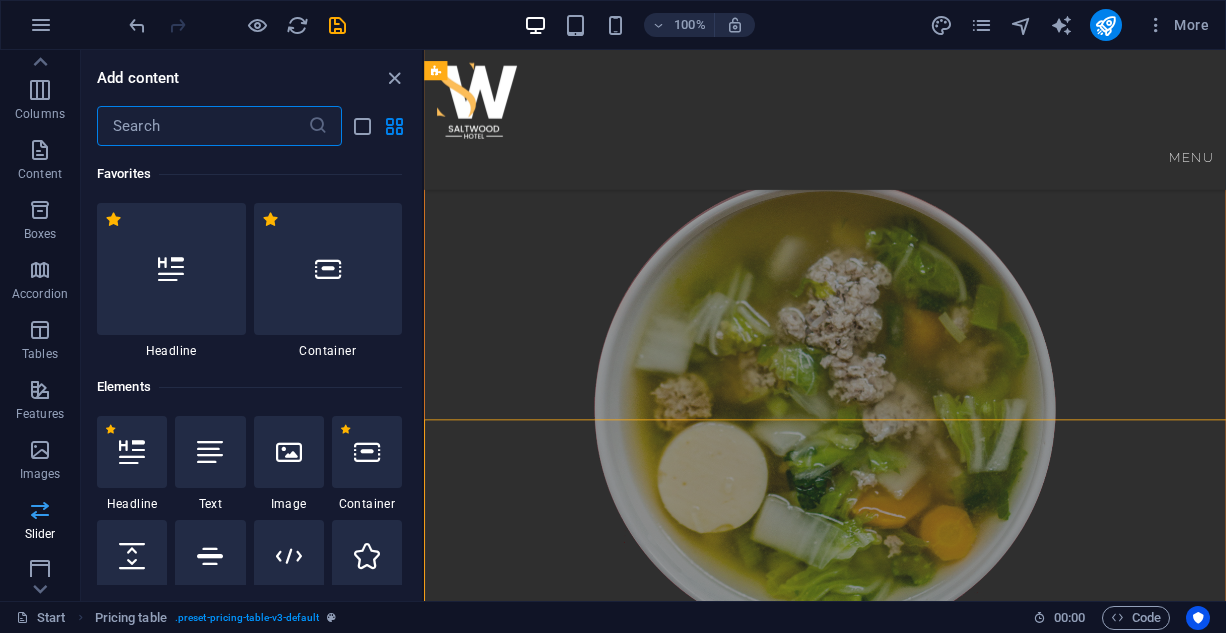 scroll, scrollTop: 5824, scrollLeft: 0, axis: vertical 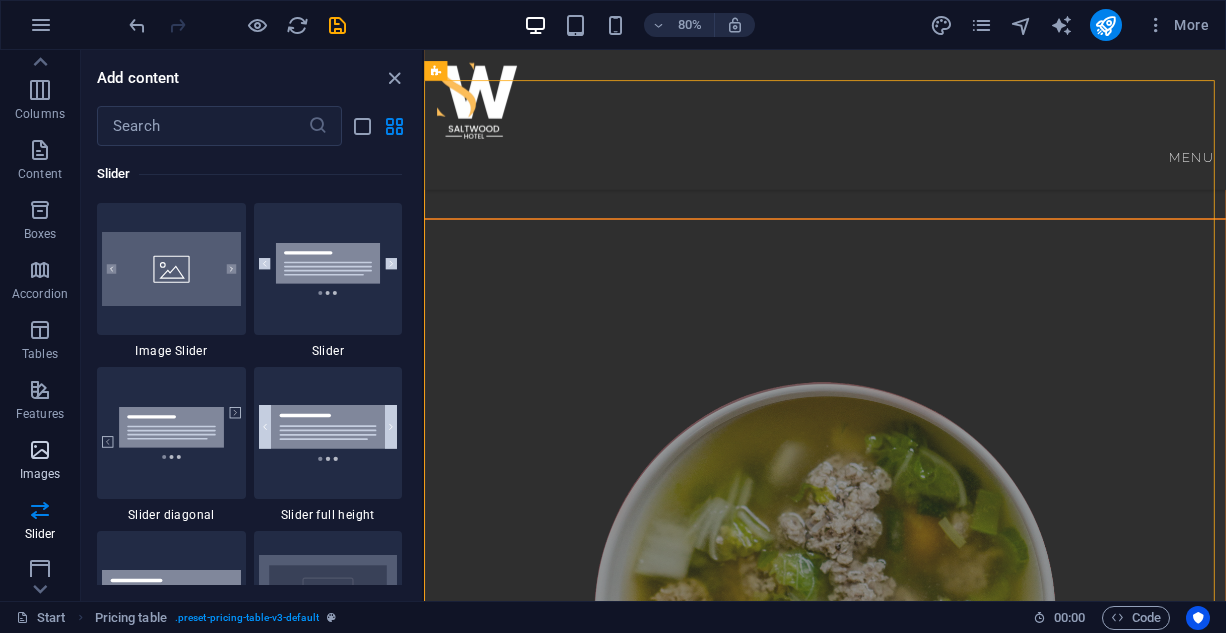 click at bounding box center [40, 450] 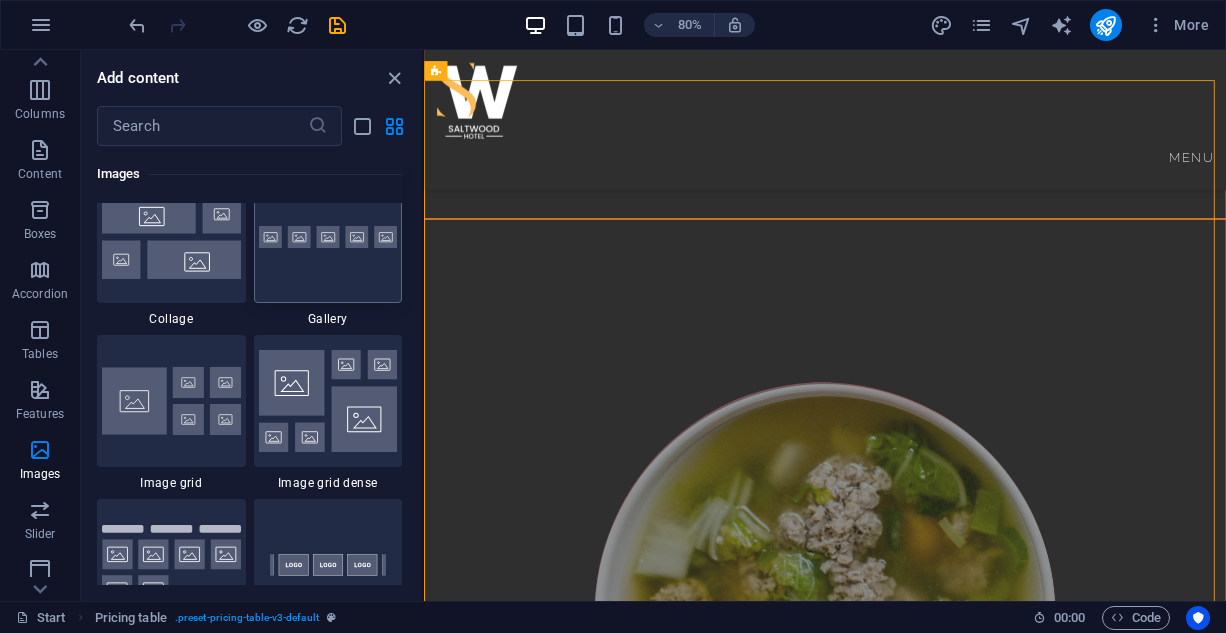 scroll, scrollTop: 10140, scrollLeft: 0, axis: vertical 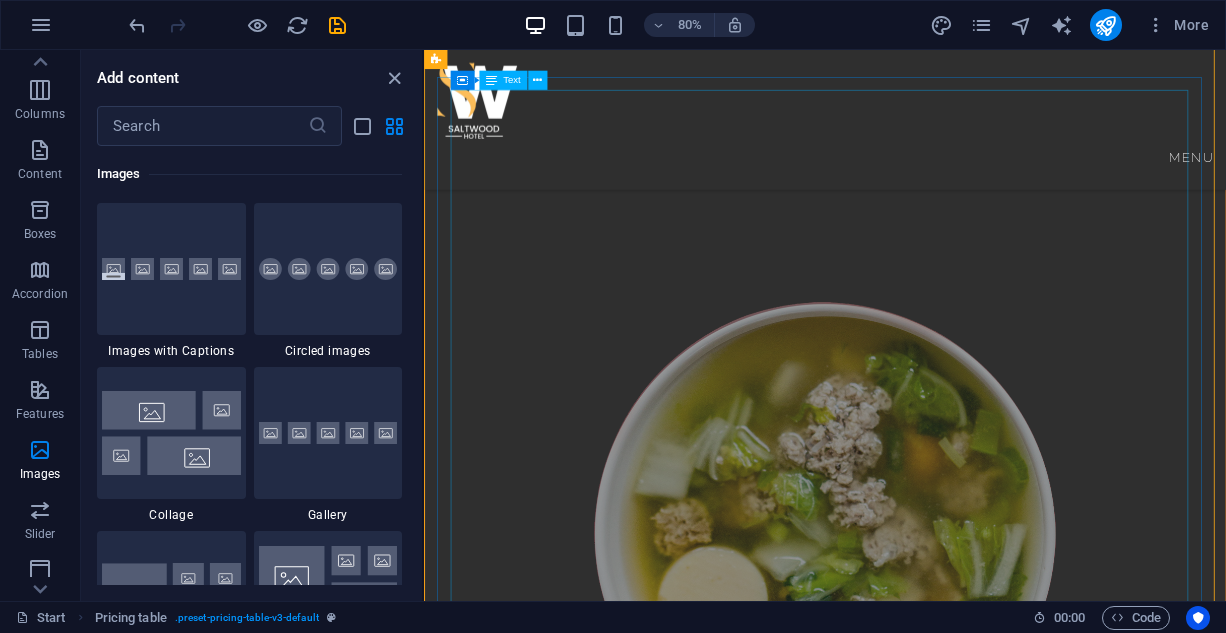 click on "BREAKFAST ENGLISH BREAKFAST: Bacon, sausages, egg, baked beans and mushrooms tomato                      14,200   AMERICAN BREAKFAST: Pancake, Bacon, Sausages, and Egg Potato.                                            14,200 NIGERIAN BREAKFAST: Dice tomato, bell pepper, egg, served with yam                                      9,400 Plantain , fried or boiled YAMARITA: MADE WITH Yam, Egg, and Tomato Sauce                                                                  9,100 STARTERS CHICKEN TAQUITOS: Shredded chicken mix with cheese                                                          8,900 SPRING ROLL: Varieties of veg and shredded chicken                                                    6,500 SAMOSA: Blended beef mix veg                                                                              7,200 MEAT BALLS:" at bounding box center (925, 1901) 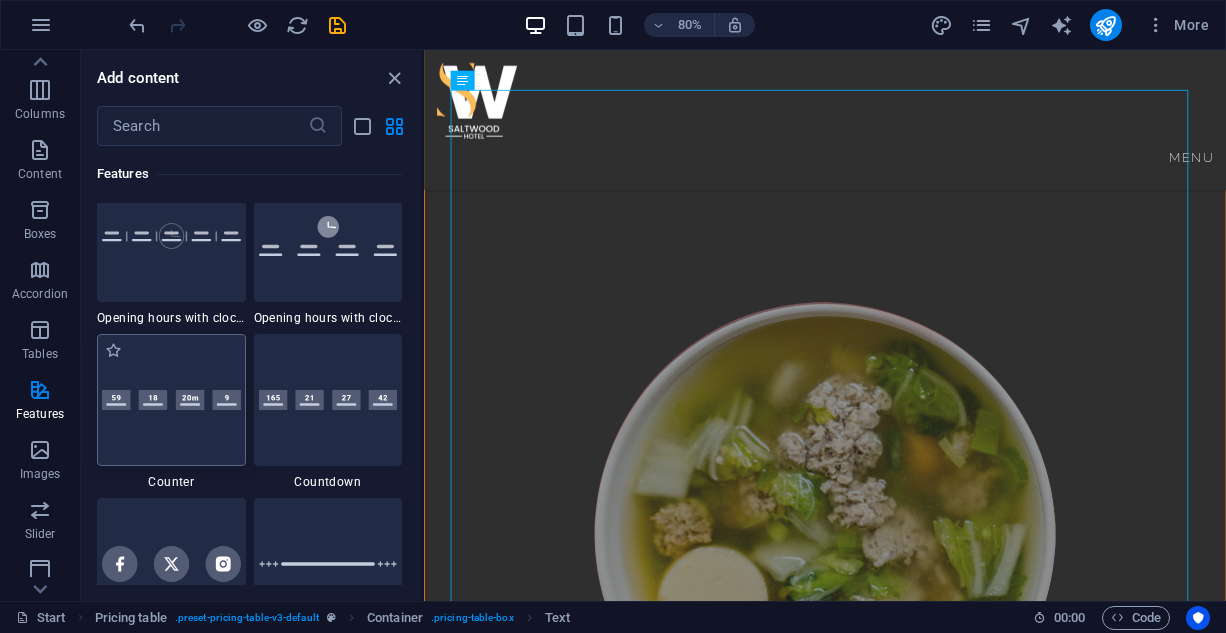 scroll, scrollTop: 8640, scrollLeft: 0, axis: vertical 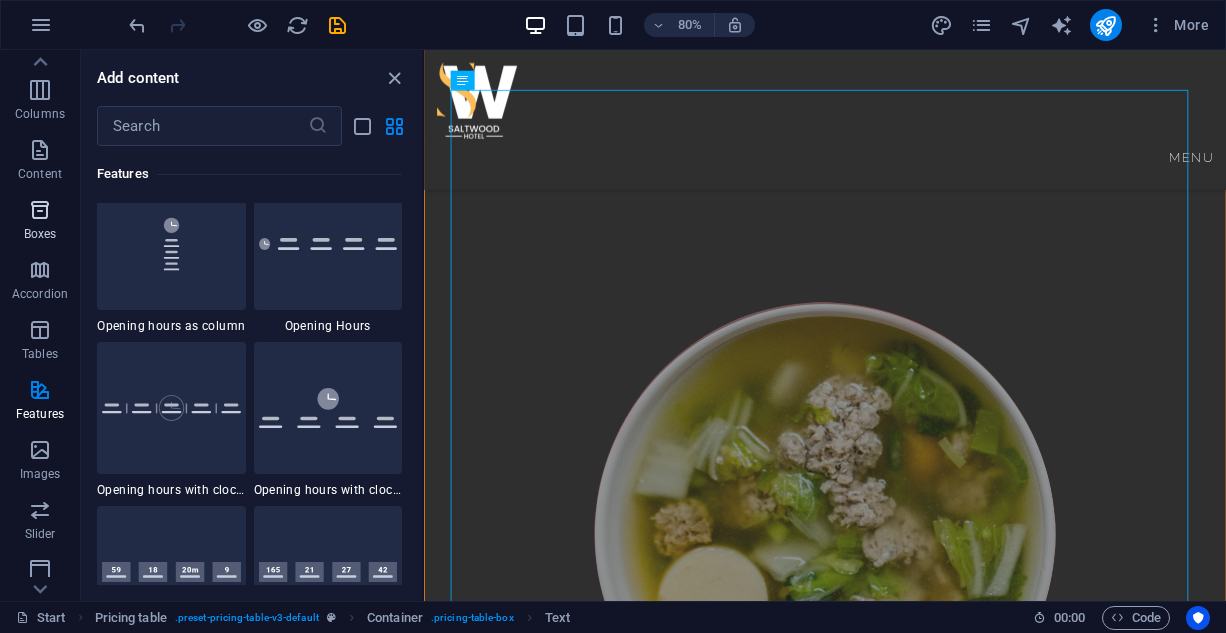 click at bounding box center [40, 210] 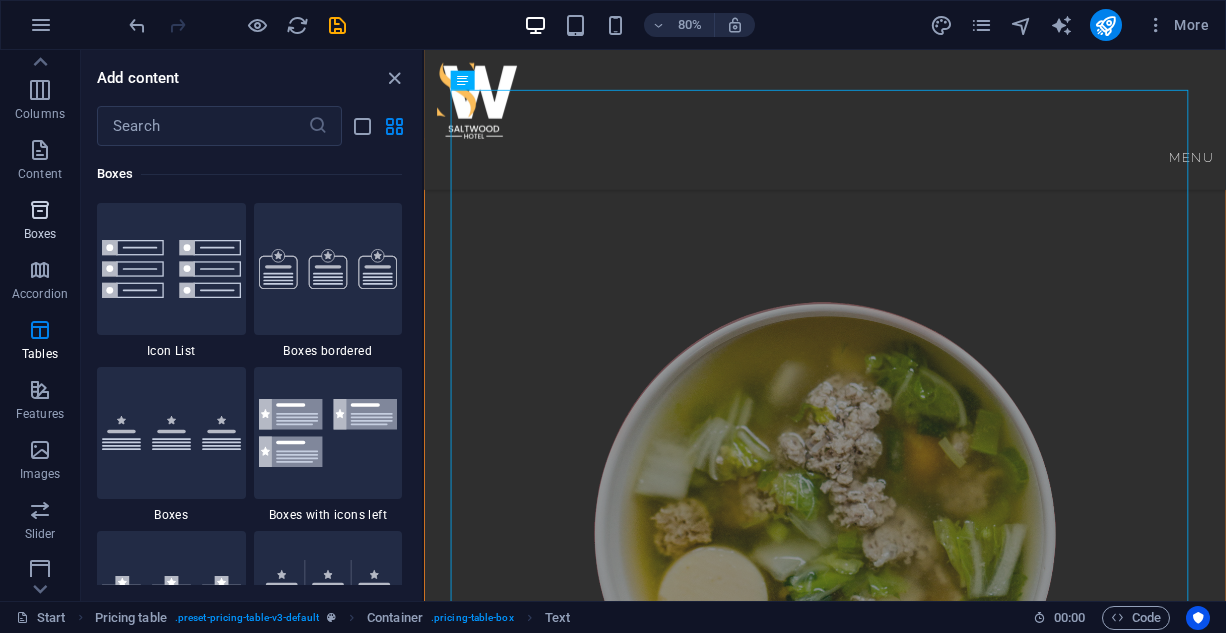 scroll, scrollTop: 5516, scrollLeft: 0, axis: vertical 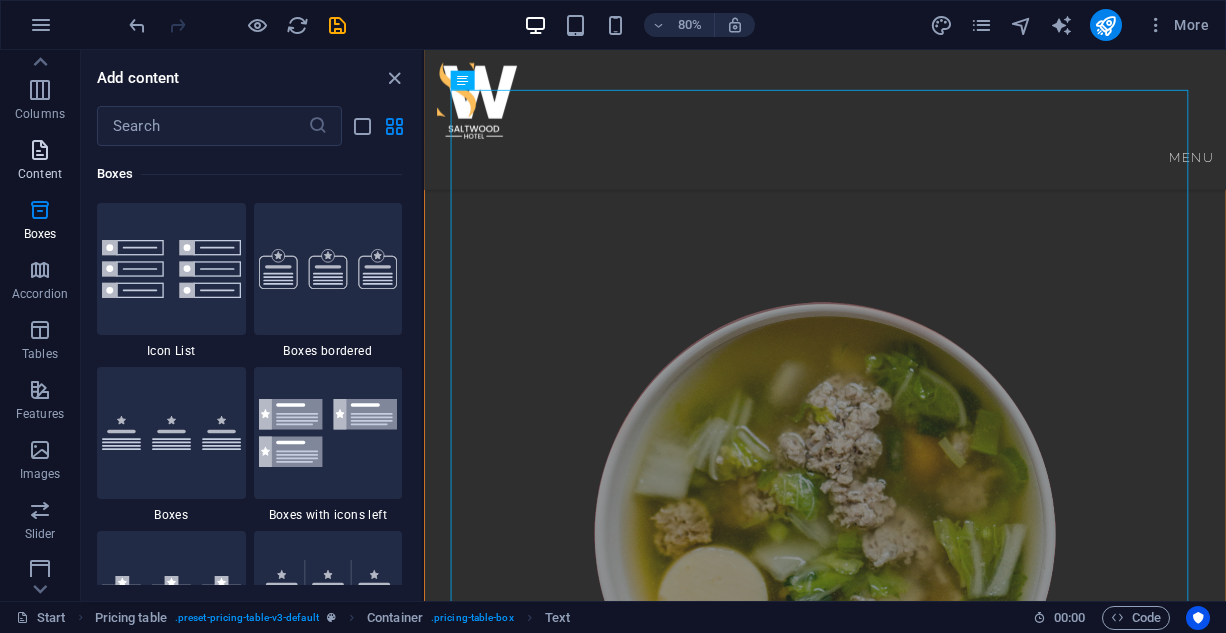 click on "Content" at bounding box center [40, 162] 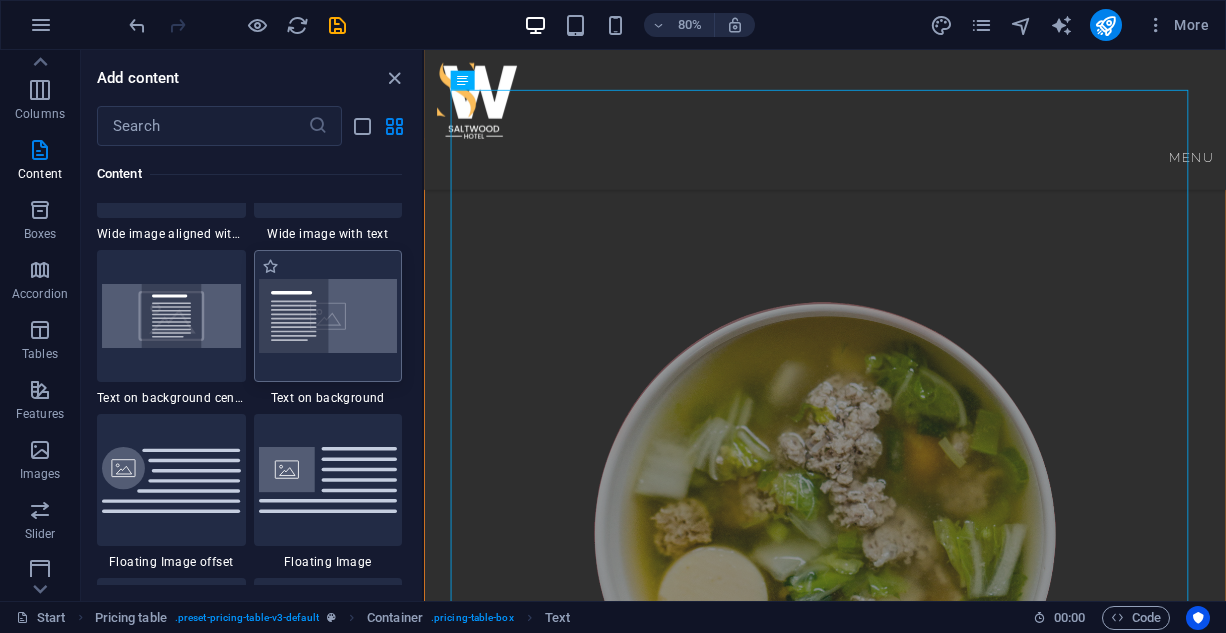 scroll, scrollTop: 3999, scrollLeft: 0, axis: vertical 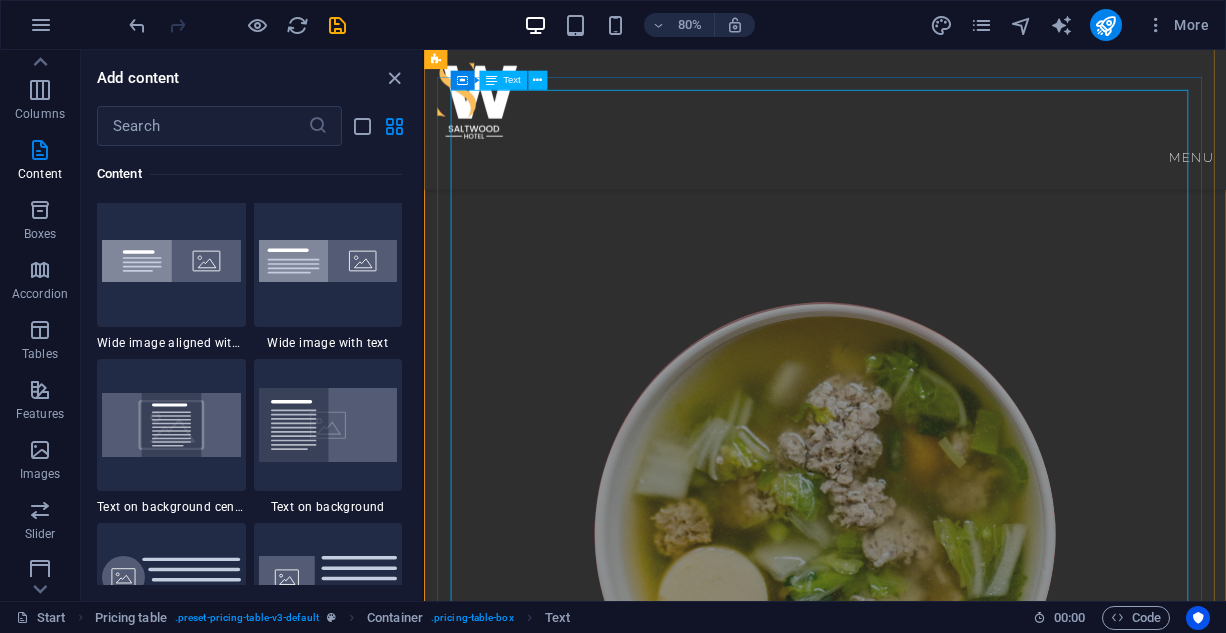 click on "BREAKFAST ENGLISH BREAKFAST: Bacon, sausages, egg, baked beans and mushrooms tomato                      14,200   AMERICAN BREAKFAST: Pancake, Bacon, Sausages, and Egg Potato.                                            14,200 NIGERIAN BREAKFAST: Dice tomato, bell pepper, egg, served with yam                                      9,400 Plantain , fried or boiled YAMARITA: MADE WITH Yam, Egg, and Tomato Sauce                                                                  9,100 STARTERS CHICKEN TAQUITOS: Shredded chicken mix with cheese                                                          8,900 SPRING ROLL: Varieties of veg and shredded chicken                                                    6,500 SAMOSA: Blended beef mix veg                                                                              7,200 MEAT BALLS:" at bounding box center (925, 1901) 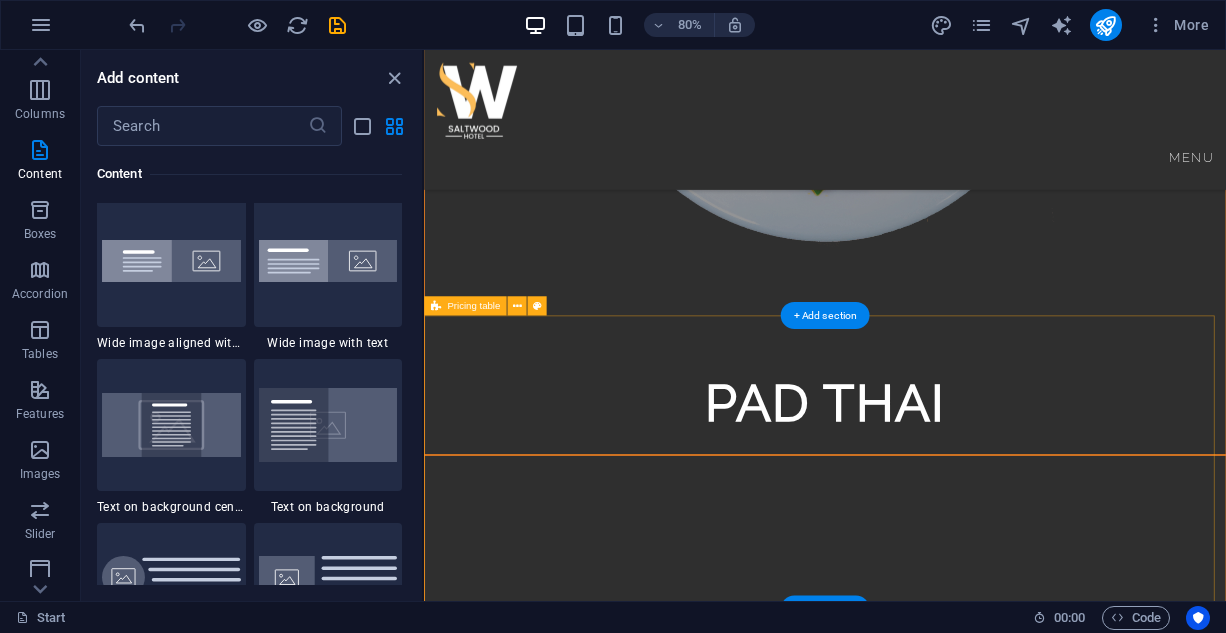 scroll, scrollTop: 5524, scrollLeft: 0, axis: vertical 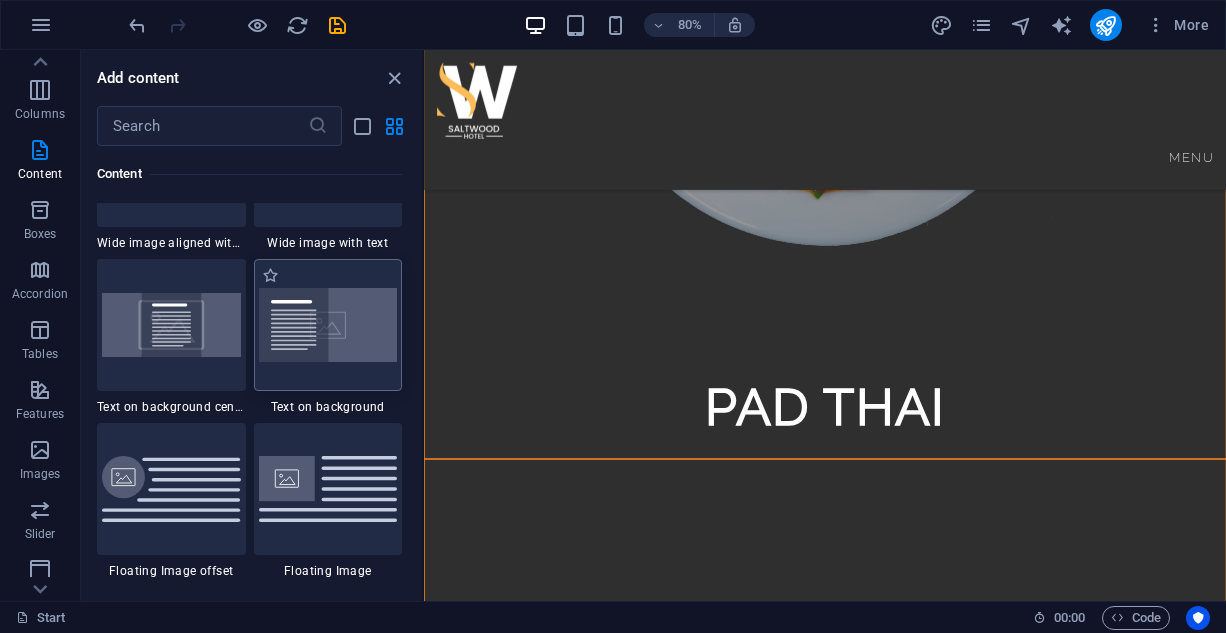 click at bounding box center [328, 325] 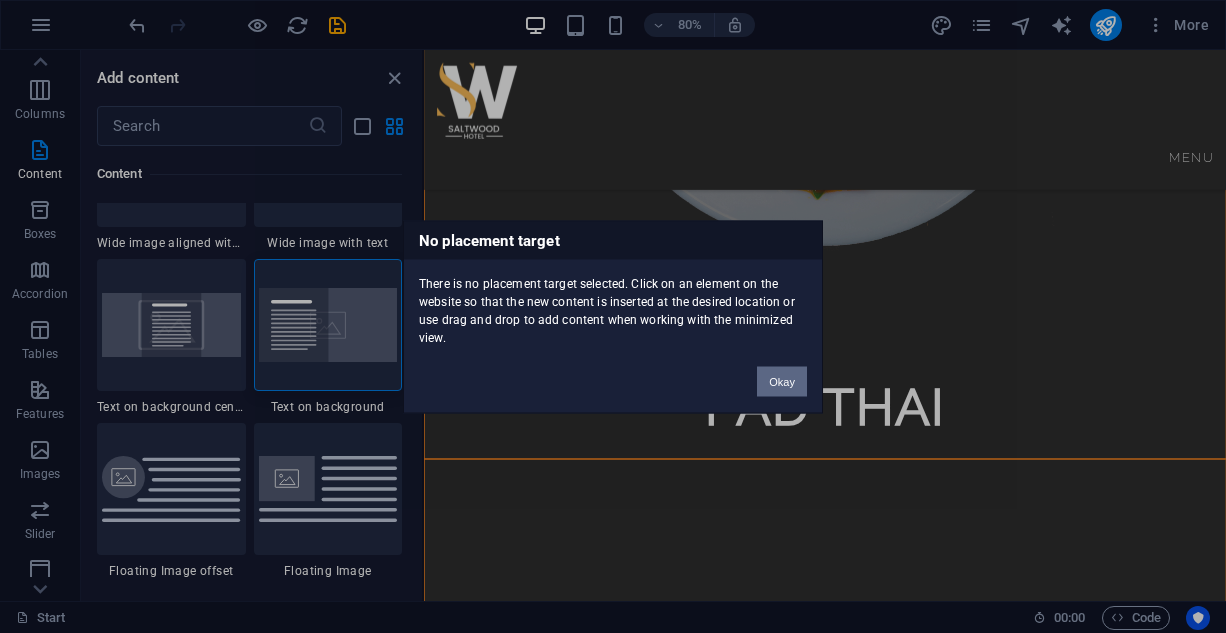 click on "Okay" at bounding box center [782, 381] 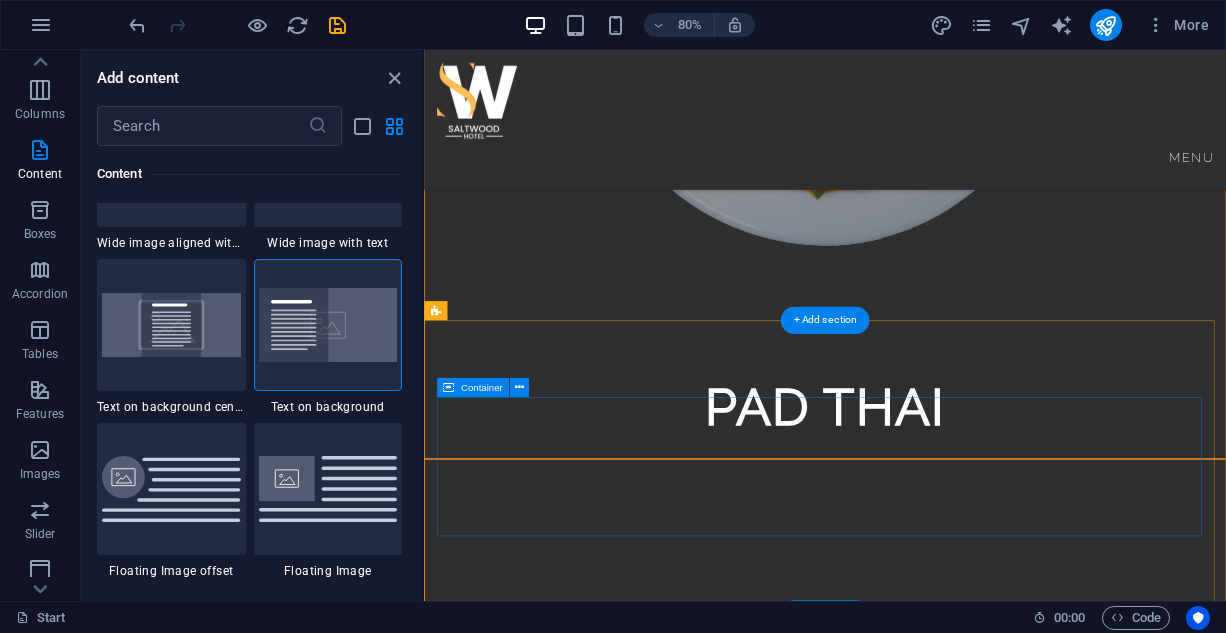 click on "Drop content here or  Add elements  Paste clipboard" at bounding box center [925, 1930] 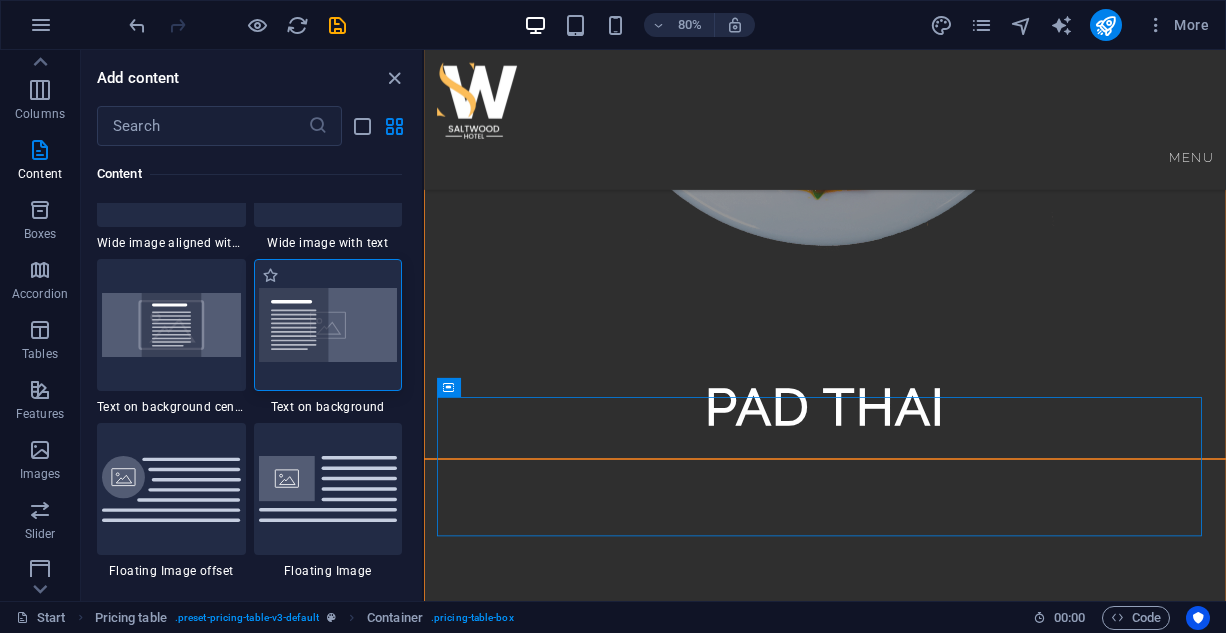 click at bounding box center [328, 325] 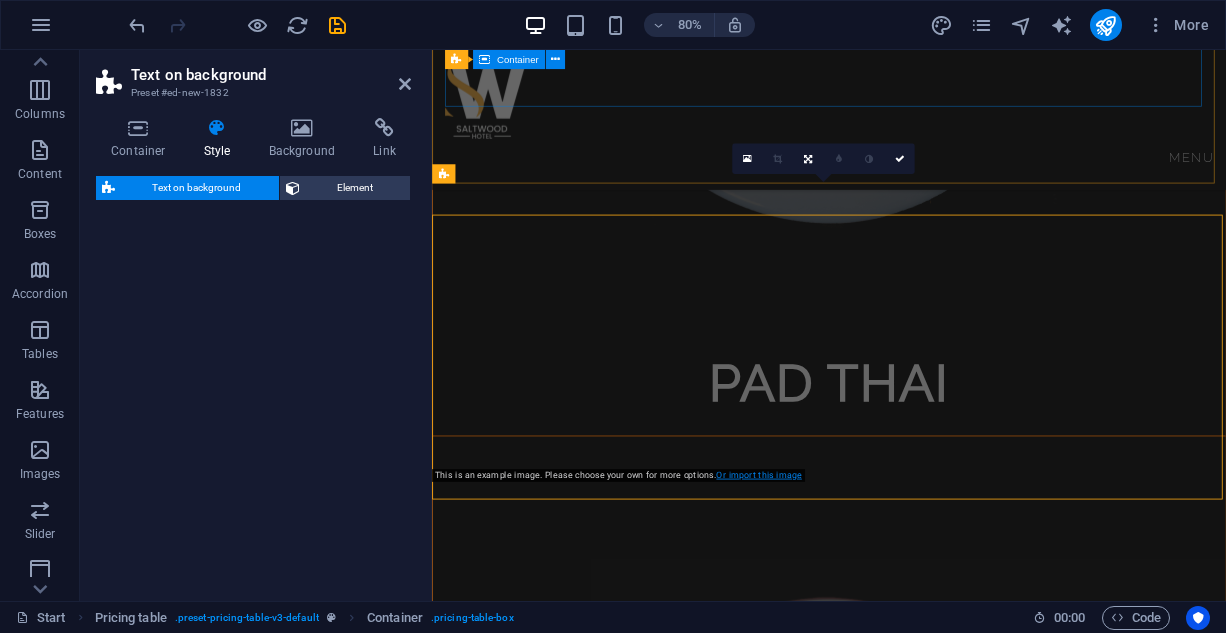 select on "%" 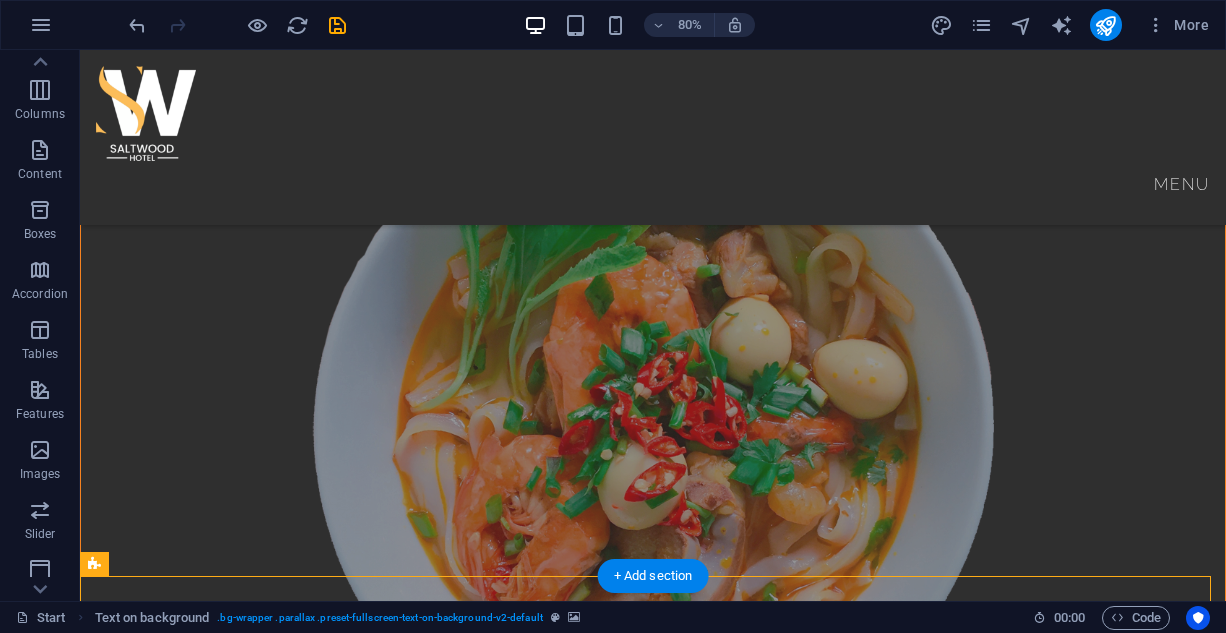 drag, startPoint x: 771, startPoint y: 514, endPoint x: 986, endPoint y: 422, distance: 233.8568 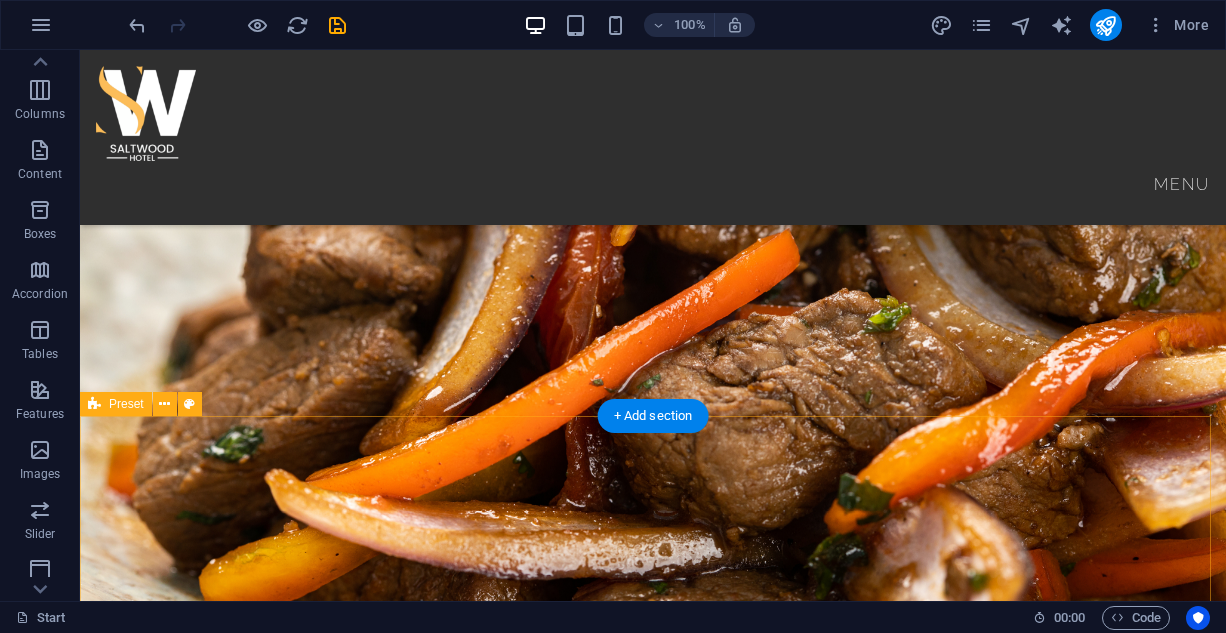 scroll, scrollTop: 860, scrollLeft: 0, axis: vertical 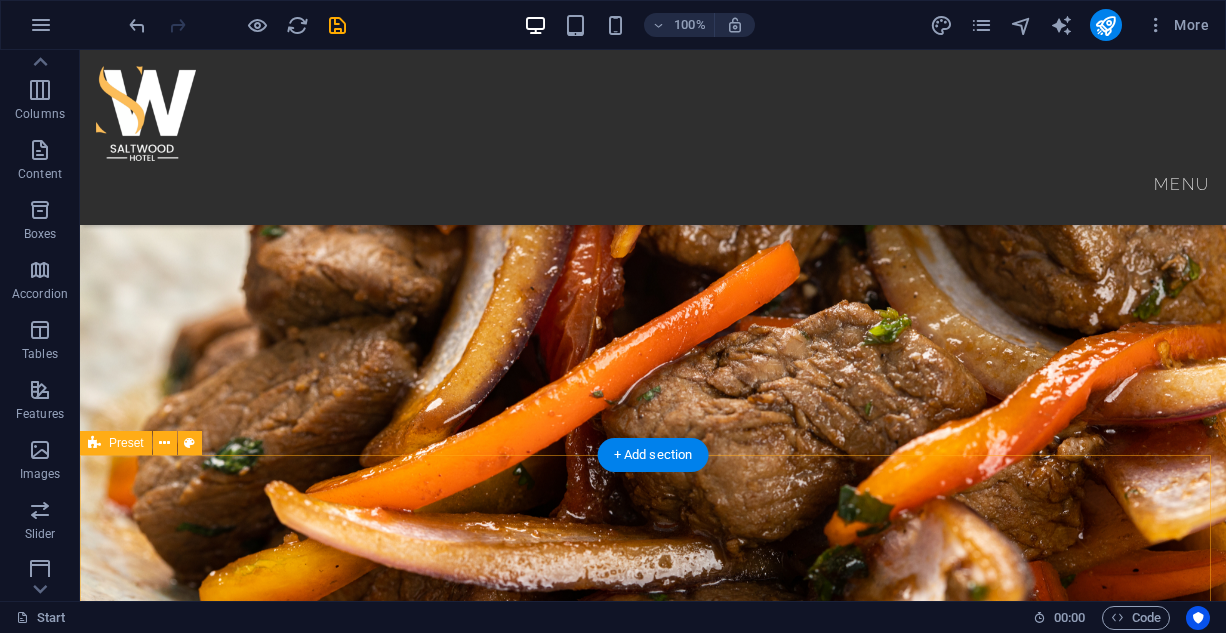 click on "Thom Kha soup Wantan soup Pad Thai Tom Yam" at bounding box center [653, 4173] 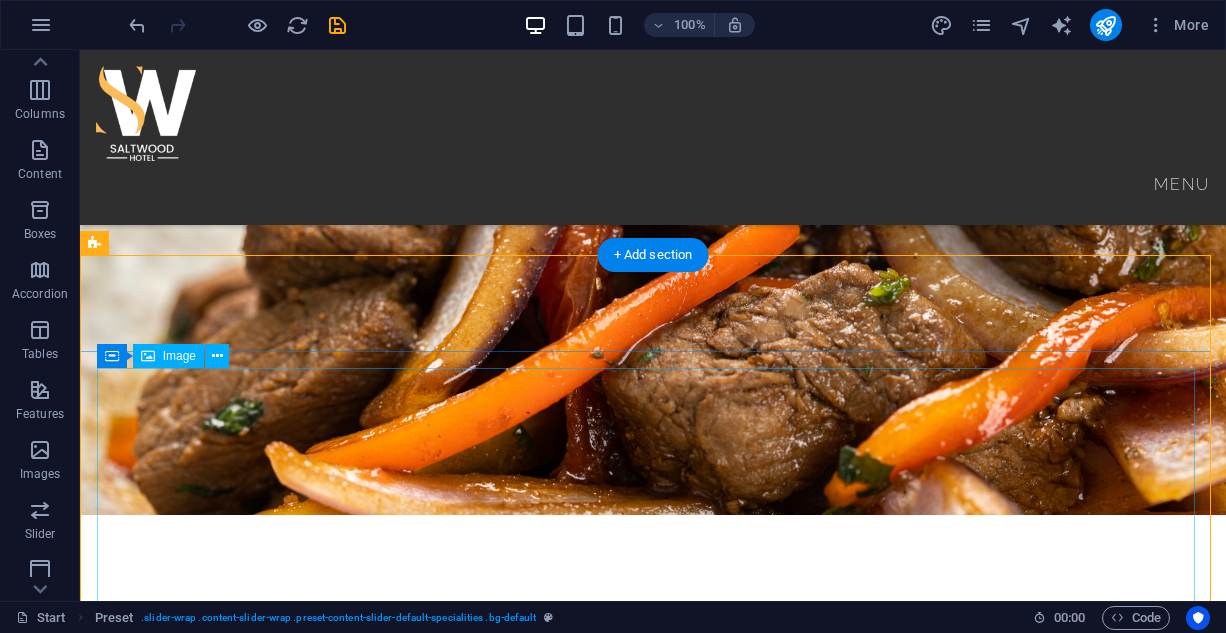 scroll, scrollTop: 1060, scrollLeft: 0, axis: vertical 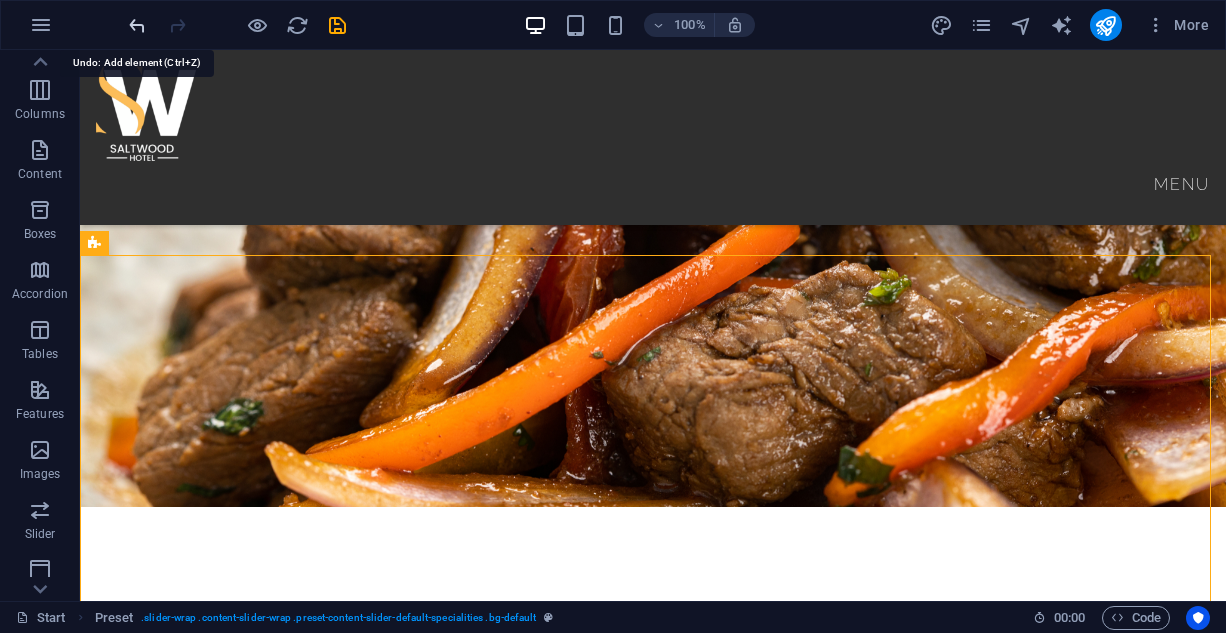 click at bounding box center (137, 25) 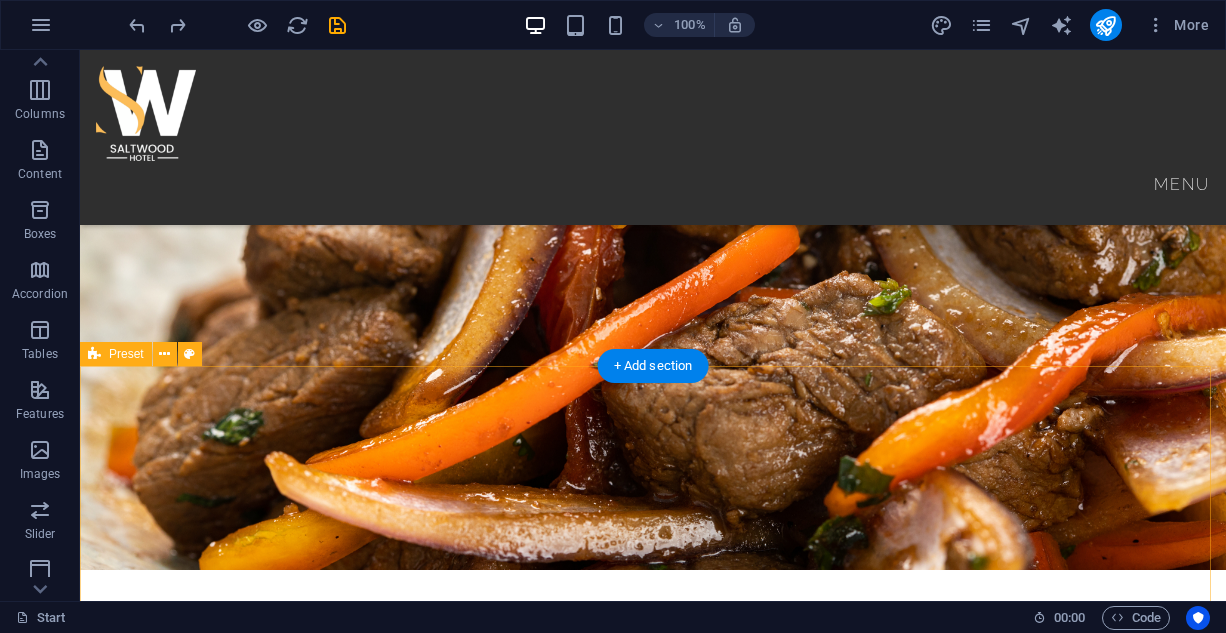 scroll, scrollTop: 1043, scrollLeft: 0, axis: vertical 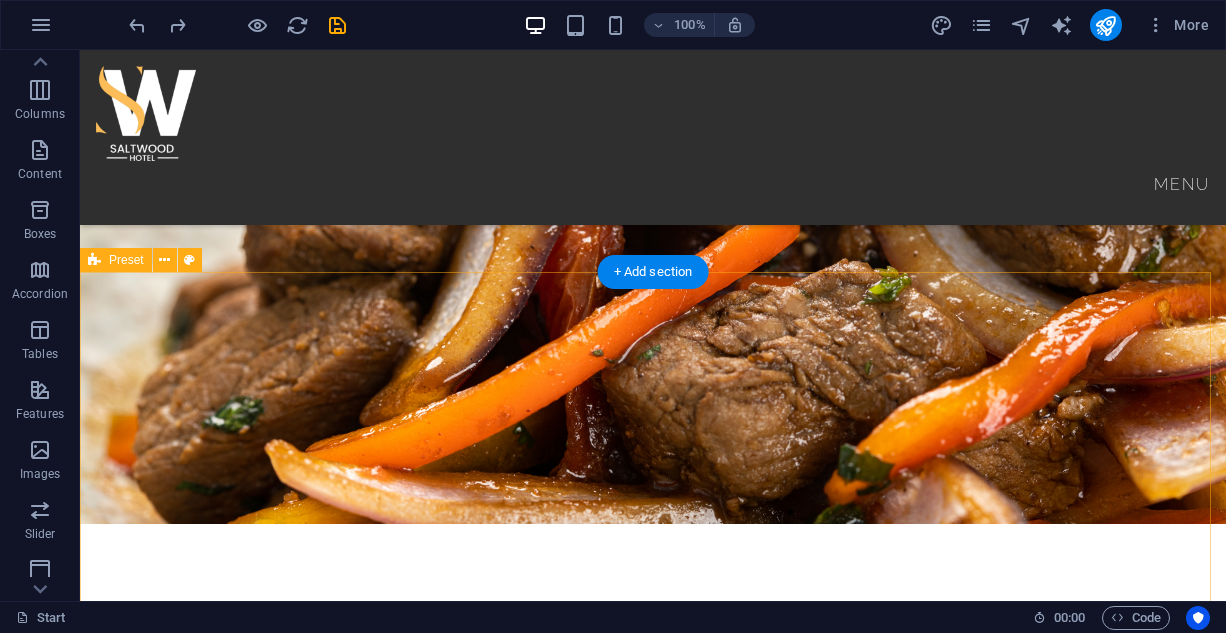 click on "Thom Kha soup Wantan soup Pad Thai Tom Yam" at bounding box center [653, 3990] 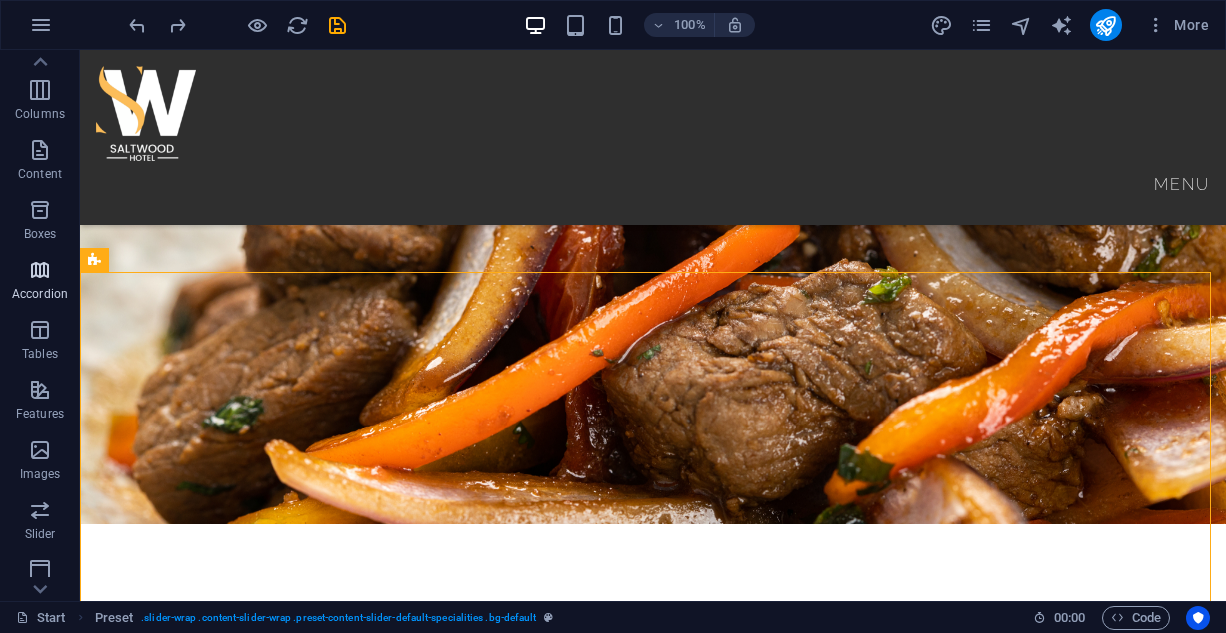 click at bounding box center (40, 270) 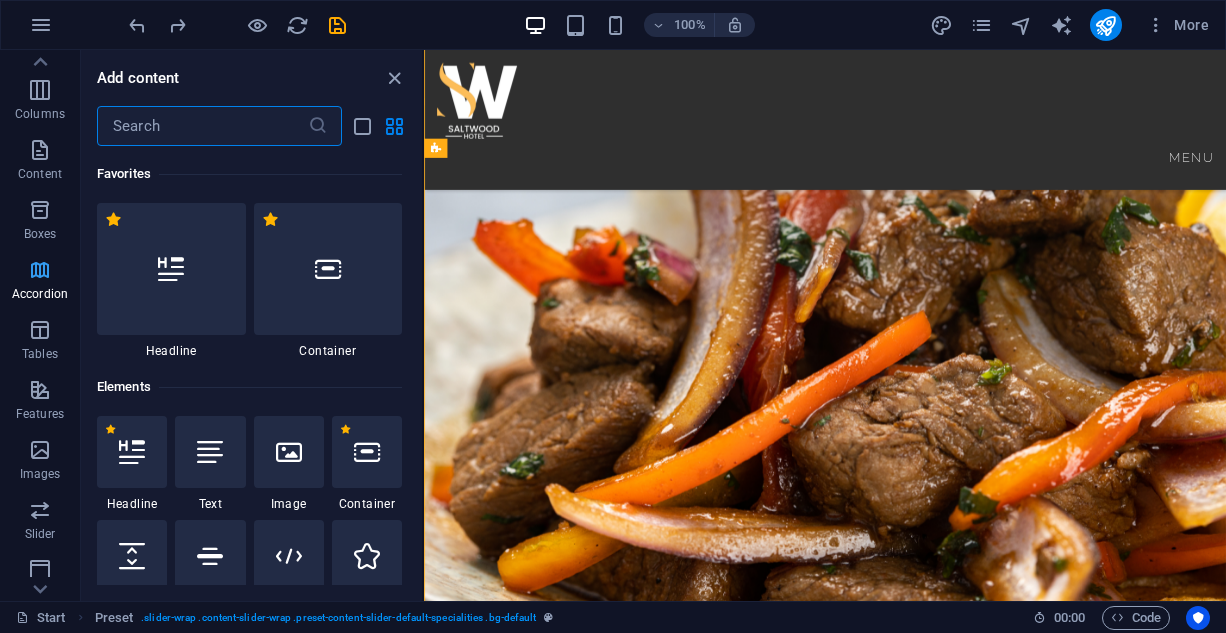 scroll, scrollTop: 1268, scrollLeft: 0, axis: vertical 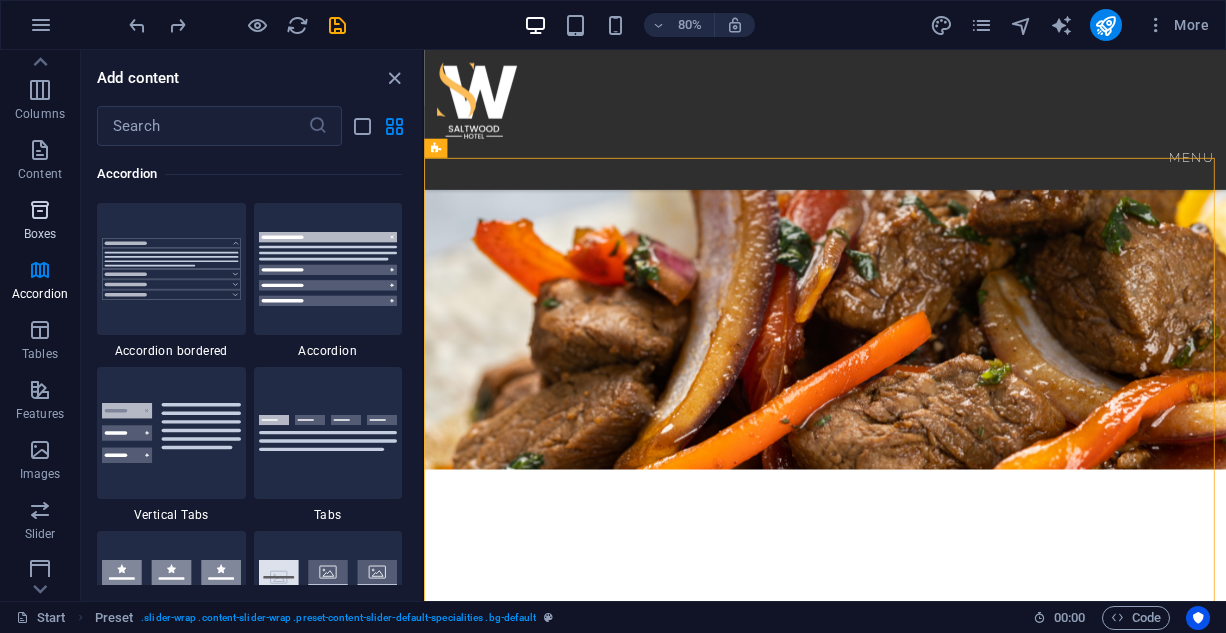 click on "Boxes" at bounding box center [40, 222] 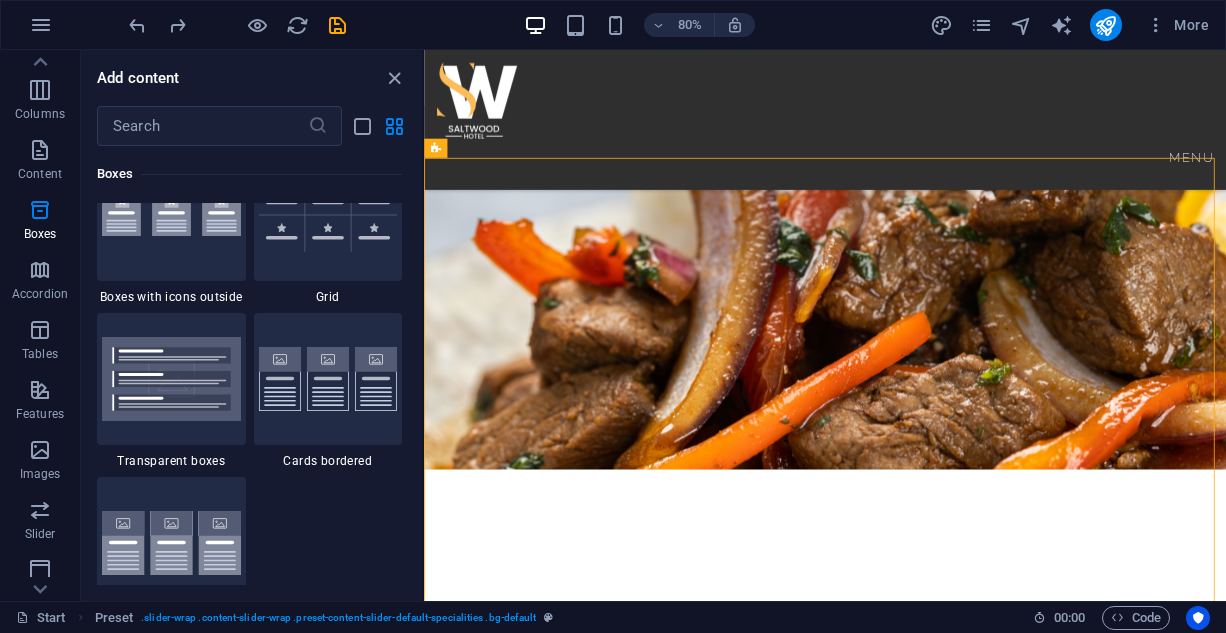 scroll, scrollTop: 5916, scrollLeft: 0, axis: vertical 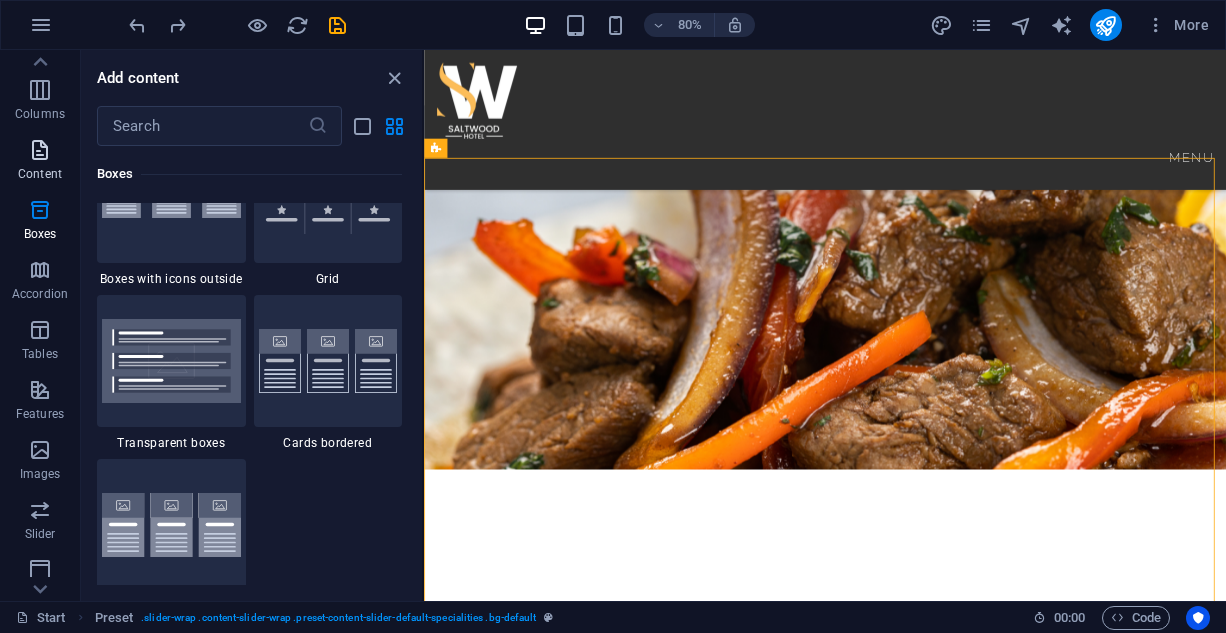 click on "Content" at bounding box center [40, 174] 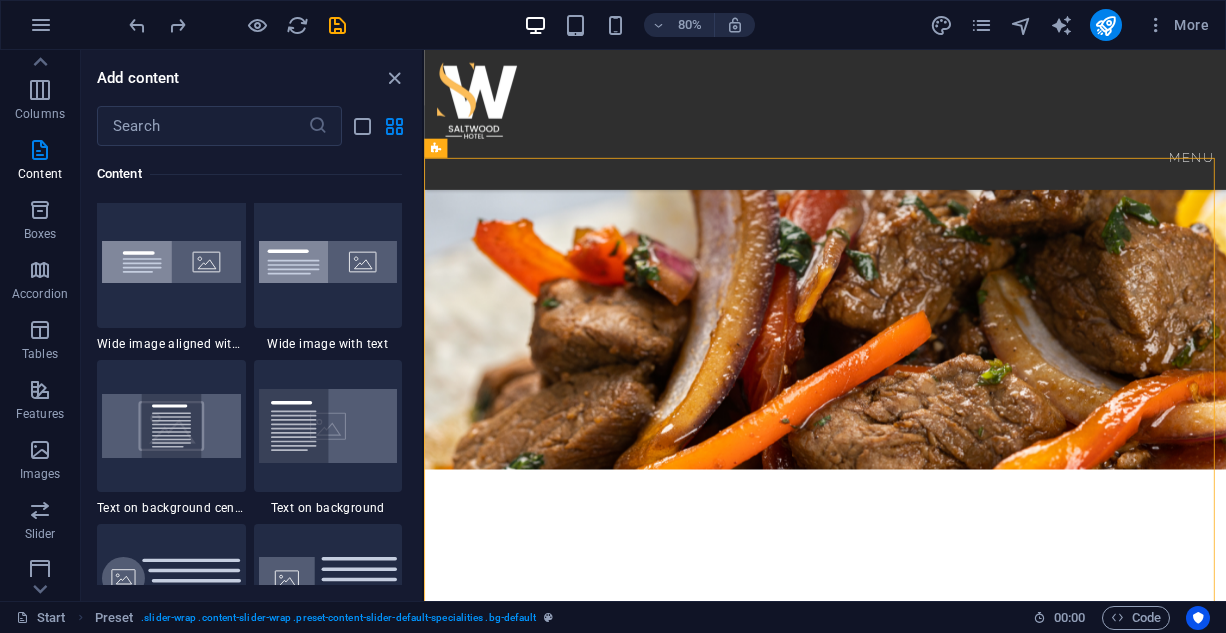 scroll, scrollTop: 4098, scrollLeft: 0, axis: vertical 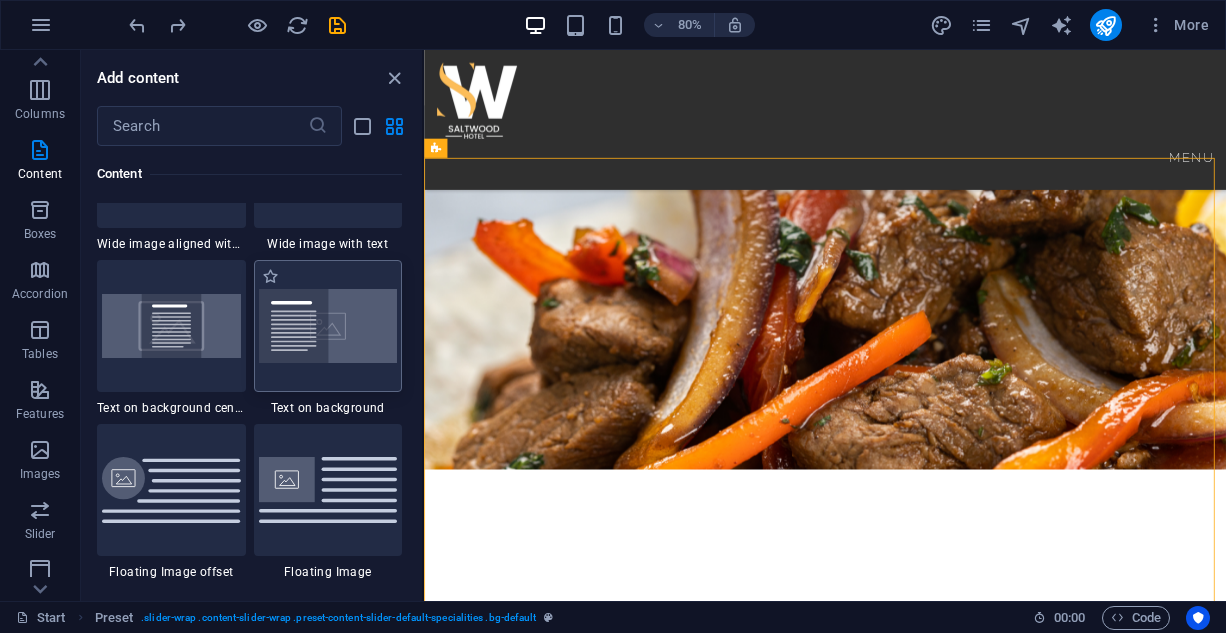 click at bounding box center [328, 326] 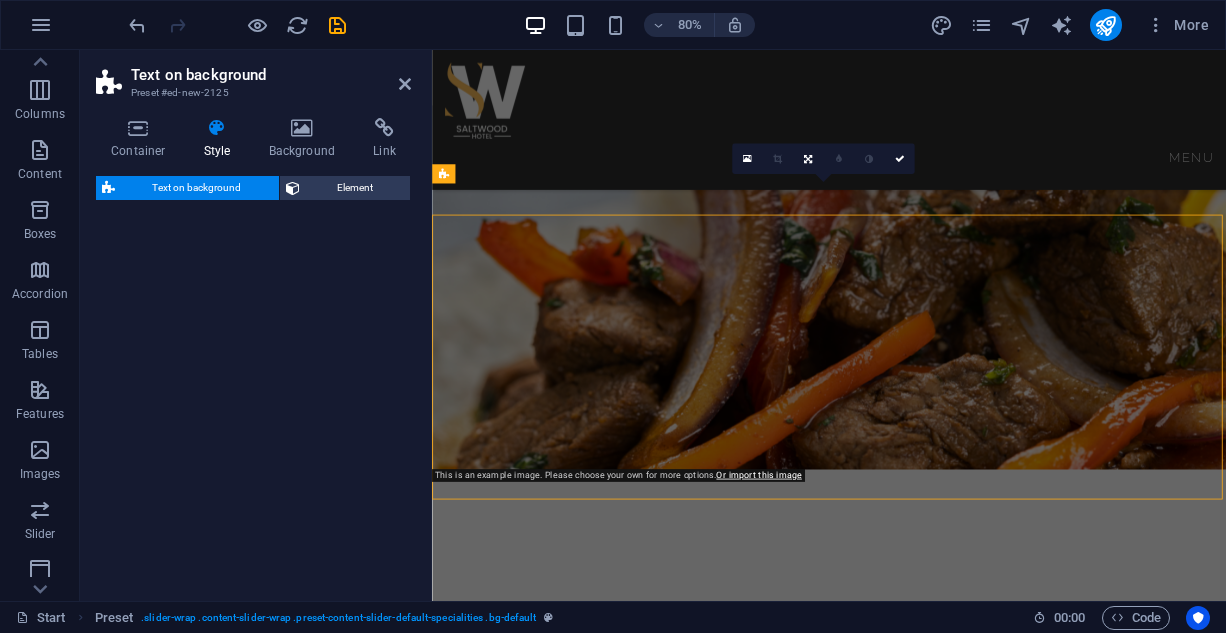 select on "%" 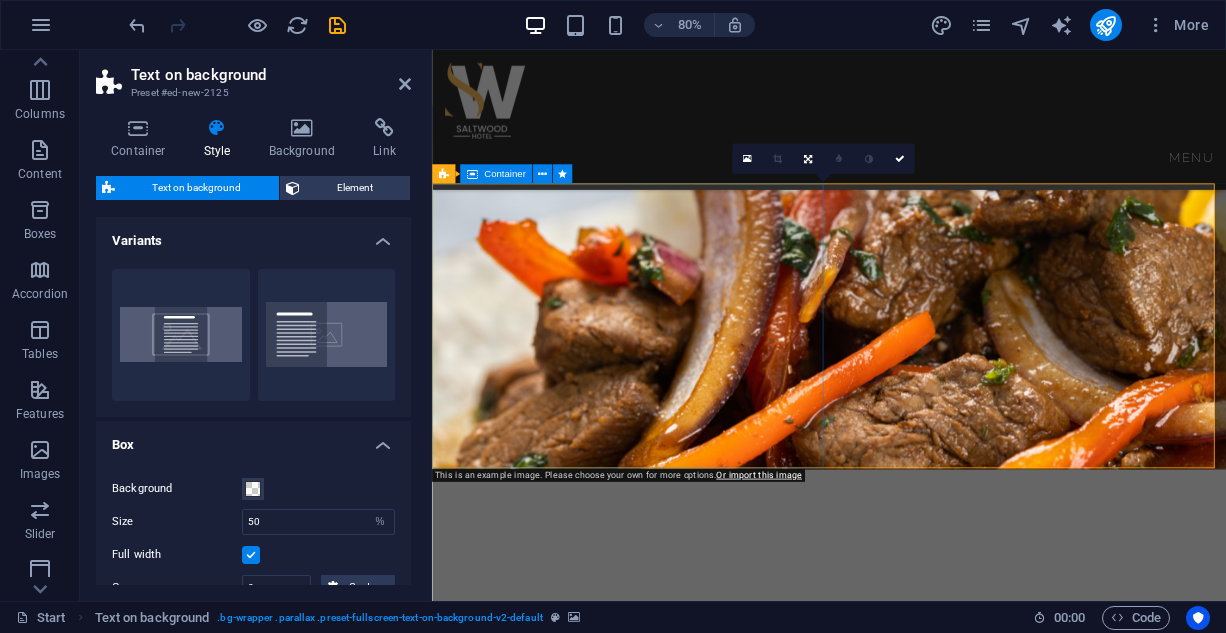 scroll, scrollTop: 5655, scrollLeft: 0, axis: vertical 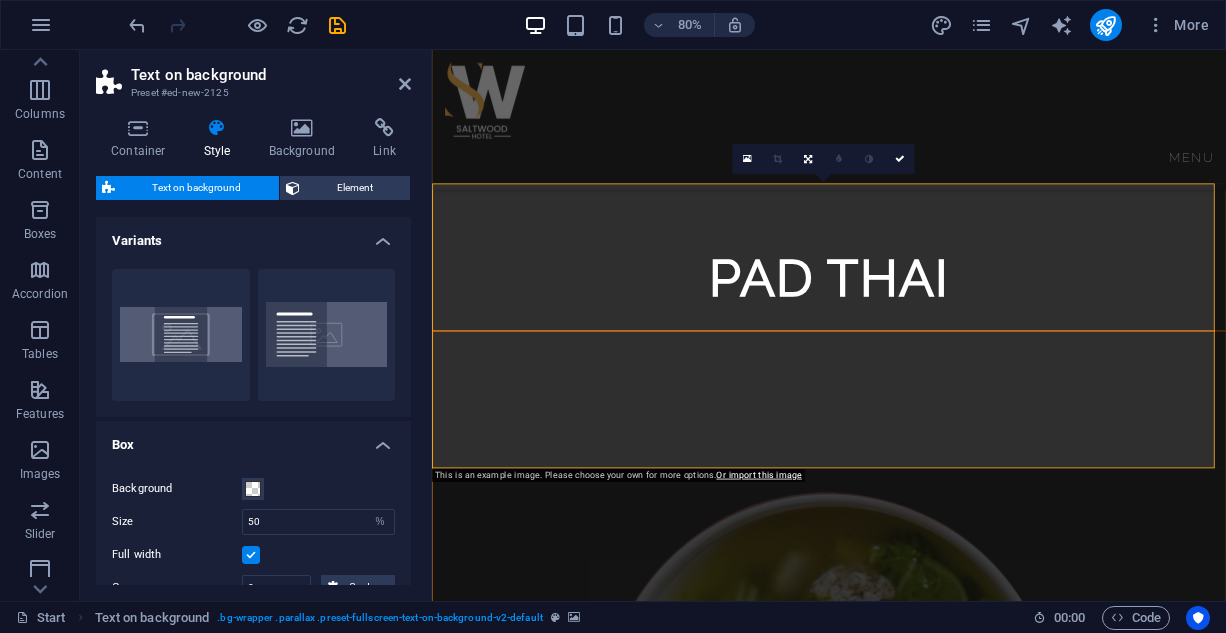 click at bounding box center [928, 1753] 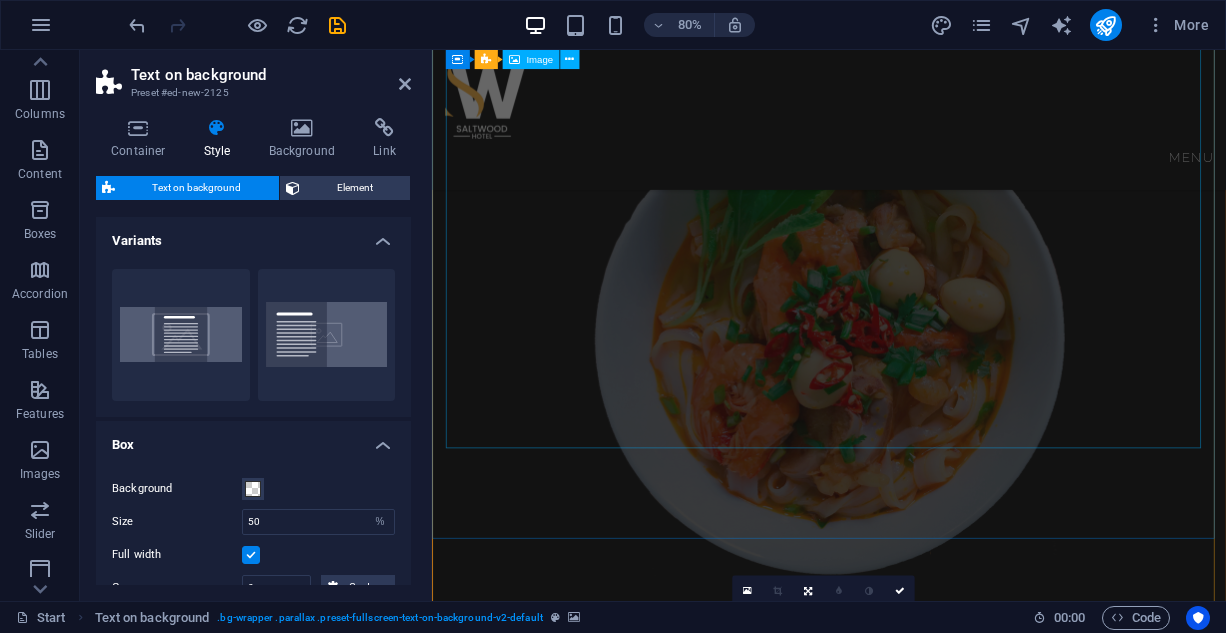 scroll, scrollTop: 5155, scrollLeft: 0, axis: vertical 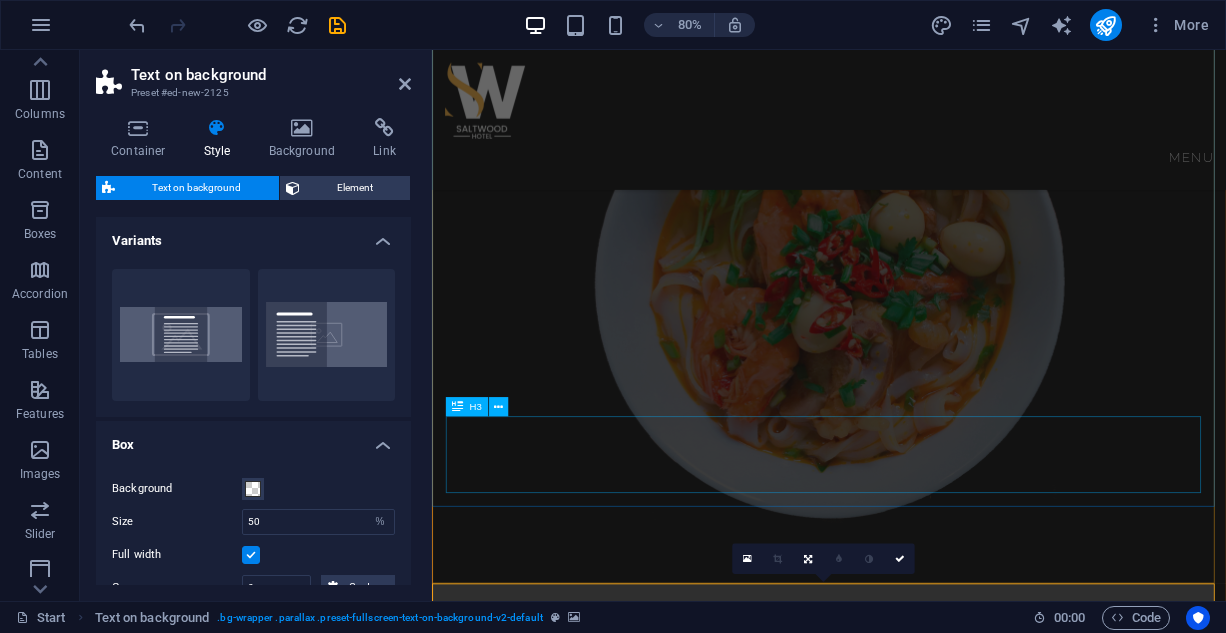 click on "Tom Yam" at bounding box center (928, 1915) 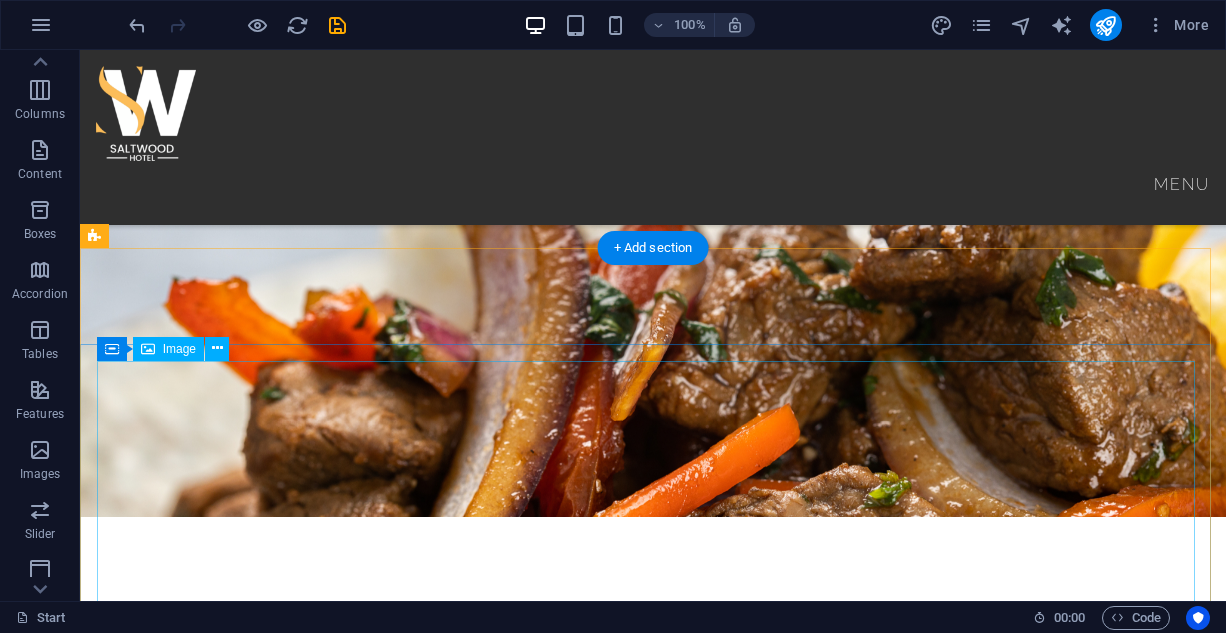 scroll, scrollTop: 1450, scrollLeft: 0, axis: vertical 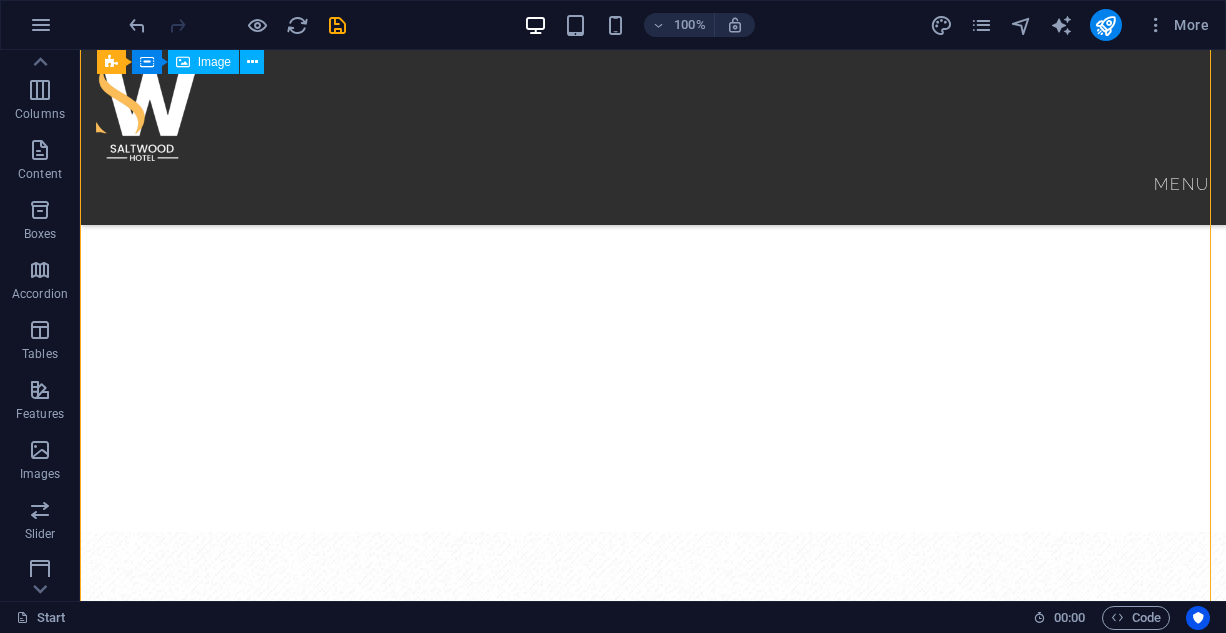 click at bounding box center [653, 1706] 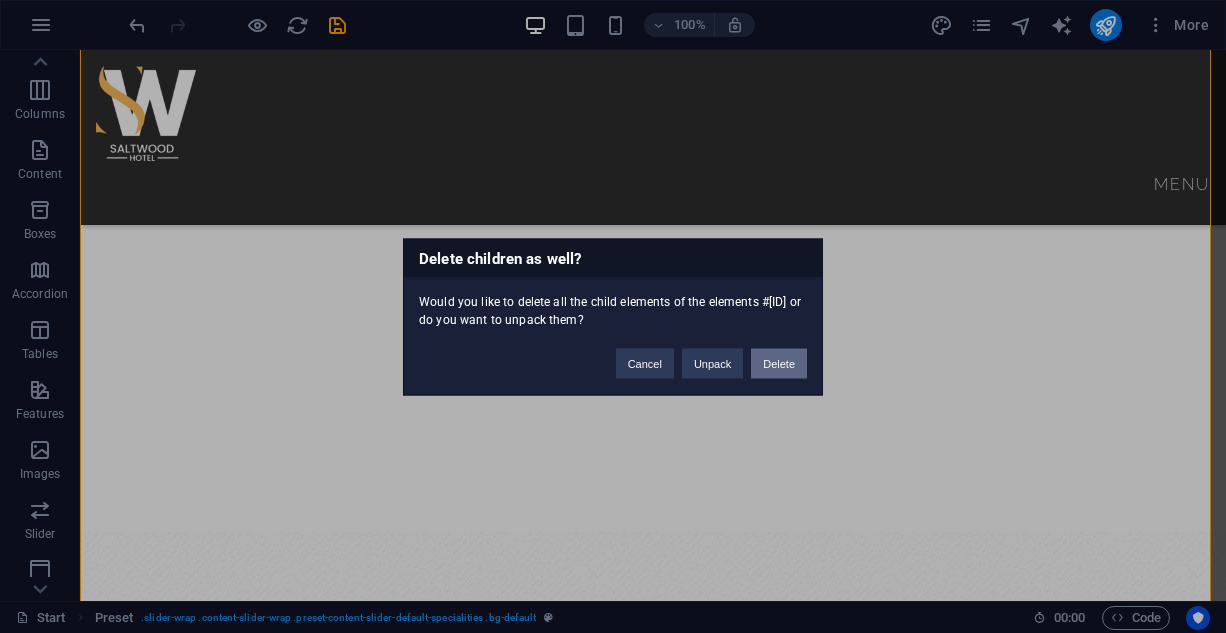 type 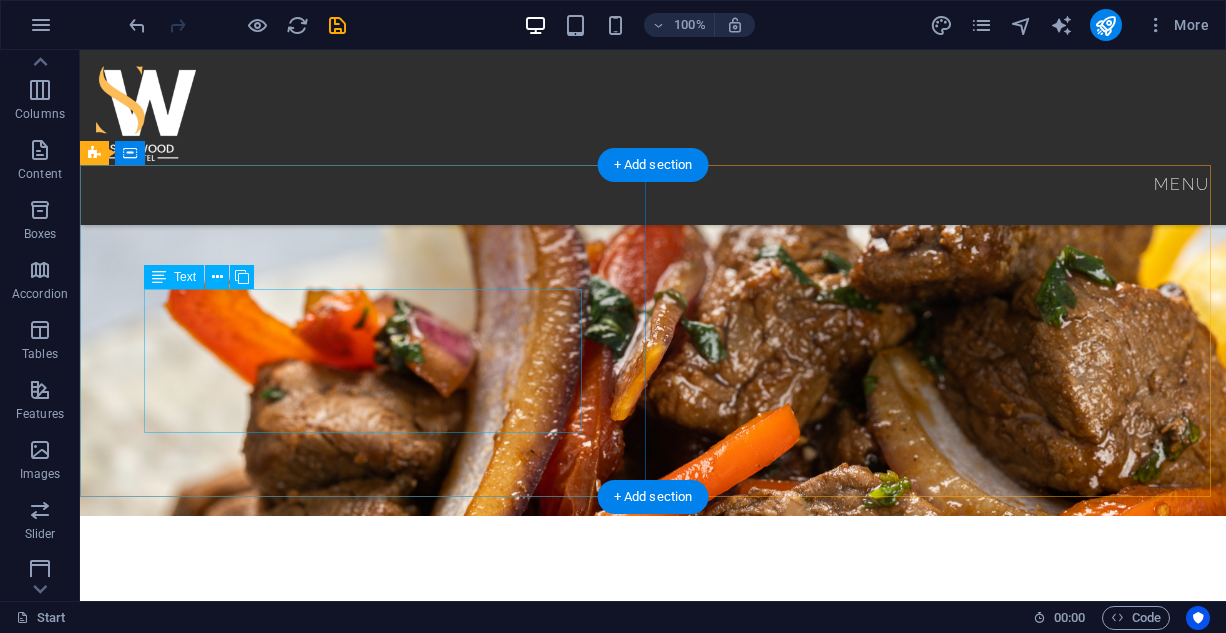 scroll, scrollTop: 850, scrollLeft: 0, axis: vertical 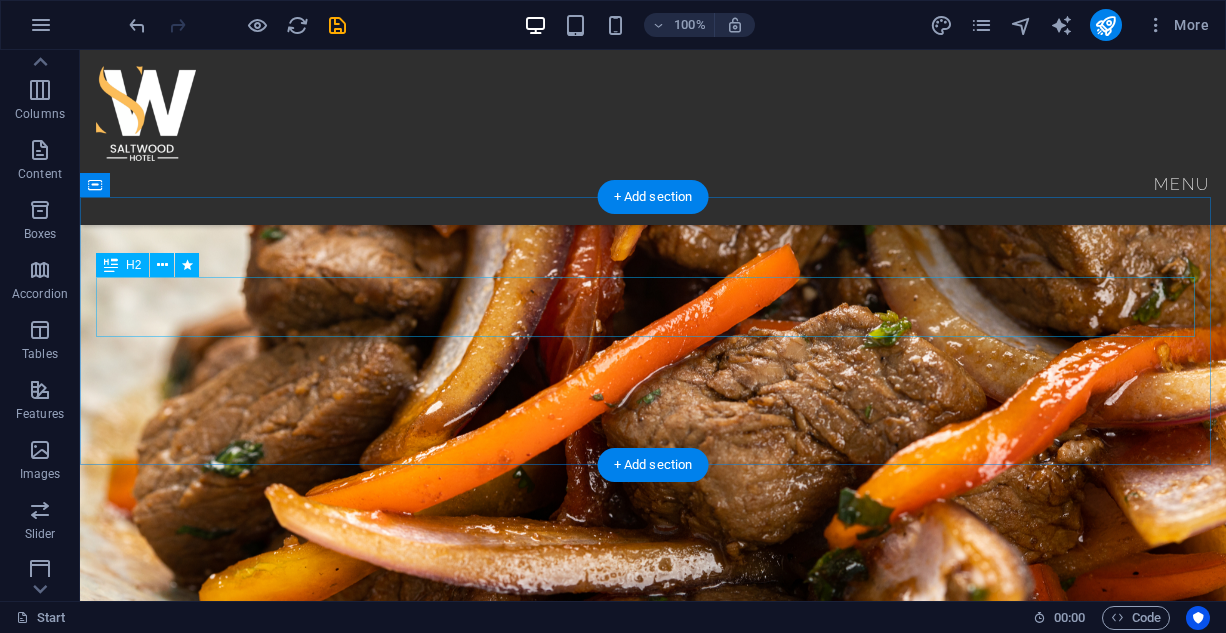 click on "Our Specialities" at bounding box center (653, 1510) 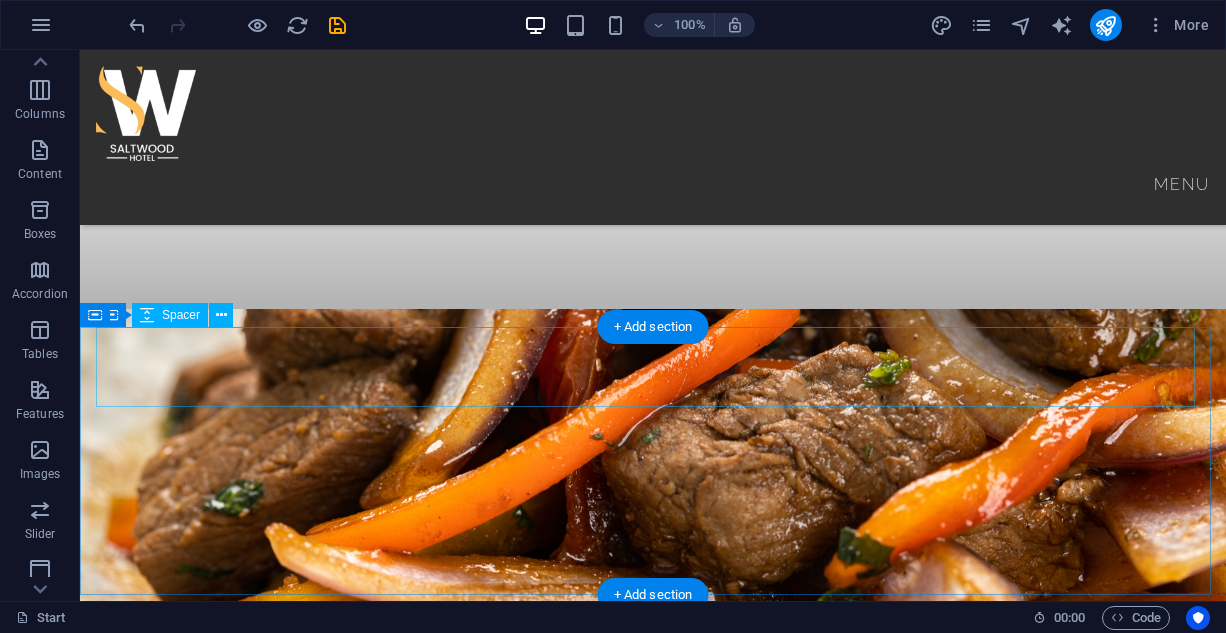 scroll, scrollTop: 750, scrollLeft: 0, axis: vertical 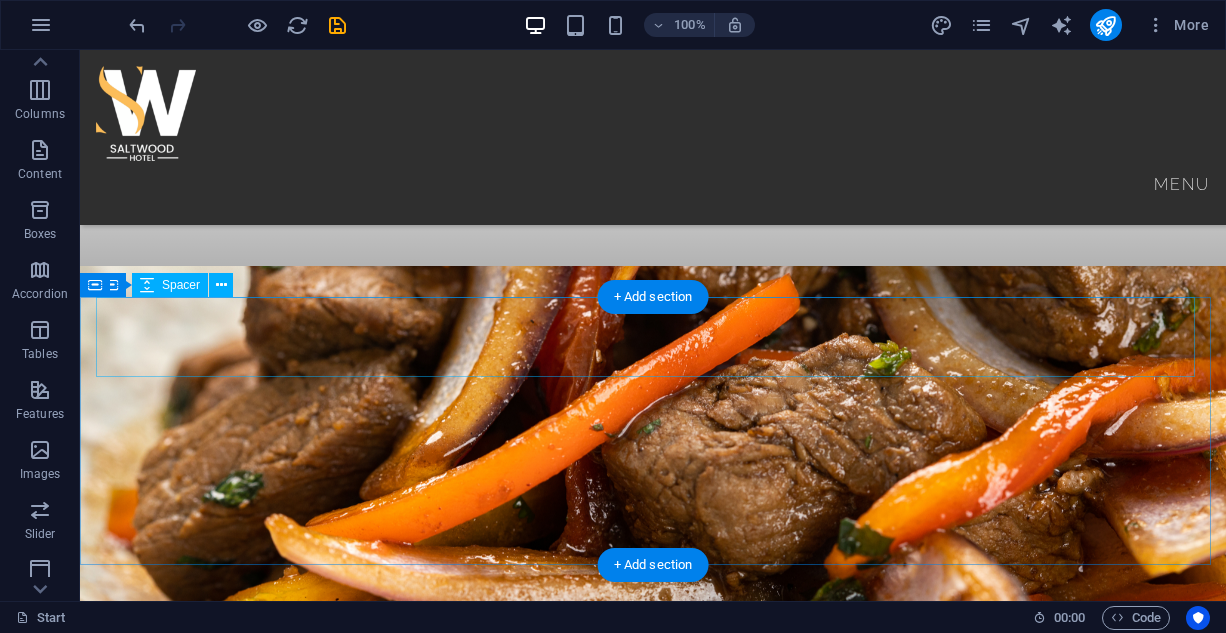 click at bounding box center (653, 1540) 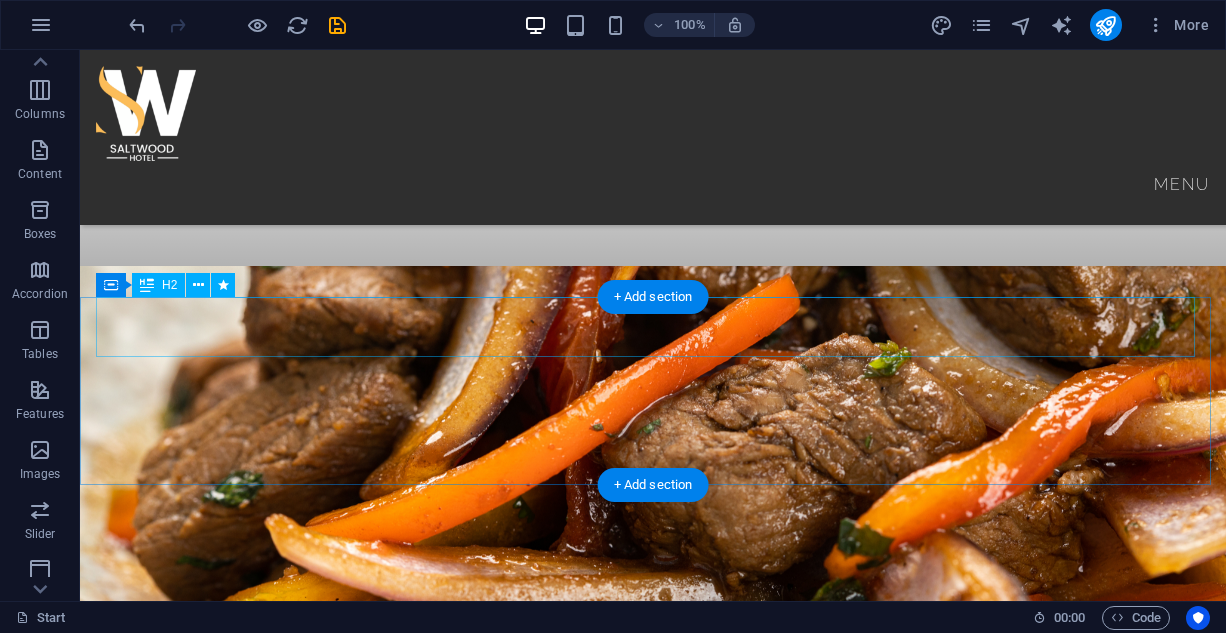 click on "Our Specialities" at bounding box center [653, 1450] 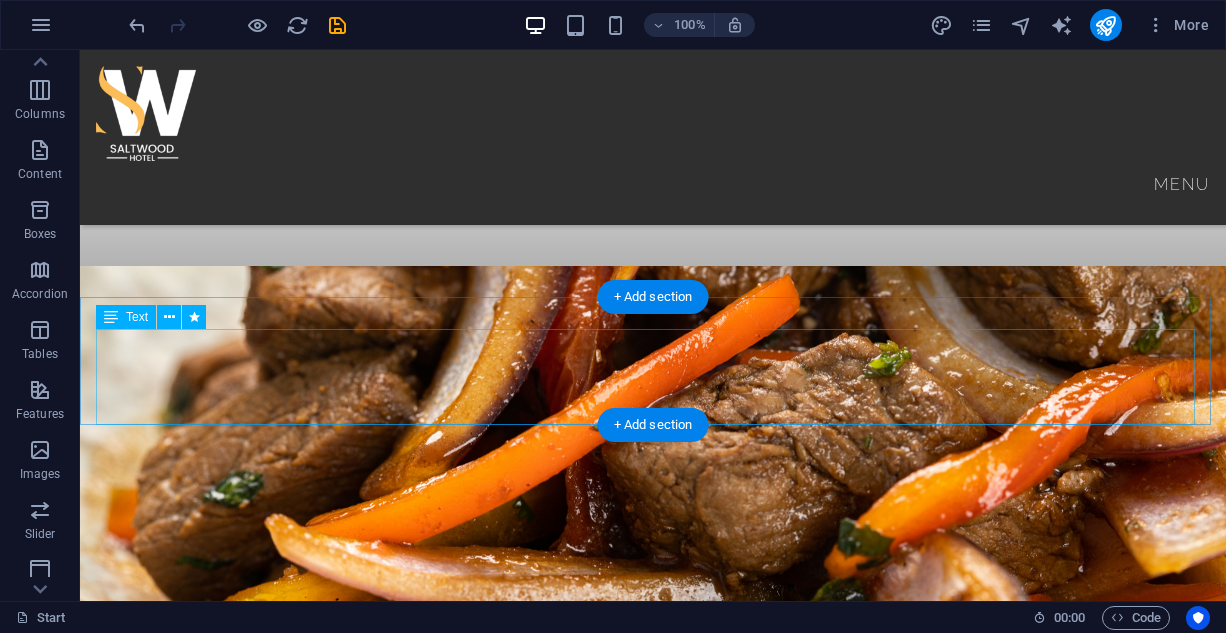 click on "Lorem ipsum dolor sit amet, consetetur sadipscing elitr, sed diam nonumy eirmod tempor invidunt ut labore et dolore magna aliquyam erat, sed diam voluptua. At vero eos et accusam et justo duo dolores et ea rebum. Stet clita kasd gubergren, no sea takimata sanctus est Lorem ipsum dolor sit amet. Lorem ipsum dolor sit amet, consetetur sadipscing elitr, sed diam nonumy eirmod tempor invidunt ut labore et dolore magna aliquyam erat, sed diam voluptua." at bounding box center (653, 1428) 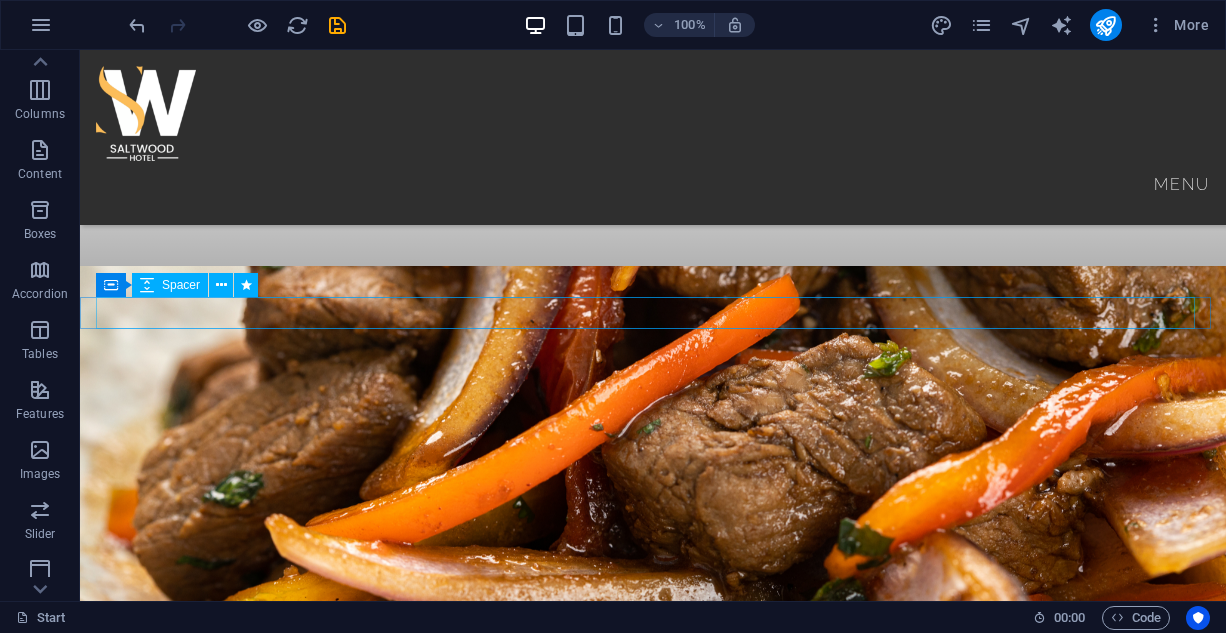 click at bounding box center (653, 1280) 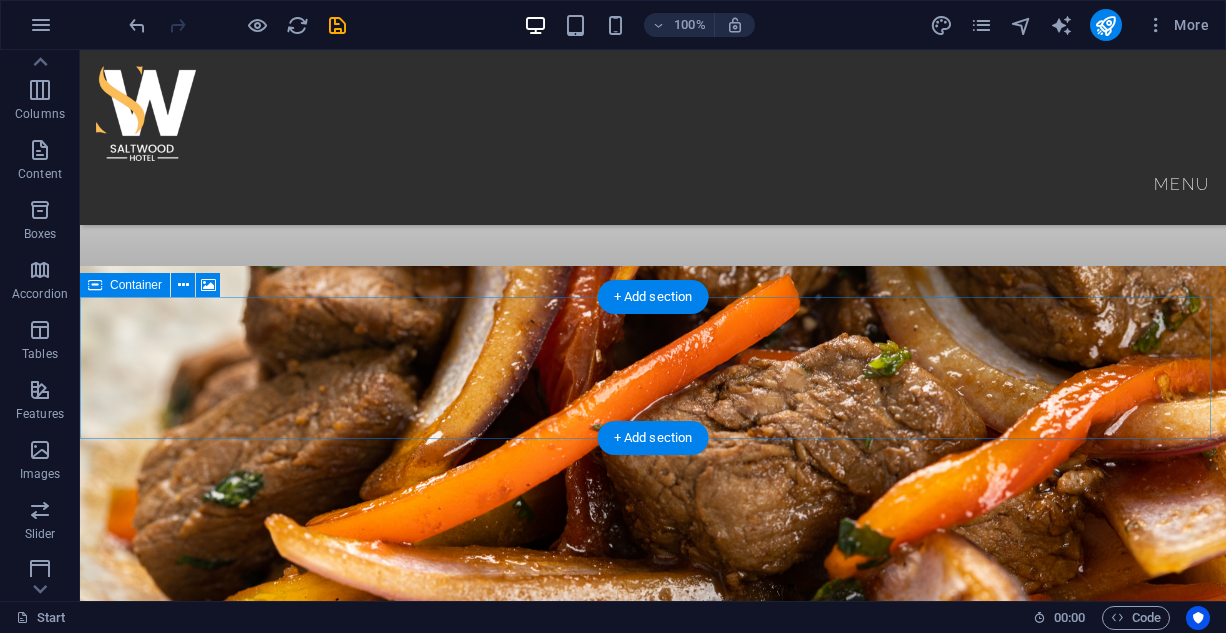 click on "Drop content here or  Add elements  Paste clipboard" at bounding box center (653, 1444) 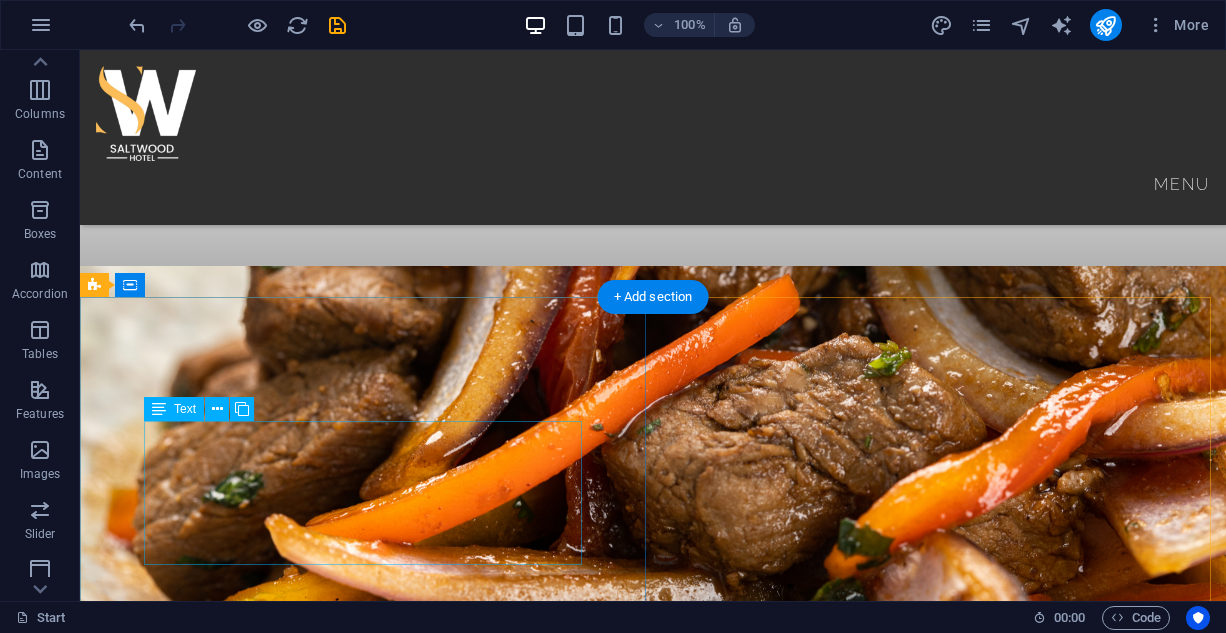 click on "Lorem ipsum dolor sit amet, consectetuer adipiscing elit. Aenean commodo ligula eget dolor. Lorem ipsum dolor sit amet, consectetuer adipiscing elit leget dolor. Lorem ipsum dolor sit amet, consectetuer adipiscing elit. Aenean commodo ligula eget dolor. Lorem ipsum dolor sit amet, consectetuer adipiscing elit dolor." at bounding box center [653, 1834] 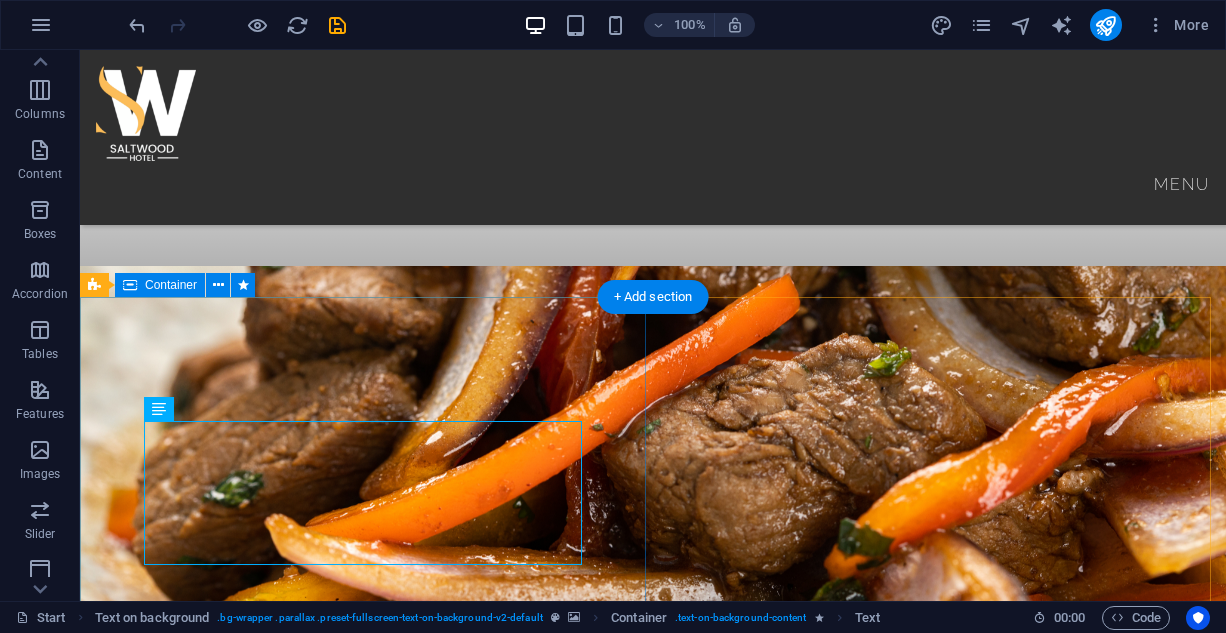 click on "Headline Lorem ipsum dolor sit amet, consectetuer adipiscing elit. Aenean commodo ligula eget dolor. Lorem ipsum dolor sit amet, consectetuer adipiscing elit leget dolor. Lorem ipsum dolor sit amet, consectetuer adipiscing elit. Aenean commodo ligula eget dolor. Lorem ipsum dolor sit amet, consectetuer adipiscing elit dolor." at bounding box center (653, 1804) 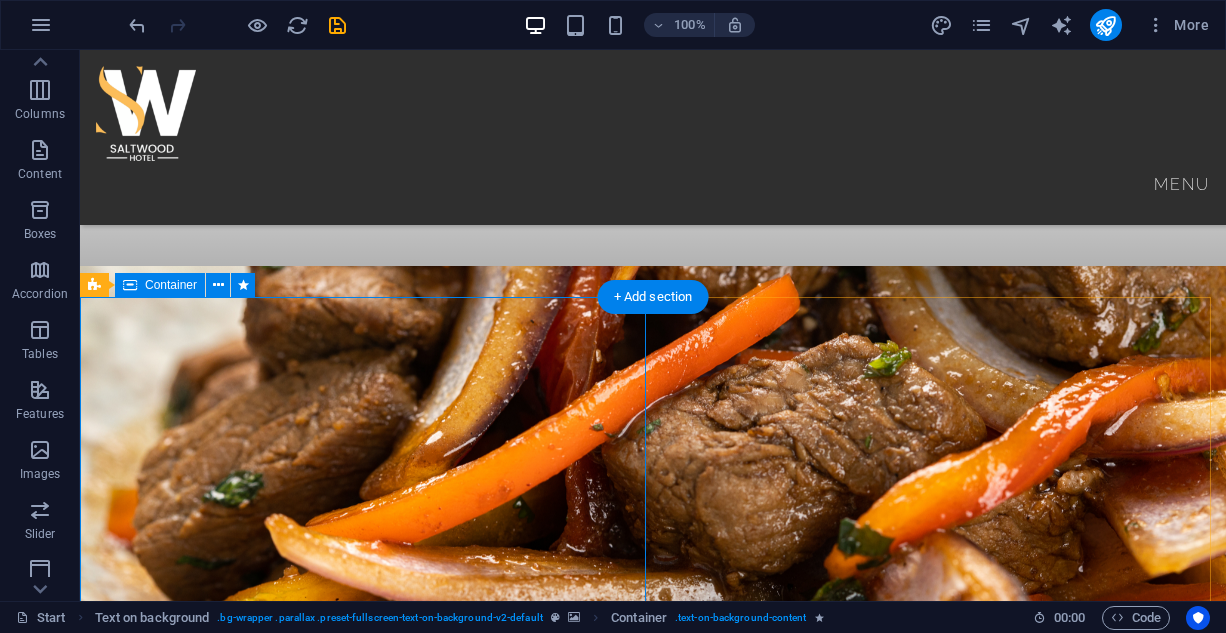 click on "Headline Lorem ipsum dolor sit amet, consectetuer adipiscing elit. Aenean commodo ligula eget dolor. Lorem ipsum dolor sit amet, consectetuer adipiscing elit leget dolor. Lorem ipsum dolor sit amet, consectetuer adipiscing elit. Aenean commodo ligula eget dolor. Lorem ipsum dolor sit amet, consectetuer adipiscing elit dolor." at bounding box center [653, 1804] 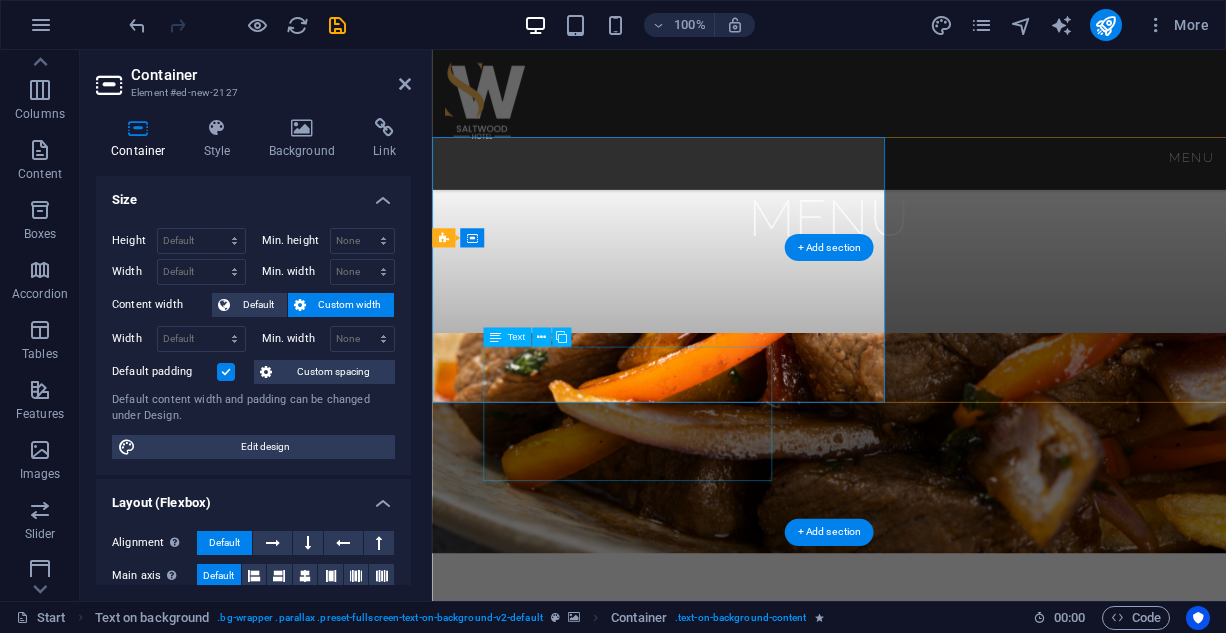 click on "Lorem ipsum dolor sit amet, consectetuer adipiscing elit. Aenean commodo ligula eget dolor. Lorem ipsum dolor sit amet, consectetuer adipiscing elit leget dolor. Lorem ipsum dolor sit amet, consectetuer adipiscing elit. Aenean commodo ligula eget dolor. Lorem ipsum dolor sit amet, consectetuer adipiscing elit dolor." at bounding box center (928, 2150) 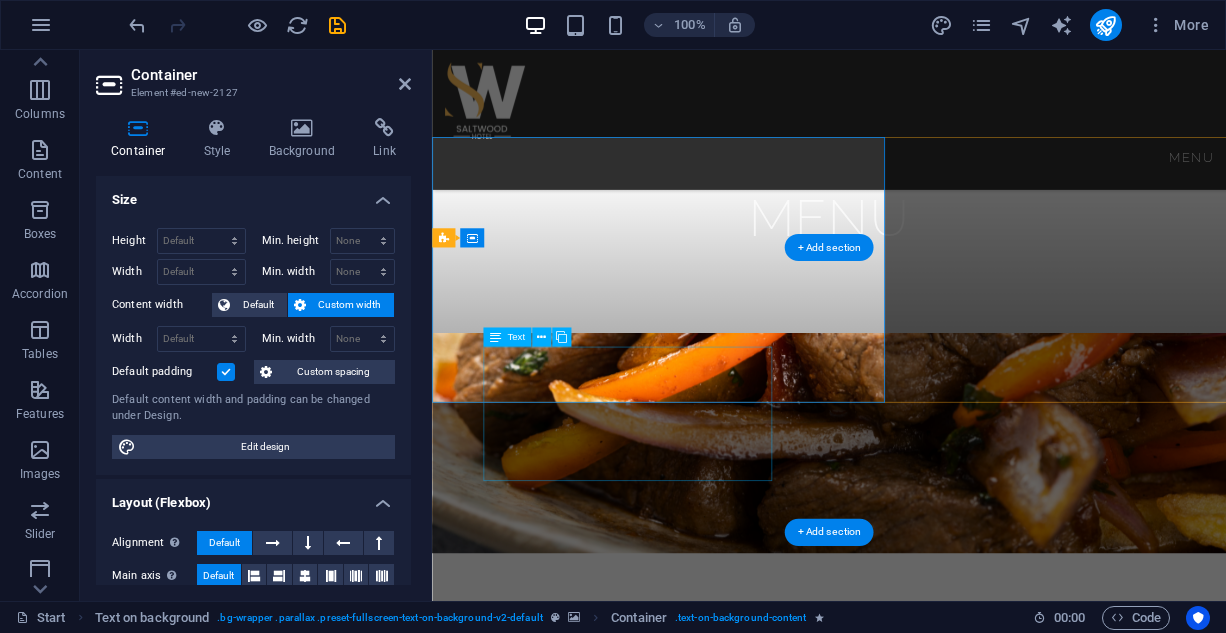 scroll, scrollTop: 888, scrollLeft: 0, axis: vertical 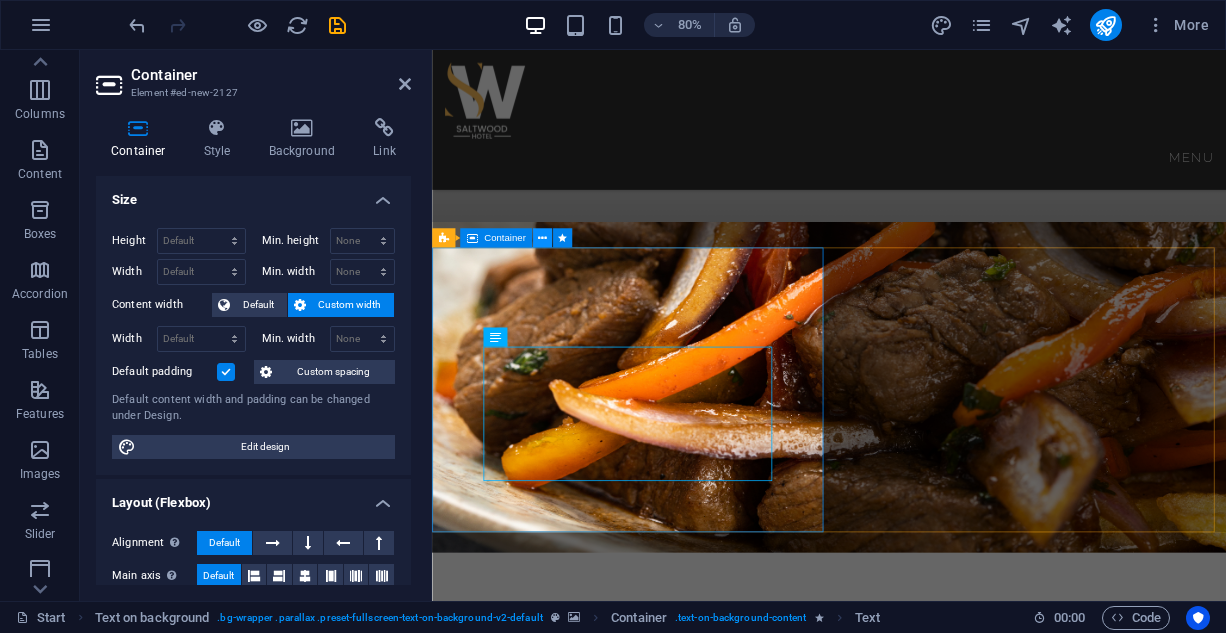 click at bounding box center (542, 238) 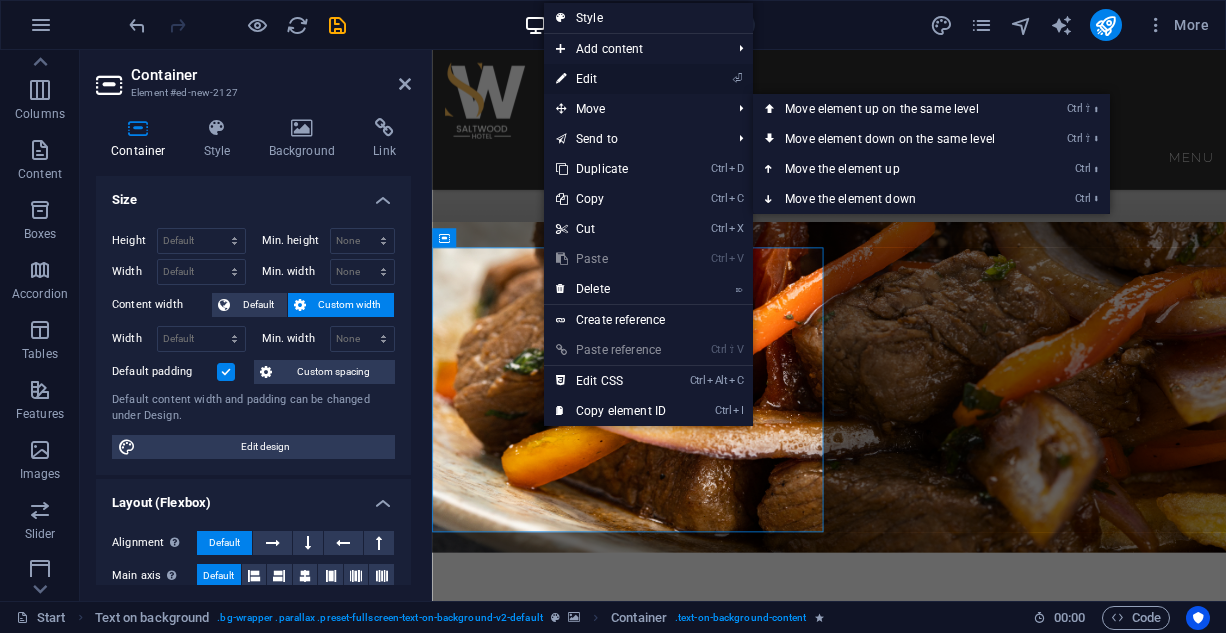 click on "⏎  Edit" at bounding box center (611, 79) 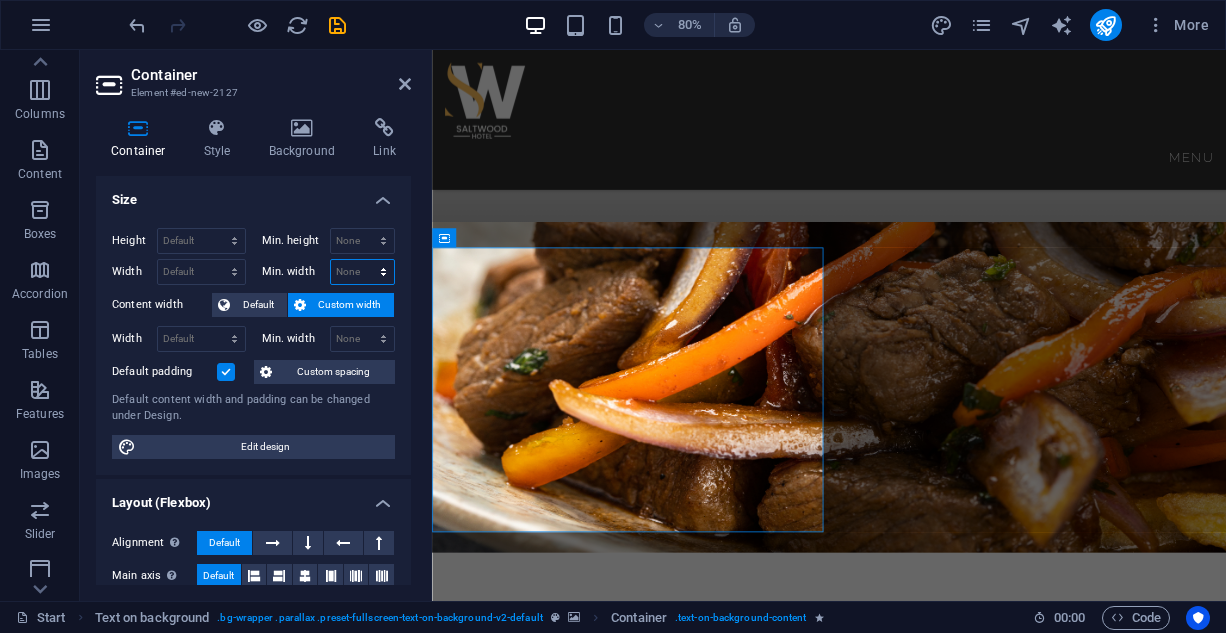 click on "None px rem % vh vw" at bounding box center (363, 272) 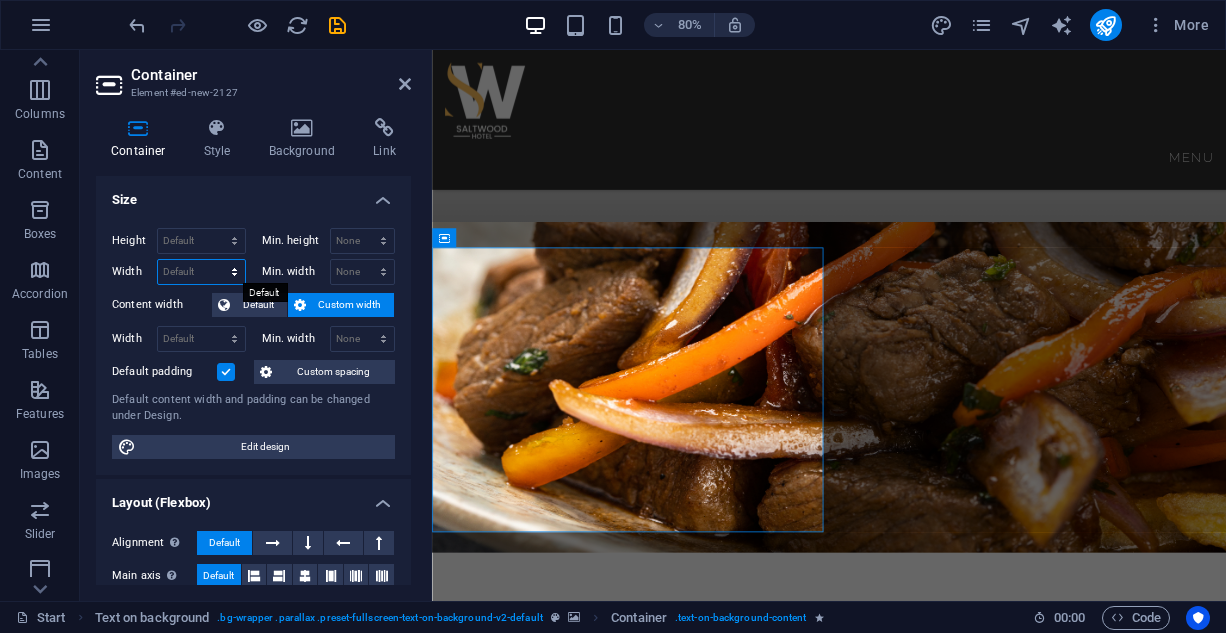click on "Default px rem % em vh vw" at bounding box center [201, 272] 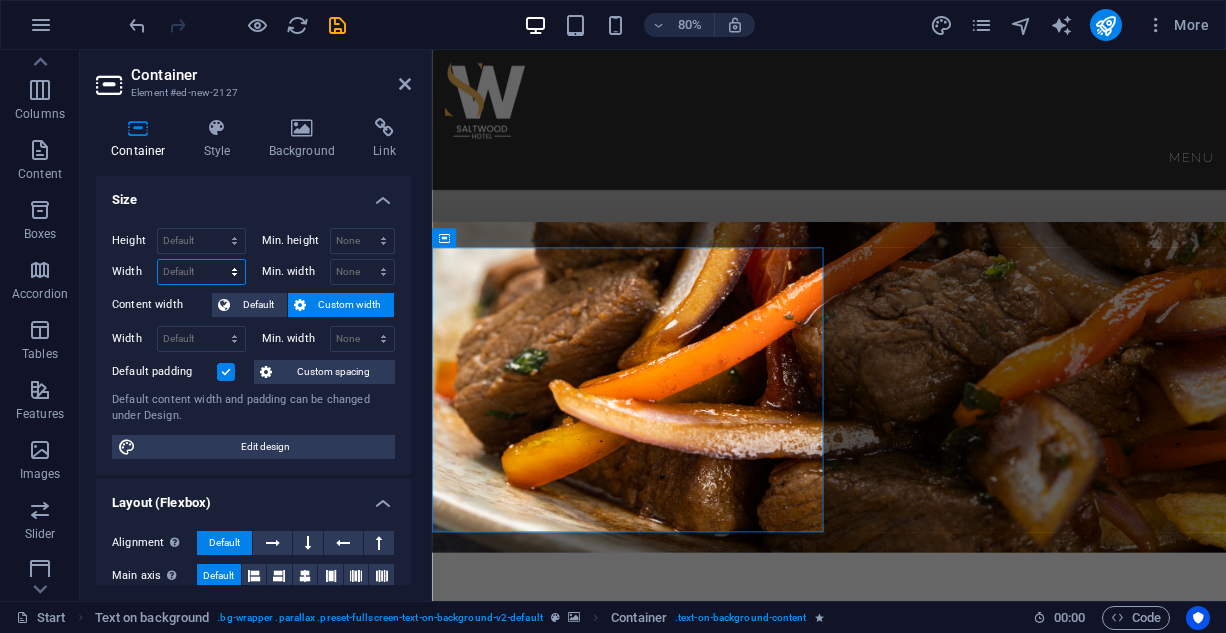 click on "Default px rem % em vh vw" at bounding box center [201, 272] 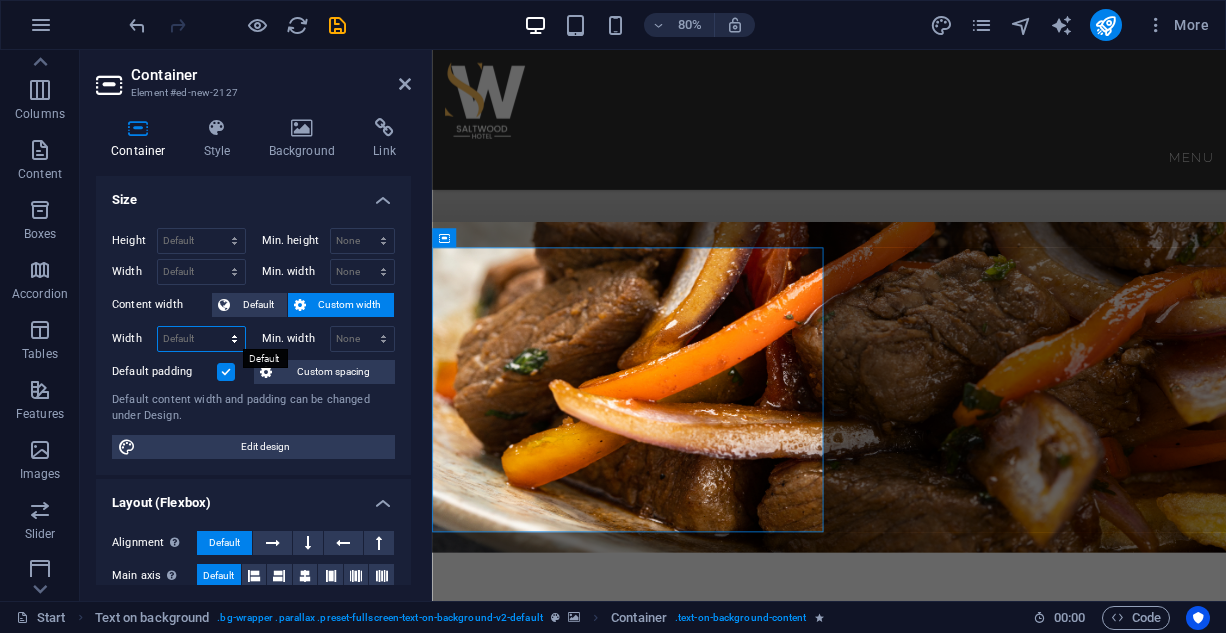 click on "Default px rem % em vh vw" at bounding box center [201, 339] 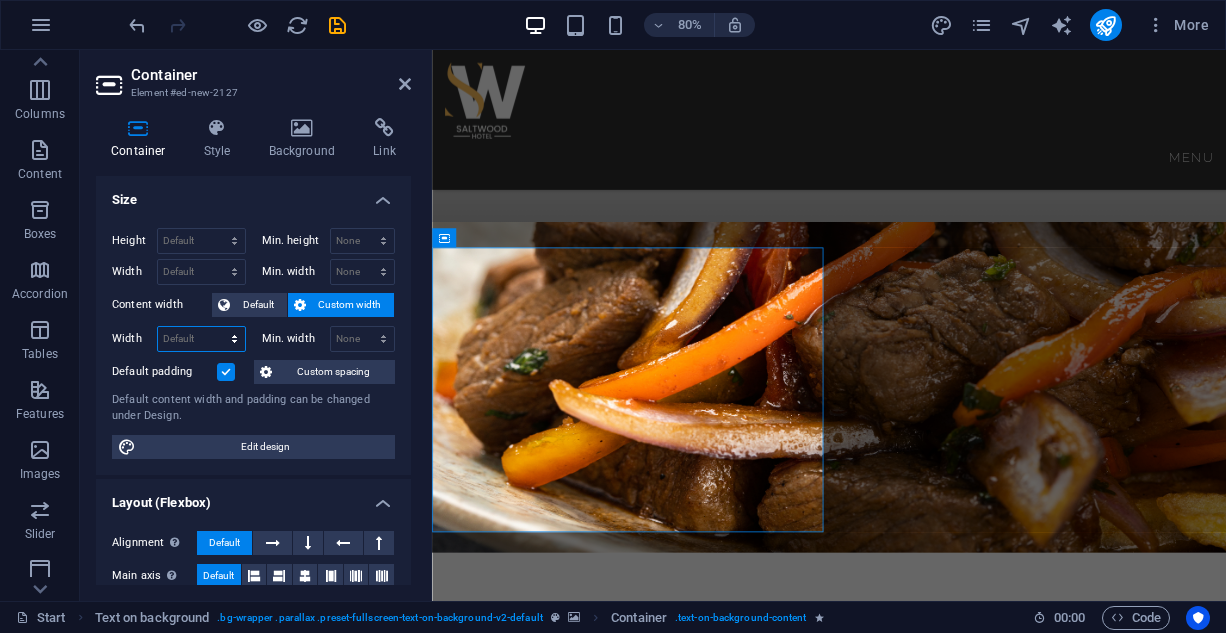 click on "Default px rem % em vh vw" at bounding box center (201, 339) 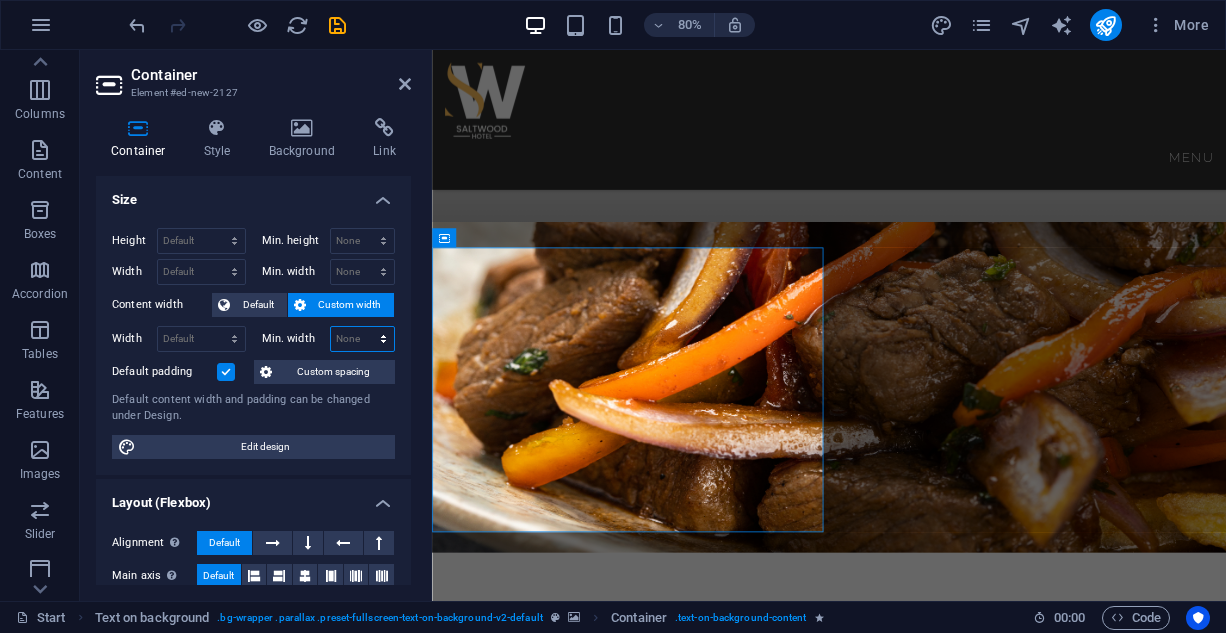click on "None px rem % vh vw" at bounding box center (363, 339) 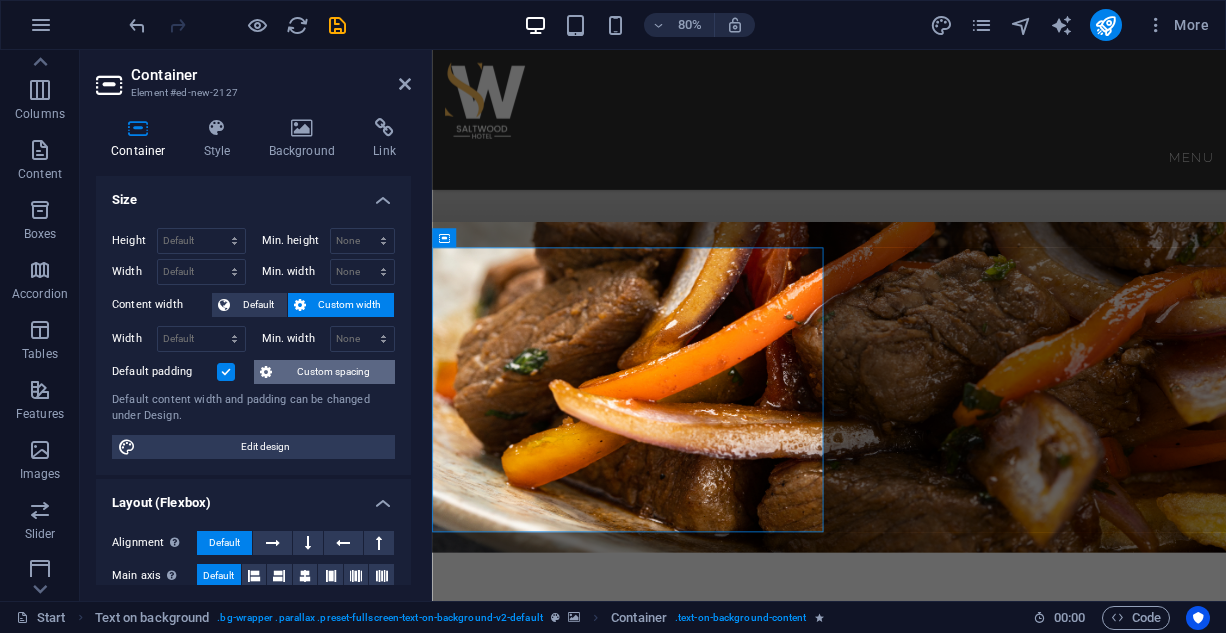 click on "Custom spacing" at bounding box center (333, 372) 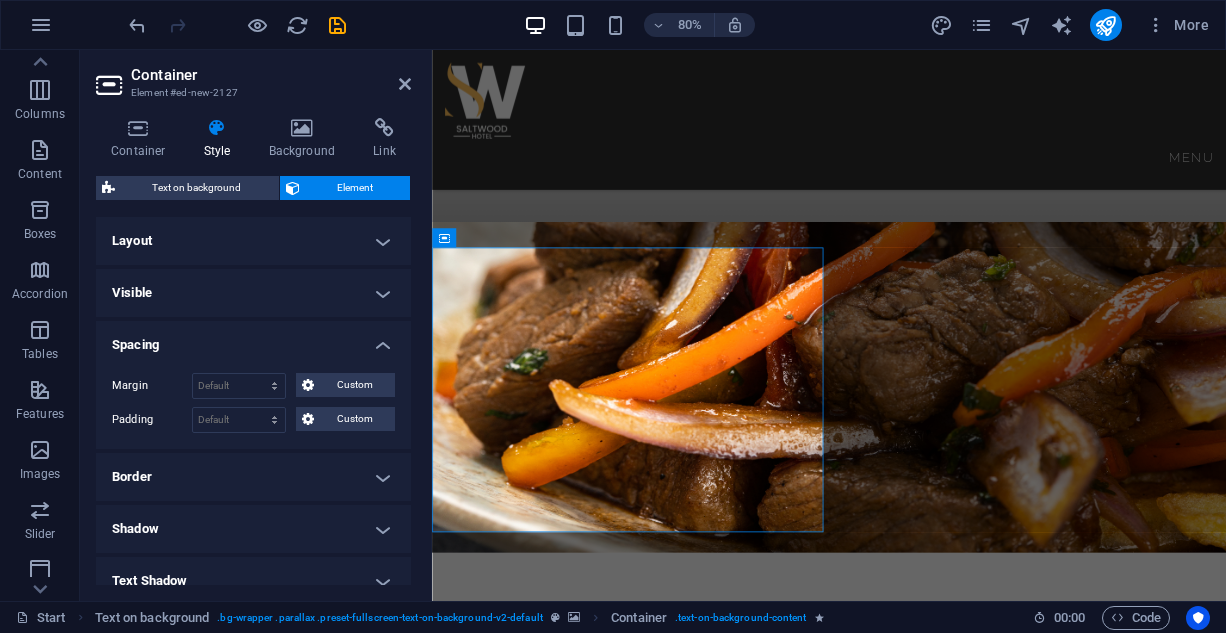 click on "Spacing" at bounding box center (253, 339) 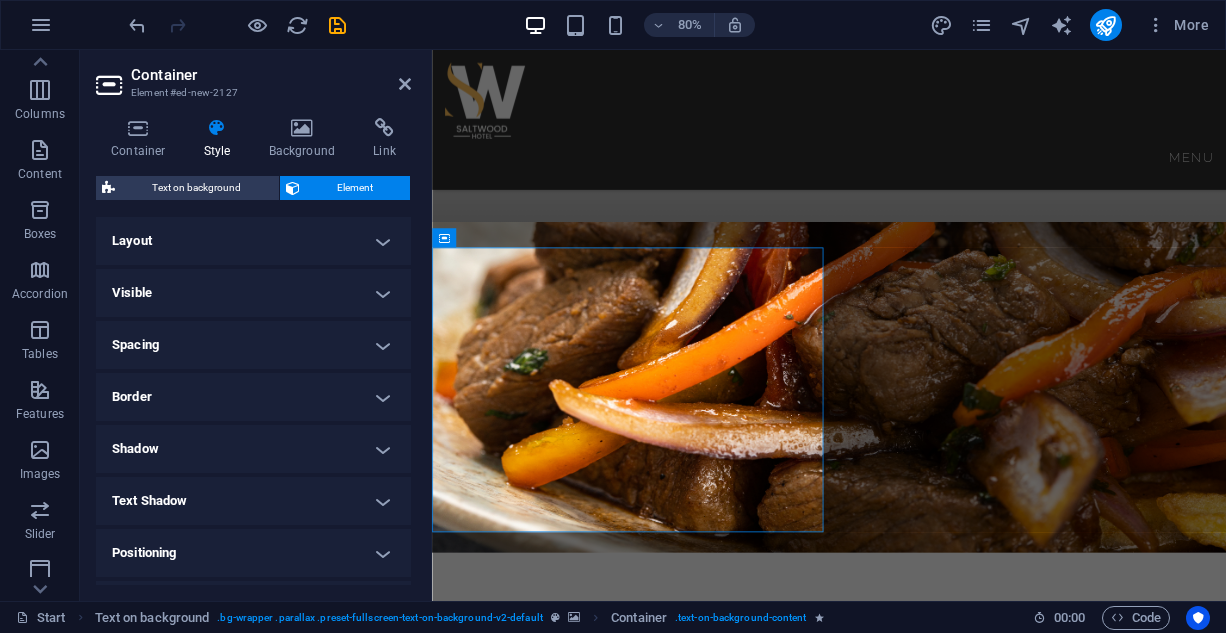 click on "Layout" at bounding box center (253, 241) 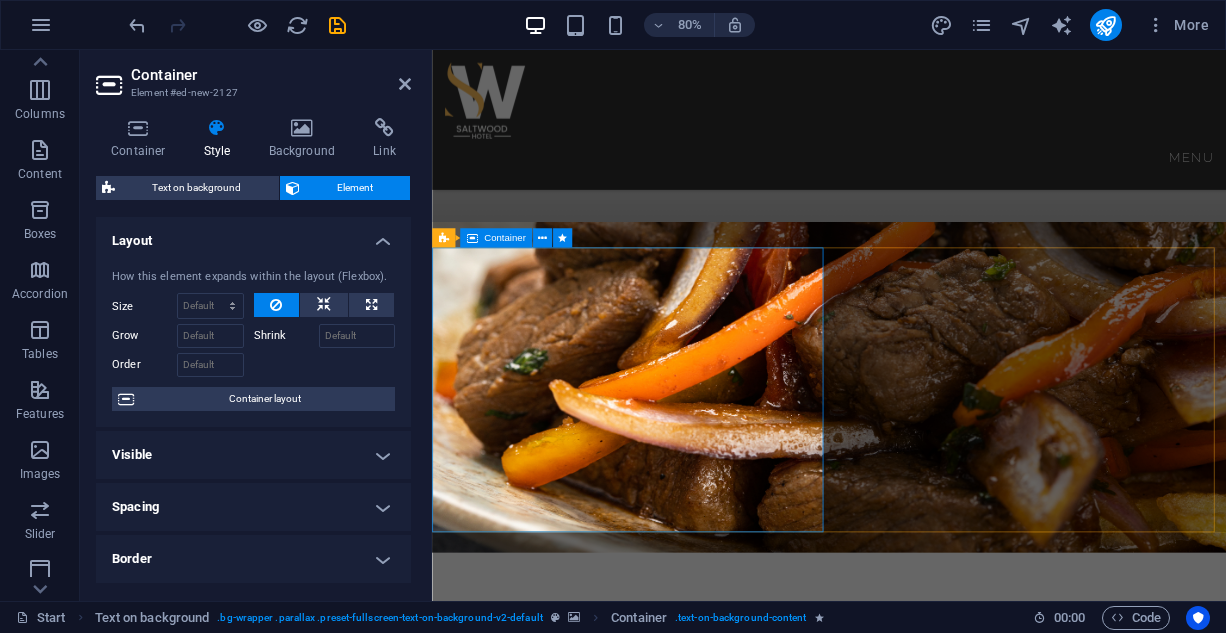 click on "Headline Lorem ipsum dolor sit amet, consectetuer adipiscing elit. Aenean commodo ligula eget dolor. Lorem ipsum dolor sit amet, consectetuer adipiscing elit leget dolor. Lorem ipsum dolor sit amet, consectetuer adipiscing elit. Aenean commodo ligula eget dolor. Lorem ipsum dolor sit amet, consectetuer adipiscing elit dolor." at bounding box center (928, 1982) 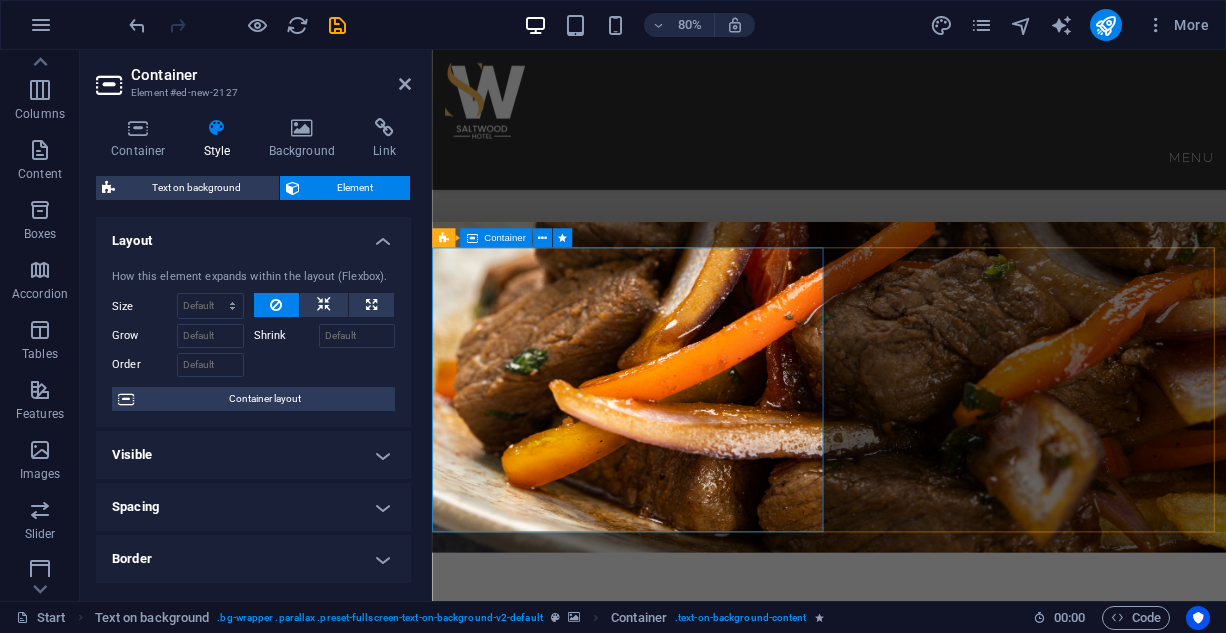 click on "Headline Lorem ipsum dolor sit amet, consectetuer adipiscing elit. Aenean commodo ligula eget dolor. Lorem ipsum dolor sit amet, consectetuer adipiscing elit leget dolor. Lorem ipsum dolor sit amet, consectetuer adipiscing elit. Aenean commodo ligula eget dolor. Lorem ipsum dolor sit amet, consectetuer adipiscing elit dolor." at bounding box center (928, 1982) 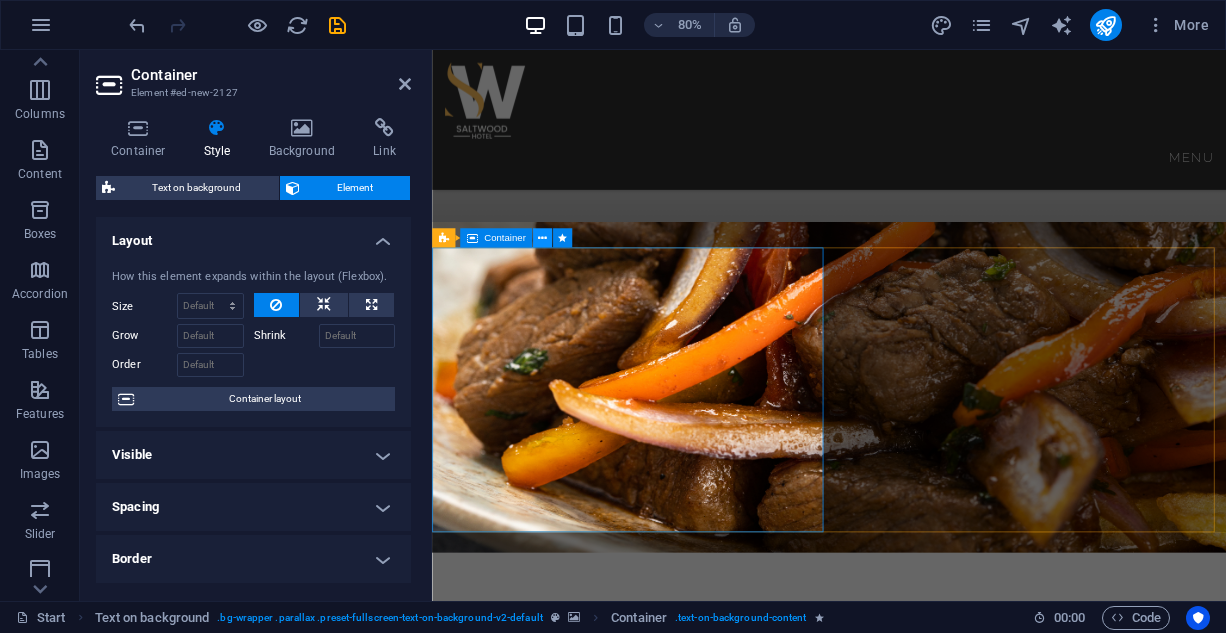click at bounding box center (542, 238) 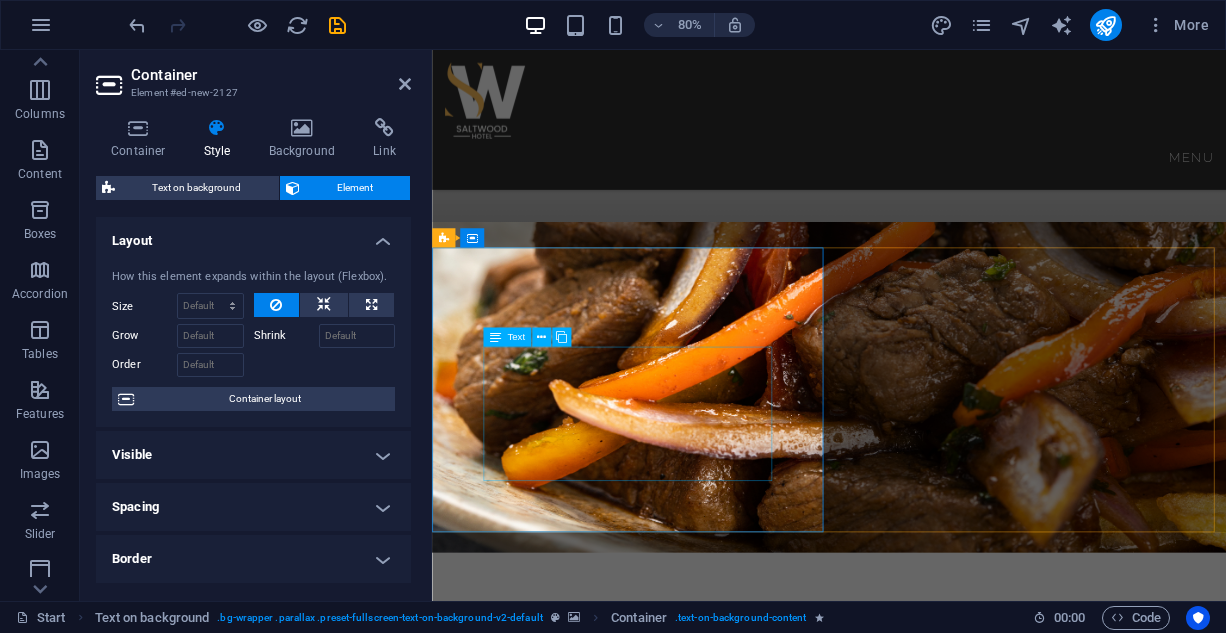click on "Lorem ipsum dolor sit amet, consectetuer adipiscing elit. Aenean commodo ligula eget dolor. Lorem ipsum dolor sit amet, consectetuer adipiscing elit leget dolor. Lorem ipsum dolor sit amet, consectetuer adipiscing elit. Aenean commodo ligula eget dolor. Lorem ipsum dolor sit amet, consectetuer adipiscing elit dolor." at bounding box center (928, 2012) 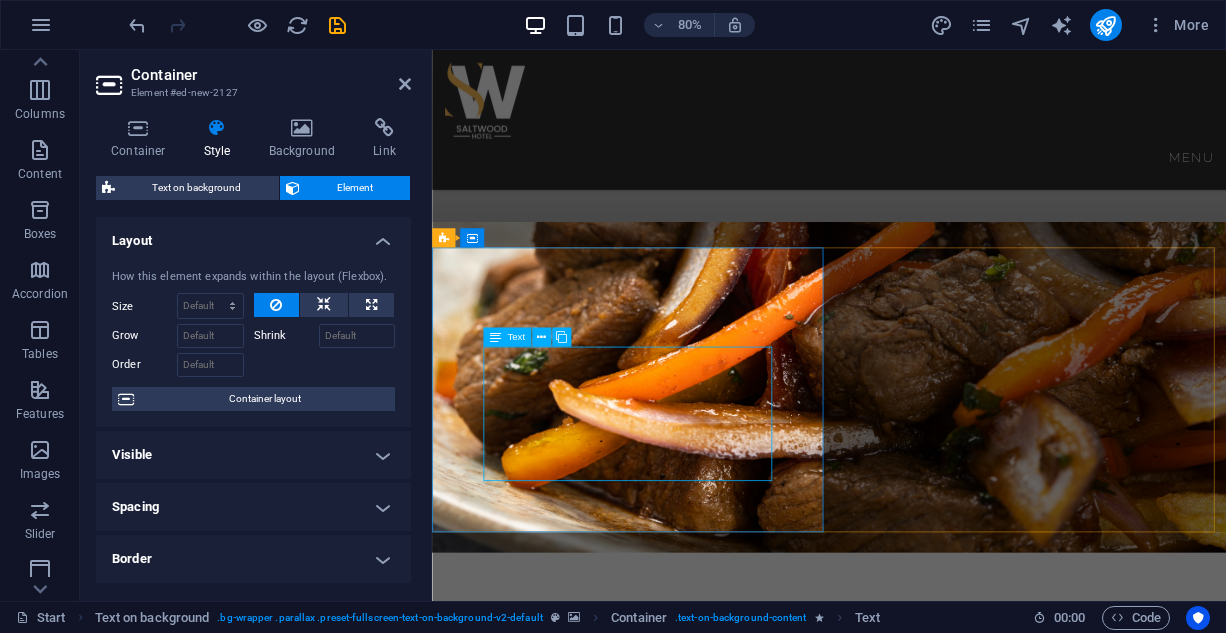 click on "Lorem ipsum dolor sit amet, consectetuer adipiscing elit. Aenean commodo ligula eget dolor. Lorem ipsum dolor sit amet, consectetuer adipiscing elit leget dolor. Lorem ipsum dolor sit amet, consectetuer adipiscing elit. Aenean commodo ligula eget dolor. Lorem ipsum dolor sit amet, consectetuer adipiscing elit dolor." at bounding box center [928, 2012] 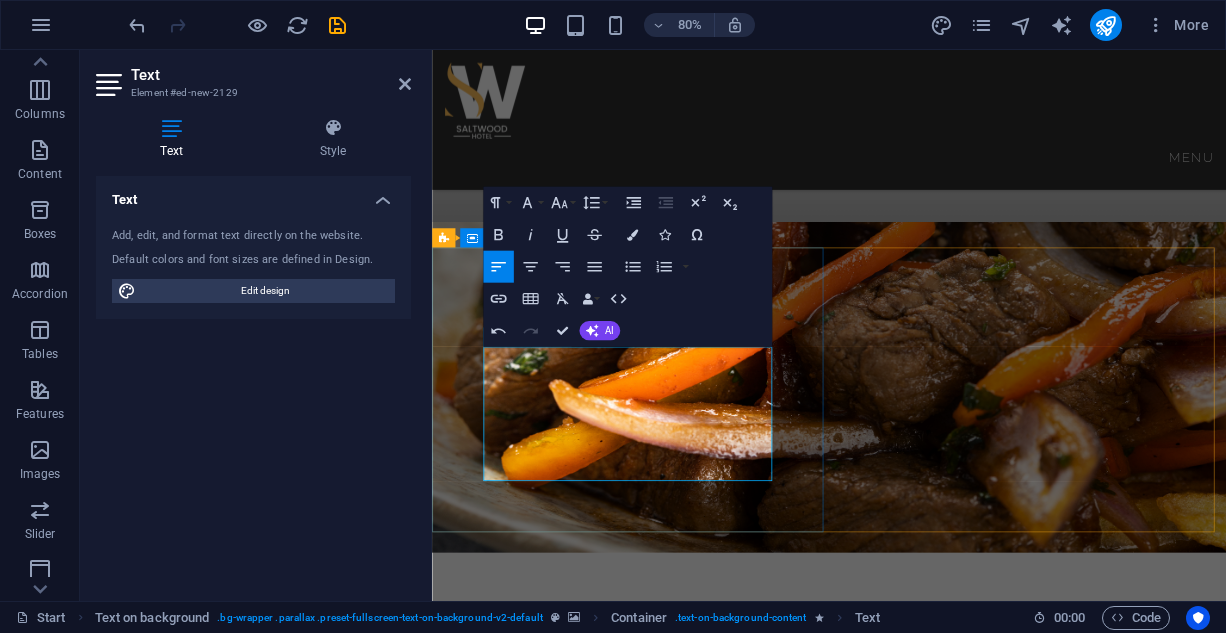 click on "Lorem ipsum dolor sit amet, consectetuer adipiscing elit. Aenean commodo ligula eget dolor. Lorem ipsum dolor sit amet, consectetuer adipiscing elit leget dolor. Lorem ipsum dolor sit amet, consectetuer adipiscing elit. Aenean commodo ligula eget dolor. Lorem ipsum dolor sit amet, consectetuer adipiscing elit dolor." at bounding box center [928, 2012] 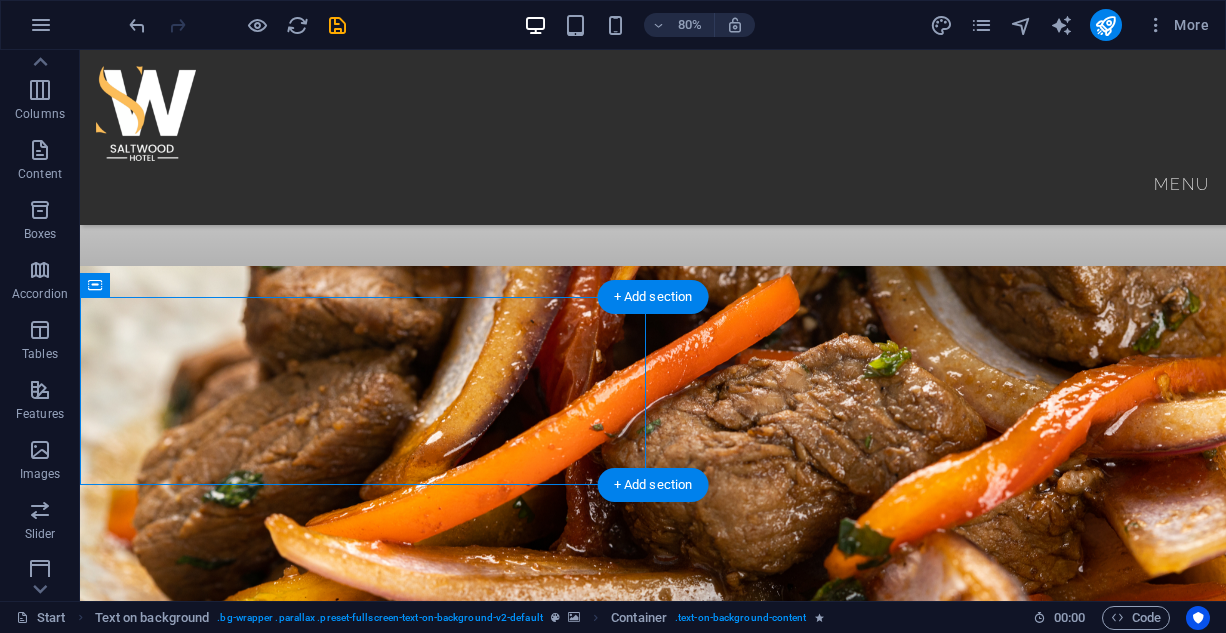 drag, startPoint x: 358, startPoint y: 445, endPoint x: 654, endPoint y: 366, distance: 306.3609 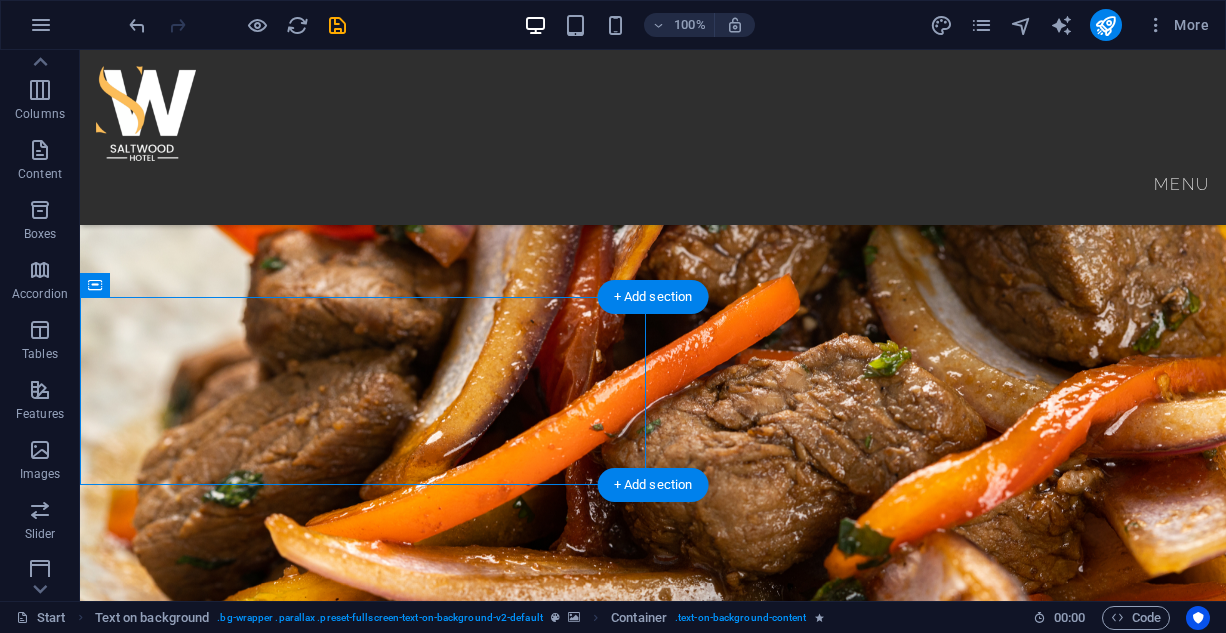 scroll, scrollTop: 750, scrollLeft: 0, axis: vertical 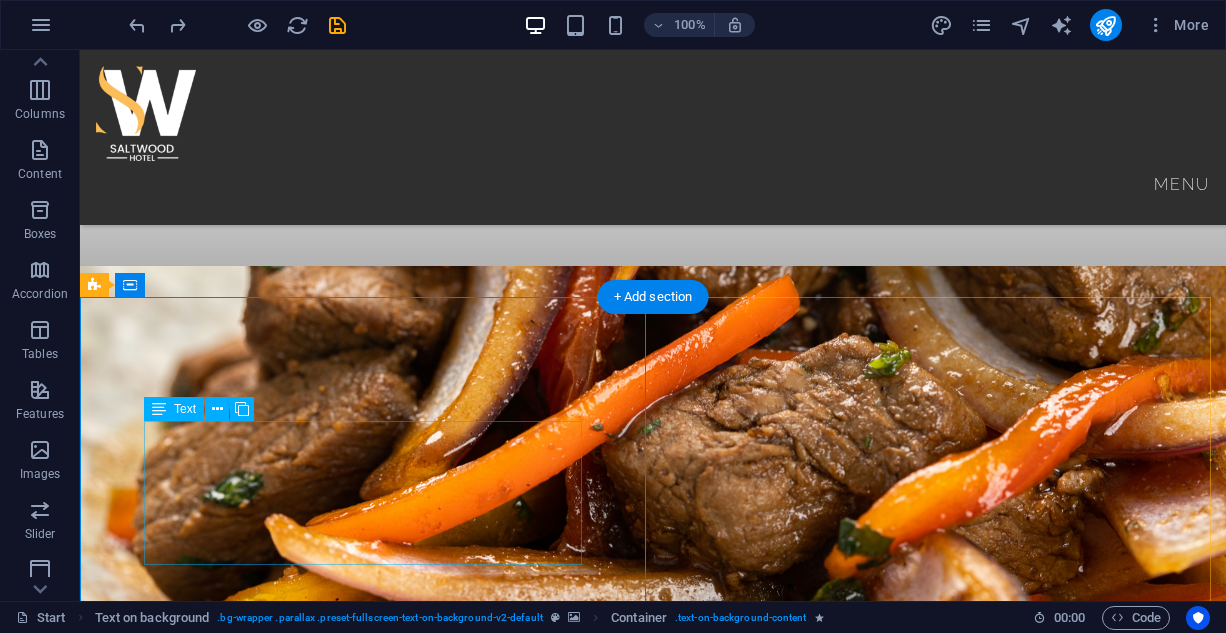 click on "Lorem ipsum dolor sit amet, consectetuer adipiscing elit. Aenean commodo ligula eget dolor. Lorem ipsum dolor sit amet, consectetuer adipiscing elit leget dolor. Lorem ipsum dolor sit amet, consectetuer adipiscing elit. Aenean commodo ligula eget dolor. Lorem ipsum dolor sit amet, consectetuer adipiscing elit dolor." at bounding box center [653, 1834] 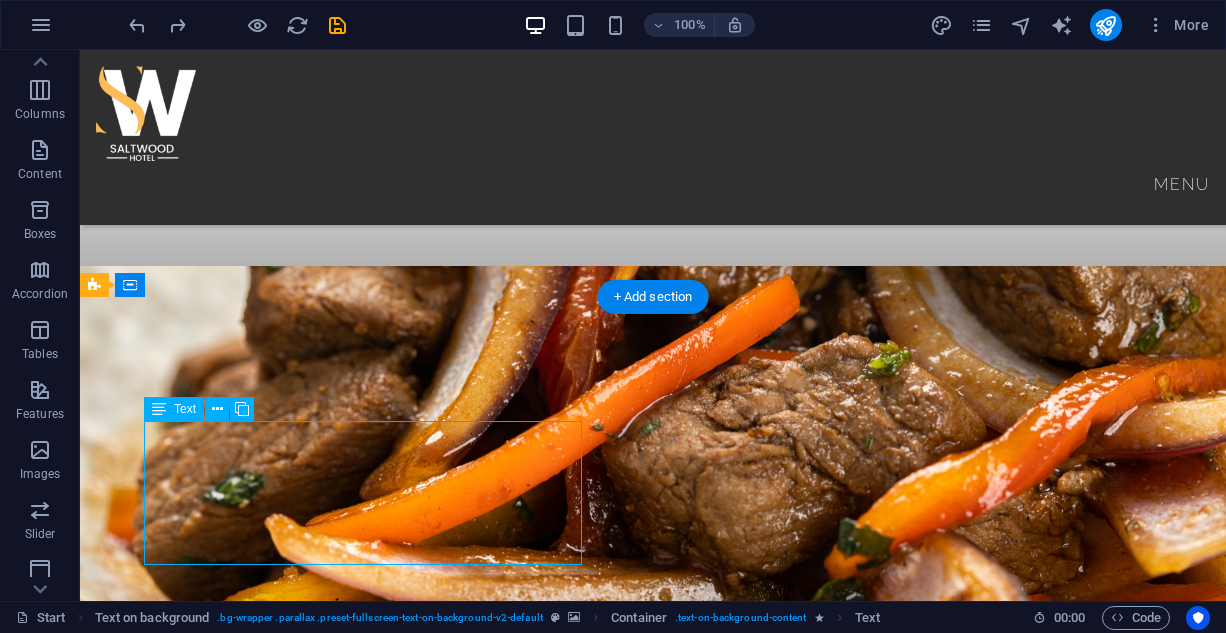click on "Lorem ipsum dolor sit amet, consectetuer adipiscing elit. Aenean commodo ligula eget dolor. Lorem ipsum dolor sit amet, consectetuer adipiscing elit leget dolor. Lorem ipsum dolor sit amet, consectetuer adipiscing elit. Aenean commodo ligula eget dolor. Lorem ipsum dolor sit amet, consectetuer adipiscing elit dolor." at bounding box center [653, 1834] 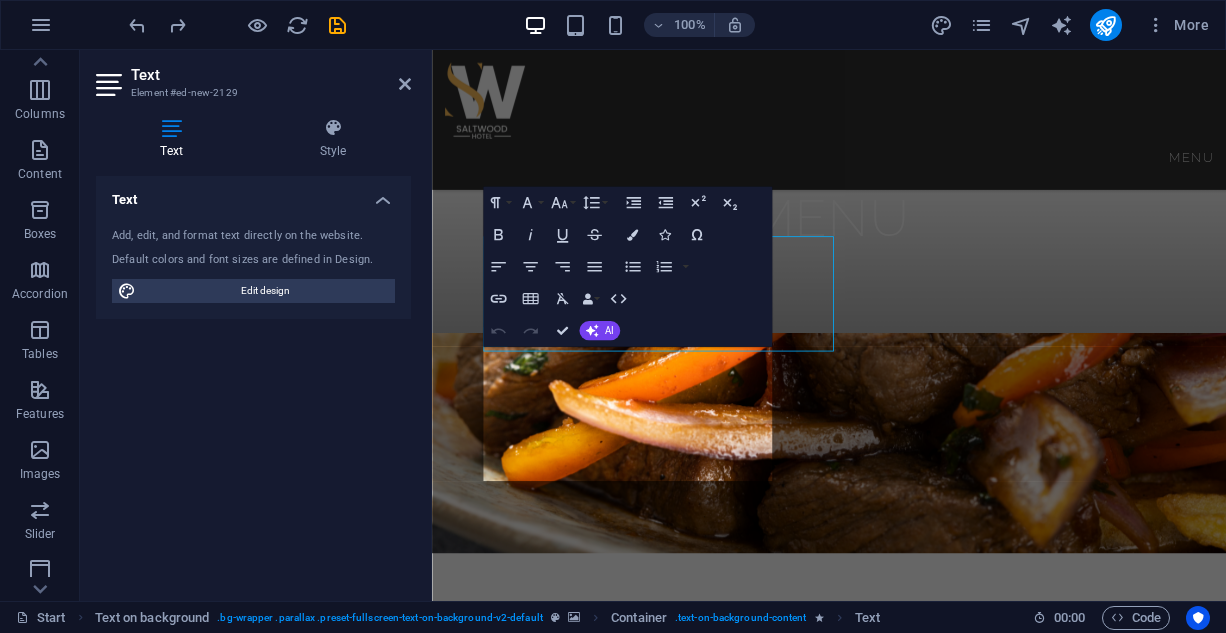 scroll, scrollTop: 888, scrollLeft: 0, axis: vertical 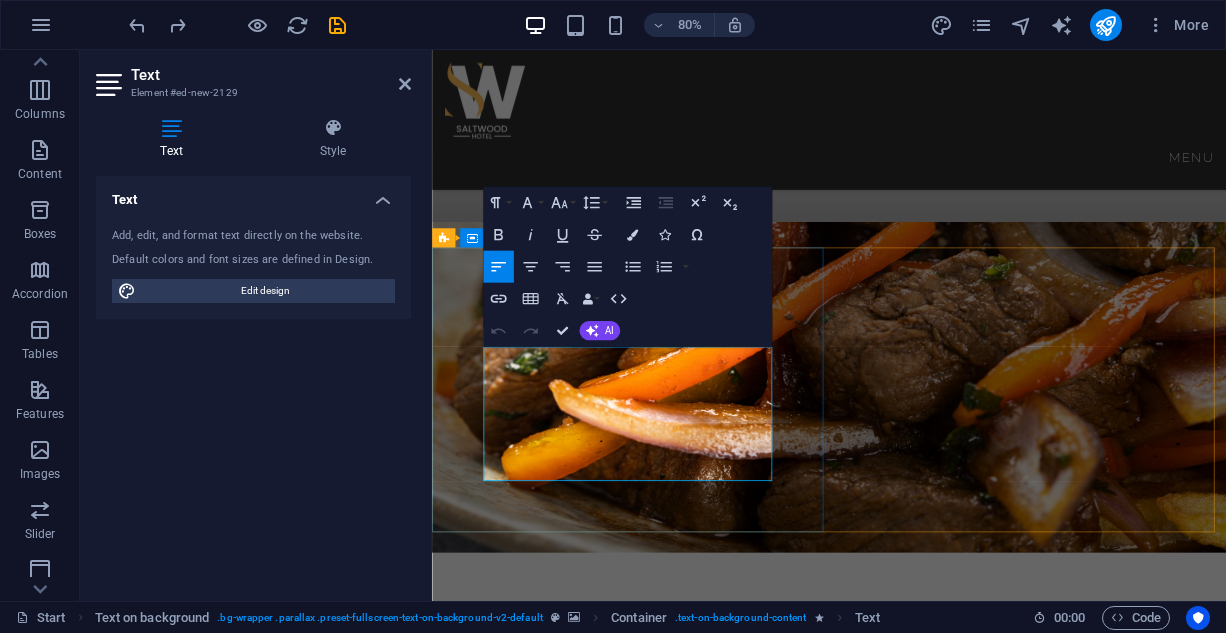 click on "Lorem ipsum dolor sit amet, consectetuer adipiscing elit. Aenean commodo ligula eget dolor. Lorem ipsum dolor sit amet, consectetuer adipiscing elit leget dolor. Lorem ipsum dolor sit amet, consectetuer adipiscing elit. Aenean commodo ligula eget dolor. Lorem ipsum dolor sit amet, consectetuer adipiscing elit dolor." at bounding box center [928, 1928] 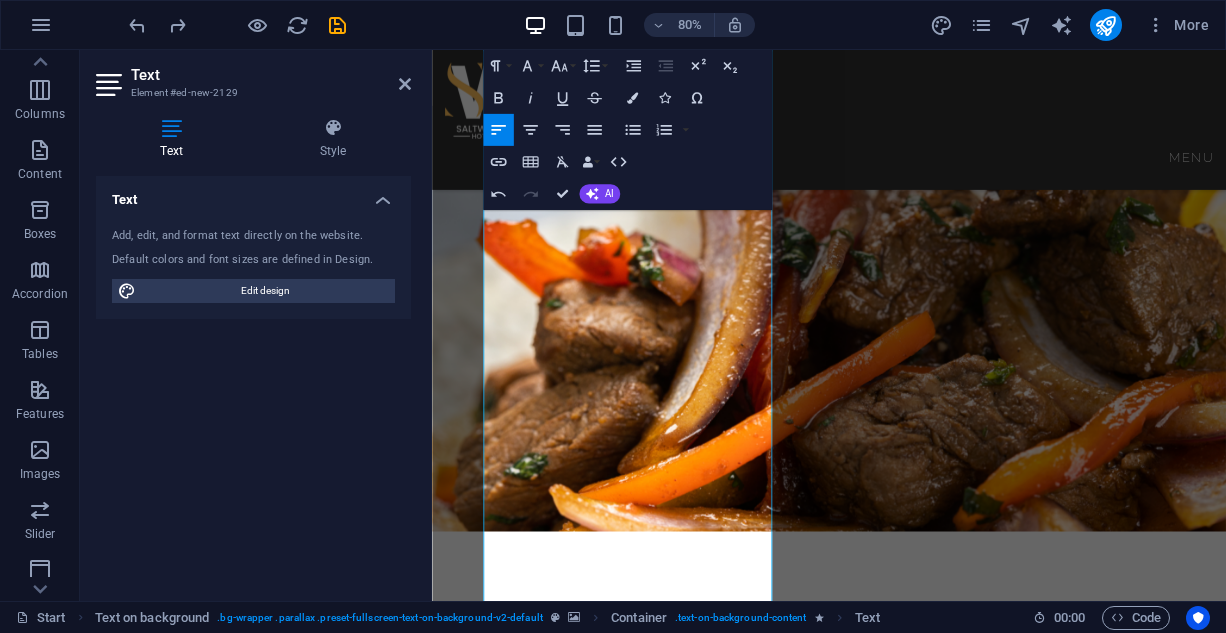 scroll, scrollTop: 1088, scrollLeft: 0, axis: vertical 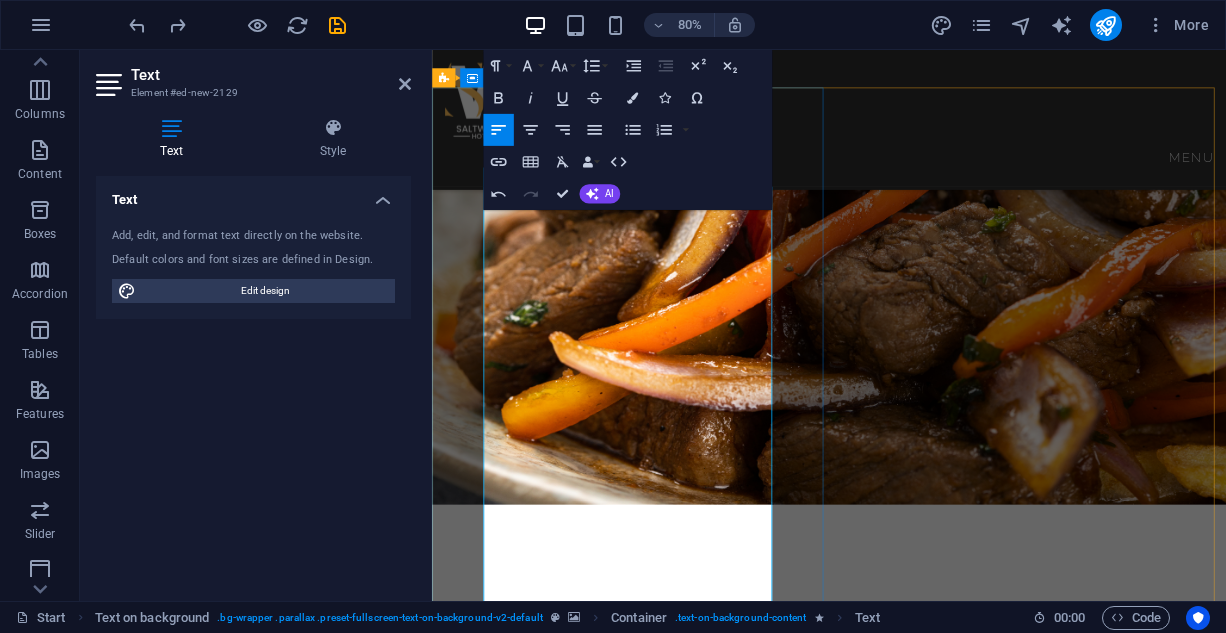 click on "Headline BREAKFAST ENGLISH BREAKFAST: Bacon, sausages, egg, baked beans and mushrooms tomato                      14,200   AMERICAN BREAKFAST: Pancake, Bacon, Sausages, and Egg Potato.                                            14,200 NIGERIAN BREAKFAST: Dice tomato, bell pepper, egg, served with yam                                      9,400 Plantain , fried or boiled YAMARITA: MADE WITH Yam, Egg, and Tomato Sauce                                                                  9,100 STARTERS CHICKEN TAQUITOS: Shredded chicken mix with cheese                                                          8,900 SPRING ROLL: Varieties of veg and shredded chicken                                                    6,500 SAMOSA: Blended beef mix veg                                                                              7,200 MEAT BALLS:" at bounding box center (928, 2656) 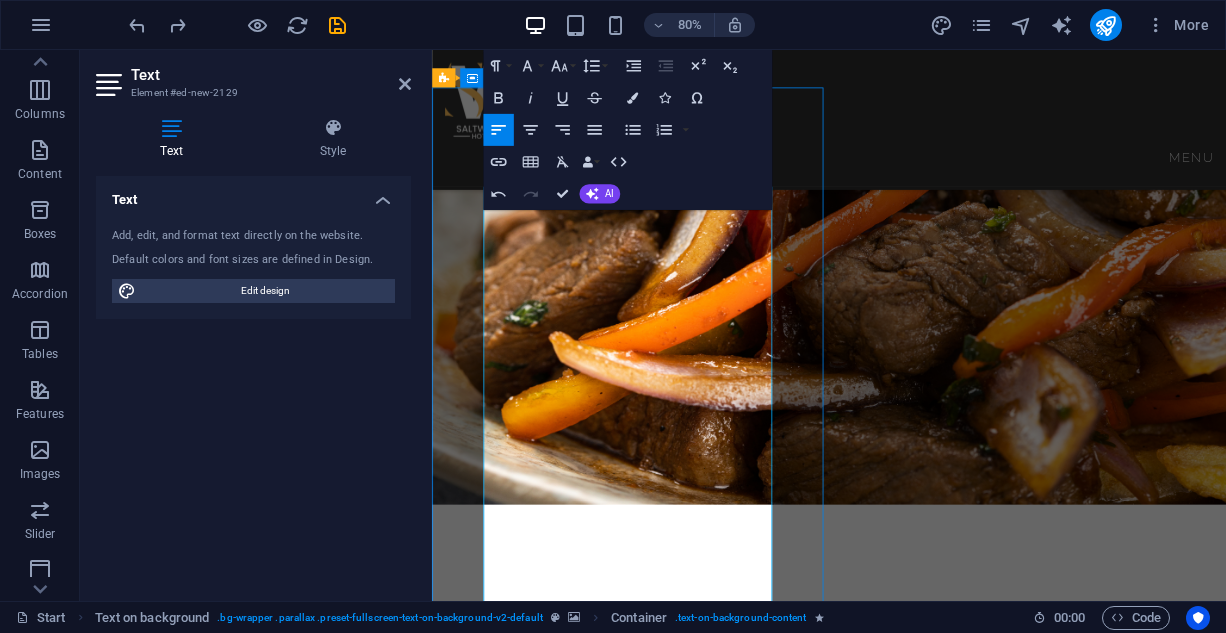 scroll, scrollTop: 950, scrollLeft: 0, axis: vertical 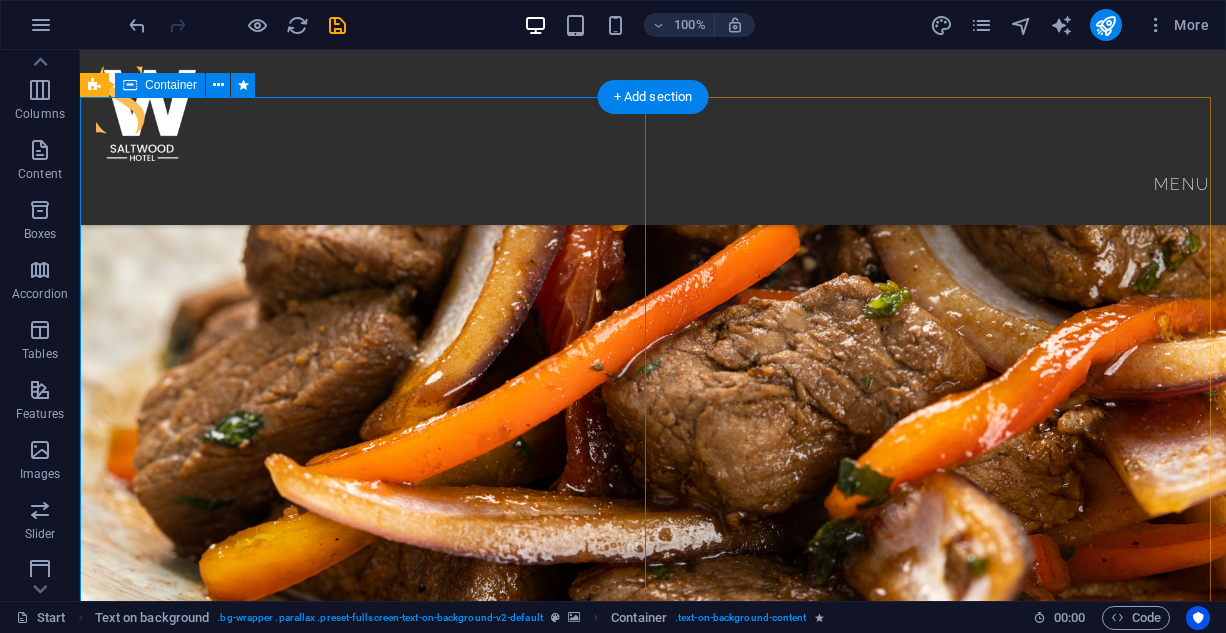 click on "Headline BREAKFAST ENGLISH BREAKFAST: Bacon, sausages, egg, baked beans and mushrooms tomato                      14,200   AMERICAN BREAKFAST: Pancake, Bacon, Sausages, and Egg Potato.                                            14,200 NIGERIAN BREAKFAST: Dice tomato, bell pepper, egg, served with yam                                      9,400 Plantain , fried or boiled YAMARITA: MADE WITH Yam, Egg, and Tomato Sauce                                                                  9,100 STARTERS CHICKEN TAQUITOS: Shredded chicken mix with cheese                                                          8,900 SPRING ROLL: Varieties of veg and shredded chicken                                                    6,500 SAMOSA: Blended beef mix veg                                                                              7,200 MEAT BALLS:" at bounding box center (653, 2479) 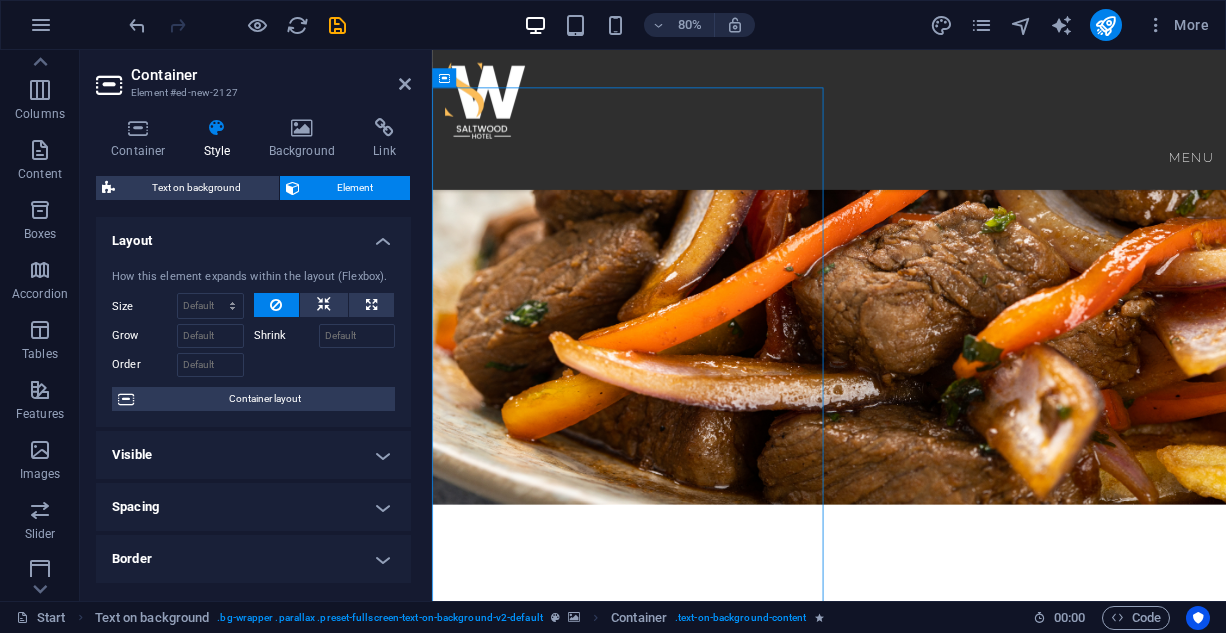 drag, startPoint x: 914, startPoint y: 444, endPoint x: 999, endPoint y: 439, distance: 85.146935 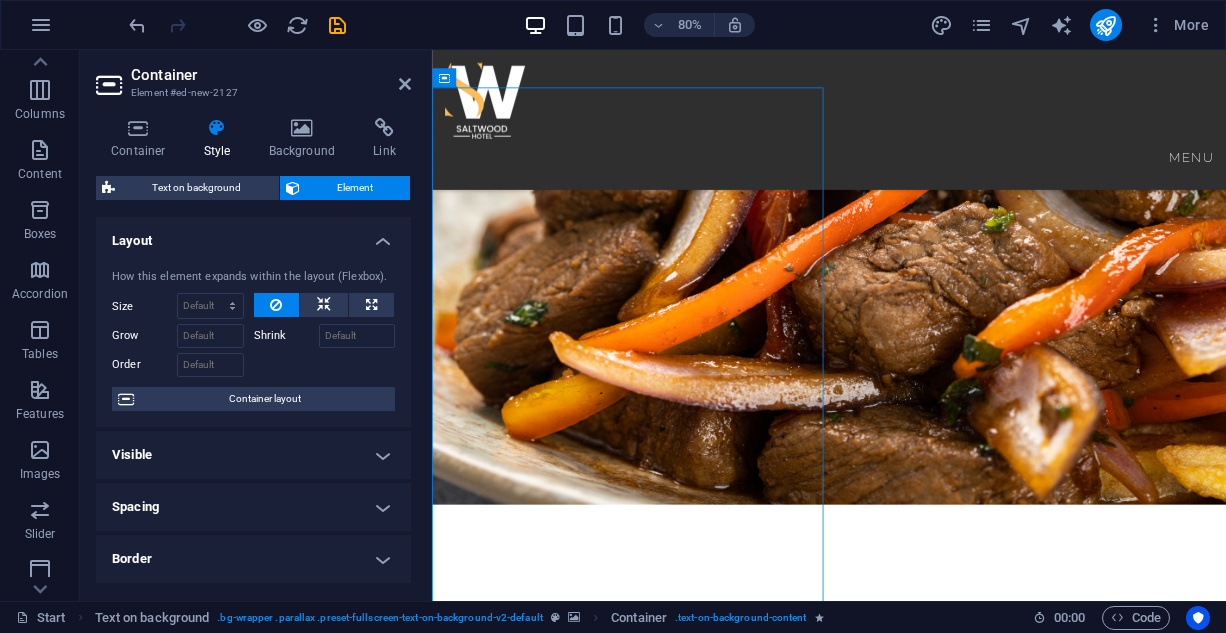 click on "Headline BREAKFAST ENGLISH BREAKFAST: Bacon, sausages, egg, baked beans and mushrooms tomato                      14,200   AMERICAN BREAKFAST: Pancake, Bacon, Sausages, and Egg Potato.                                            14,200 NIGERIAN BREAKFAST: Dice tomato, bell pepper, egg, served with yam                                      9,400 Plantain , fried or boiled YAMARITA: MADE WITH Yam, Egg, and Tomato Sauce                                                                  9,100 STARTERS CHICKEN TAQUITOS: Shredded chicken mix with cheese                                                          8,900 SPRING ROLL: Varieties of veg and shredded chicken                                                    6,500 SAMOSA: Blended beef mix veg                                                                              7,200 MEAT BALLS:" at bounding box center [928, 2140] 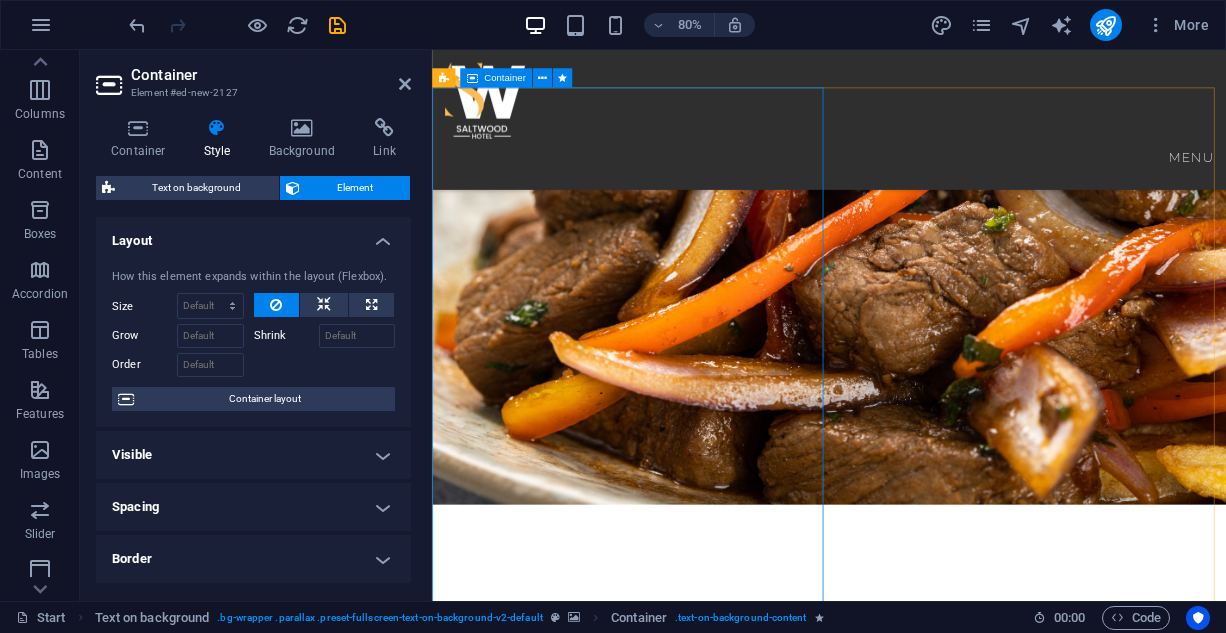 click on "Headline BREAKFAST ENGLISH BREAKFAST: Bacon, sausages, egg, baked beans and mushrooms tomato                      14,200   AMERICAN BREAKFAST: Pancake, Bacon, Sausages, and Egg Potato.                                            14,200 NIGERIAN BREAKFAST: Dice tomato, bell pepper, egg, served with yam                                      9,400 Plantain , fried or boiled YAMARITA: MADE WITH Yam, Egg, and Tomato Sauce                                                                  9,100 STARTERS CHICKEN TAQUITOS: Shredded chicken mix with cheese                                                          8,900 SPRING ROLL: Varieties of veg and shredded chicken                                                    6,500 SAMOSA: Blended beef mix veg                                                                              7,200 MEAT BALLS:" at bounding box center [928, 2656] 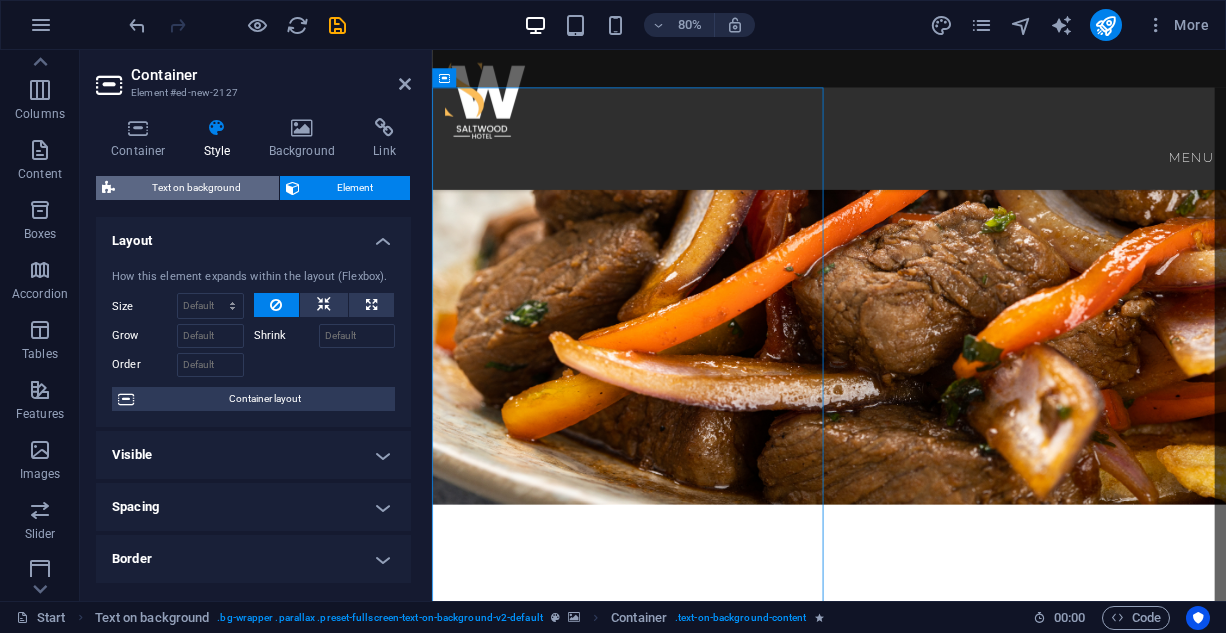 click on "Text on background" at bounding box center [197, 188] 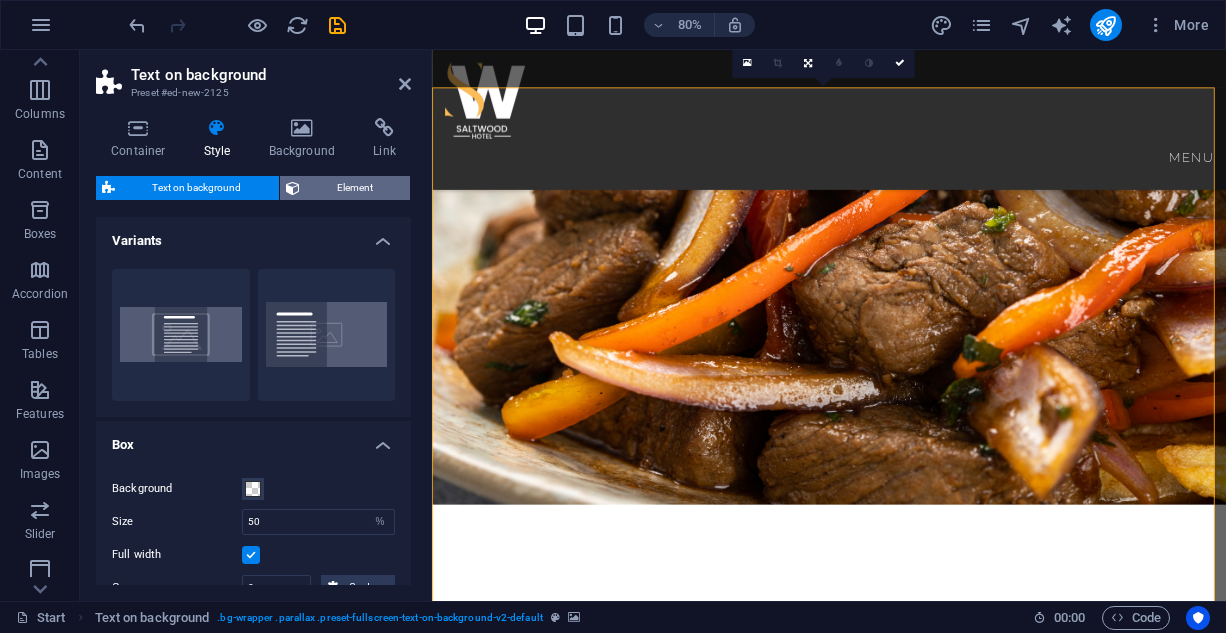 click on "Element" at bounding box center (355, 188) 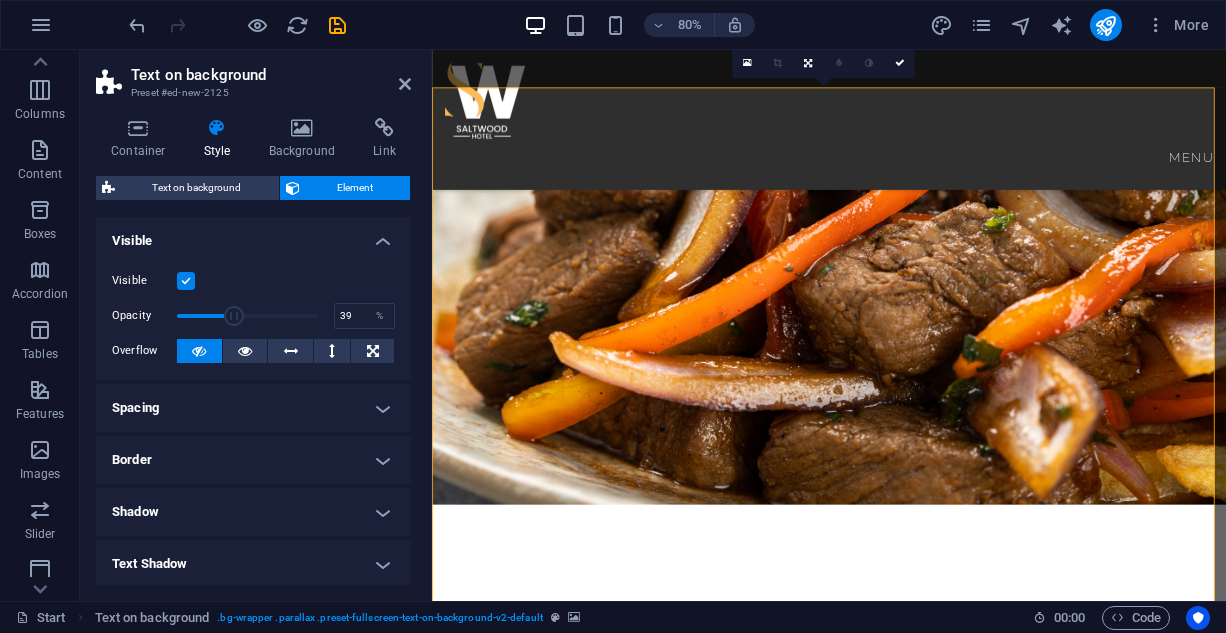 drag, startPoint x: 313, startPoint y: 313, endPoint x: 230, endPoint y: 308, distance: 83.15047 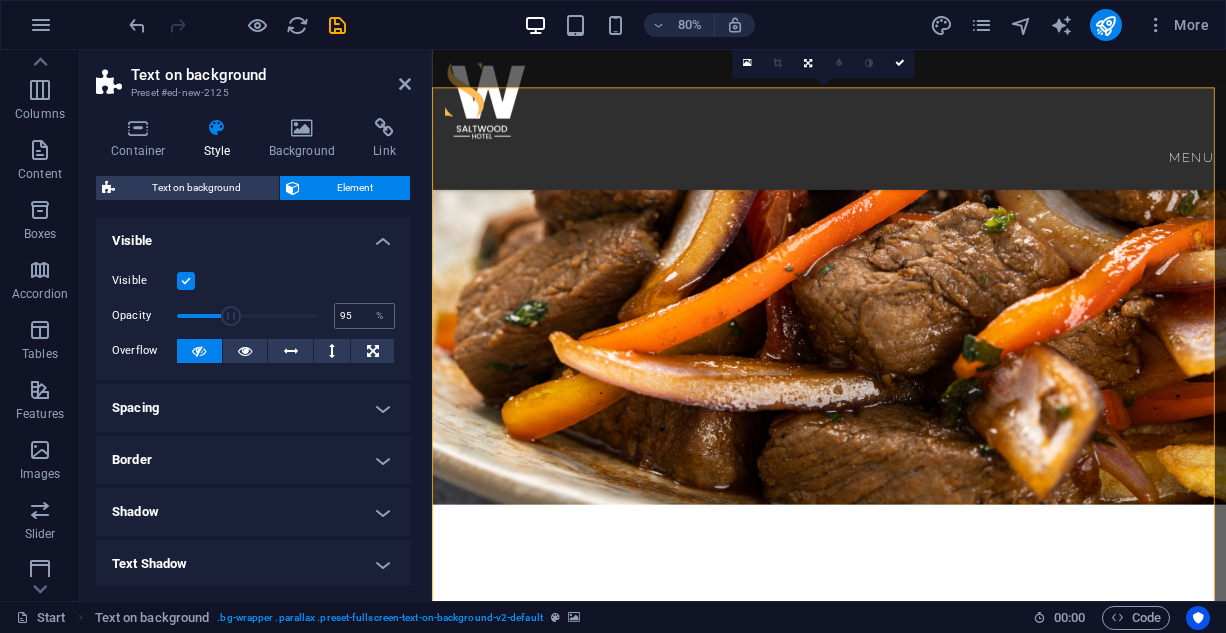 type on "100" 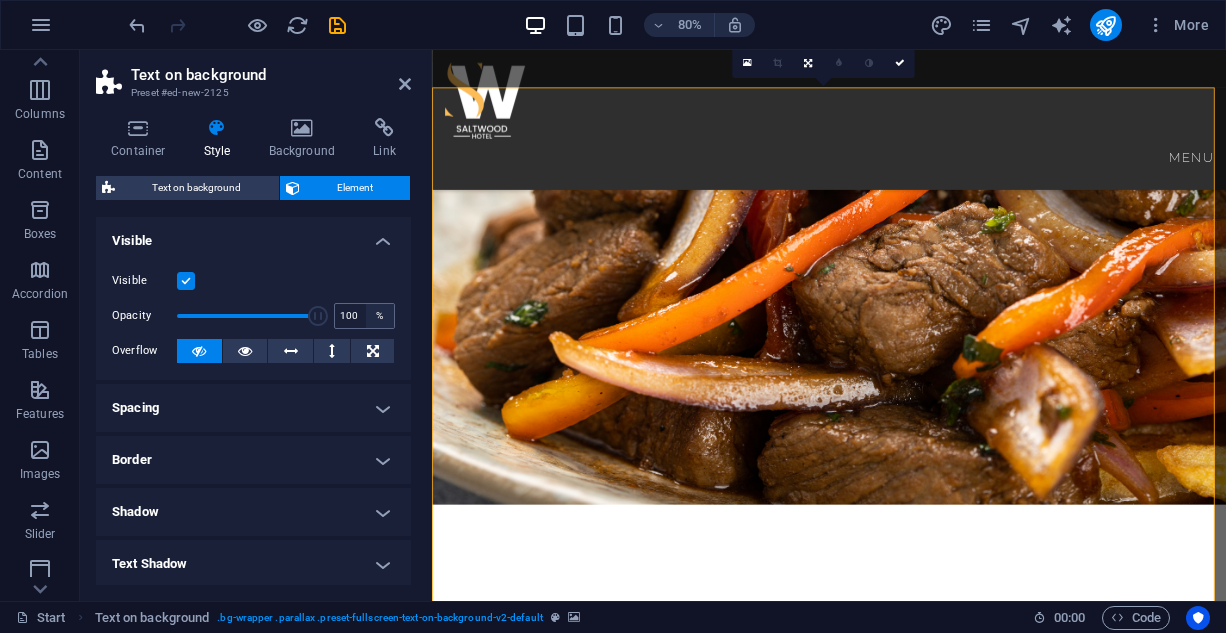 drag, startPoint x: 229, startPoint y: 308, endPoint x: 389, endPoint y: 309, distance: 160.00313 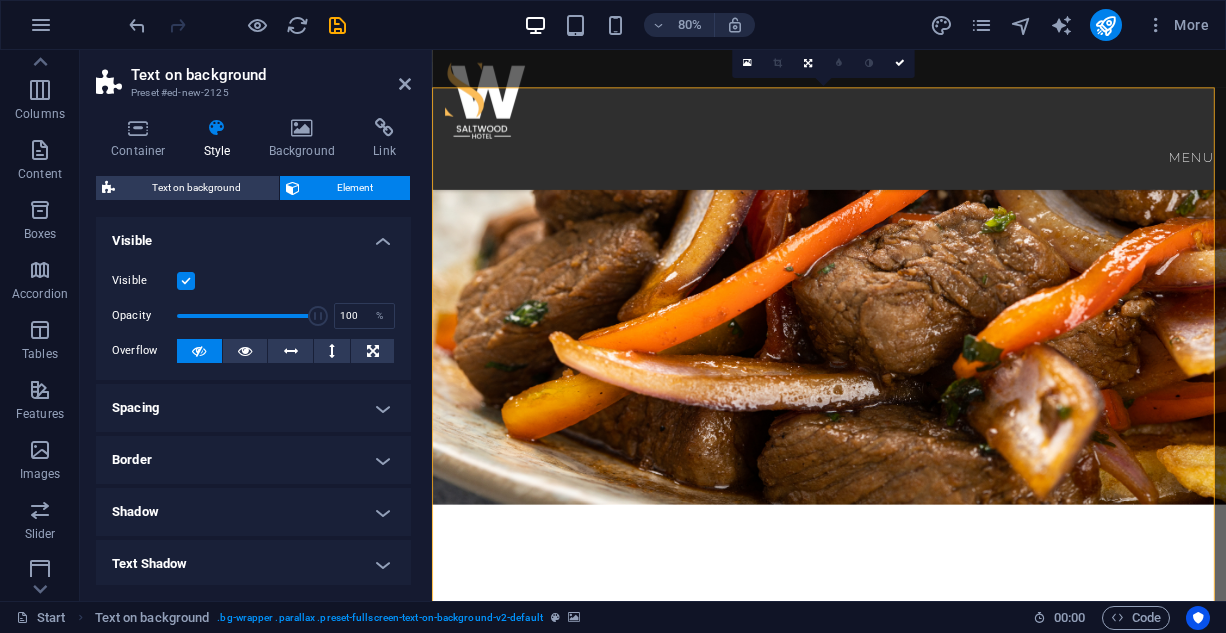 click on "Spacing" at bounding box center (253, 408) 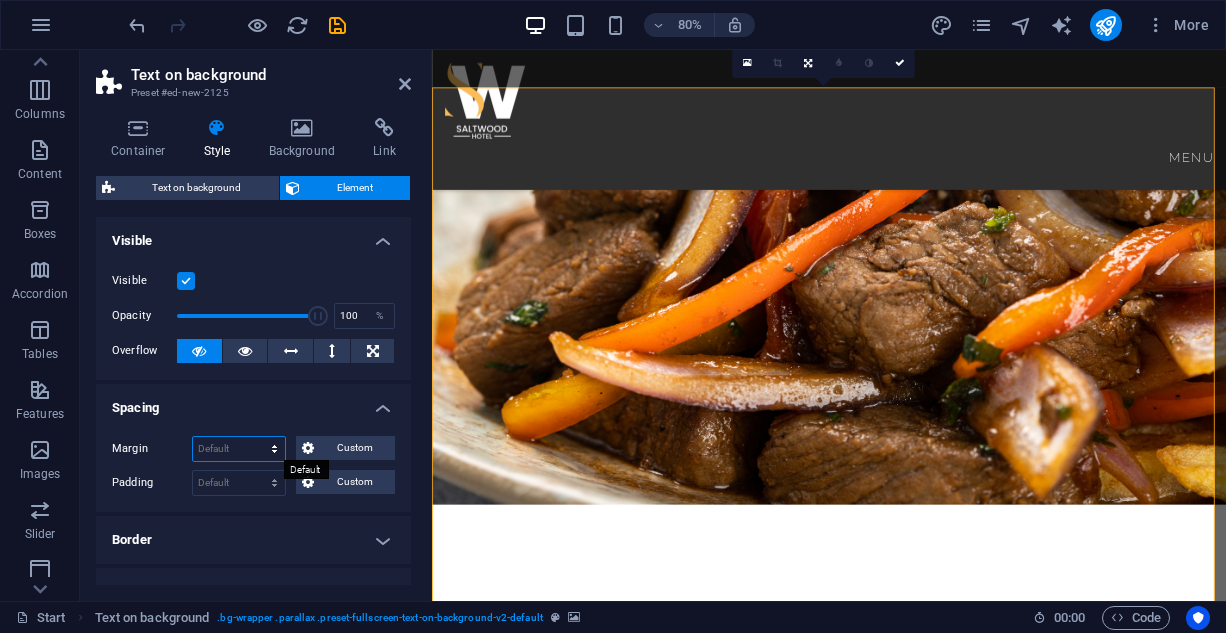 click on "Default auto px % rem vw vh Custom" at bounding box center (239, 449) 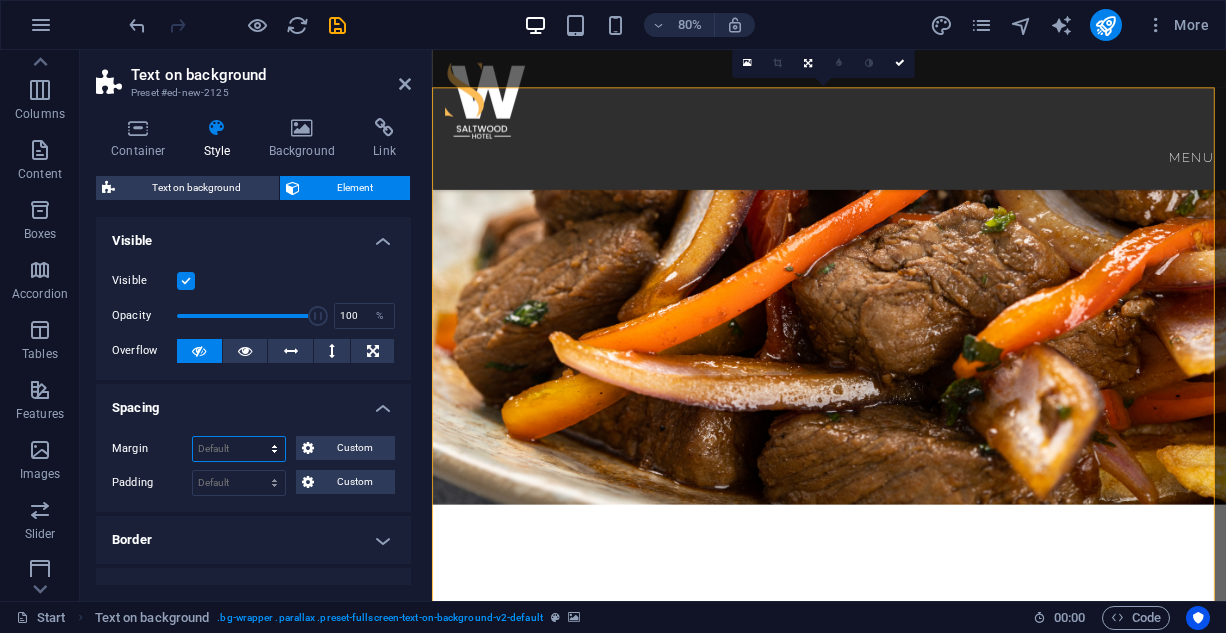 select on "px" 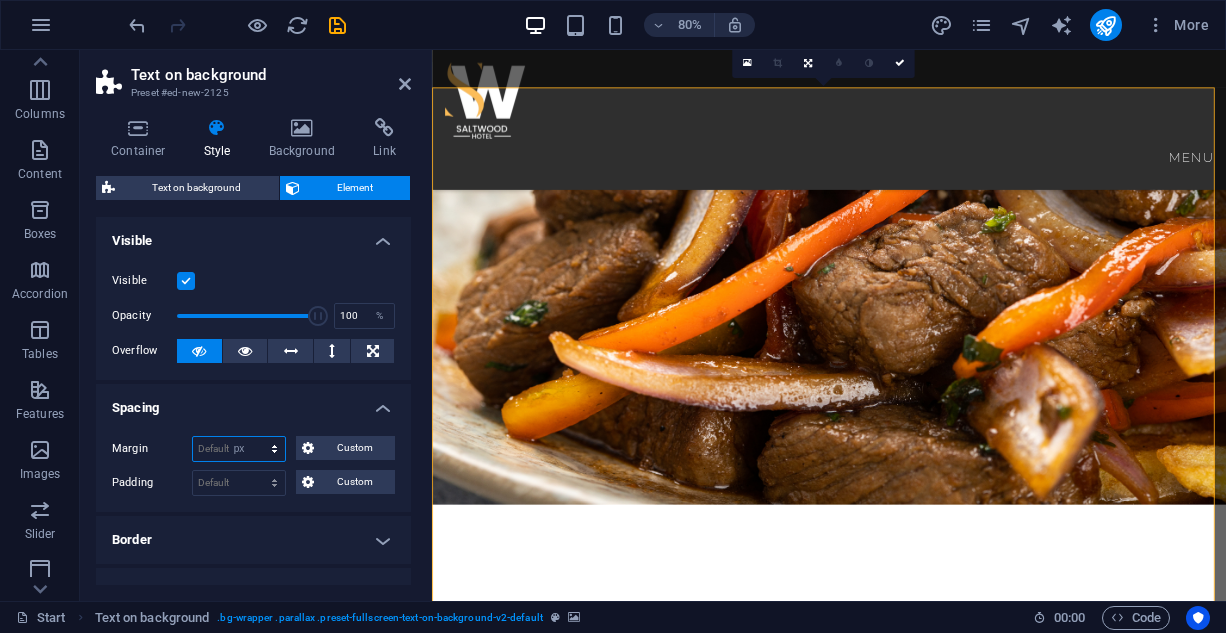 click on "Default auto px % rem vw vh Custom" at bounding box center [239, 449] 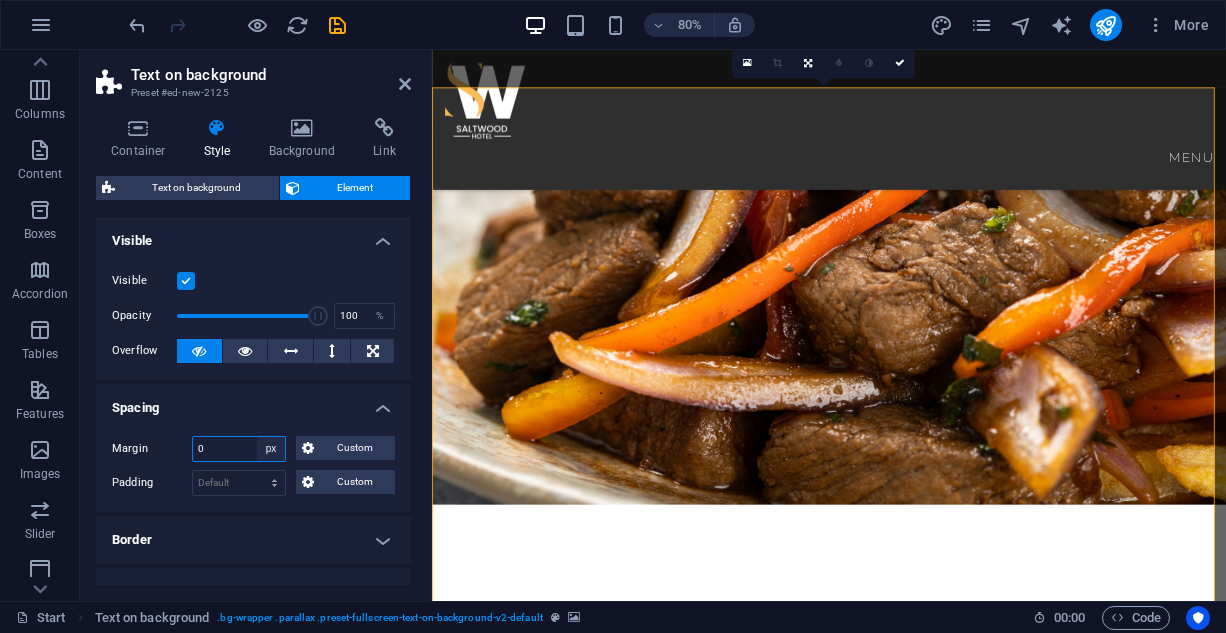 click on "Default auto px % rem vw vh Custom" at bounding box center (271, 449) 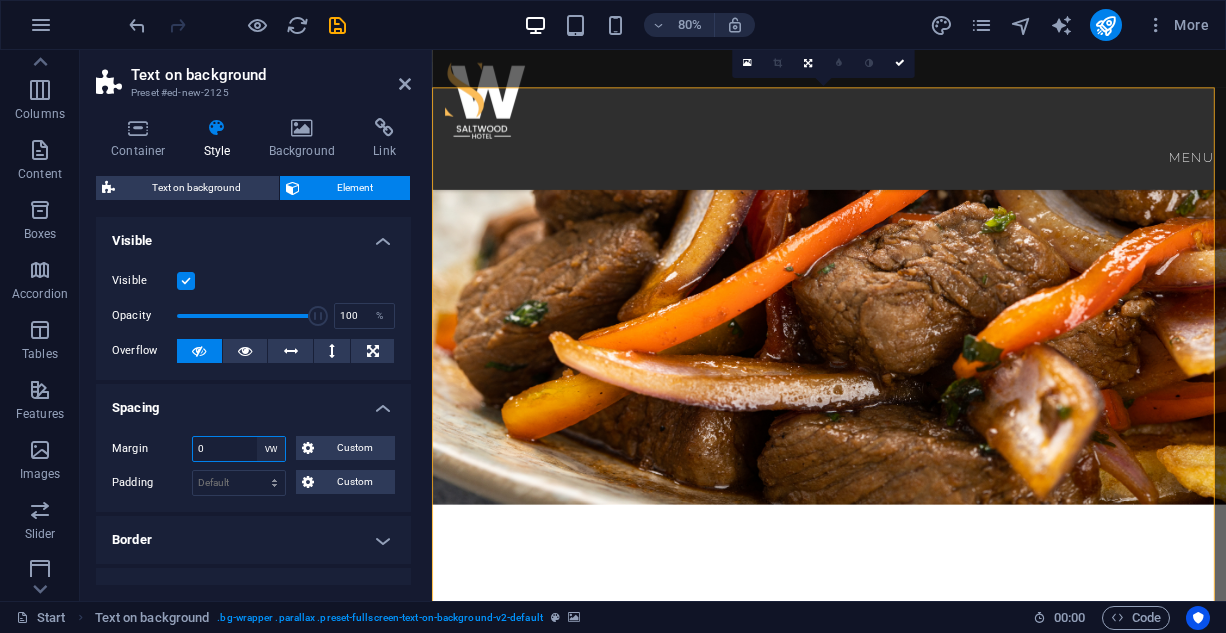 click on "Default auto px % rem vw vh Custom" at bounding box center [271, 449] 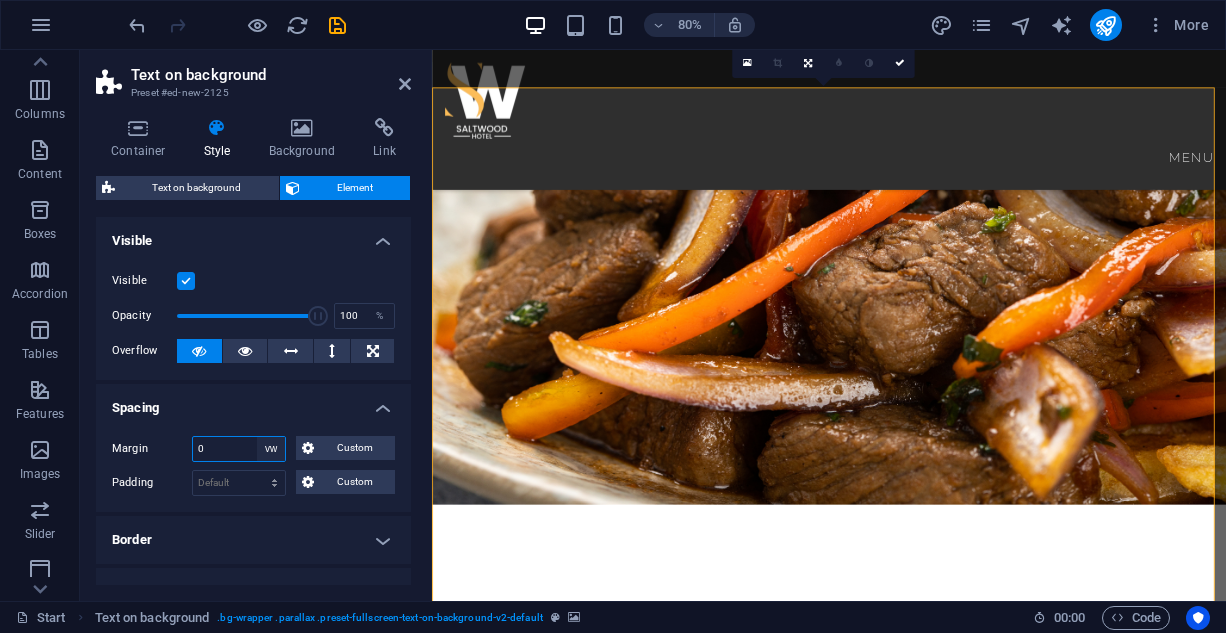 select on "default" 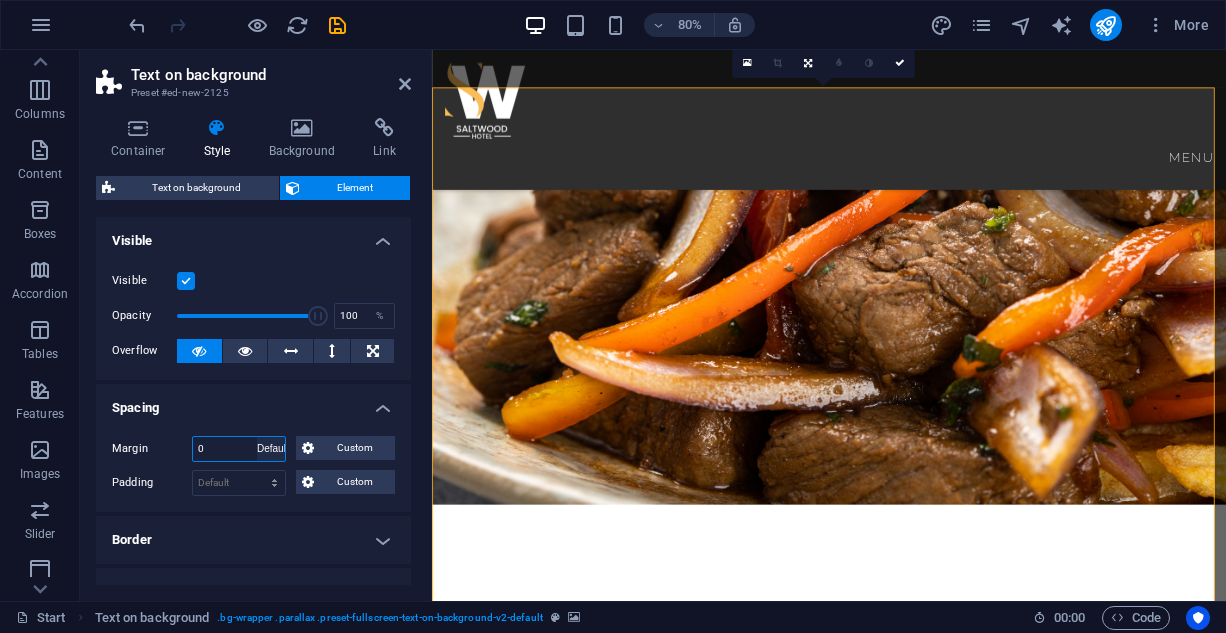 click on "Default auto px % rem vw vh Custom" at bounding box center [271, 449] 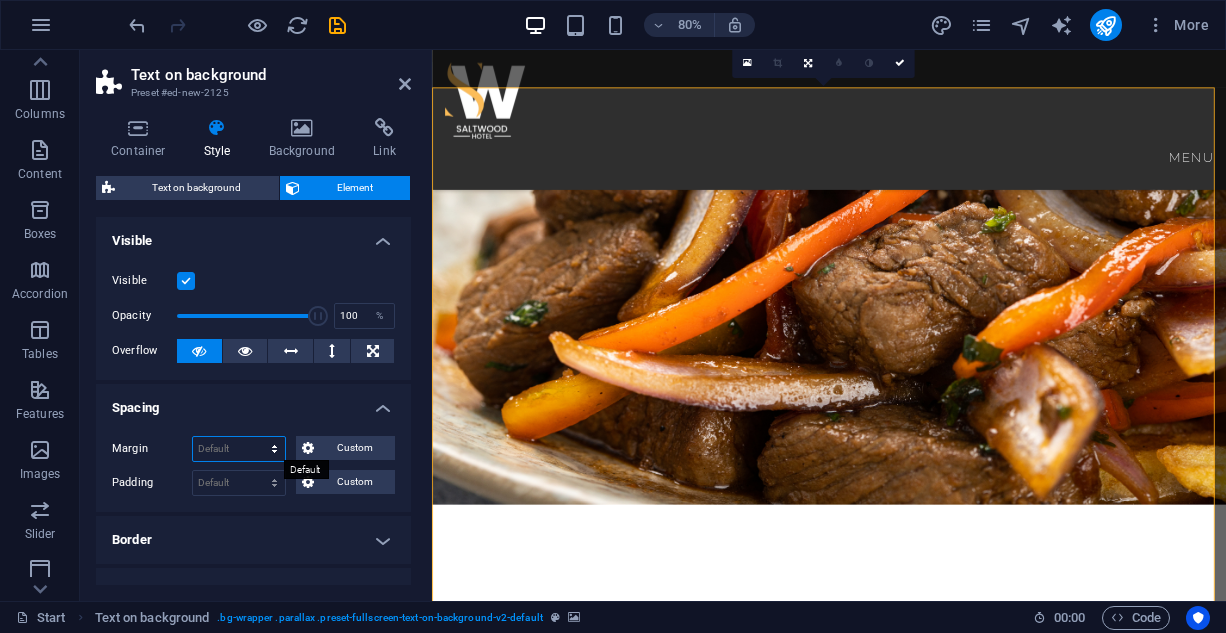 click on "Default auto px % rem vw vh Custom" at bounding box center [239, 449] 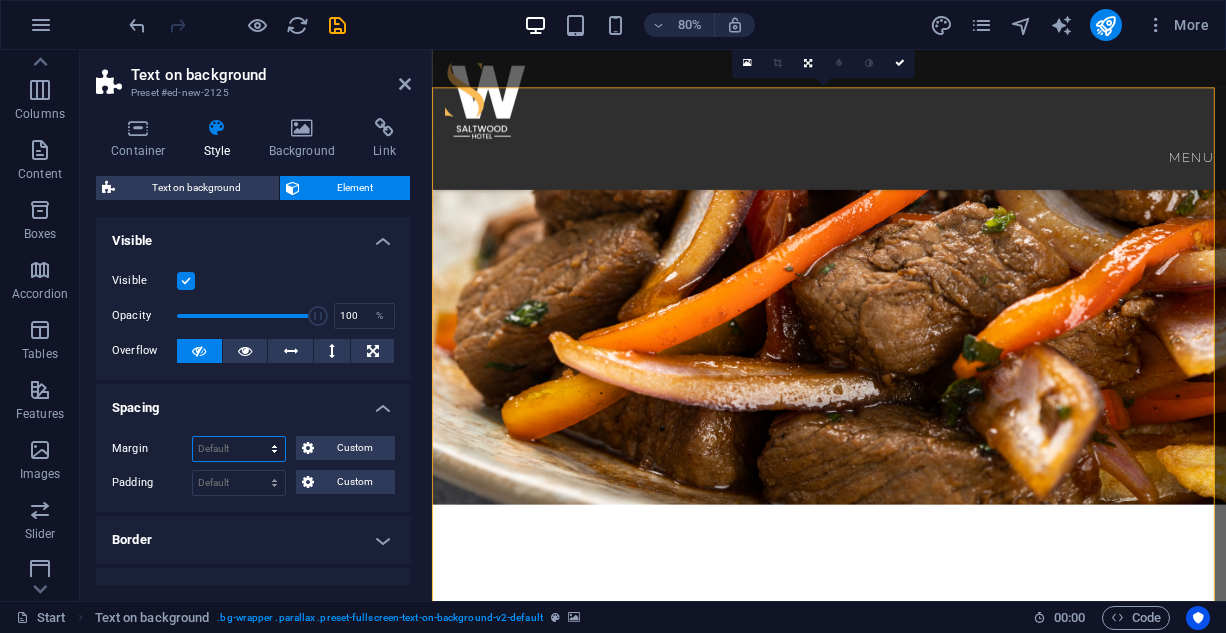 click on "Default auto px % rem vw vh Custom" at bounding box center [239, 449] 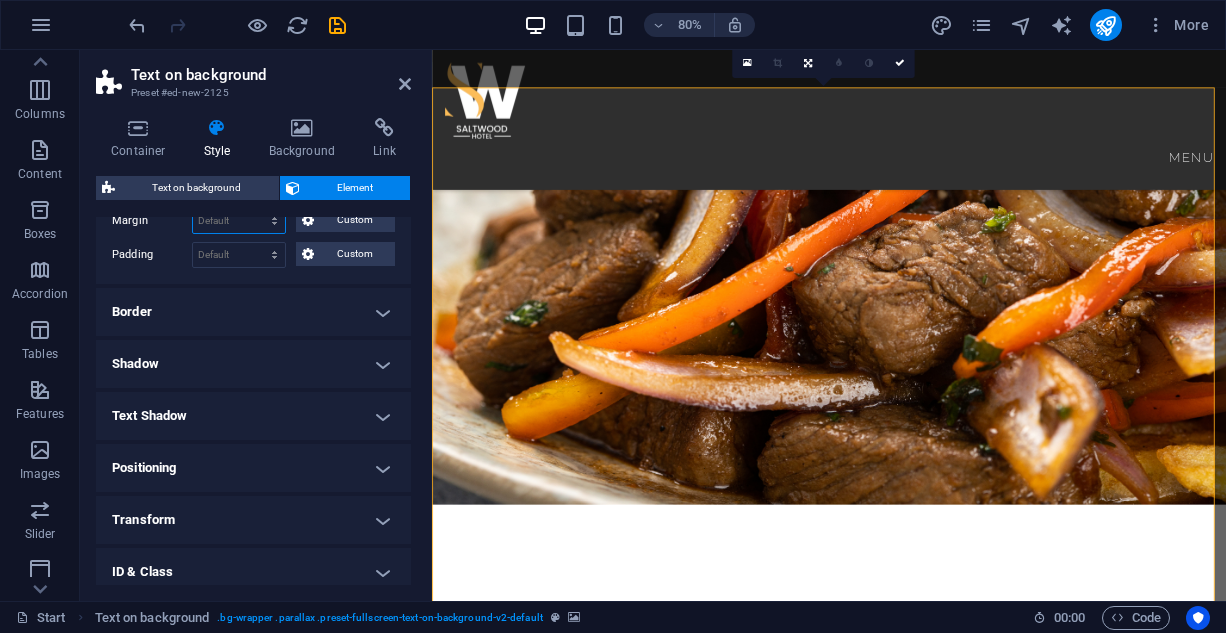 scroll, scrollTop: 200, scrollLeft: 0, axis: vertical 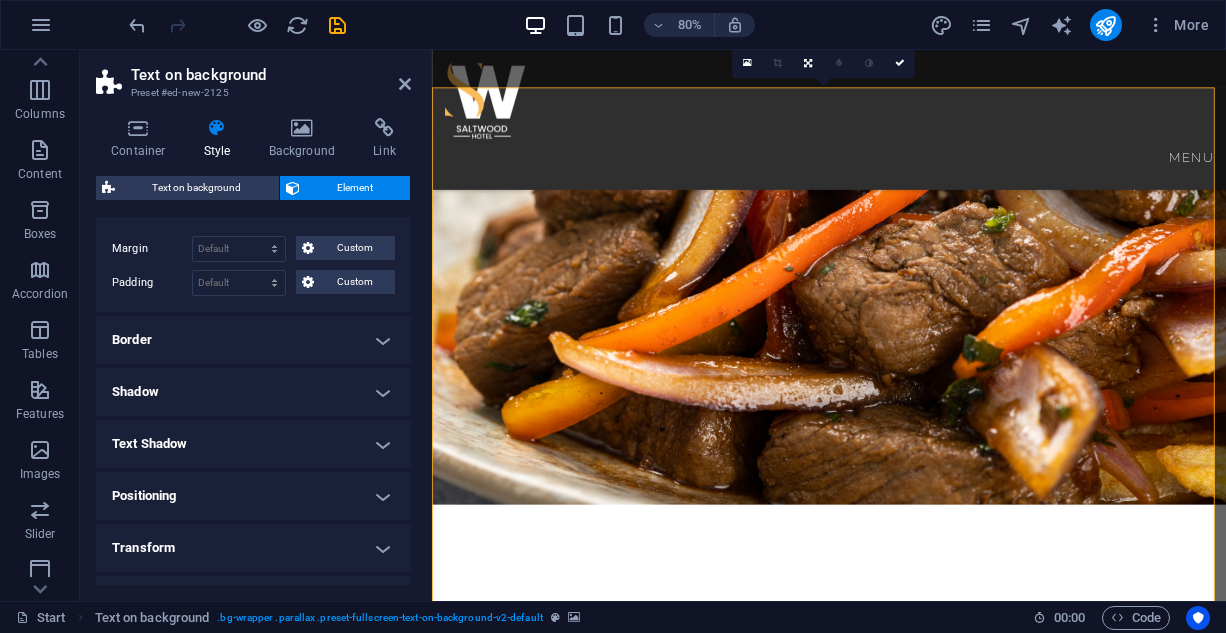 click on "Border" at bounding box center (253, 340) 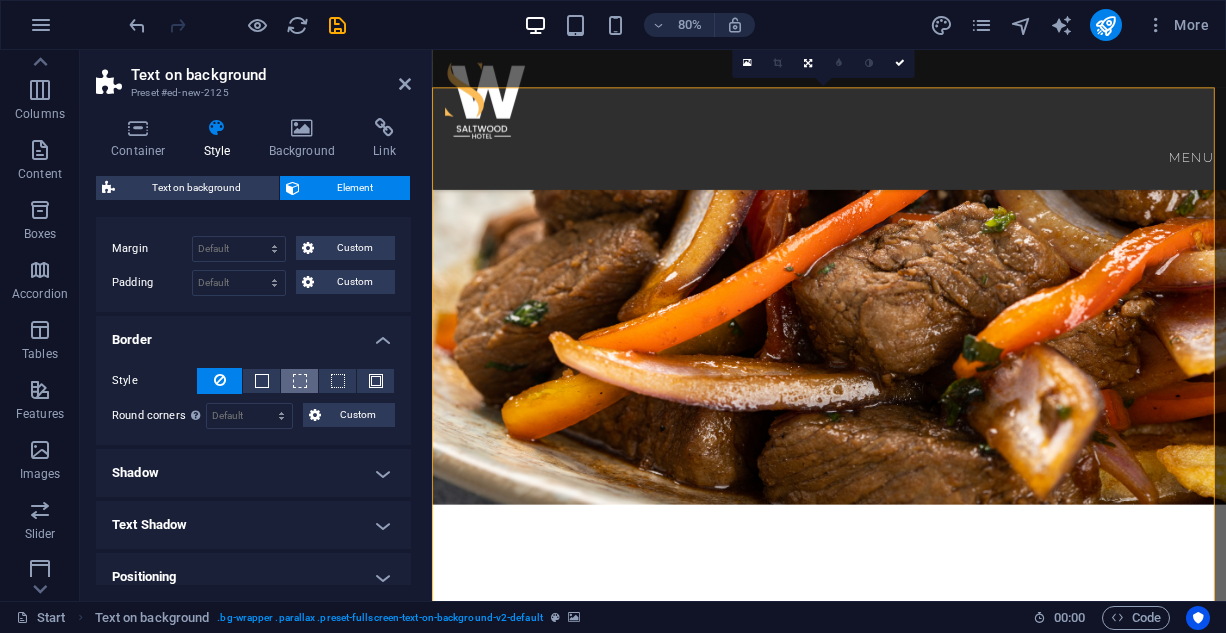 click at bounding box center [299, 381] 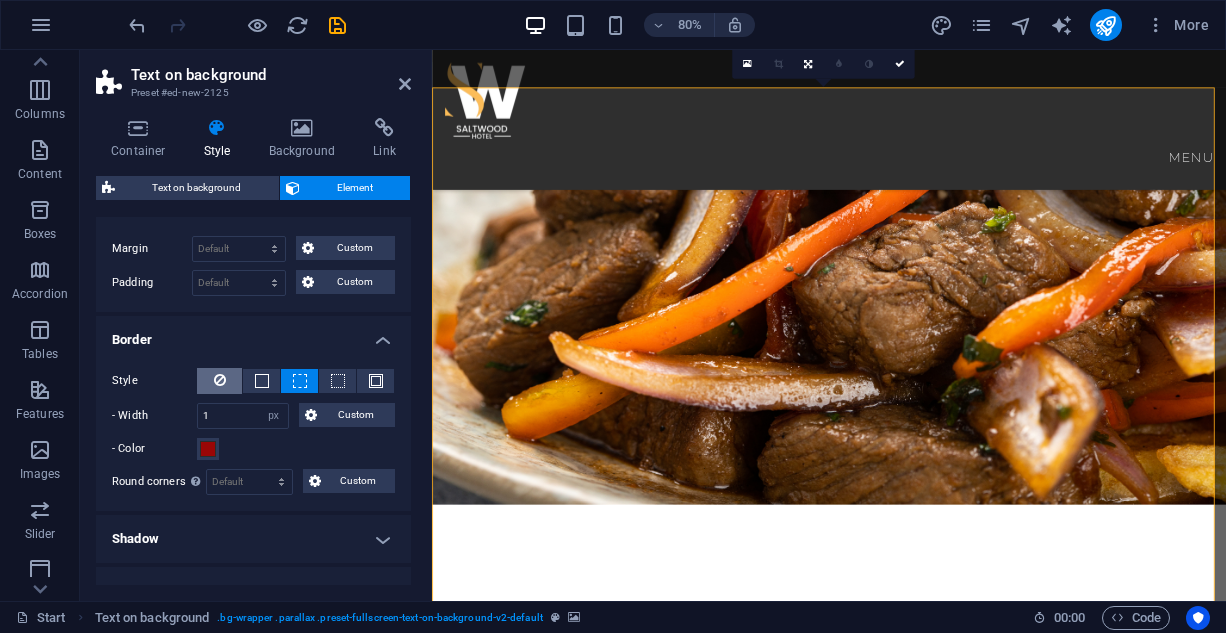 click at bounding box center [219, 381] 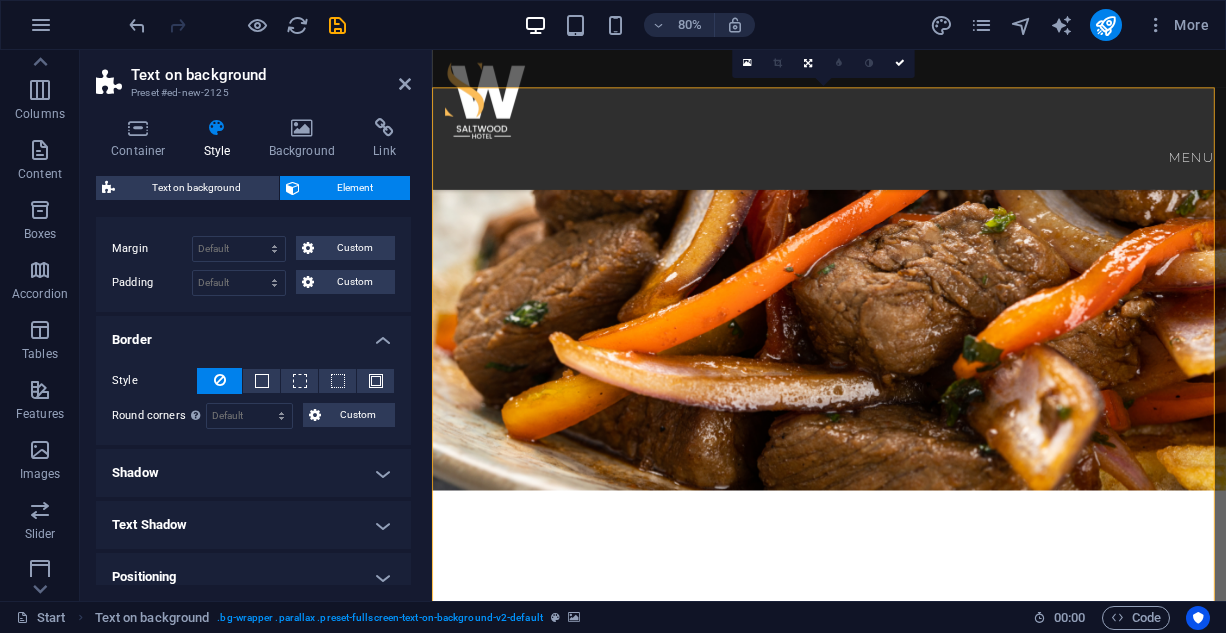 scroll, scrollTop: 1388, scrollLeft: 0, axis: vertical 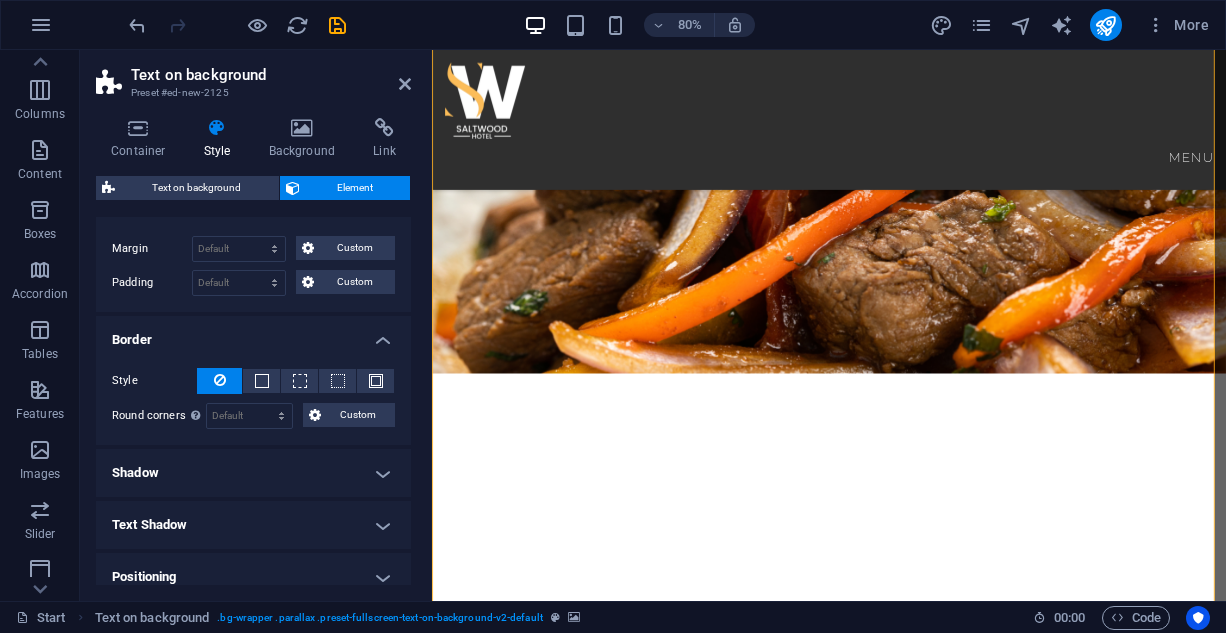 click at bounding box center [928, 1470] 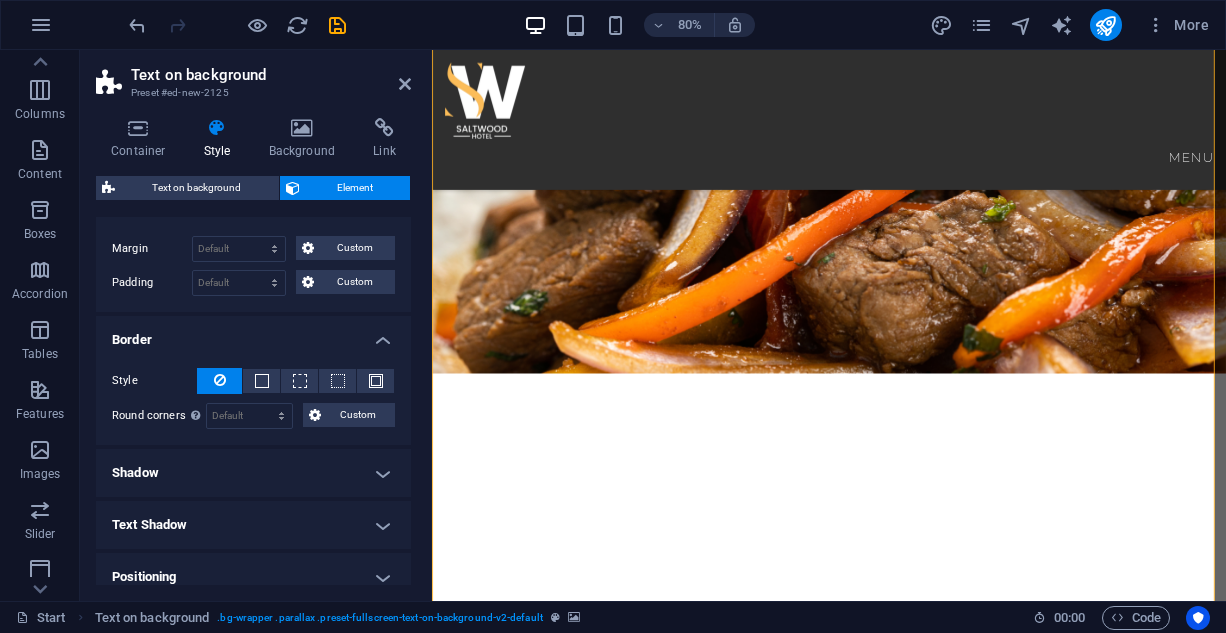 click at bounding box center [928, 1470] 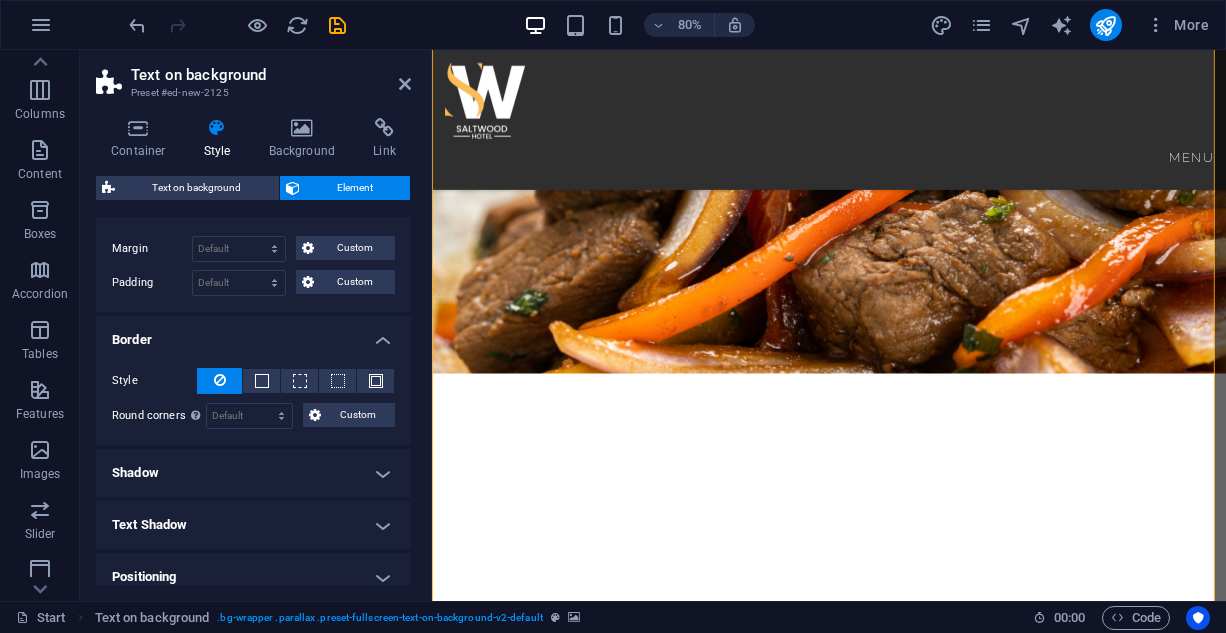 click on "Text on background Preset #ed-new-2125
Container Style Background Link Size Height Default px rem % vh vw Min. height None px rem % vh vw Width Default px rem % em vh vw Min. width None px rem % vh vw Content width Default Custom width Width Default px rem % em vh vw Min. width None px rem % vh vw Default padding Custom spacing Default content width and padding can be changed under Design. Edit design Layout (Flexbox) Alignment Determines the flex direction. Default Main axis Determine how elements should behave along the main axis inside this container (justify content). Default Side axis Control the vertical direction of the element inside of the container (align items). Default Wrap Default On Off Fill Controls the distances and direction of elements on the y-axis across several lines (align content). Default Accessibility ARIA helps assistive technologies (like screen readers) to understand the role, state, and behavior of web elements Role None Alert Article Banner Comment Complementary" at bounding box center (256, 325) 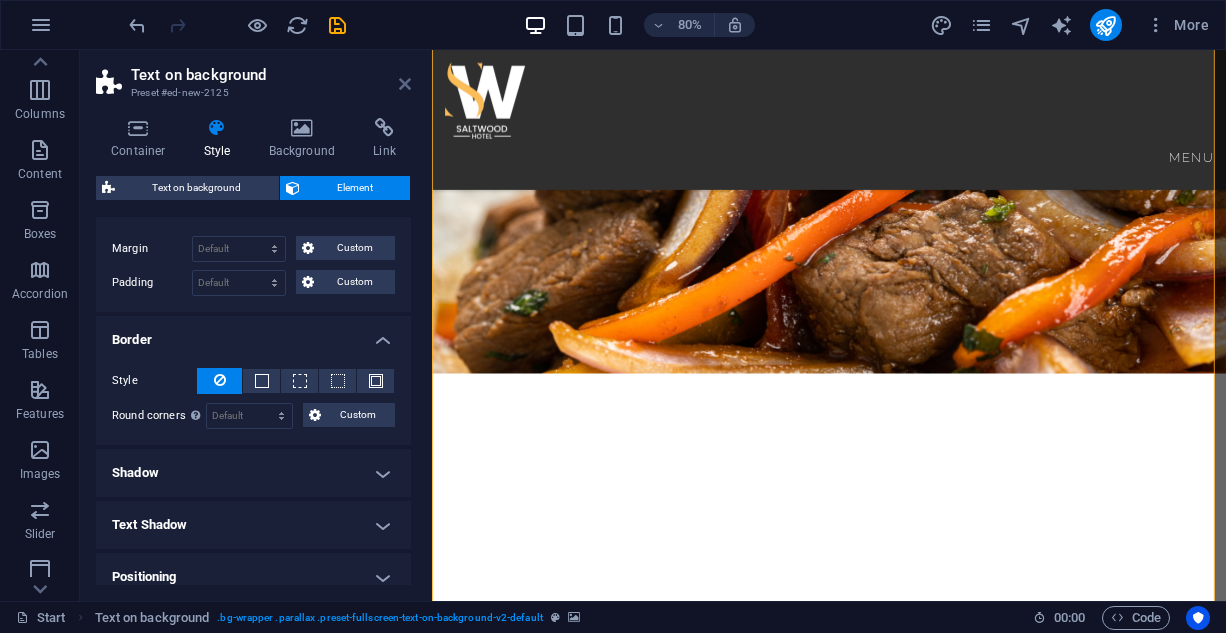 click at bounding box center (405, 84) 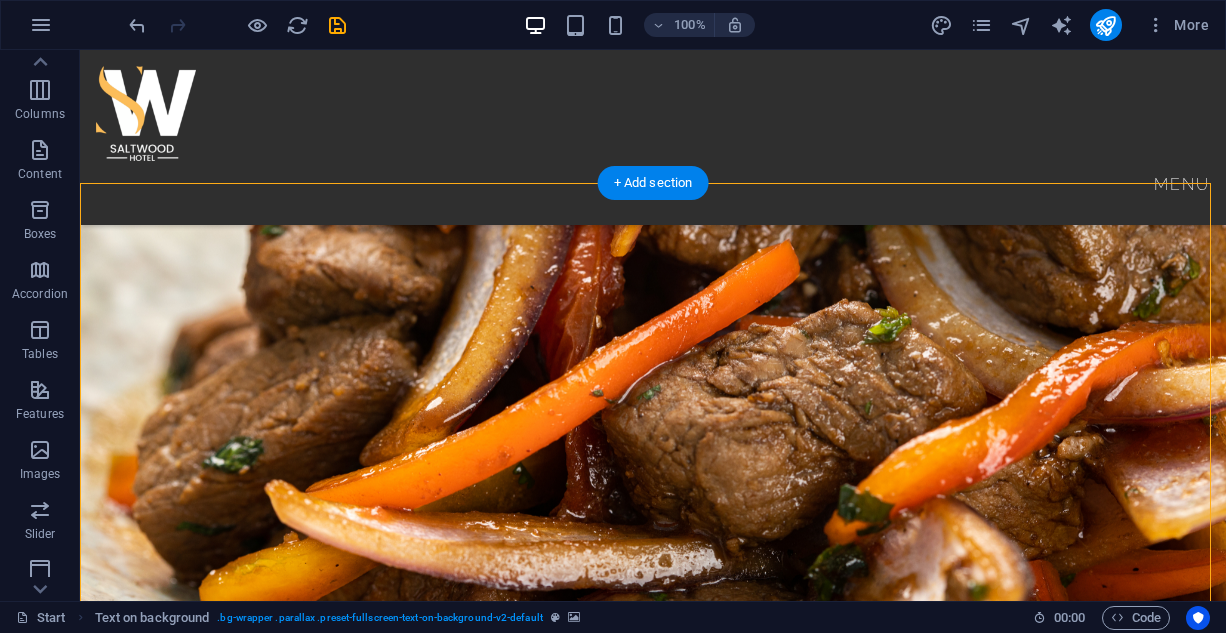 scroll, scrollTop: 888, scrollLeft: 0, axis: vertical 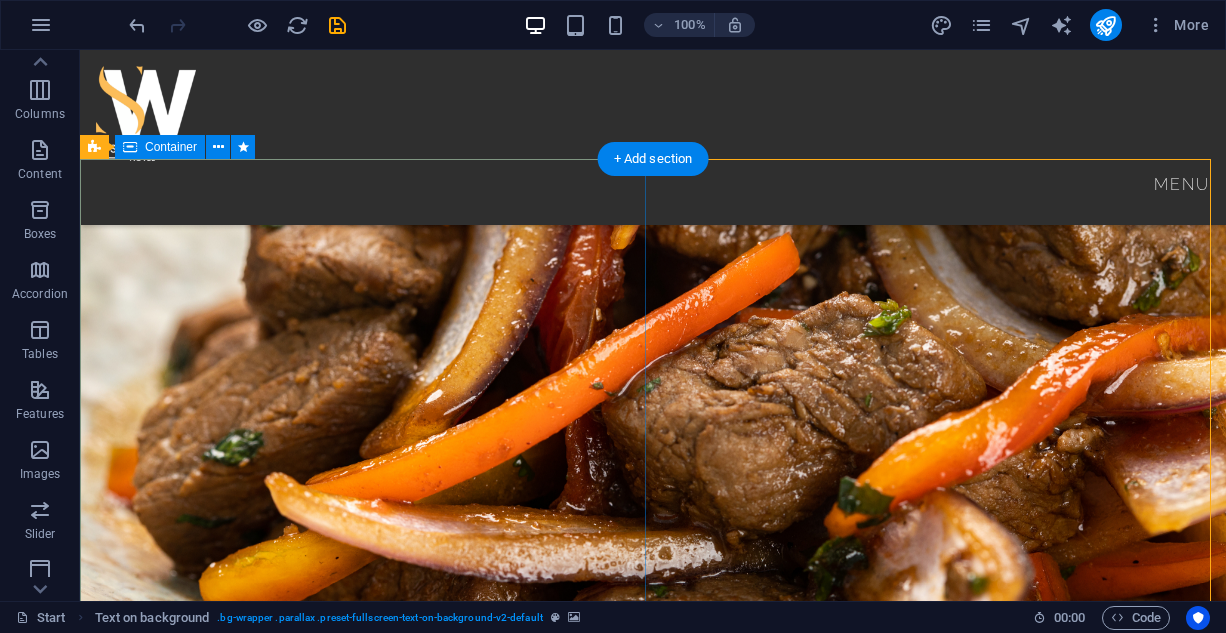 click on "Headline BREAKFAST ENGLISH BREAKFAST: Bacon, sausages, egg, baked beans and mushrooms tomato                      14,200   AMERICAN BREAKFAST: Pancake, Bacon, Sausages, and Egg Potato.                                            14,200 NIGERIAN BREAKFAST: Dice tomato, bell pepper, egg, served with yam                                      9,400 Plantain , fried or boiled YAMARITA: MADE WITH Yam, Egg, and Tomato Sauce                                                                  9,100 STARTERS CHICKEN TAQUITOS: Shredded chicken mix with cheese                                                          8,900 SPRING ROLL: Varieties of veg and shredded chicken                                                    6,500 SAMOSA: Blended beef mix veg                                                                              7,200 MEAT BALLS:" at bounding box center (653, 2541) 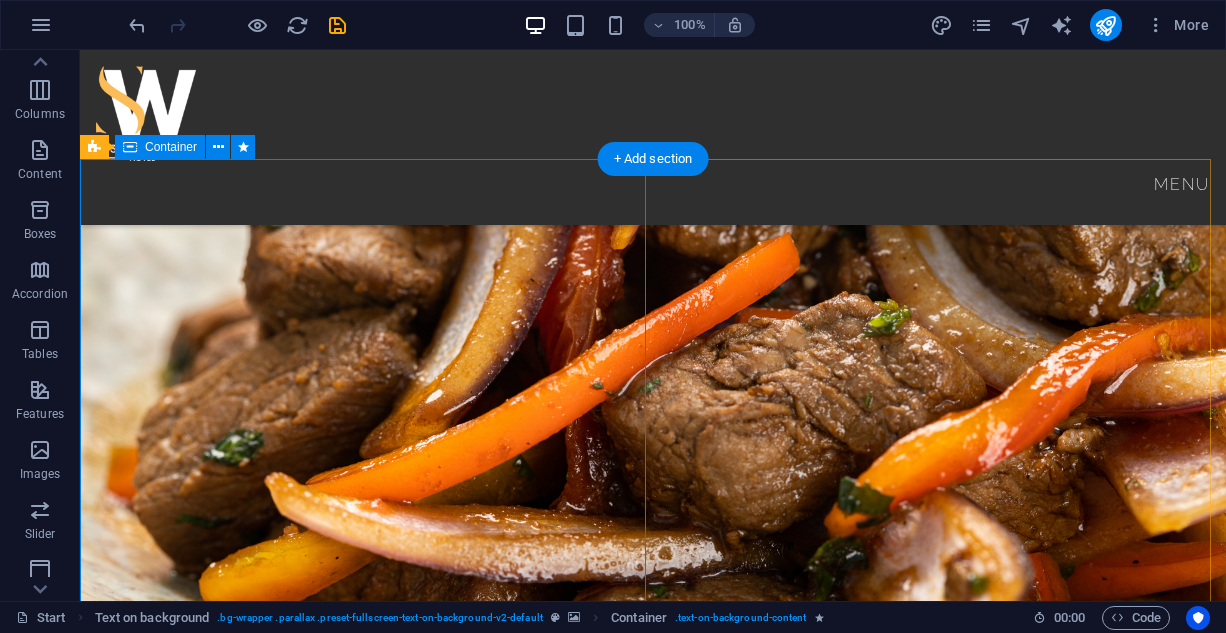 click on "Headline BREAKFAST ENGLISH BREAKFAST: Bacon, sausages, egg, baked beans and mushrooms tomato                      14,200   AMERICAN BREAKFAST: Pancake, Bacon, Sausages, and Egg Potato.                                            14,200 NIGERIAN BREAKFAST: Dice tomato, bell pepper, egg, served with yam                                      9,400 Plantain , fried or boiled YAMARITA: MADE WITH Yam, Egg, and Tomato Sauce                                                                  9,100 STARTERS CHICKEN TAQUITOS: Shredded chicken mix with cheese                                                          8,900 SPRING ROLL: Varieties of veg and shredded chicken                                                    6,500 SAMOSA: Blended beef mix veg                                                                              7,200 MEAT BALLS:" at bounding box center (653, 2541) 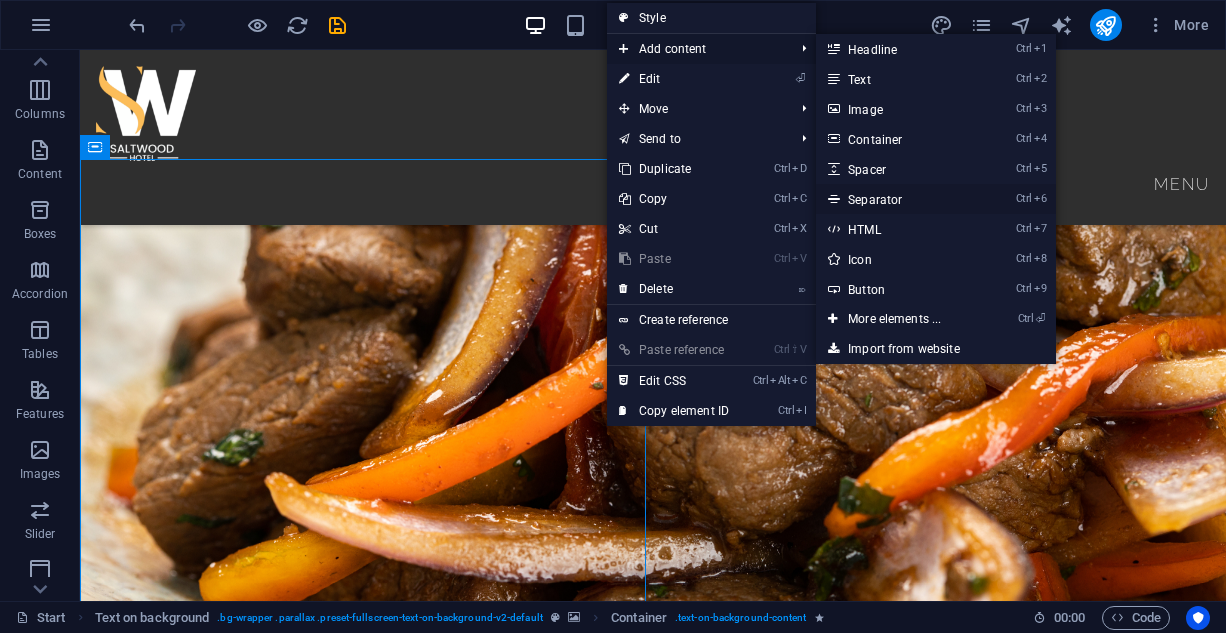 click on "Ctrl 6  Separator" at bounding box center [898, 199] 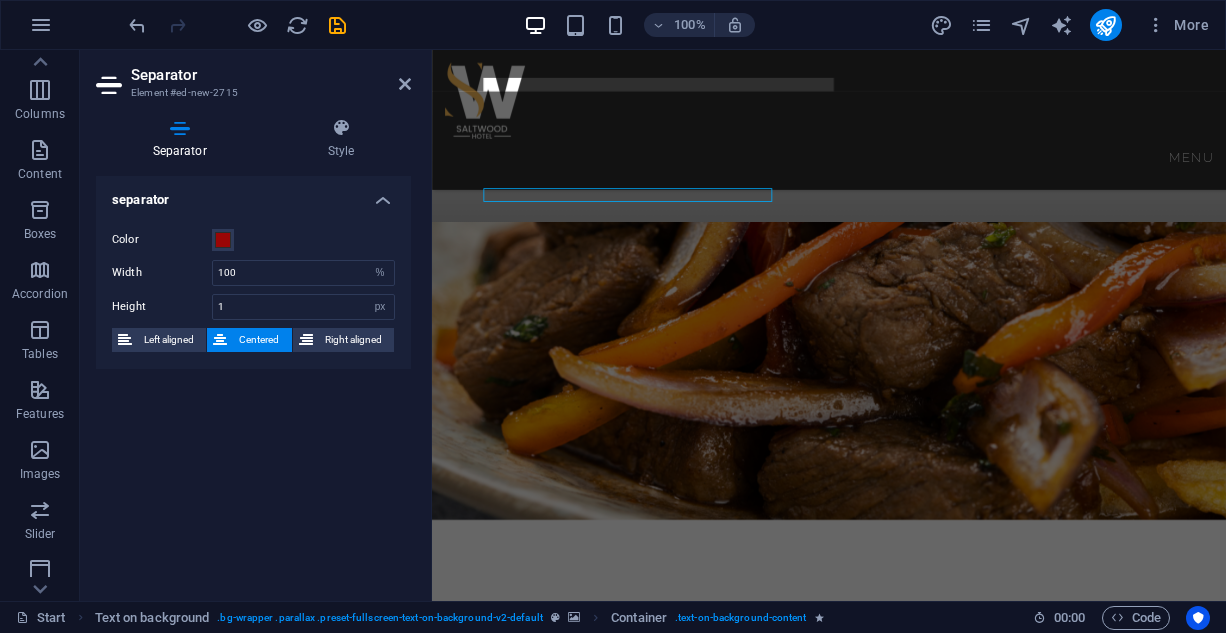 scroll, scrollTop: 1026, scrollLeft: 0, axis: vertical 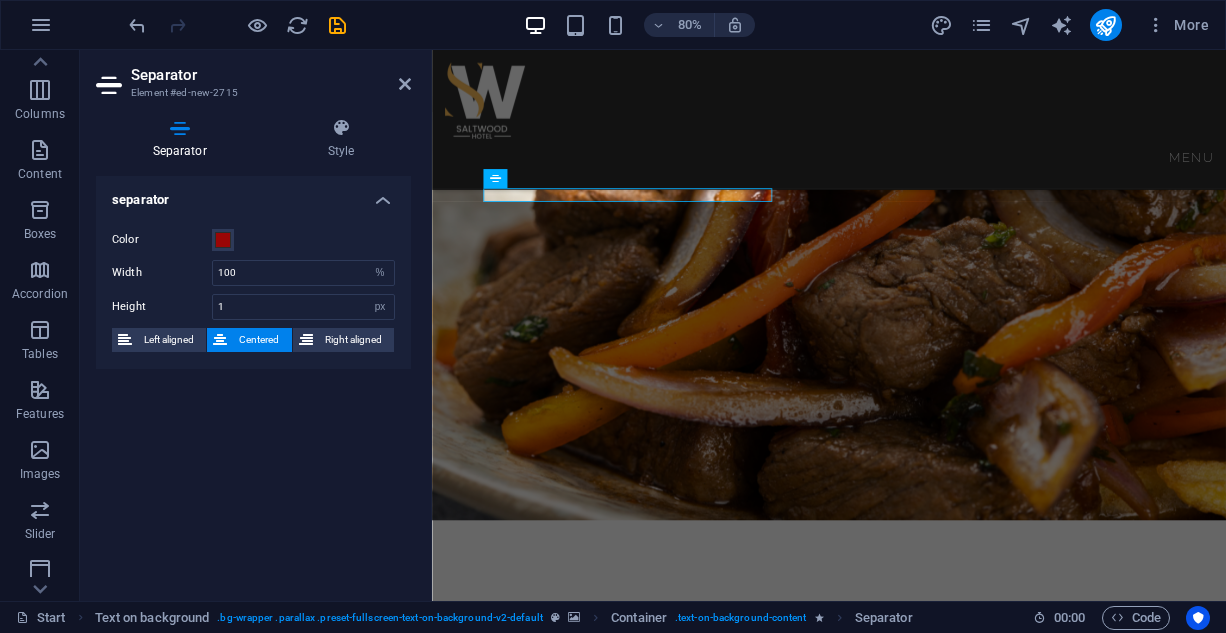 click at bounding box center (928, 1655) 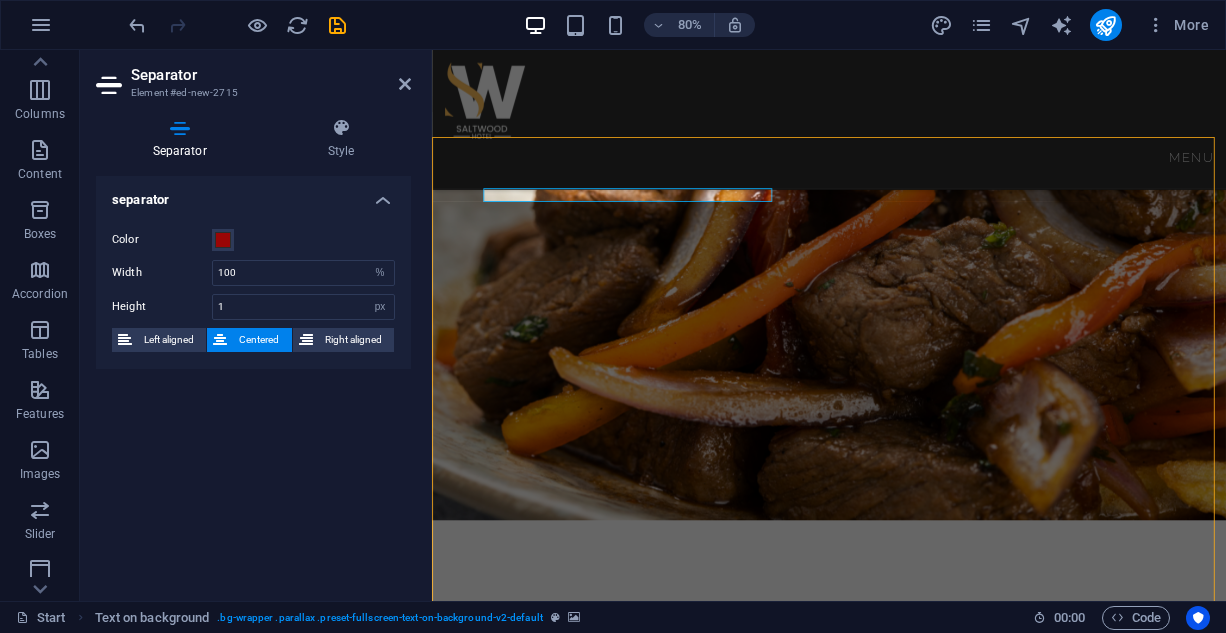 scroll, scrollTop: 888, scrollLeft: 0, axis: vertical 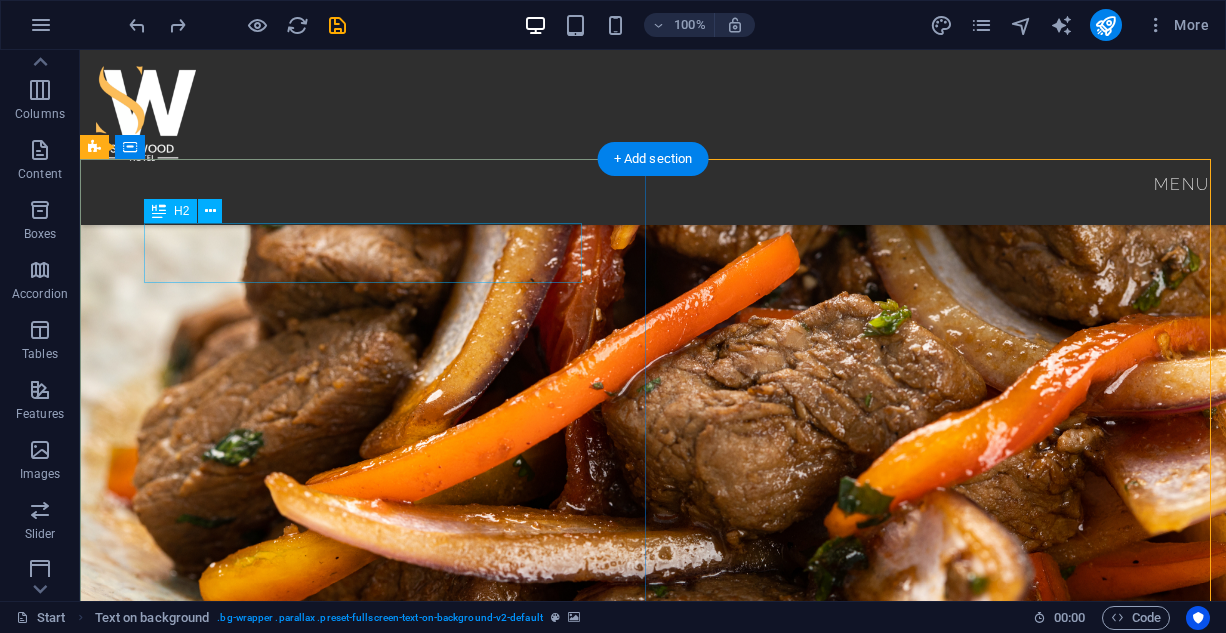 click on "Headline" at bounding box center [653, 2139] 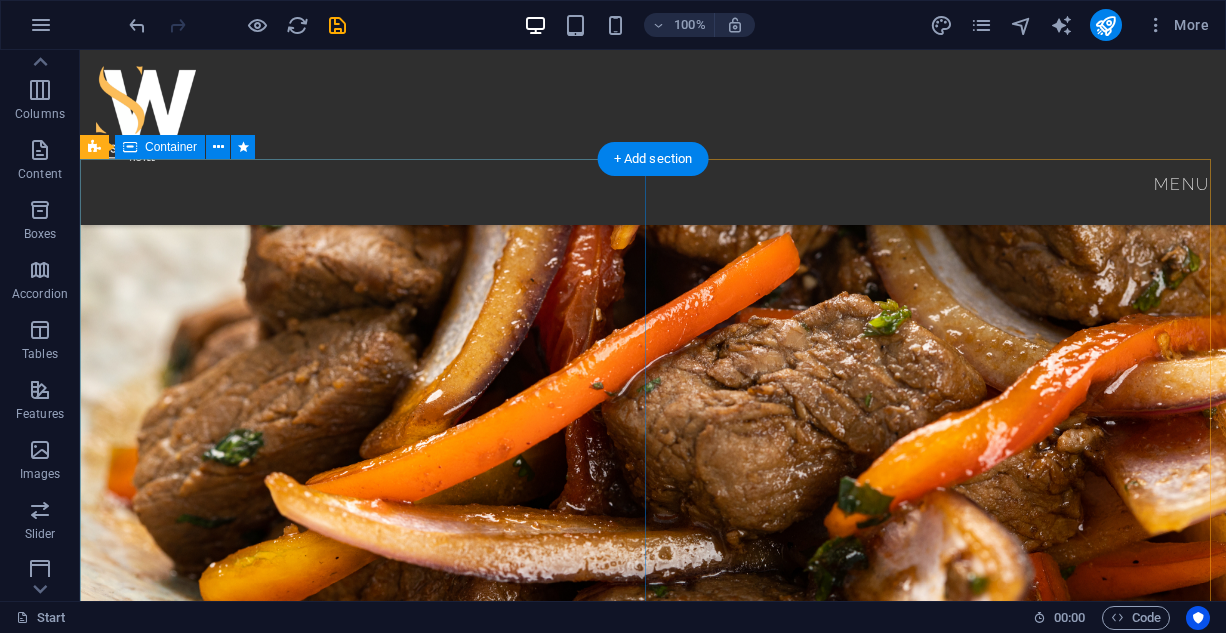 click on "BREAKFAST ENGLISH BREAKFAST: Bacon, sausages, egg, baked beans and mushrooms tomato                      14,200   AMERICAN BREAKFAST: Pancake, Bacon, Sausages, and Egg Potato.                                            14,200 NIGERIAN BREAKFAST: Dice tomato, bell pepper, egg, served with yam                                      9,400 Plantain , fried or boiled YAMARITA: MADE WITH Yam, Egg, and Tomato Sauce                                                                  9,100 STARTERS CHICKEN TAQUITOS: Shredded chicken mix with cheese                                                          8,900 SPRING ROLL: Varieties of veg and shredded chicken                                                    6,500 SAMOSA: Blended beef mix veg                                                                              7,200 MEAT BALLS:" at bounding box center (653, 2481) 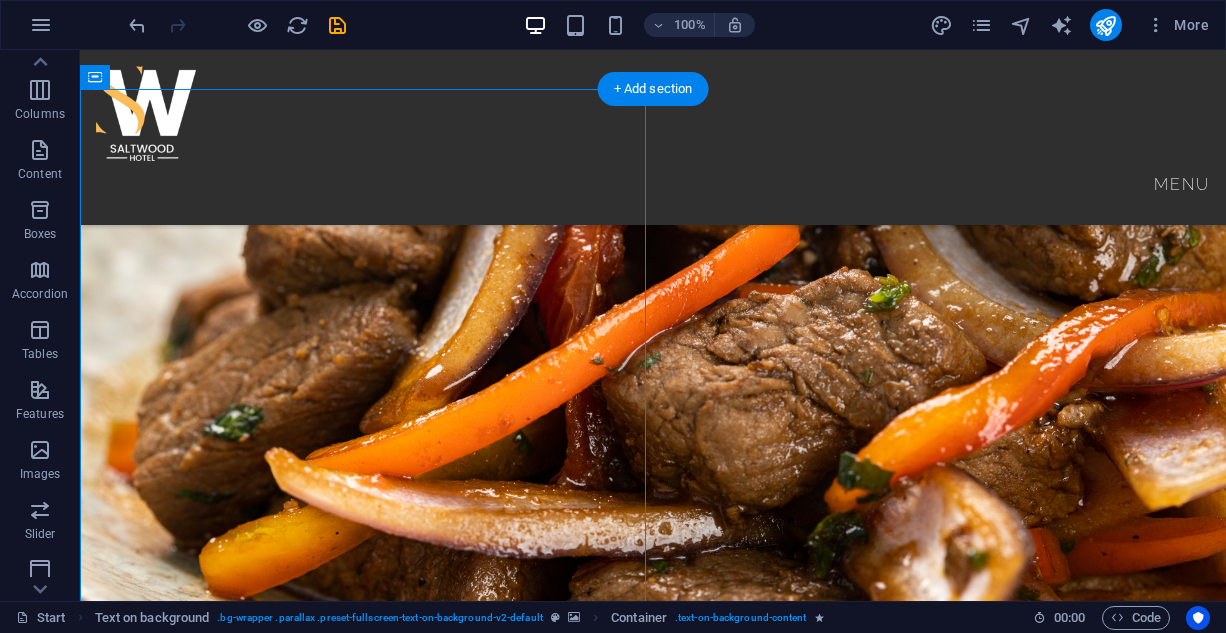 scroll, scrollTop: 988, scrollLeft: 0, axis: vertical 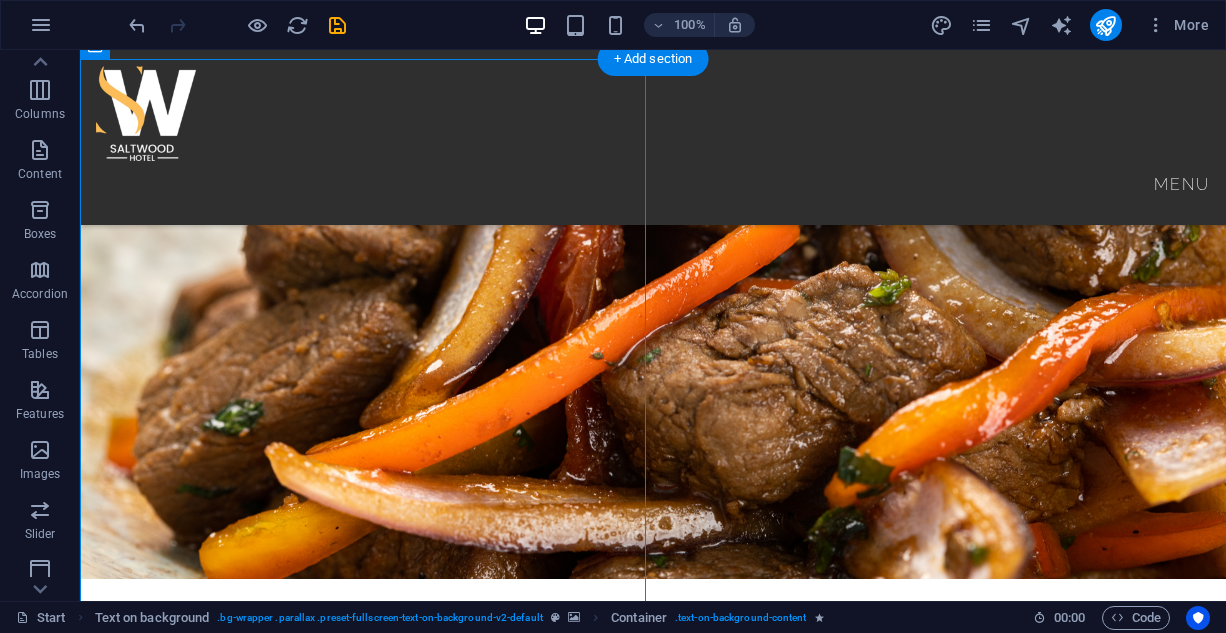 click at bounding box center [653, 1449] 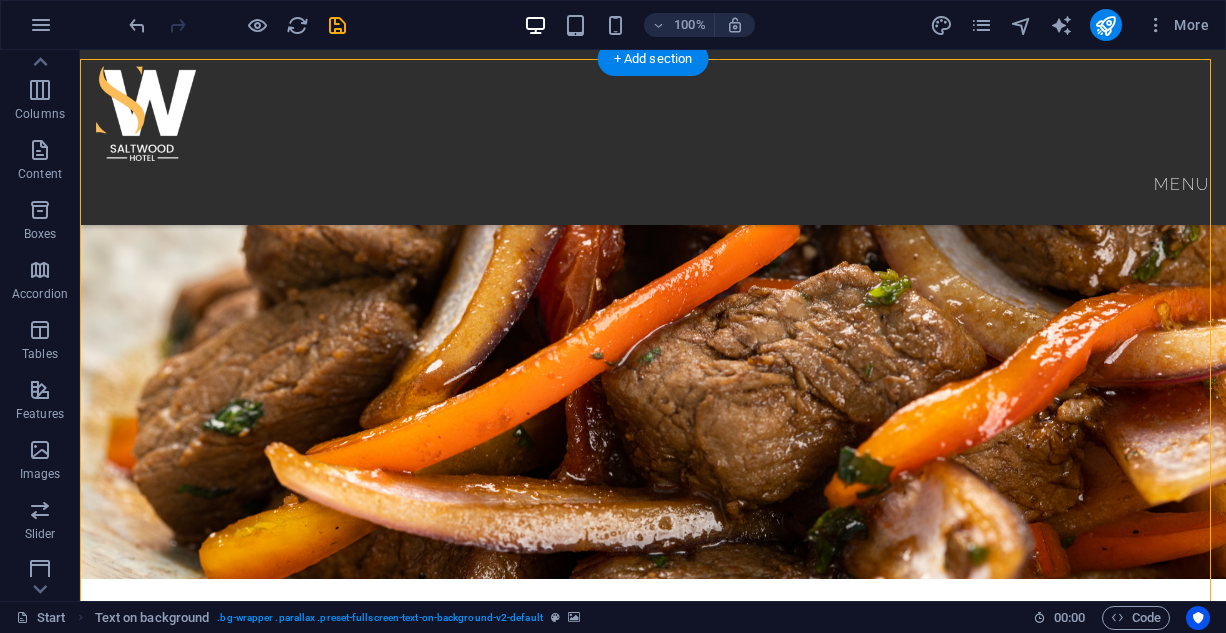 click at bounding box center (653, 1449) 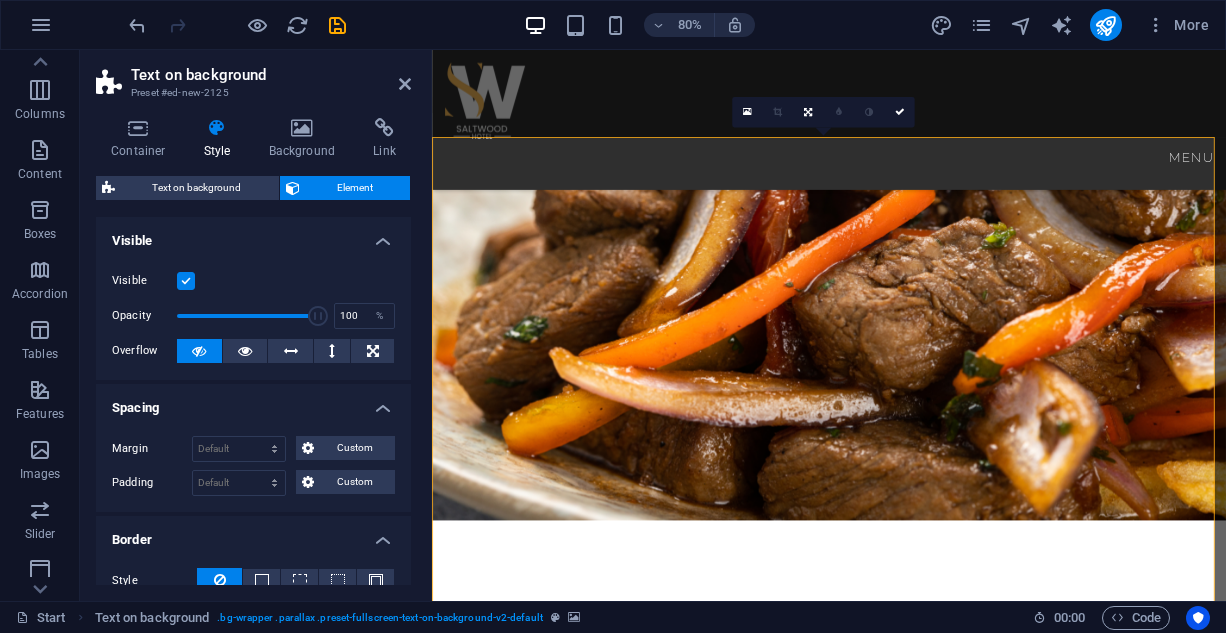 scroll, scrollTop: 1026, scrollLeft: 0, axis: vertical 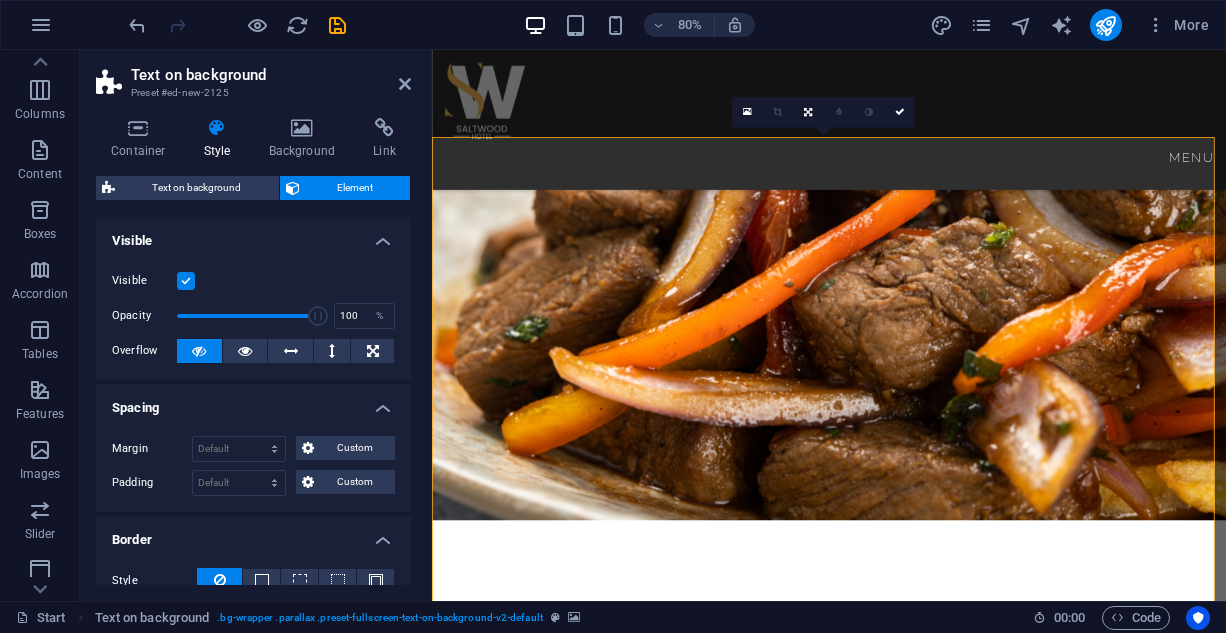 click at bounding box center (928, 1636) 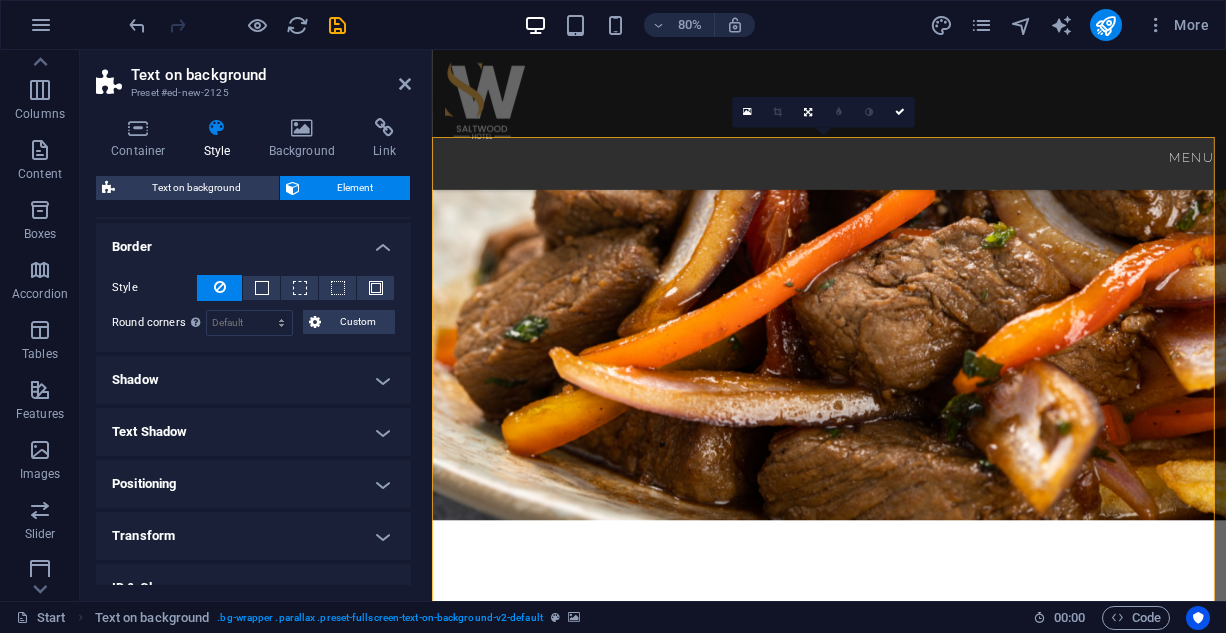 scroll, scrollTop: 300, scrollLeft: 0, axis: vertical 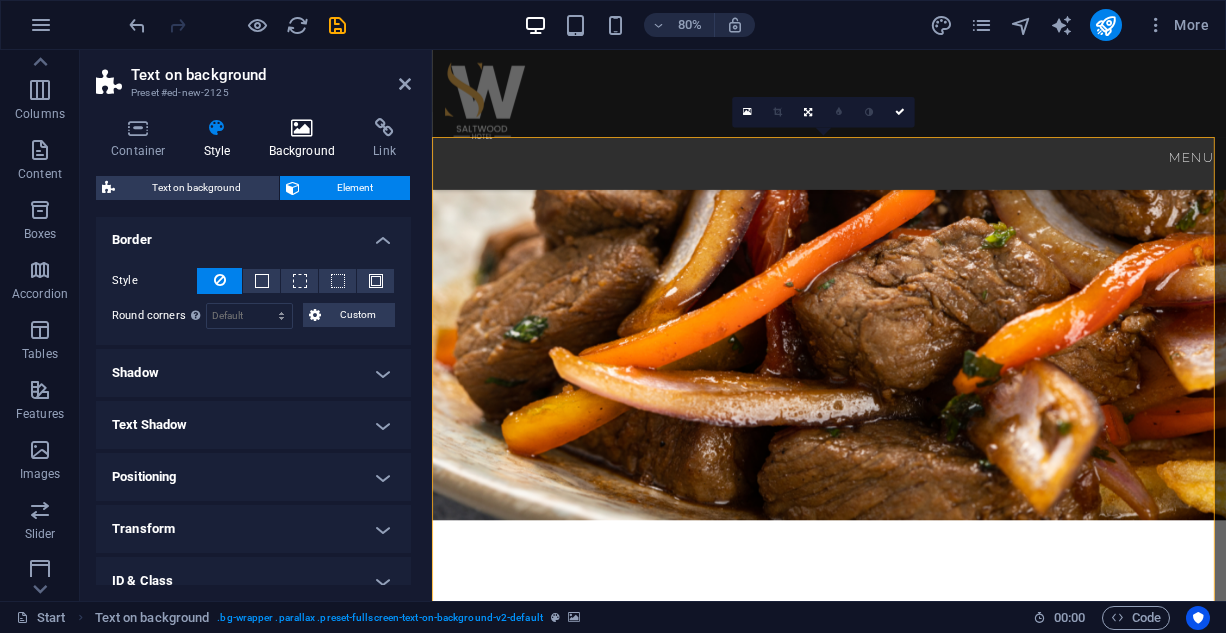 click at bounding box center (302, 128) 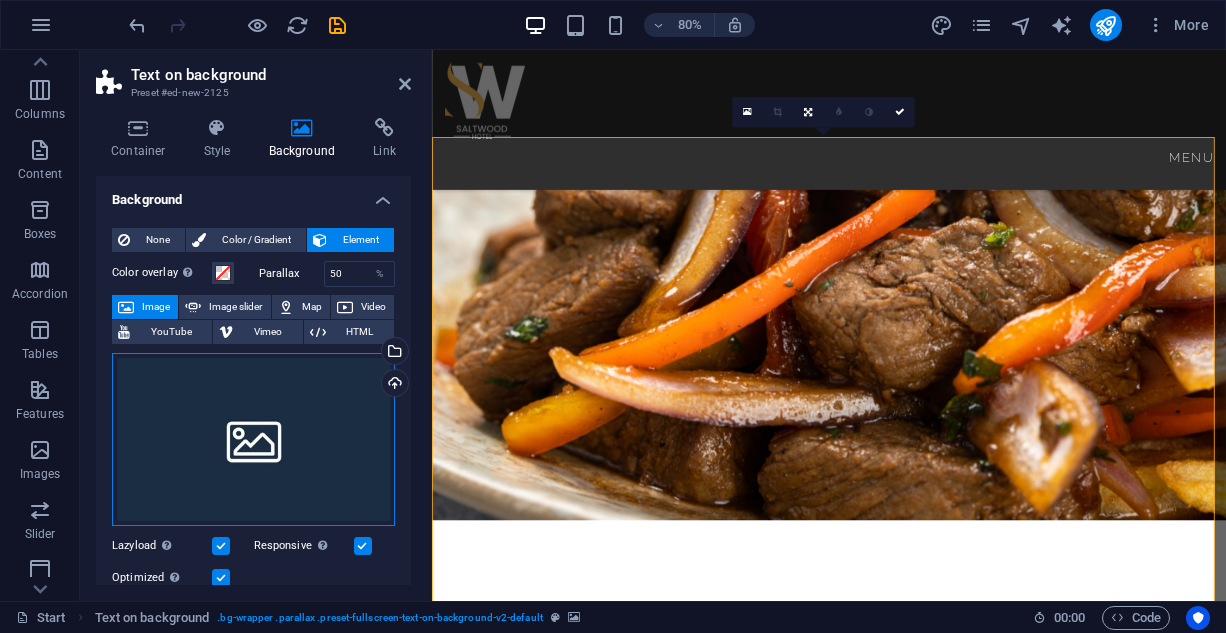 click on "Drag files here, click to choose files or select files from Files or our free stock photos & videos" at bounding box center [253, 440] 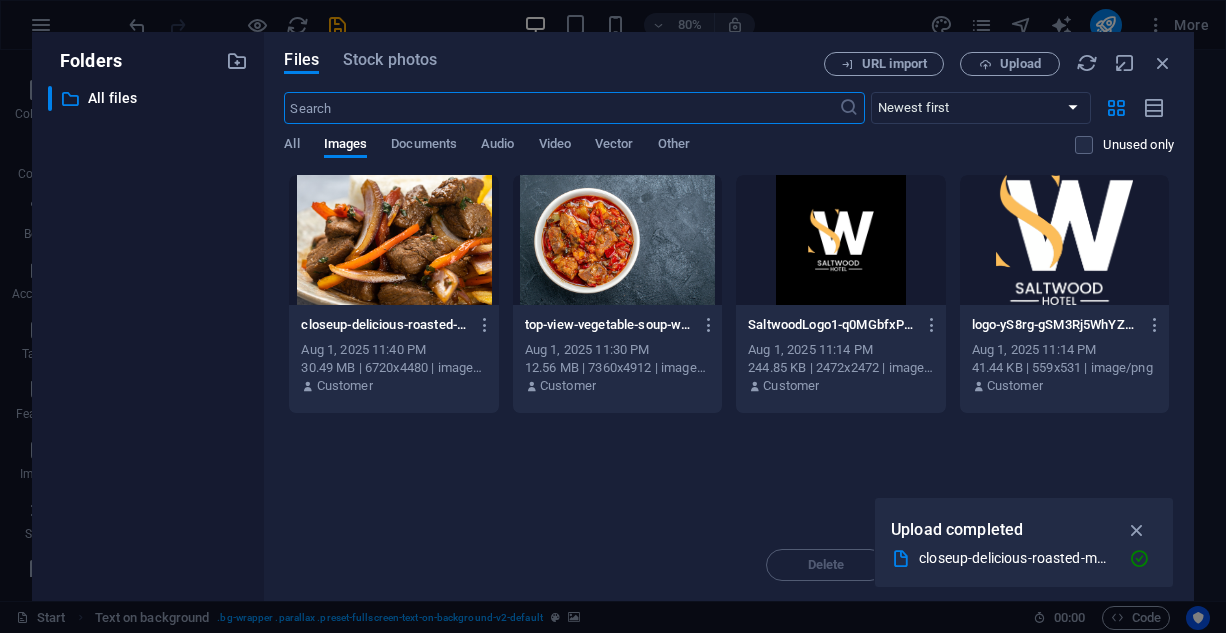 scroll, scrollTop: 2174, scrollLeft: 0, axis: vertical 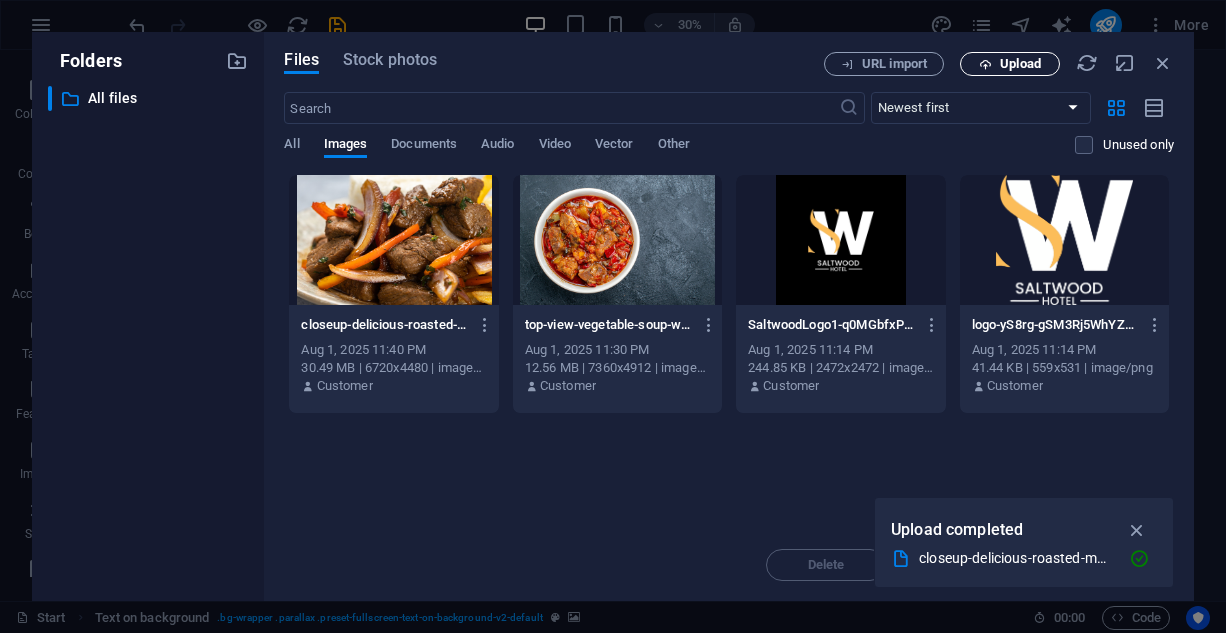 click on "Upload" at bounding box center [1010, 64] 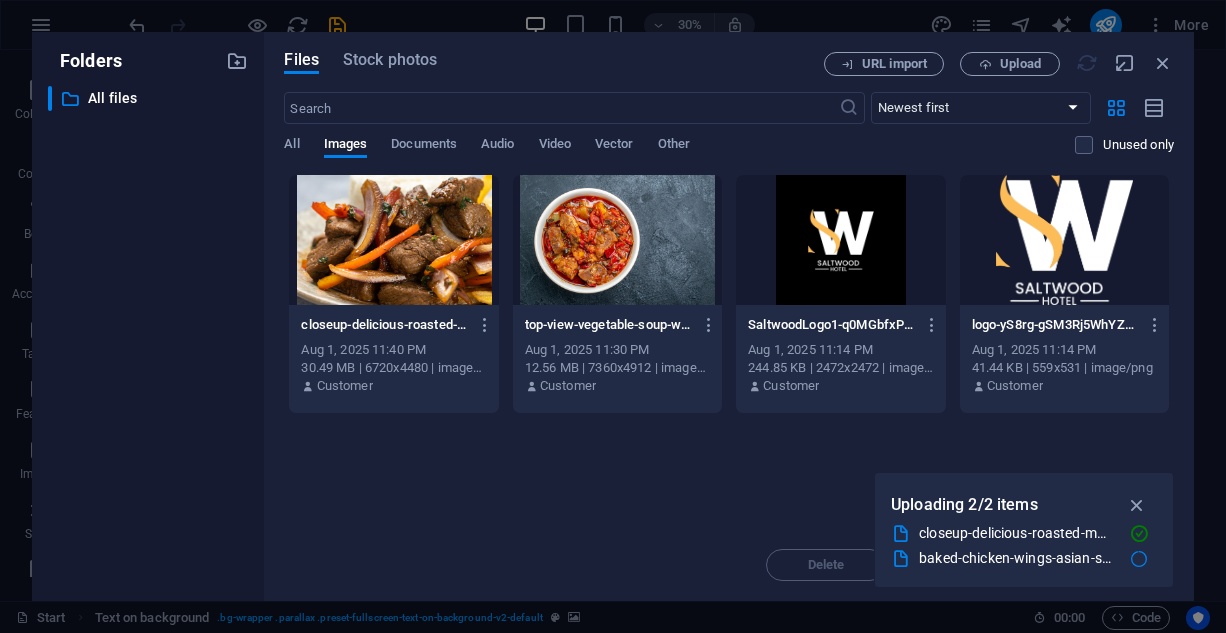 click at bounding box center (1137, 505) 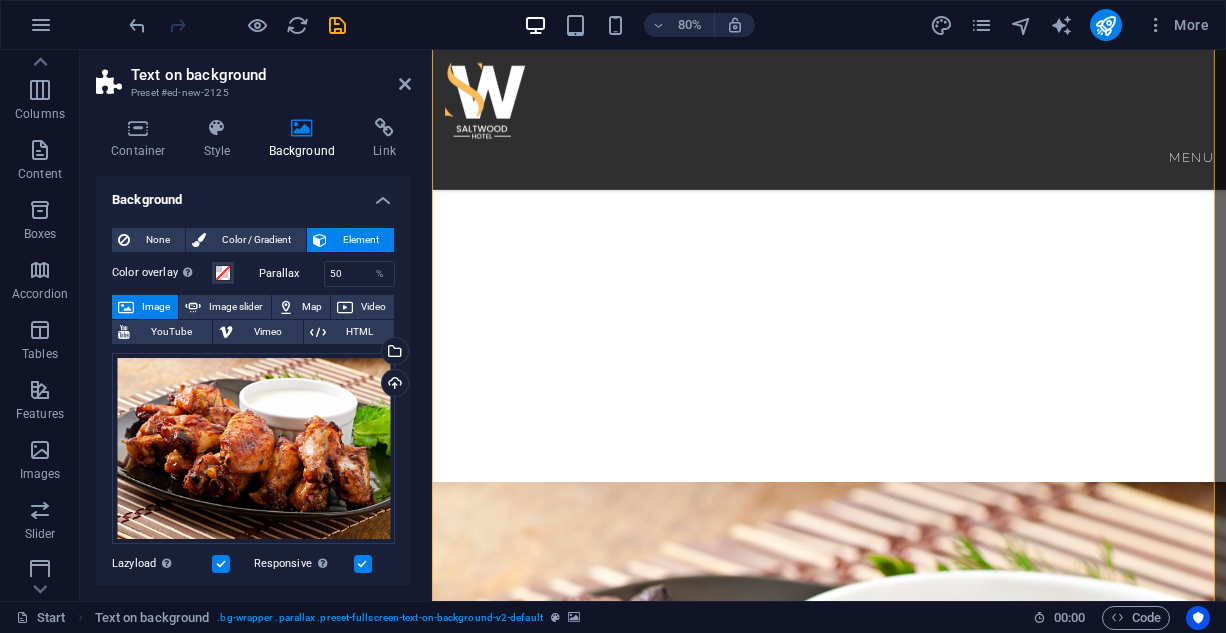 scroll, scrollTop: 1426, scrollLeft: 0, axis: vertical 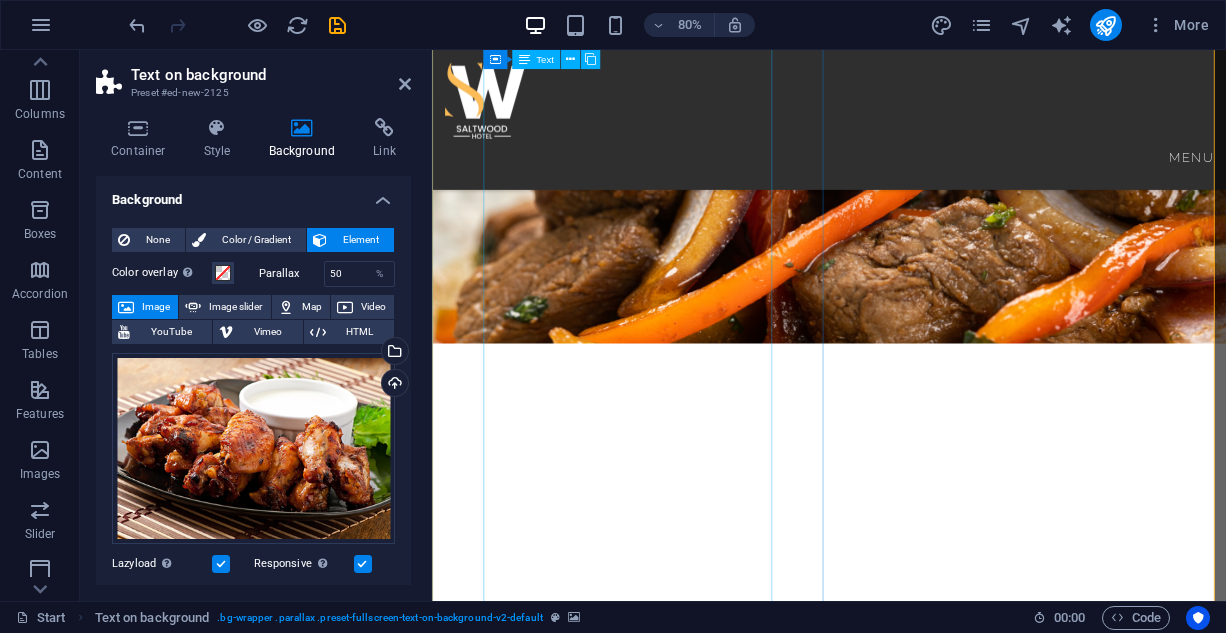 click on "BREAKFAST ENGLISH BREAKFAST: Bacon, sausages, egg, baked beans and mushrooms tomato                      14,200   AMERICAN BREAKFAST: Pancake, Bacon, Sausages, and Egg Potato.                                            14,200 NIGERIAN BREAKFAST: Dice tomato, bell pepper, egg, served with yam                                      9,400 Plantain , fried or boiled YAMARITA: MADE WITH Yam, Egg, and Tomato Sauce                                                                  9,100 STARTERS CHICKEN TAQUITOS: Shredded chicken mix with cheese                                                          8,900 SPRING ROLL: Varieties of veg and shredded chicken                                                    6,500 SAMOSA: Blended beef mix veg                                                                              7,200 MEAT BALLS:" at bounding box center (928, 2258) 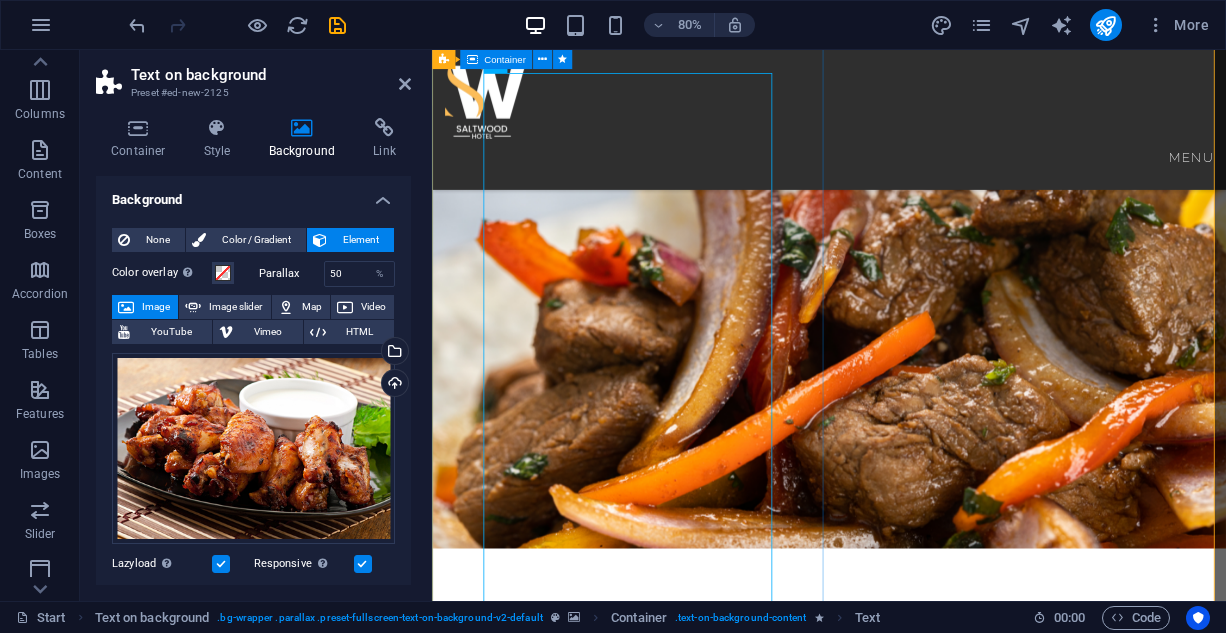 scroll, scrollTop: 1126, scrollLeft: 0, axis: vertical 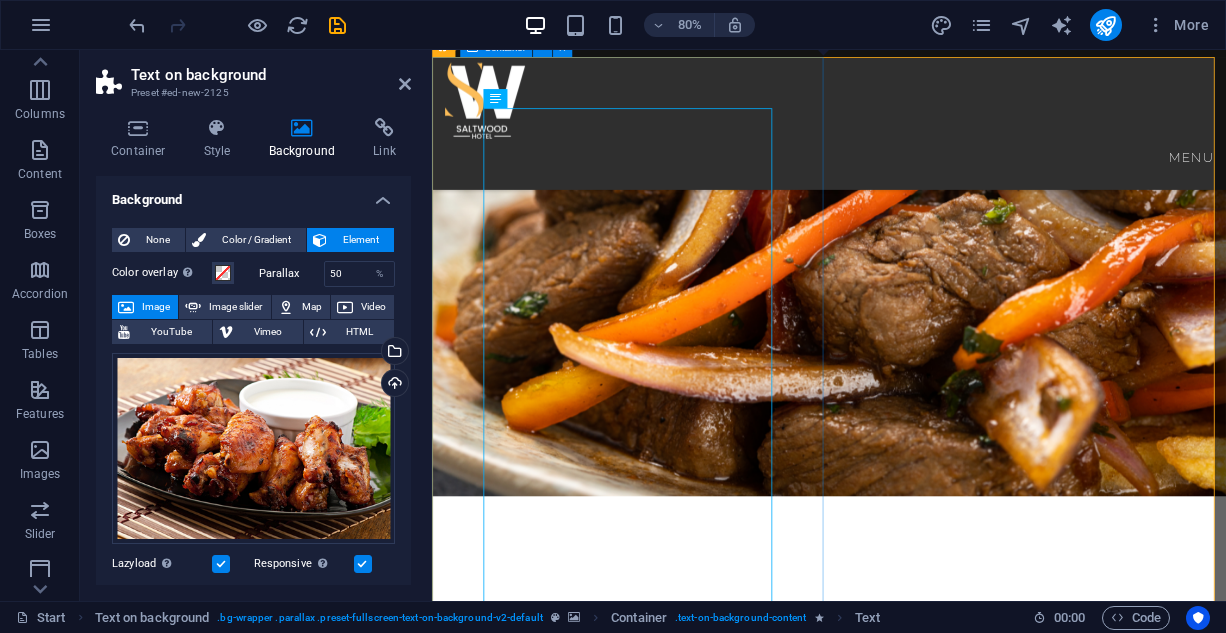 click on "BREAKFAST ENGLISH BREAKFAST: Bacon, sausages, egg, baked beans and mushrooms tomato                      14,200   AMERICAN BREAKFAST: Pancake, Bacon, Sausages, and Egg Potato.                                            14,200 NIGERIAN BREAKFAST: Dice tomato, bell pepper, egg, served with yam                                      9,400 Plantain , fried or boiled YAMARITA: MADE WITH Yam, Egg, and Tomato Sauce                                                                  9,100 STARTERS CHICKEN TAQUITOS: Shredded chicken mix with cheese                                                          8,900 SPRING ROLL: Varieties of veg and shredded chicken                                                    6,500 SAMOSA: Blended beef mix veg                                                                              7,200 MEAT BALLS:" at bounding box center [928, 2558] 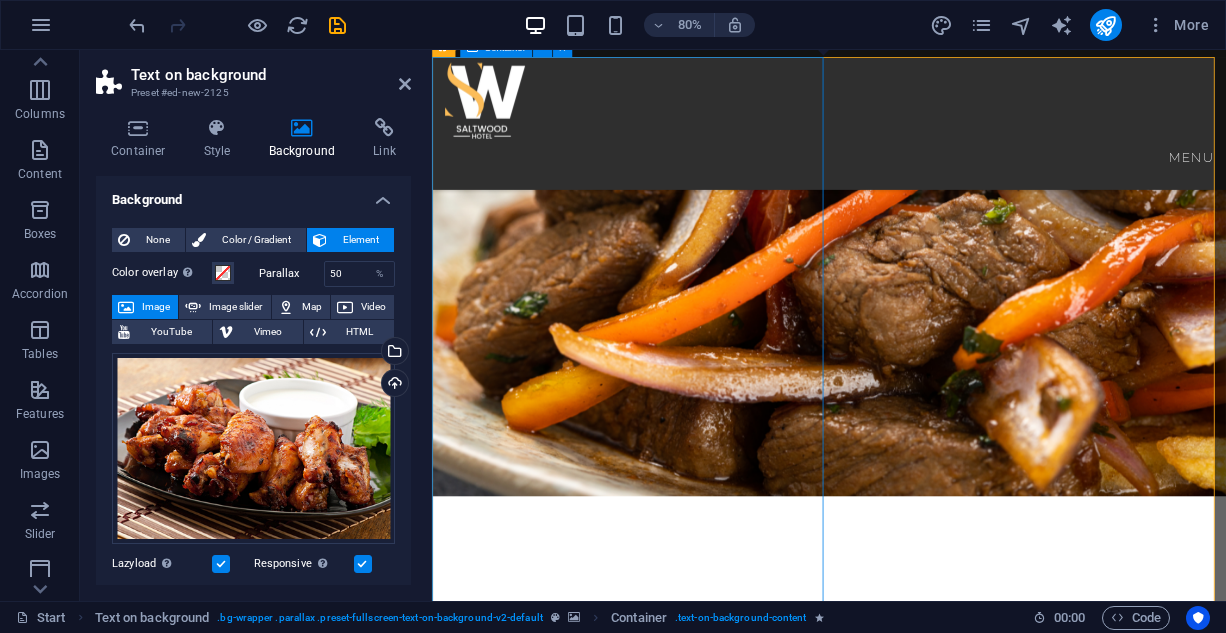 click on "BREAKFAST ENGLISH BREAKFAST: Bacon, sausages, egg, baked beans and mushrooms tomato                      14,200   AMERICAN BREAKFAST: Pancake, Bacon, Sausages, and Egg Potato.                                            14,200 NIGERIAN BREAKFAST: Dice tomato, bell pepper, egg, served with yam                                      9,400 Plantain , fried or boiled YAMARITA: MADE WITH Yam, Egg, and Tomato Sauce                                                                  9,100 STARTERS CHICKEN TAQUITOS: Shredded chicken mix with cheese                                                          8,900 SPRING ROLL: Varieties of veg and shredded chicken                                                    6,500 SAMOSA: Blended beef mix veg                                                                              7,200 MEAT BALLS:" at bounding box center (928, 2558) 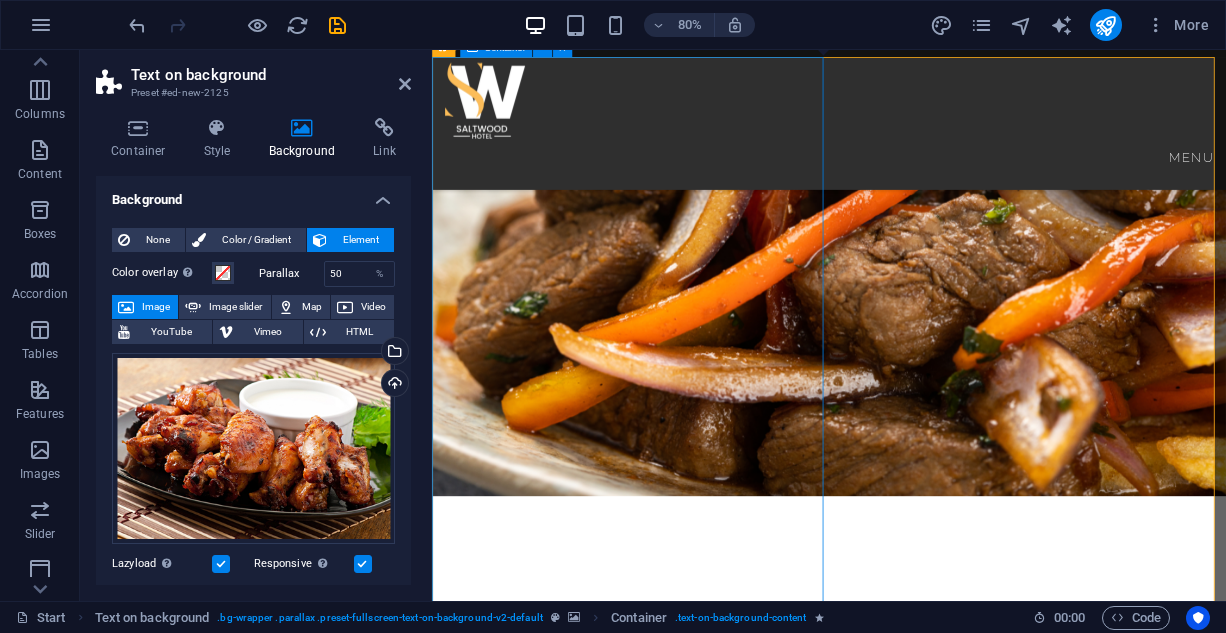 scroll, scrollTop: 826, scrollLeft: 0, axis: vertical 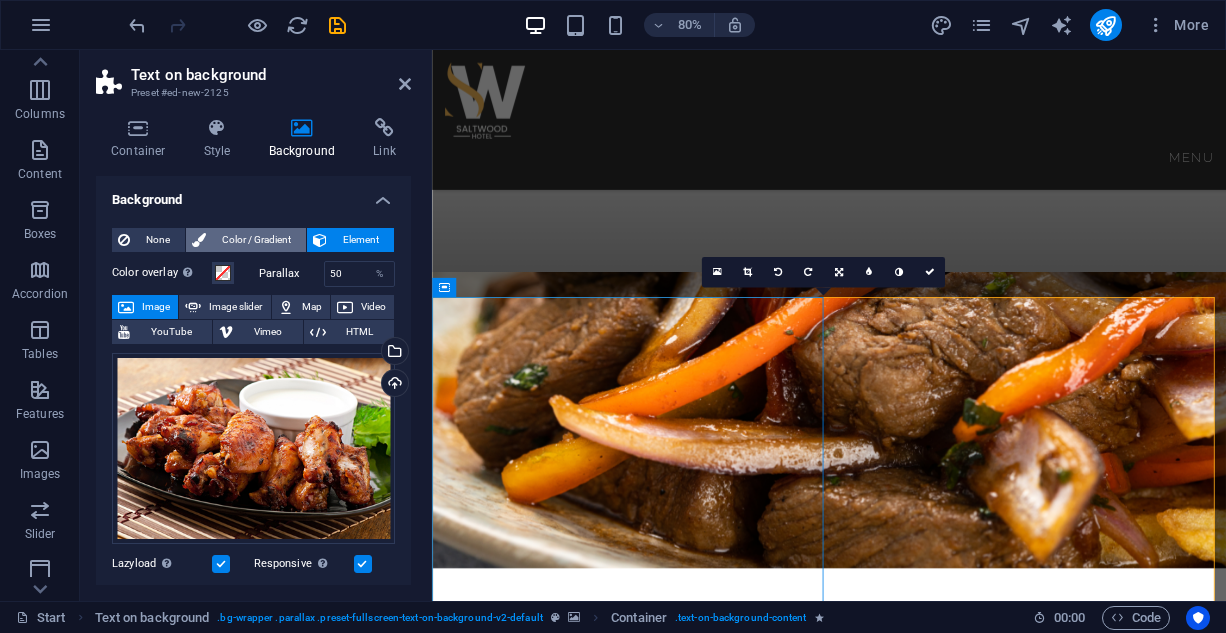 click on "Color / Gradient" at bounding box center (256, 240) 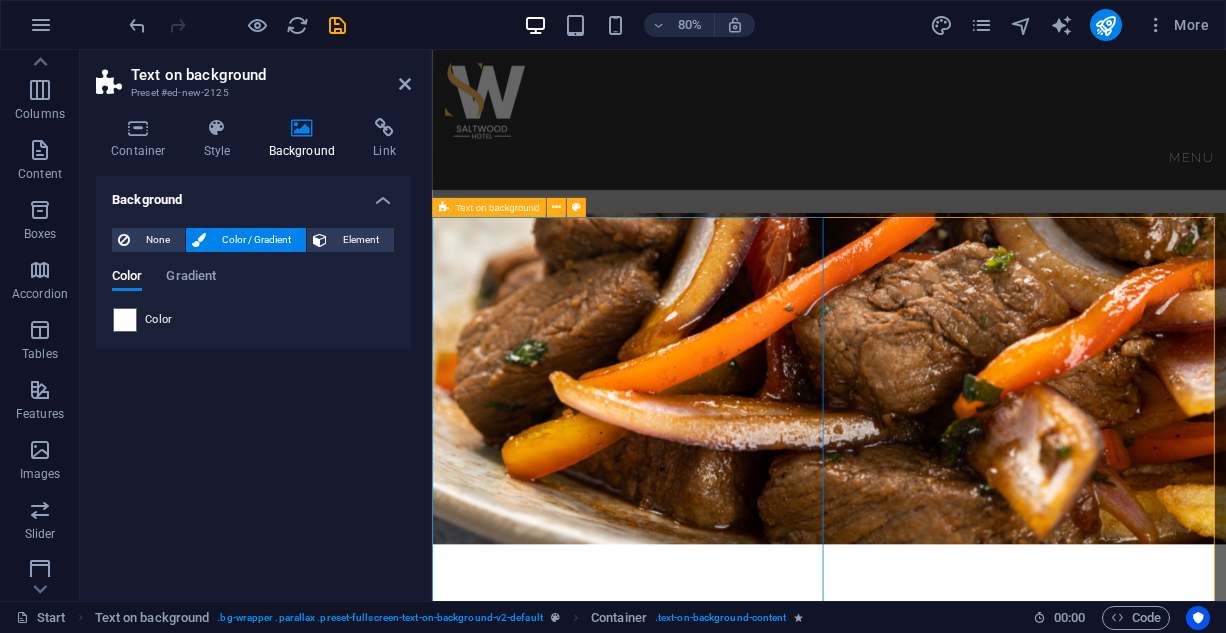 scroll, scrollTop: 926, scrollLeft: 0, axis: vertical 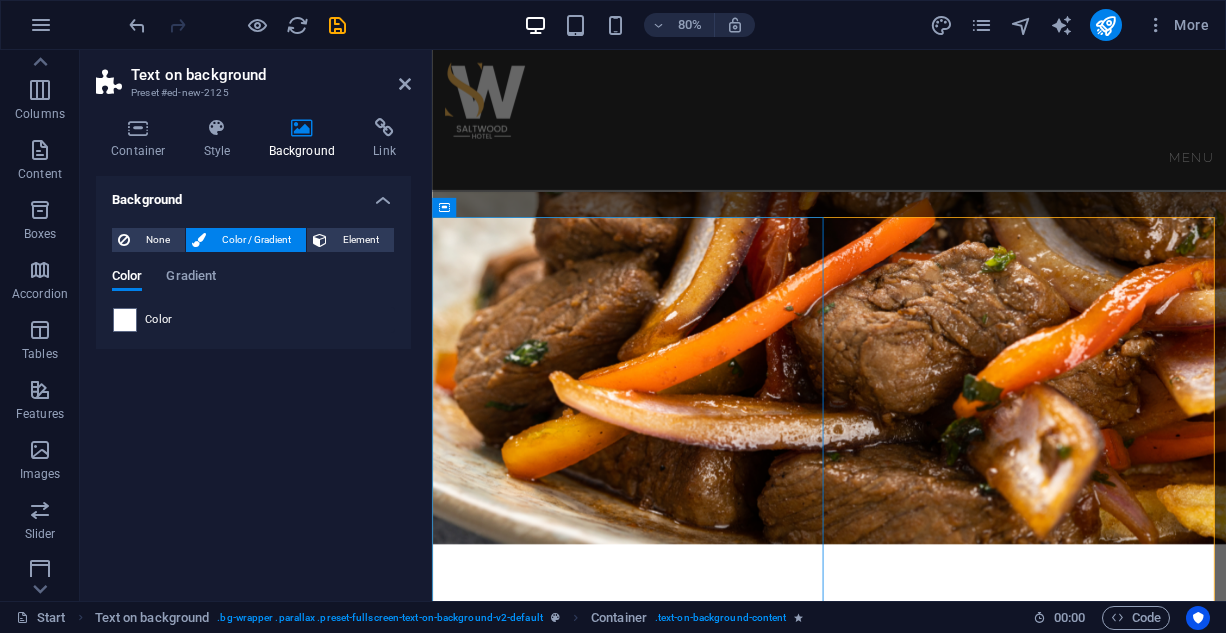 click on "BREAKFAST ENGLISH BREAKFAST: Bacon, sausages, egg, baked beans and mushrooms tomato                      14,200   AMERICAN BREAKFAST: Pancake, Bacon, Sausages, and Egg Potato.                                            14,200 NIGERIAN BREAKFAST: Dice tomato, bell pepper, egg, served with yam                                      9,400 Plantain , fried or boiled YAMARITA: MADE WITH Yam, Egg, and Tomato Sauce                                                                  9,100 STARTERS CHICKEN TAQUITOS: Shredded chicken mix with cheese                                                          8,900 SPRING ROLL: Varieties of veg and shredded chicken                                                    6,500 SAMOSA: Blended beef mix veg                                                                              7,200 MEAT BALLS:" at bounding box center [928, 1757] 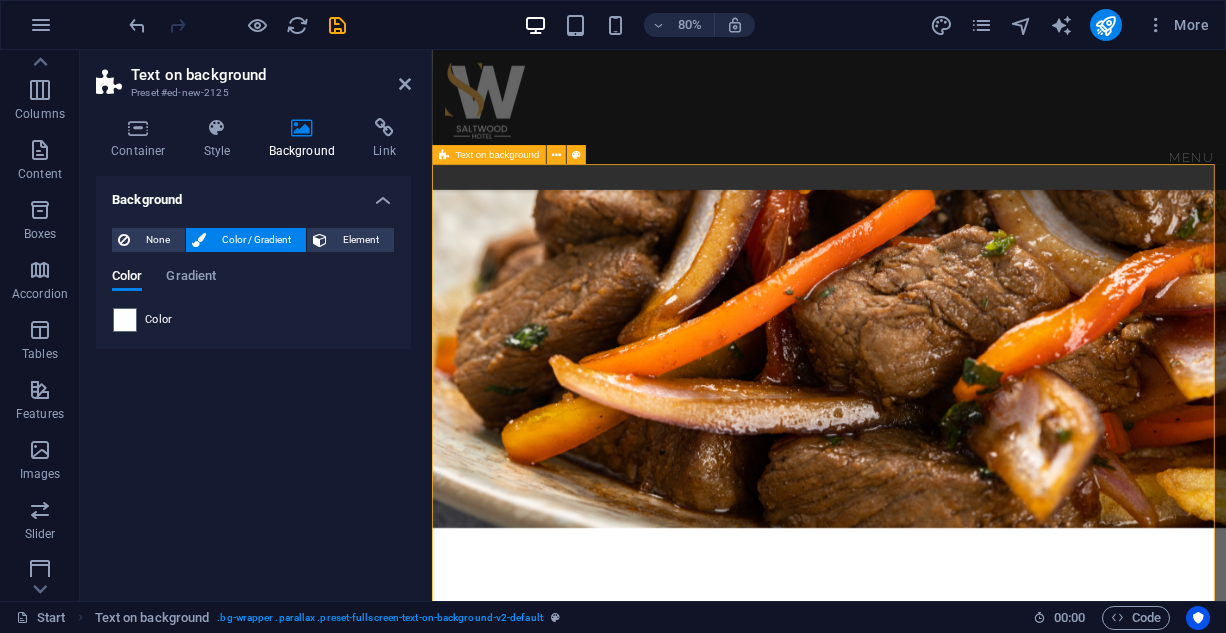 scroll, scrollTop: 1026, scrollLeft: 0, axis: vertical 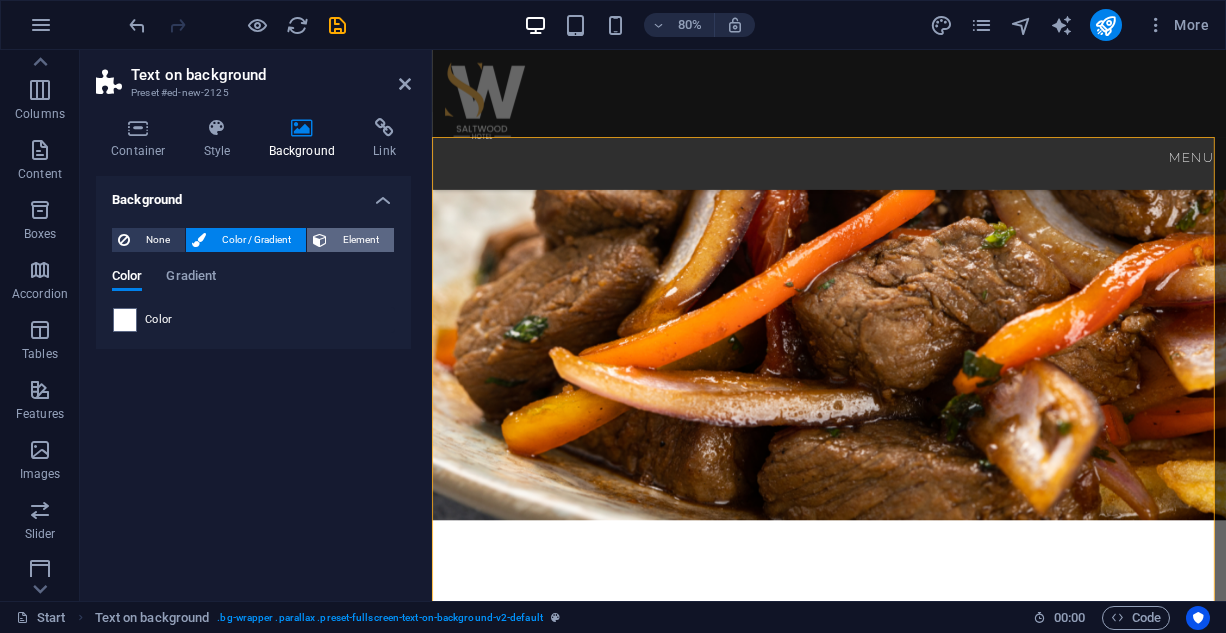 click on "Element" at bounding box center (360, 240) 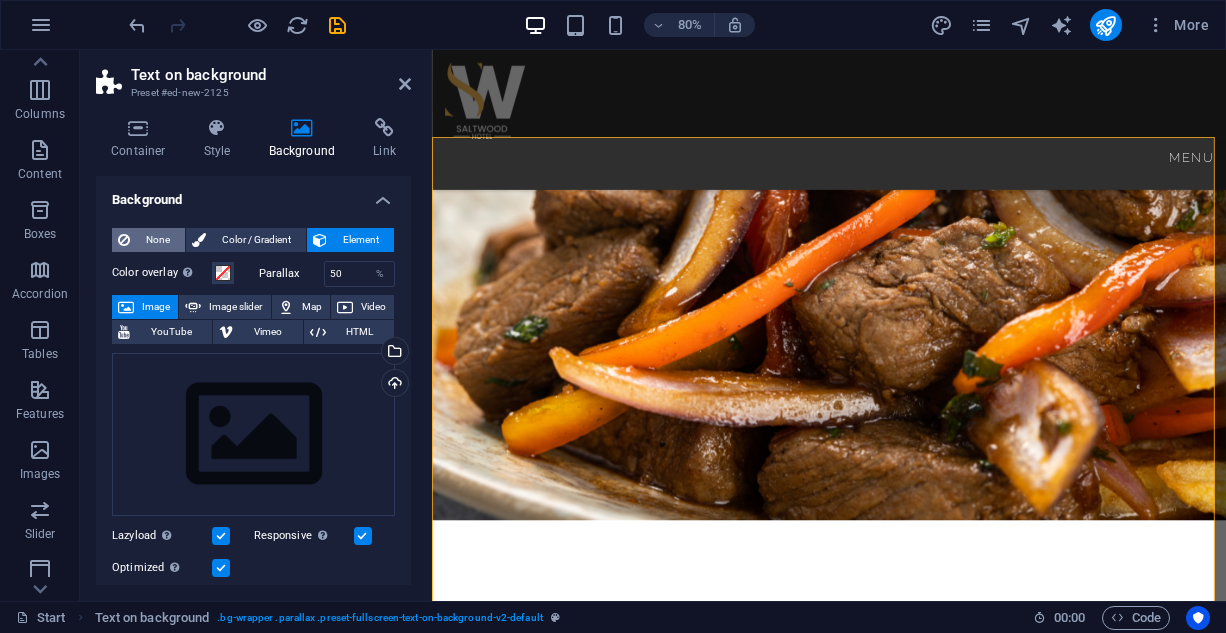 click on "None" at bounding box center (157, 240) 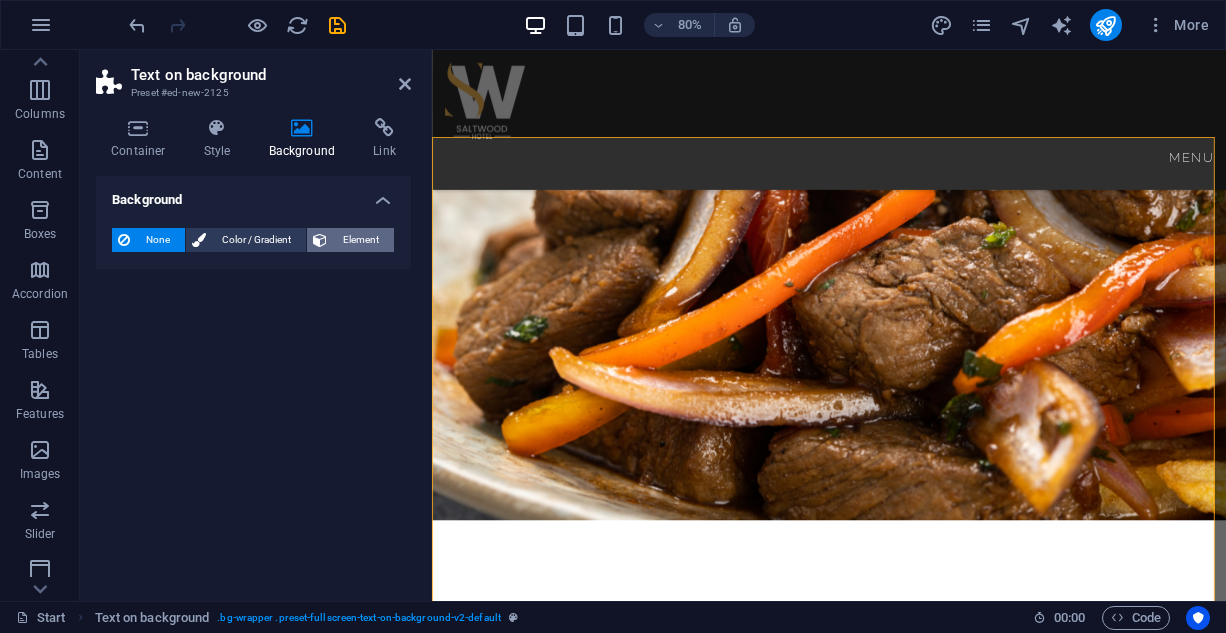 click on "Element" at bounding box center [360, 240] 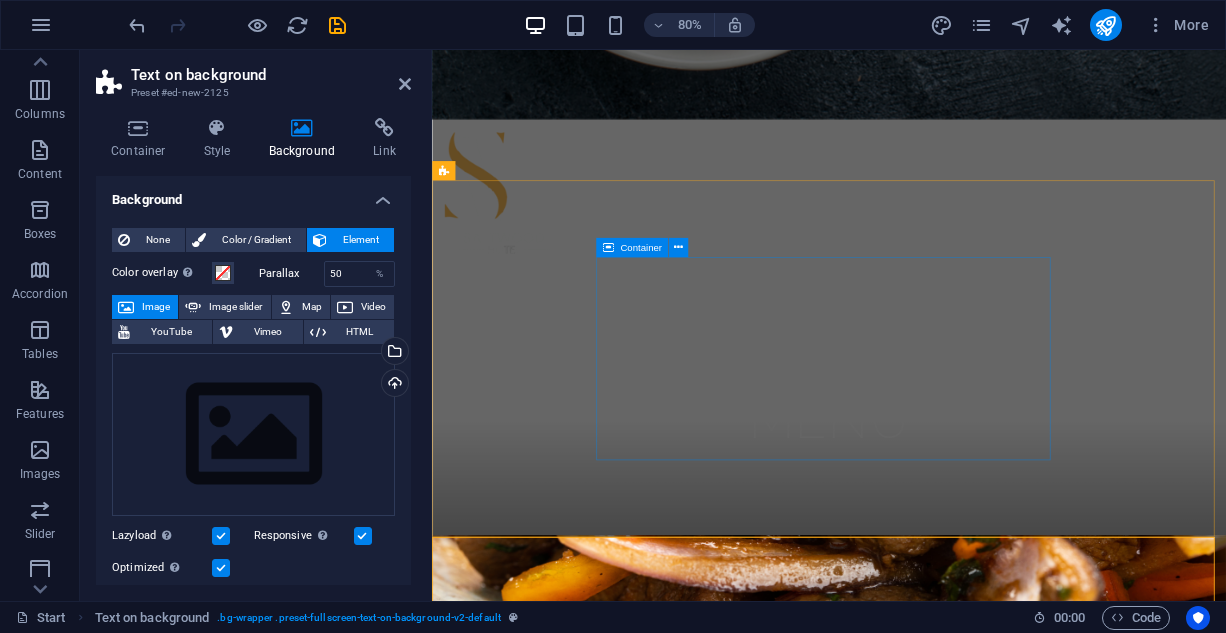 scroll, scrollTop: 526, scrollLeft: 0, axis: vertical 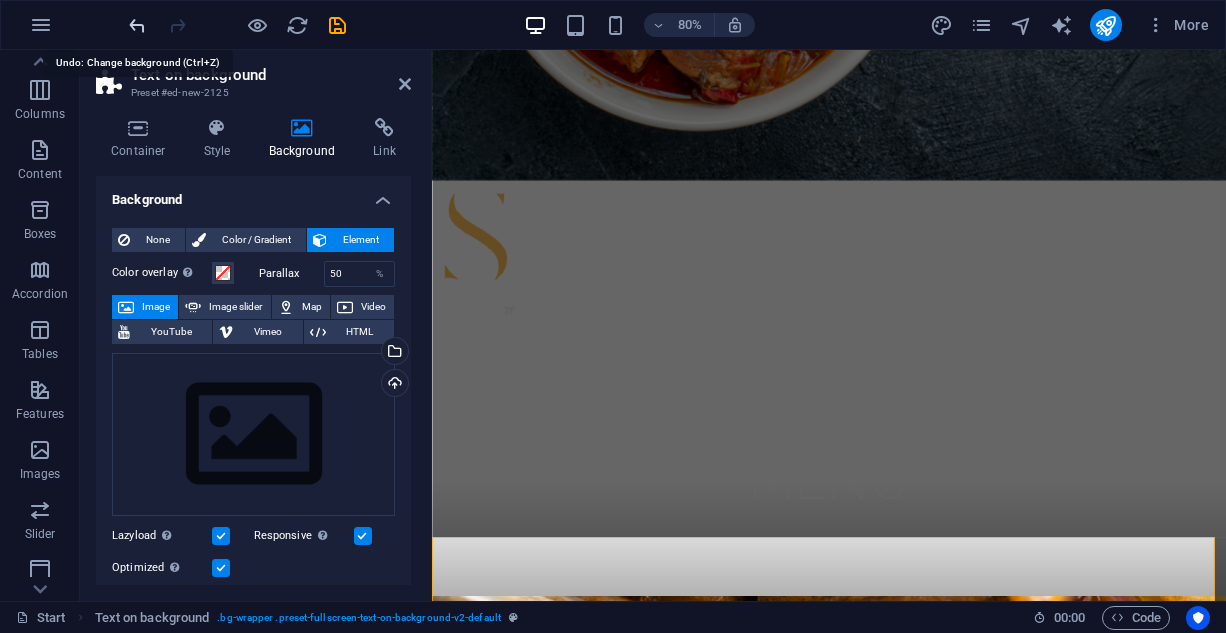 click at bounding box center [137, 25] 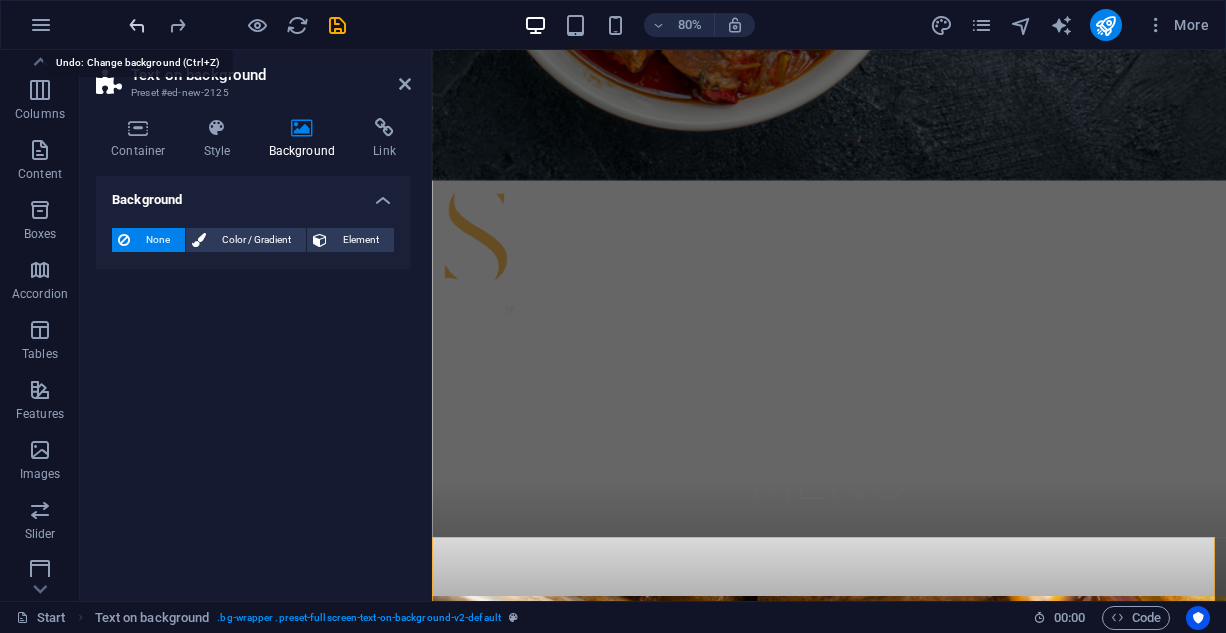 click at bounding box center (137, 25) 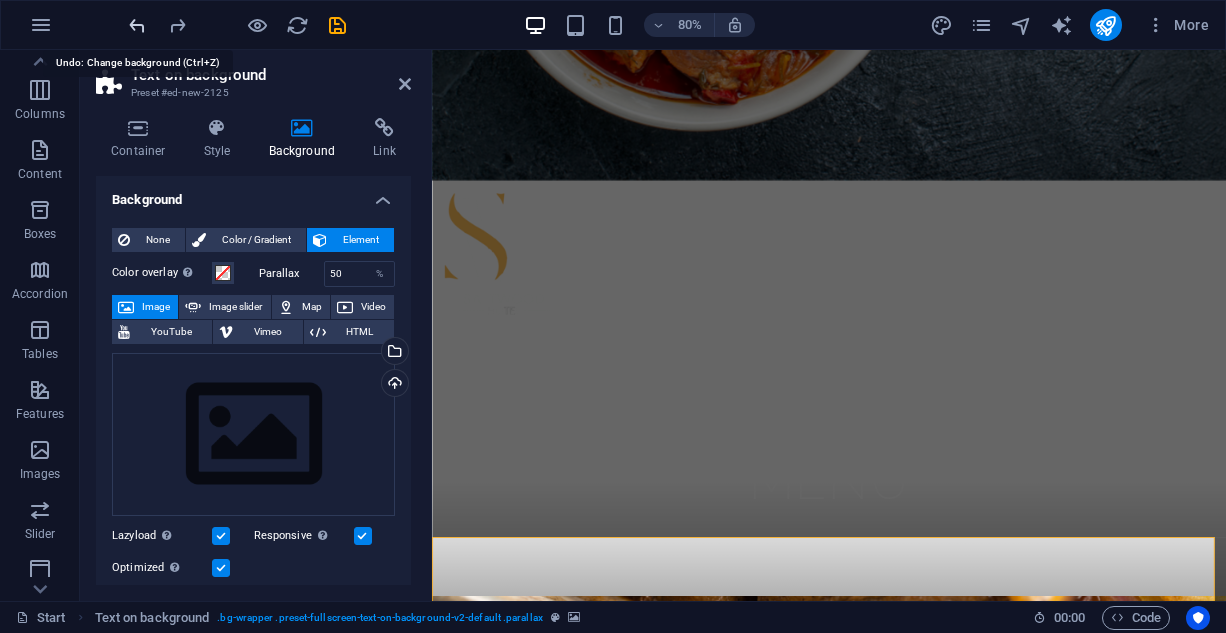 click at bounding box center [137, 25] 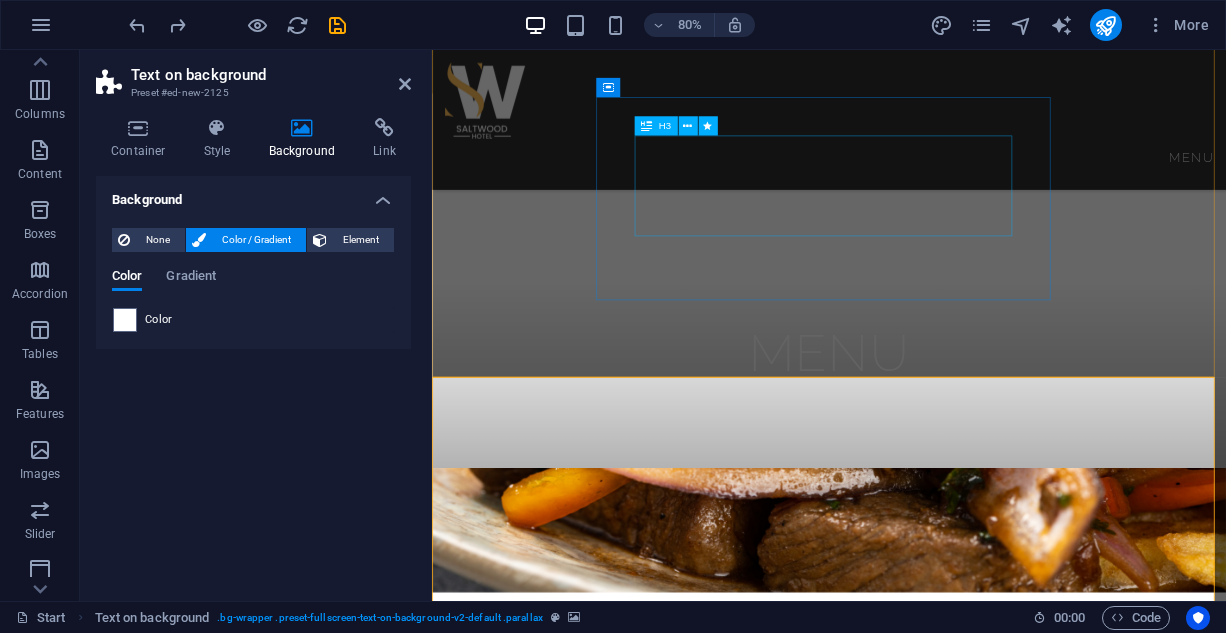 scroll, scrollTop: 726, scrollLeft: 0, axis: vertical 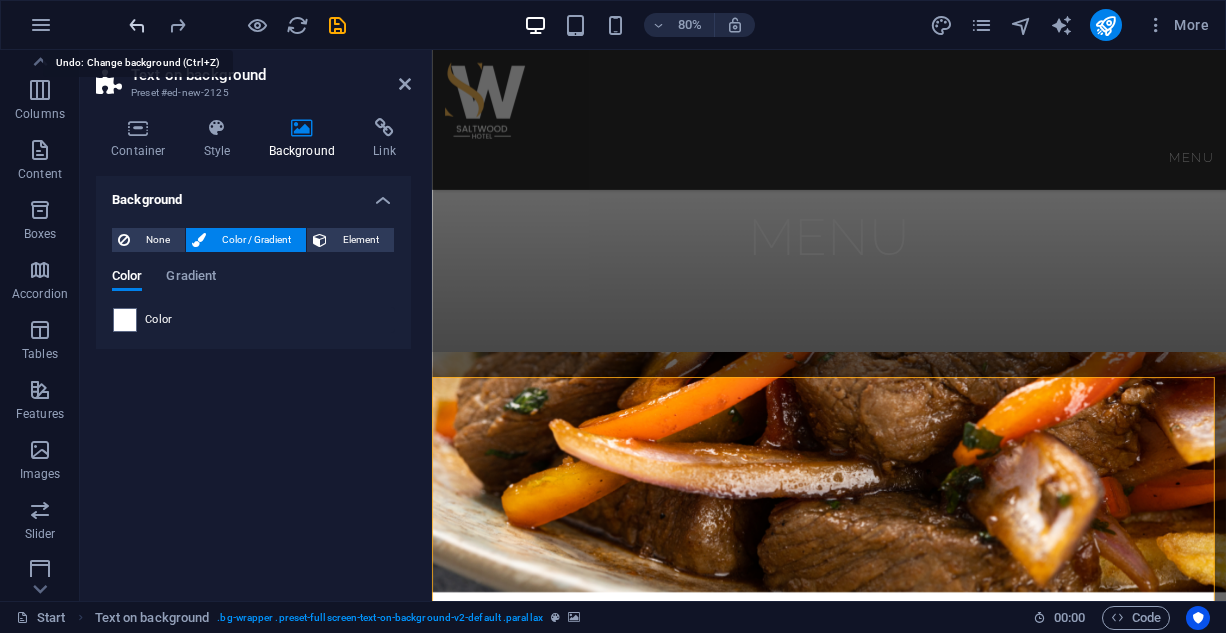click at bounding box center (137, 25) 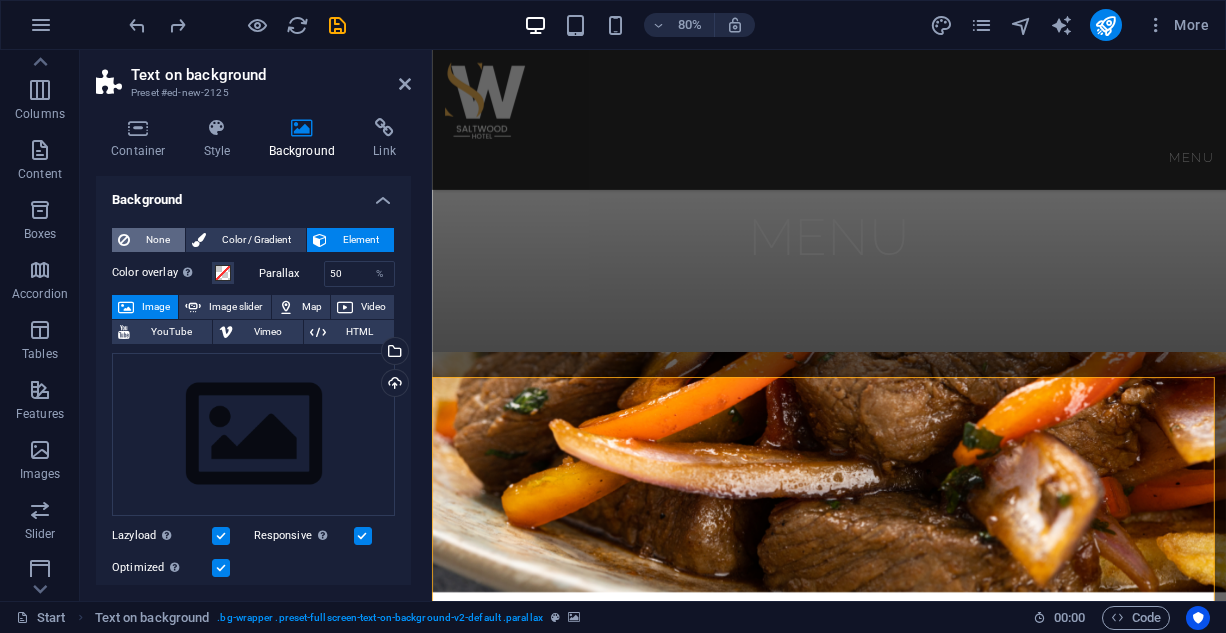 click on "None" at bounding box center [157, 240] 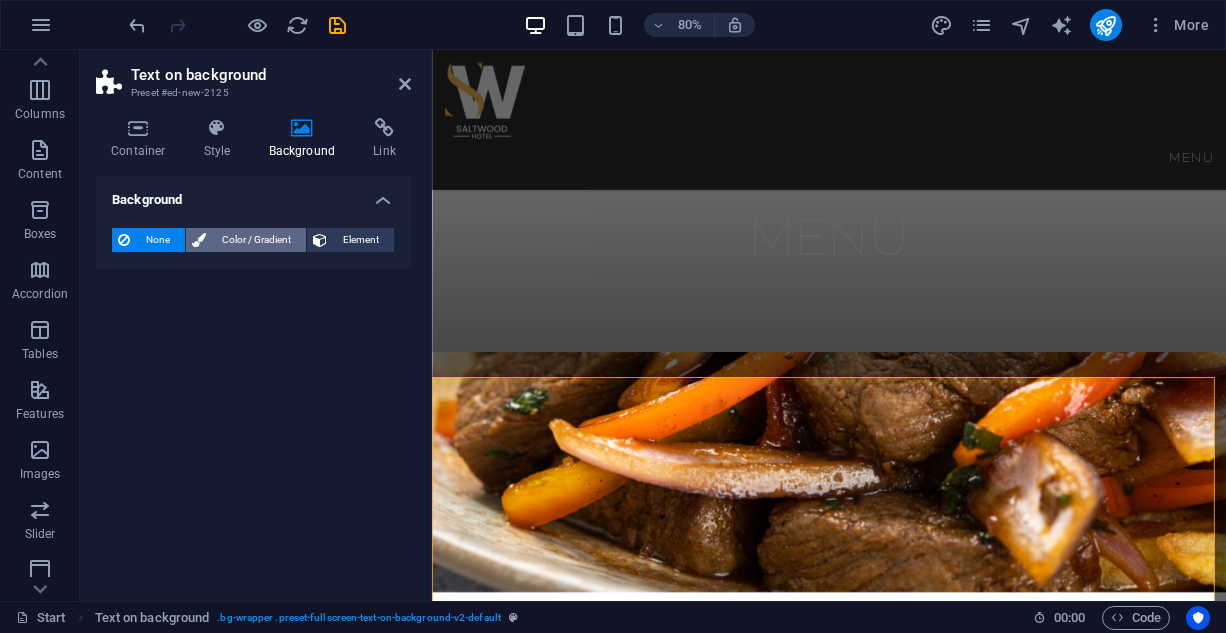 click on "Color / Gradient" at bounding box center (256, 240) 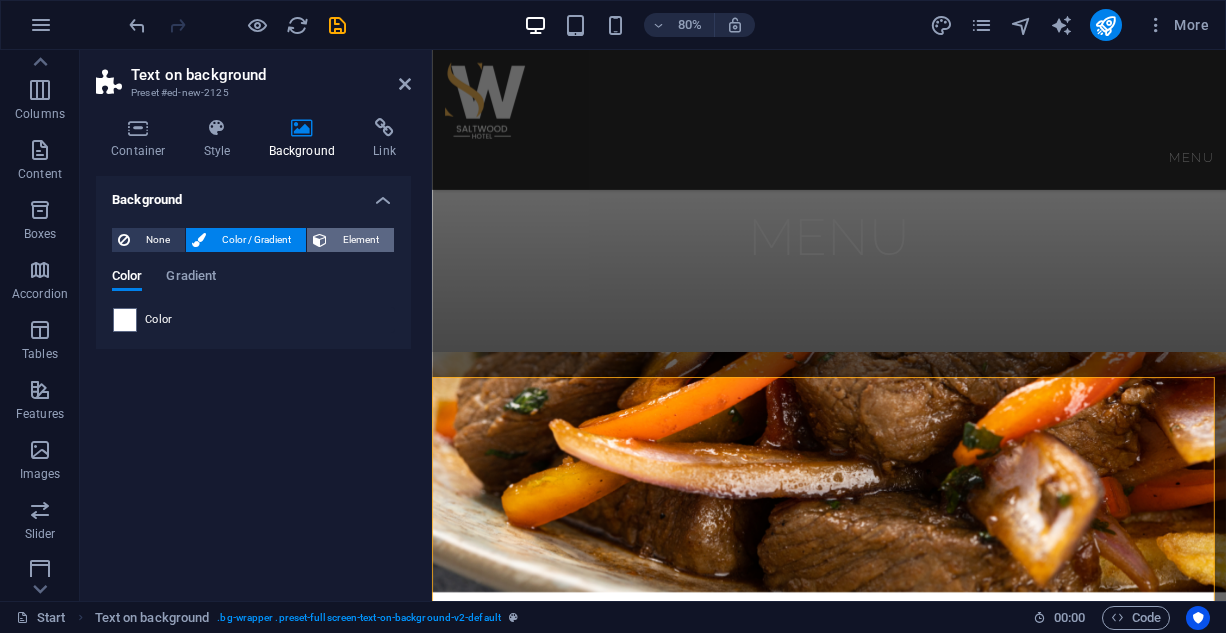 click on "Element" at bounding box center [360, 240] 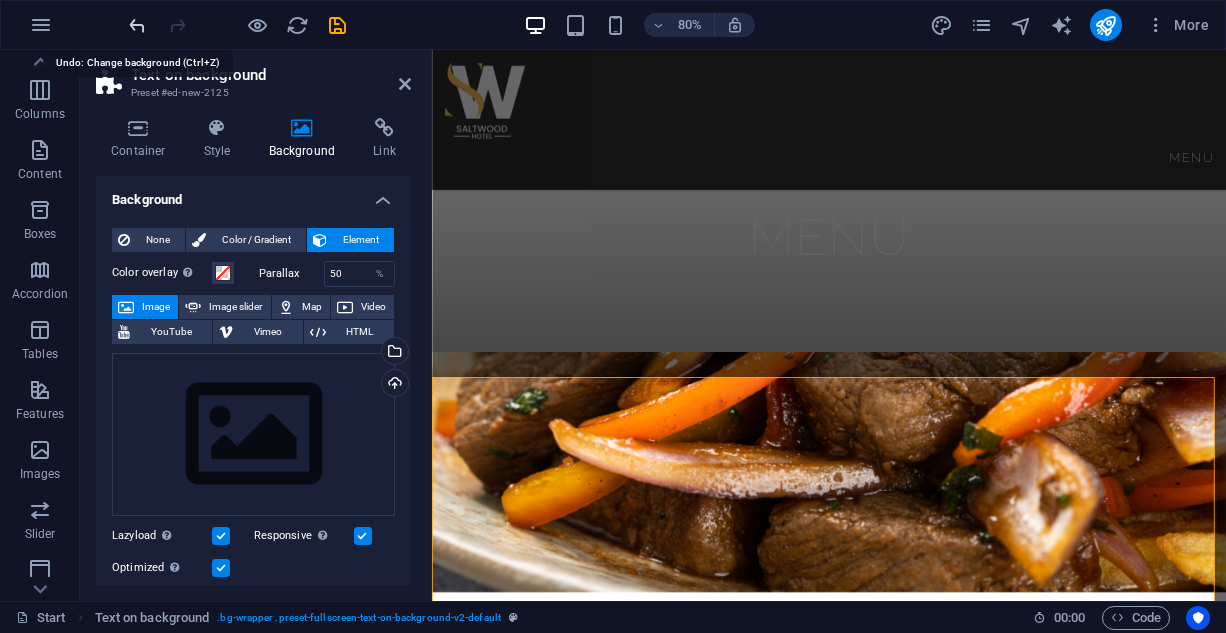 click at bounding box center [137, 25] 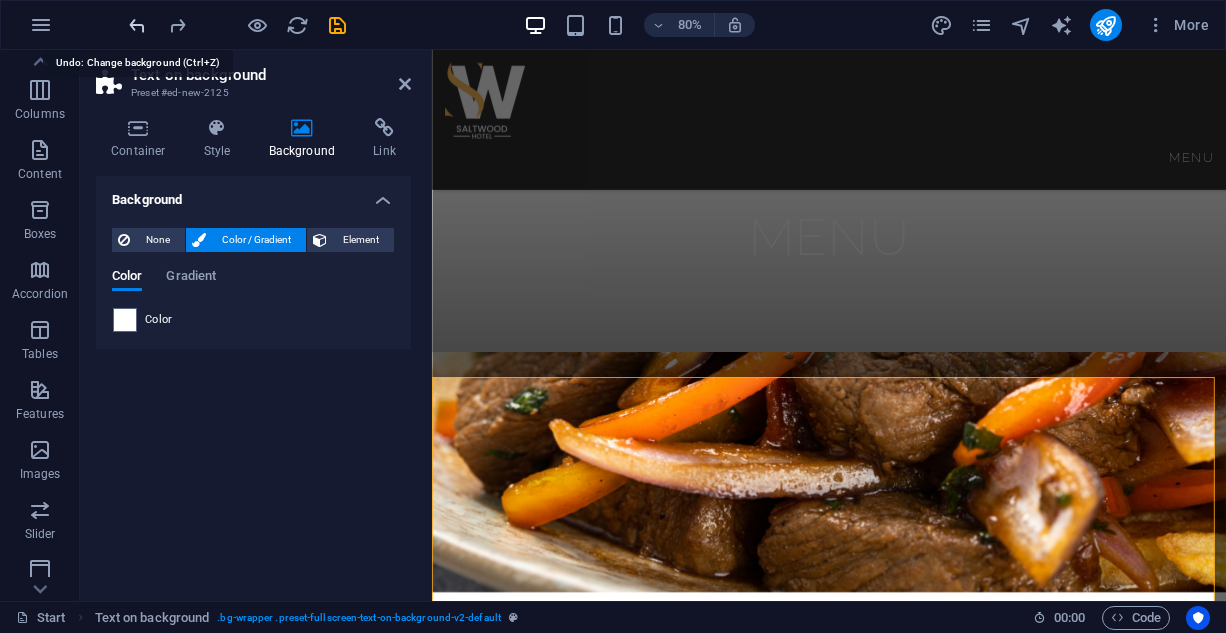 click at bounding box center (137, 25) 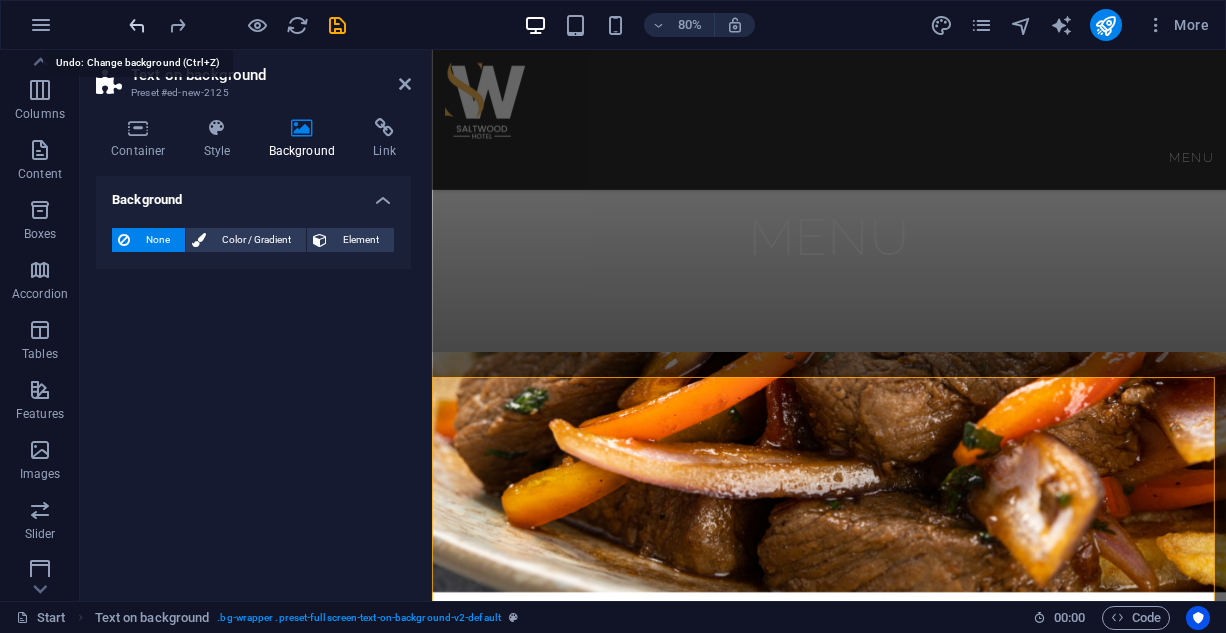 click at bounding box center [137, 25] 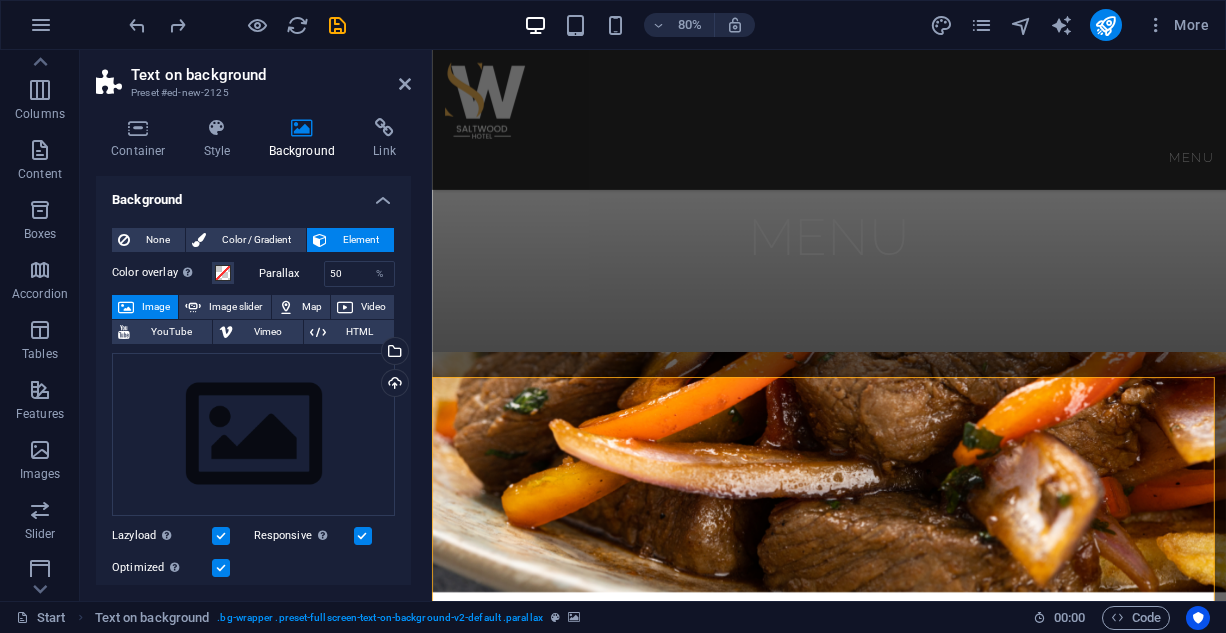 click at bounding box center [928, 1786] 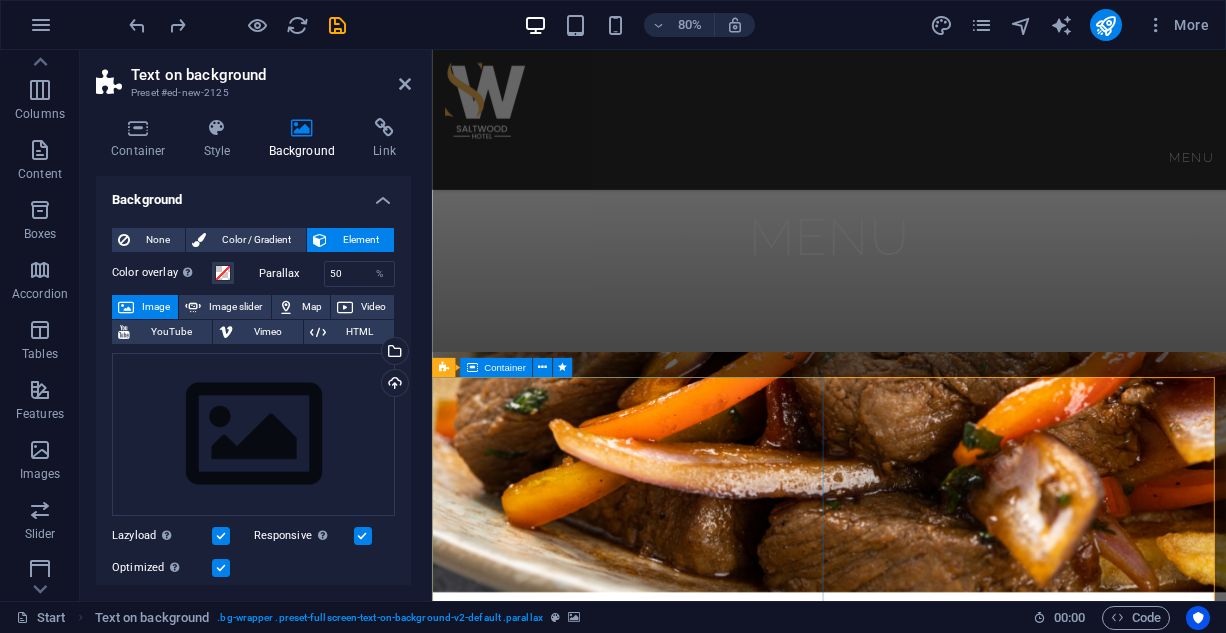 click on "BREAKFAST ENGLISH BREAKFAST: Bacon, sausages, egg, baked beans and mushrooms tomato                      14,200   AMERICAN BREAKFAST: Pancake, Bacon, Sausages, and Egg Potato.                                            14,200 NIGERIAN BREAKFAST: Dice tomato, bell pepper, egg, served with yam                                      9,400 Plantain , fried or boiled YAMARITA: MADE WITH Yam, Egg, and Tomato Sauce                                                                  9,100 STARTERS CHICKEN TAQUITOS: Shredded chicken mix with cheese                                                          8,900 SPRING ROLL: Varieties of veg and shredded chicken                                                    6,500 SAMOSA: Blended beef mix veg                                                                              7,200 MEAT BALLS:" at bounding box center (928, 2958) 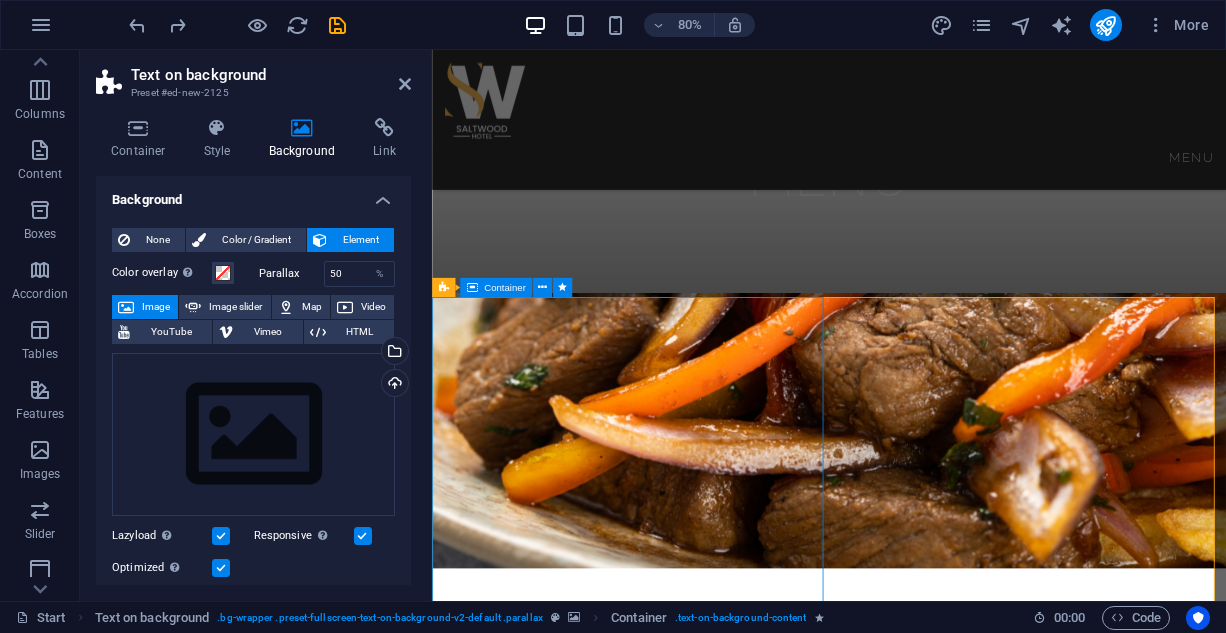 scroll, scrollTop: 826, scrollLeft: 0, axis: vertical 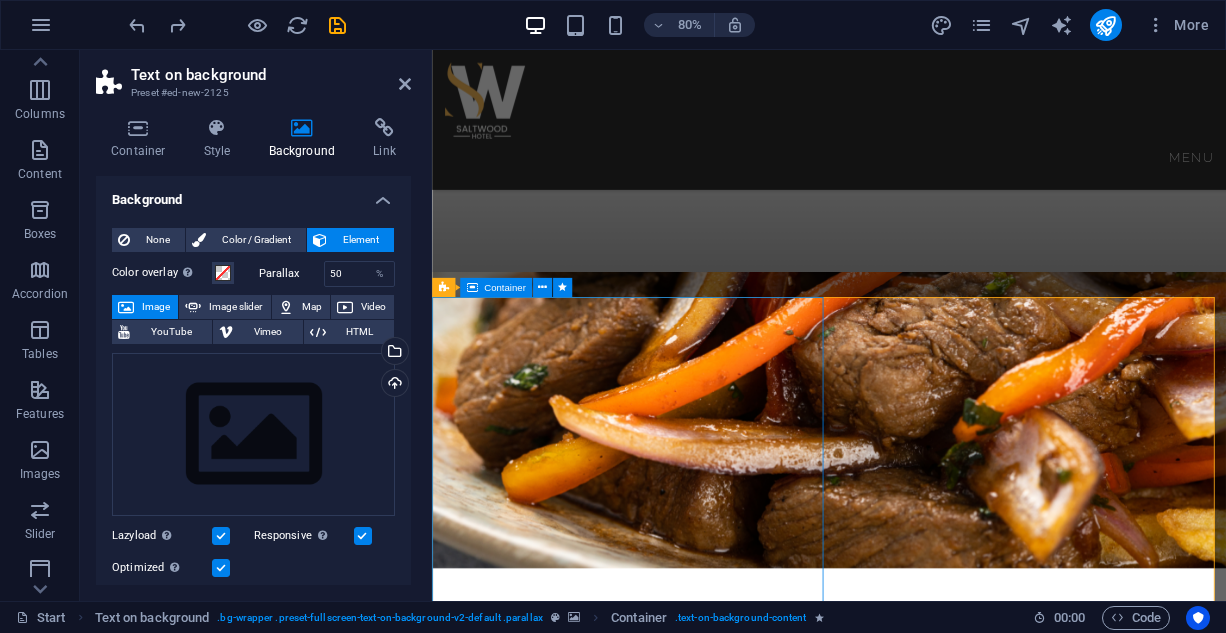 click on "BREAKFAST ENGLISH BREAKFAST: Bacon, sausages, egg, baked beans and mushrooms tomato                      14,200   AMERICAN BREAKFAST: Pancake, Bacon, Sausages, and Egg Potato.                                            14,200 NIGERIAN BREAKFAST: Dice tomato, bell pepper, egg, served with yam                                      9,400 Plantain , fried or boiled YAMARITA: MADE WITH Yam, Egg, and Tomato Sauce                                                                  9,100 STARTERS CHICKEN TAQUITOS: Shredded chicken mix with cheese                                                          8,900 SPRING ROLL: Varieties of veg and shredded chicken                                                    6,500 SAMOSA: Blended beef mix veg                                                                              7,200 MEAT BALLS:" at bounding box center [928, 2858] 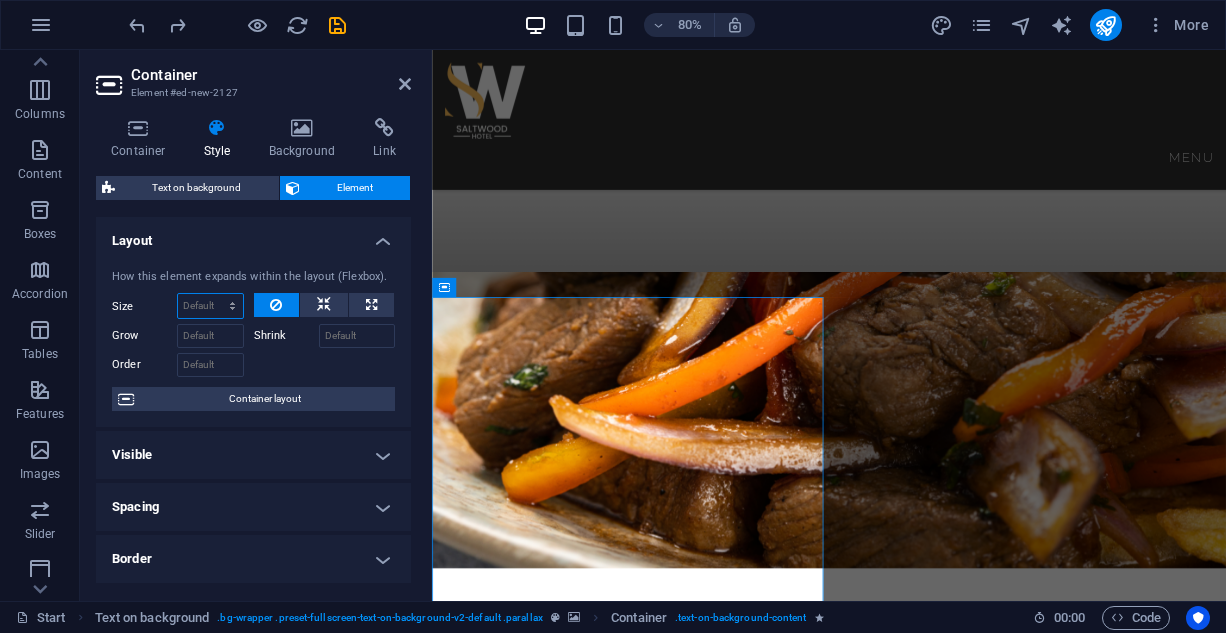 drag, startPoint x: 187, startPoint y: 299, endPoint x: 223, endPoint y: 123, distance: 179.64409 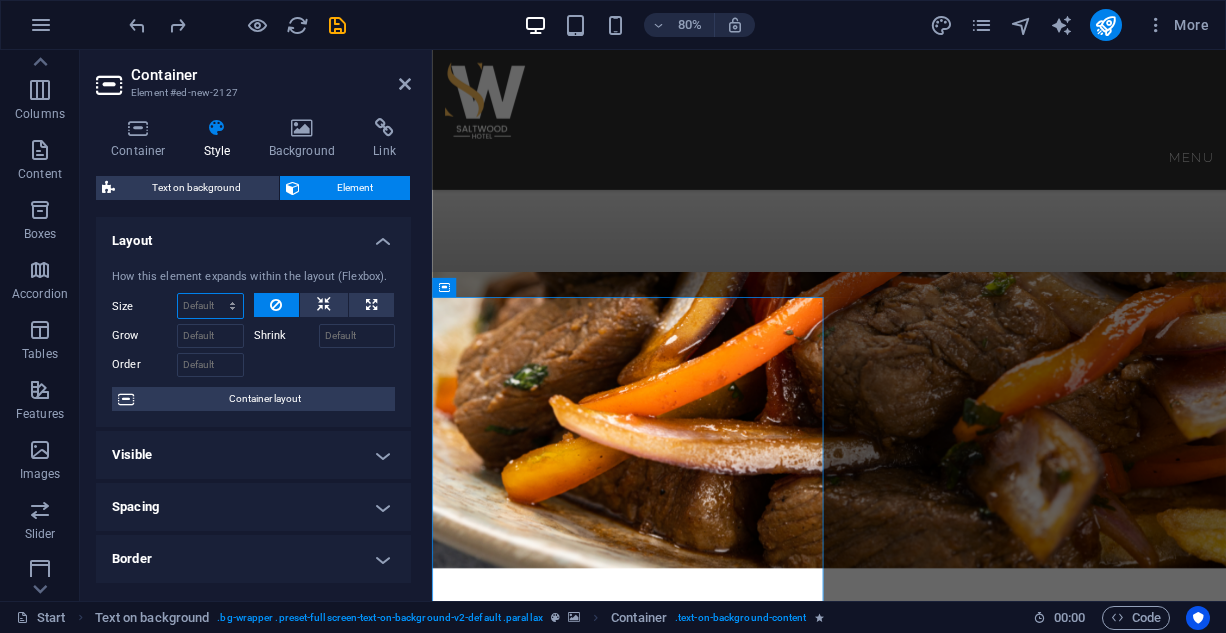 click on "Container Style Background Link Size Height Default px rem % vh vw Min. height None px rem % vh vw Width Default px rem % em vh vw Min. width None px rem % vh vw Content width Default Custom width Width Default px rem % em vh vw Min. width None px rem % vh vw Default padding Custom spacing Default content width and padding can be changed under Design. Edit design Layout (Flexbox) Alignment Determines the flex direction. Default Main axis Determine how elements should behave along the main axis inside this container (justify content). Default Side axis Control the vertical direction of the element inside of the container (align items). Default Wrap Default On Off Fill Controls the distances and direction of elements on the y-axis across several lines (align content). Default Accessibility ARIA helps assistive technologies (like screen readers) to understand the role, state, and behavior of web elements Role The ARIA role defines the purpose of an element.  None Alert Article Banner Comment Fan" at bounding box center (253, 351) 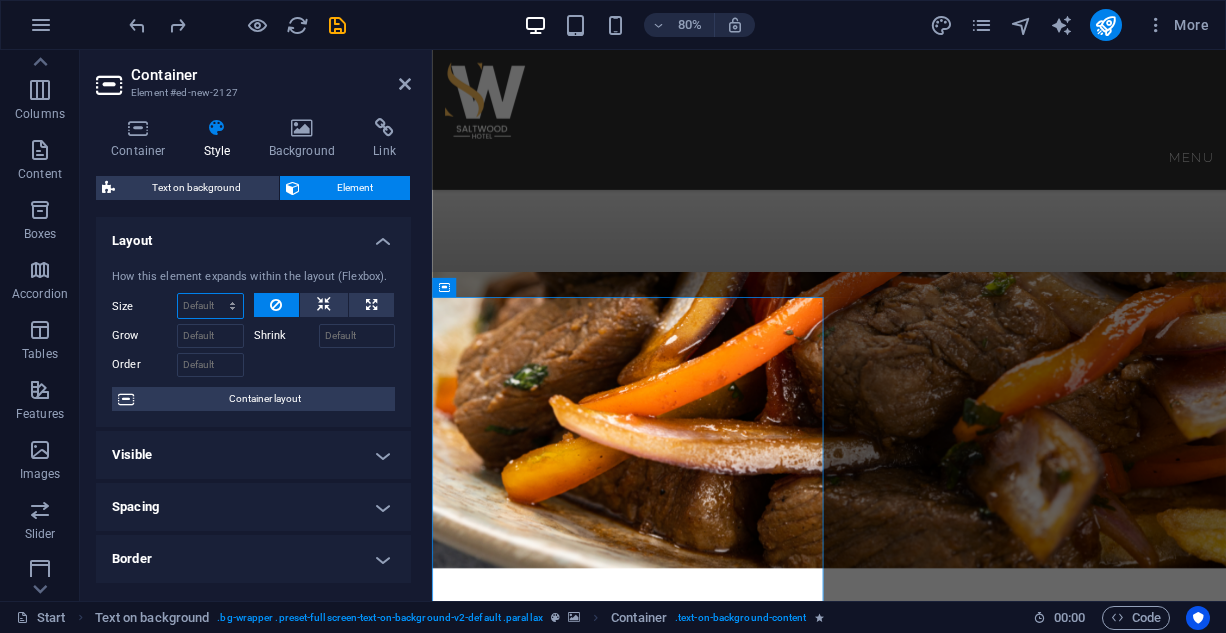 select on "1/6" 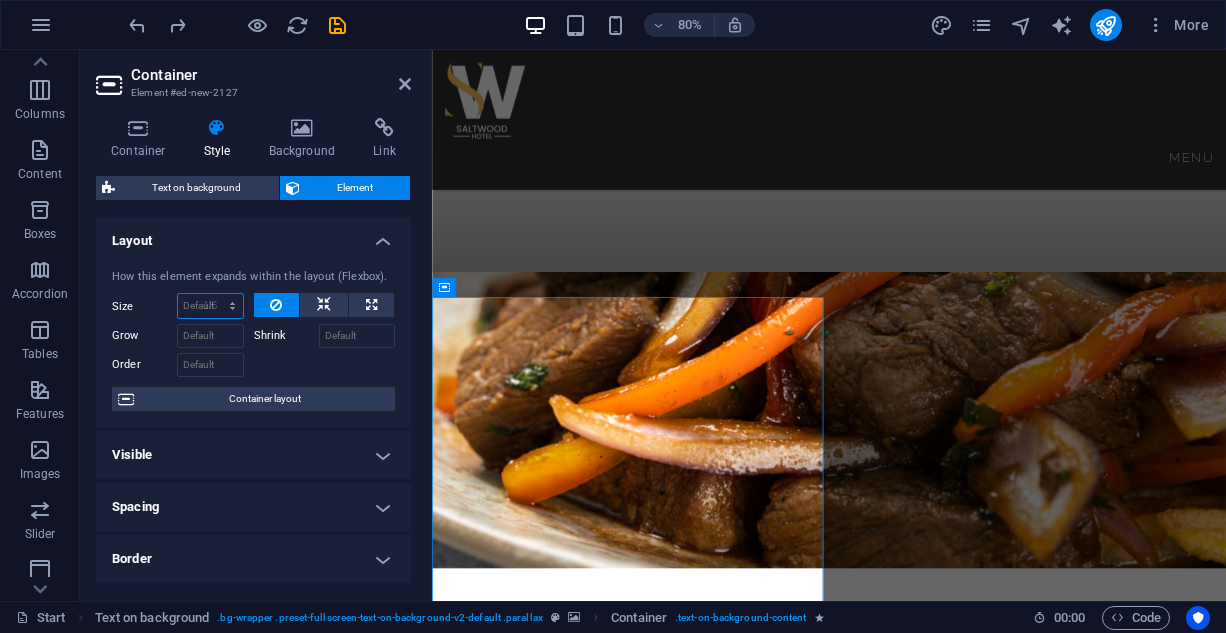 click on "Default auto px % 1/1 1/2 1/3 1/4 1/5 1/6 1/7 1/8 1/9 1/10" at bounding box center (210, 306) 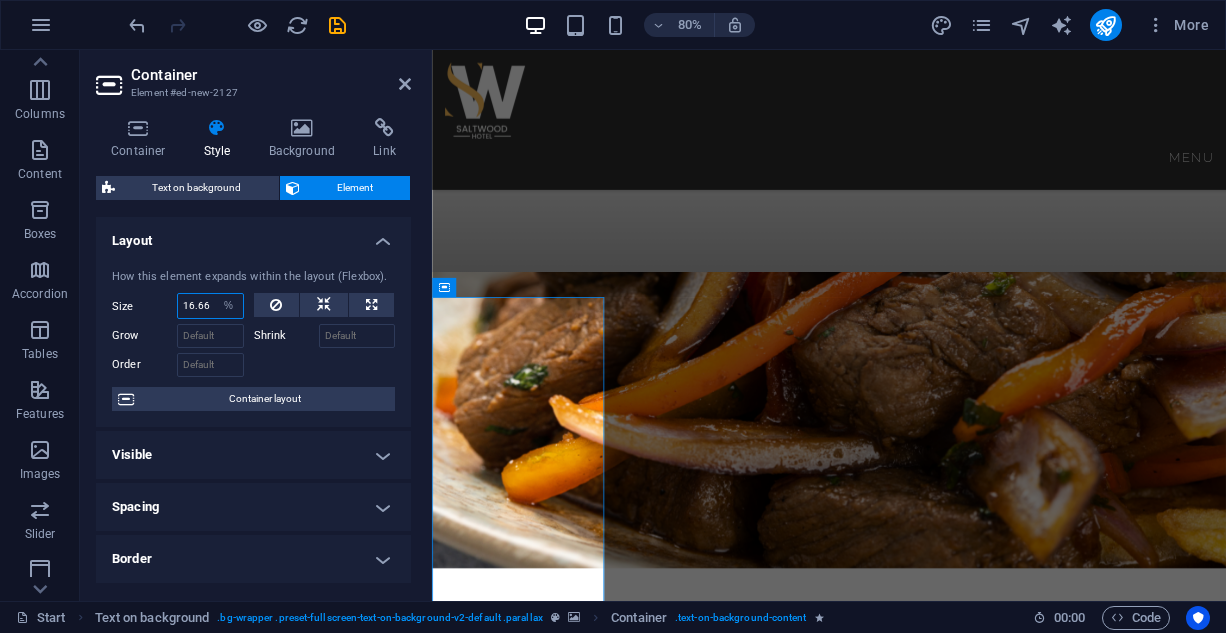 click on "16.66" at bounding box center [210, 306] 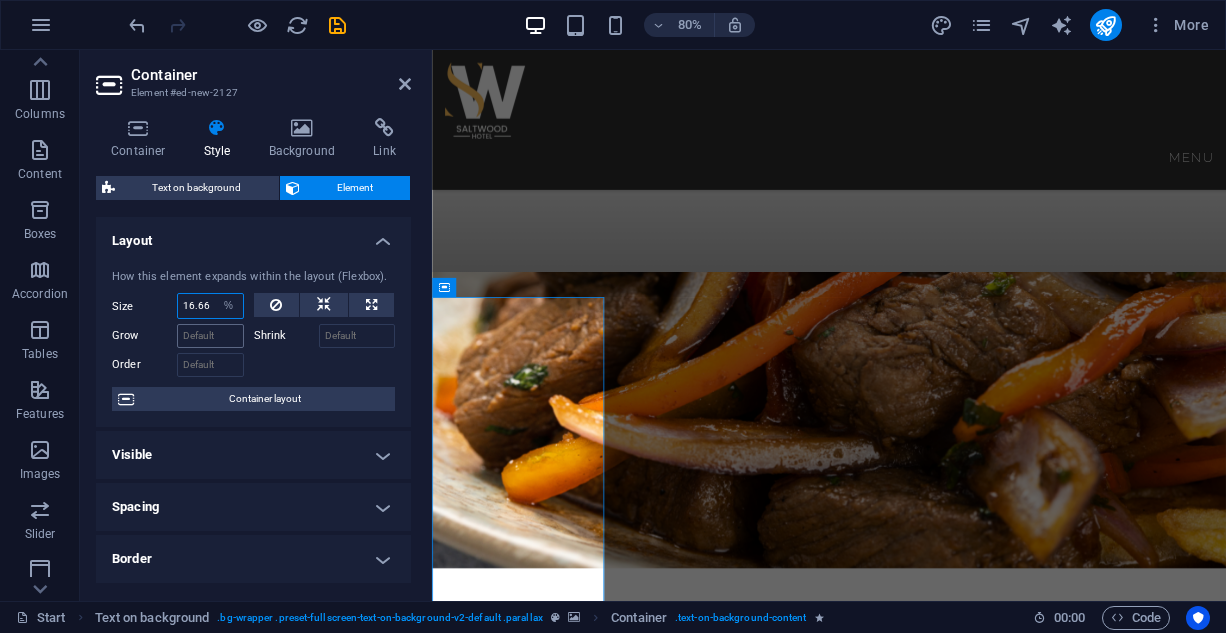 drag, startPoint x: 201, startPoint y: 303, endPoint x: 199, endPoint y: 333, distance: 30.066593 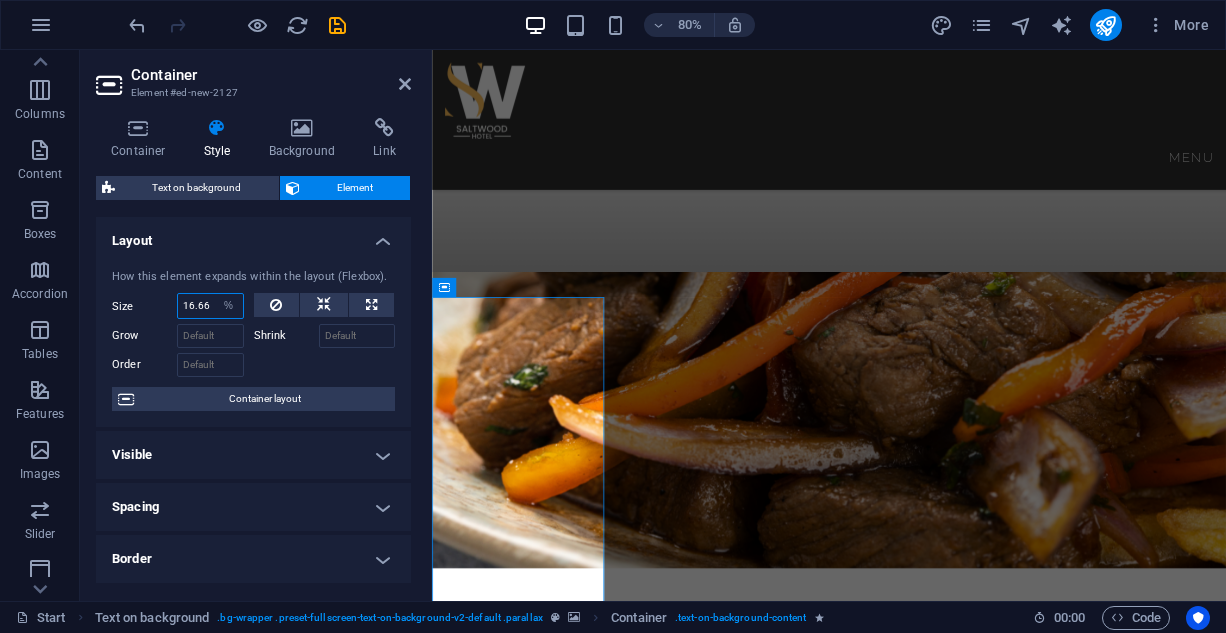drag, startPoint x: 205, startPoint y: 307, endPoint x: 165, endPoint y: 299, distance: 40.792156 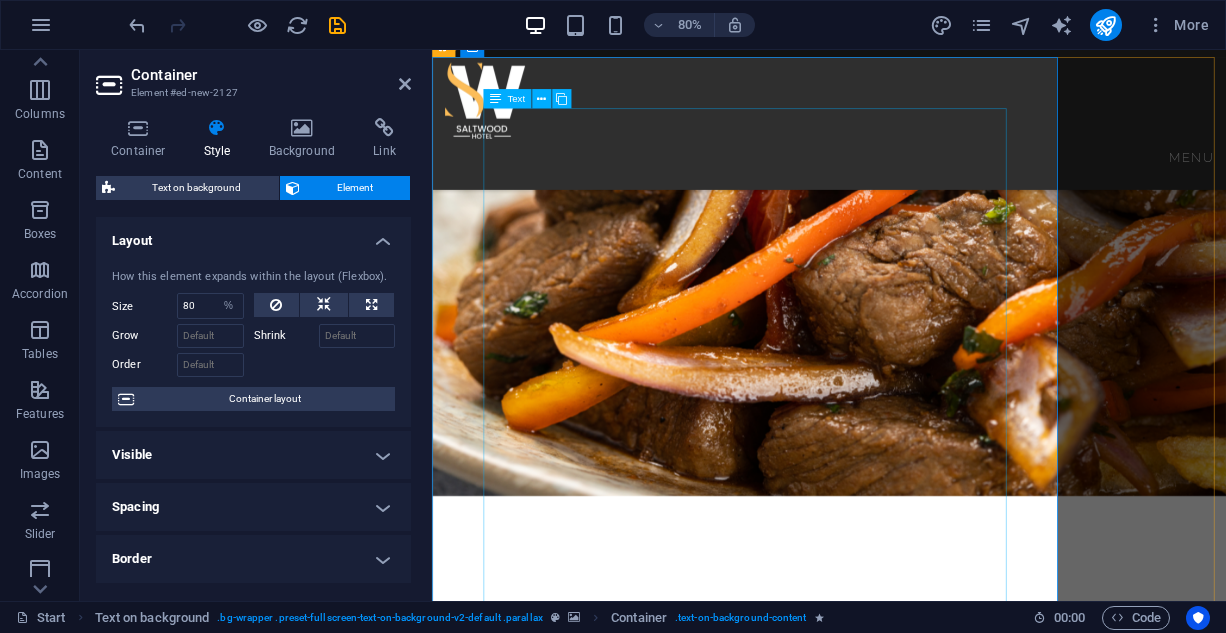 scroll, scrollTop: 1026, scrollLeft: 0, axis: vertical 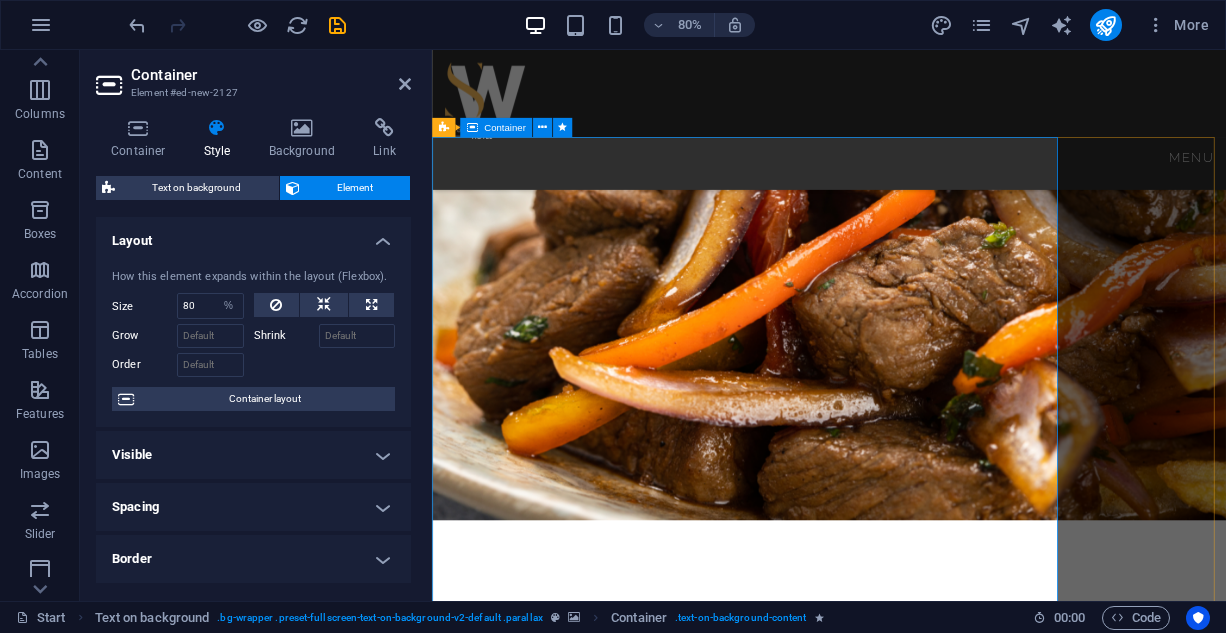 click on "BREAKFAST ENGLISH BREAKFAST: Bacon, sausages, egg, baked beans and mushrooms tomato                      14,200   AMERICAN BREAKFAST: Pancake, Bacon, Sausages, and Egg Potato.                                            14,200 NIGERIAN BREAKFAST: Dice tomato, bell pepper, egg, served with yam                                      9,400 Plantain , fried or boiled YAMARITA: MADE WITH Yam, Egg, and Tomato Sauce                                                                  9,100 STARTERS CHICKEN TAQUITOS: Shredded chicken mix with cheese                                                          8,900 SPRING ROLL: Varieties of veg and shredded chicken                                                    6,500 SAMOSA: Blended beef mix veg                                                                              7,200 MEAT BALLS:" at bounding box center [928, 2468] 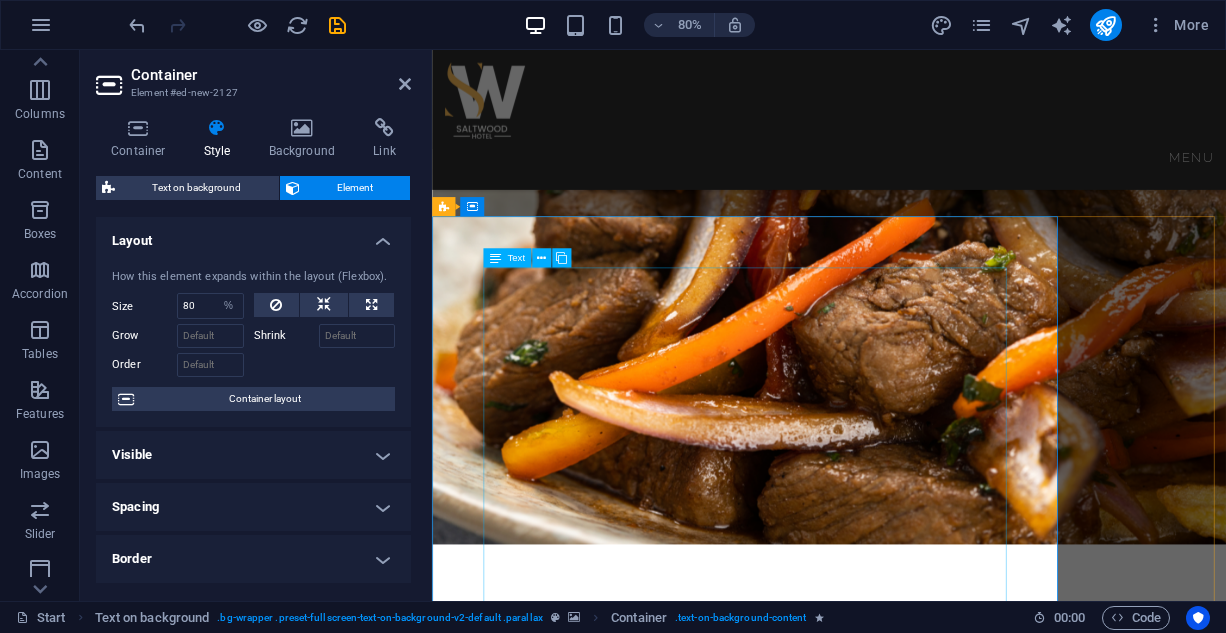 scroll, scrollTop: 926, scrollLeft: 0, axis: vertical 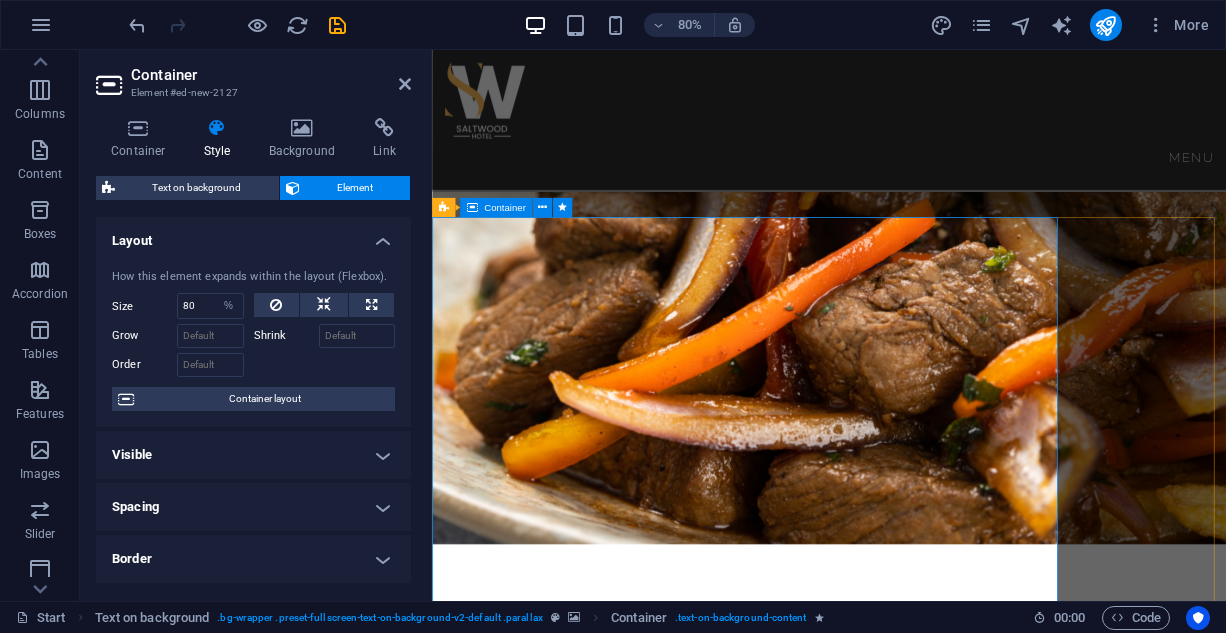 click on "BREAKFAST ENGLISH BREAKFAST: Bacon, sausages, egg, baked beans and mushrooms tomato                      14,200   AMERICAN BREAKFAST: Pancake, Bacon, Sausages, and Egg Potato.                                            14,200 NIGERIAN BREAKFAST: Dice tomato, bell pepper, egg, served with yam                                      9,400 Plantain , fried or boiled YAMARITA: MADE WITH Yam, Egg, and Tomato Sauce                                                                  9,100 STARTERS CHICKEN TAQUITOS: Shredded chicken mix with cheese                                                          8,900 SPRING ROLL: Varieties of veg and shredded chicken                                                    6,500 SAMOSA: Blended beef mix veg                                                                              7,200 MEAT BALLS:" at bounding box center [928, 2568] 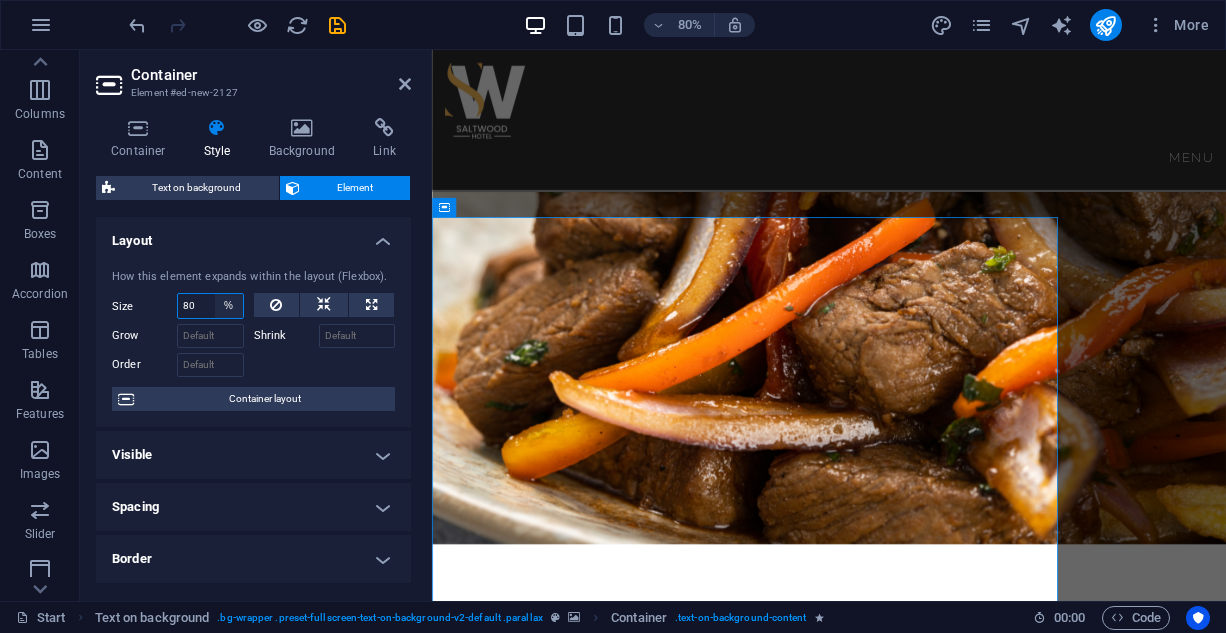 click on "Default auto px % 1/1 1/2 1/3 1/4 1/5 1/6 1/7 1/8 1/9 1/10" at bounding box center [229, 306] 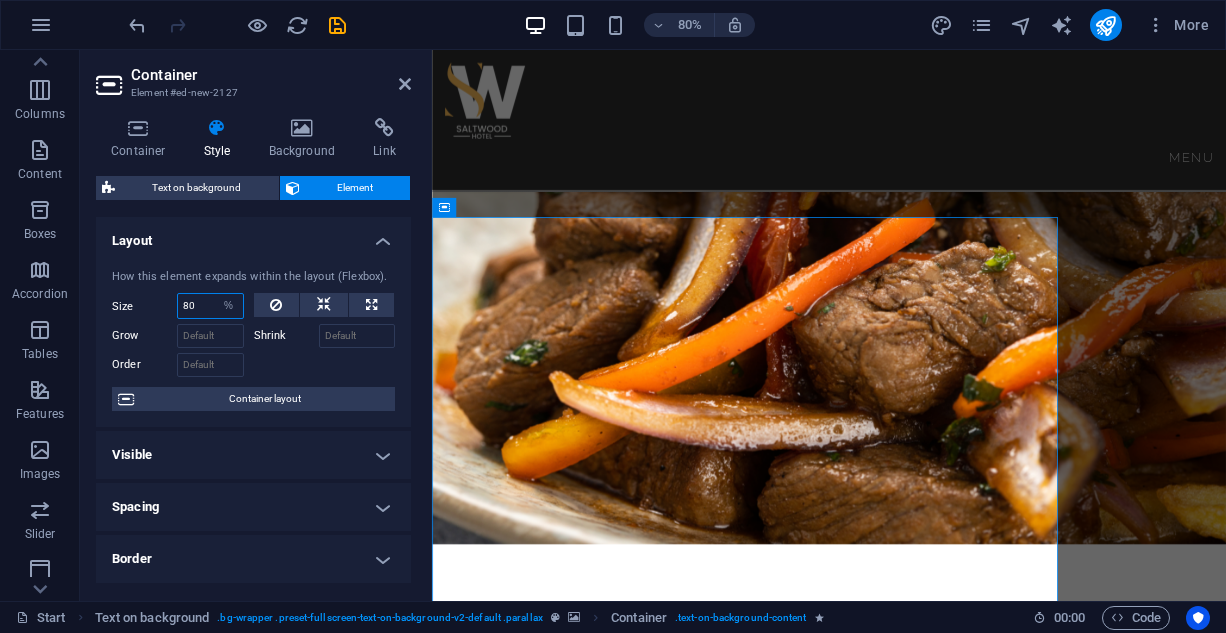click on "80" at bounding box center (210, 306) 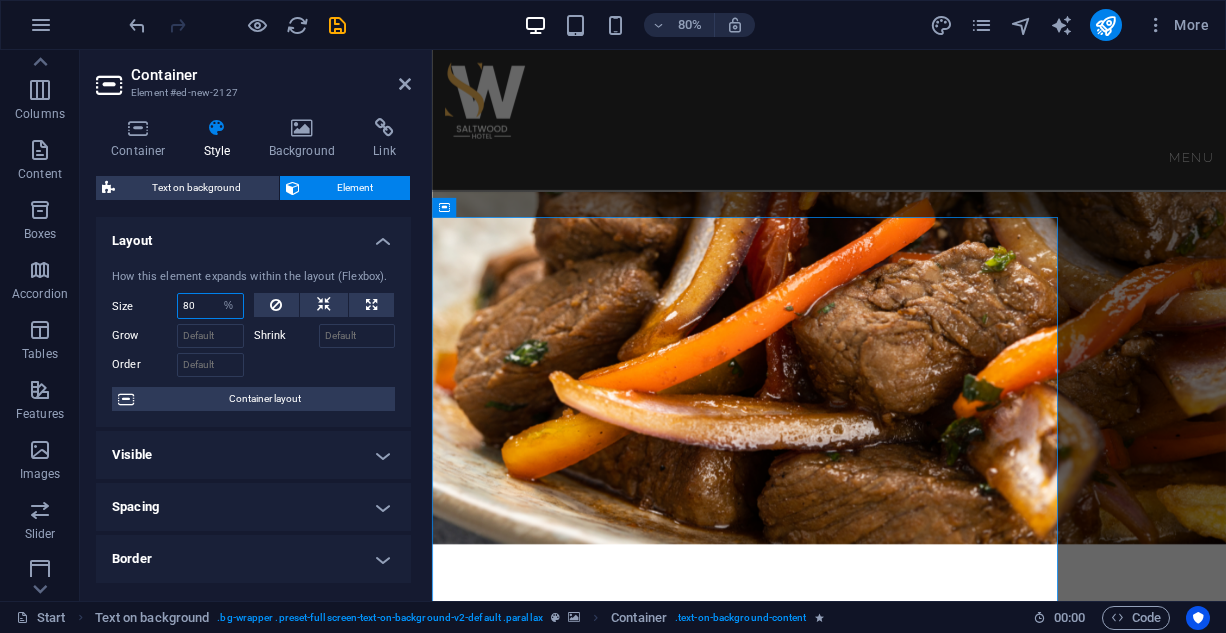 type on "8" 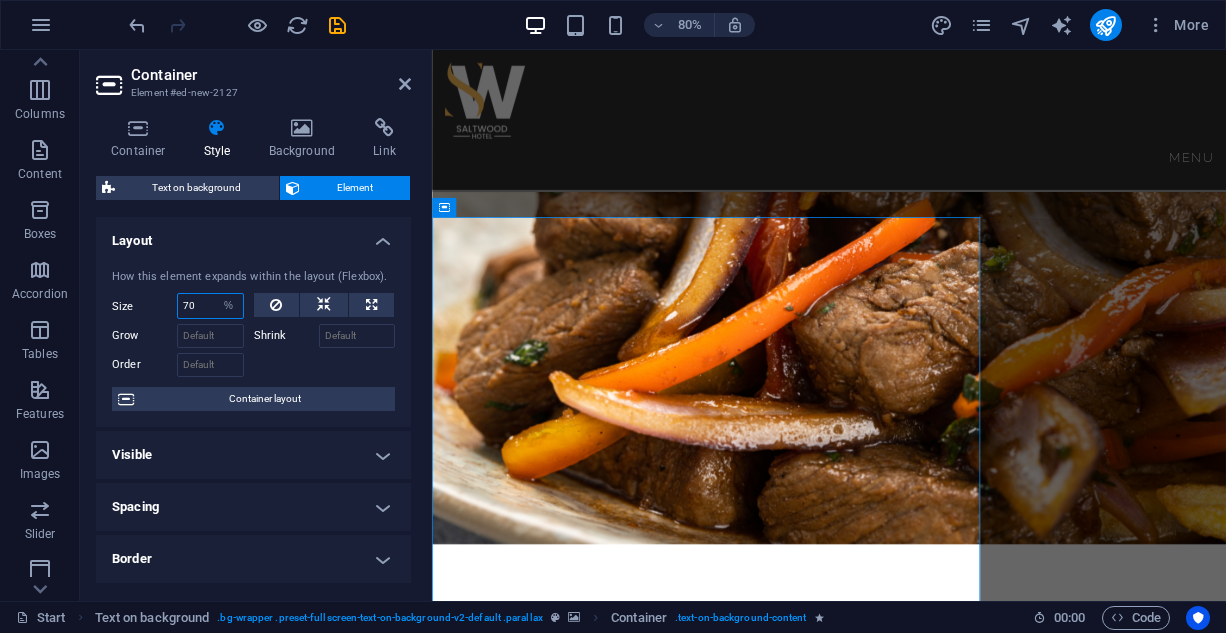 click on "70" at bounding box center (210, 306) 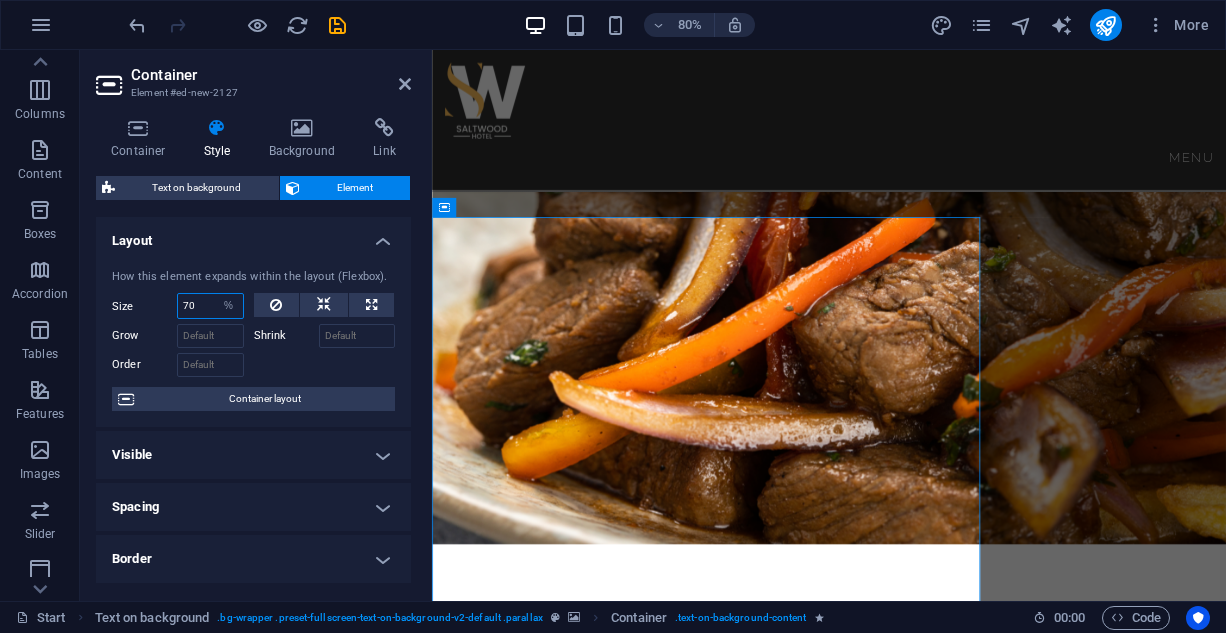 type on "7" 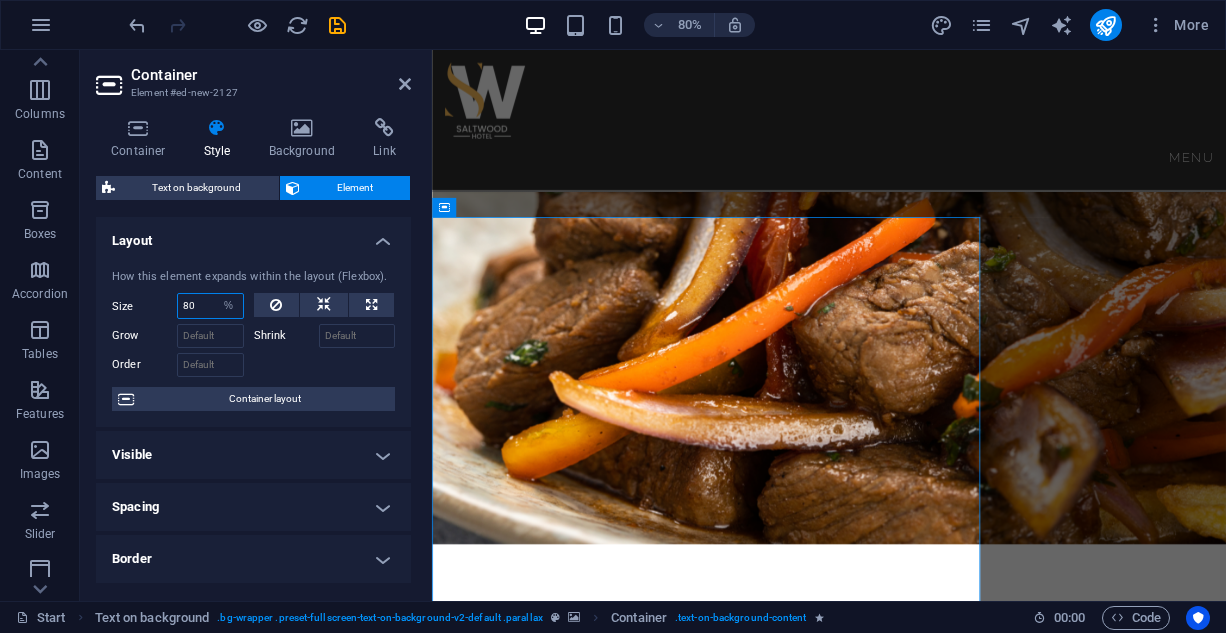 type on "80" 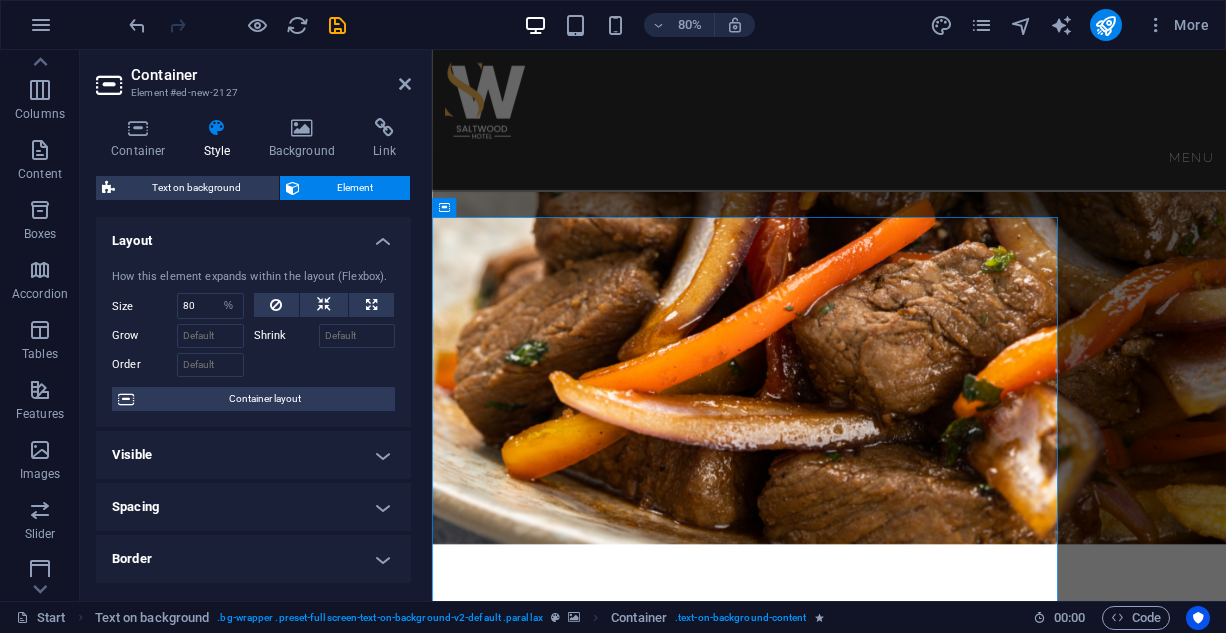 click on "Visible" at bounding box center (253, 455) 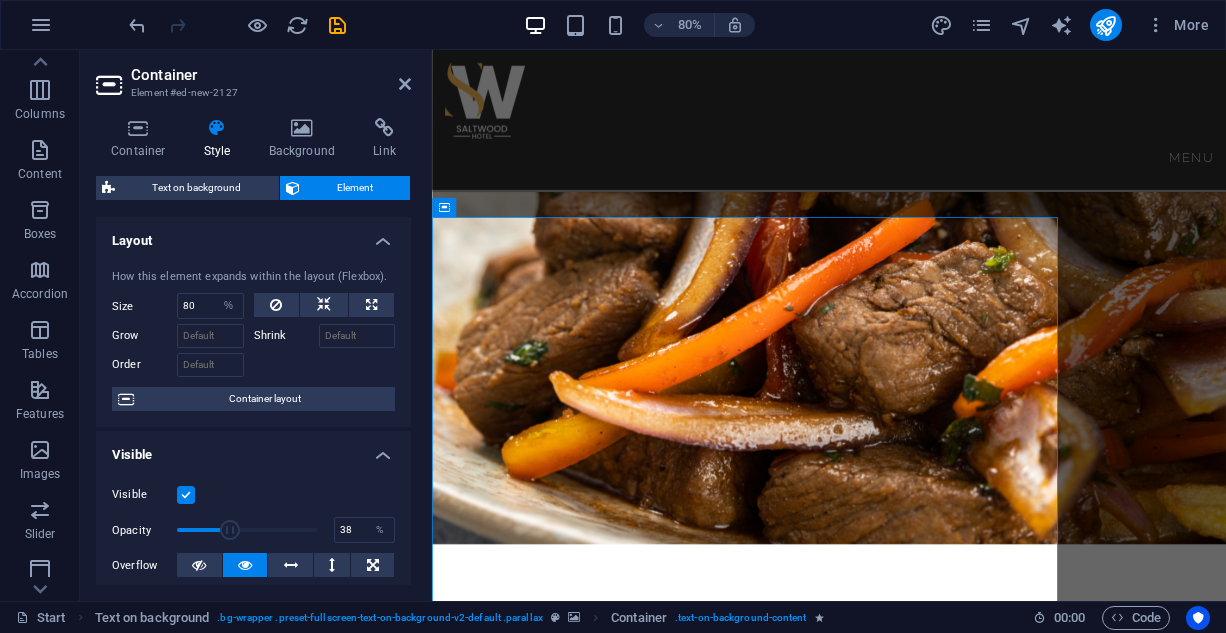 drag, startPoint x: 295, startPoint y: 525, endPoint x: 228, endPoint y: 523, distance: 67.02985 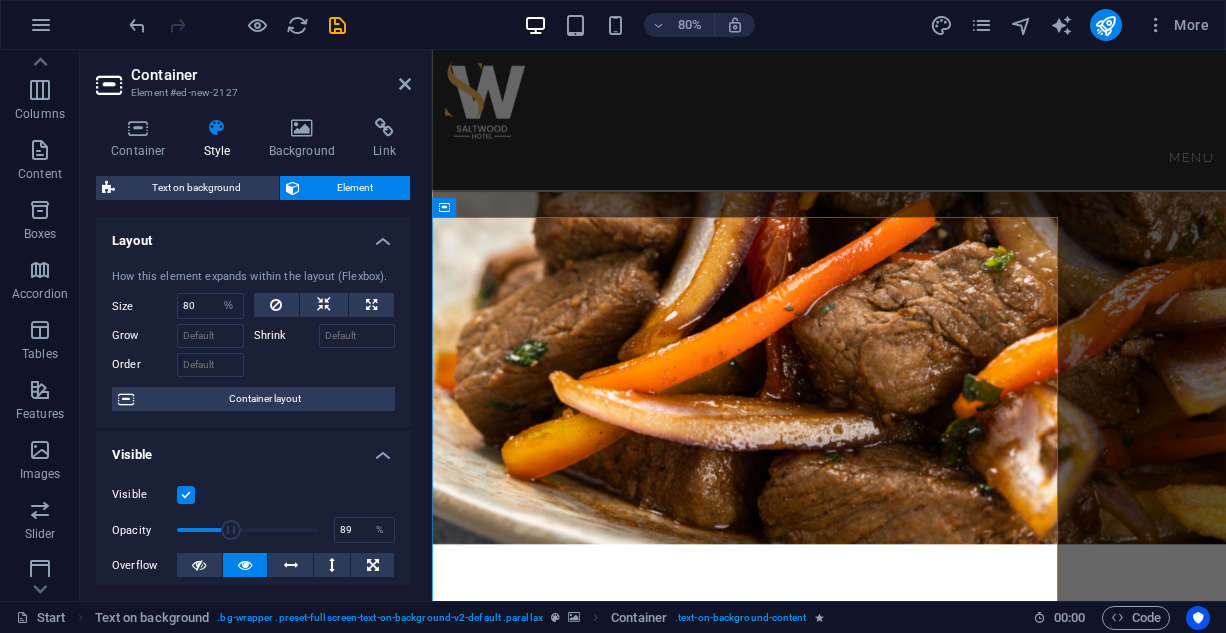 type on "100" 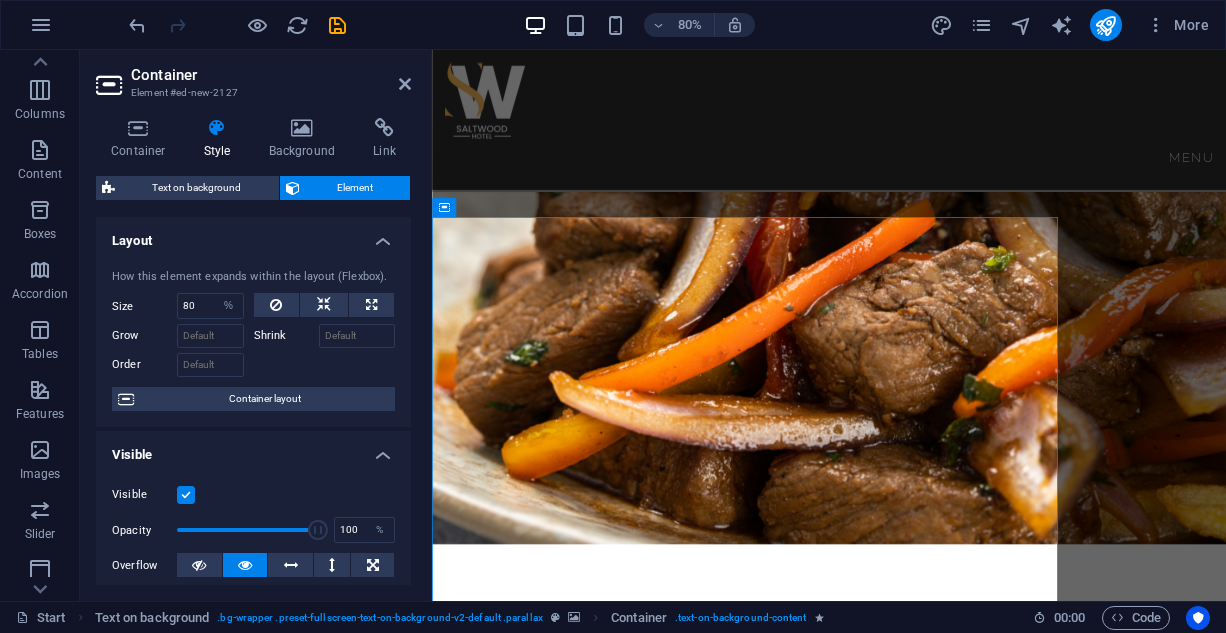 drag, startPoint x: 230, startPoint y: 524, endPoint x: 369, endPoint y: 513, distance: 139.43457 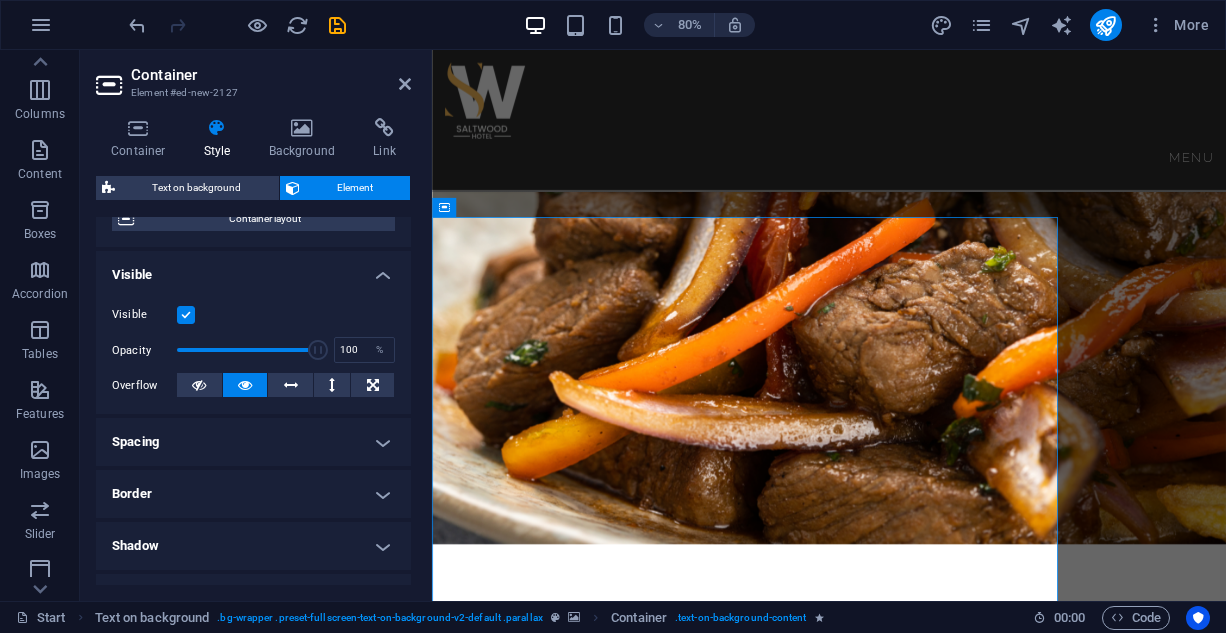 scroll, scrollTop: 200, scrollLeft: 0, axis: vertical 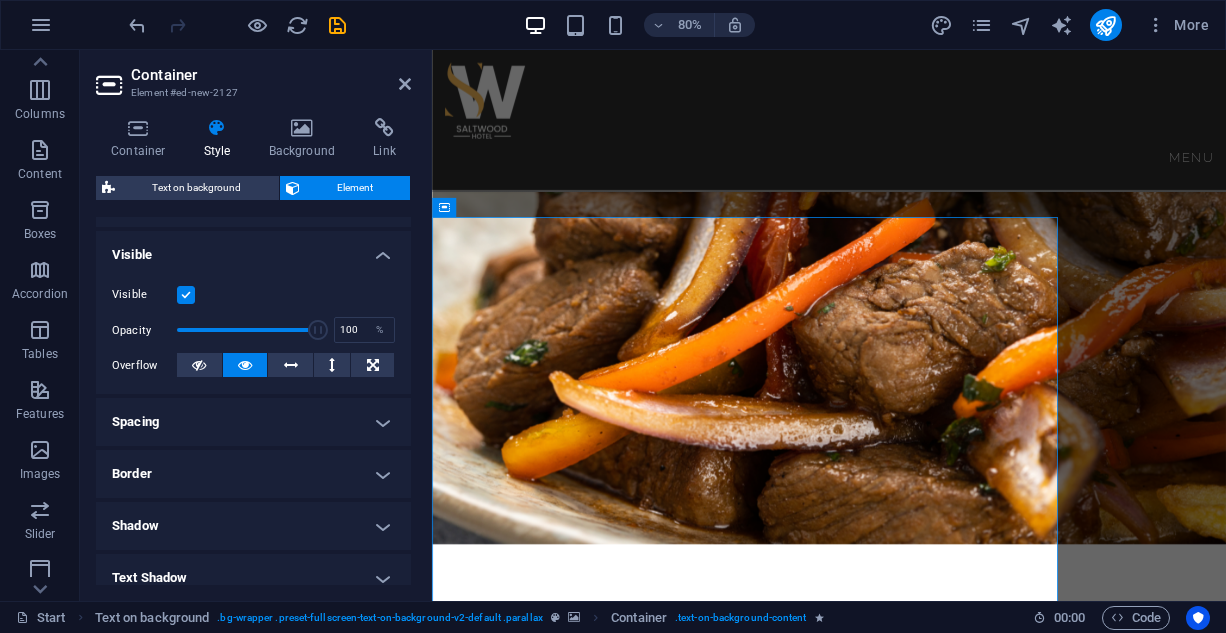 click on "Visible" at bounding box center (253, 295) 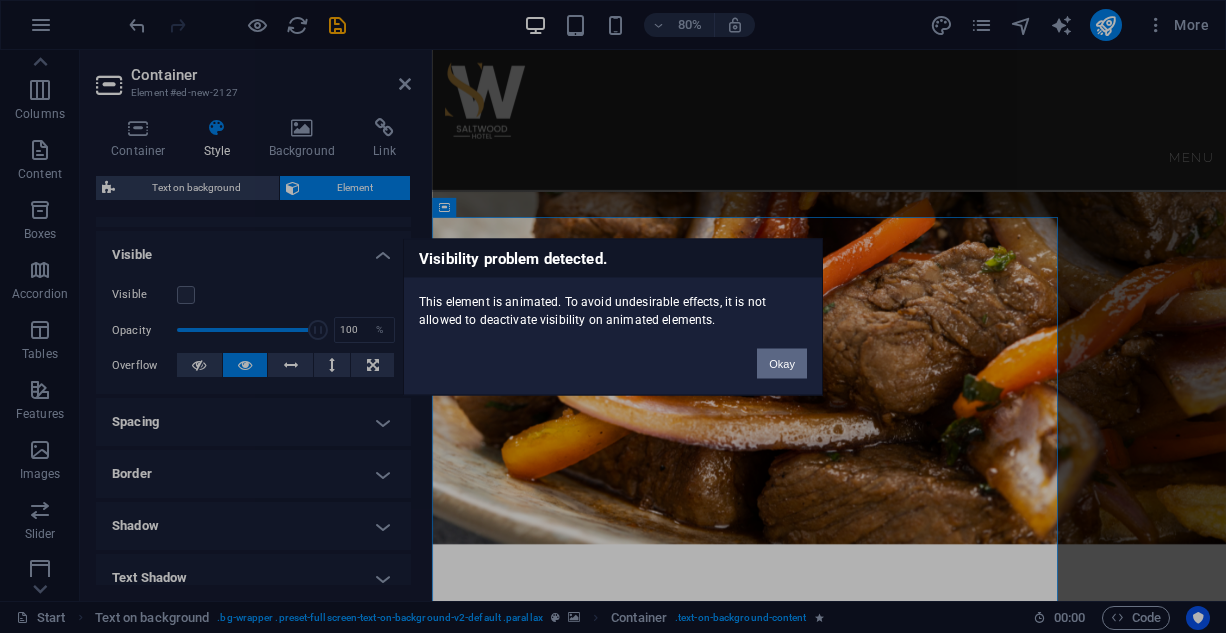 click on "Okay" at bounding box center (782, 363) 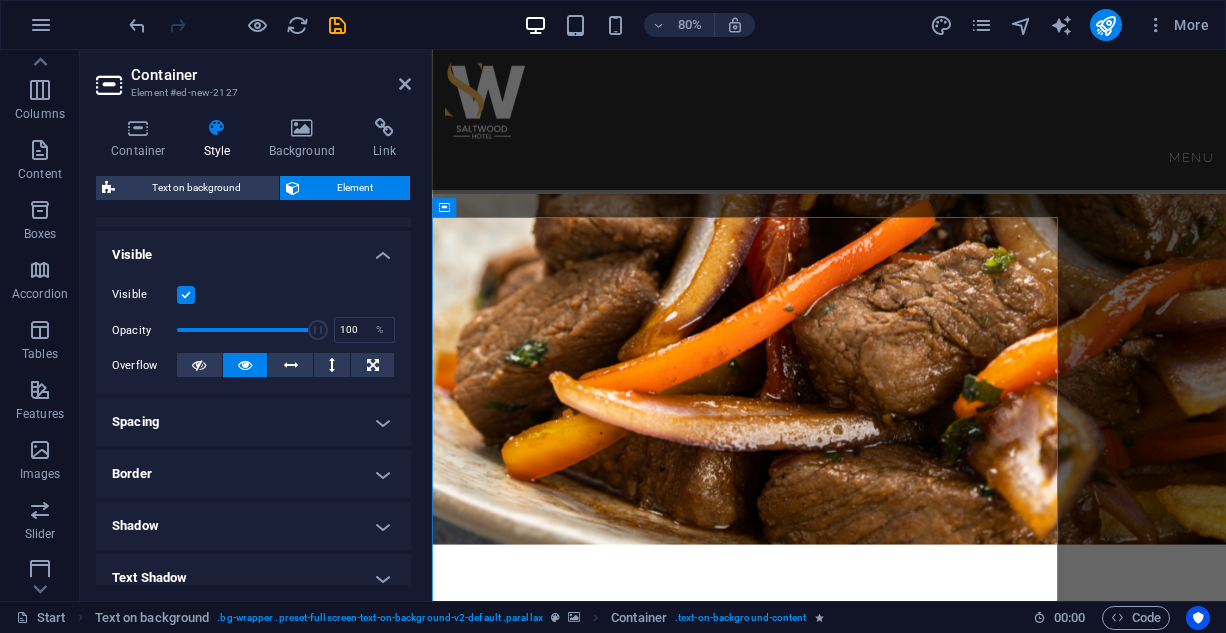 scroll, scrollTop: 926, scrollLeft: 0, axis: vertical 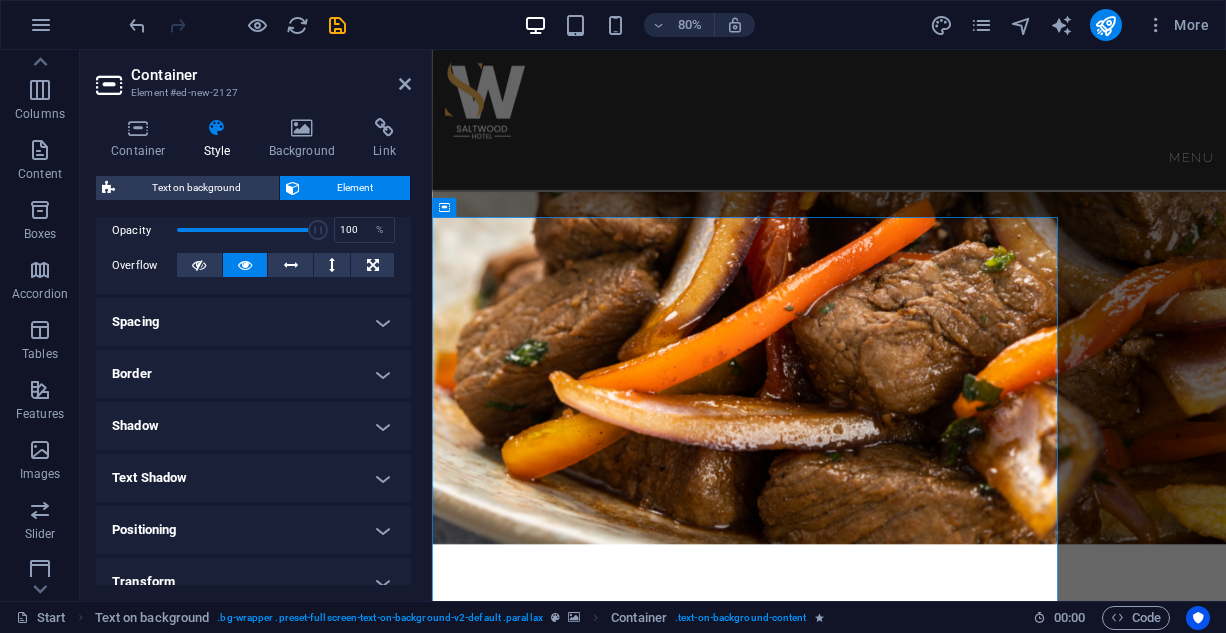 click on "Shadow" at bounding box center [253, 426] 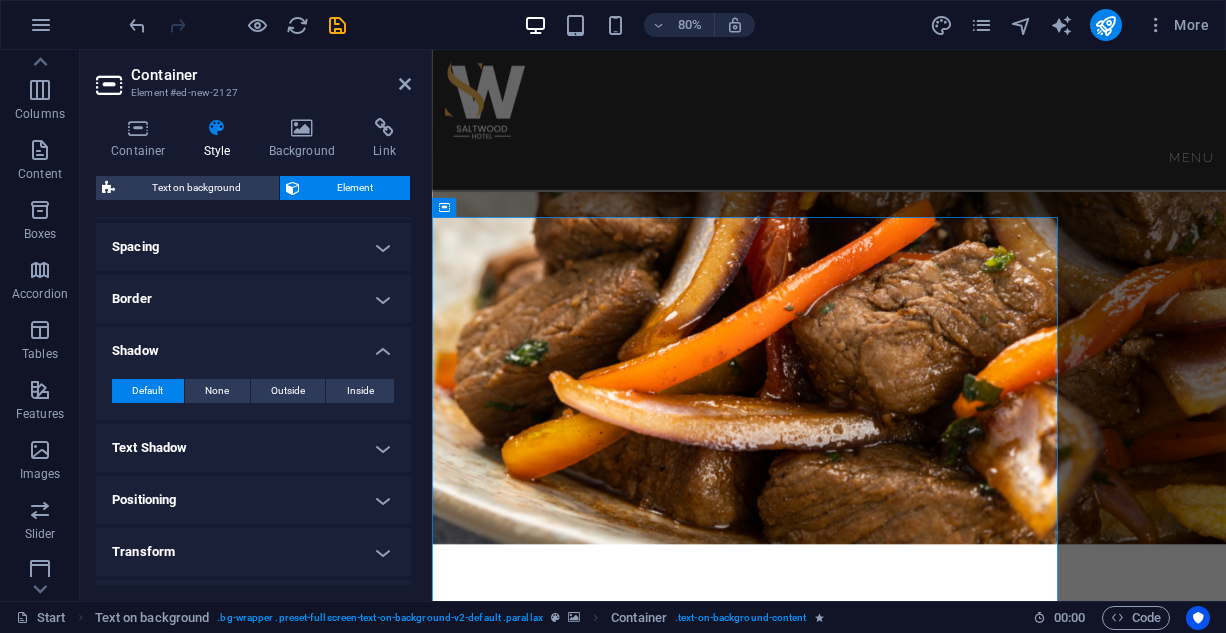 scroll, scrollTop: 400, scrollLeft: 0, axis: vertical 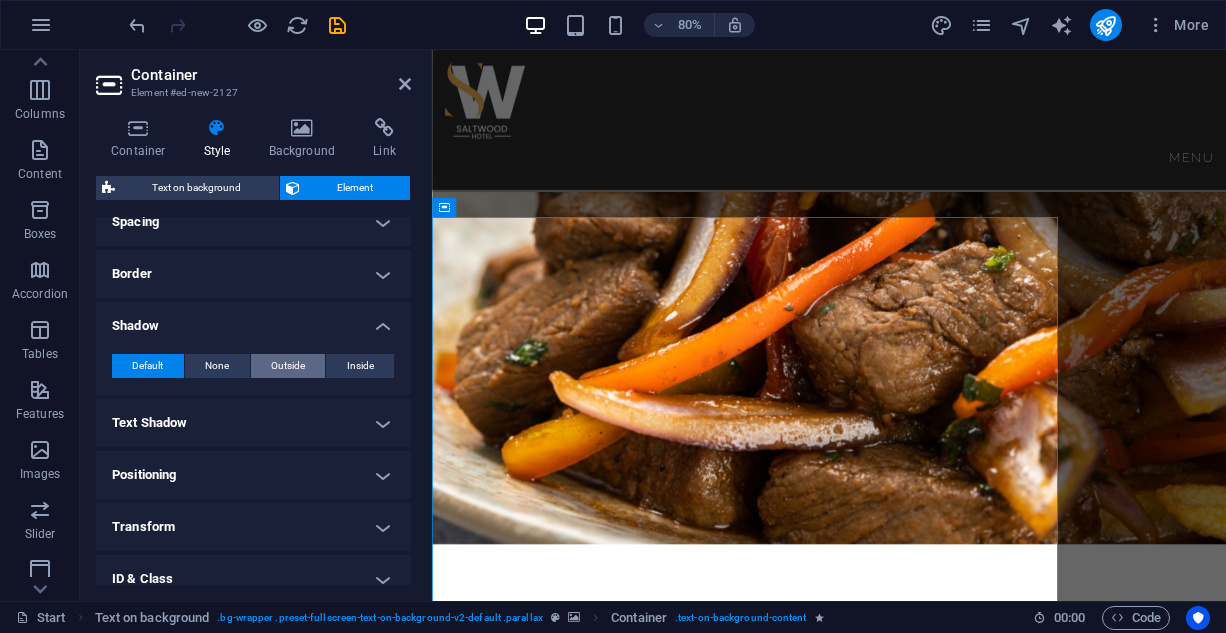 click on "Outside" at bounding box center [288, 366] 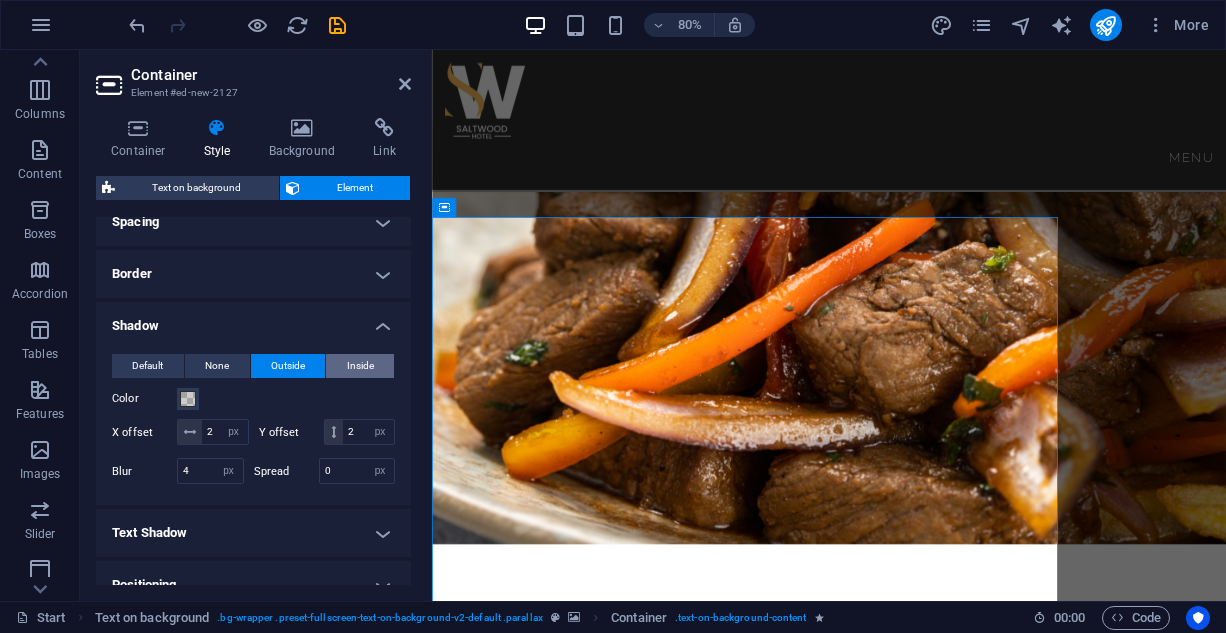 click on "Inside" at bounding box center [360, 366] 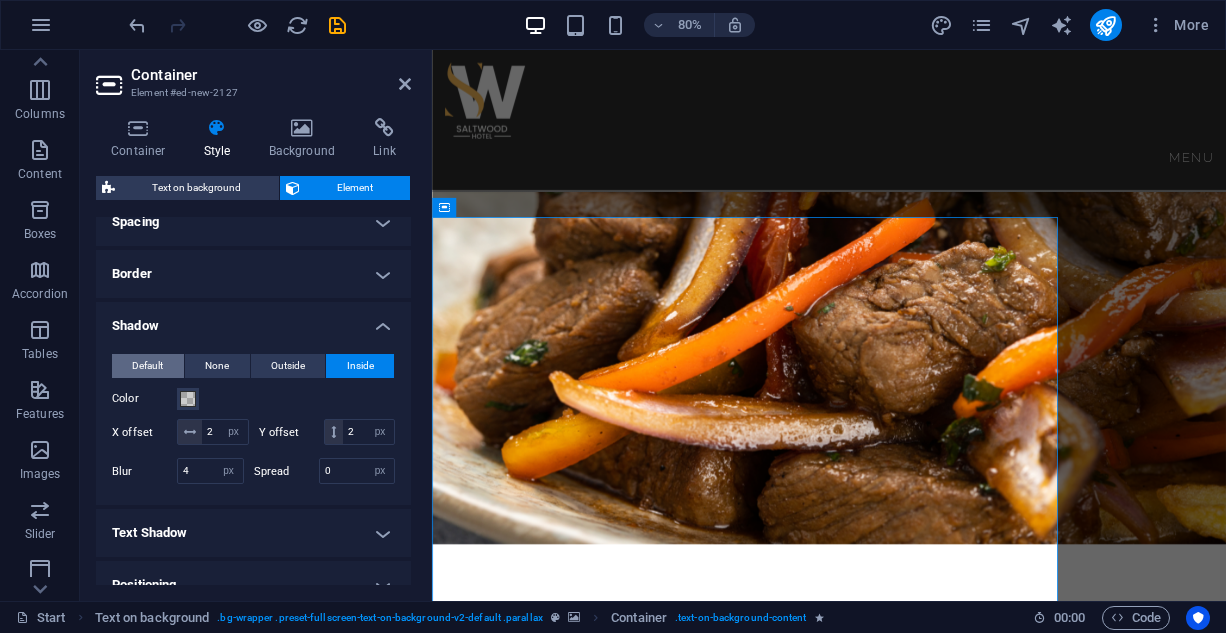 click on "Default" at bounding box center [147, 366] 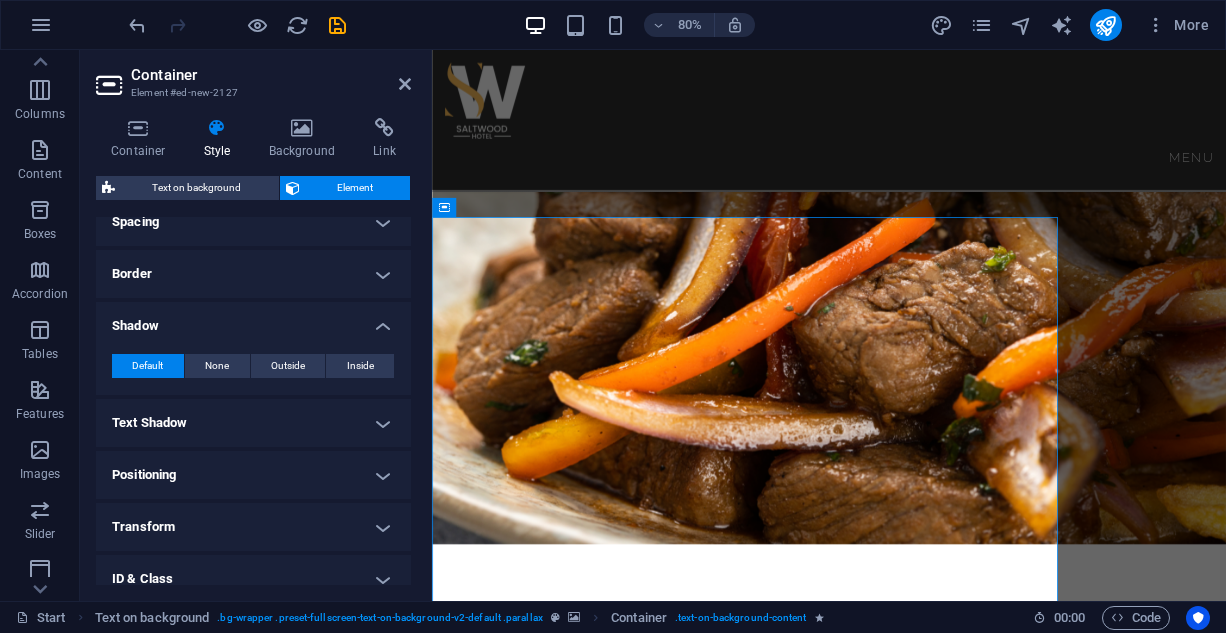 click on "Text Shadow" at bounding box center (253, 423) 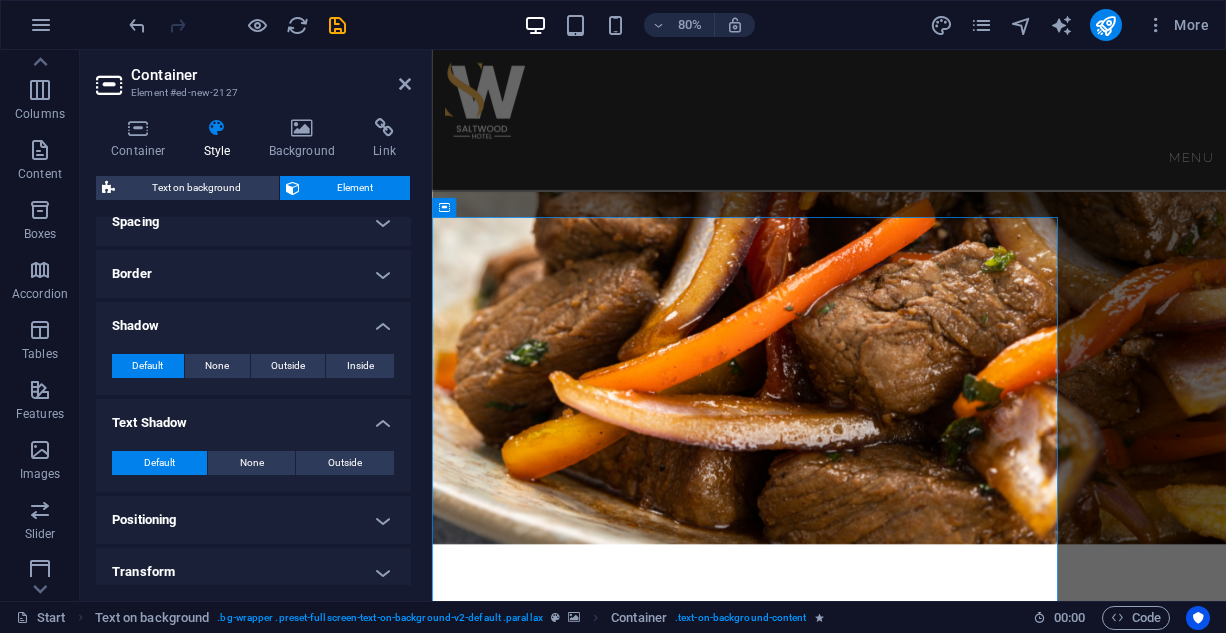 click on "Text Shadow" at bounding box center [253, 417] 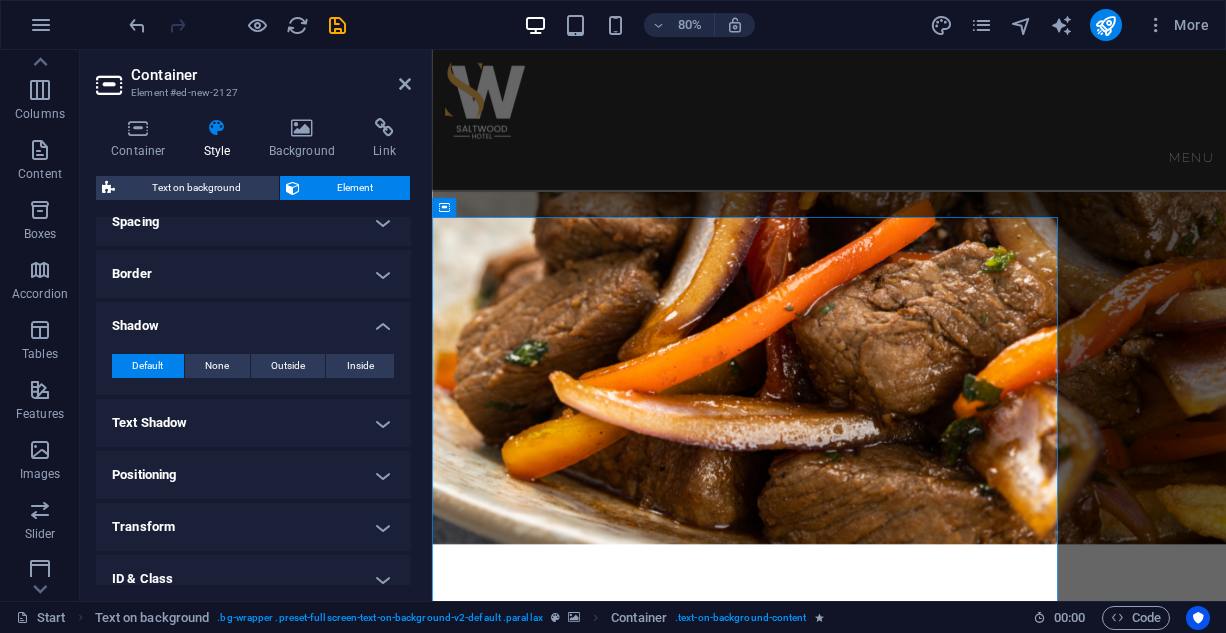 click on "Default" at bounding box center (147, 366) 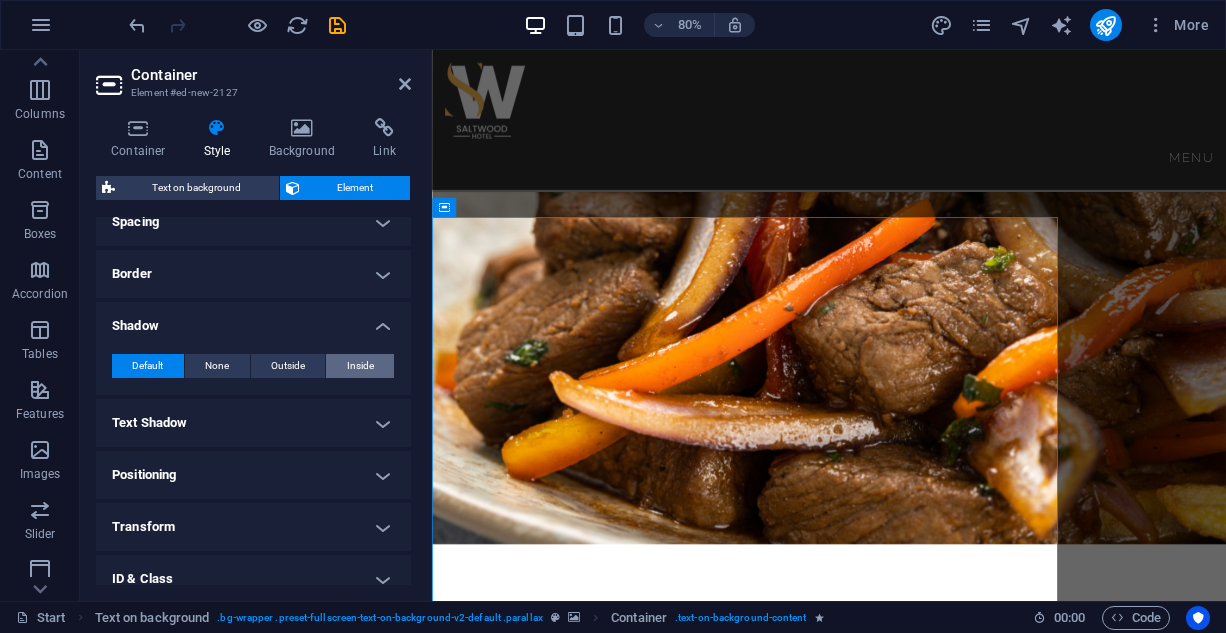 click on "Inside" at bounding box center (360, 366) 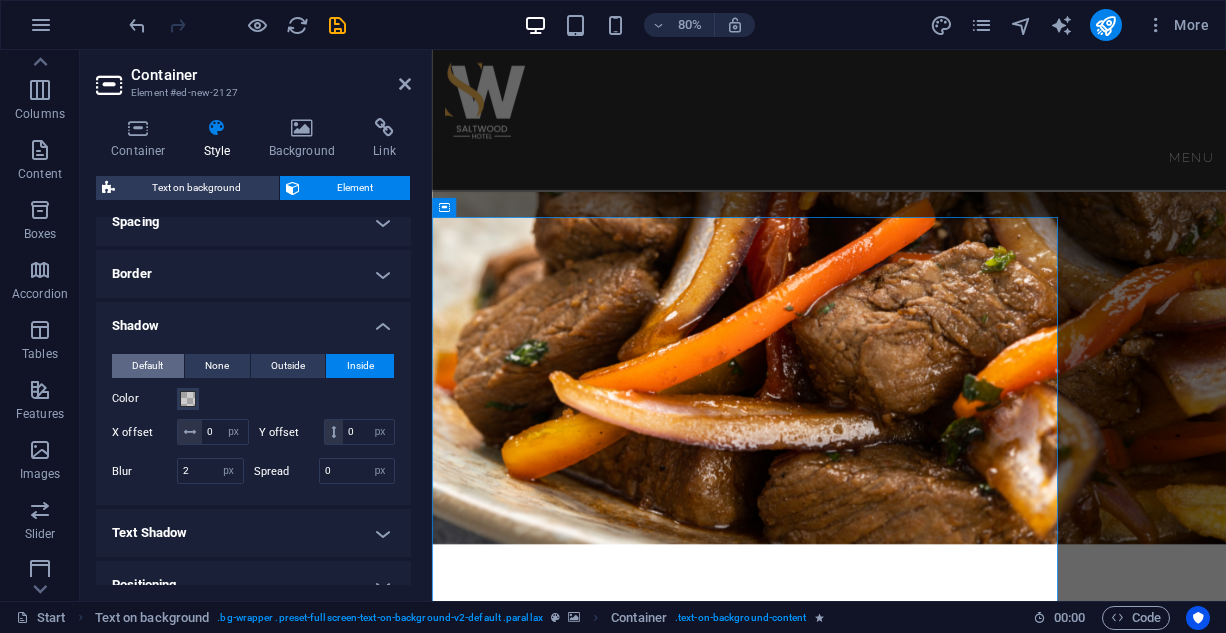 click on "Default" at bounding box center [147, 366] 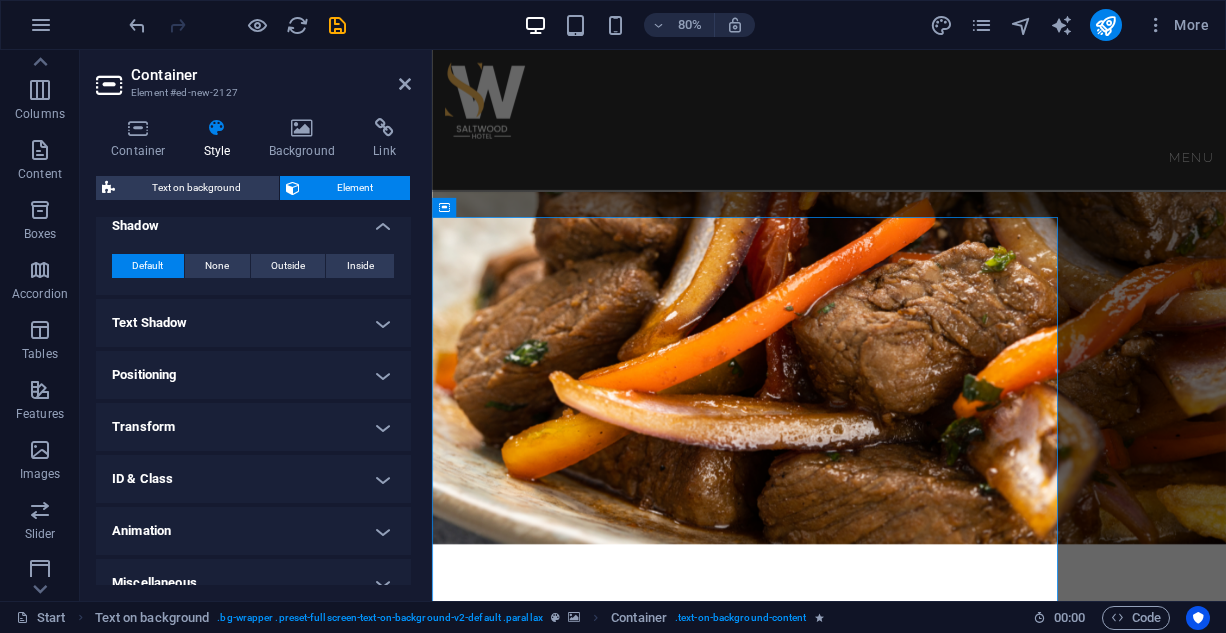 scroll, scrollTop: 521, scrollLeft: 0, axis: vertical 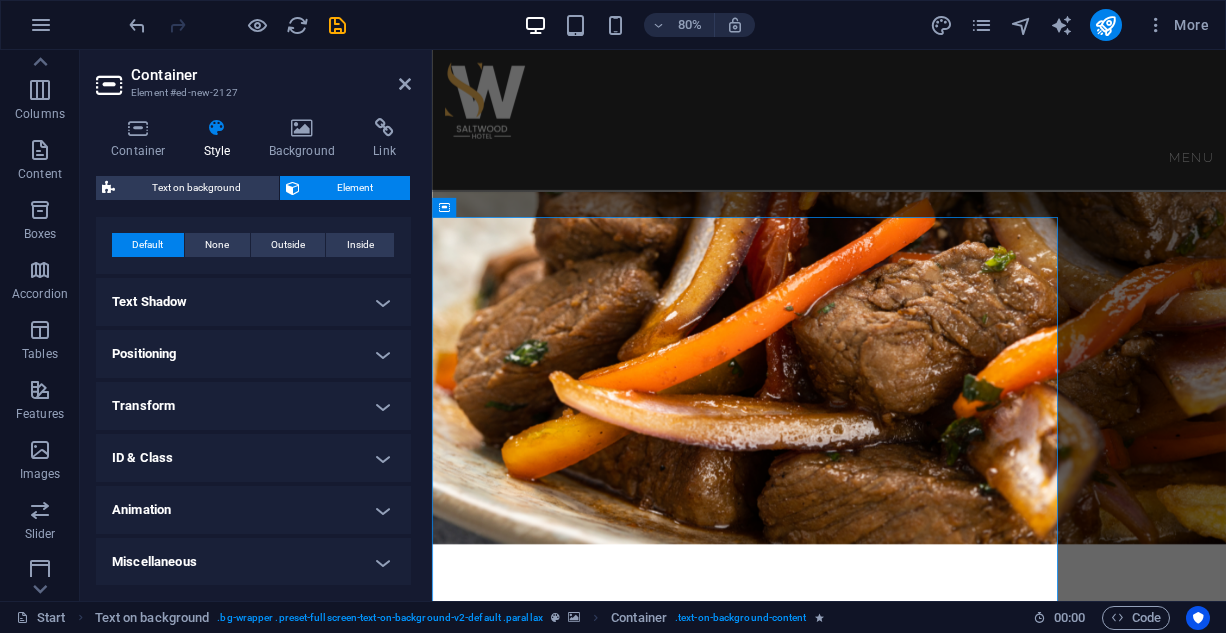 click on "Miscellaneous" at bounding box center (253, 562) 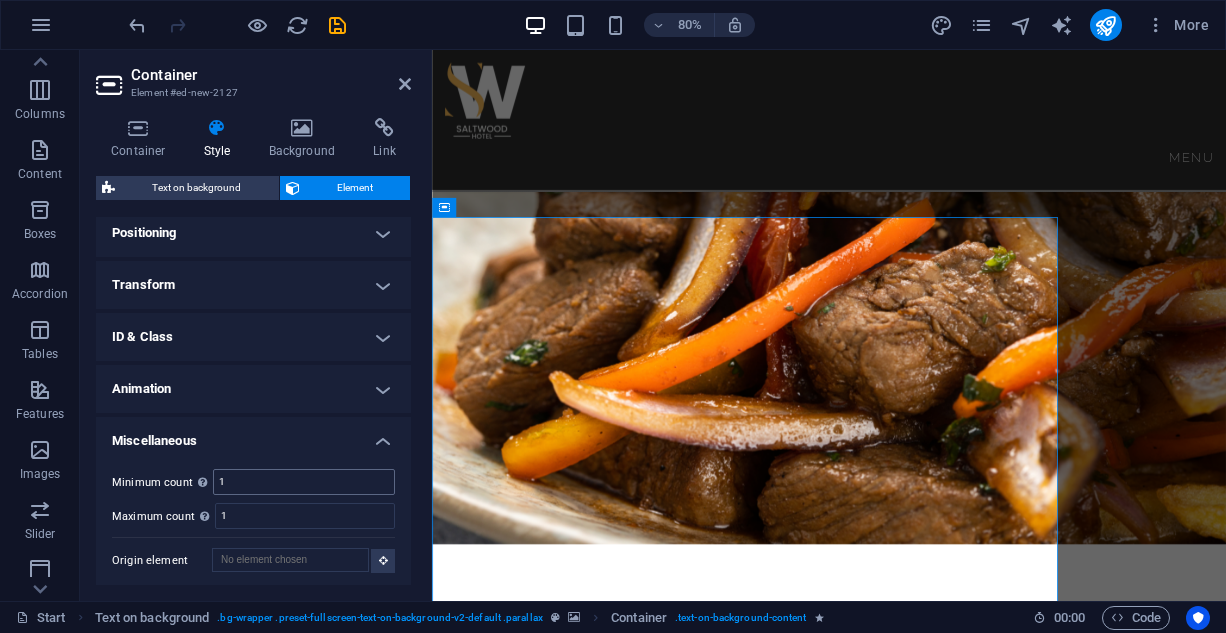 scroll, scrollTop: 644, scrollLeft: 0, axis: vertical 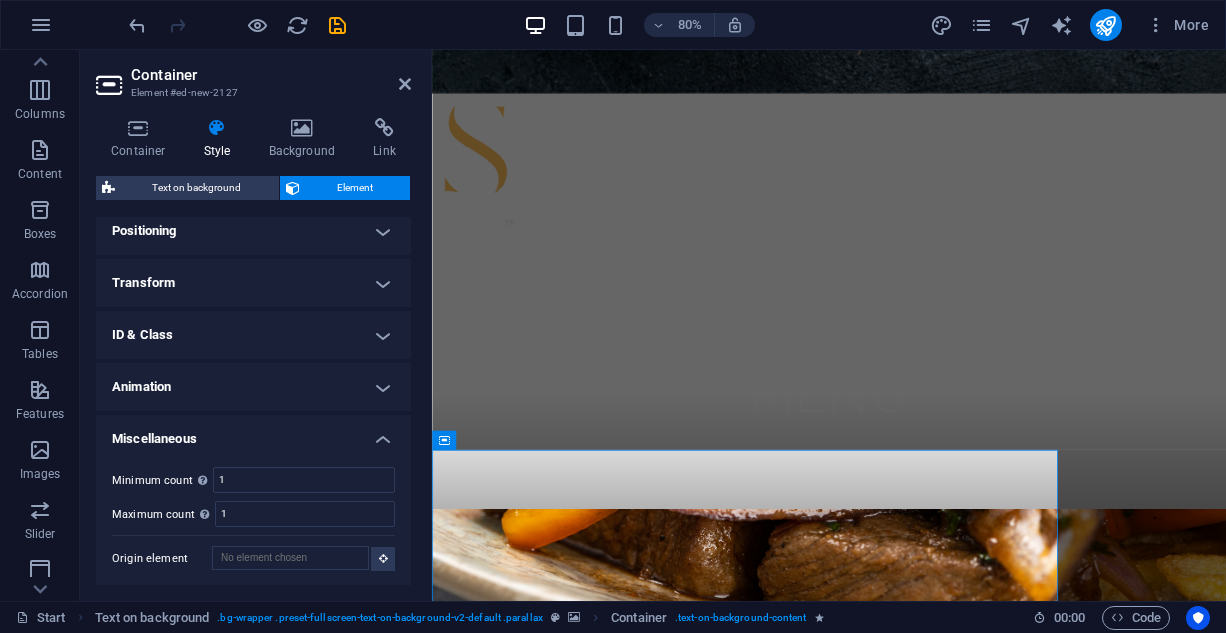 click on "Miscellaneous" at bounding box center (253, 433) 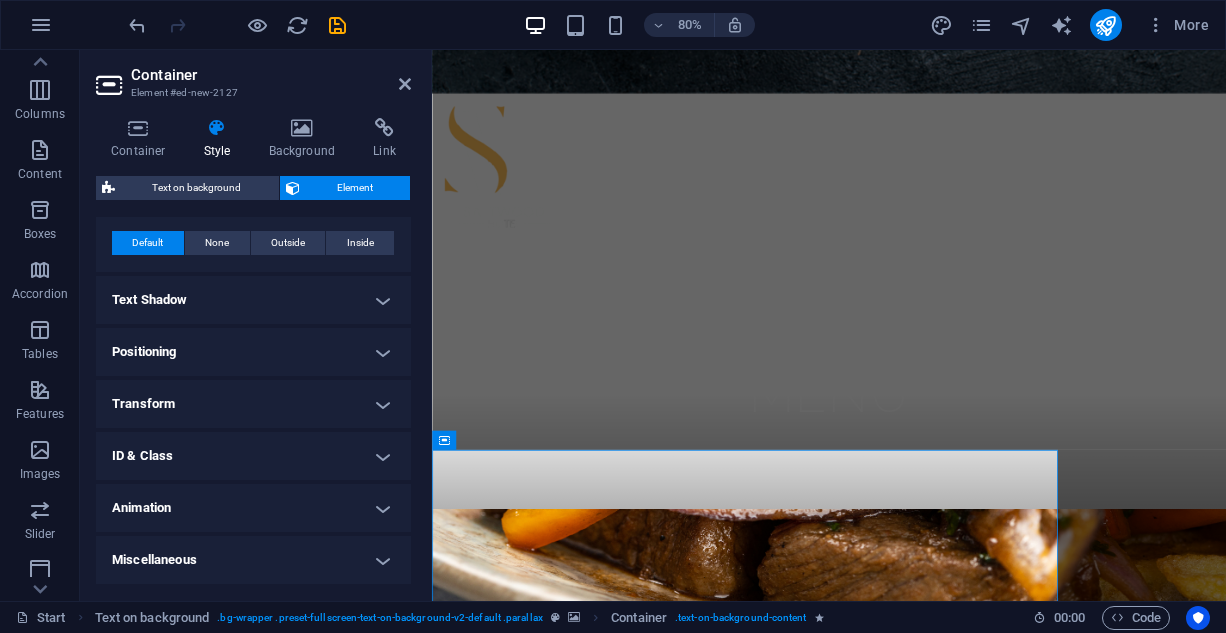 scroll, scrollTop: 521, scrollLeft: 0, axis: vertical 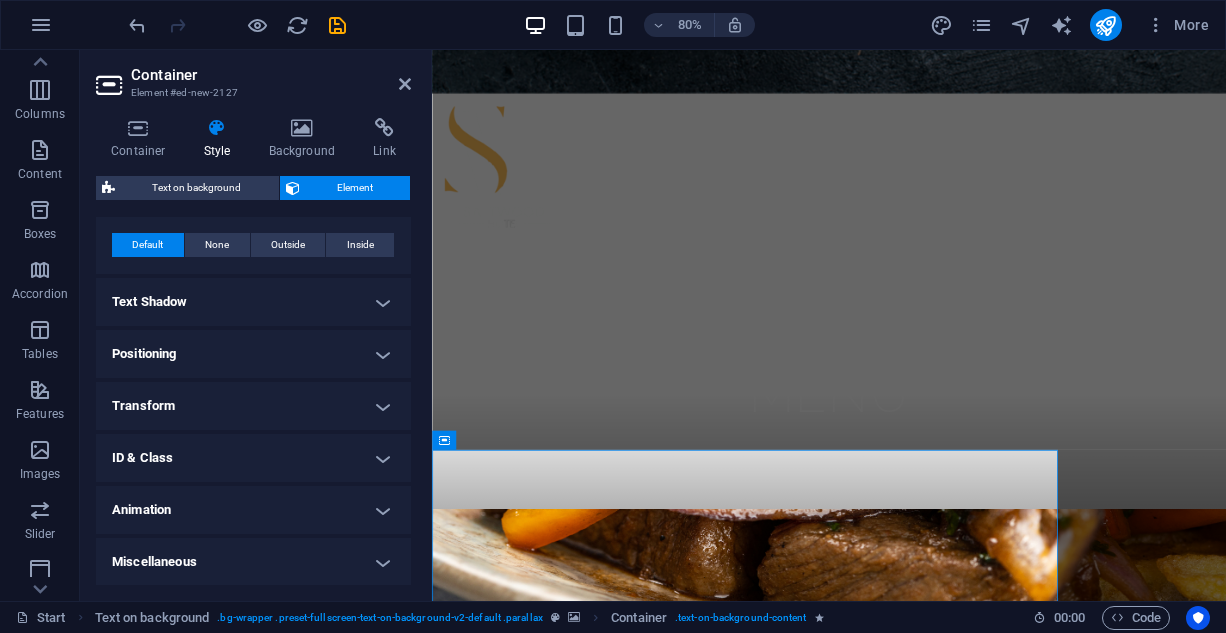 click on "ID & Class" at bounding box center [253, 458] 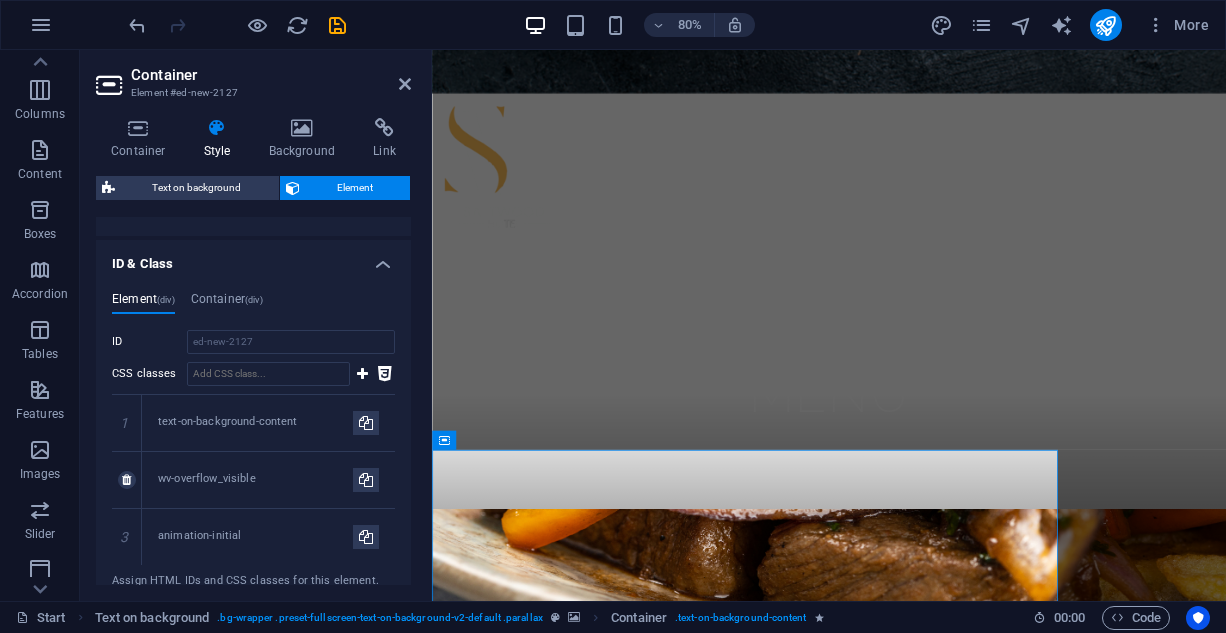 scroll, scrollTop: 744, scrollLeft: 0, axis: vertical 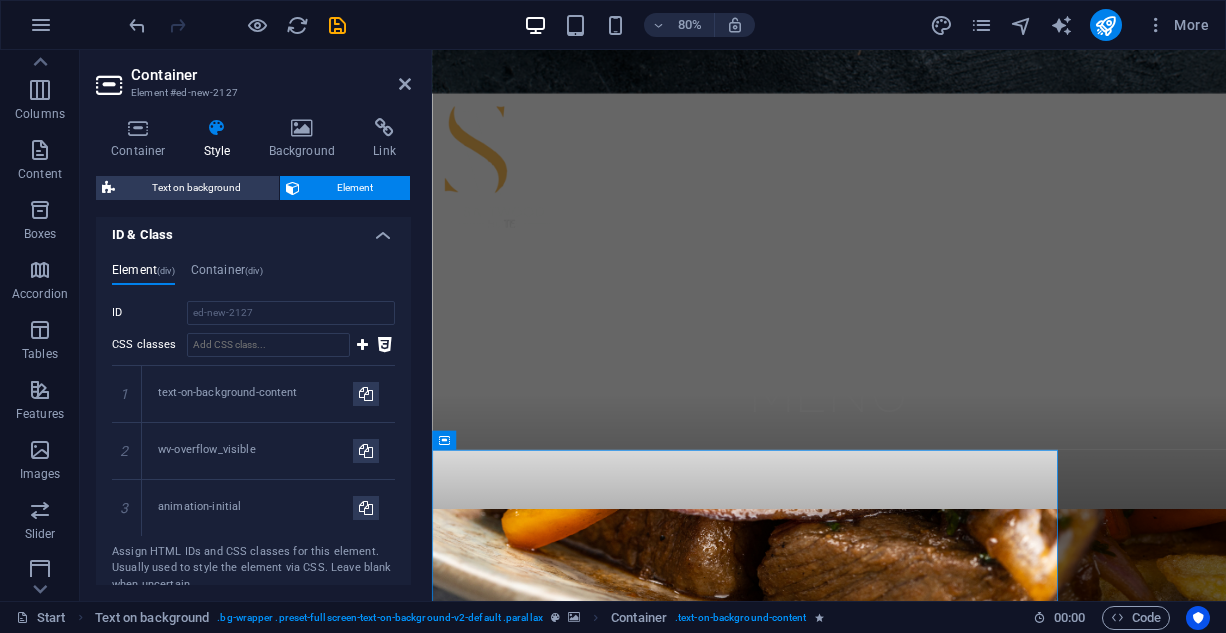 click on "ID & Class" at bounding box center [253, 229] 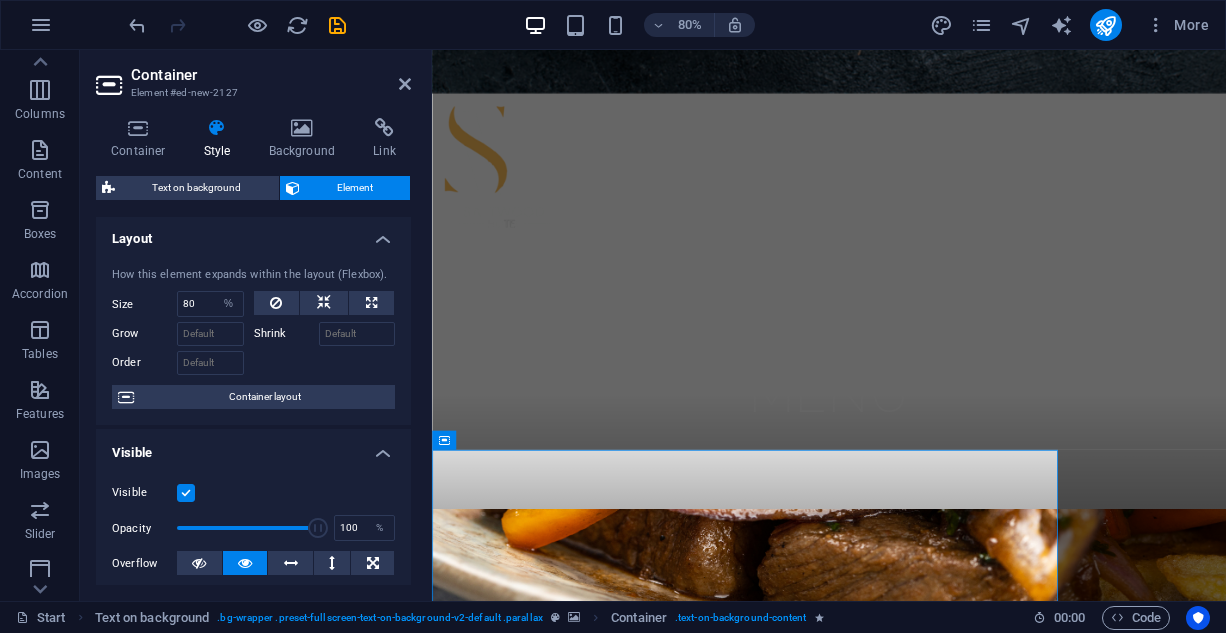 scroll, scrollTop: 0, scrollLeft: 0, axis: both 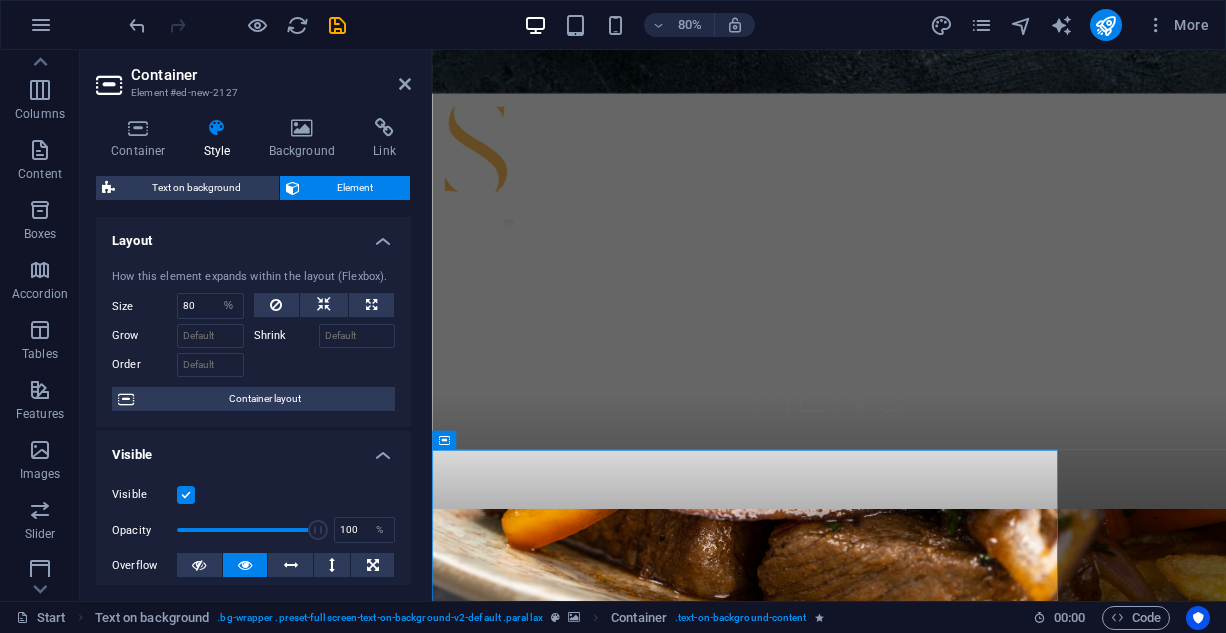click on "Layout" at bounding box center [253, 235] 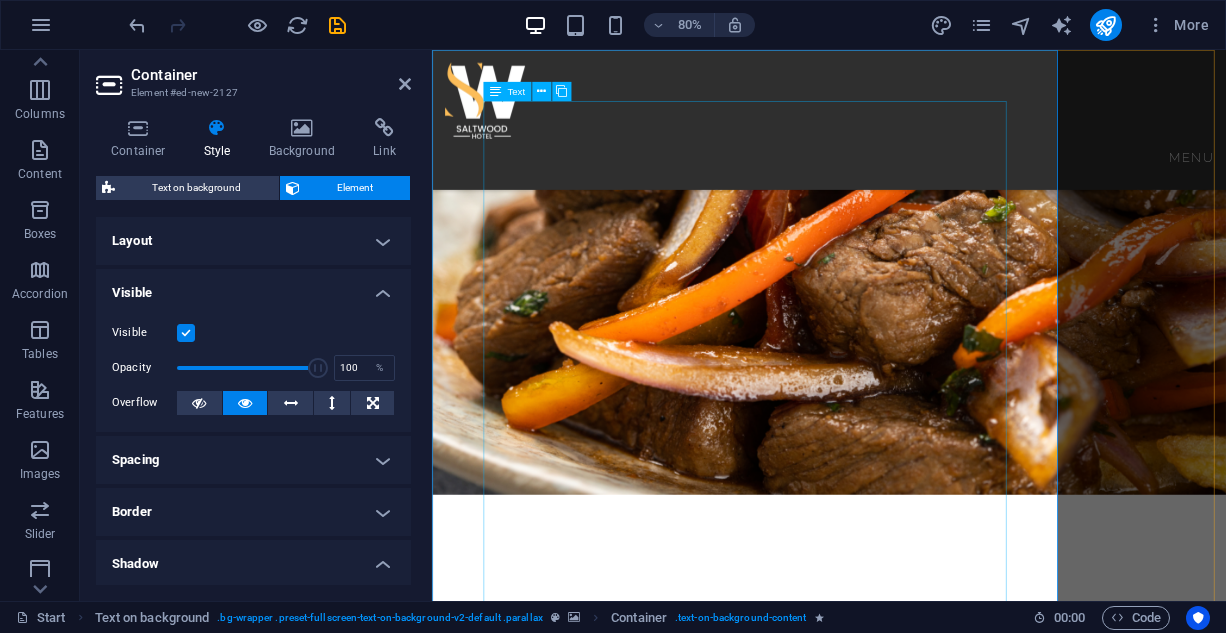 scroll, scrollTop: 1135, scrollLeft: 0, axis: vertical 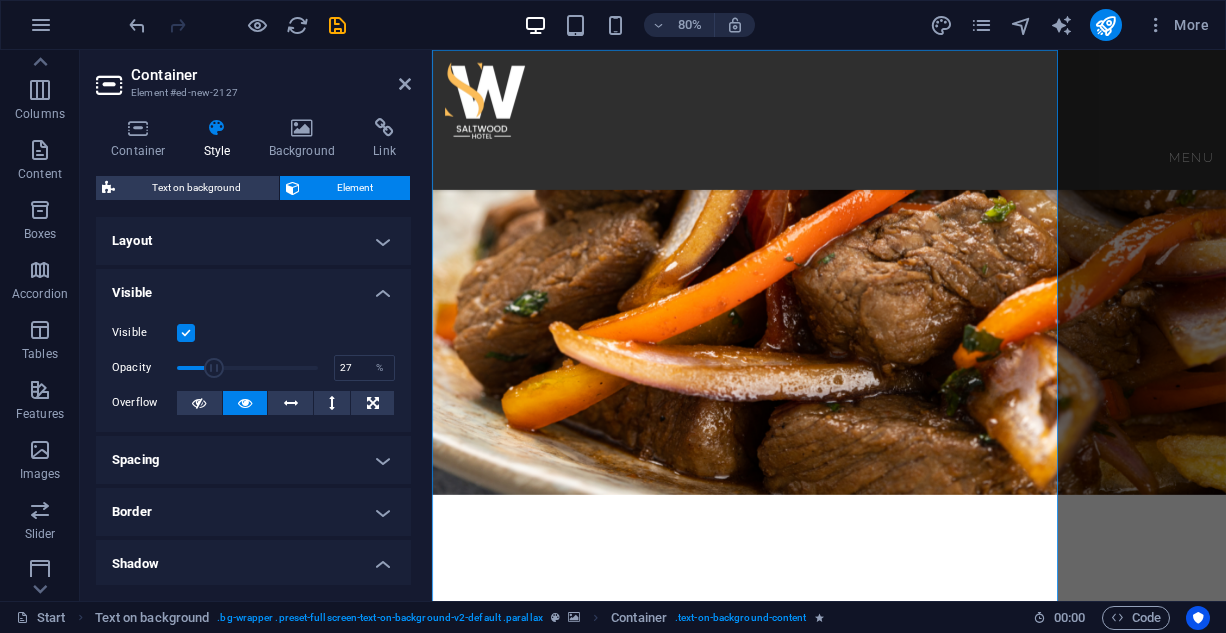 drag, startPoint x: 309, startPoint y: 361, endPoint x: 213, endPoint y: 358, distance: 96.04687 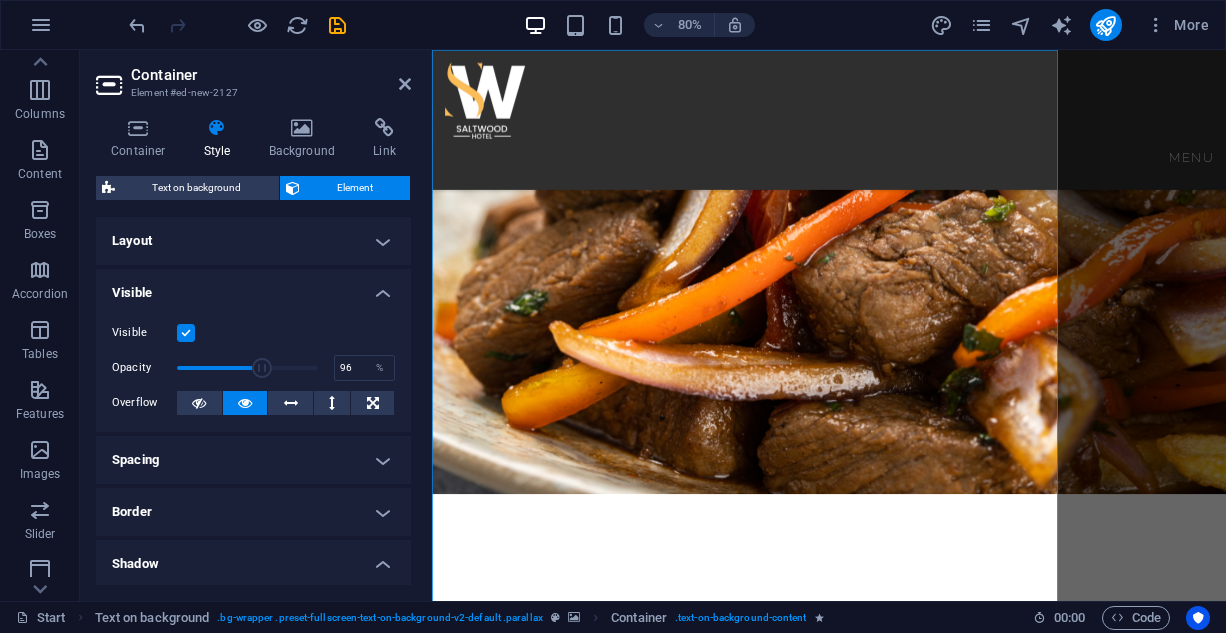 type on "100" 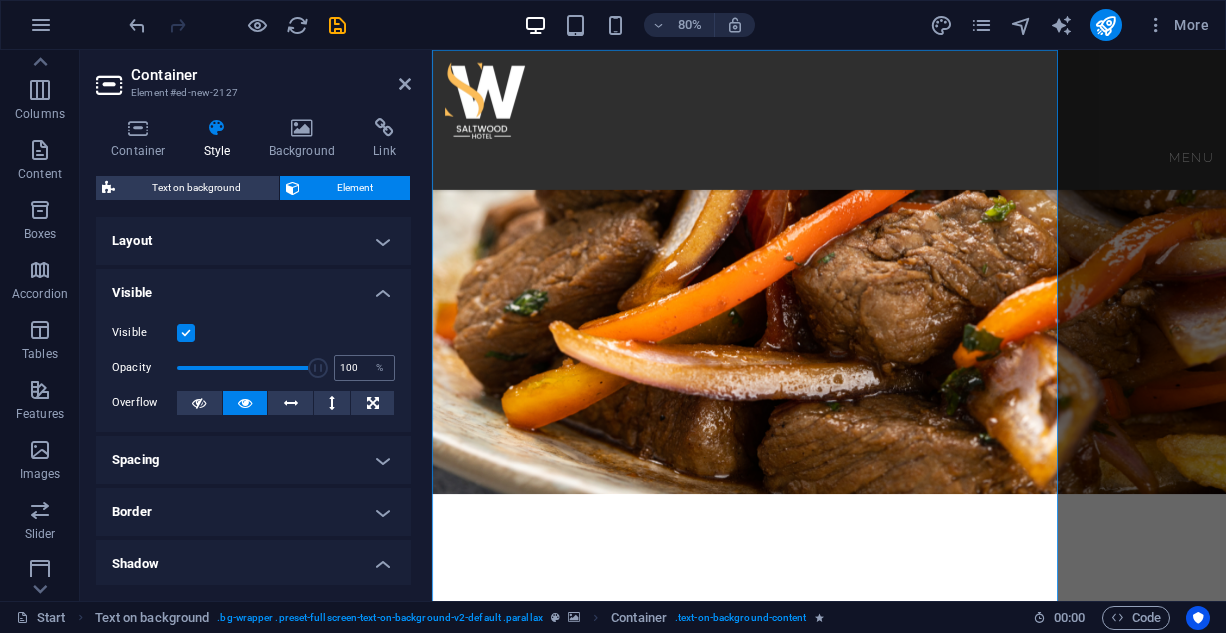 drag, startPoint x: 222, startPoint y: 365, endPoint x: 343, endPoint y: 379, distance: 121.80723 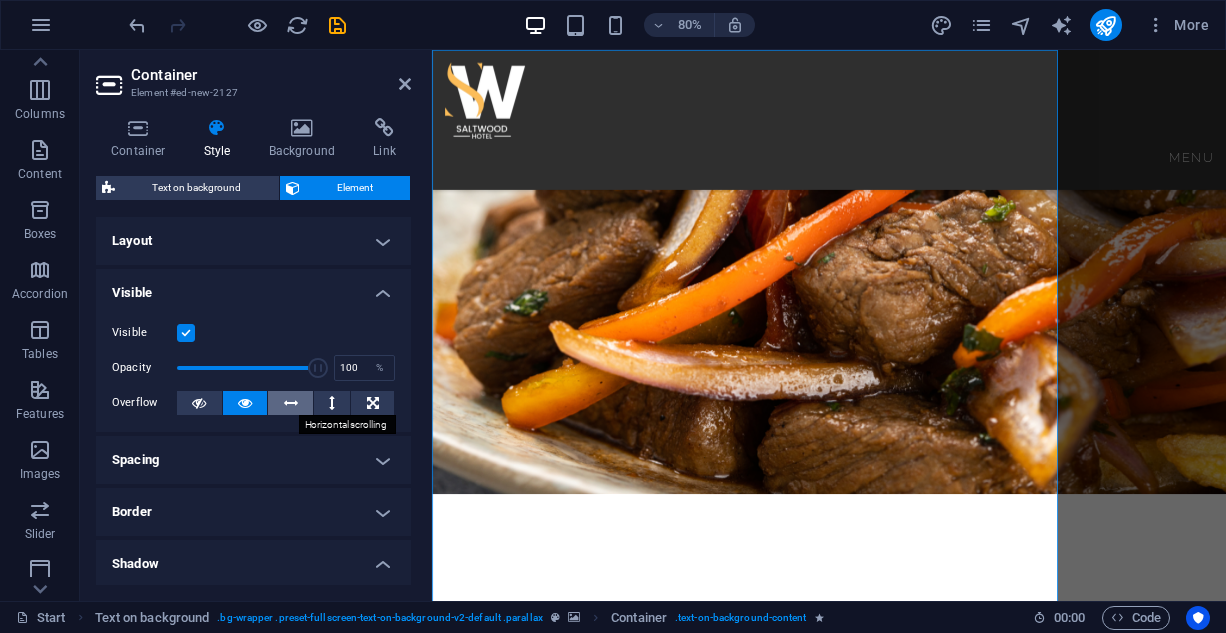 click at bounding box center (291, 403) 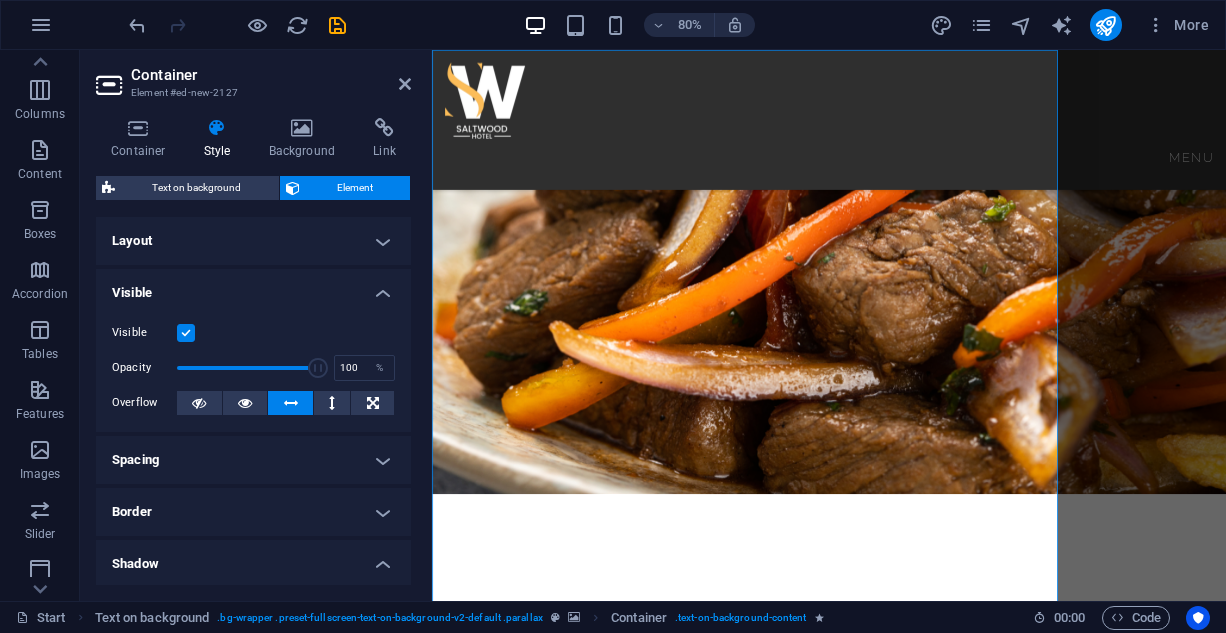 click at bounding box center [291, 403] 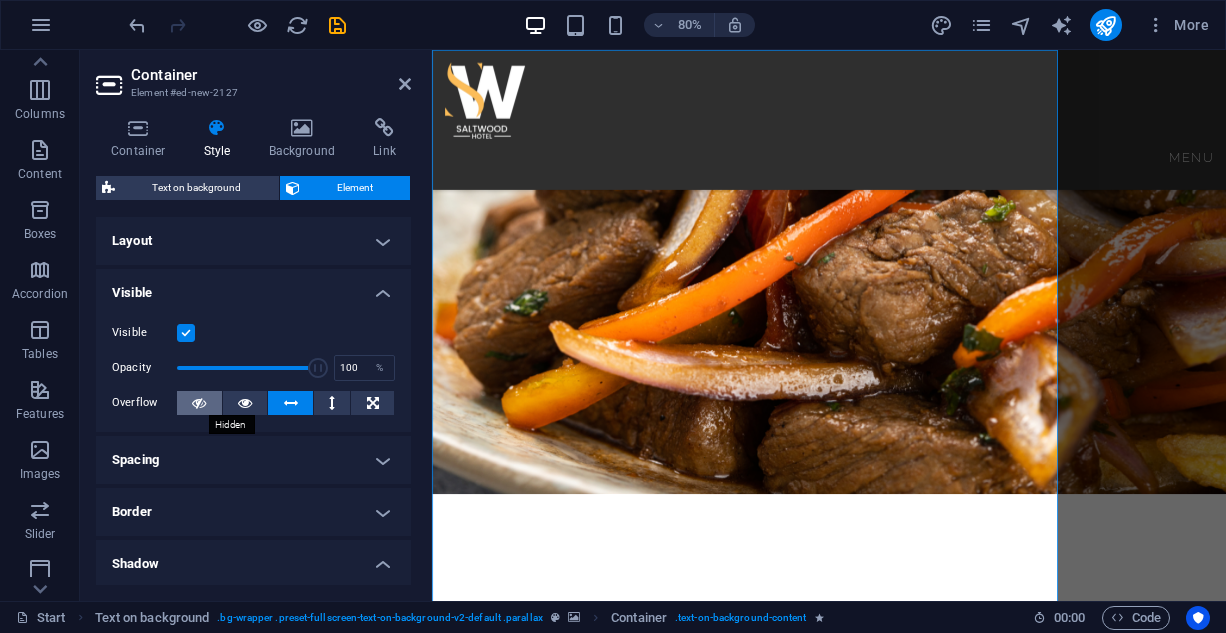 click at bounding box center (199, 403) 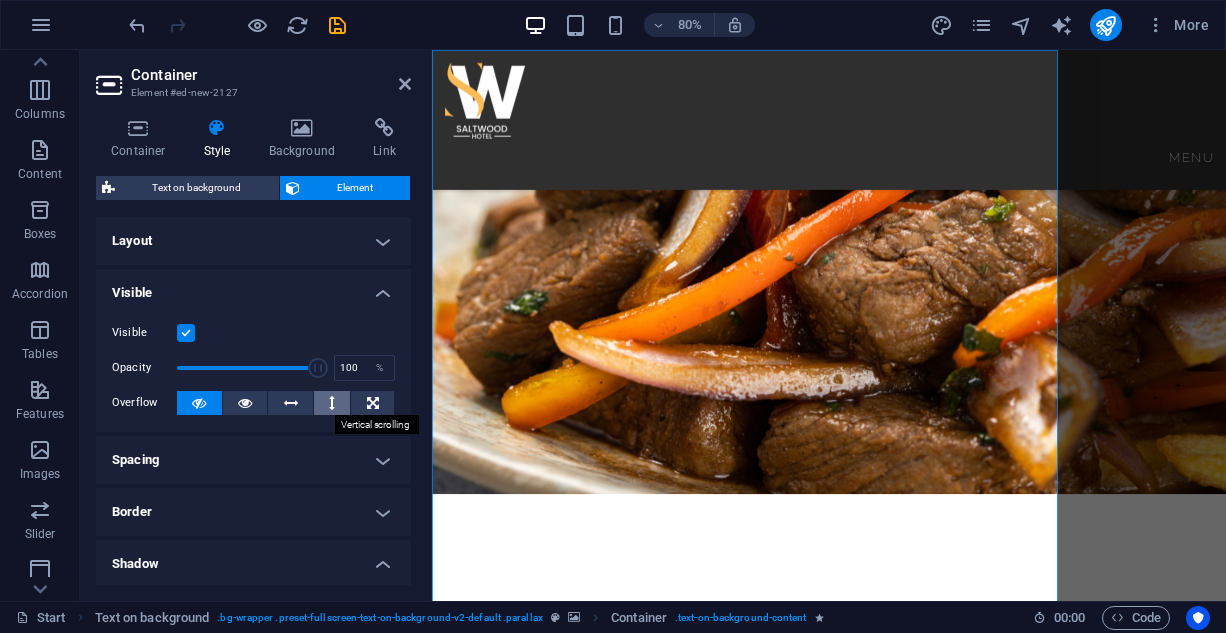 click at bounding box center [332, 403] 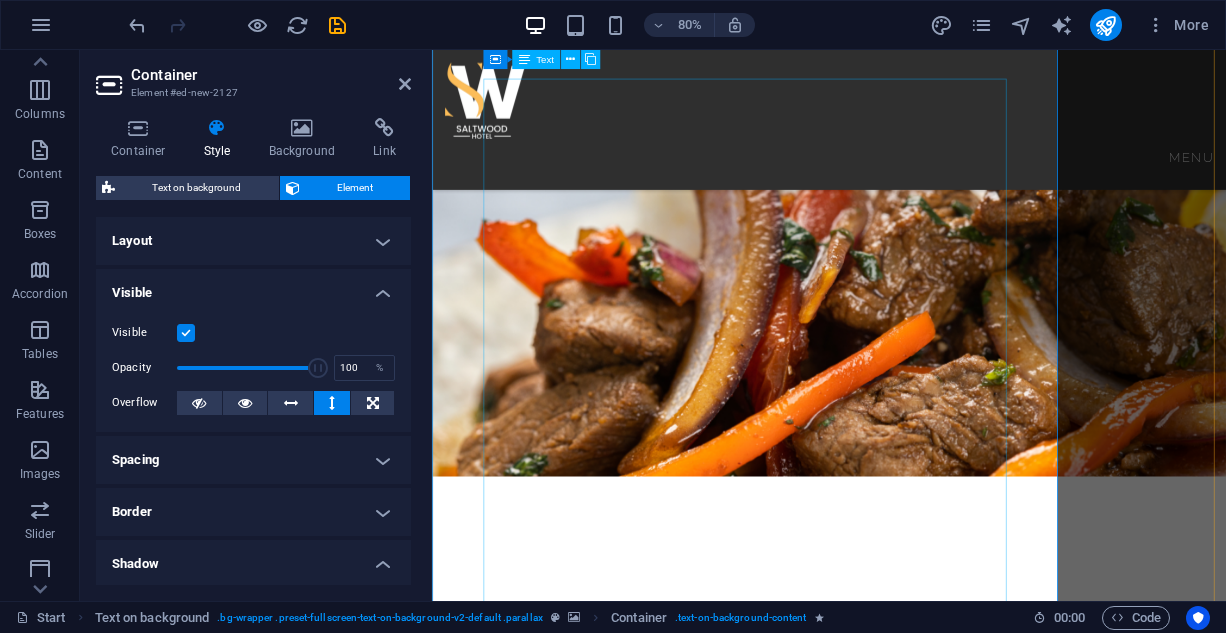 scroll, scrollTop: 1135, scrollLeft: 0, axis: vertical 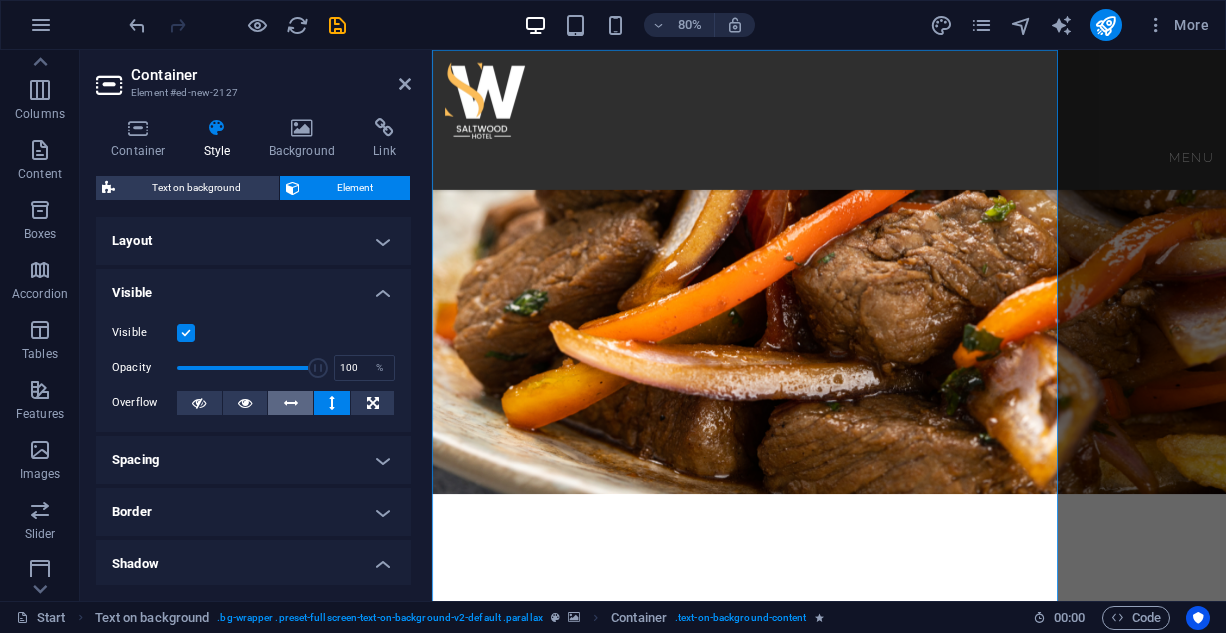 click at bounding box center [291, 403] 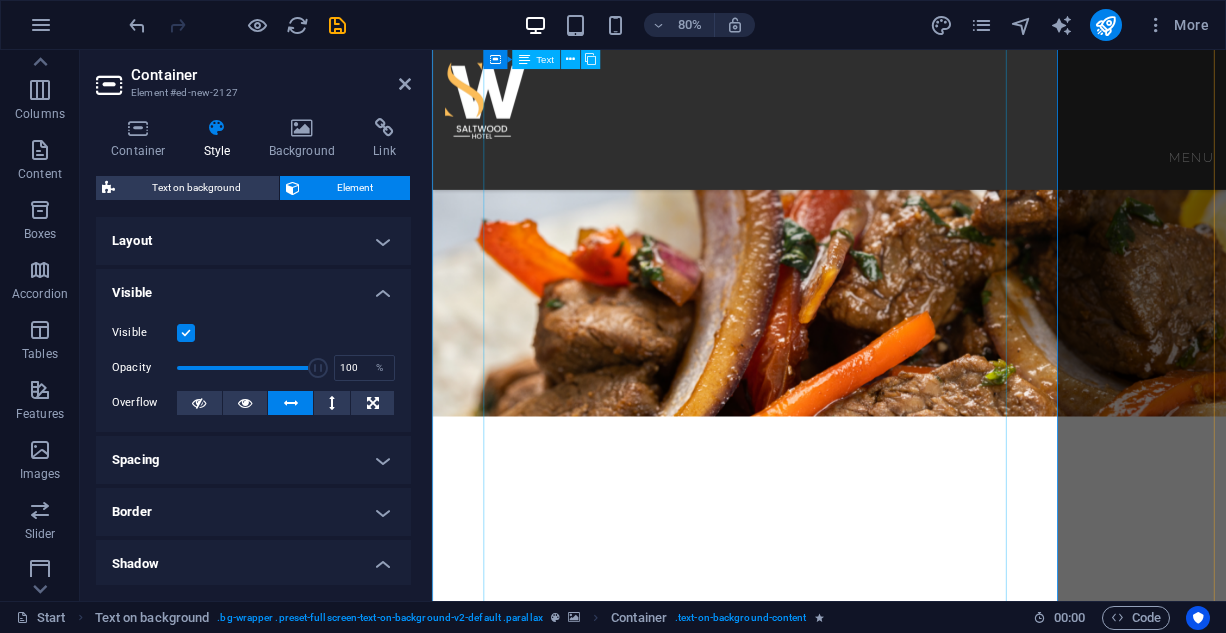 scroll, scrollTop: 1135, scrollLeft: 0, axis: vertical 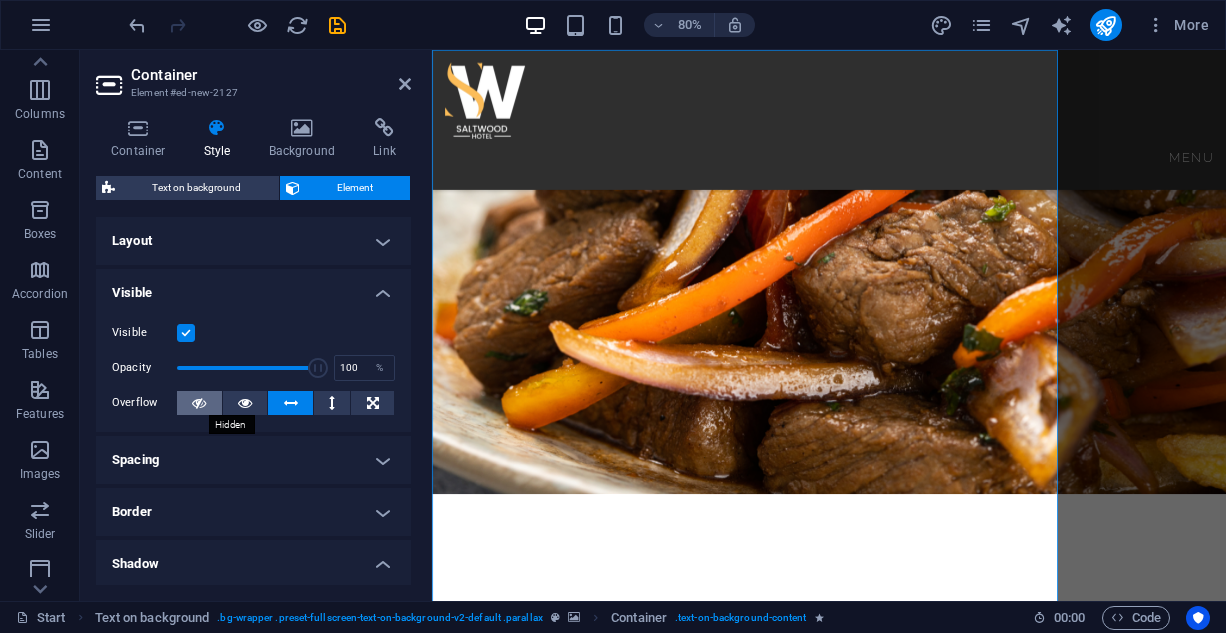 click at bounding box center (199, 403) 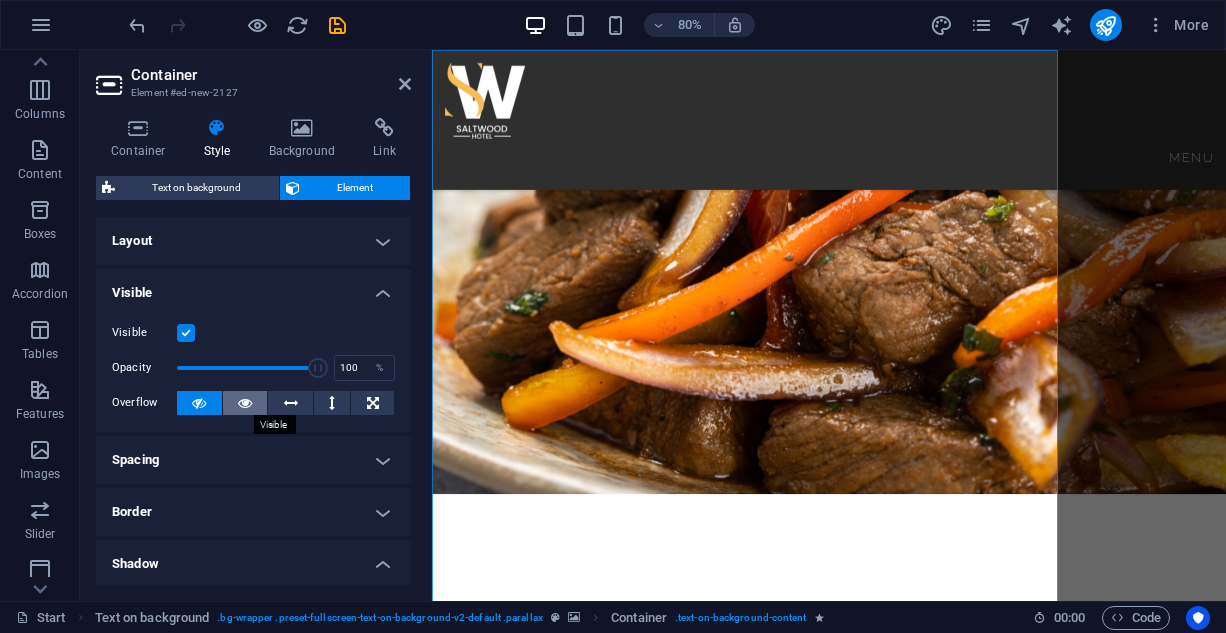 click at bounding box center (245, 403) 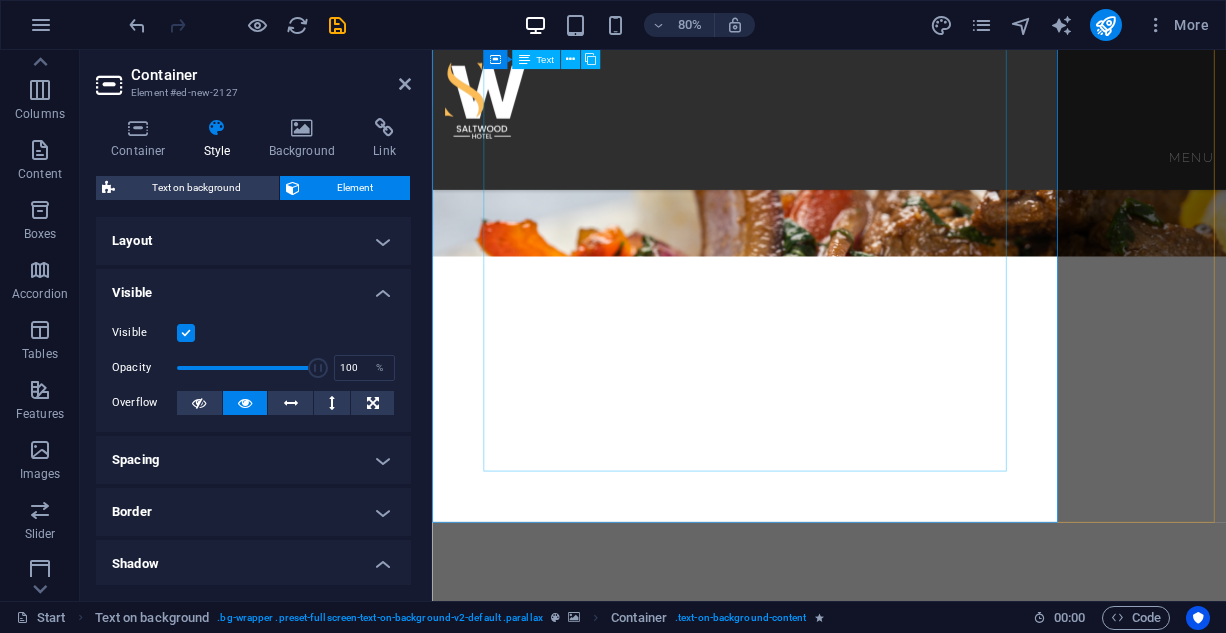 scroll, scrollTop: 1435, scrollLeft: 0, axis: vertical 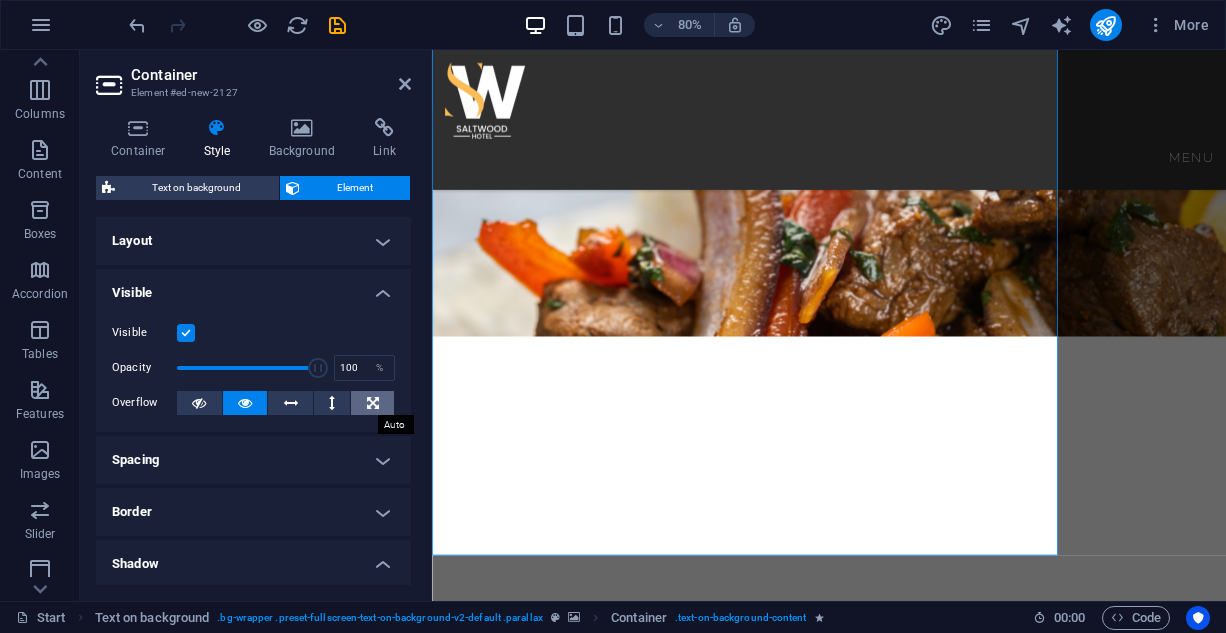 click at bounding box center (372, 403) 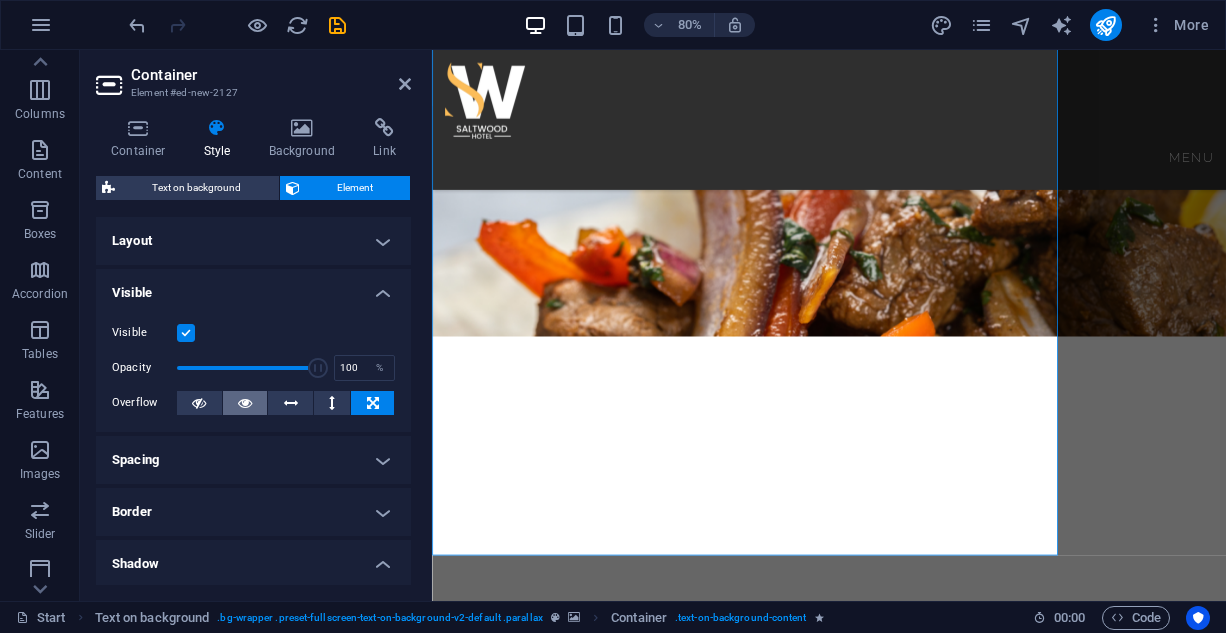 click at bounding box center [245, 403] 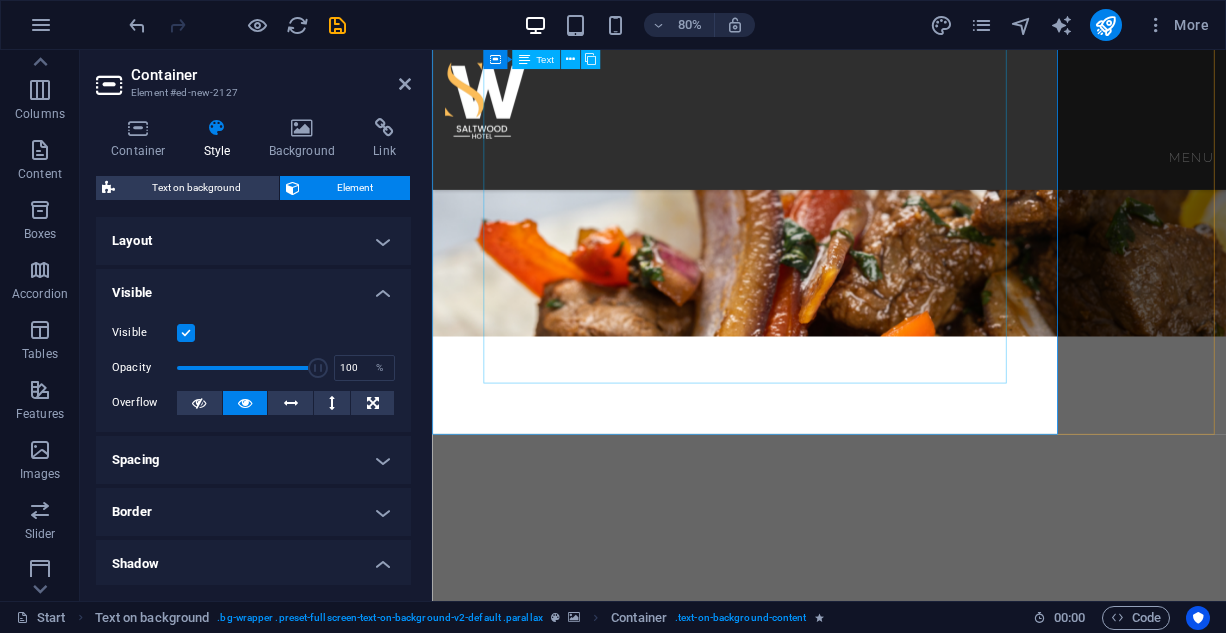 scroll, scrollTop: 1635, scrollLeft: 0, axis: vertical 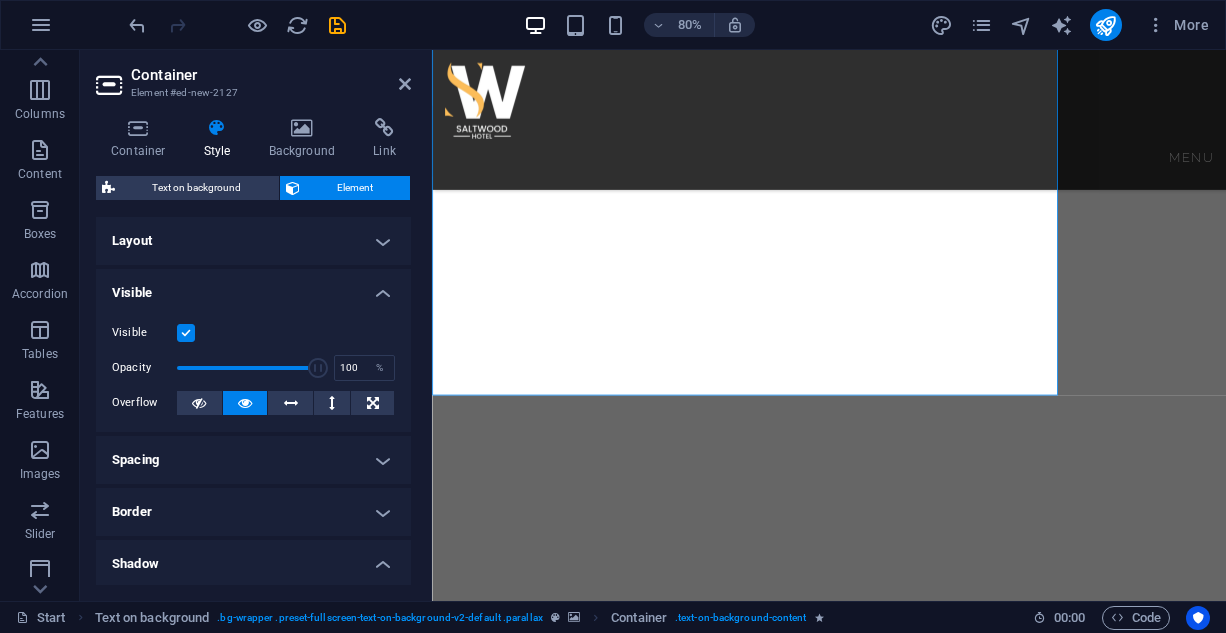 click on "Spacing" at bounding box center [253, 460] 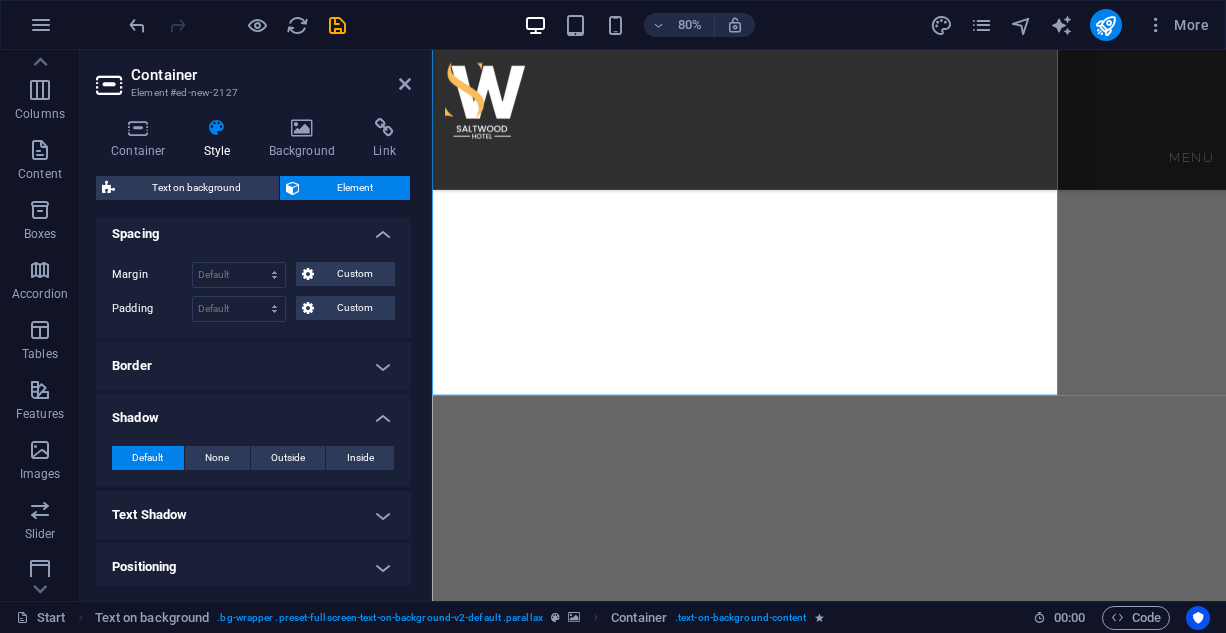 scroll, scrollTop: 300, scrollLeft: 0, axis: vertical 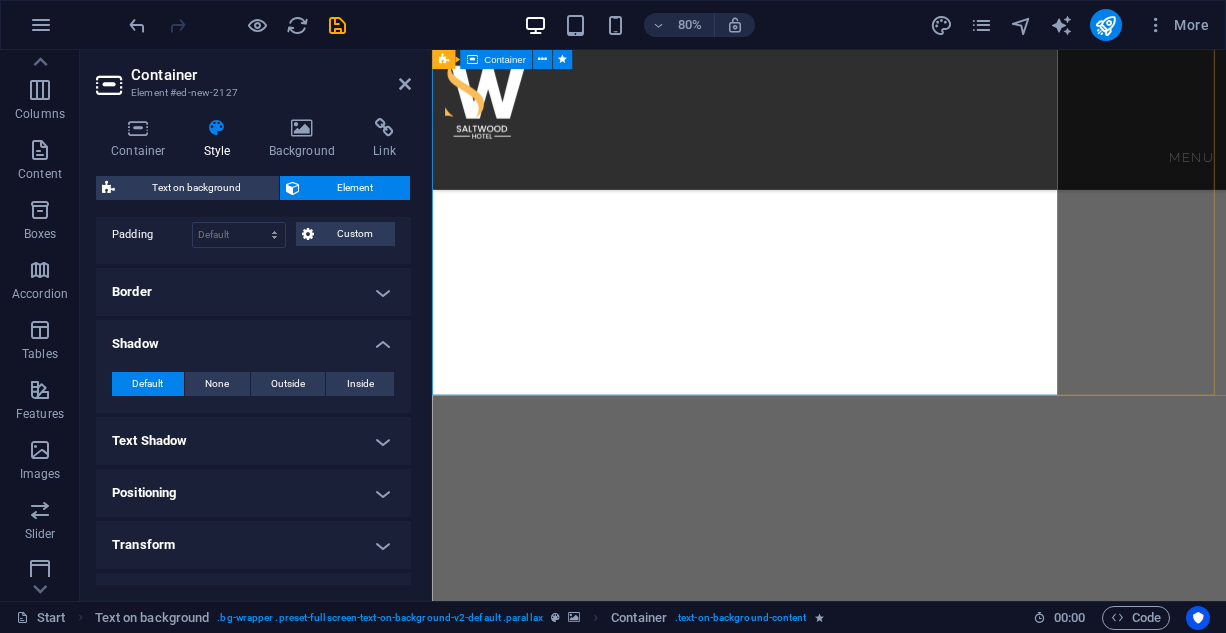 click on "BREAKFAST ENGLISH BREAKFAST: Bacon, sausages, egg, baked beans and mushrooms tomato                      14,200   AMERICAN BREAKFAST: Pancake, Bacon, Sausages, and Egg Potato.                                            14,200 NIGERIAN BREAKFAST: Dice tomato, bell pepper, egg, served with yam                                      9,400 Plantain , fried or boiled YAMARITA: MADE WITH Yam, Egg, and Tomato Sauce                                                                  9,100 STARTERS CHICKEN TAQUITOS: Shredded chicken mix with cheese                                                          8,900 SPRING ROLL: Varieties of veg and shredded chicken                                                    6,500 SAMOSA: Blended beef mix veg                                                                              7,200 MEAT BALLS:" at bounding box center [928, 1859] 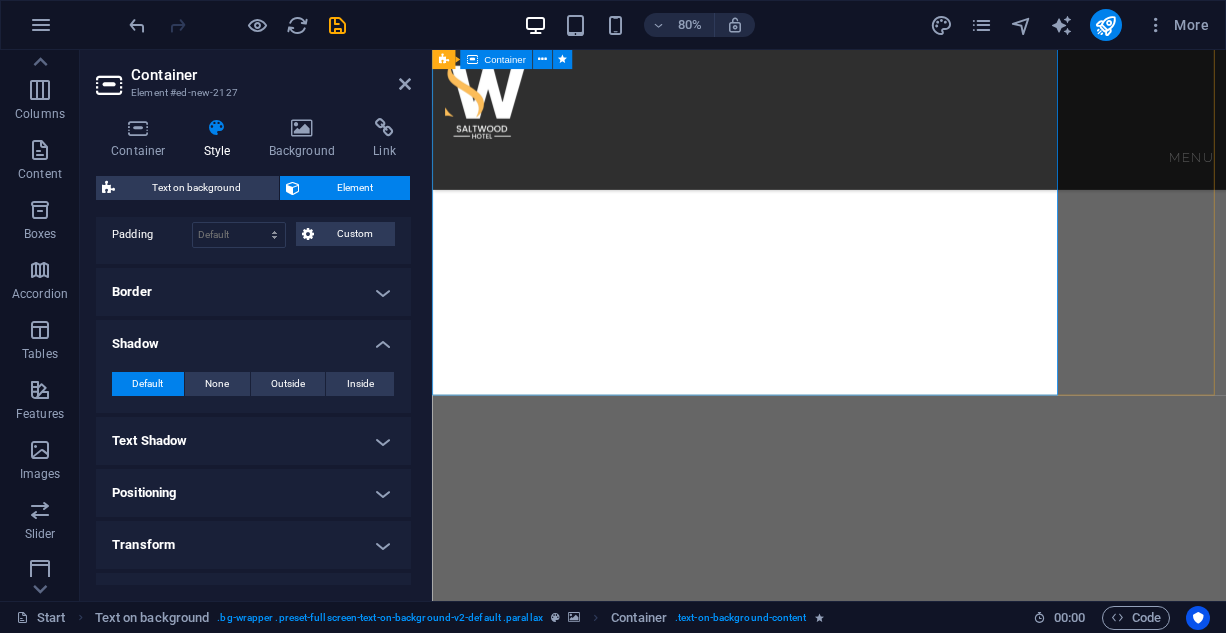 click on "BREAKFAST ENGLISH BREAKFAST: Bacon, sausages, egg, baked beans and mushrooms tomato                      14,200   AMERICAN BREAKFAST: Pancake, Bacon, Sausages, and Egg Potato.                                            14,200 NIGERIAN BREAKFAST: Dice tomato, bell pepper, egg, served with yam                                      9,400 Plantain , fried or boiled YAMARITA: MADE WITH Yam, Egg, and Tomato Sauce                                                                  9,100 STARTERS CHICKEN TAQUITOS: Shredded chicken mix with cheese                                                          8,900 SPRING ROLL: Varieties of veg and shredded chicken                                                    6,500 SAMOSA: Blended beef mix veg                                                                              7,200 MEAT BALLS:" at bounding box center [928, 1859] 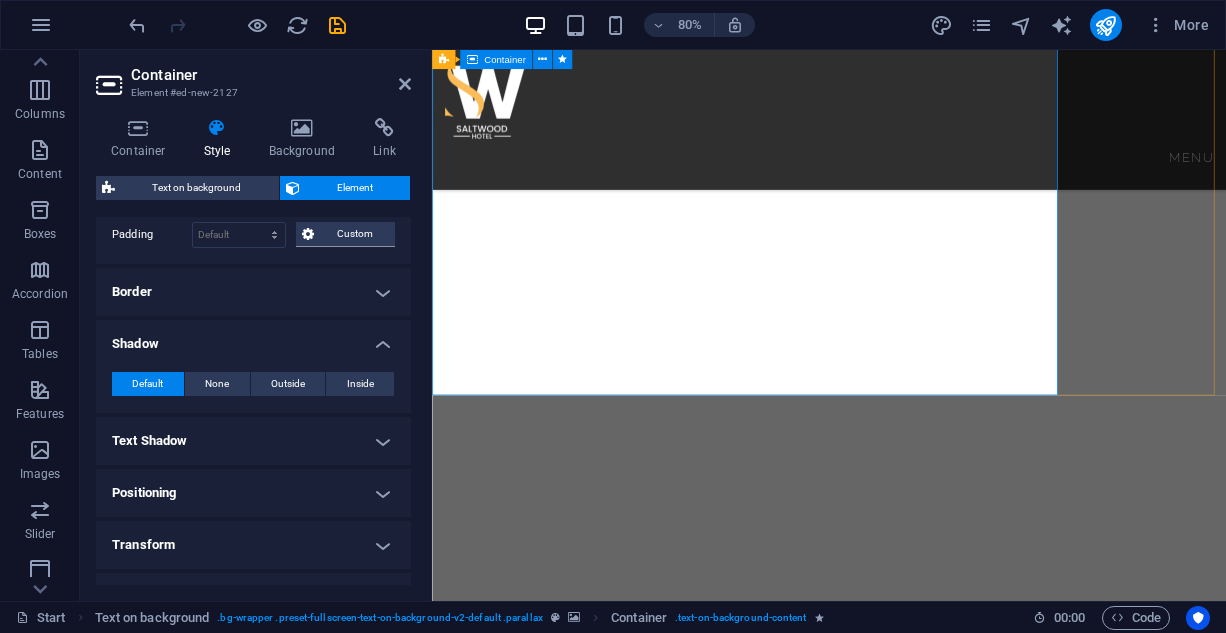 click on "BREAKFAST ENGLISH BREAKFAST: Bacon, sausages, egg, baked beans and mushrooms tomato                      14,200   AMERICAN BREAKFAST: Pancake, Bacon, Sausages, and Egg Potato.                                            14,200 NIGERIAN BREAKFAST: Dice tomato, bell pepper, egg, served with yam                                      9,400 Plantain , fried or boiled YAMARITA: MADE WITH Yam, Egg, and Tomato Sauce                                                                  9,100 STARTERS CHICKEN TAQUITOS: Shredded chicken mix with cheese                                                          8,900 SPRING ROLL: Varieties of veg and shredded chicken                                                    6,500 SAMOSA: Blended beef mix veg                                                                              7,200 MEAT BALLS:" at bounding box center [928, 1859] 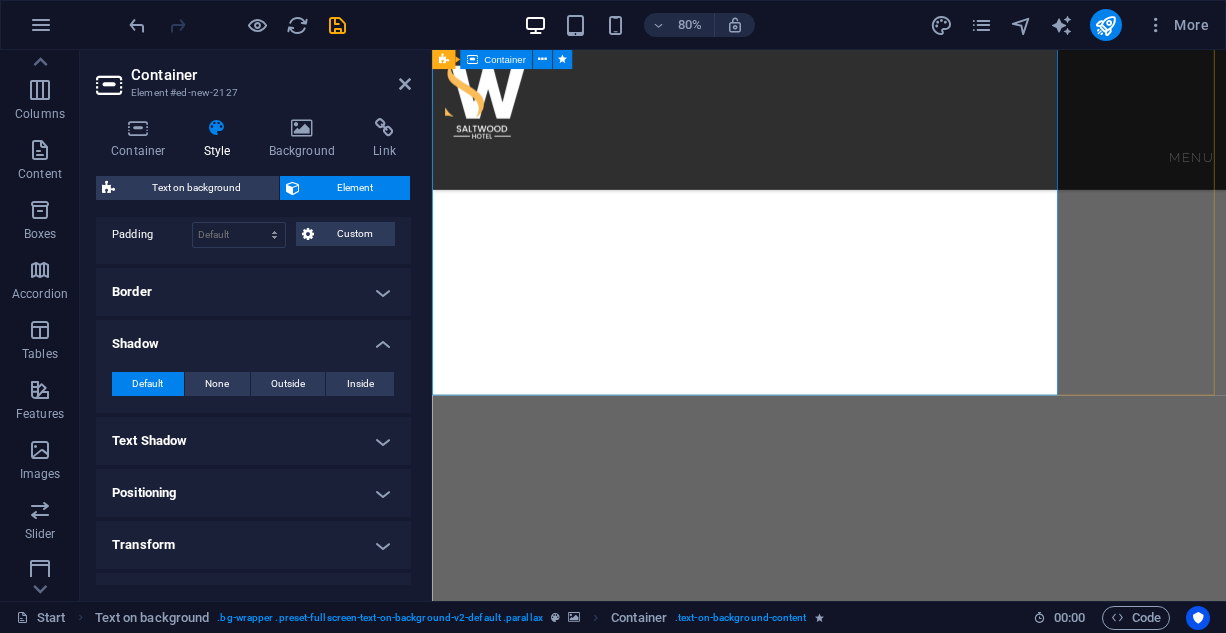 click on "BREAKFAST ENGLISH BREAKFAST: Bacon, sausages, egg, baked beans and mushrooms tomato                      14,200   AMERICAN BREAKFAST: Pancake, Bacon, Sausages, and Egg Potato.                                            14,200 NIGERIAN BREAKFAST: Dice tomato, bell pepper, egg, served with yam                                      9,400 Plantain , fried or boiled YAMARITA: MADE WITH Yam, Egg, and Tomato Sauce                                                                  9,100 STARTERS CHICKEN TAQUITOS: Shredded chicken mix with cheese                                                          8,900 SPRING ROLL: Varieties of veg and shredded chicken                                                    6,500 SAMOSA: Blended beef mix veg                                                                              7,200 MEAT BALLS:" at bounding box center [928, 1859] 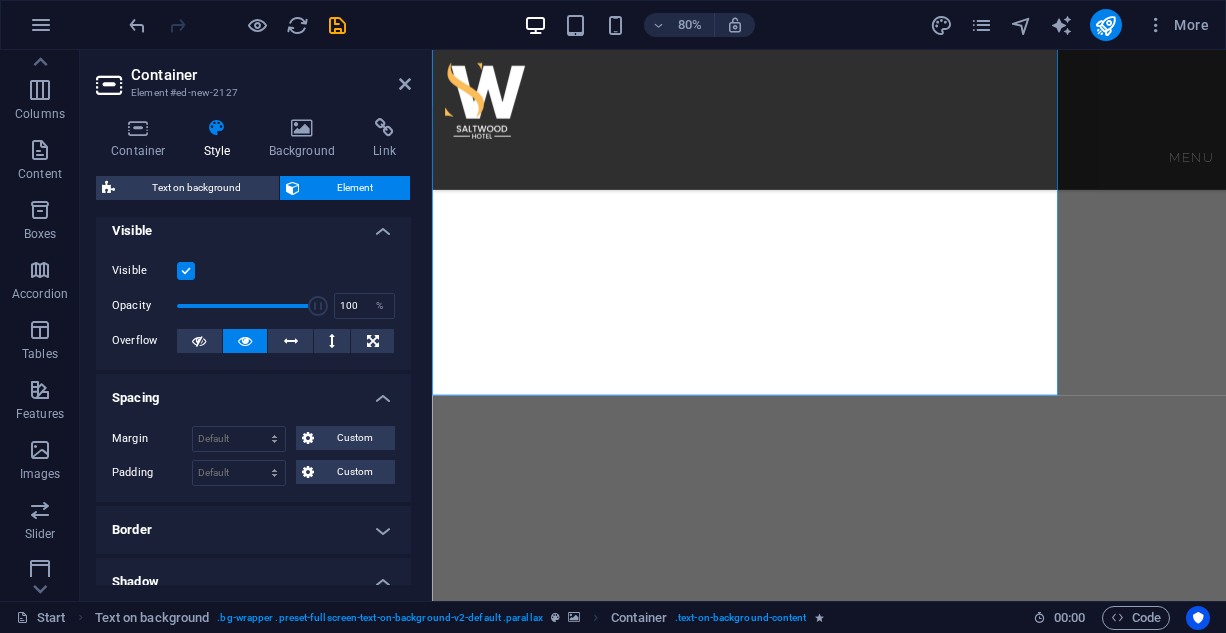 scroll, scrollTop: 0, scrollLeft: 0, axis: both 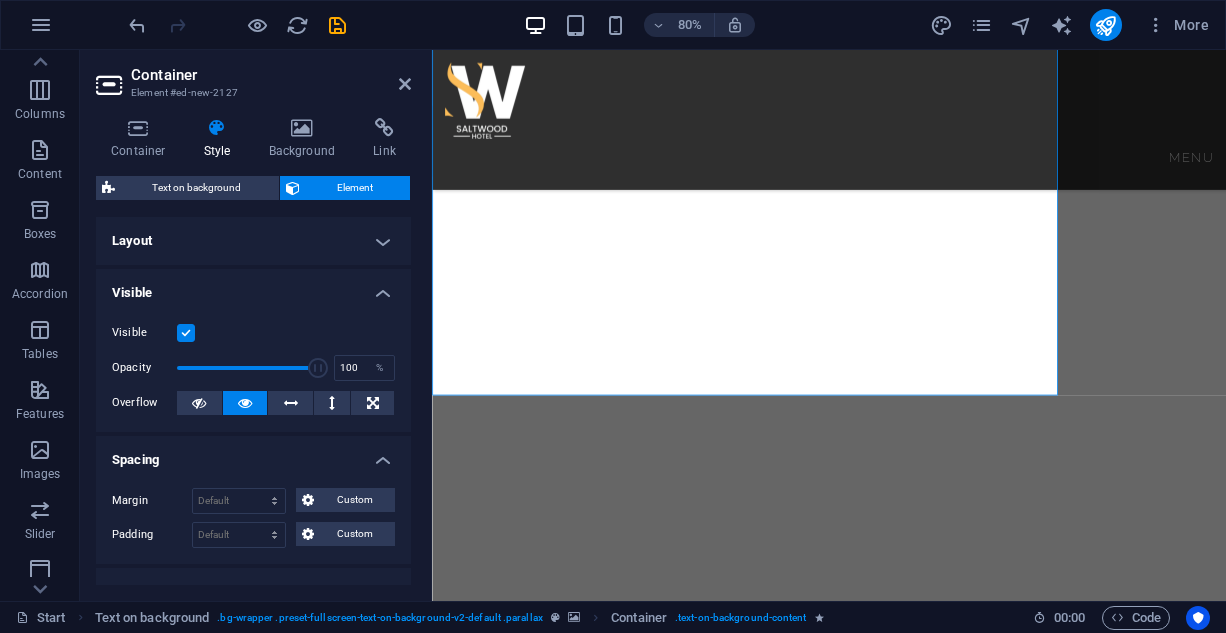 click on "Visible" at bounding box center [253, 287] 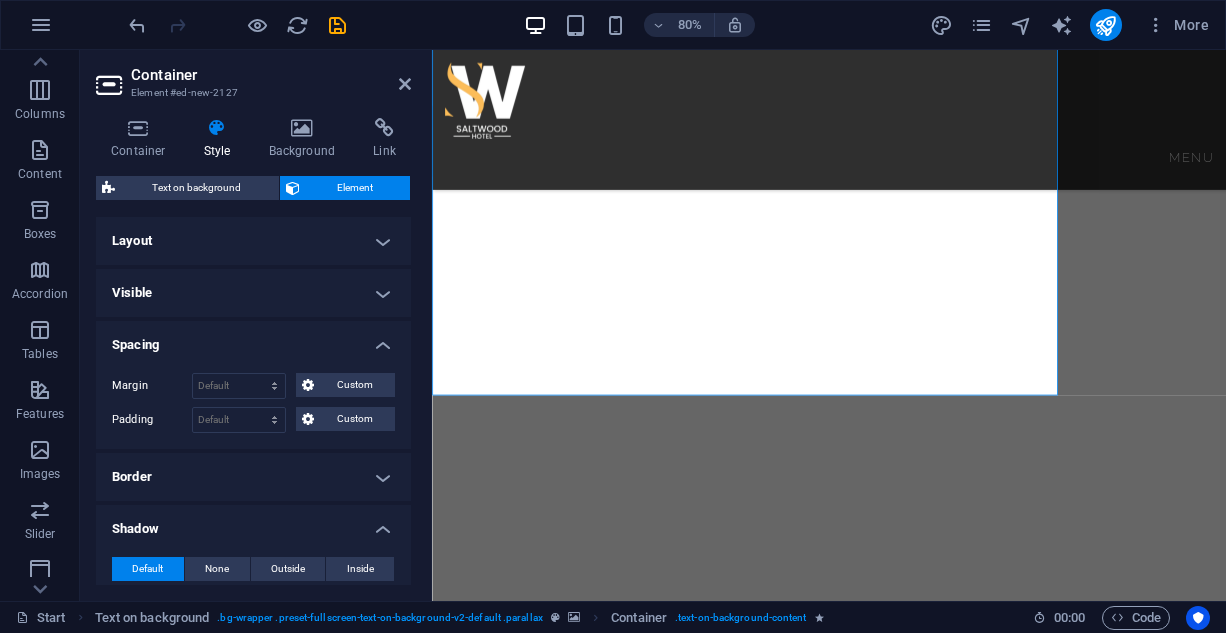 click on "Spacing" at bounding box center [253, 339] 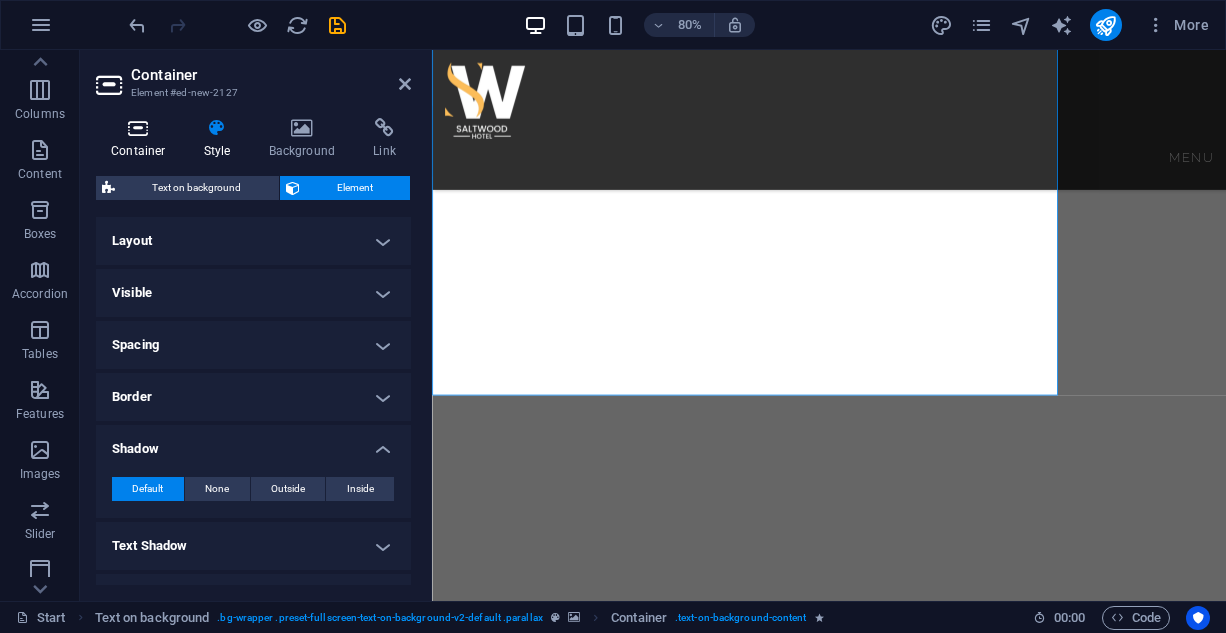 click on "Container" at bounding box center (142, 139) 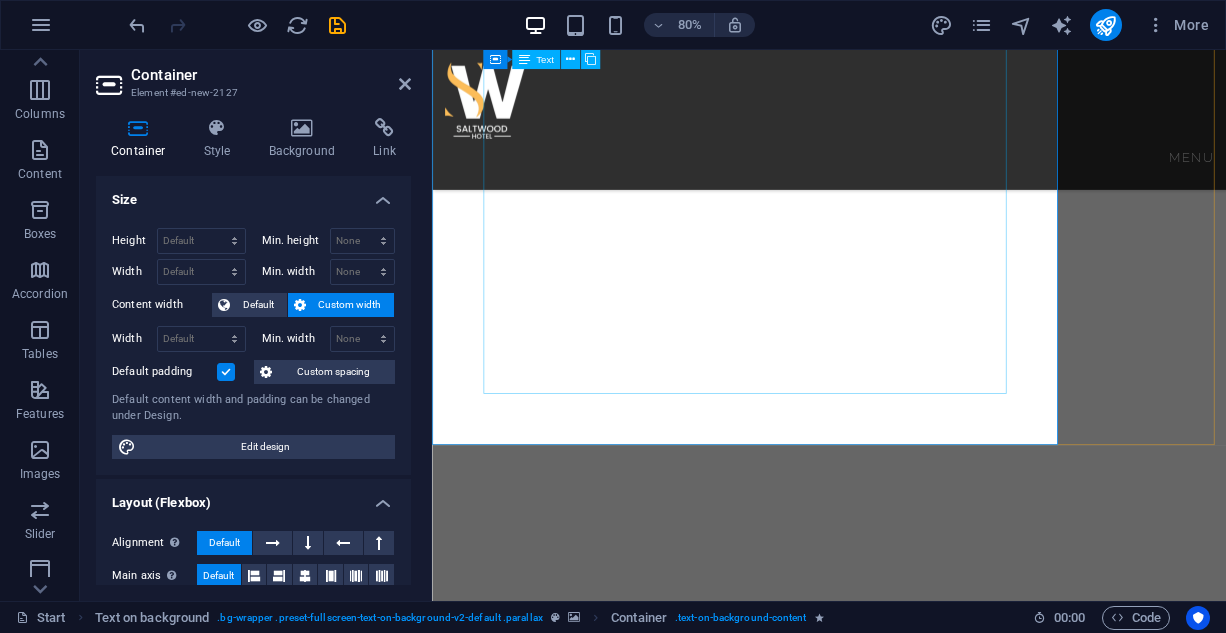 scroll, scrollTop: 1435, scrollLeft: 0, axis: vertical 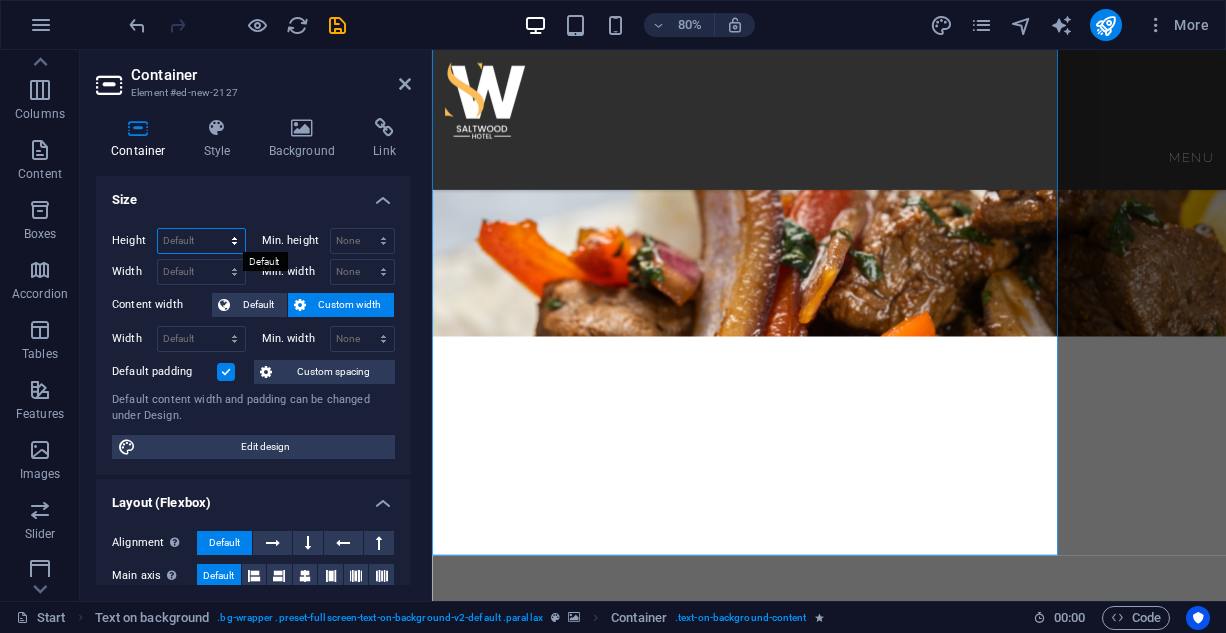 click on "Default px rem % vh vw" at bounding box center (201, 241) 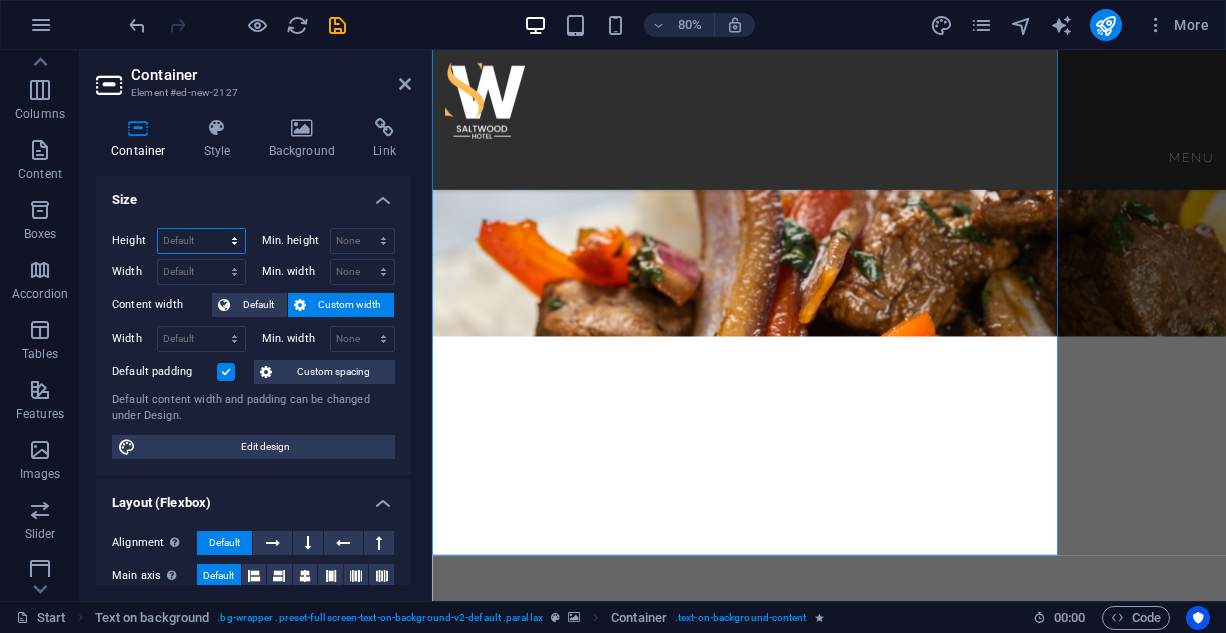 click on "Default px rem % vh vw" at bounding box center (201, 241) 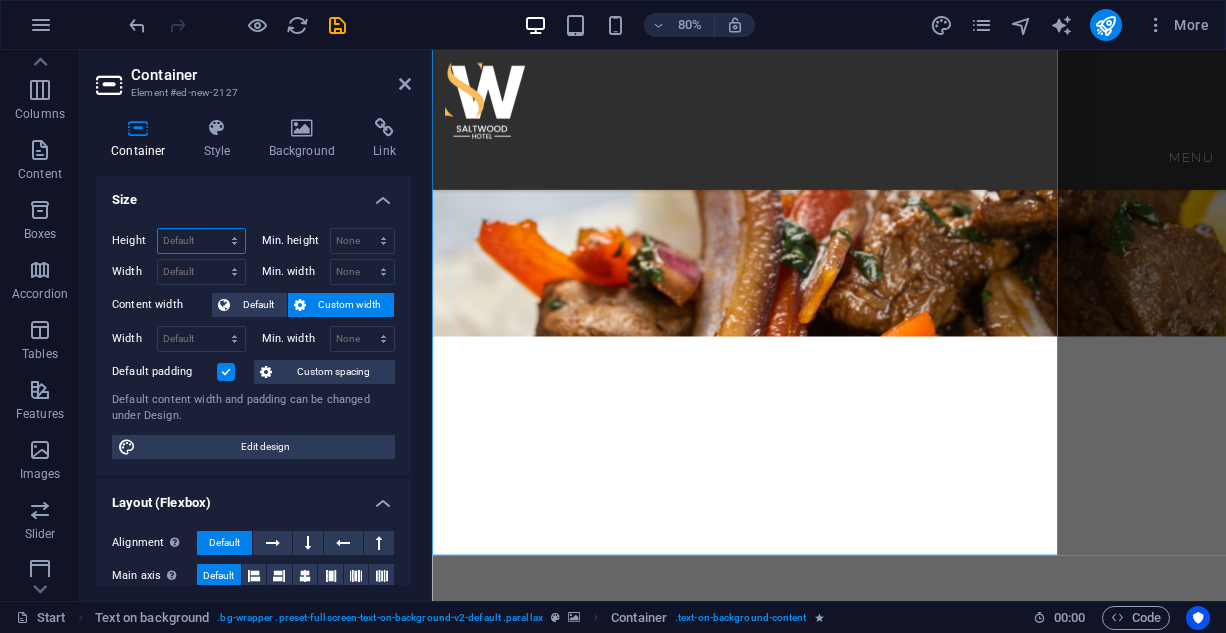 drag, startPoint x: 199, startPoint y: 241, endPoint x: 193, endPoint y: 205, distance: 36.496574 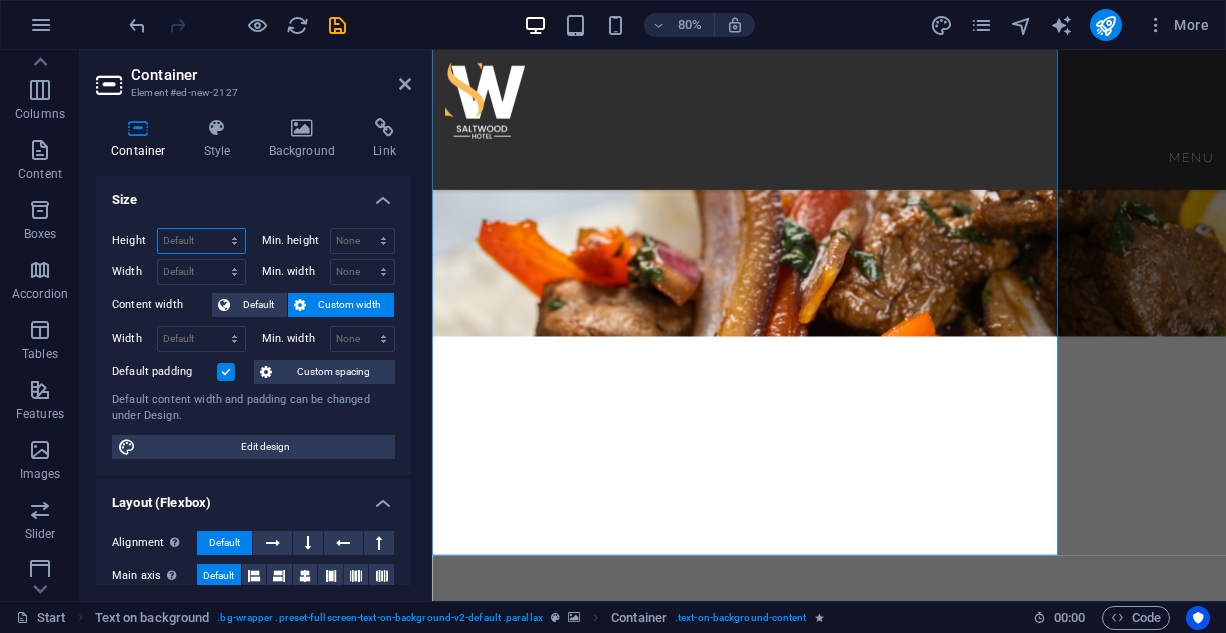 click on "Size Height Default px rem % vh vw Min. height None px rem % vh vw Width Default px rem % em vh vw Min. width None px rem % vh vw Content width Default Custom width Width Default px rem % em vh vw Min. width None px rem % vh vw Default padding Custom spacing Default content width and padding can be changed under Design. Edit design" at bounding box center (253, 325) 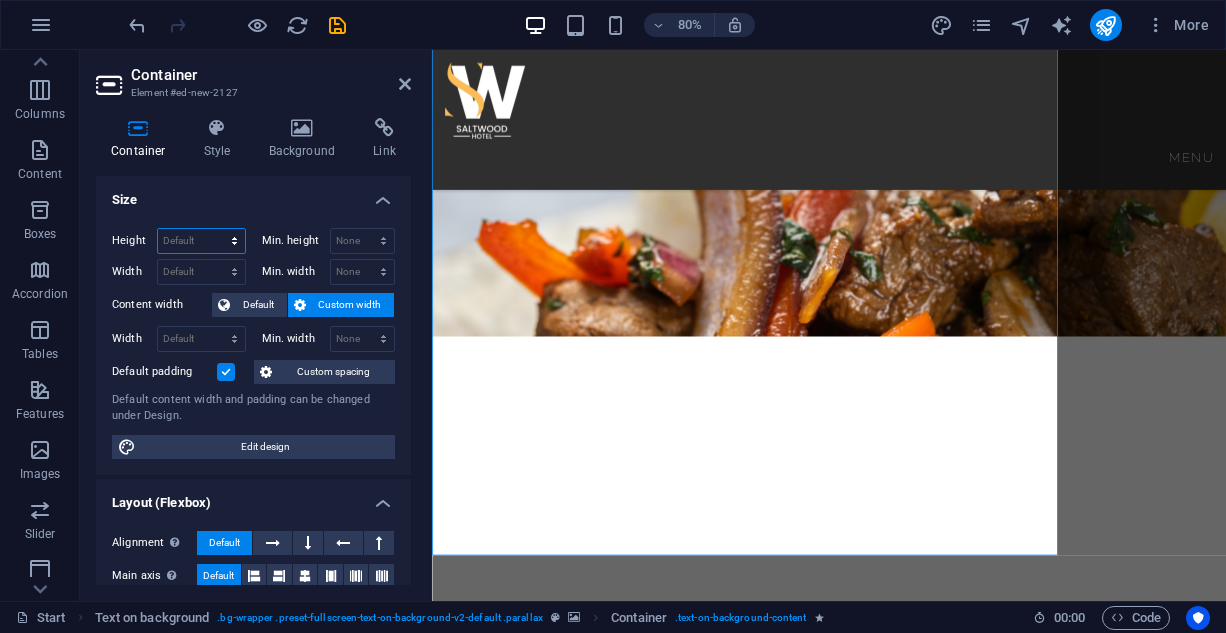 click on "Default px rem % vh vw" at bounding box center [201, 241] 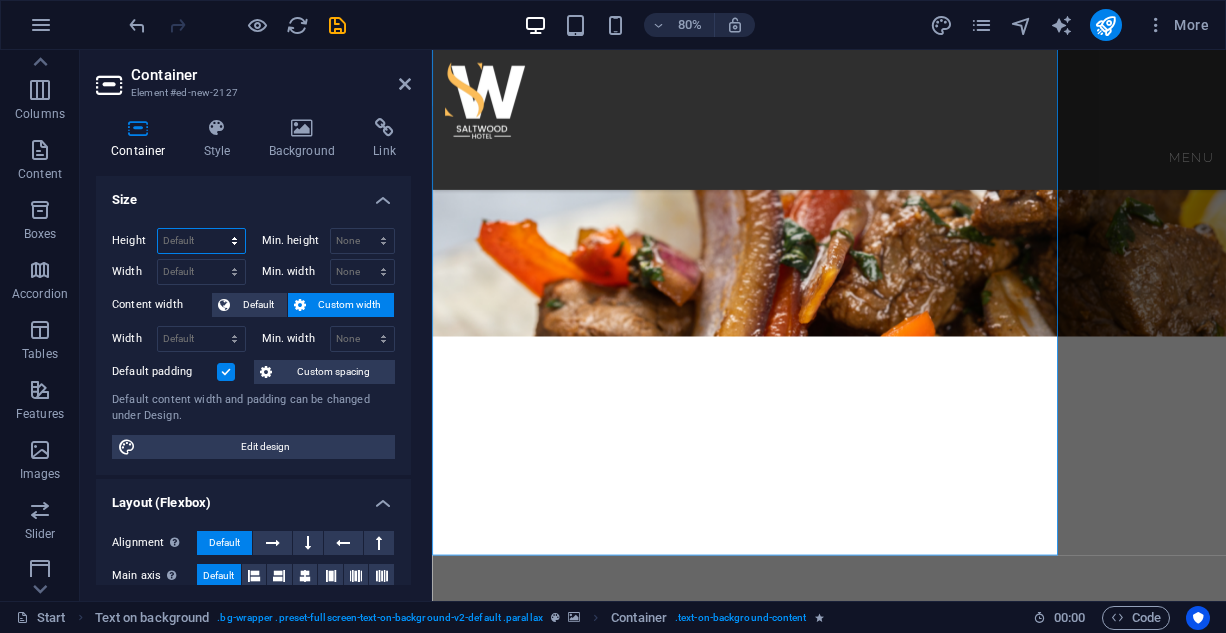 click on "Default px rem % vh vw" at bounding box center (201, 241) 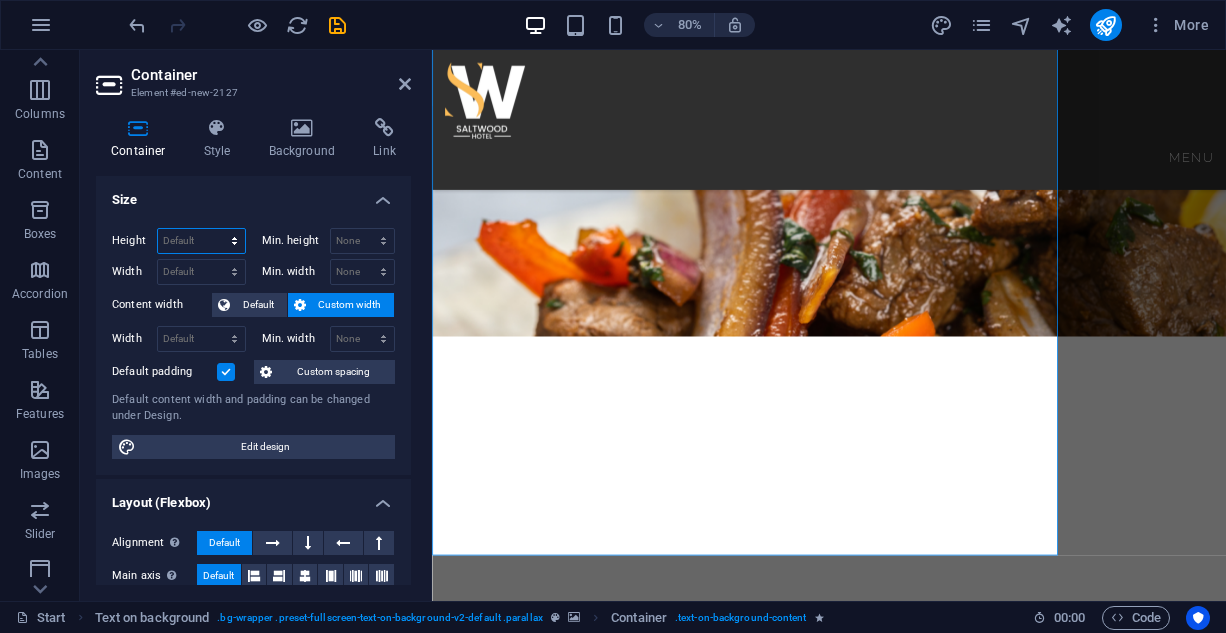 click on "Default px rem % vh vw" at bounding box center [201, 241] 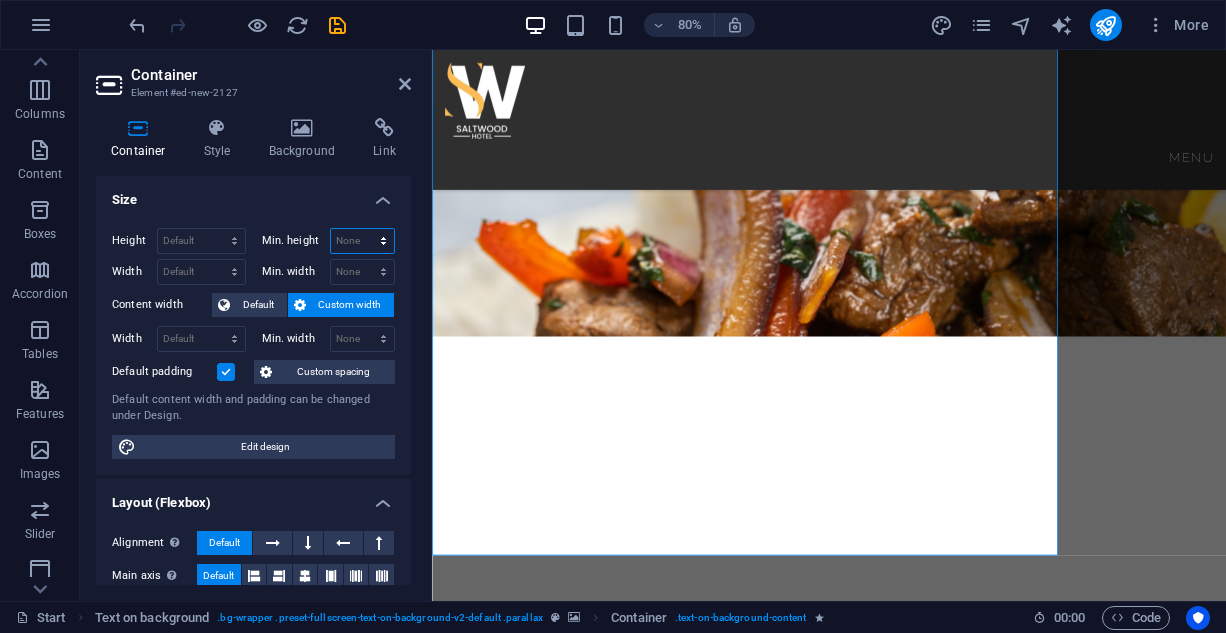 click on "None px rem % vh vw" at bounding box center [363, 241] 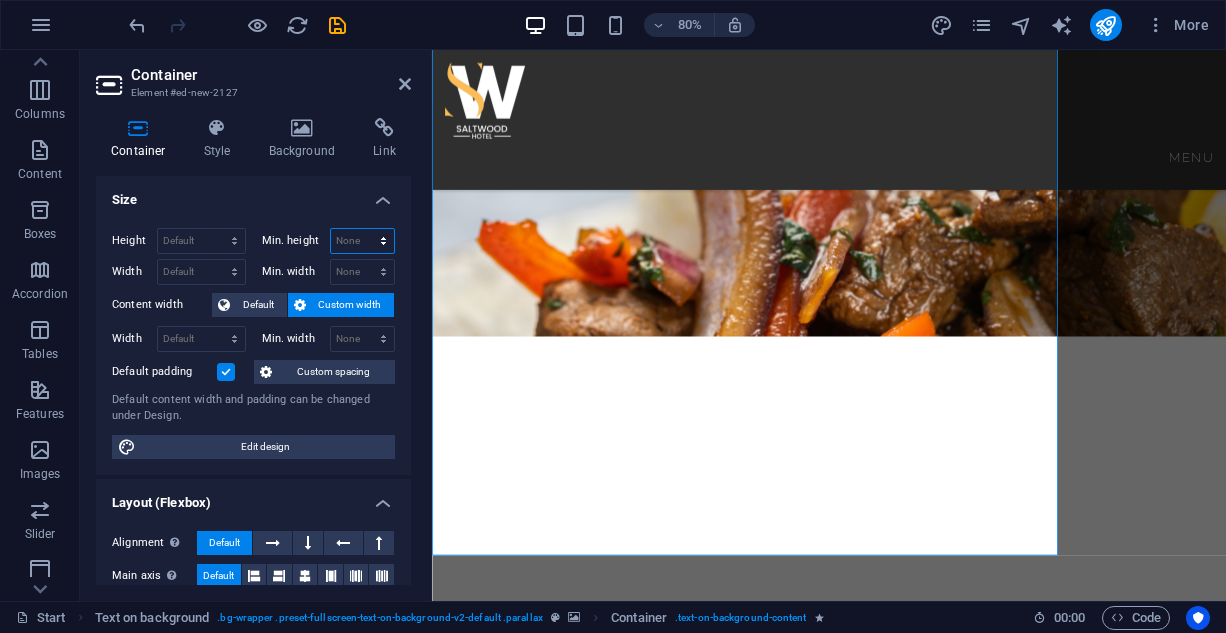 click on "None px rem % vh vw" at bounding box center [363, 241] 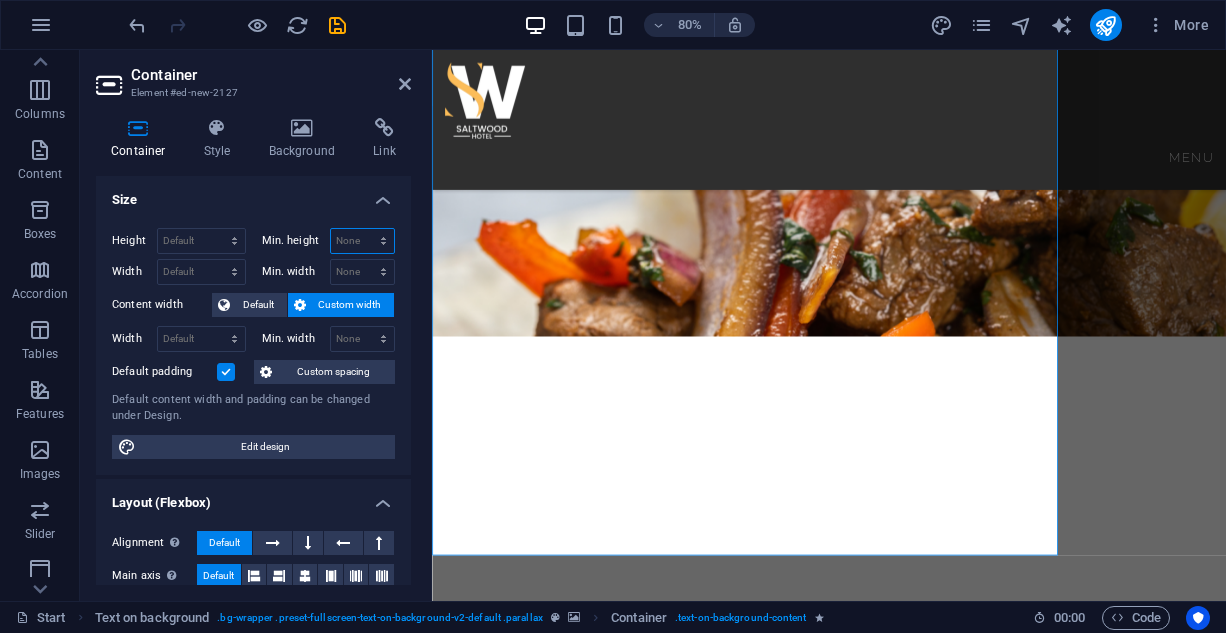 drag, startPoint x: 361, startPoint y: 233, endPoint x: 357, endPoint y: 179, distance: 54.147945 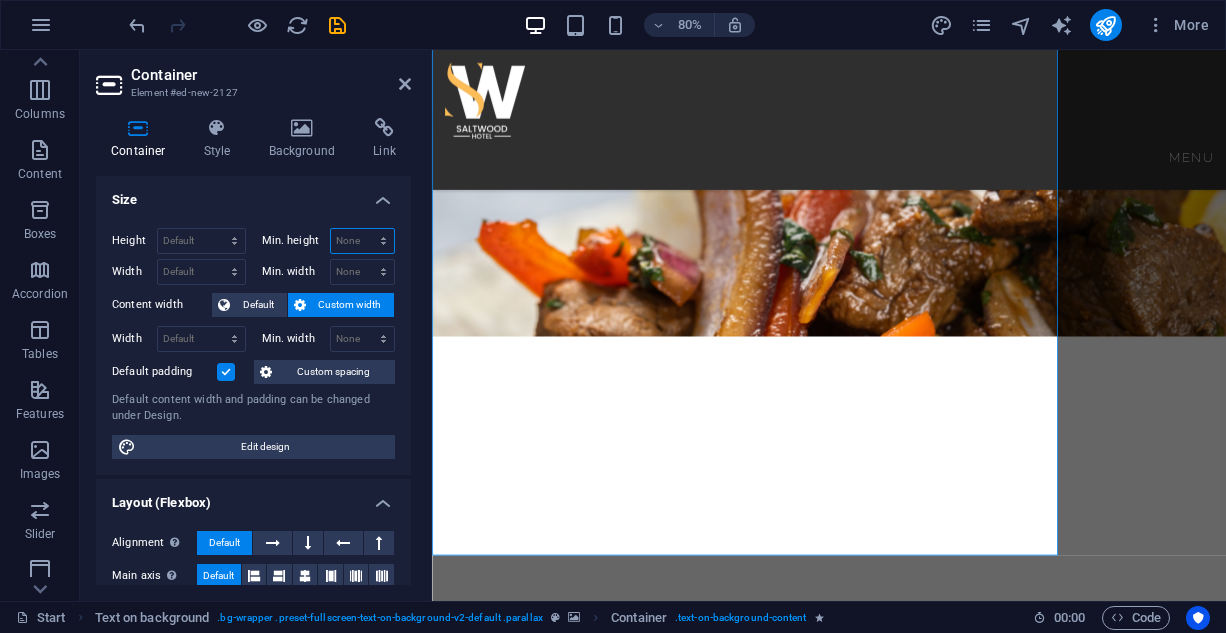 click on "Size Height Default px rem % vh vw Min. height None px rem % vh vw Width Default px rem % em vh vw Min. width None px rem % vh vw Content width Default Custom width Width Default px rem % em vh vw Min. width None px rem % vh vw Default padding Custom spacing Default content width and padding can be changed under Design. Edit design" at bounding box center [253, 325] 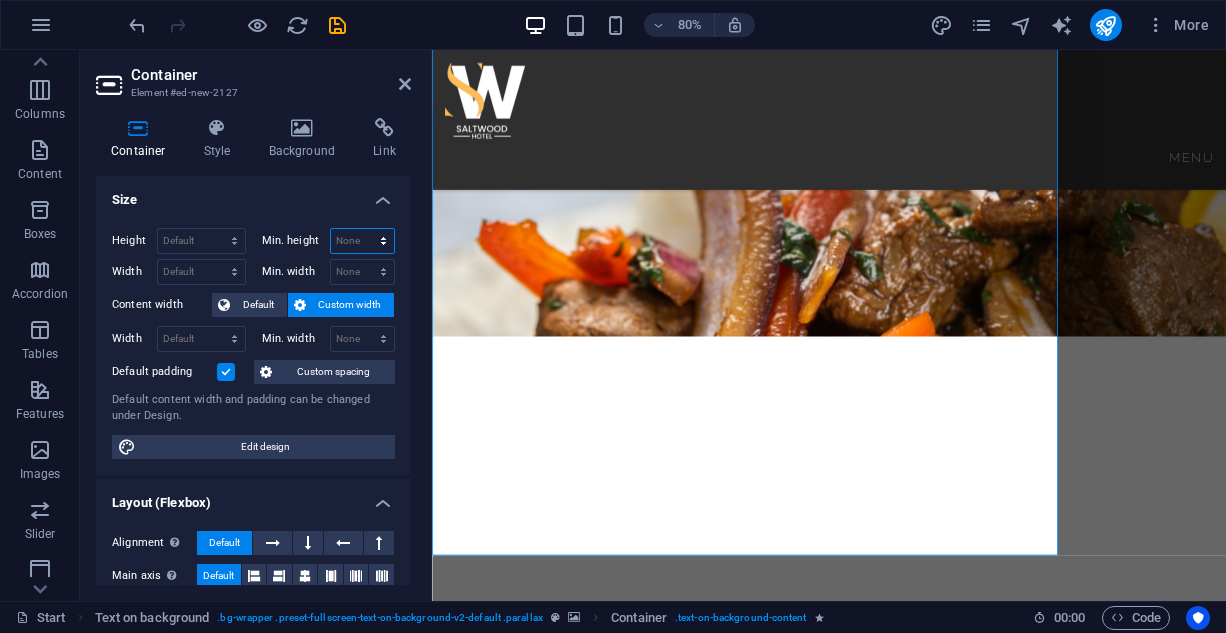 click on "None px rem % vh vw" at bounding box center [363, 241] 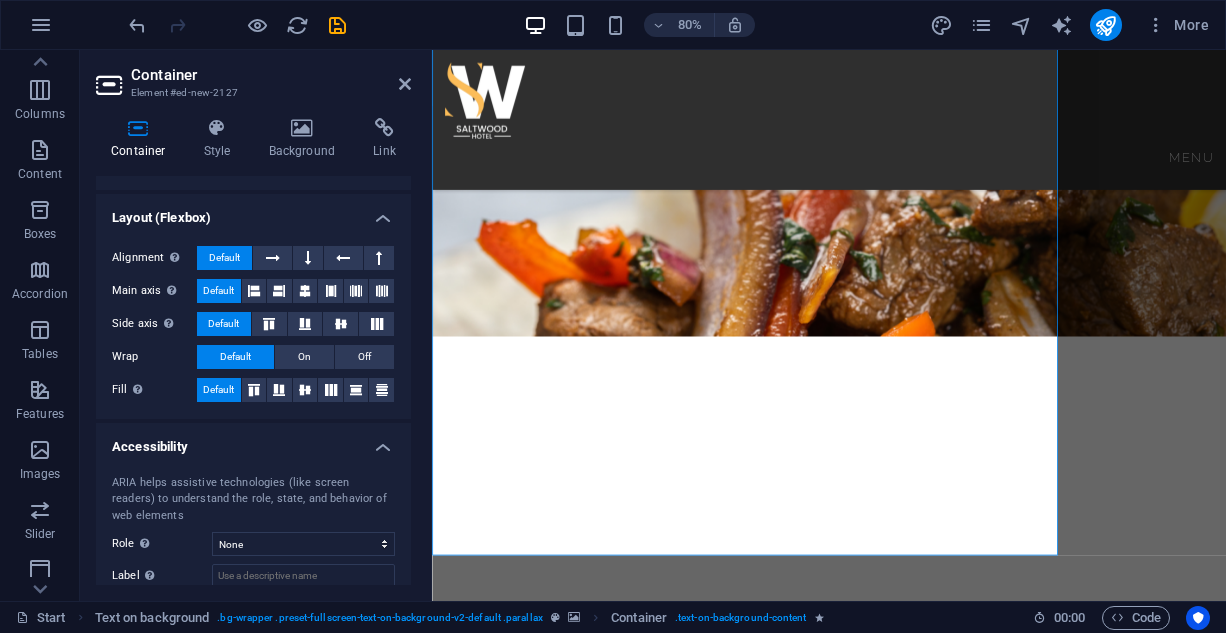 scroll, scrollTop: 300, scrollLeft: 0, axis: vertical 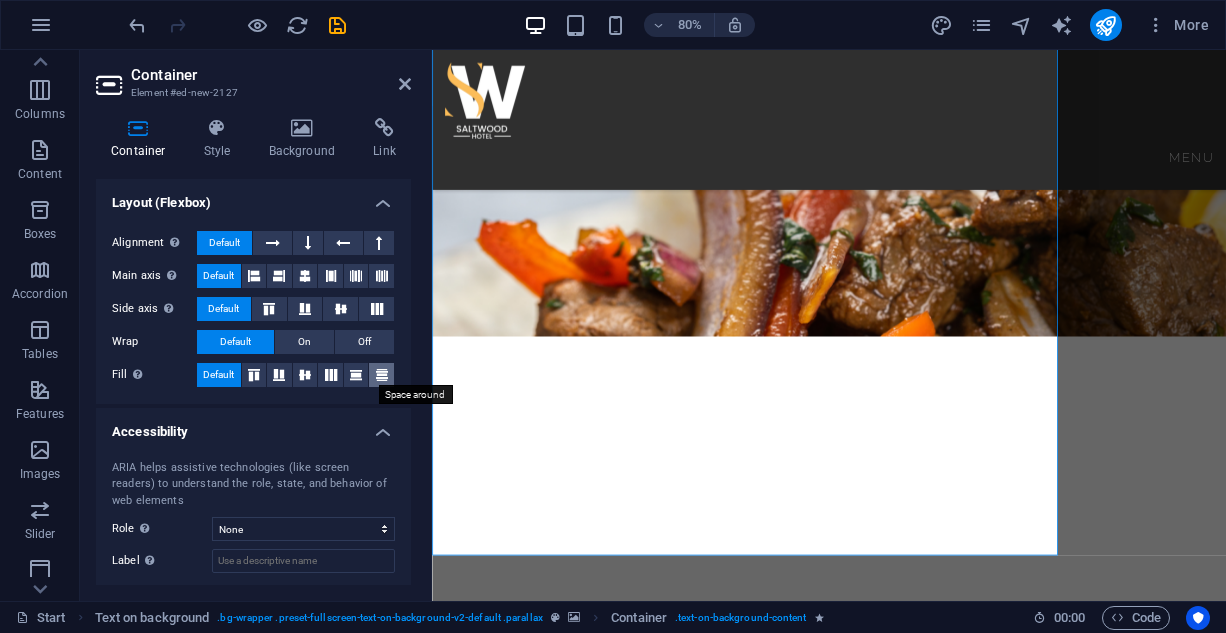 click at bounding box center (382, 375) 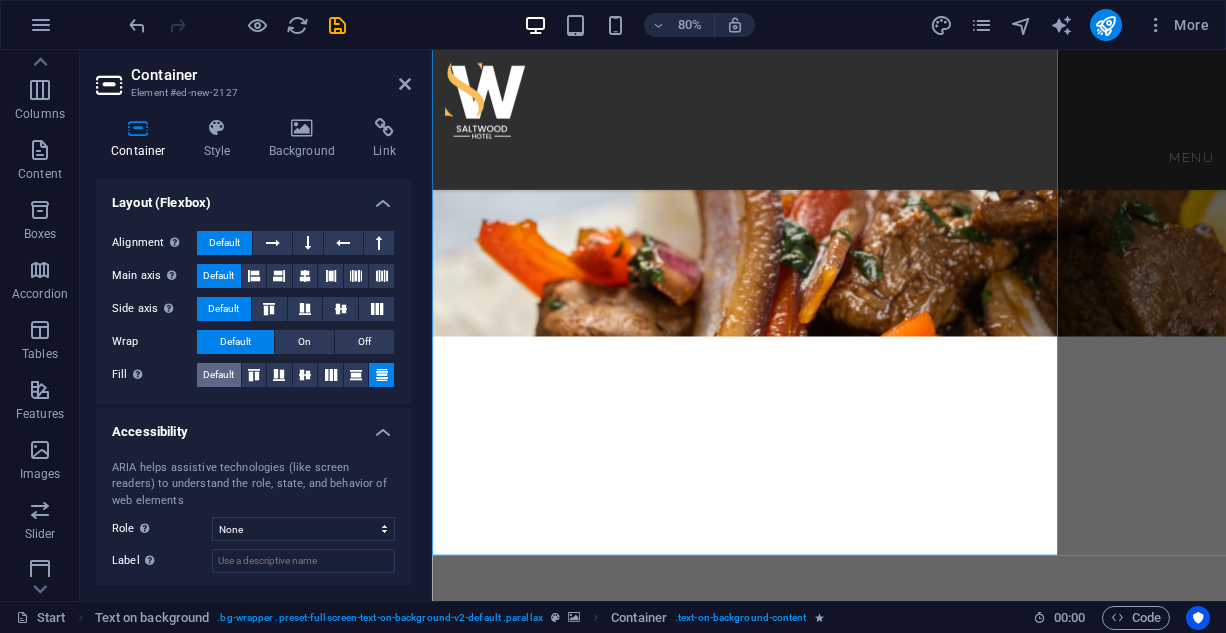 click on "Default" at bounding box center [218, 375] 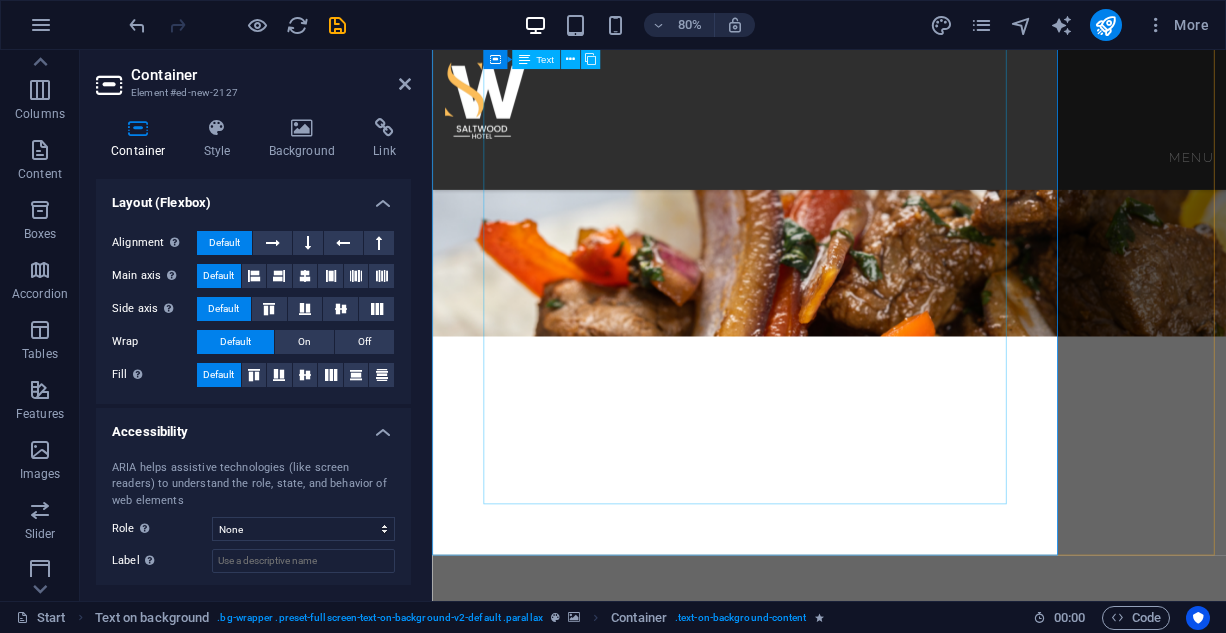 drag, startPoint x: 583, startPoint y: 449, endPoint x: 902, endPoint y: 367, distance: 329.3706 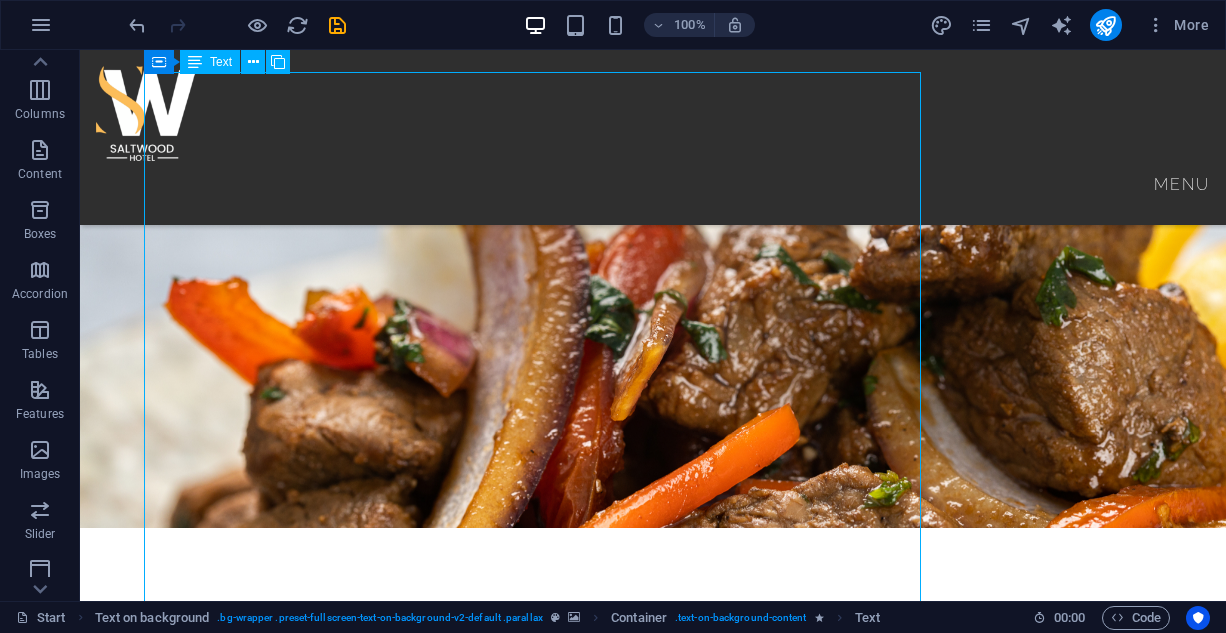 scroll, scrollTop: 935, scrollLeft: 0, axis: vertical 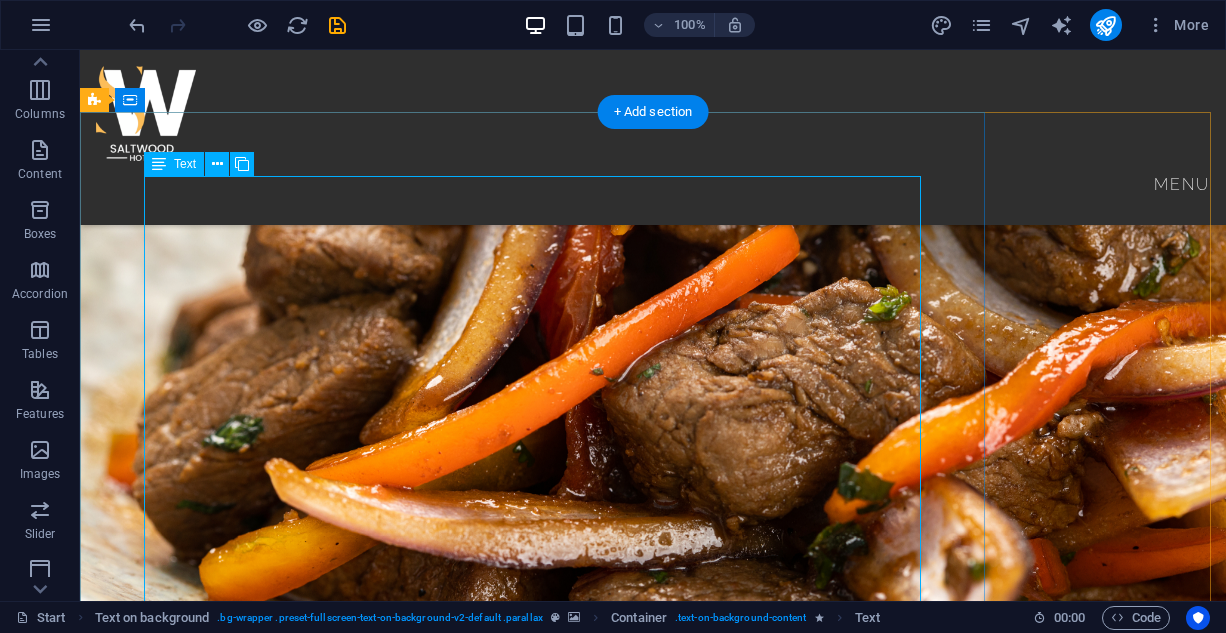 click on "BREAKFAST ENGLISH BREAKFAST: Bacon, sausages, egg, baked beans and mushrooms tomato                      14,200   AMERICAN BREAKFAST: Pancake, Bacon, Sausages, and Egg Potato.                                            14,200 NIGERIAN BREAKFAST: Dice tomato, bell pepper, egg, served with yam                                      9,400 Plantain , fried or boiled YAMARITA: MADE WITH Yam, Egg, and Tomato Sauce                                                                  9,100 STARTERS CHICKEN TAQUITOS: Shredded chicken mix with cheese                                                          8,900 SPRING ROLL: Varieties of veg and shredded chicken                                                    6,500 SAMOSA: Blended beef mix veg                                                                              7,200 MEAT BALLS:" at bounding box center (653, 2255) 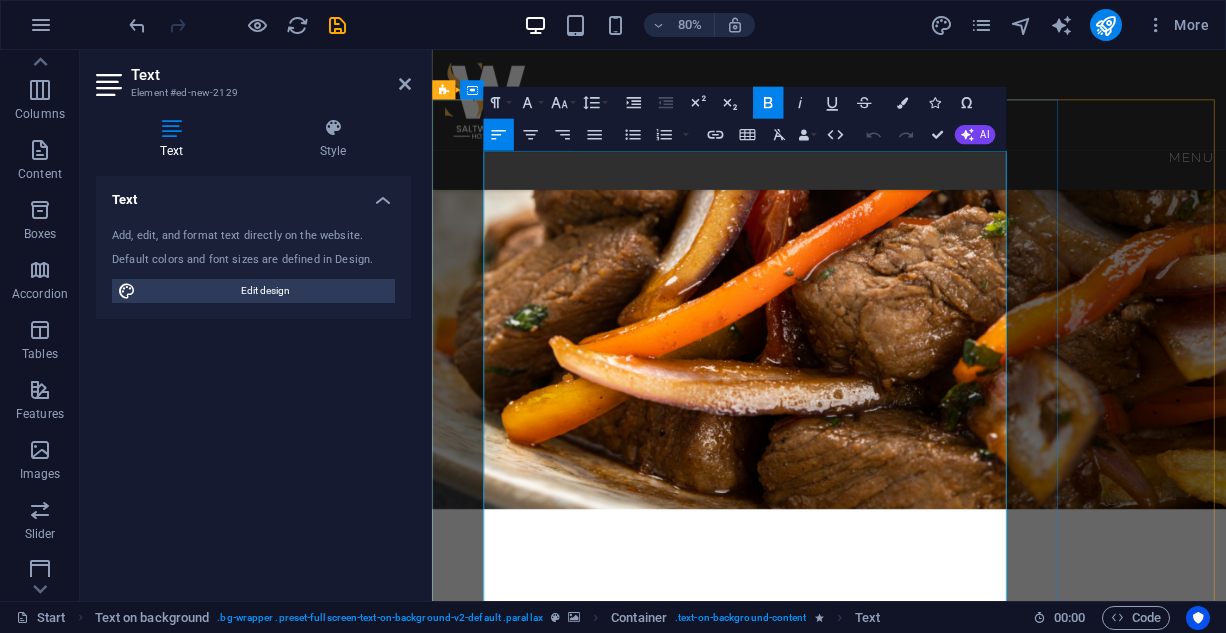 scroll, scrollTop: 1073, scrollLeft: 0, axis: vertical 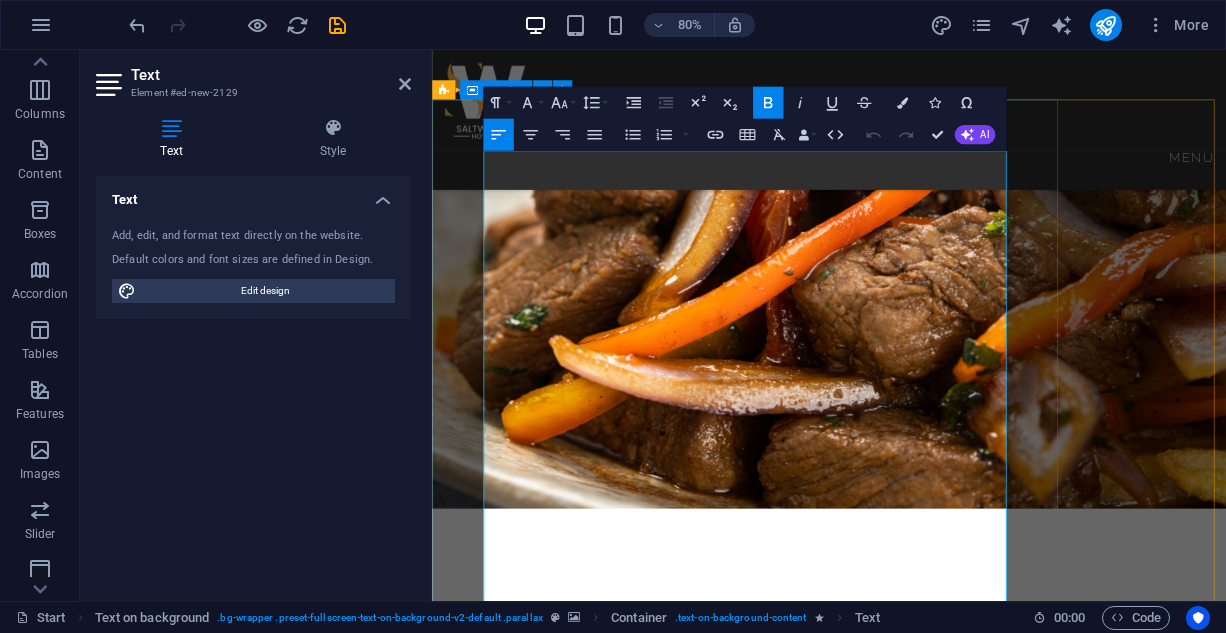 click on "BREAKFAST ENGLISH BREAKFAST: Bacon, sausages, egg, baked beans and mushrooms tomato                      14,200   AMERICAN BREAKFAST: Pancake, Bacon, Sausages, and Egg Potato.                                            14,200 NIGERIAN BREAKFAST: Dice tomato, bell pepper, egg, served with yam                                      9,400 Plantain , fried or boiled YAMARITA: MADE WITH Yam, Egg, and Tomato Sauce                                                                  9,100 STARTERS CHICKEN TAQUITOS: Shredded chicken mix with cheese                                                          8,900 SPRING ROLL: Varieties of veg and shredded chicken                                                    6,500 SAMOSA: Blended beef mix veg                                                                              7,200 MEAT BALLS:" at bounding box center [928, 2019] 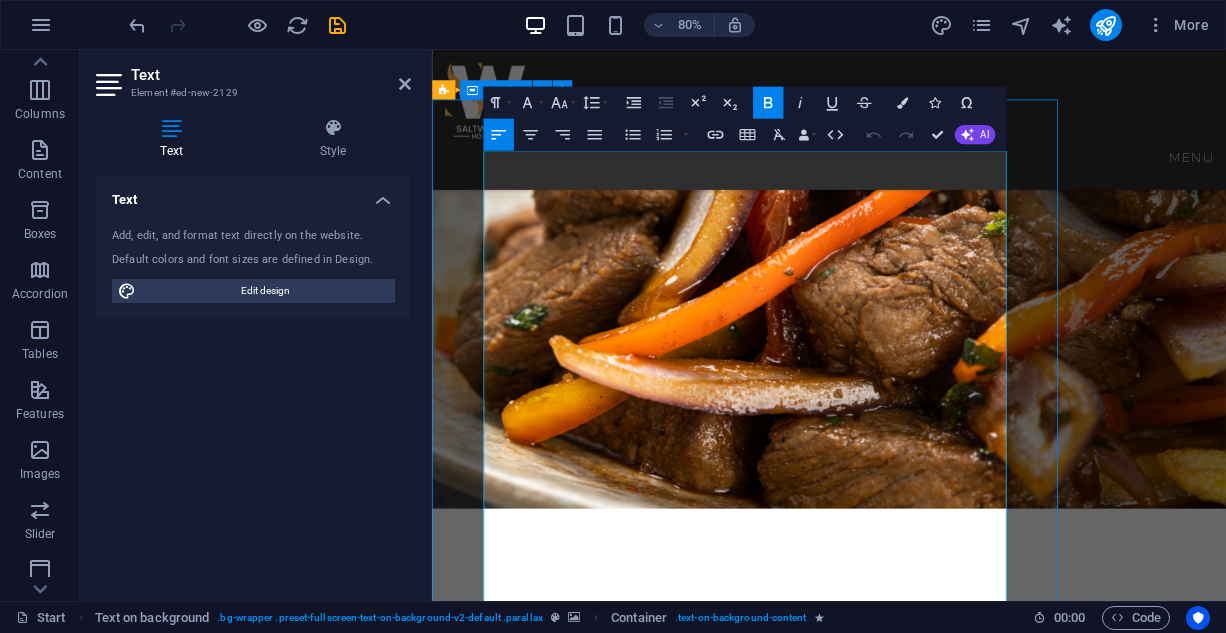 click on "BREAKFAST ENGLISH BREAKFAST: Bacon, sausages, egg, baked beans and mushrooms tomato                      14,200   AMERICAN BREAKFAST: Pancake, Bacon, Sausages, and Egg Potato.                                            14,200 NIGERIAN BREAKFAST: Dice tomato, bell pepper, egg, served with yam                                      9,400 Plantain , fried or boiled YAMARITA: MADE WITH Yam, Egg, and Tomato Sauce                                                                  9,100 STARTERS CHICKEN TAQUITOS: Shredded chicken mix with cheese                                                          8,900 SPRING ROLL: Varieties of veg and shredded chicken                                                    6,500 SAMOSA: Blended beef mix veg                                                                              7,200 MEAT BALLS:" at bounding box center [928, 2019] 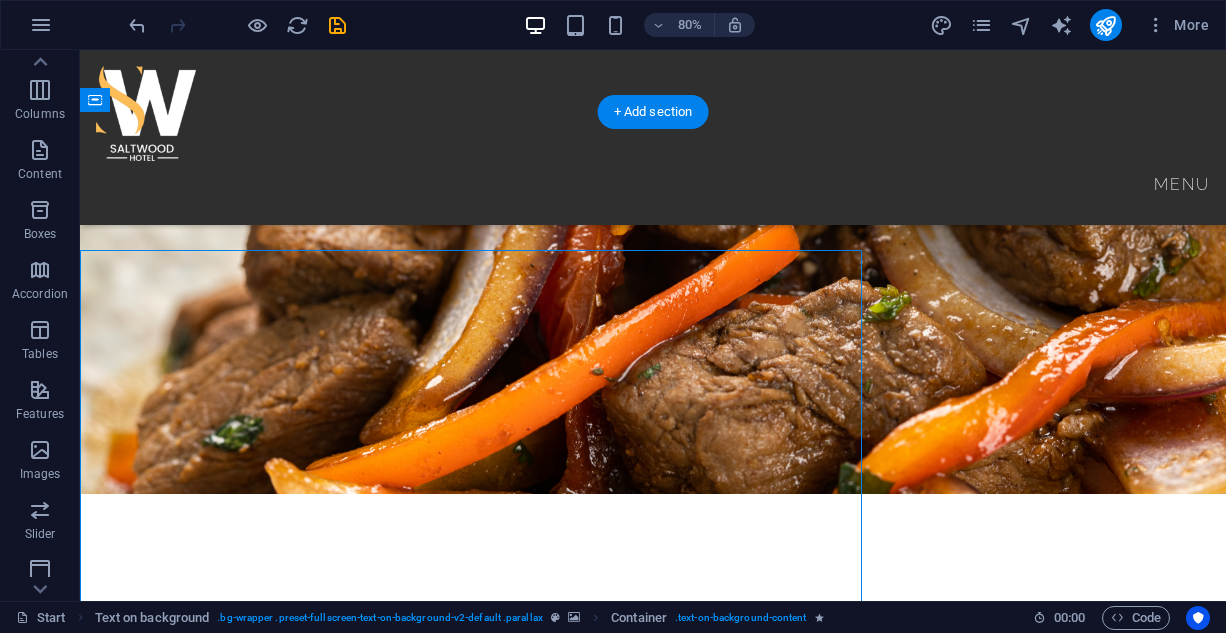 scroll, scrollTop: 935, scrollLeft: 0, axis: vertical 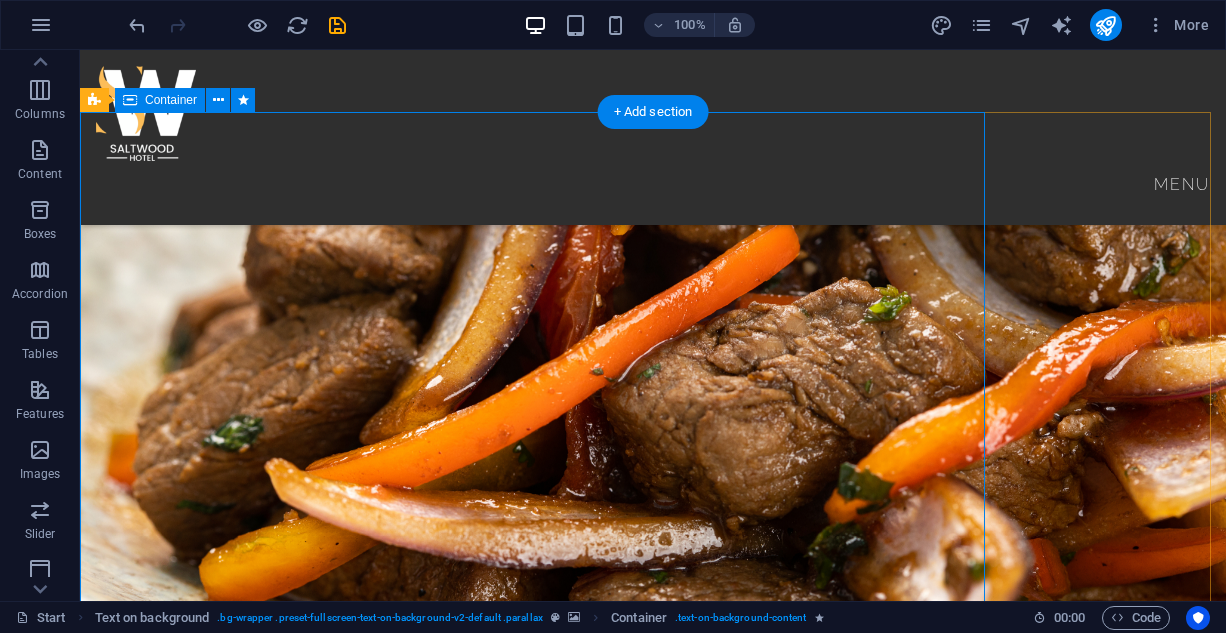 click on "BREAKFAST ENGLISH BREAKFAST: Bacon, sausages, egg, baked beans and mushrooms tomato                      14,200   AMERICAN BREAKFAST: Pancake, Bacon, Sausages, and Egg Potato.                                            14,200 NIGERIAN BREAKFAST: Dice tomato, bell pepper, egg, served with yam                                      9,400 Plantain , fried or boiled YAMARITA: MADE WITH Yam, Egg, and Tomato Sauce                                                                  9,100 STARTERS CHICKEN TAQUITOS: Shredded chicken mix with cheese                                                          8,900 SPRING ROLL: Varieties of veg and shredded chicken                                                    6,500 SAMOSA: Blended beef mix veg                                                                              7,200 MEAT BALLS:" at bounding box center (653, 2255) 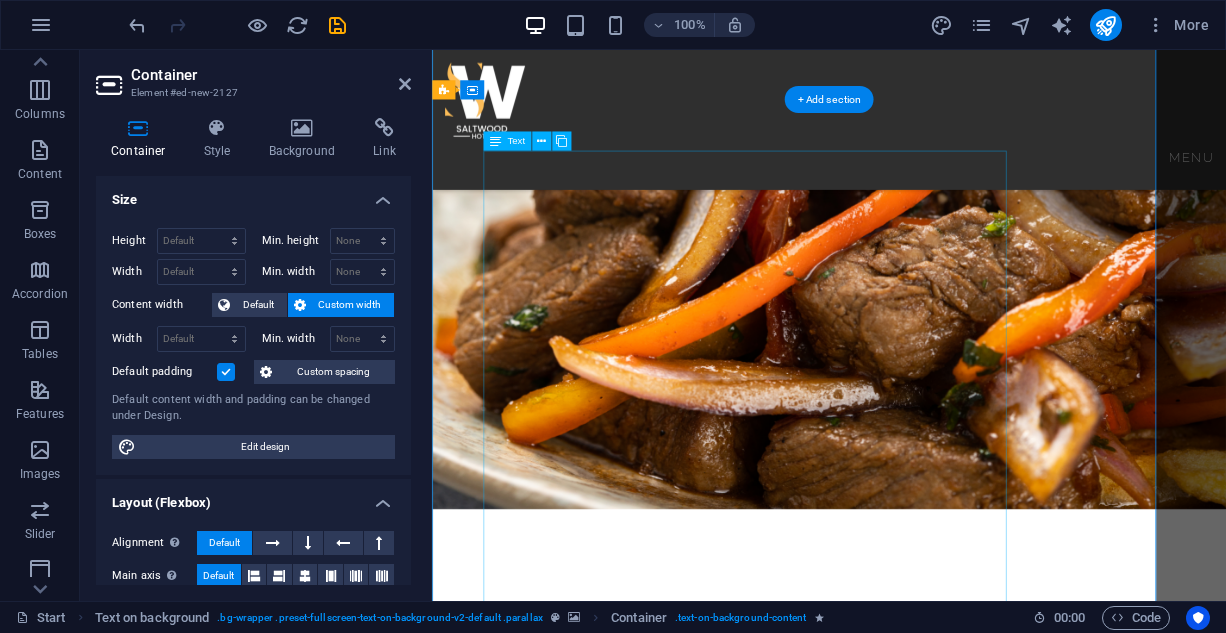 scroll, scrollTop: 1073, scrollLeft: 0, axis: vertical 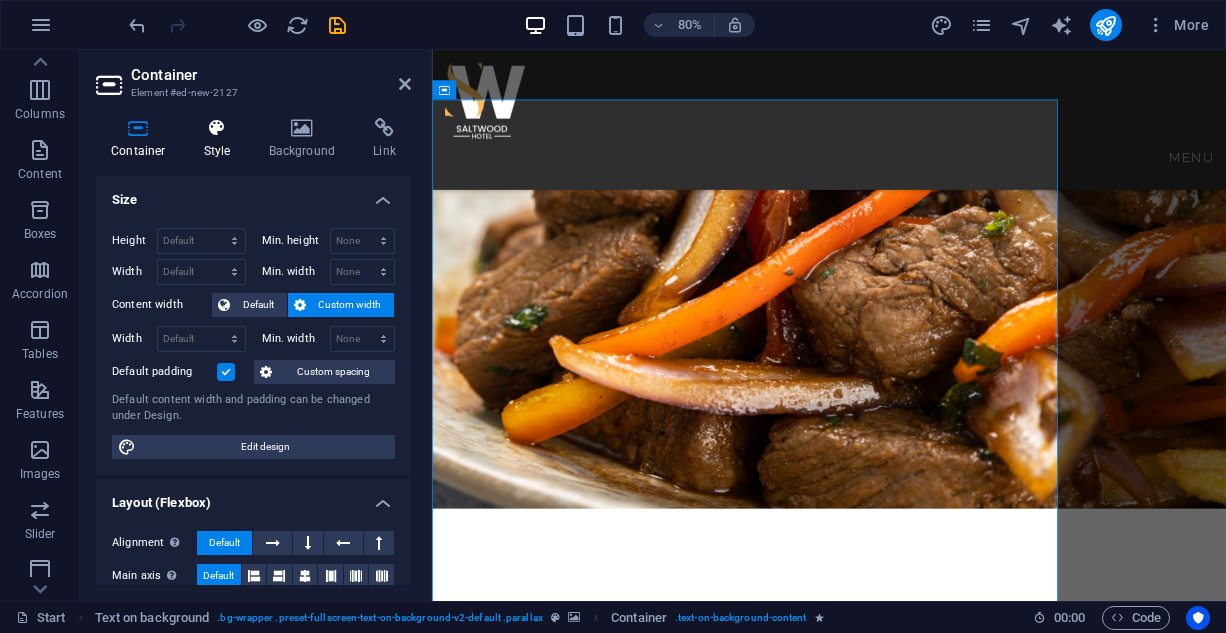 click on "Style" at bounding box center (221, 139) 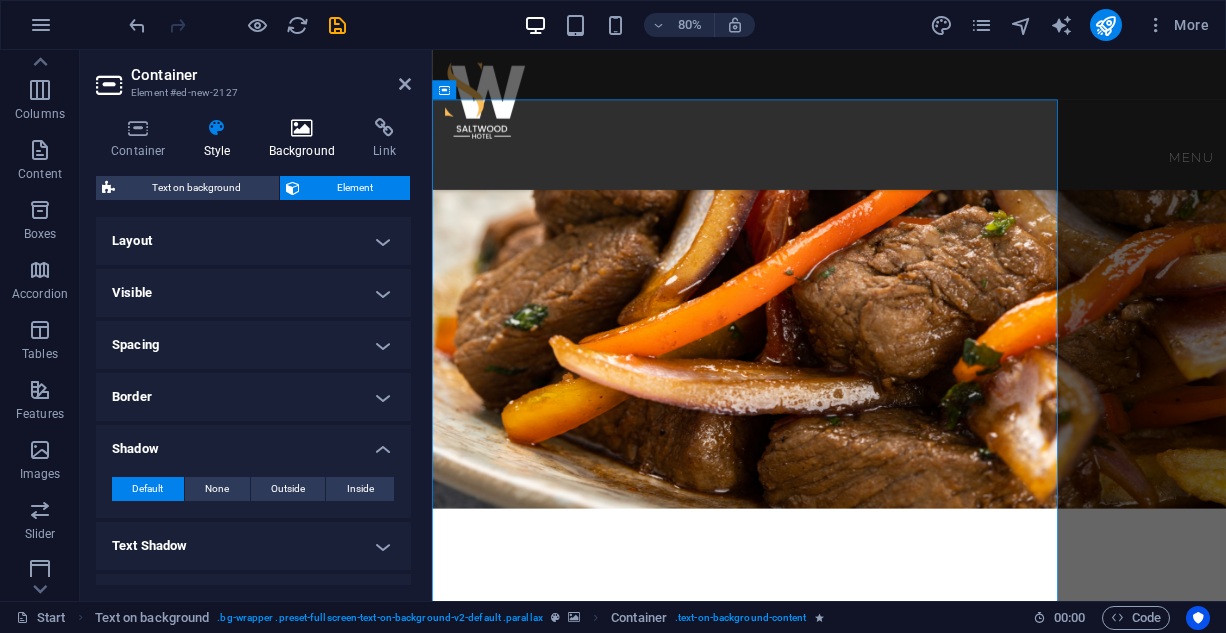 click at bounding box center [302, 128] 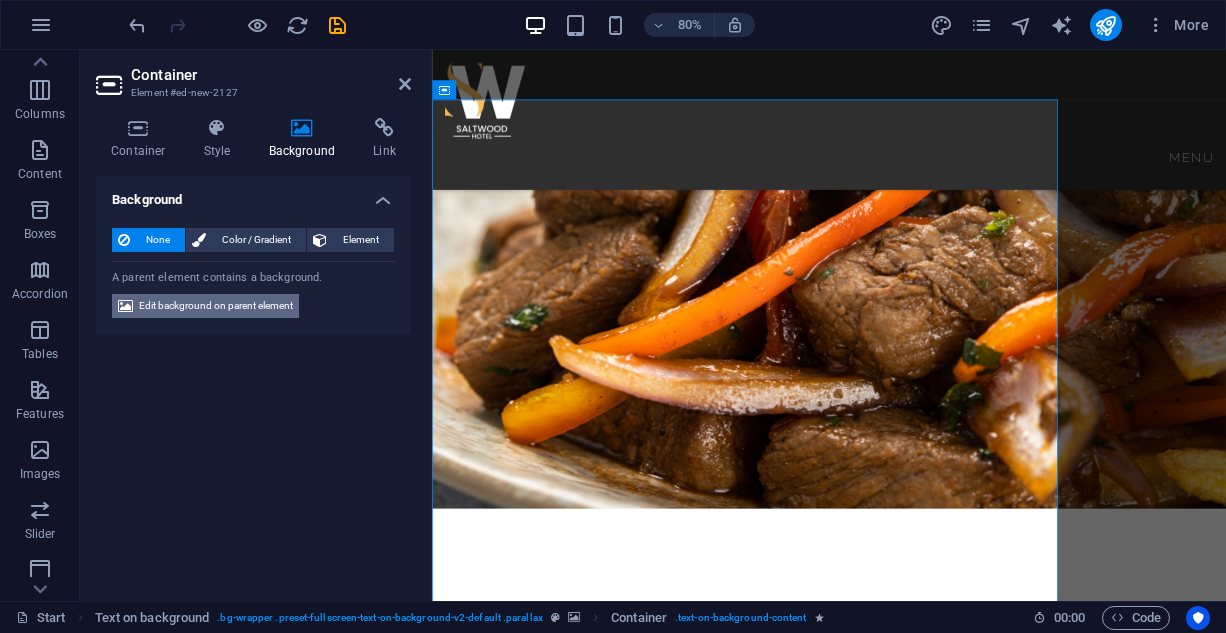 click on "Edit background on parent element" at bounding box center (216, 306) 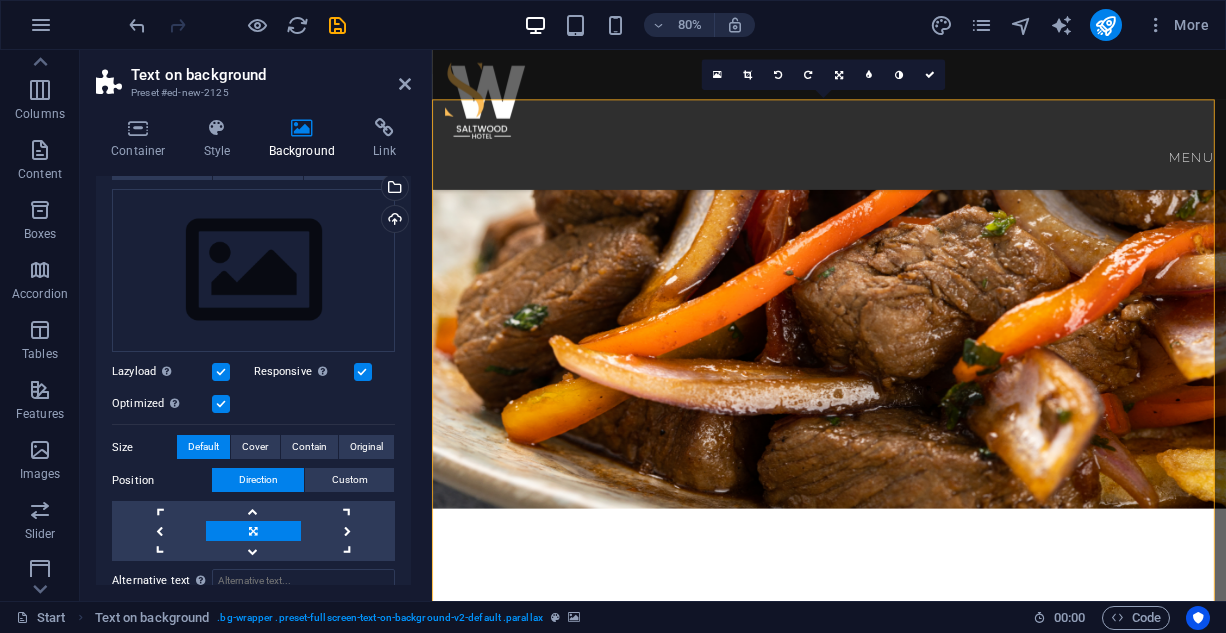 scroll, scrollTop: 0, scrollLeft: 0, axis: both 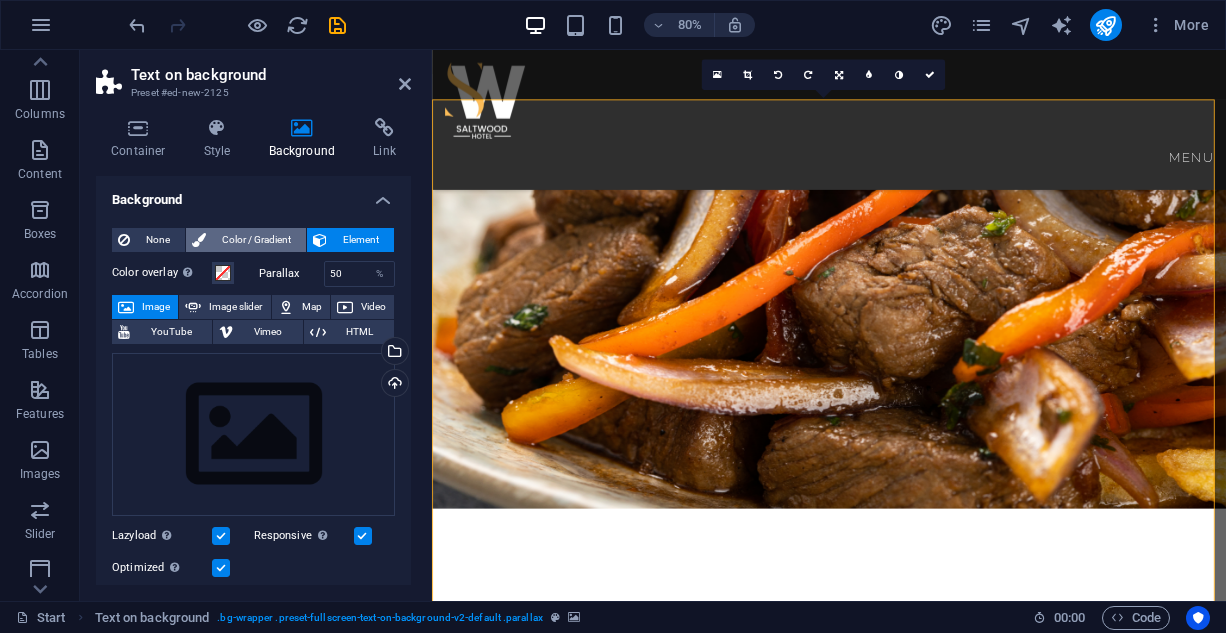 click on "Color / Gradient" at bounding box center [256, 240] 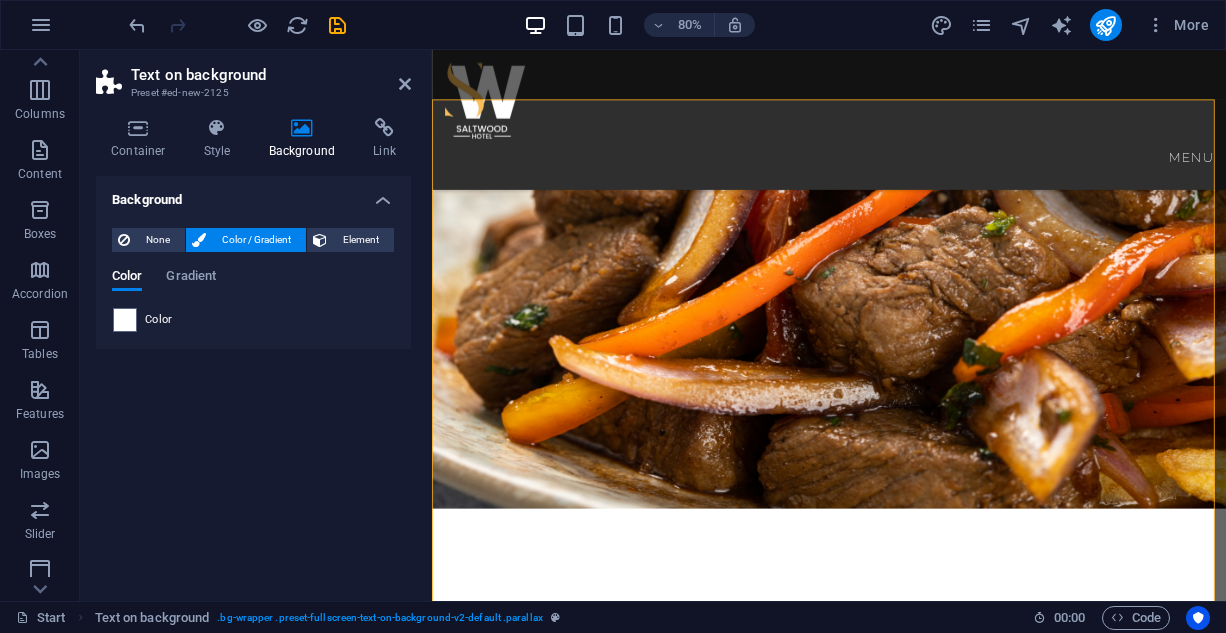click on "None Color / Gradient Element Stretch background to full-width Color overlay Places an overlay over the background to colorize it Parallax 50 % Image Image slider Map Video YouTube Vimeo HTML Drag files here, click to choose files or select files from Files or our free stock photos & videos Select files from the file manager, stock photos, or upload file(s) Upload Lazyload Loading images after the page loads improves page speed. Responsive Automatically load retina image and smartphone optimized sizes. Optimized Images are compressed to improve page speed. Size Default Cover Contain Original Repeat Default Position Direction Custom X offset 50 px rem % vh vw Y offset 50 px rem % vh vw Alternative text The alternative text is used by devices that cannot display images (e.g. image search engines) and should be added to every image to improve website accessibility. Image caption Paragraph Format Normal Heading 1 Heading 2 Heading 3 Heading 4 Heading 5 Heading 6 Code Font Family Arial Georgia Impact Tahoma Lato 8" at bounding box center (253, 280) 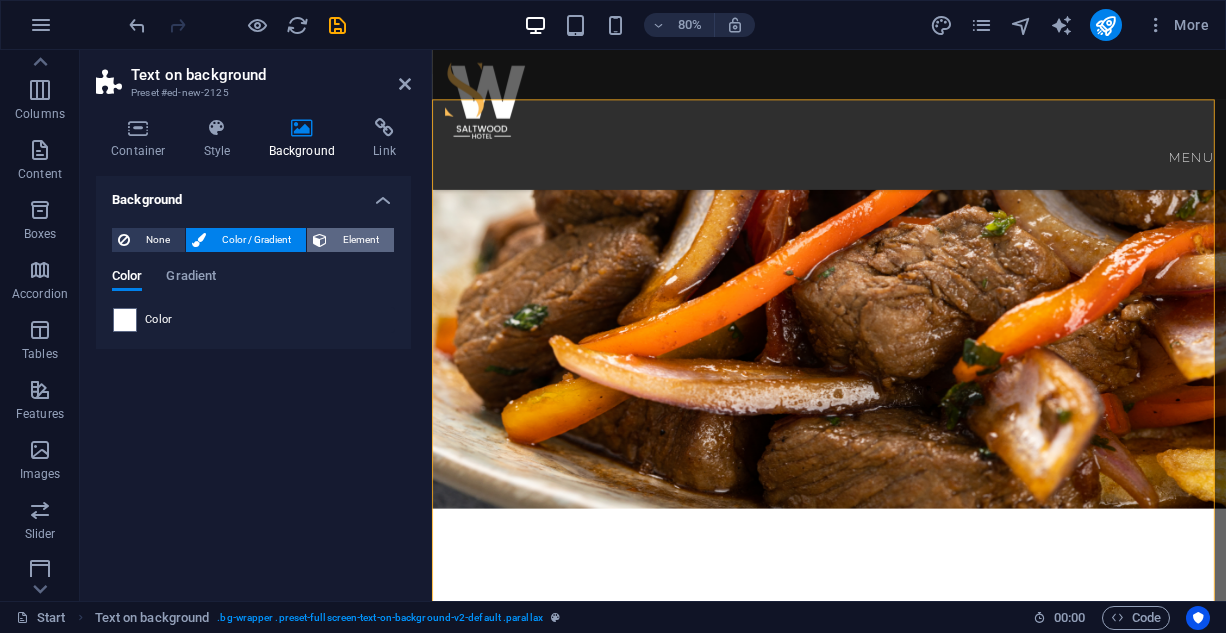 click on "Element" at bounding box center (360, 240) 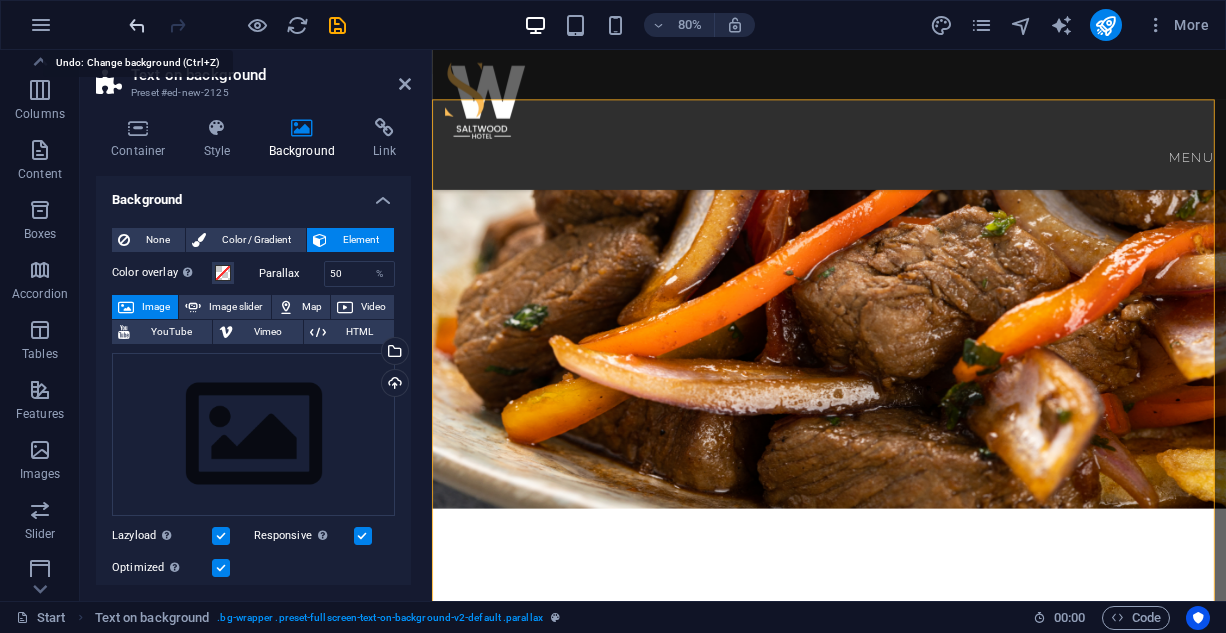 click at bounding box center (137, 25) 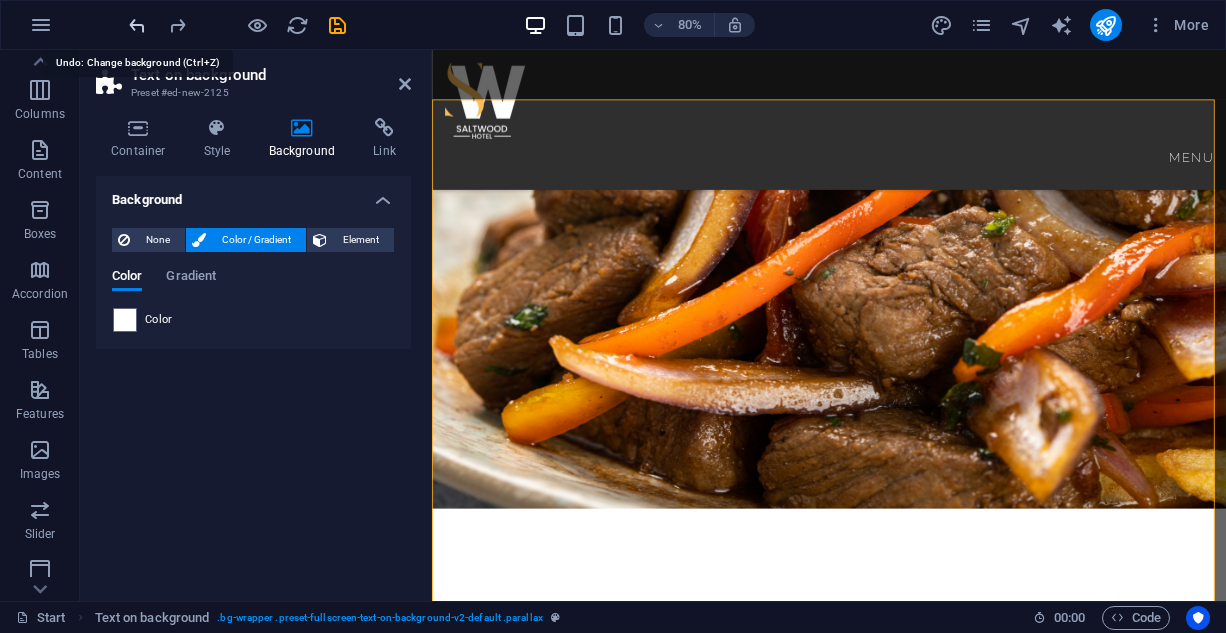 click at bounding box center (137, 25) 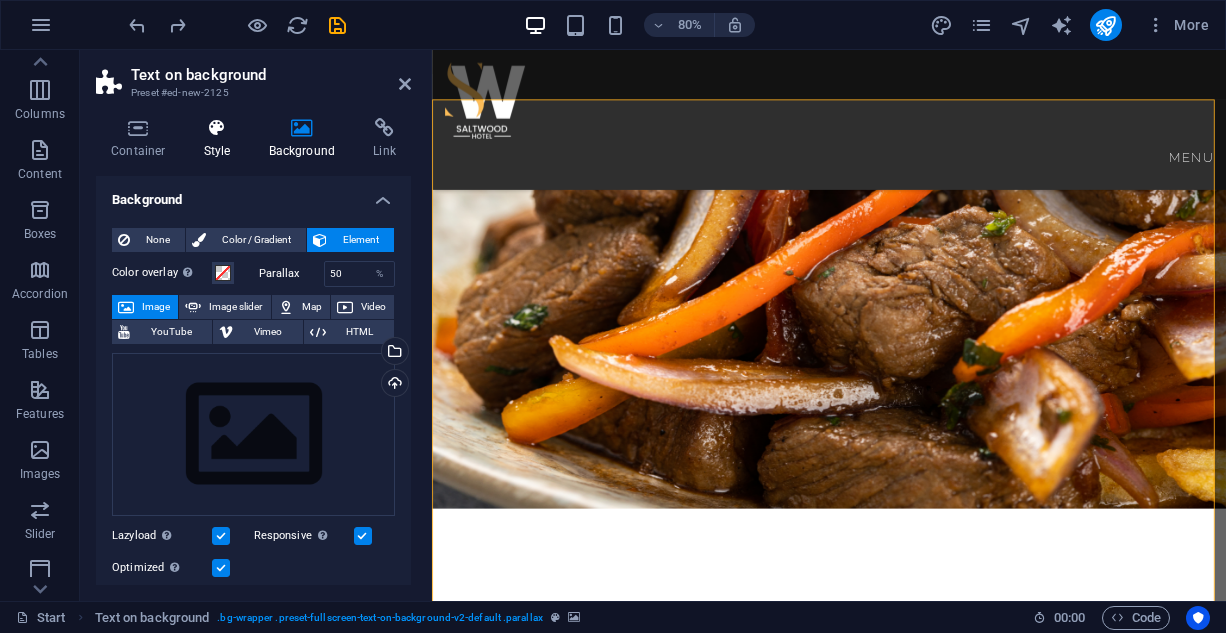 click on "Style" at bounding box center [221, 139] 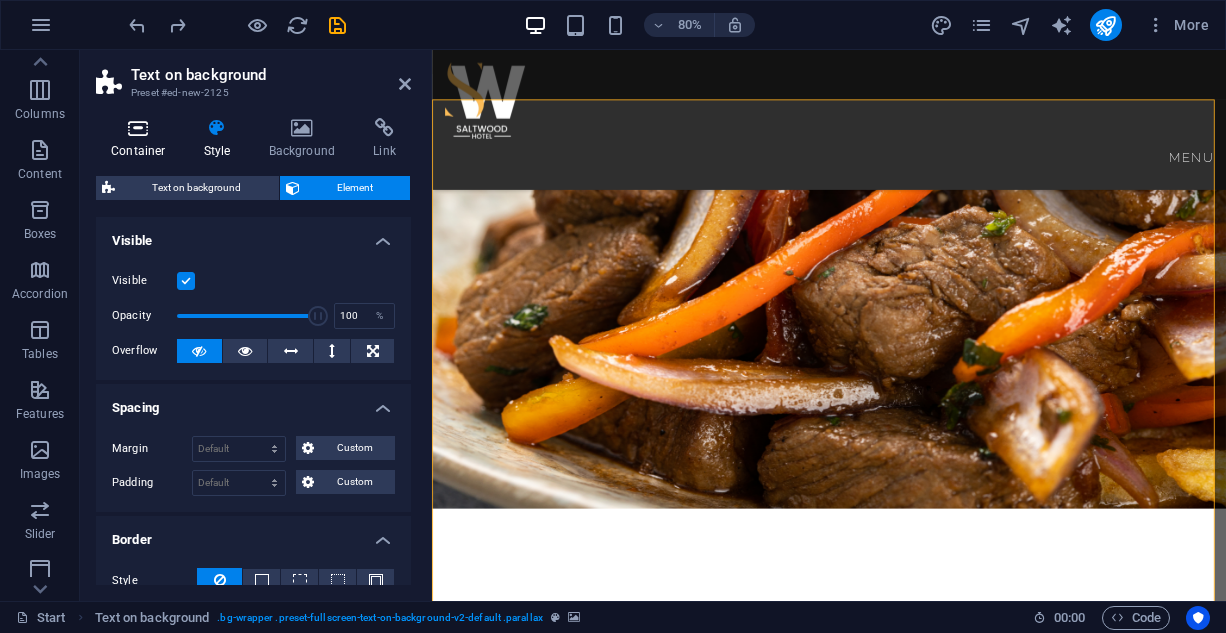click at bounding box center (138, 128) 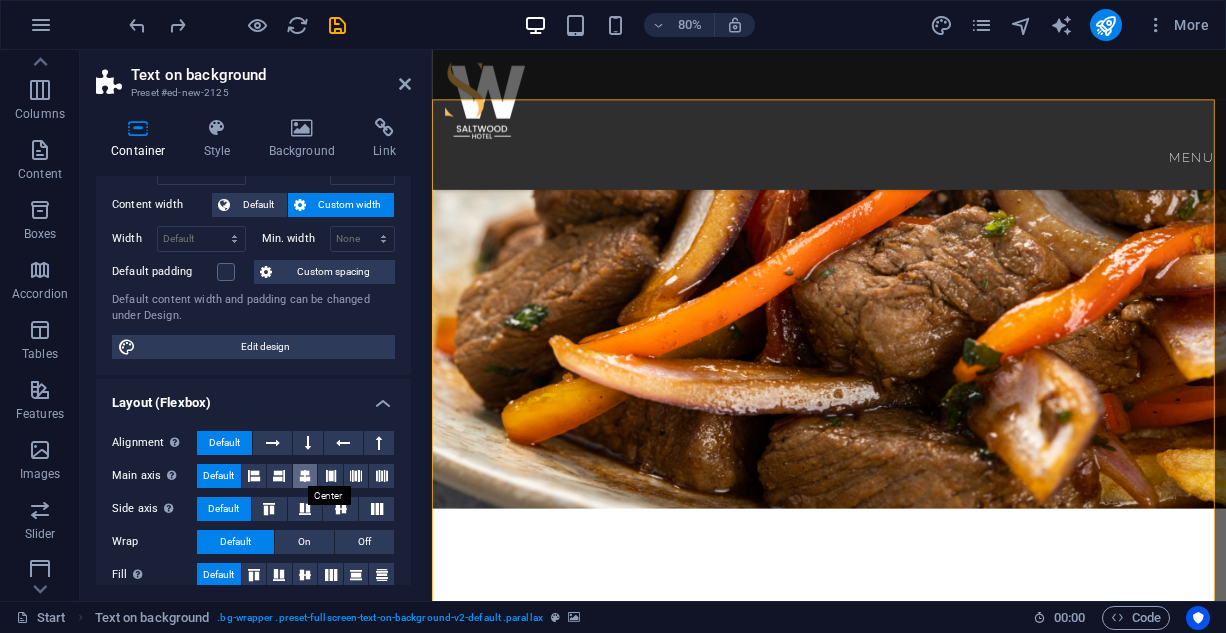 scroll, scrollTop: 200, scrollLeft: 0, axis: vertical 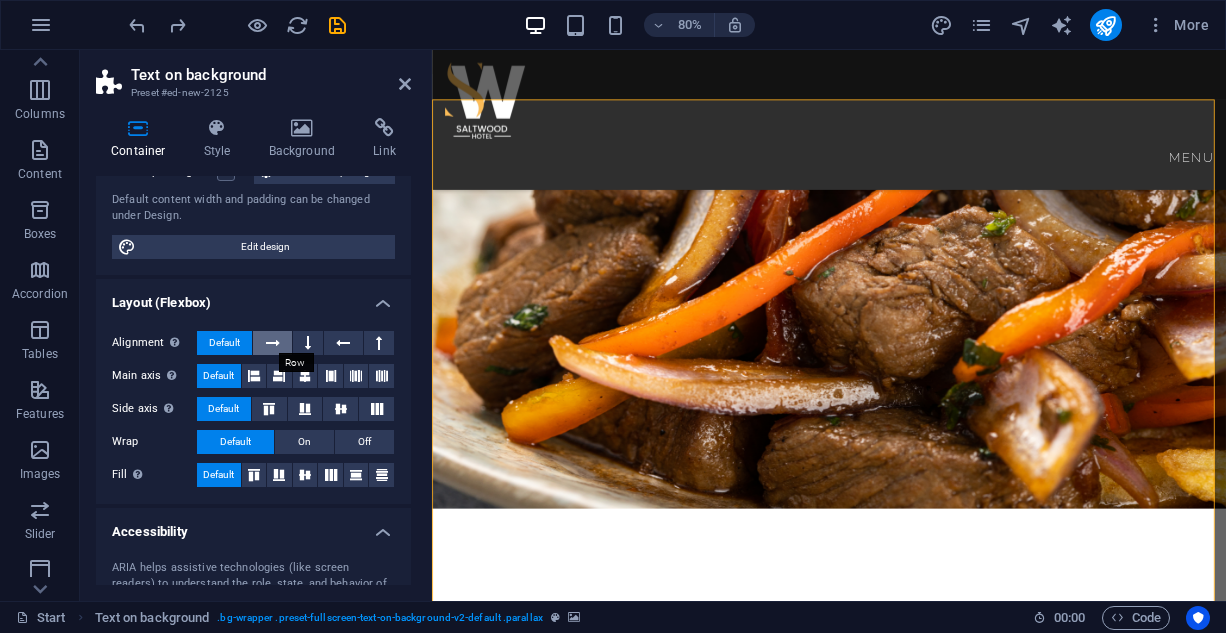 click at bounding box center (273, 343) 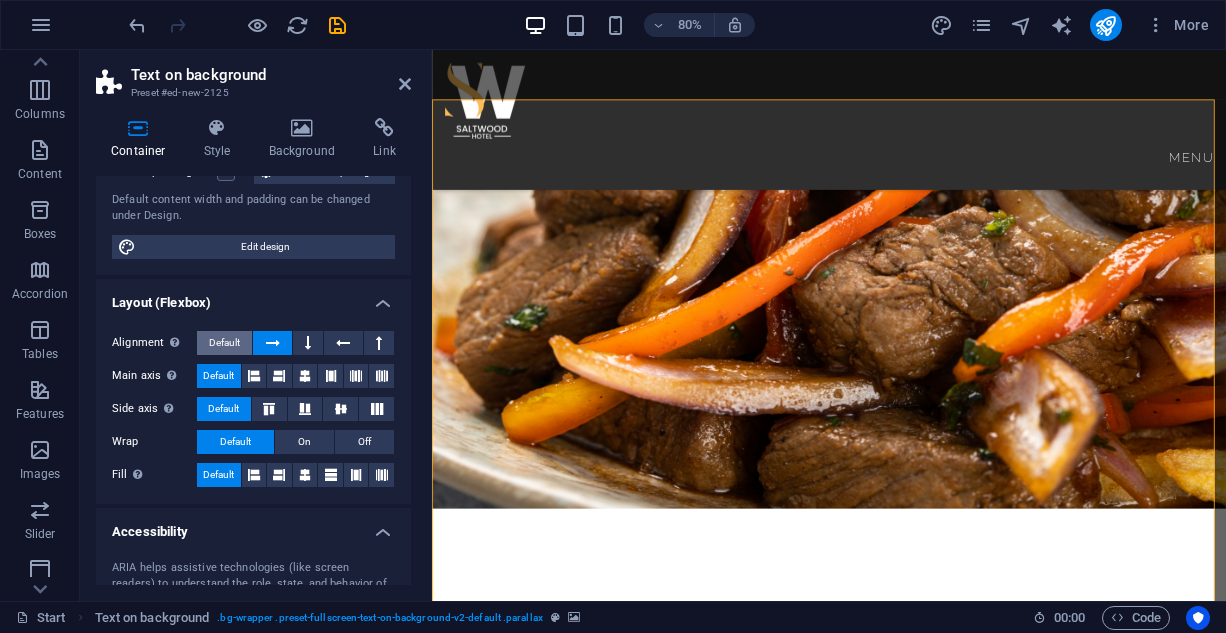 click on "Default" at bounding box center (224, 343) 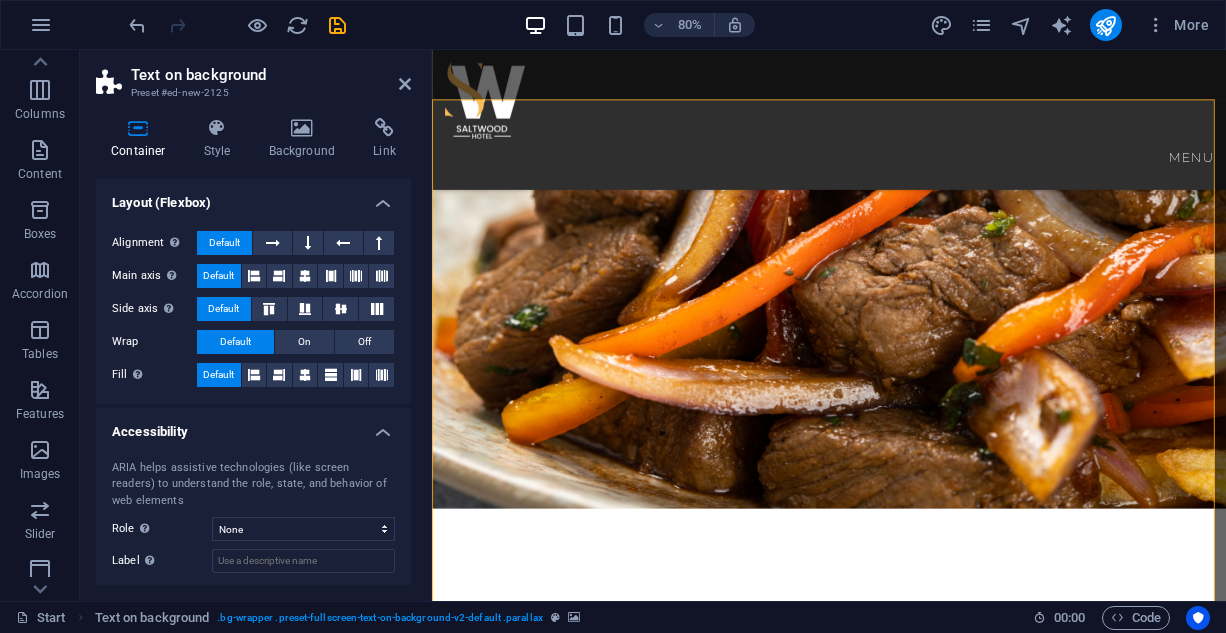 scroll, scrollTop: 397, scrollLeft: 0, axis: vertical 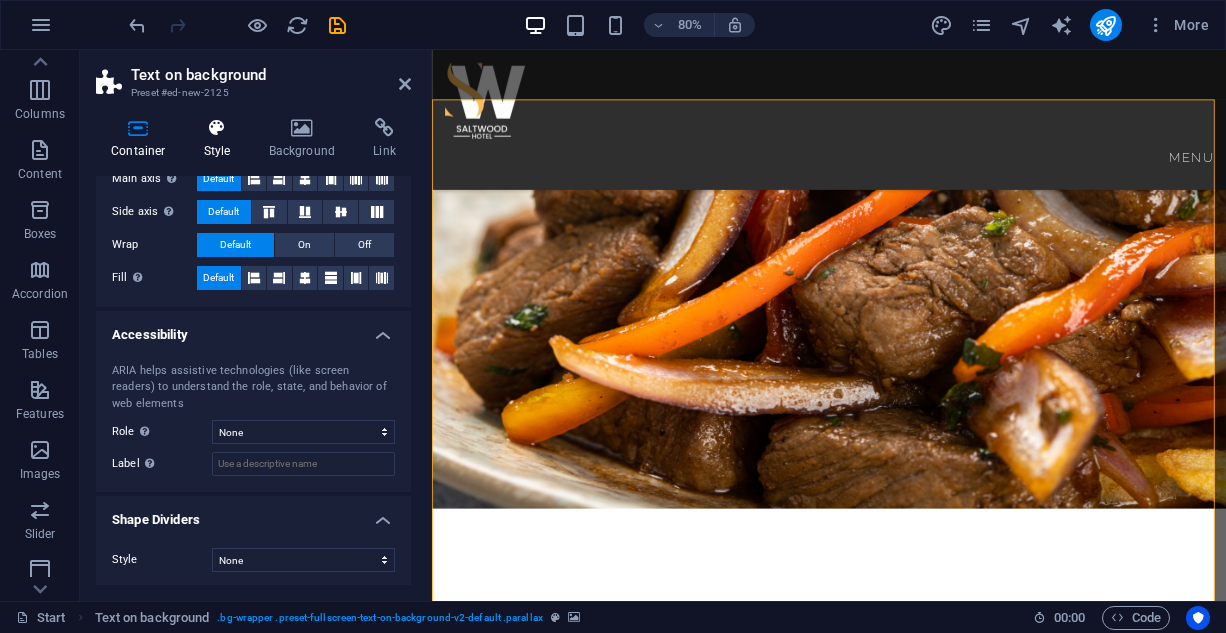 click at bounding box center (217, 128) 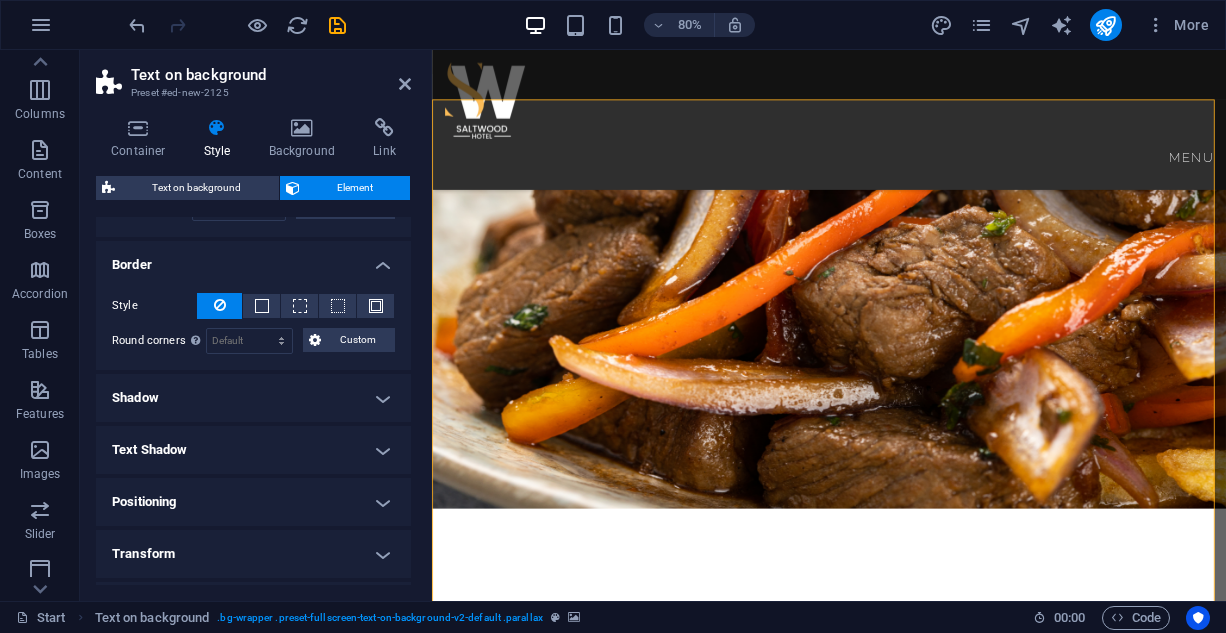 scroll, scrollTop: 300, scrollLeft: 0, axis: vertical 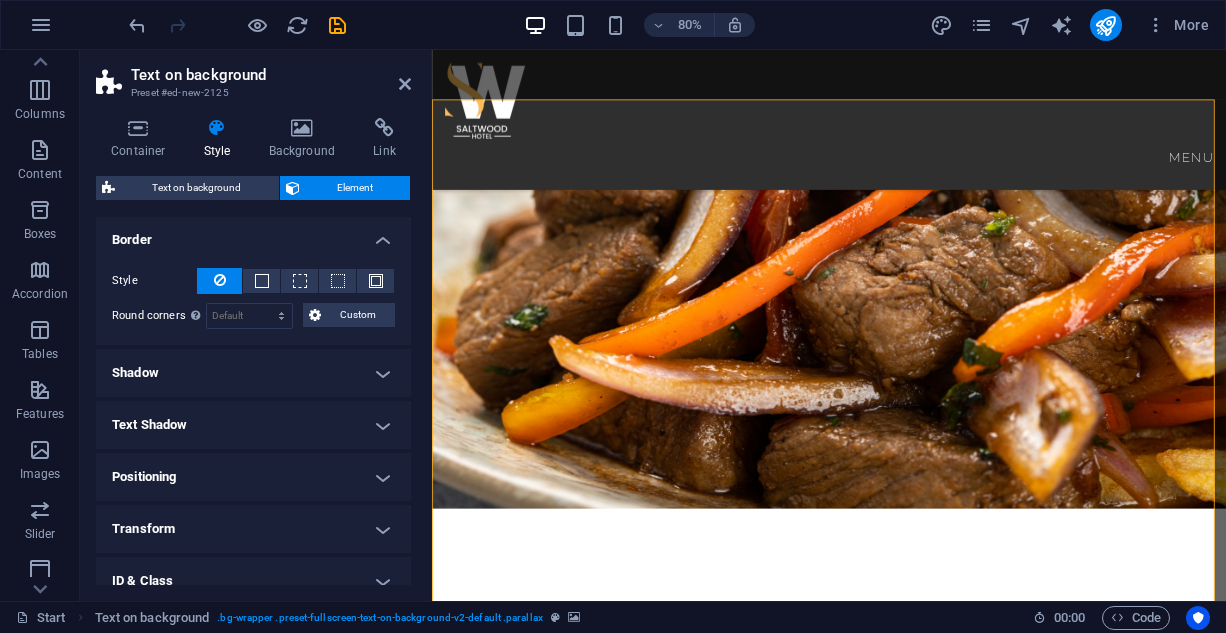 click on "Shadow" at bounding box center [253, 373] 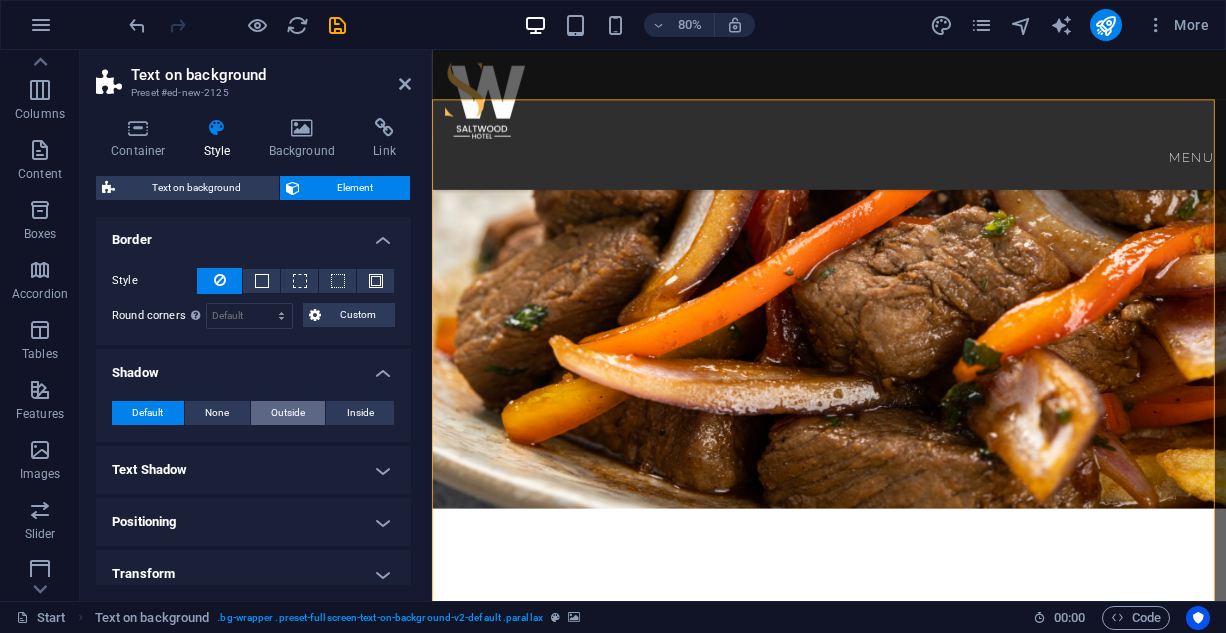 click on "Default None Outside Inside" at bounding box center (253, 413) 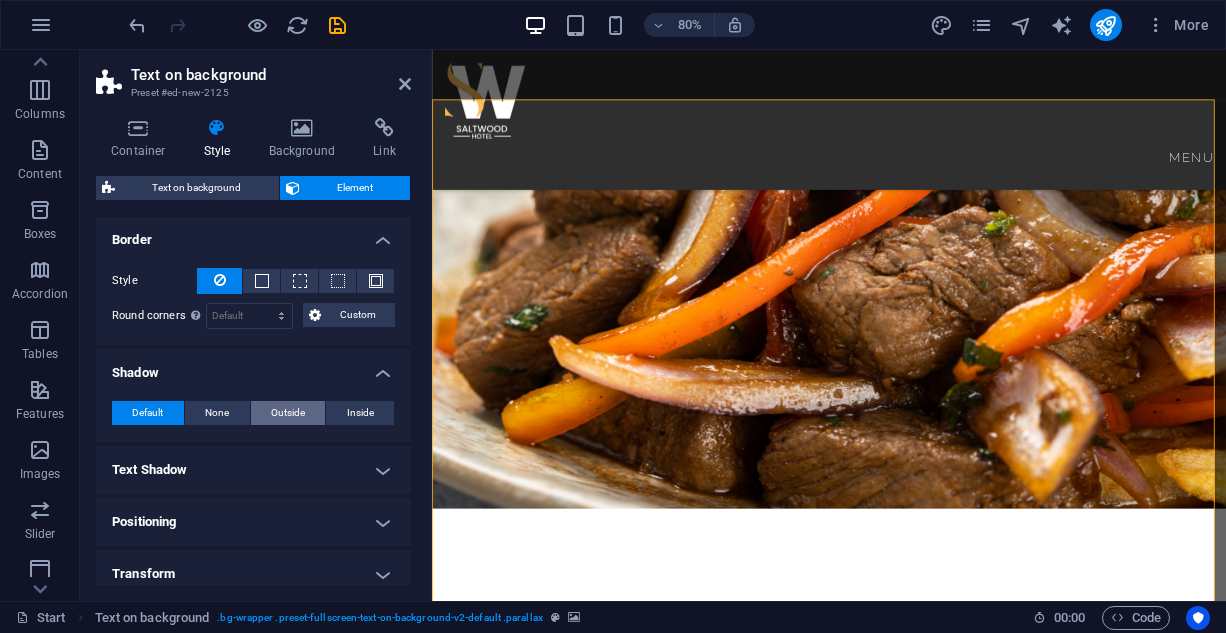 click on "Outside" at bounding box center (288, 413) 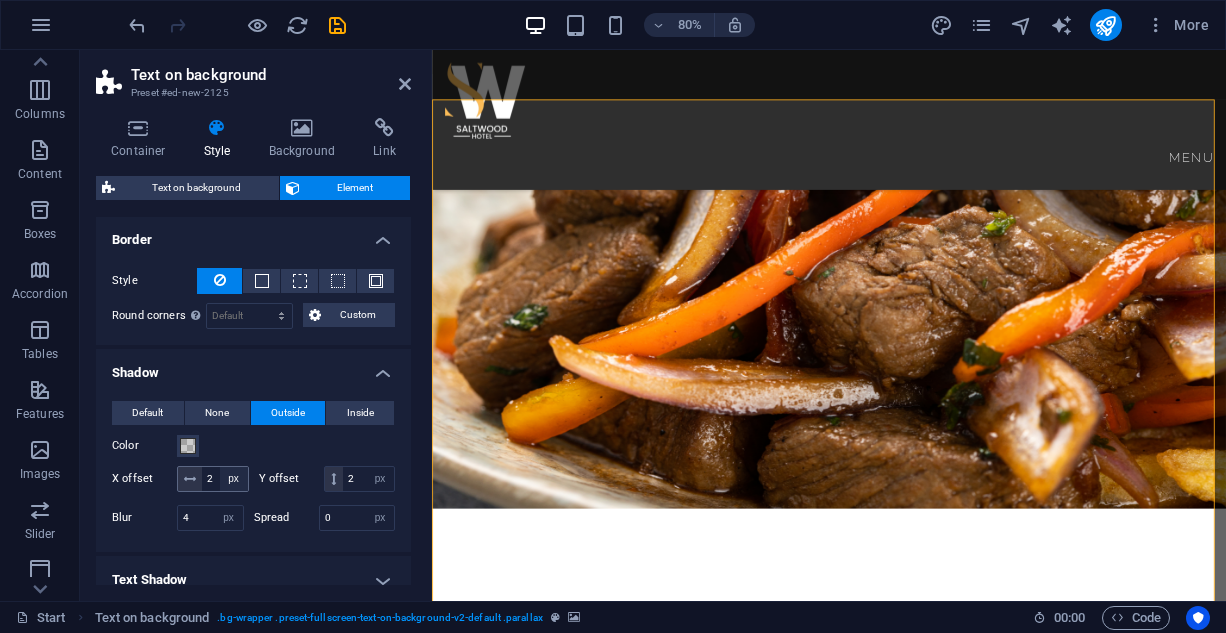 drag, startPoint x: 183, startPoint y: 473, endPoint x: 220, endPoint y: 472, distance: 37.01351 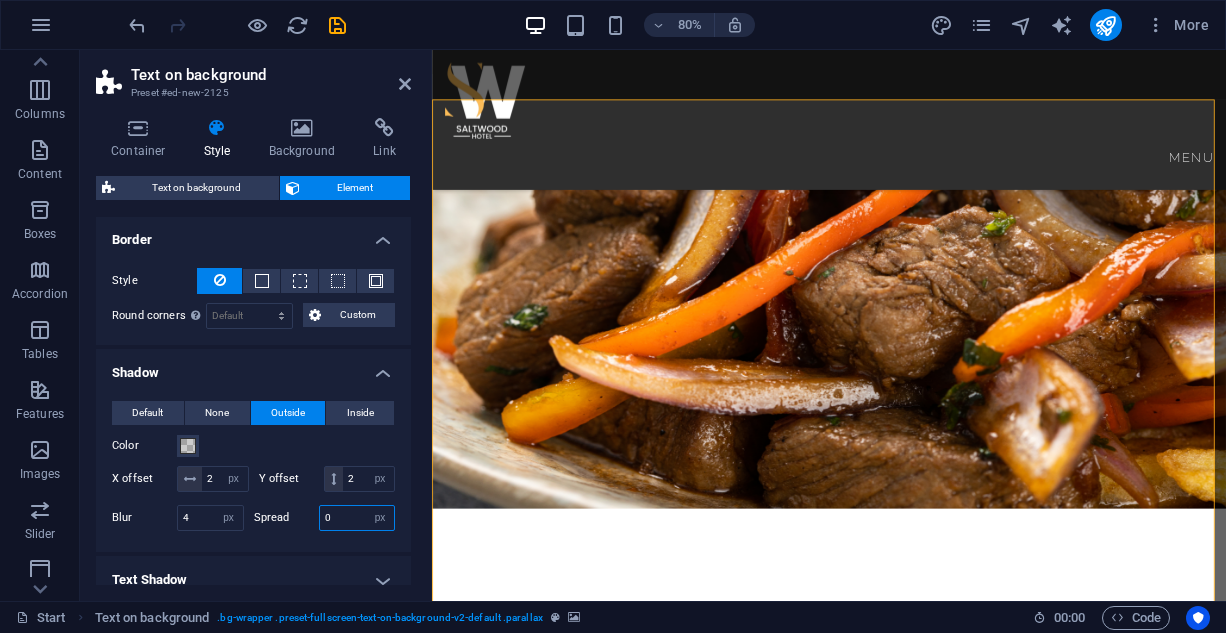 click on "0" at bounding box center [357, 518] 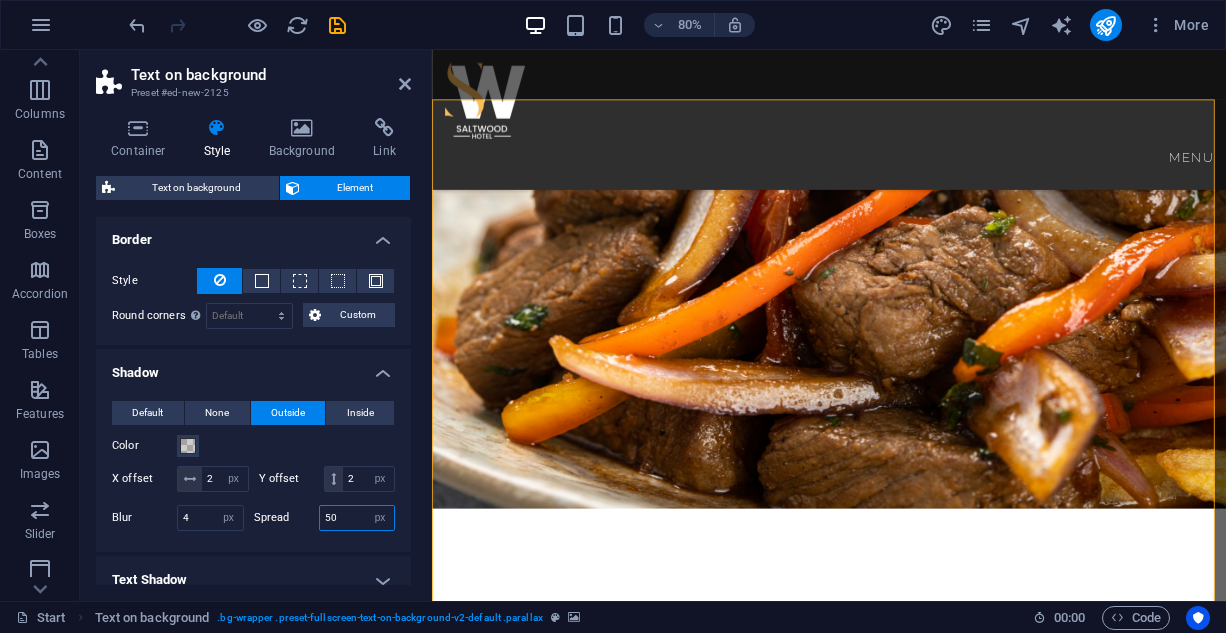 type on "5" 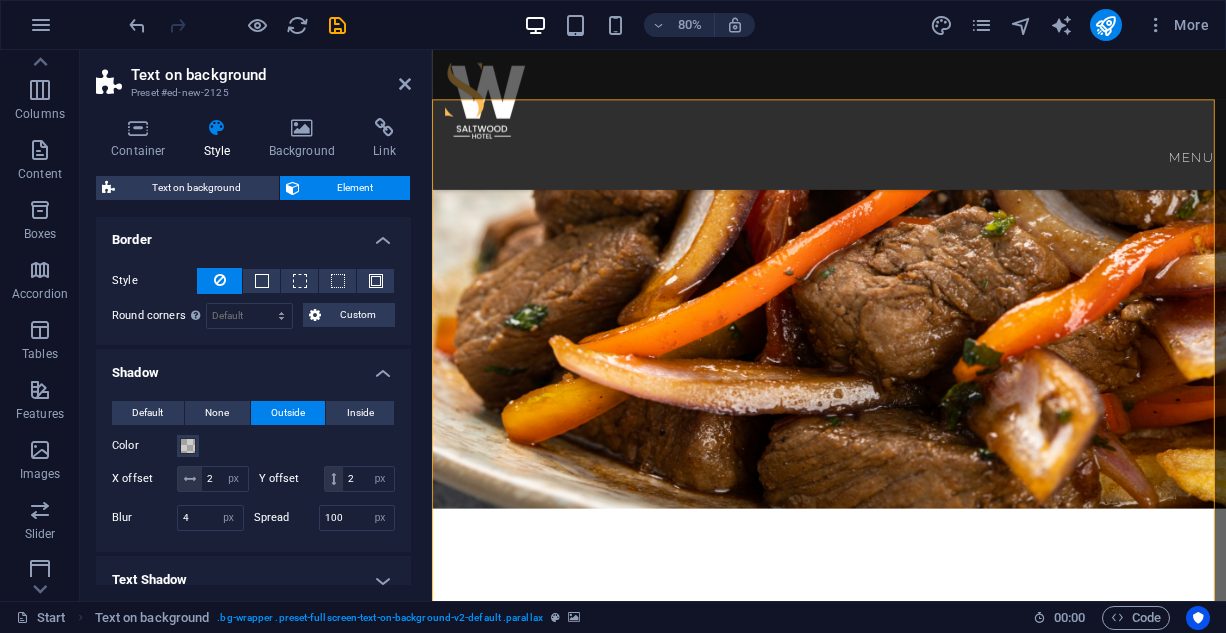 scroll, scrollTop: 400, scrollLeft: 0, axis: vertical 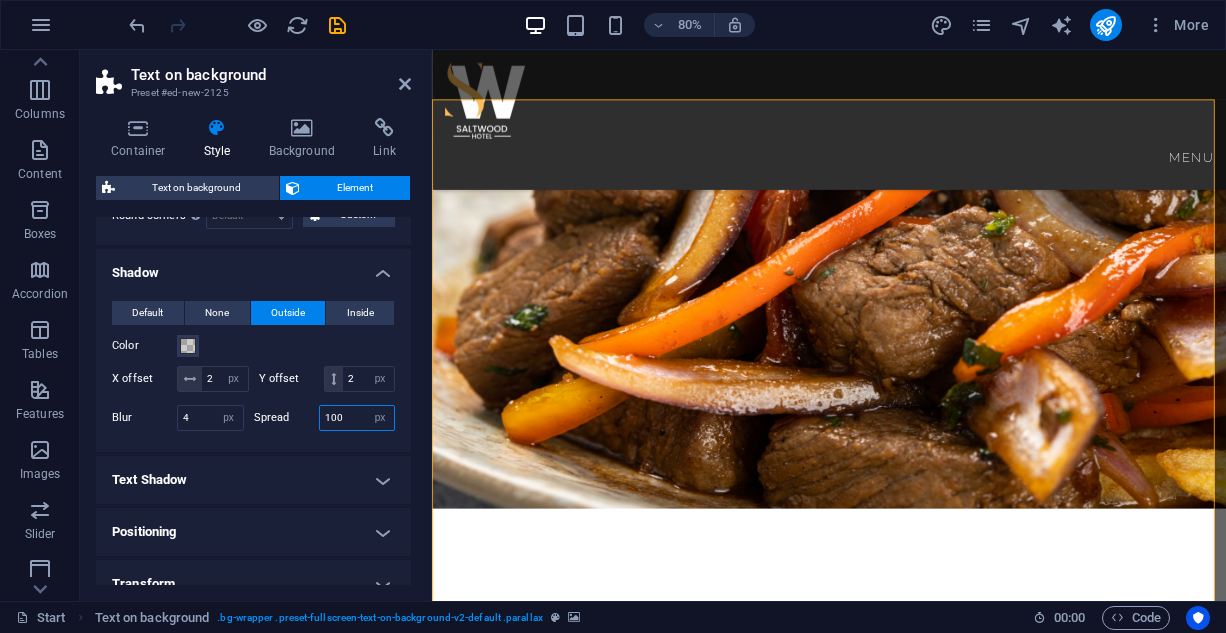 drag, startPoint x: 353, startPoint y: 417, endPoint x: 299, endPoint y: 421, distance: 54.147945 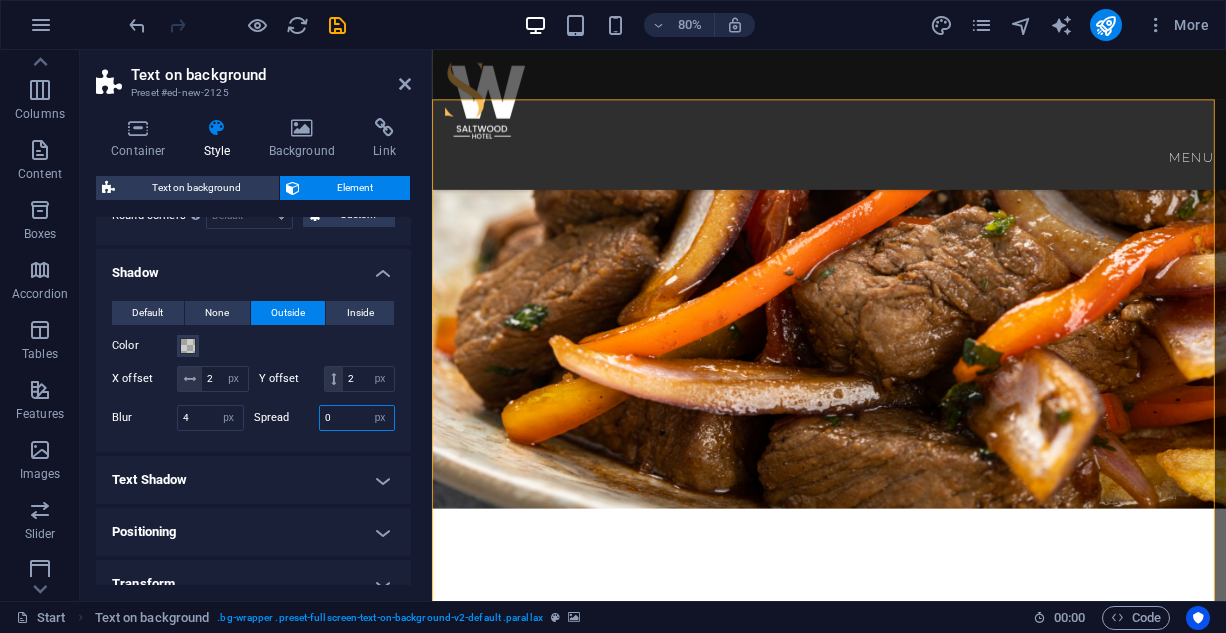 type on "0" 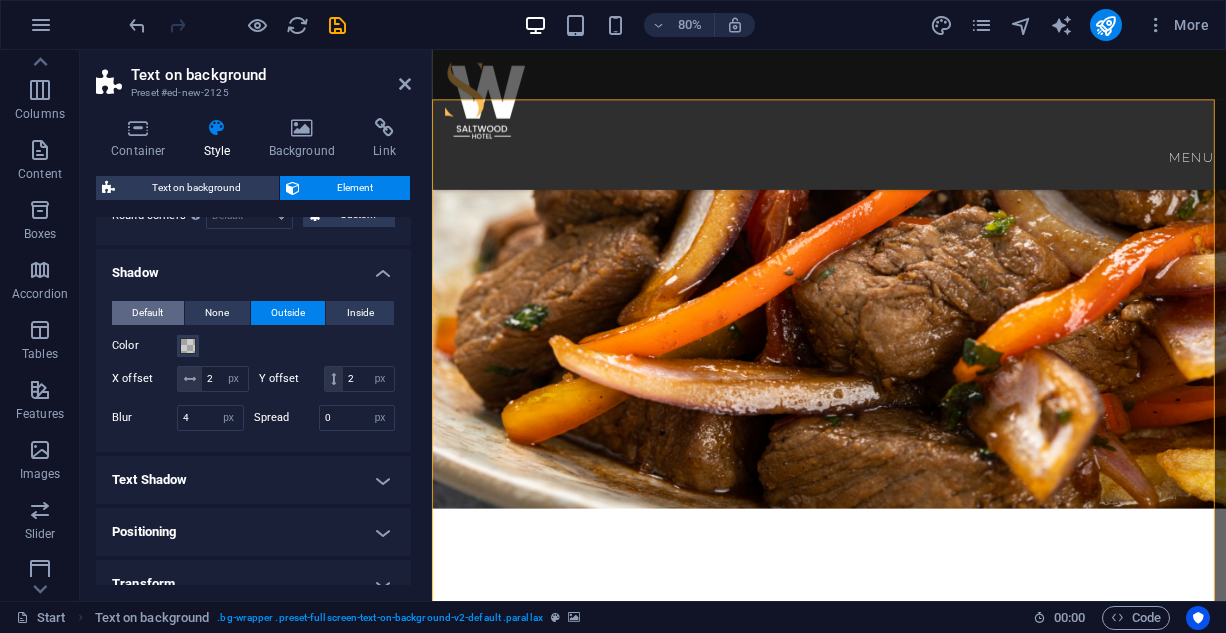 click on "Default" at bounding box center [147, 313] 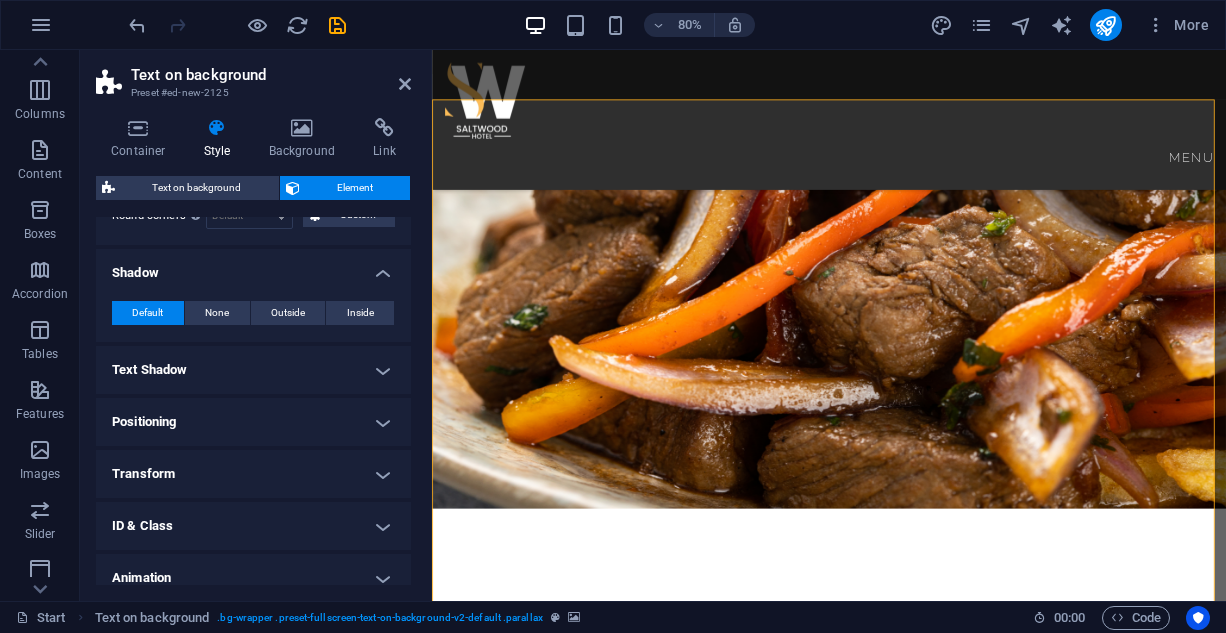 click on "Transform" at bounding box center [253, 474] 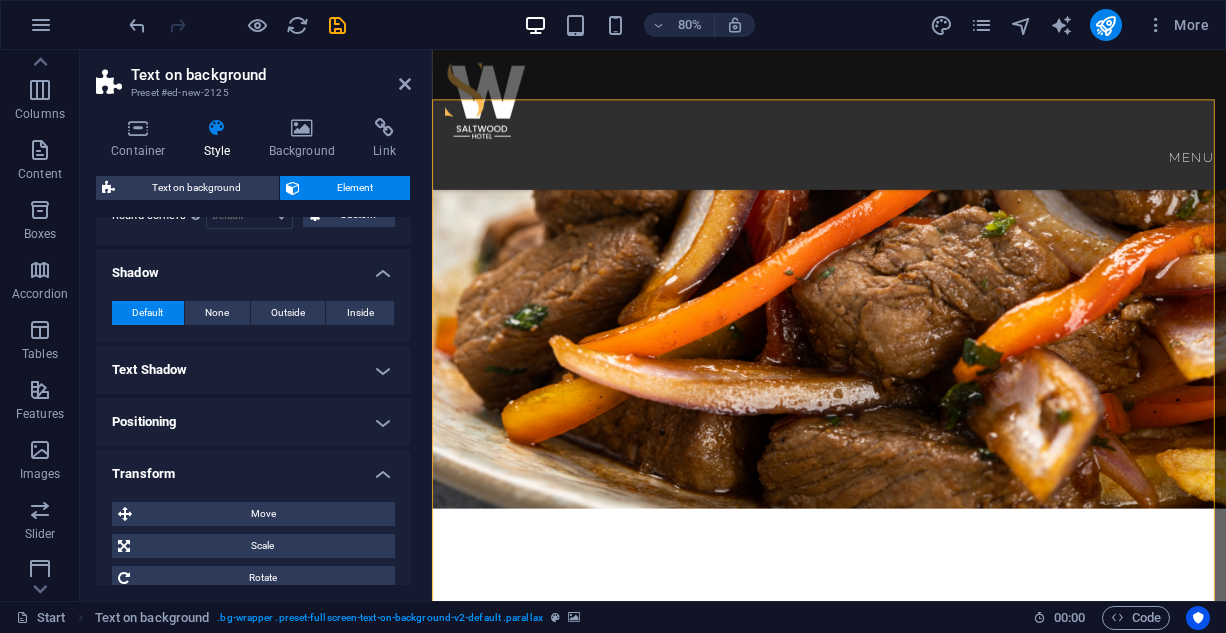 scroll, scrollTop: 500, scrollLeft: 0, axis: vertical 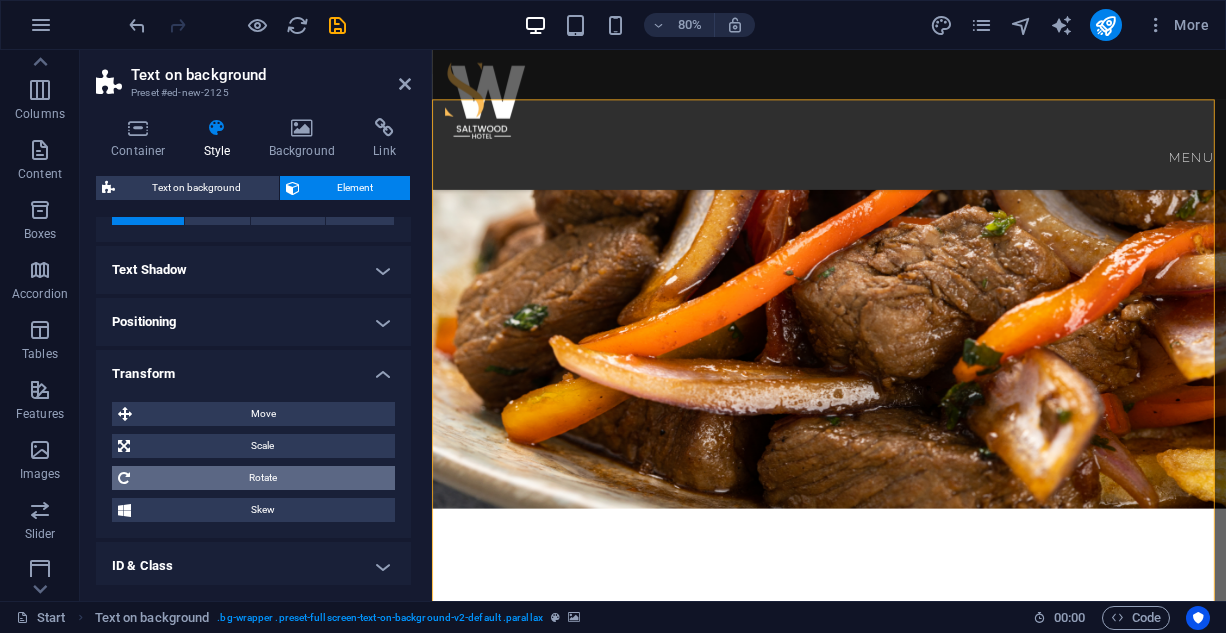 click on "Rotate" at bounding box center [262, 478] 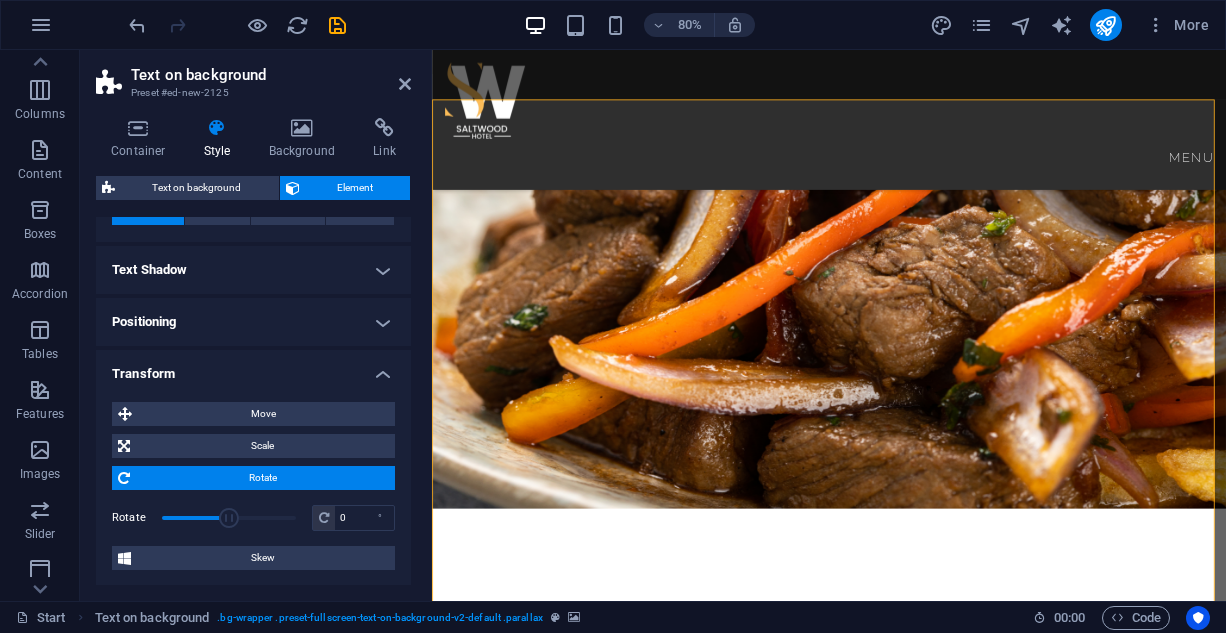 click on "Rotate" at bounding box center (262, 478) 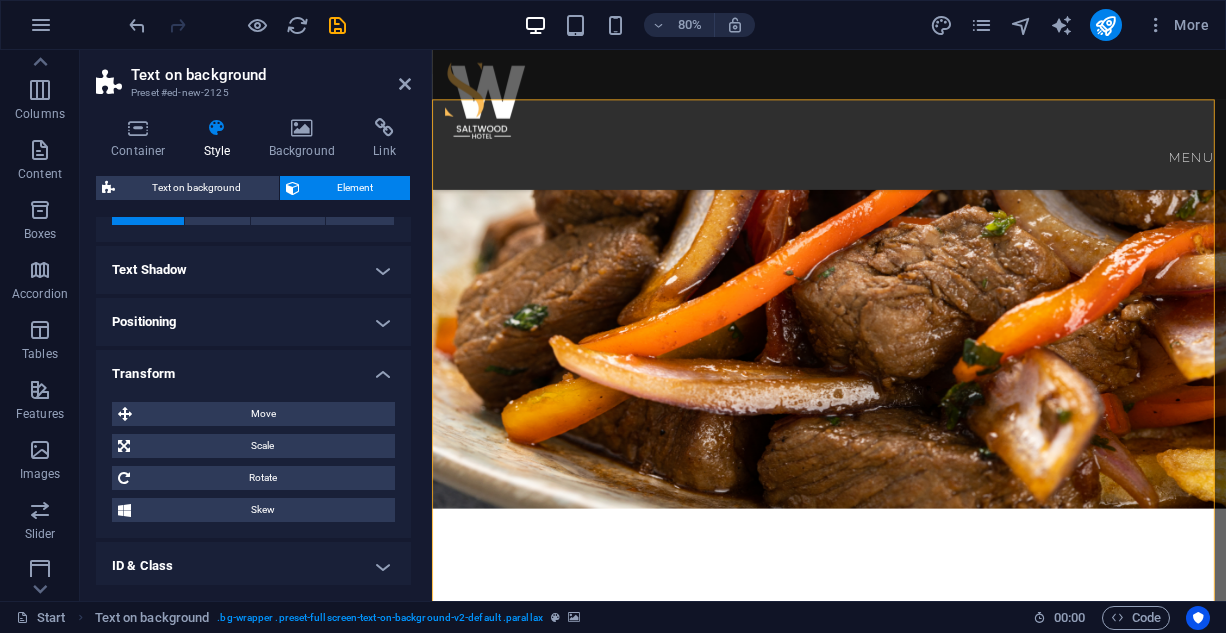 click on "Transform" at bounding box center [253, 368] 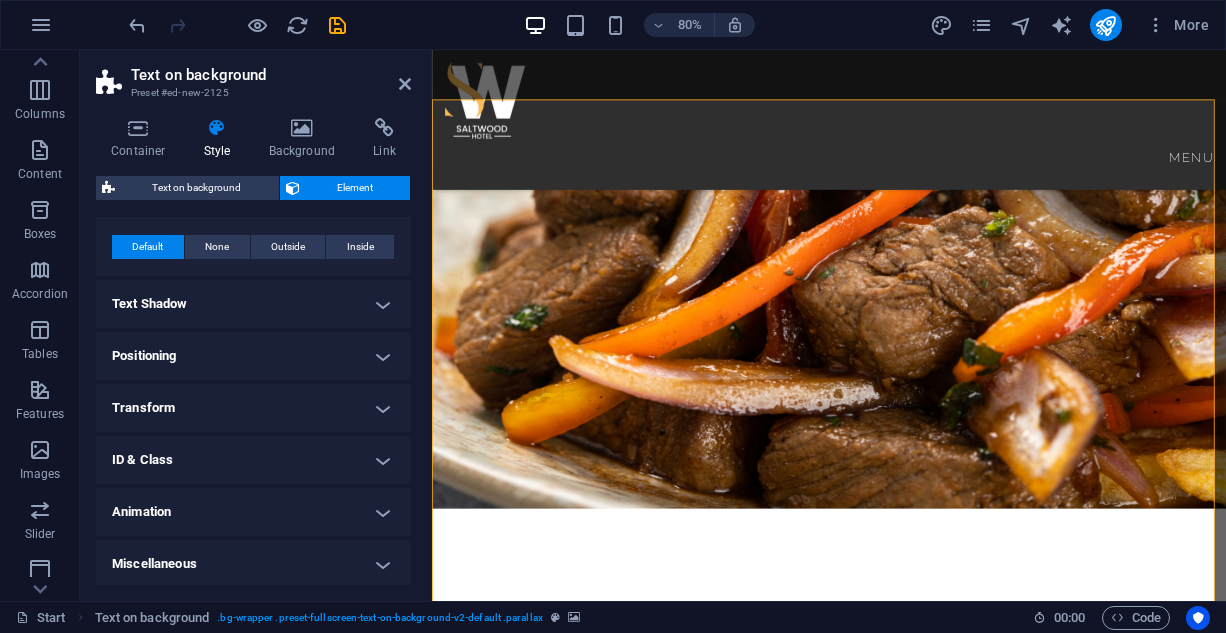scroll, scrollTop: 465, scrollLeft: 0, axis: vertical 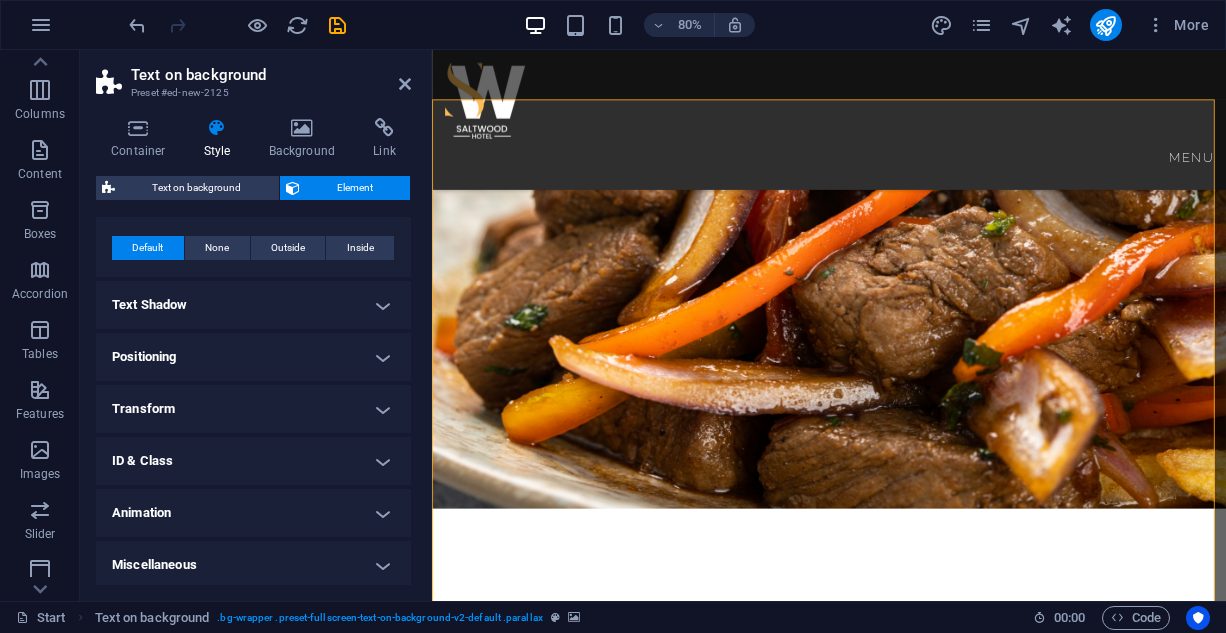 click on "Animation" at bounding box center [253, 513] 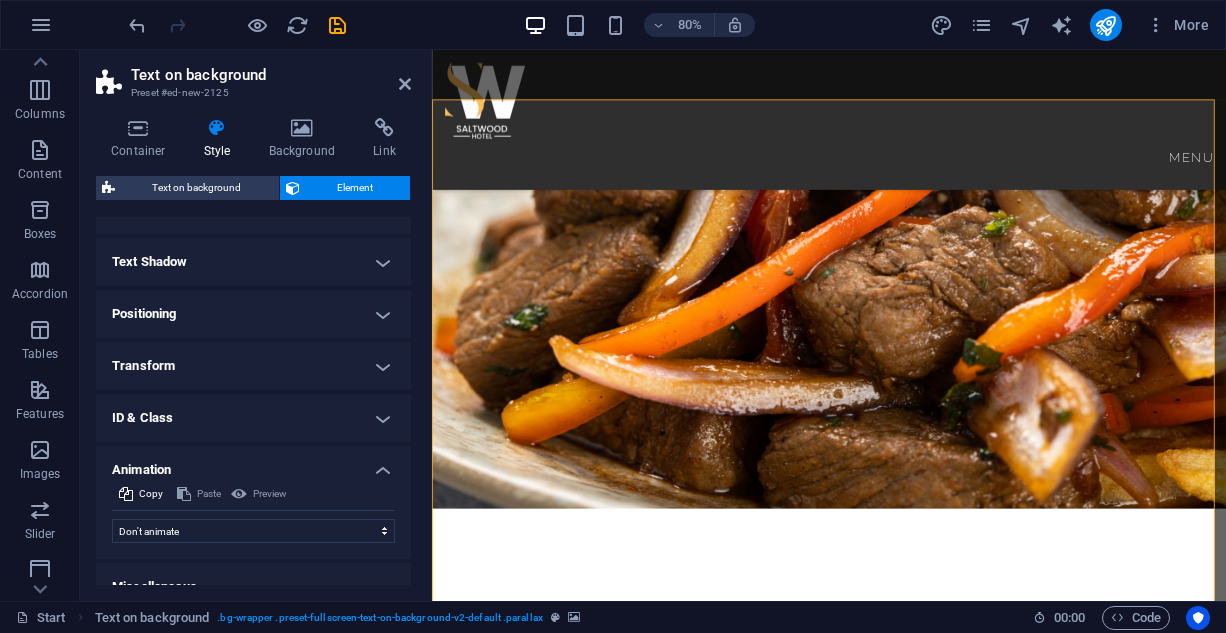 scroll, scrollTop: 530, scrollLeft: 0, axis: vertical 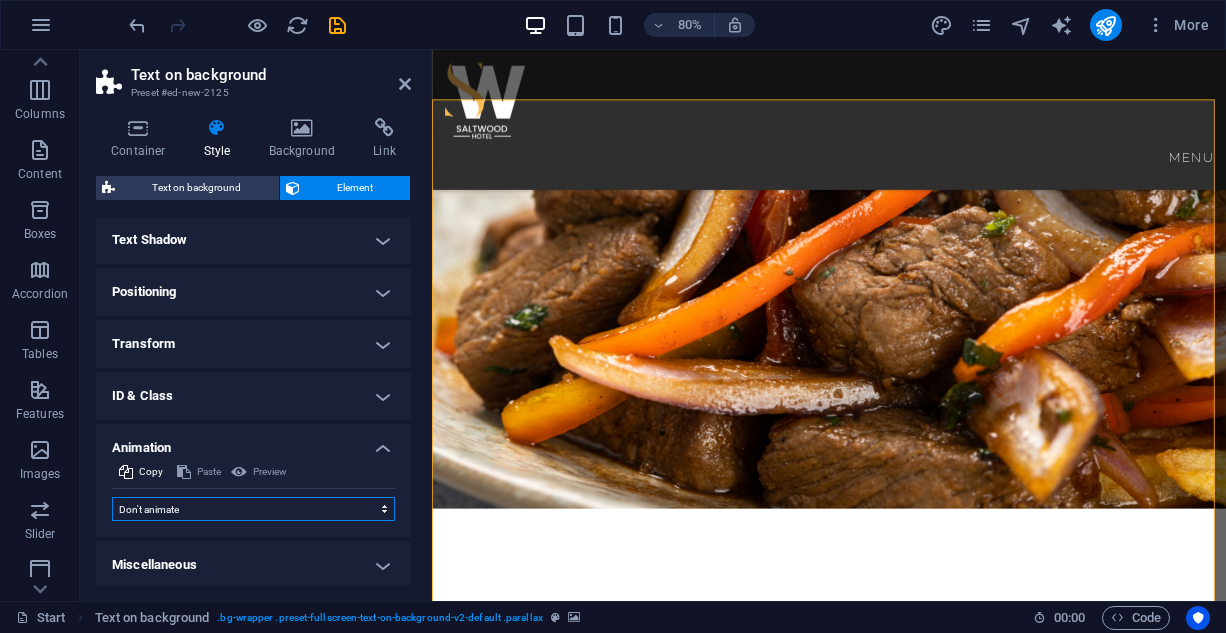 click on "Don't animate Show / Hide Slide up/down Zoom in/out Slide left to right Slide right to left Slide top to bottom Slide bottom to top Pulse Blink Open as overlay" at bounding box center [253, 509] 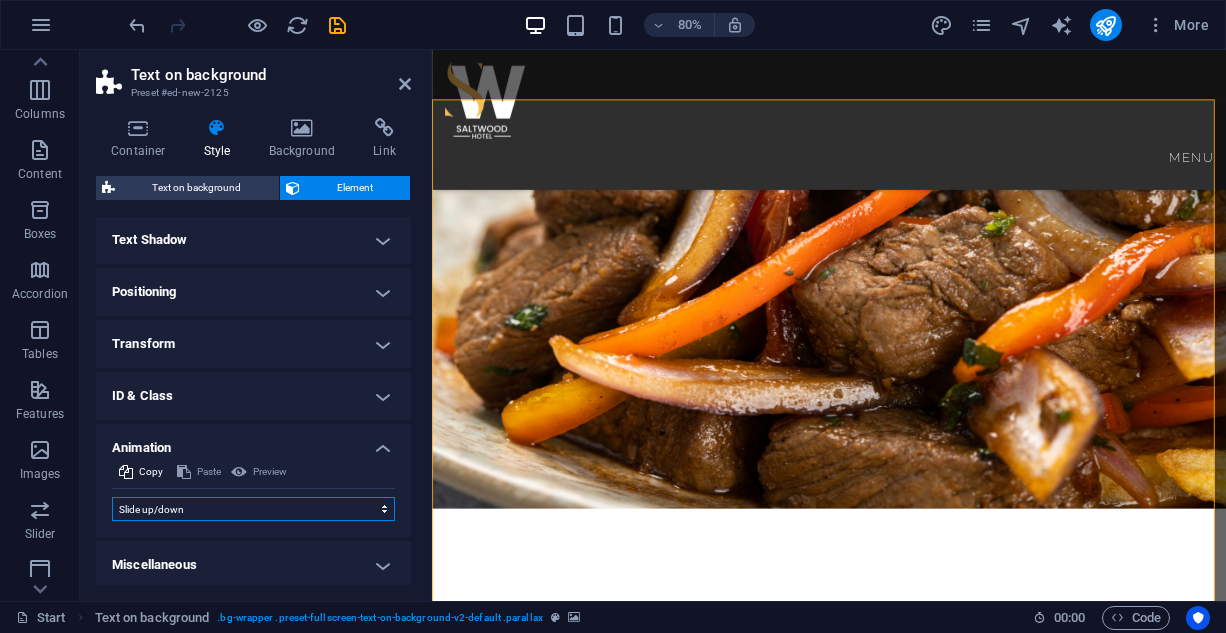 click on "Don't animate Show / Hide Slide up/down Zoom in/out Slide left to right Slide right to left Slide top to bottom Slide bottom to top Pulse Blink Open as overlay" at bounding box center [253, 509] 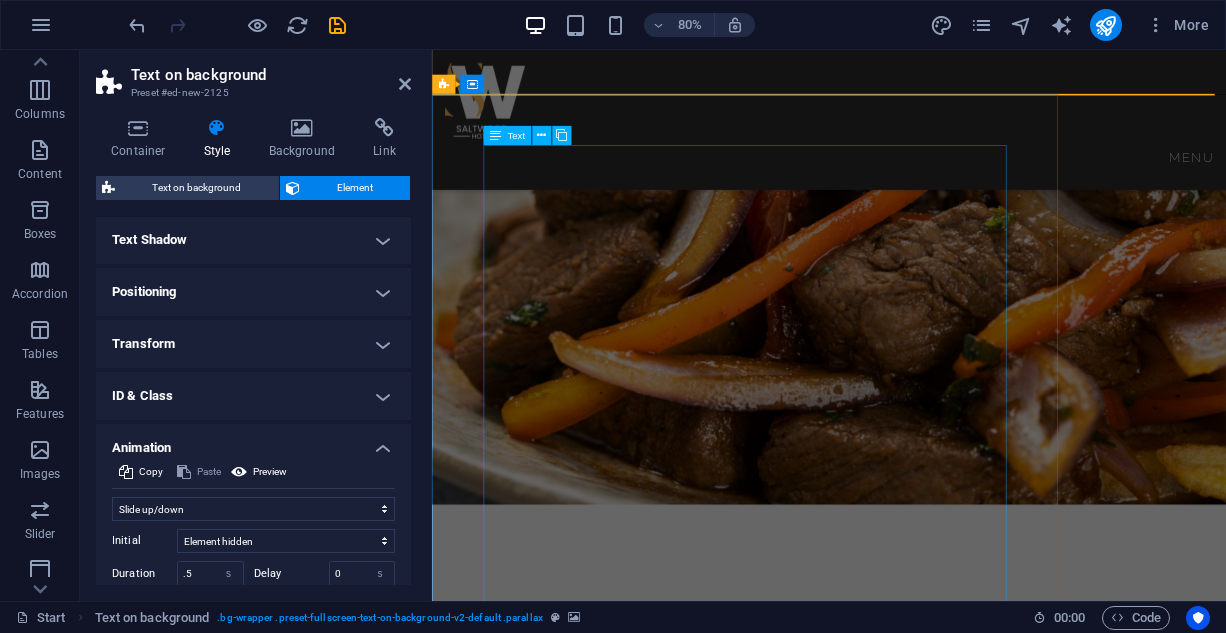 scroll, scrollTop: 1173, scrollLeft: 0, axis: vertical 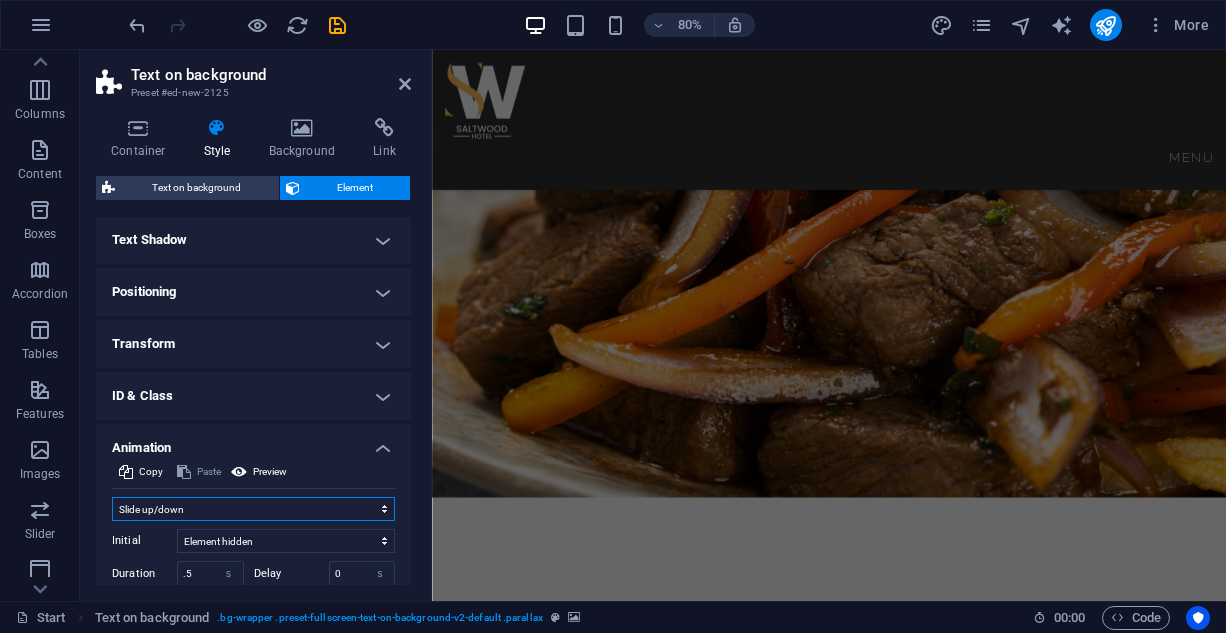 click on "Don't animate Show / Hide Slide up/down Zoom in/out Slide left to right Slide right to left Slide top to bottom Slide bottom to top Pulse Blink Open as overlay" at bounding box center [253, 509] 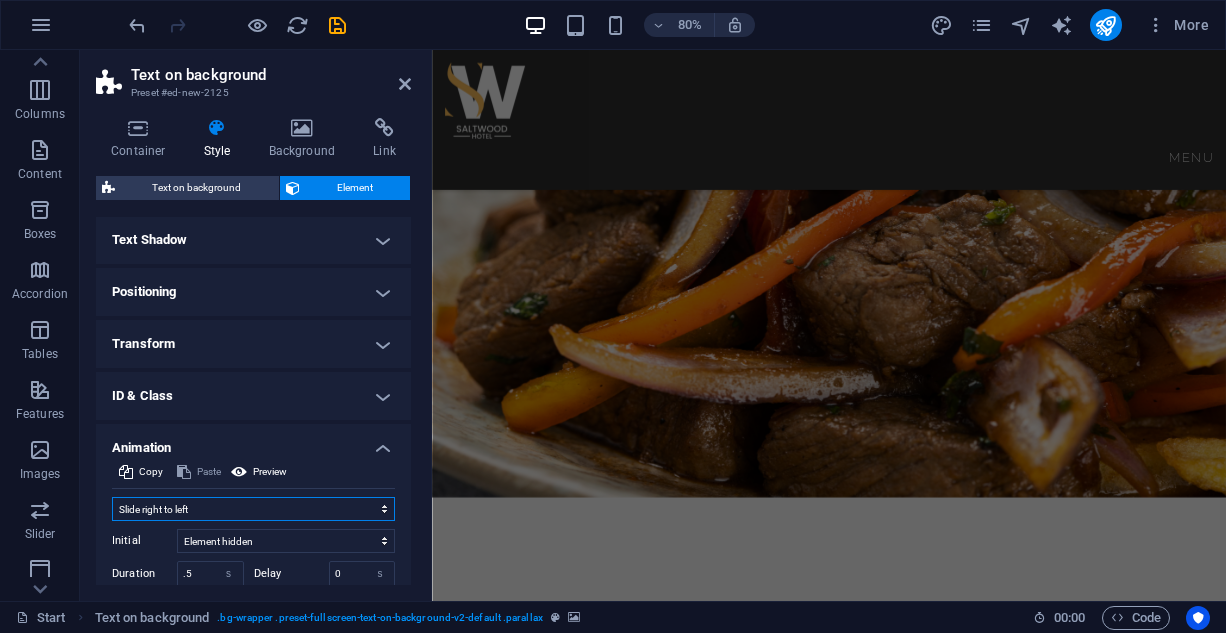 click on "Don't animate Show / Hide Slide up/down Zoom in/out Slide left to right Slide right to left Slide top to bottom Slide bottom to top Pulse Blink Open as overlay" at bounding box center [253, 509] 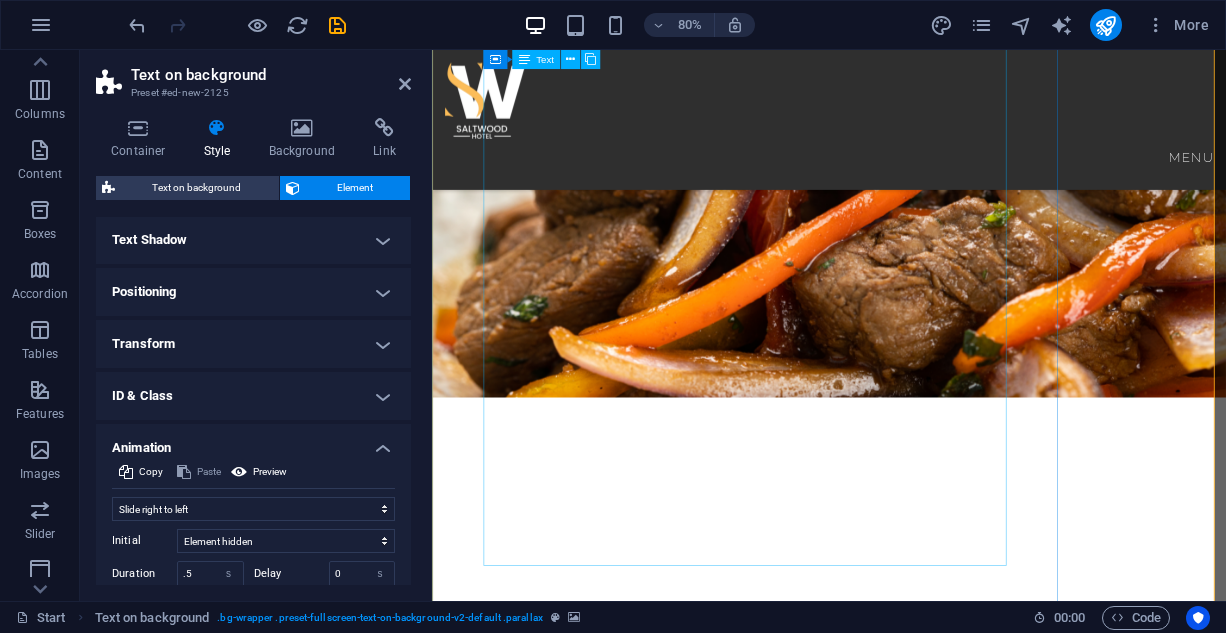 scroll, scrollTop: 1273, scrollLeft: 0, axis: vertical 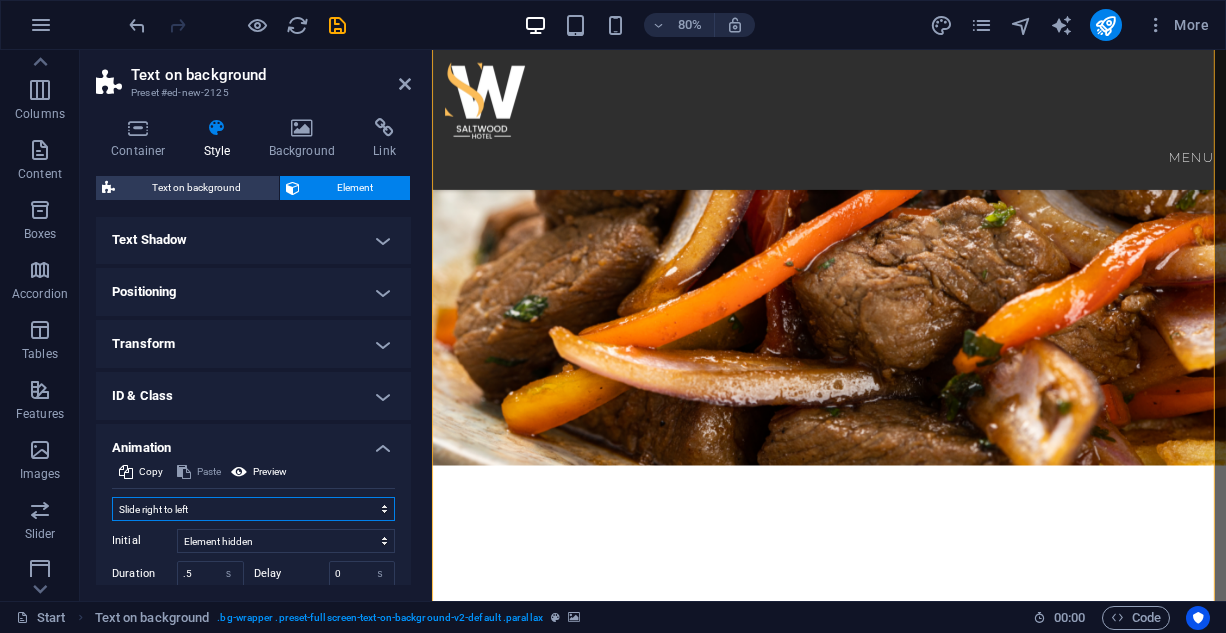 click on "Don't animate Show / Hide Slide up/down Zoom in/out Slide left to right Slide right to left Slide top to bottom Slide bottom to top Pulse Blink Open as overlay" at bounding box center [253, 509] 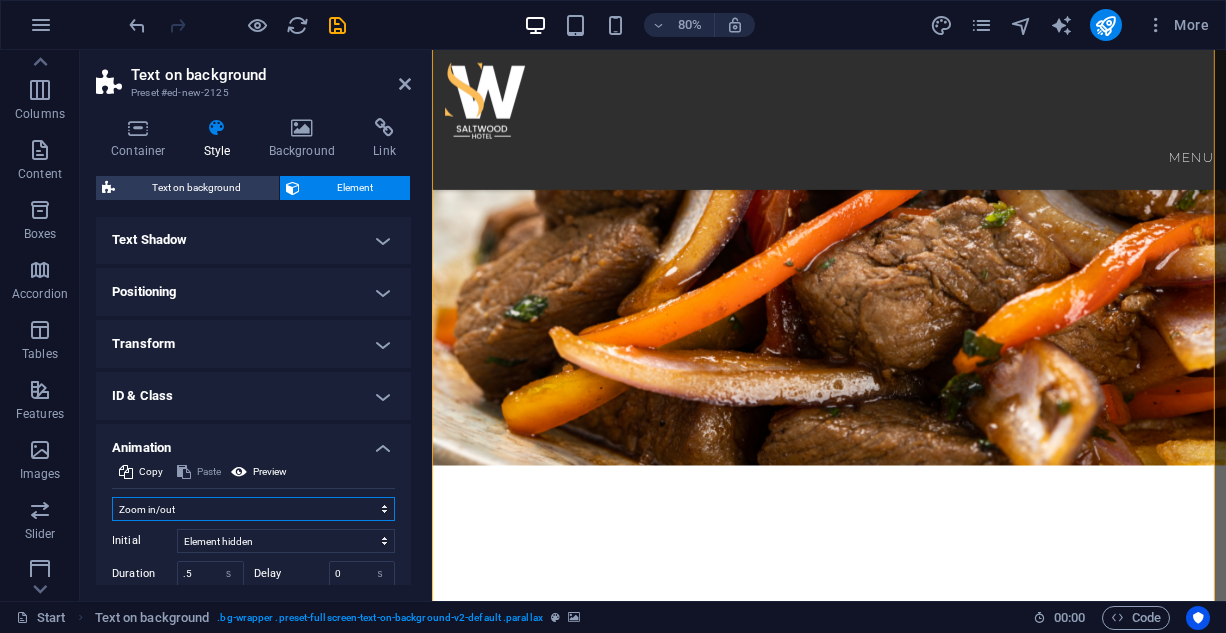 click on "Don't animate Show / Hide Slide up/down Zoom in/out Slide left to right Slide right to left Slide top to bottom Slide bottom to top Pulse Blink Open as overlay" at bounding box center [253, 509] 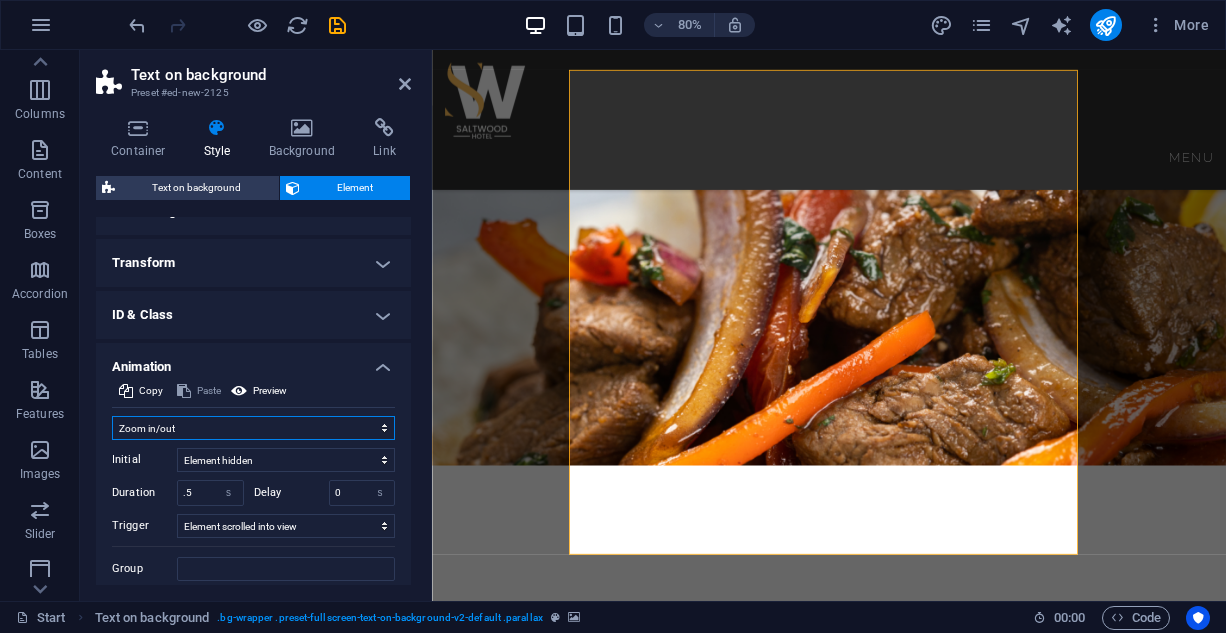 scroll, scrollTop: 630, scrollLeft: 0, axis: vertical 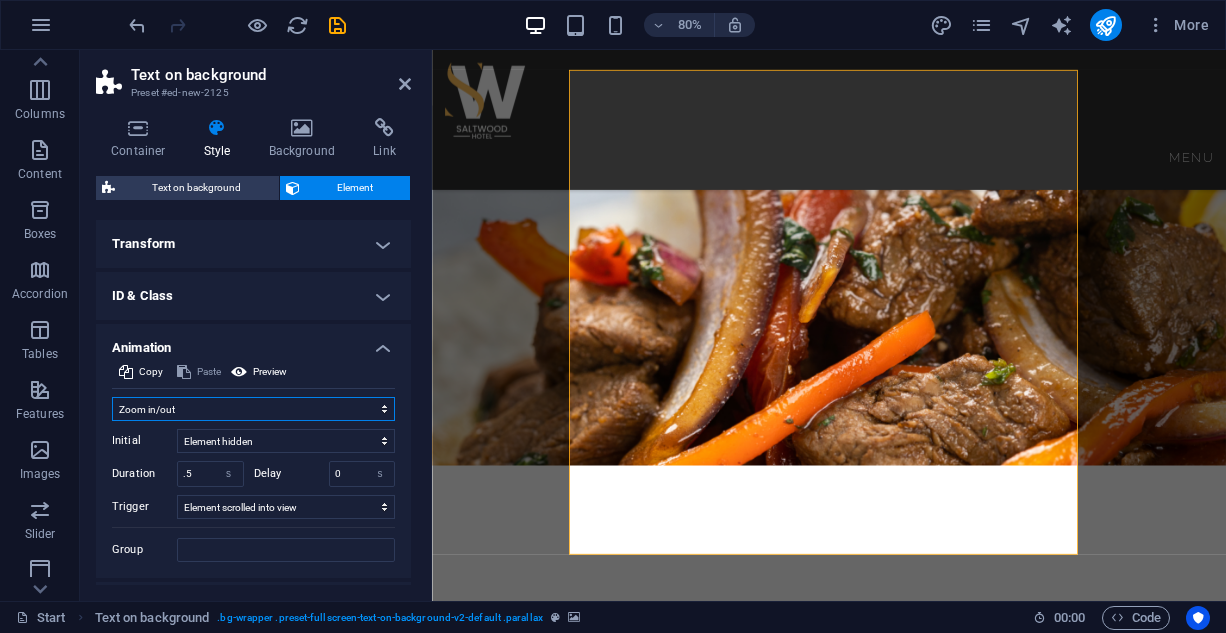 click on "Don't animate Show / Hide Slide up/down Zoom in/out Slide left to right Slide right to left Slide top to bottom Slide bottom to top Pulse Blink Open as overlay" at bounding box center [253, 409] 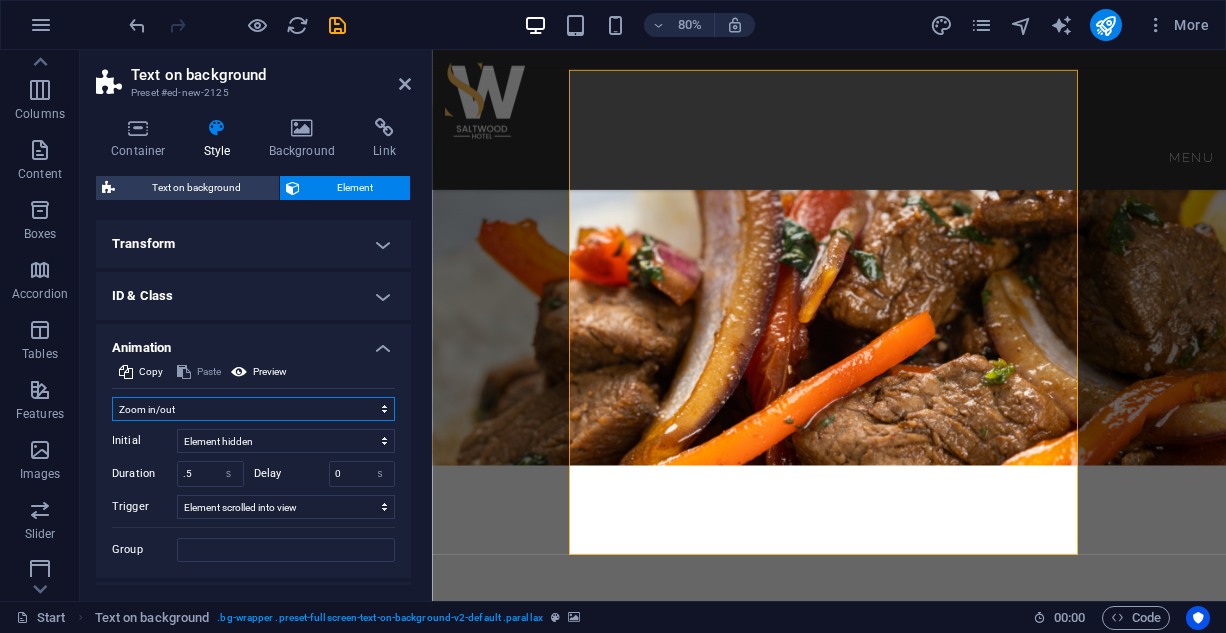 select on "fade" 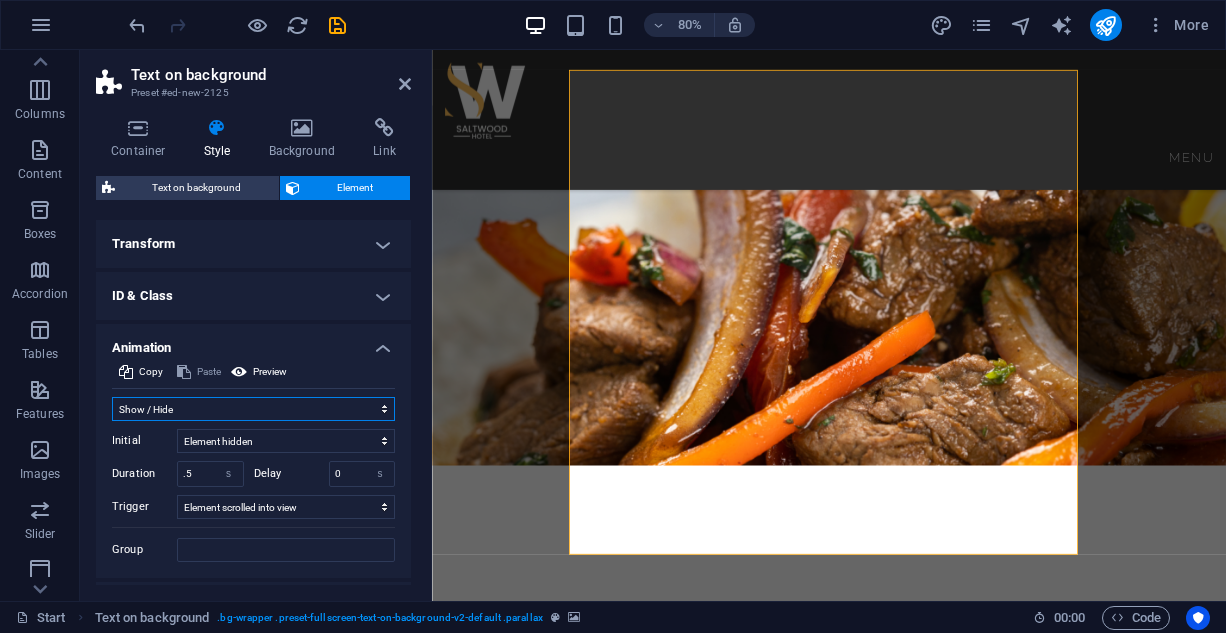 click on "Don't animate Show / Hide Slide up/down Zoom in/out Slide left to right Slide right to left Slide top to bottom Slide bottom to top Pulse Blink Open as overlay" at bounding box center (253, 409) 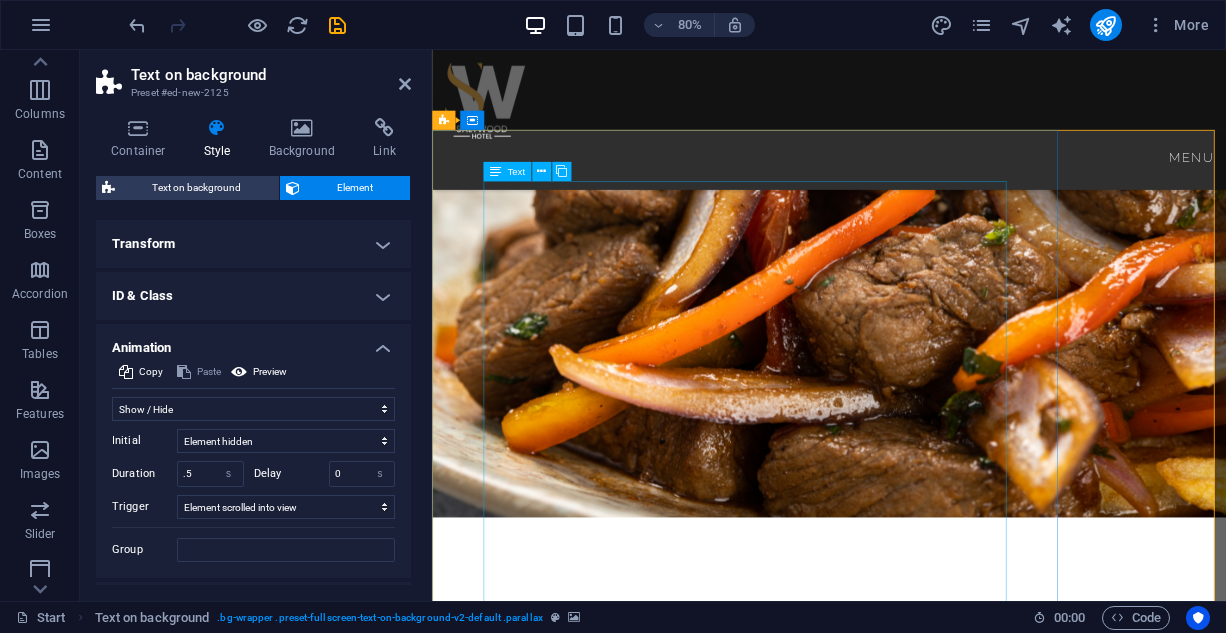 scroll, scrollTop: 1273, scrollLeft: 0, axis: vertical 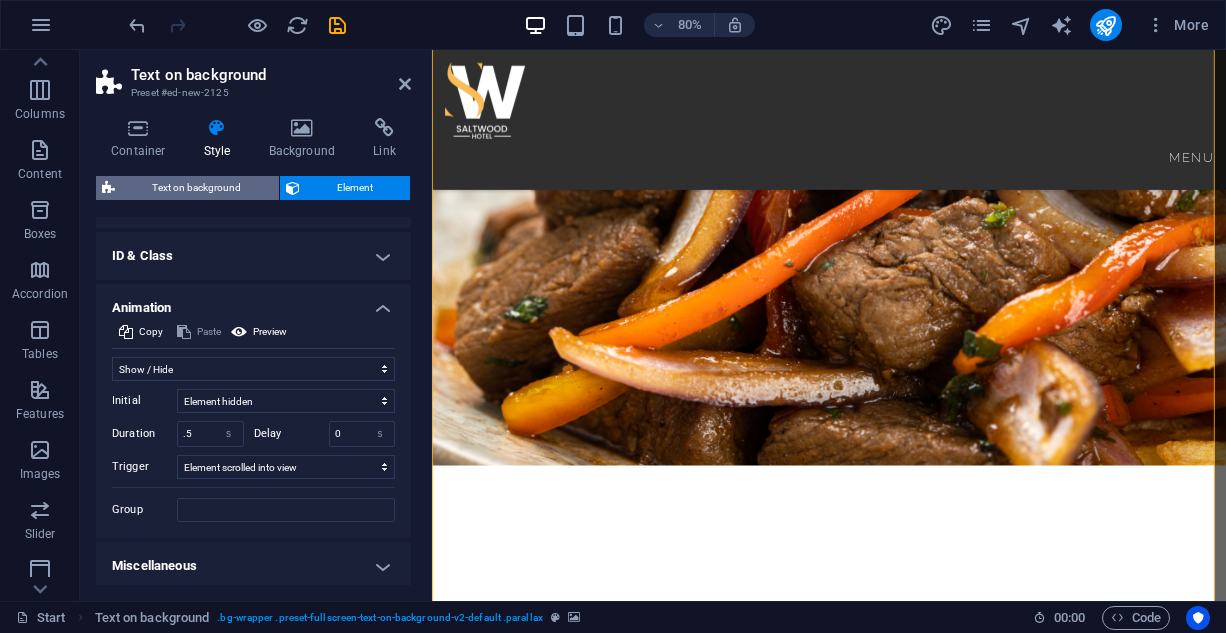 click on "Text on background" at bounding box center [197, 188] 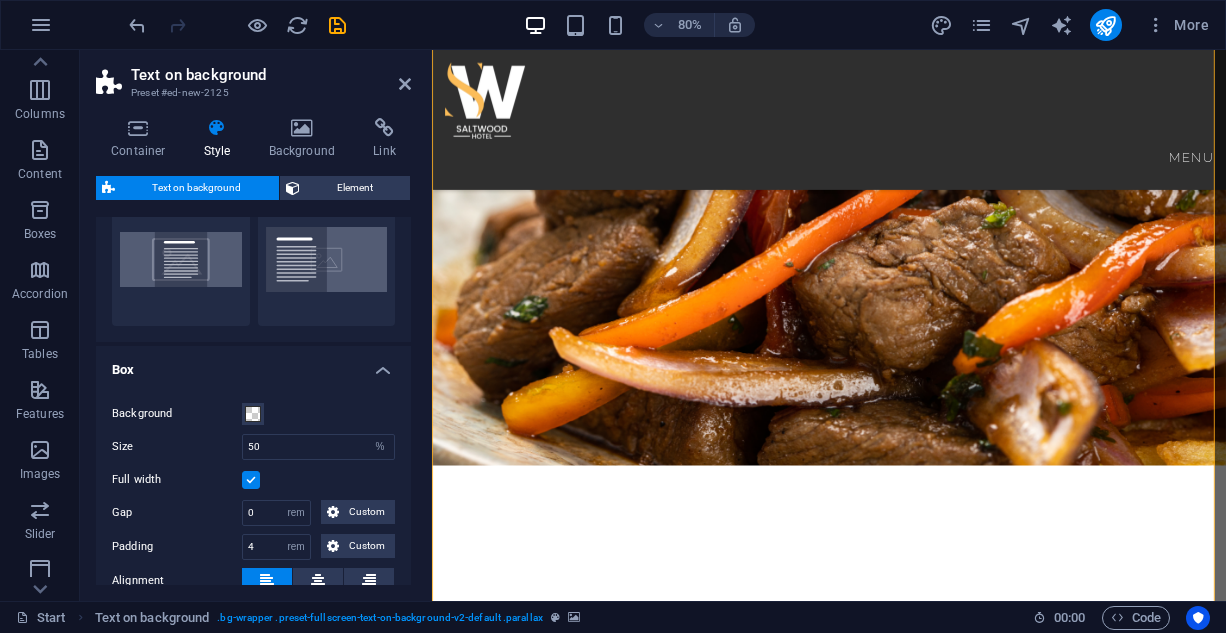 scroll, scrollTop: 100, scrollLeft: 0, axis: vertical 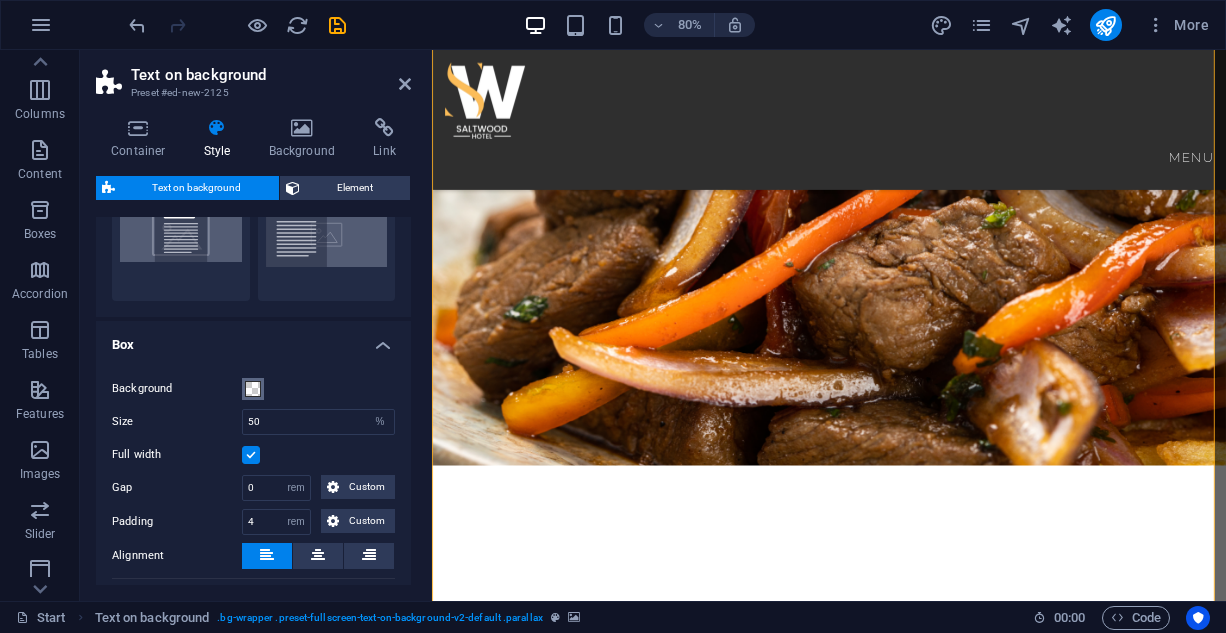 click at bounding box center (253, 389) 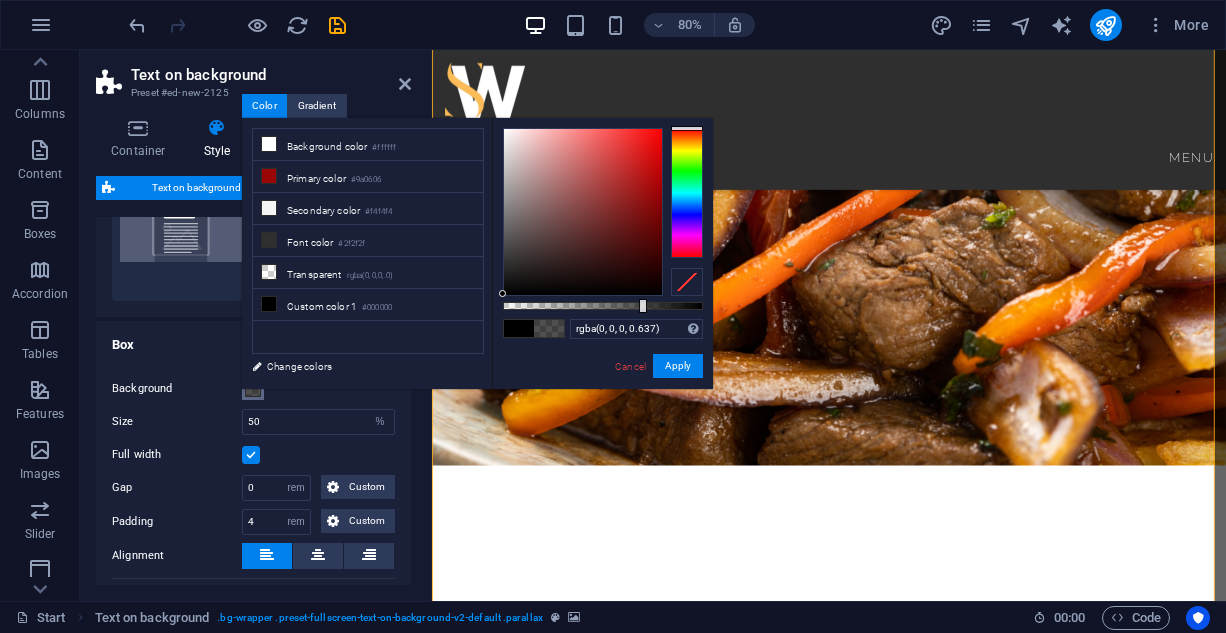 drag, startPoint x: 701, startPoint y: 309, endPoint x: 629, endPoint y: 293, distance: 73.756355 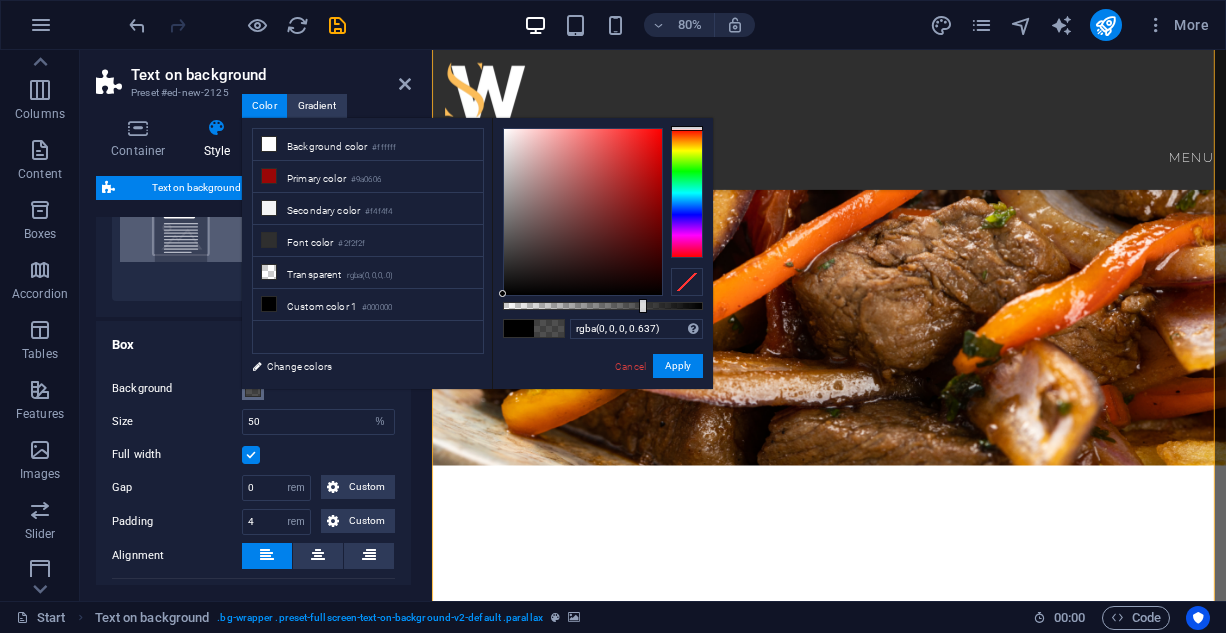 click at bounding box center (603, 212) 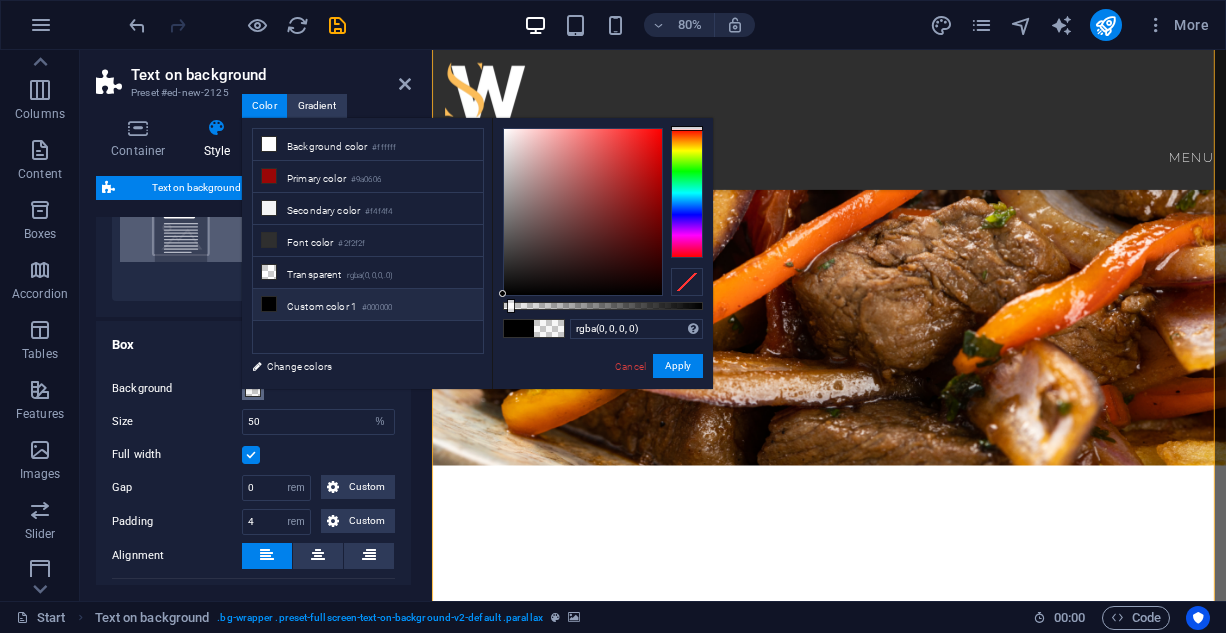 drag, startPoint x: 629, startPoint y: 305, endPoint x: 482, endPoint y: 303, distance: 147.01361 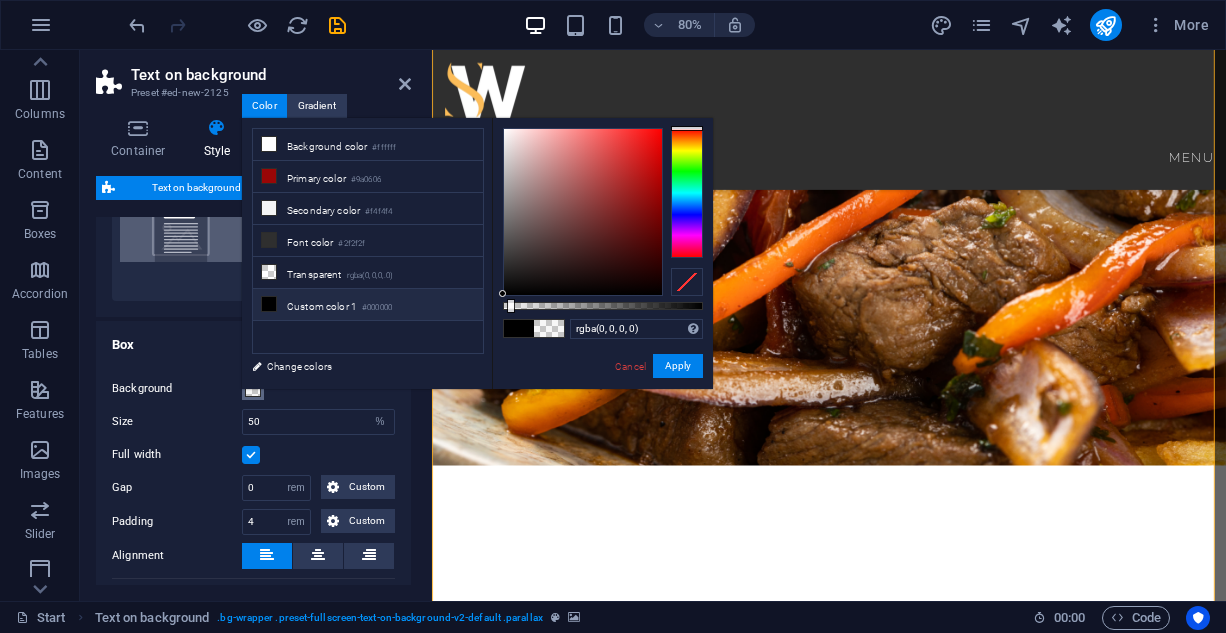 click on "less
Background color
#ffffff
Primary color
#9a0606
Secondary color
#f4f4f4
Font color
#0852ed" at bounding box center (477, 253) 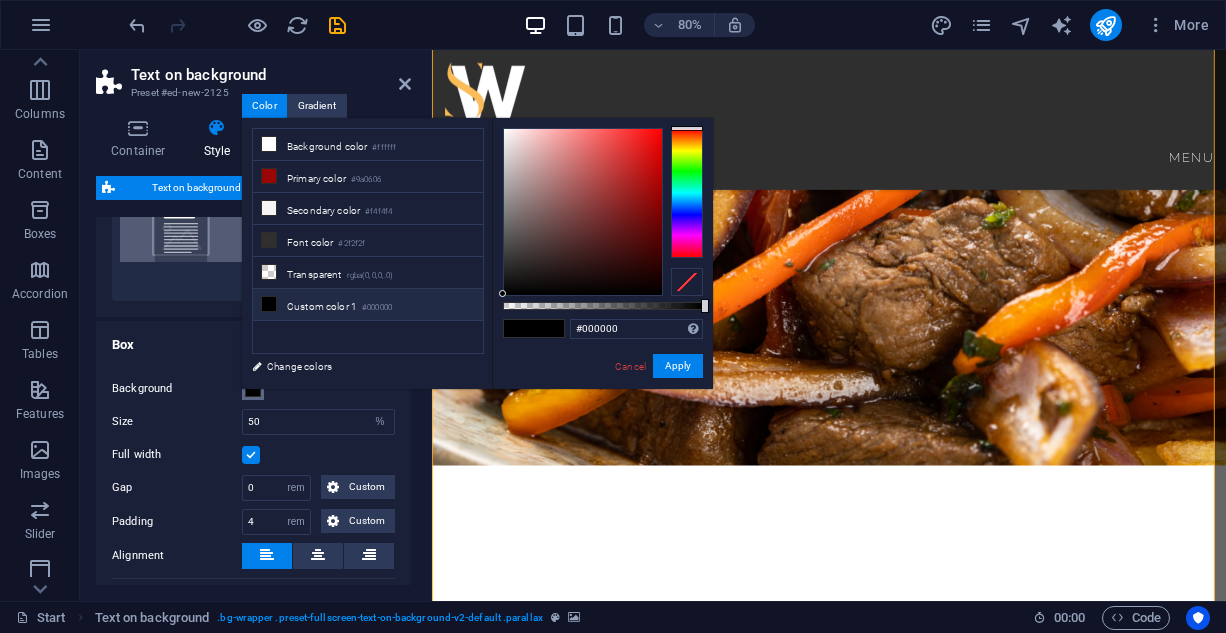 drag, startPoint x: 501, startPoint y: 302, endPoint x: 726, endPoint y: 310, distance: 225.14218 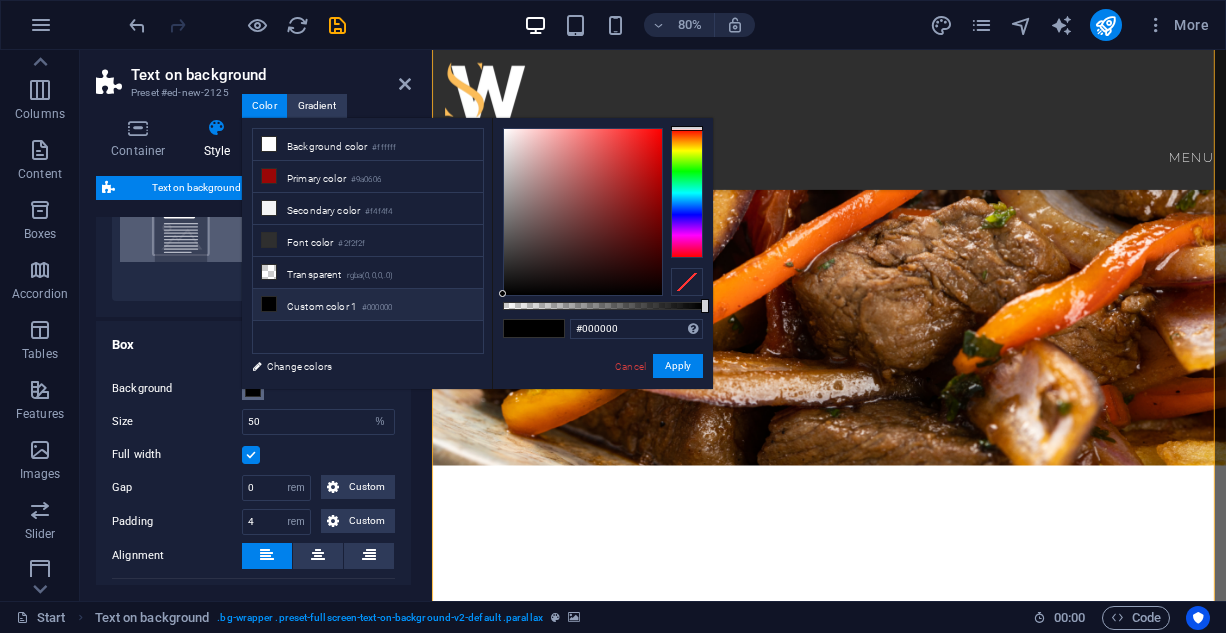 click on "saltwoodhotels.com Start Favorites Elements Columns Content Boxes Accordion Tables Features Images Slider Header Footer Forms Marketing Collections Text on background Preset #ed-new-2125
Container Style Background Link Size Height Default px rem % vh vw Min. height None px rem % vh vw Width Default px rem % em vh vw Min. width None px rem % vh vw Content width Default Custom width Width Default px rem % em vh vw Min. width None px rem % vh vw Default padding Custom spacing Default content width and padding can be changed under Design. Edit design Layout (Flexbox) Alignment Determines the flex direction. Default Main axis Determine how elements should behave along the main axis inside this container (justify content). Default Side axis Control the vertical direction of the element inside of the container (align items). Default Wrap Default On Off Fill Default Accessibility Role None Alert Article Banner Comment Fan" at bounding box center (613, 316) 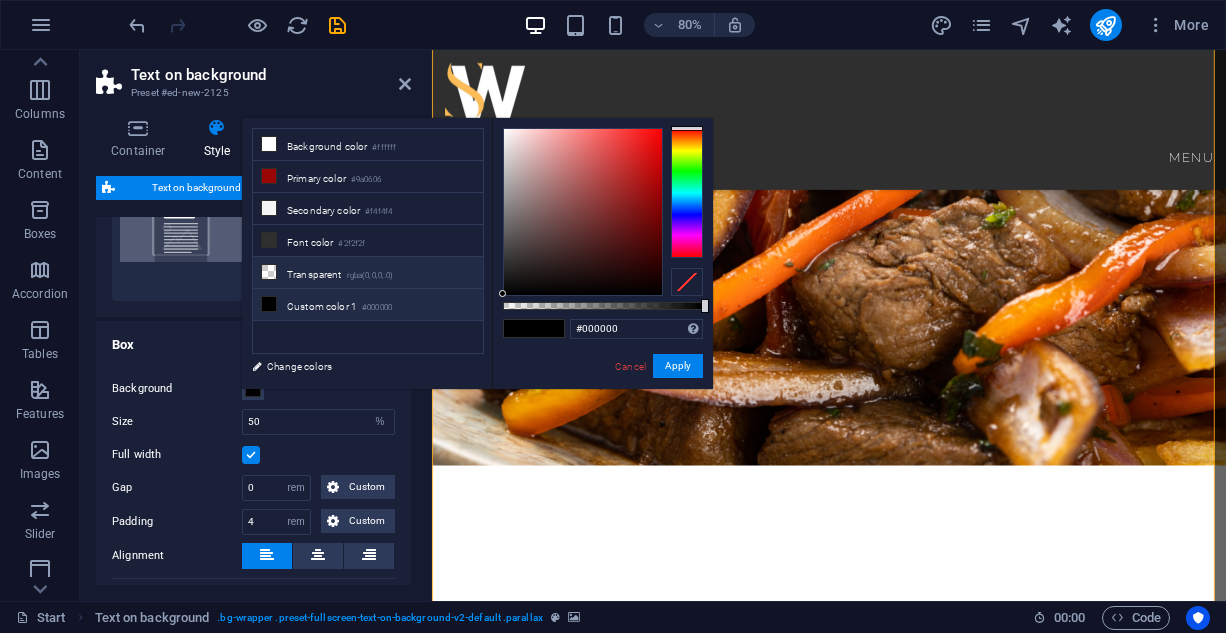 click on "rgba(0,0,0,.0)" at bounding box center (370, 276) 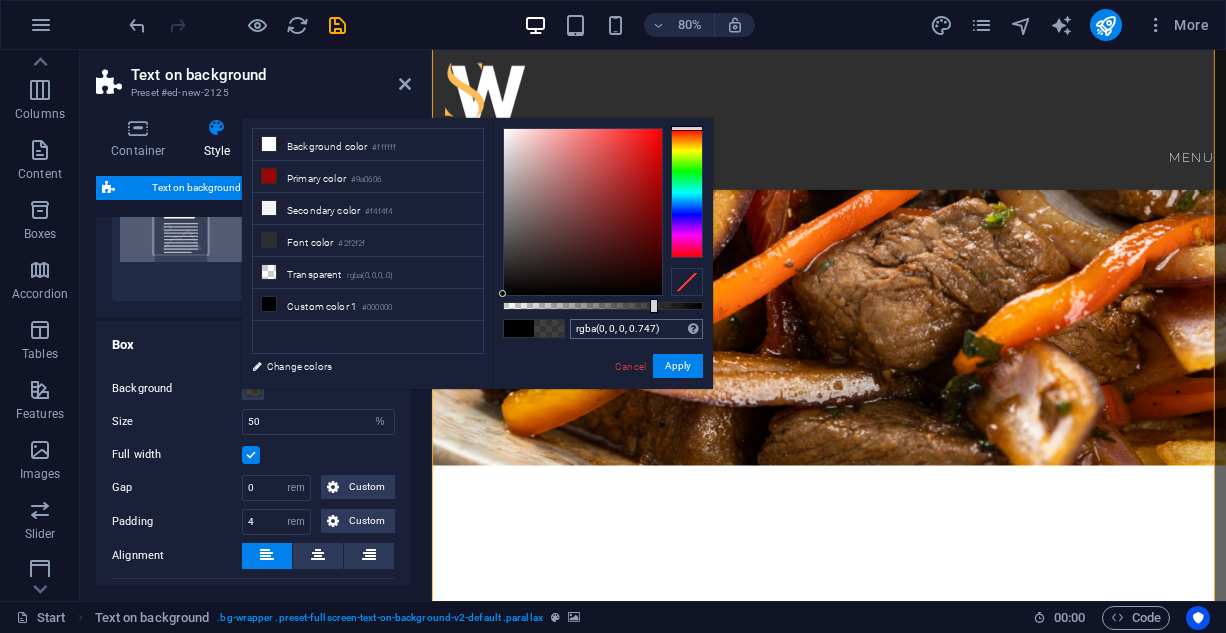 drag, startPoint x: 504, startPoint y: 301, endPoint x: 652, endPoint y: 320, distance: 149.21461 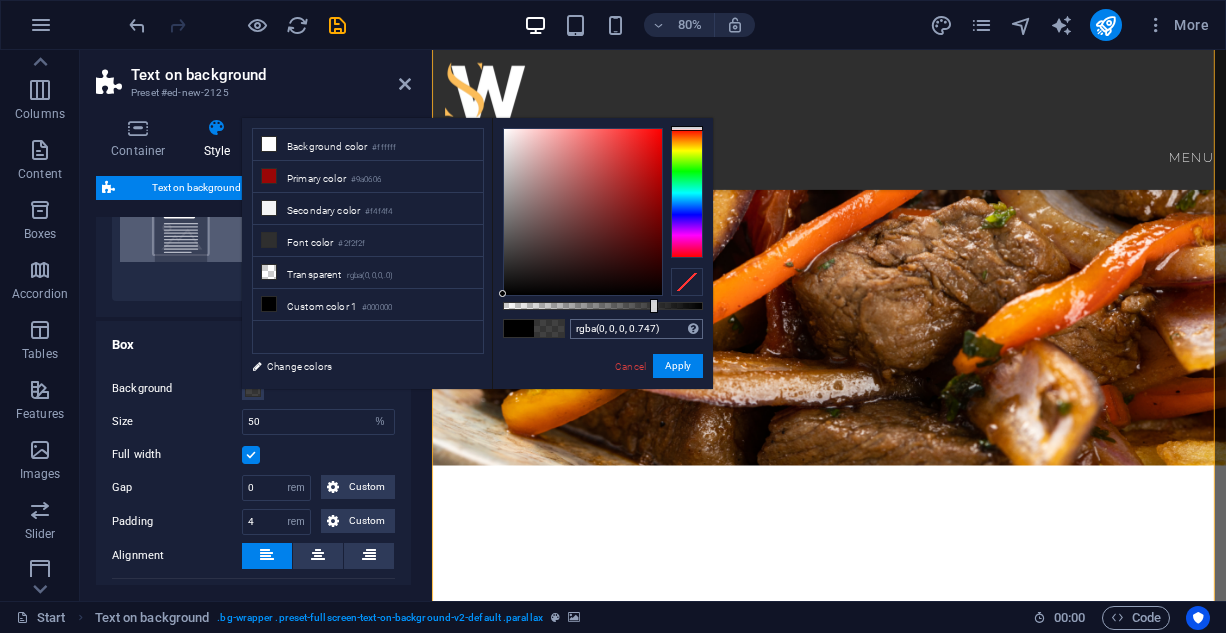 click on "rgba(0, 0, 0, 0.747) Supported formats #0852ed rgb(8, 82, 237) rgba(8, 82, 237, 90%) hsv(221,97,93) hsl(221, 93%, 48%) Cancel Apply" at bounding box center (602, 398) 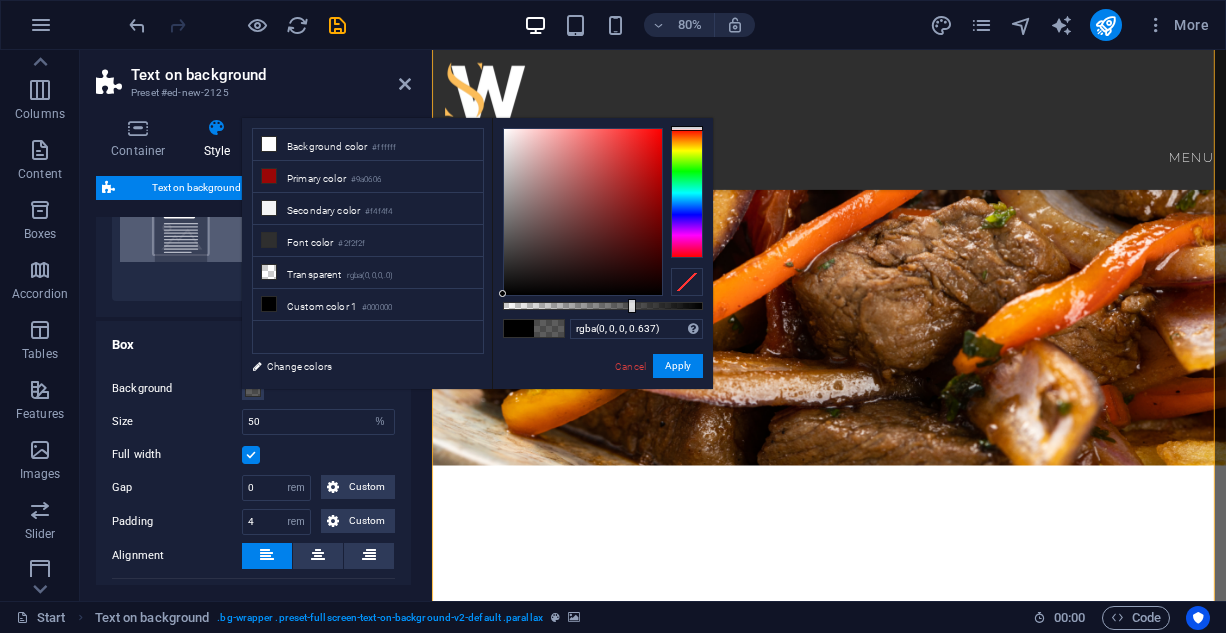 drag, startPoint x: 652, startPoint y: 309, endPoint x: 629, endPoint y: 307, distance: 23.086792 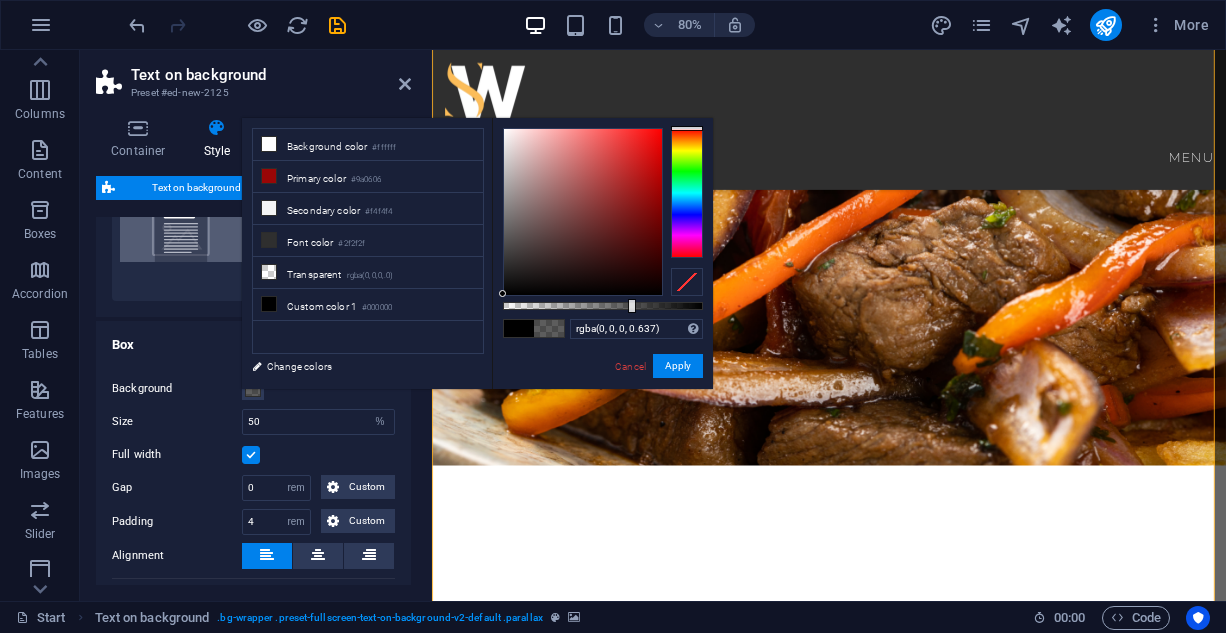 click at bounding box center (632, 306) 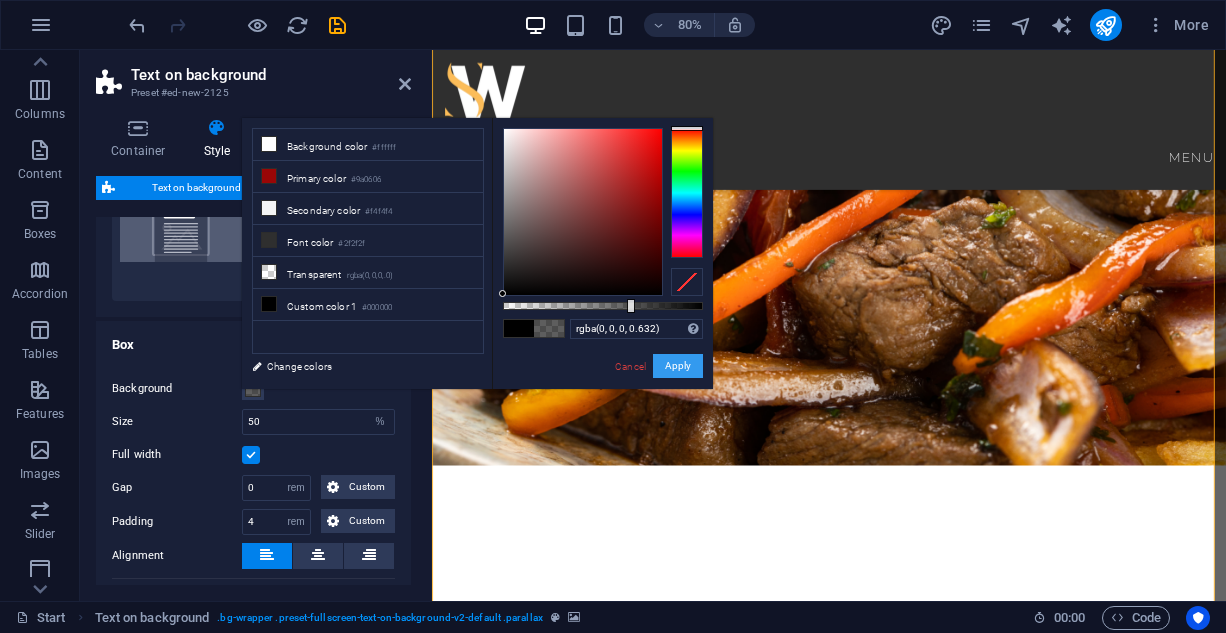 click on "Apply" at bounding box center (678, 366) 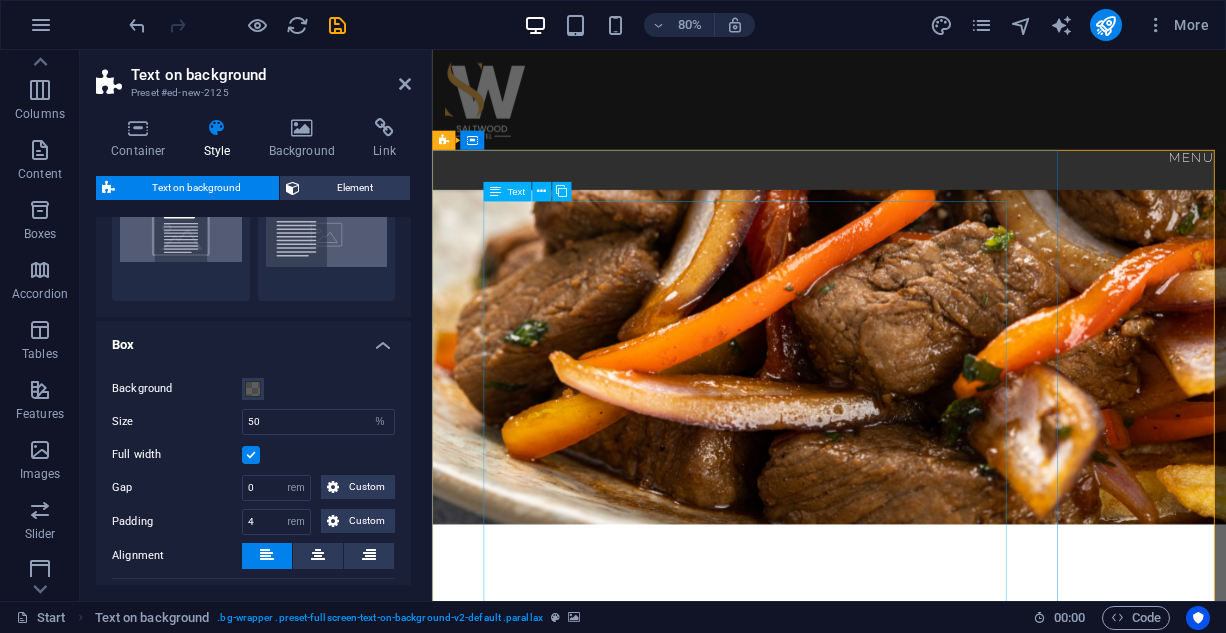 scroll, scrollTop: 1073, scrollLeft: 0, axis: vertical 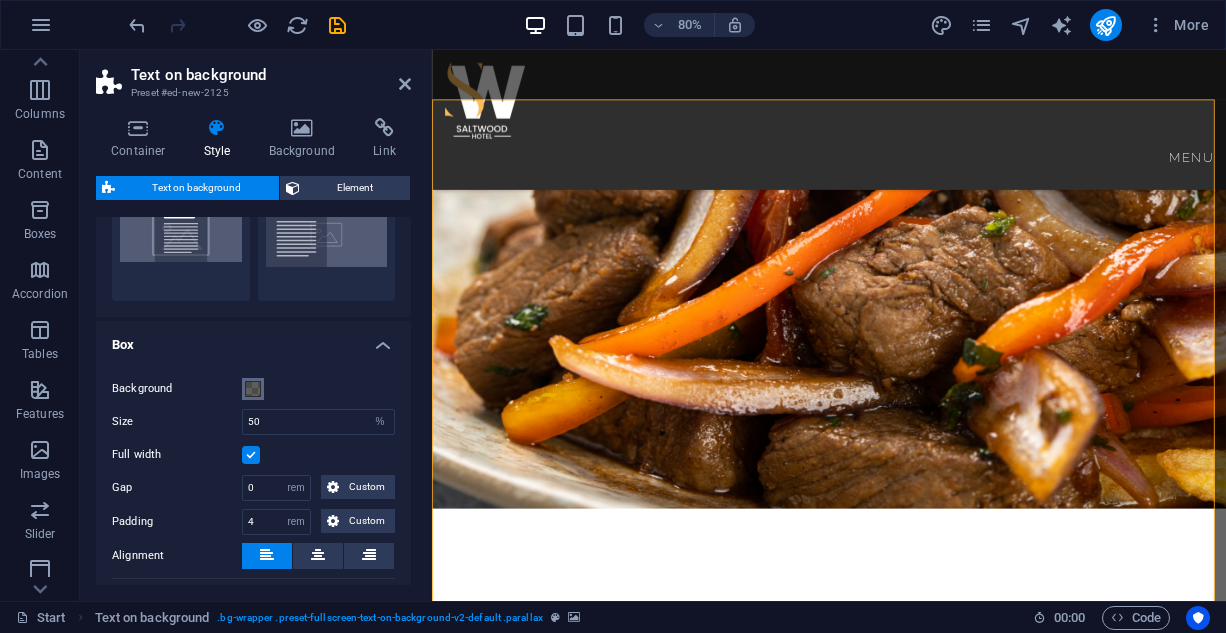 click at bounding box center (253, 389) 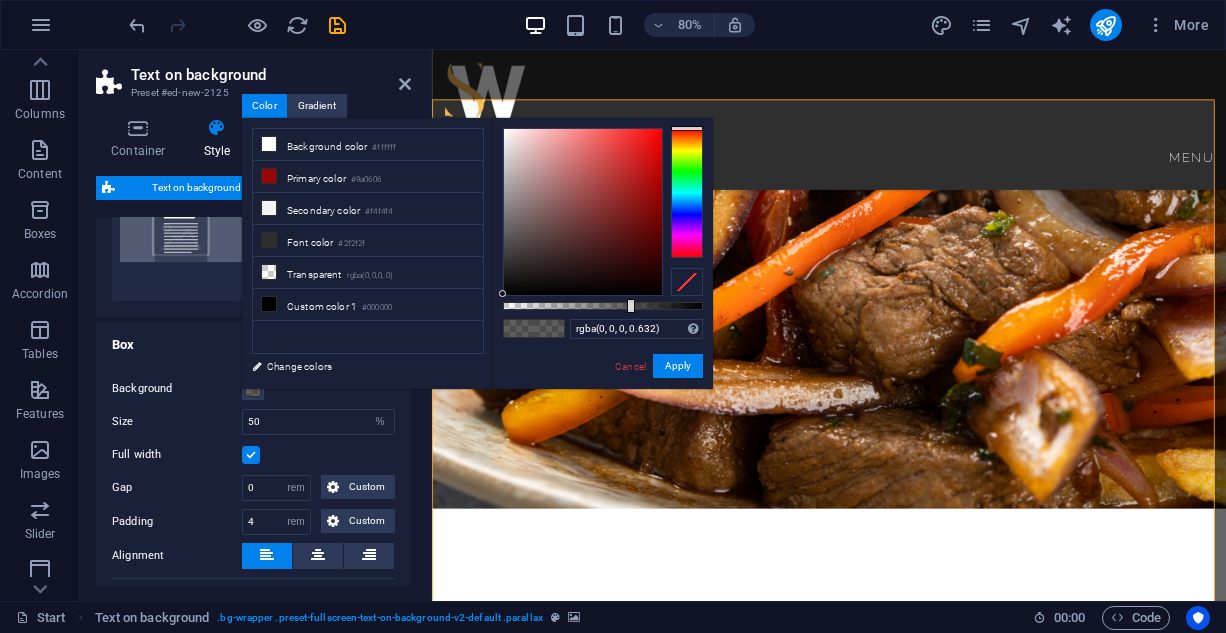 drag, startPoint x: 643, startPoint y: 301, endPoint x: 679, endPoint y: 305, distance: 36.221542 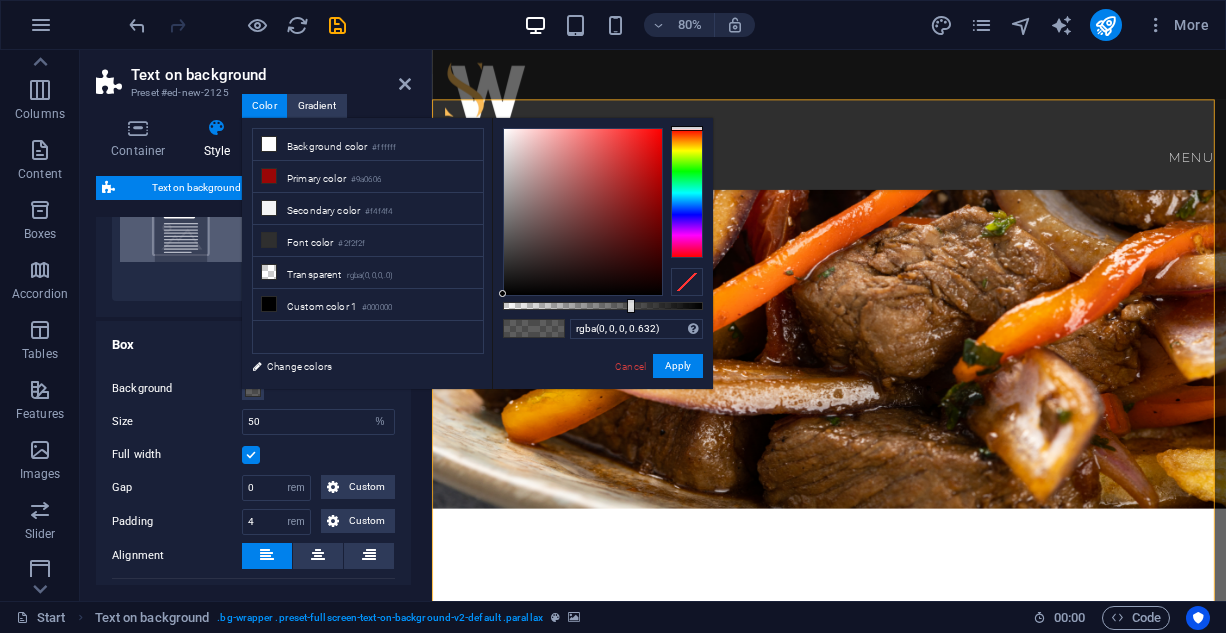 click on "rgba(0, 0, 0, 0.632) Supported formats #0852ed rgb(8, 82, 237) rgba(8, 82, 237, 90%) hsv(221,97,93) hsl(221, 93%, 48%) Cancel Apply" at bounding box center (602, 398) 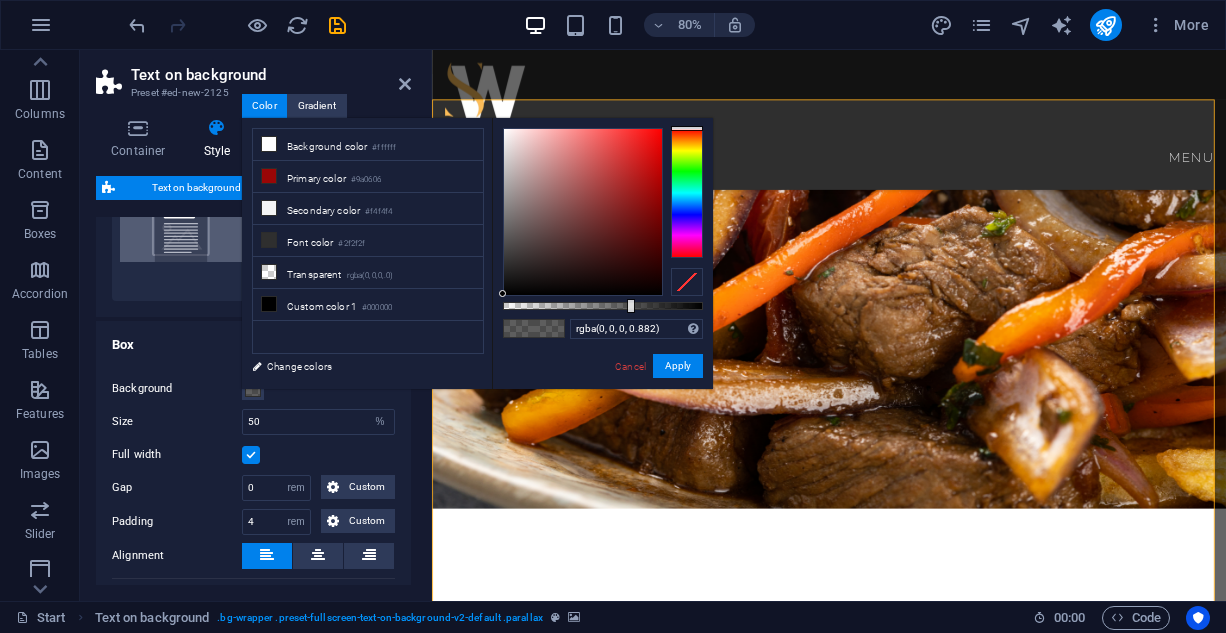 click at bounding box center [603, 306] 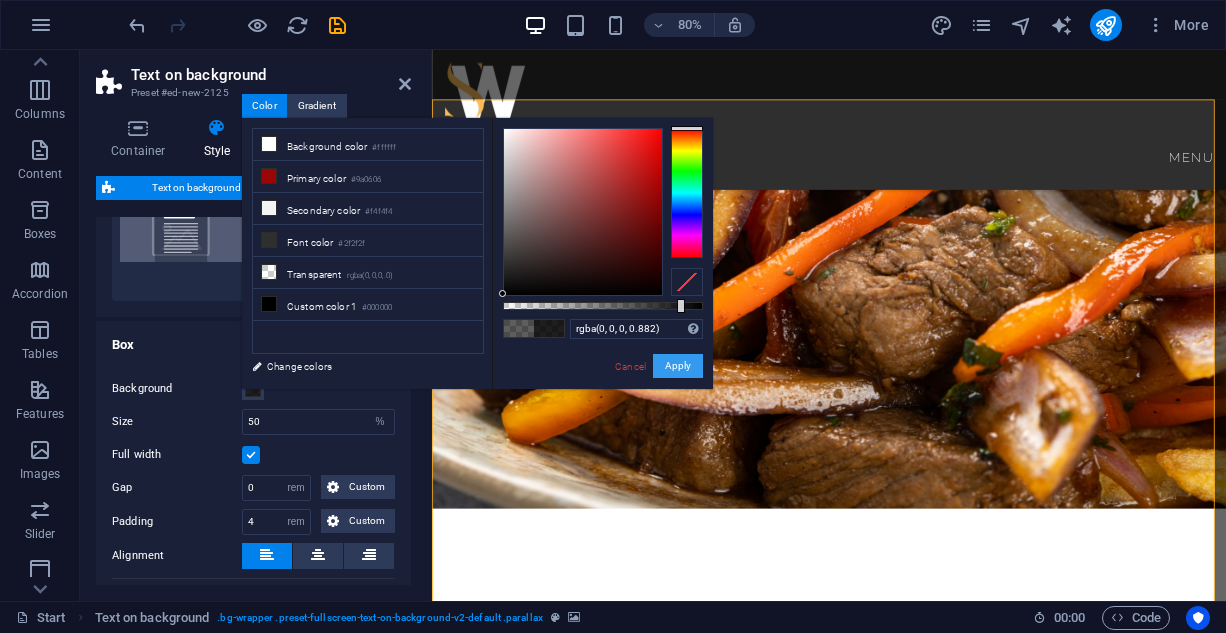 click on "Apply" at bounding box center [678, 366] 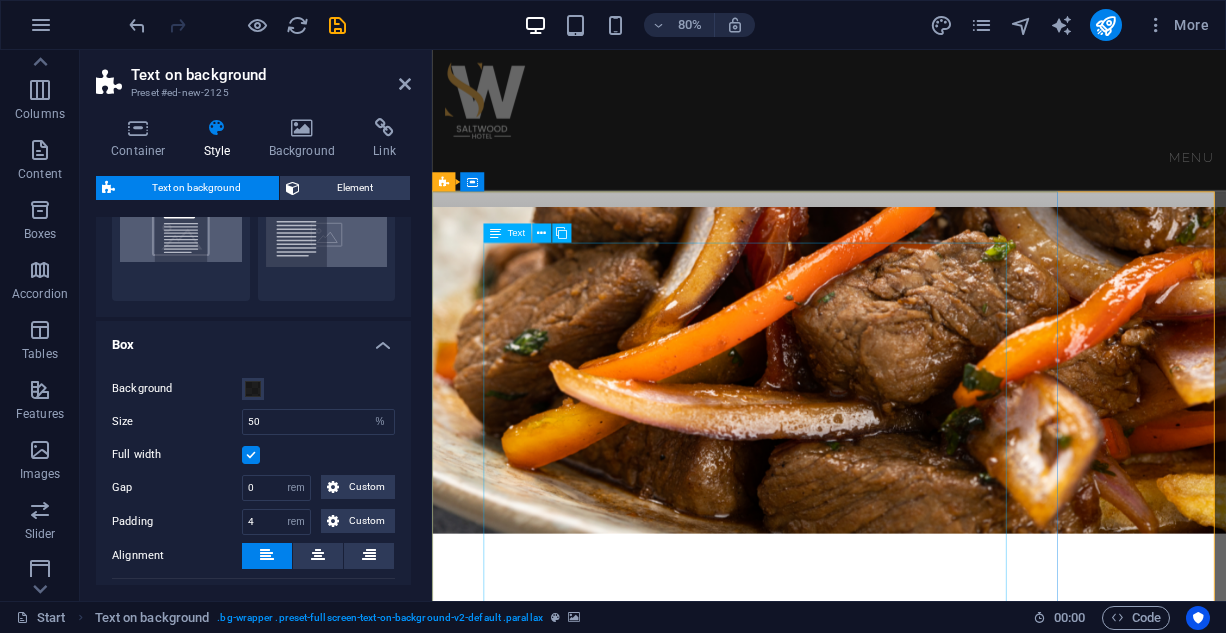 scroll, scrollTop: 973, scrollLeft: 0, axis: vertical 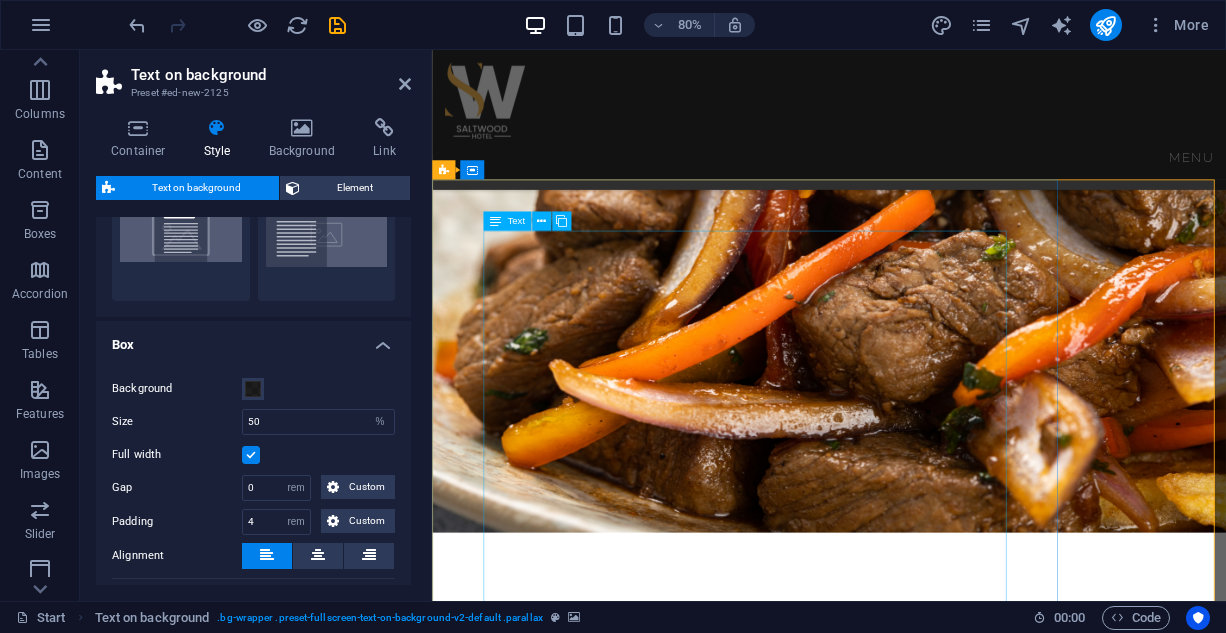 click on "BREAKFAST ENGLISH BREAKFAST: Bacon, sausages, egg, baked beans and mushrooms tomato                      14,200   AMERICAN BREAKFAST: Pancake, Bacon, Sausages, and Egg Potato.                                            14,200 NIGERIAN BREAKFAST: Dice tomato, bell pepper, egg, served with yam                                      9,400 Plantain , fried or boiled YAMARITA: MADE WITH Yam, Egg, and Tomato Sauce                                                                  9,100 STARTERS CHICKEN TAQUITOS: Shredded chicken mix with cheese                                                          8,900 SPRING ROLL: Varieties of veg and shredded chicken                                                    6,500 SAMOSA: Blended beef mix veg                                                                              7,200 MEAT BALLS:" at bounding box center [928, 2521] 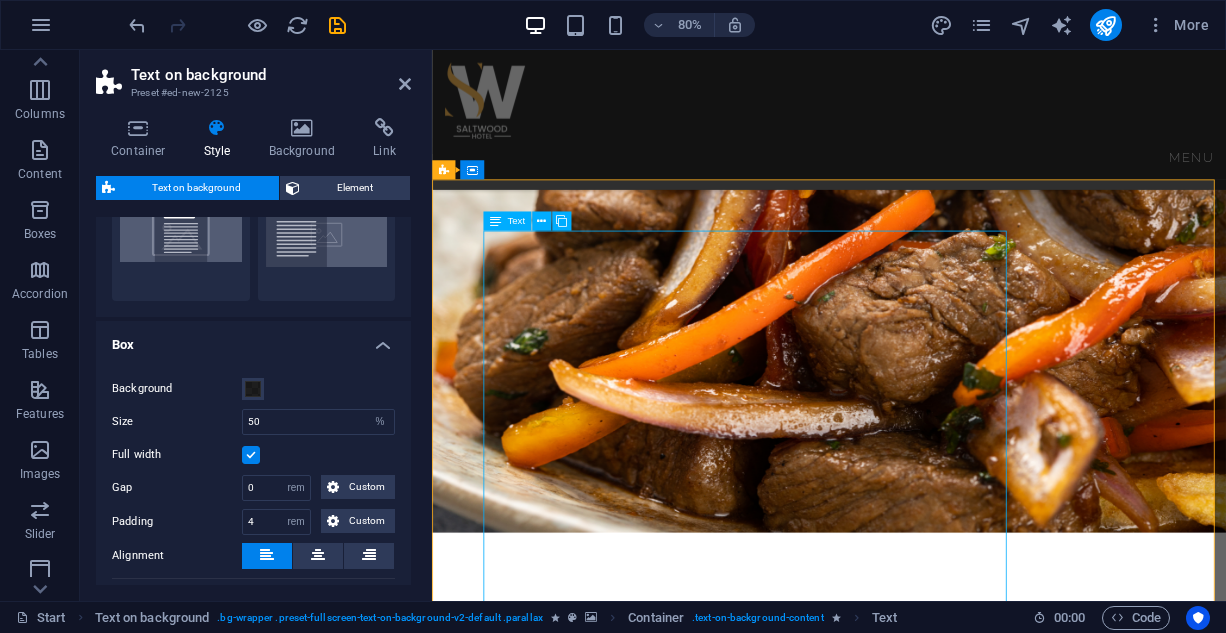 click on "BREAKFAST ENGLISH BREAKFAST: Bacon, sausages, egg, baked beans and mushrooms tomato                      14,200   AMERICAN BREAKFAST: Pancake, Bacon, Sausages, and Egg Potato.                                            14,200 NIGERIAN BREAKFAST: Dice tomato, bell pepper, egg, served with yam                                      9,400 Plantain , fried or boiled YAMARITA: MADE WITH Yam, Egg, and Tomato Sauce                                                                  9,100 STARTERS CHICKEN TAQUITOS: Shredded chicken mix with cheese                                                          8,900 SPRING ROLL: Varieties of veg and shredded chicken                                                    6,500 SAMOSA: Blended beef mix veg                                                                              7,200 MEAT BALLS:" at bounding box center [928, 2521] 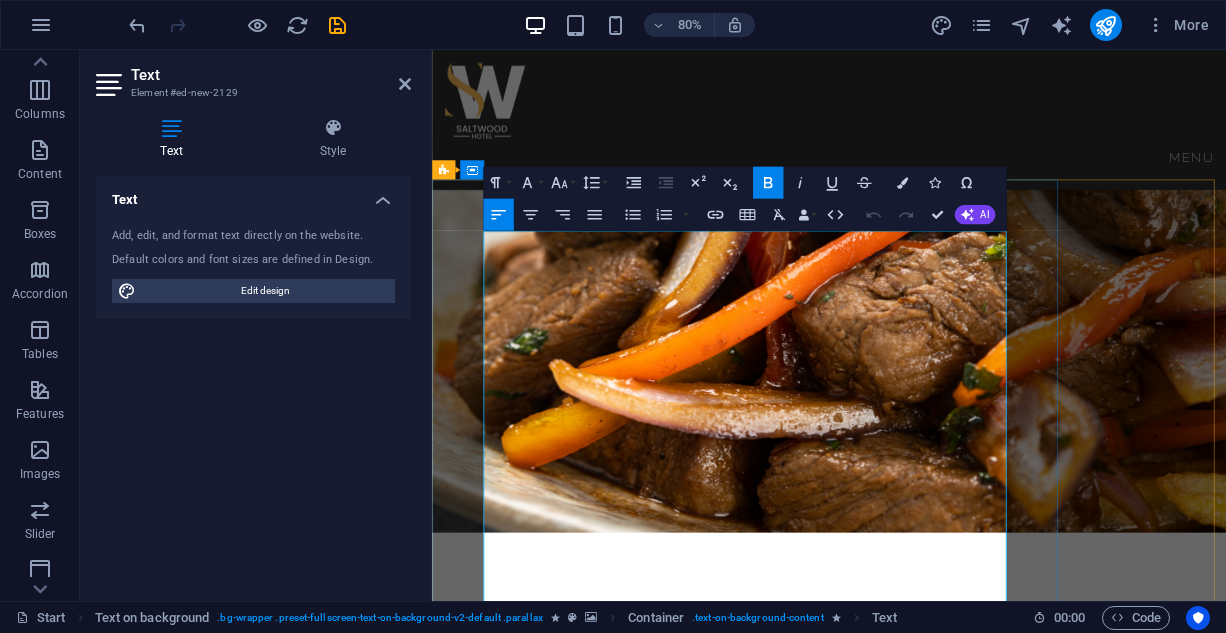 click on "Bacon, sausages, egg, baked beans and mushrooms tomato                      14,200" at bounding box center (928, 2176) 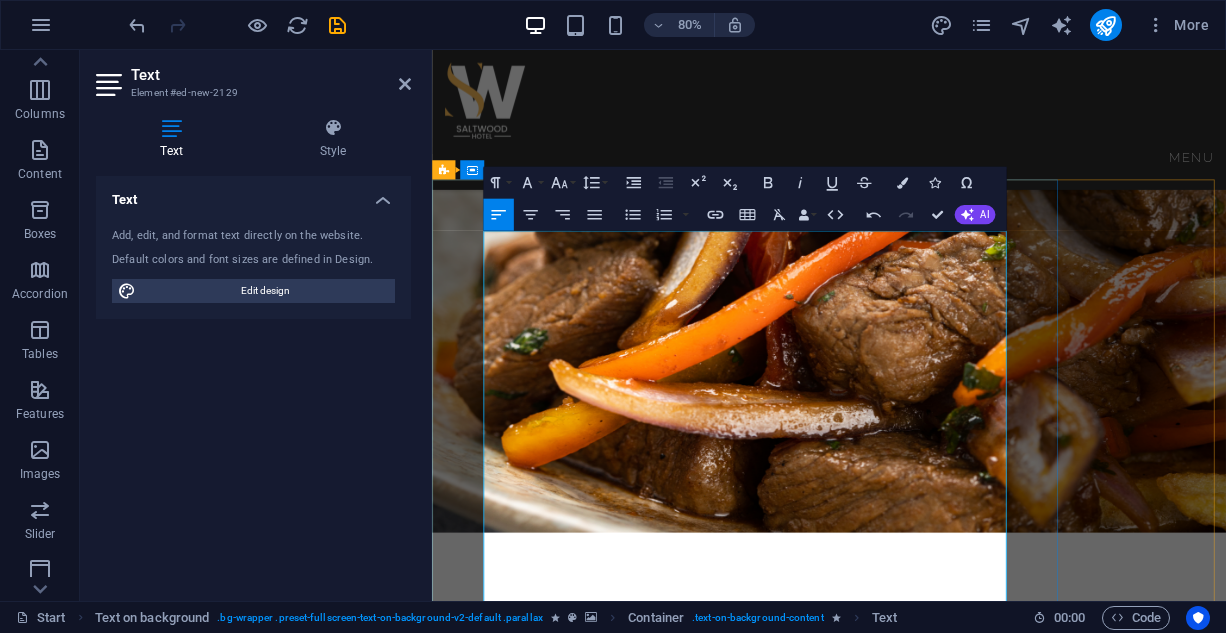 type 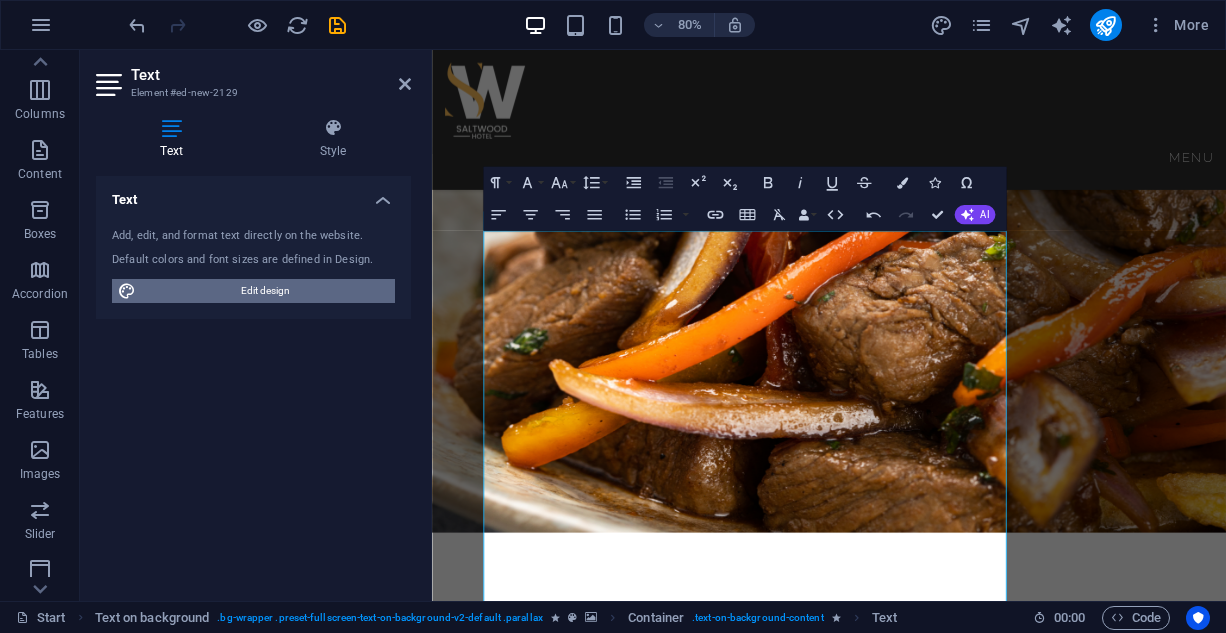 click on "Edit design" at bounding box center (265, 291) 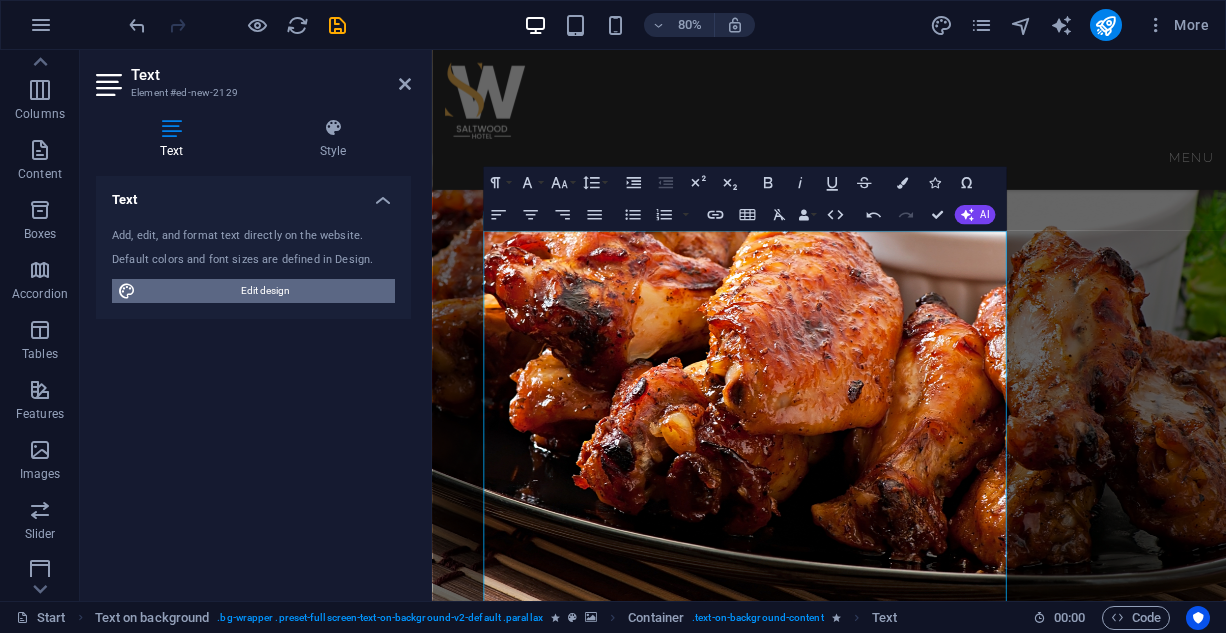 select on "px" 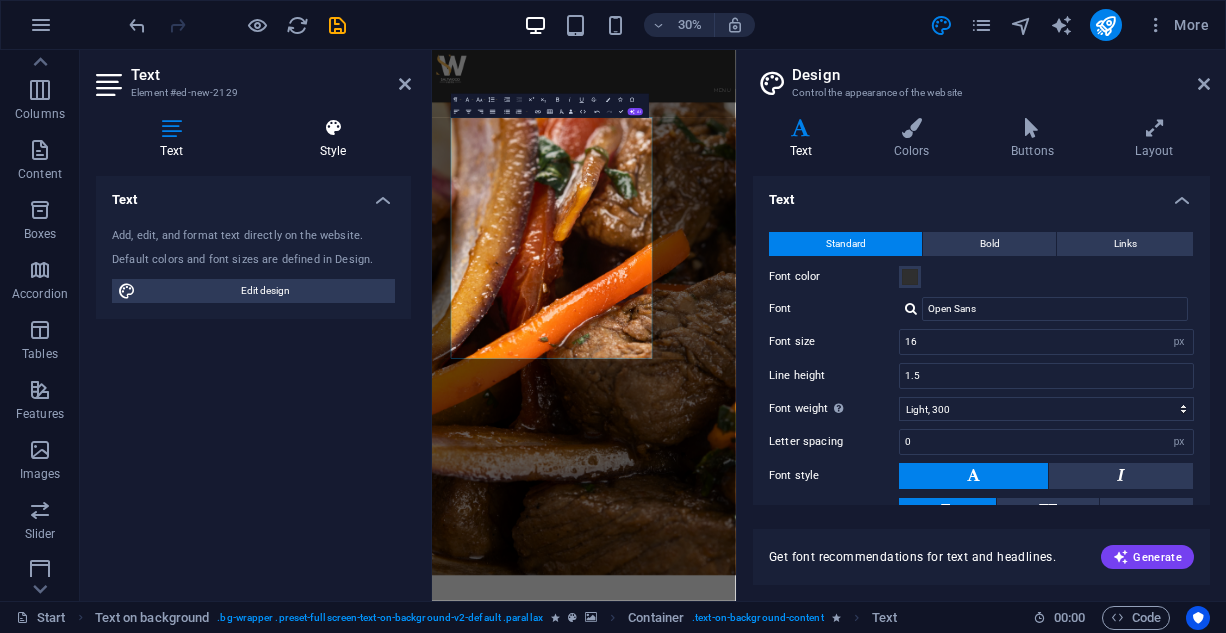 click at bounding box center (333, 128) 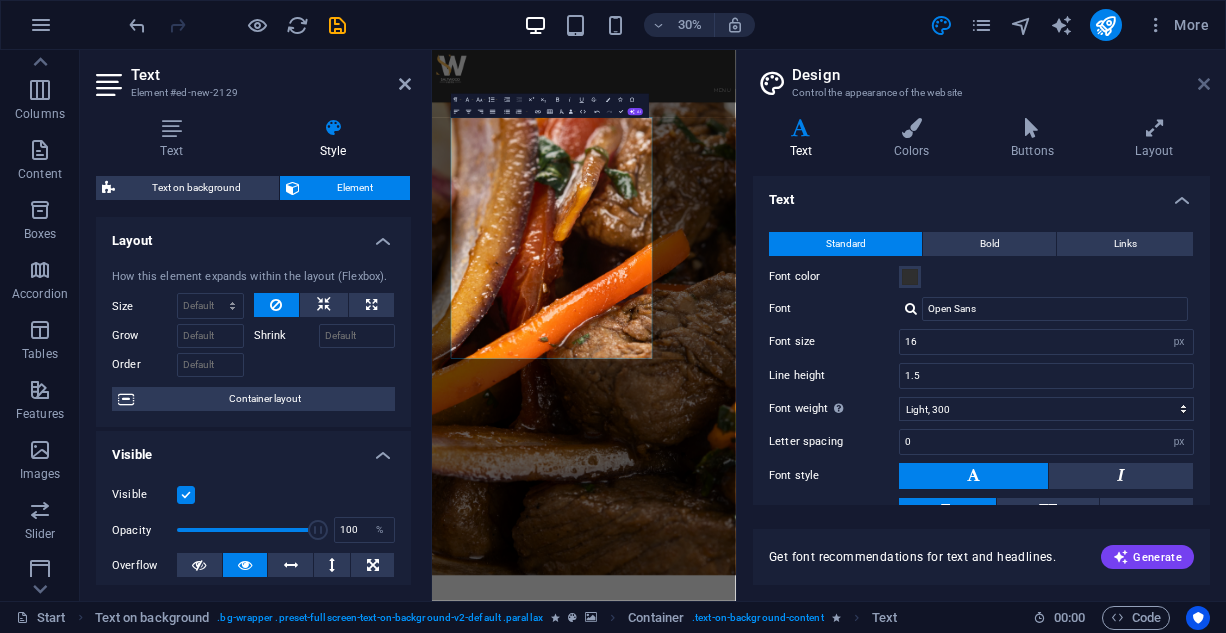click at bounding box center (1204, 84) 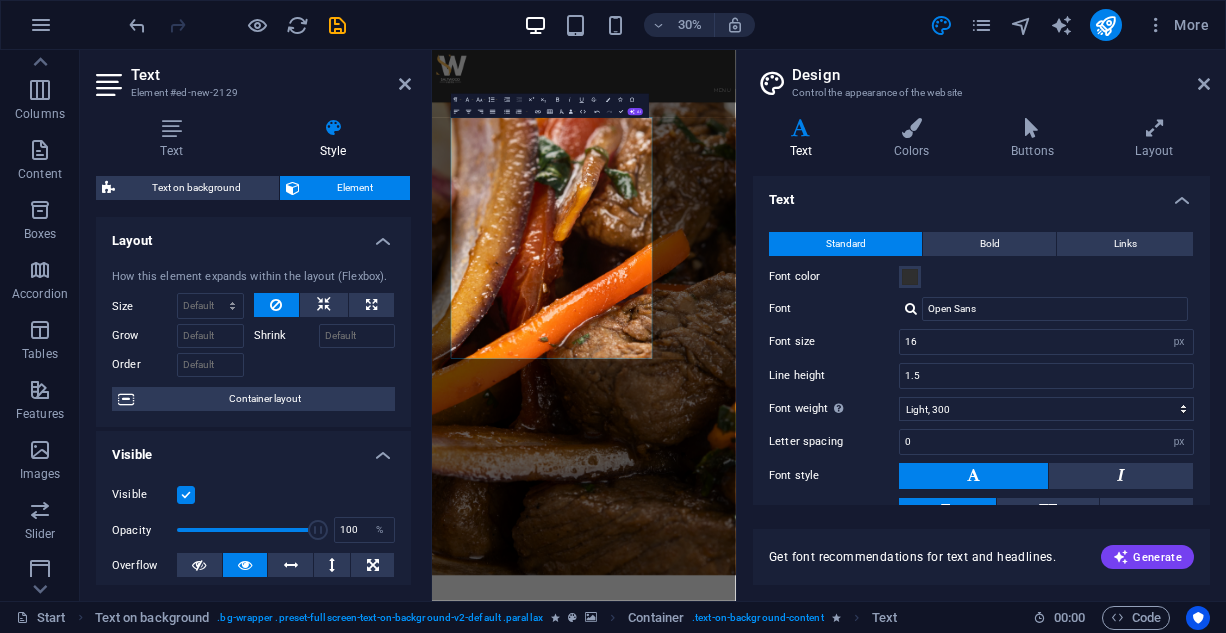 scroll, scrollTop: 973, scrollLeft: 0, axis: vertical 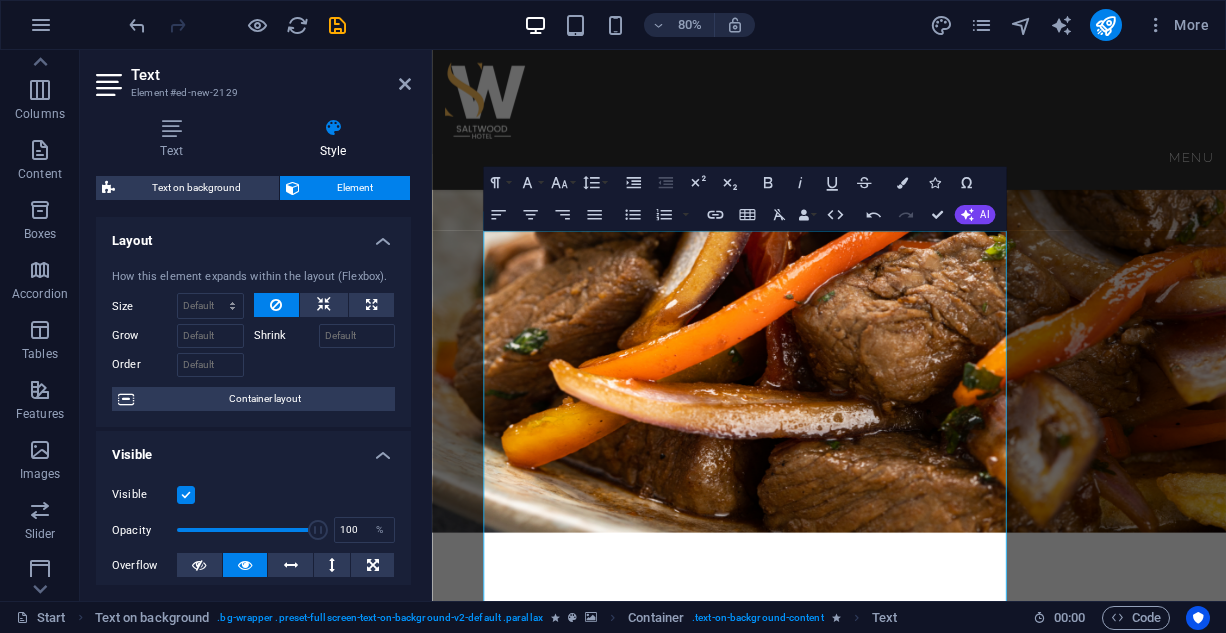 click on "Visible" at bounding box center [253, 449] 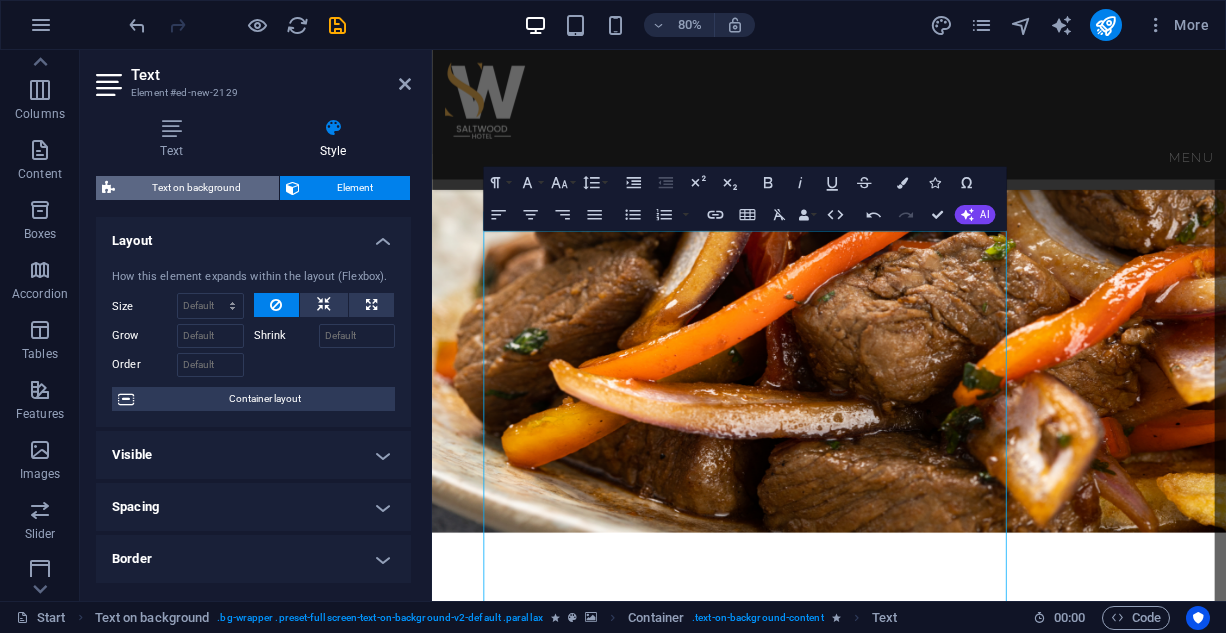 click on "Text on background" at bounding box center (197, 188) 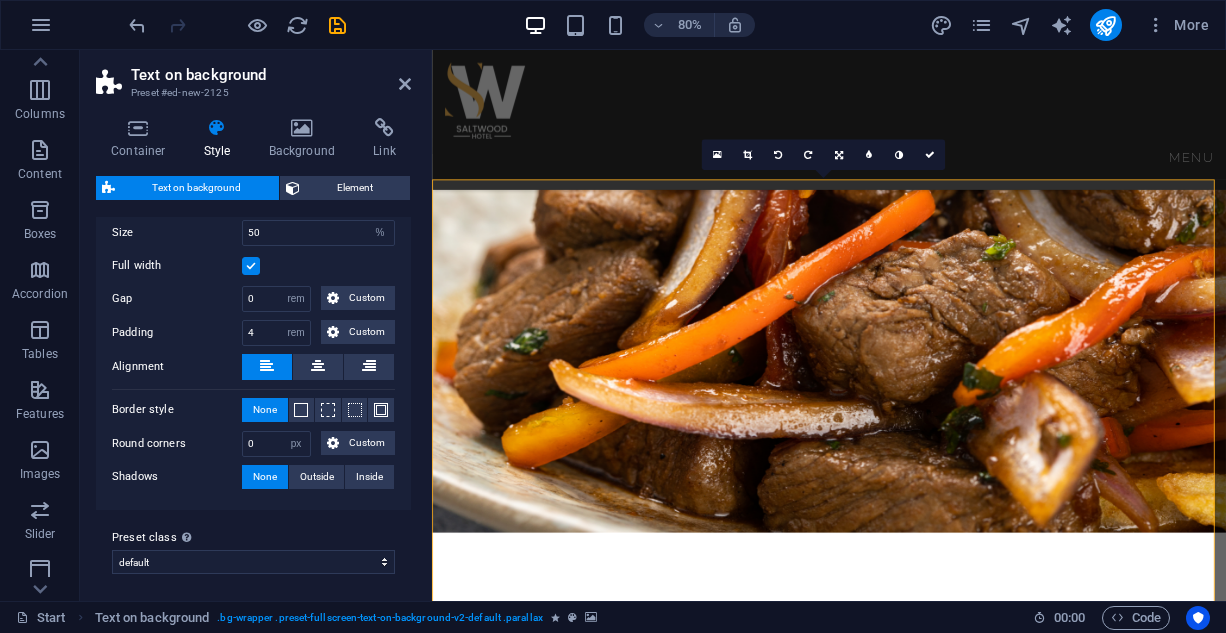 scroll, scrollTop: 0, scrollLeft: 0, axis: both 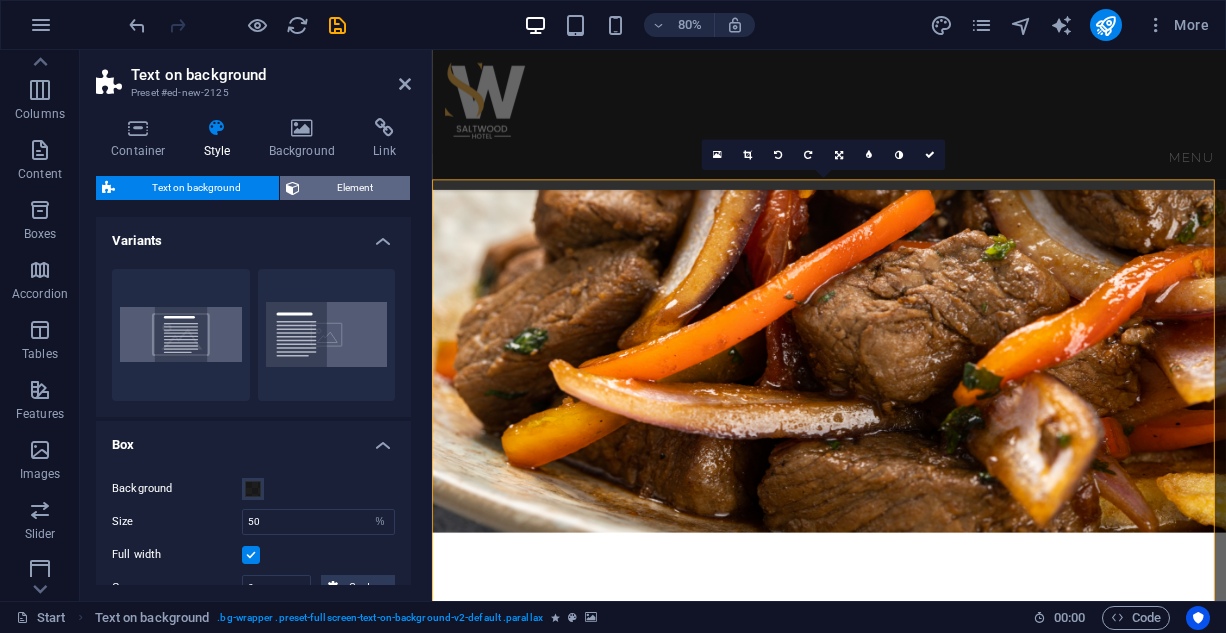 click on "Element" at bounding box center [355, 188] 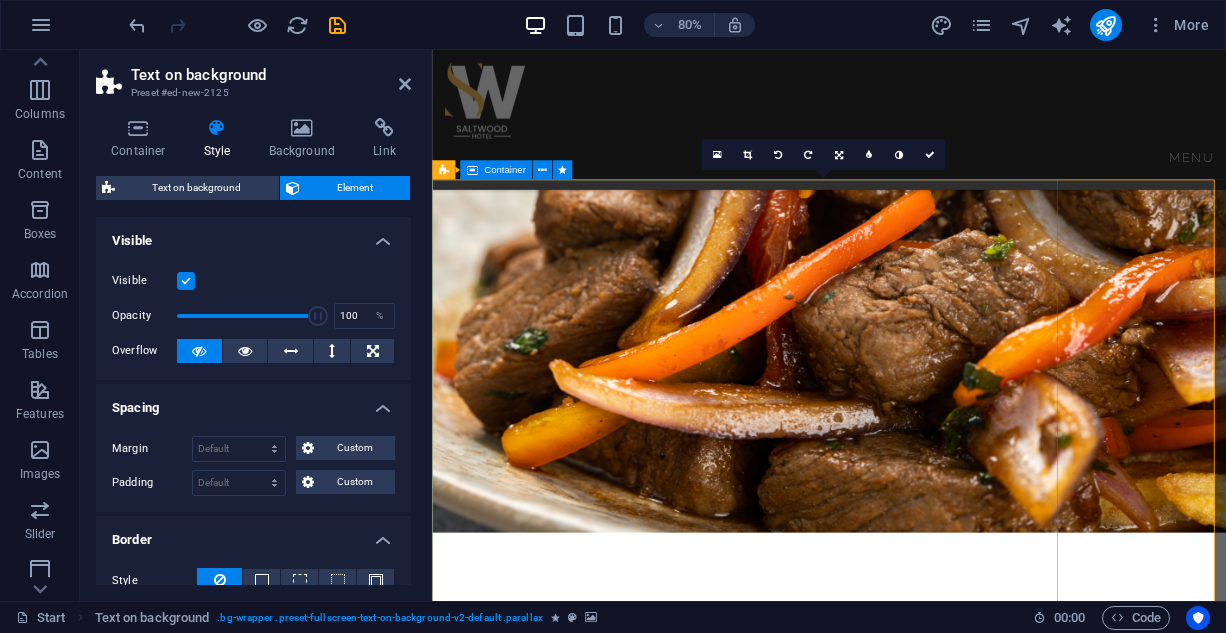 click on "BREAKFAST ENGLISH BREAKFAST: Bacon, sausages, egg, baked beans and mushrooms tomato__________________________14,200   AMERICAN BREAKFAST: Pancake, Bacon, Sausages, and Egg Potato.                                            14,200 NIGERIAN BREAKFAST: Dice tomato, bell pepper, egg, served with yam                                      9,400 Plantain , fried or boiled YAMARITA: MADE WITH Yam, Egg, and Tomato Sauce                                                                  9,100 STARTERS CHICKEN TAQUITOS: Shredded chicken mix with cheese                                                          8,900 SPRING ROLL: Varieties of veg and shredded chicken                                                    6,500 SAMOSA: Blended beef mix veg                                                                              7,200 MEAT BALLS: CHICKEN TACOS:" at bounding box center (928, 2508) 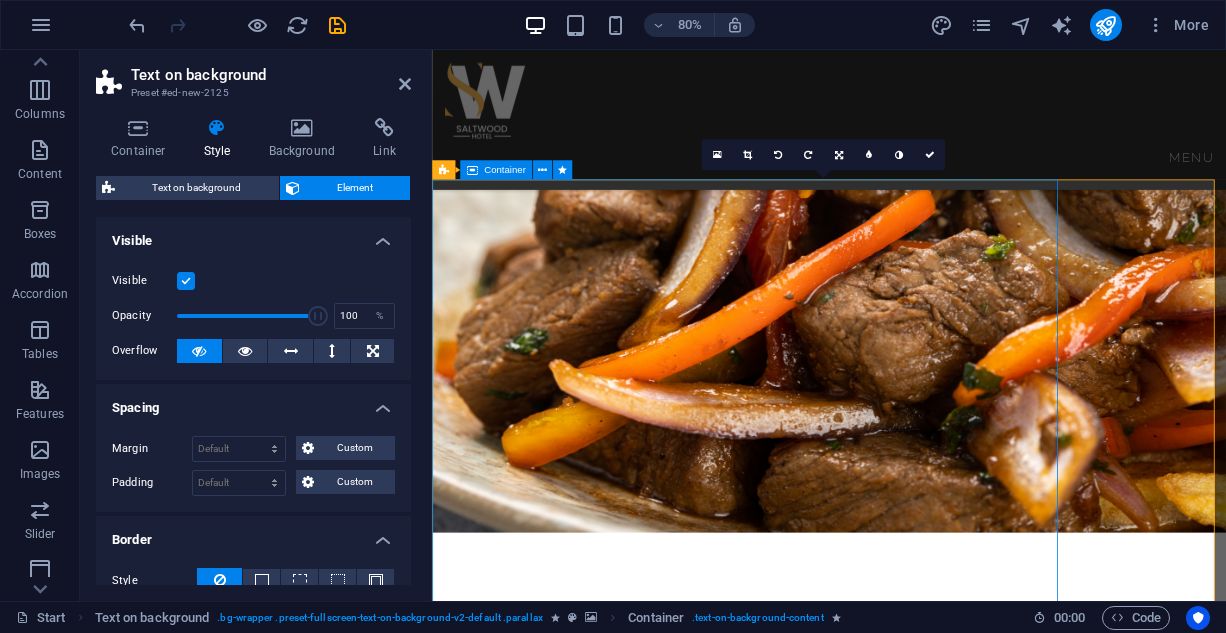 click on "BREAKFAST ENGLISH BREAKFAST: Bacon, sausages, egg, baked beans and mushrooms tomato__________________________14,200   AMERICAN BREAKFAST: Pancake, Bacon, Sausages, and Egg Potato.                                            14,200 NIGERIAN BREAKFAST: Dice tomato, bell pepper, egg, served with yam                                      9,400 Plantain , fried or boiled YAMARITA: MADE WITH Yam, Egg, and Tomato Sauce                                                                  9,100 STARTERS CHICKEN TAQUITOS: Shredded chicken mix with cheese                                                          8,900 SPRING ROLL: Varieties of veg and shredded chicken                                                    6,500 SAMOSA: Blended beef mix veg                                                                              7,200 MEAT BALLS: CHICKEN TACOS:" at bounding box center [928, 2508] 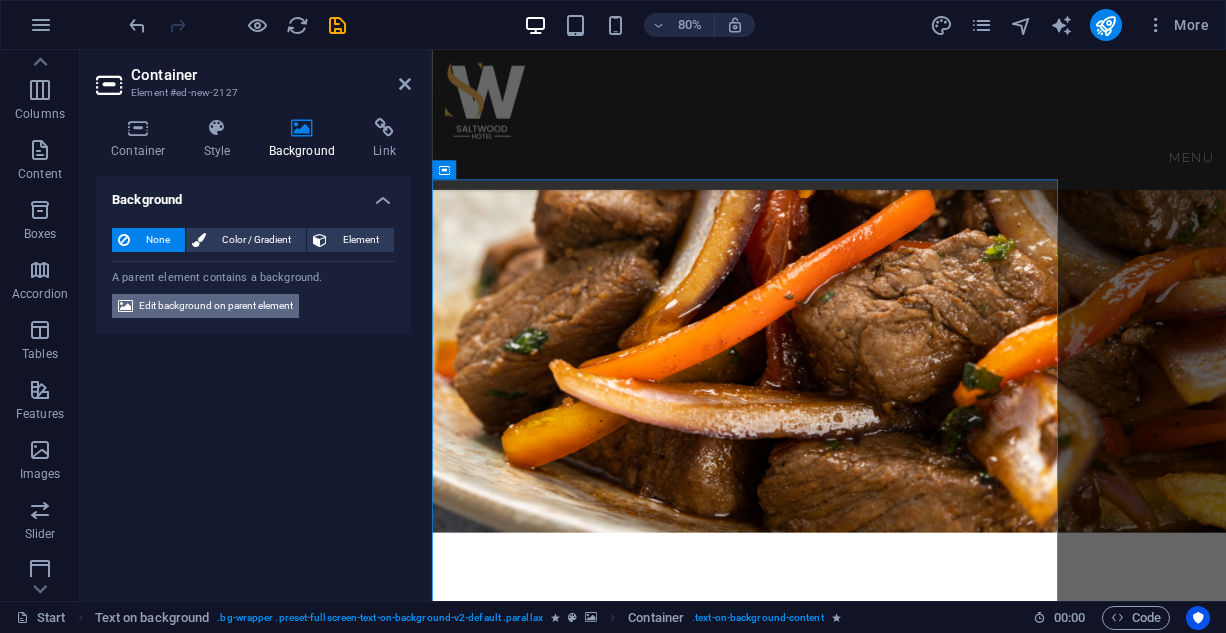 click on "Edit background on parent element" at bounding box center [216, 306] 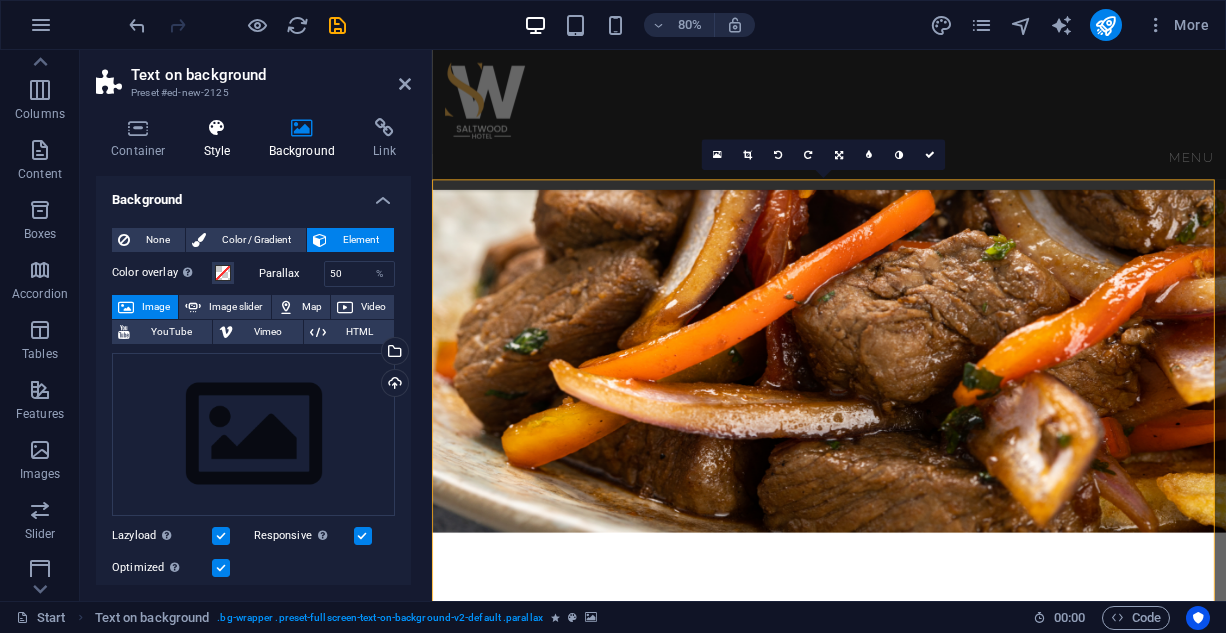click on "Style" at bounding box center (221, 139) 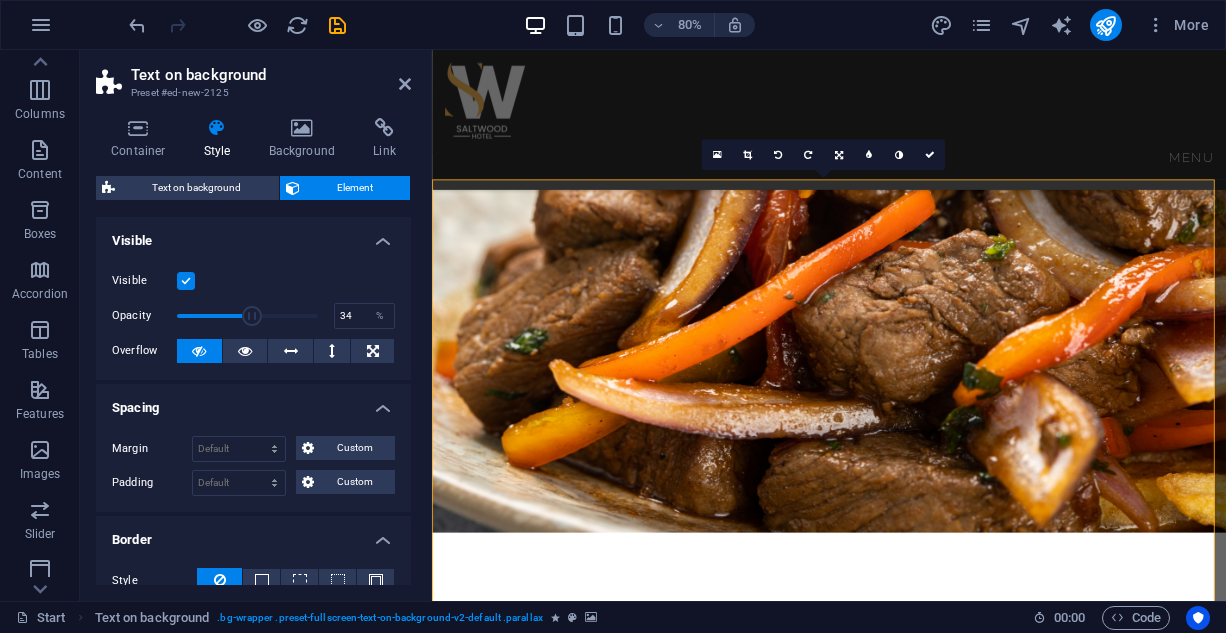 drag, startPoint x: 315, startPoint y: 313, endPoint x: 223, endPoint y: 324, distance: 92.65527 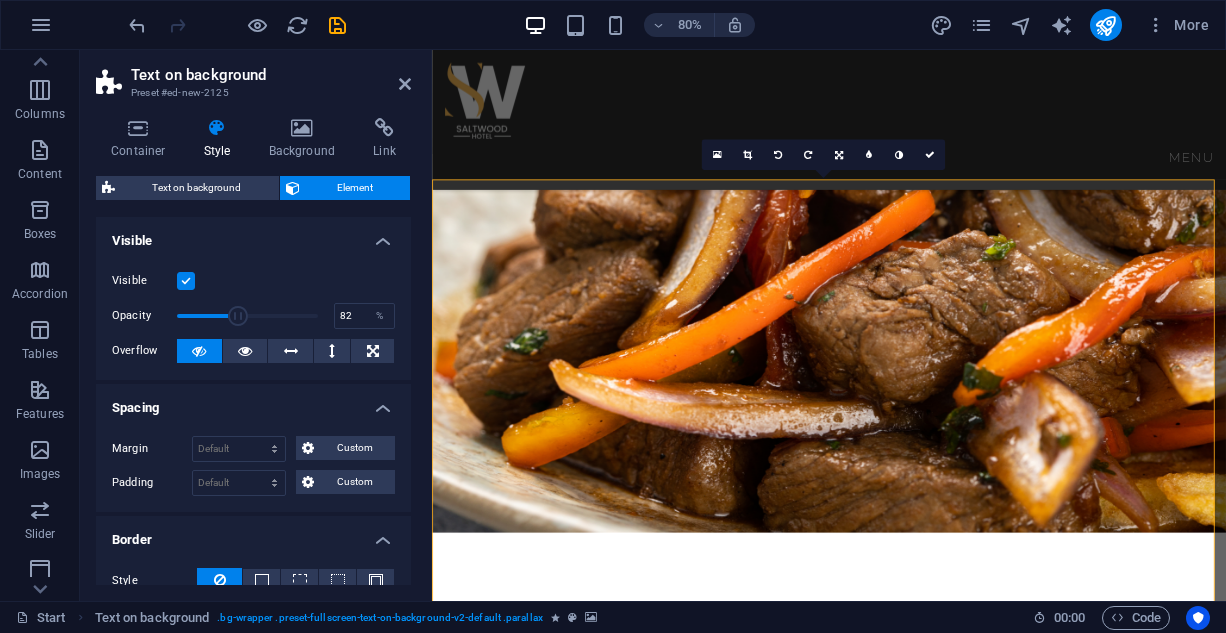 type on "100" 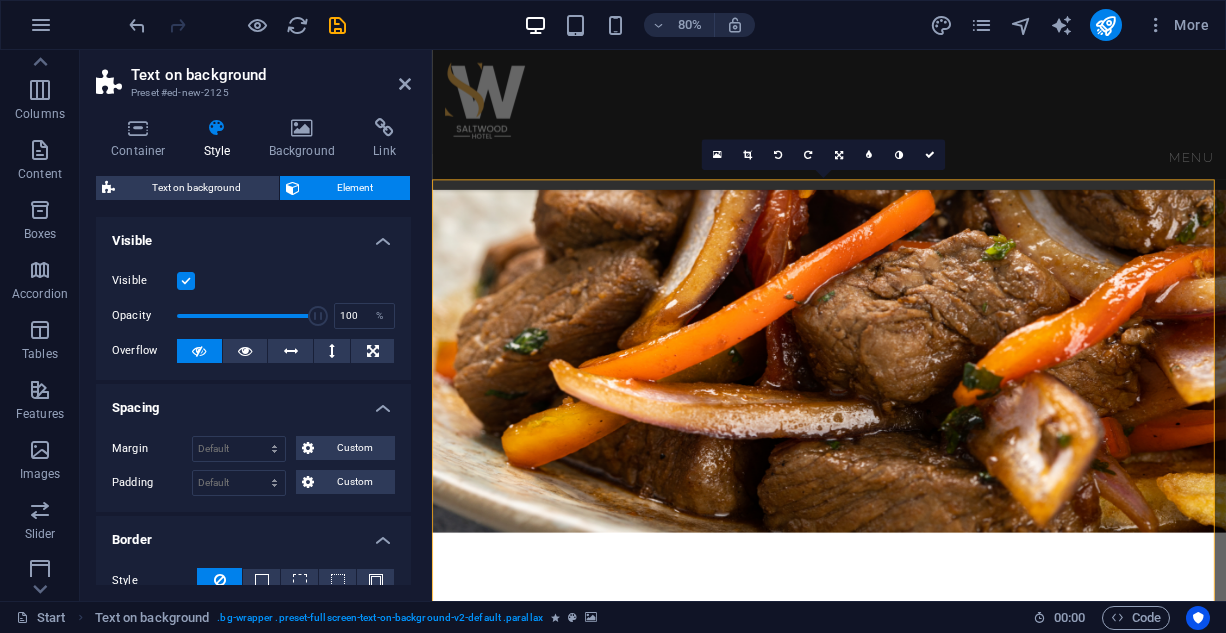 drag, startPoint x: 227, startPoint y: 320, endPoint x: 378, endPoint y: 329, distance: 151.26797 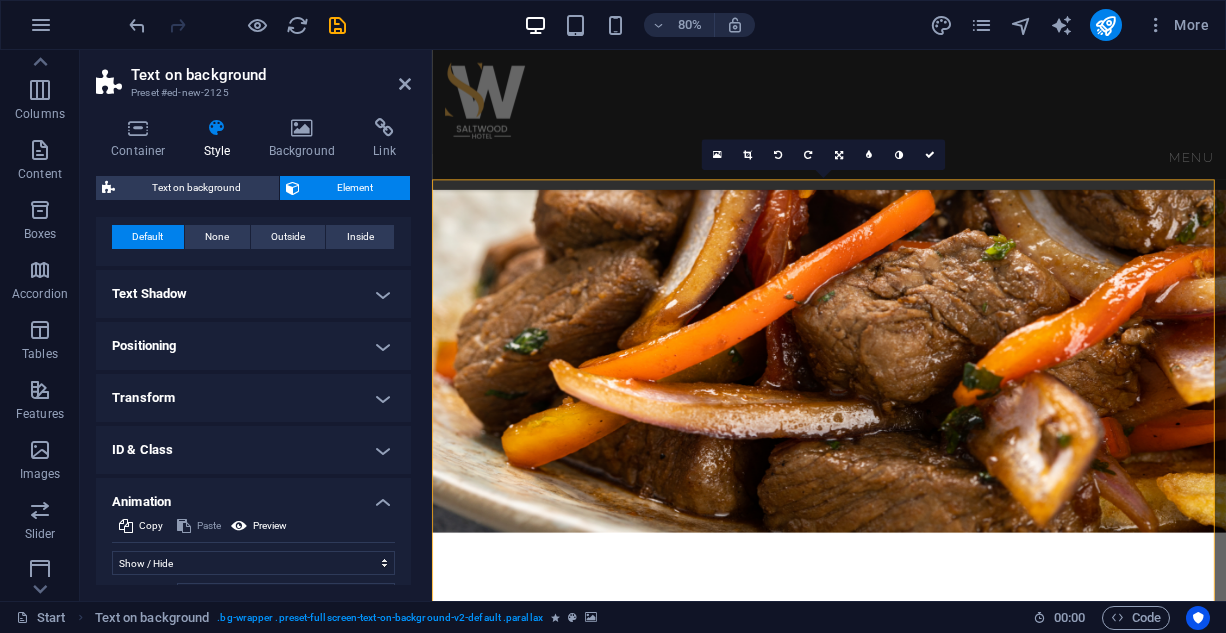 scroll, scrollTop: 500, scrollLeft: 0, axis: vertical 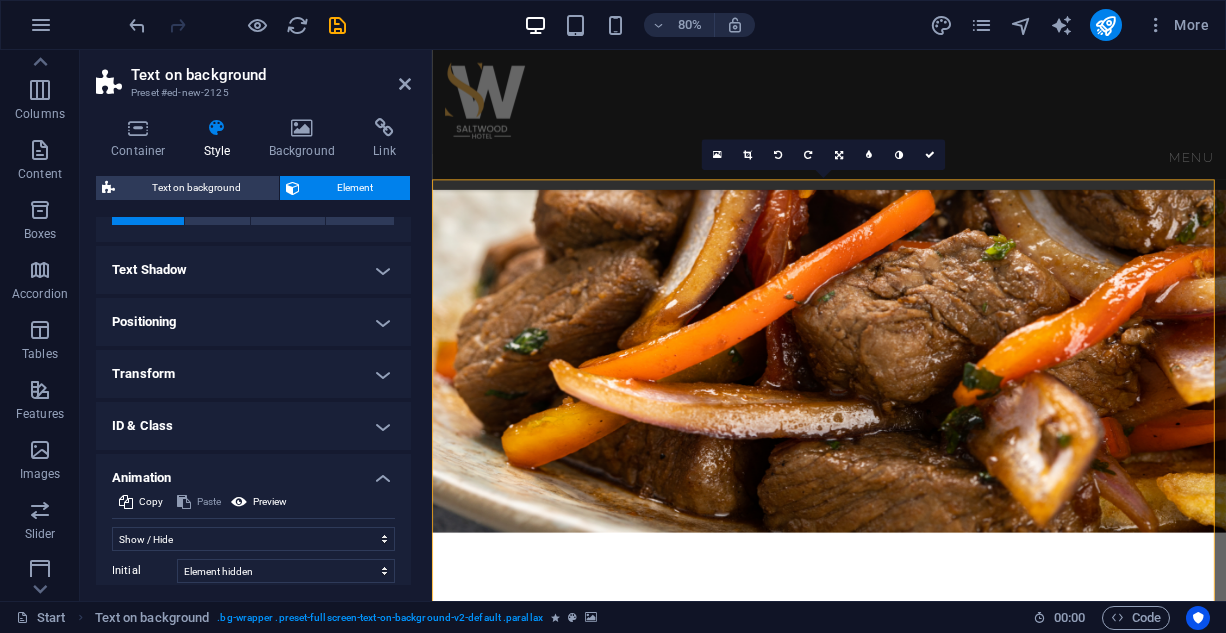 click at bounding box center [928, 1568] 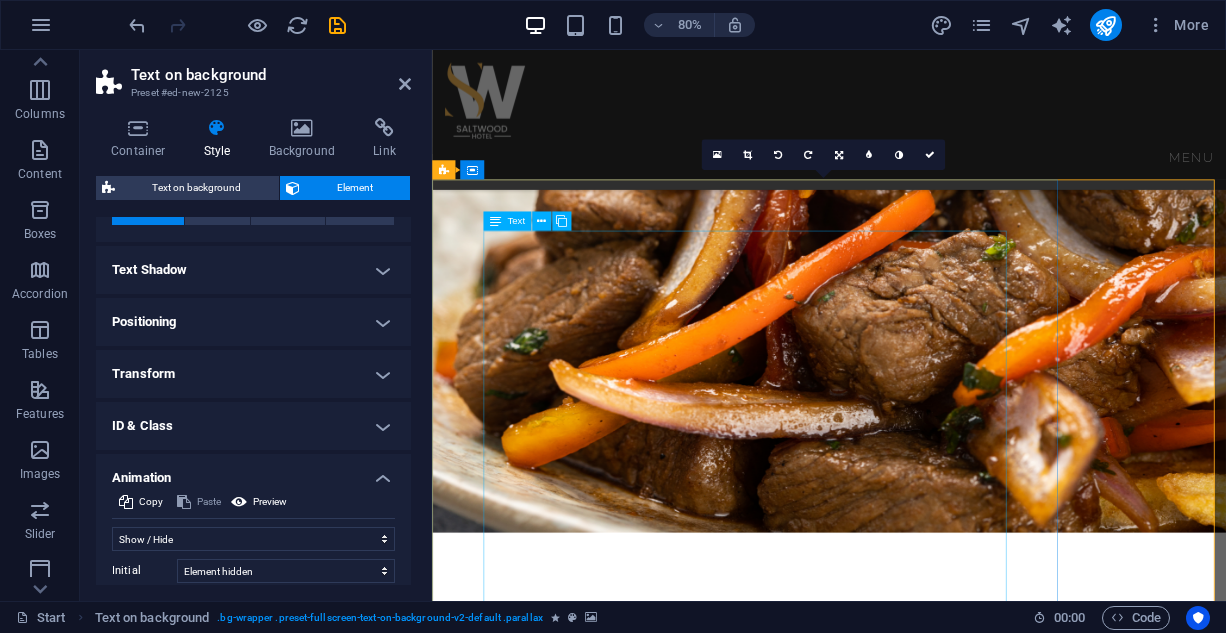 click on "BREAKFAST ENGLISH BREAKFAST: Bacon, sausages, egg, baked beans and mushrooms tomato__________________________14,200   AMERICAN BREAKFAST: Pancake, Bacon, Sausages, and Egg Potato.                                            14,200 NIGERIAN BREAKFAST: Dice tomato, bell pepper, egg, served with yam                                      9,400 Plantain , fried or boiled YAMARITA: MADE WITH Yam, Egg, and Tomato Sauce                                                                  9,100 STARTERS CHICKEN TAQUITOS: Shredded chicken mix with cheese                                                          8,900 SPRING ROLL: Varieties of veg and shredded chicken                                                    6,500 SAMOSA: Blended beef mix veg                                                                              7,200 MEAT BALLS: CHICKEN TACOS:" at bounding box center [928, 2521] 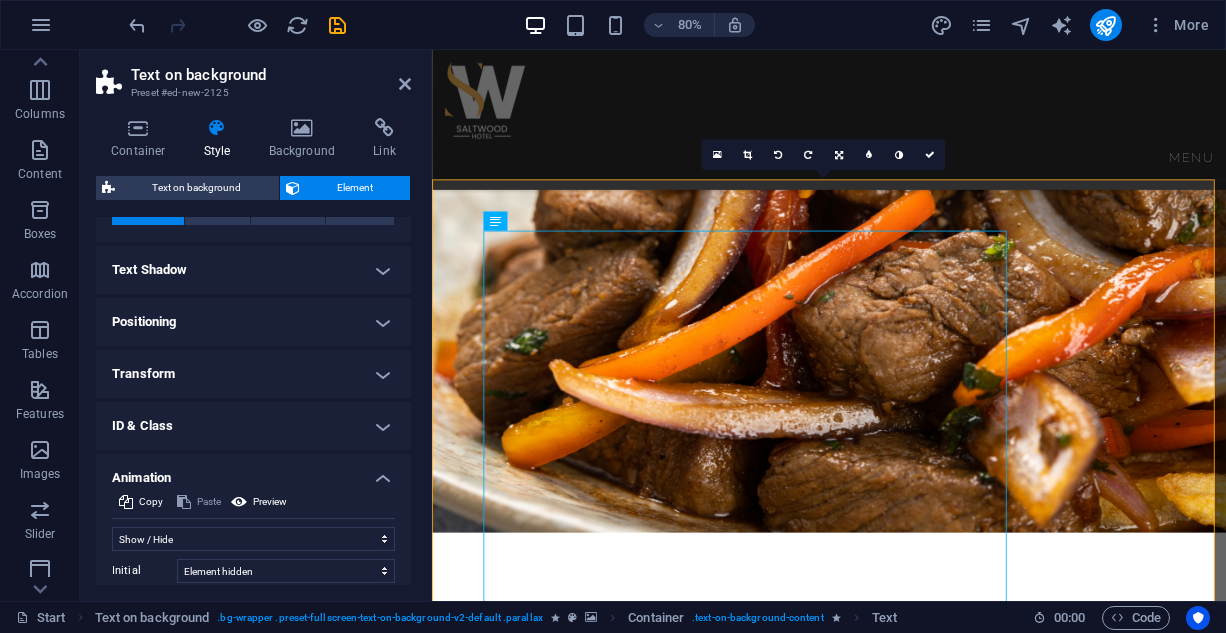 click at bounding box center (928, 1568) 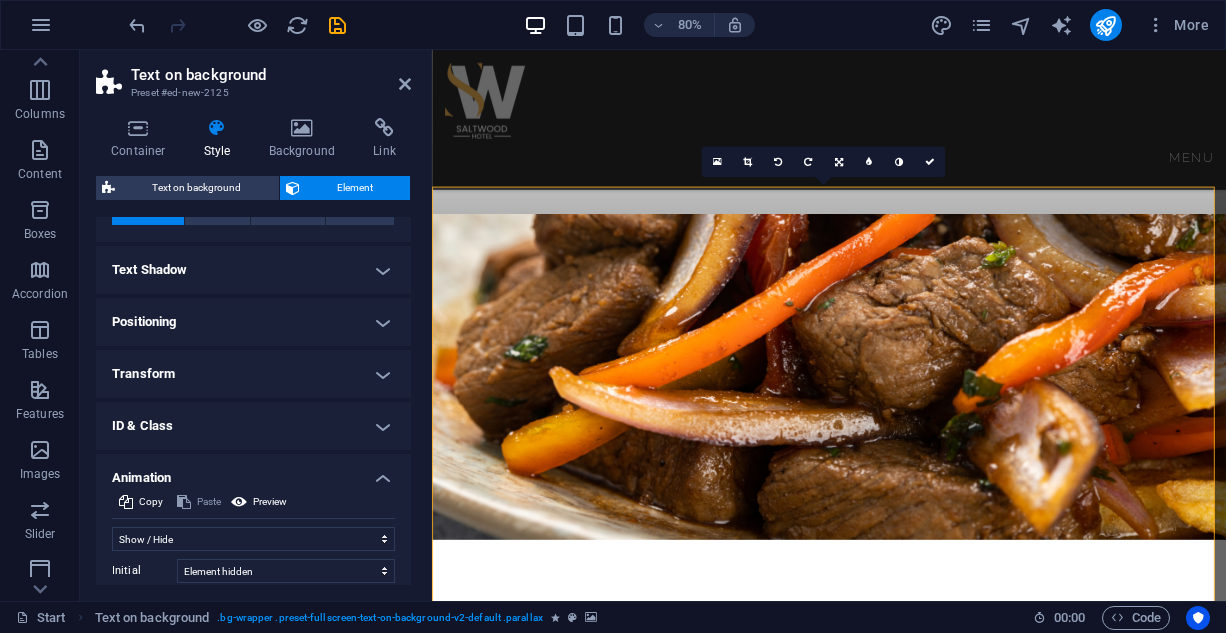 scroll, scrollTop: 873, scrollLeft: 0, axis: vertical 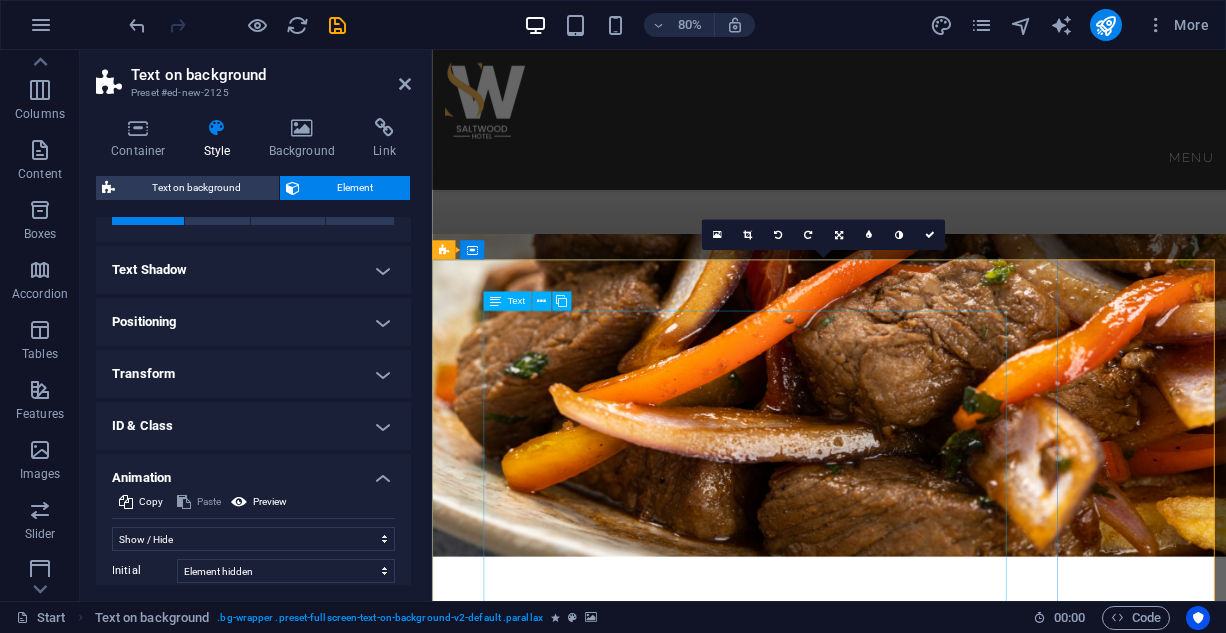click on "BREAKFAST ENGLISH BREAKFAST: Bacon, sausages, egg, baked beans and mushrooms tomato__________________________14,200   AMERICAN BREAKFAST: Pancake, Bacon, Sausages, and Egg Potato.                                            14,200 NIGERIAN BREAKFAST: Dice tomato, bell pepper, egg, served with yam                                      9,400 Plantain , fried or boiled YAMARITA: MADE WITH Yam, Egg, and Tomato Sauce                                                                  9,100 STARTERS CHICKEN TAQUITOS: Shredded chicken mix with cheese                                                          8,900 SPRING ROLL: Varieties of veg and shredded chicken                                                    6,500 SAMOSA: Blended beef mix veg                                                                              7,200 MEAT BALLS: CHICKEN TACOS:" at bounding box center (928, 2621) 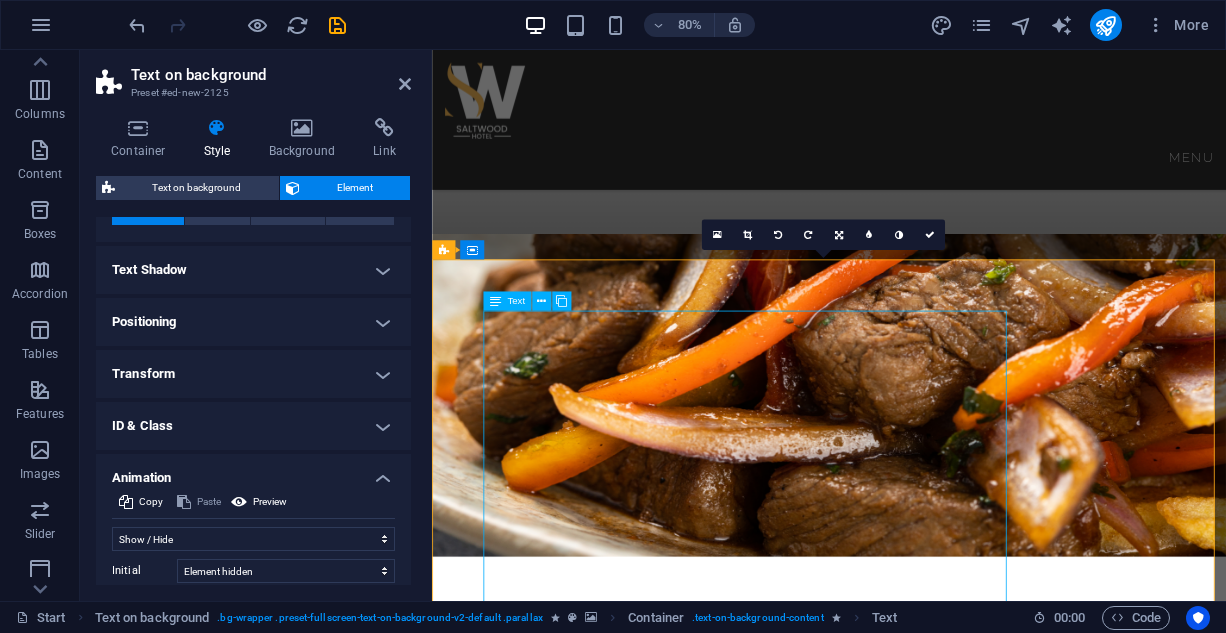 click on "BREAKFAST ENGLISH BREAKFAST: Bacon, sausages, egg, baked beans and mushrooms tomato__________________________14,200   AMERICAN BREAKFAST: Pancake, Bacon, Sausages, and Egg Potato.                                            14,200 NIGERIAN BREAKFAST: Dice tomato, bell pepper, egg, served with yam                                      9,400 Plantain , fried or boiled YAMARITA: MADE WITH Yam, Egg, and Tomato Sauce                                                                  9,100 STARTERS CHICKEN TAQUITOS: Shredded chicken mix with cheese                                                          8,900 SPRING ROLL: Varieties of veg and shredded chicken                                                    6,500 SAMOSA: Blended beef mix veg                                                                              7,200 MEAT BALLS: CHICKEN TACOS:" at bounding box center (928, 2621) 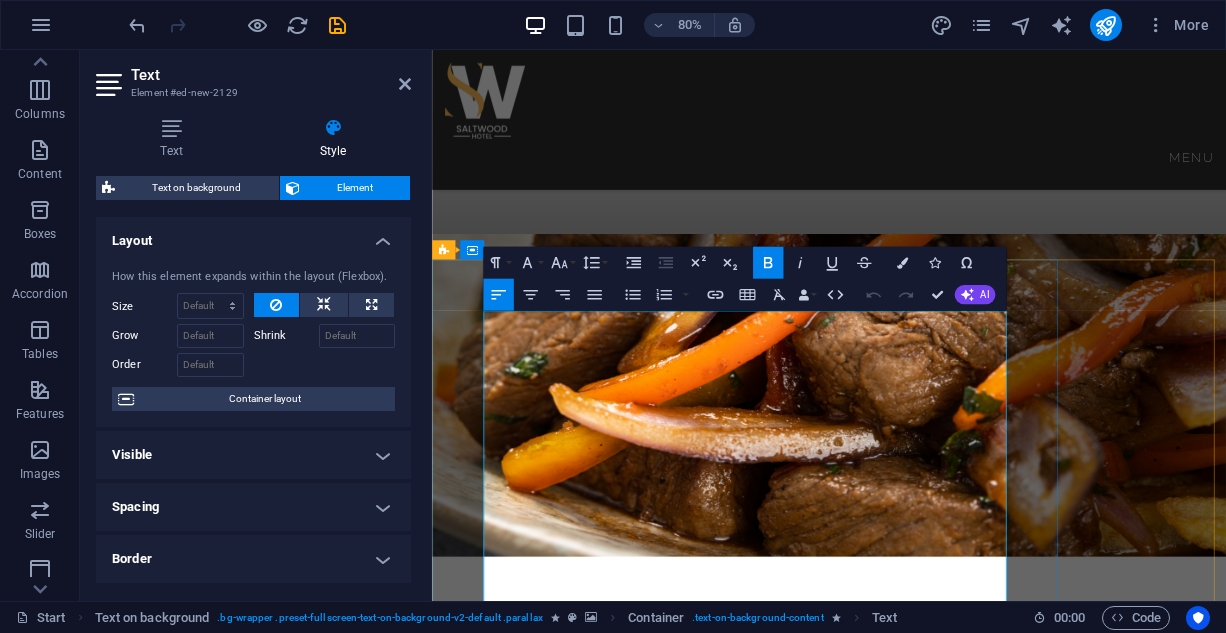 drag, startPoint x: 595, startPoint y: 384, endPoint x: 496, endPoint y: 397, distance: 99.849884 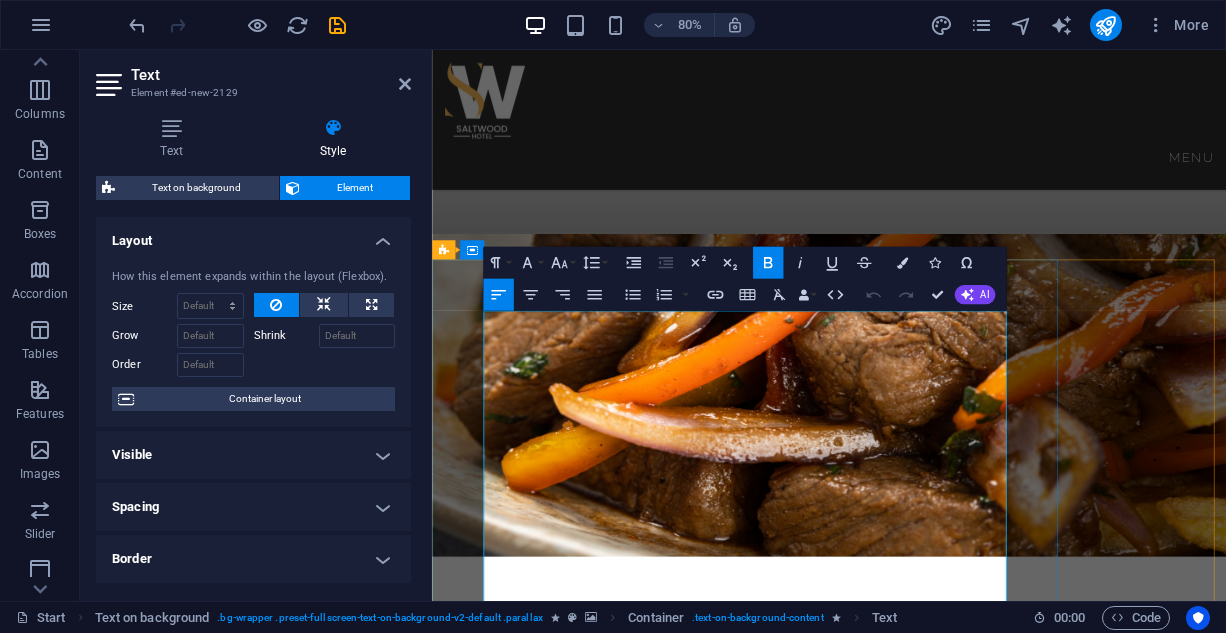 click on "BREAKFAST" at bounding box center [928, 2231] 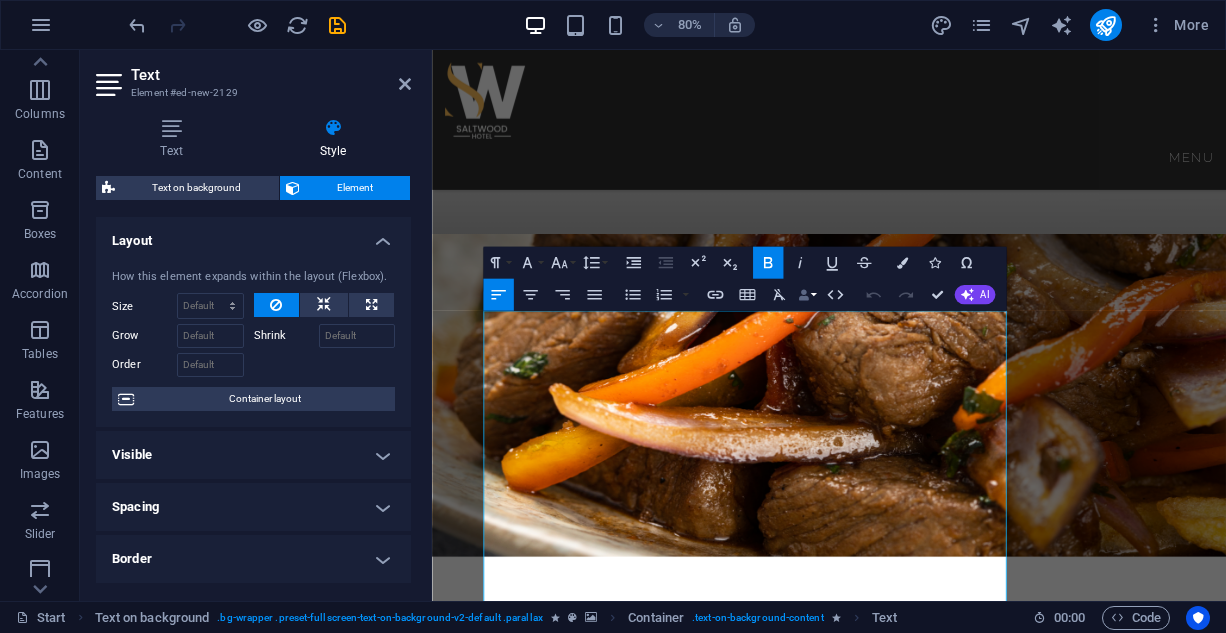 click on "Data Bindings" at bounding box center (807, 295) 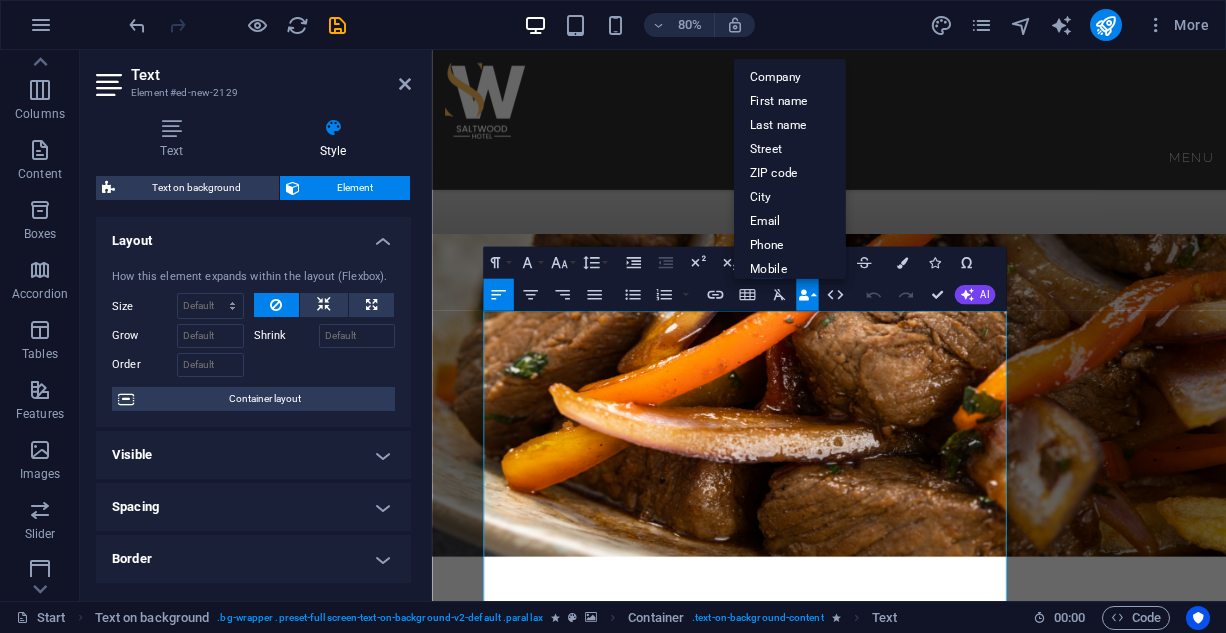 click on "Data Bindings" at bounding box center (807, 295) 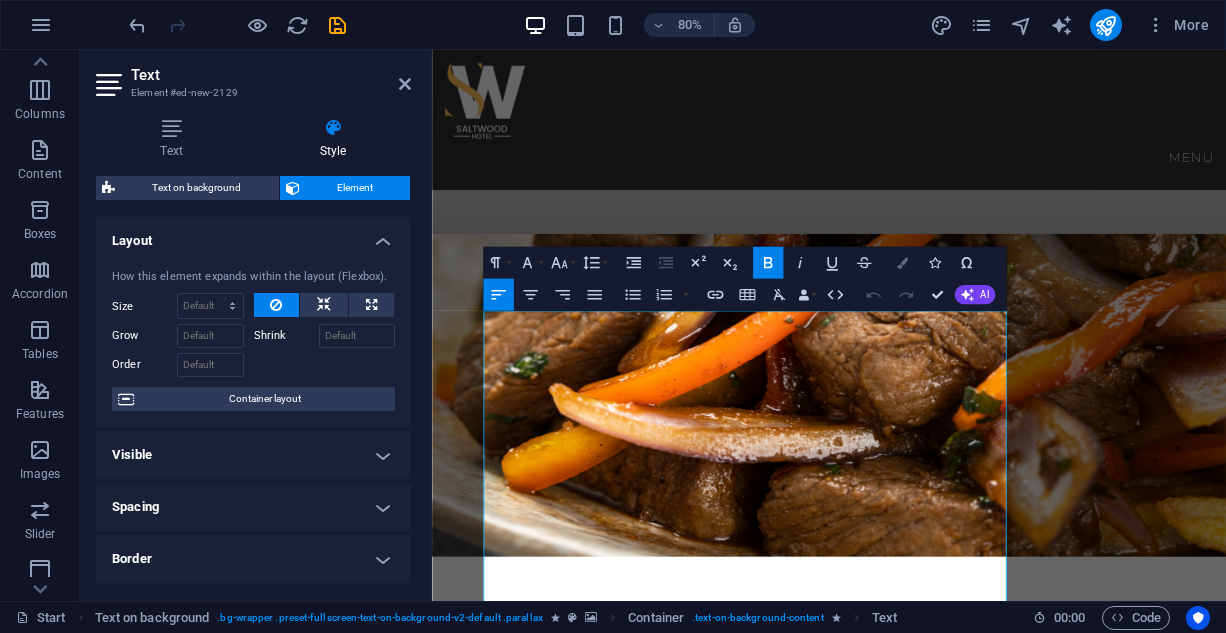 click at bounding box center (902, 262) 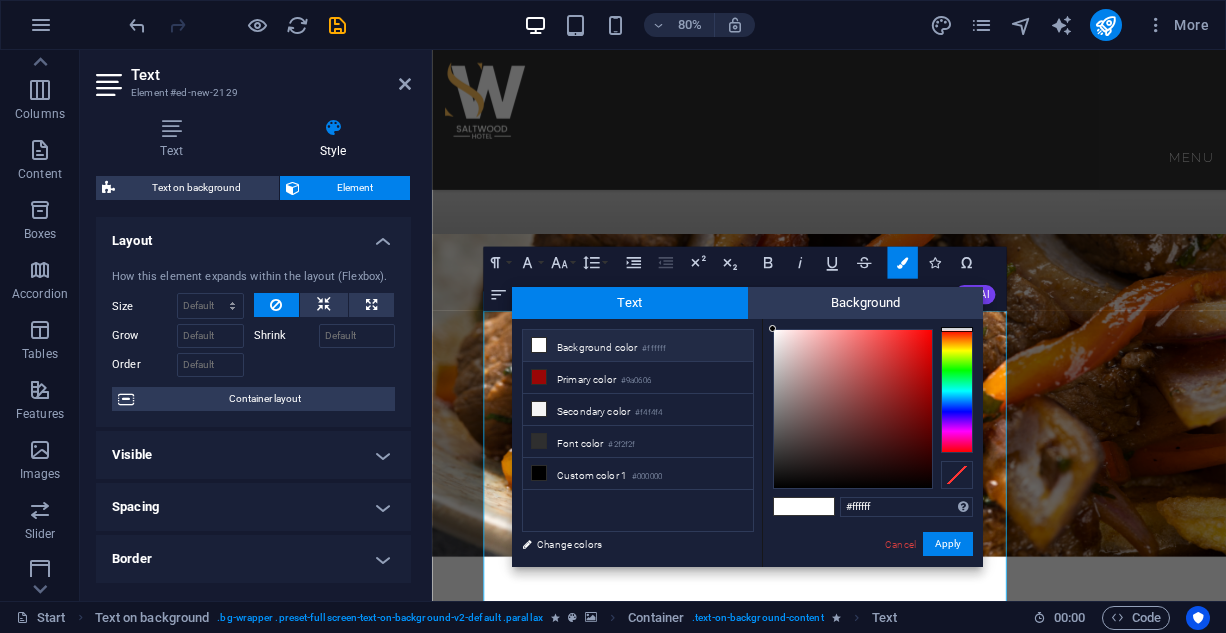 click at bounding box center (957, 391) 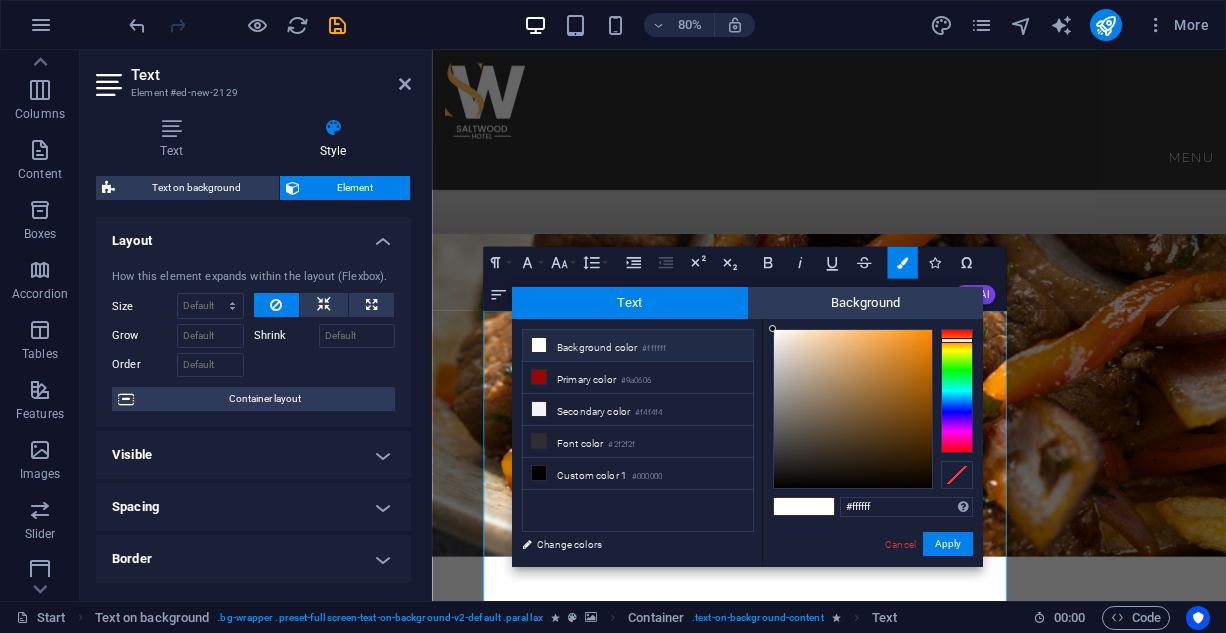 drag, startPoint x: 963, startPoint y: 351, endPoint x: 972, endPoint y: 340, distance: 14.21267 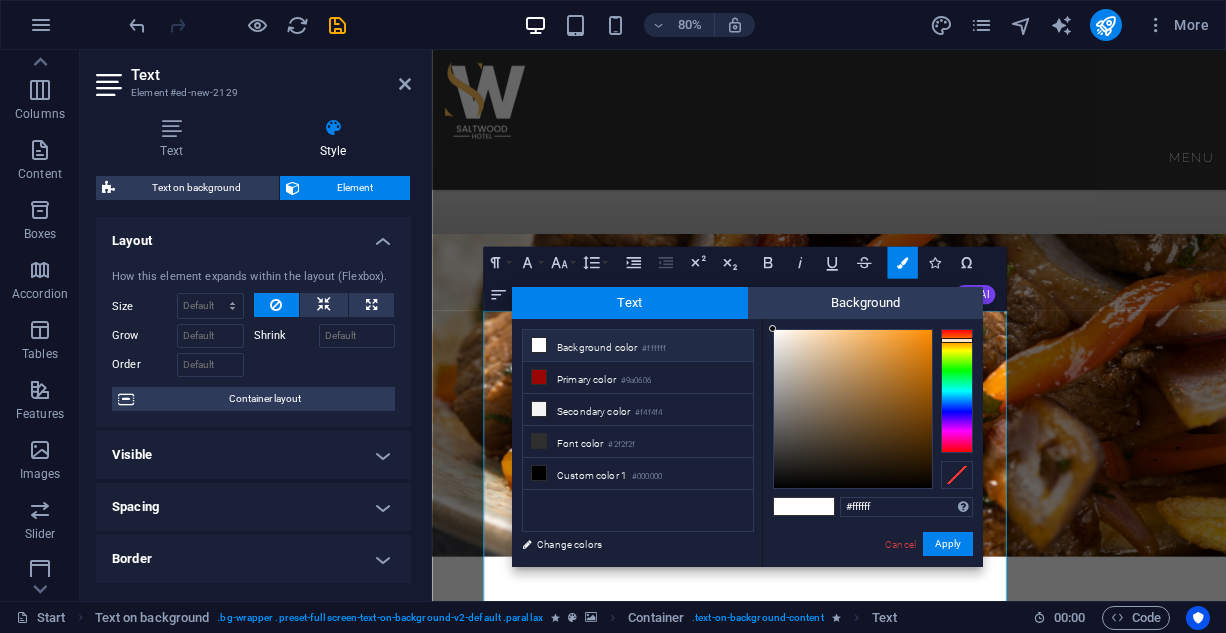 click at bounding box center (957, 340) 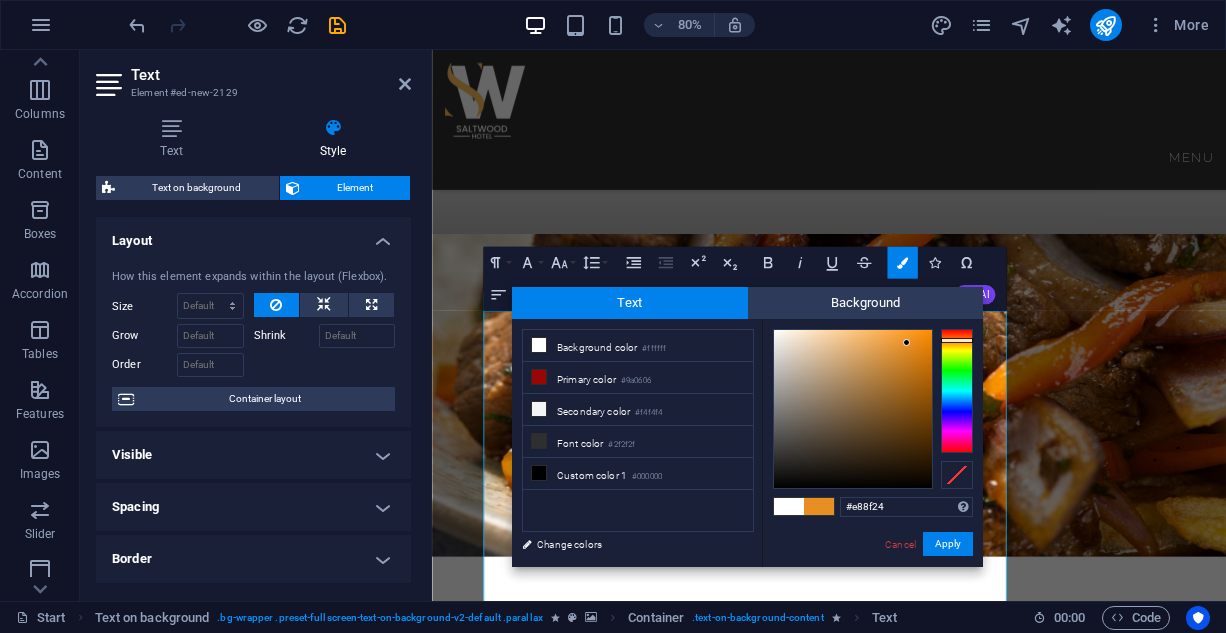 click at bounding box center (853, 409) 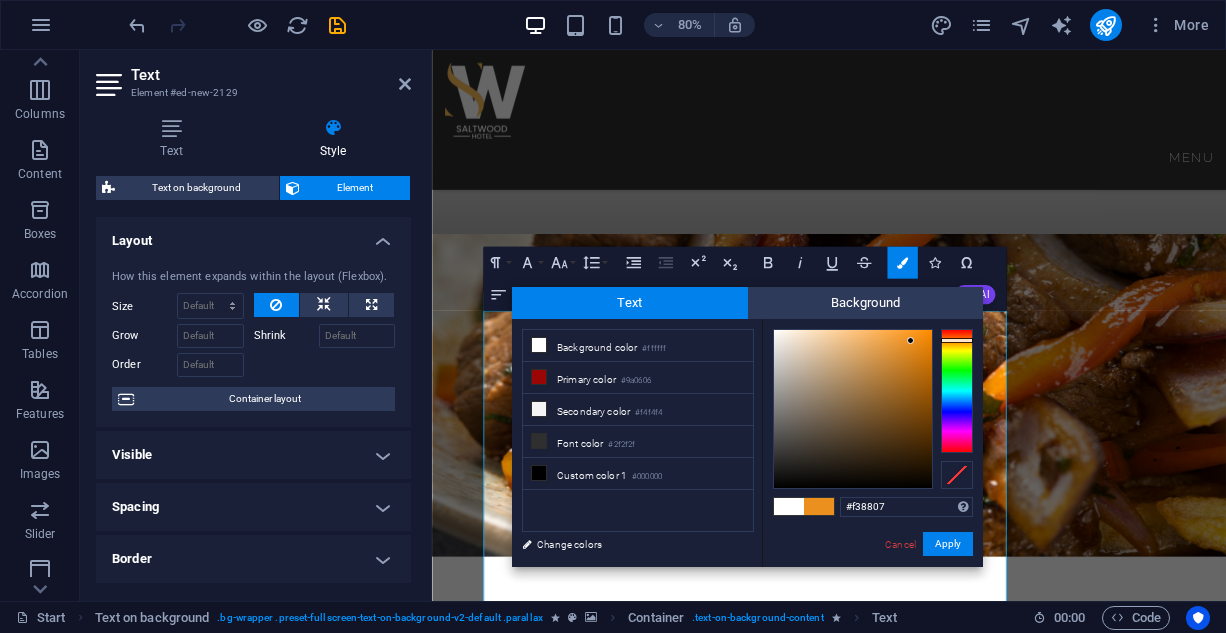 type on "#f58905" 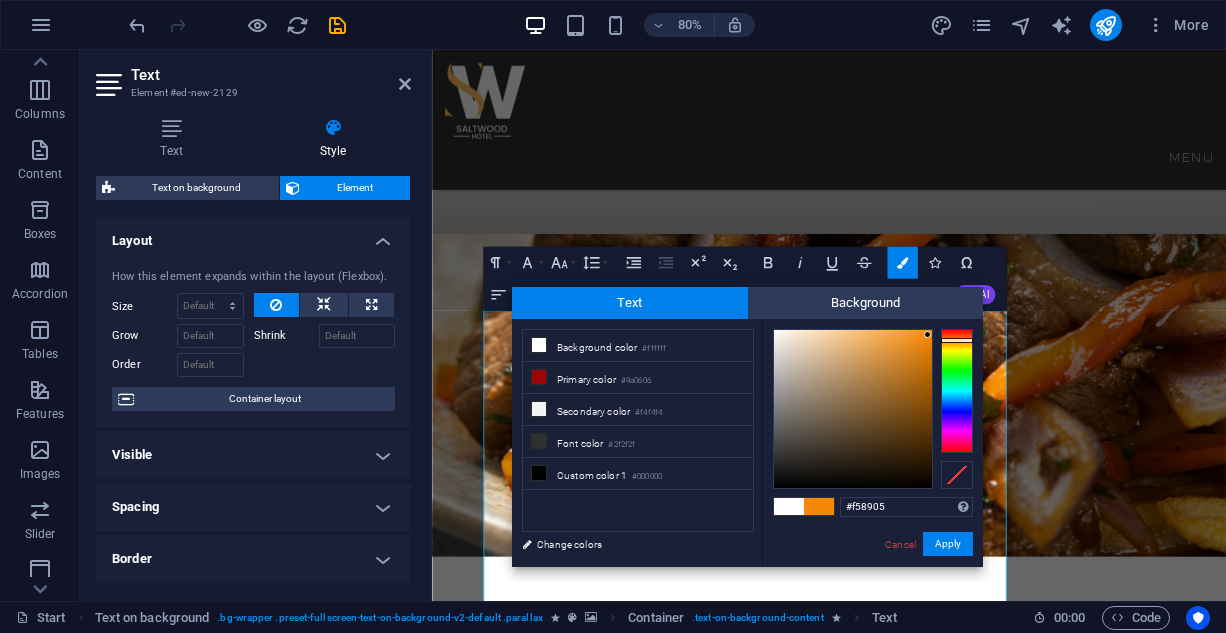 drag, startPoint x: 907, startPoint y: 345, endPoint x: 928, endPoint y: 335, distance: 23.259407 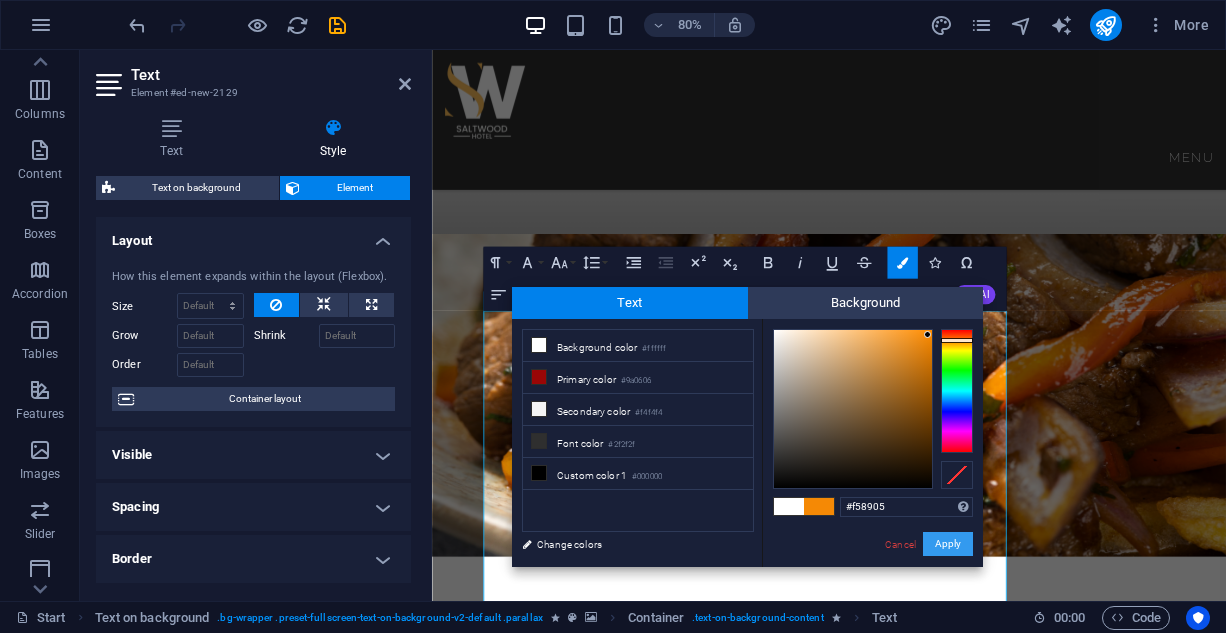 click on "Apply" at bounding box center (948, 544) 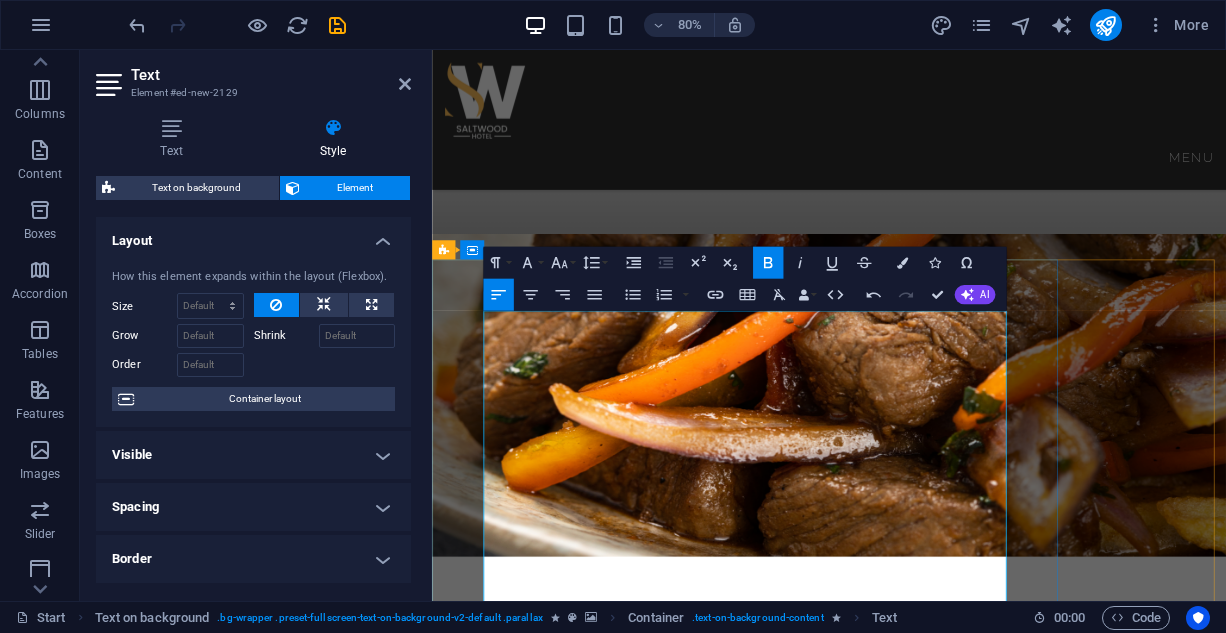 click on "NIGERIAN BREAKFAST:" at bounding box center [928, 2364] 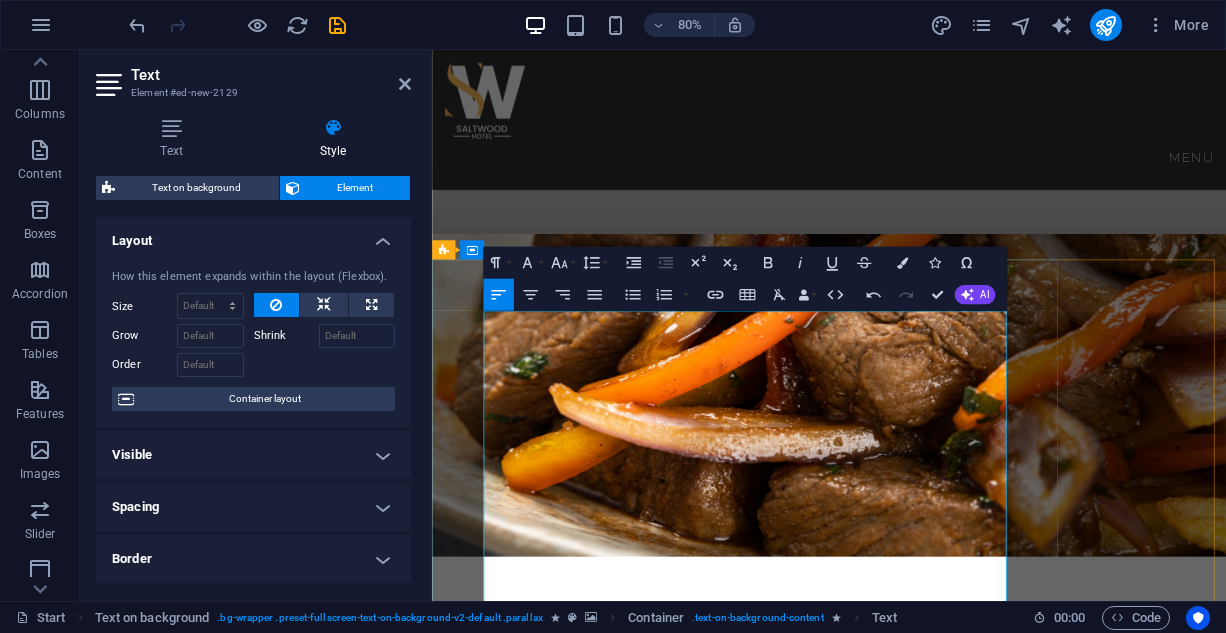 click on "Pancake, Bacon, Sausages, and Egg Potato.                                            14,200" at bounding box center [928, 2353] 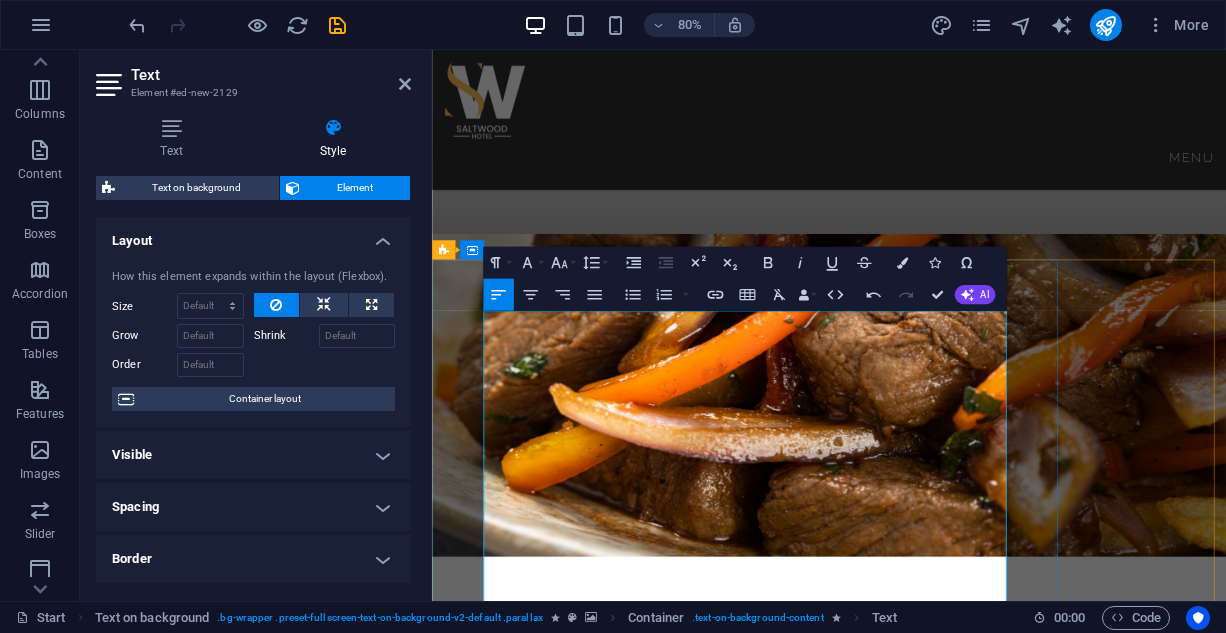 type 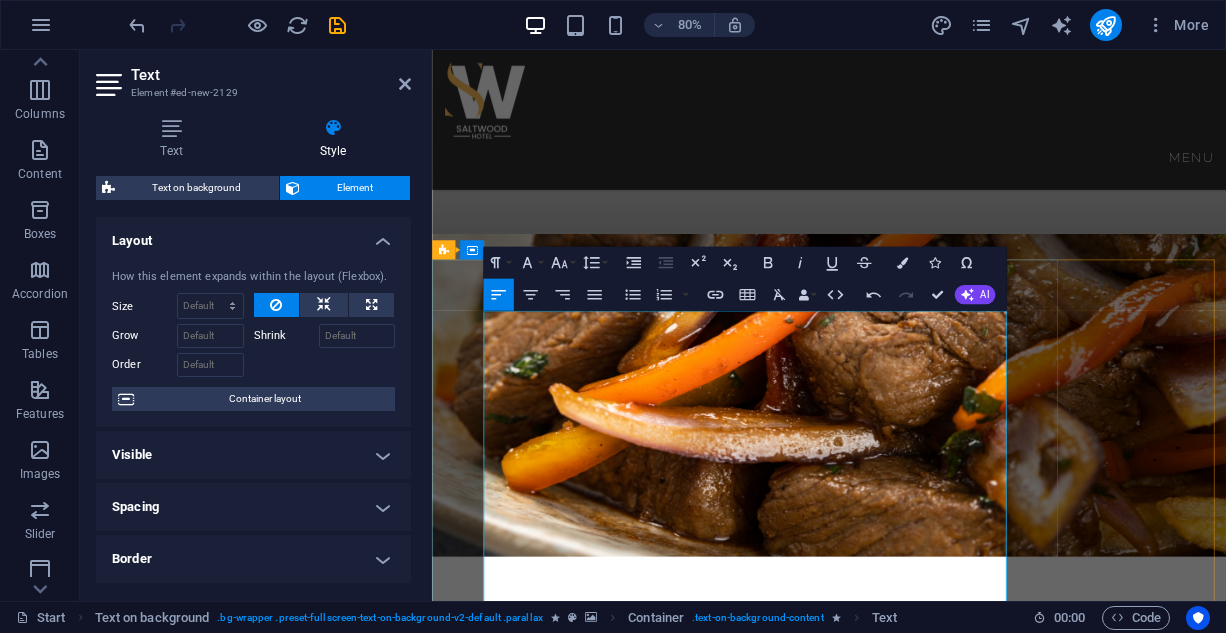 click on "Bacon, sausages, egg, baked beans and mushrooms tomato__________________________14,200" at bounding box center [928, 2287] 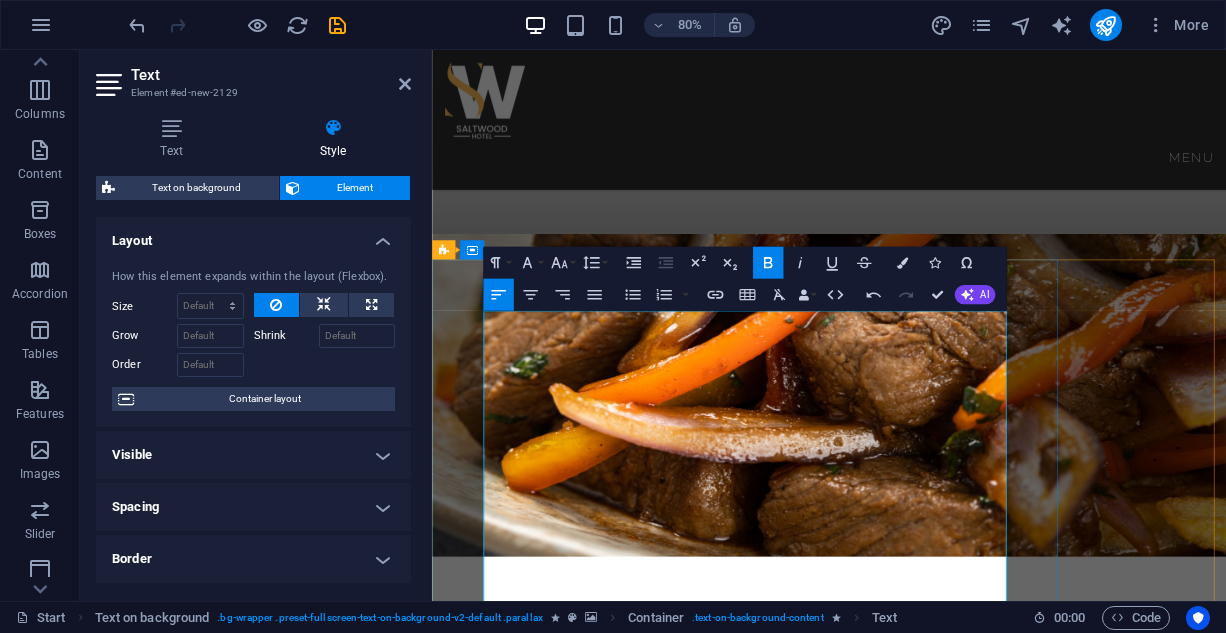 drag, startPoint x: 926, startPoint y: 437, endPoint x: 1094, endPoint y: 430, distance: 168.14577 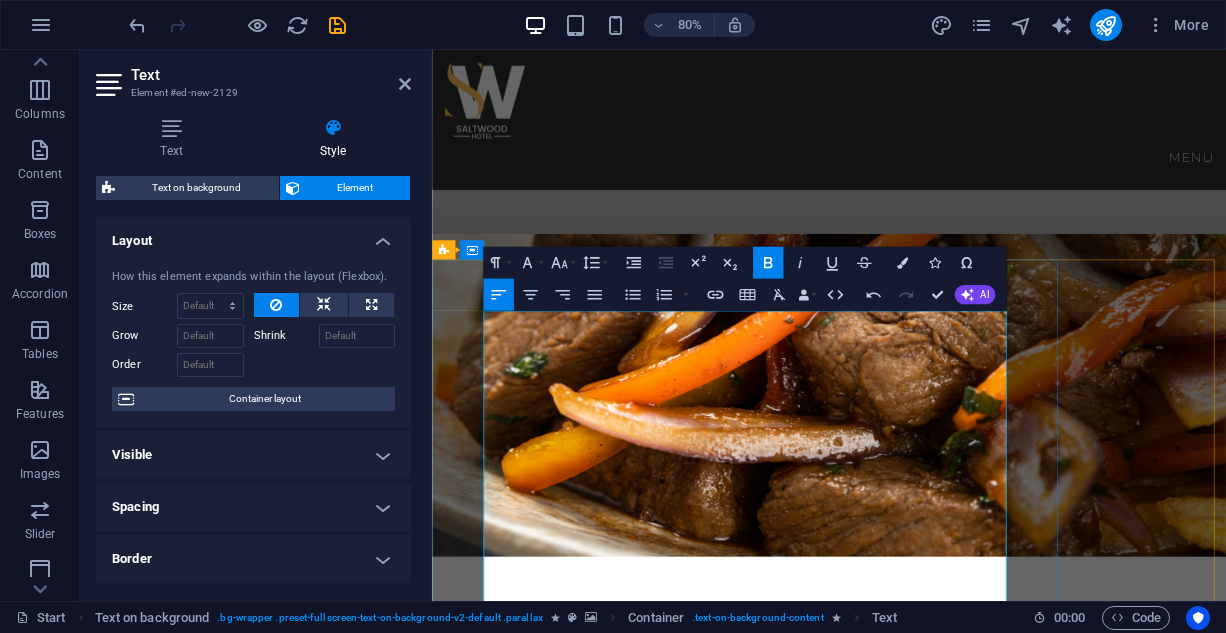 click on "Bacon, sausages, egg, baked beans and mushrooms tomato__________________________14,200" at bounding box center (928, 2287) 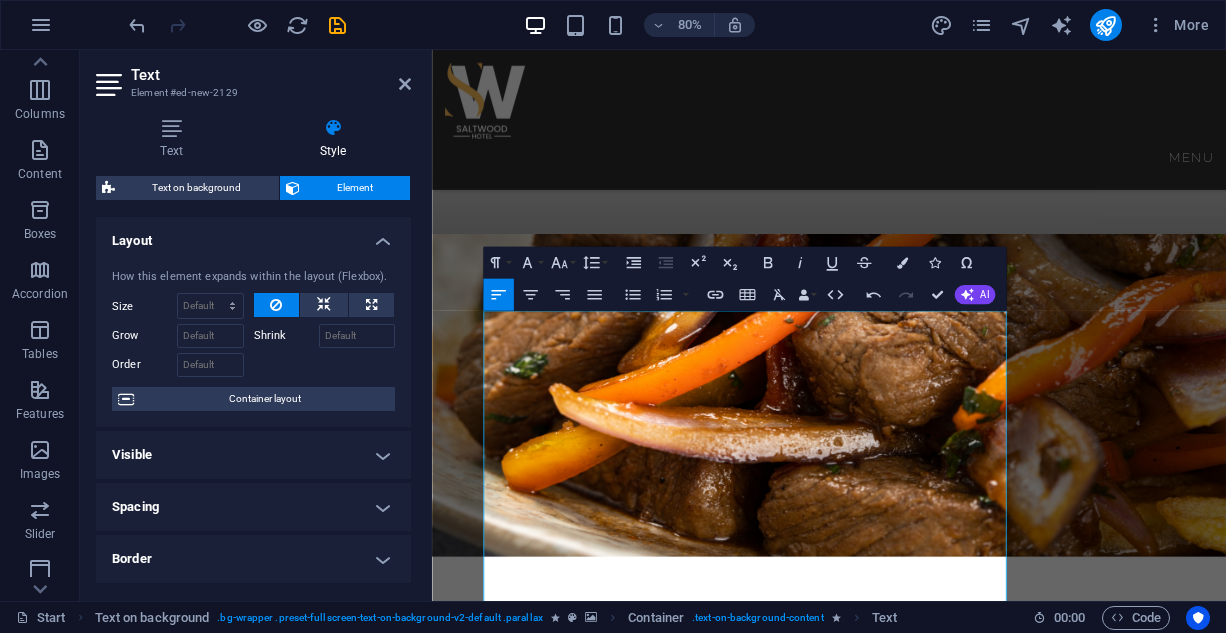 click at bounding box center [928, 1679] 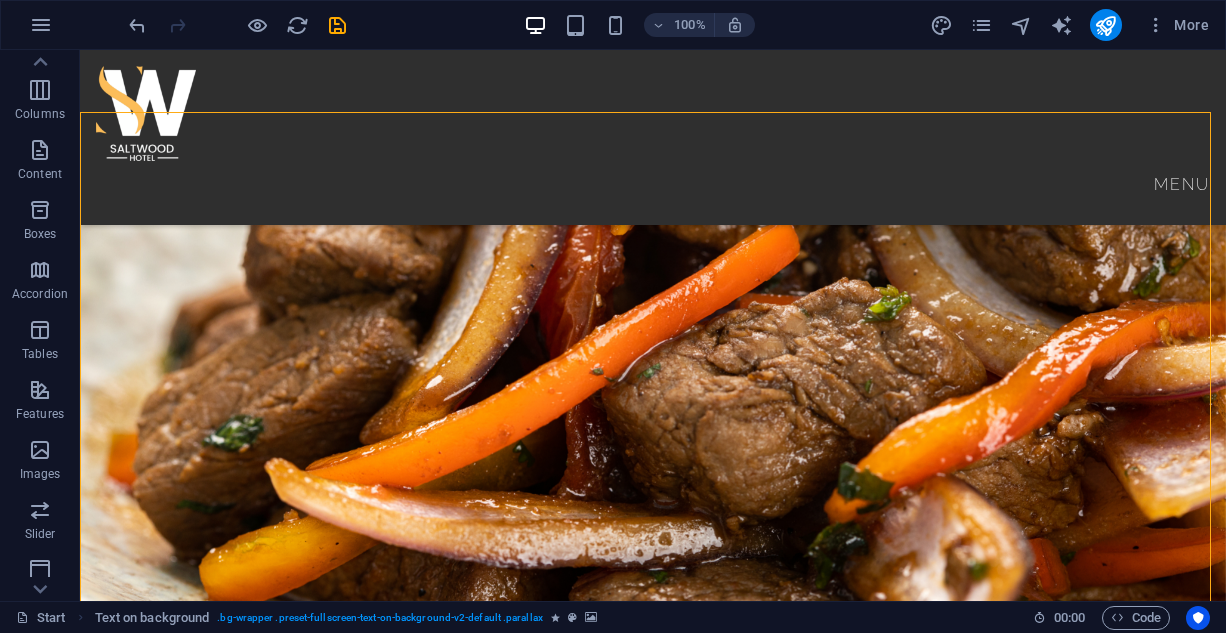 scroll, scrollTop: 935, scrollLeft: 0, axis: vertical 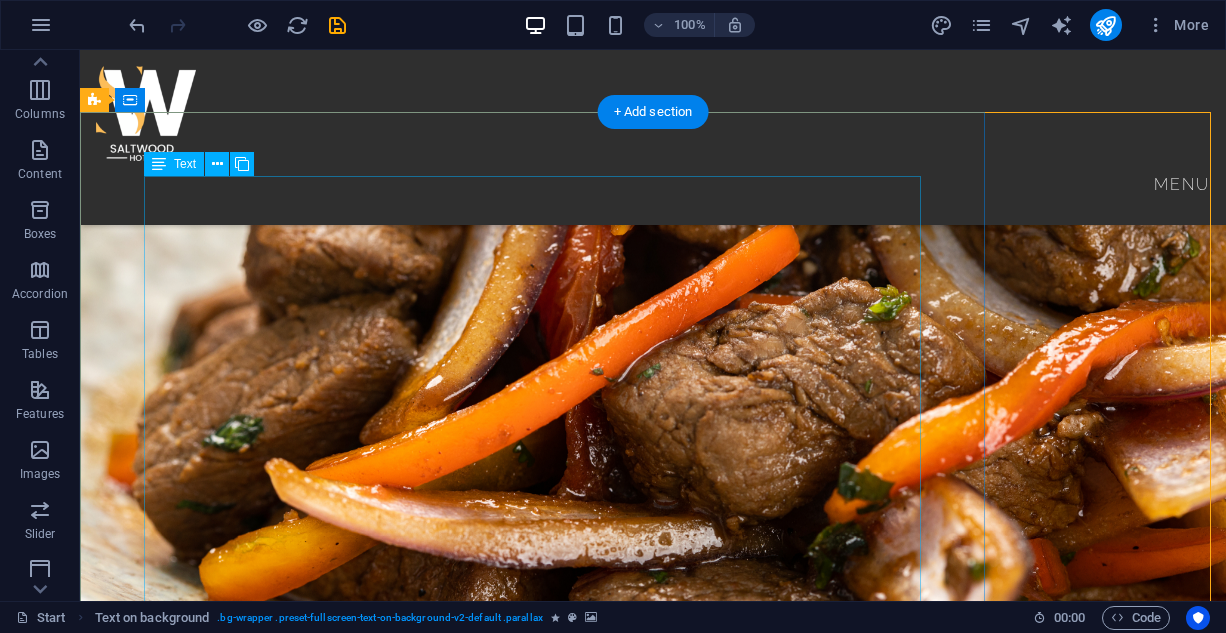 click on "BREAKFAST ENGLISH BREAKFAST: Bacon, sausages, egg, baked beans and mushrooms tomato---------------------------------14,200   AMERICAN BREAKFAST: Pancake, Bacon, Sausages, and Egg Potato ---------------------------------------------------------14,200 NIGERIAN BREAKFAST: Dice tomato, bell pepper, egg, served with yam                                      9,400 Plantain , fried or boiled YAMARITA: MADE WITH Yam, Egg, and Tomato Sauce                                                                  9,100 STARTERS CHICKEN TAQUITOS: Shredded chicken mix with cheese                                                          8,900 SPRING ROLL: Varieties of veg and shredded chicken                                                    6,500 SAMOSA: Blended beef mix veg                                                                              7,200 MEAT BALLS: CHICKEN TACOS:" at bounding box center (653, 2497) 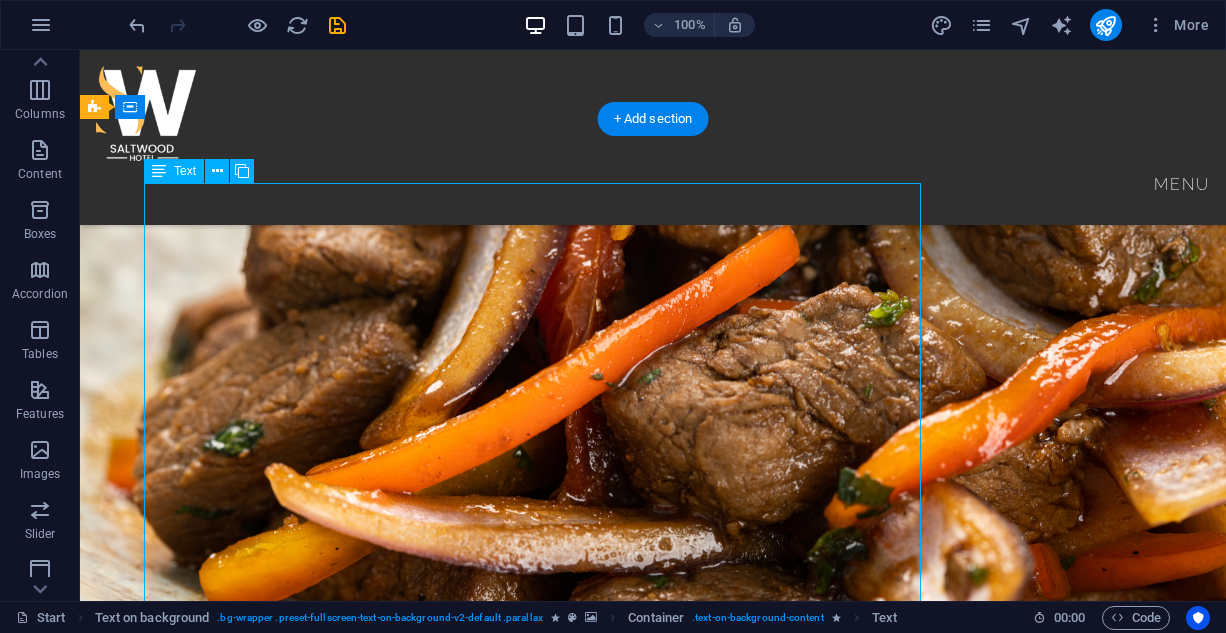 scroll, scrollTop: 835, scrollLeft: 0, axis: vertical 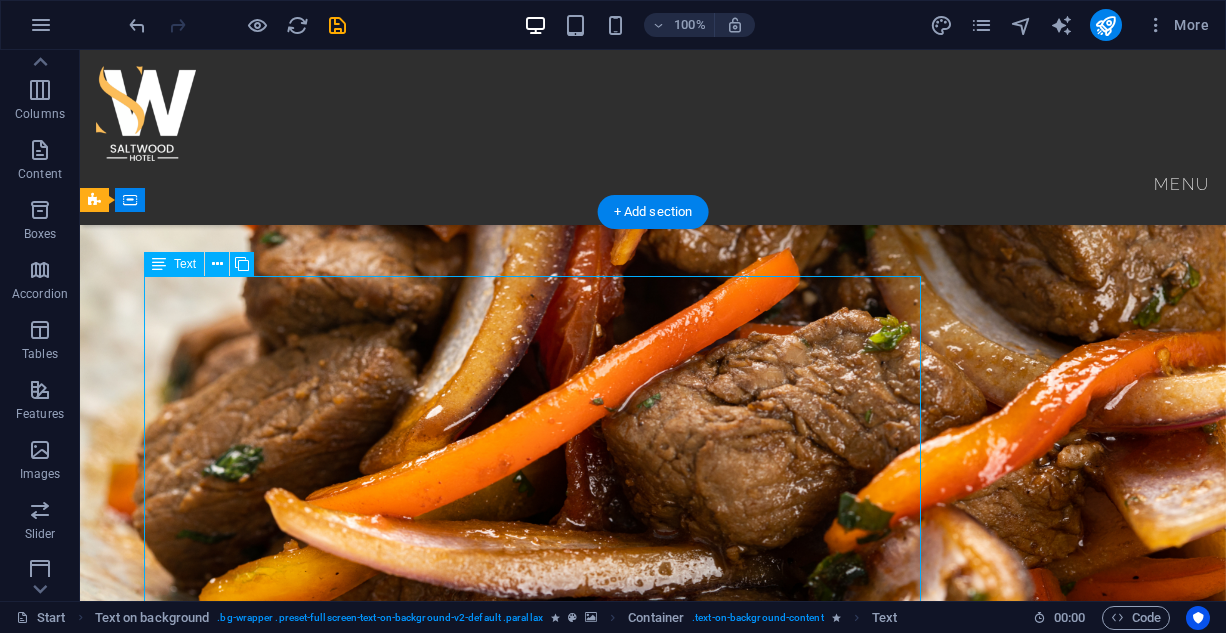 click on "BREAKFAST ENGLISH BREAKFAST: Bacon, sausages, egg, baked beans and mushrooms tomato---------------------------------14,200   AMERICAN BREAKFAST: Pancake, Bacon, Sausages, and Egg Potato ---------------------------------------------------------14,200 NIGERIAN BREAKFAST: Dice tomato, bell pepper, egg, served with yam                                      9,400 Plantain , fried or boiled YAMARITA: MADE WITH Yam, Egg, and Tomato Sauce                                                                  9,100 STARTERS CHICKEN TAQUITOS: Shredded chicken mix with cheese                                                          8,900 SPRING ROLL: Varieties of veg and shredded chicken                                                    6,500 SAMOSA: Blended beef mix veg                                                                              7,200 MEAT BALLS: CHICKEN TACOS:" at bounding box center (653, 2597) 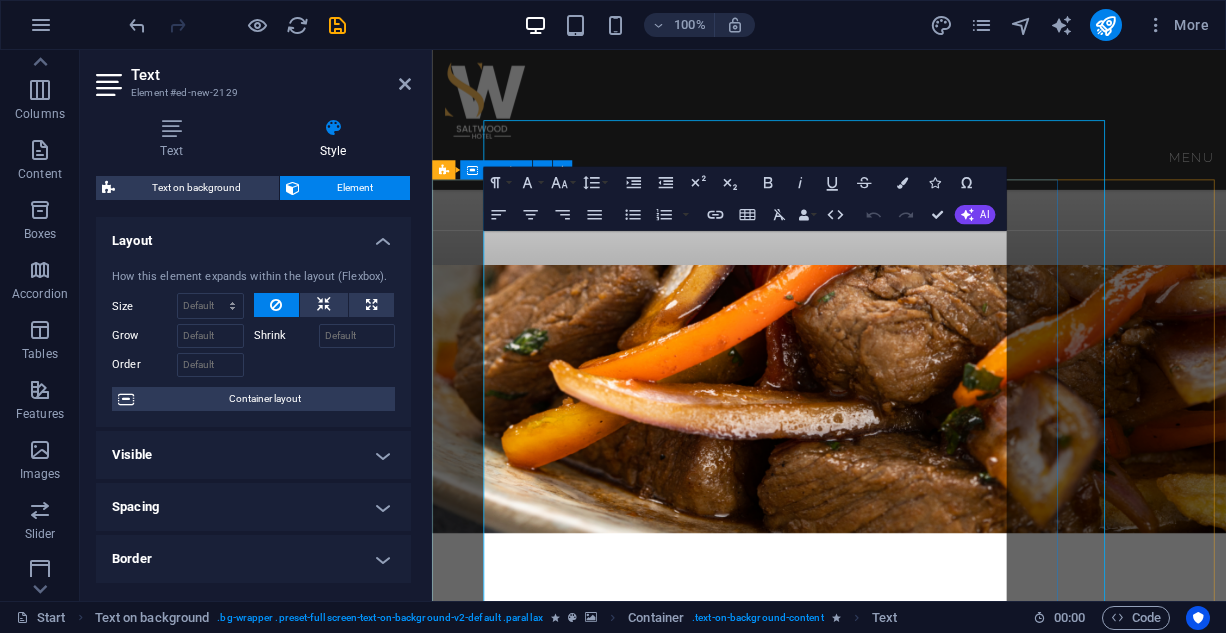 scroll, scrollTop: 973, scrollLeft: 0, axis: vertical 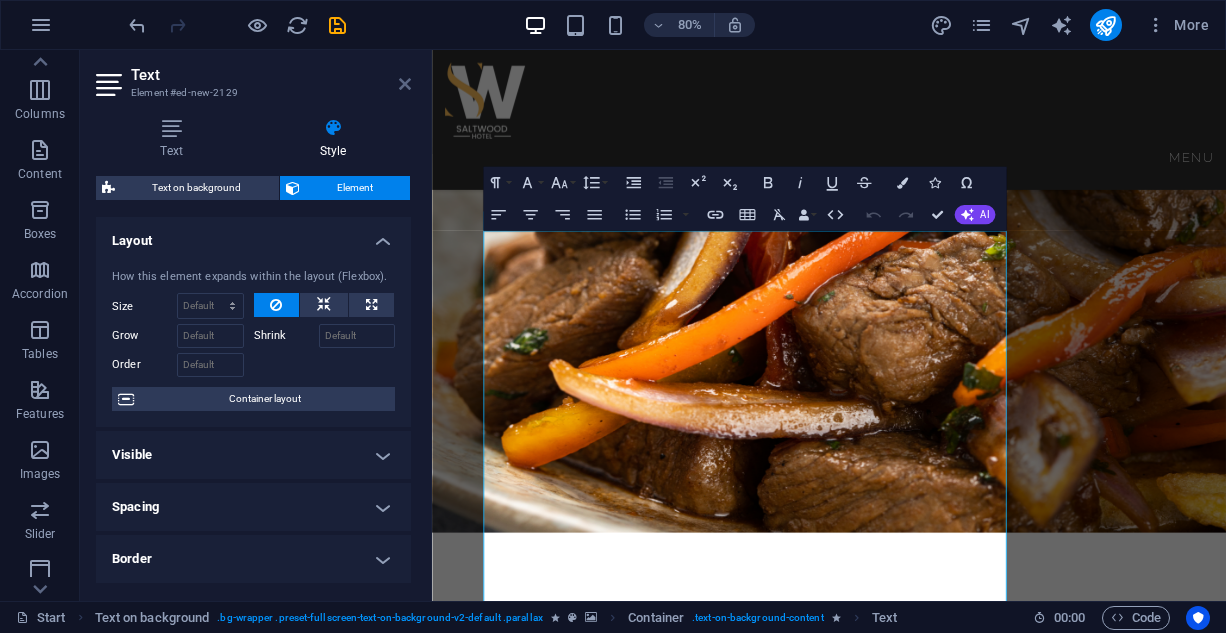 click at bounding box center [405, 84] 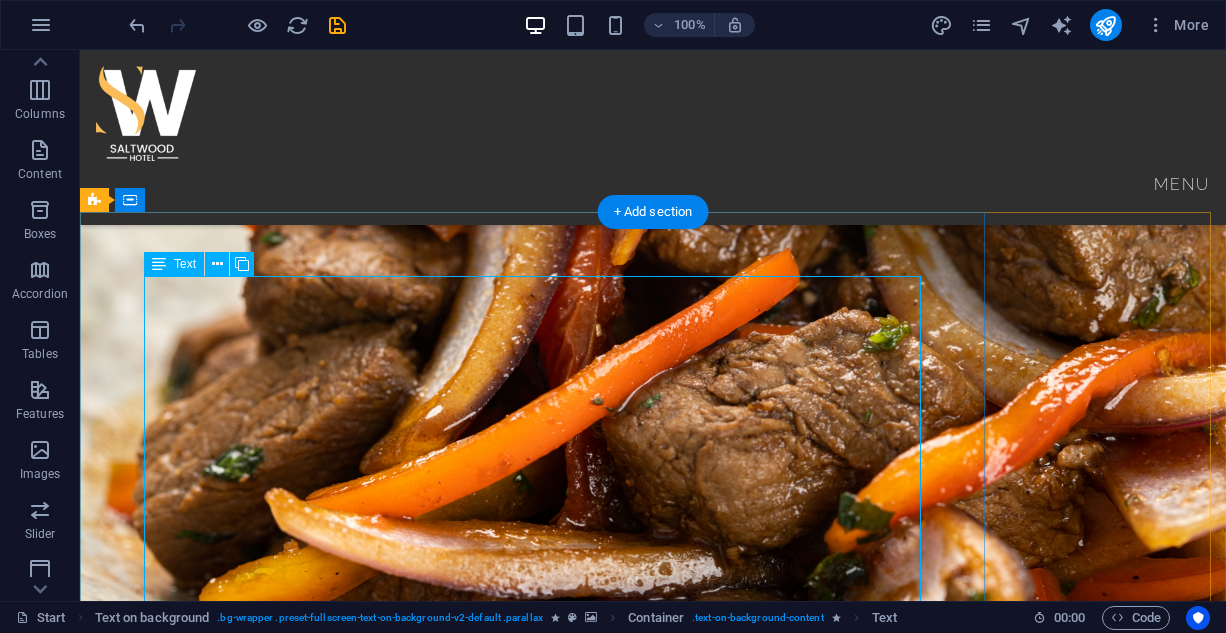 click on "BREAKFAST ENGLISH BREAKFAST: Bacon, sausages, egg, baked beans and mushrooms tomato---------------------------------14,200   AMERICAN BREAKFAST: Pancake, Bacon, Sausages, and Egg Potato ---------------------------------------------------------14,200 NIGERIAN BREAKFAST: Dice tomato, bell pepper, egg, served with yam                                      9,400 Plantain , fried or boiled YAMARITA: MADE WITH Yam, Egg, and Tomato Sauce                                                                  9,100 STARTERS CHICKEN TAQUITOS: Shredded chicken mix with cheese                                                          8,900 SPRING ROLL: Varieties of veg and shredded chicken                                                    6,500 SAMOSA: Blended beef mix veg                                                                              7,200 MEAT BALLS: CHICKEN TACOS:" at bounding box center (653, 2597) 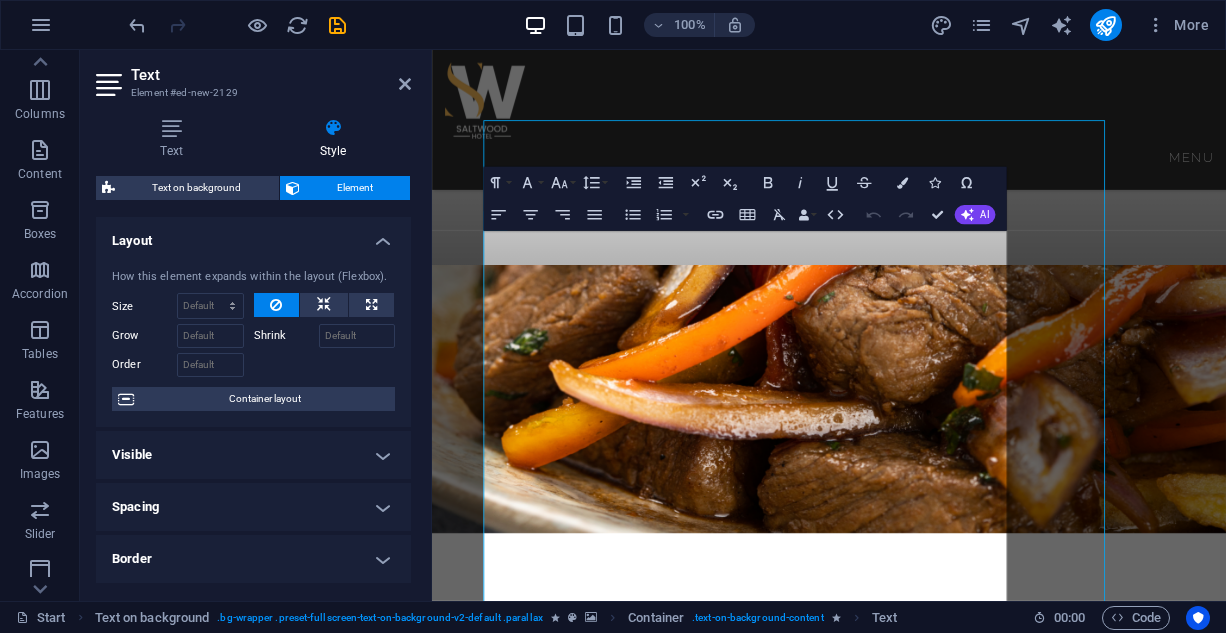 scroll, scrollTop: 973, scrollLeft: 0, axis: vertical 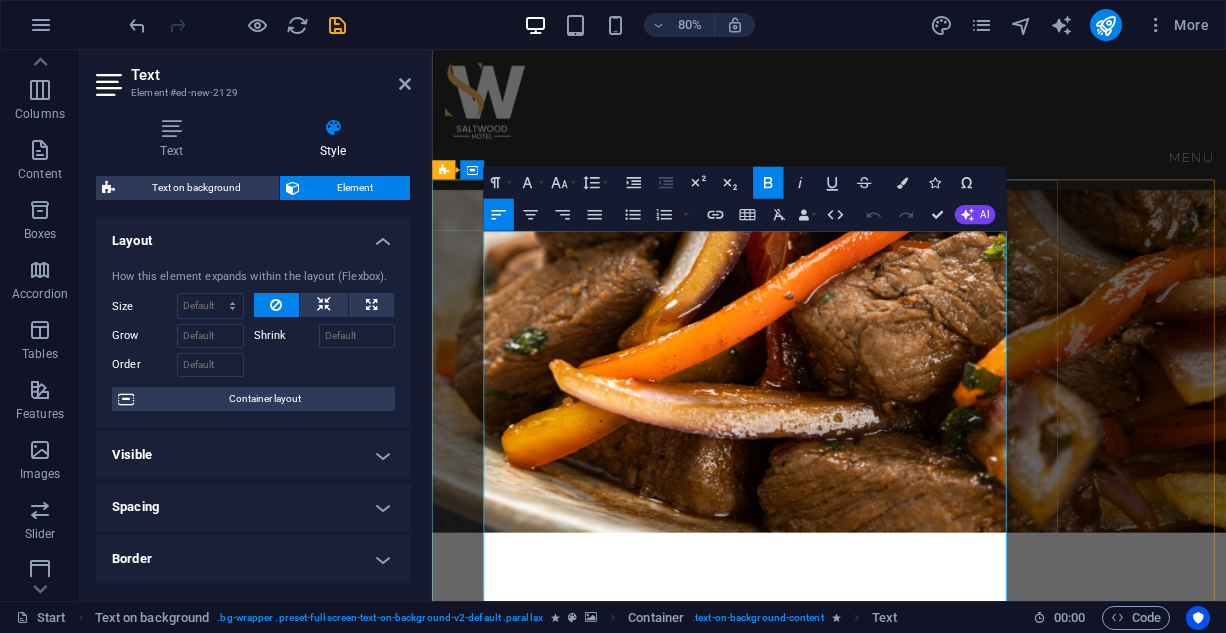 drag, startPoint x: 836, startPoint y: 459, endPoint x: 674, endPoint y: 496, distance: 166.1716 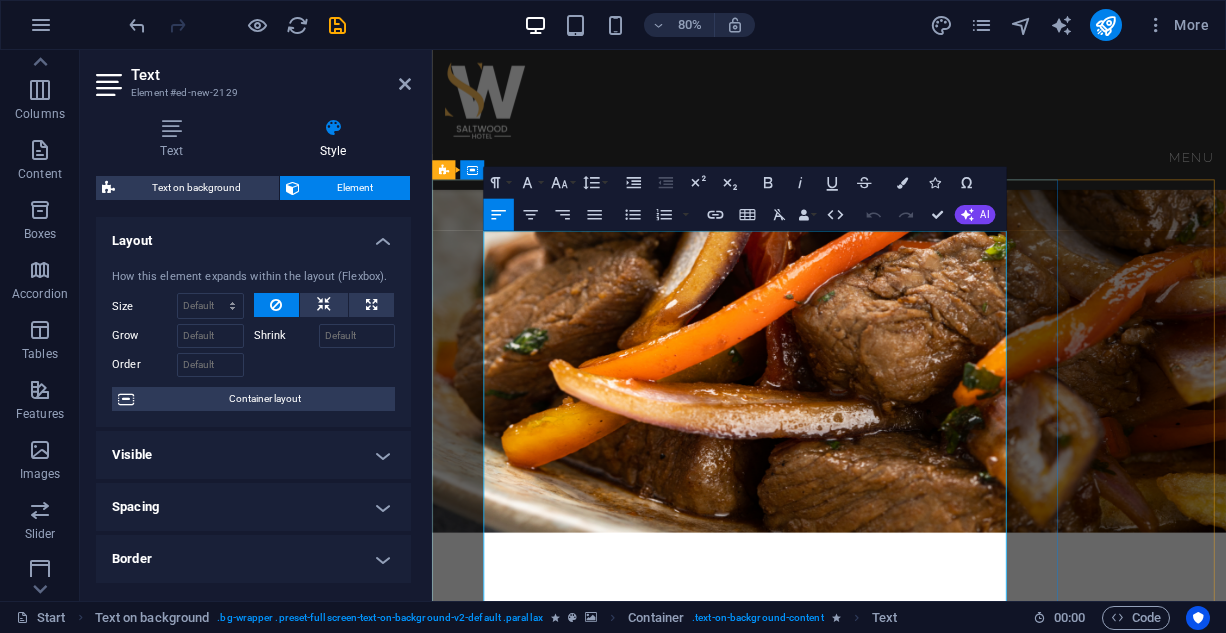 click on "Plantain , fried or boiled" at bounding box center (928, 1929) 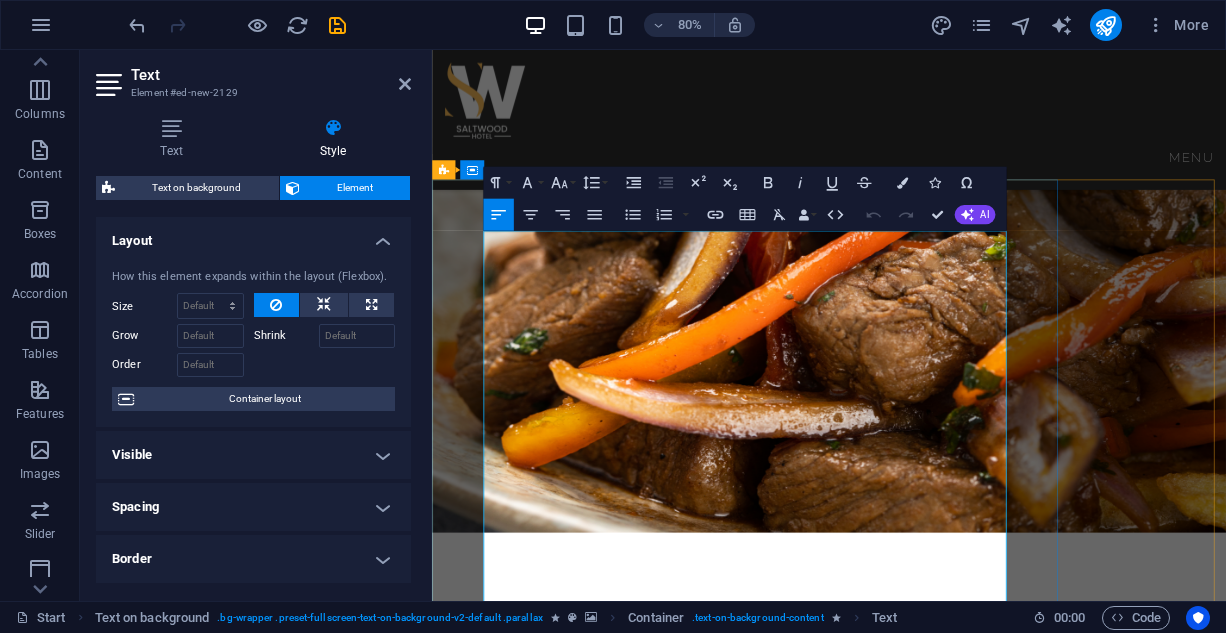 drag, startPoint x: 674, startPoint y: 484, endPoint x: 495, endPoint y: 483, distance: 179.00279 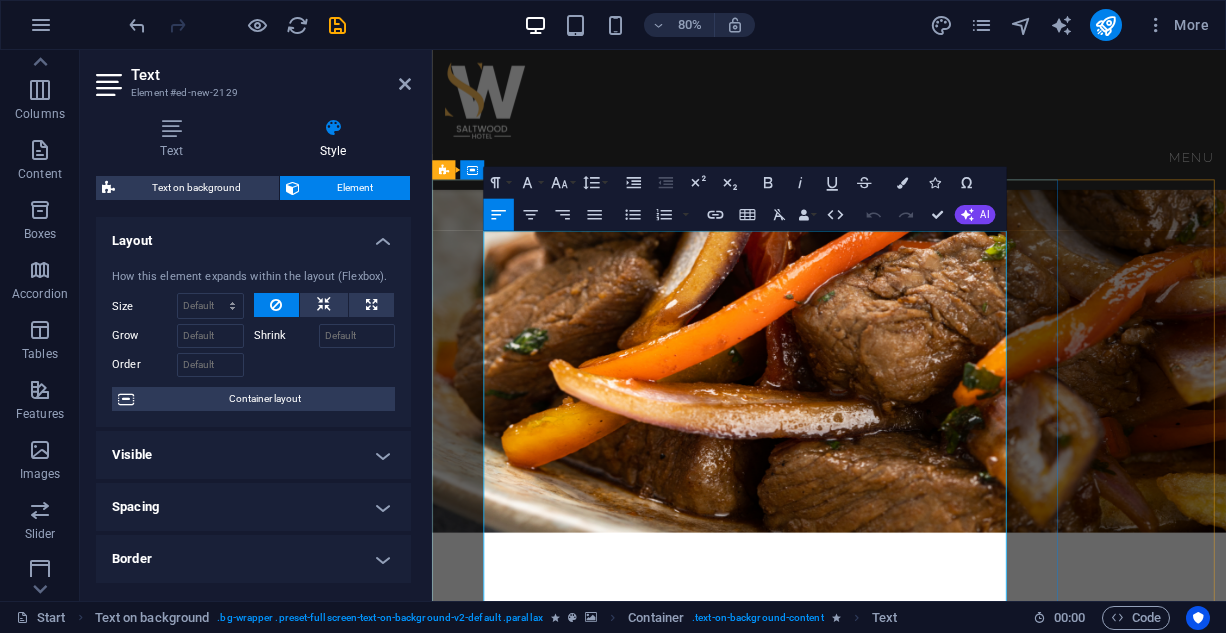 click on "Plantain , fried or boiled" at bounding box center (928, 1929) 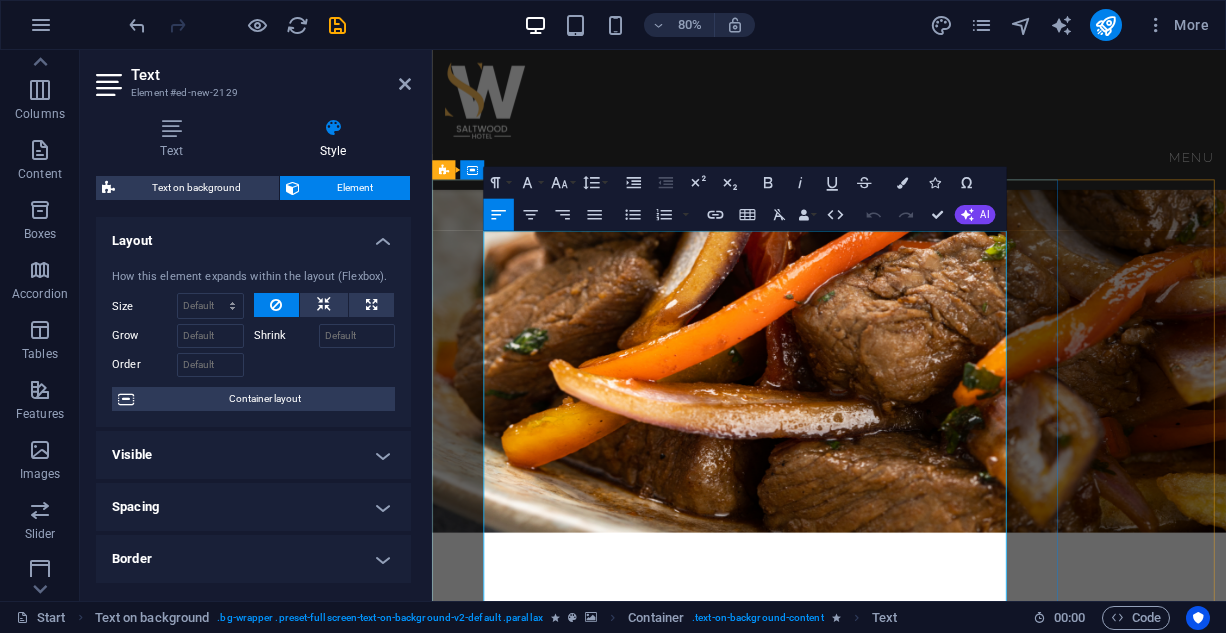 type 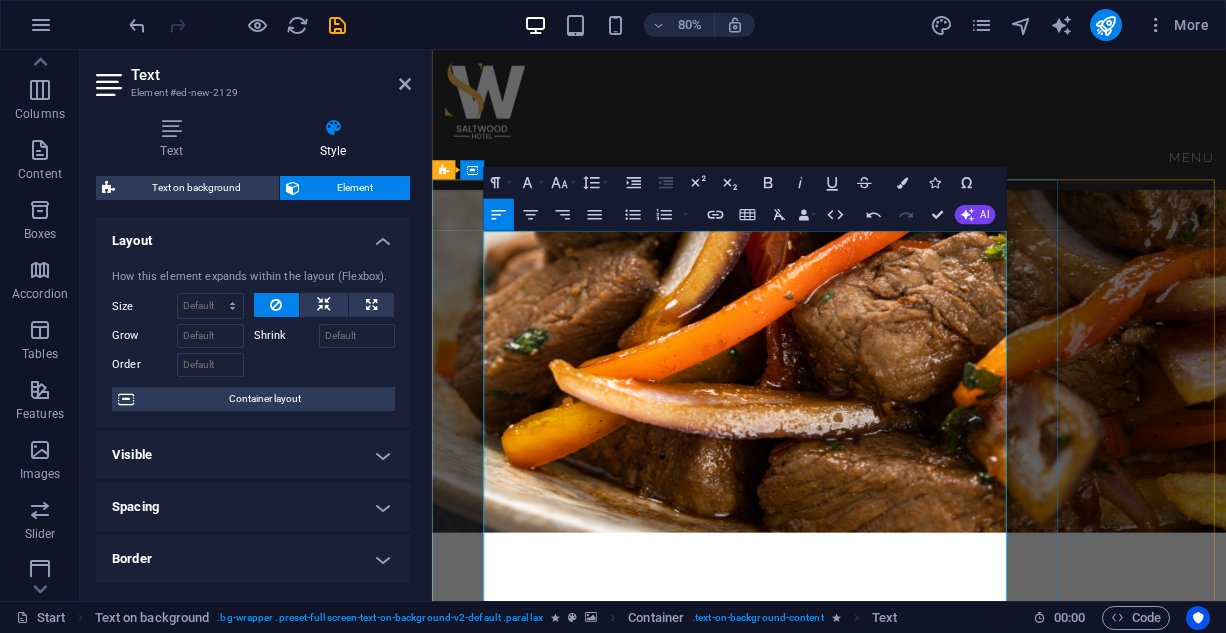 click on "Dice tomato, bell pepper, egg, served with yam                                      9,400" at bounding box center [928, 2429] 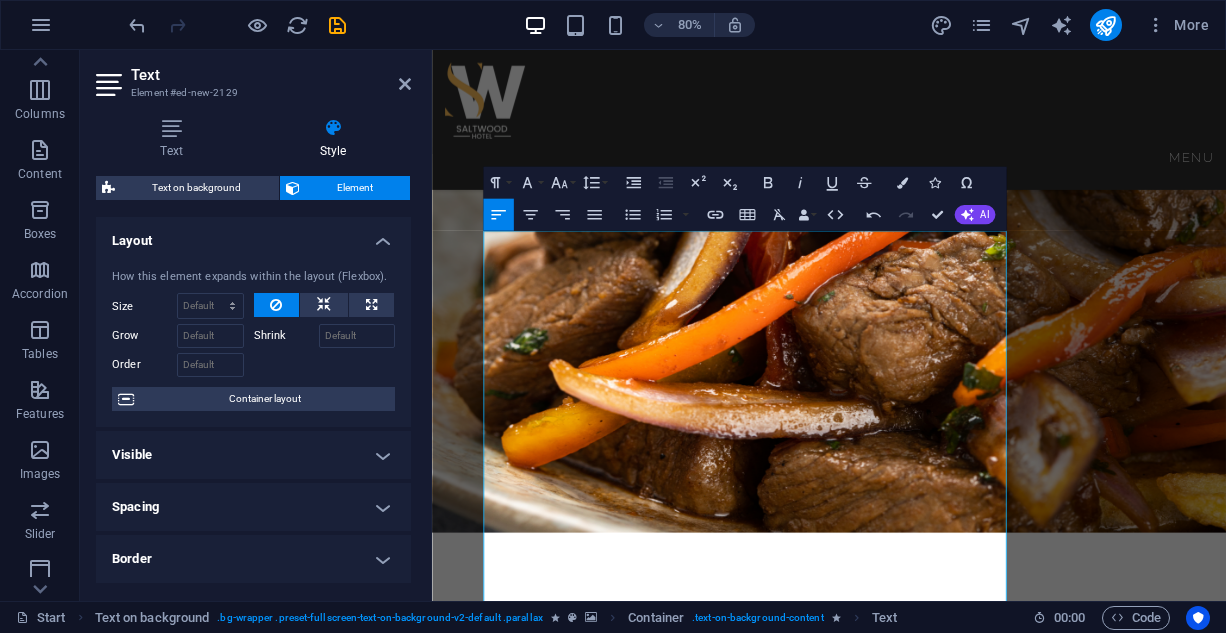 click at bounding box center (928, 1629) 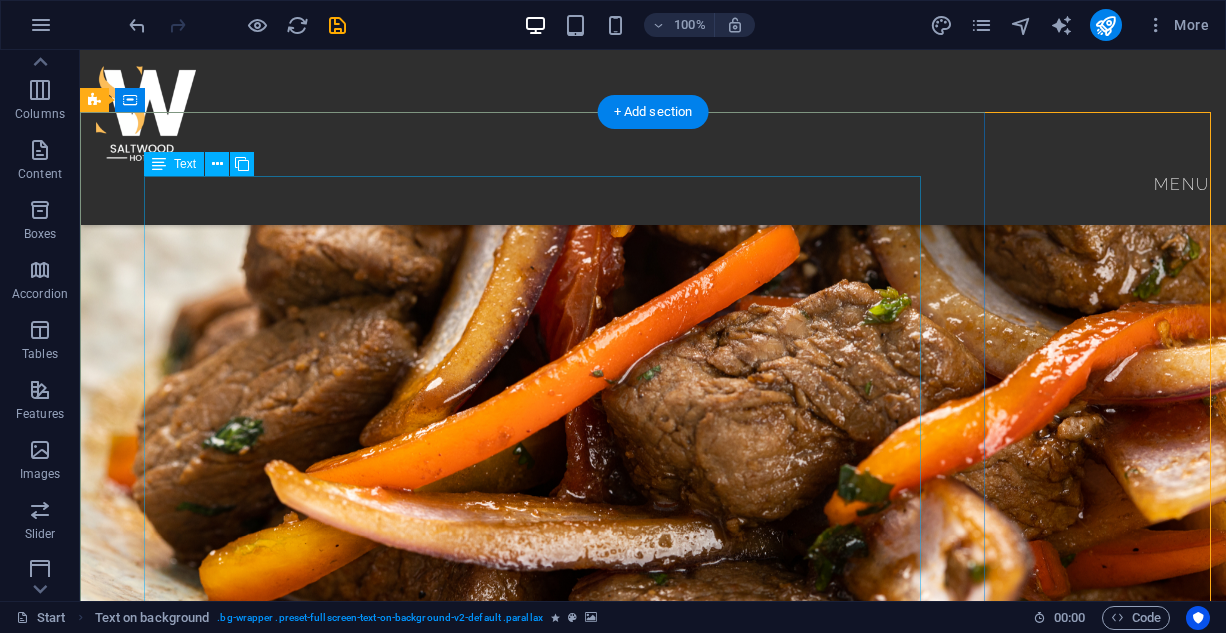 scroll, scrollTop: 835, scrollLeft: 0, axis: vertical 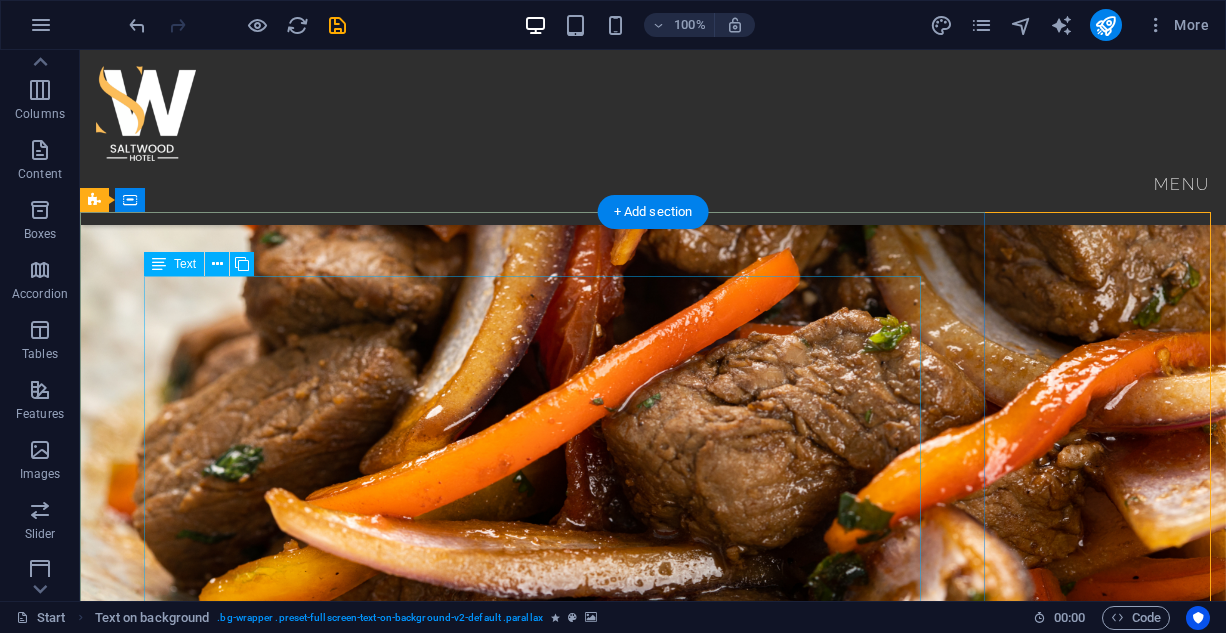 click on "BREAKFAST ENGLISH BREAKFAST: Bacon, sausages, egg, baked beans and mushrooms tomato---------------------------------14,200   AMERICAN BREAKFAST: Pancake, Bacon, Sausages, and Egg Potato ---------------------------------------------------------14,200 NIGERIAN BREAKFAST: Dice tomato, bell pepper, egg, served with yam, Plantain , fried or boiled ----------------- 9,400 YAMARITA: MADE WITH Yam, Egg, and Tomato Sauce                                                                  9,100 STARTERS CHICKEN TAQUITOS: Shredded chicken mix with cheese                                                          8,900 SPRING ROLL: Varieties of veg and shredded chicken                                                    6,500 SAMOSA: Blended beef mix veg                                                                              7,200 MEAT BALLS: CHICKEN TACOS: CHICKEN SUYA: CHICKEN CHOWDER" at bounding box center (653, 2597) 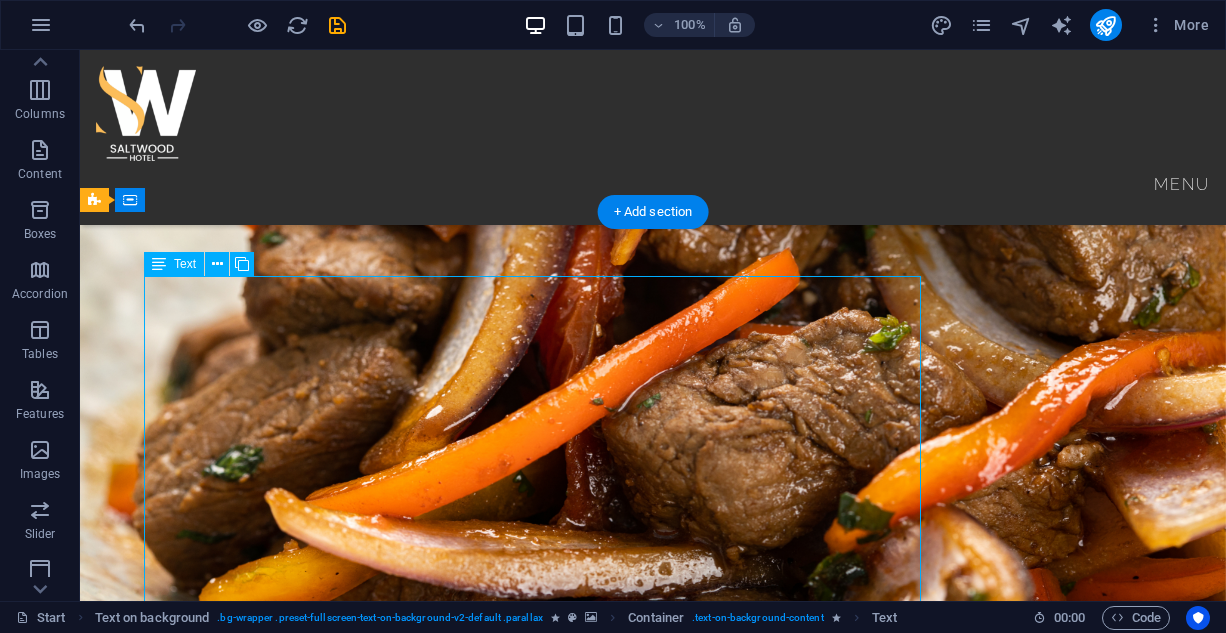click on "BREAKFAST ENGLISH BREAKFAST: Bacon, sausages, egg, baked beans and mushrooms tomato---------------------------------14,200   AMERICAN BREAKFAST: Pancake, Bacon, Sausages, and Egg Potato ---------------------------------------------------------14,200 NIGERIAN BREAKFAST: Dice tomato, bell pepper, egg, served with yam, Plantain , fried or boiled ----------------- 9,400 YAMARITA: MADE WITH Yam, Egg, and Tomato Sauce                                                                  9,100 STARTERS CHICKEN TAQUITOS: Shredded chicken mix with cheese                                                          8,900 SPRING ROLL: Varieties of veg and shredded chicken                                                    6,500 SAMOSA: Blended beef mix veg                                                                              7,200 MEAT BALLS: CHICKEN TACOS: CHICKEN SUYA: CHICKEN CHOWDER" at bounding box center (653, 2597) 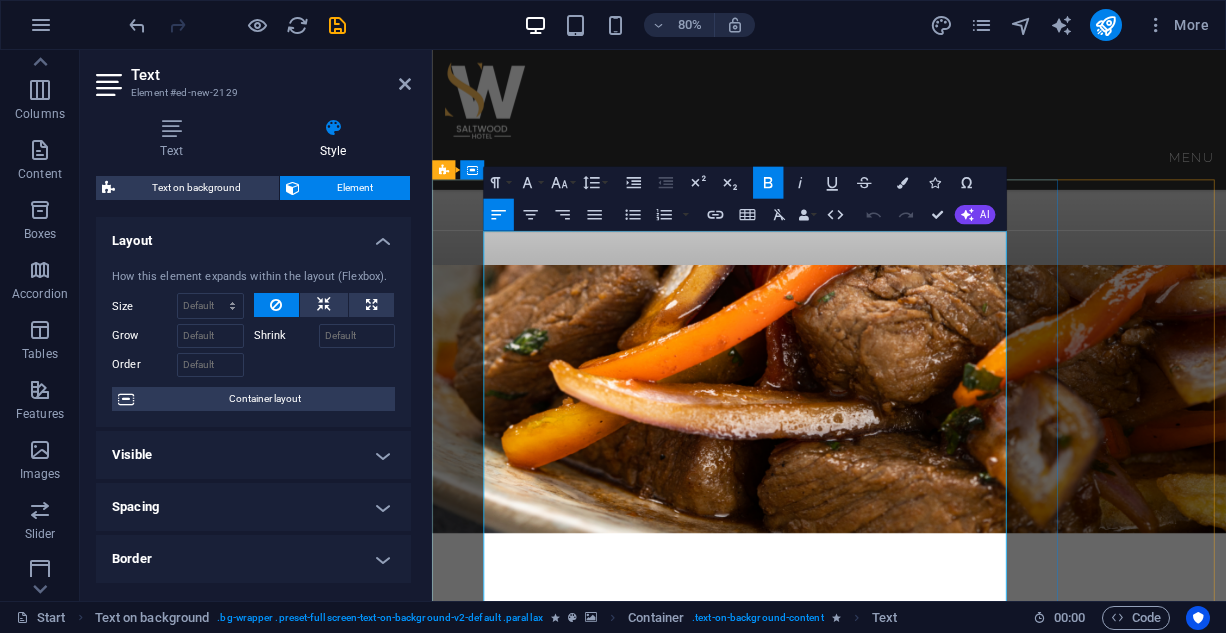 scroll, scrollTop: 973, scrollLeft: 0, axis: vertical 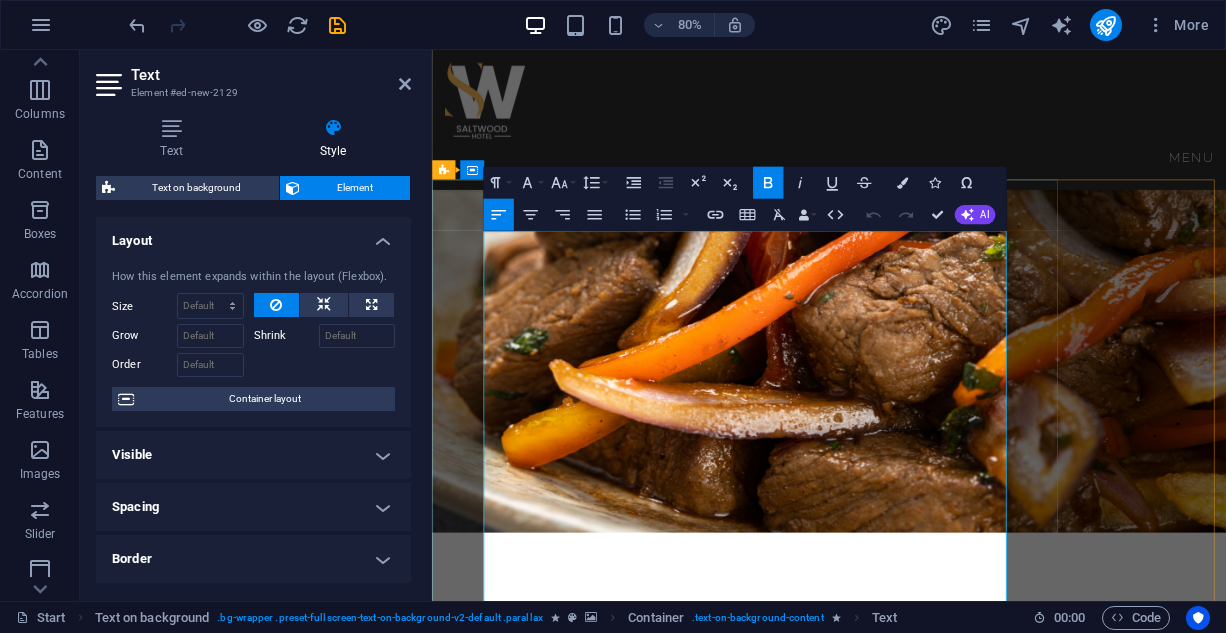 click on "Bacon, sausages, egg, baked beans and mushrooms tomato---------------------------------14,200" at bounding box center (928, 1774) 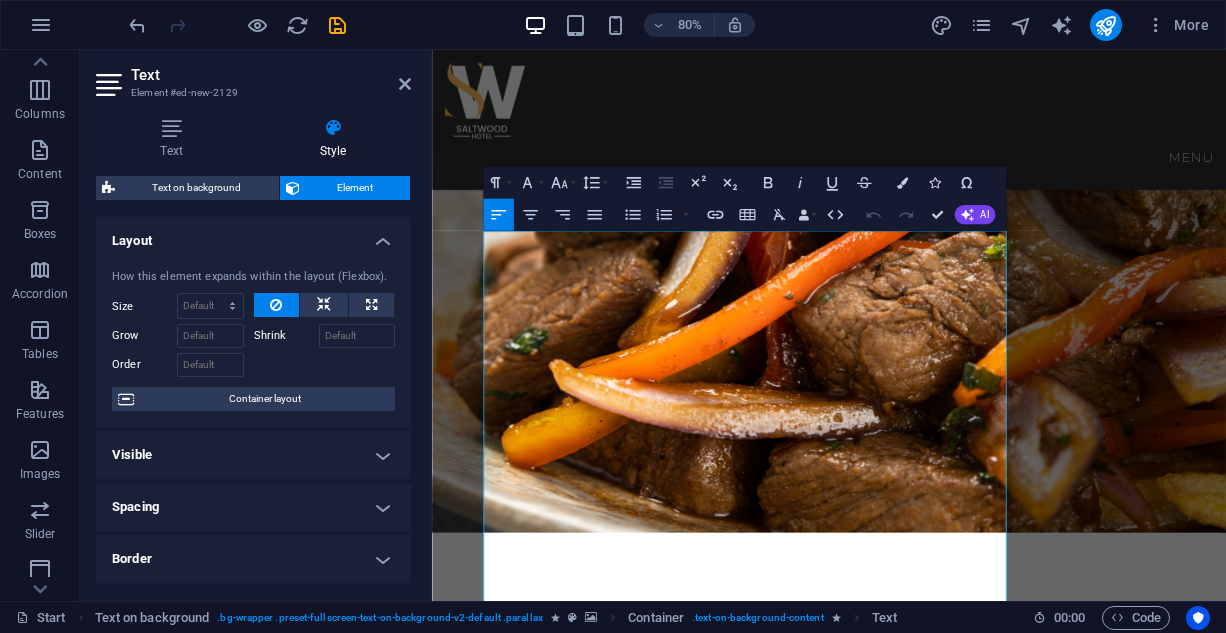 type 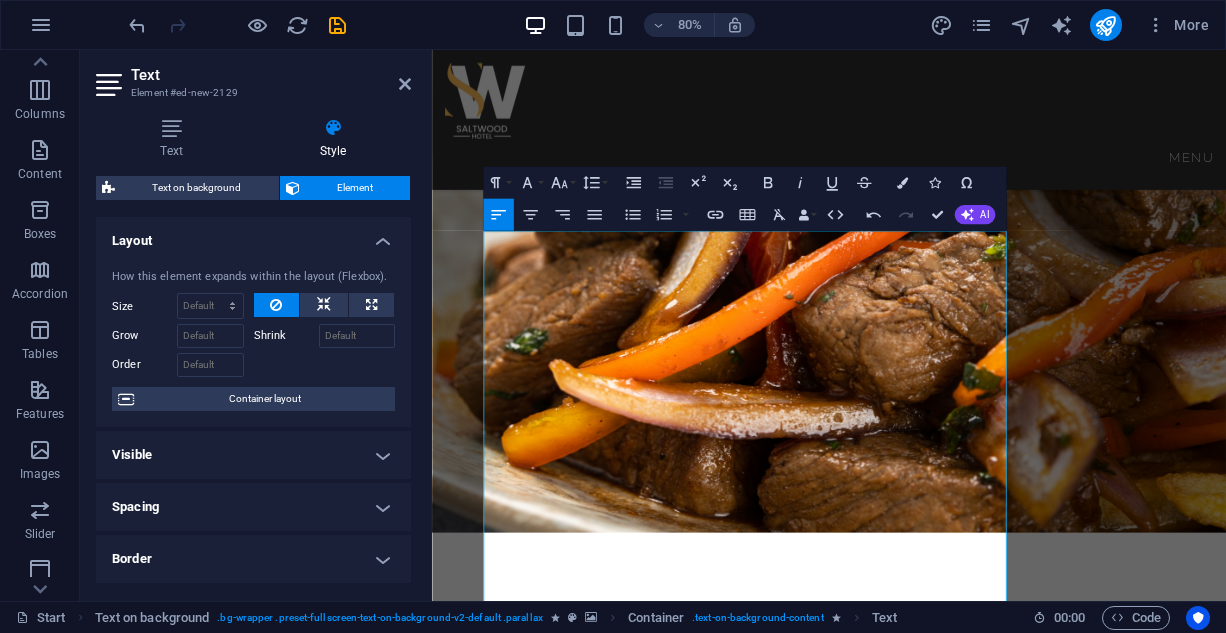 click at bounding box center [928, 1634] 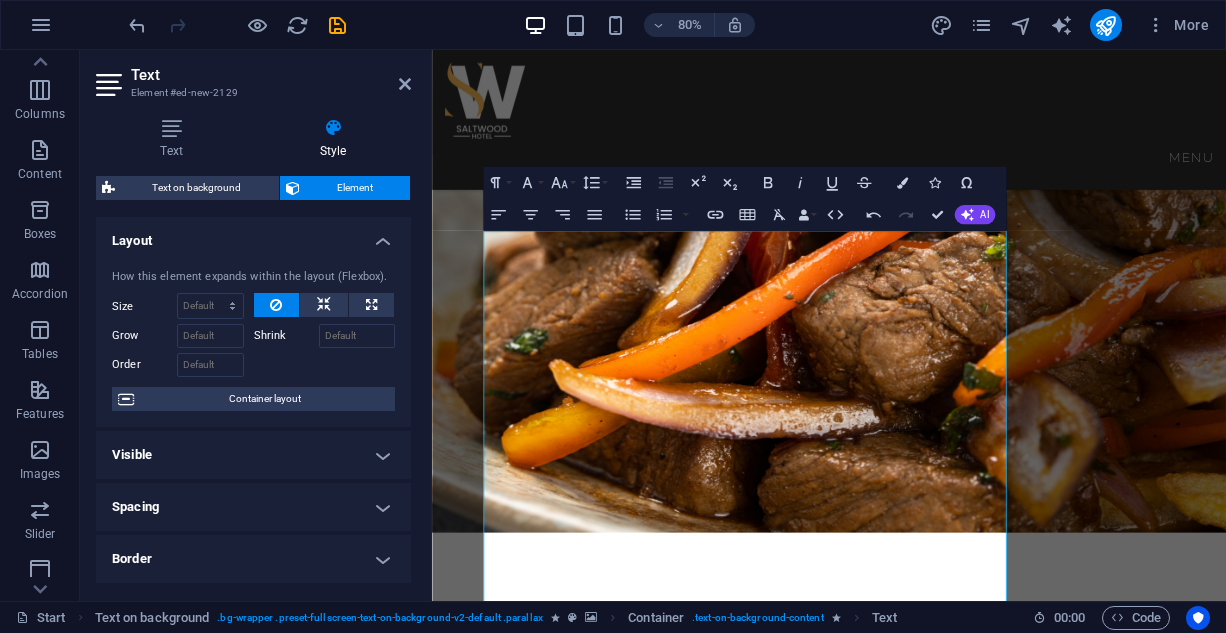 click at bounding box center [928, 1634] 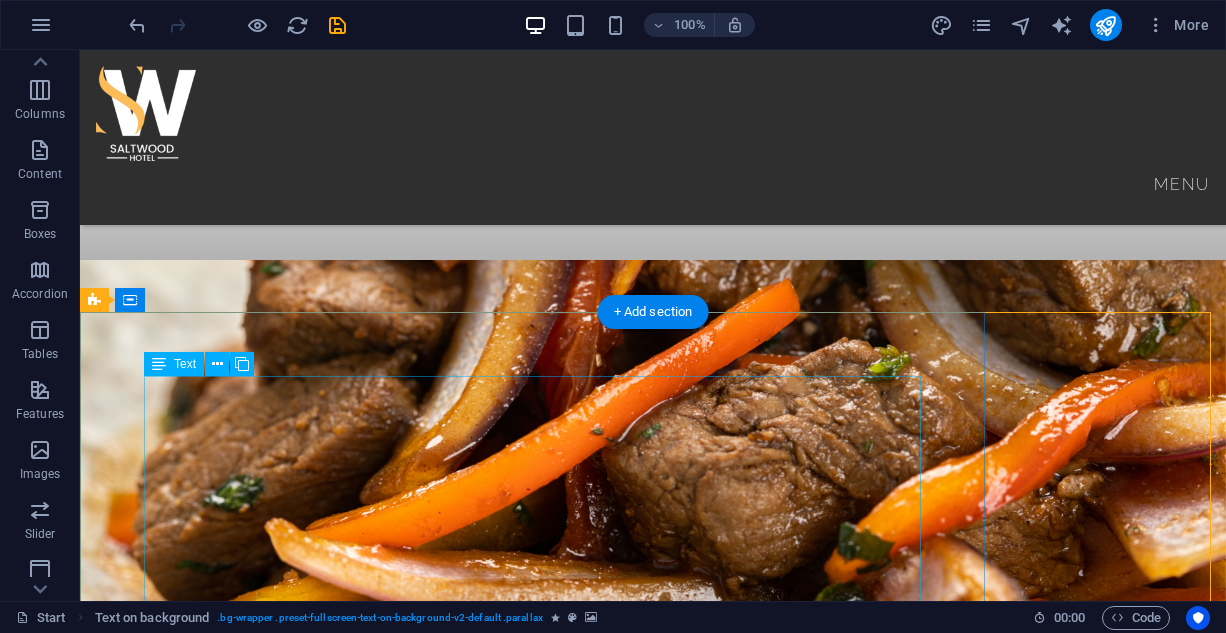 scroll, scrollTop: 735, scrollLeft: 0, axis: vertical 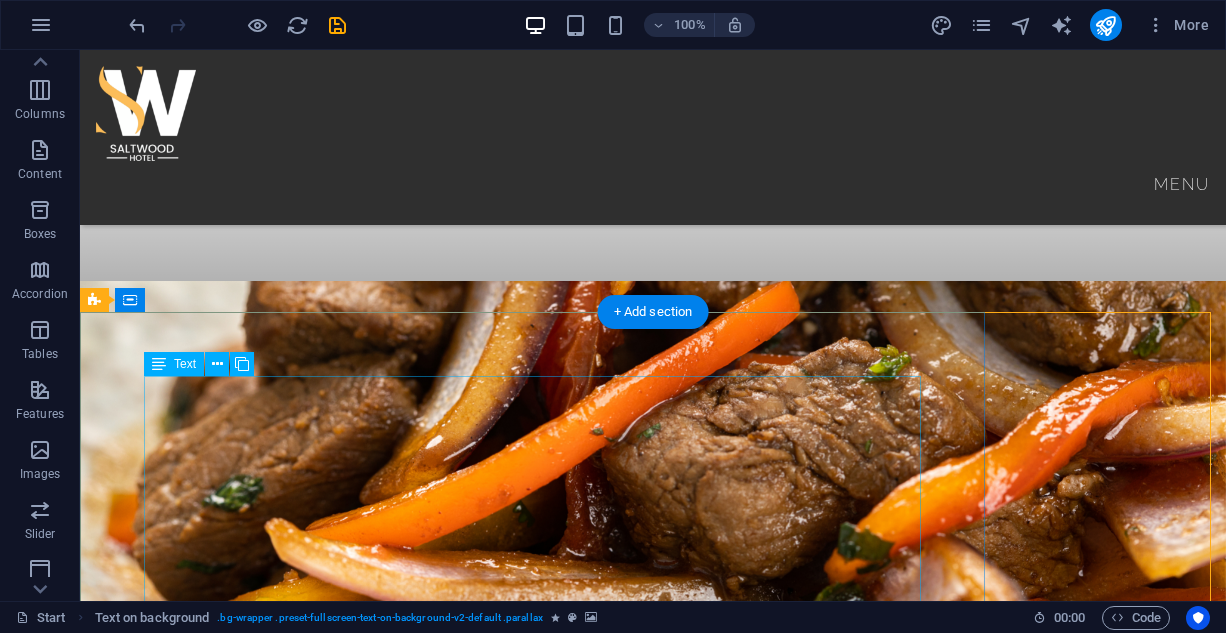 click on "BREAKFAST ENGLISH BREAKFAST: Bacon, sausages, egg, baked beans and mushrooms tomato---------------------------------N14,200   AMERICAN BREAKFAST: Pancake, Bacon, Sausages, and Egg Potato ---------------------------------------------------------14,200 NIGERIAN BREAKFAST: Dice tomato, bell pepper, egg, served with yam, Plantain , fried or boiled ----------------- 9,400 YAMARITA: MADE WITH Yam, Egg, and Tomato Sauce                                                                  9,100 STARTERS CHICKEN TAQUITOS: Shredded chicken mix with cheese                                                          8,900 SPRING ROLL: Varieties of veg and shredded chicken                                                    6,500 SAMOSA: Blended beef mix veg                                                                              7,200 MEAT BALLS: CHICKEN TACOS: CHICKEN SUYA: CHICKEN CHOWDER" at bounding box center [653, 2697] 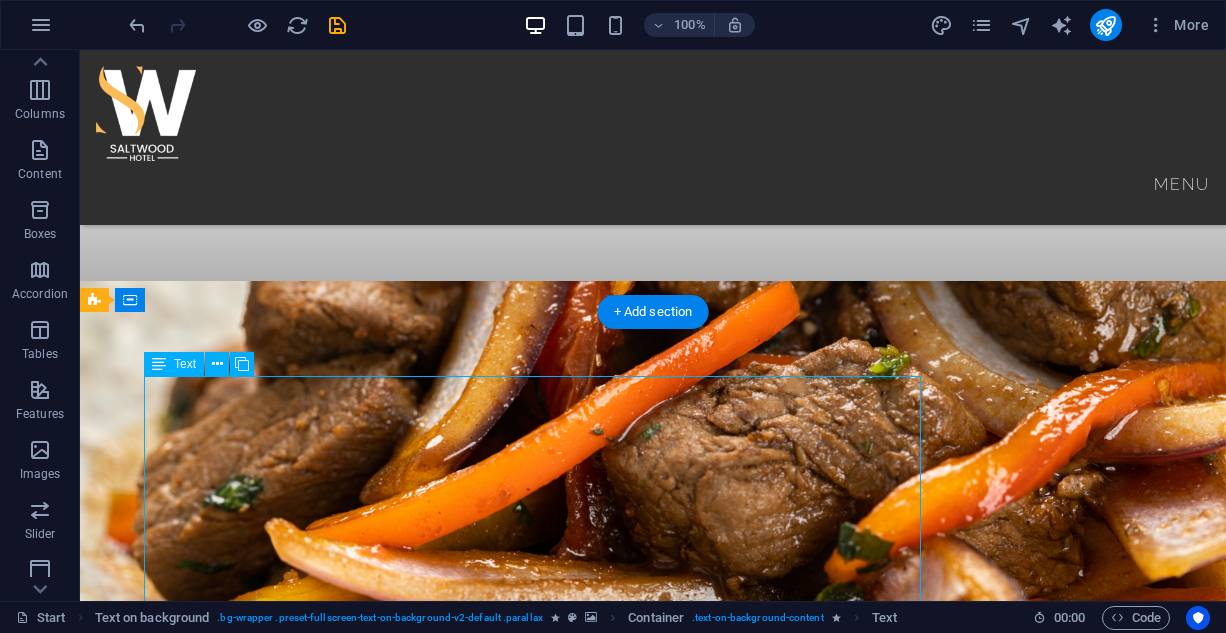 click on "BREAKFAST ENGLISH BREAKFAST: Bacon, sausages, egg, baked beans and mushrooms tomato---------------------------------N14,200   AMERICAN BREAKFAST: Pancake, Bacon, Sausages, and Egg Potato ---------------------------------------------------------14,200 NIGERIAN BREAKFAST: Dice tomato, bell pepper, egg, served with yam, Plantain , fried or boiled ----------------- 9,400 YAMARITA: MADE WITH Yam, Egg, and Tomato Sauce                                                                  9,100 STARTERS CHICKEN TAQUITOS: Shredded chicken mix with cheese                                                          8,900 SPRING ROLL: Varieties of veg and shredded chicken                                                    6,500 SAMOSA: Blended beef mix veg                                                                              7,200 MEAT BALLS: CHICKEN TACOS: CHICKEN SUYA: CHICKEN CHOWDER" at bounding box center [653, 2697] 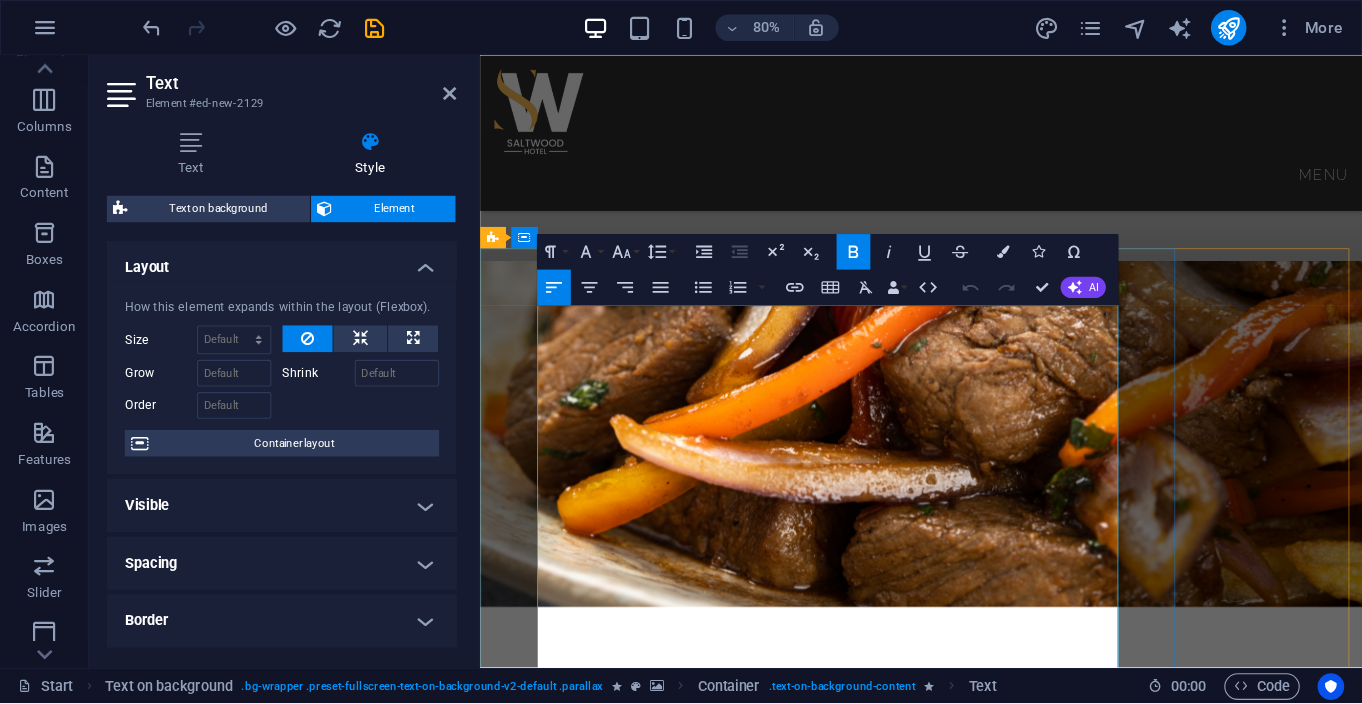 scroll, scrollTop: 973, scrollLeft: 0, axis: vertical 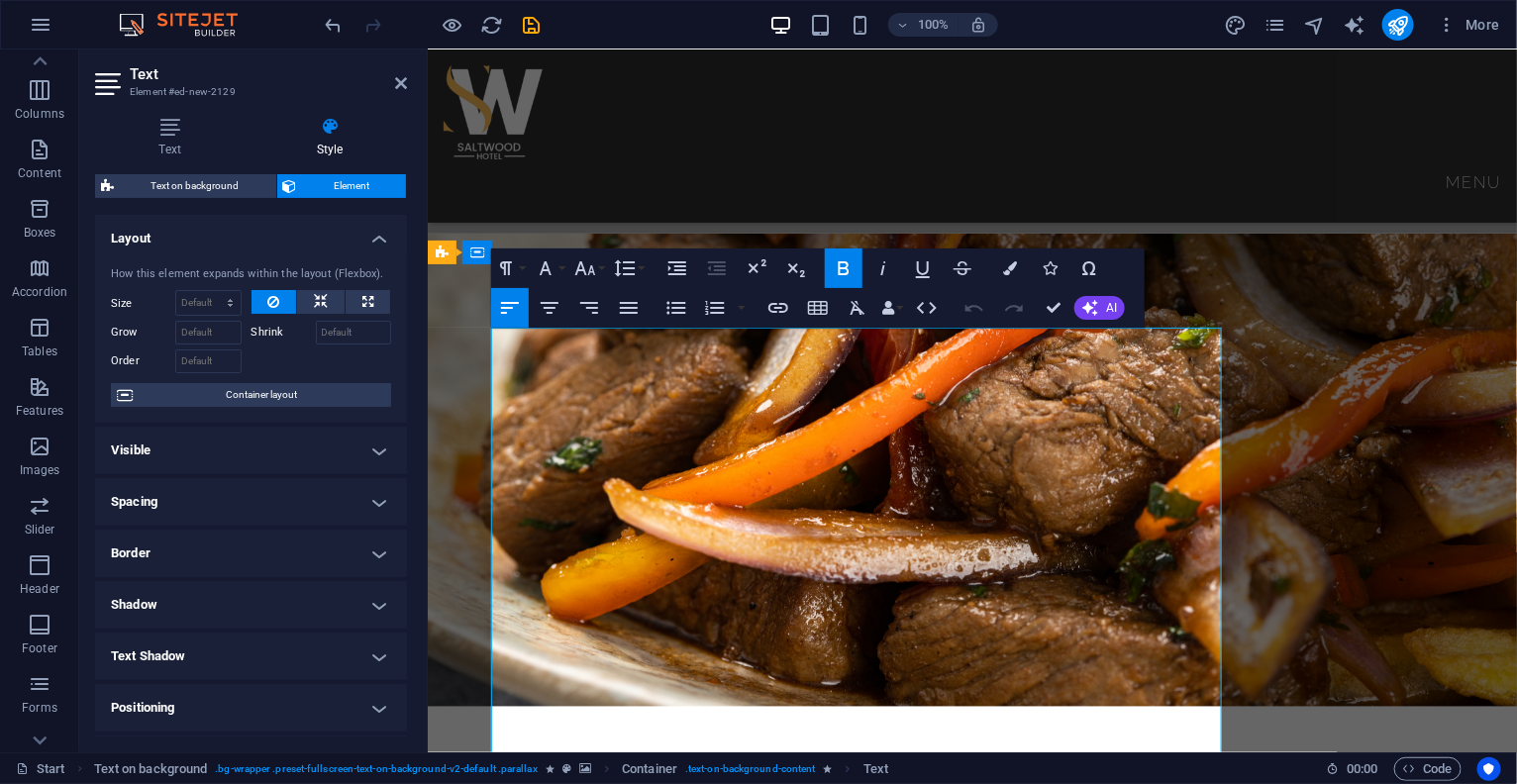 click on "Yam, Egg, and Tomato Sauce                                                                  9,100" at bounding box center [971, 2560] 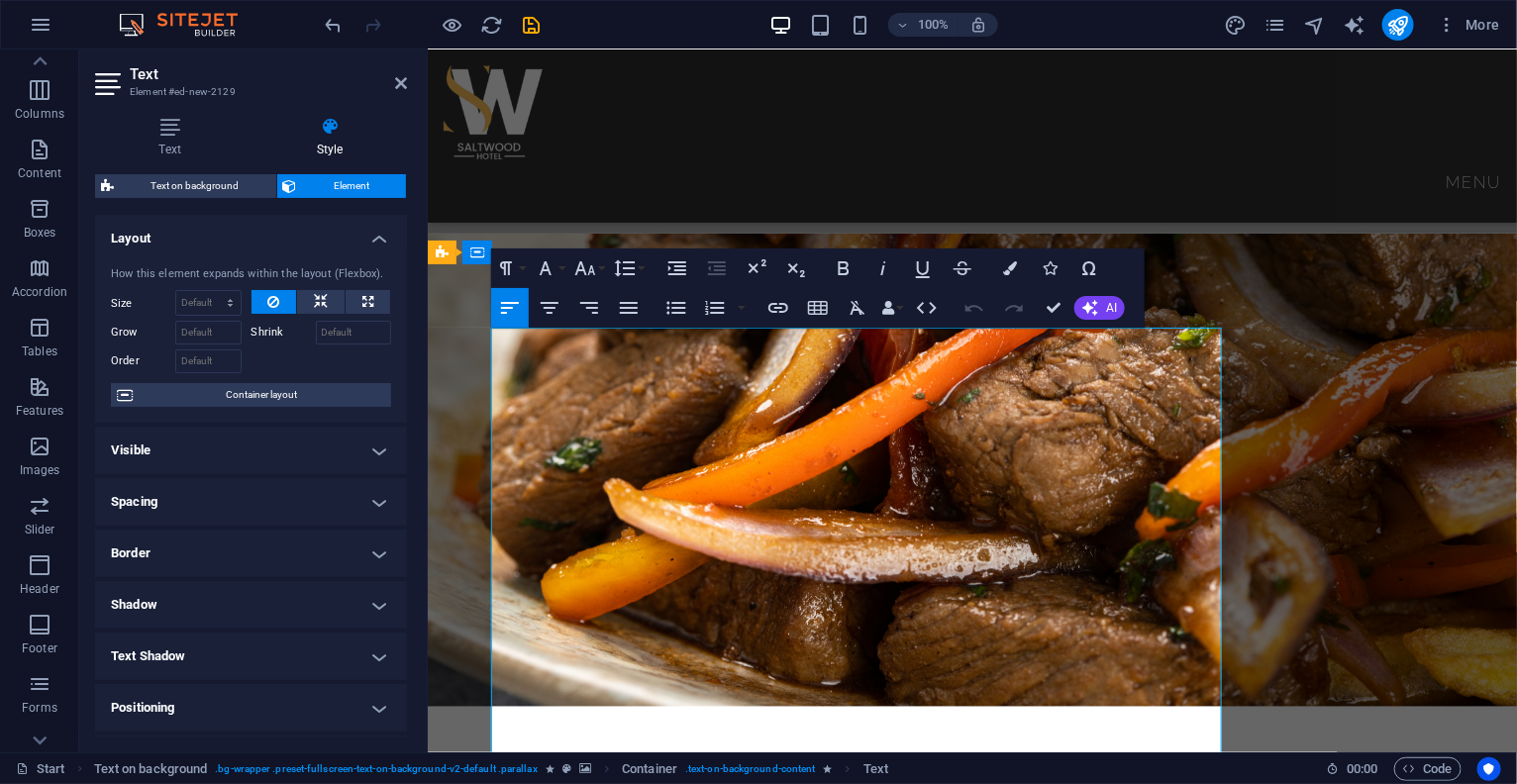 drag, startPoint x: 713, startPoint y: 588, endPoint x: 960, endPoint y: 585, distance: 247.01822 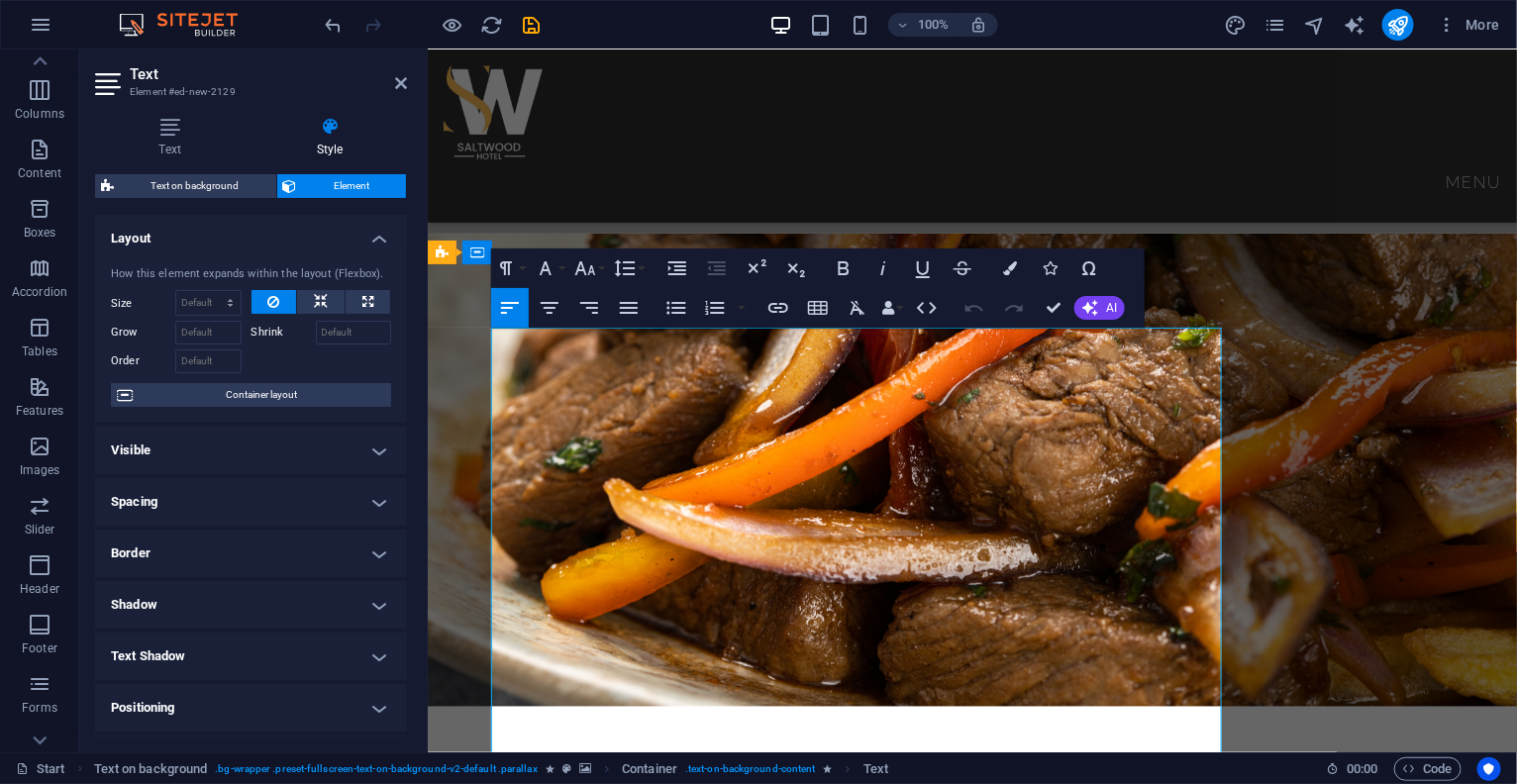 click on "Yam, Egg, and Tomato Sauce                                                                  9,100" at bounding box center [971, 2560] 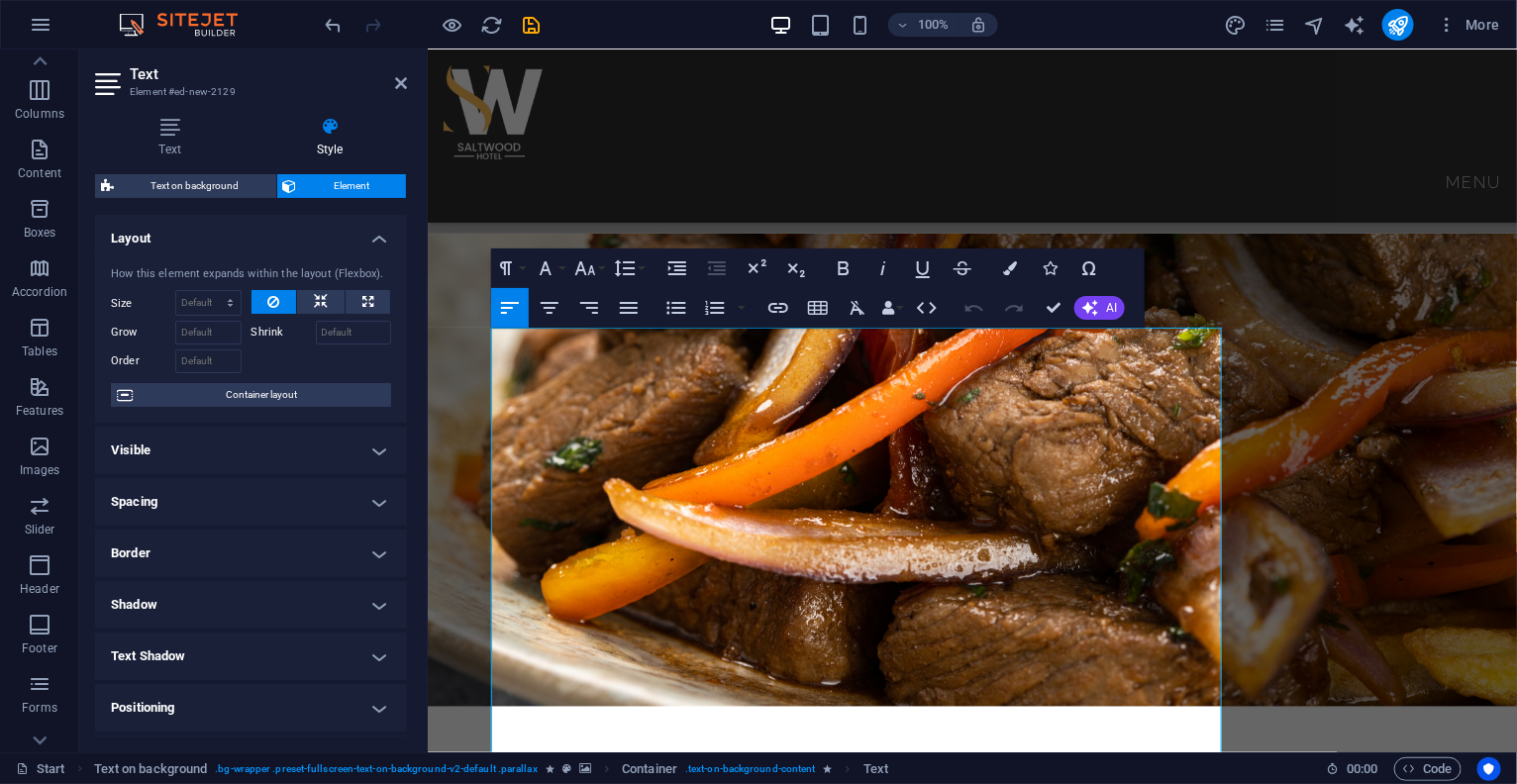 type 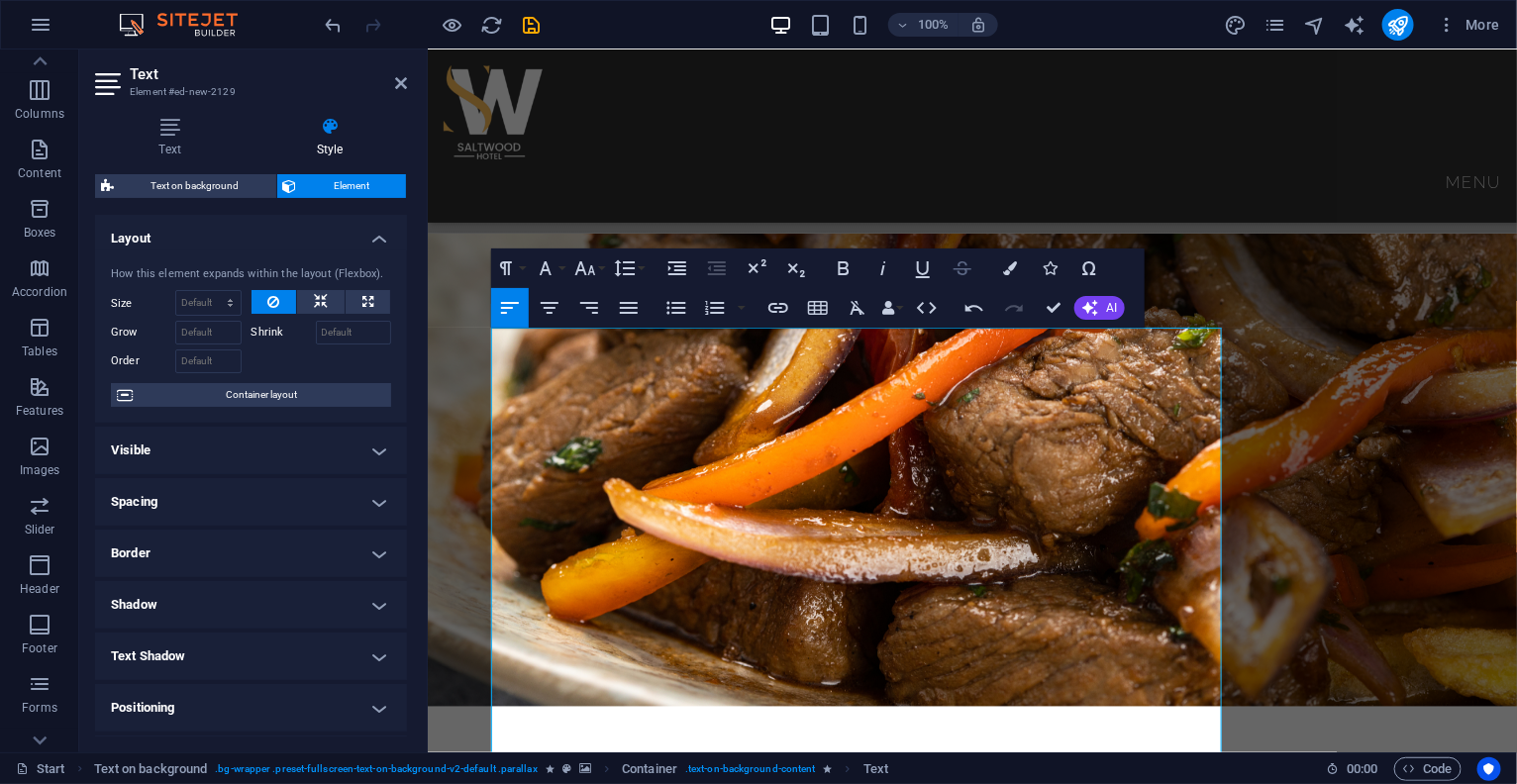 click 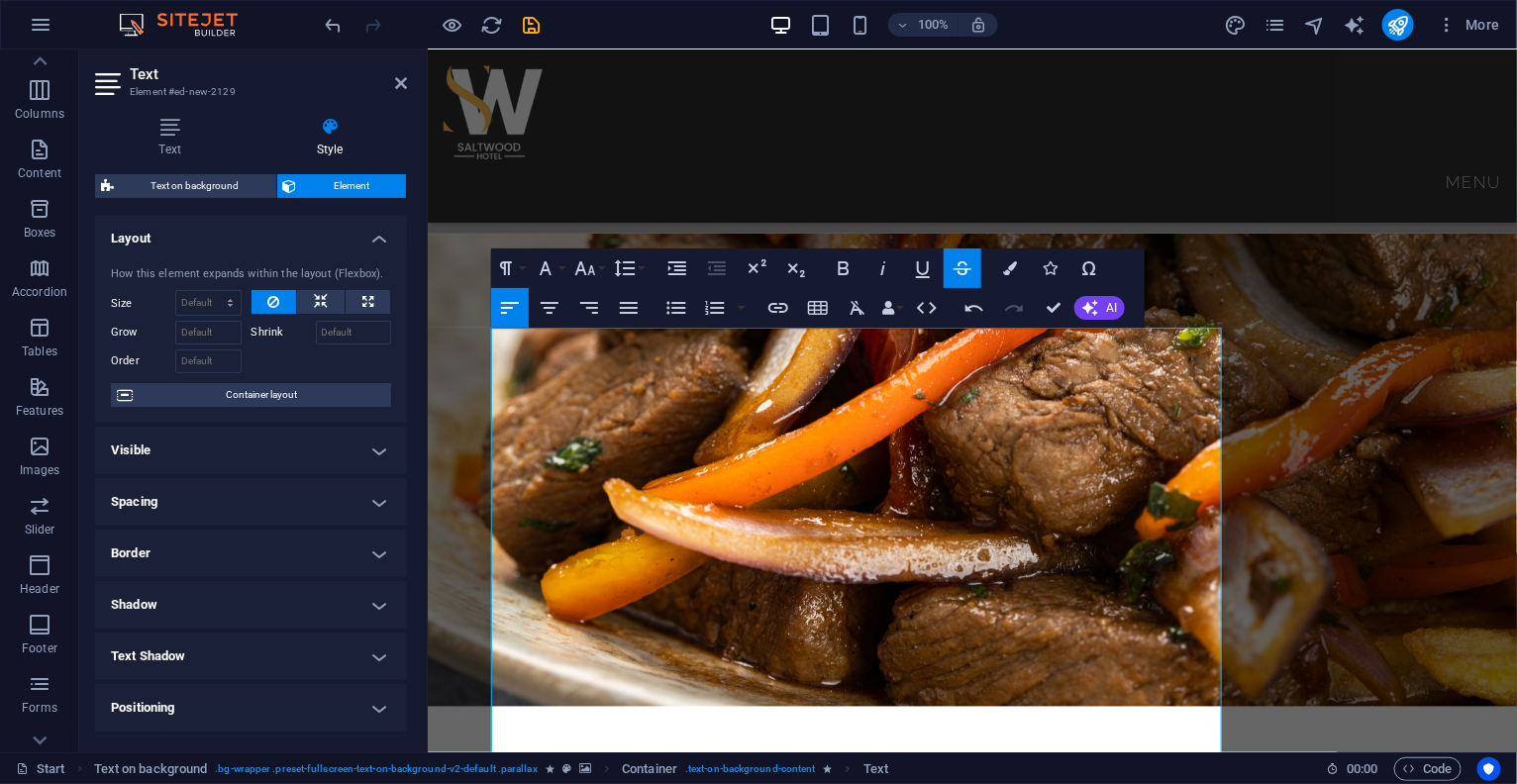 click 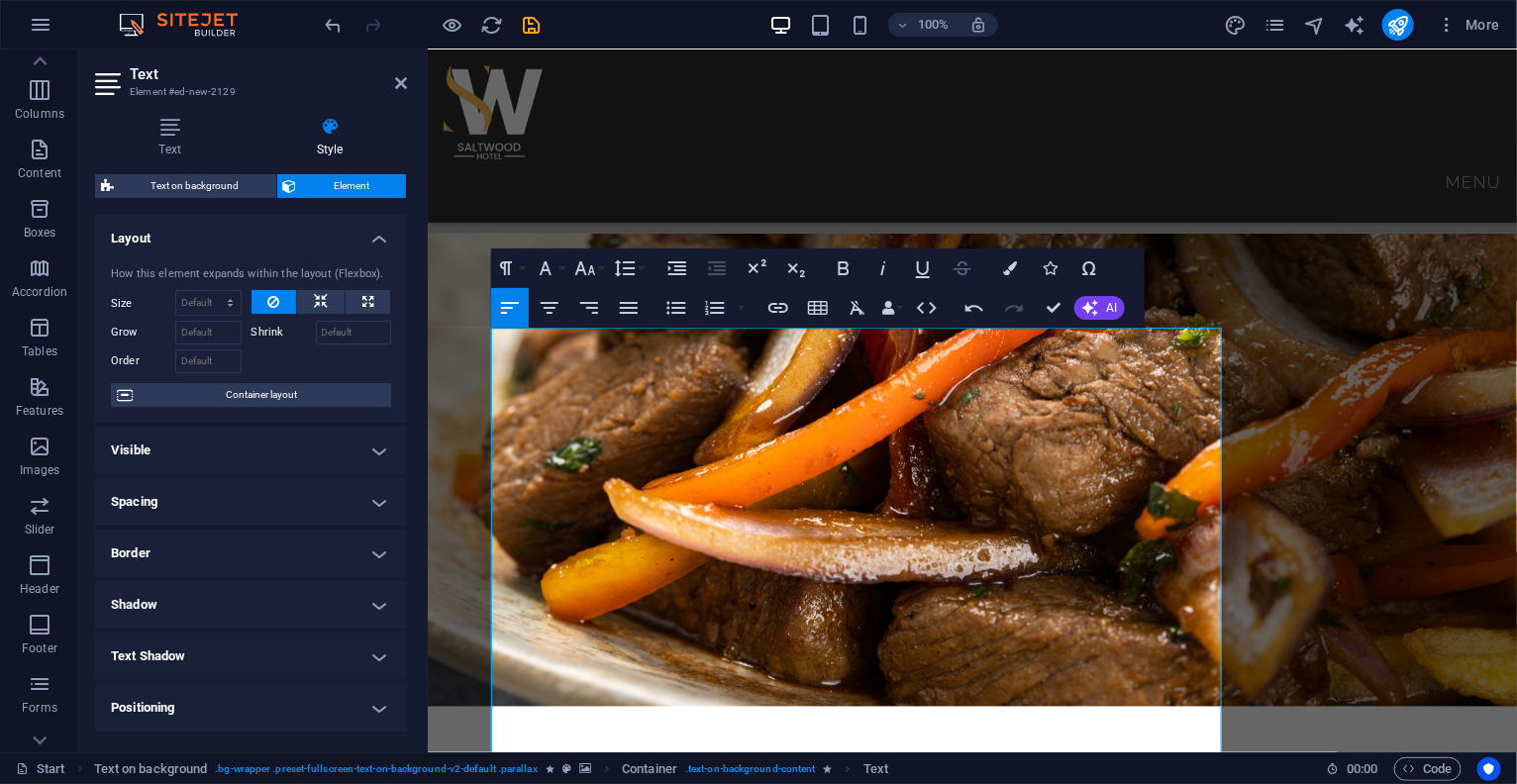 click 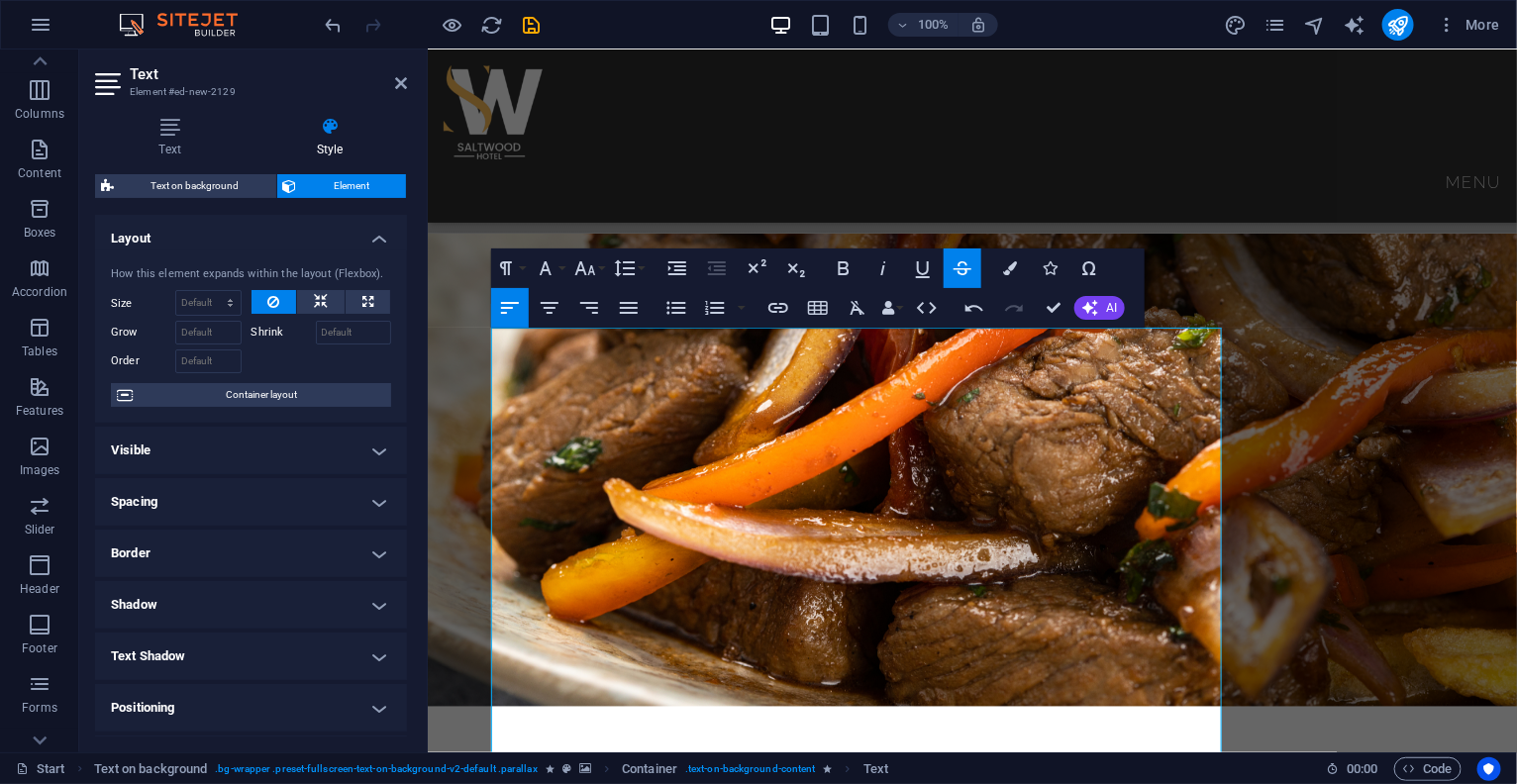 click 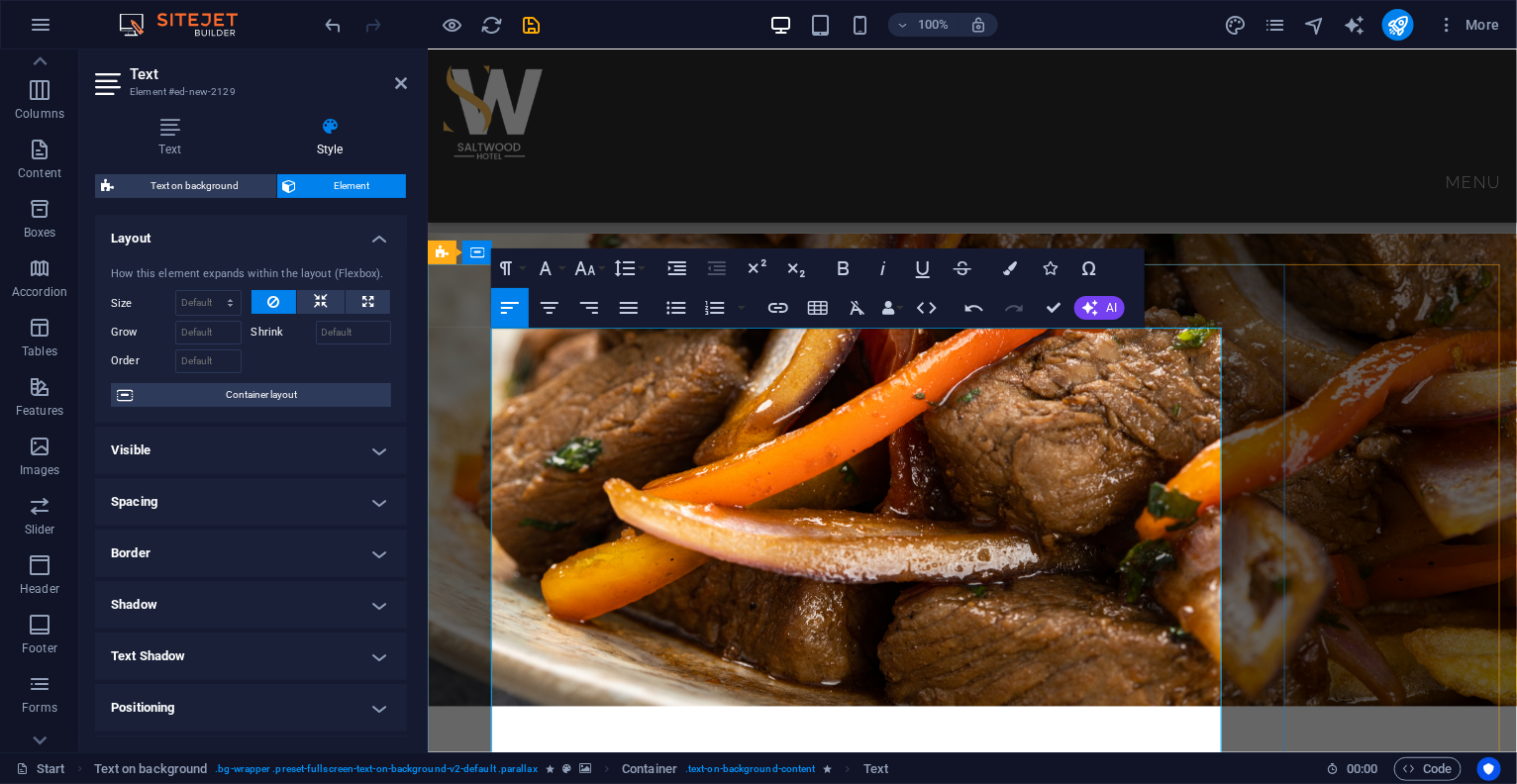 click on "Pancake, Bacon, Sausages, and Egg Potato ---------------------------------------------------------14,200" at bounding box center (971, 2426) 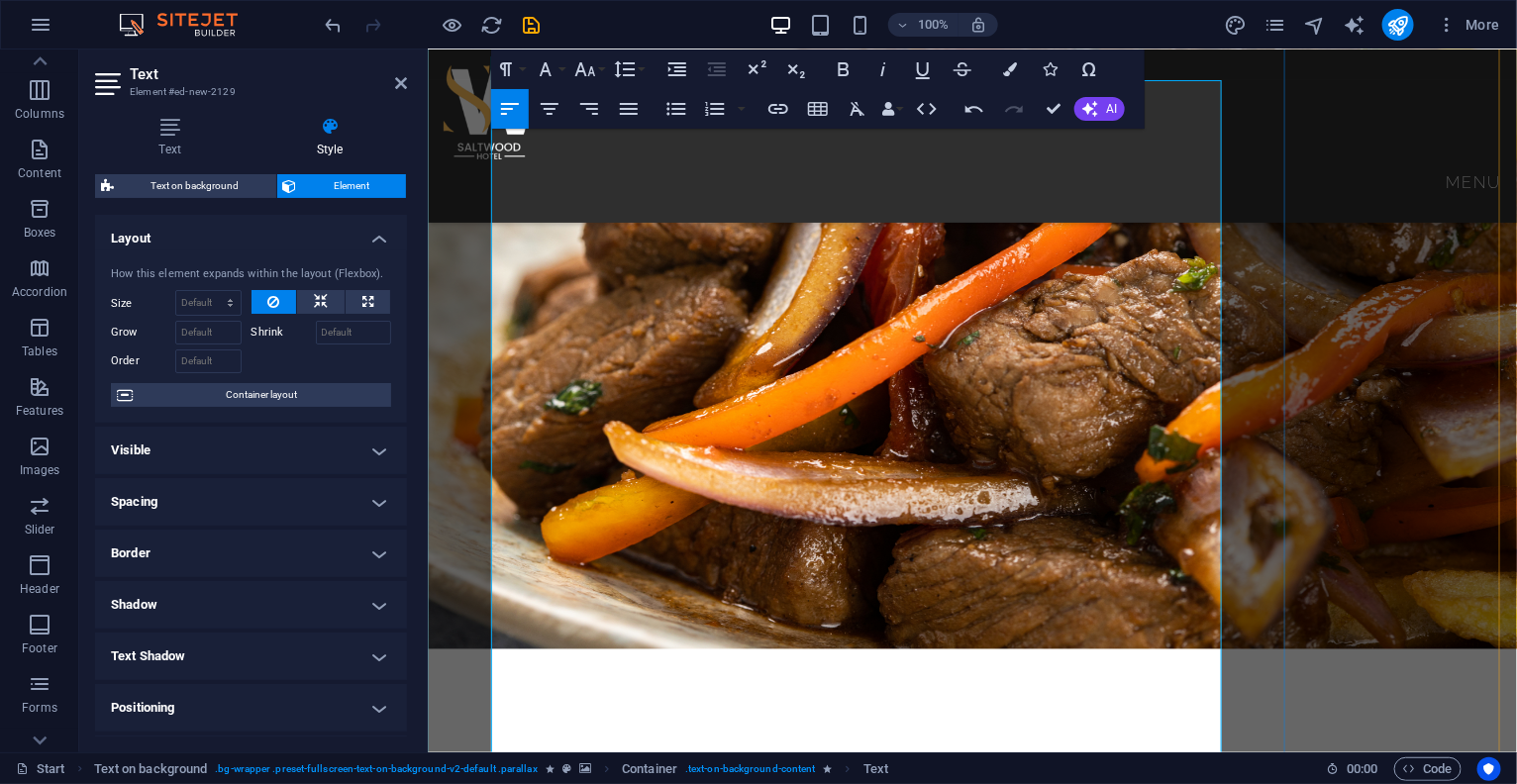 scroll, scrollTop: 1177, scrollLeft: 0, axis: vertical 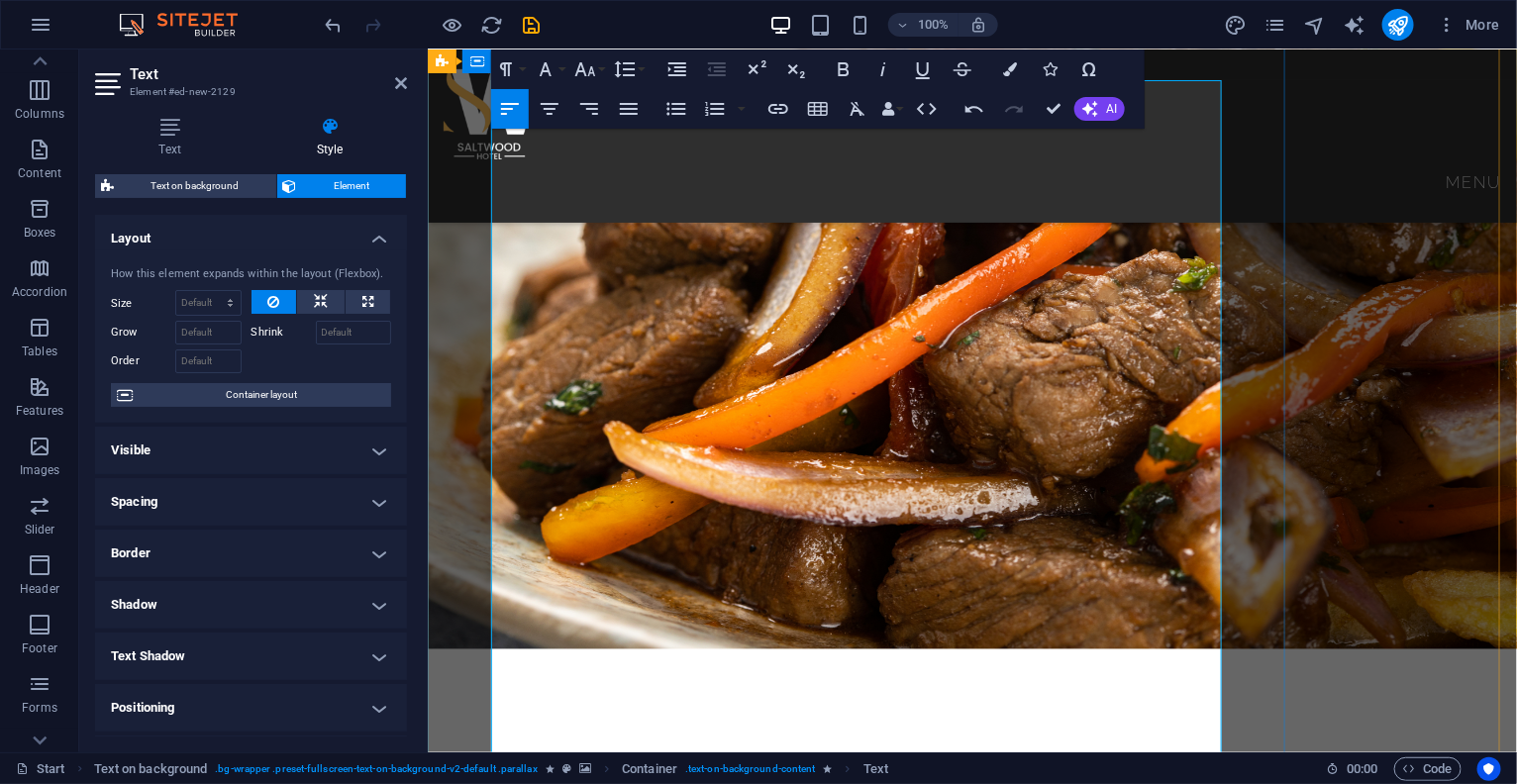 click on "Yam, Egg, and Tomato Sauce -----------------------------------------------------------------------------N9,100" at bounding box center [971, 2312] 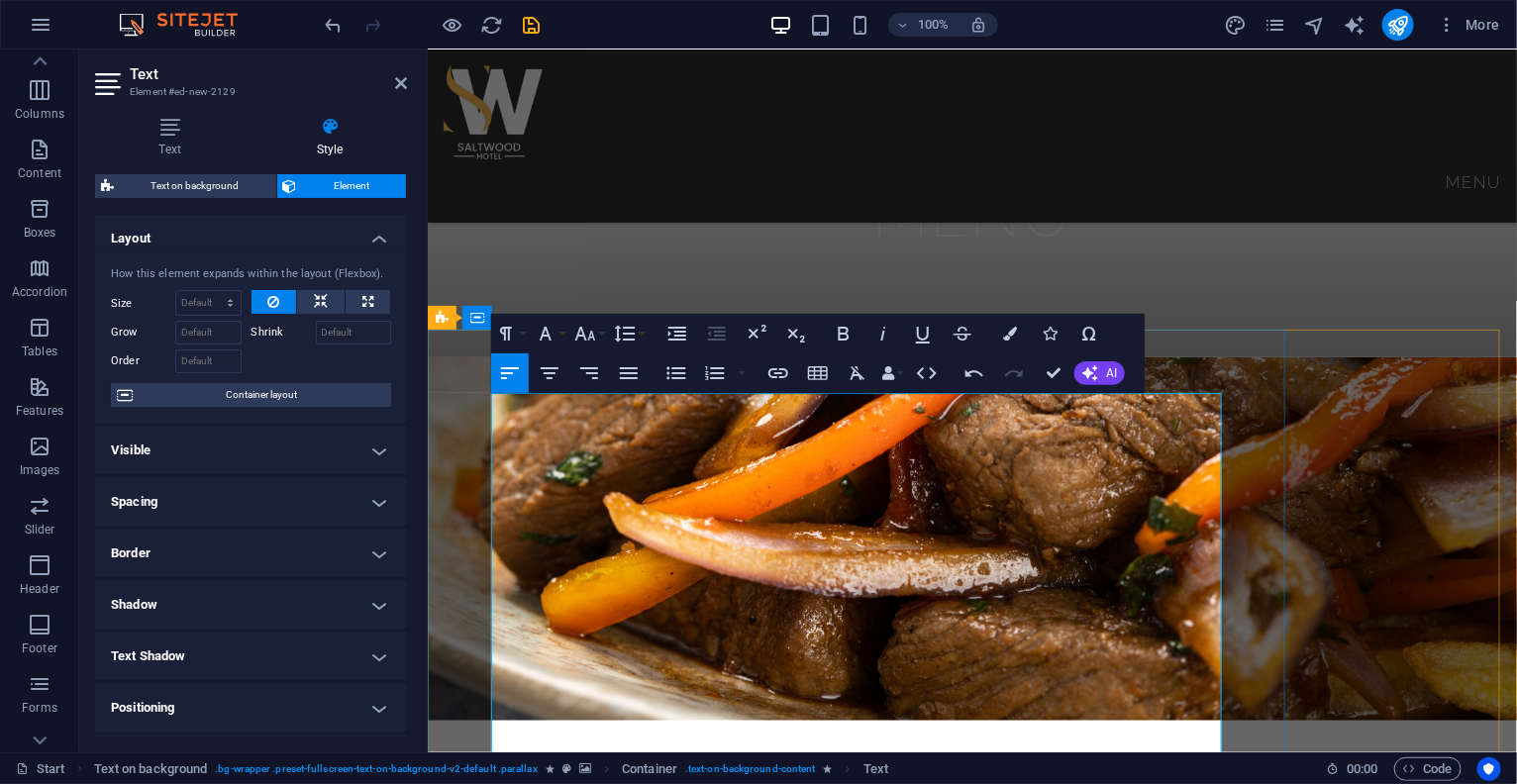 scroll, scrollTop: 930, scrollLeft: 0, axis: vertical 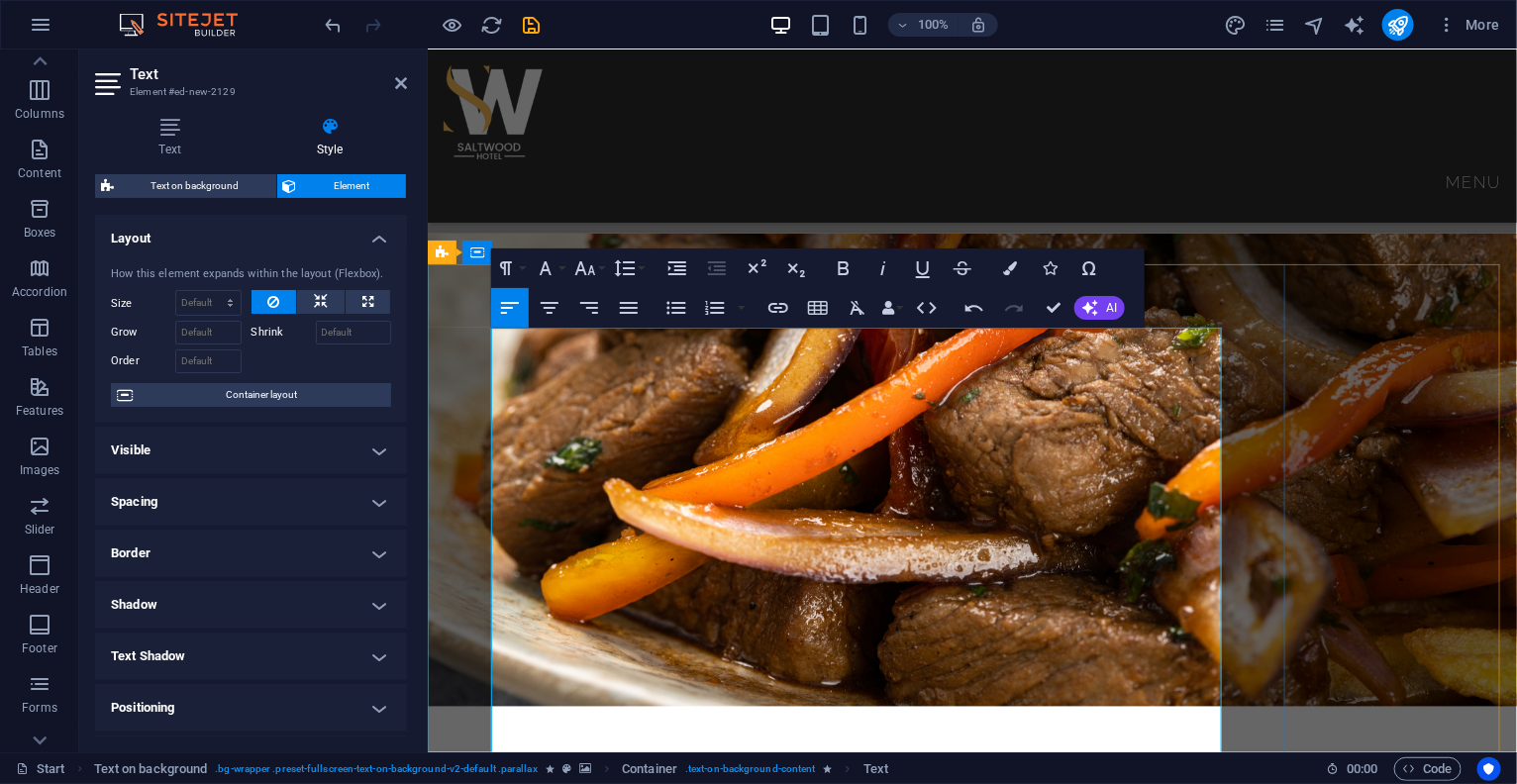 click at bounding box center [971, 2395] 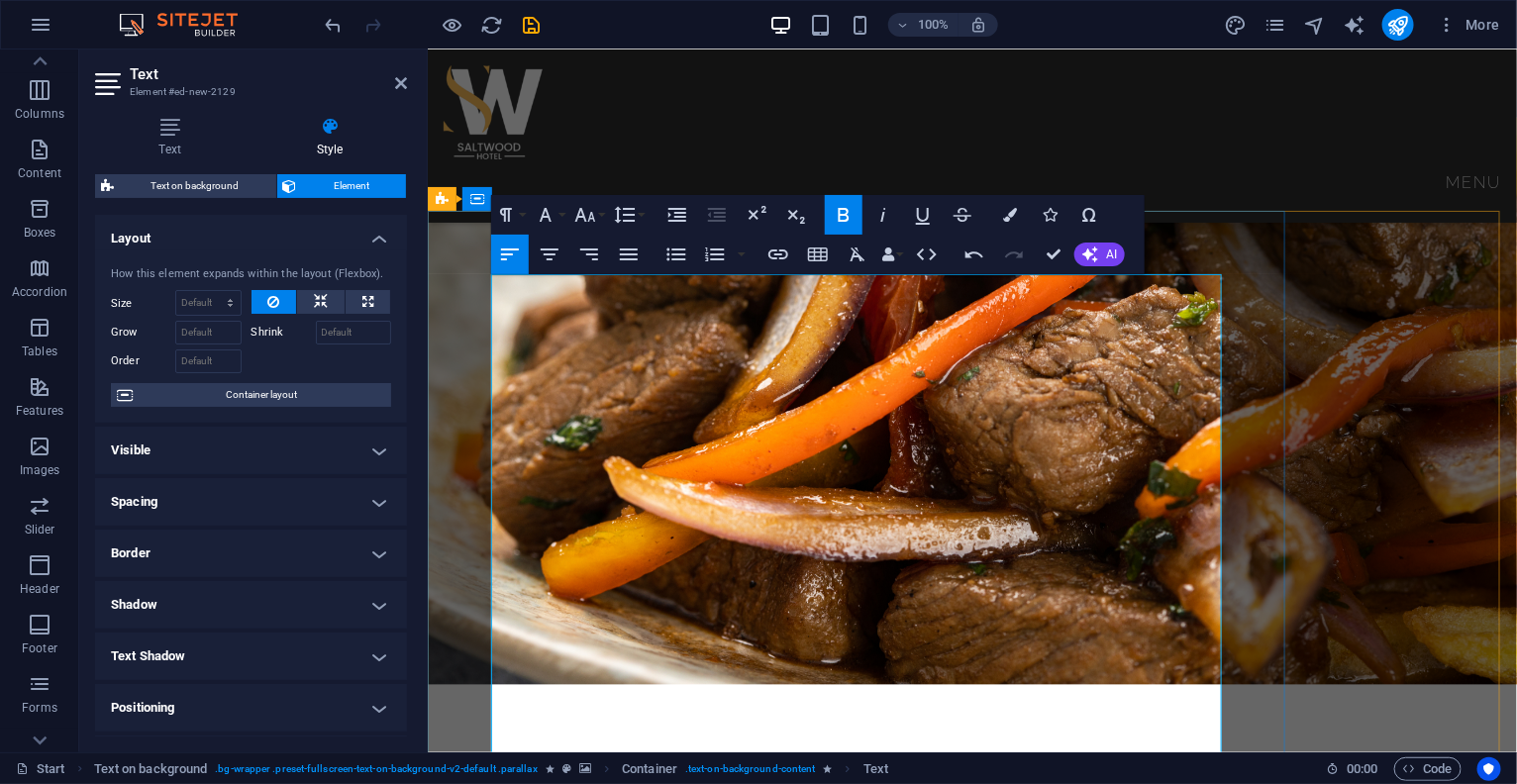 scroll, scrollTop: 1053, scrollLeft: 0, axis: vertical 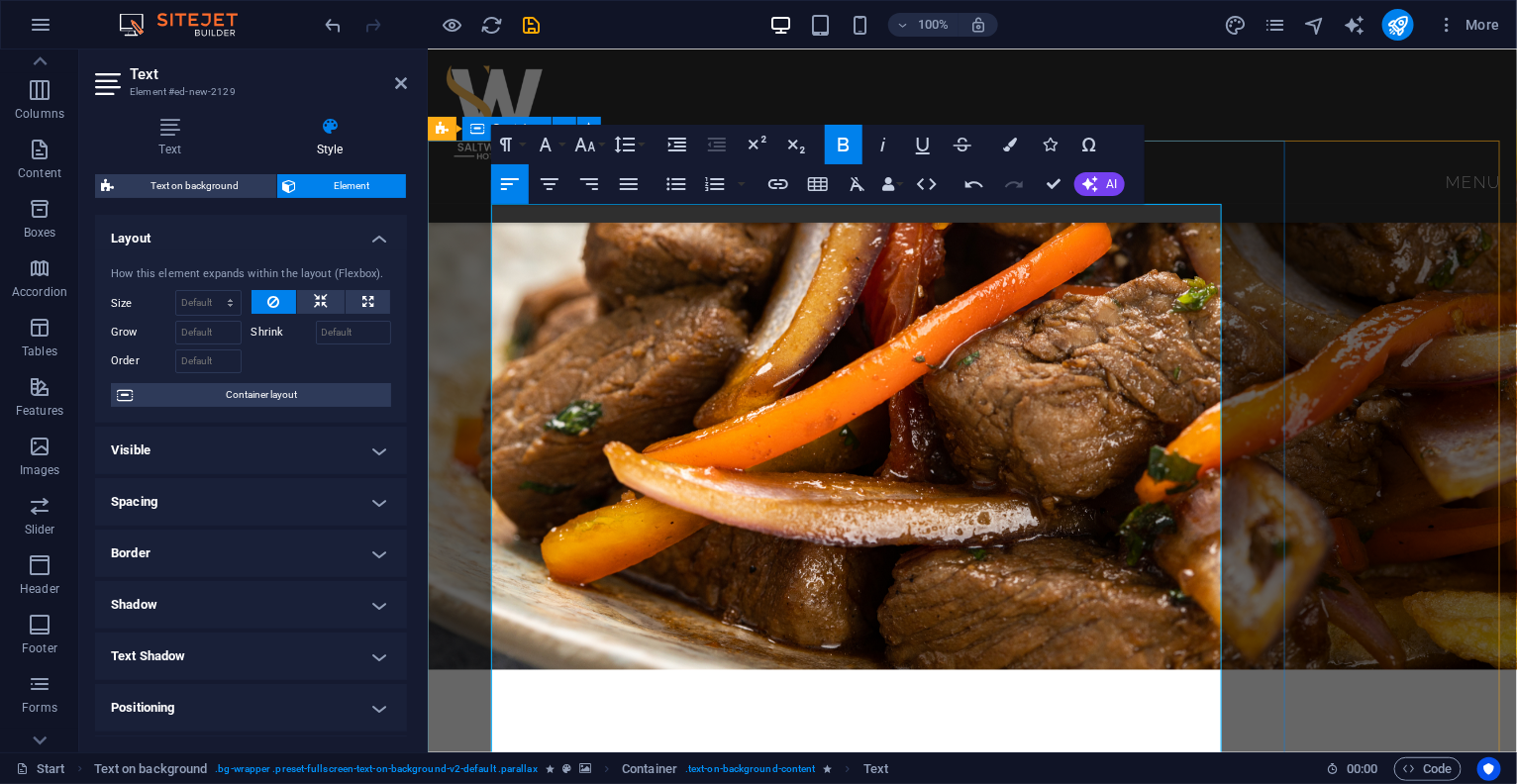 drag, startPoint x: 565, startPoint y: 506, endPoint x: 484, endPoint y: 509, distance: 81.05554 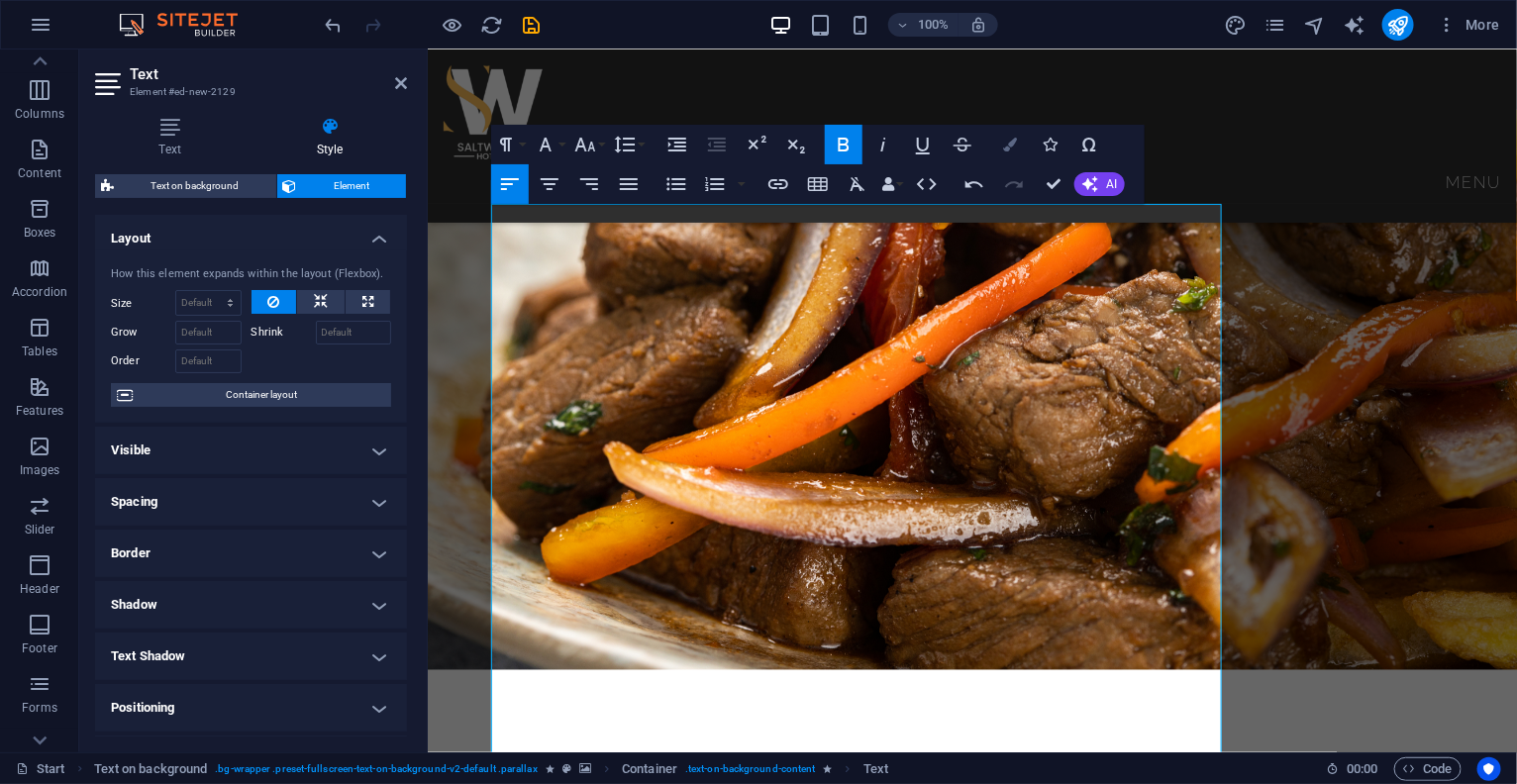 click on "Colors" at bounding box center [1010, 145] 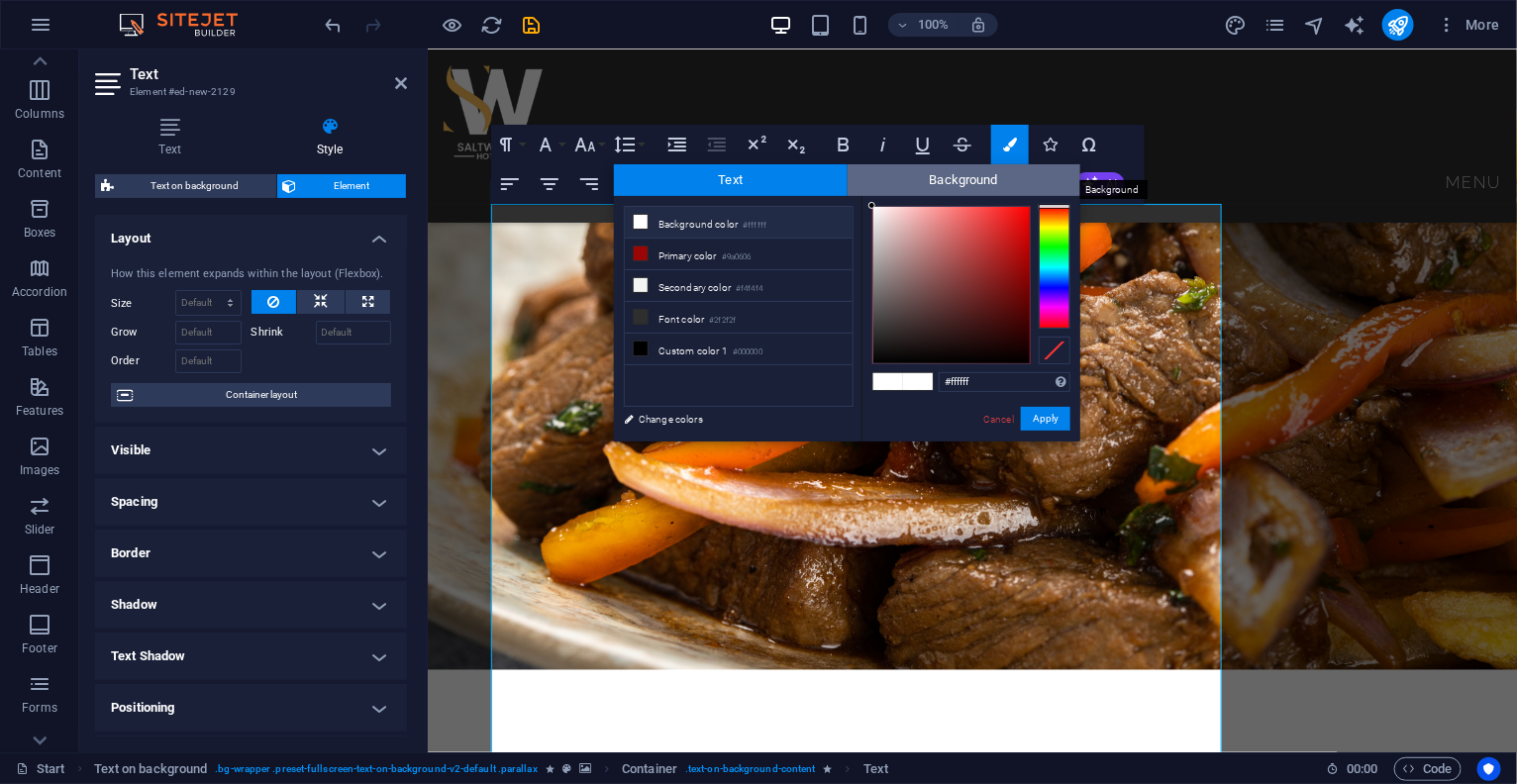 click on "Background" at bounding box center [964, 180] 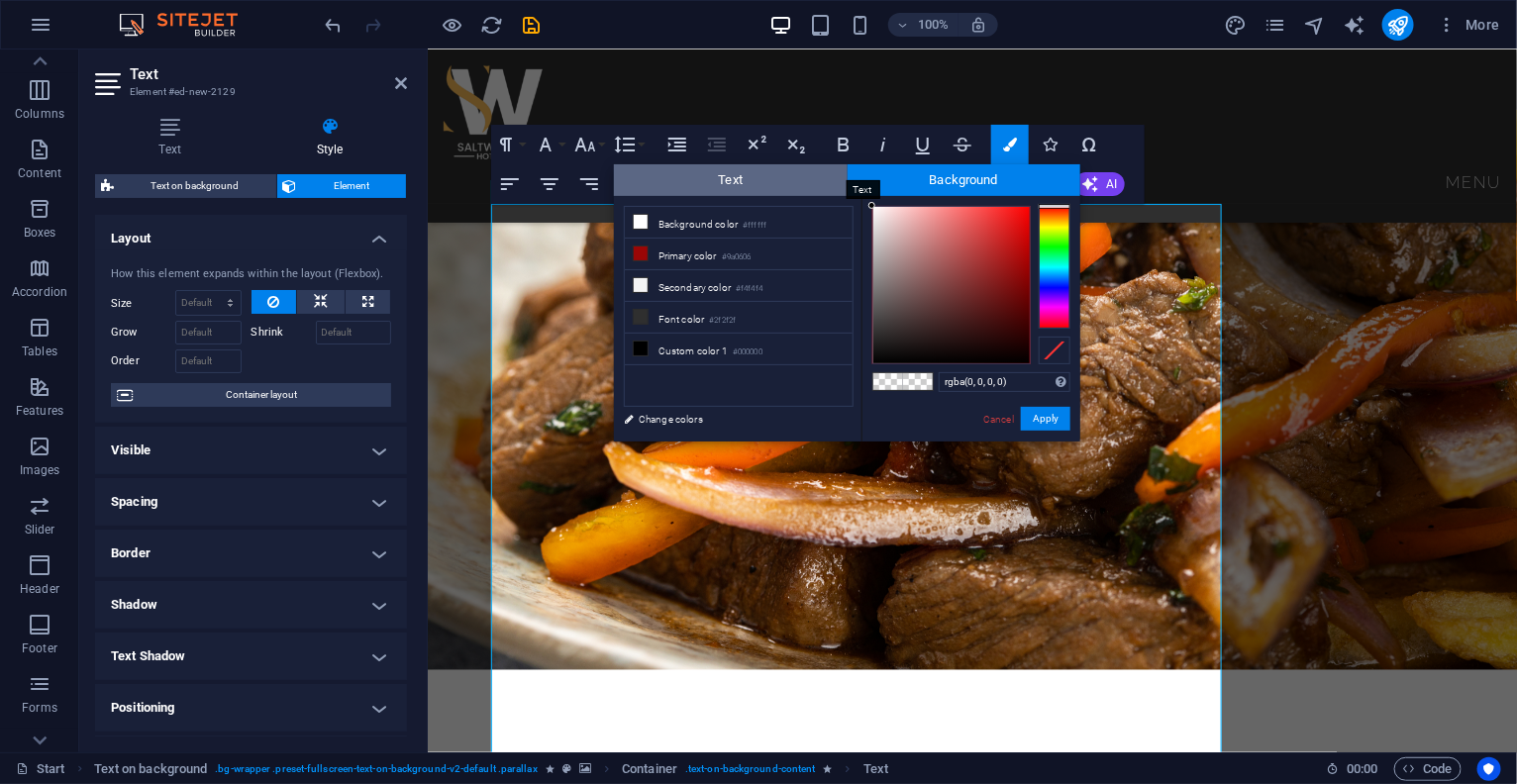 click on "Text" at bounding box center [731, 180] 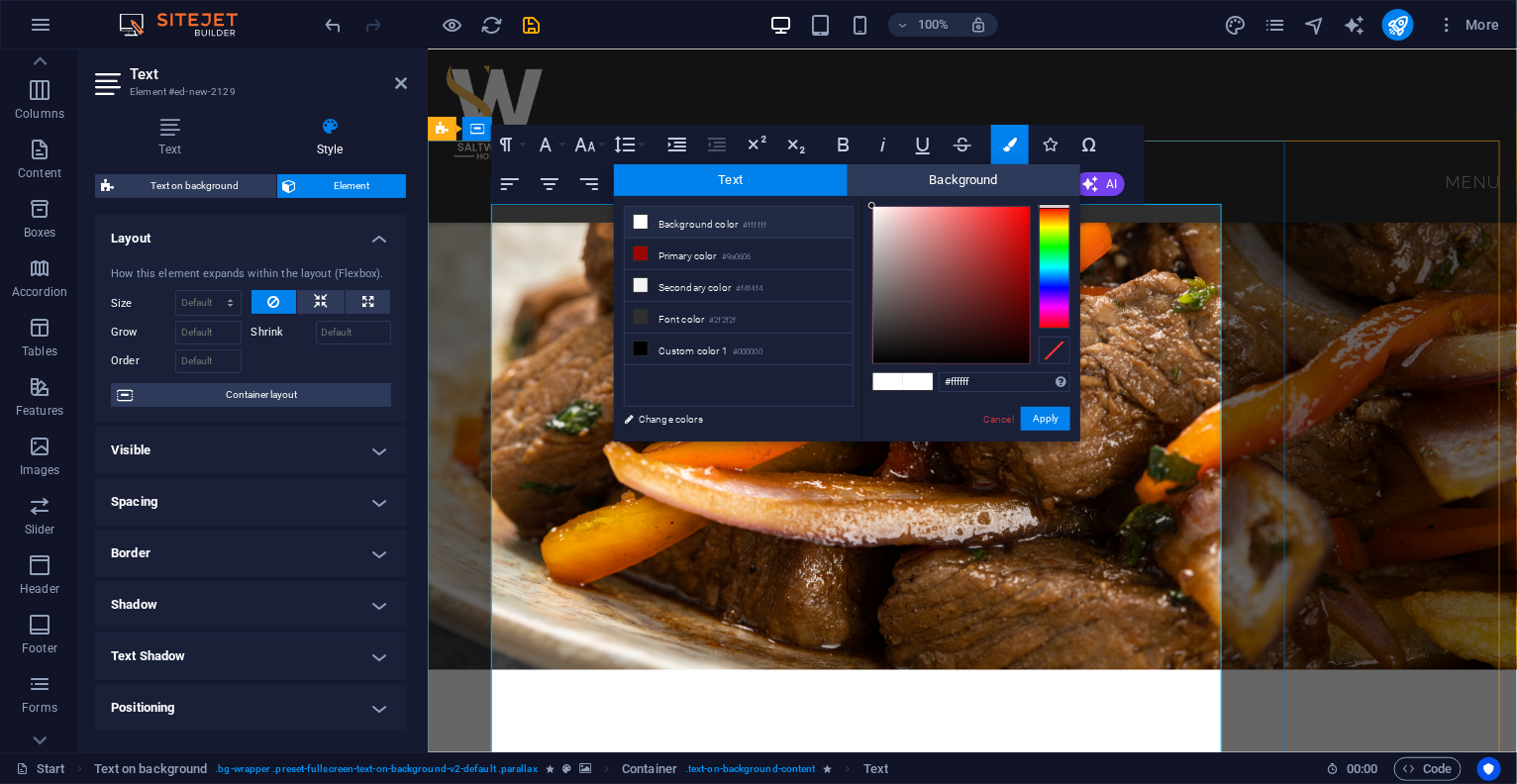 click on "SPRING ROLL:" at bounding box center [971, 2584] 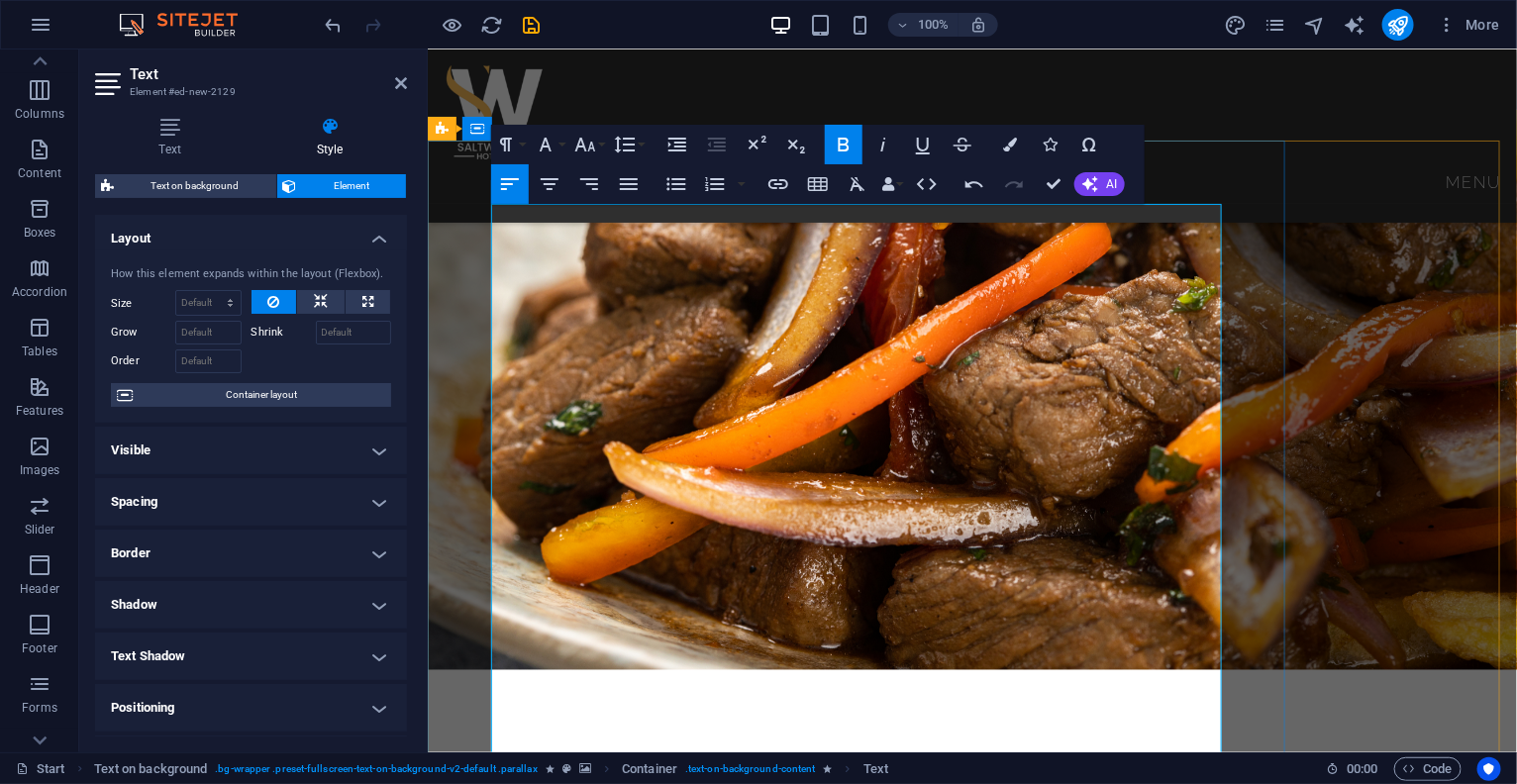 click on "STARTERS" at bounding box center (526, 2496) 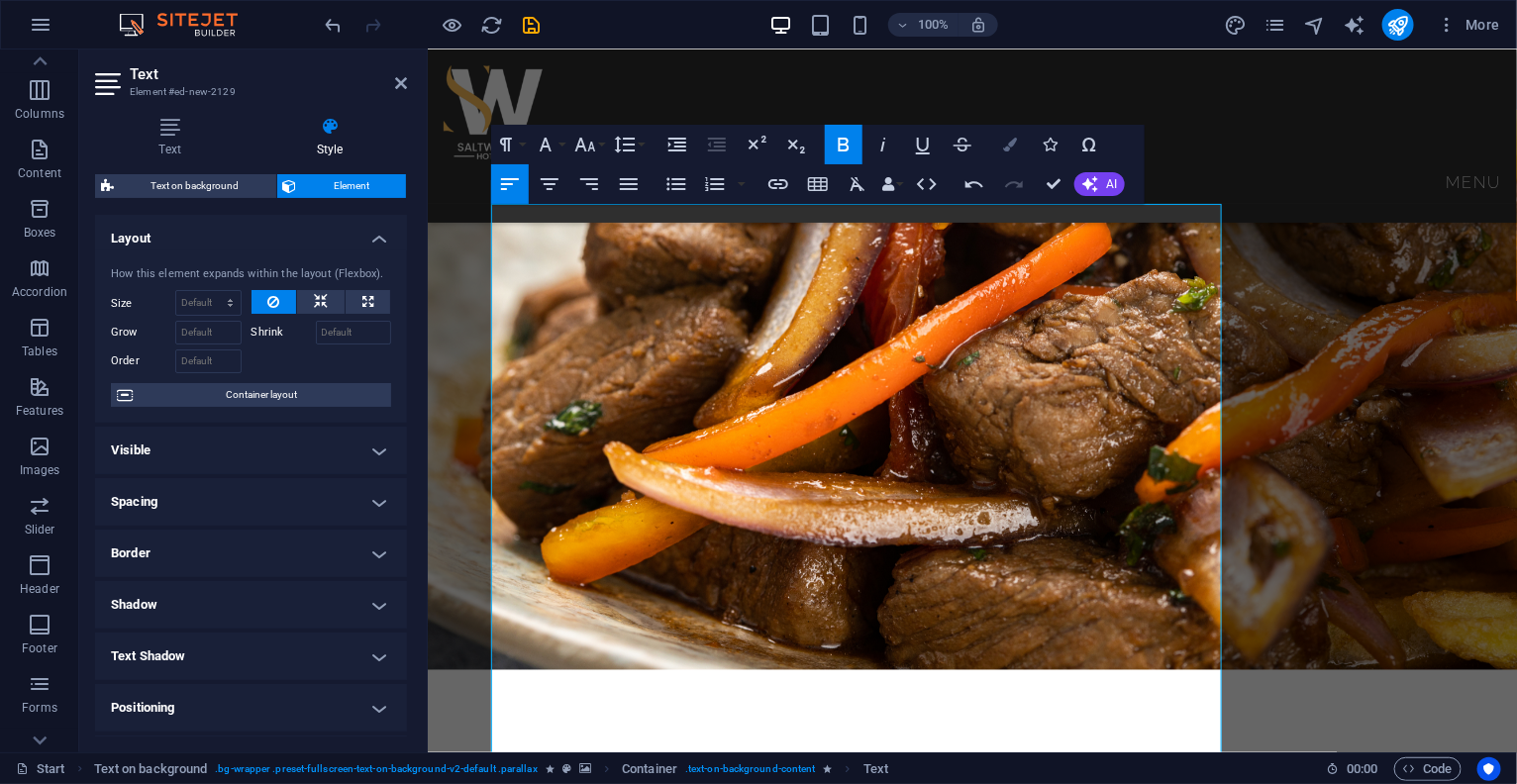 click at bounding box center (1010, 145) 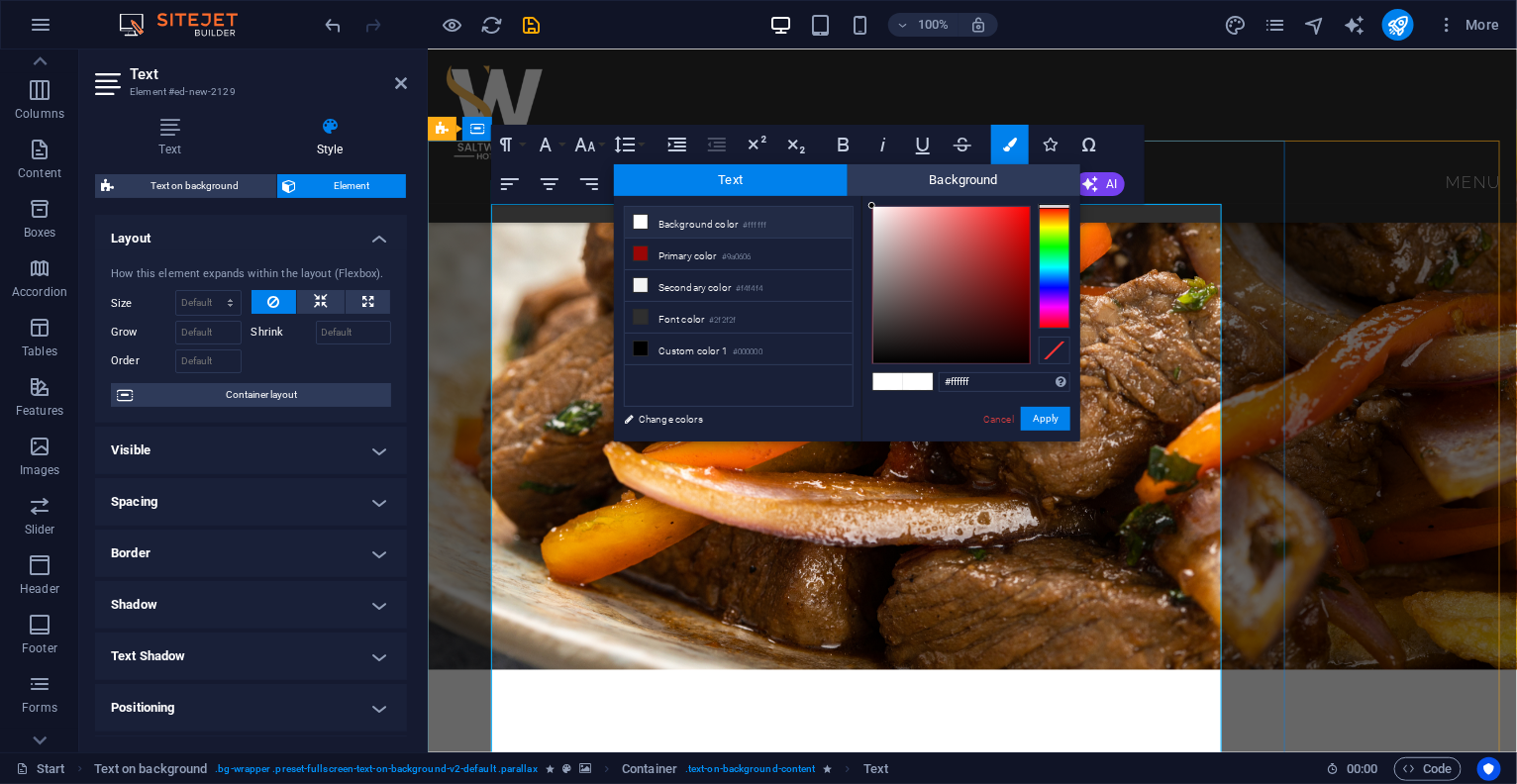 click on "BREAKFAST" at bounding box center (531, 2205) 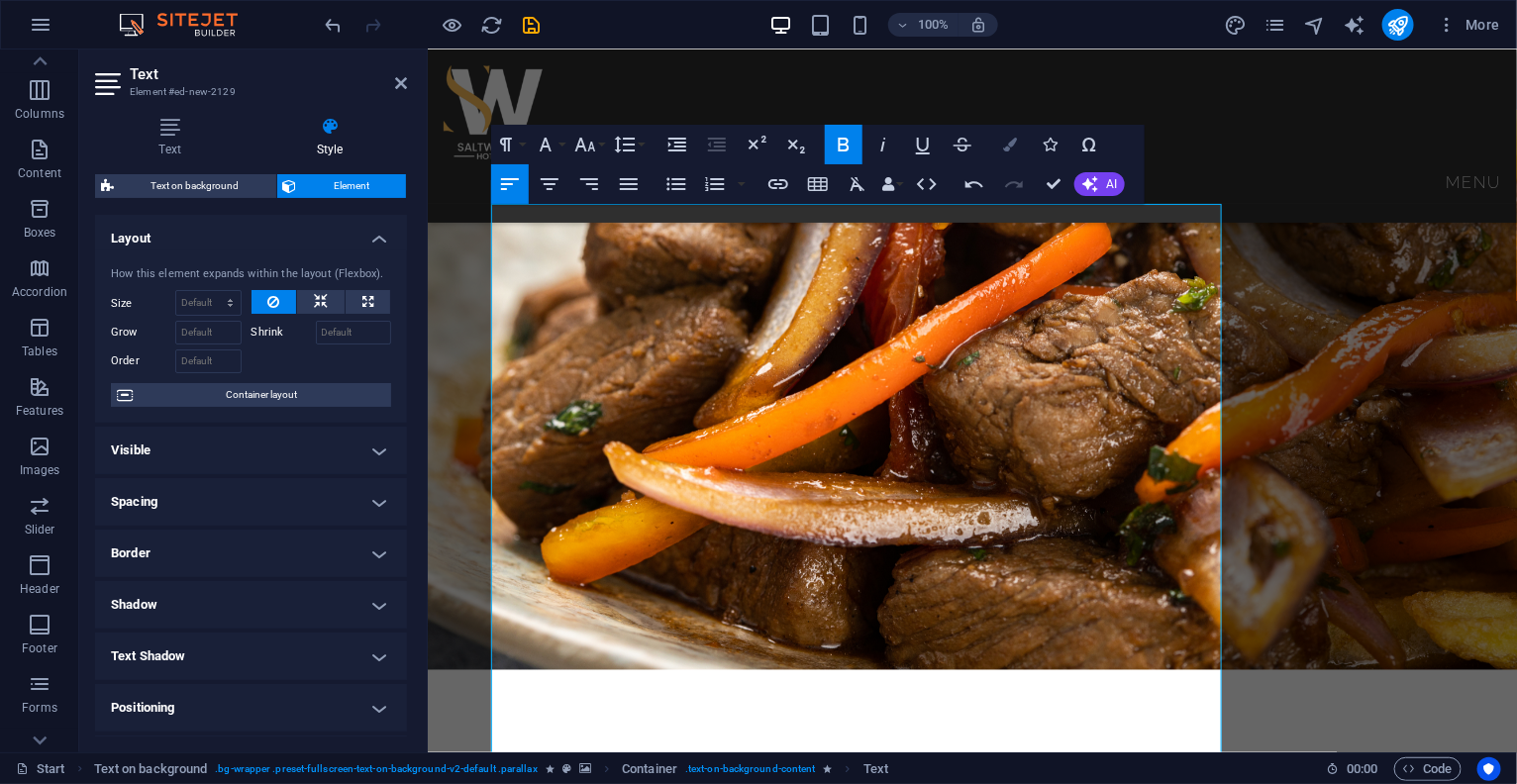 click at bounding box center [1010, 145] 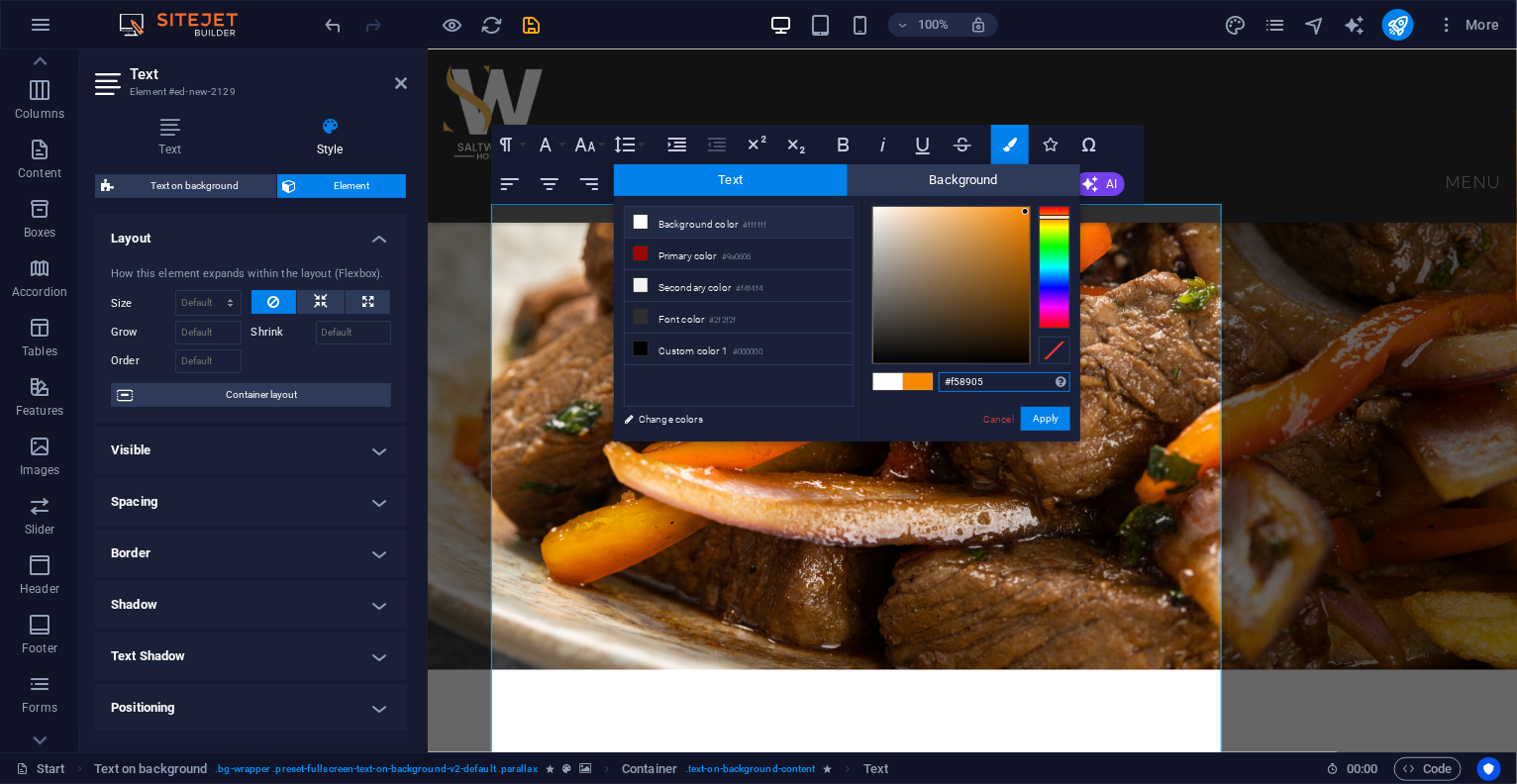 drag, startPoint x: 989, startPoint y: 378, endPoint x: 930, endPoint y: 382, distance: 59.135438 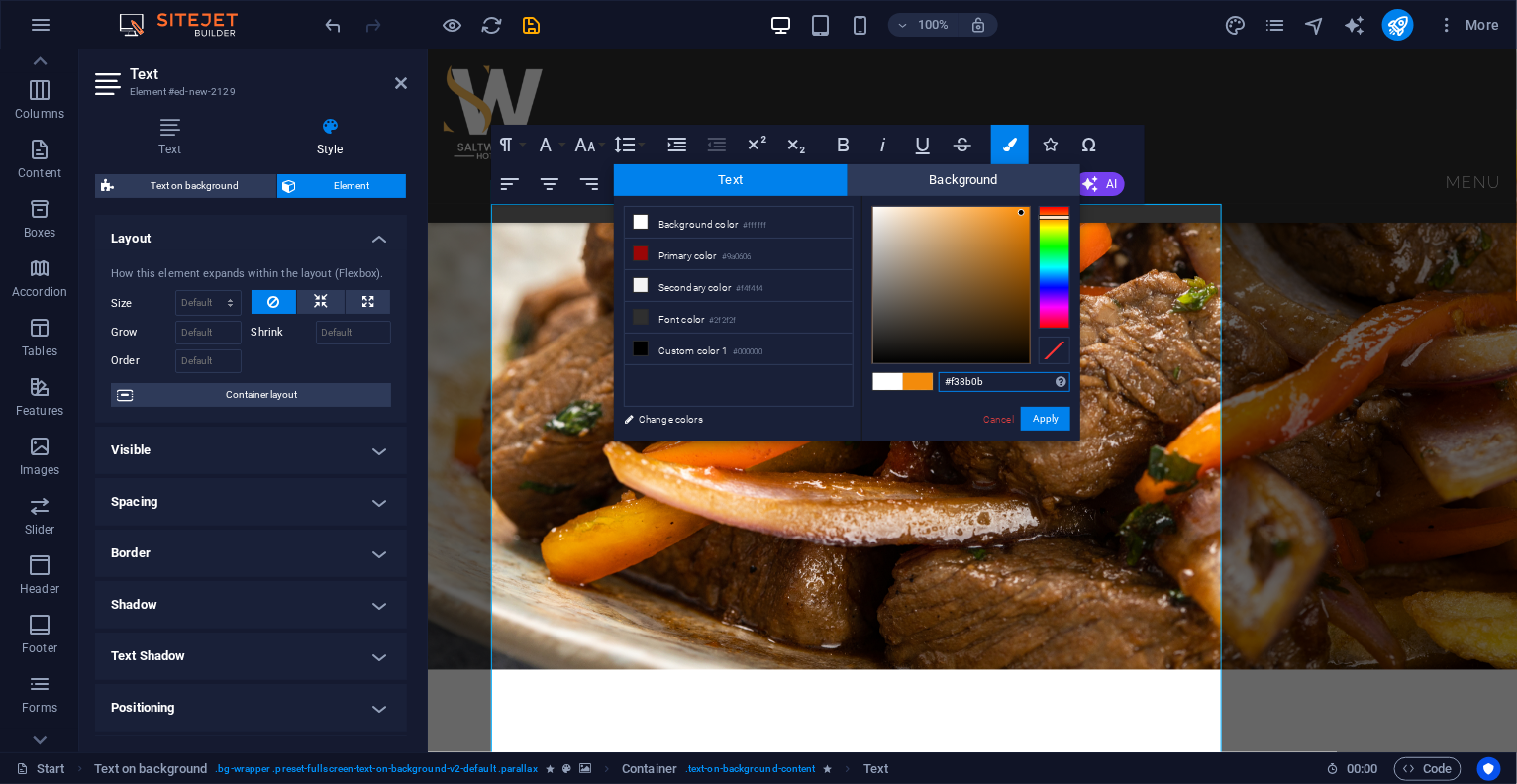 click at bounding box center (1021, 212) 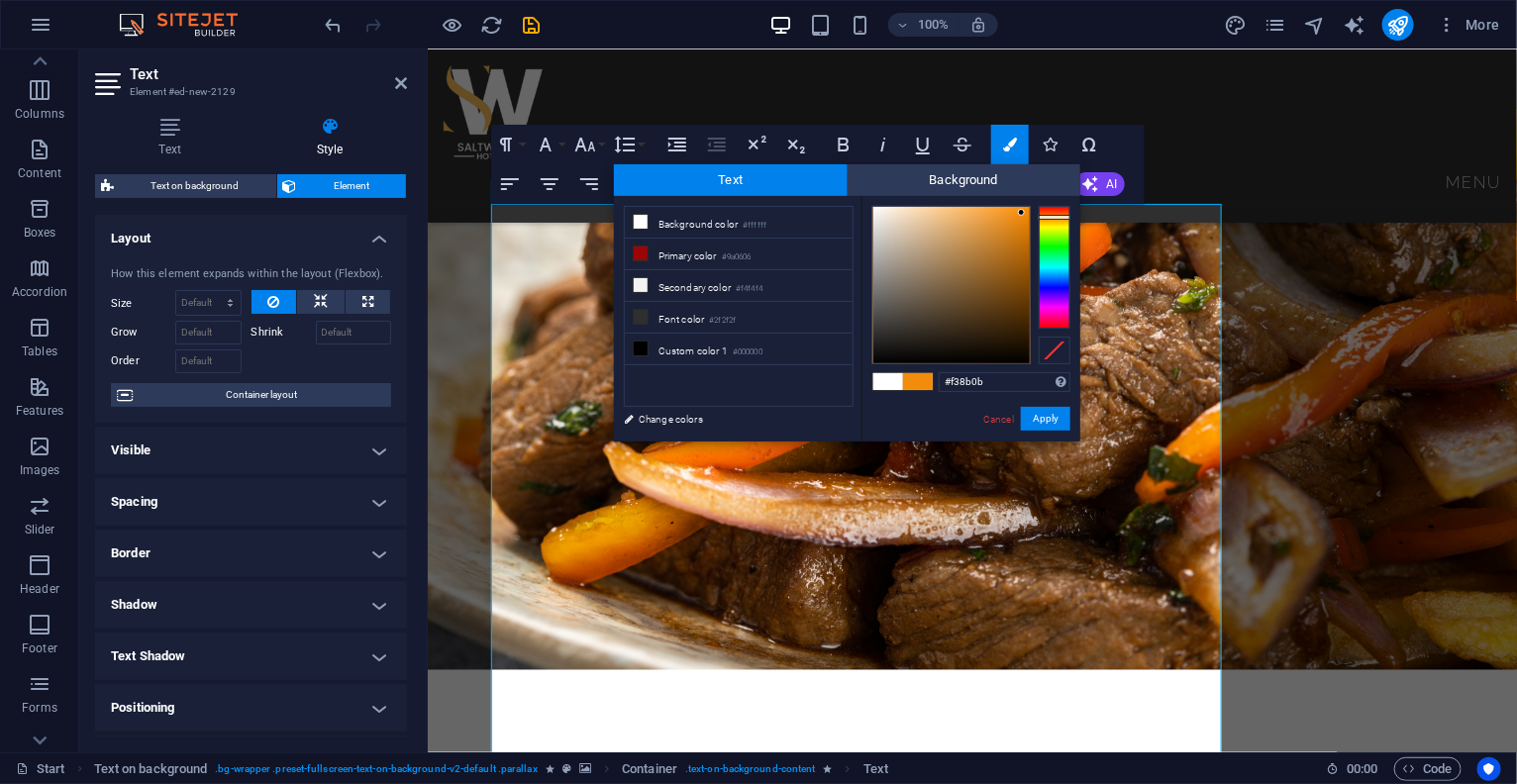 click on "Background color
#ffffff
Primary color
#9a0606
Secondary color
#f4f4f4
Font color
#2f2f2f" at bounding box center [739, 306] 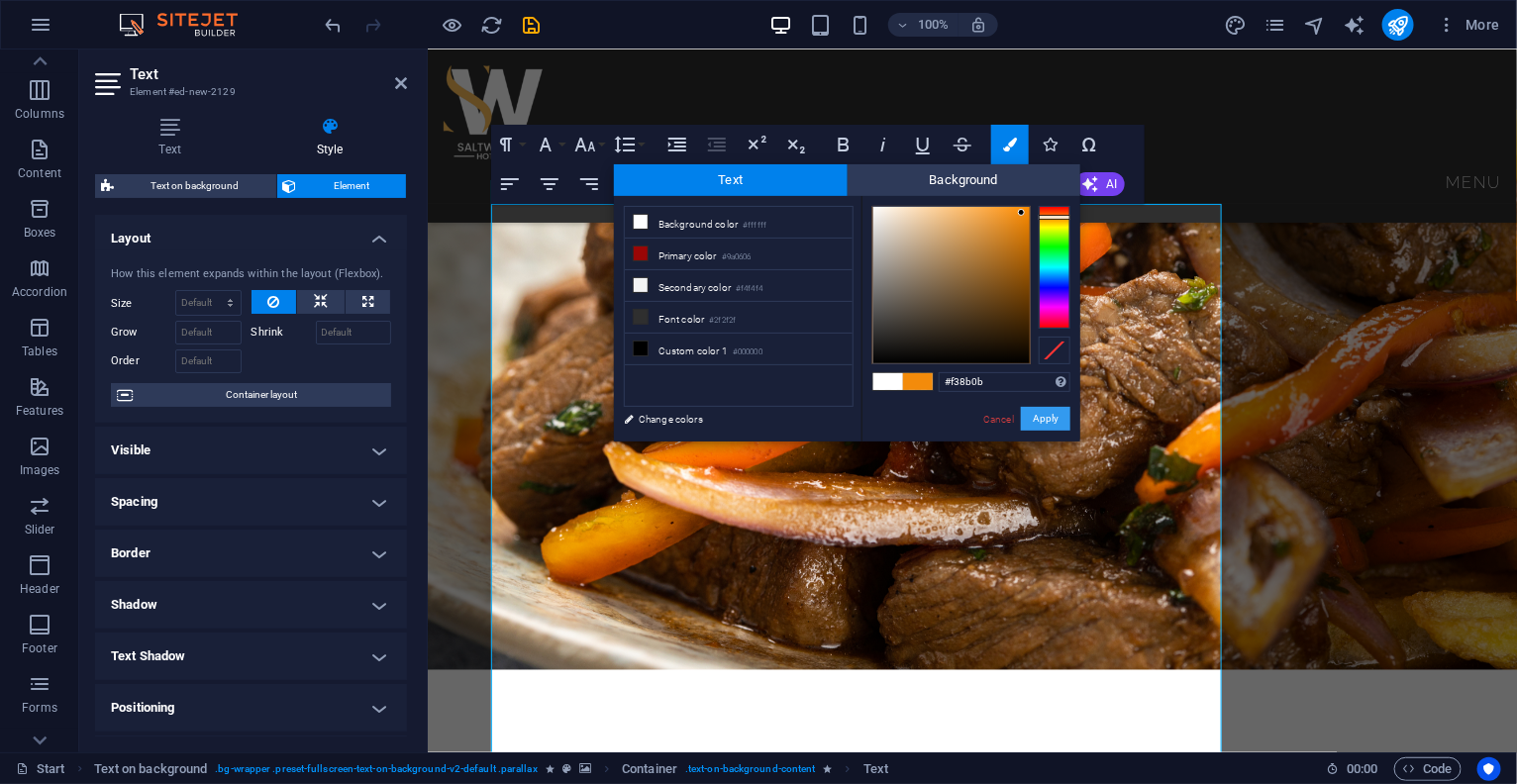 click on "Apply" at bounding box center [1046, 419] 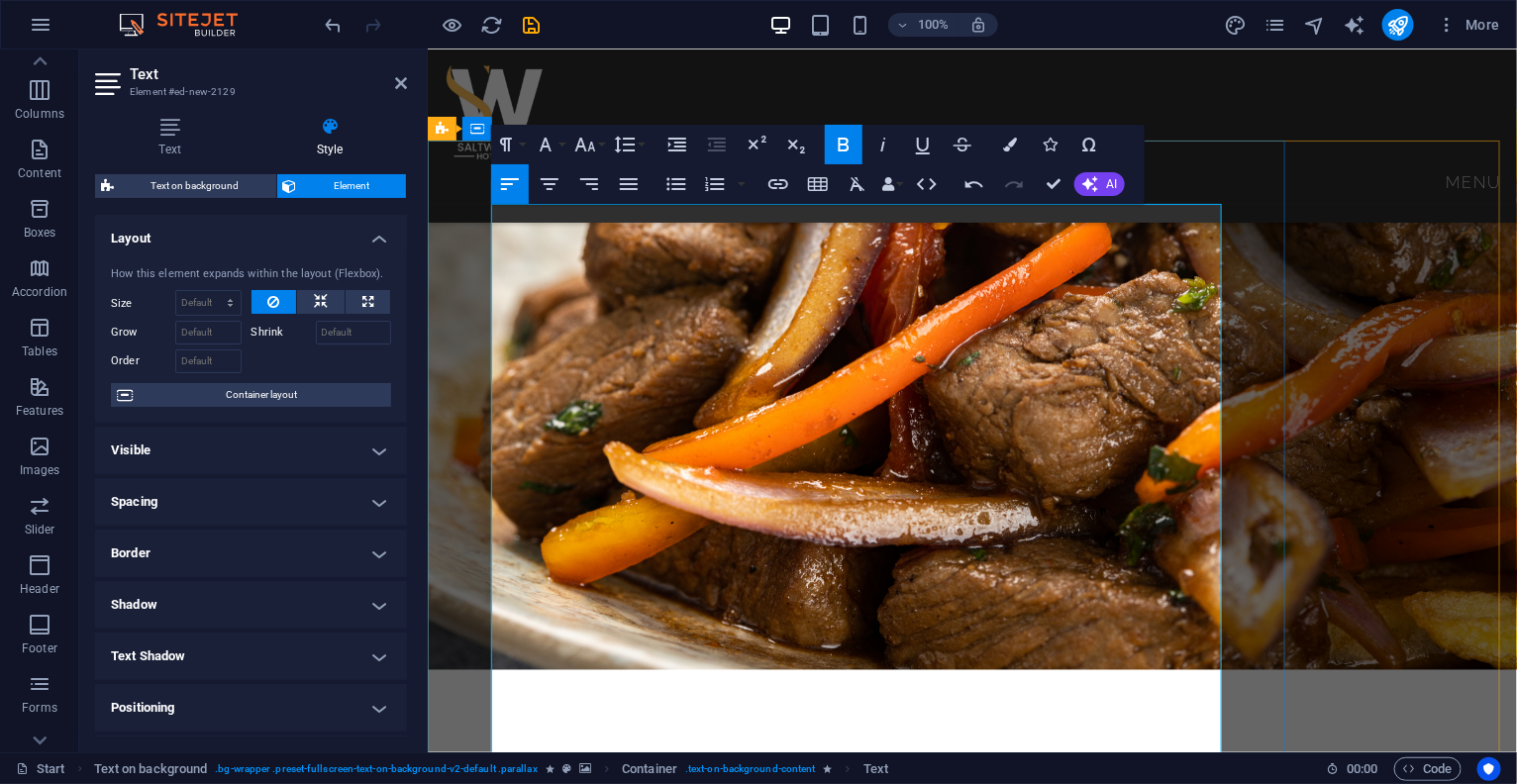 click on "STARTERS" at bounding box center (526, 2496) 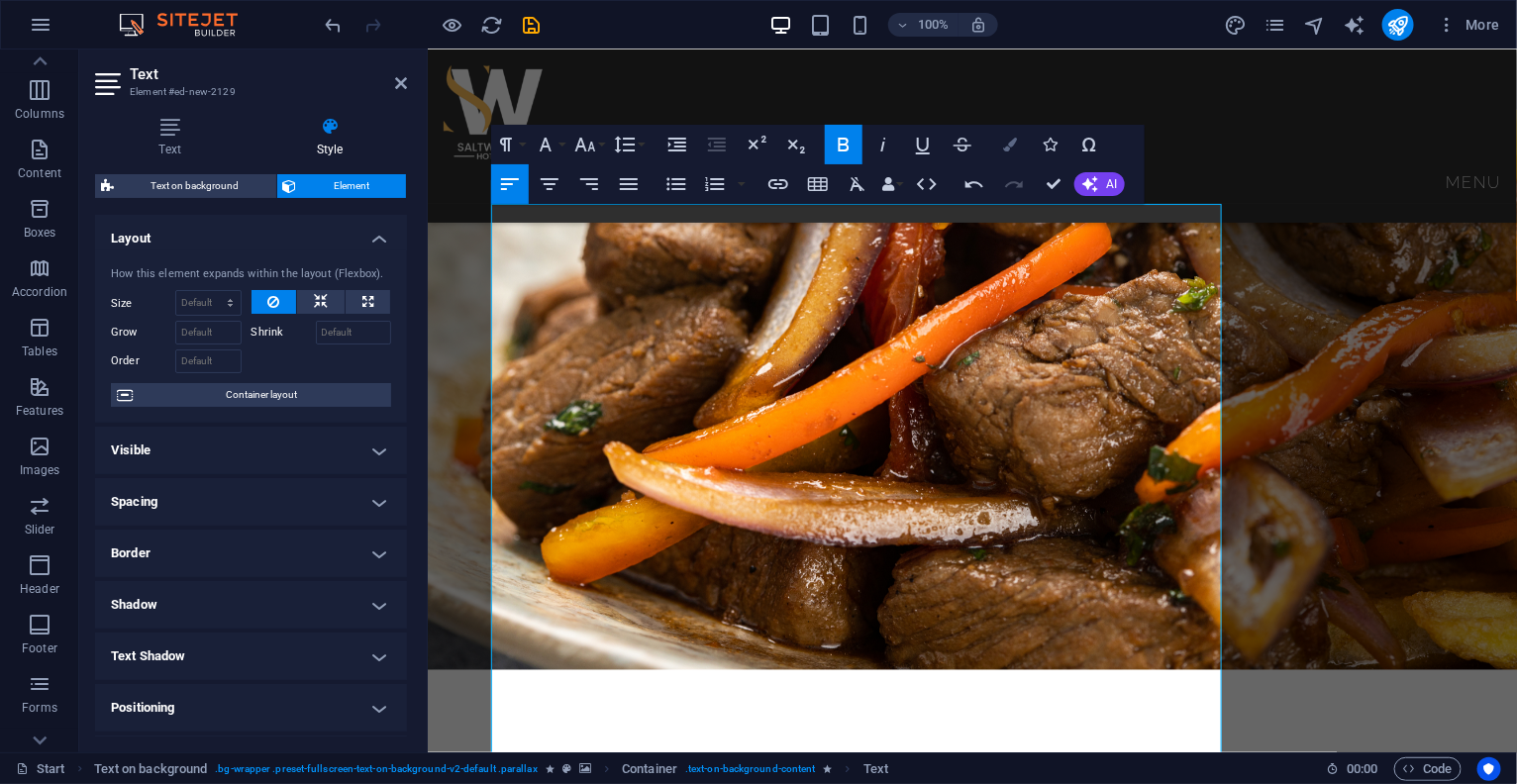 click on "Colors" at bounding box center (1010, 145) 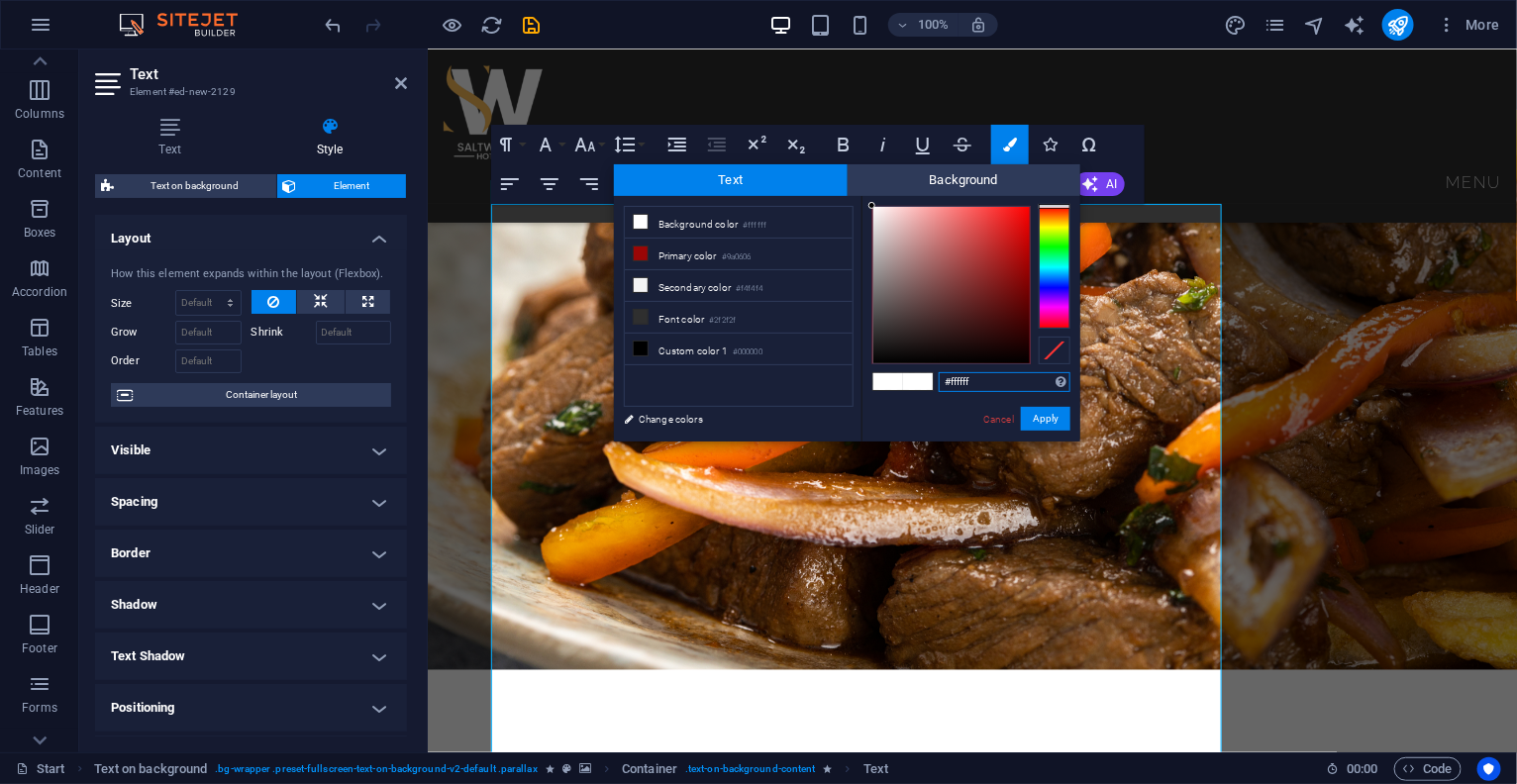 type on "#f38b0b" 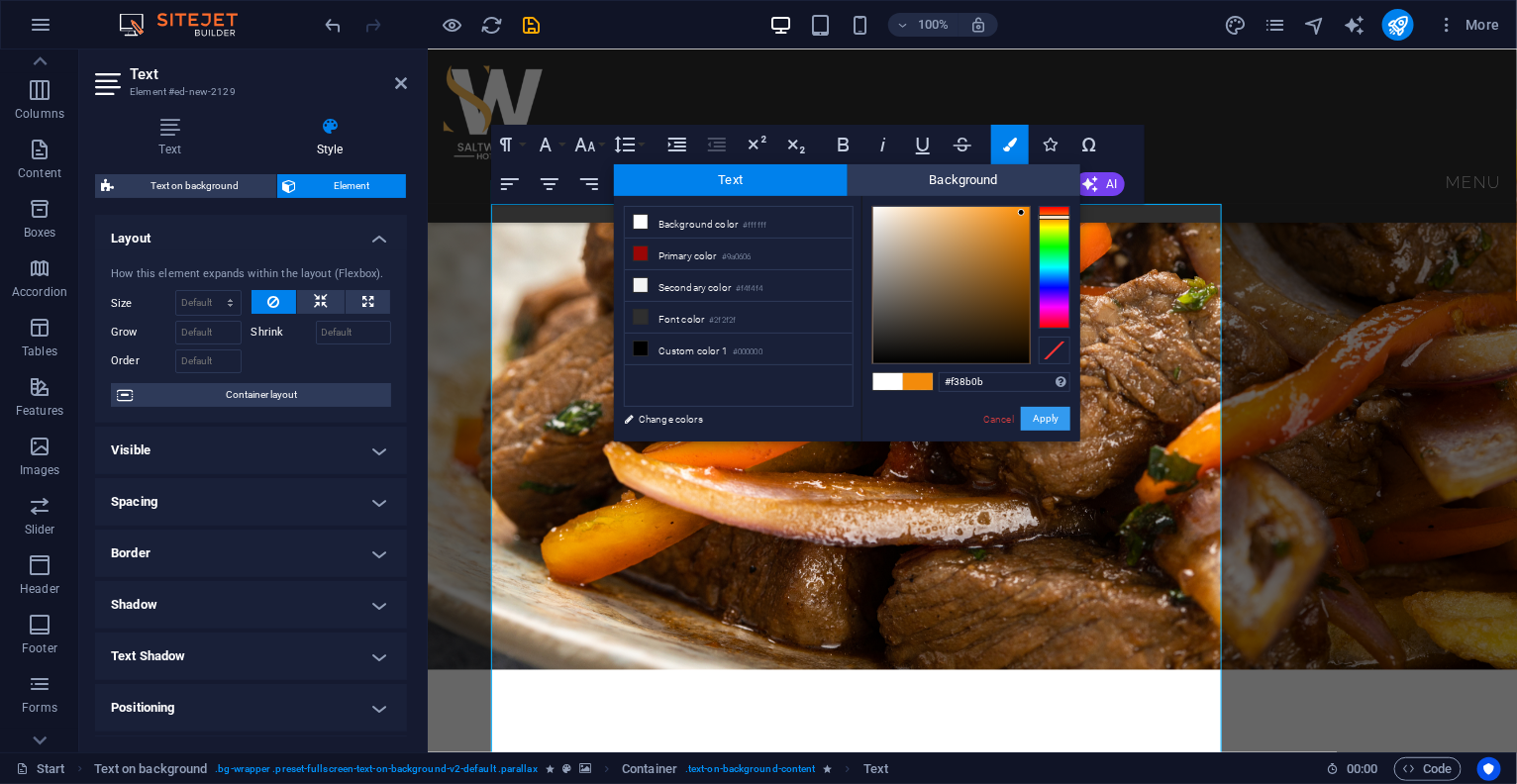 click on "Apply" at bounding box center (1046, 419) 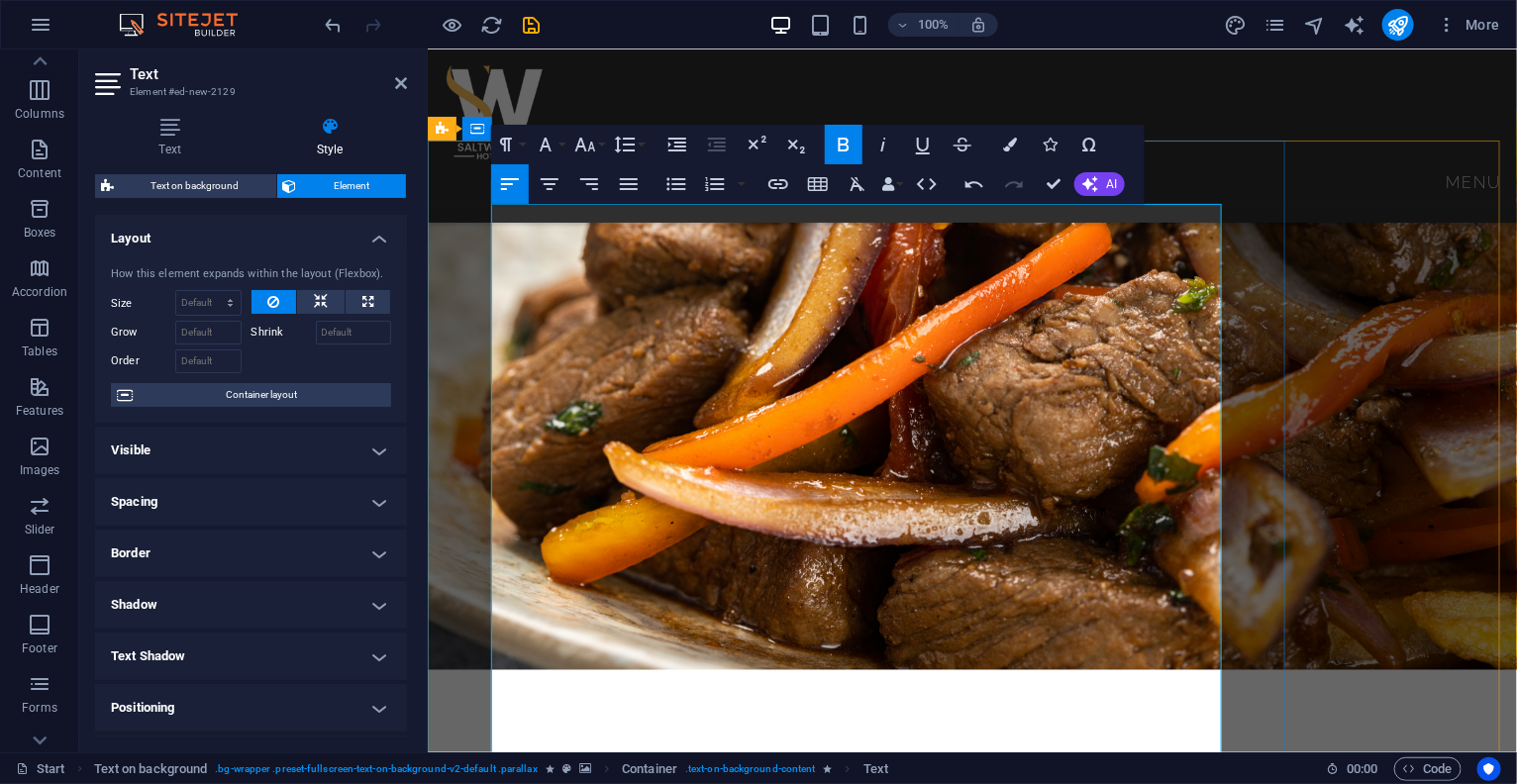 click on "CHICKEN TAQUITOS:" at bounding box center [971, 2518] 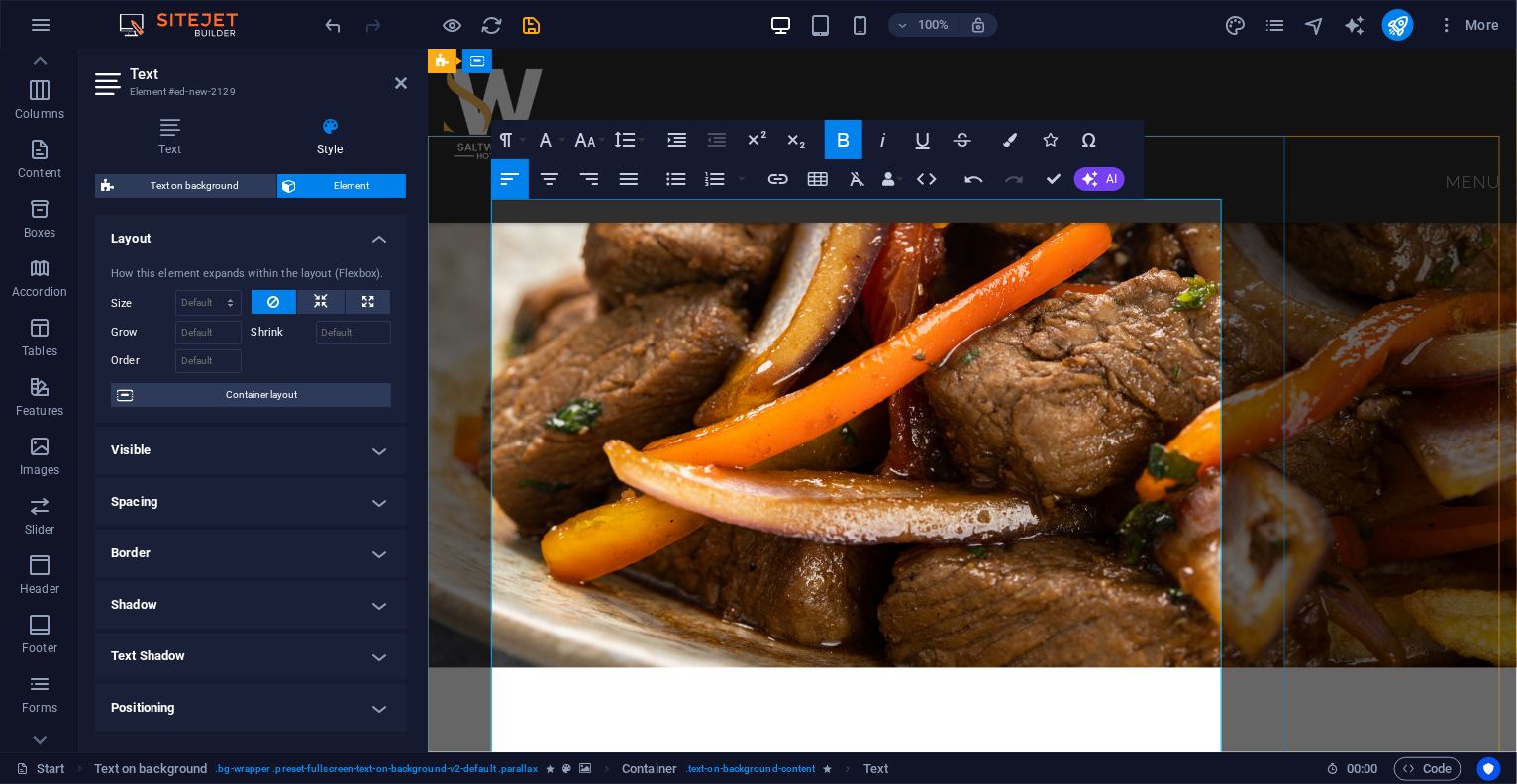 scroll, scrollTop: 1053, scrollLeft: 0, axis: vertical 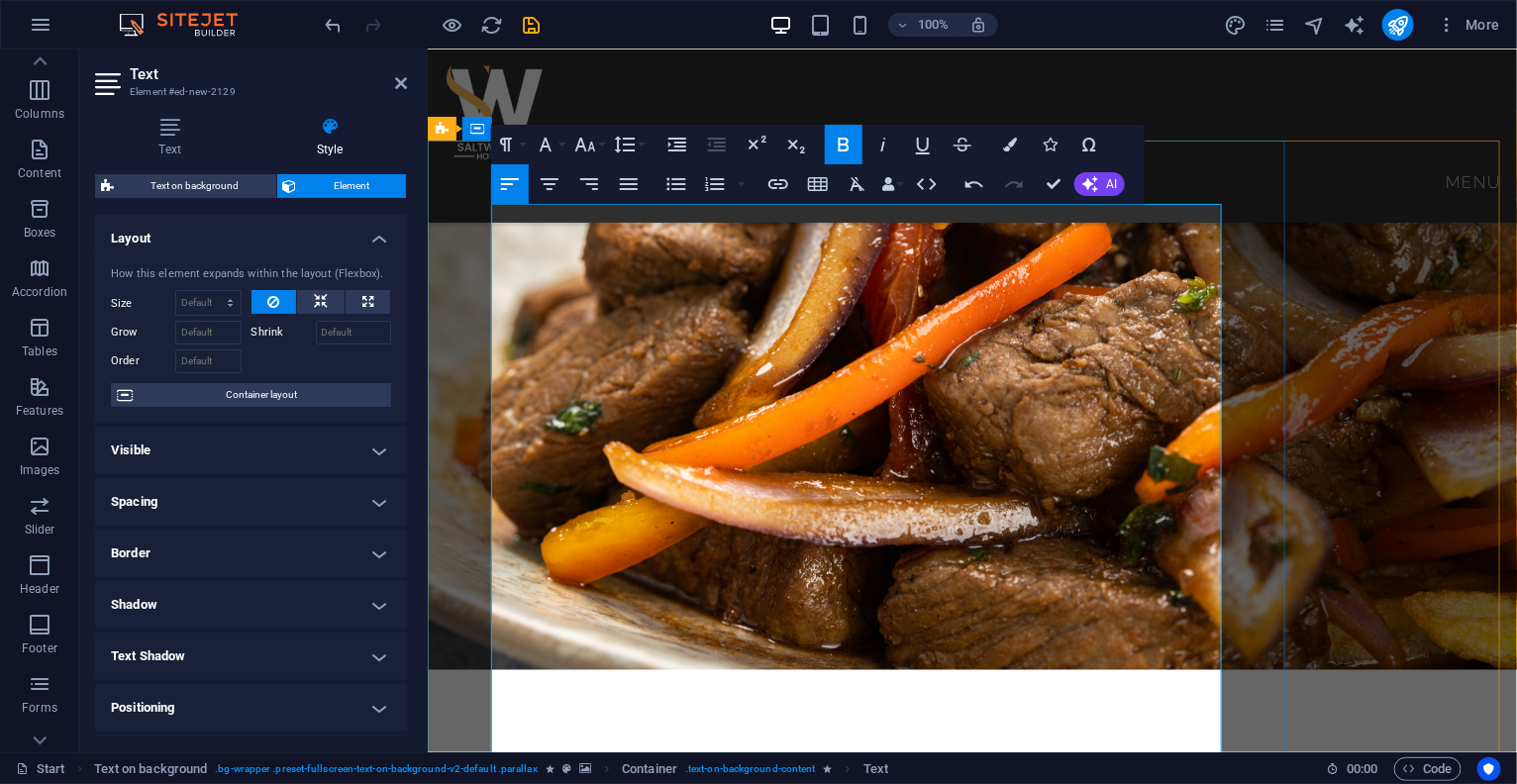 click on "Shredded chicken mix with cheese                                                          8,900" at bounding box center (971, 2540) 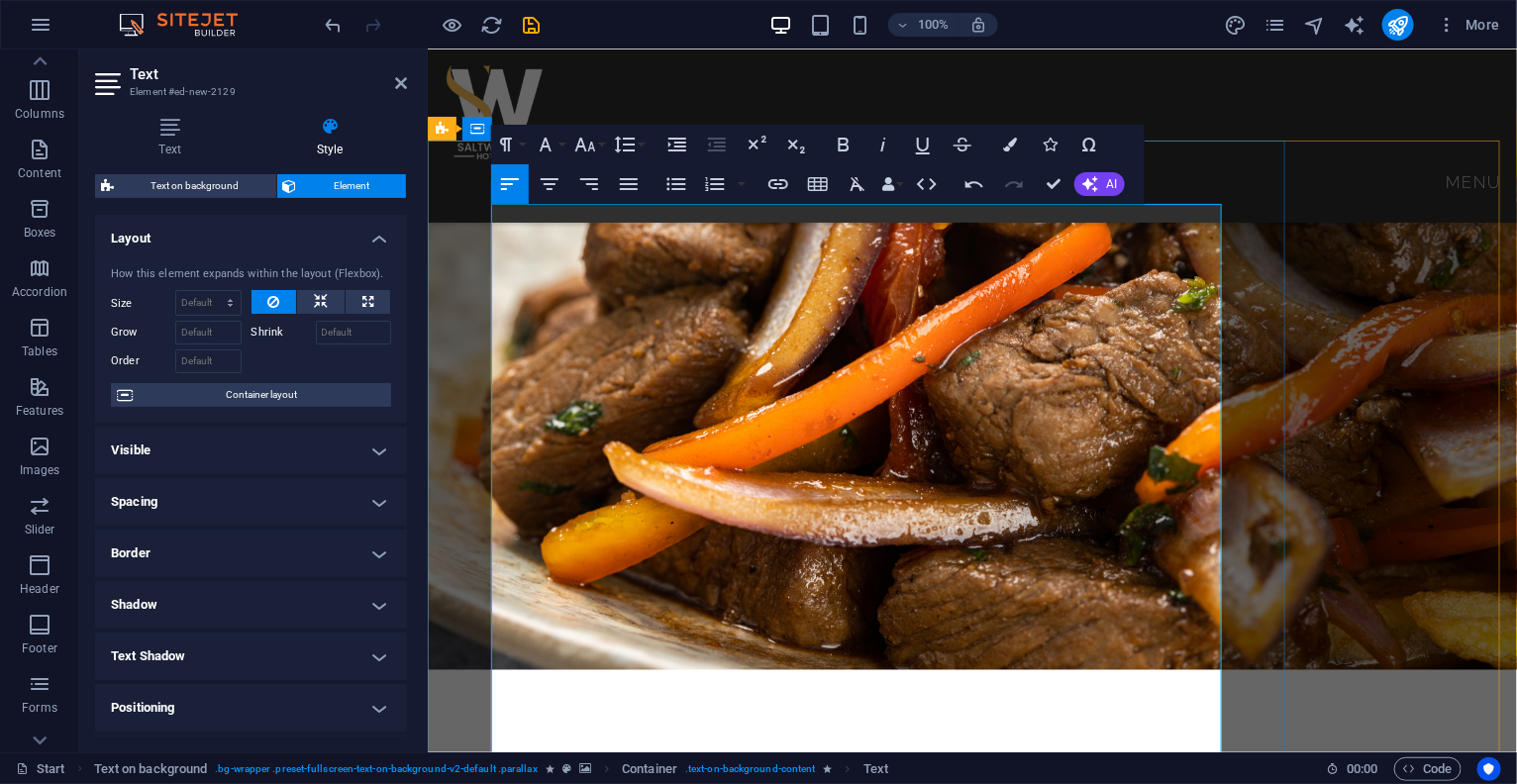 click on "Pancake, Bacon, Sausages, and Egg Potato ---------------------------------------------------------N14,200" at bounding box center [971, 2314] 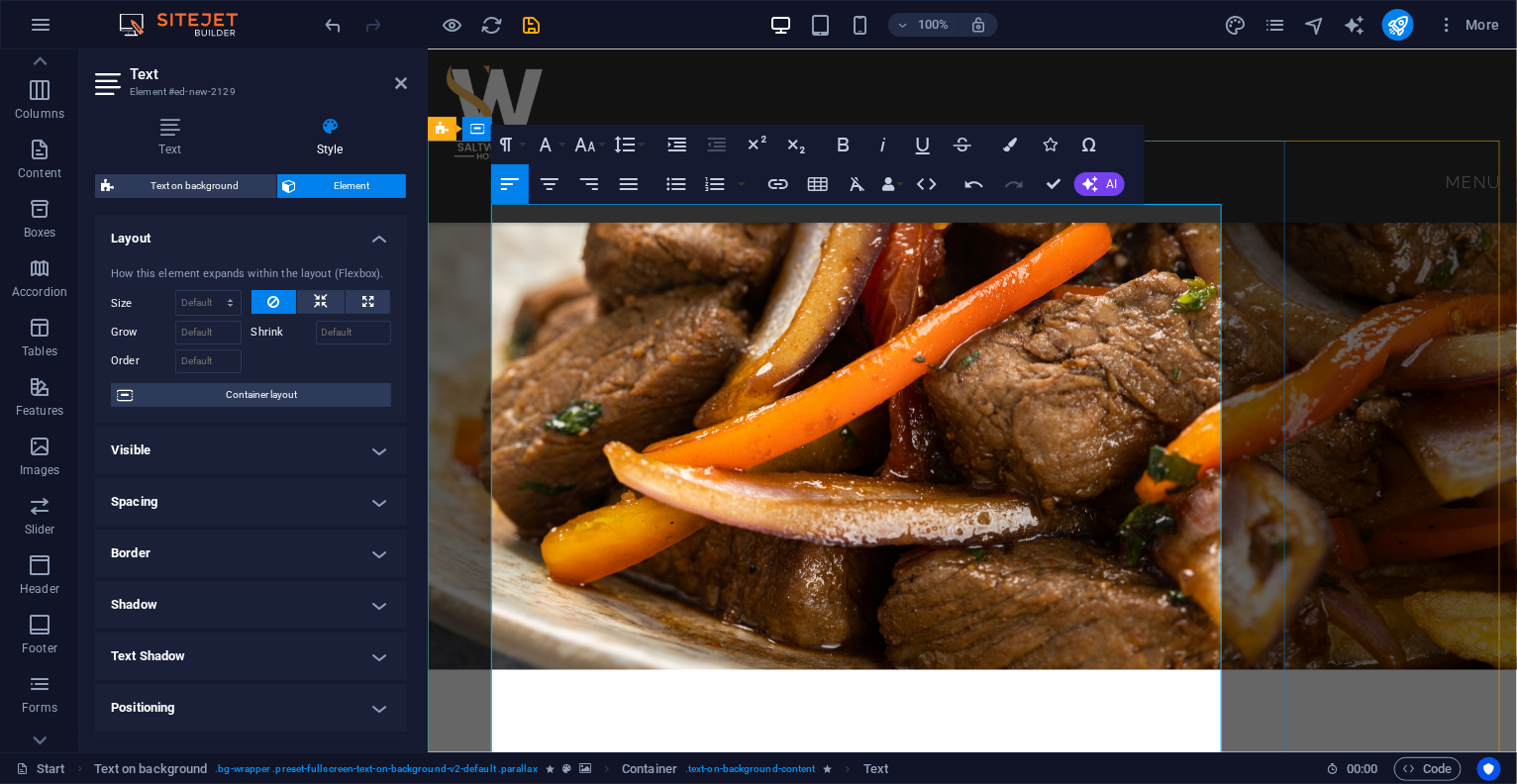click on "Pancake, Bacon, Sausages, and Egg Potato ---------------------------------------------------------N14,200" at bounding box center [971, 2314] 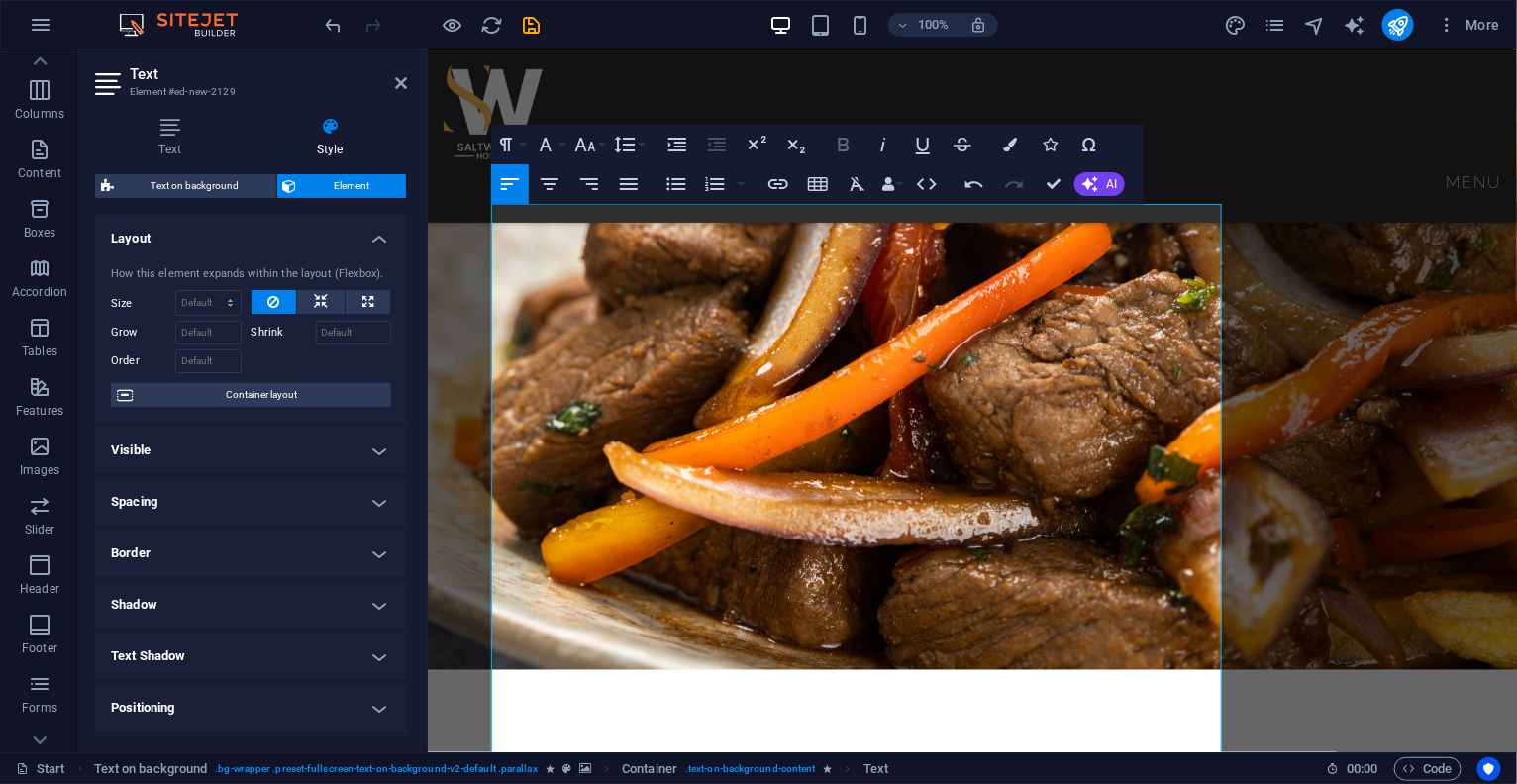 click 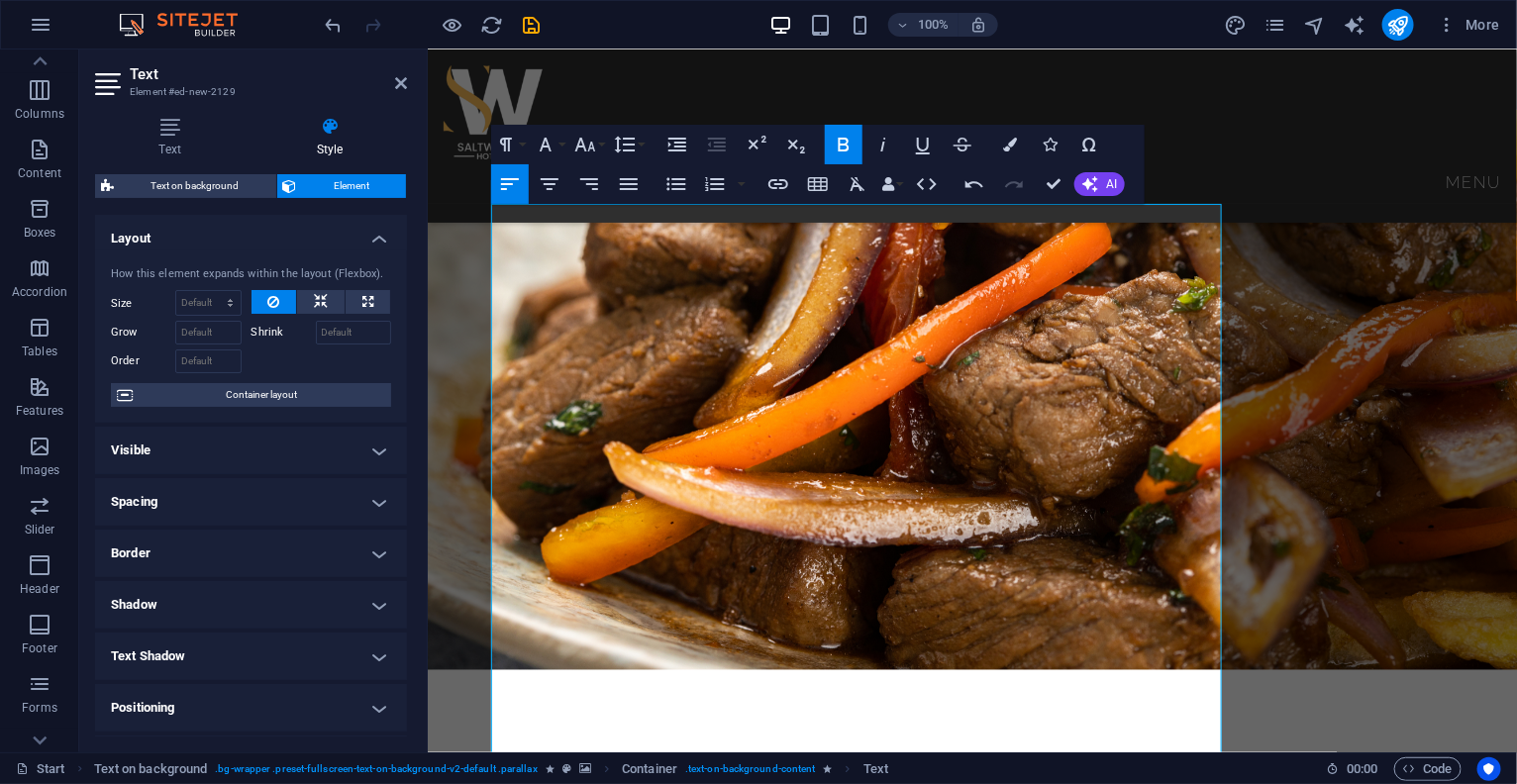 click 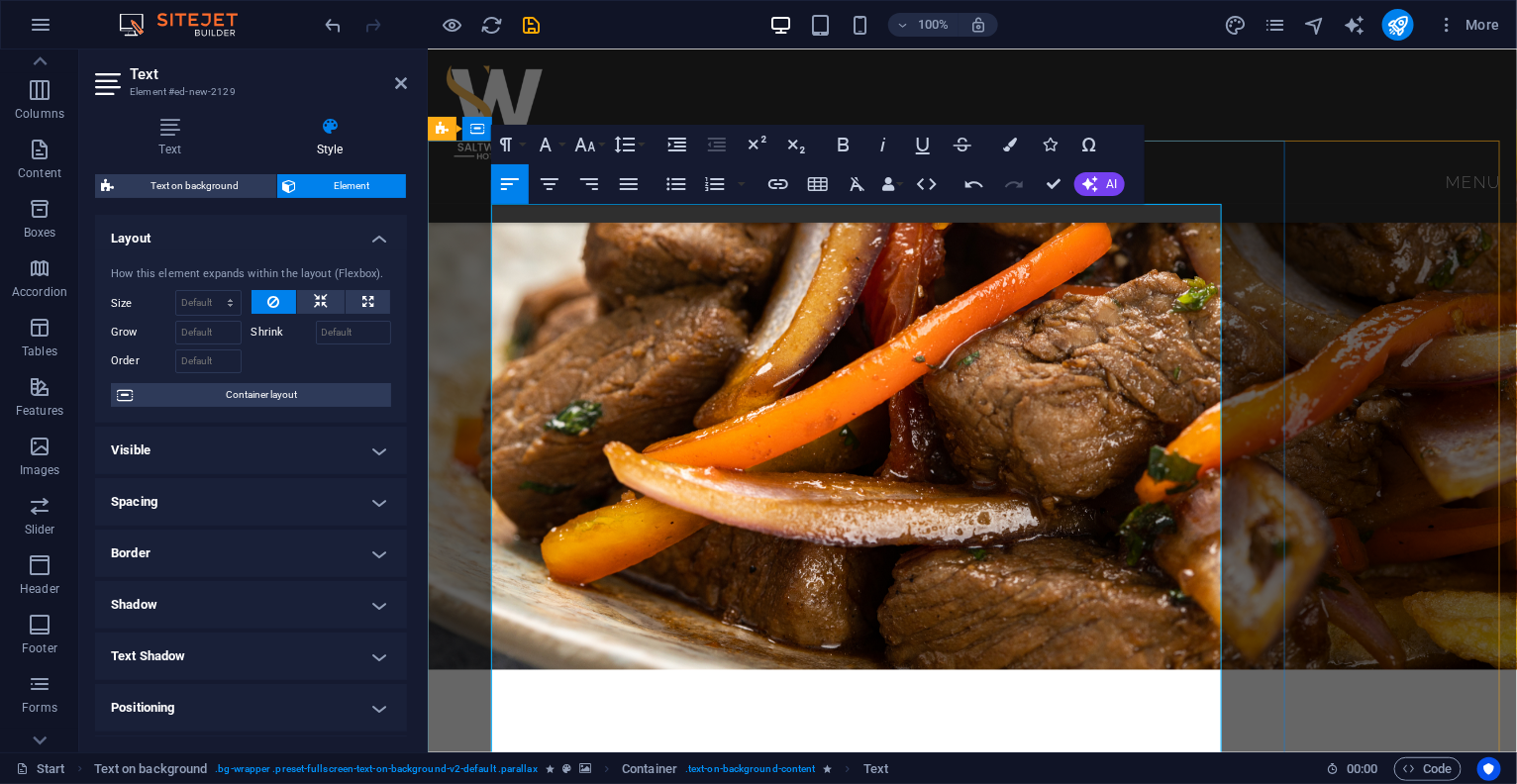 click on "KFAST" at bounding box center [551, 2205] 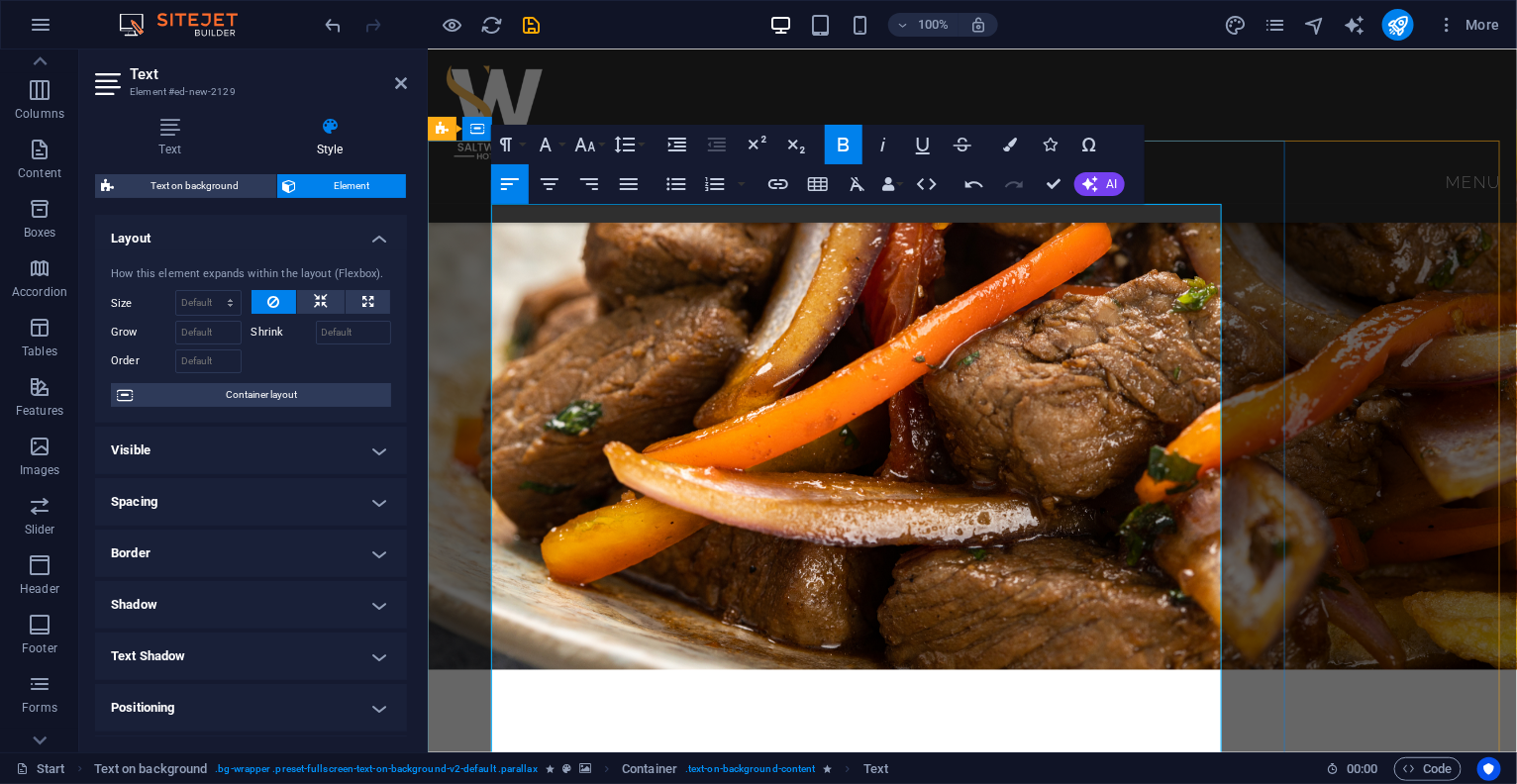 click on "ENGLISH BREAKFAST:" at bounding box center [567, 2227] 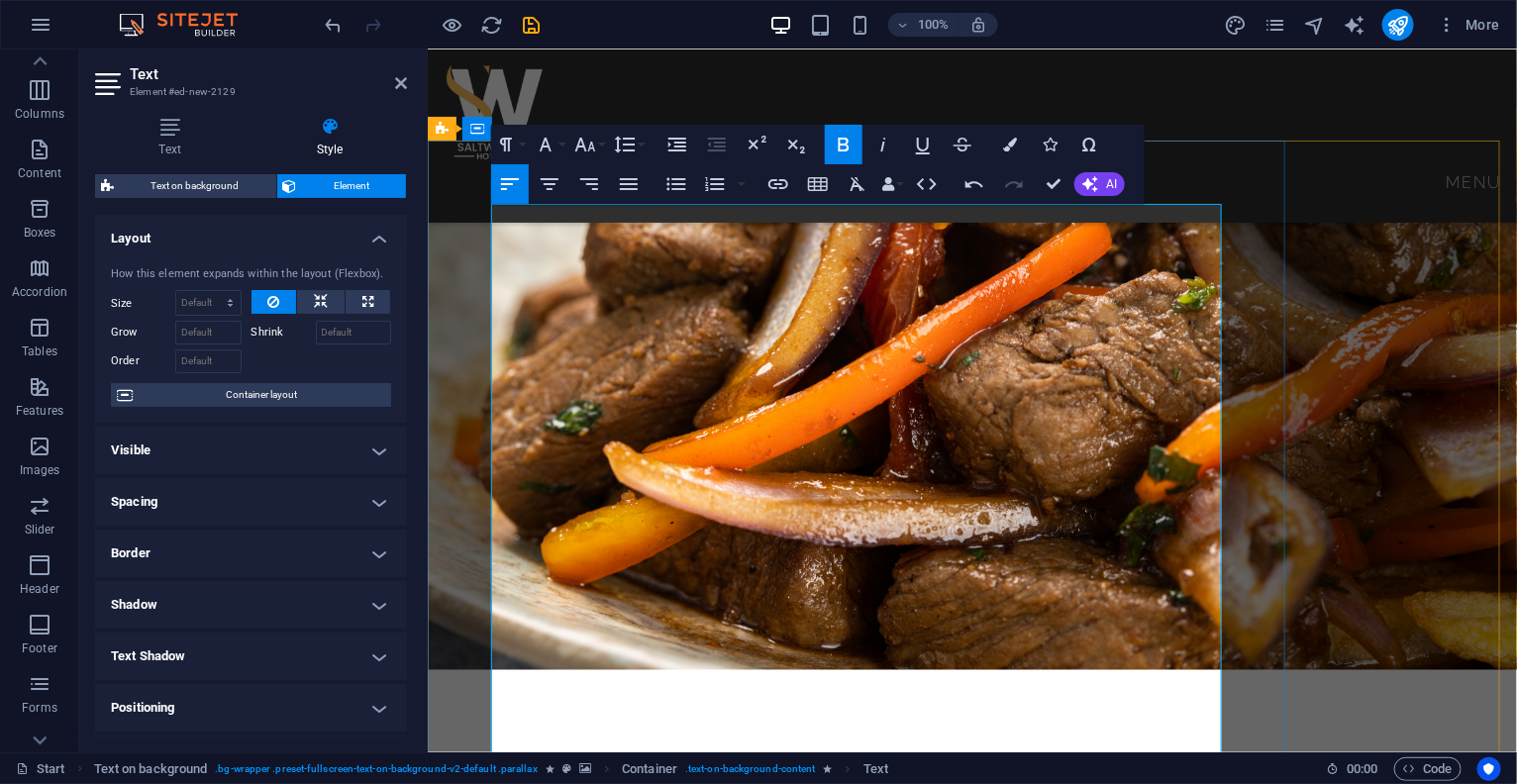 scroll, scrollTop: 1177, scrollLeft: 0, axis: vertical 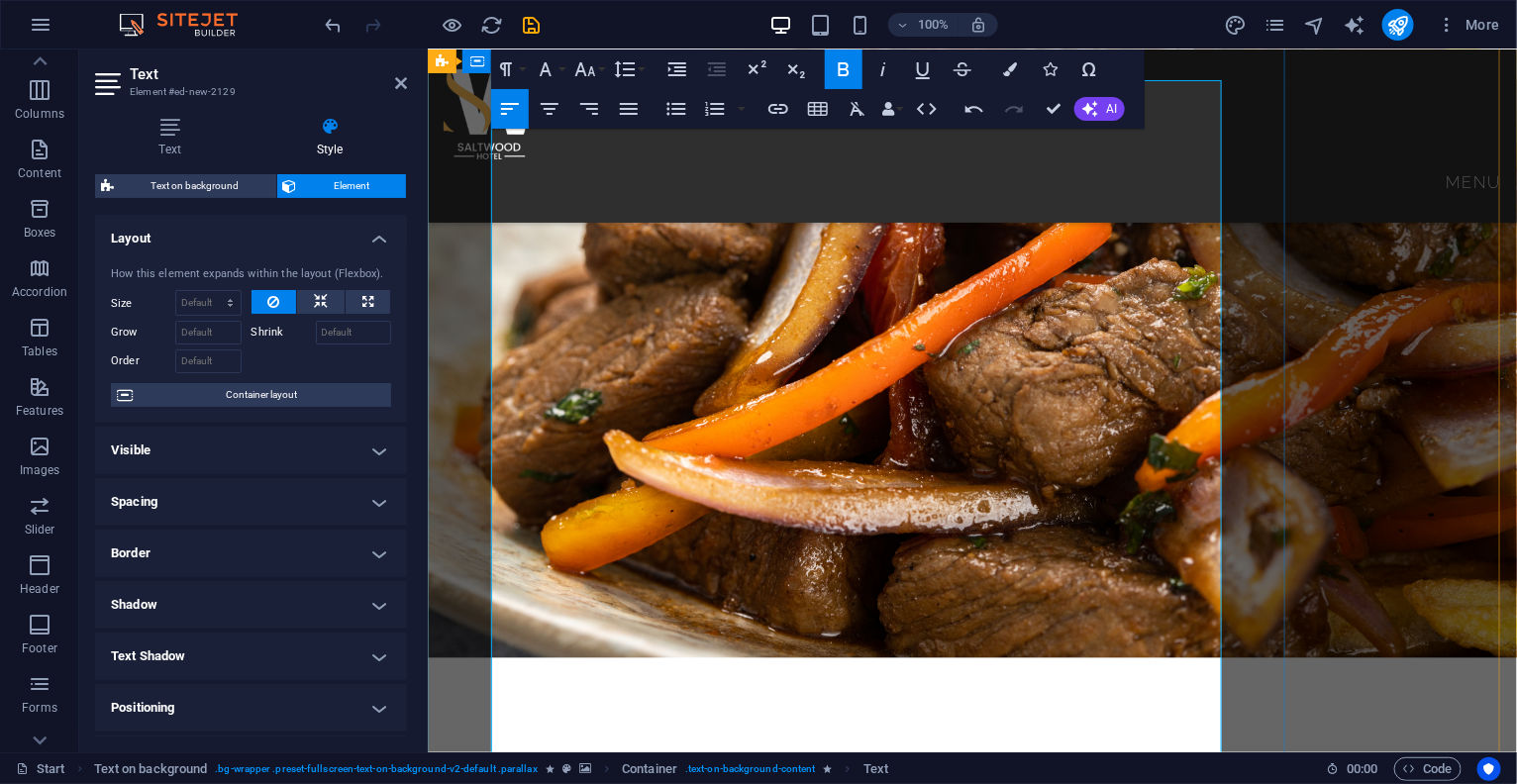 drag, startPoint x: 971, startPoint y: 501, endPoint x: 759, endPoint y: 497, distance: 212.03773 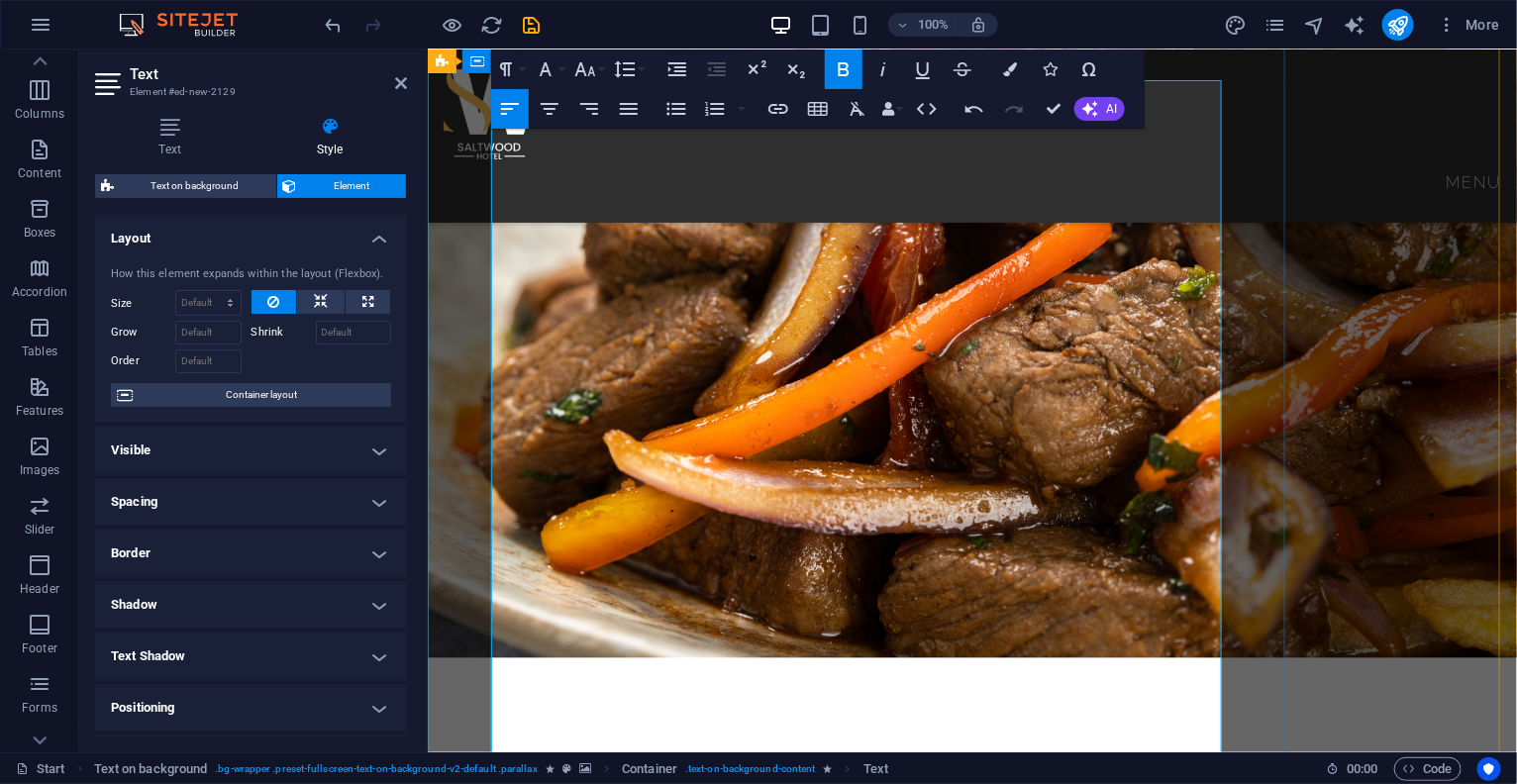 click on "Varieties of veg and shredded chicken                                                    6,500" at bounding box center [971, 2482] 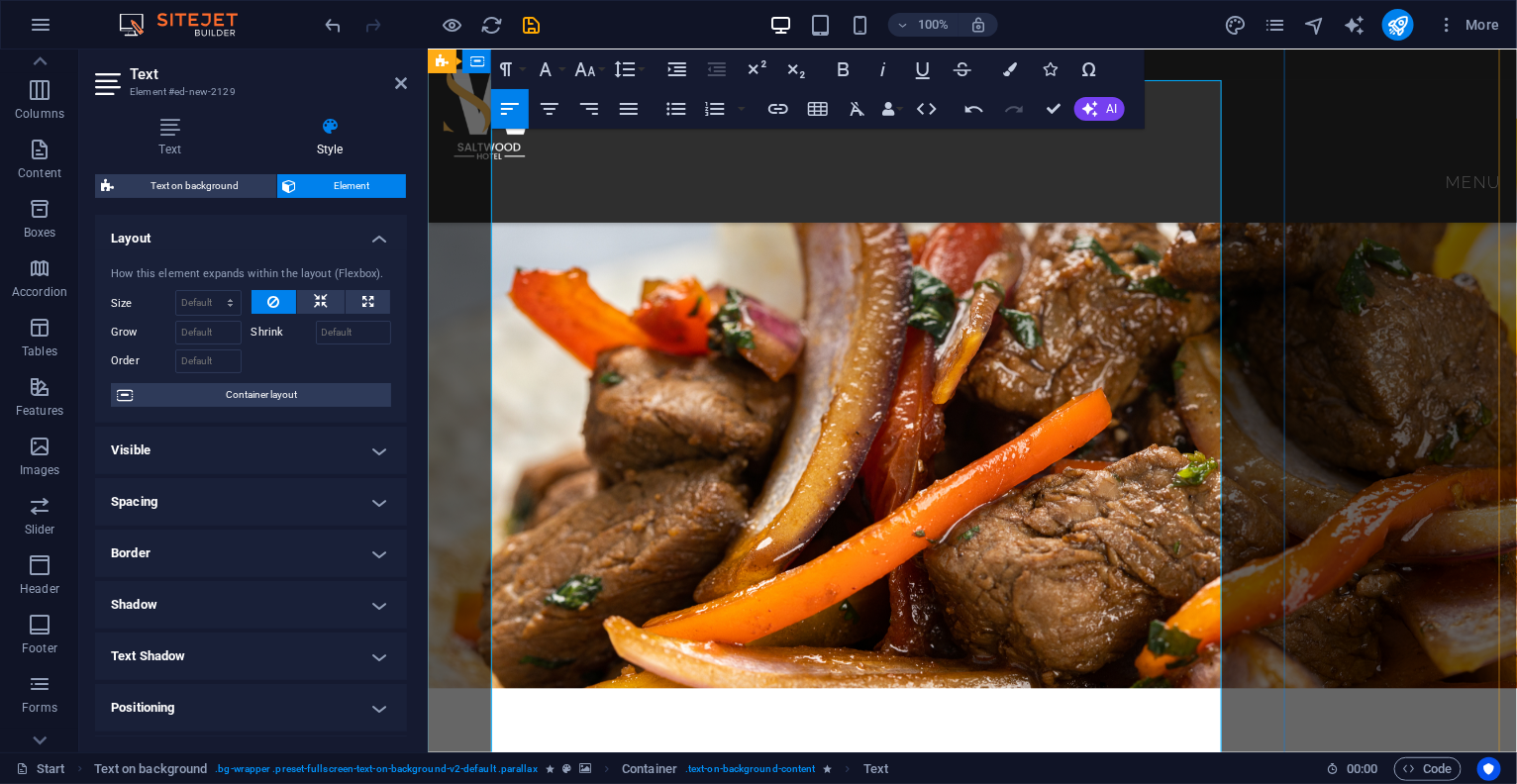 drag, startPoint x: 967, startPoint y: 562, endPoint x: 645, endPoint y: 578, distance: 322.3973 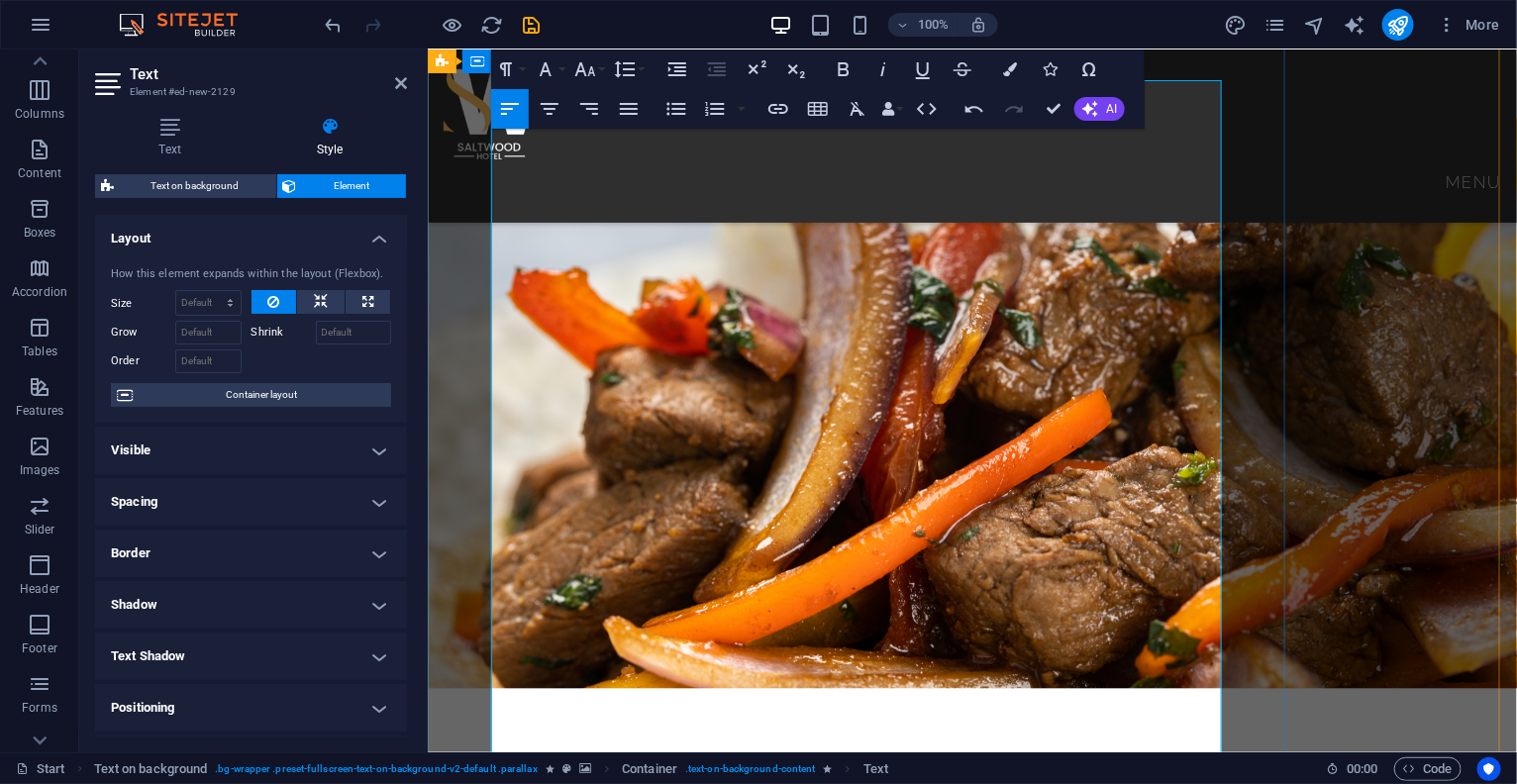 click on "BREA ​ ​ KFAST ENGLISH BREAKFAST: Bacon, sausages, egg, baked beans and mushrooms tomato---------------------------------N14,200   AMERICAN BREAKFAST: Pancake, Bacon, Sausages, and Egg Potato ---------------------------------------------------------N14,200 NIGERIAN BREAKFAST: Dice tomato, bell pepper, egg, served with yam, Plantain , fried or boiled ----------------- N​9,400 YAMARITA: MADE WITH Yam, Egg, and Tomato Sauce -----------------------------------------------------------------------------N9,100 STARTERS CHICKEN TAQUITOS: Shredded chicken mix with cheese --------------------------------------------------------------------- N8,900 SPRING ROLL: Varieties of veg and shredded chicken -----------------------------------------------------------------  N 6,500 SAMOSA: Blended beef mix veg                                                                              7,200 MEAT BALLS: CHICKEN TACOS: Shredded chicken, fresh tomato, onions, lettuce and CHICKEN SUYA:" at bounding box center [971, 2598] 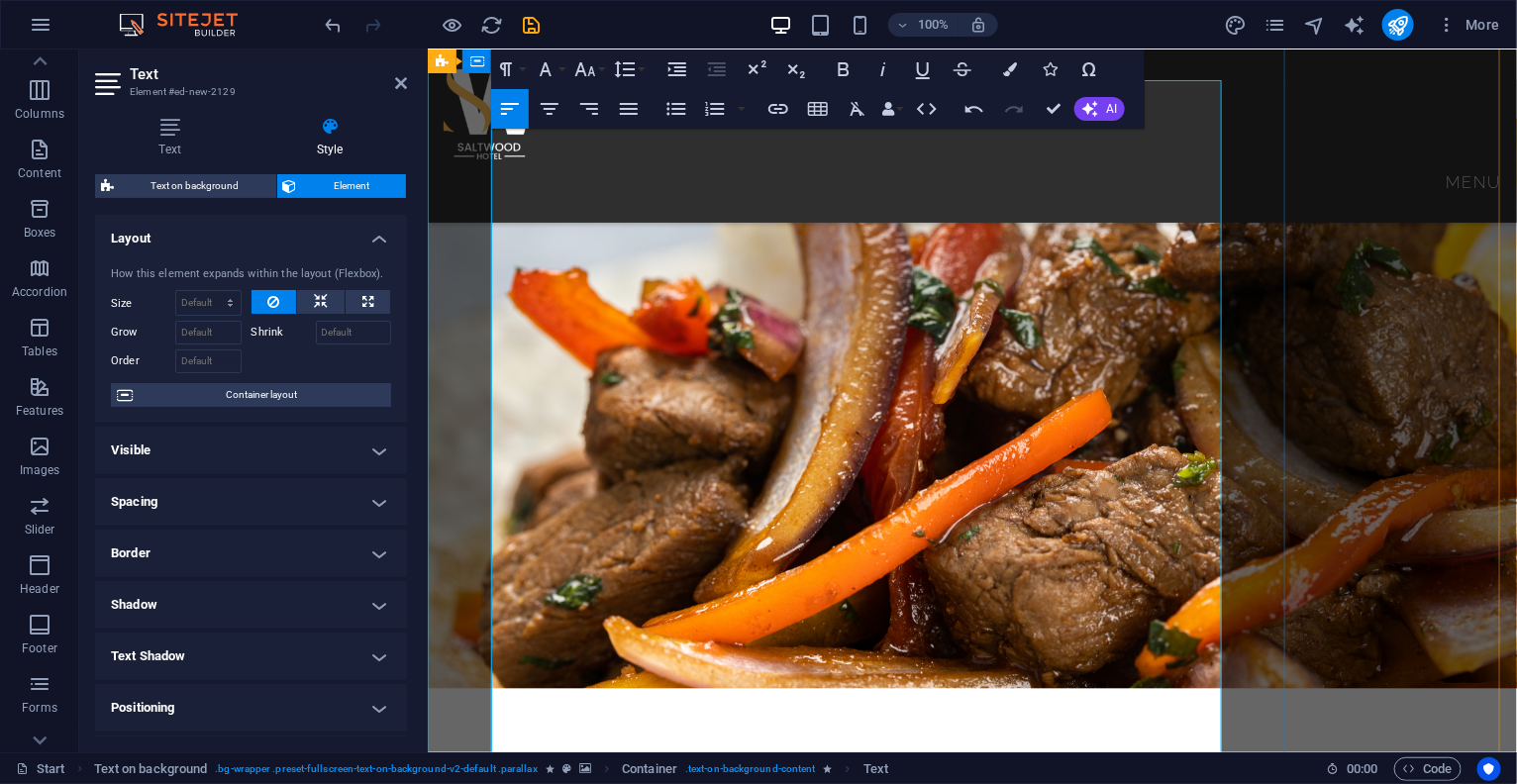 drag, startPoint x: 959, startPoint y: 558, endPoint x: 666, endPoint y: 558, distance: 293 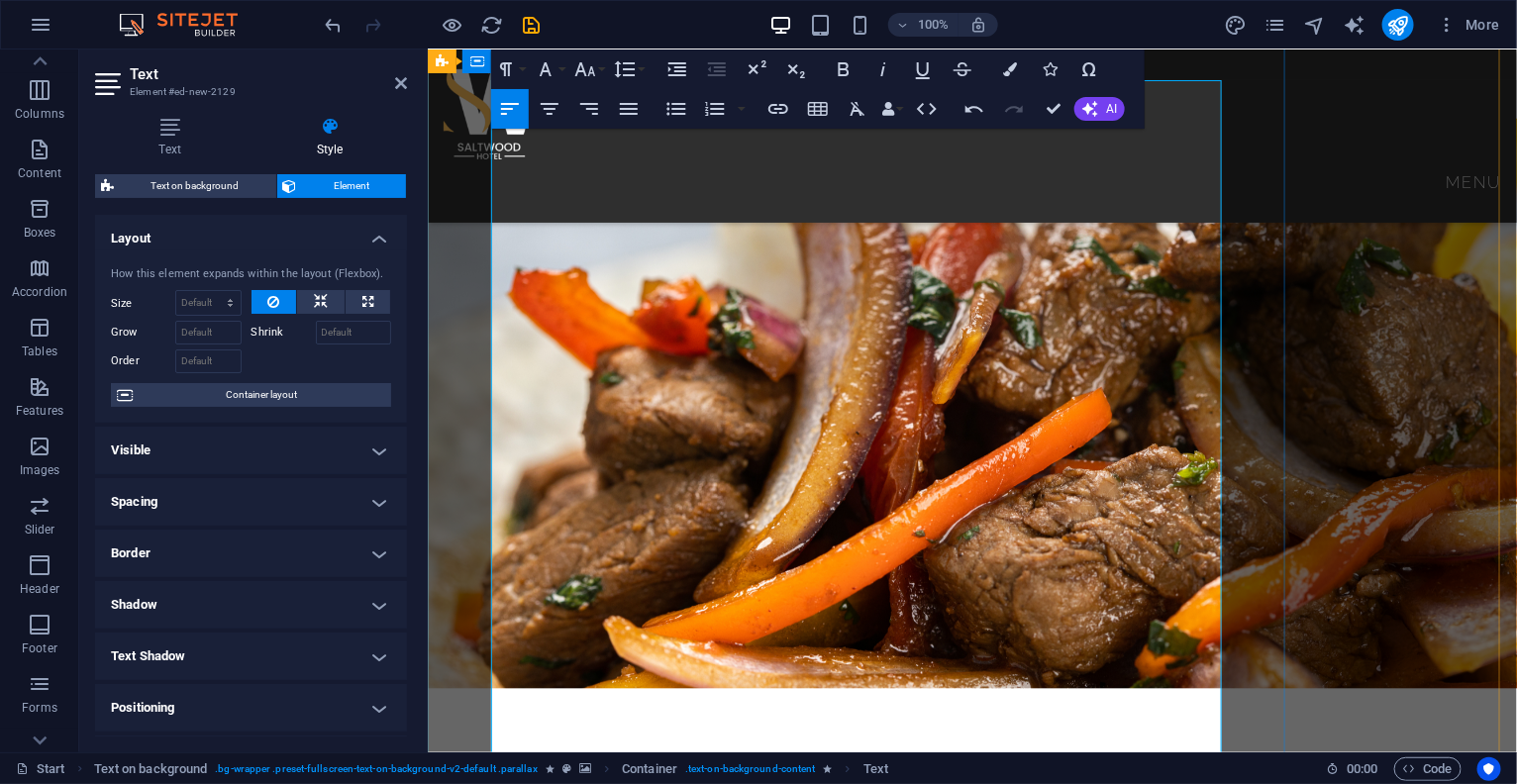 click on "Blended beef mix veg                                                                              7,200" at bounding box center (971, 2547) 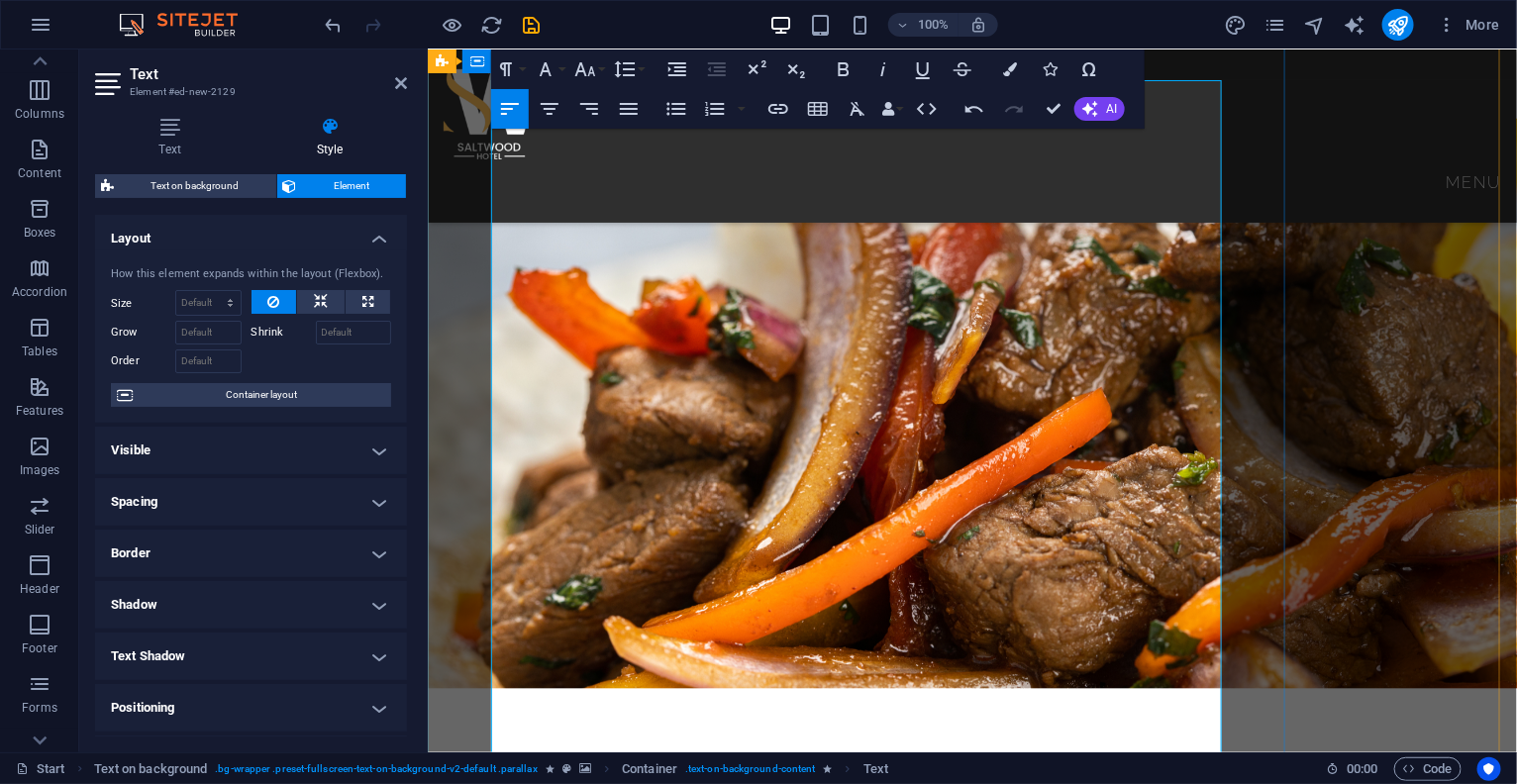 scroll, scrollTop: 1301, scrollLeft: 0, axis: vertical 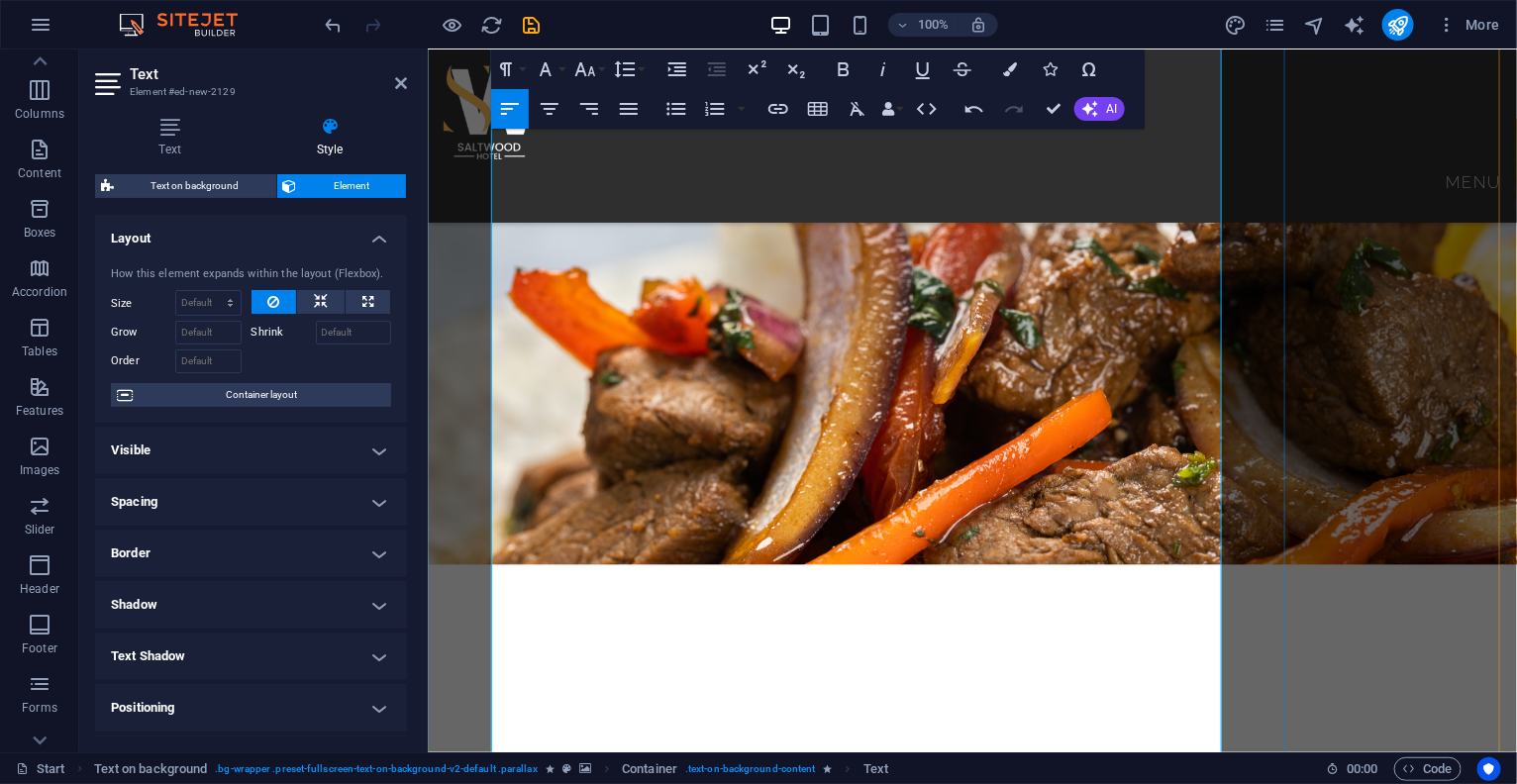 drag, startPoint x: 971, startPoint y: 509, endPoint x: 947, endPoint y: 512, distance: 24.186773 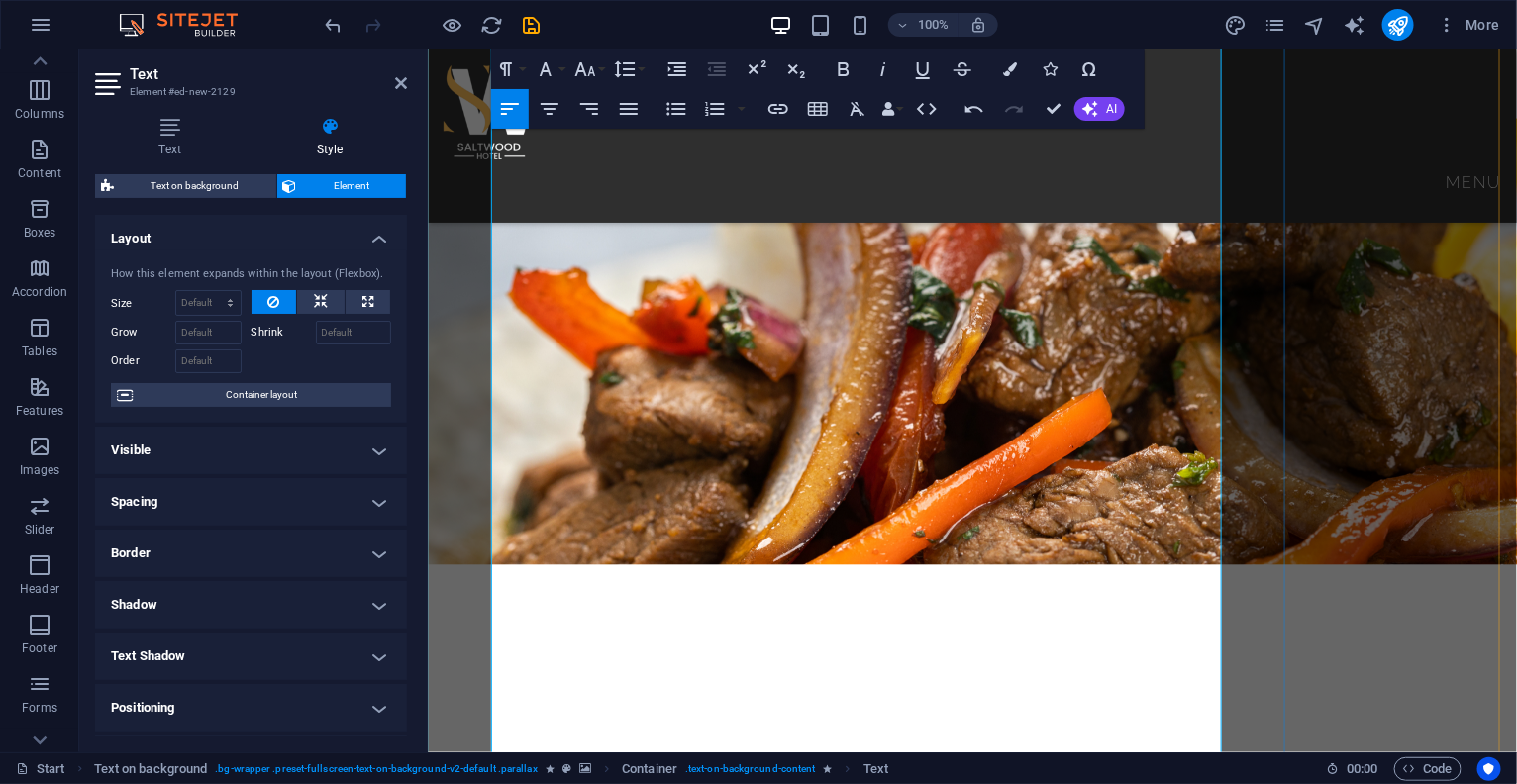 click on "Bladed beef mix with Egg, floor, bread crumbs and basil leaf               9,400" at bounding box center [971, 2489] 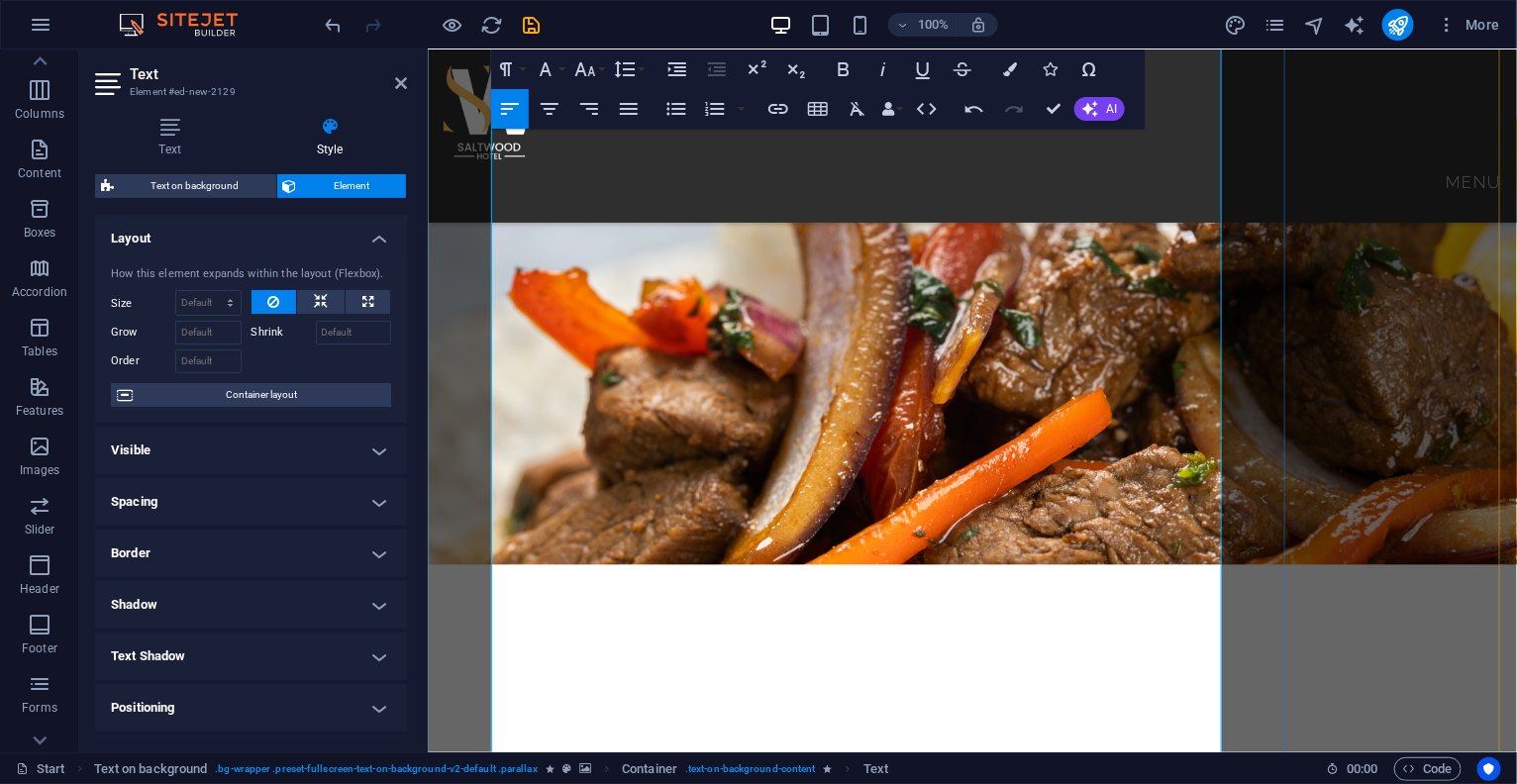scroll, scrollTop: 1424, scrollLeft: 0, axis: vertical 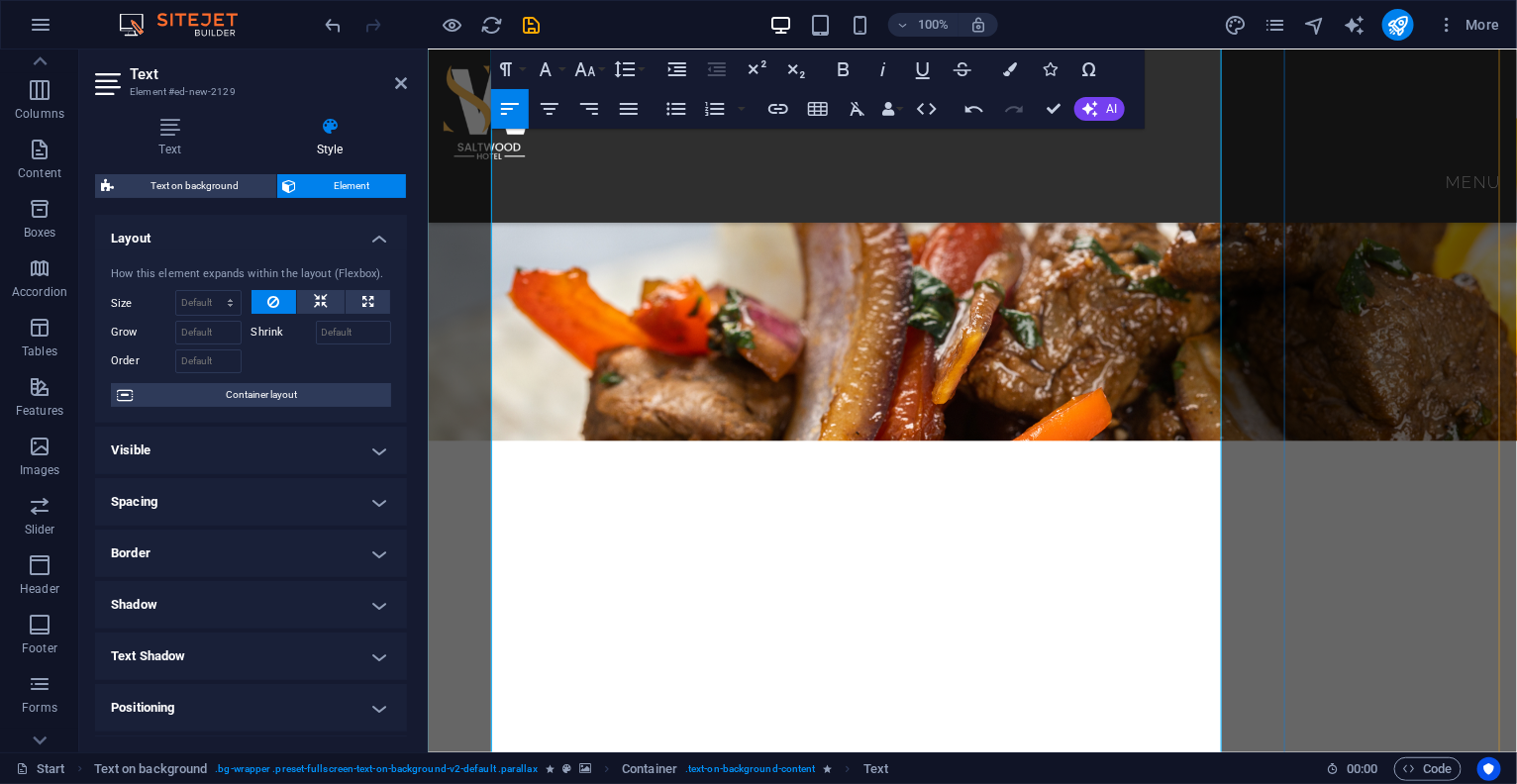 drag, startPoint x: 972, startPoint y: 472, endPoint x: 650, endPoint y: 467, distance: 322.03882 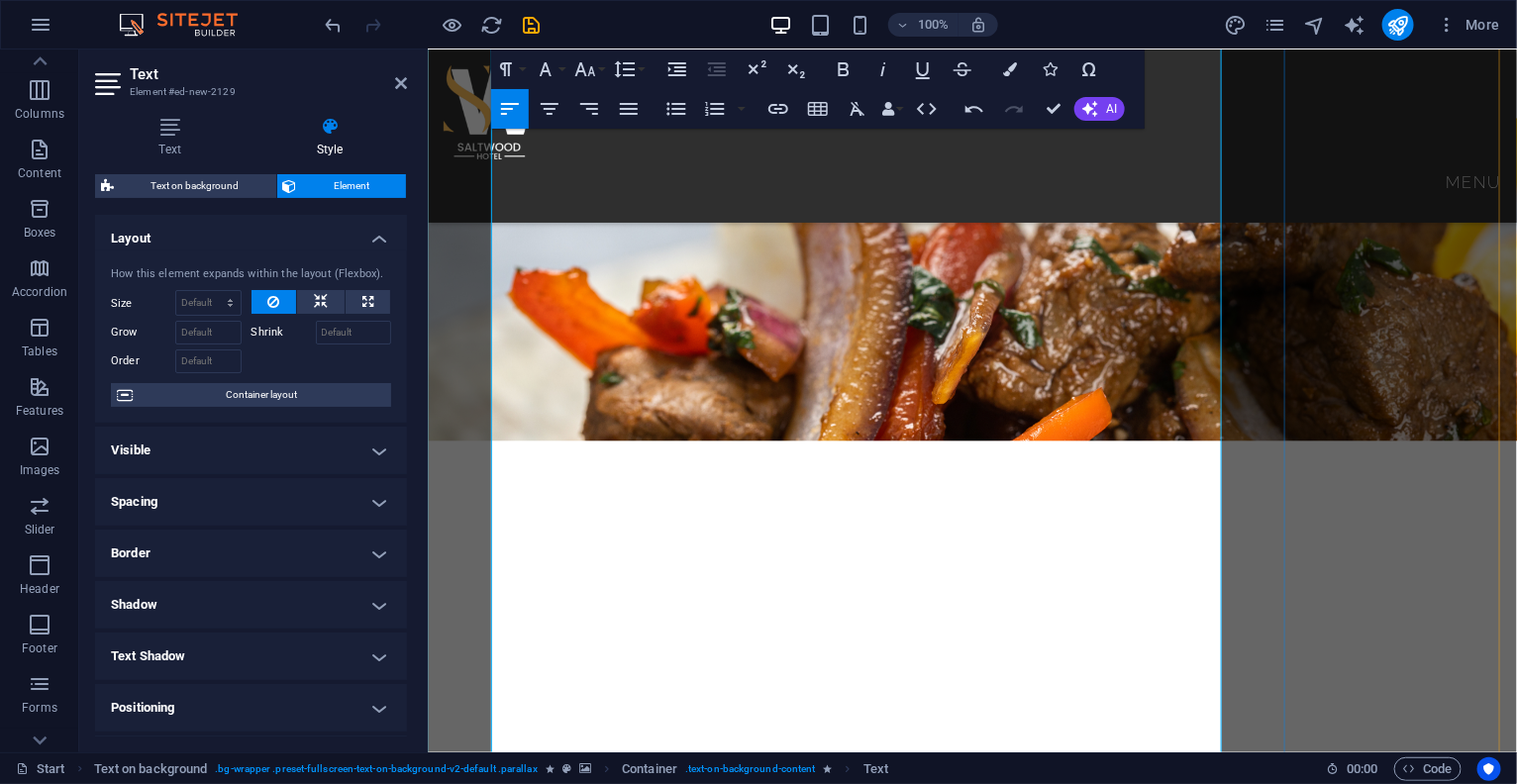 click on "thousand island sauce                                                                               8,000" at bounding box center [971, 2452] 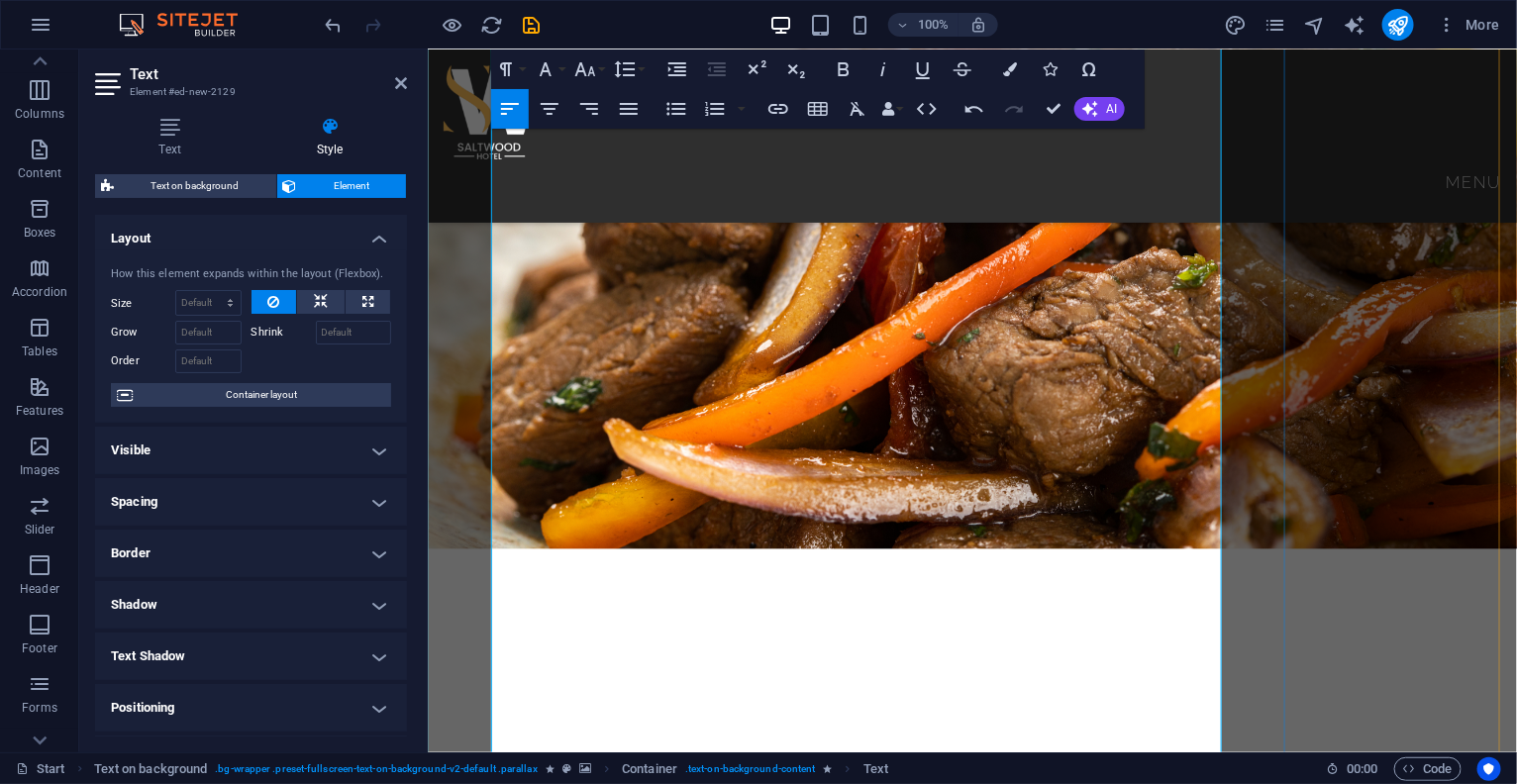 scroll, scrollTop: 1424, scrollLeft: 0, axis: vertical 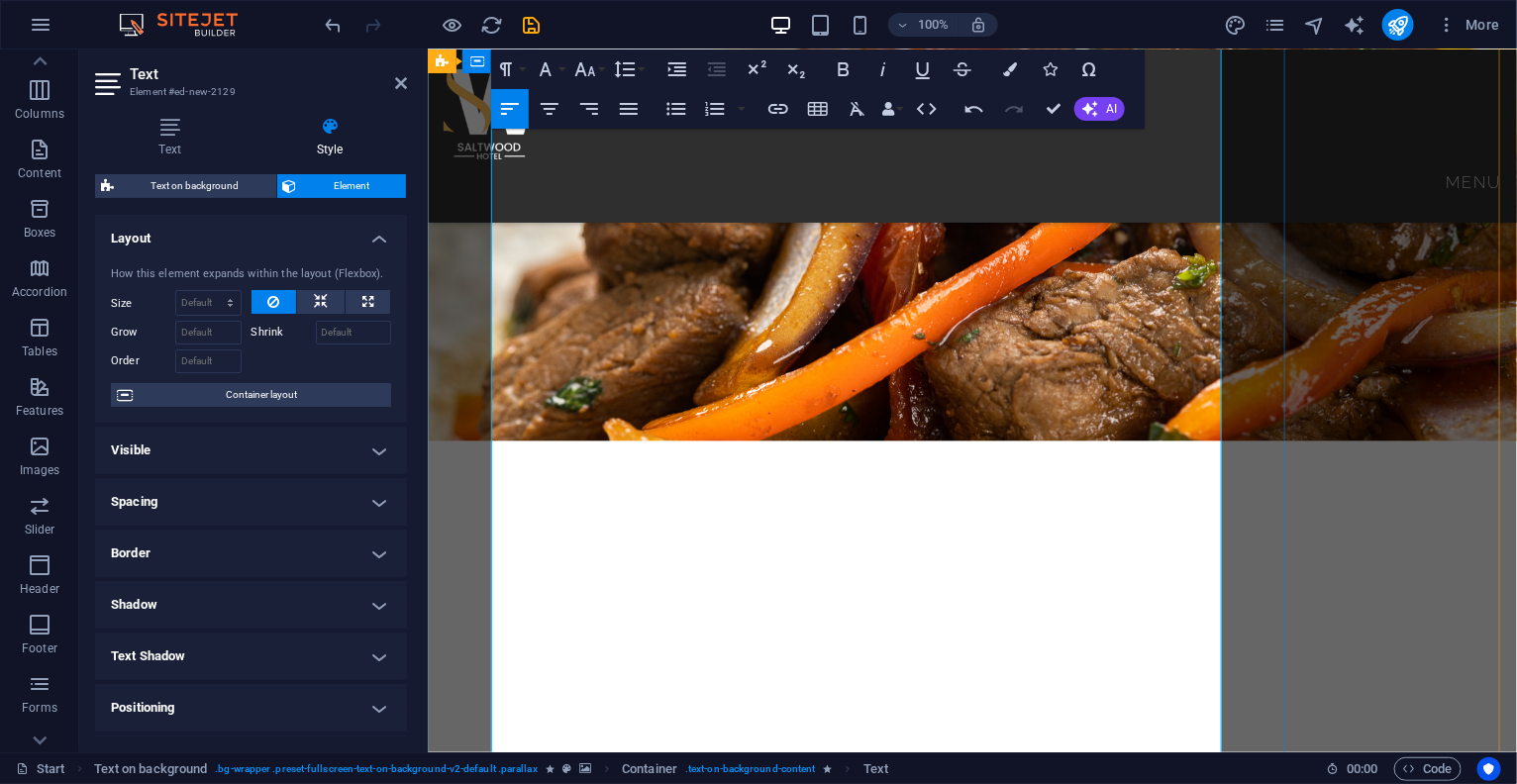 click on "BREA ​ ​ KFAST ENGLISH BREAKFAST: Bacon, sausages, egg, baked beans and mushrooms tomato---------------------------------N14,200   AMERICAN BREAKFAST: Pancake, Bacon, Sausages, and Egg Potato ---------------------------------------------------------N14,200 NIGERIAN BREAKFAST: Dice tomato, bell pepper, egg, served with yam, Plantain , fried or boiled ----------------- N​9,400 YAMARITA: MADE WITH Yam, Egg, and Tomato Sauce -----------------------------------------------------------------------------N9,100 STARTERS CHICKEN TAQUITOS: Shredded chicken mix with cheese --------------------------------------------------------------------- N8,900 SPRING ROLL: Varieties of veg and shredded chicken ----------------------------------------------------------------- N6,500 SAMOSA: Blended beef mix veg ---------------------------------------------------------------------------------------- N7,200 MEAT BALLS: Bladed beef mix with Egg, floor, bread crumbs and basil leaf ----------------------------------- N9,400" at bounding box center (971, 2351) 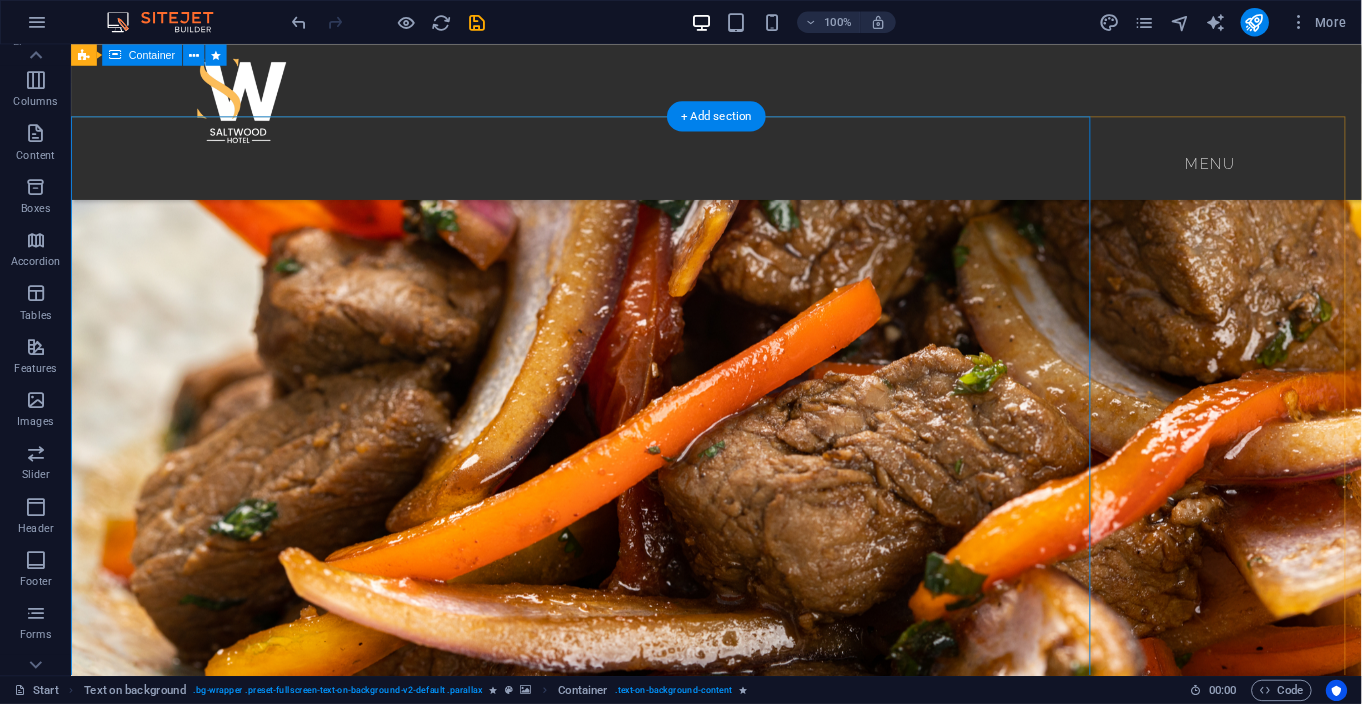 scroll, scrollTop: 939, scrollLeft: 0, axis: vertical 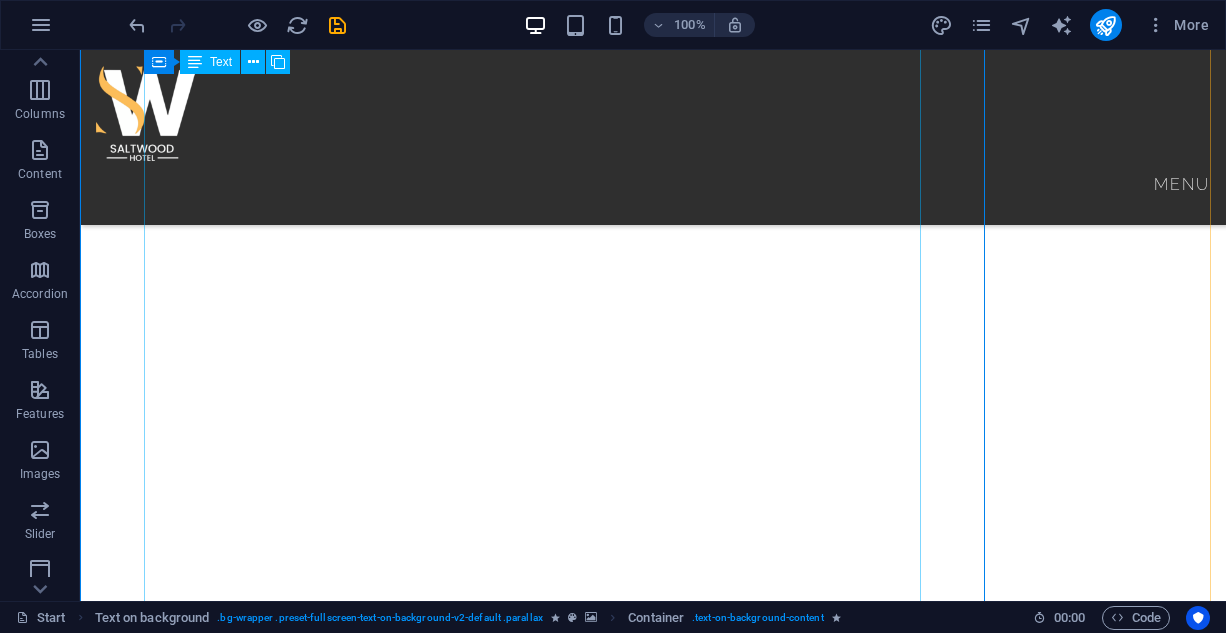 click on "BREA KFAST ENGLISH BREAKFAST: Bacon, sausages, egg, baked beans and mushrooms tomato---------------------------------N14,200   AMERICAN BREAKFAST: Pancake, Bacon, Sausages, and Egg Potato ---------------------------------------------------------N14,200 NIGERIAN BREAKFAST: Dice tomato, bell pepper, egg, served with yam, Plantain , fried or boiled ----------------- N9,400 YAMARITA: MADE WITH Yam, Egg, and Tomato Sauce -----------------------------------------------------------------------------N9,100 STARTERS CHICKEN TAQUITOS: Shredded chicken mix with cheese --------------------------------------------------------------------- N8,900 SPRING ROLL: Varieties of veg and shredded chicken ----------------------------------------------------------------- N6,500 SAMOSA: Blended beef mix veg ---------------------------------------------------------------------------------------- N7,200 MEAT BALLS: Bladed beef mix with Egg, floor, bread crumbs and basil leaf ----------------------------------- N9,400 CHICKEN TACOS:" at bounding box center [653, 2072] 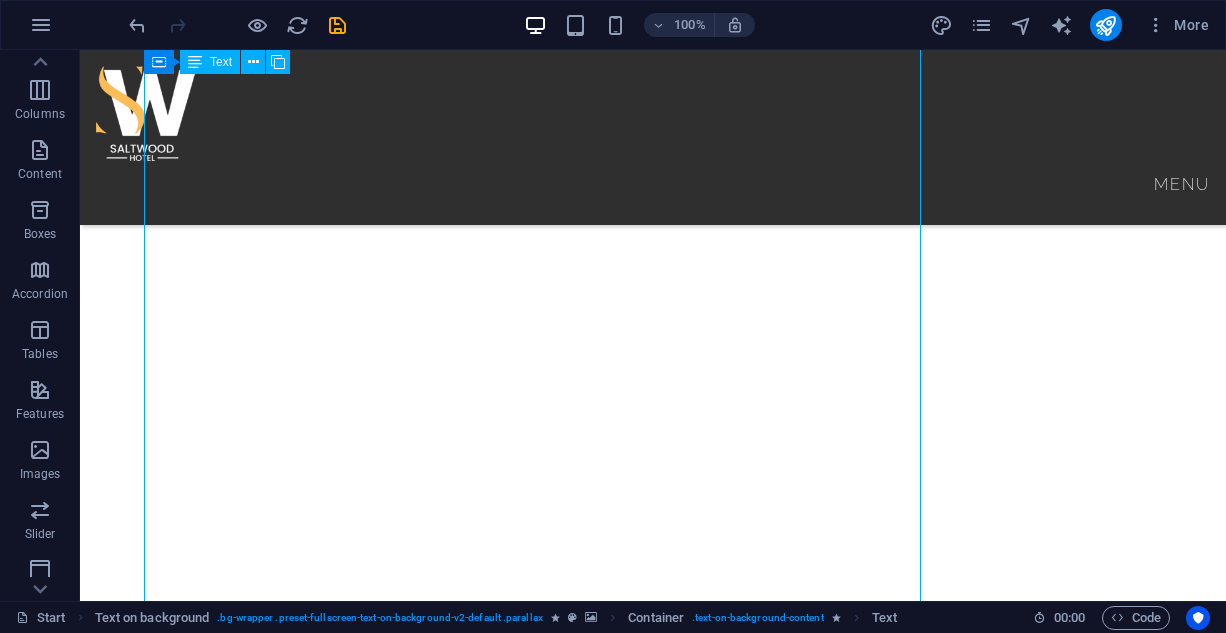 click on "BREA KFAST ENGLISH BREAKFAST: Bacon, sausages, egg, baked beans and mushrooms tomato---------------------------------N14,200   AMERICAN BREAKFAST: Pancake, Bacon, Sausages, and Egg Potato ---------------------------------------------------------N14,200 NIGERIAN BREAKFAST: Dice tomato, bell pepper, egg, served with yam, Plantain , fried or boiled ----------------- N9,400 YAMARITA: MADE WITH Yam, Egg, and Tomato Sauce -----------------------------------------------------------------------------N9,100 STARTERS CHICKEN TAQUITOS: Shredded chicken mix with cheese --------------------------------------------------------------------- N8,900 SPRING ROLL: Varieties of veg and shredded chicken ----------------------------------------------------------------- N6,500 SAMOSA: Blended beef mix veg ---------------------------------------------------------------------------------------- N7,200 MEAT BALLS: Bladed beef mix with Egg, floor, bread crumbs and basil leaf ----------------------------------- N9,400 CHICKEN TACOS:" at bounding box center [653, 2072] 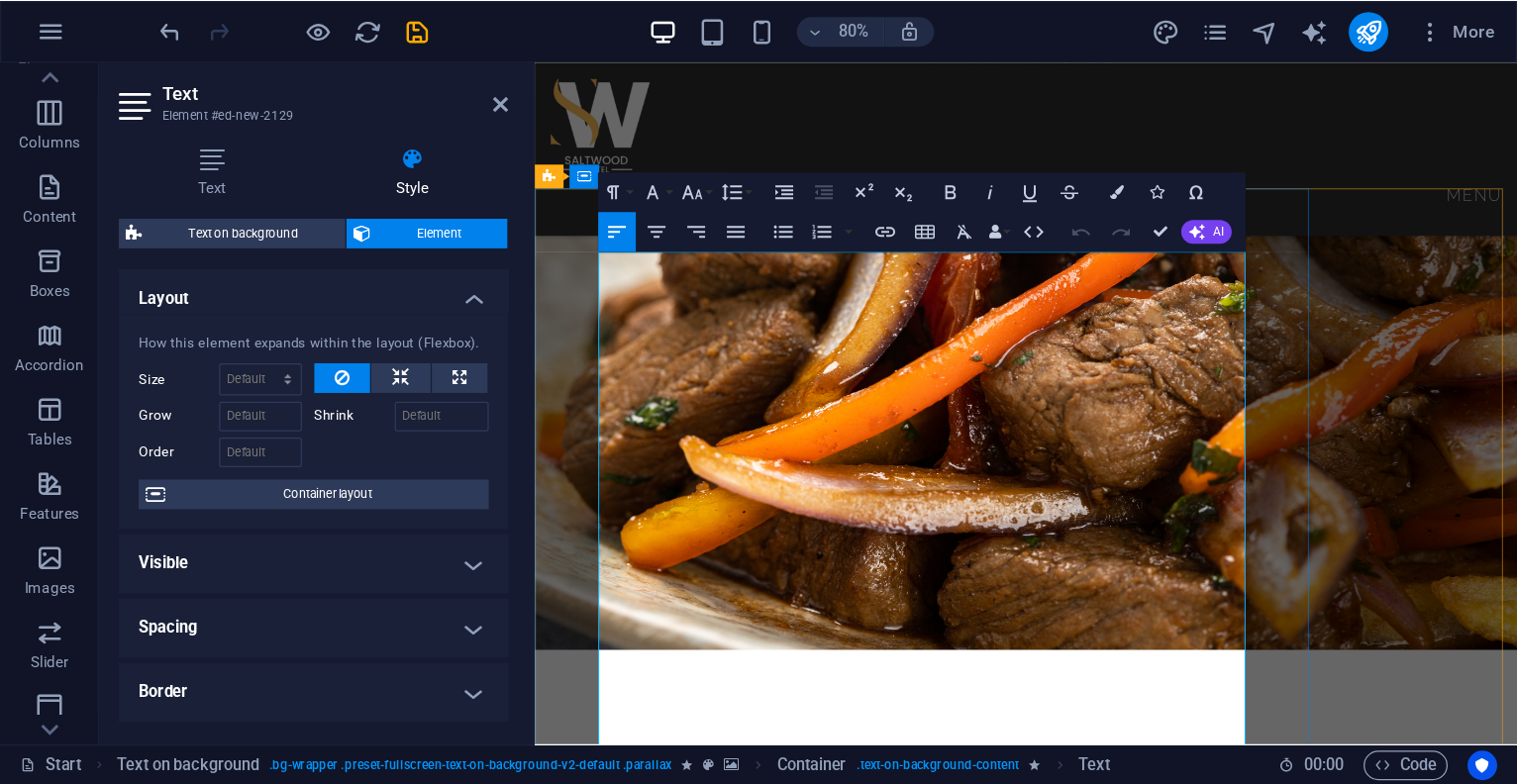 scroll, scrollTop: 1043, scrollLeft: 0, axis: vertical 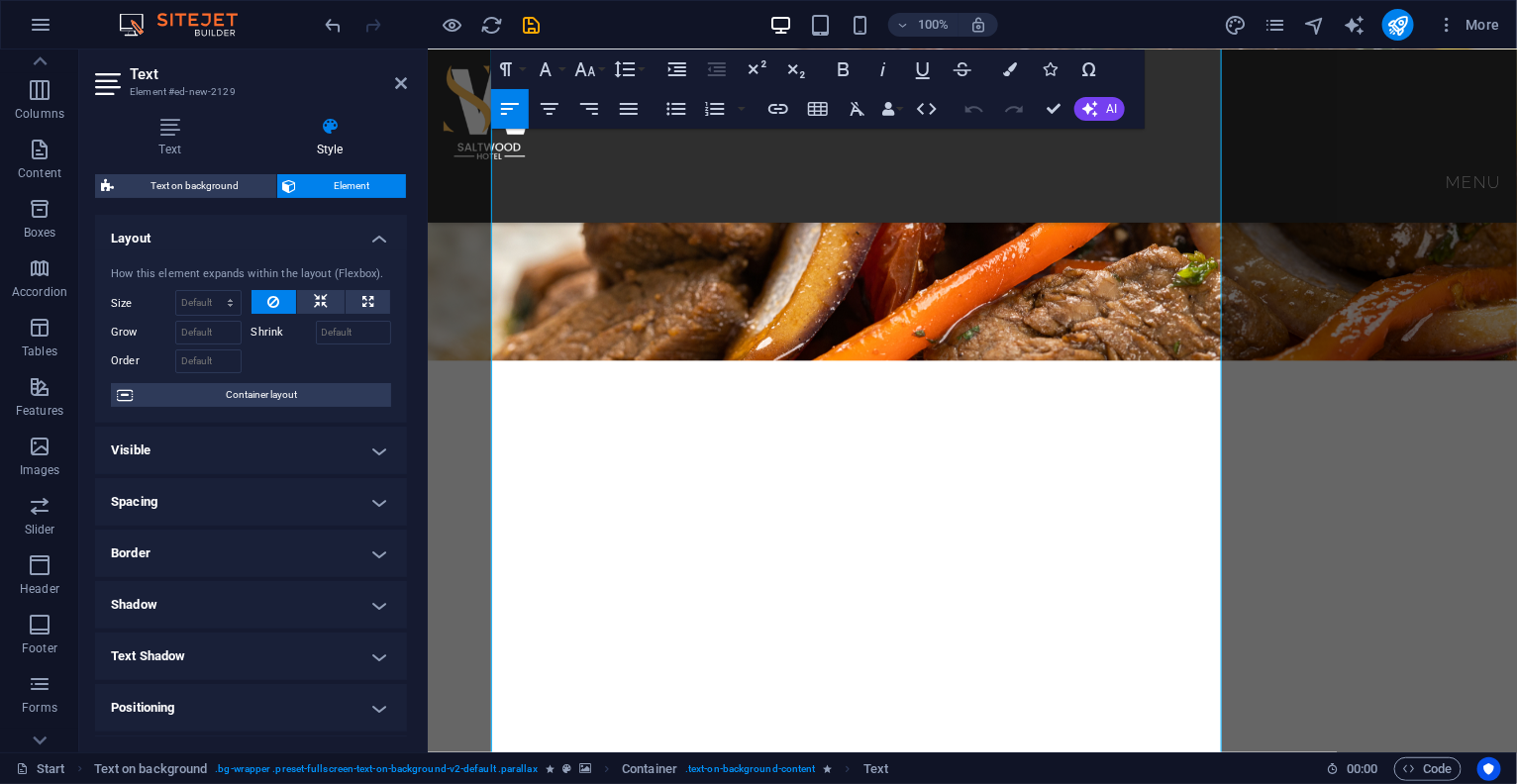 click on "thousand island sauce ----------------------------------------------------------------------------------------8,000" at bounding box center [971, 2372] 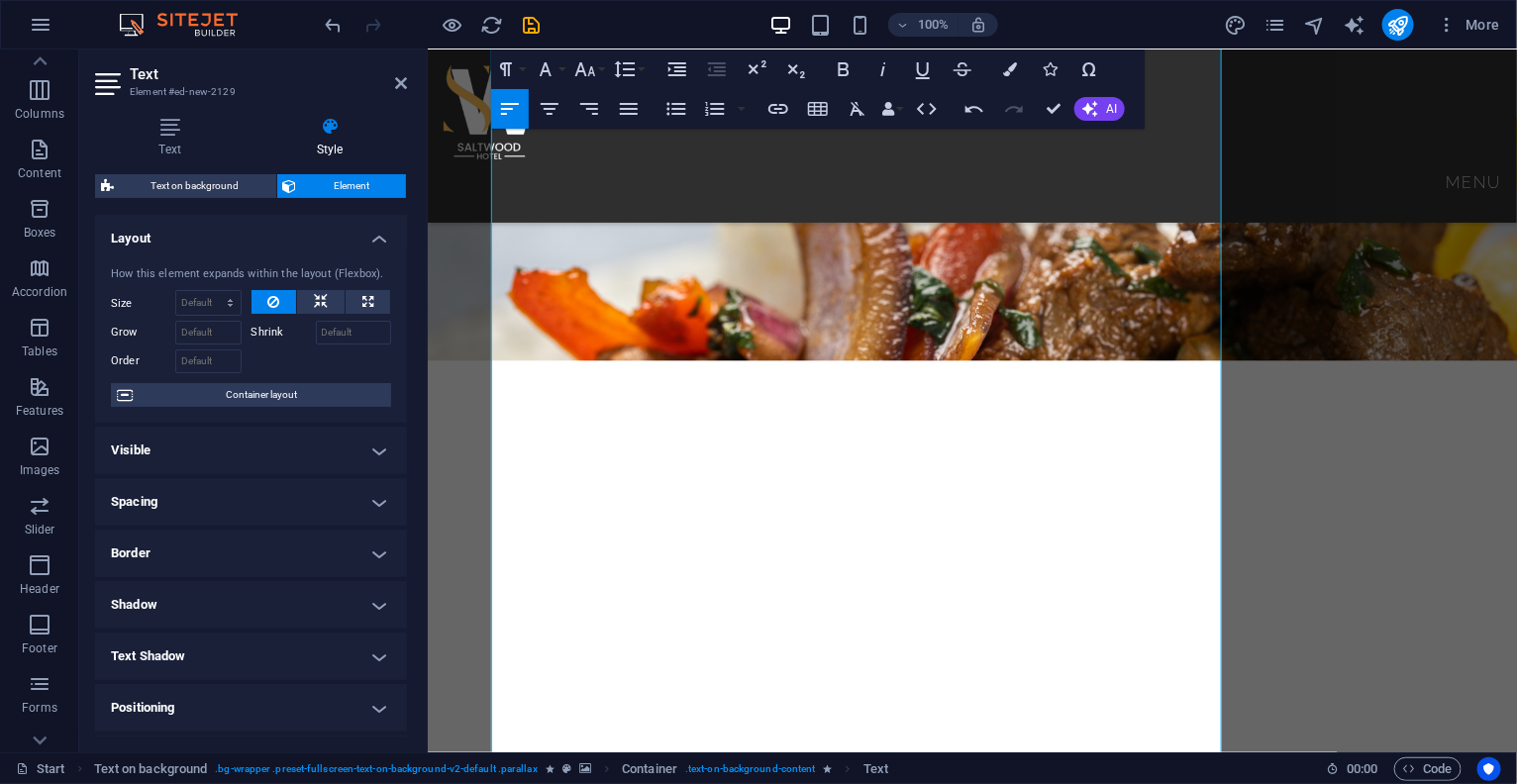 type 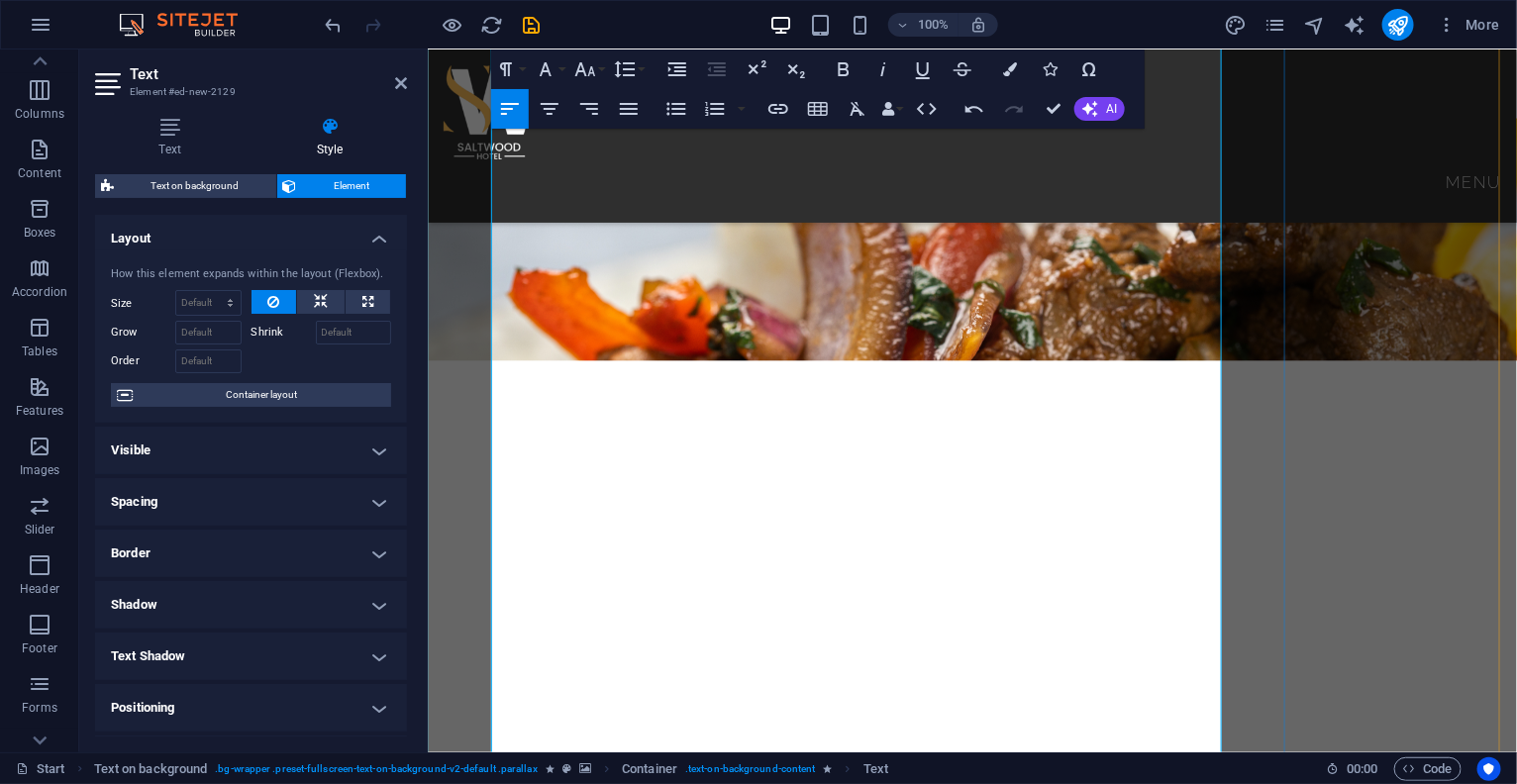 click on "Shredded chicken, fresh tomato, onions, lettuce and  thousand island sauce ----------------------------------------------------------------------------------------8,000" at bounding box center [971, 2350] 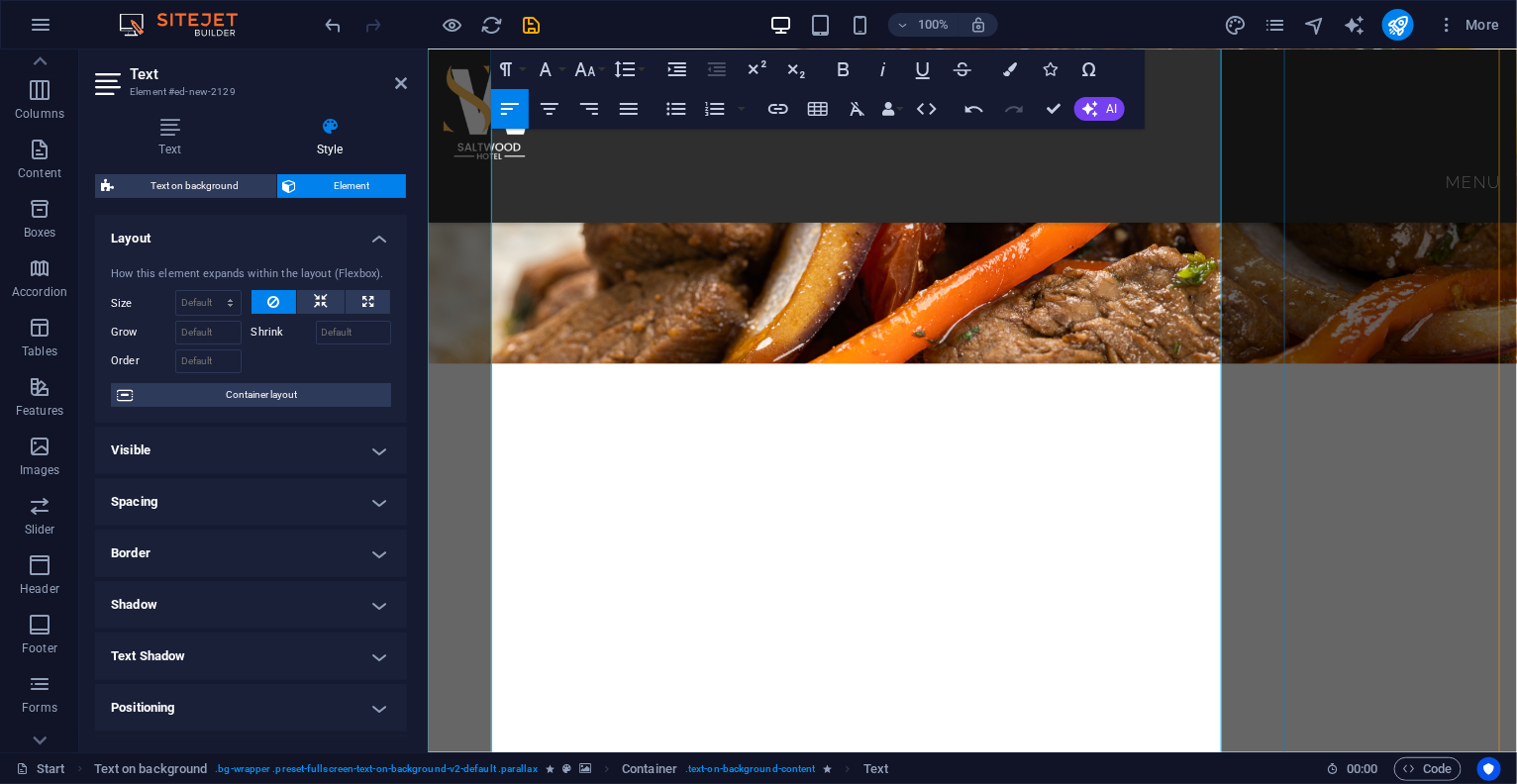 scroll, scrollTop: 1628, scrollLeft: 0, axis: vertical 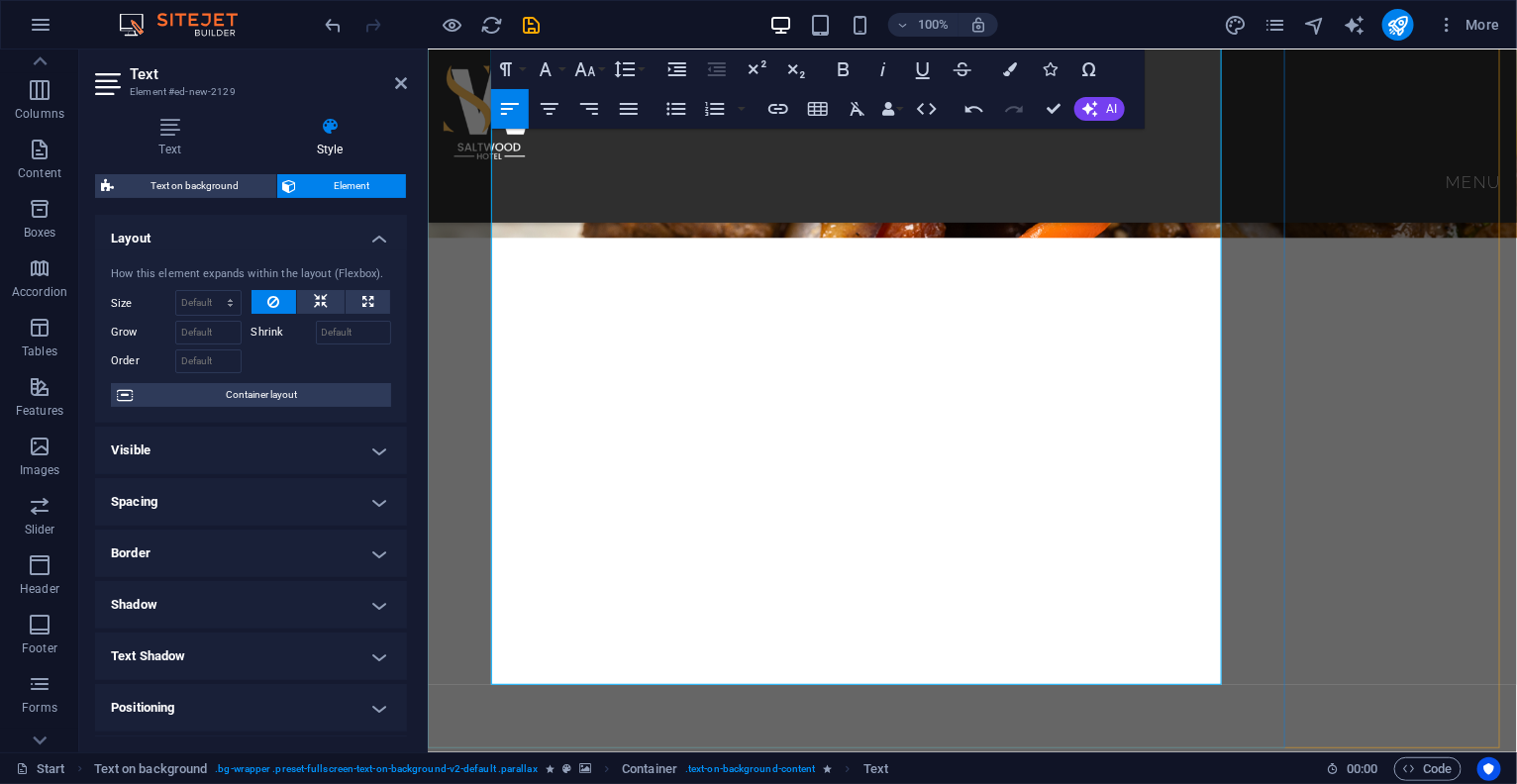 drag, startPoint x: 971, startPoint y: 315, endPoint x: 736, endPoint y: 319, distance: 235.03404 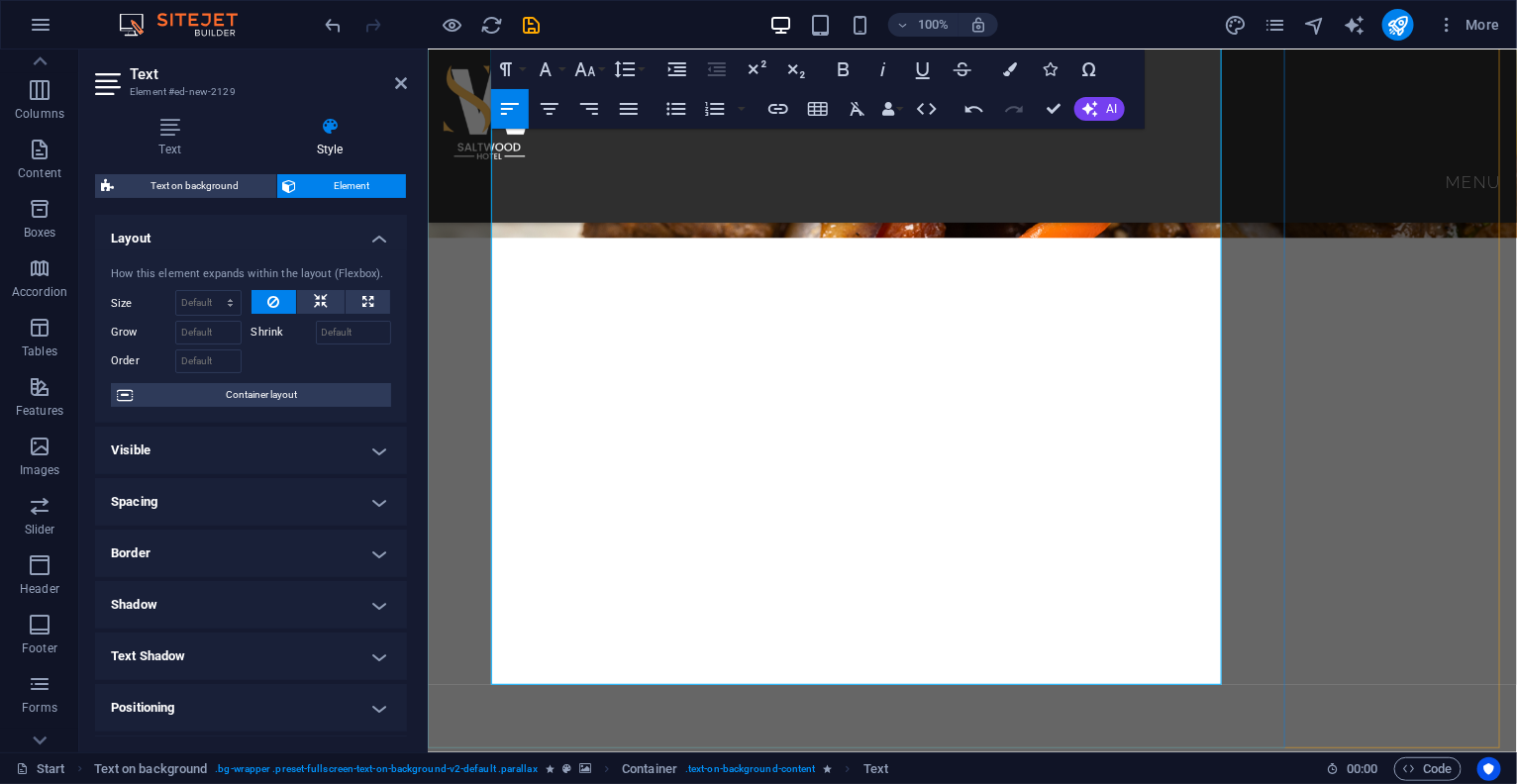 click on "Marinated chicken breast with yaji                                                          8,000" at bounding box center [971, 2281] 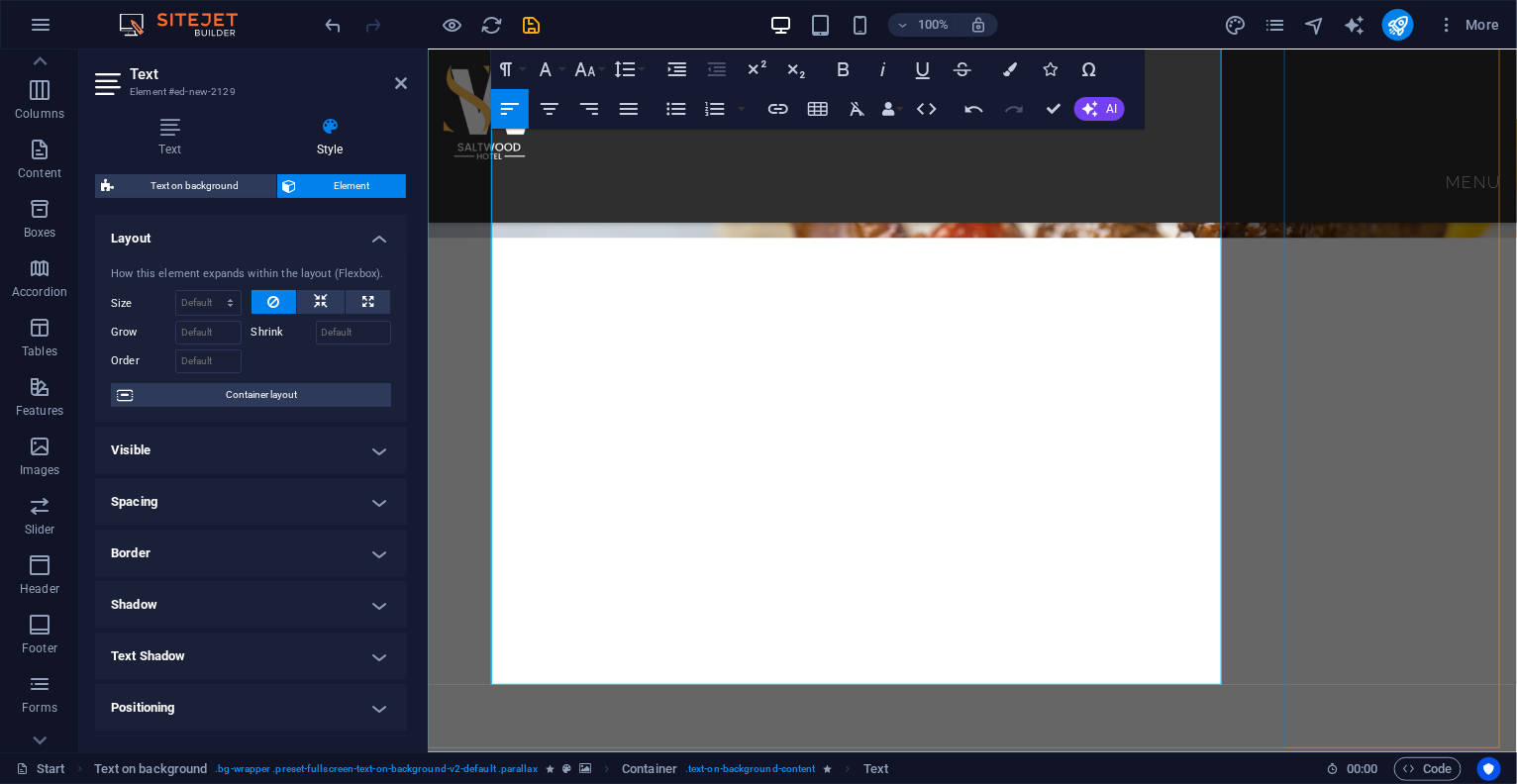 drag, startPoint x: 964, startPoint y: 378, endPoint x: 740, endPoint y: 382, distance: 224.03571 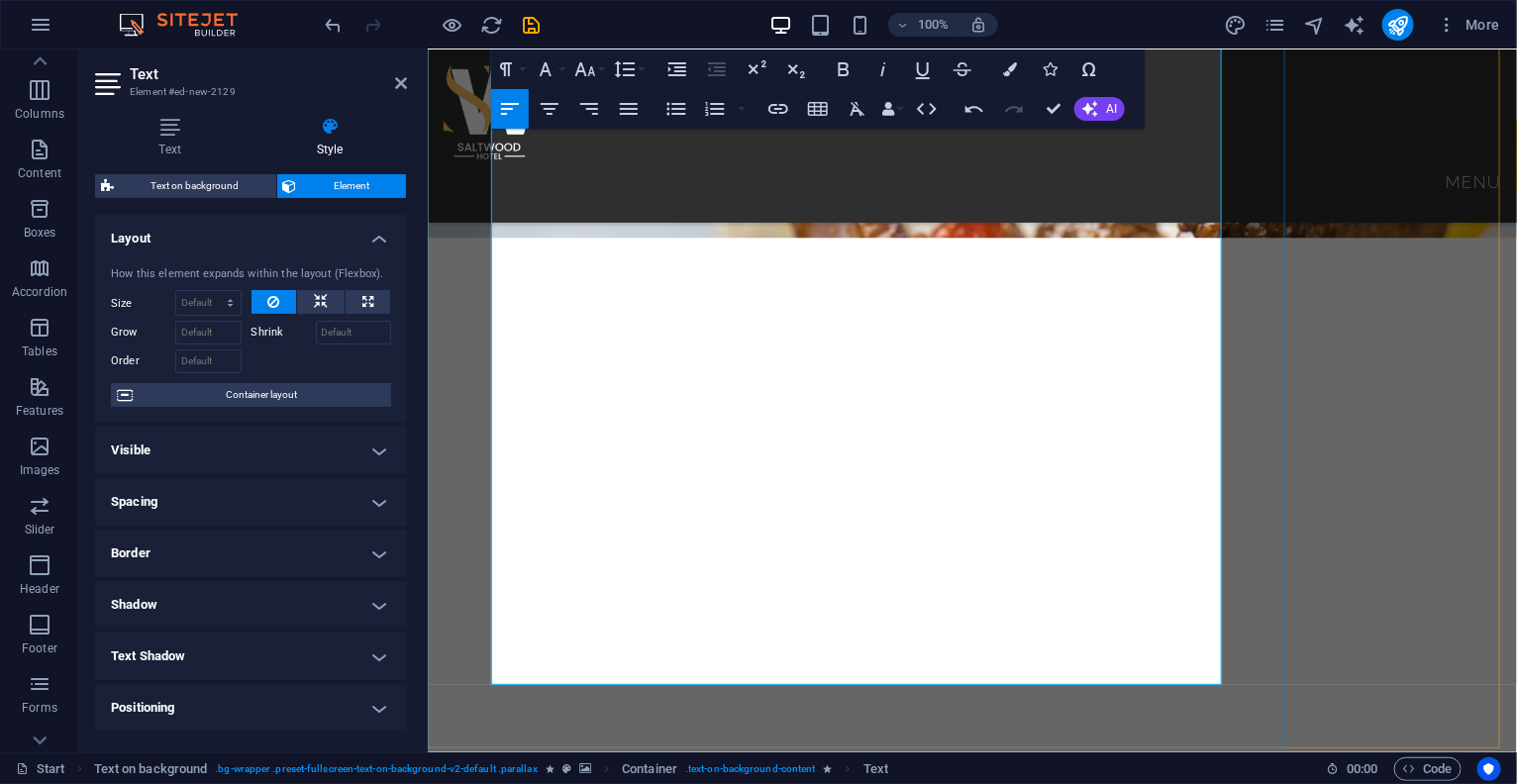click on "Cooking cream, chicken breast, veg.                                                       12,500" at bounding box center (971, 2346) 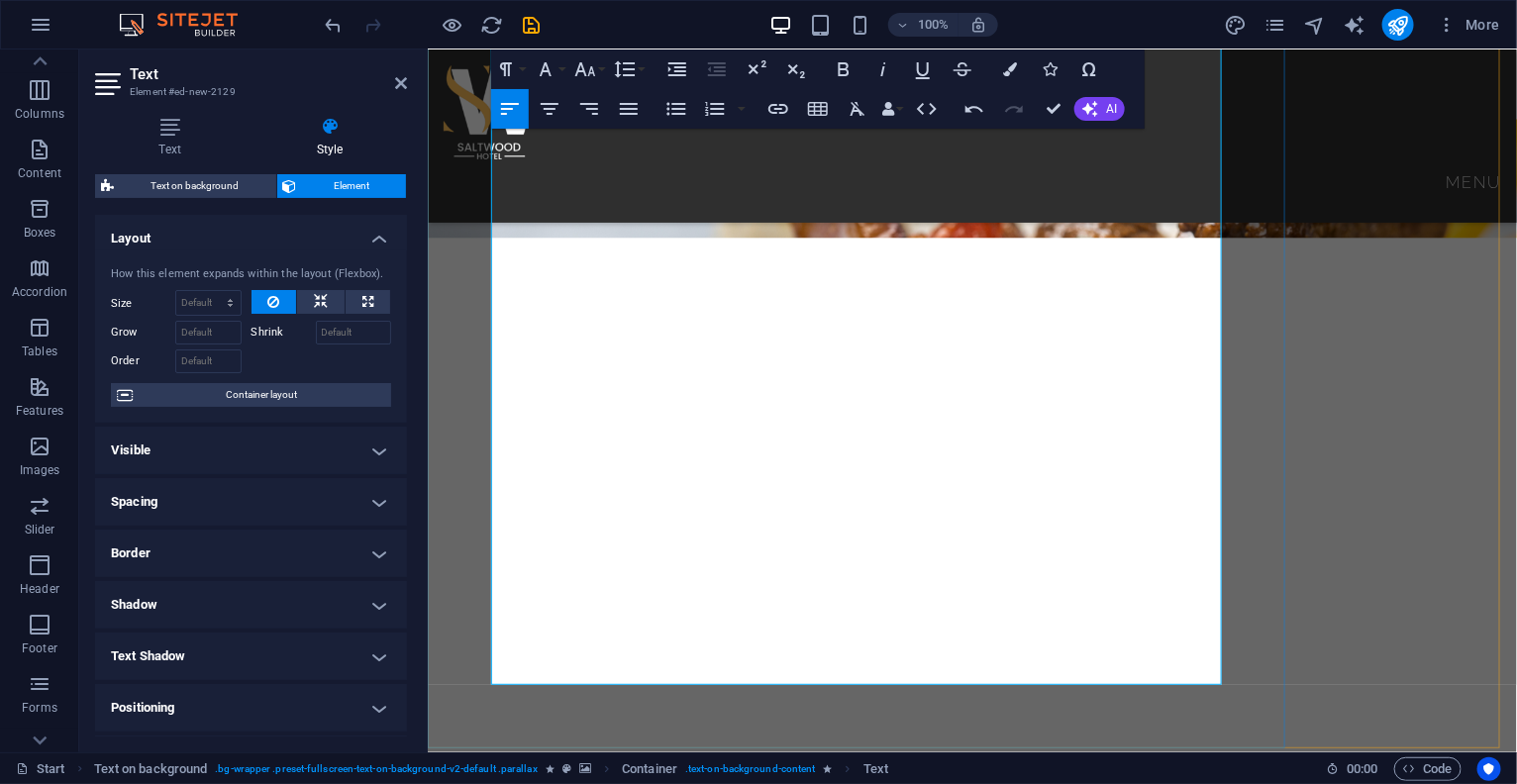 drag, startPoint x: 963, startPoint y: 451, endPoint x: 667, endPoint y: 453, distance: 296.00676 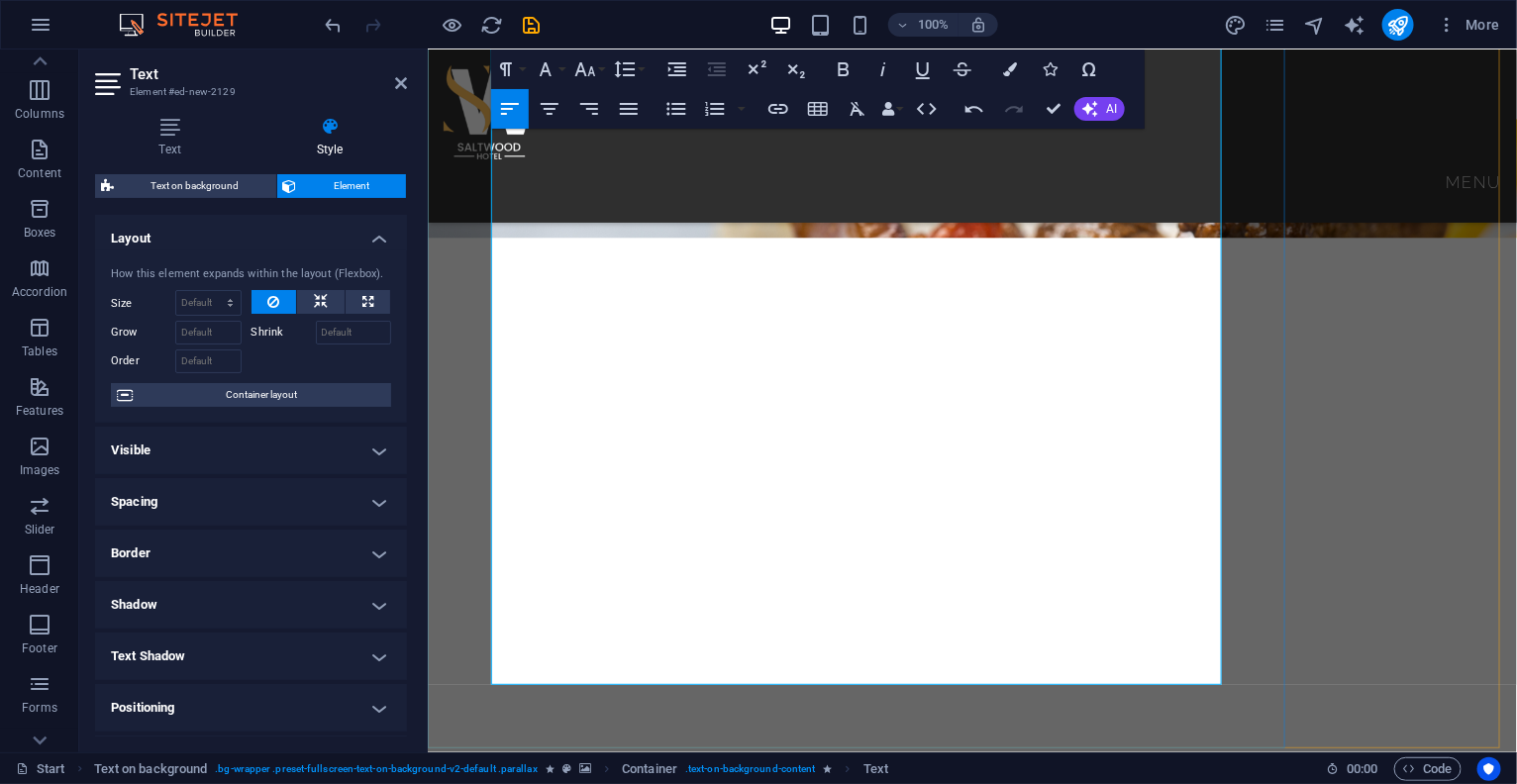 click on "Cooking Cream and veg.                                                                          10,000" at bounding box center [971, 2411] 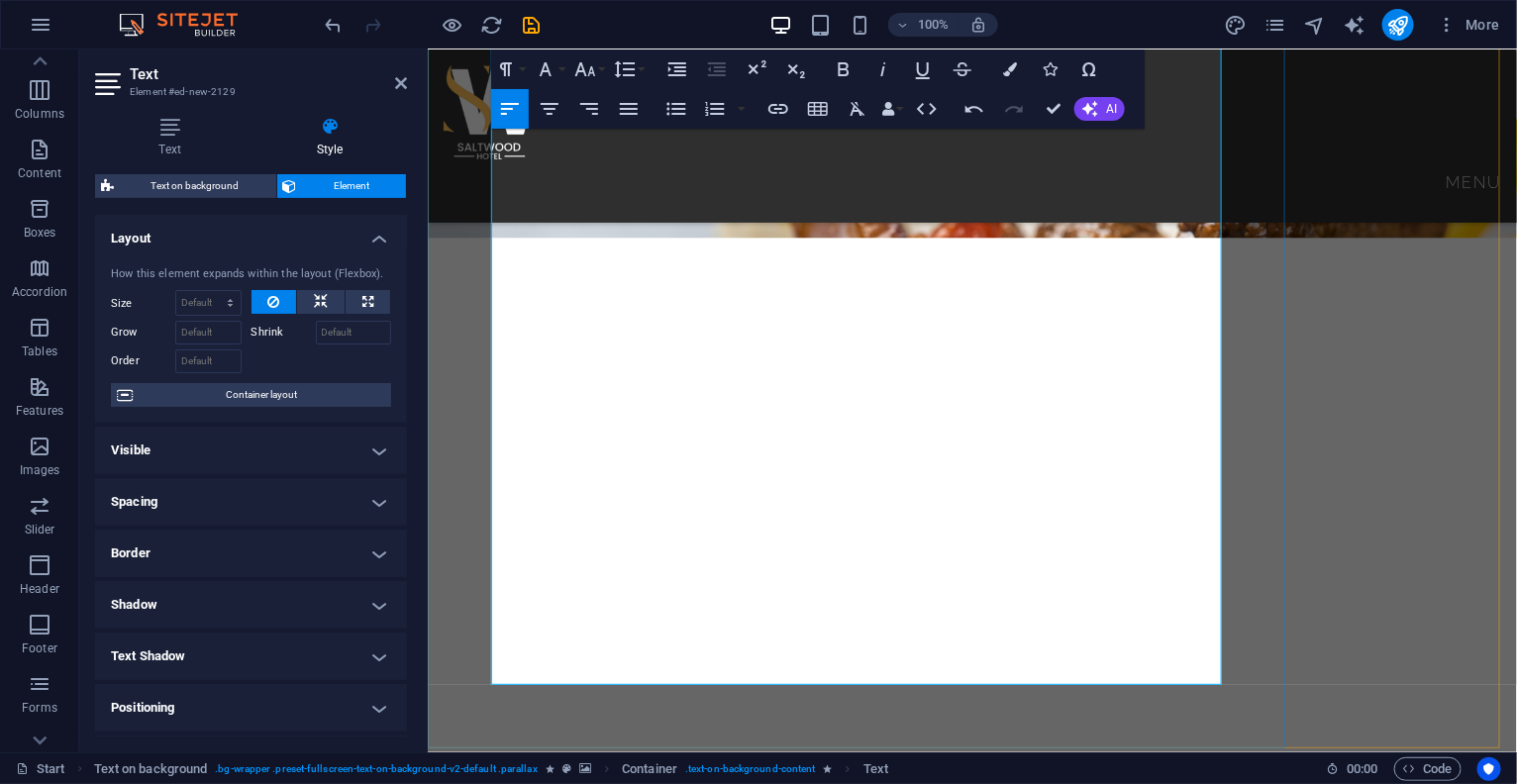 drag, startPoint x: 967, startPoint y: 514, endPoint x: 749, endPoint y: 525, distance: 218.27735 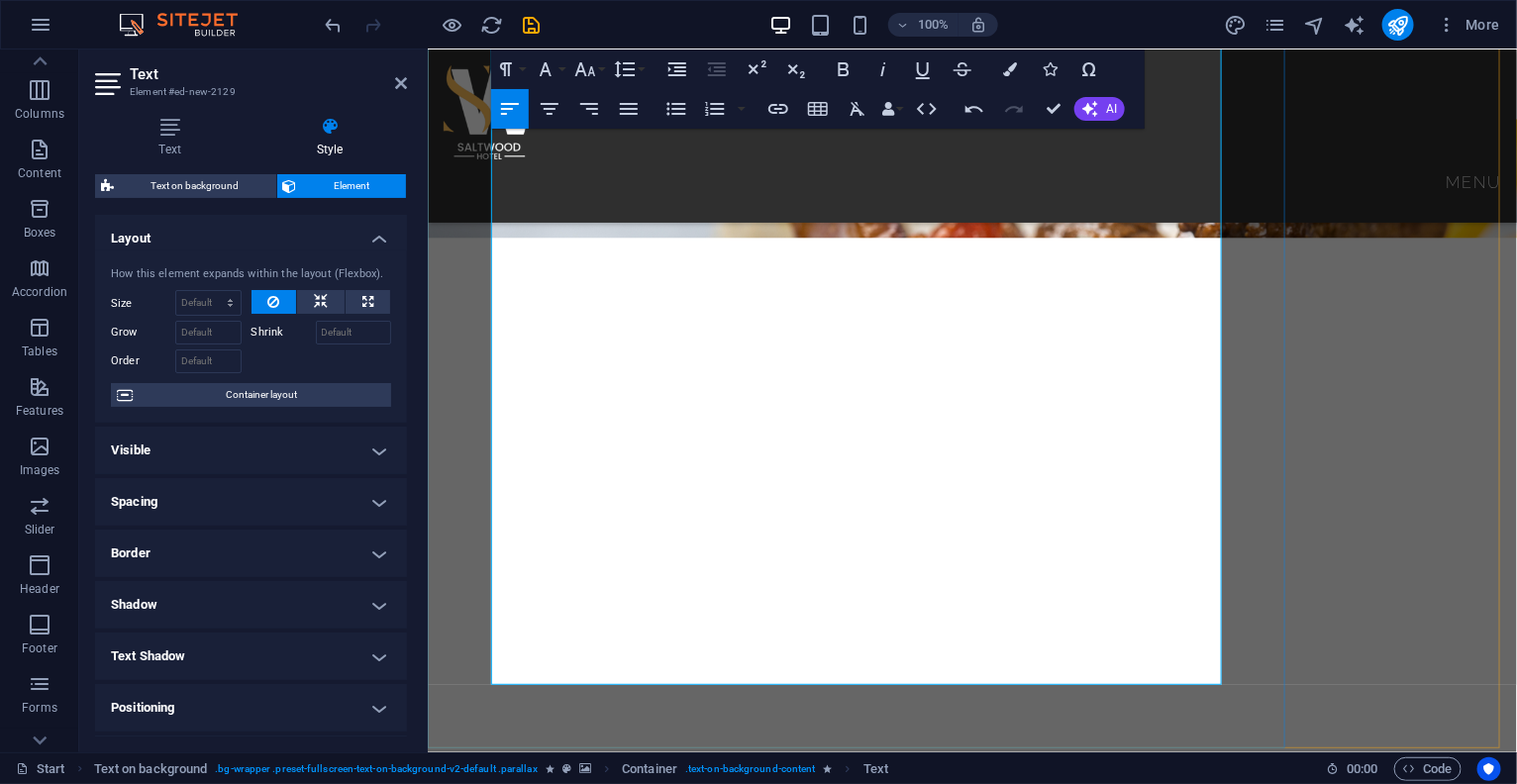 click on "Sweet corn, coconut milk                                                                         12,500" at bounding box center [971, 2477] 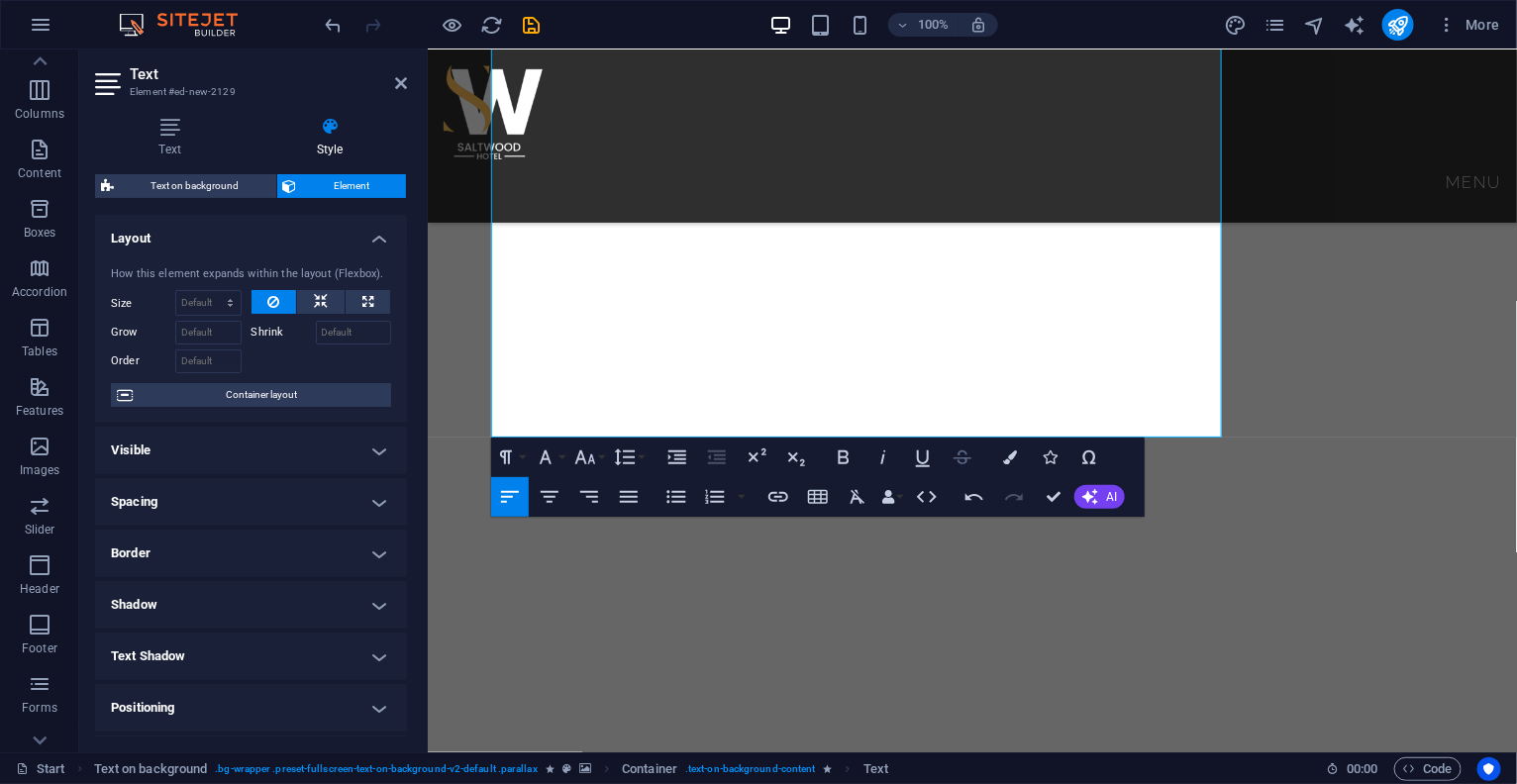 scroll, scrollTop: 1876, scrollLeft: 0, axis: vertical 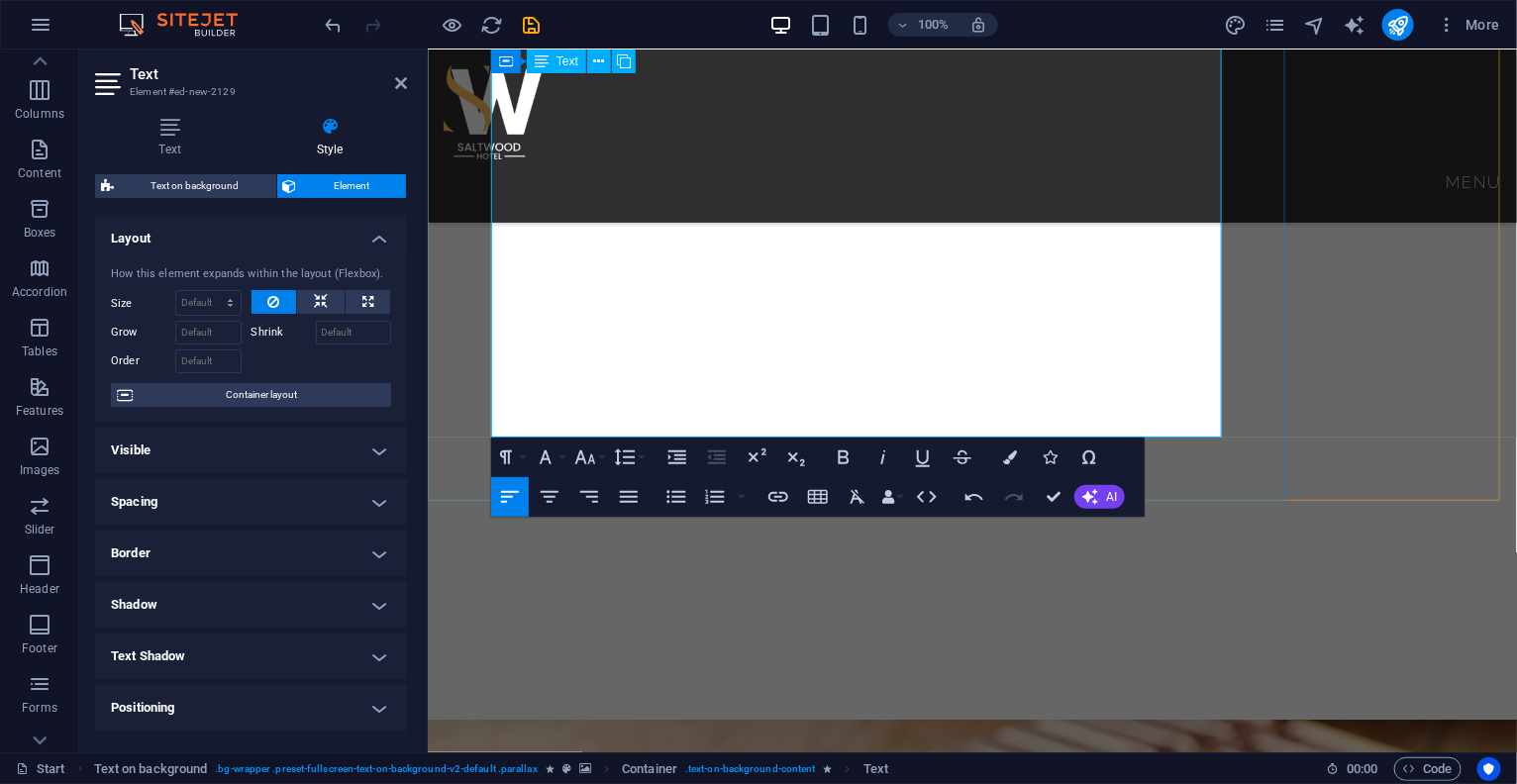 drag, startPoint x: 1007, startPoint y: 333, endPoint x: 926, endPoint y: 333, distance: 81 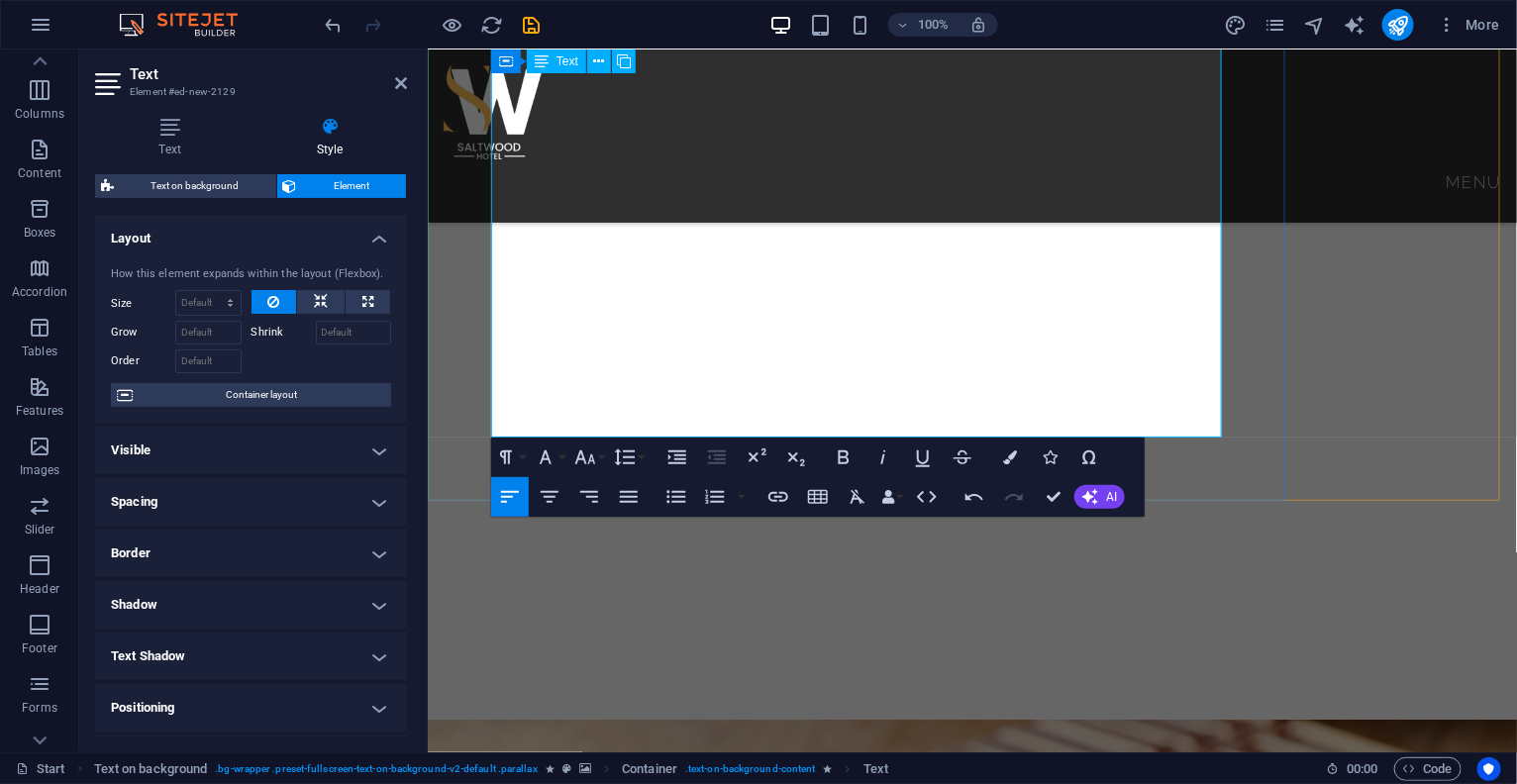 click on "Shredded meat, onions, avocado and thousand island sauce                      8,000" at bounding box center [971, 2295] 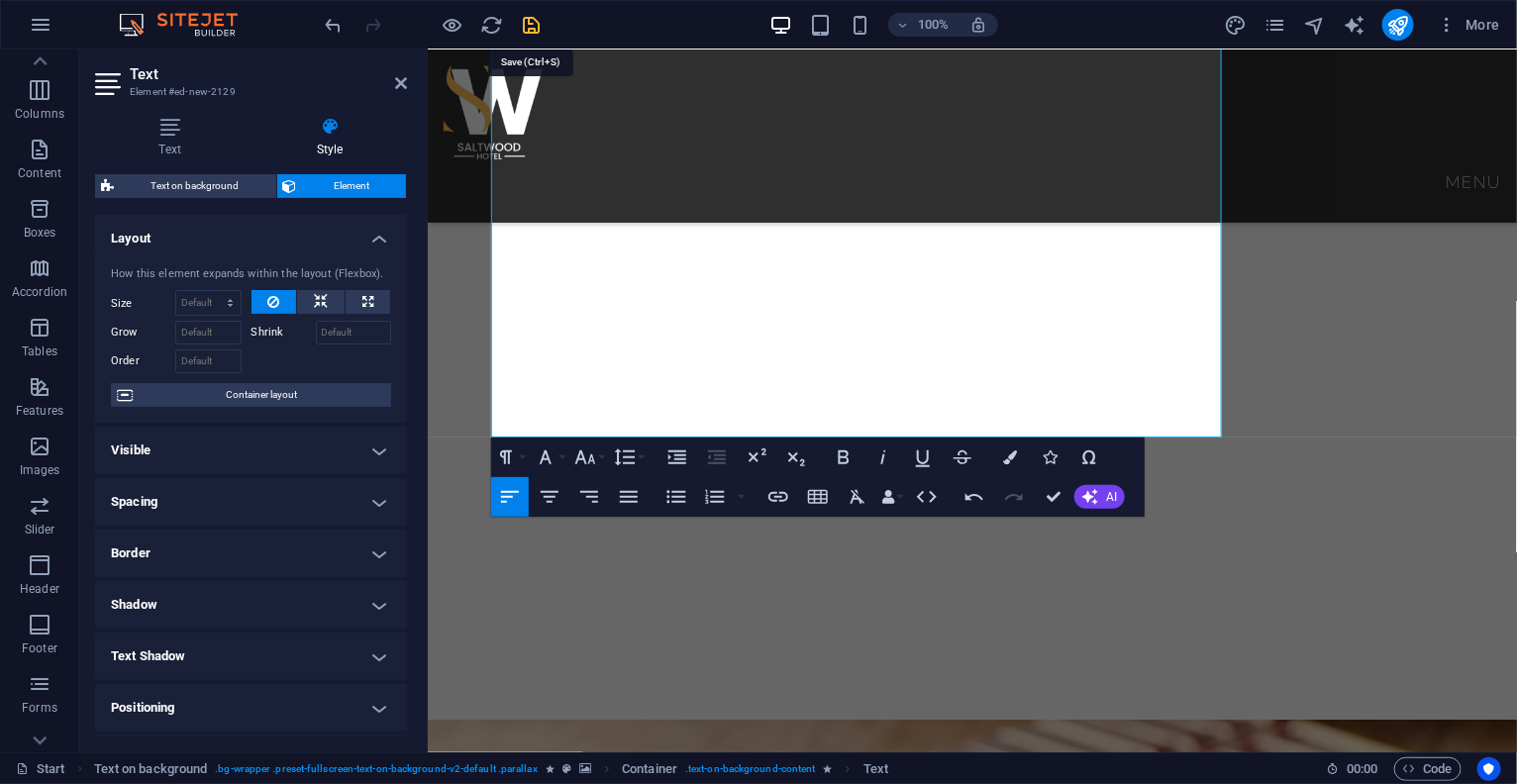 click at bounding box center [532, 25] 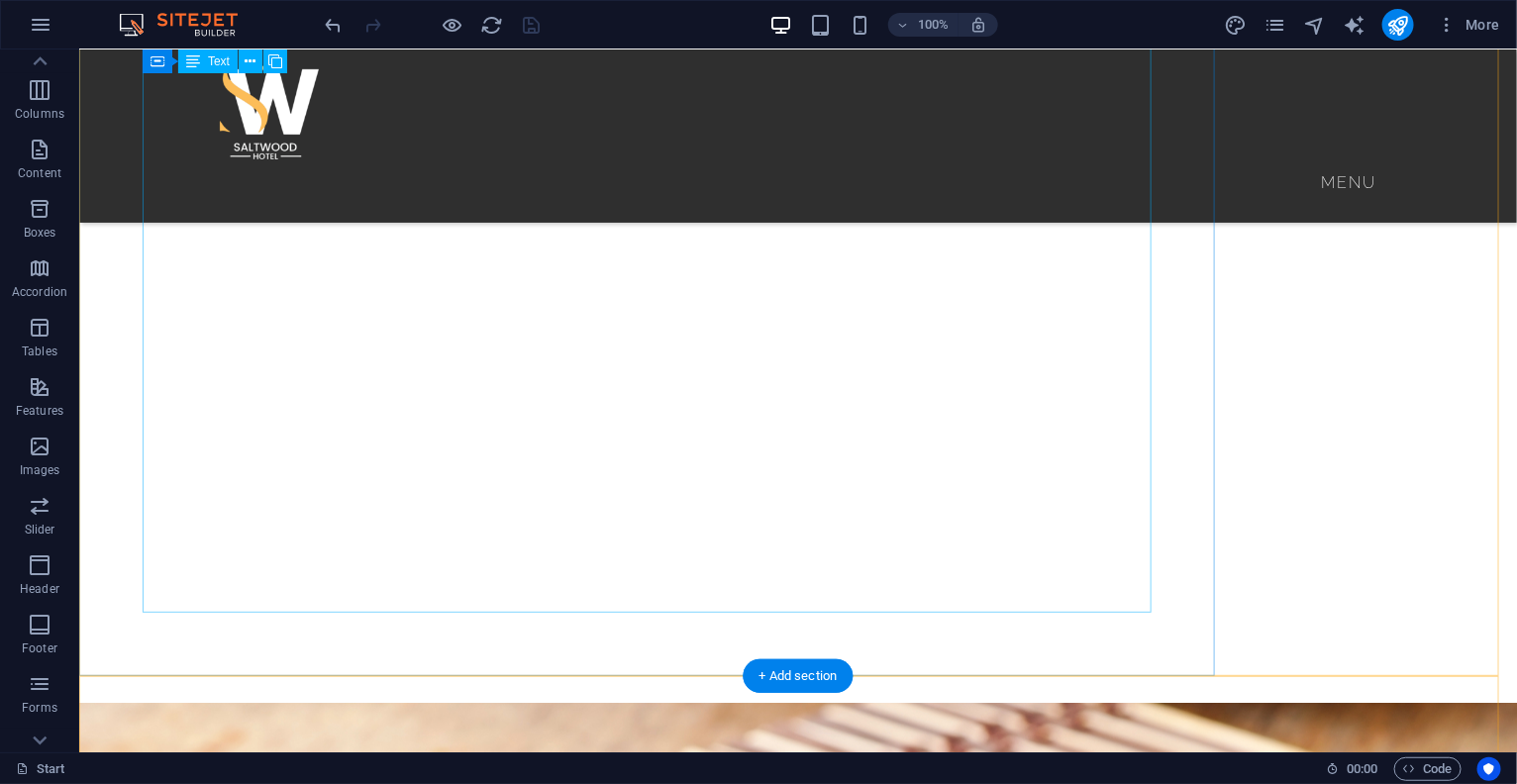 scroll, scrollTop: 1628, scrollLeft: 0, axis: vertical 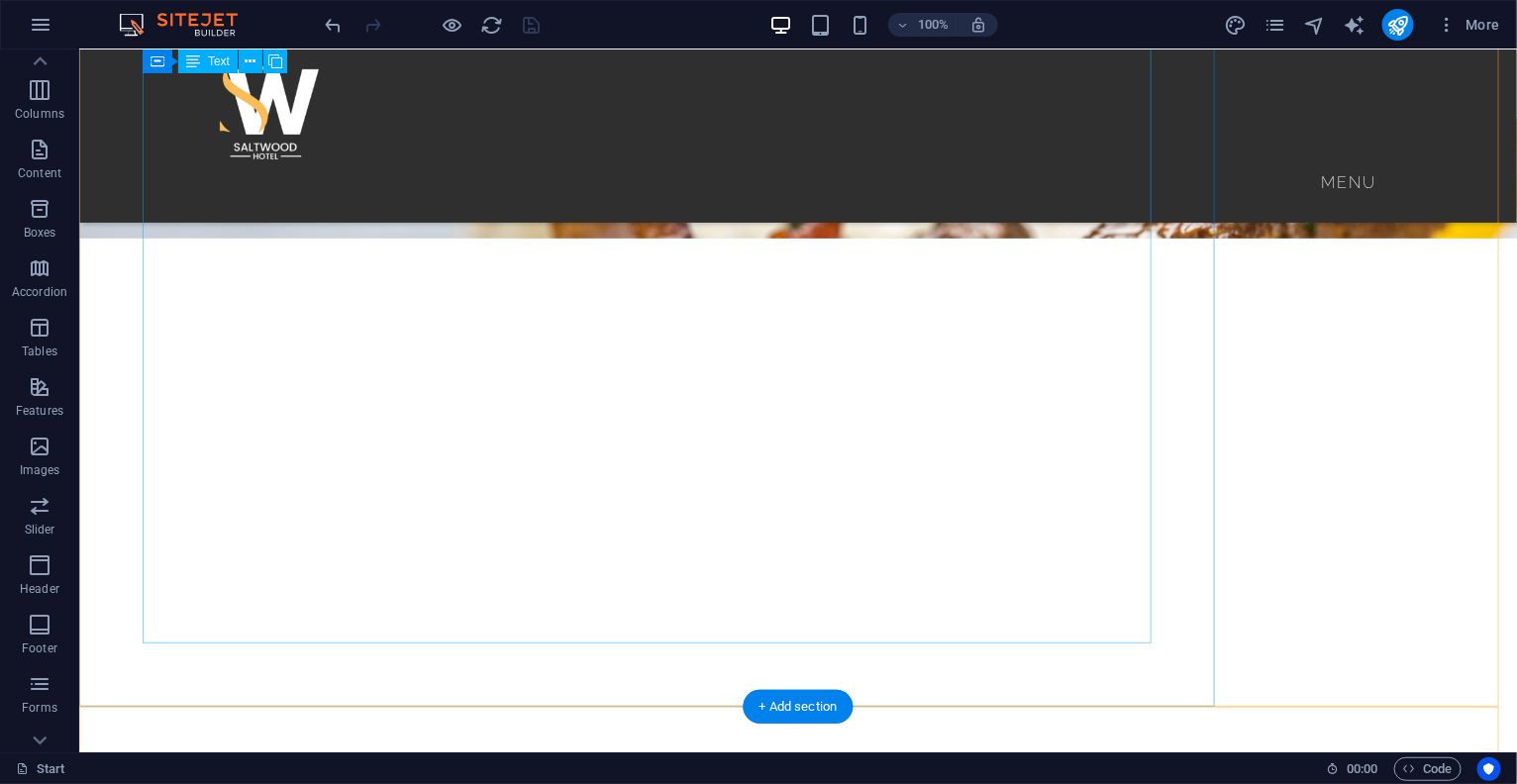 click on "BREA KFAST ENGLISH BREAKFAST: Bacon, sausages, egg, baked beans and mushrooms tomato---------------------------------N14,200   AMERICAN BREAKFAST: Pancake, Bacon, Sausages, and Egg Potato ---------------------------------------------------------N14,200 NIGERIAN BREAKFAST: Dice tomato, bell pepper, egg, served with yam, Plantain , fried or boiled ----------------- N9,400 YAMARITA: MADE WITH Yam, Egg, and Tomato Sauce -----------------------------------------------------------------------------N9,100 STARTERS CHICKEN TAQUITOS: Shredded chicken mix with cheese --------------------------------------------------------------------- N8,900 SPRING ROLL: Varieties of veg and shredded chicken ----------------------------------------------------------------- N6,500 SAMOSA: Blended beef mix veg ---------------------------------------------------------------------------------------- N7,200 MEAT BALLS: Bladed beef mix with Egg, floor, bread crumbs and basil leaf ----------------------------------- N9,400 CHICKEN TACOS:" at bounding box center (797, 2072) 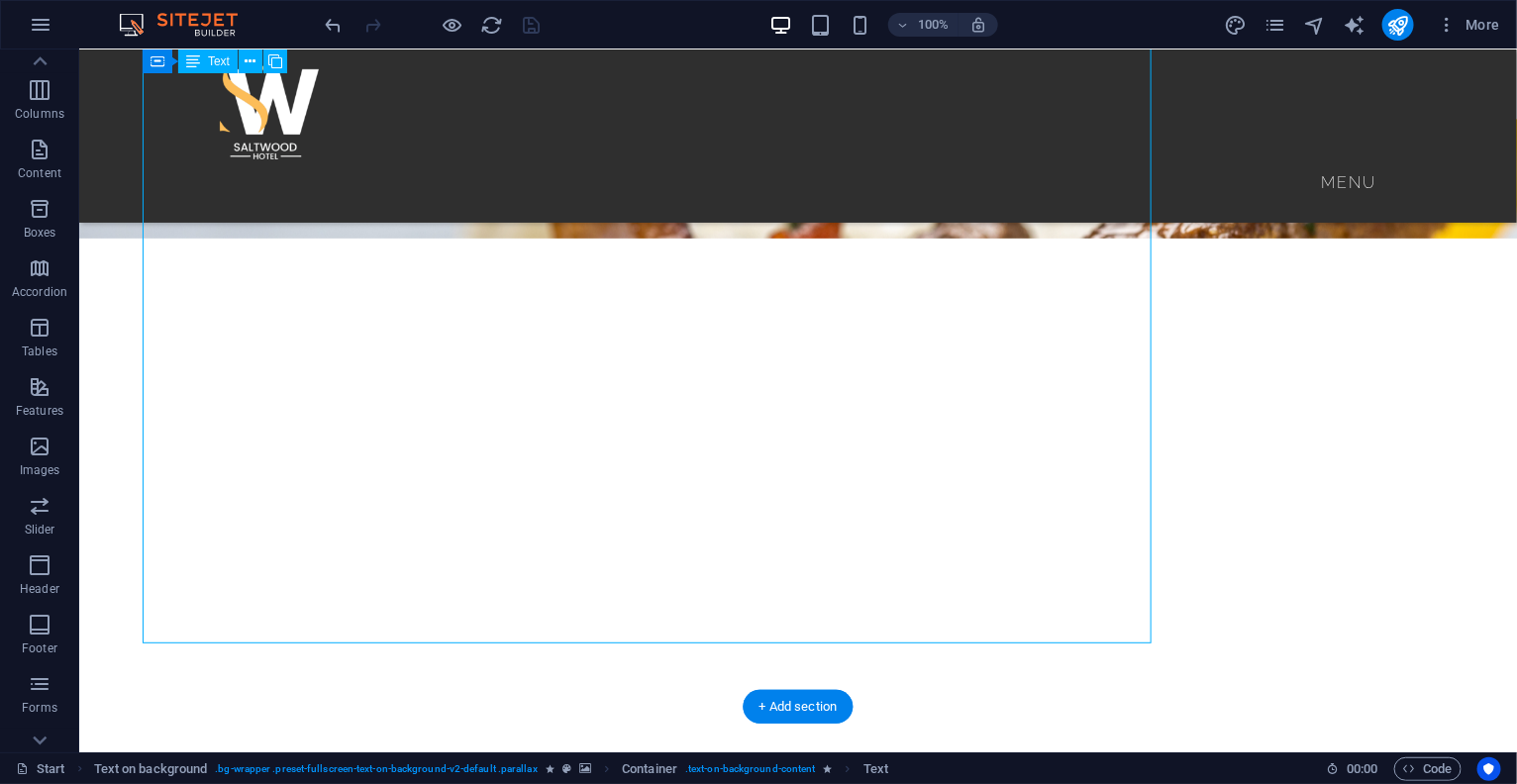 click on "BREA KFAST ENGLISH BREAKFAST: Bacon, sausages, egg, baked beans and mushrooms tomato---------------------------------N14,200   AMERICAN BREAKFAST: Pancake, Bacon, Sausages, and Egg Potato ---------------------------------------------------------N14,200 NIGERIAN BREAKFAST: Dice tomato, bell pepper, egg, served with yam, Plantain , fried or boiled ----------------- N9,400 YAMARITA: MADE WITH Yam, Egg, and Tomato Sauce -----------------------------------------------------------------------------N9,100 STARTERS CHICKEN TAQUITOS: Shredded chicken mix with cheese --------------------------------------------------------------------- N8,900 SPRING ROLL: Varieties of veg and shredded chicken ----------------------------------------------------------------- N6,500 SAMOSA: Blended beef mix veg ---------------------------------------------------------------------------------------- N7,200 MEAT BALLS: Bladed beef mix with Egg, floor, bread crumbs and basil leaf ----------------------------------- N9,400 CHICKEN TACOS:" at bounding box center (797, 2072) 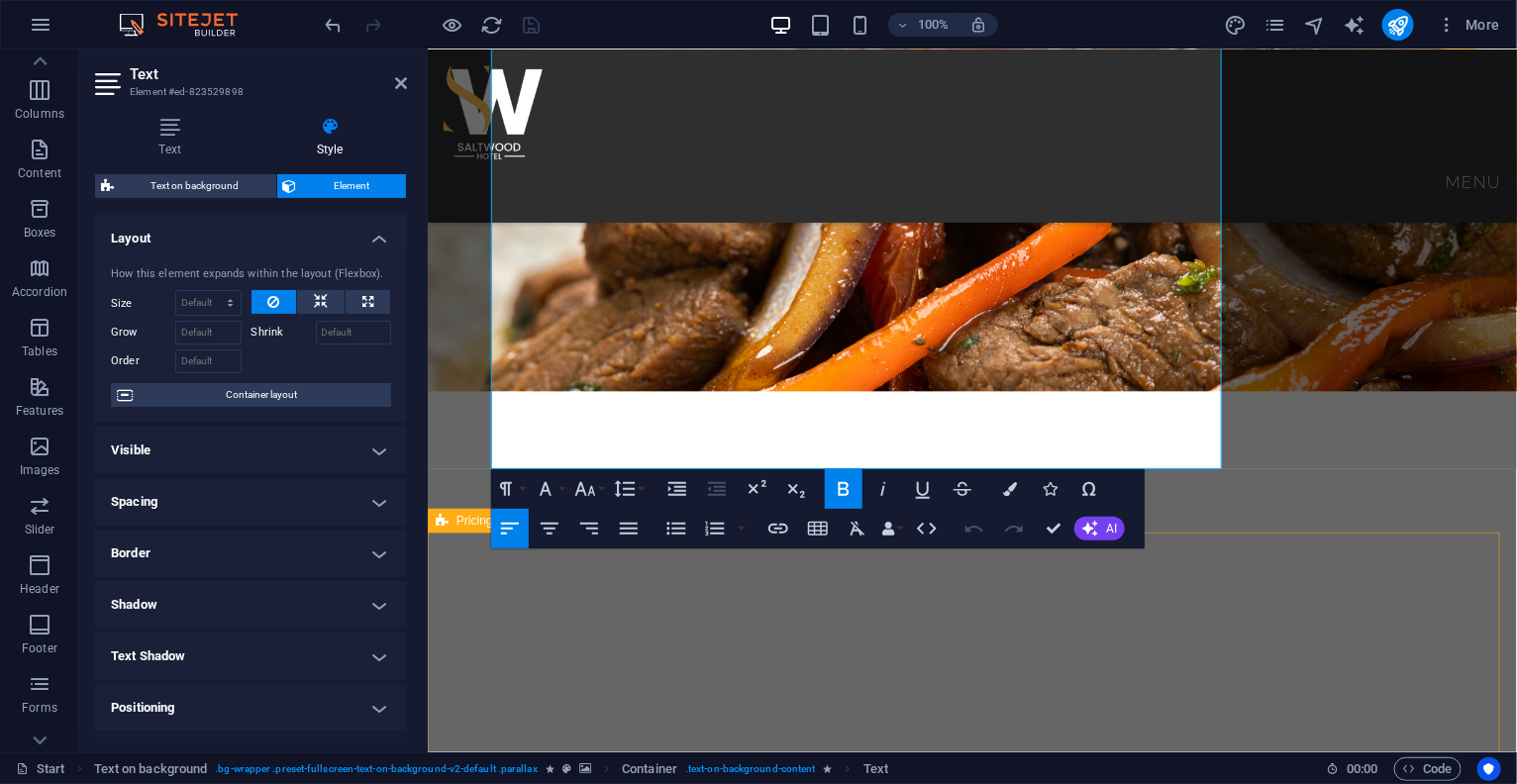 scroll, scrollTop: 1845, scrollLeft: 0, axis: vertical 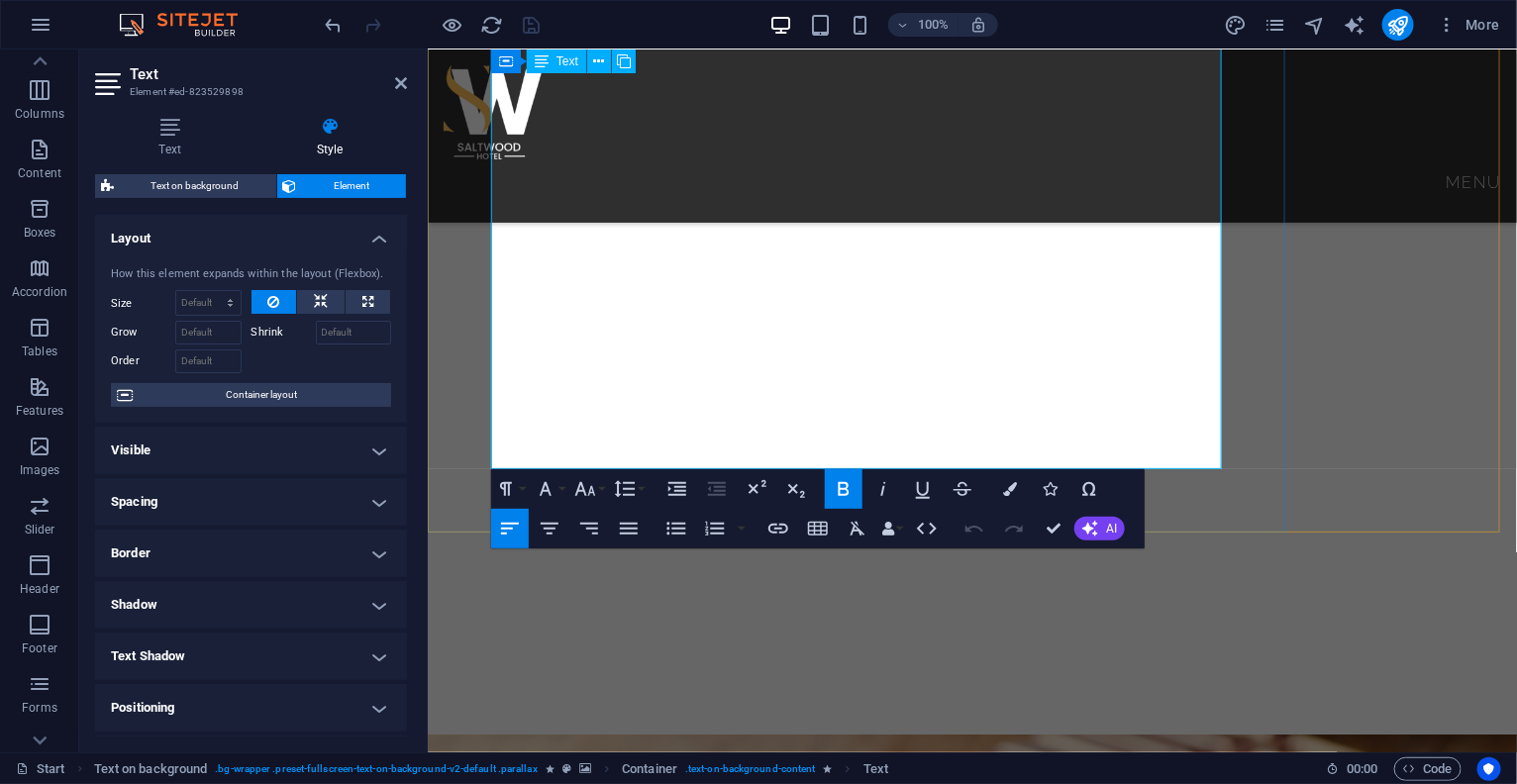 drag, startPoint x: 976, startPoint y: 429, endPoint x: 751, endPoint y: 427, distance: 225.00889 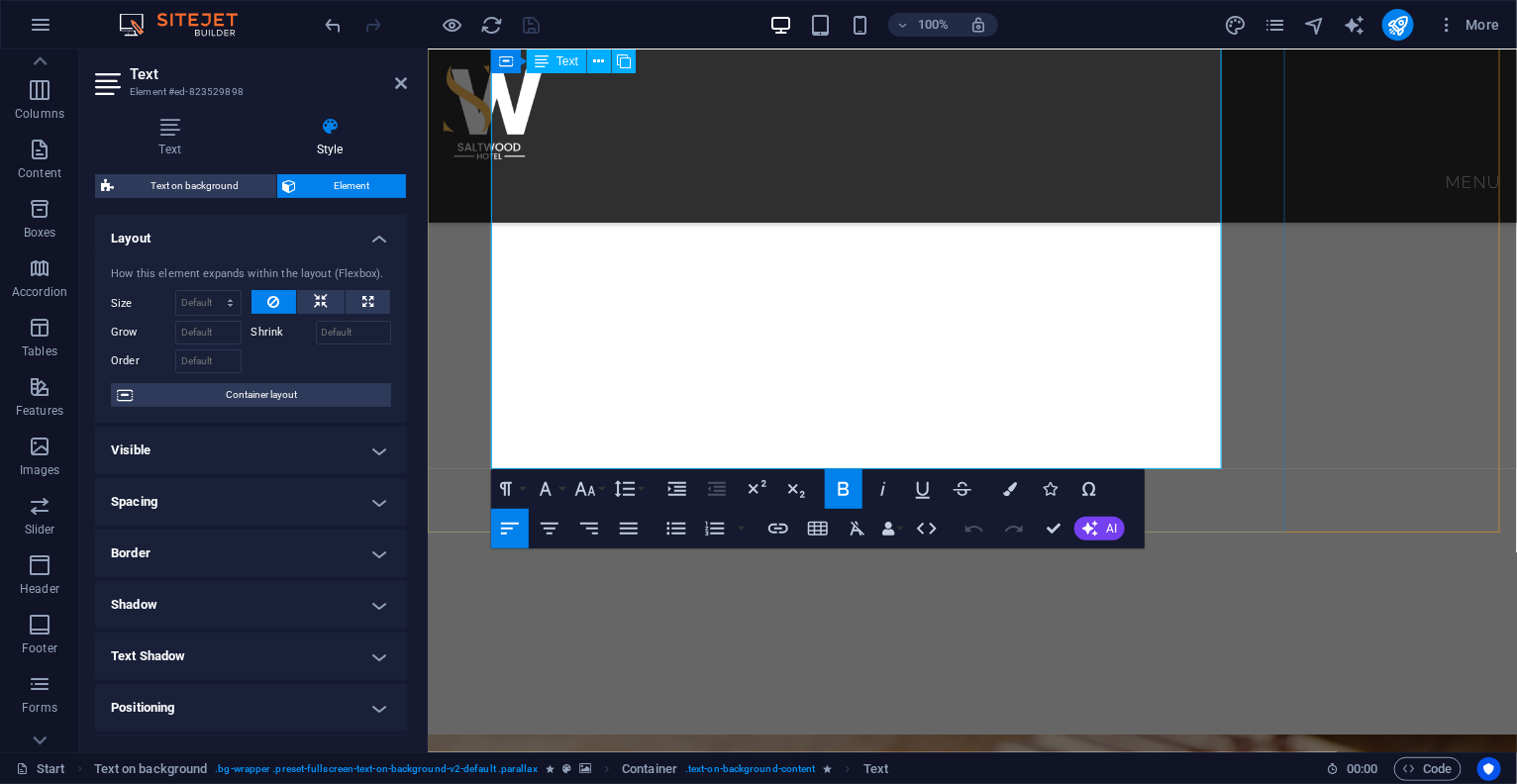 click on "Egg, floor, bread crumbs and chicken                                                      9,800" at bounding box center (971, 2392) 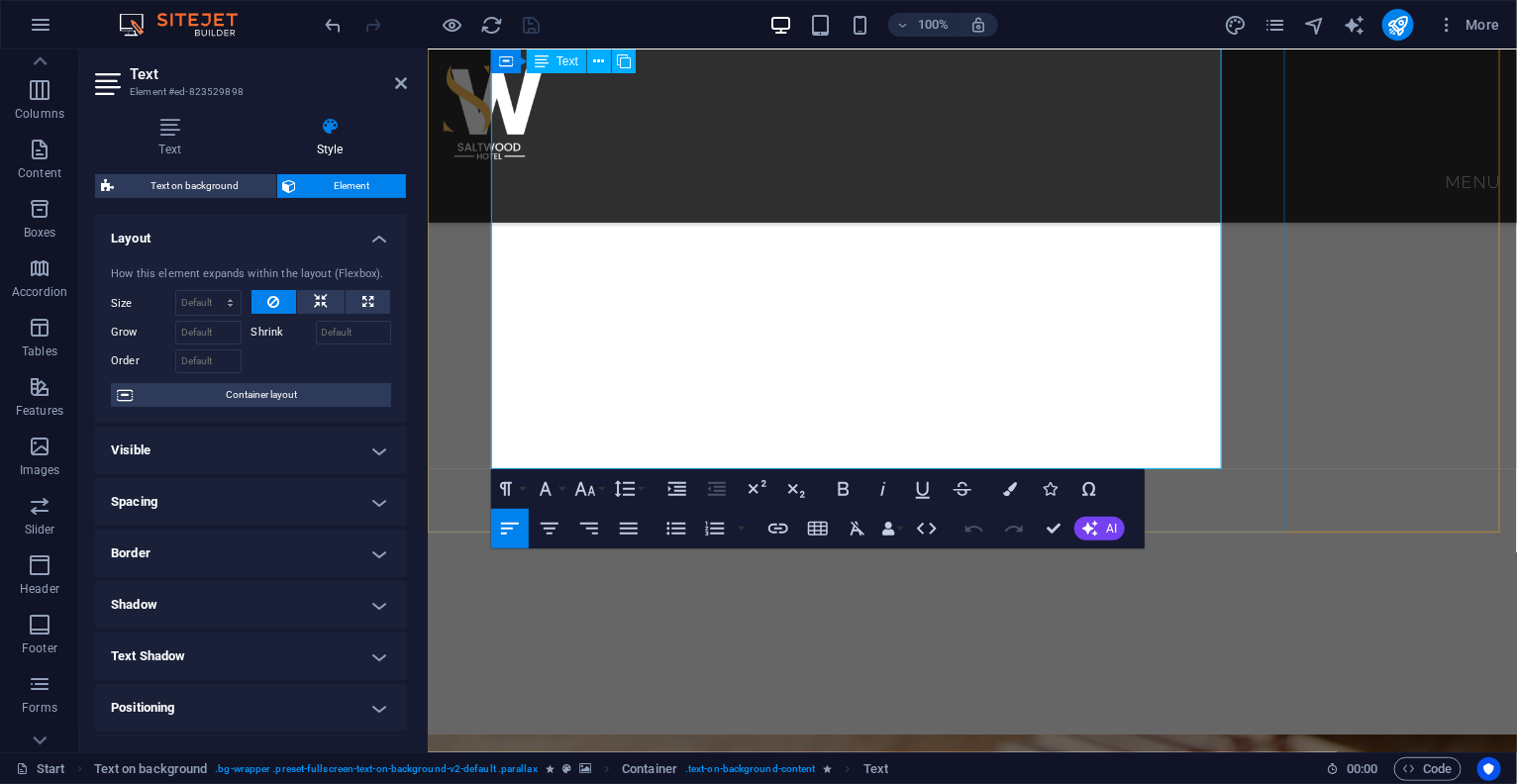 type 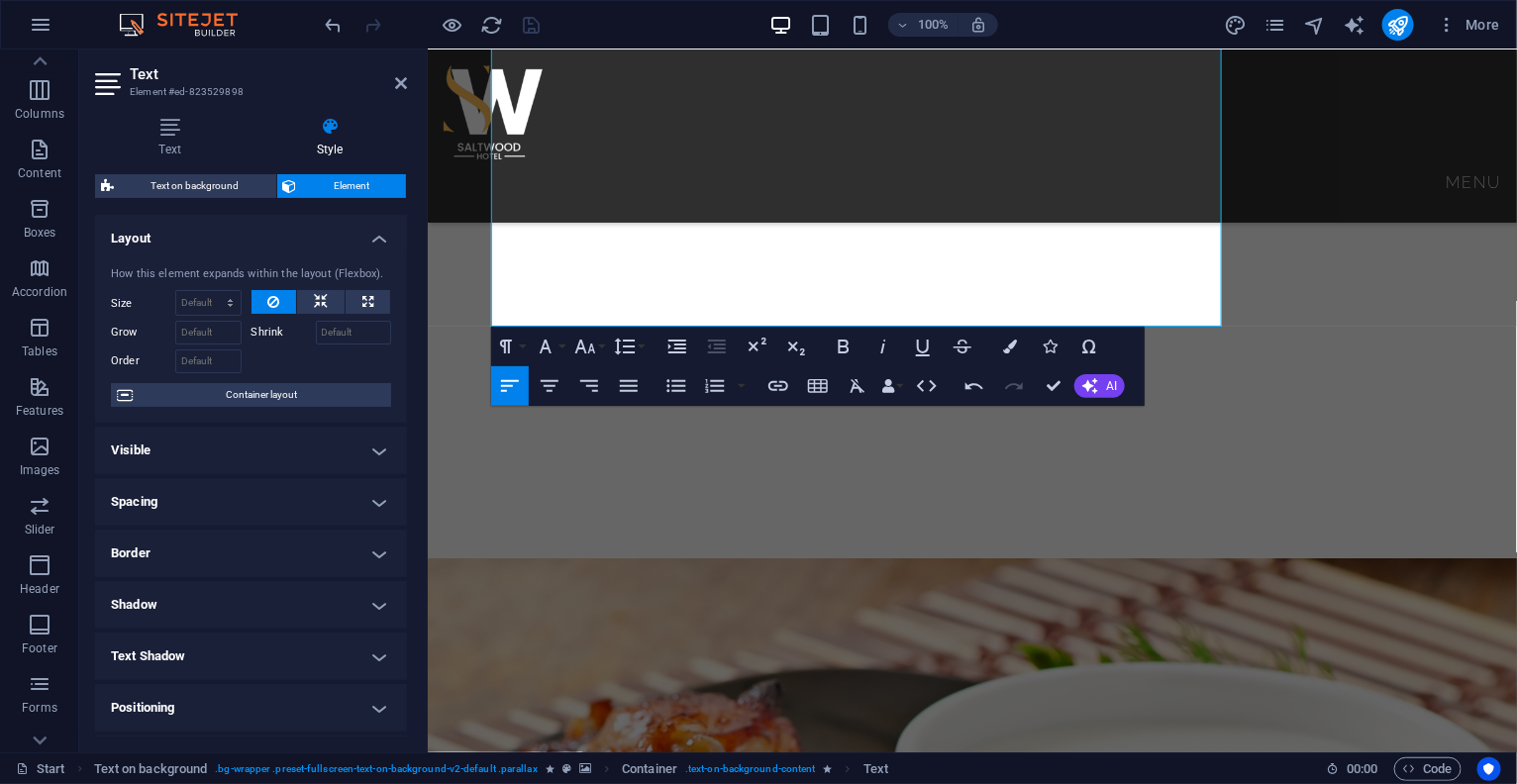 scroll, scrollTop: 1969, scrollLeft: 0, axis: vertical 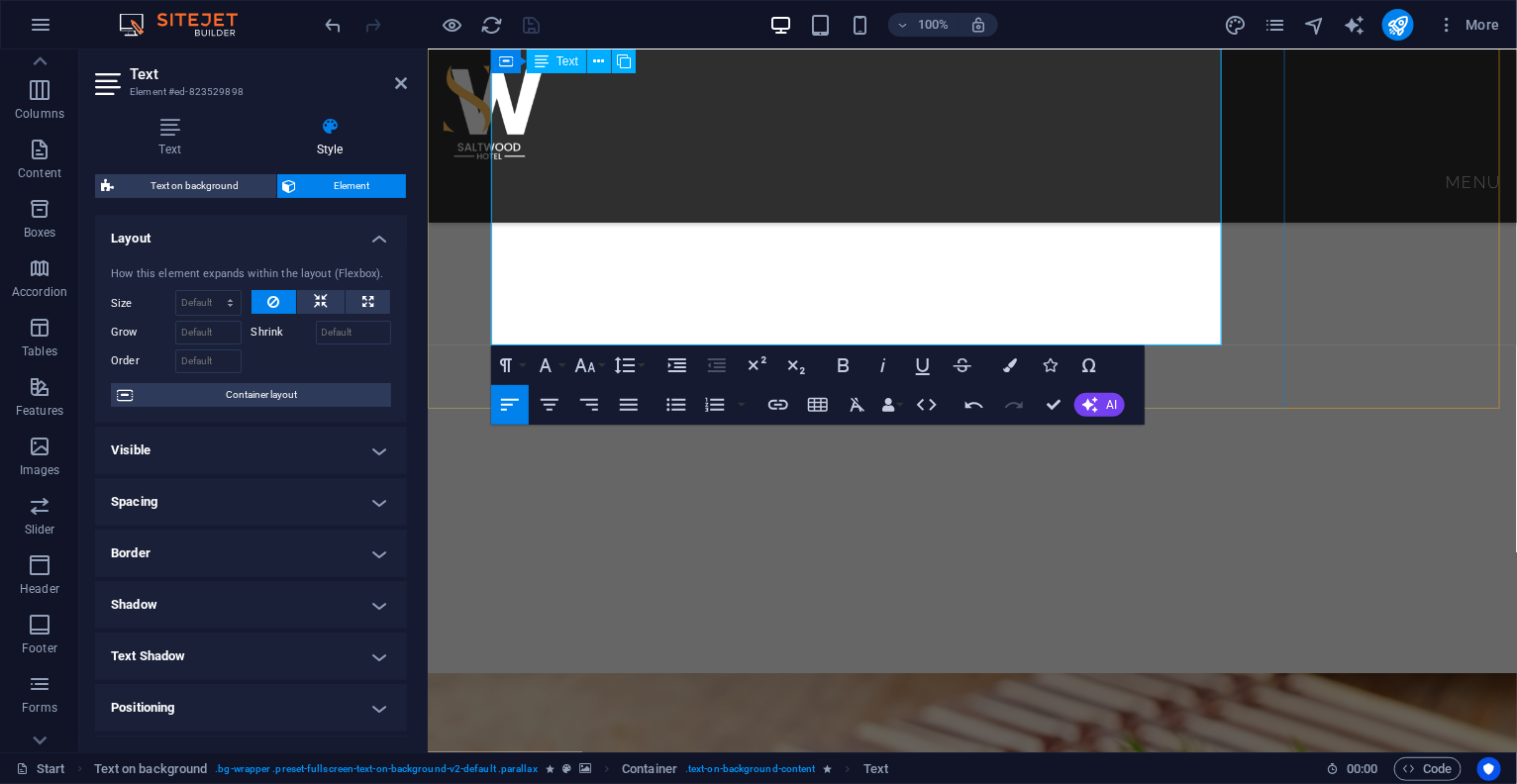 click on "Egg, floor, bread crumbs and chicken ---------------------------------------------------------------------- N 9,800" at bounding box center [971, 2268] 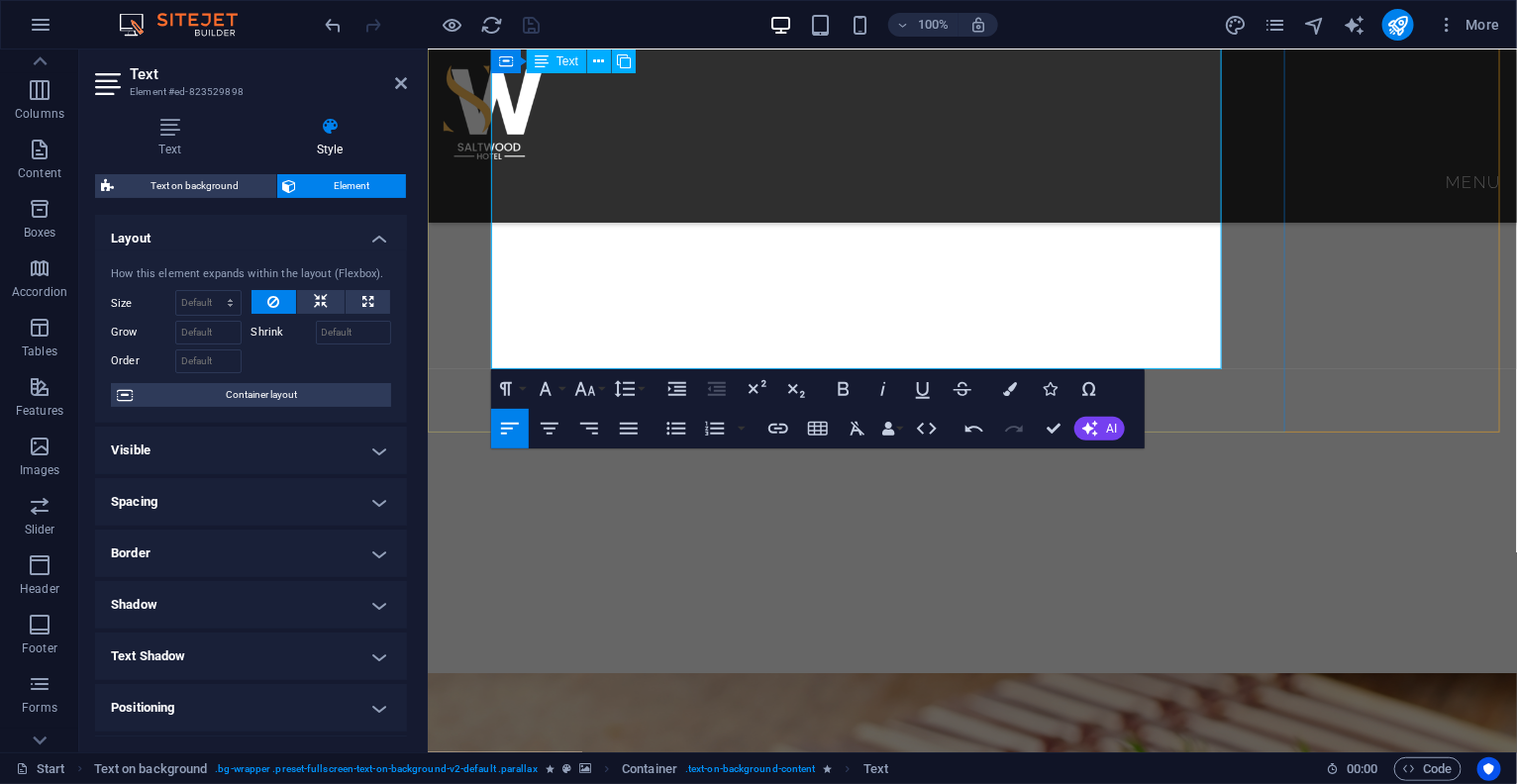 drag, startPoint x: 586, startPoint y: 360, endPoint x: 962, endPoint y: 343, distance: 376.38411 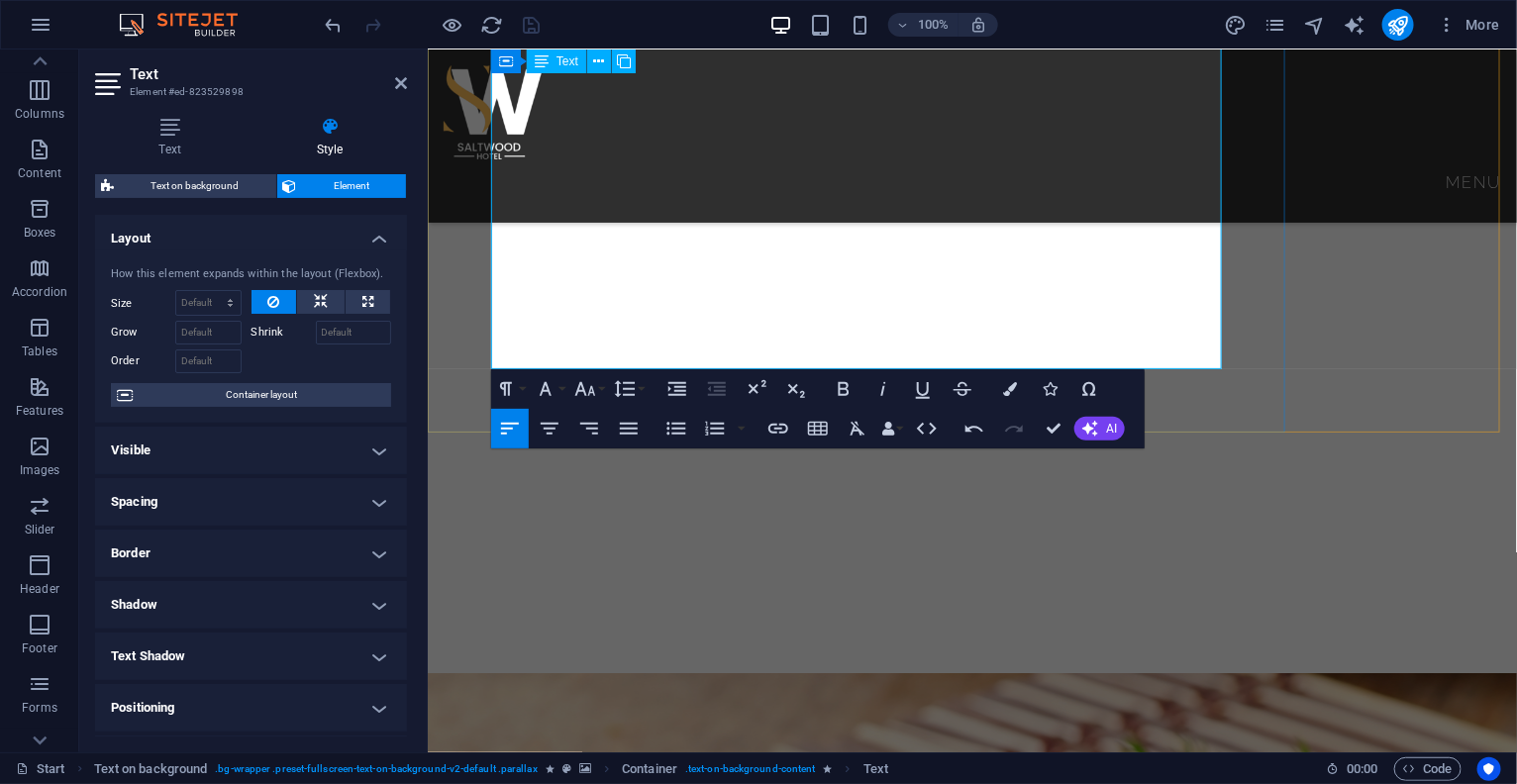 click on "Spicy gizzard                                                                                            7,560" at bounding box center (971, 2327) 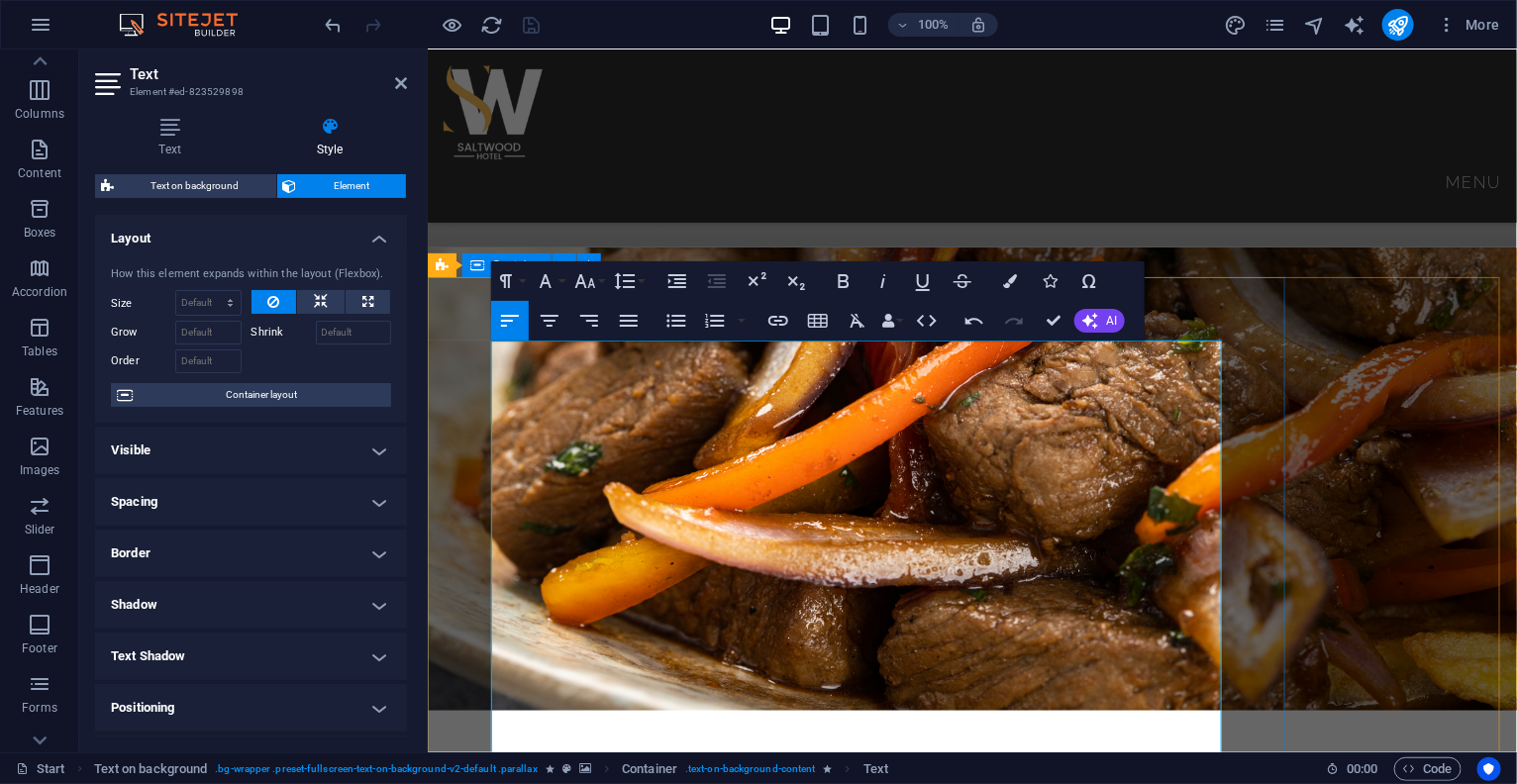 scroll, scrollTop: 910, scrollLeft: 0, axis: vertical 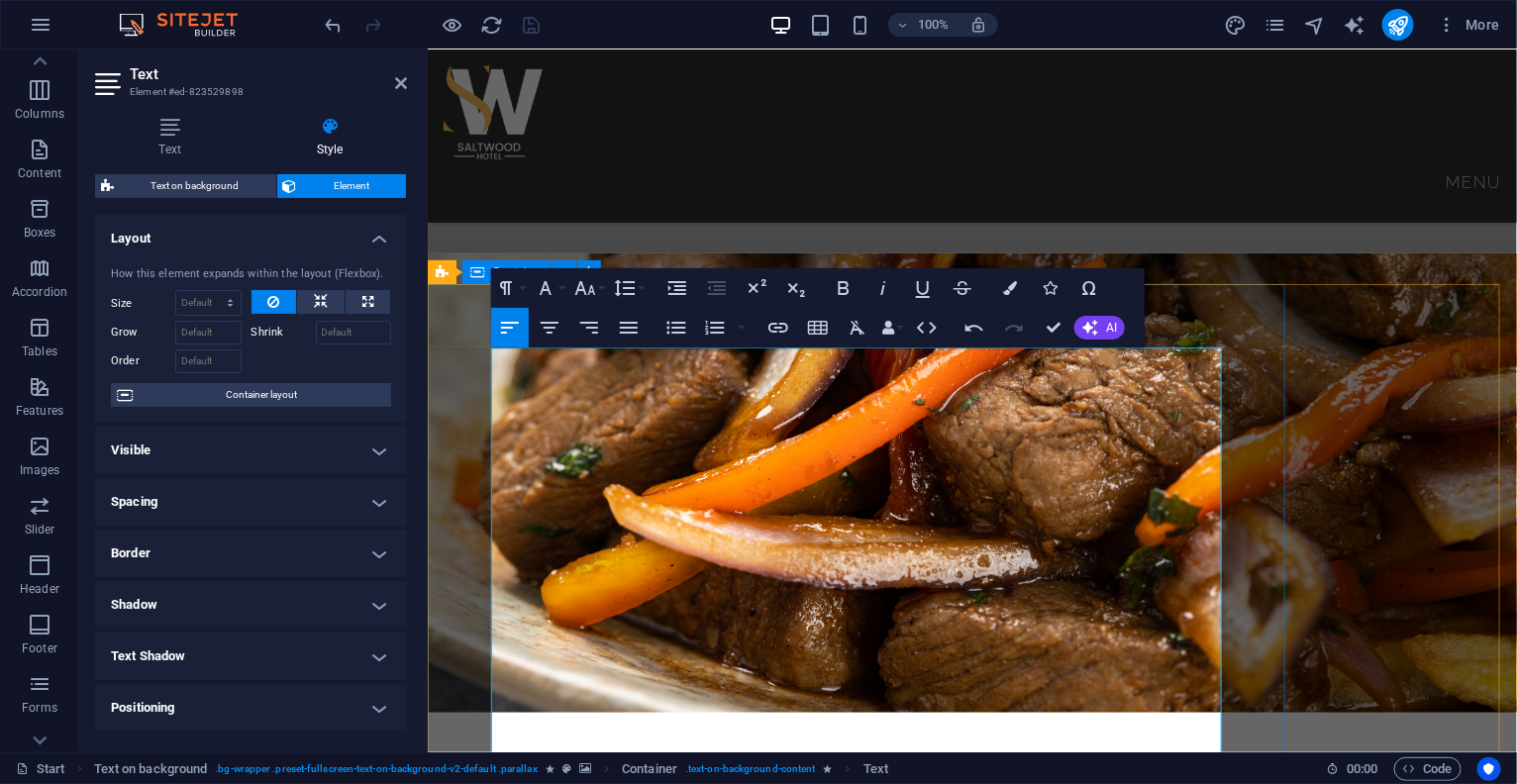 click on "KFAST" at bounding box center (551, 2349) 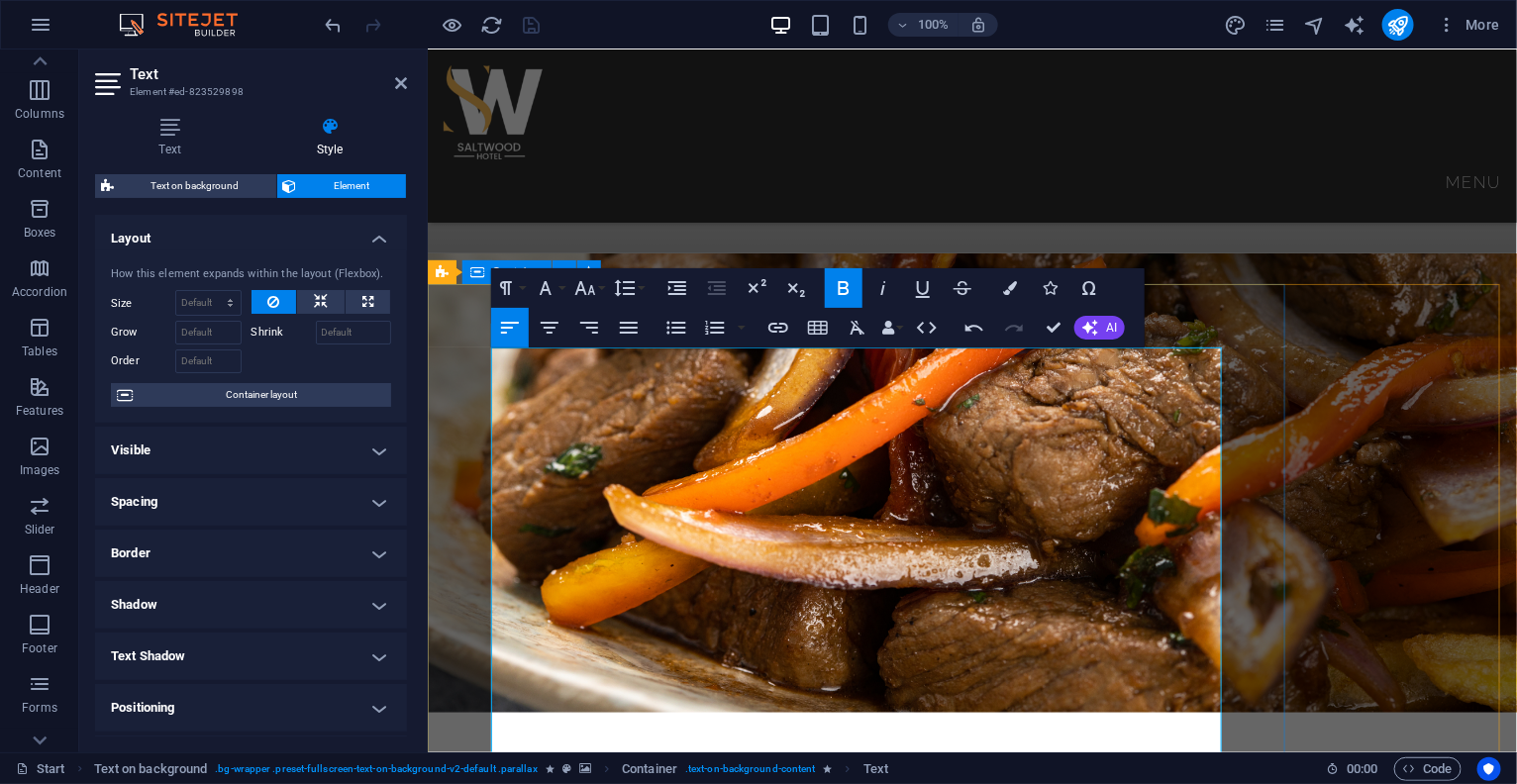 click on "KFAST" at bounding box center (551, 2349) 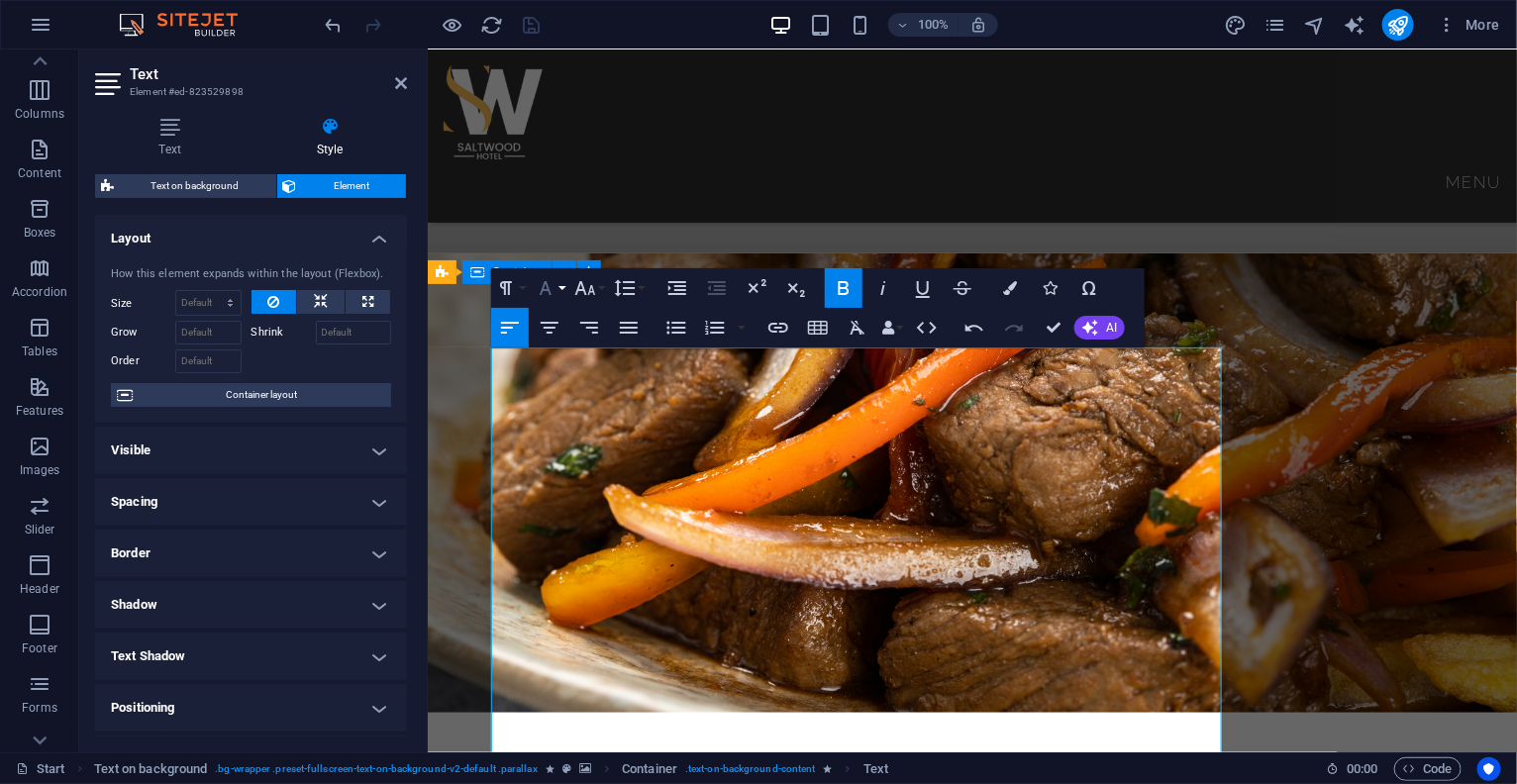 click on "Font Family" at bounding box center (550, 288) 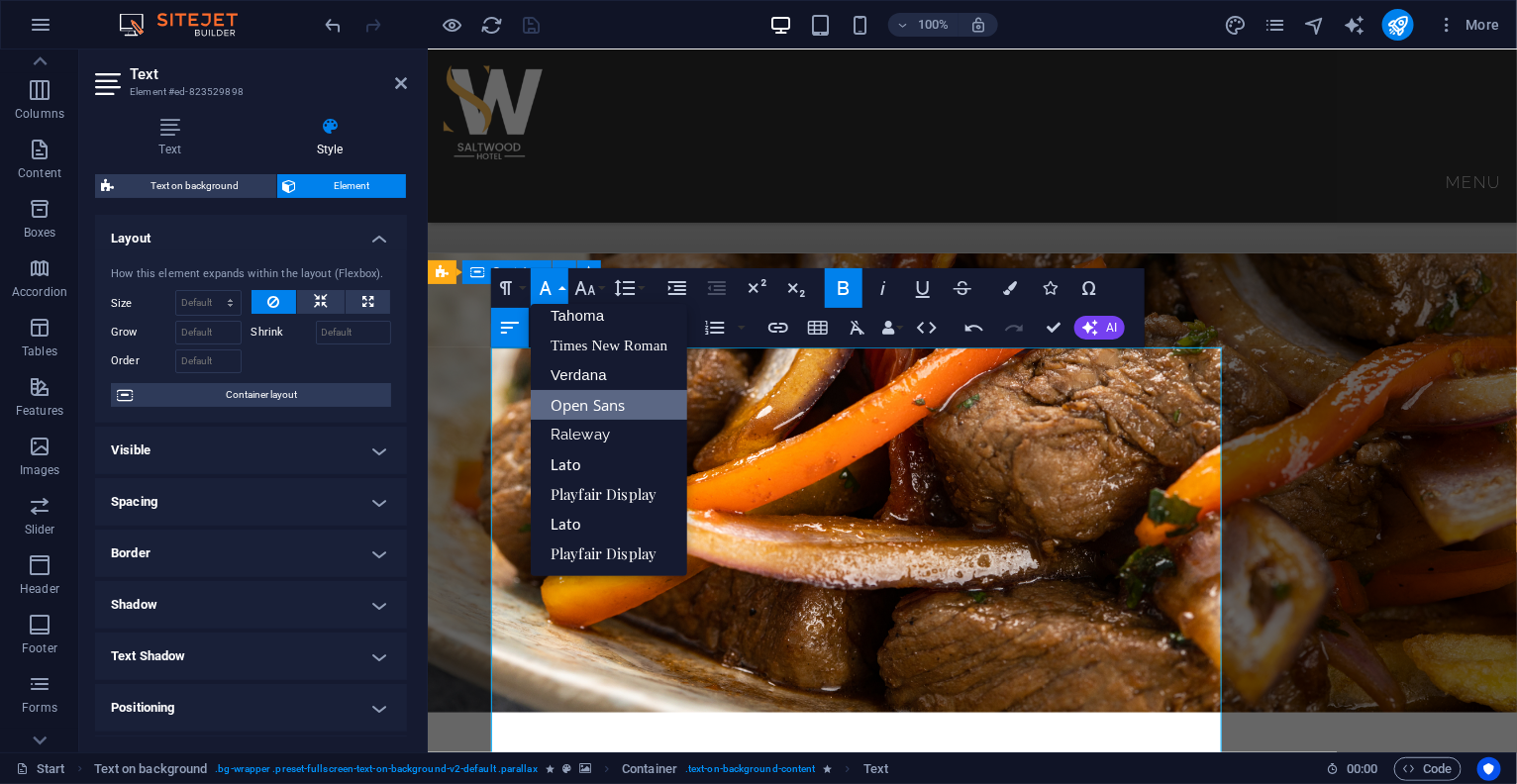 scroll, scrollTop: 99, scrollLeft: 0, axis: vertical 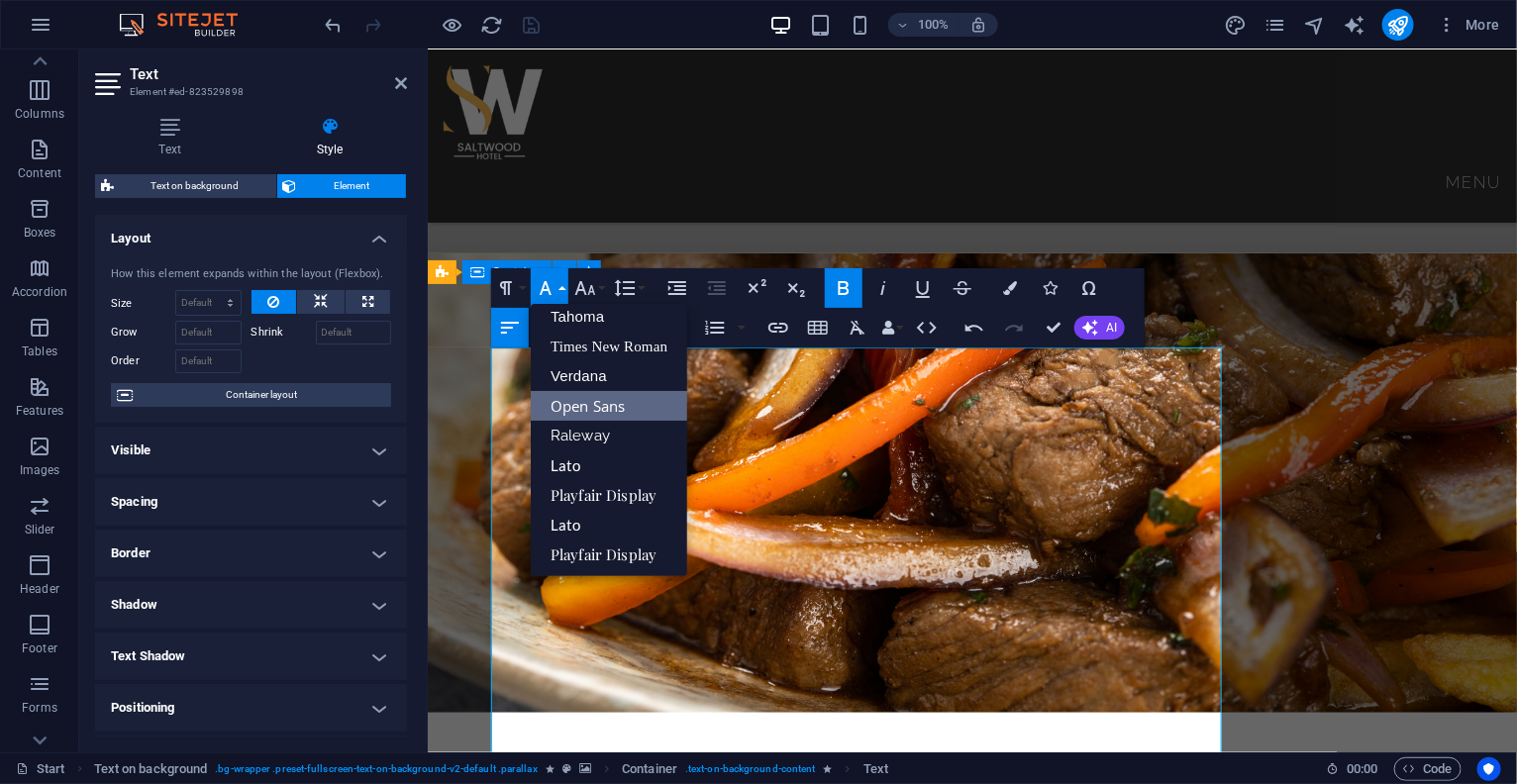 click on "Font Family" at bounding box center [550, 288] 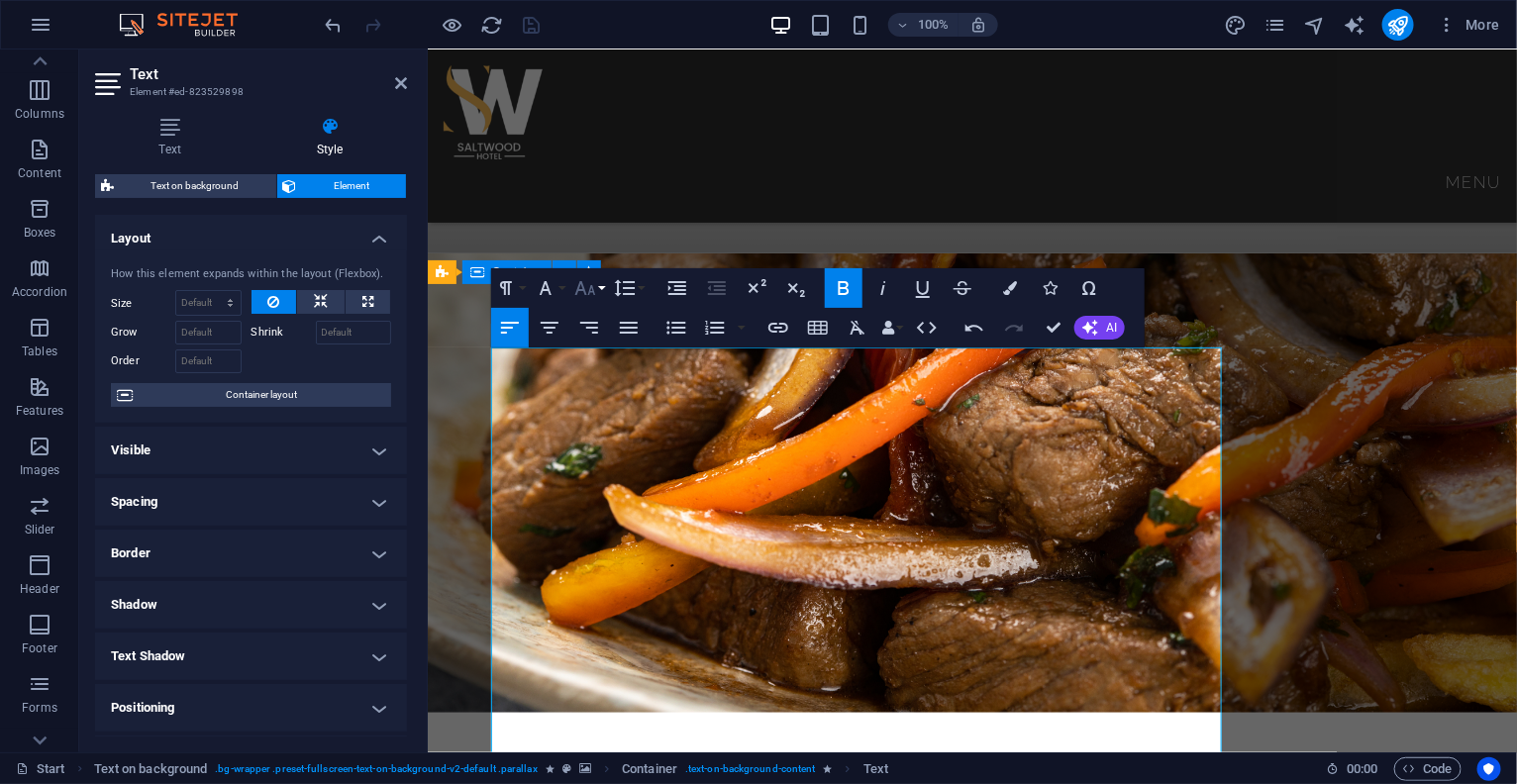 click on "Font Size" at bounding box center [589, 288] 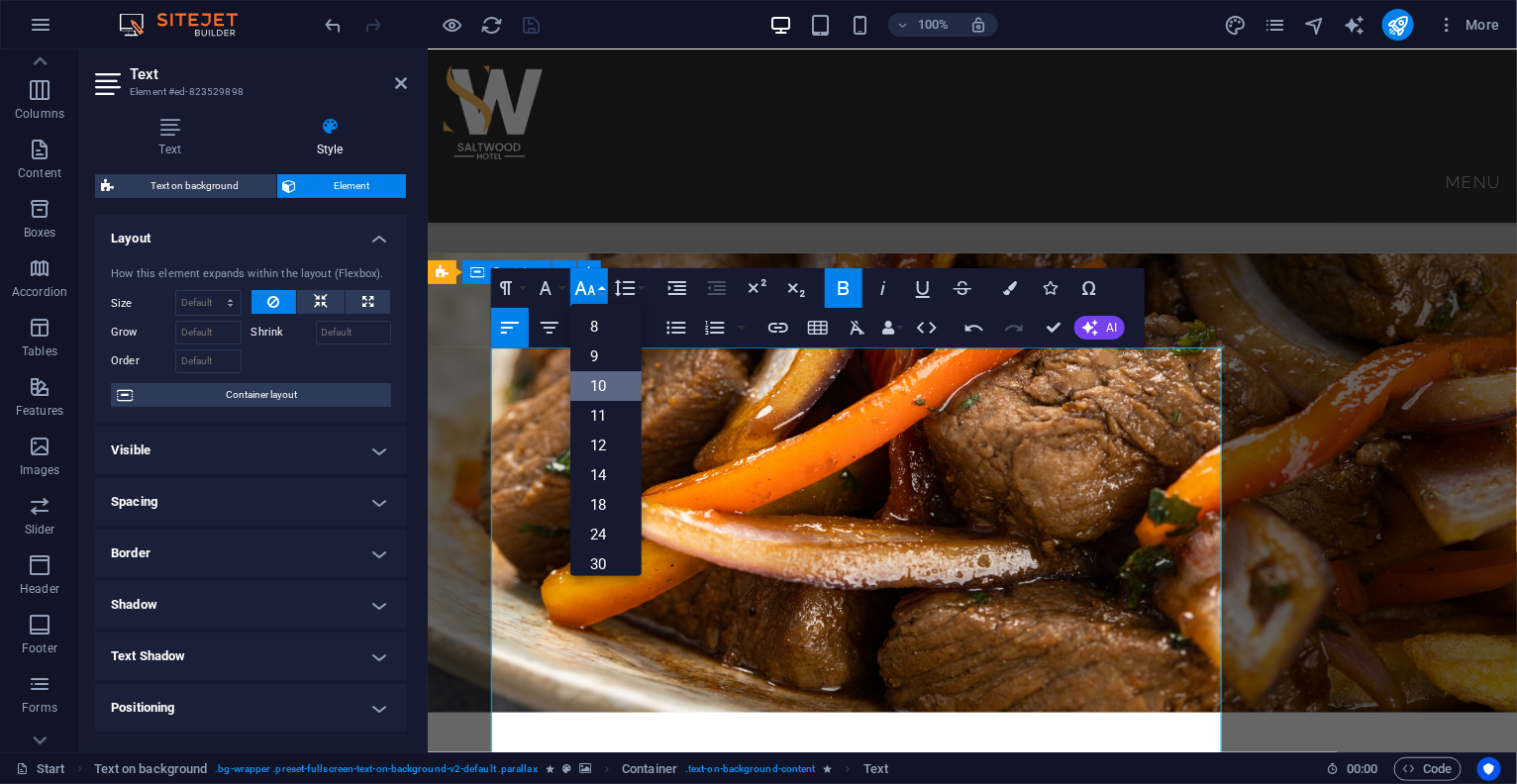 click on "10" at bounding box center [606, 386] 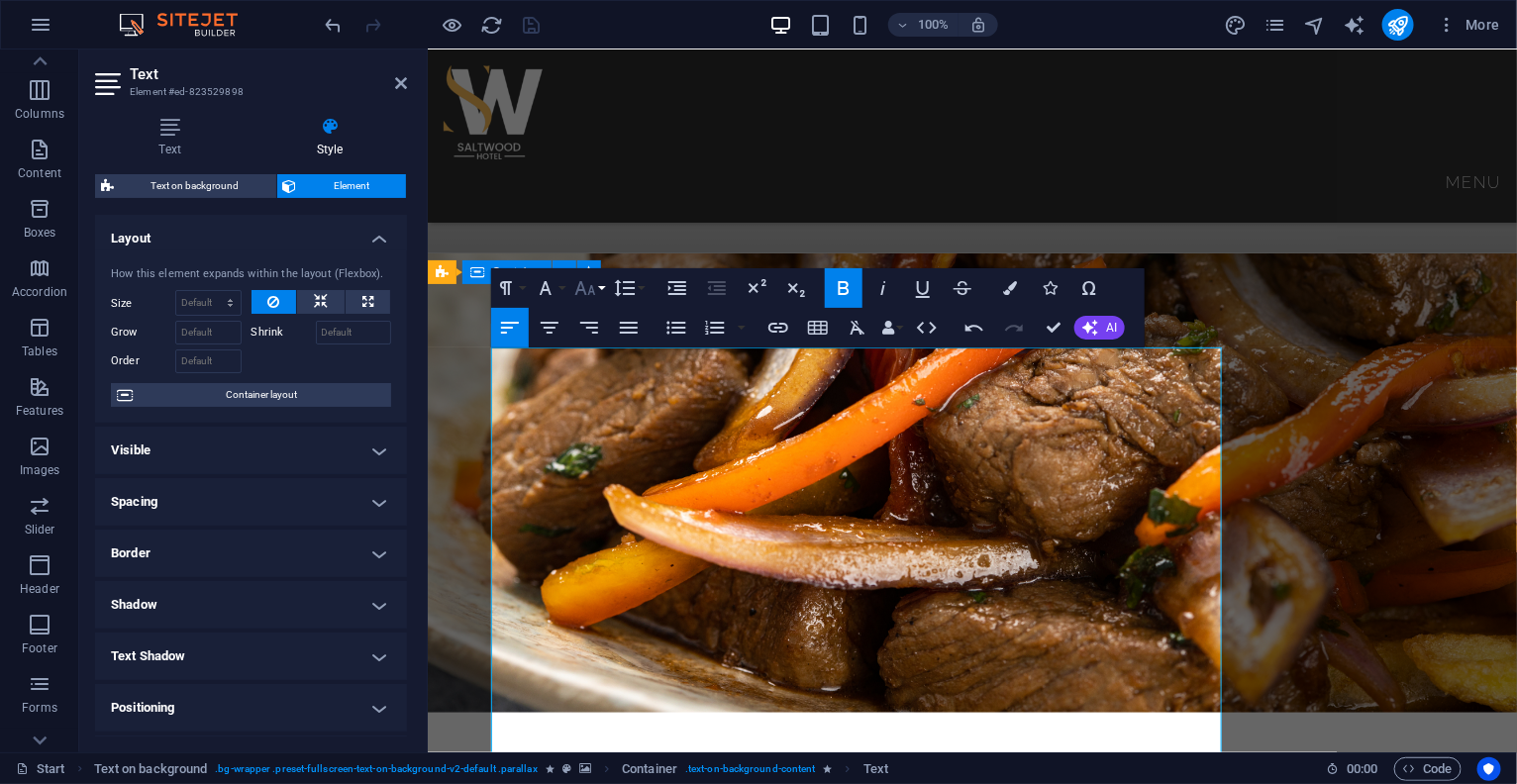 click on "Font Size" at bounding box center (589, 288) 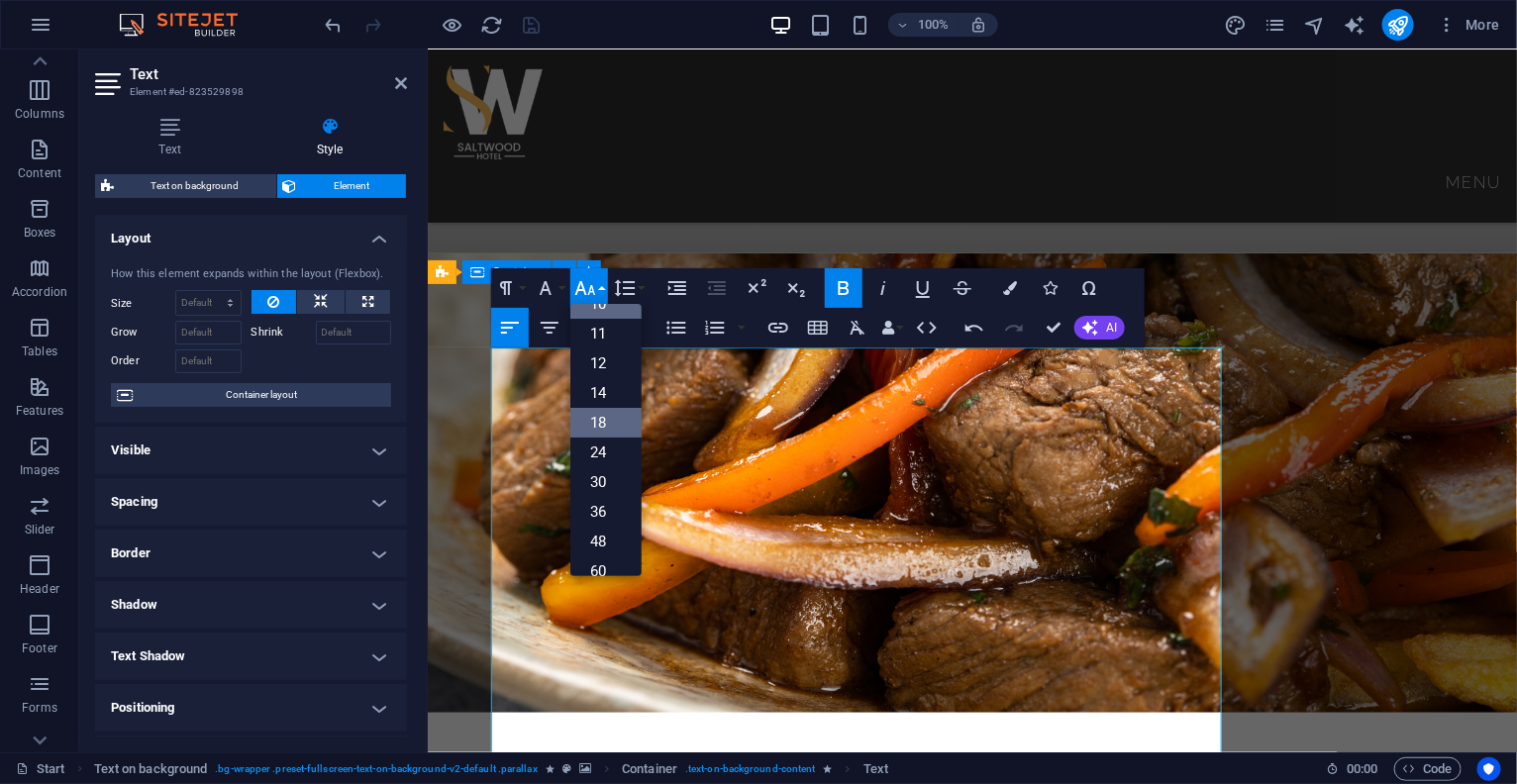 click on "18" at bounding box center [606, 423] 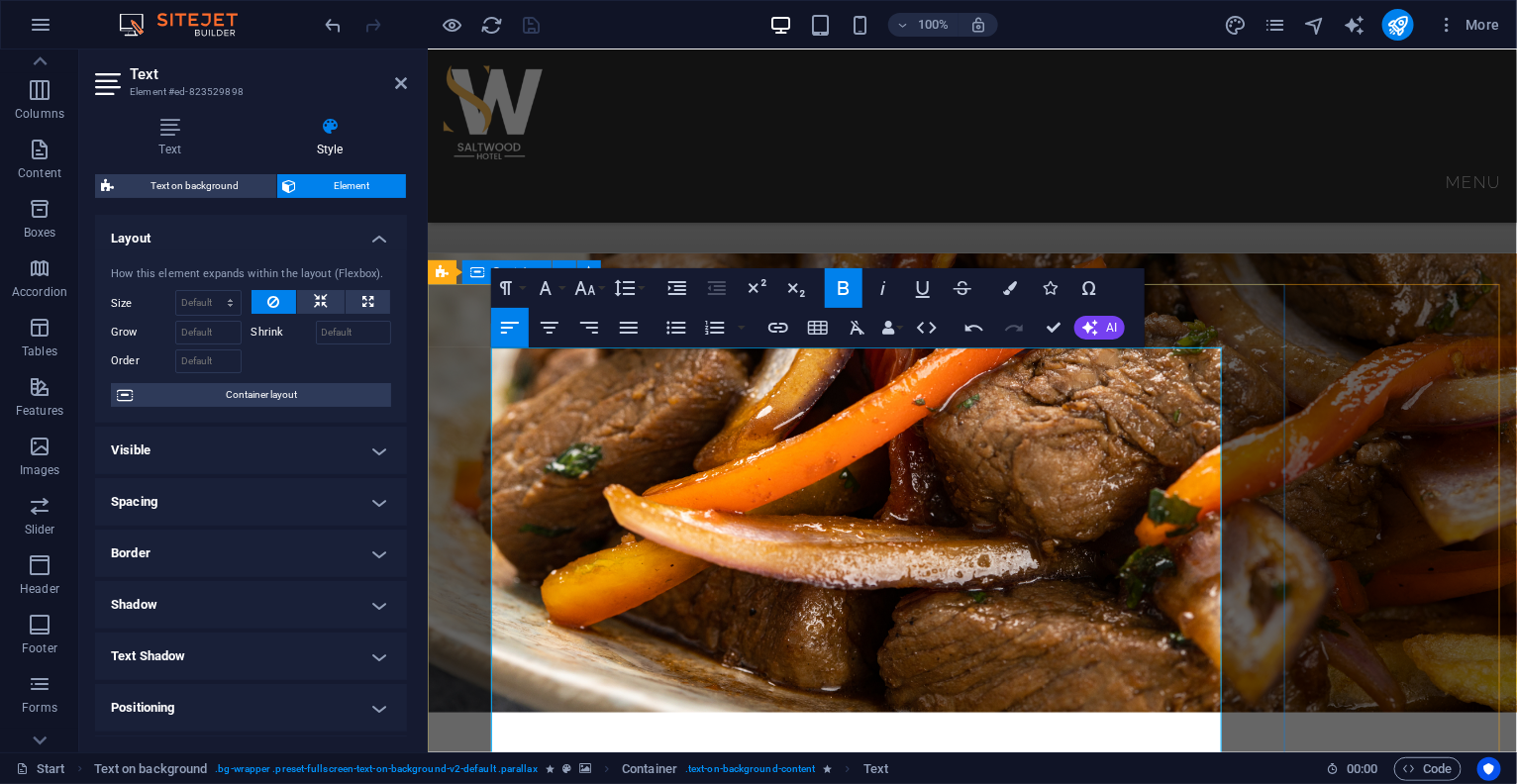 click on "AMERICAN BREAKFAST:" at bounding box center (574, 2439) 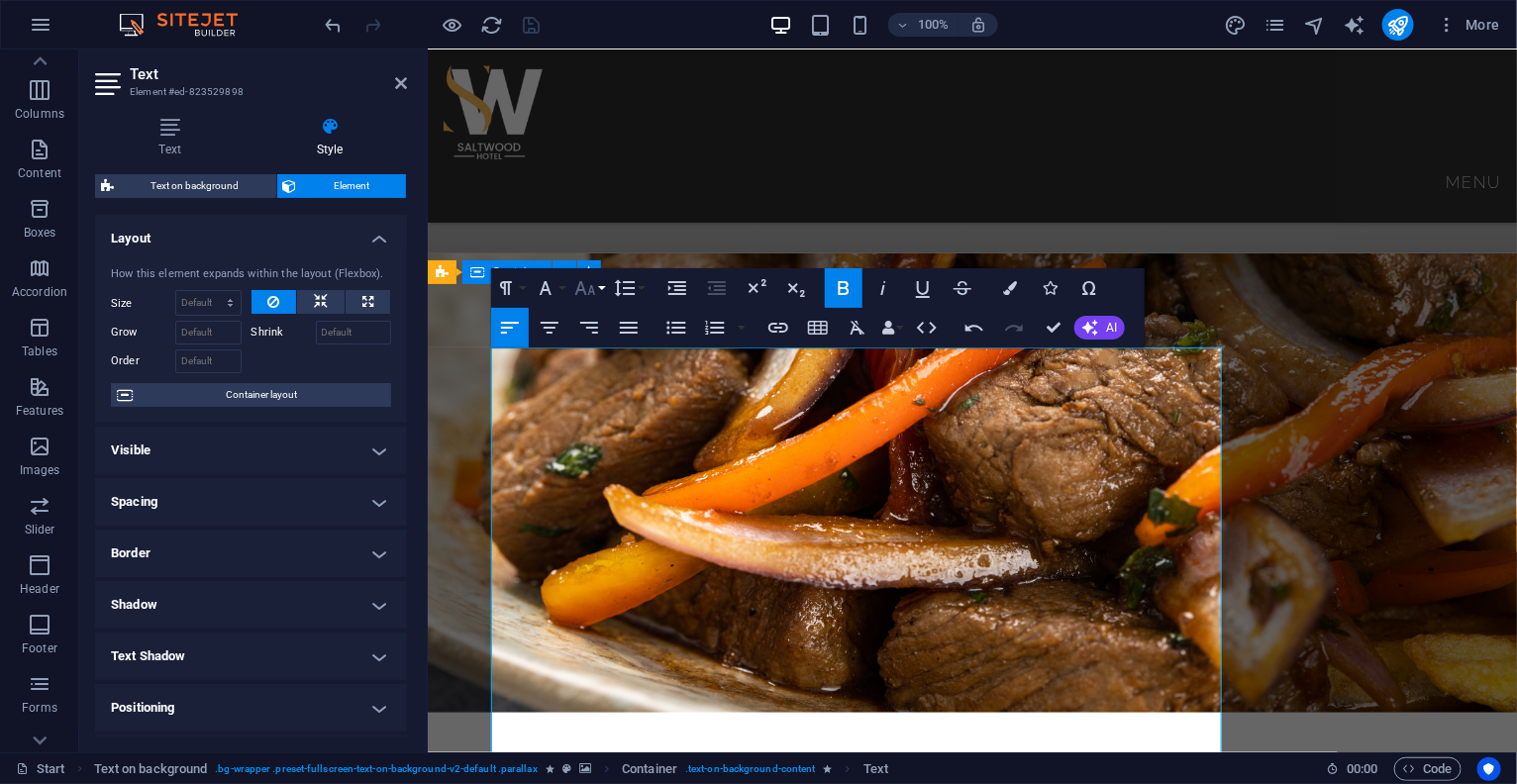click on "Font Size" at bounding box center (589, 288) 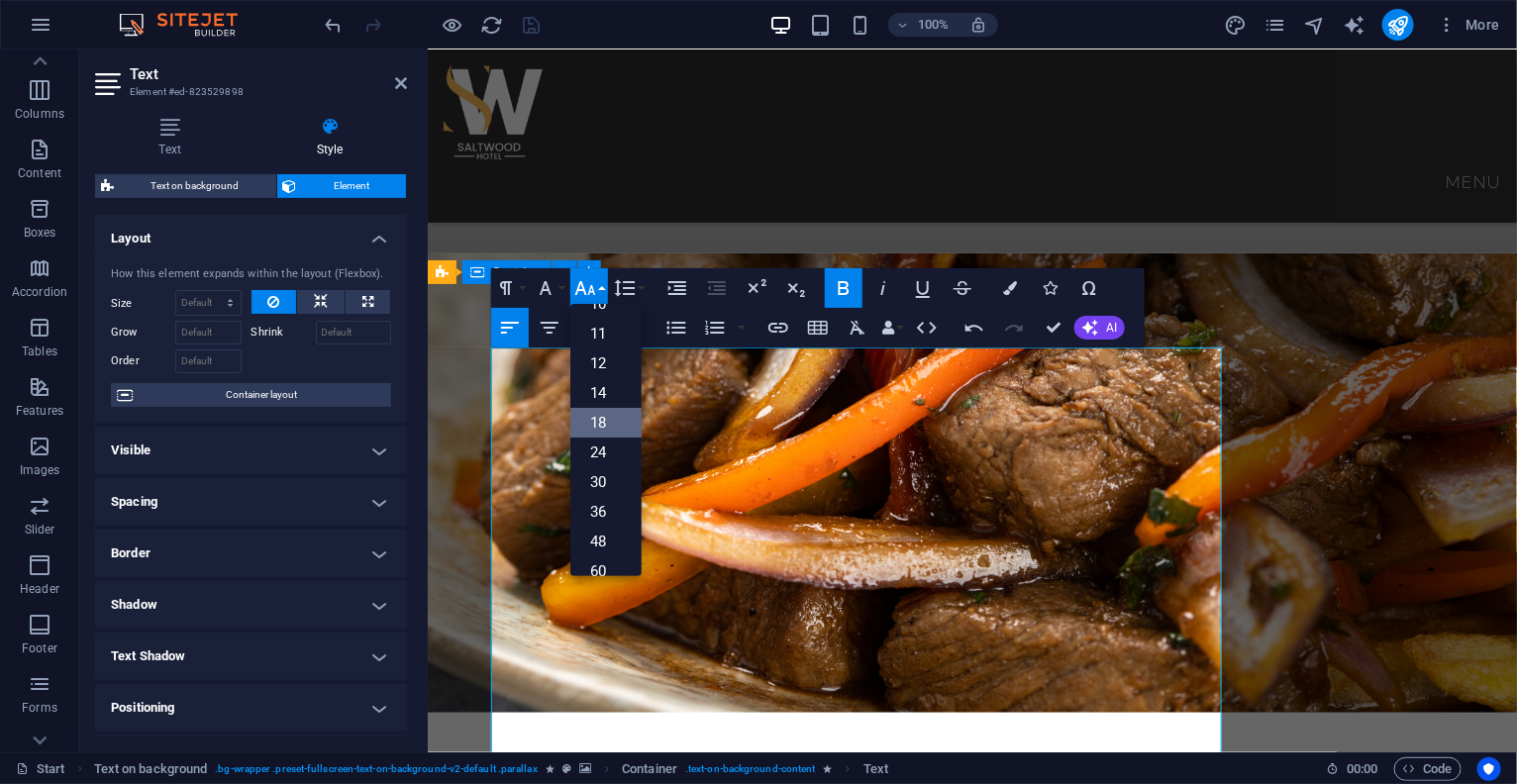 click on "18" at bounding box center (606, 423) 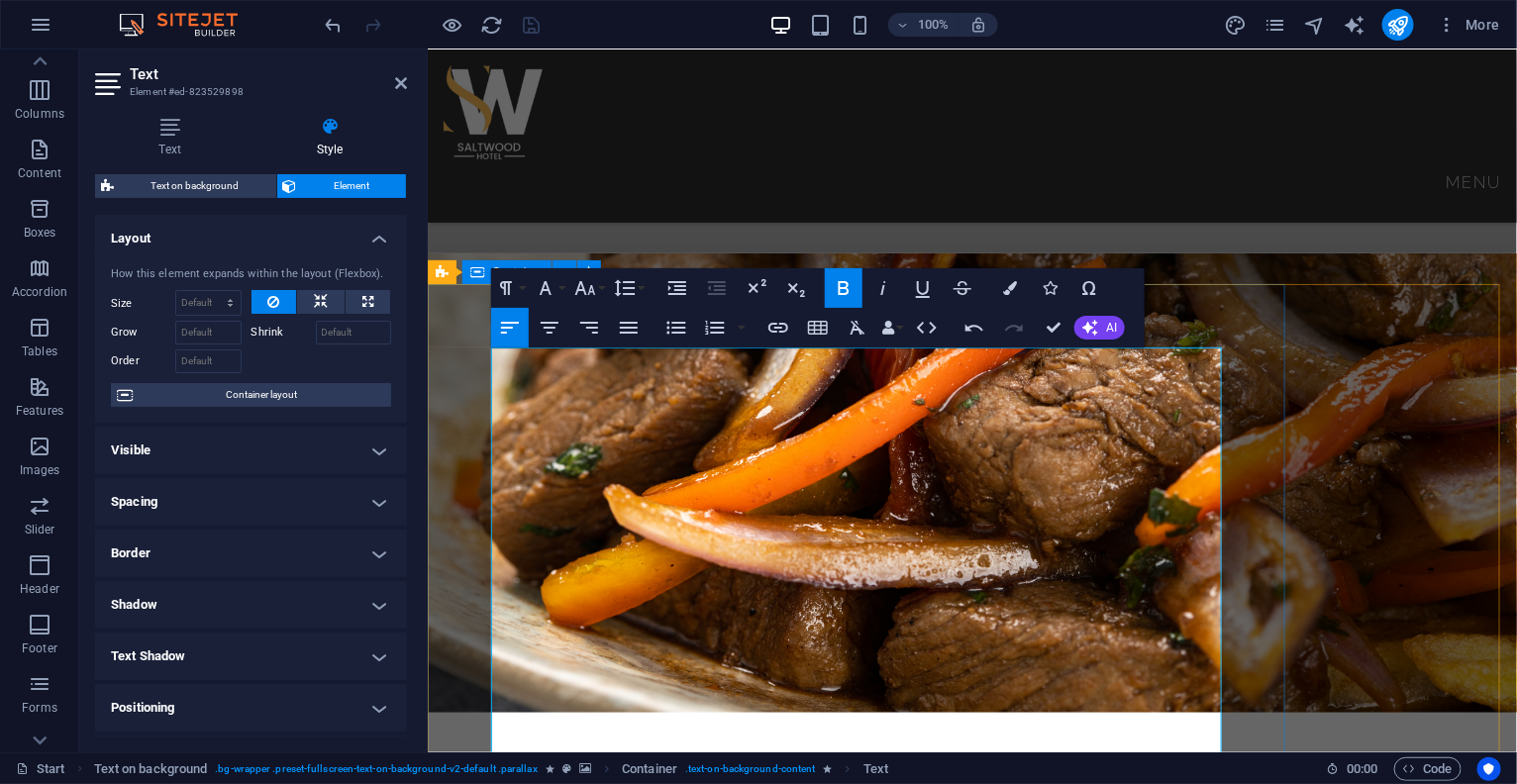 click on "CHICKEN TAQUITOS:" at bounding box center (971, 2666) 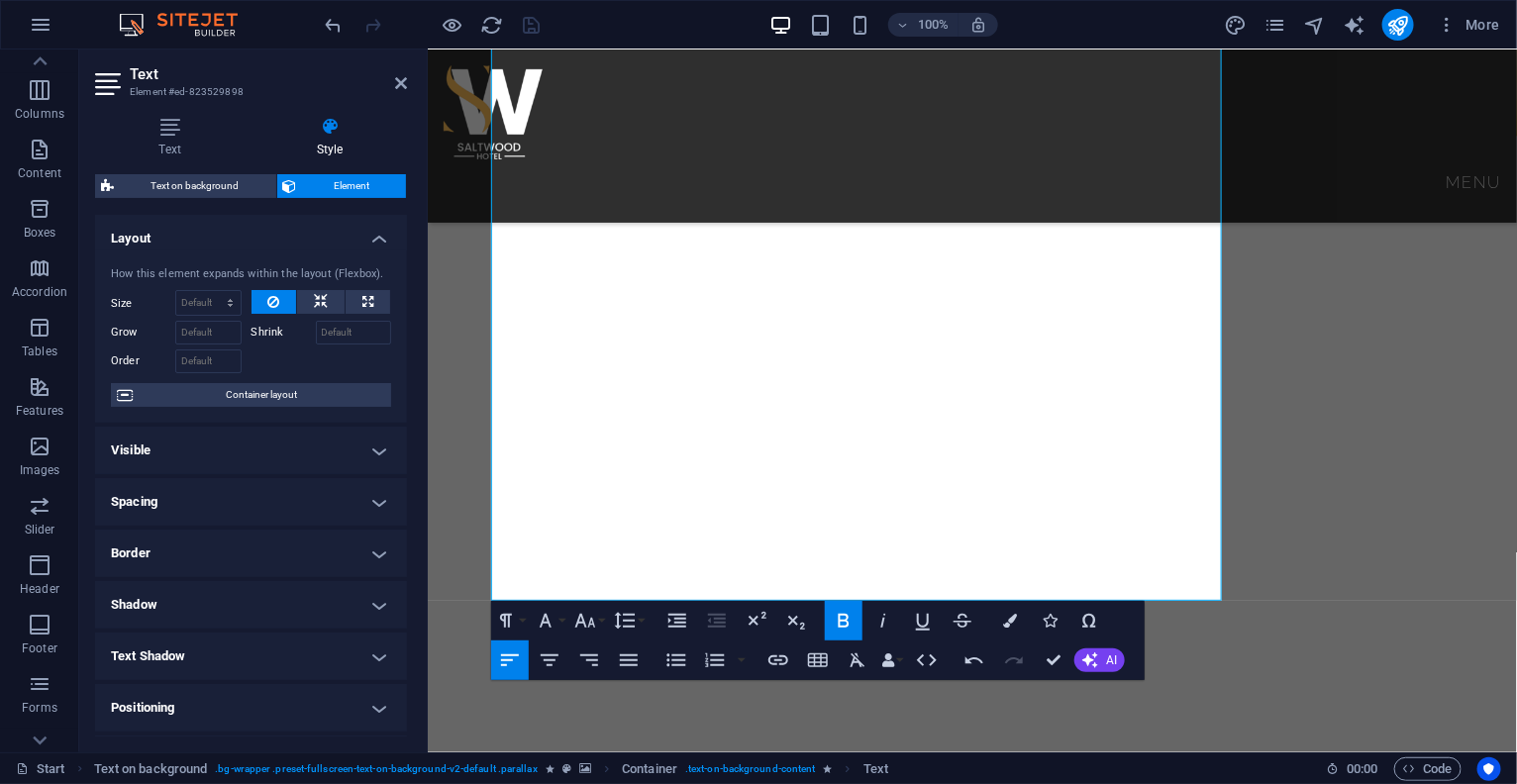scroll, scrollTop: 1740, scrollLeft: 0, axis: vertical 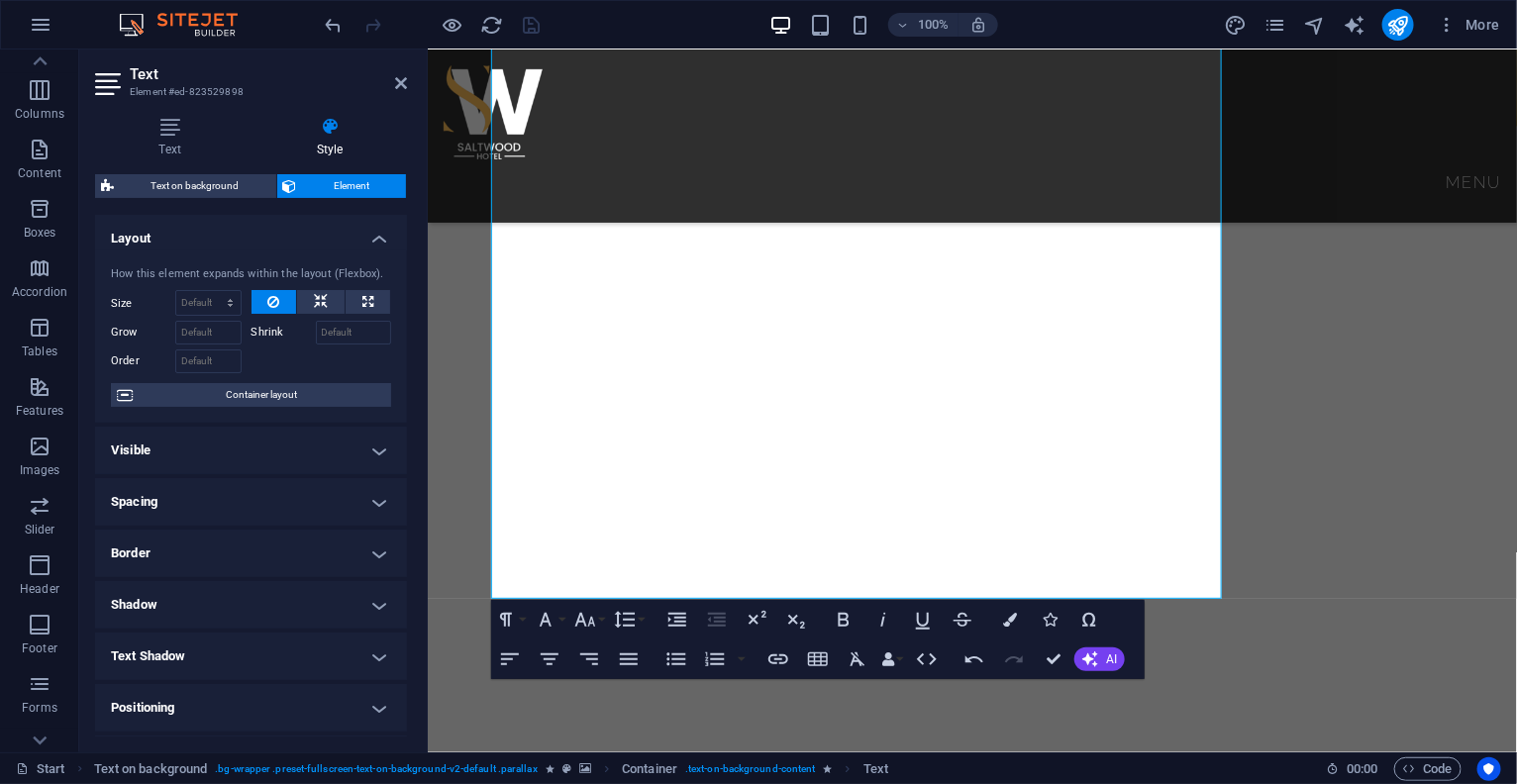 click at bounding box center (971, 1264) 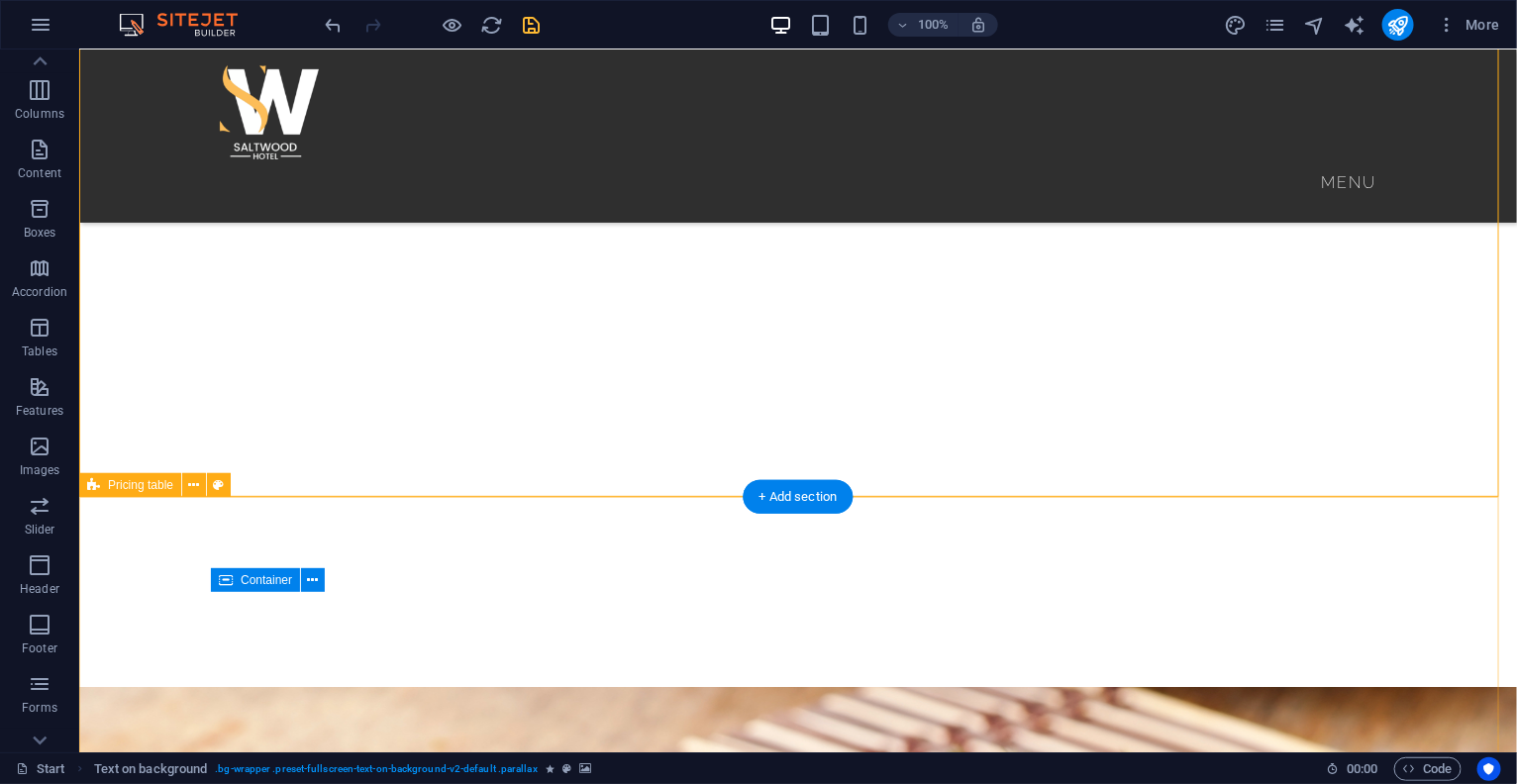scroll, scrollTop: 1864, scrollLeft: 0, axis: vertical 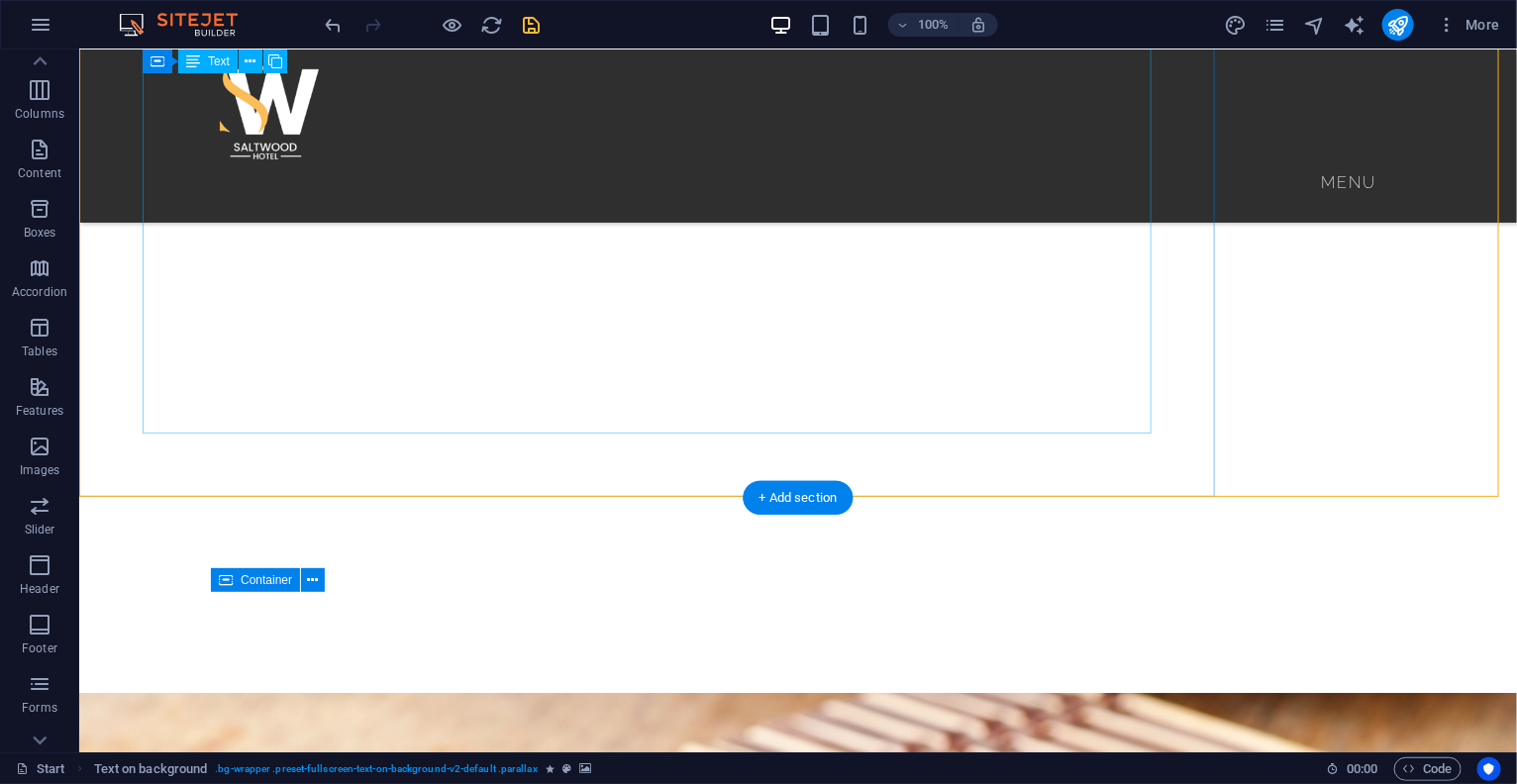 click on "BREAKFAST ENGLISH BREAKFAST: Bacon, sausages, egg, baked beans and mushrooms tomato---------------------------------N14,200   AMERICAN BREAKFAST: Pancake, Bacon, Sausages, and Egg Potato ---------------------------------------------------------N14,200 NIGERIAN BREAKFAST: Dice tomato, bell pepper, egg, served with yam, Plantain , fried or boiled ----------------- N9,400 YAMARITA: MADE WITH Yam, Egg, and Tomato Sauce -----------------------------------------------------------------------------N9,100 STARTERS CHICKEN TAQUITOS: Shredded chicken mix with cheese --------------------------------------------------------------------- N8,900 SPRING ROLL: Varieties of veg and shredded chicken ----------------------------------------------------------------- N6,500 SAMOSA: Blended beef mix veg ---------------------------------------------------------------------------------------- N7,200 MEAT BALLS: Bladed beef mix with Egg, floor, bread crumbs and basil leaf ----------------------------------- N9,400 CHICKEN TACOS:" at bounding box center [797, 1862] 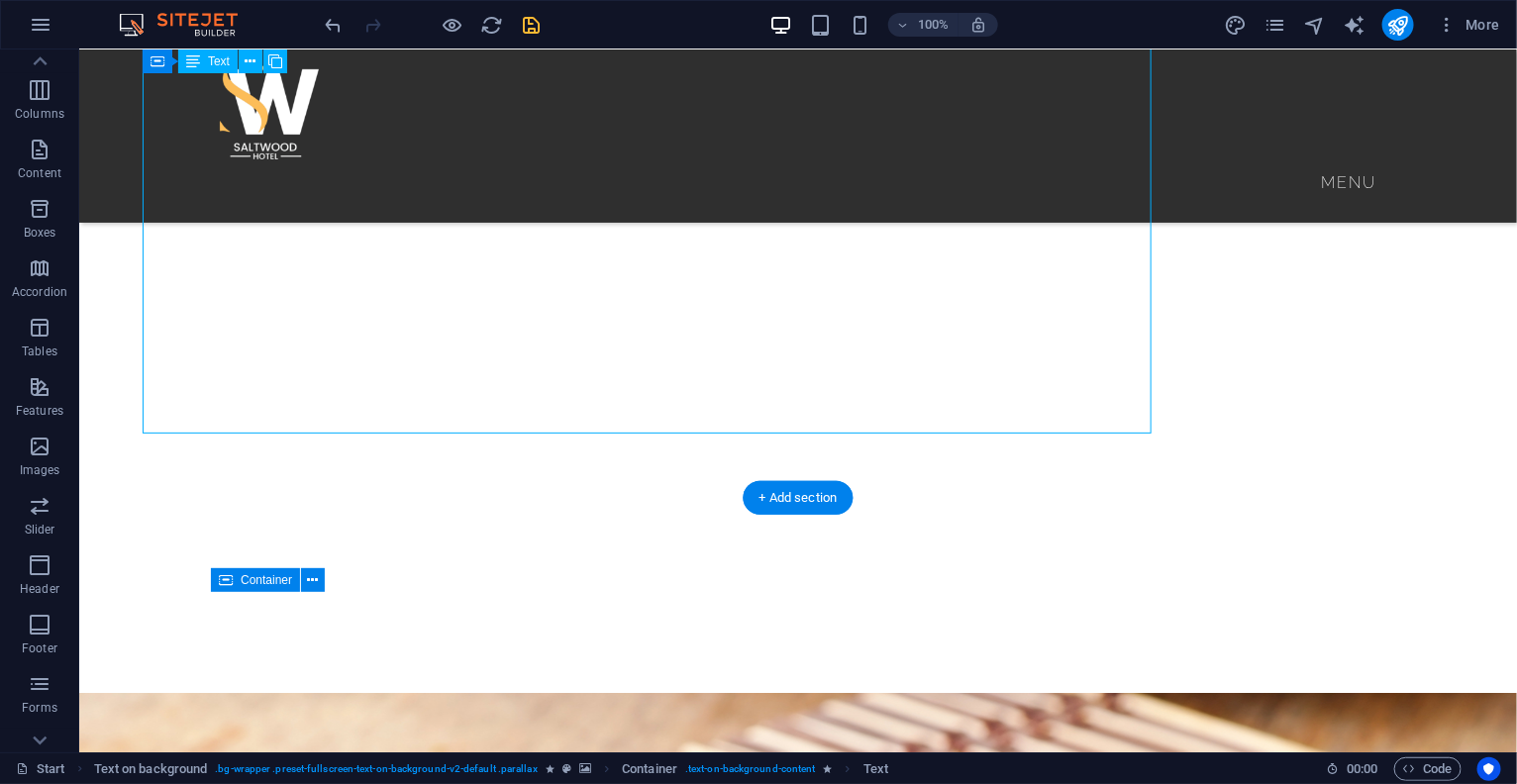 click on "BREAKFAST ENGLISH BREAKFAST: Bacon, sausages, egg, baked beans and mushrooms tomato---------------------------------N14,200   AMERICAN BREAKFAST: Pancake, Bacon, Sausages, and Egg Potato ---------------------------------------------------------N14,200 NIGERIAN BREAKFAST: Dice tomato, bell pepper, egg, served with yam, Plantain , fried or boiled ----------------- N9,400 YAMARITA: MADE WITH Yam, Egg, and Tomato Sauce -----------------------------------------------------------------------------N9,100 STARTERS CHICKEN TAQUITOS: Shredded chicken mix with cheese --------------------------------------------------------------------- N8,900 SPRING ROLL: Varieties of veg and shredded chicken ----------------------------------------------------------------- N6,500 SAMOSA: Blended beef mix veg ---------------------------------------------------------------------------------------- N7,200 MEAT BALLS: Bladed beef mix with Egg, floor, bread crumbs and basil leaf ----------------------------------- N9,400 CHICKEN TACOS:" at bounding box center [797, 1862] 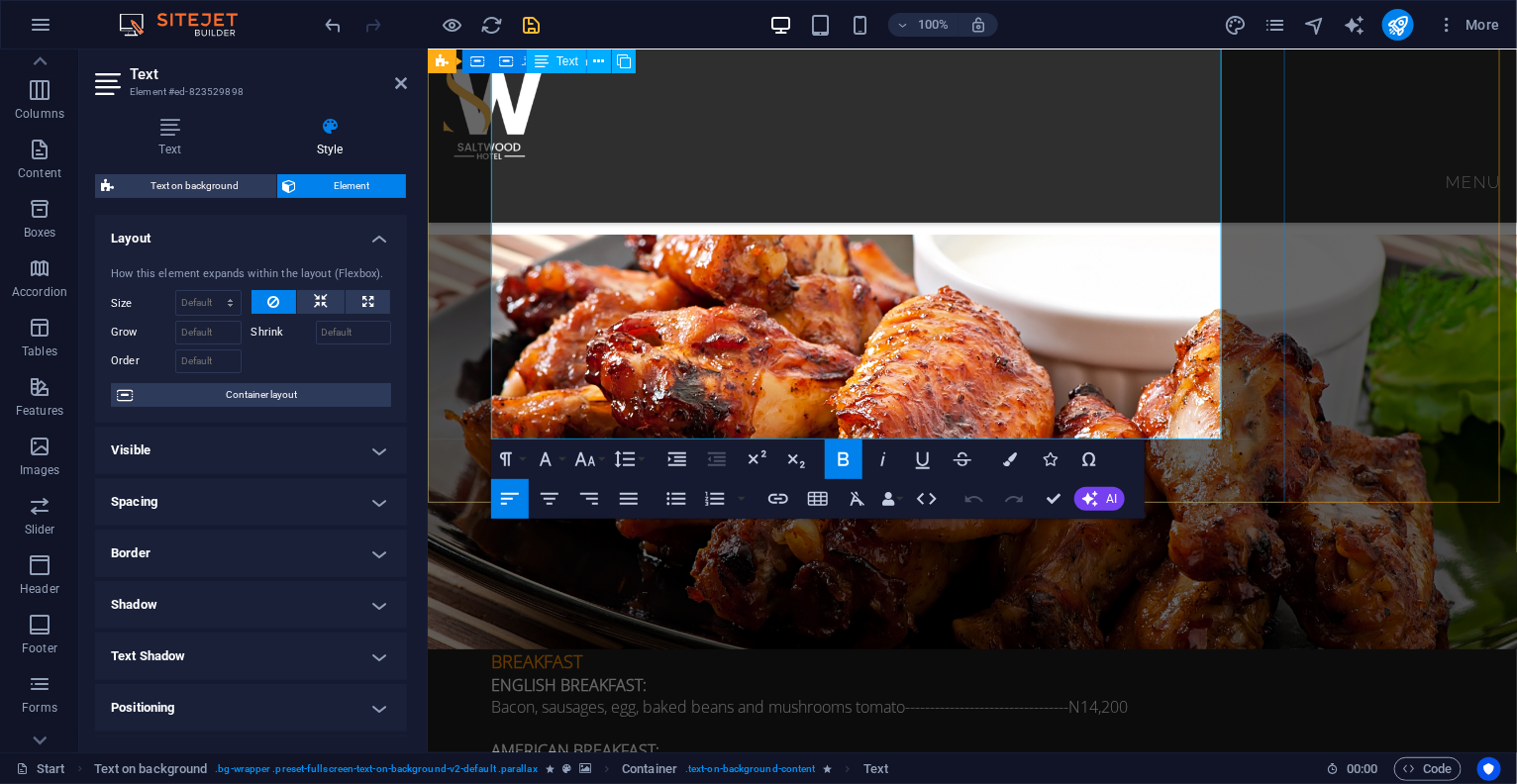 scroll, scrollTop: 1845, scrollLeft: 0, axis: vertical 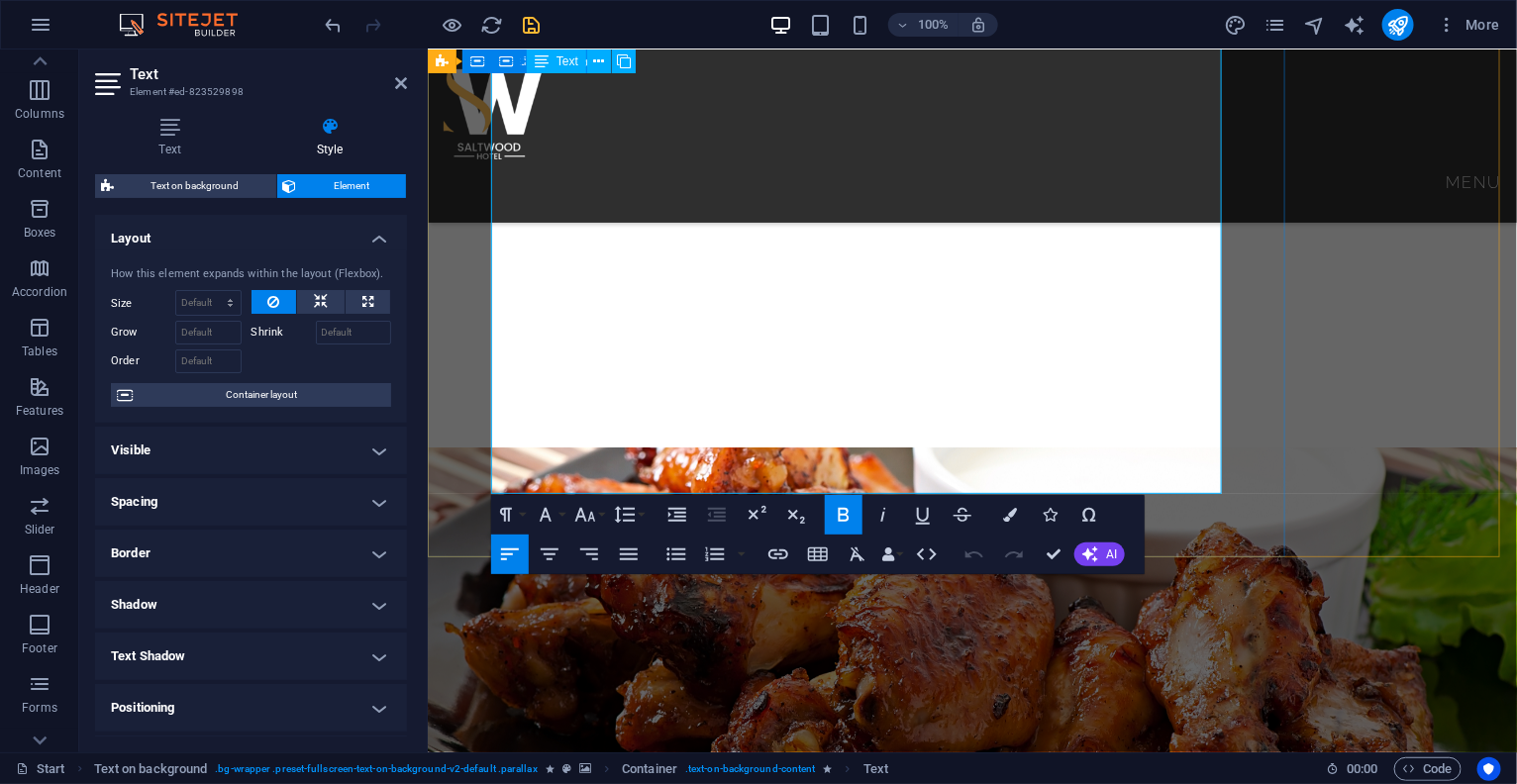 click on "Spicy gizzard -------------------------------------------------------------------------------------------------------- N7,560" at bounding box center (971, 1912) 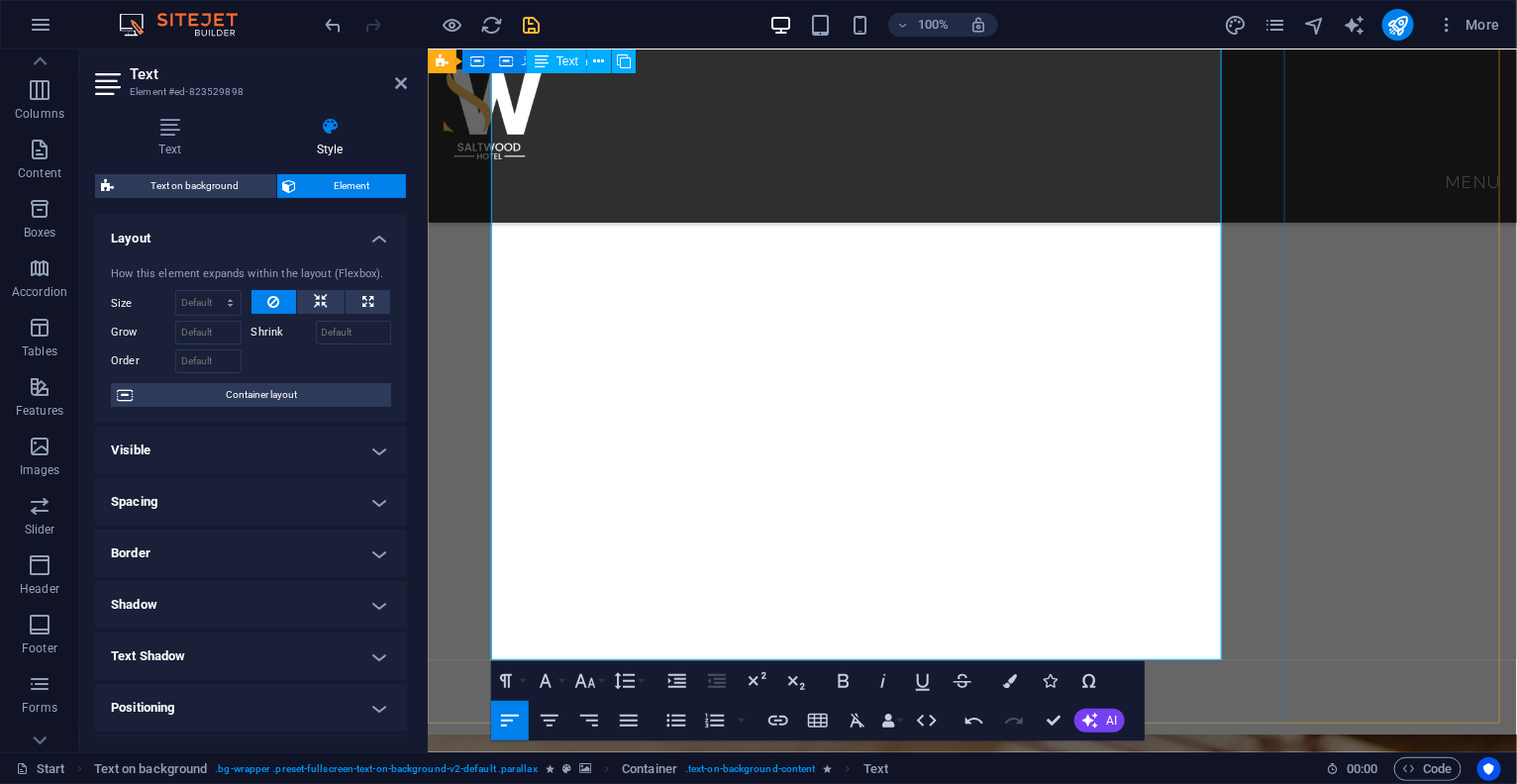 scroll, scrollTop: 1603, scrollLeft: 0, axis: vertical 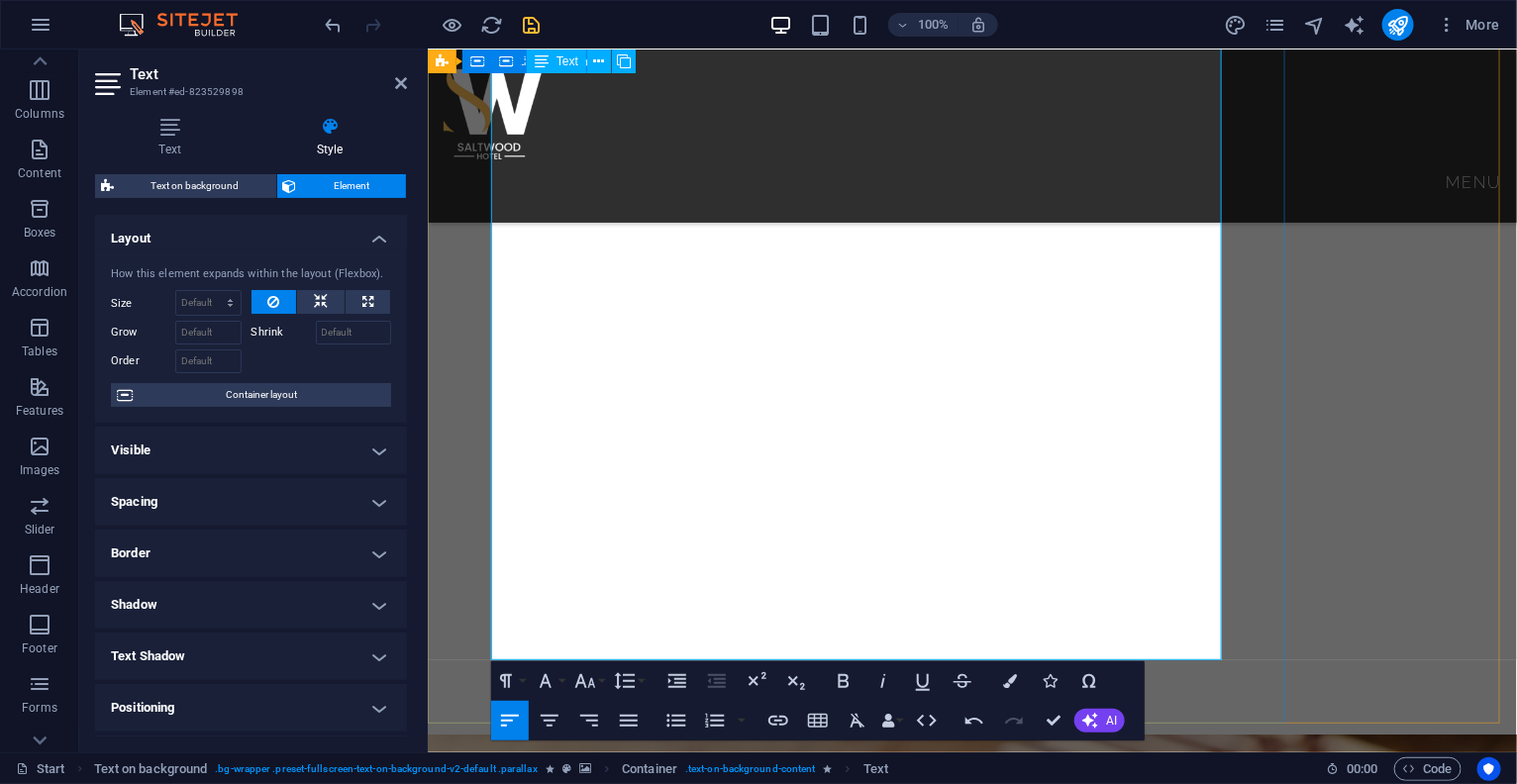 drag, startPoint x: 729, startPoint y: 527, endPoint x: 567, endPoint y: 526, distance: 162.00309 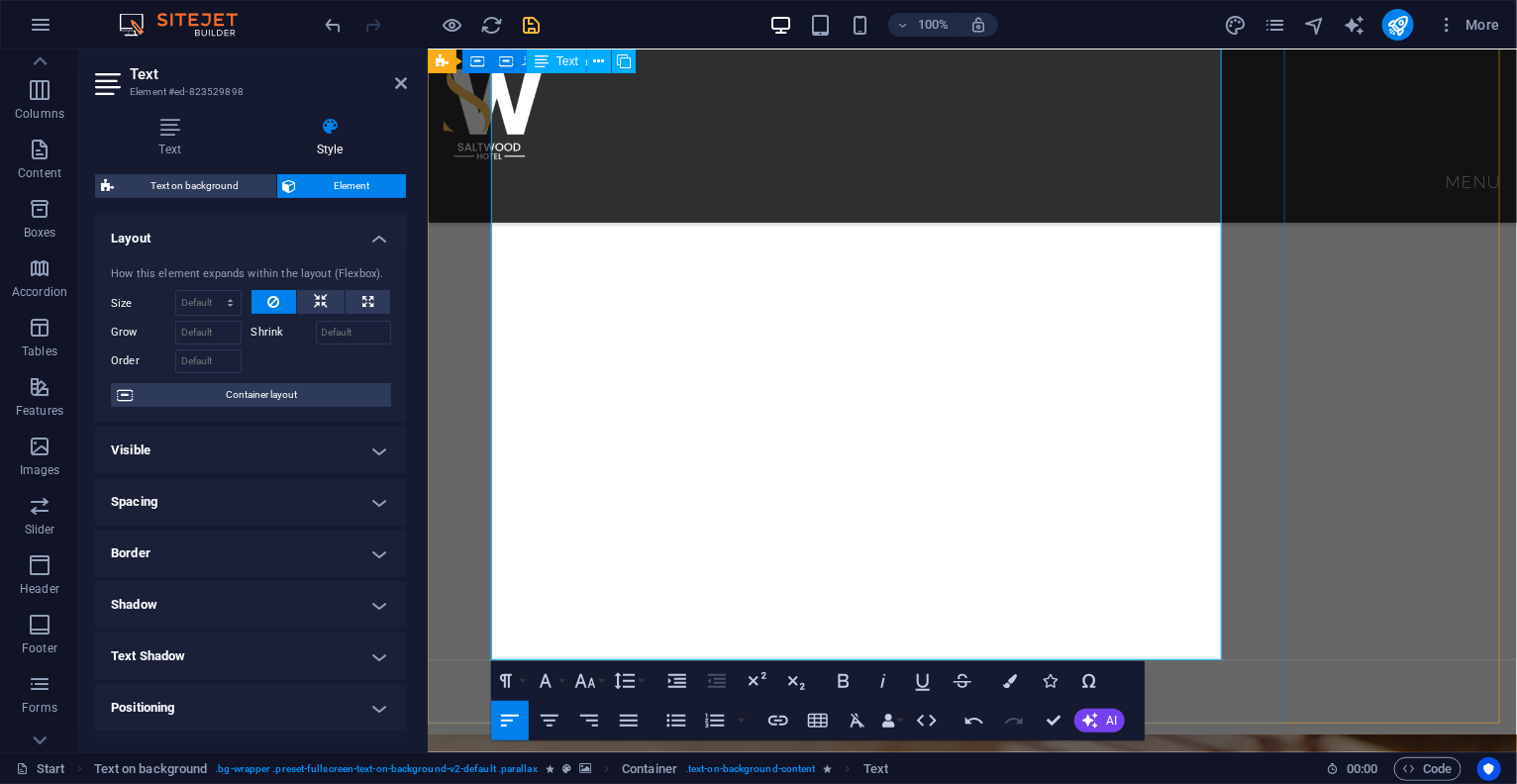 click at bounding box center [644, 2585] 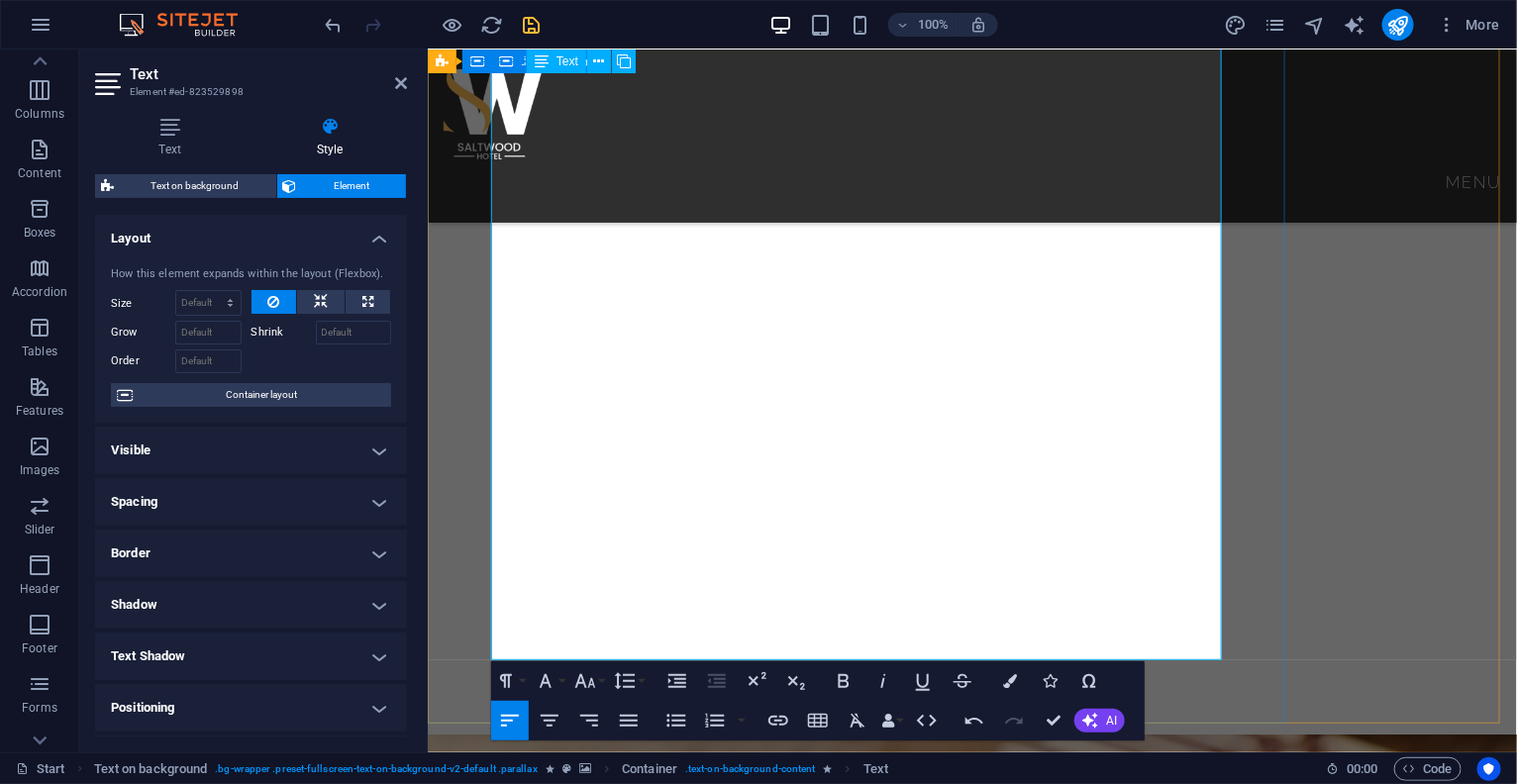 type 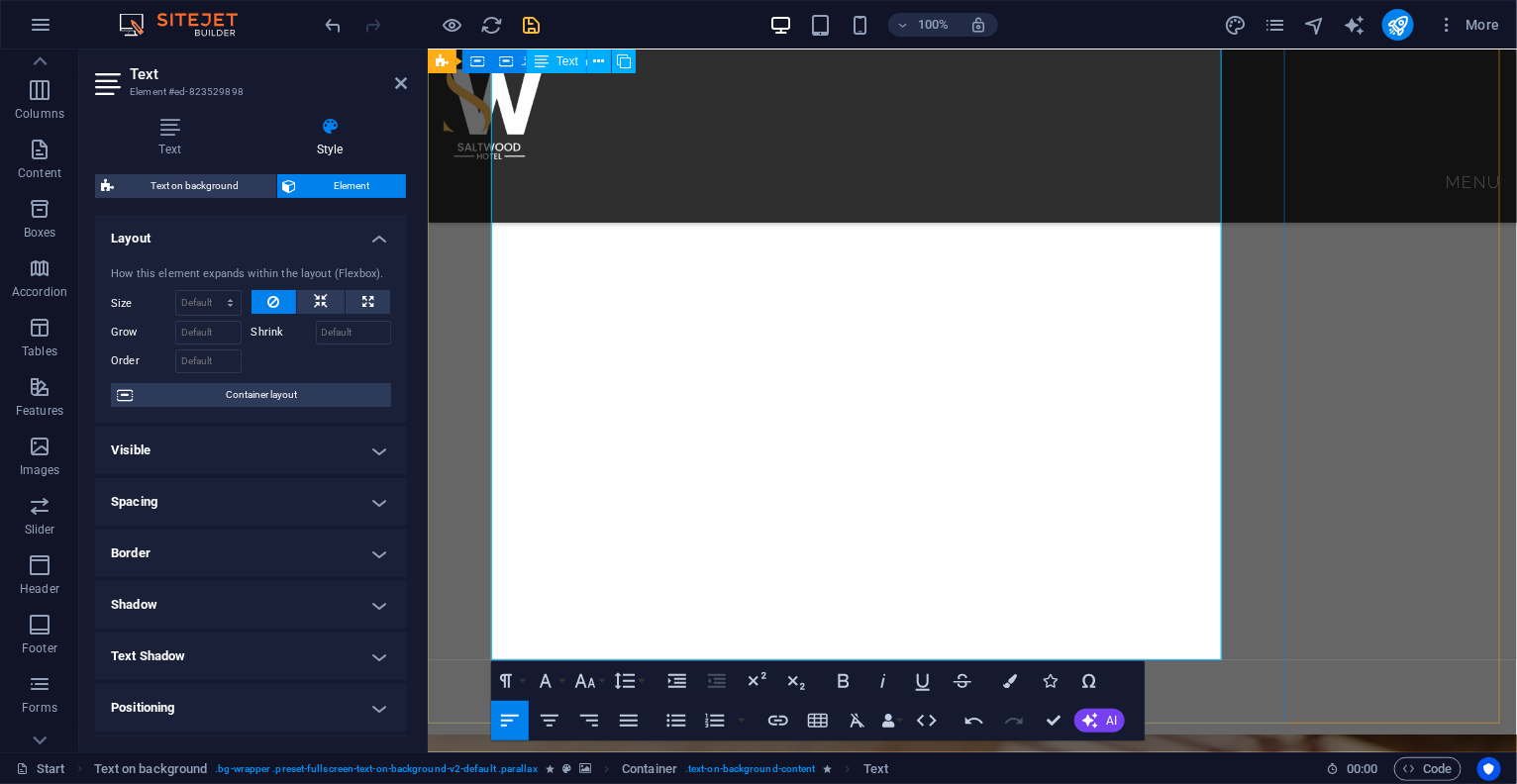 drag, startPoint x: 737, startPoint y: 550, endPoint x: 592, endPoint y: 561, distance: 145.4166 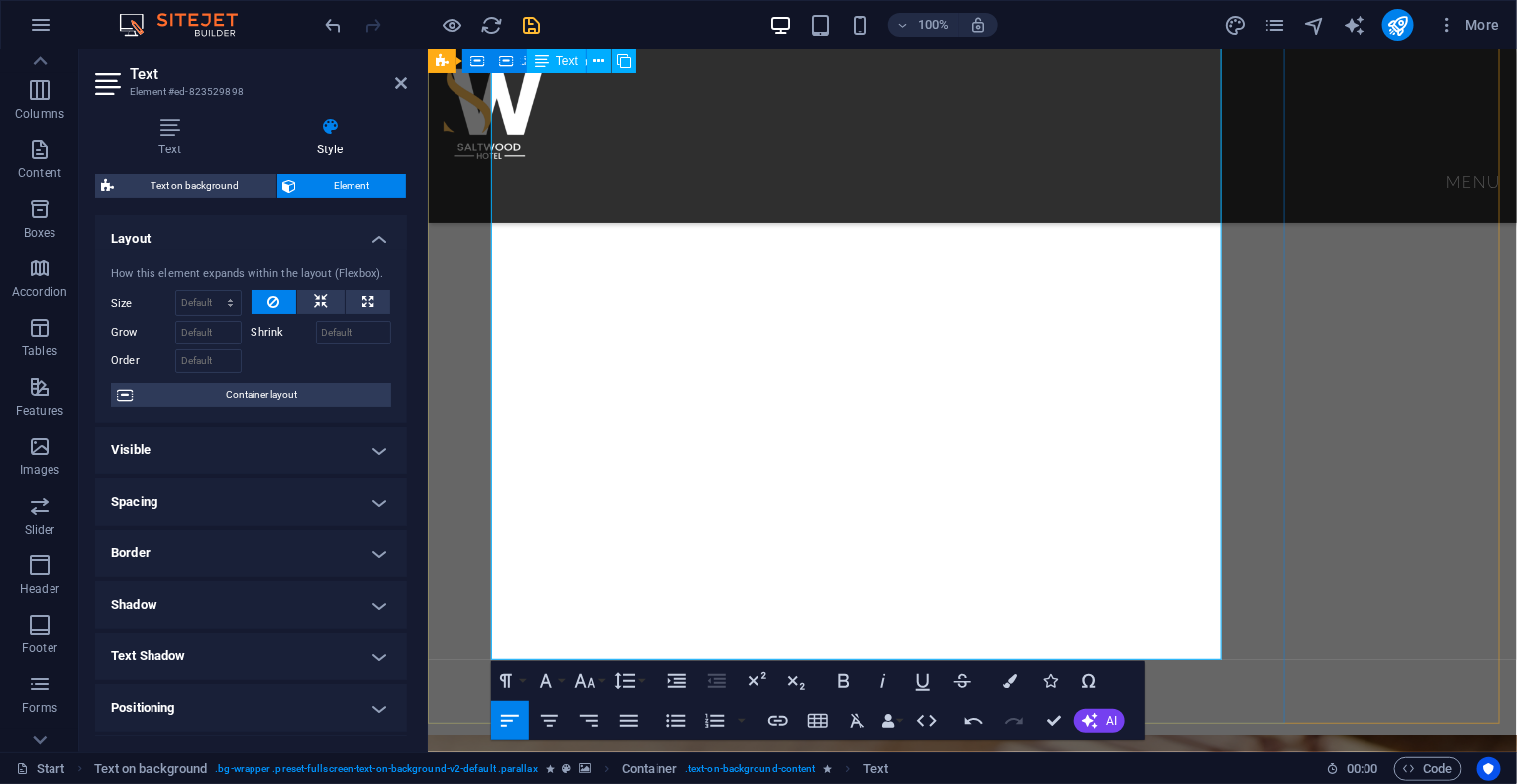 click on "Chicken wings                                       8,500" at bounding box center [971, 2608] 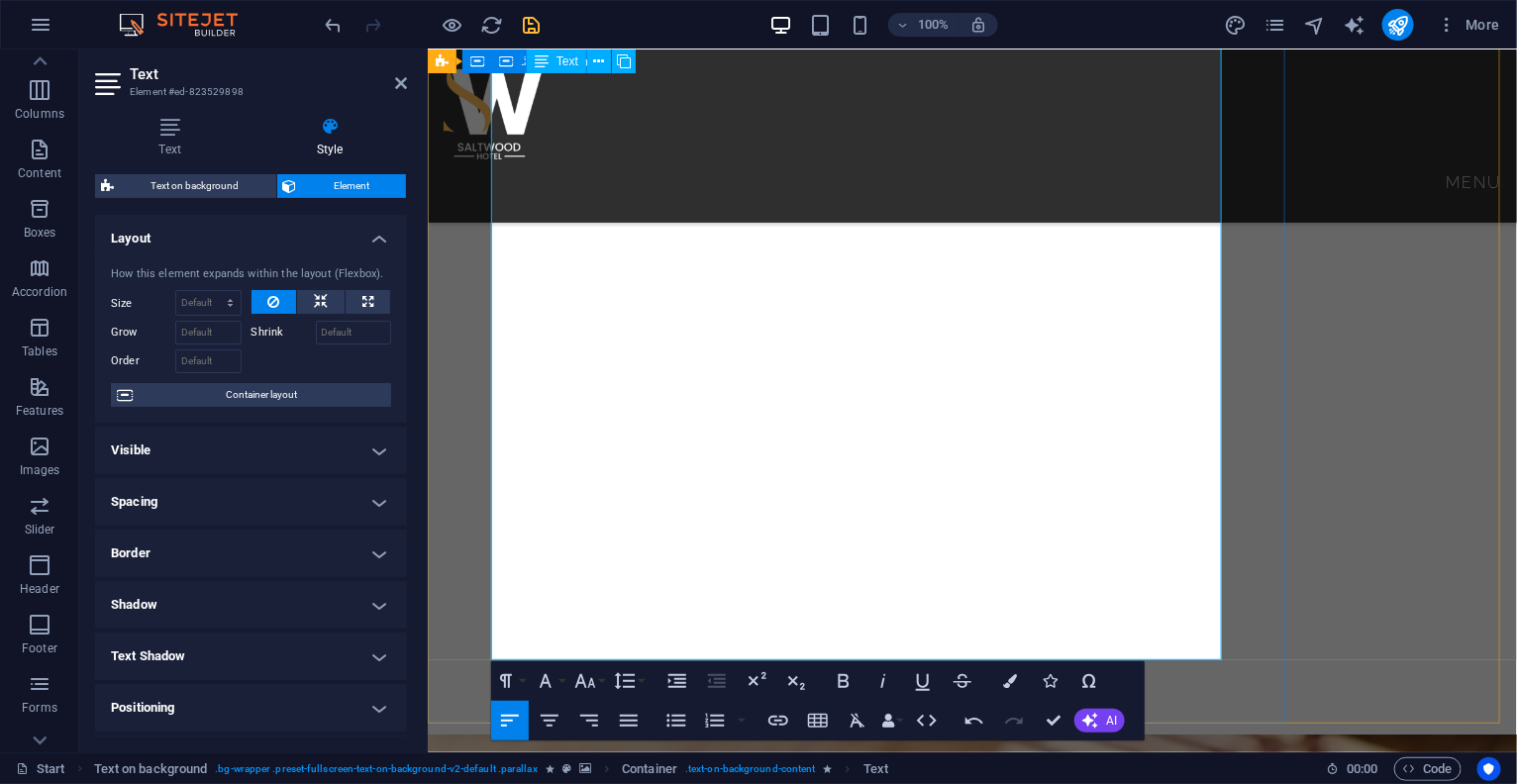 click on "Spicy beef ------------------------------------------------------------------------------------------------------------ N7,000" at bounding box center (971, 2585) 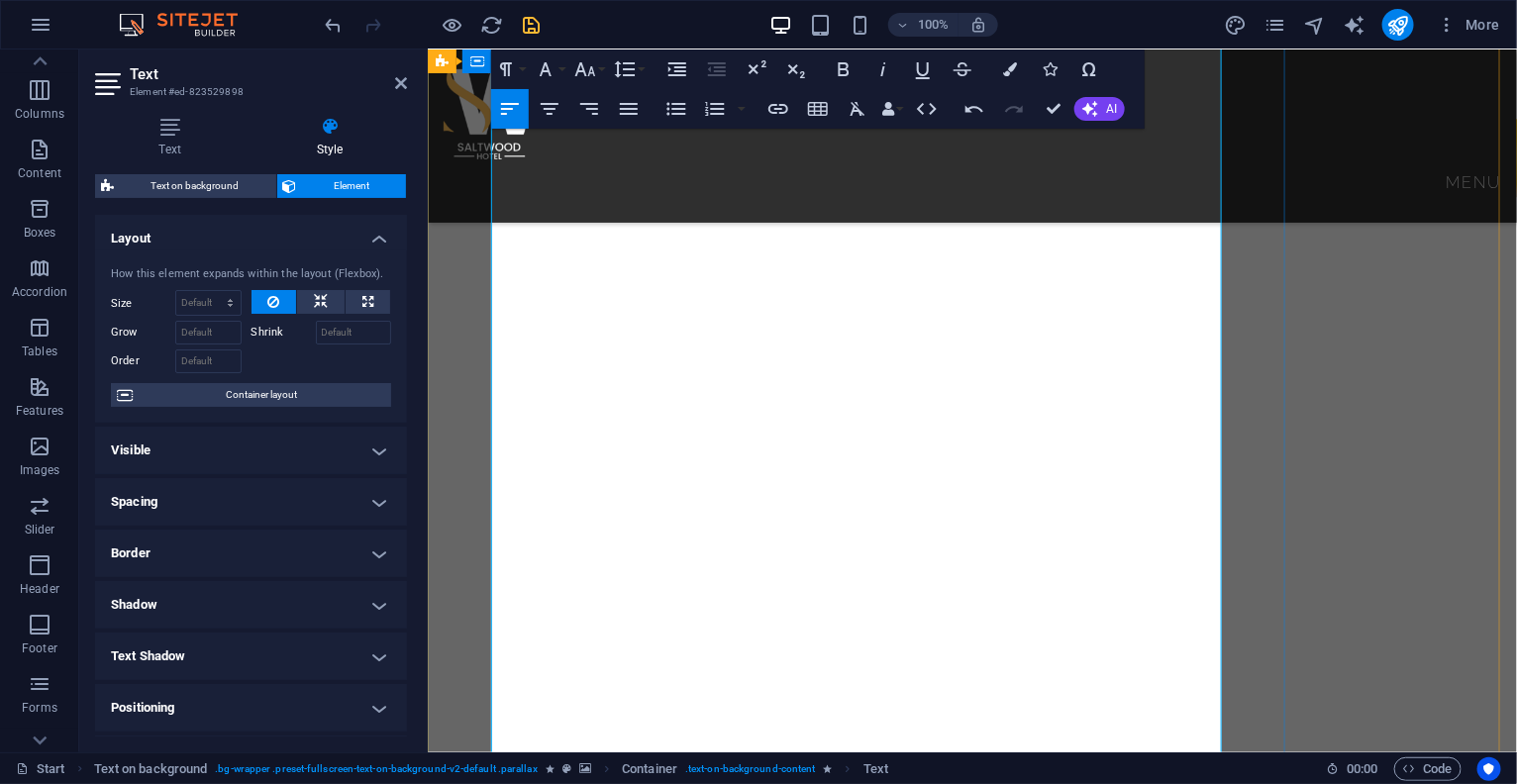 scroll, scrollTop: 1677, scrollLeft: 0, axis: vertical 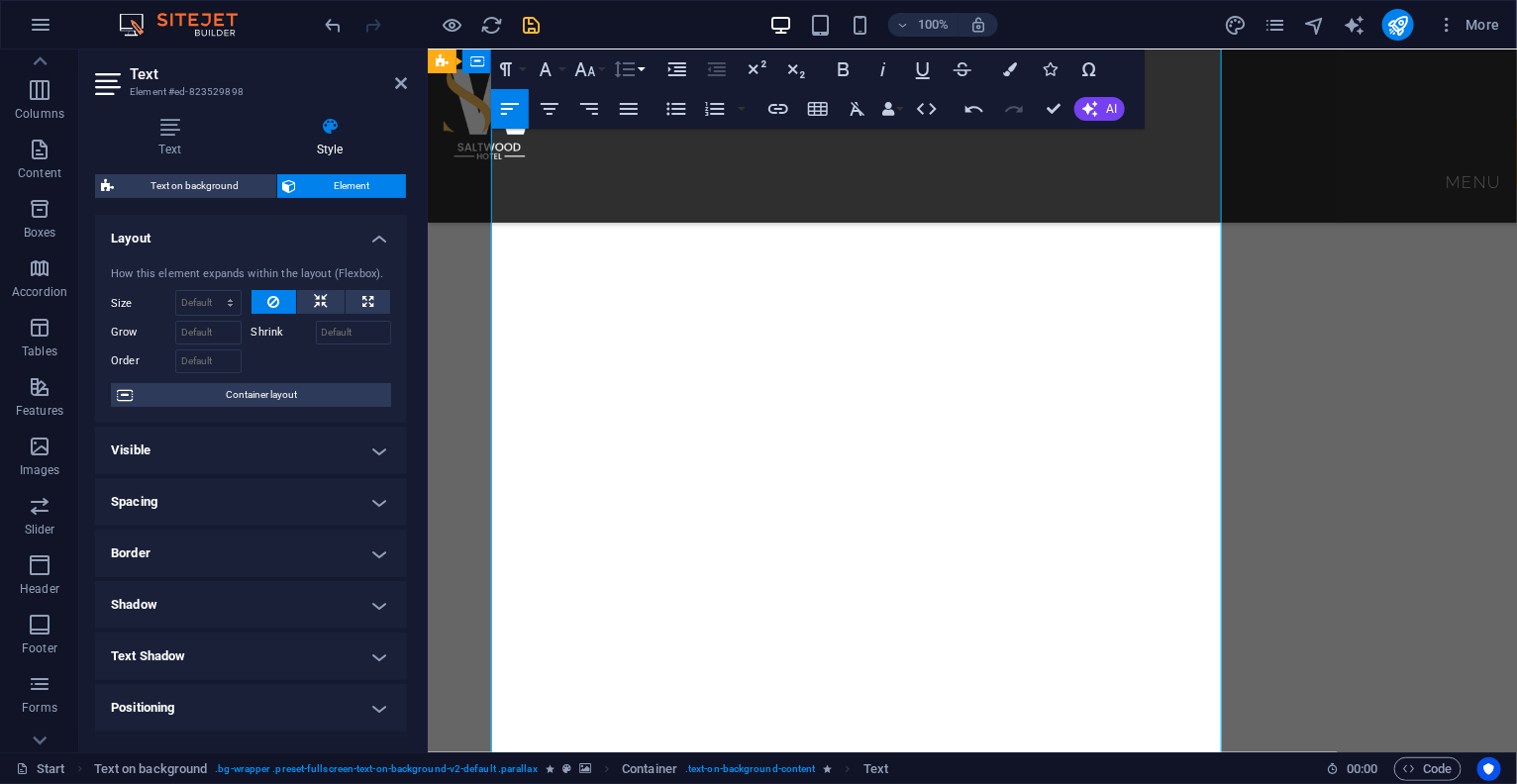 click on "Line Height" at bounding box center (629, 69) 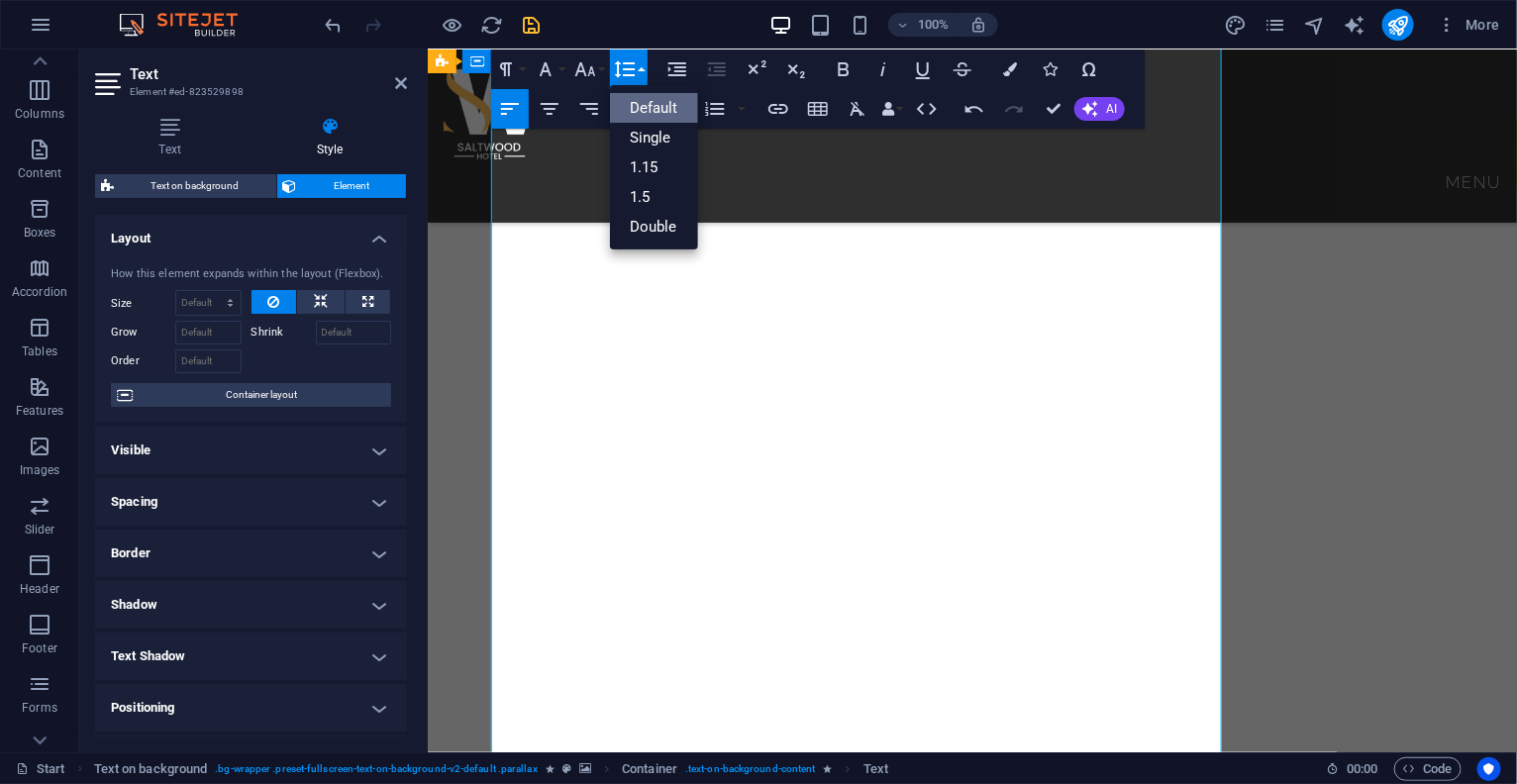 scroll, scrollTop: 0, scrollLeft: 0, axis: both 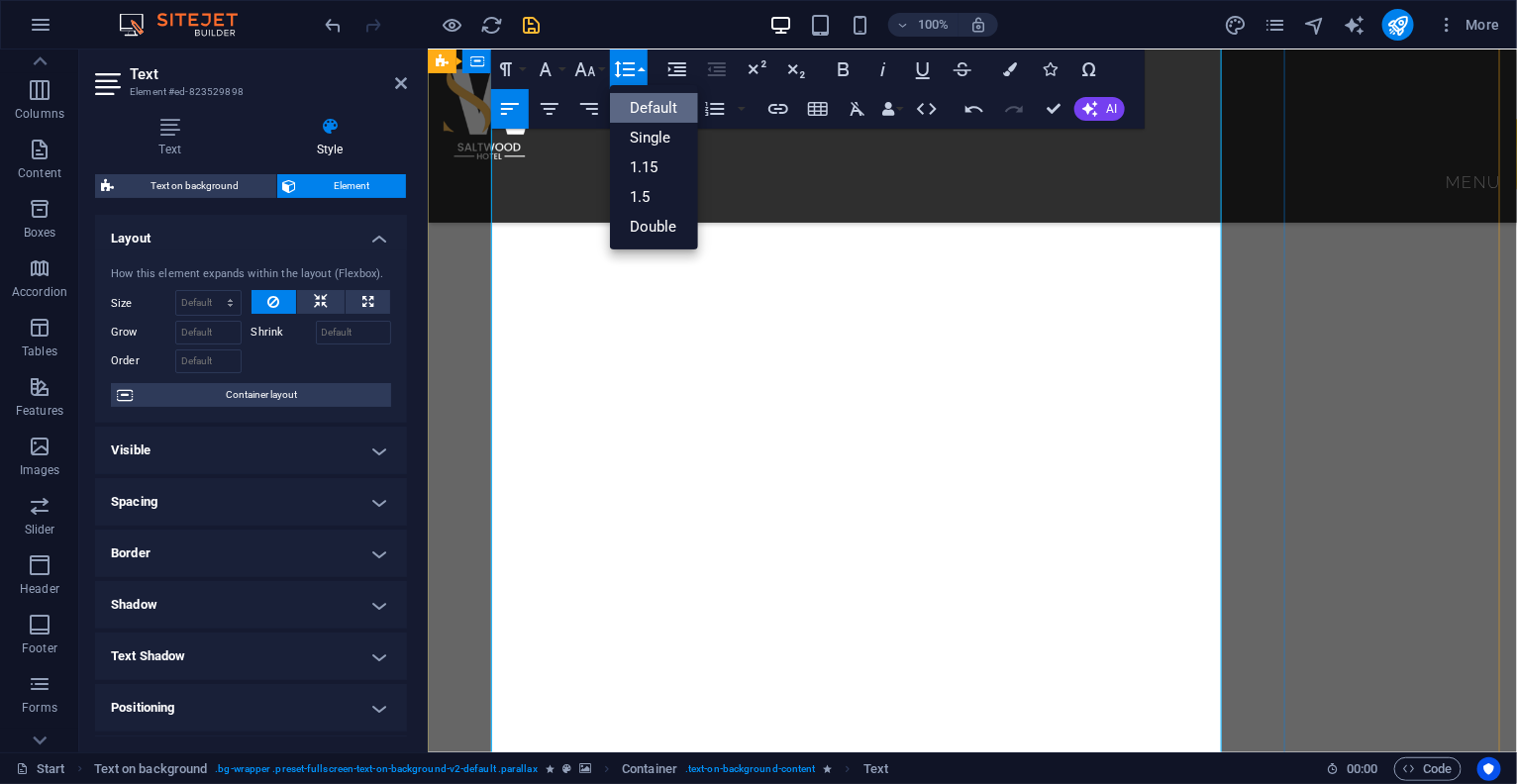 click on "Egg, floor, bread crumbs and chicken ---------------------------------------------------------------------- N9,800" at bounding box center [971, 2658] 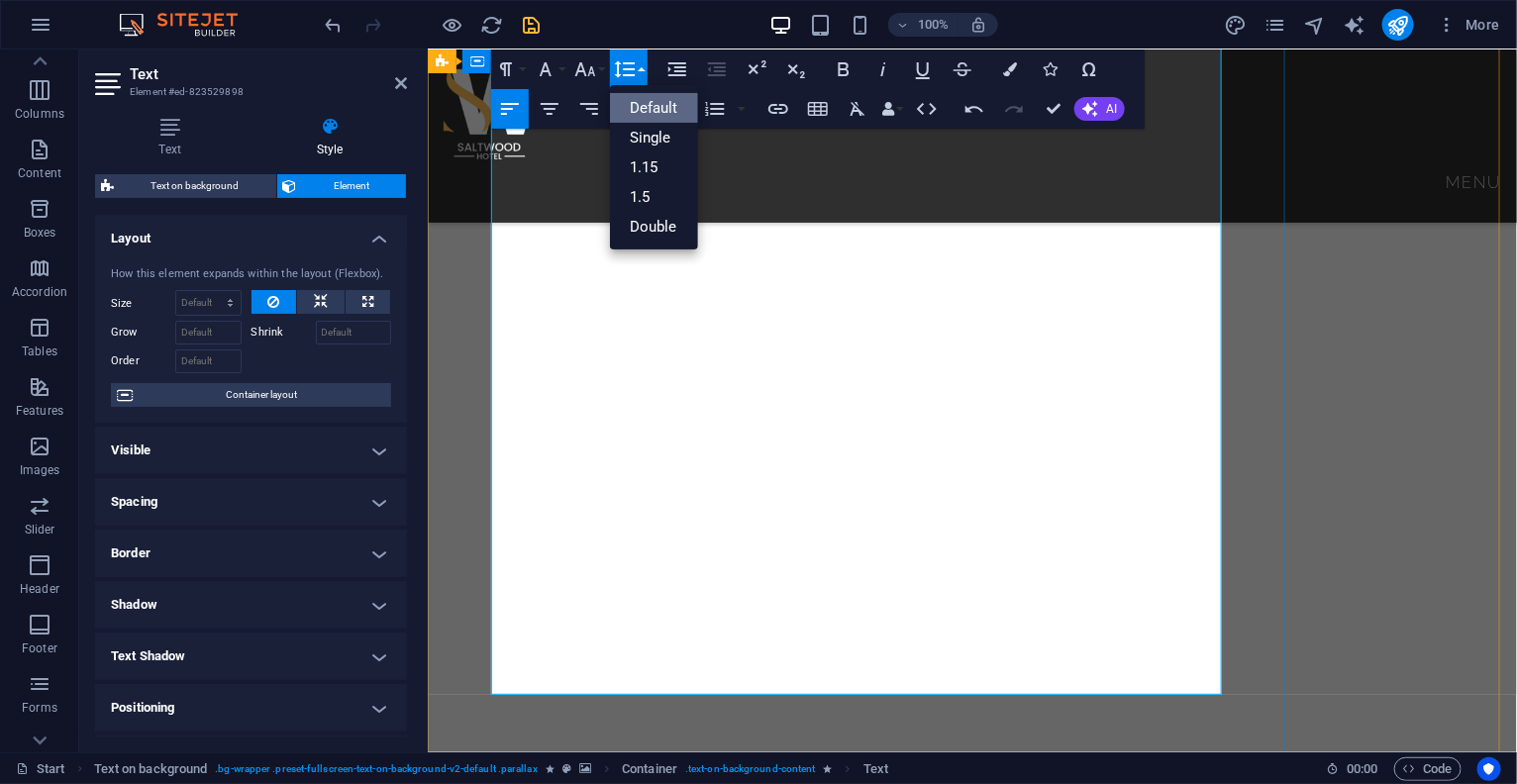 scroll, scrollTop: 1825, scrollLeft: 0, axis: vertical 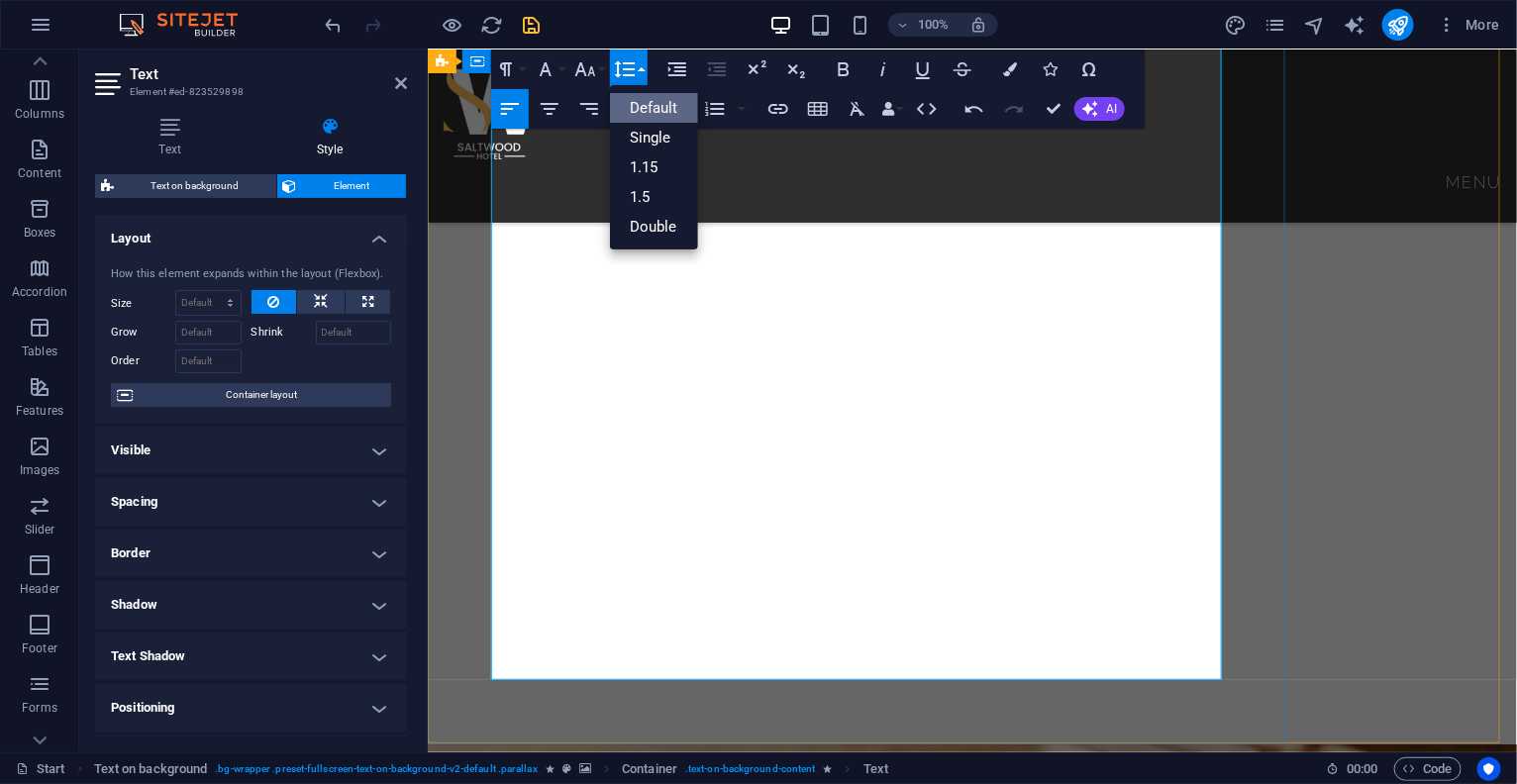 drag, startPoint x: 728, startPoint y: 597, endPoint x: 565, endPoint y: 602, distance: 163.0767 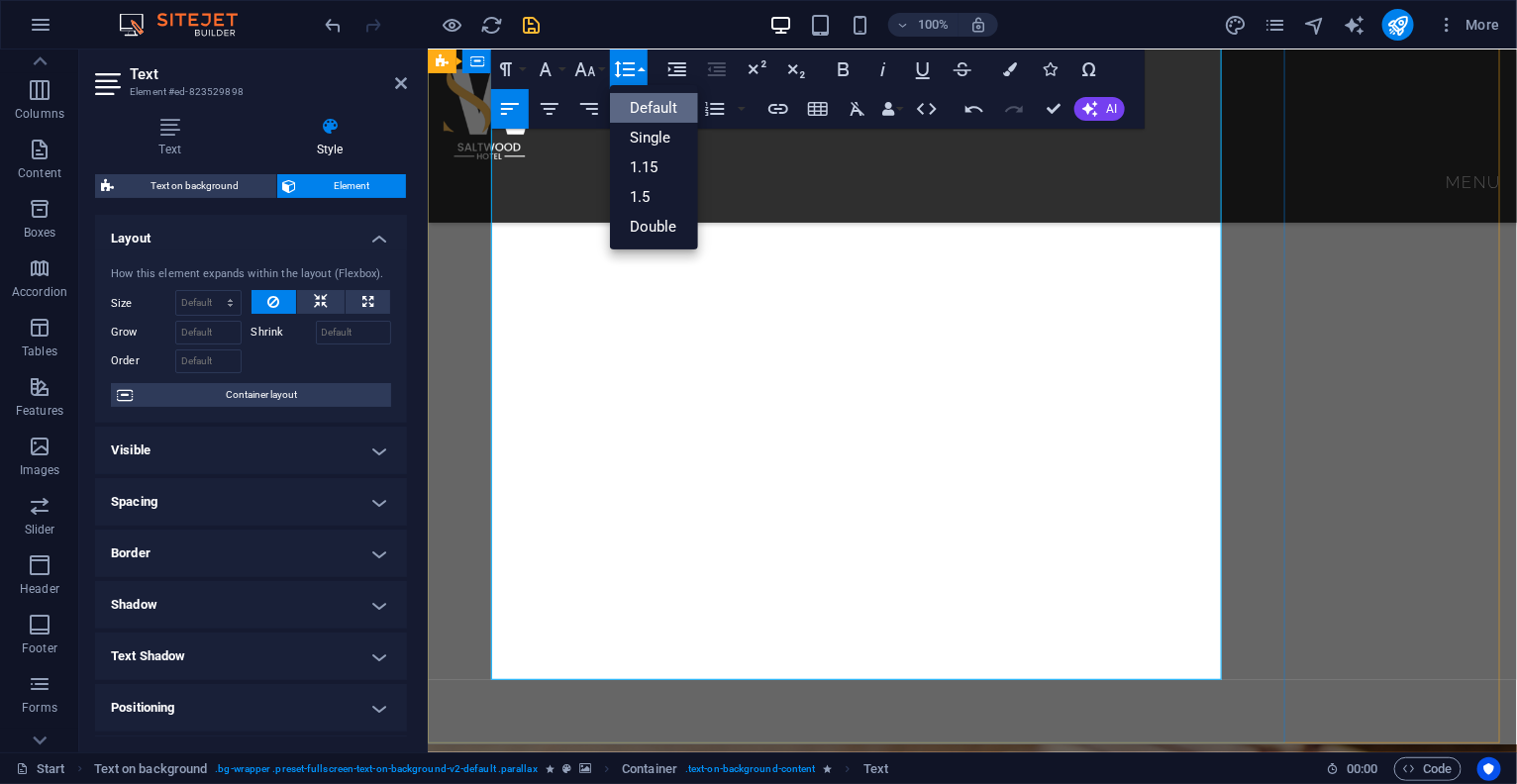 click on "Spicy snail                                           9,400" at bounding box center [971, 2652] 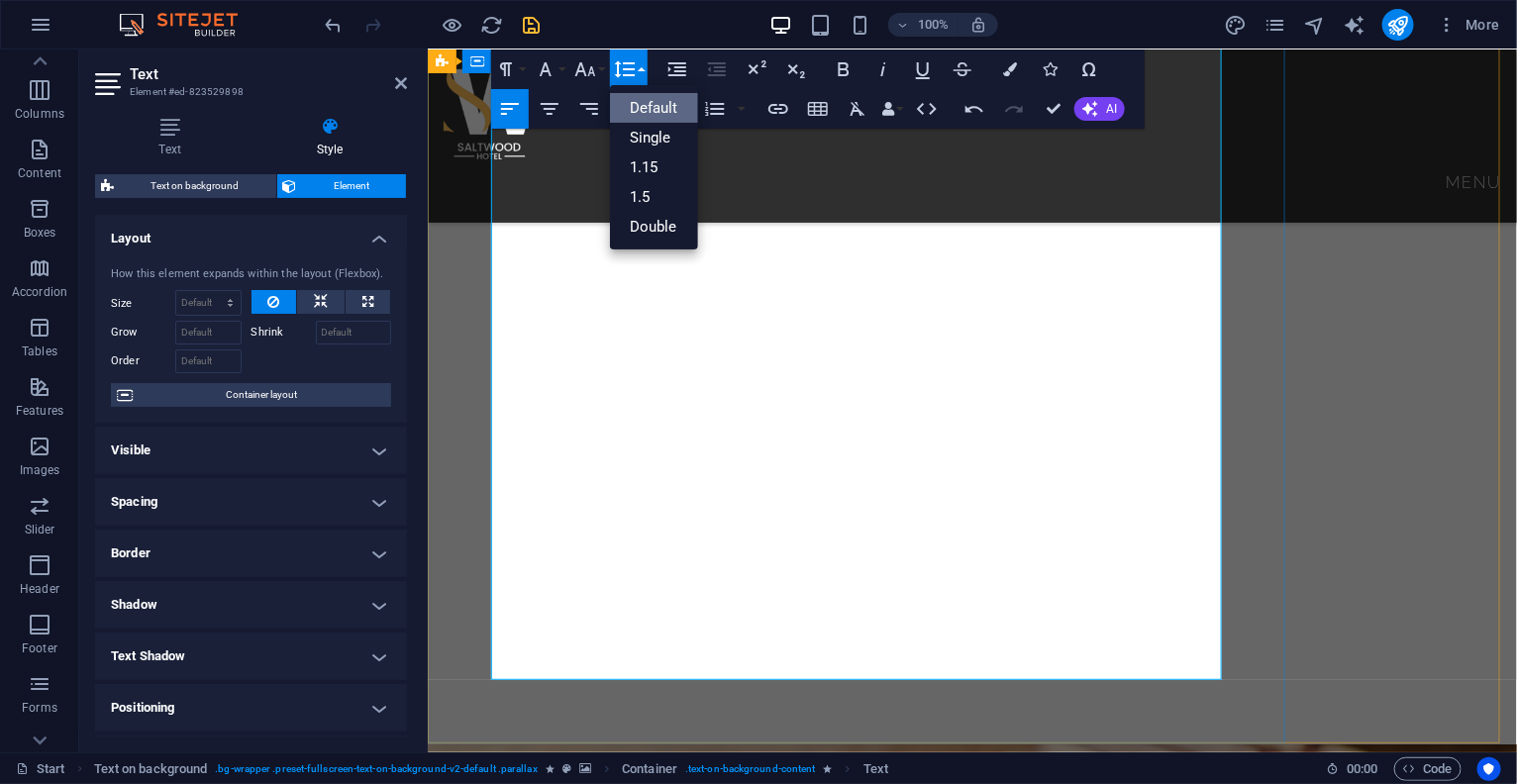 click on "Spicy snail -------------------------------------------------------------------------------------------------------------  N 9,400" at bounding box center (971, 2652) 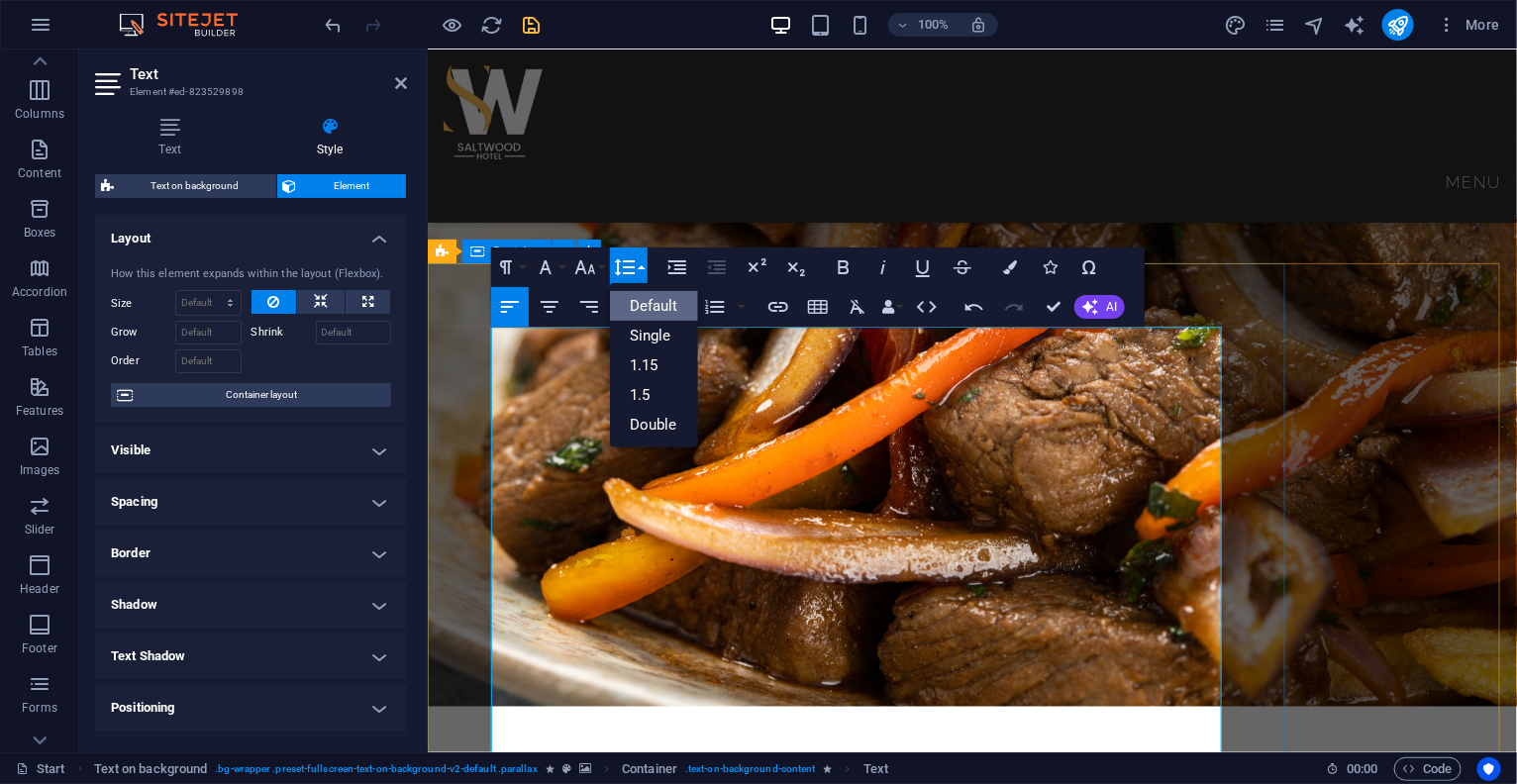 scroll, scrollTop: 927, scrollLeft: 0, axis: vertical 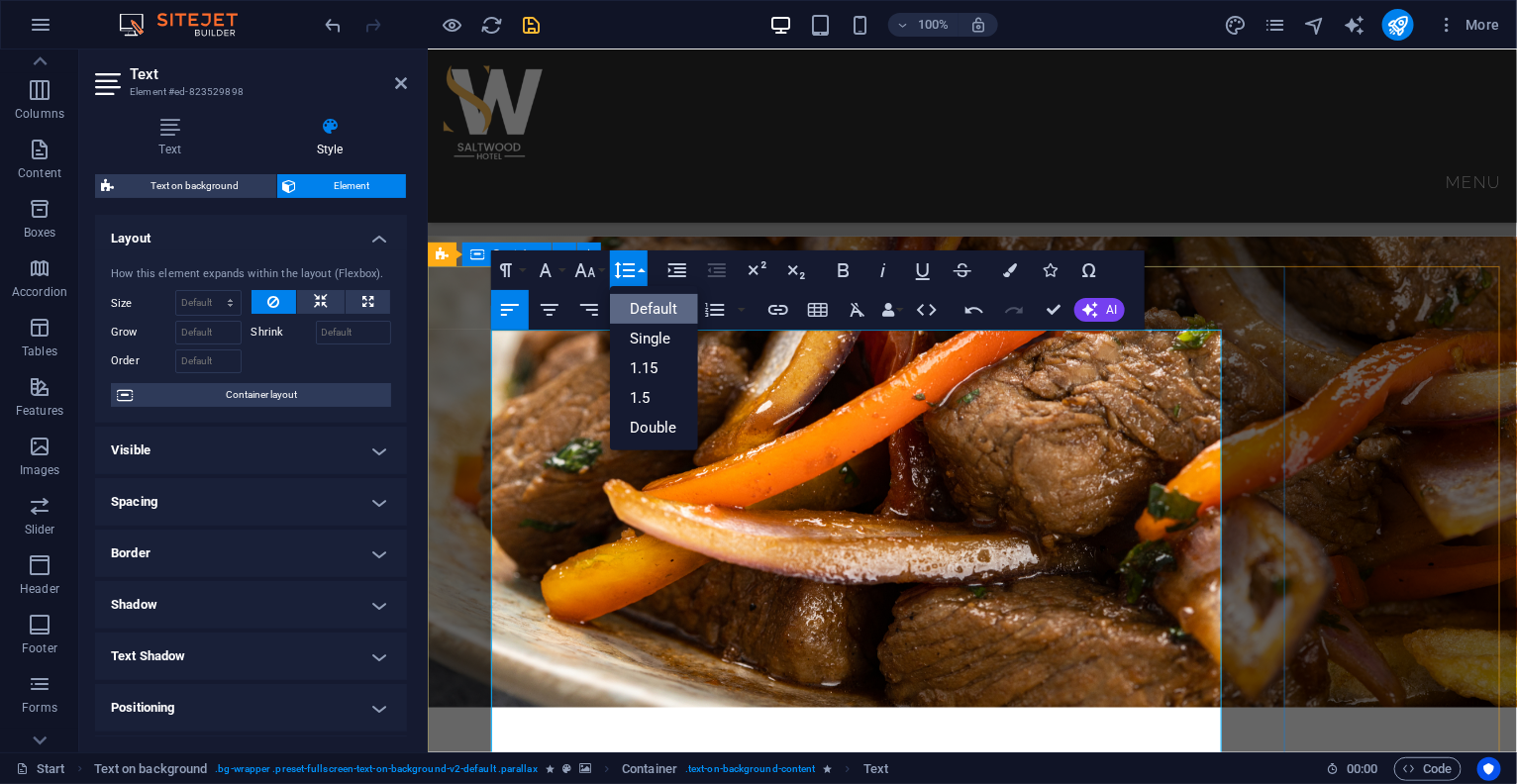 click at bounding box center [971, 2484] 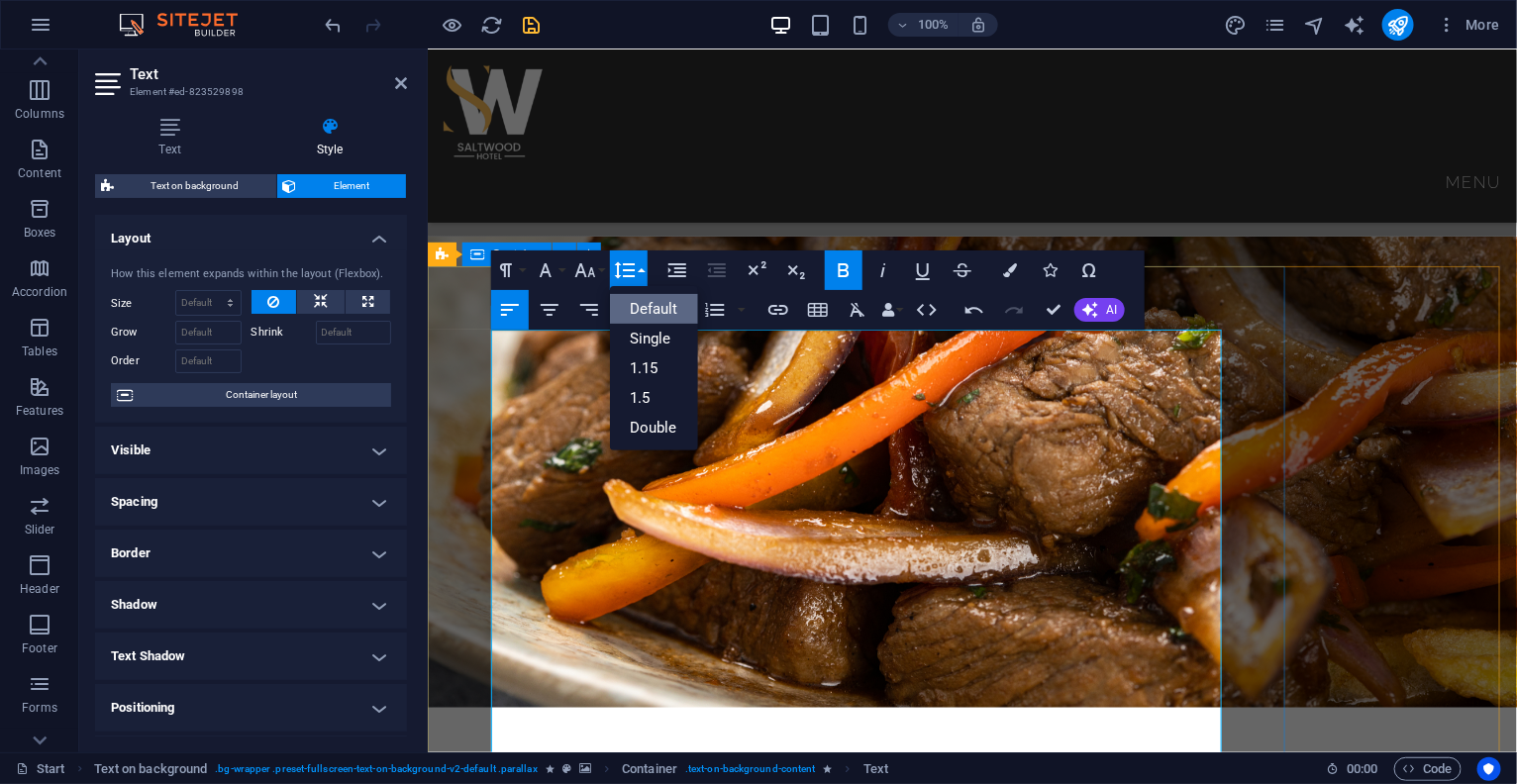 click on "​" at bounding box center [971, 2484] 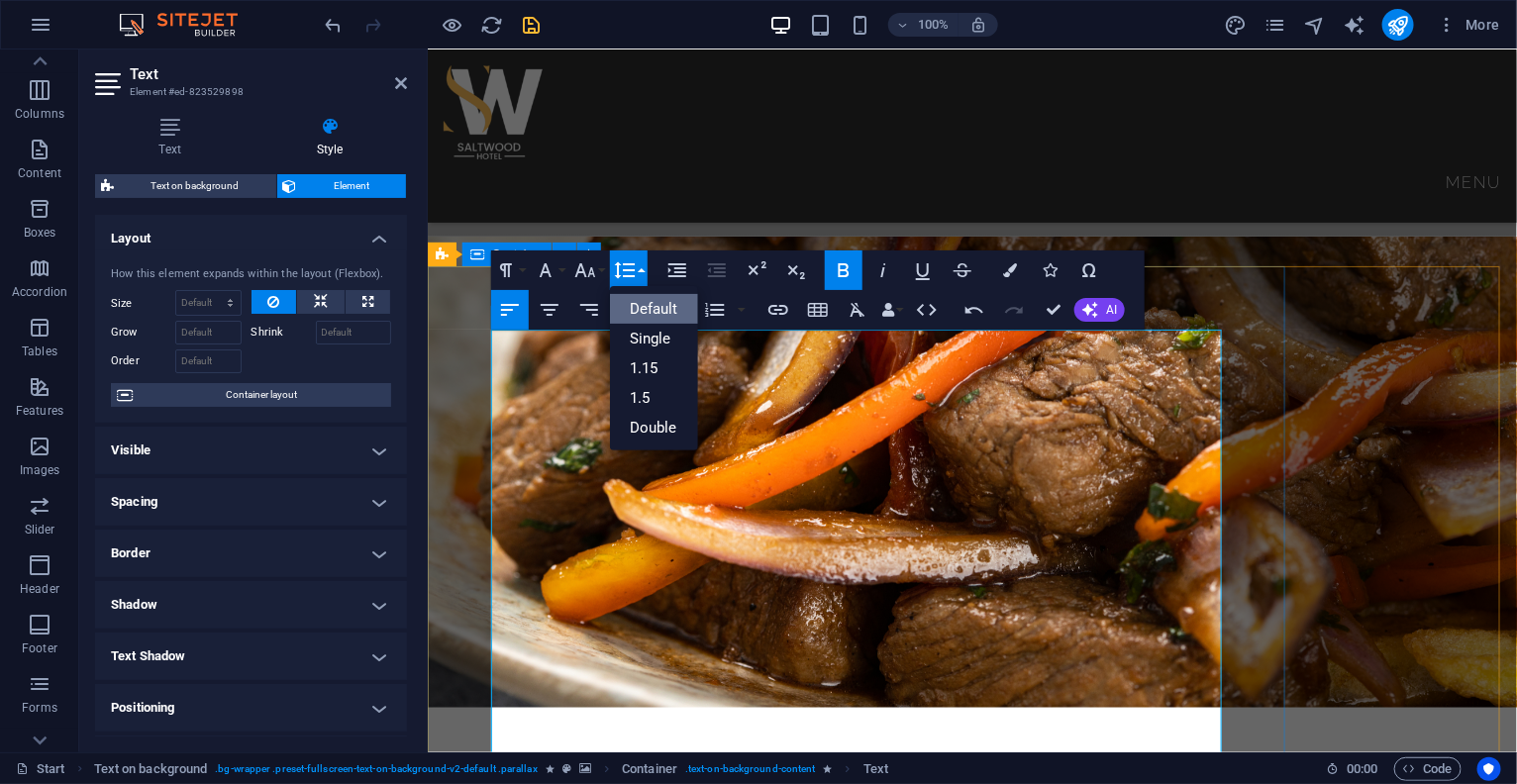 click on "​" at bounding box center (971, 2484) 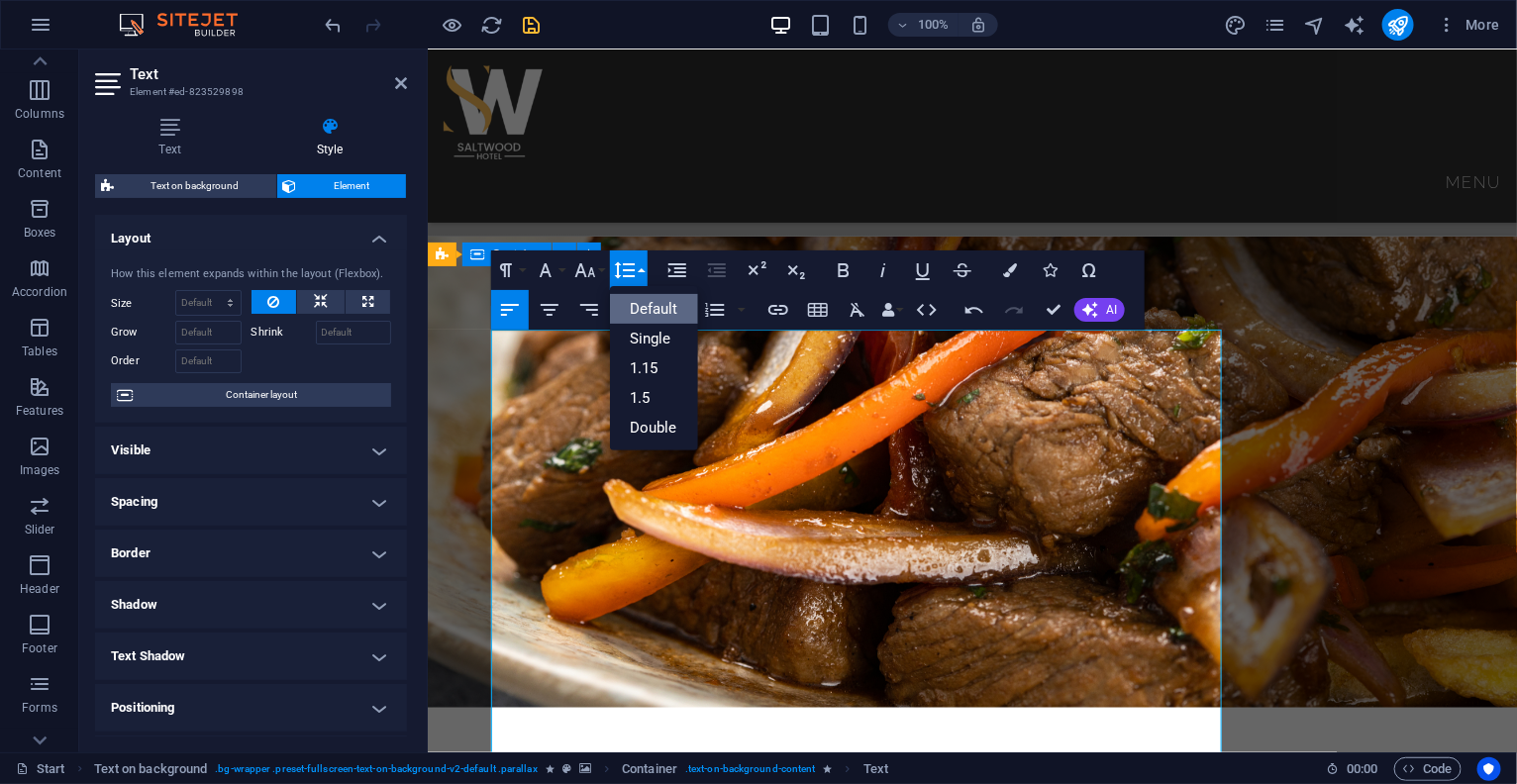 click 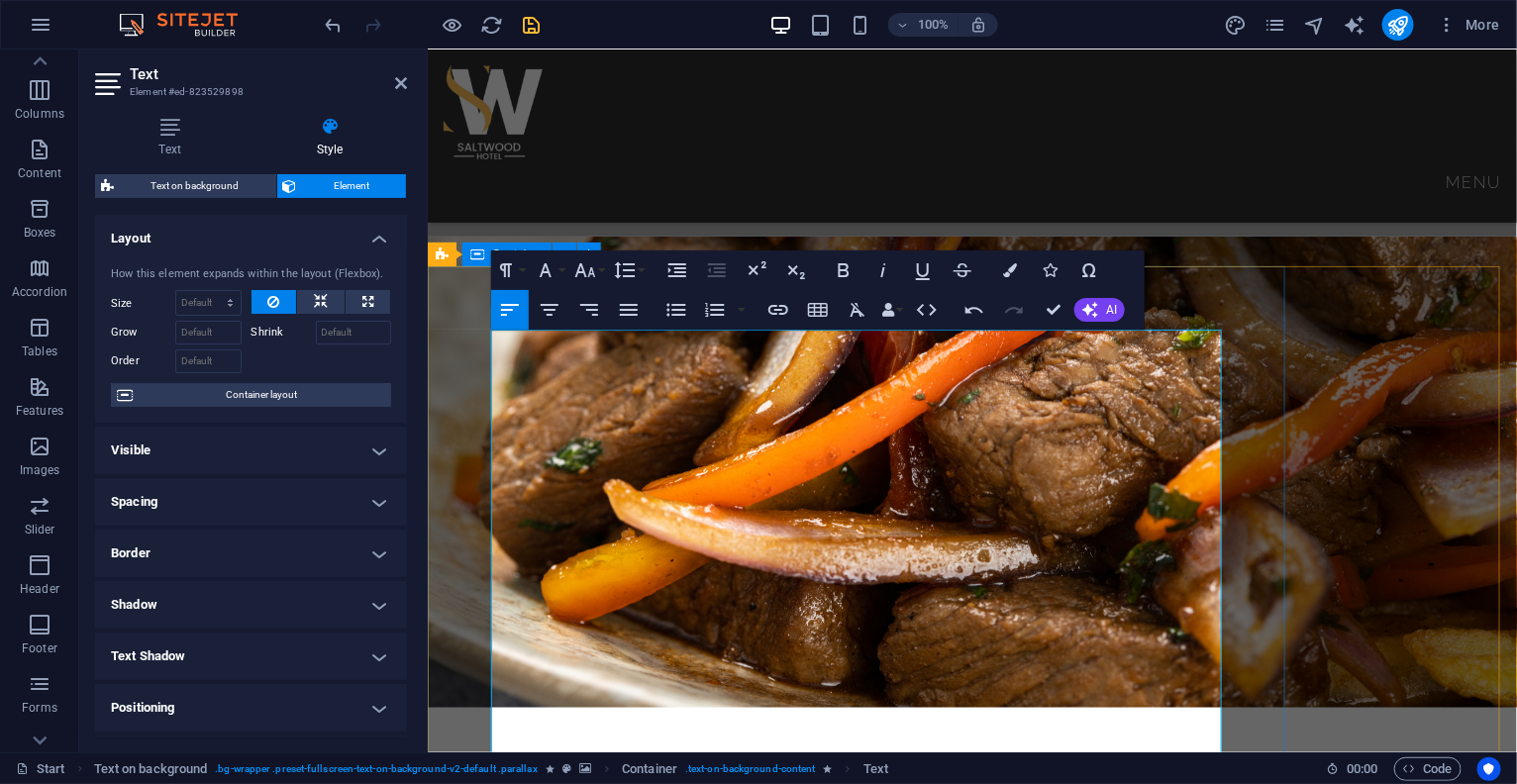 click on "​" at bounding box center (971, 2484) 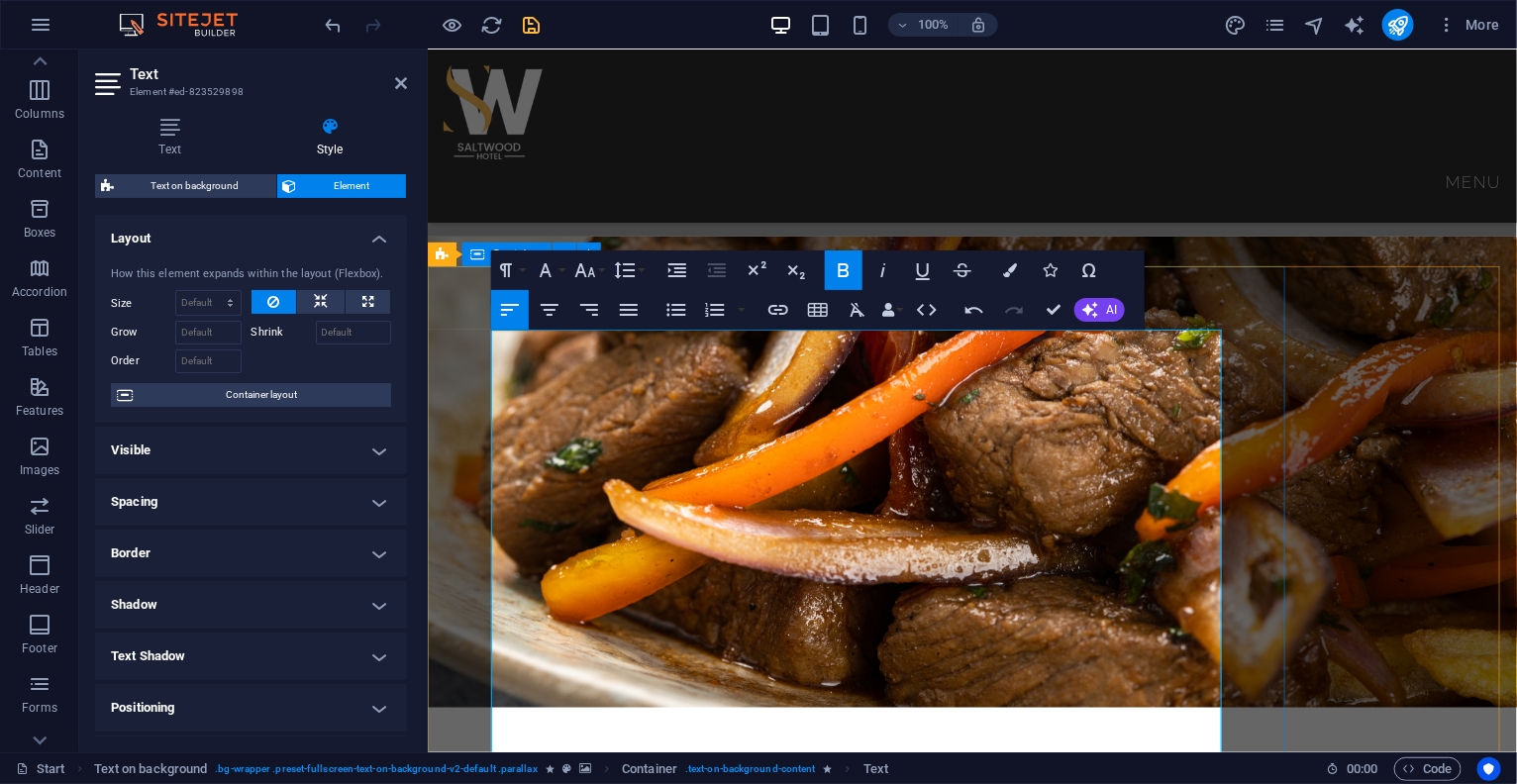 click on "AMERICAN BREAKFAST:" at bounding box center (574, 2505) 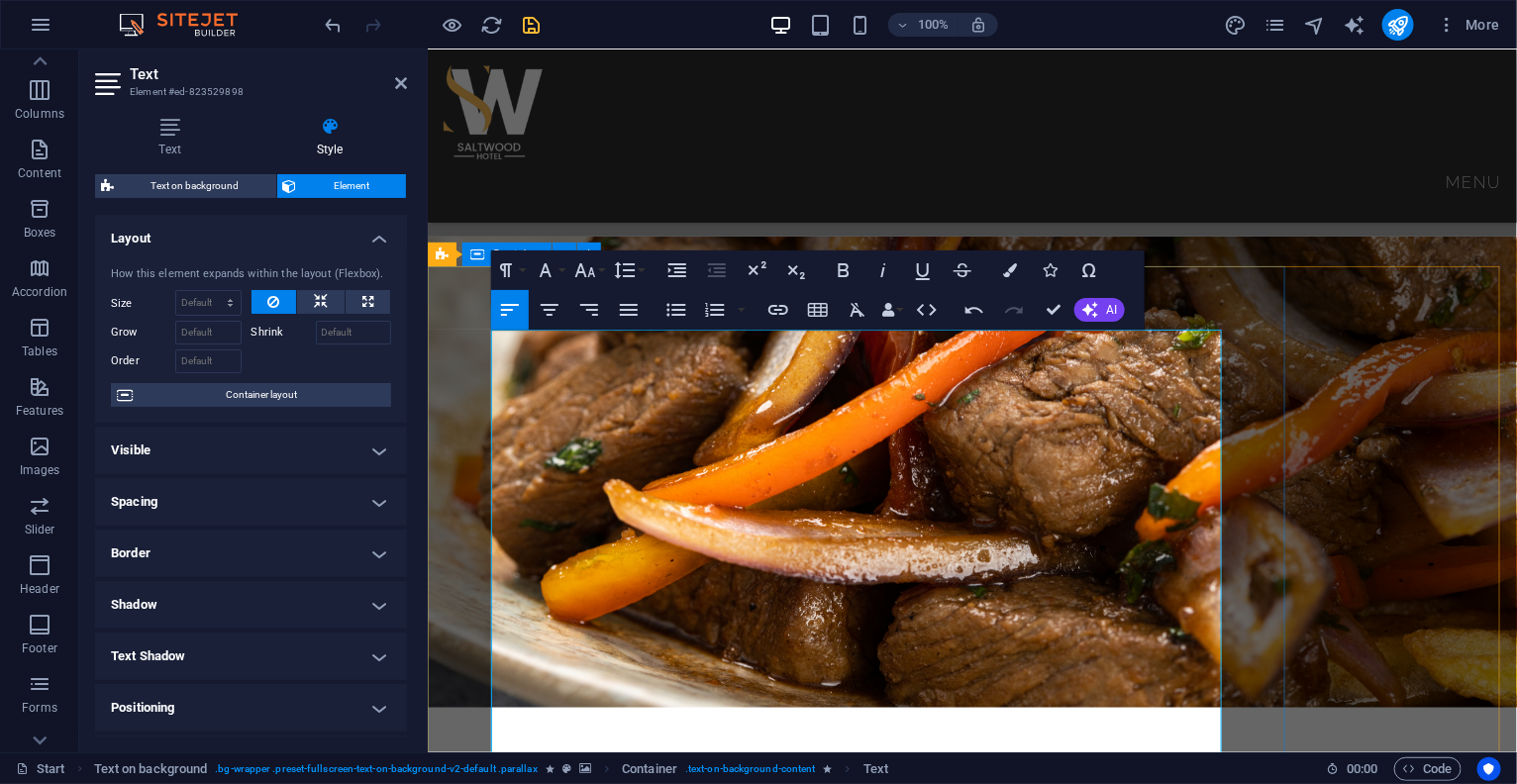 click on "NIGERIAN BREAKFAST:" at bounding box center (571, 2538) 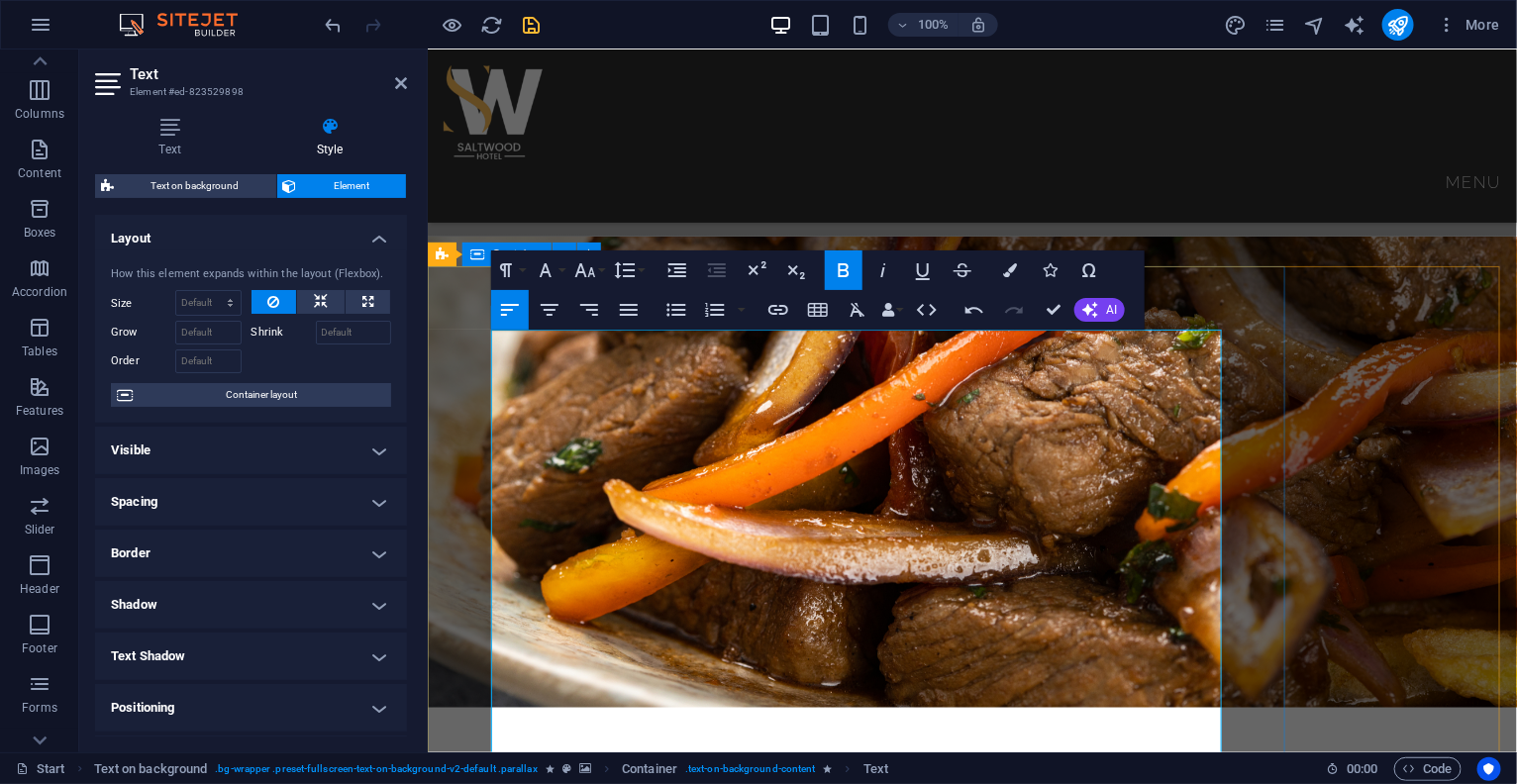 click on "NIGERIAN BREAKFAST:" at bounding box center (571, 2538) 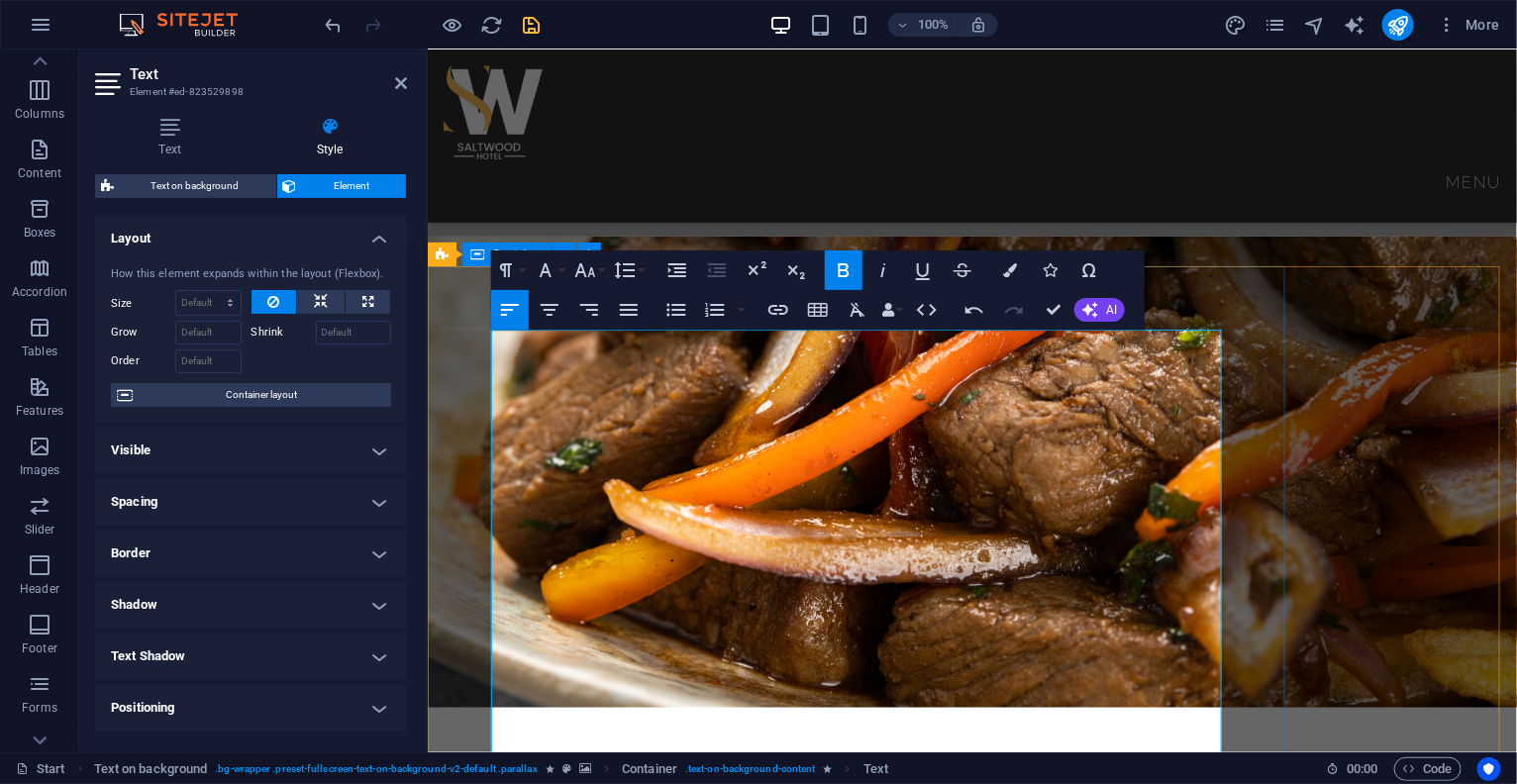 drag, startPoint x: 1151, startPoint y: 474, endPoint x: 488, endPoint y: 367, distance: 671.57874 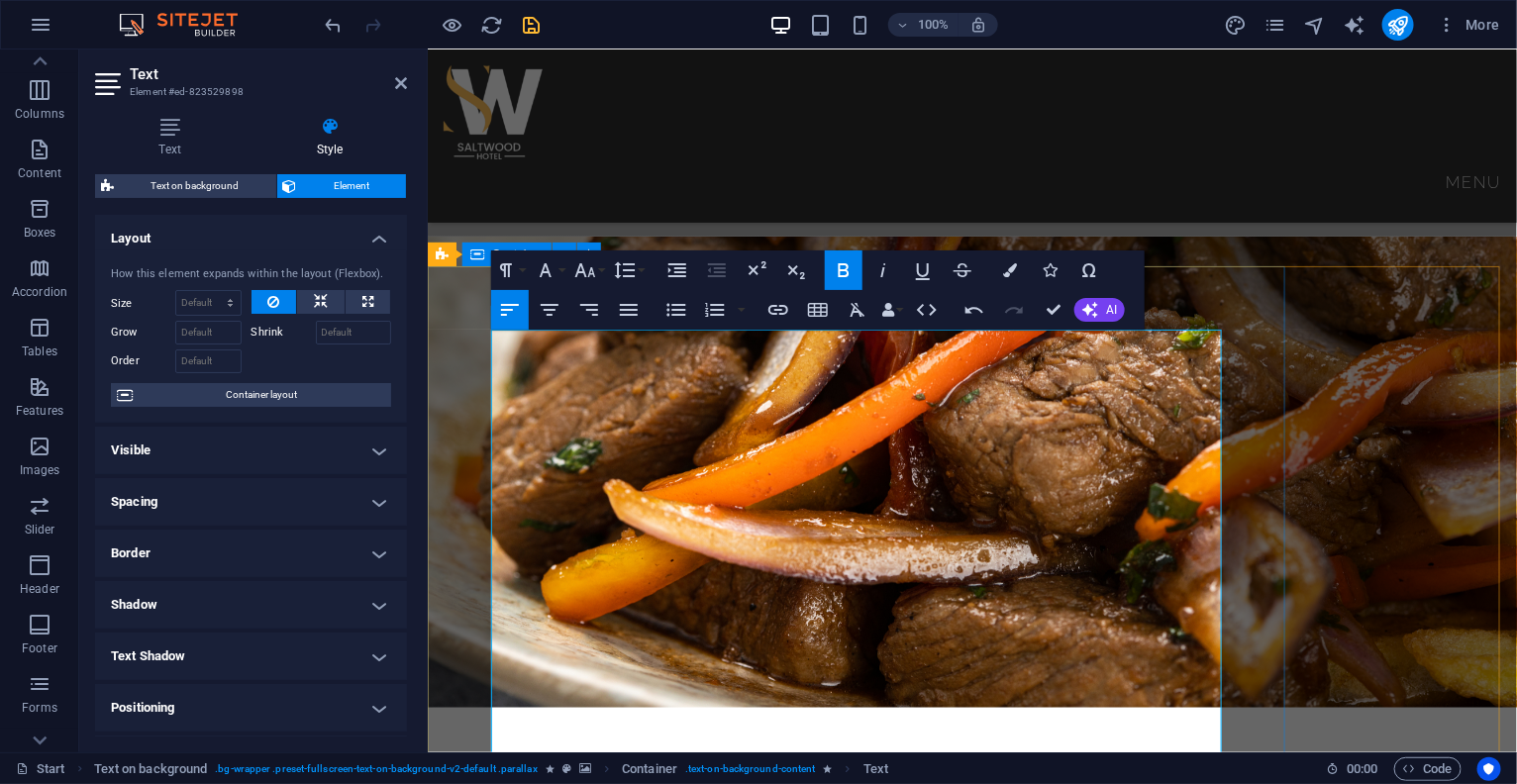 click on "BREAKFAST ENGLISH BREAKFAST: Bacon, sausages, egg, baked beans and mushrooms tomato---------------------------------N14,200 AMERICAN BREAKFAST: Pancake, Bacon, Sausages, and Egg Potato ---------------------------------------------------------N14,200 NIGERIAN BREAKFAST: Dice tomato, bell pepper, egg, served with yam, Plantain , fried or boiled ----------------- N9,400 YAMARITA: MADE WITH Yam, Egg, and Tomato Sauce -----------------------------------------------------------------------------N9,100 STARTERS CHICKEN TAQUITOS: Shredded chicken mix with cheese --------------------------------------------------------------------- N8,900 SPRING ROLL: Varieties of veg and shredded chicken ----------------------------------------------------------------- N6,500 SAMOSA: Blended beef mix veg ---------------------------------------------------------------------------------------- N7,200 MEAT BALLS: Bladed beef mix with Egg, floor, bread crumbs and basil leaf ----------------------------------- N9,400 CHICKEN TACOS:  N" at bounding box center [971, 2976] 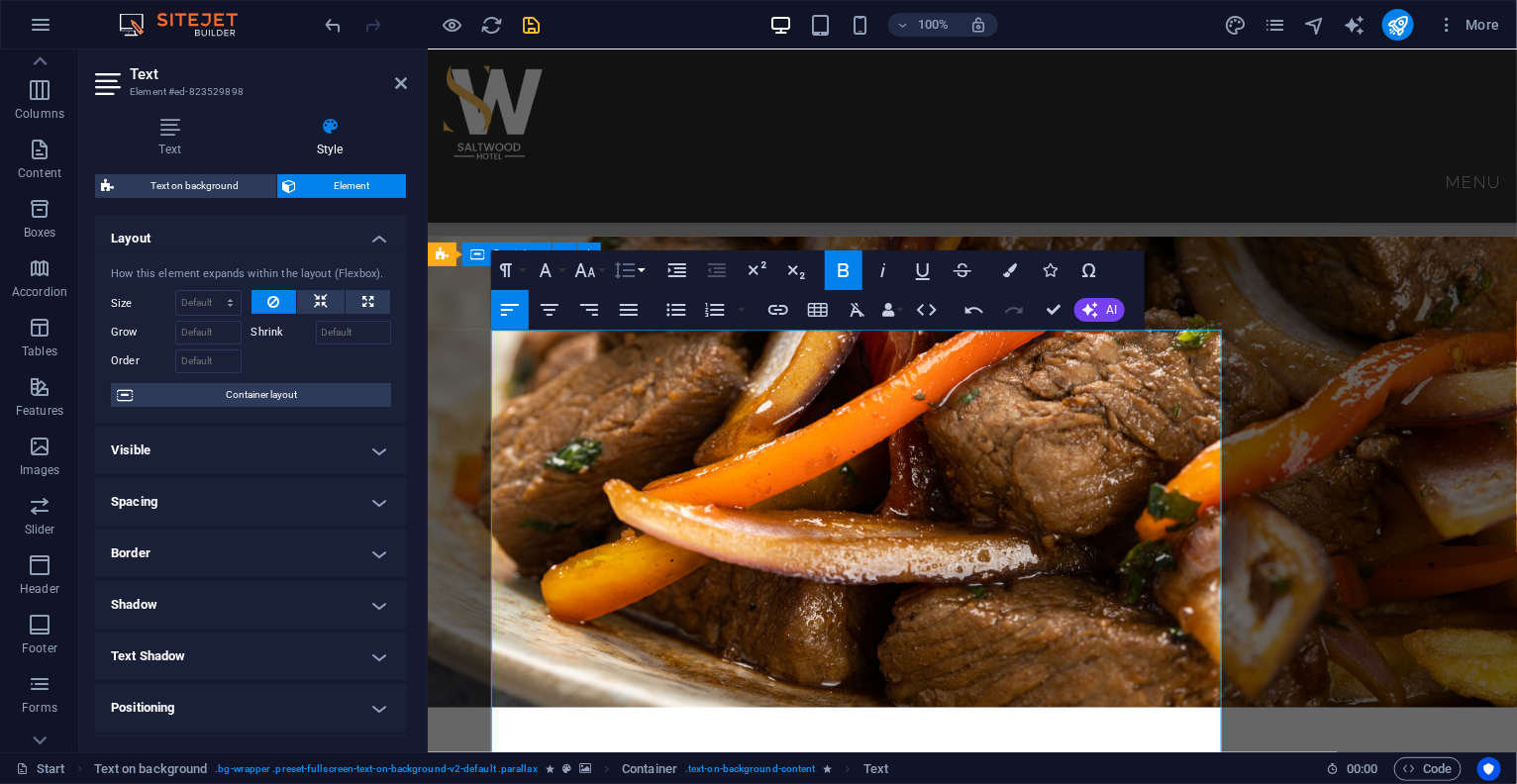 click on "Line Height" at bounding box center (629, 270) 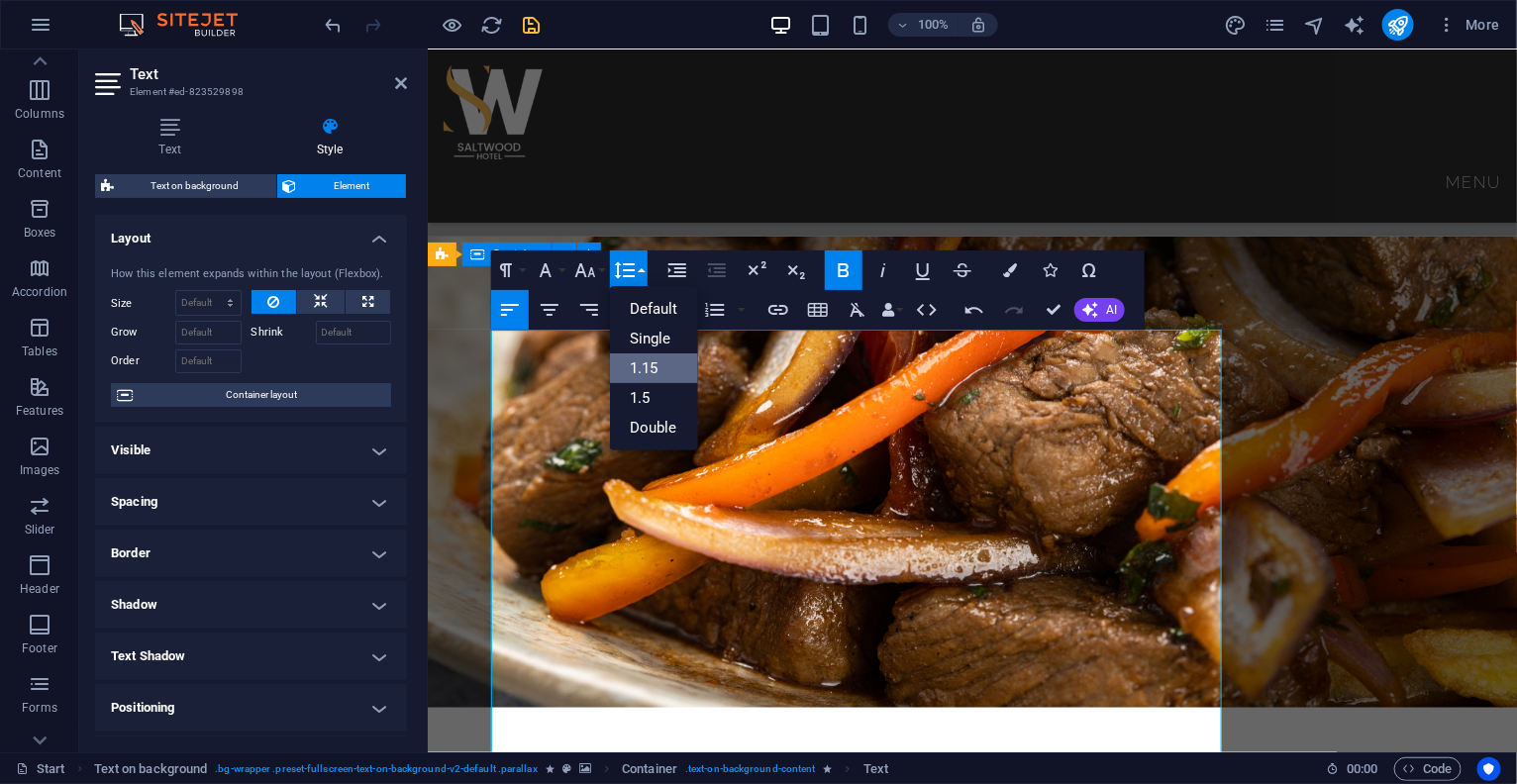 click on "1.15" at bounding box center [654, 368] 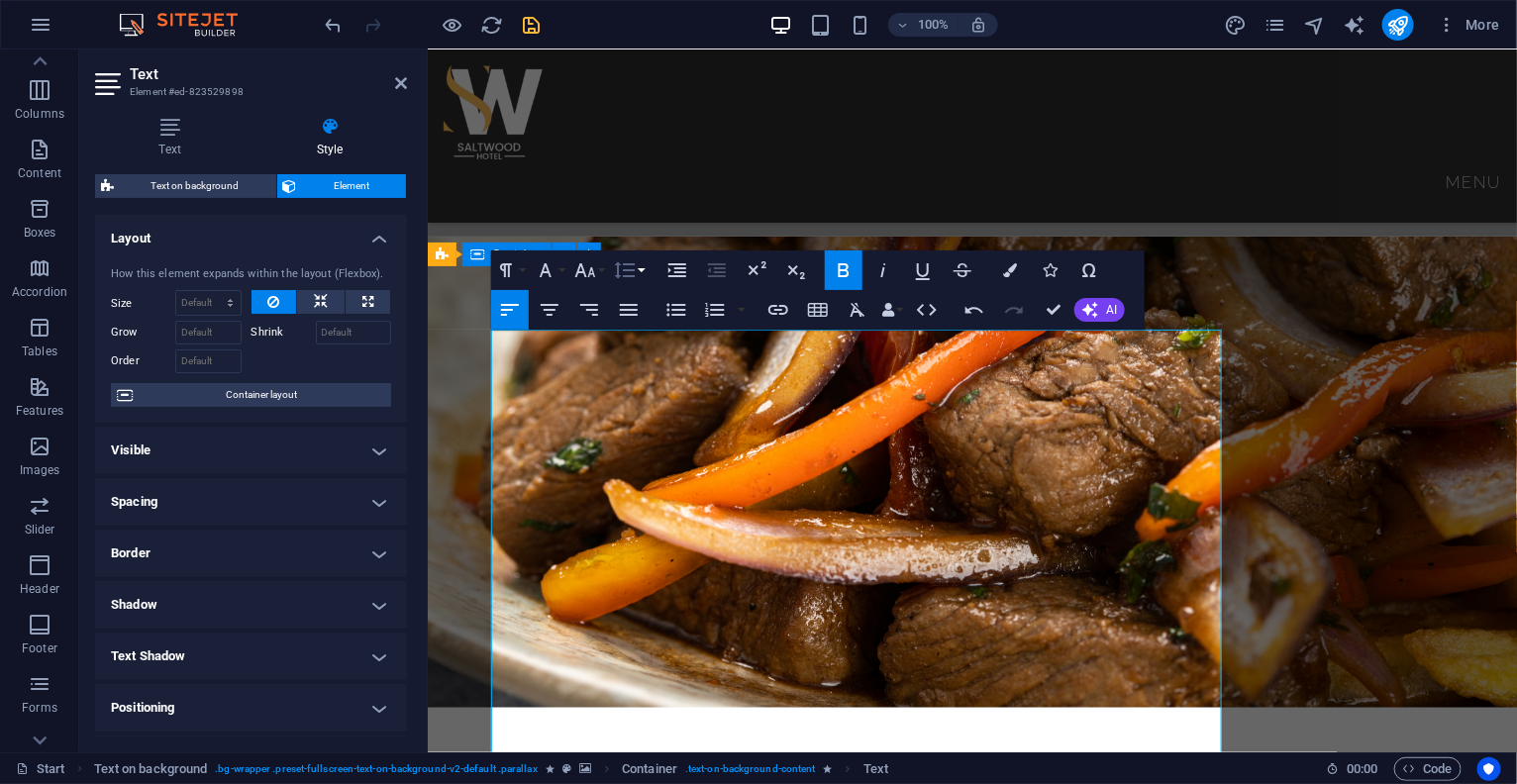 click on "Line Height" at bounding box center [629, 270] 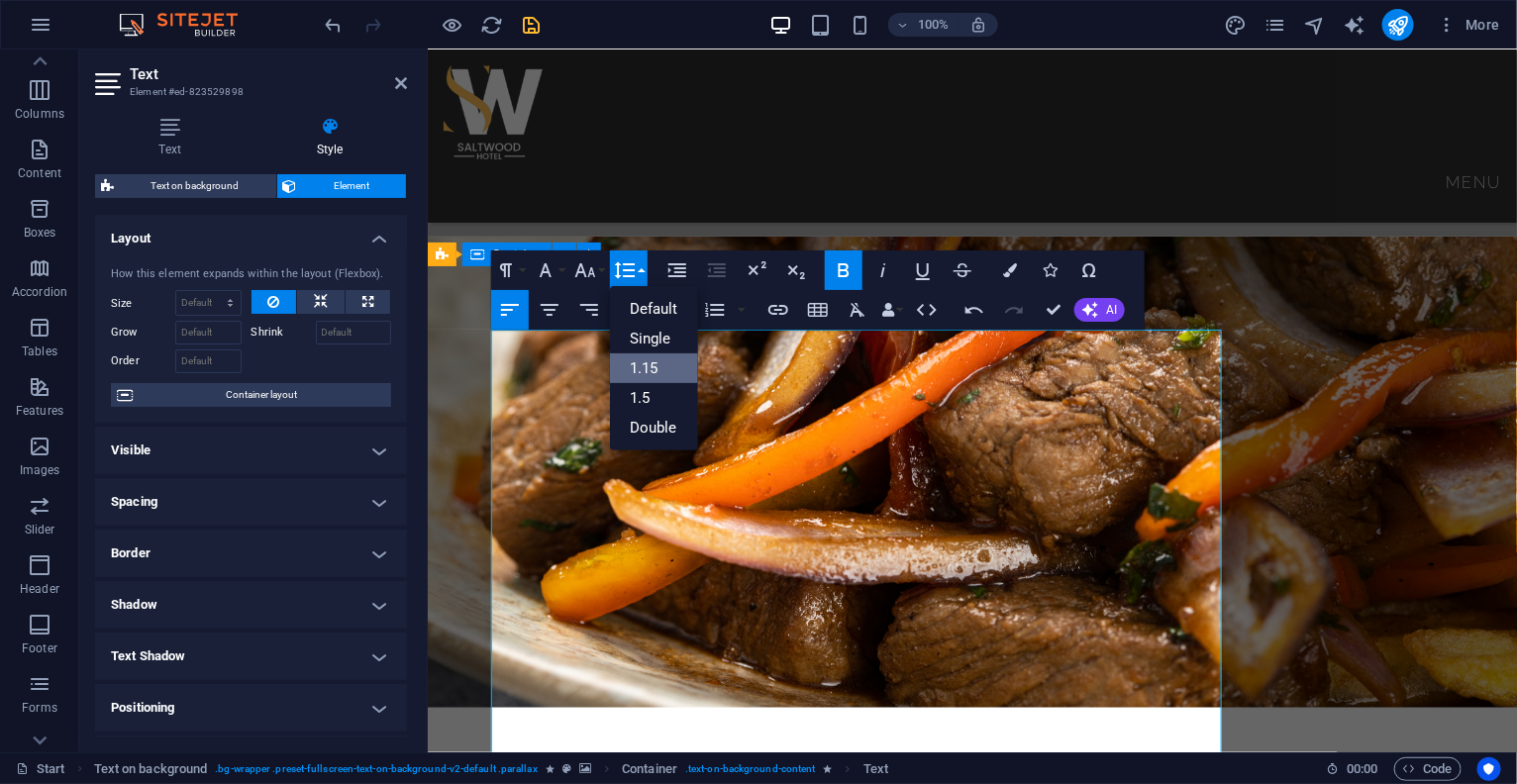 scroll, scrollTop: 0, scrollLeft: 0, axis: both 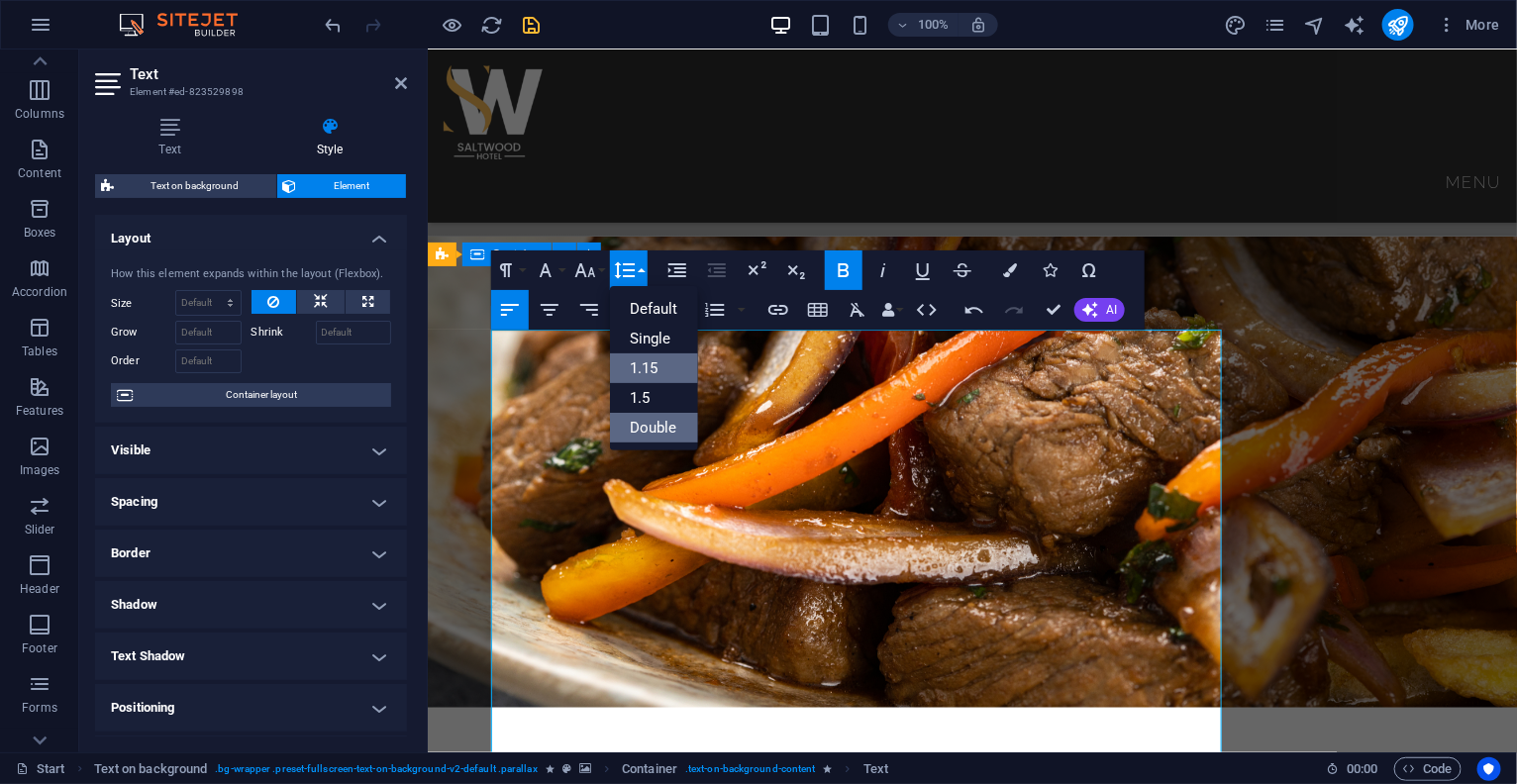 click on "Double" at bounding box center [654, 428] 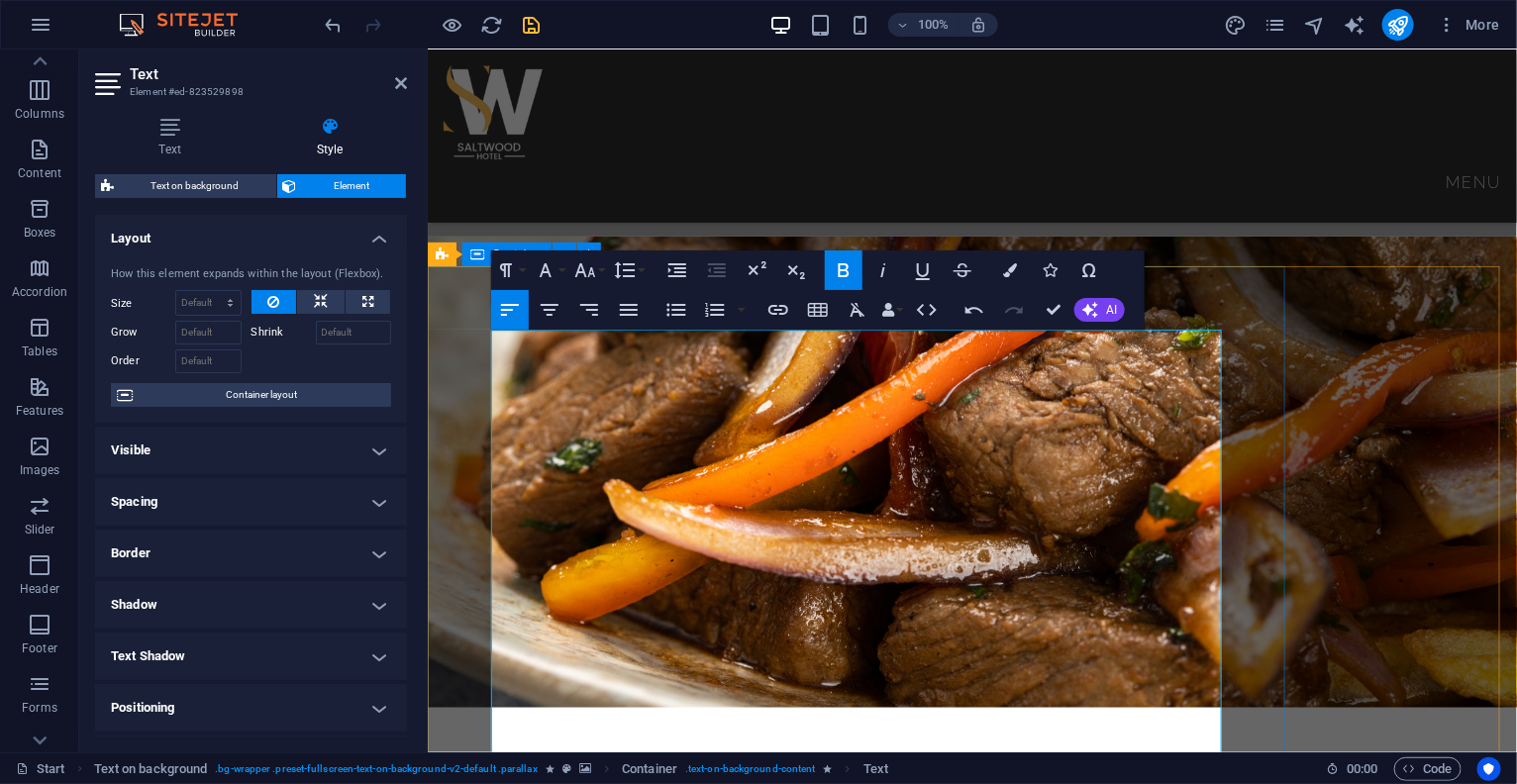 click on "Pancake, Bacon, Sausages, and Egg Potato ---------------------------------------------------------N14,200" at bounding box center [971, 2546] 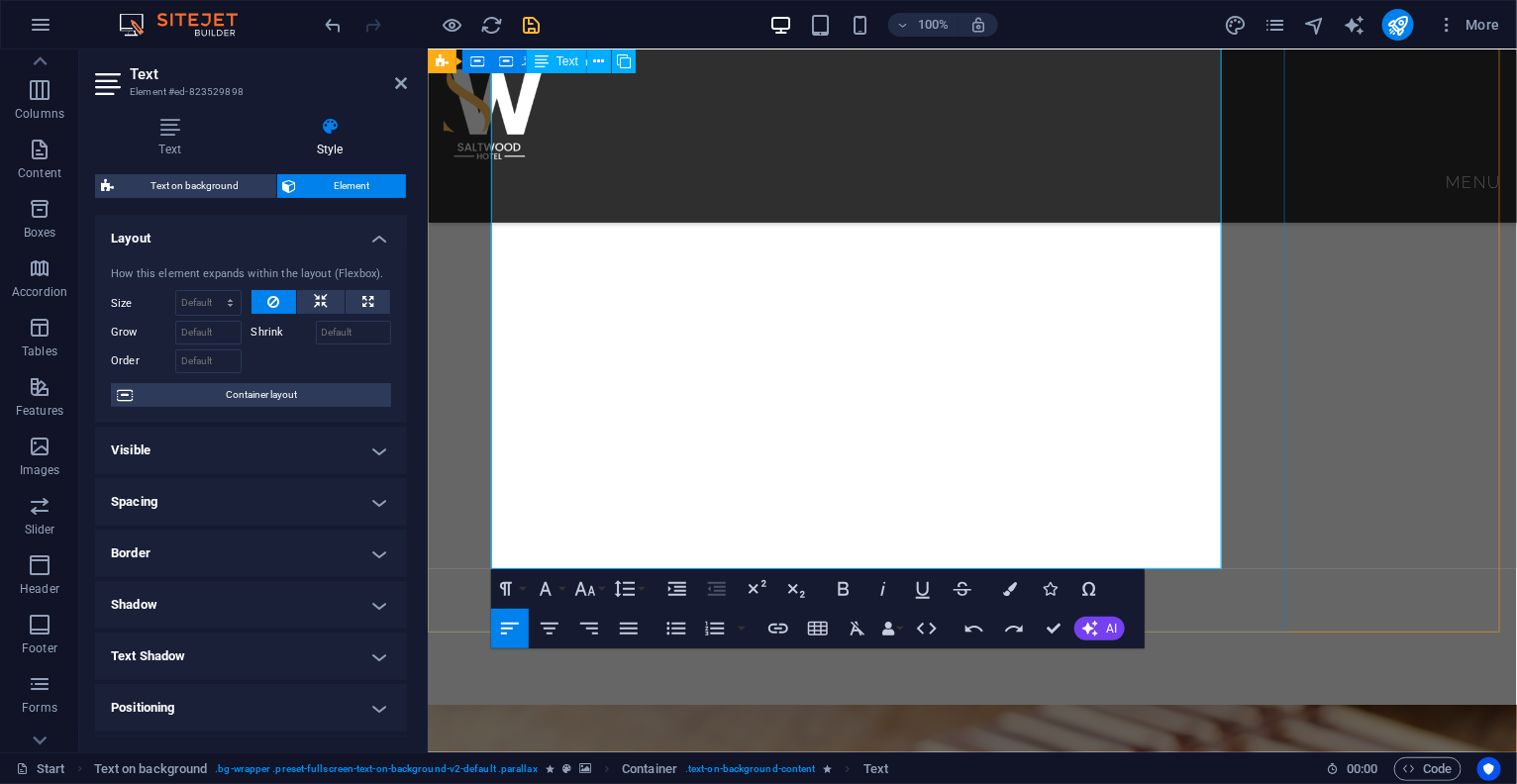 scroll, scrollTop: 1937, scrollLeft: 0, axis: vertical 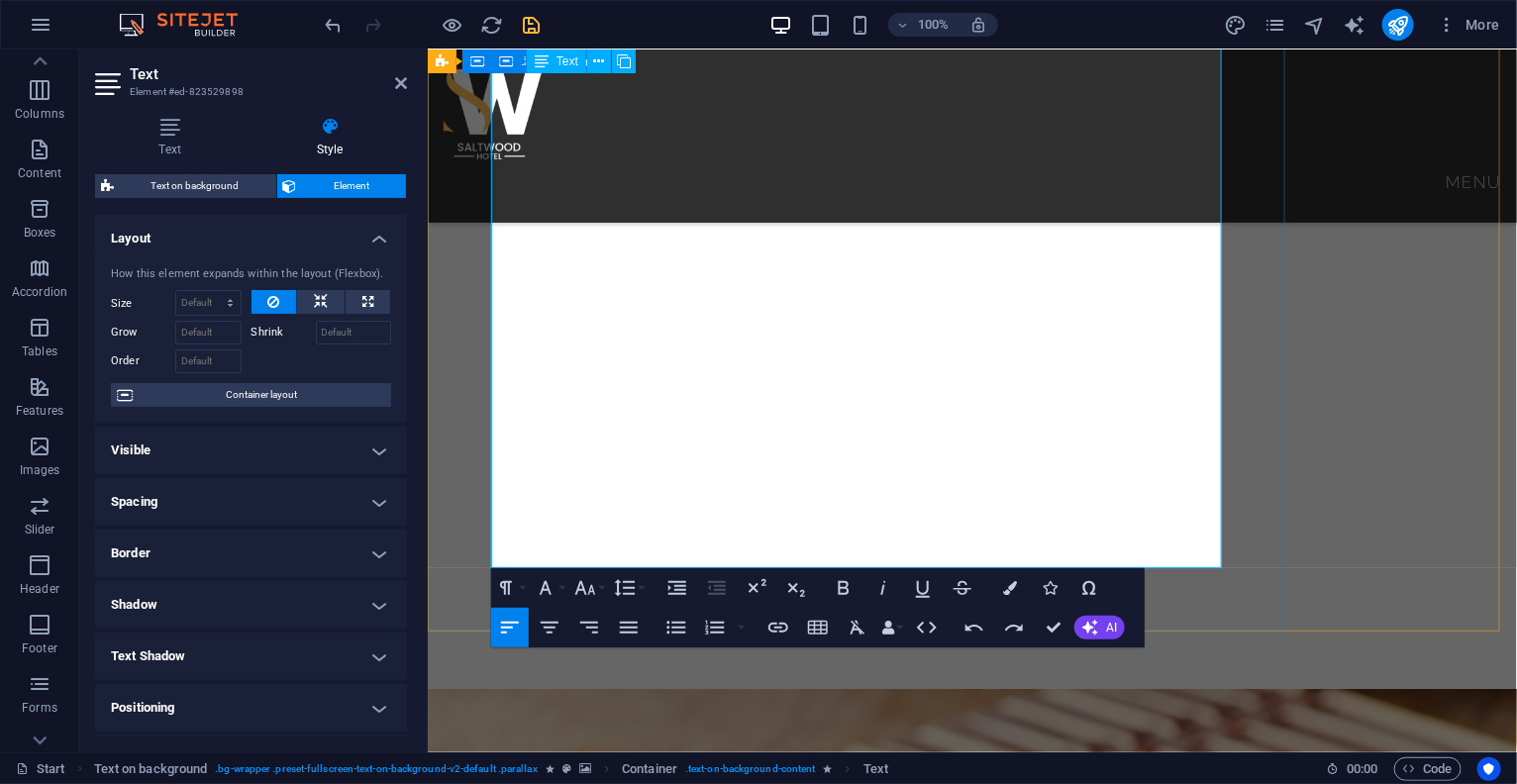 click on "Spicy beef ------------------------------------------------------------------------------------------------------------ N7,000" at bounding box center [971, 2493] 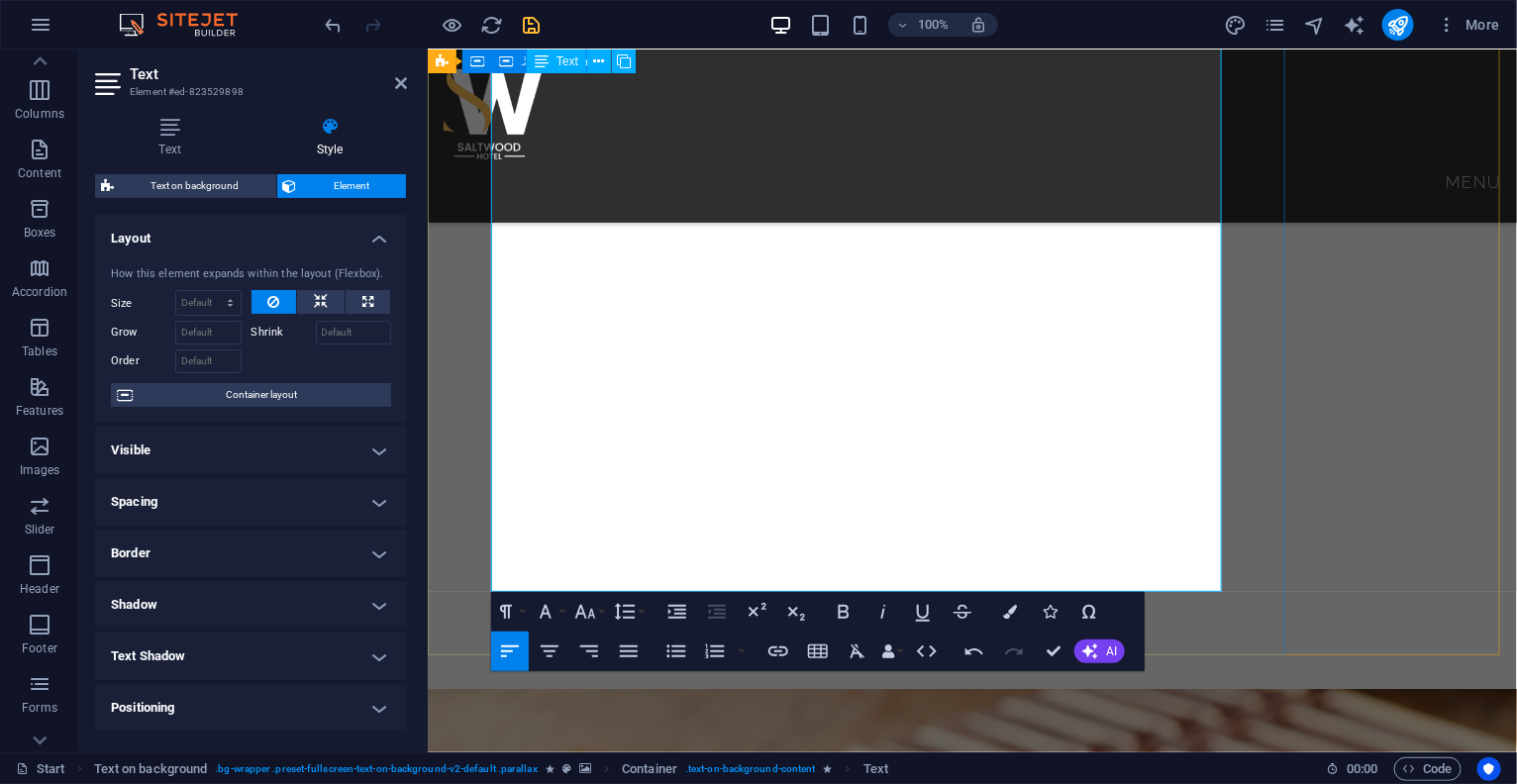 click on "Chicken wings -------------------------------------------------------------------------------------------------------  N 8,500" at bounding box center [971, 2552] 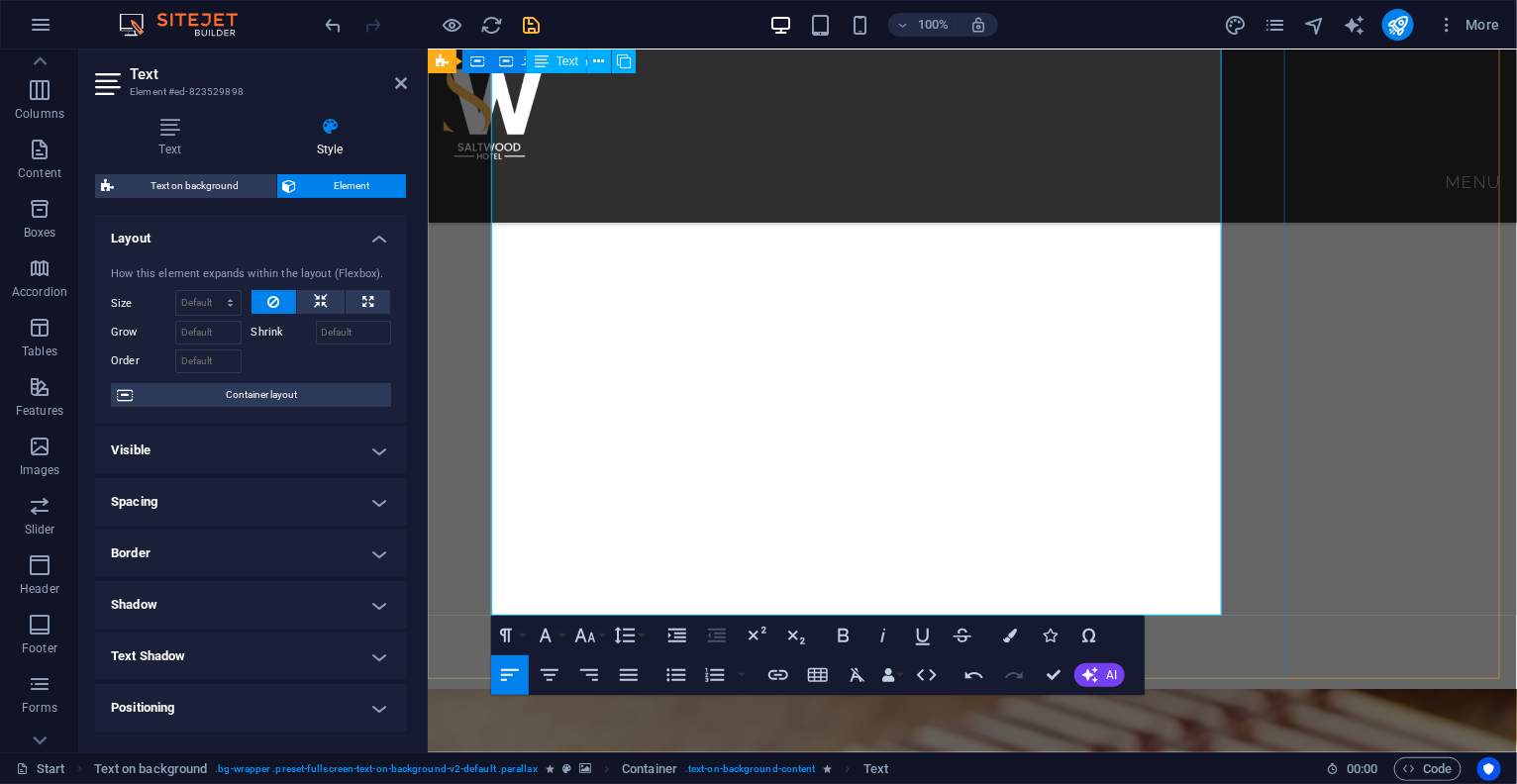click on "Spicy snail -------------------------------------------------------------------------------------------------------------  N 9,400" at bounding box center (971, 2611) 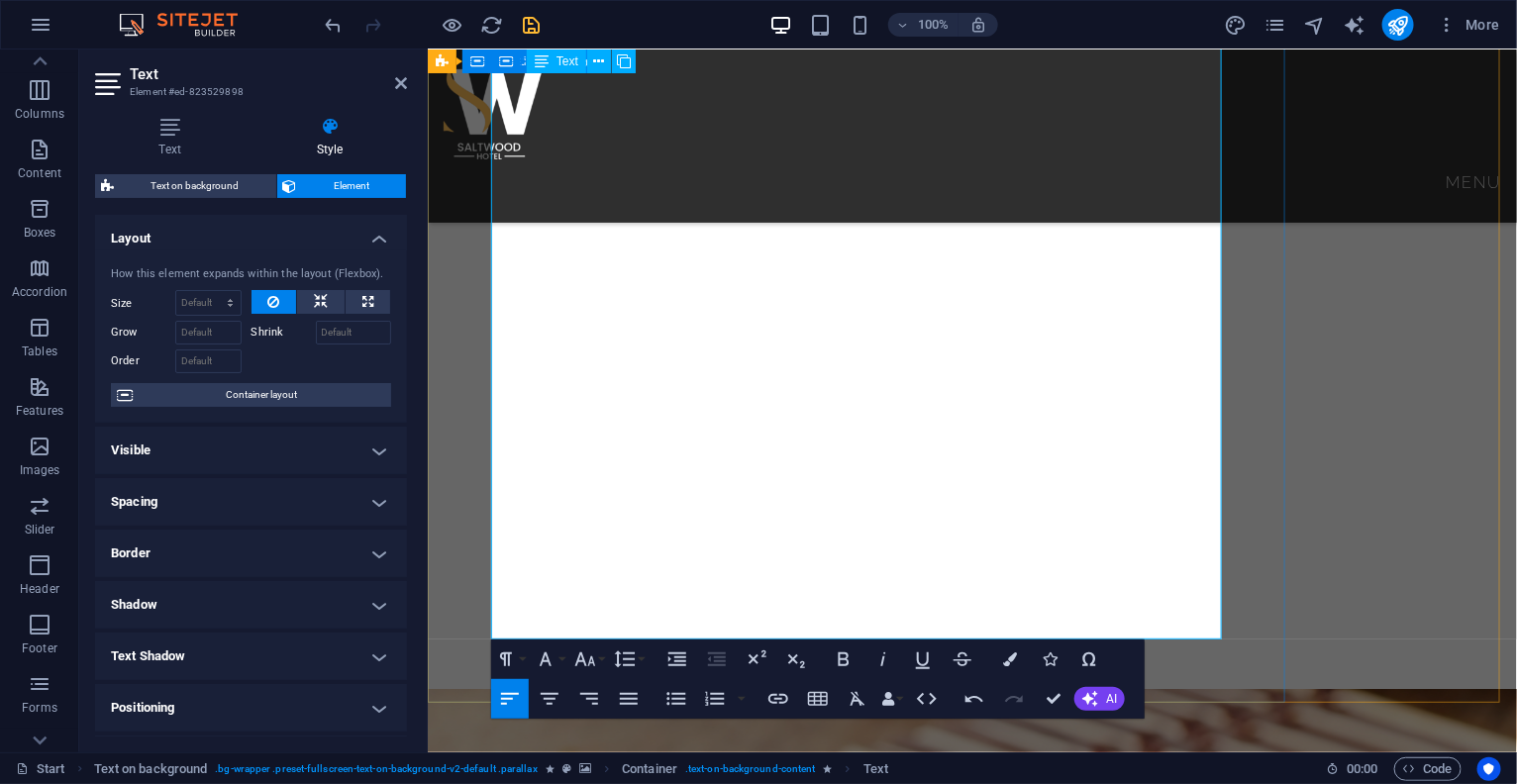 click at bounding box center [1163, 2695] 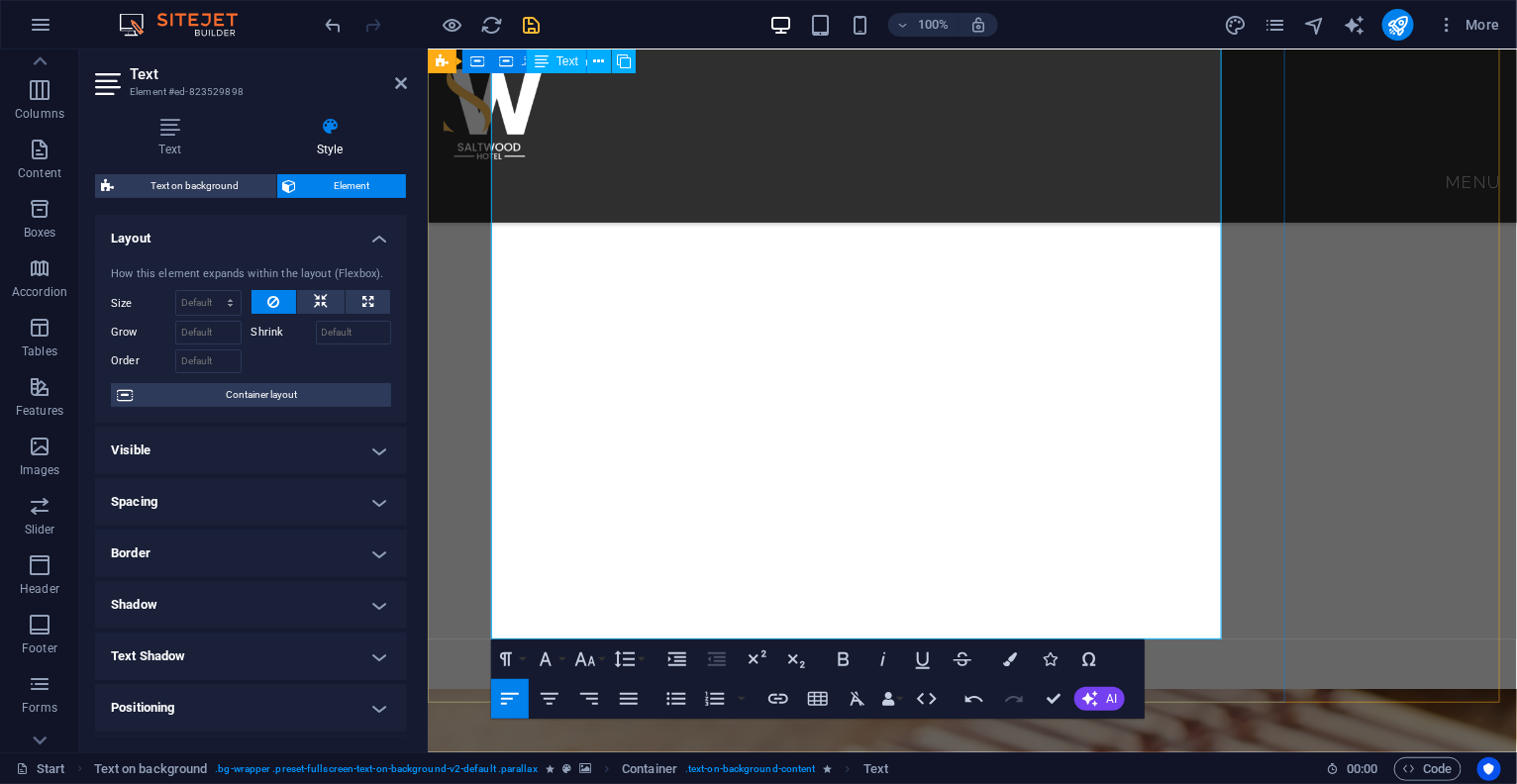 drag, startPoint x: 948, startPoint y: 601, endPoint x: 902, endPoint y: 605, distance: 46.173586 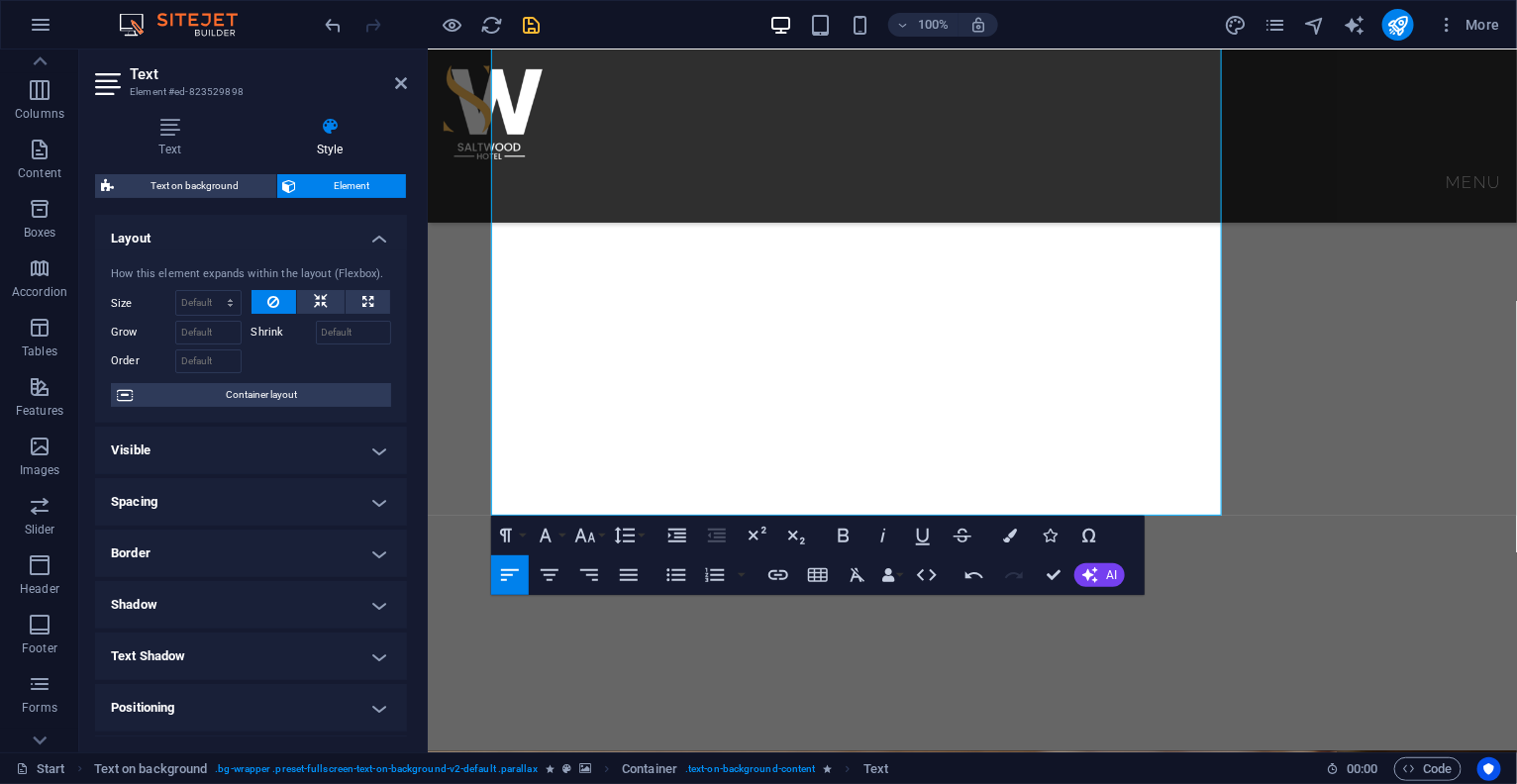 scroll, scrollTop: 2061, scrollLeft: 0, axis: vertical 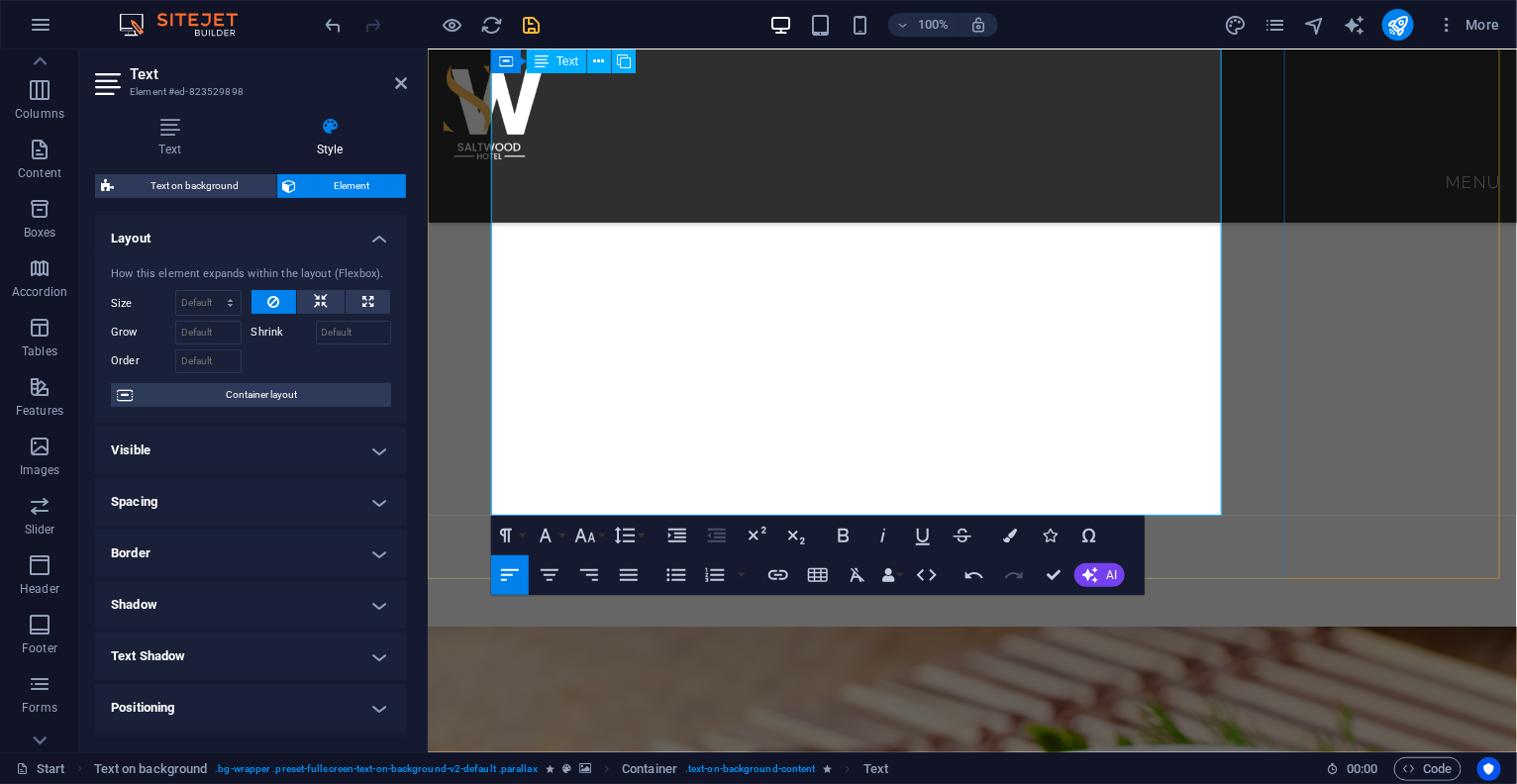click on "Roasted goat meat, bell pepper, onions and fresh pepper -------------------------------------------- N 9,500" at bounding box center (971, 2571) 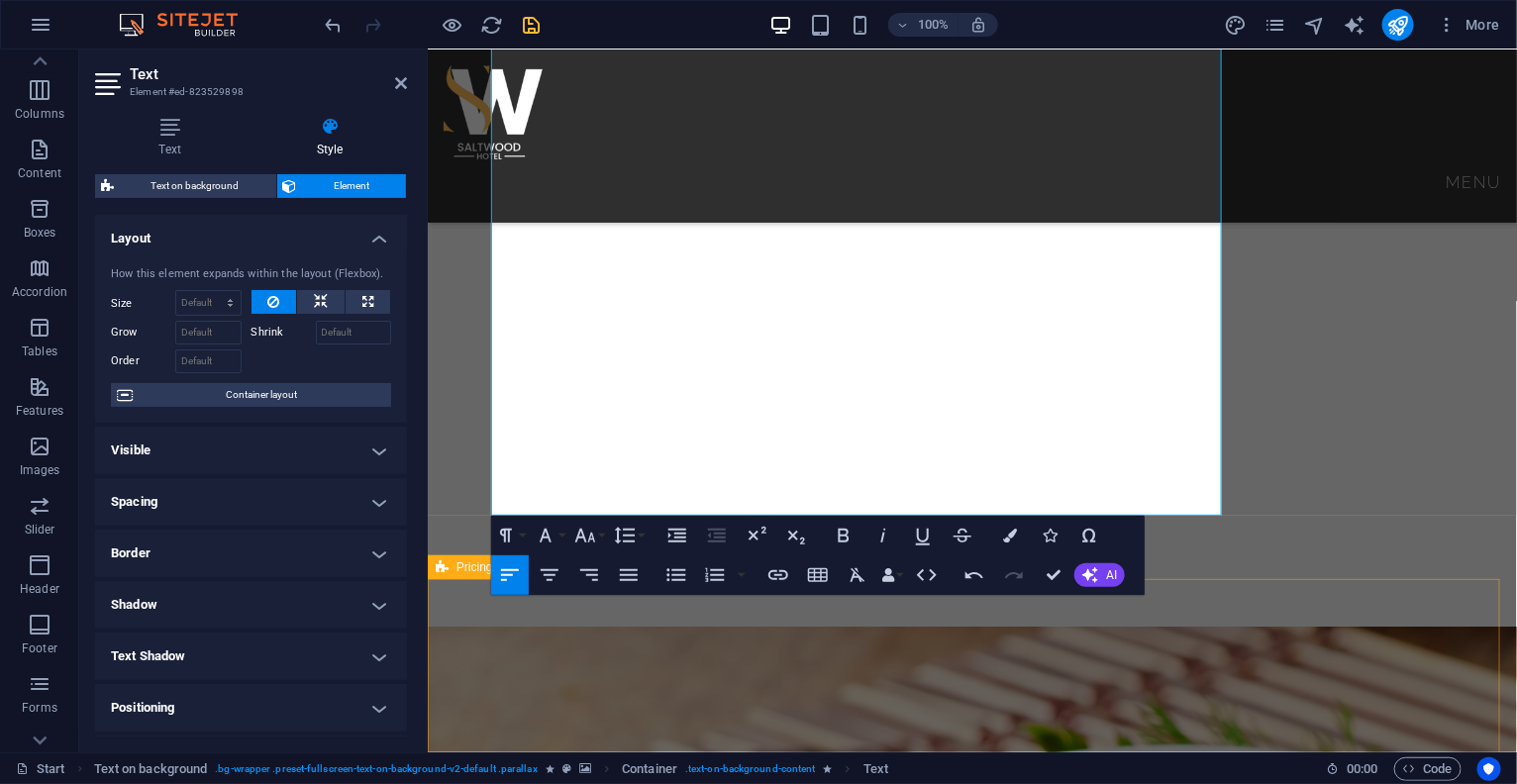 click on "Drop content here or  Add elements  Paste clipboard" at bounding box center (971, 2852) 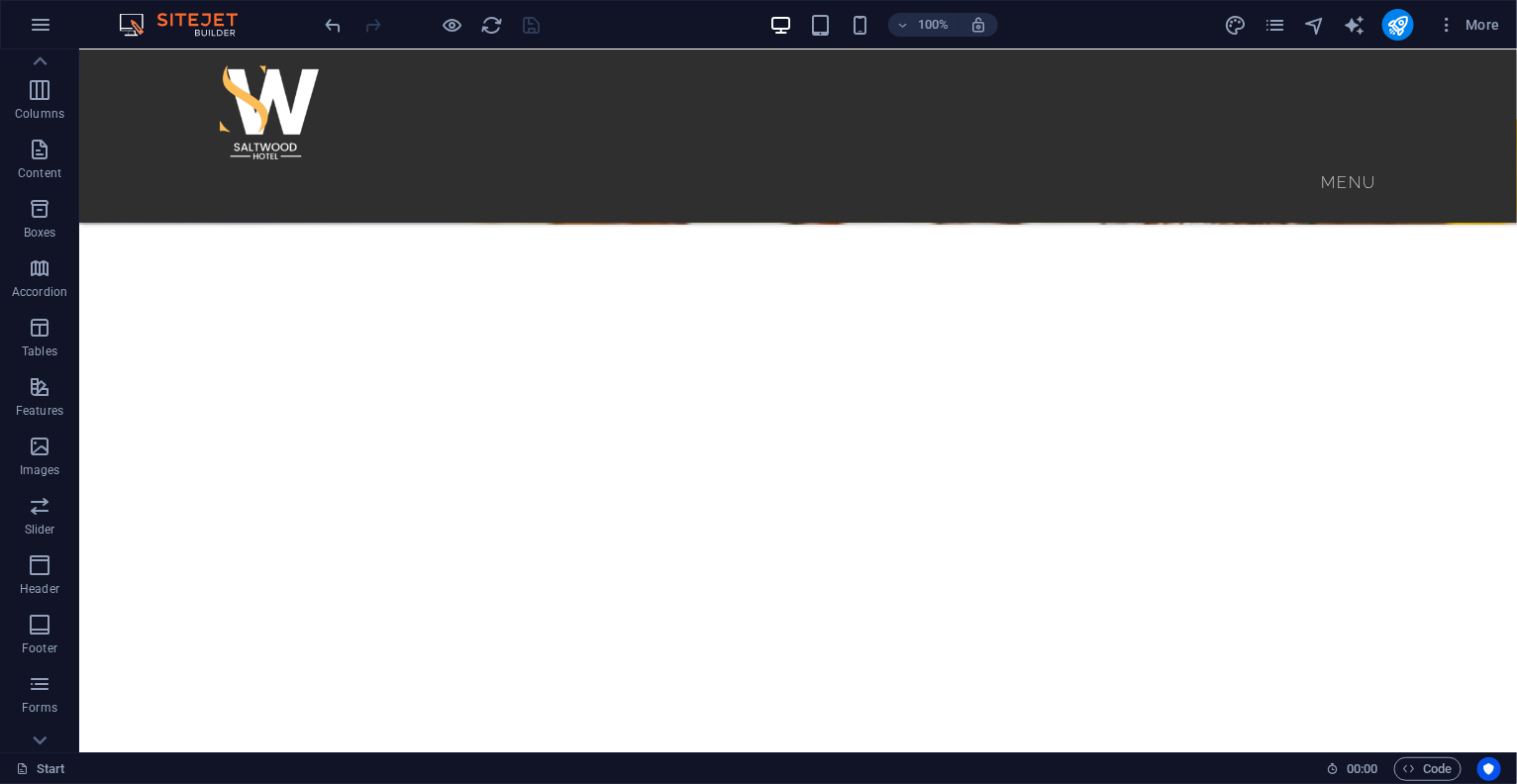 scroll, scrollTop: 1442, scrollLeft: 0, axis: vertical 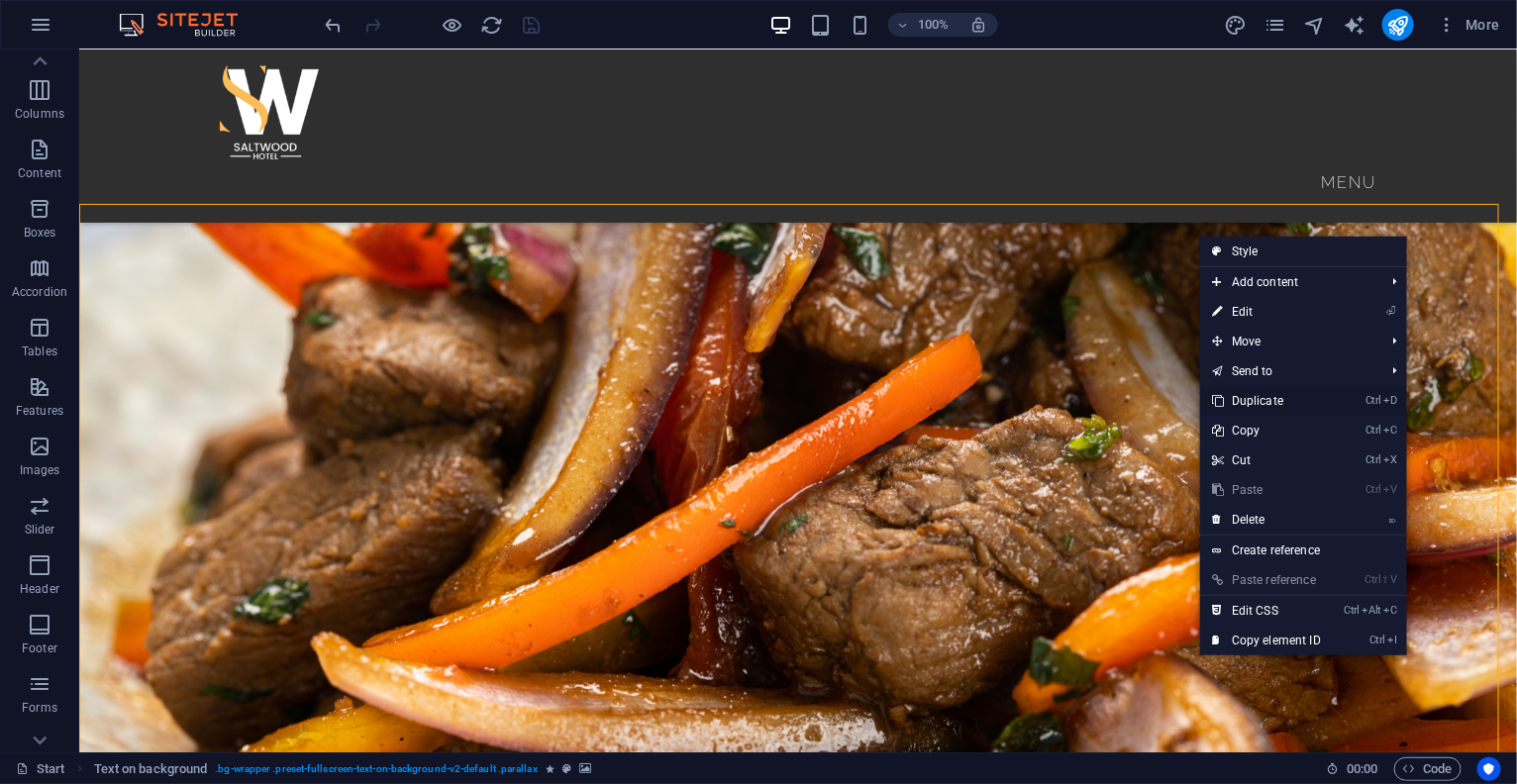 drag, startPoint x: 1235, startPoint y: 399, endPoint x: 1155, endPoint y: 351, distance: 93.29523 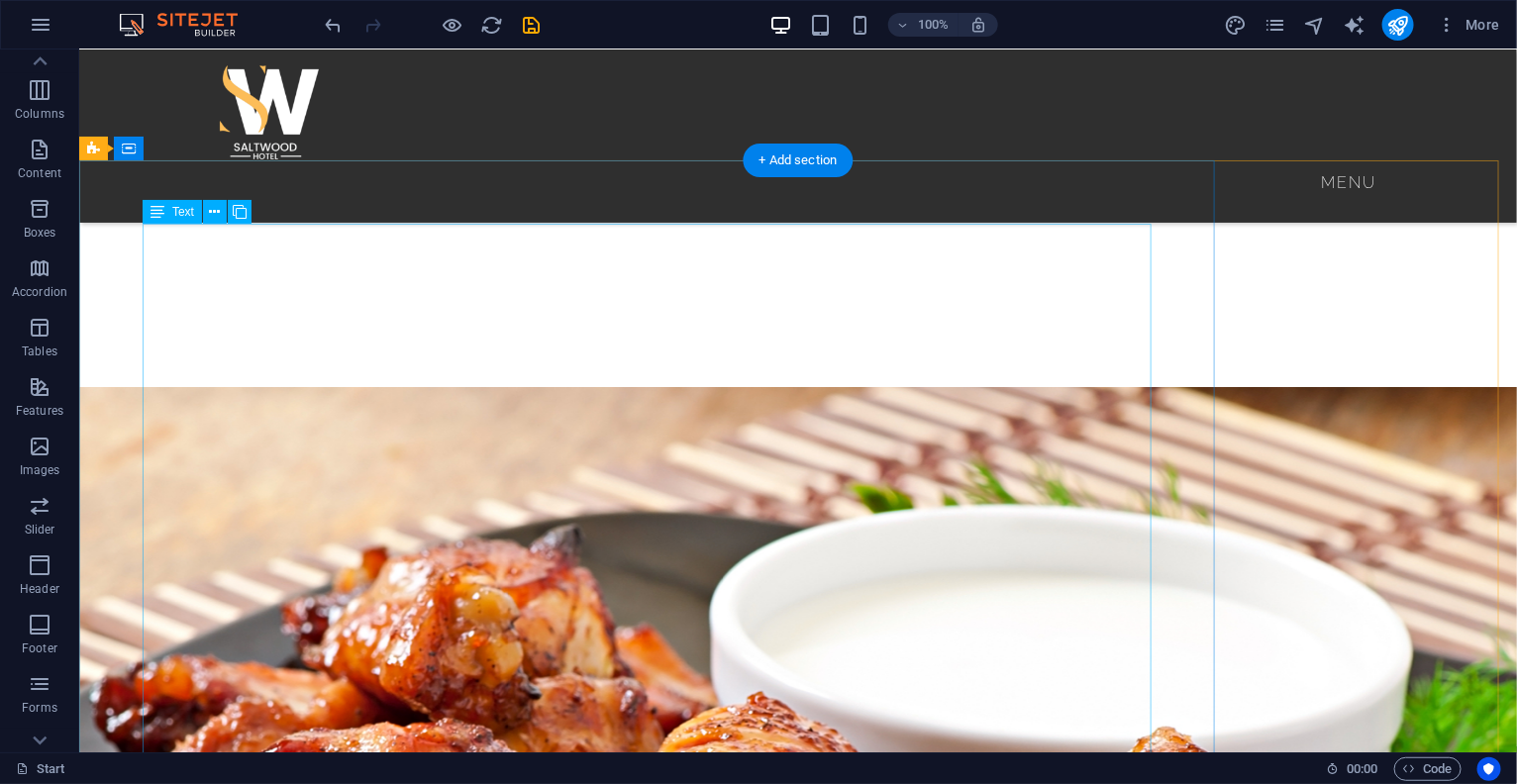 scroll, scrollTop: 2549, scrollLeft: 0, axis: vertical 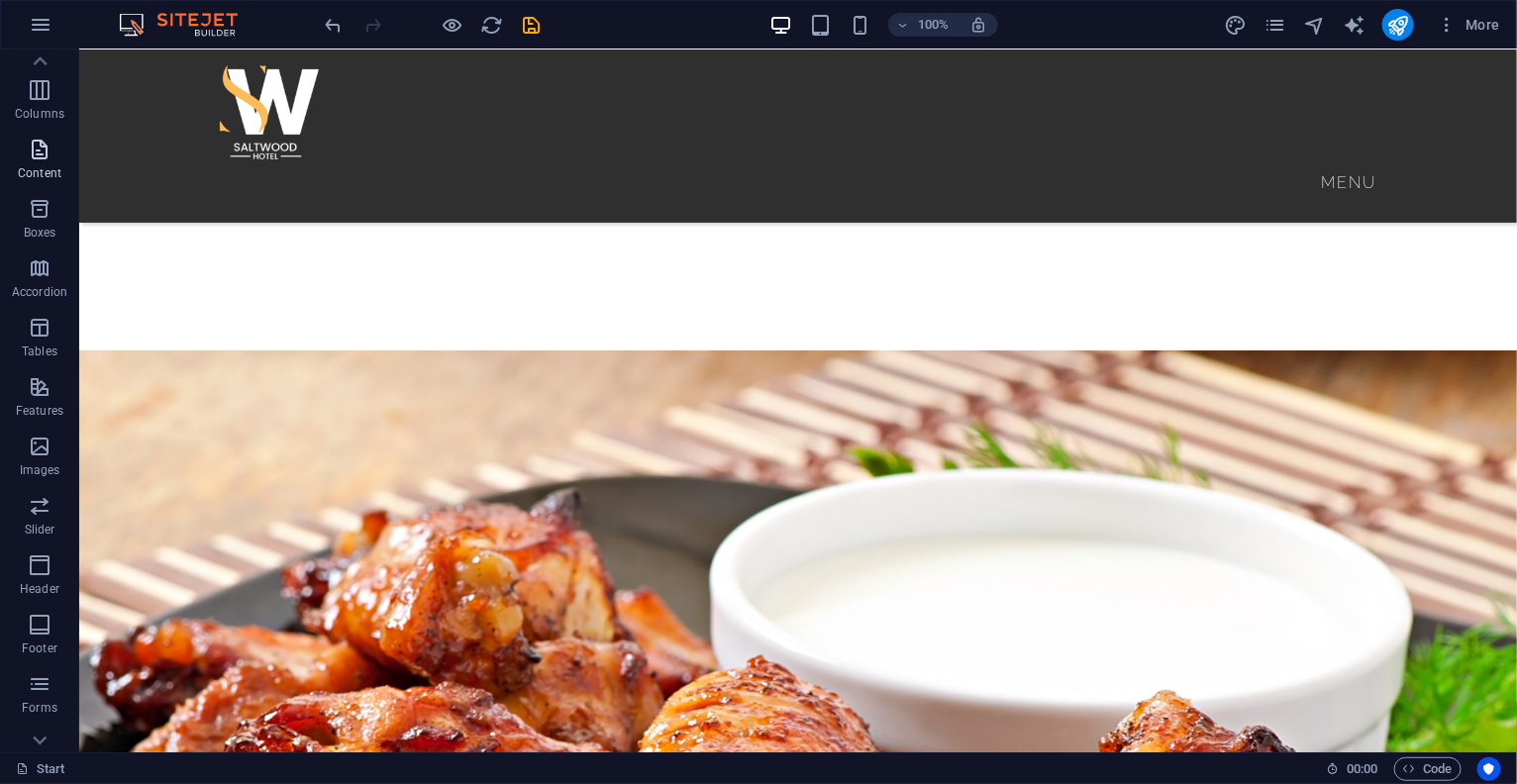click on "Content" at bounding box center [40, 173] 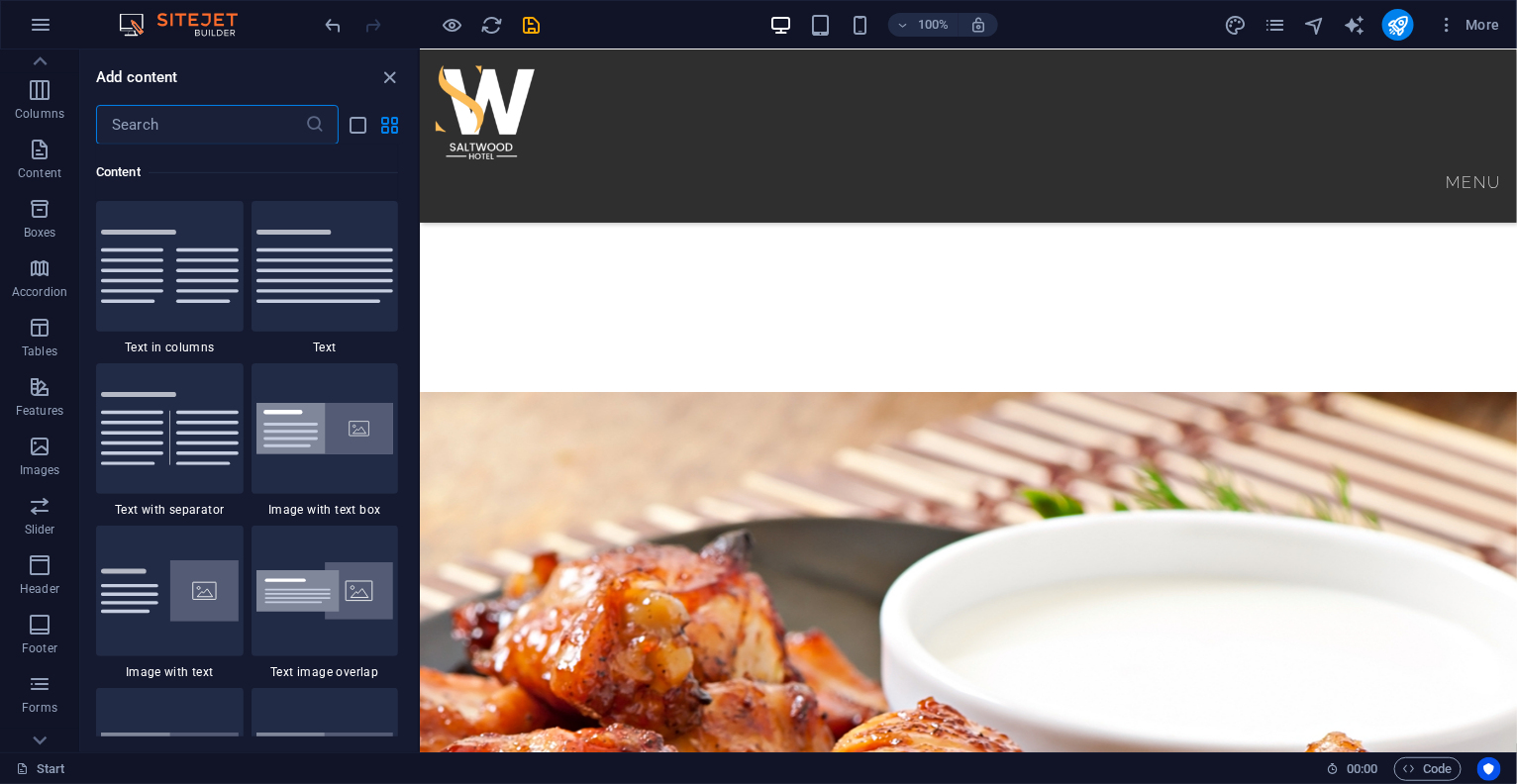 scroll, scrollTop: 3464, scrollLeft: 0, axis: vertical 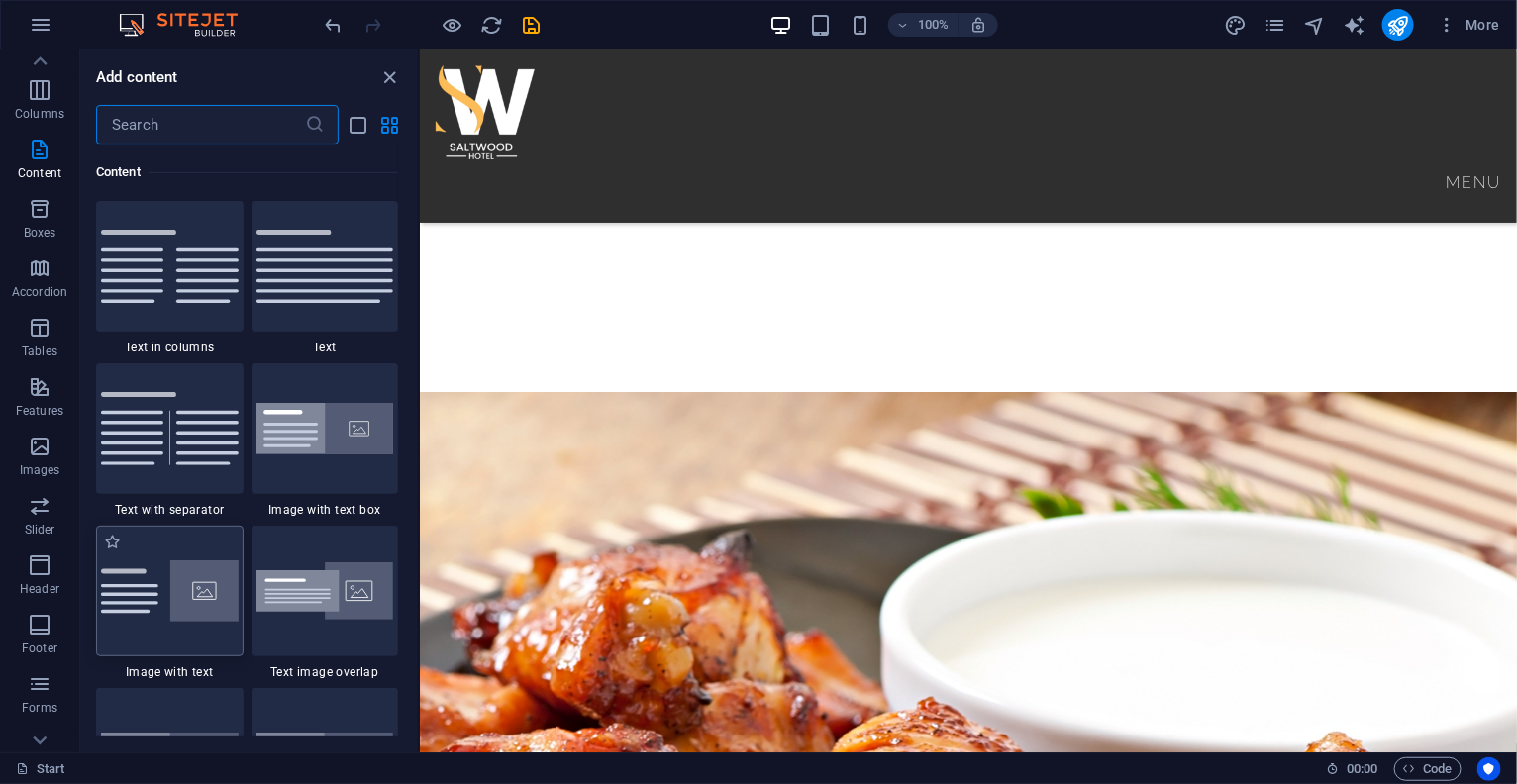 click at bounding box center (169, 591) 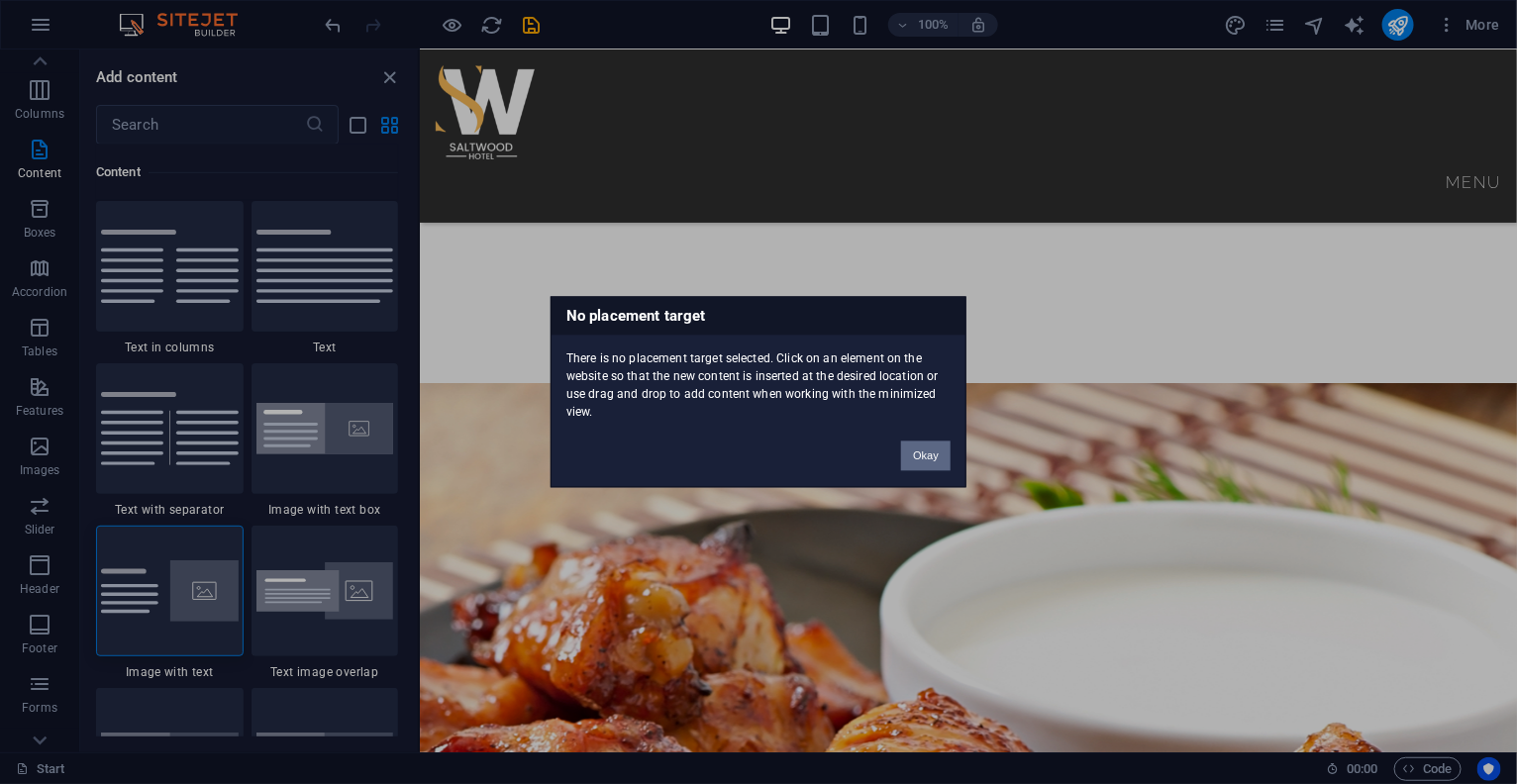 click on "Okay" at bounding box center [926, 456] 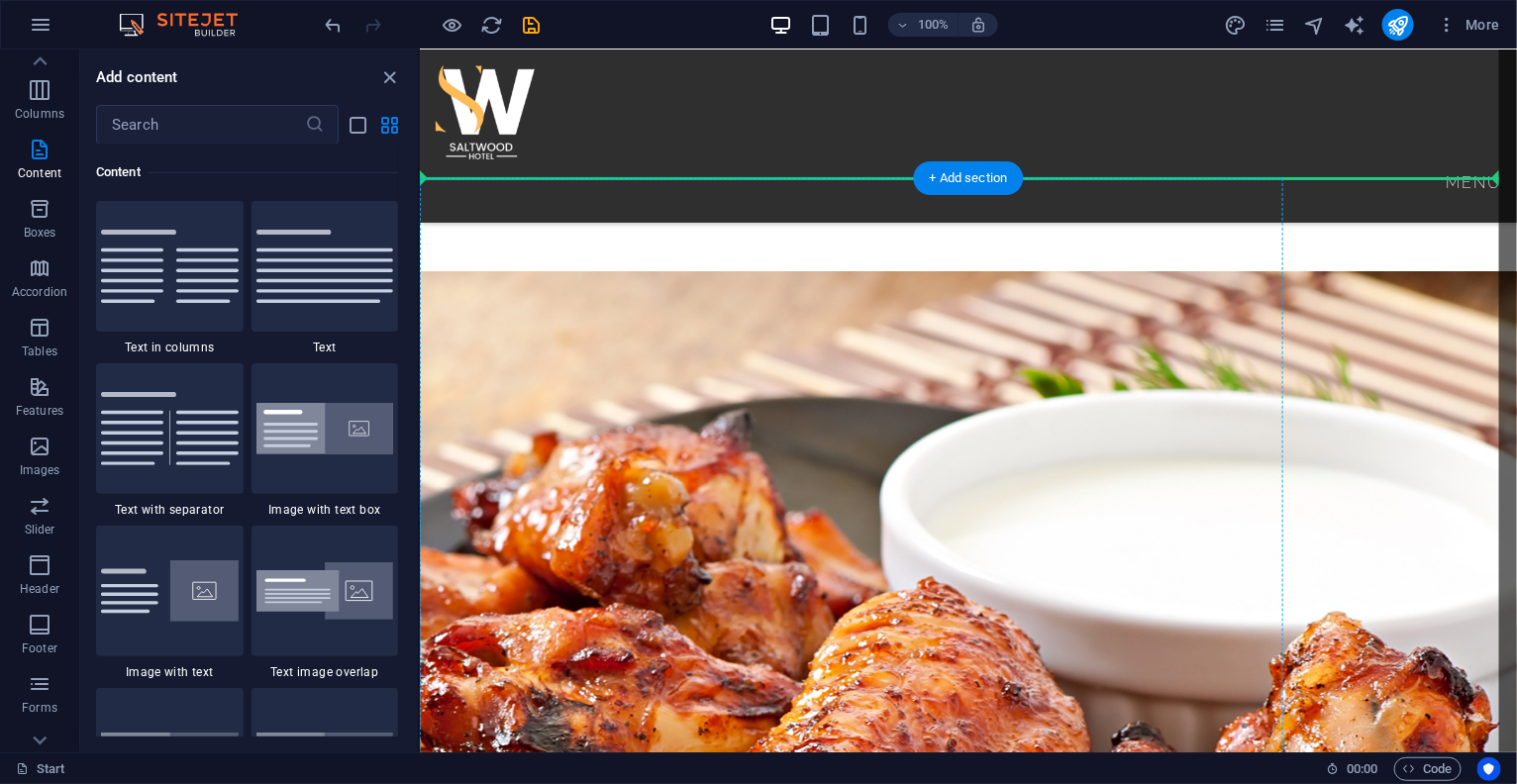 scroll, scrollTop: 2462, scrollLeft: 0, axis: vertical 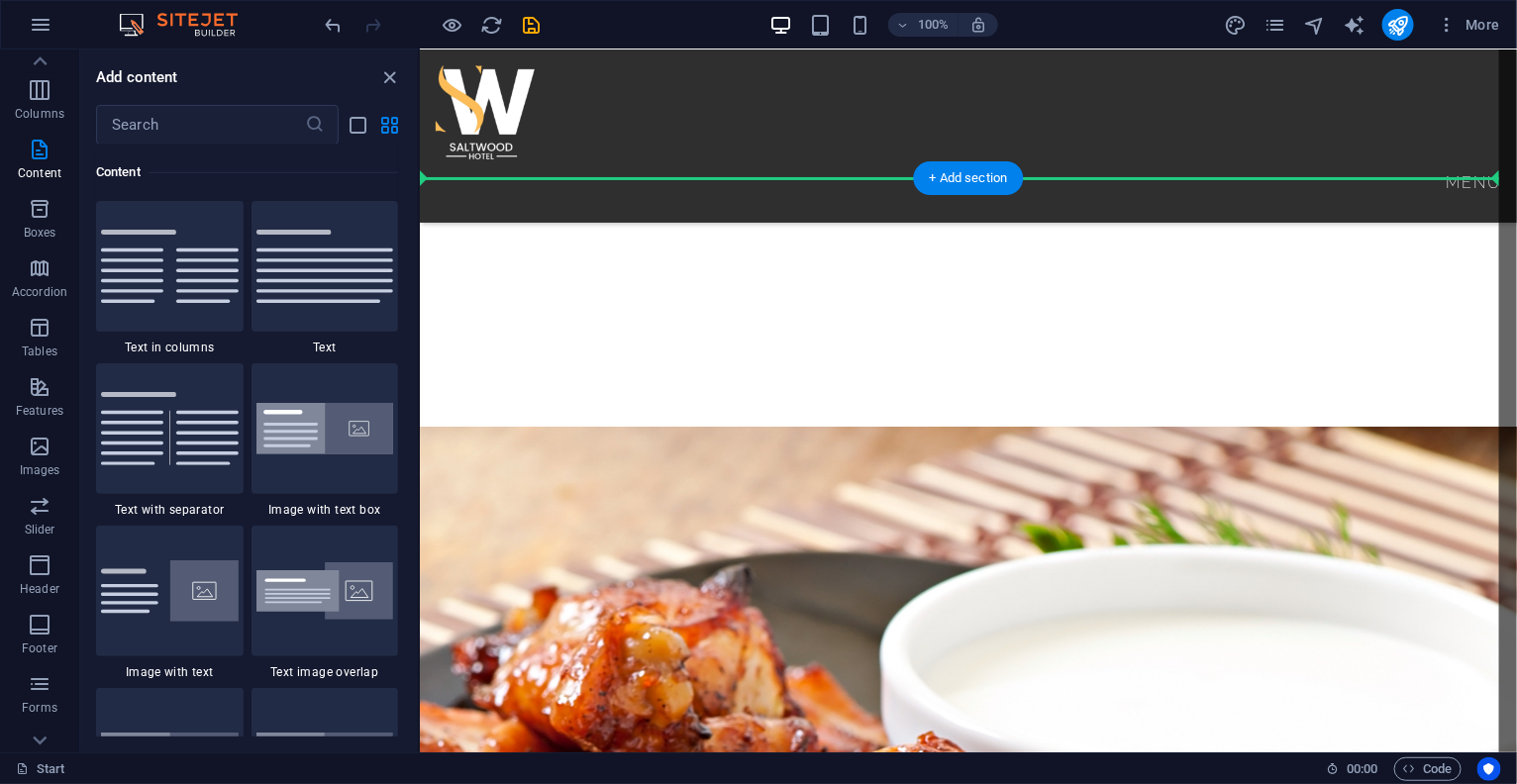 click at bounding box center [967, 2762] 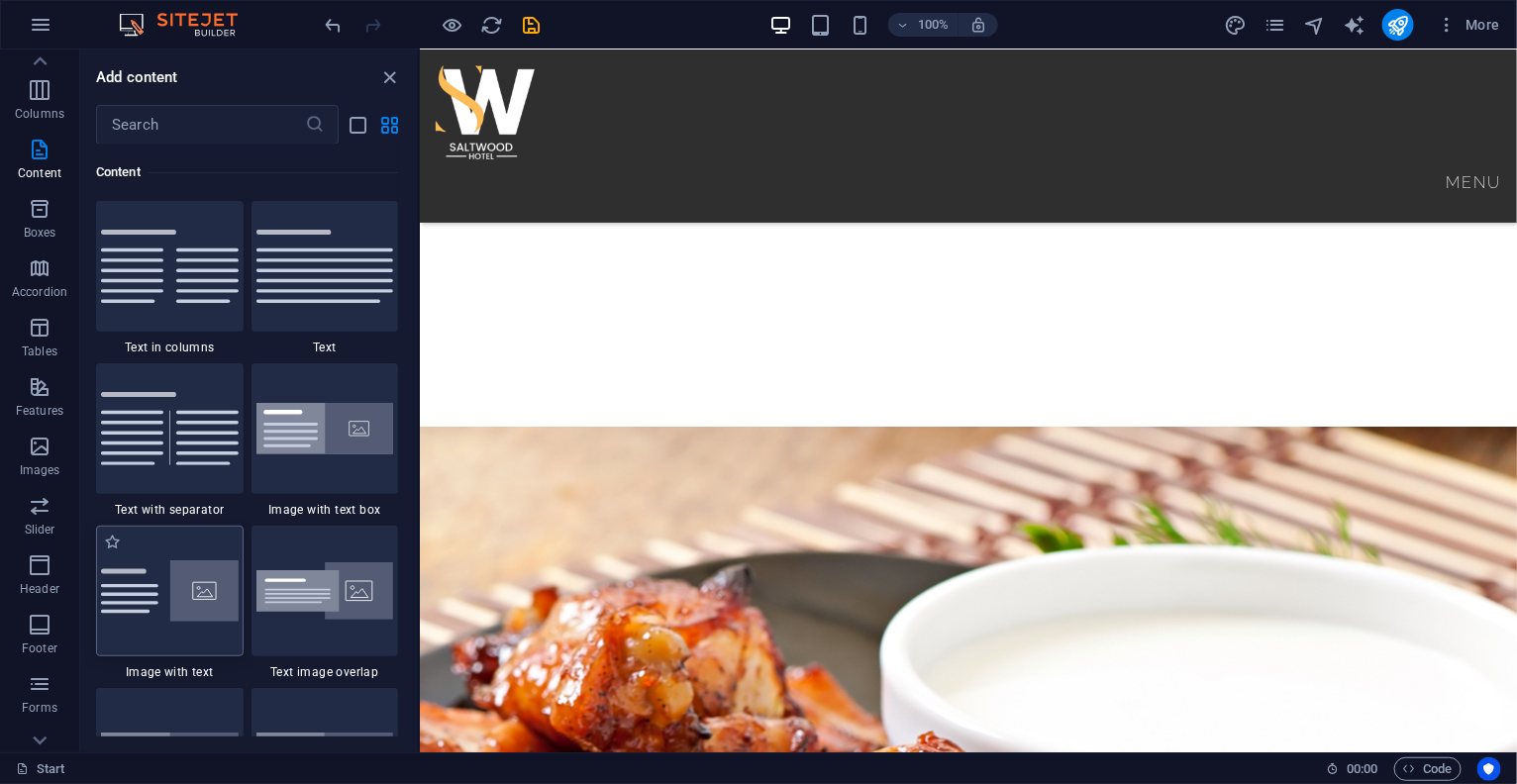 click at bounding box center [169, 591] 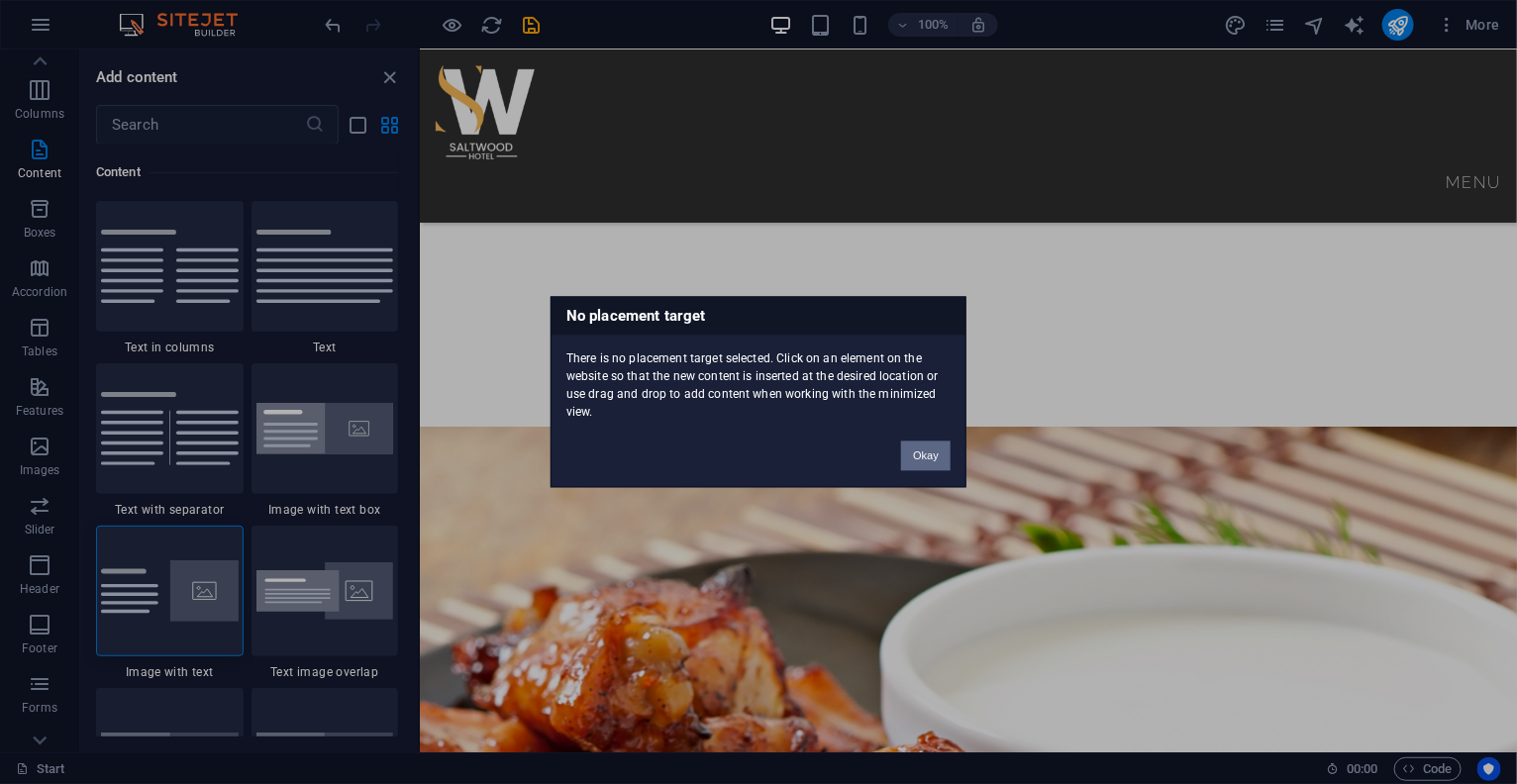 click on "Okay" at bounding box center [926, 456] 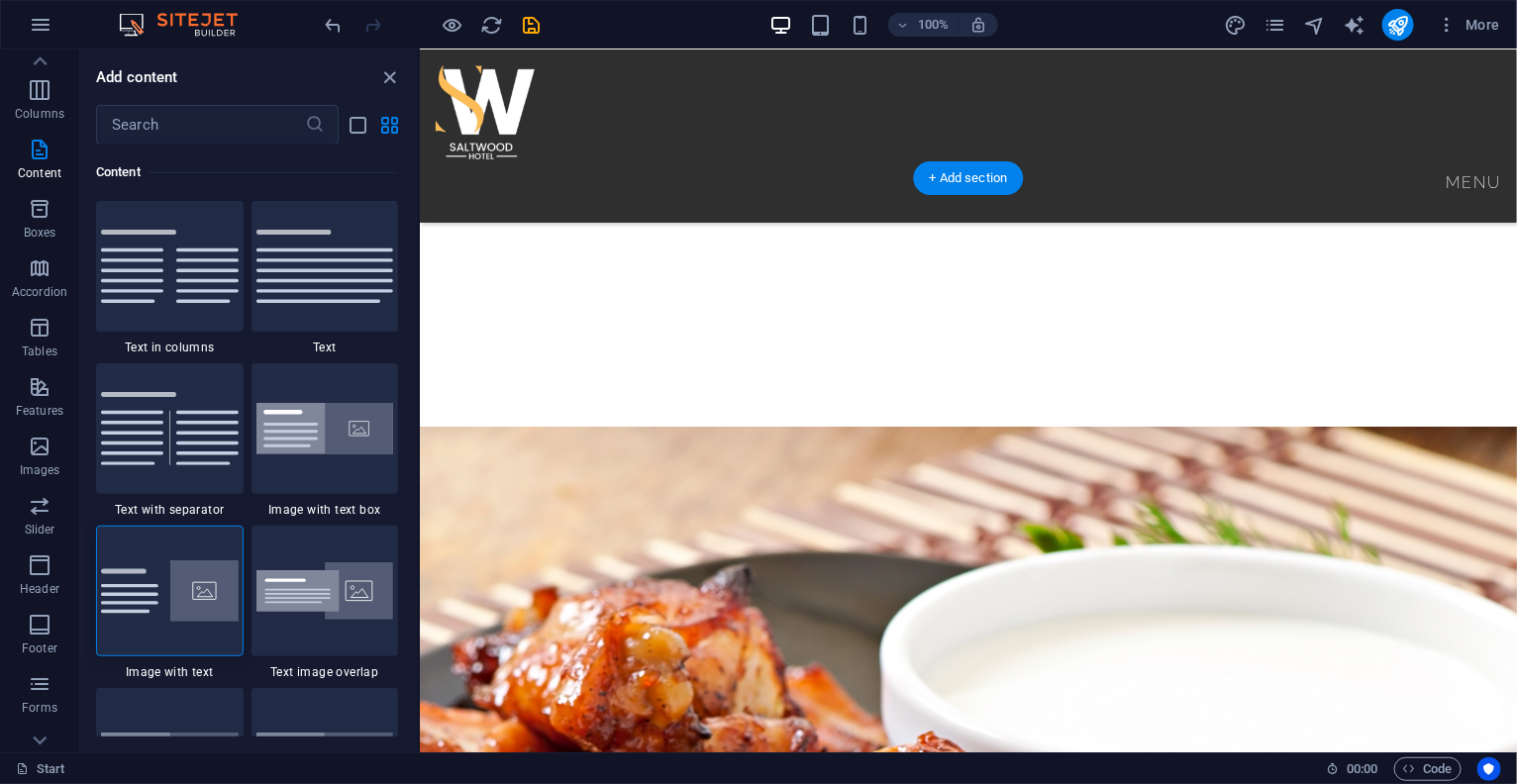 click at bounding box center [967, 2762] 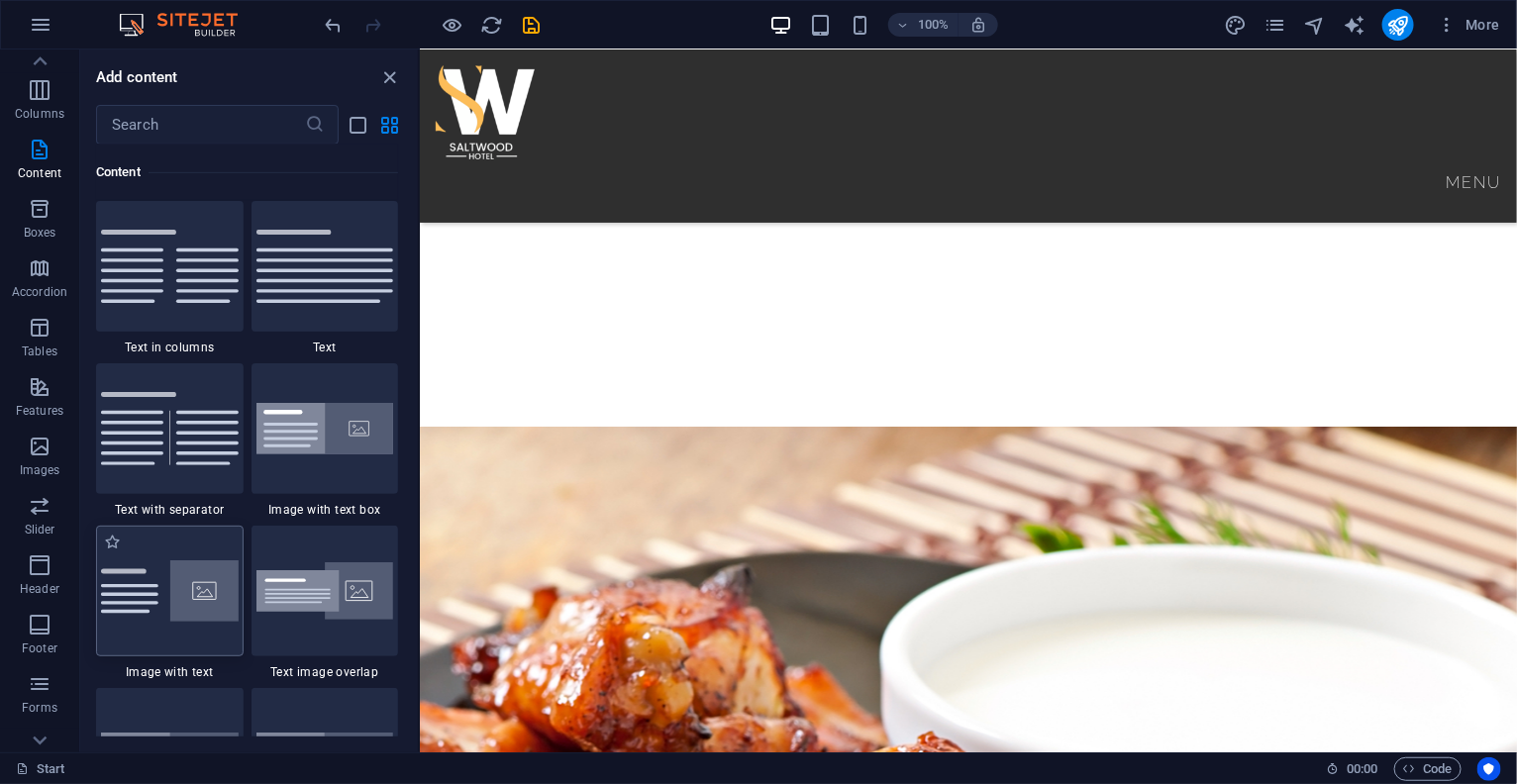 click at bounding box center (169, 591) 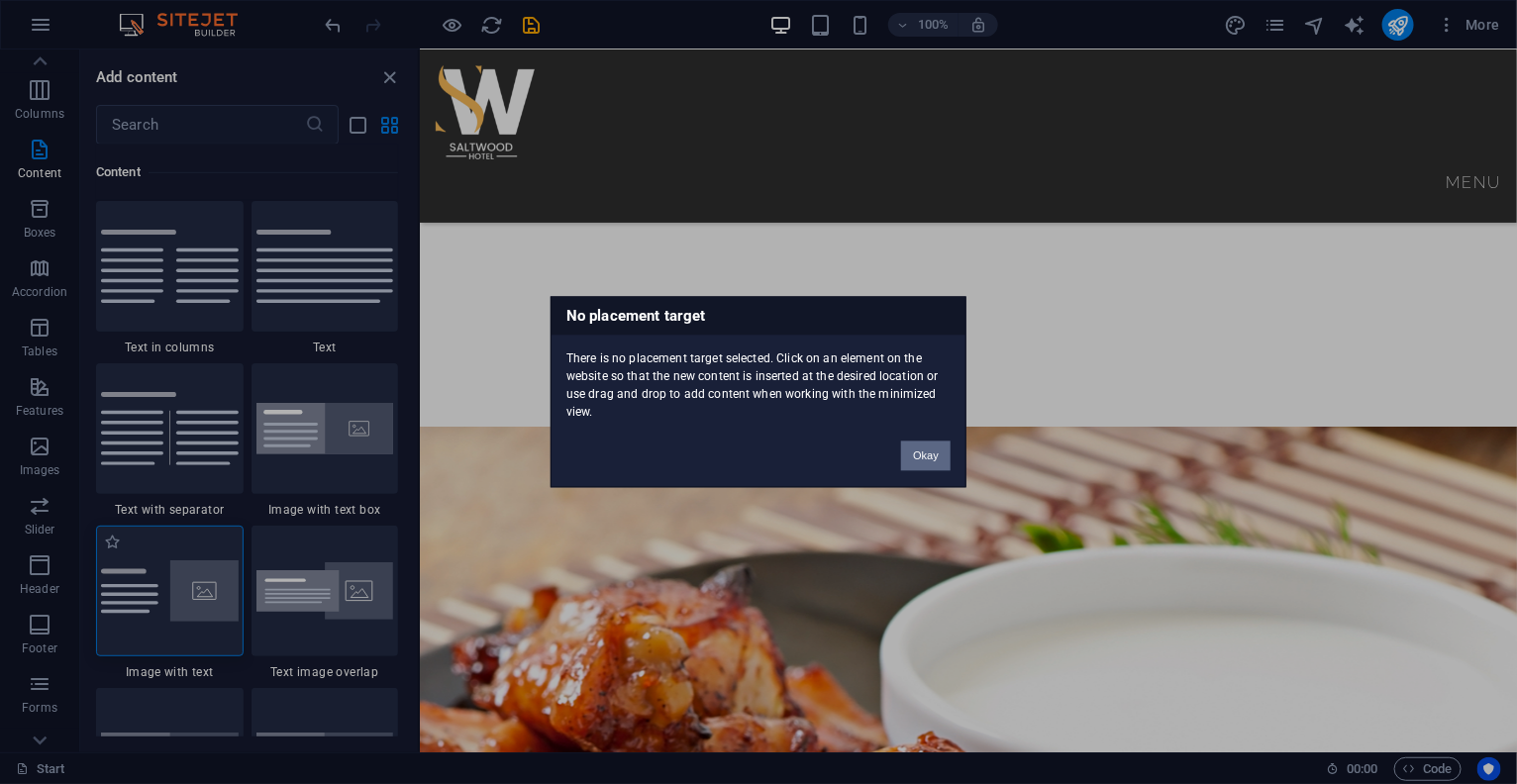 click on "No placement target There is no placement target selected. Click on an element on the website so that the new content is inserted at the desired location or use drag and drop to add content when working with the minimized view. Okay" at bounding box center (758, 392) 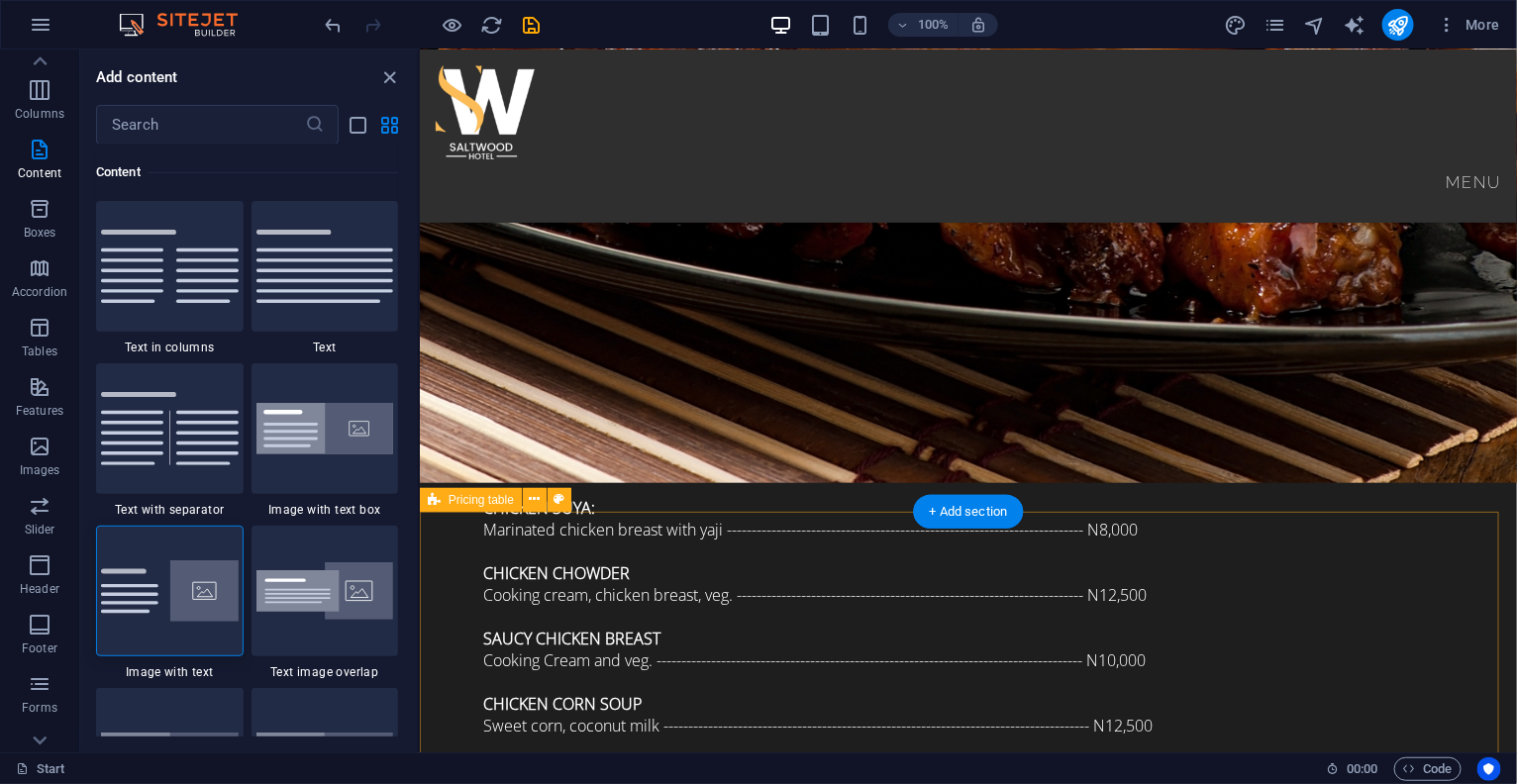 scroll, scrollTop: 3576, scrollLeft: 0, axis: vertical 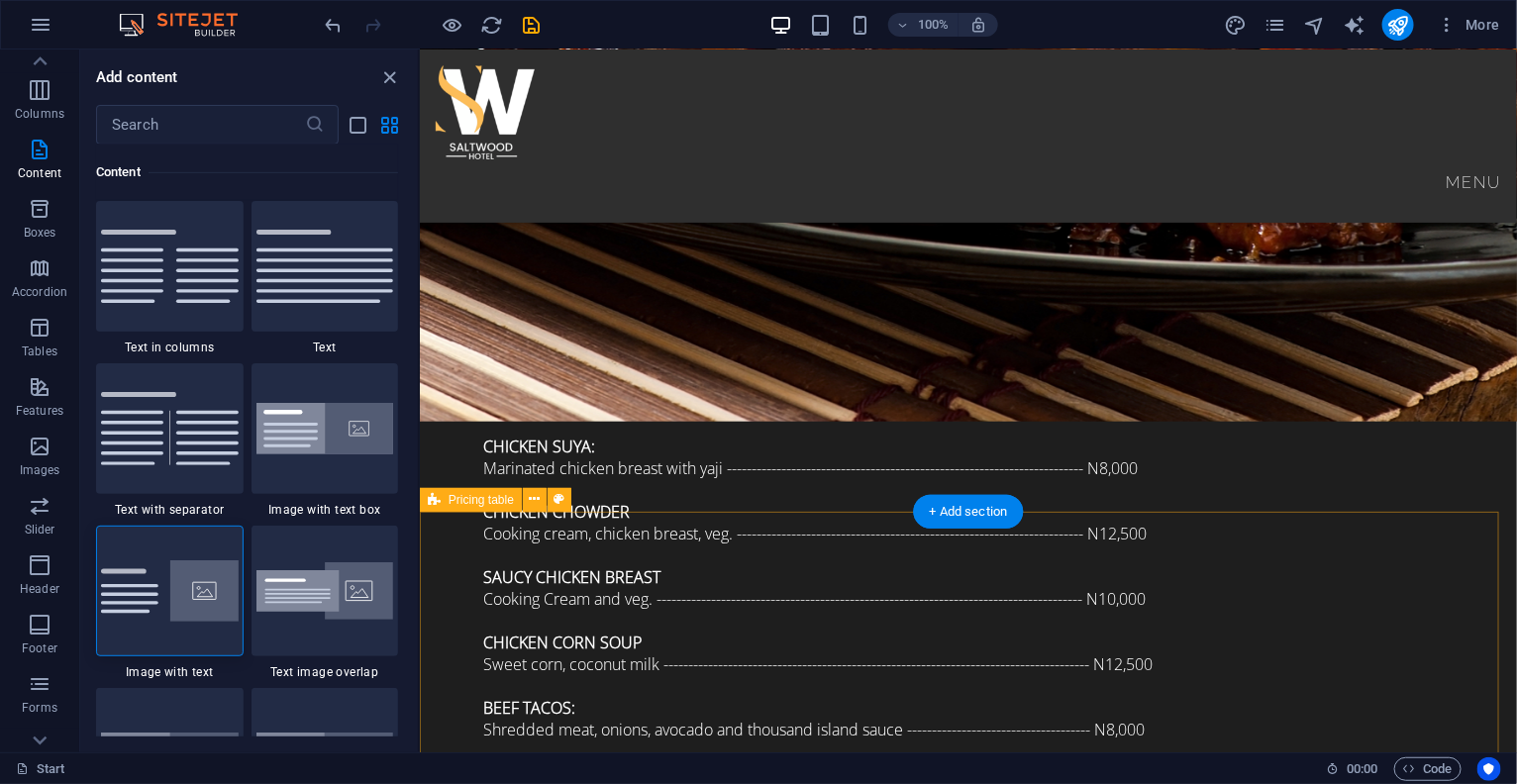 click on "Drop content here or  Add elements  Paste clipboard" at bounding box center [967, 3880] 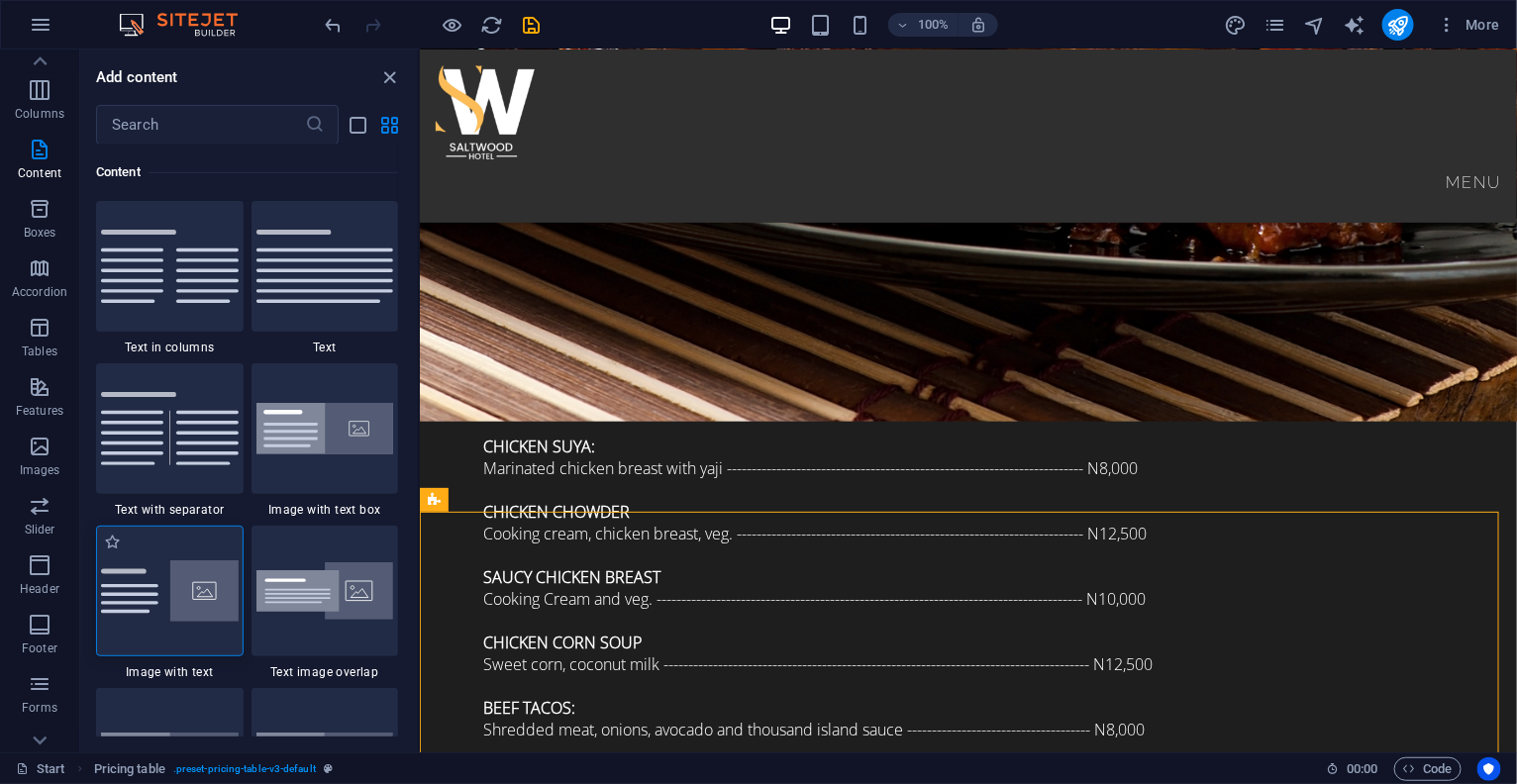 click at bounding box center (169, 591) 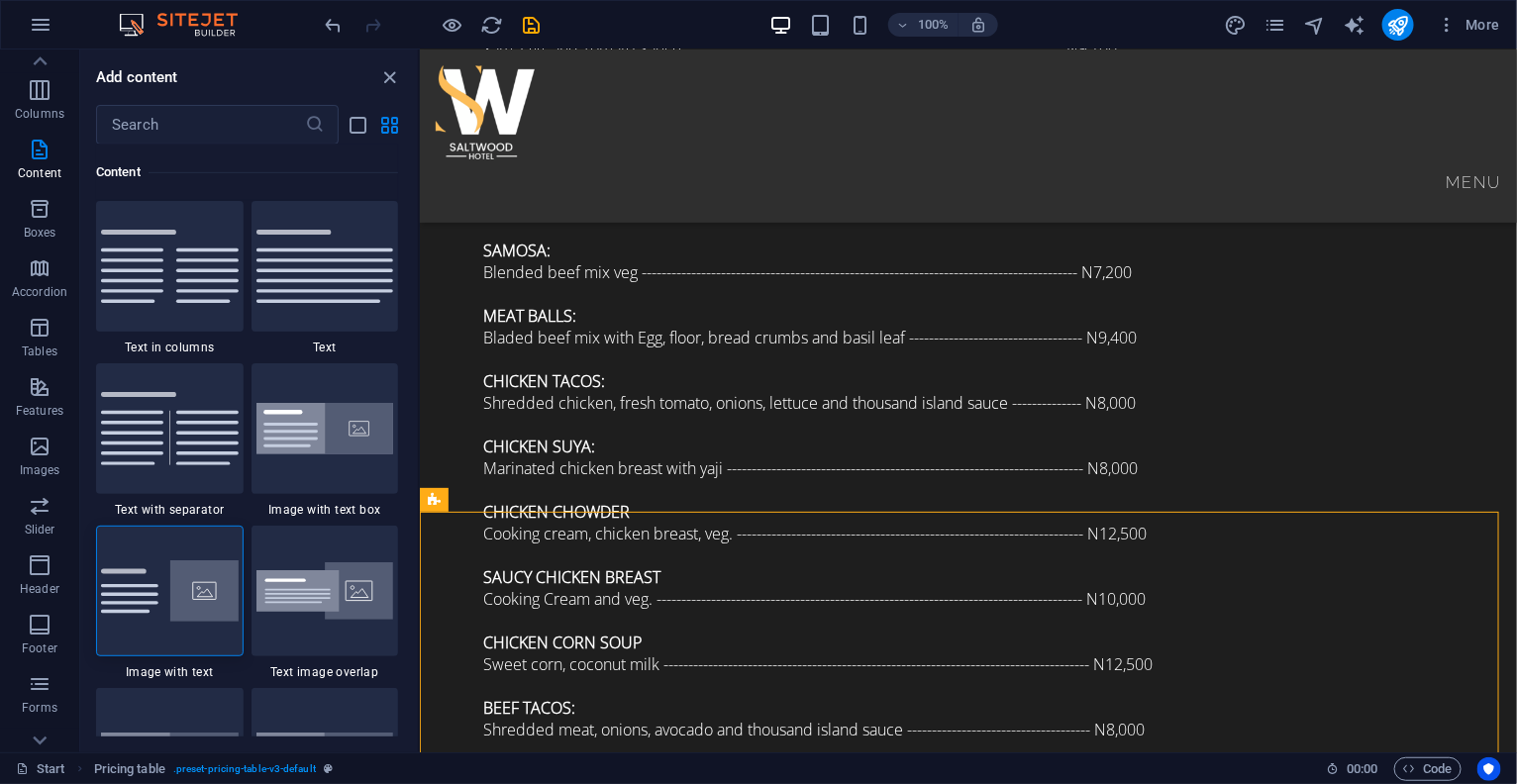 drag, startPoint x: 606, startPoint y: 644, endPoint x: 510, endPoint y: 555, distance: 130.90836 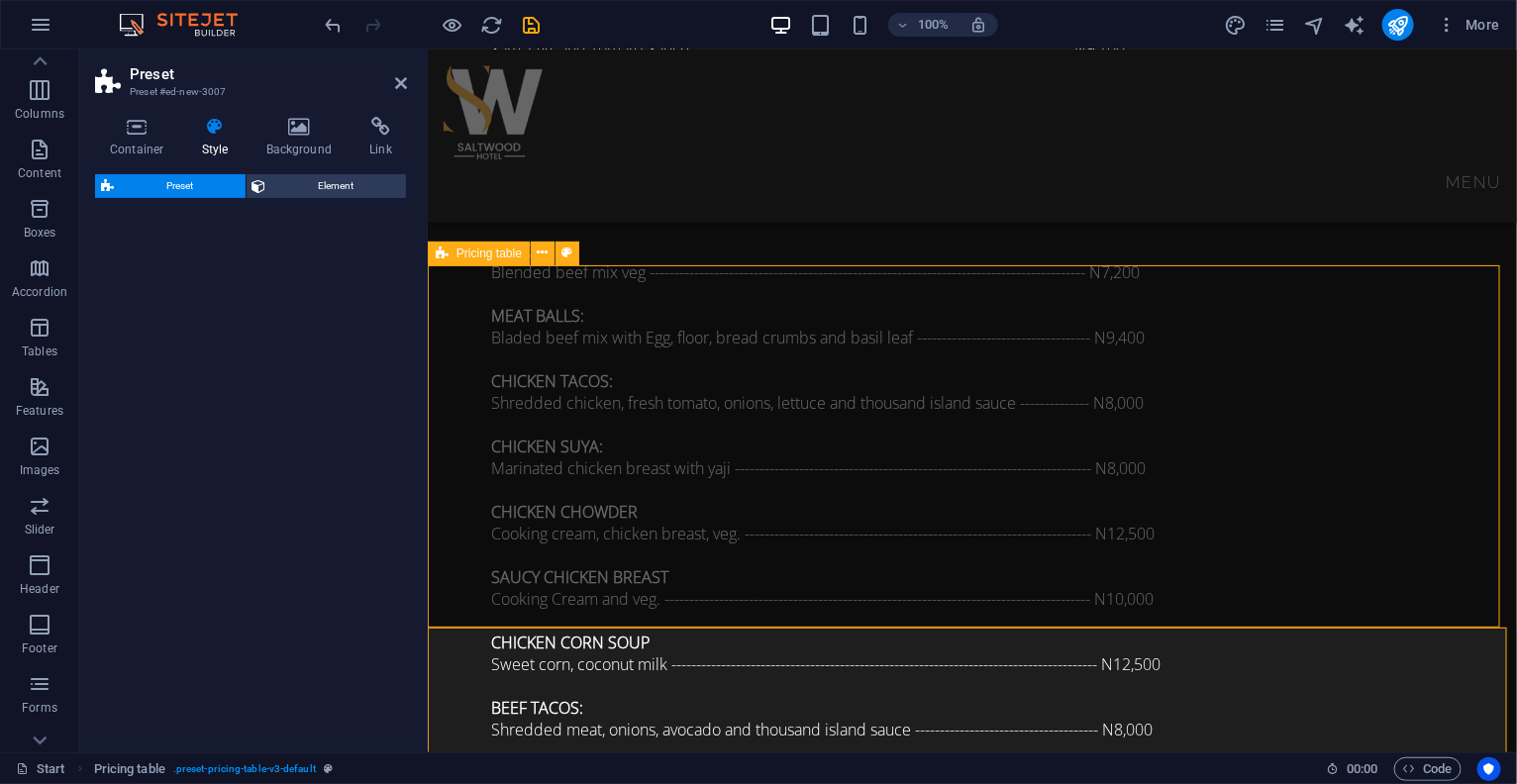 select on "rem" 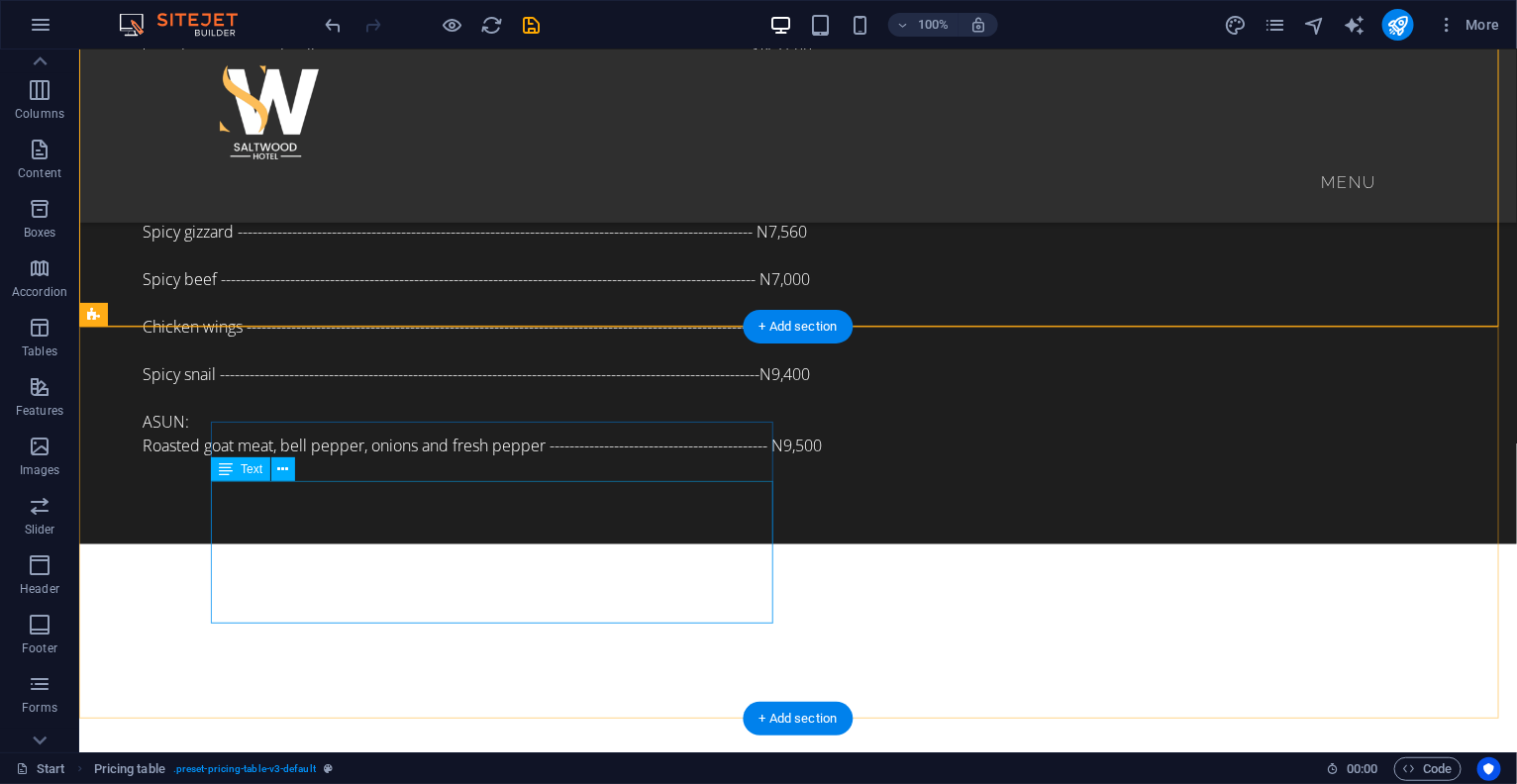 scroll, scrollTop: 4152, scrollLeft: 0, axis: vertical 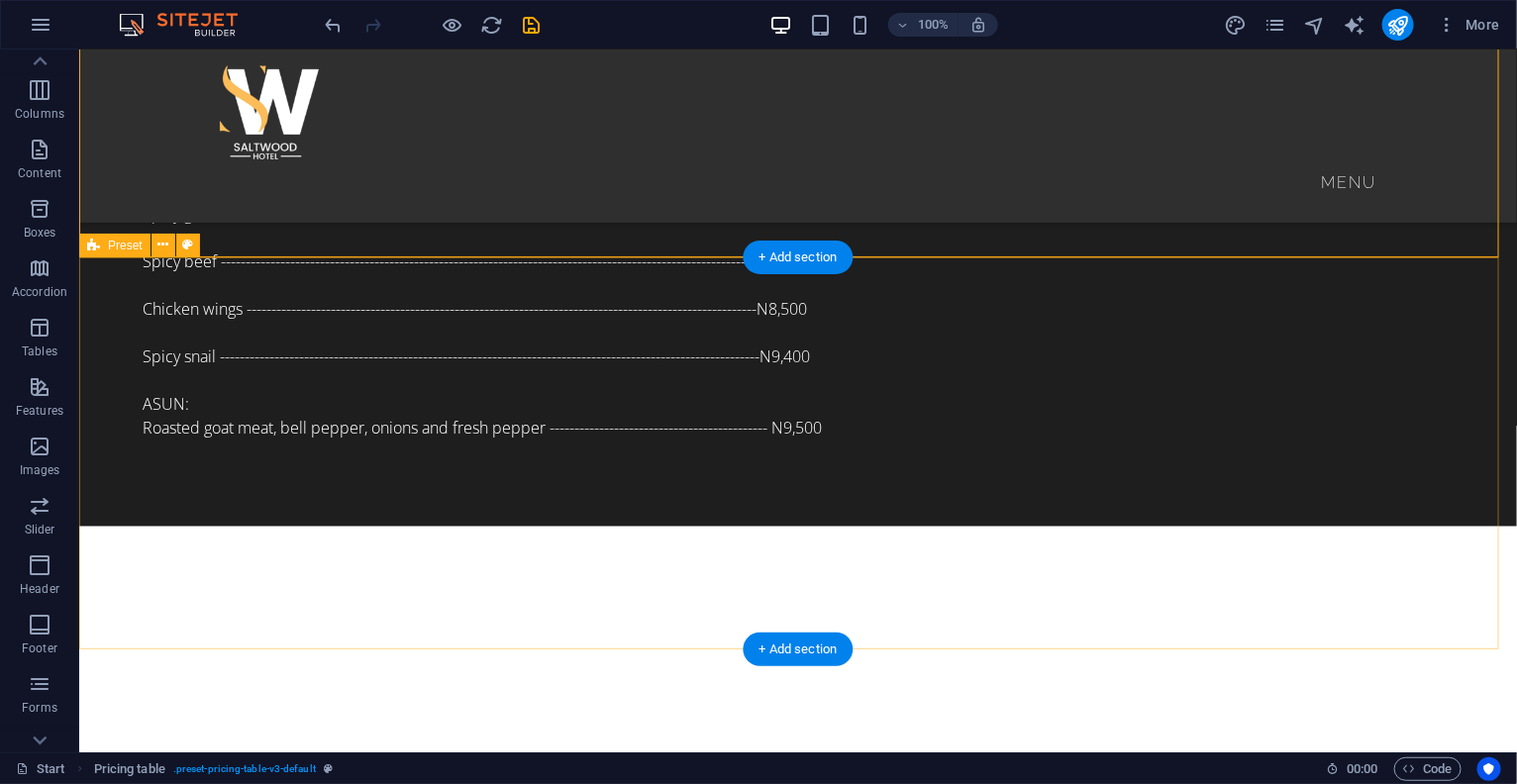 click on "New headline Lorem ipsum dolor sit amet, consectetuer adipiscing elit. Aenean commodo ligula eget dolor. Lorem ipsum dolor sit amet, consectetuer adipiscing elit leget dolor. Lorem ipsum dolor sit amet, consectetuer adipiscing elit. Aenean commodo ligula eget dolor. Lorem ipsum dolor sit amet, consectetuer adipiscing elit dolor consectetuer adipiscing elit leget dolor. Lorem elit saget ipsum dolor sit amet, consectetuer. Drop content here or  Add elements  Paste clipboard" at bounding box center [797, 3773] 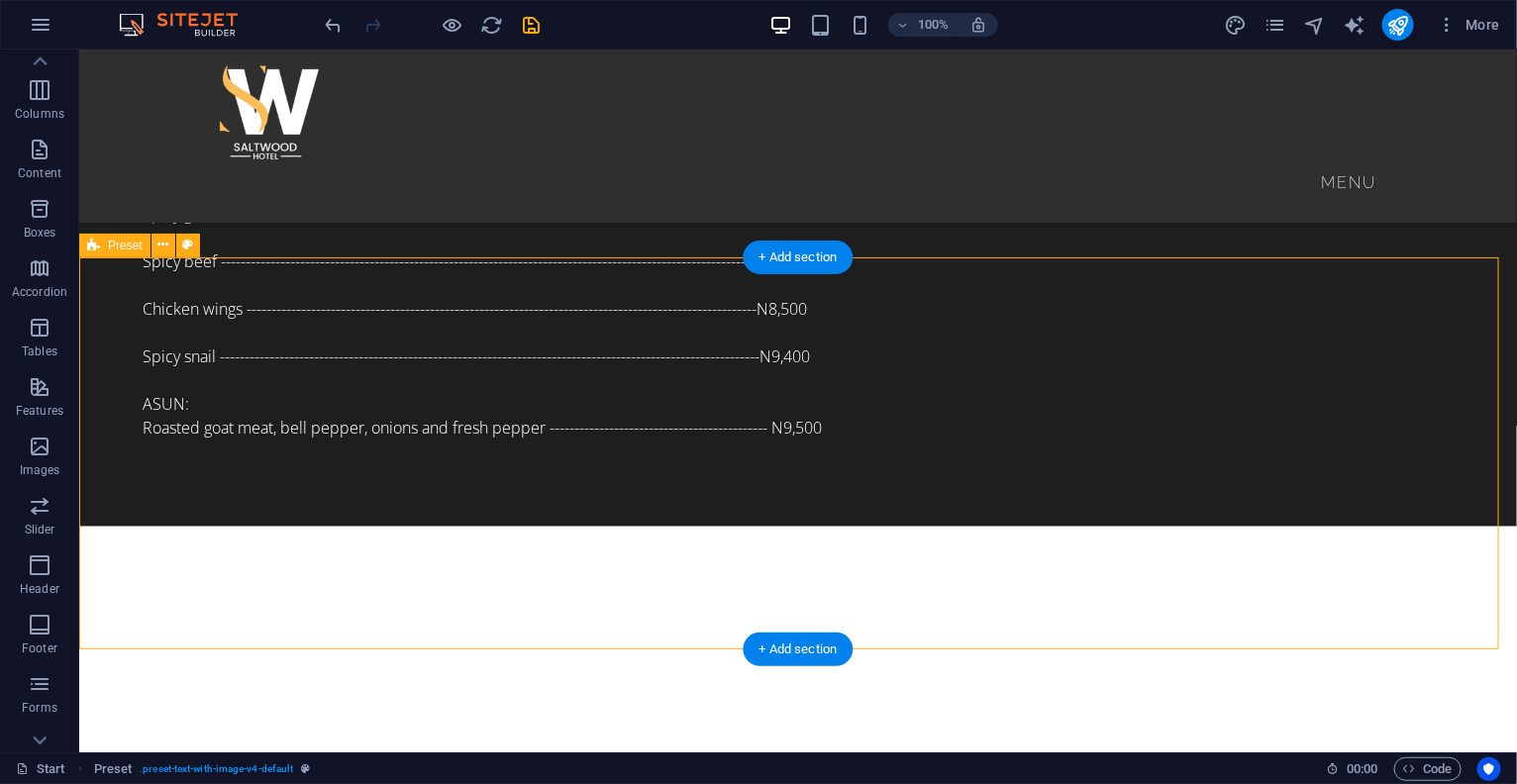 click on "New headline Lorem ipsum dolor sit amet, consectetuer adipiscing elit. Aenean commodo ligula eget dolor. Lorem ipsum dolor sit amet, consectetuer adipiscing elit leget dolor. Lorem ipsum dolor sit amet, consectetuer adipiscing elit. Aenean commodo ligula eget dolor. Lorem ipsum dolor sit amet, consectetuer adipiscing elit dolor consectetuer adipiscing elit leget dolor. Lorem elit saget ipsum dolor sit amet, consectetuer. Drop content here or  Add elements  Paste clipboard" at bounding box center [797, 3773] 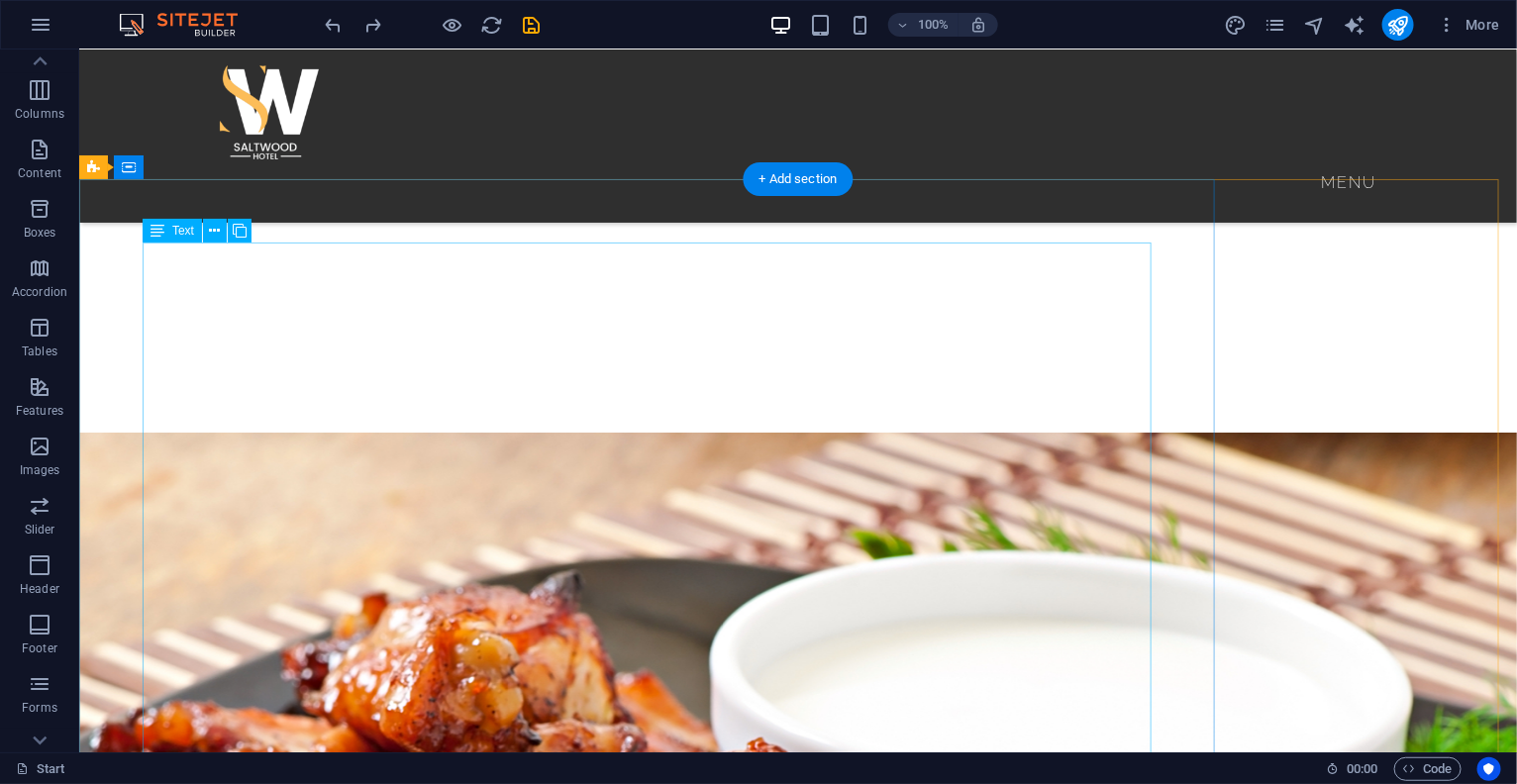 scroll, scrollTop: 2543, scrollLeft: 0, axis: vertical 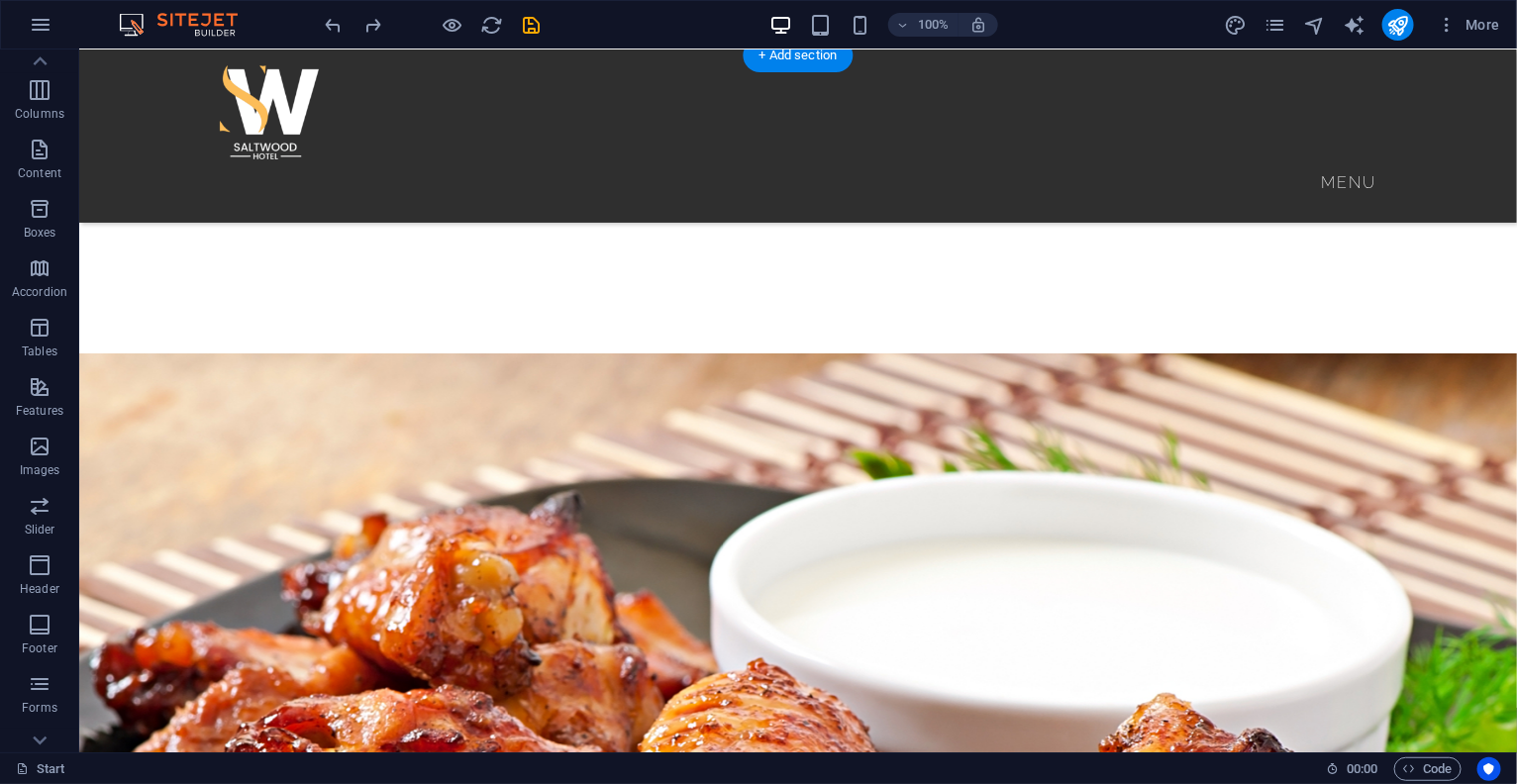 click at bounding box center [797, 2689] 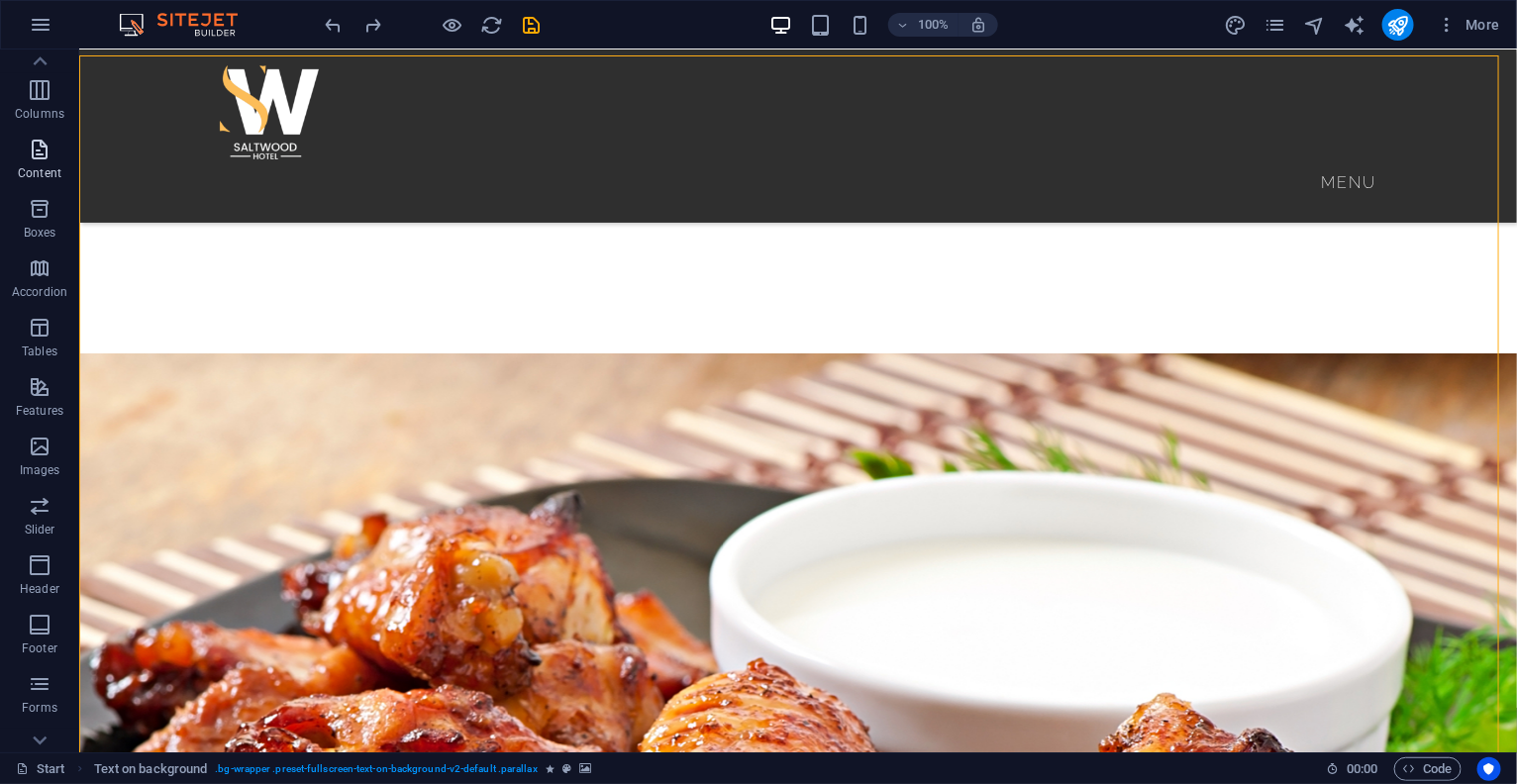 click on "Content" at bounding box center (40, 161) 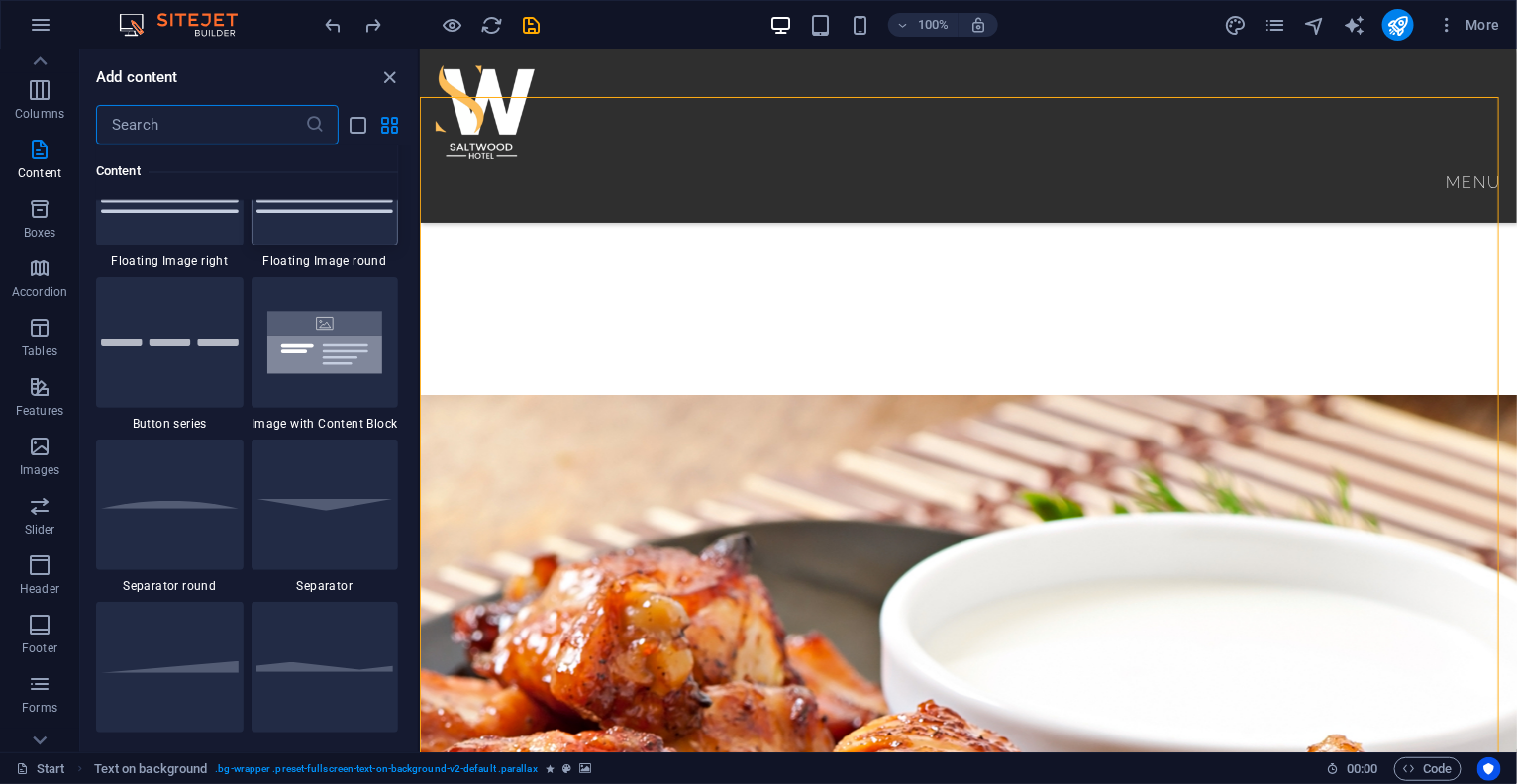 scroll, scrollTop: 4701, scrollLeft: 0, axis: vertical 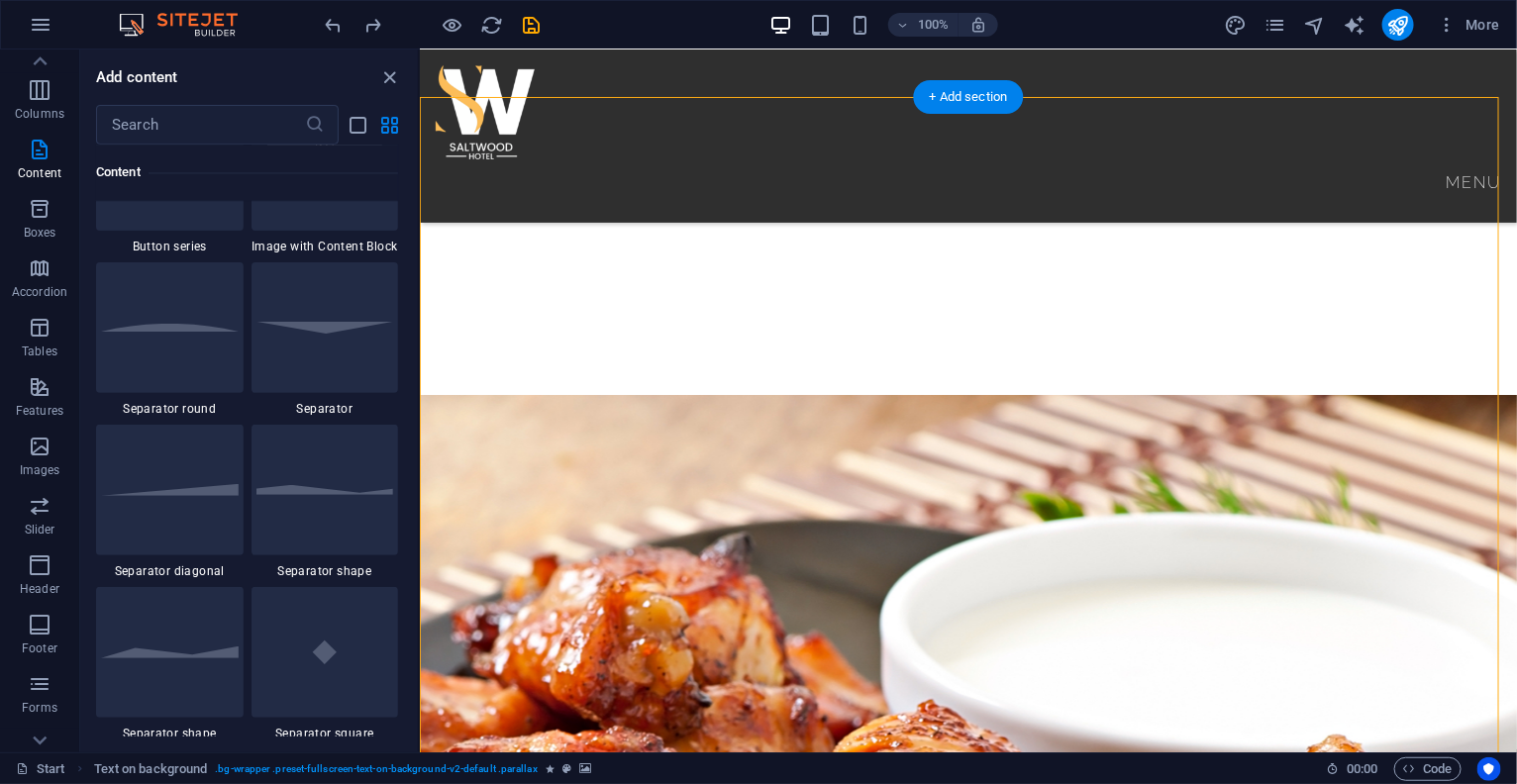 click at bounding box center (967, 2730) 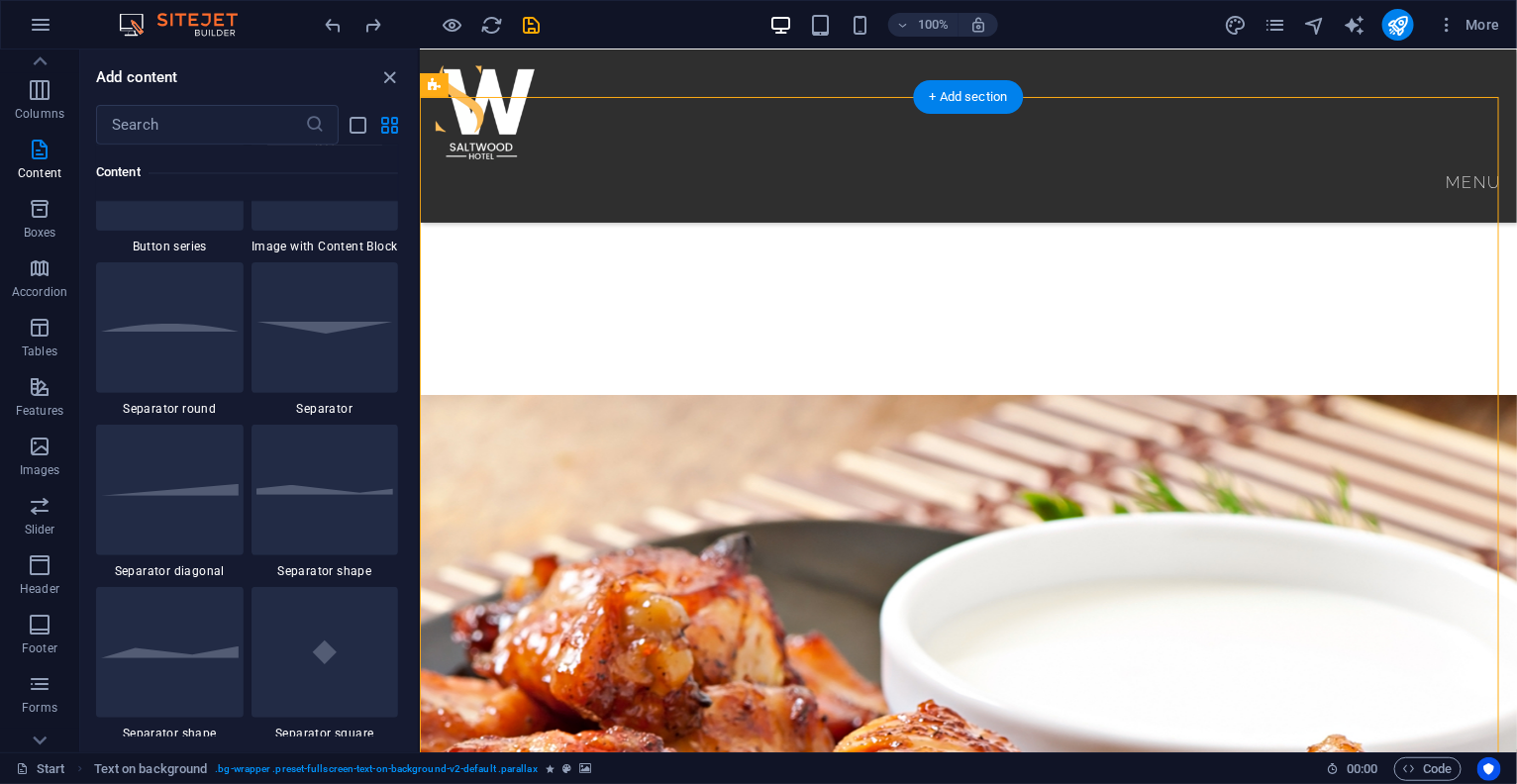 click at bounding box center (967, 2730) 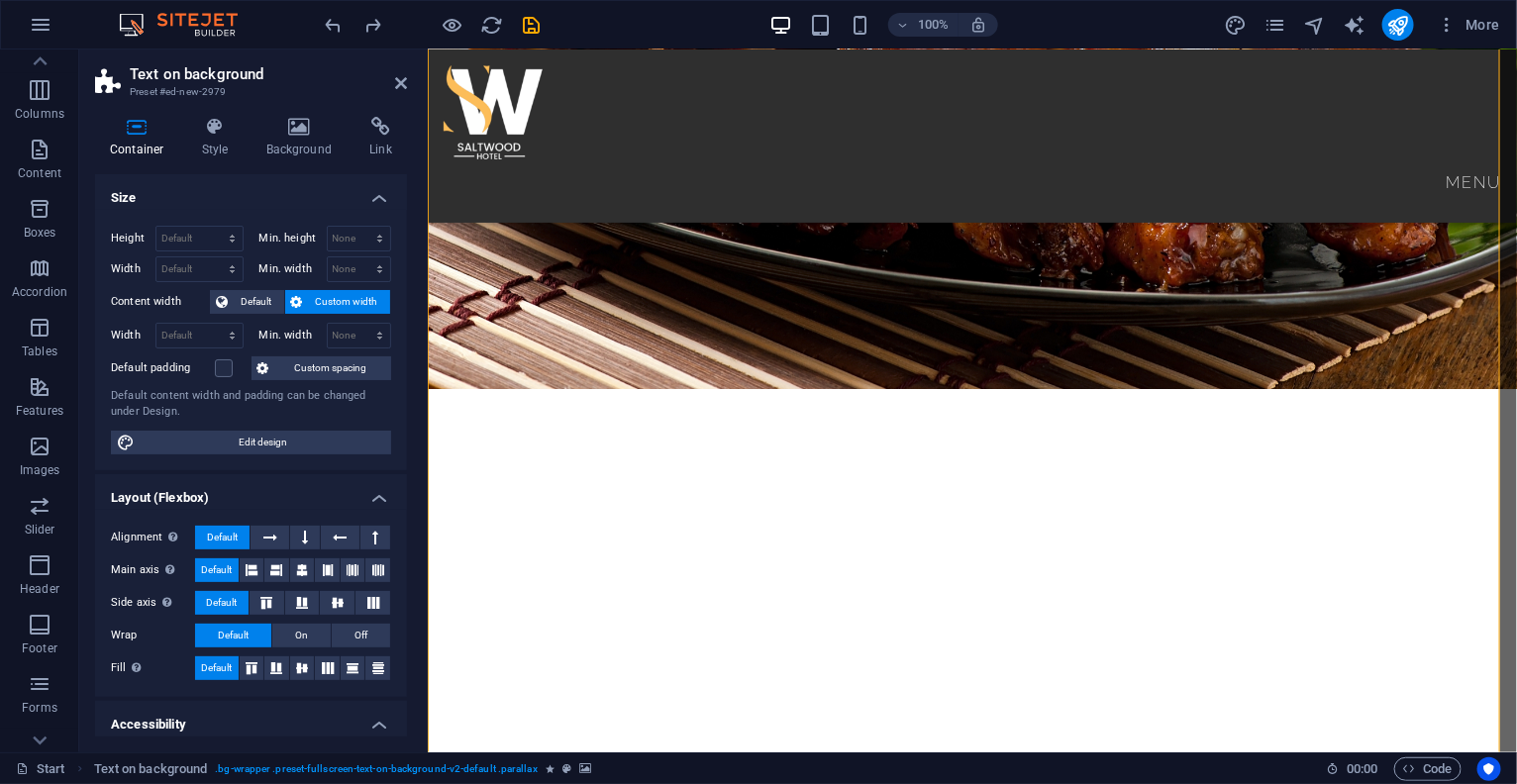 scroll, scrollTop: 3162, scrollLeft: 0, axis: vertical 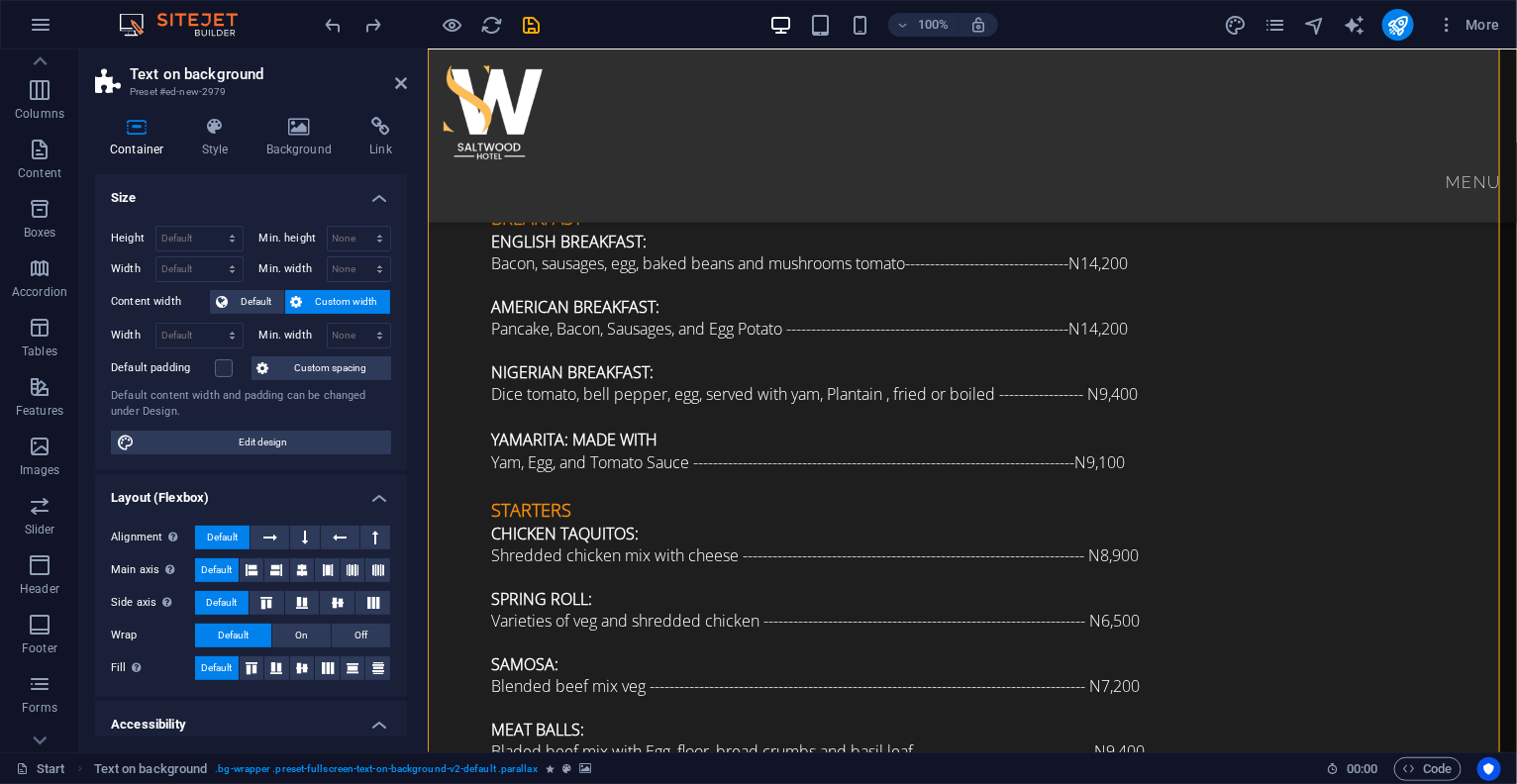 click at bounding box center [971, 2411] 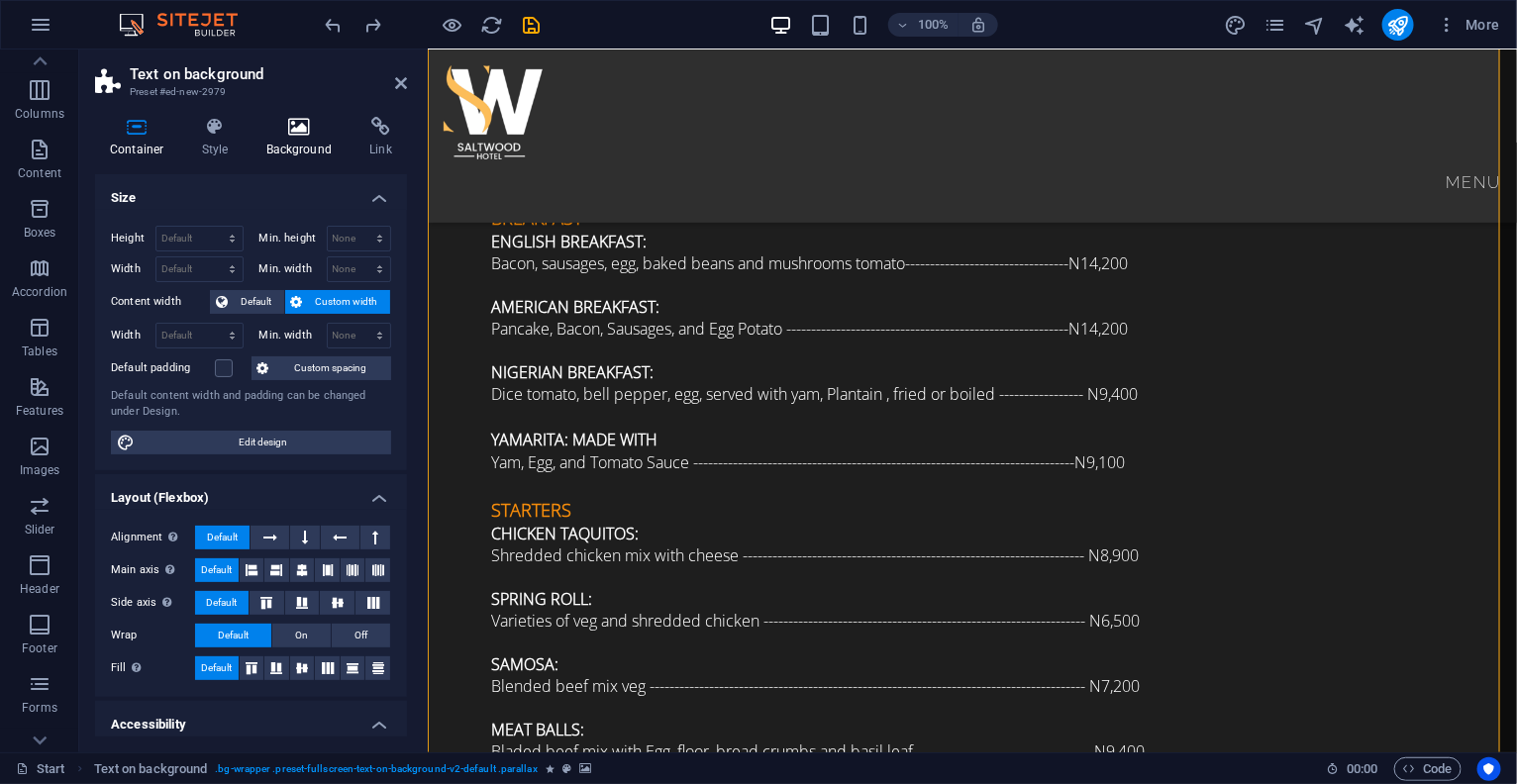 click at bounding box center (299, 127) 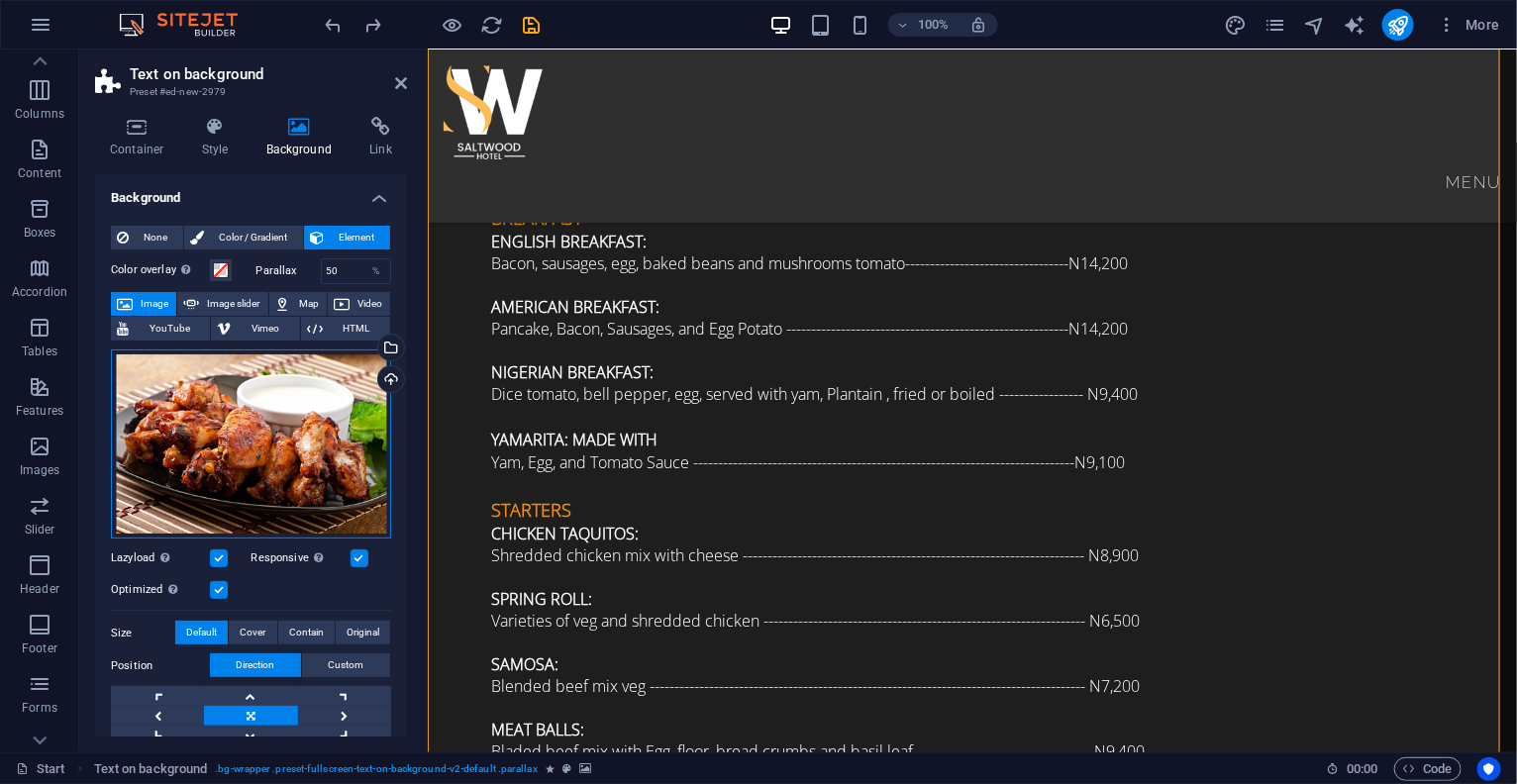 click on "Drag files here, click to choose files or select files from Files or our free stock photos & videos" at bounding box center (251, 444) 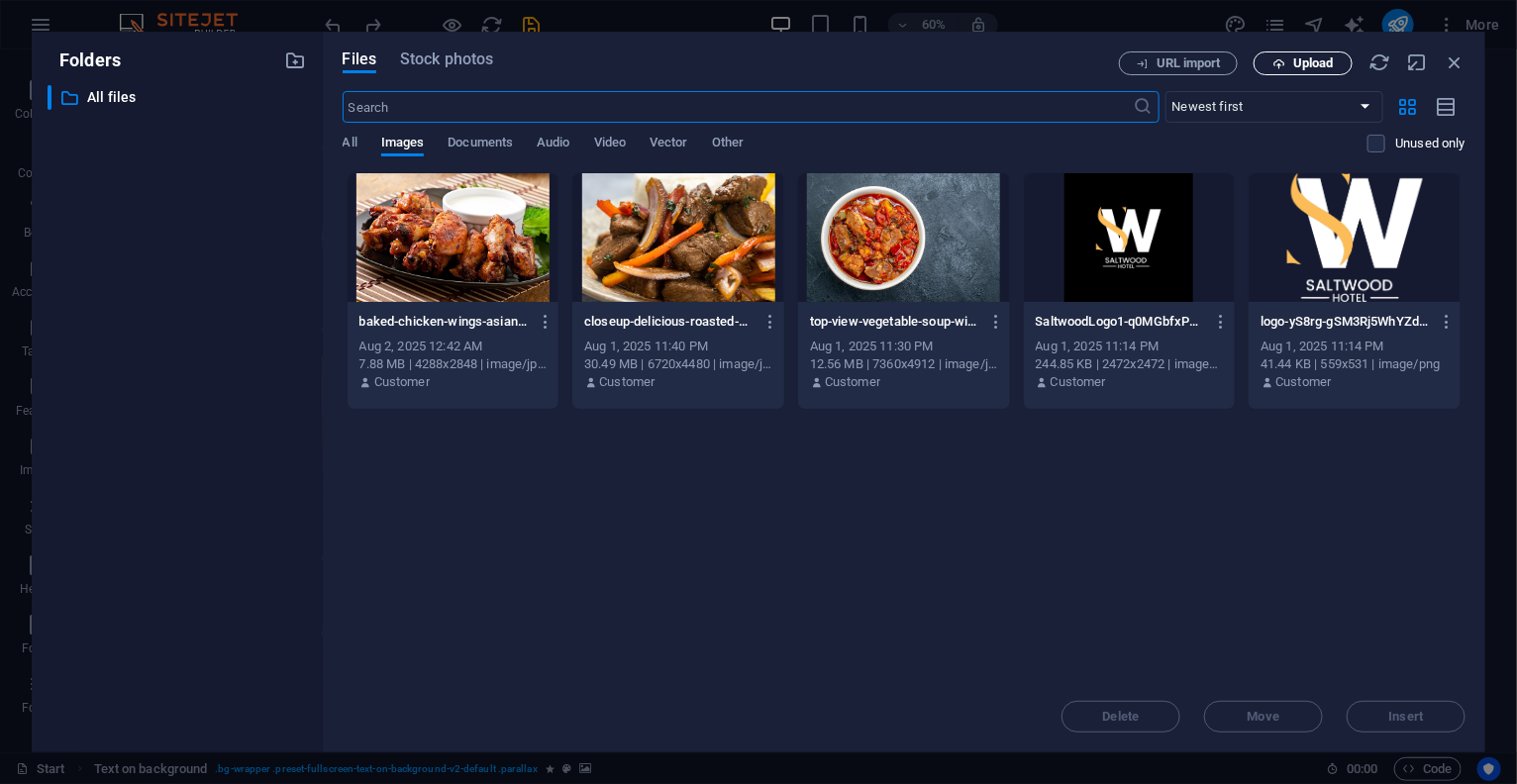 click on "Upload" at bounding box center (1313, 63) 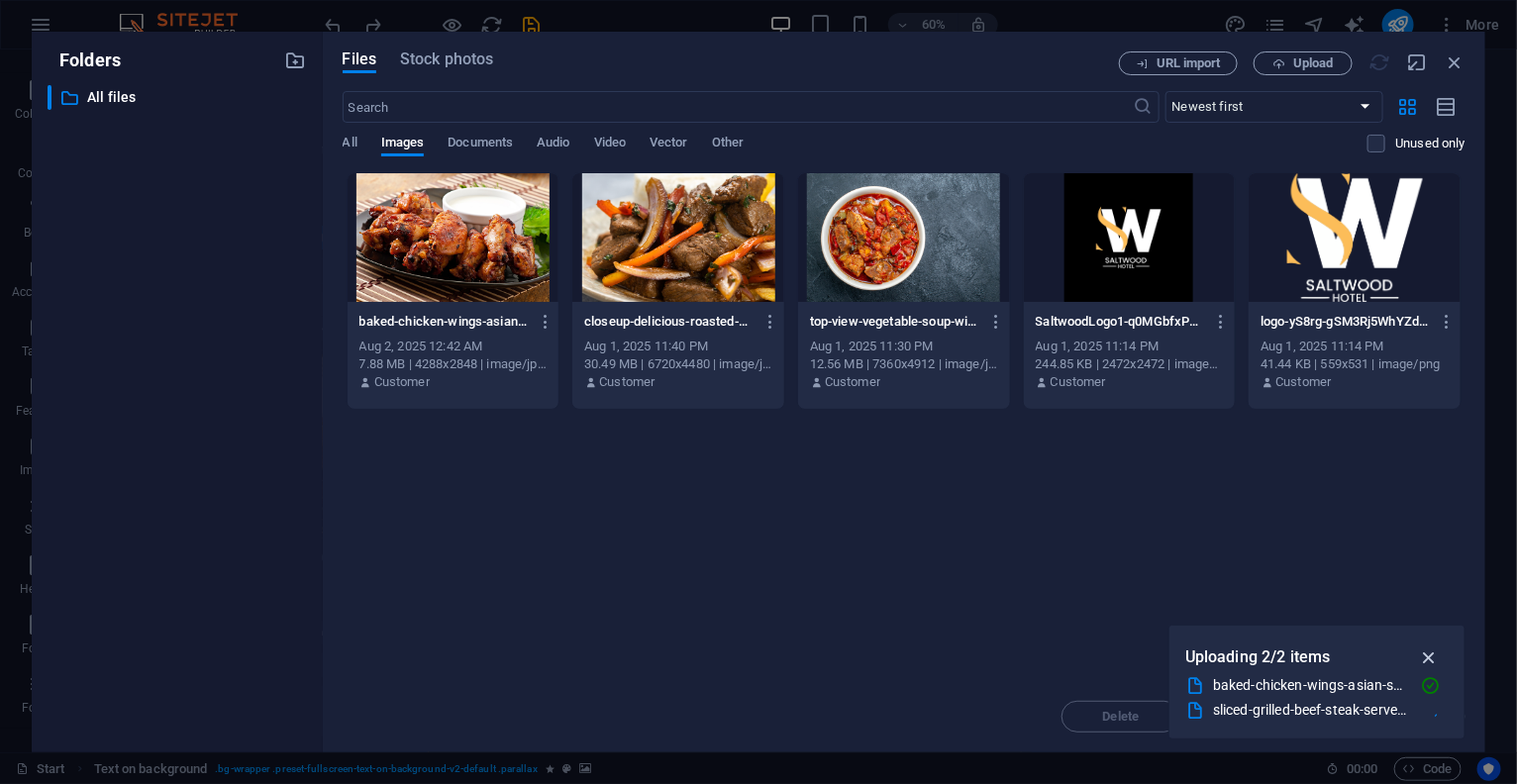 click at bounding box center (1429, 657) 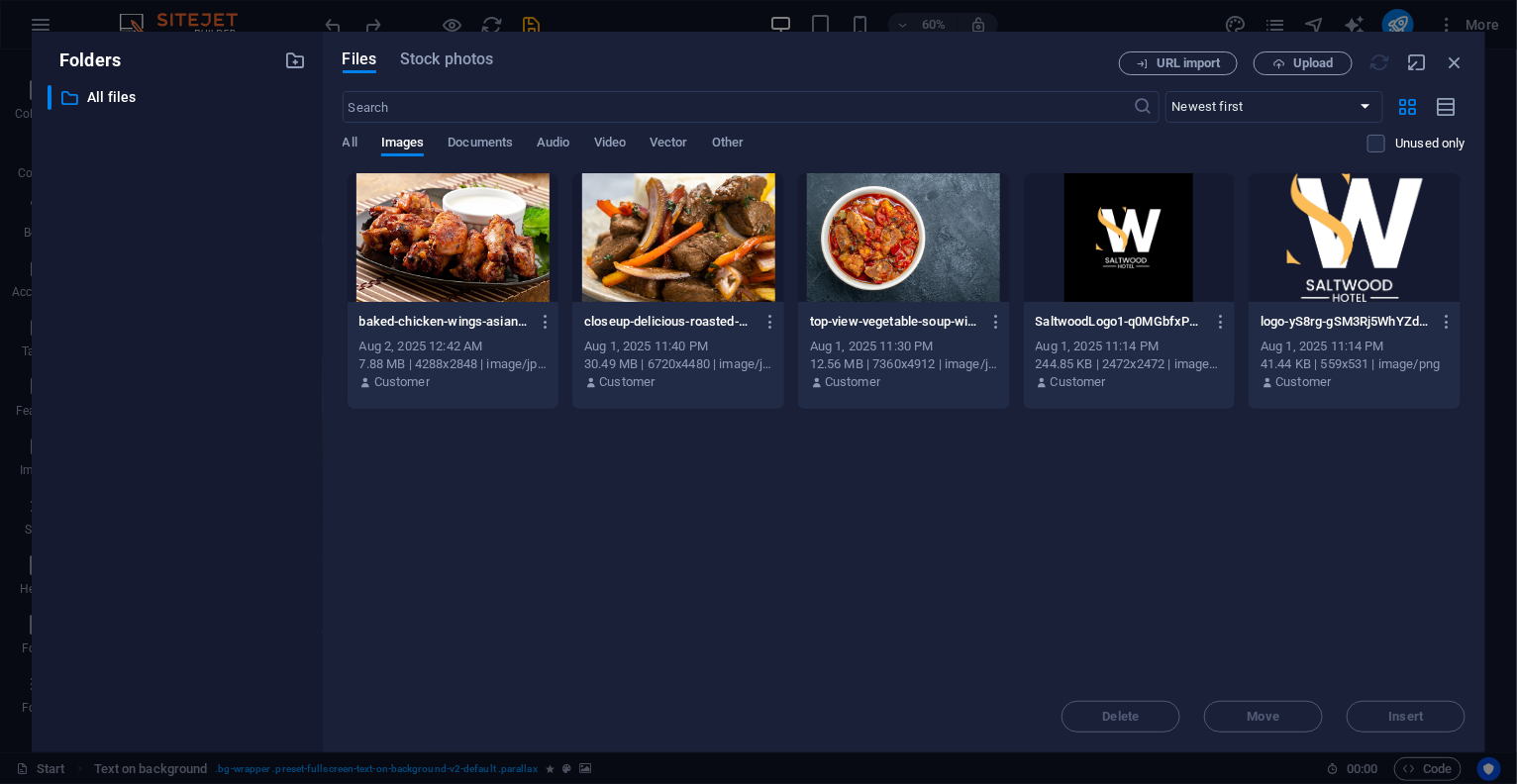 click on "Drop files here to upload them instantly baked-chicken-wings-asian-style-RCKWVoZGTCTBGyLTDlnwAA.jpg baked-chicken-wings-asian-style-RCKWVoZGTCTBGyLTDlnwAA.jpg Aug 2, 2025 12:42 AM 7.88 MB | 4288x2848 | image/jpeg Customer closeup-delicious-roasted-meat-with-vegetables-lights-9RcuJMBOQuFmoovyGUu2zQ.jpg closeup-delicious-roasted-meat-with-vegetables-lights-9RcuJMBOQuFmoovyGUu2zQ.jpg Aug 1, 2025 11:40 PM 30.49 MB | 6720x4480 | image/jpeg Customer top-view-vegetable-soup-with-meat-inside-plate-grey-F7HSnM96pa-XSEAqdGDQLg.jpg top-view-vegetable-soup-with-meat-inside-plate-grey-F7HSnM96pa-XSEAqdGDQLg.jpg Aug 1, 2025 11:30 PM 12.56 MB | 7360x4912 | image/jpeg Customer SaltwoodLogo1-q0MGbfxPRimIidsNaBtFkg.jpg SaltwoodLogo1-q0MGbfxPRimIidsNaBtFkg.jpg Aug 1, 2025 11:14 PM 244.85 KB | 2472x2472 | image/jpeg Customer logo-yS8rg-gSM3Rj5WhYZdmXbQ.png logo-yS8rg-gSM3Rj5WhYZdmXbQ.png Aug 1, 2025 11:14 PM 41.44 KB | 559x531 | image/png Customer" at bounding box center [904, 427] 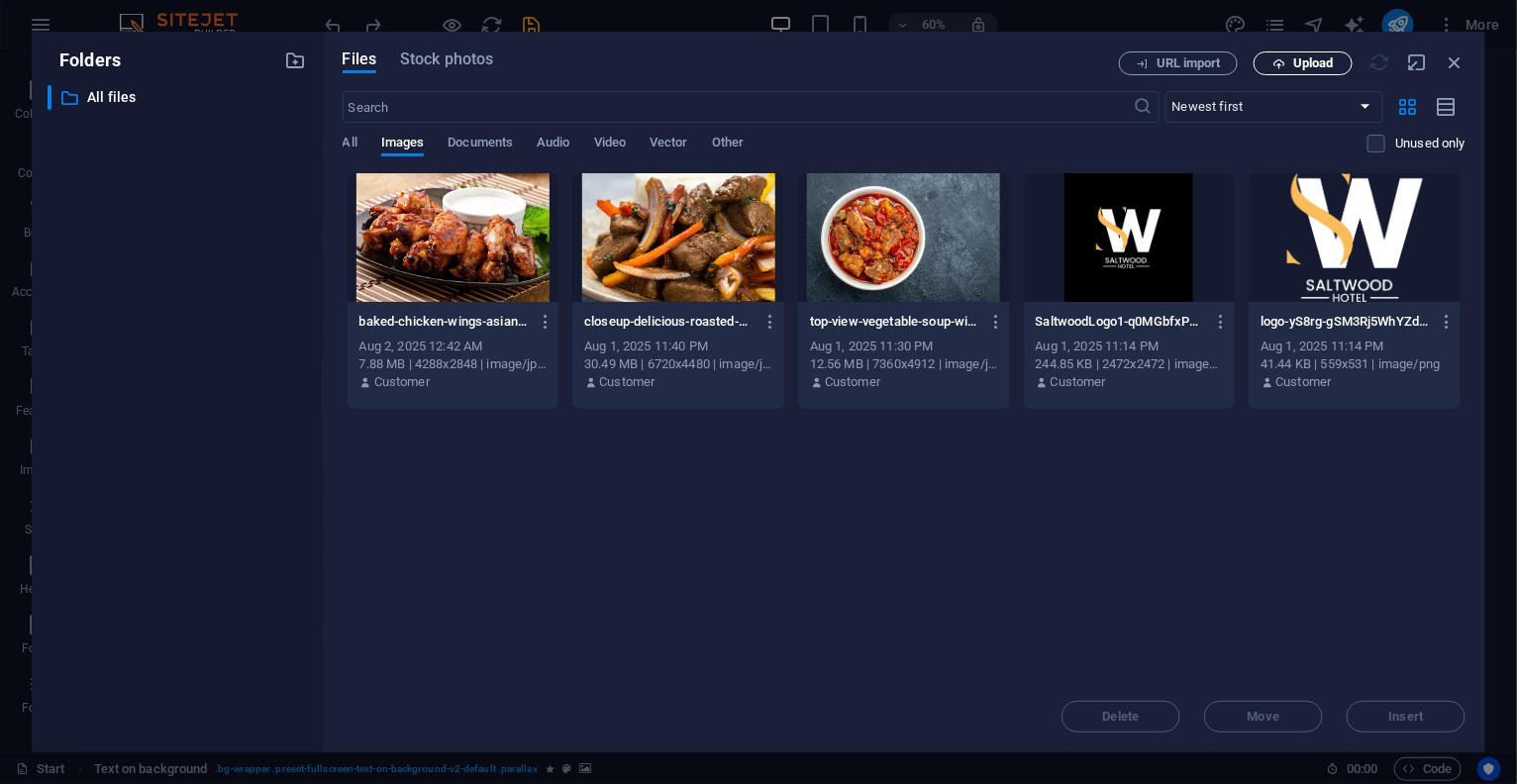 click on "Upload" at bounding box center (1313, 63) 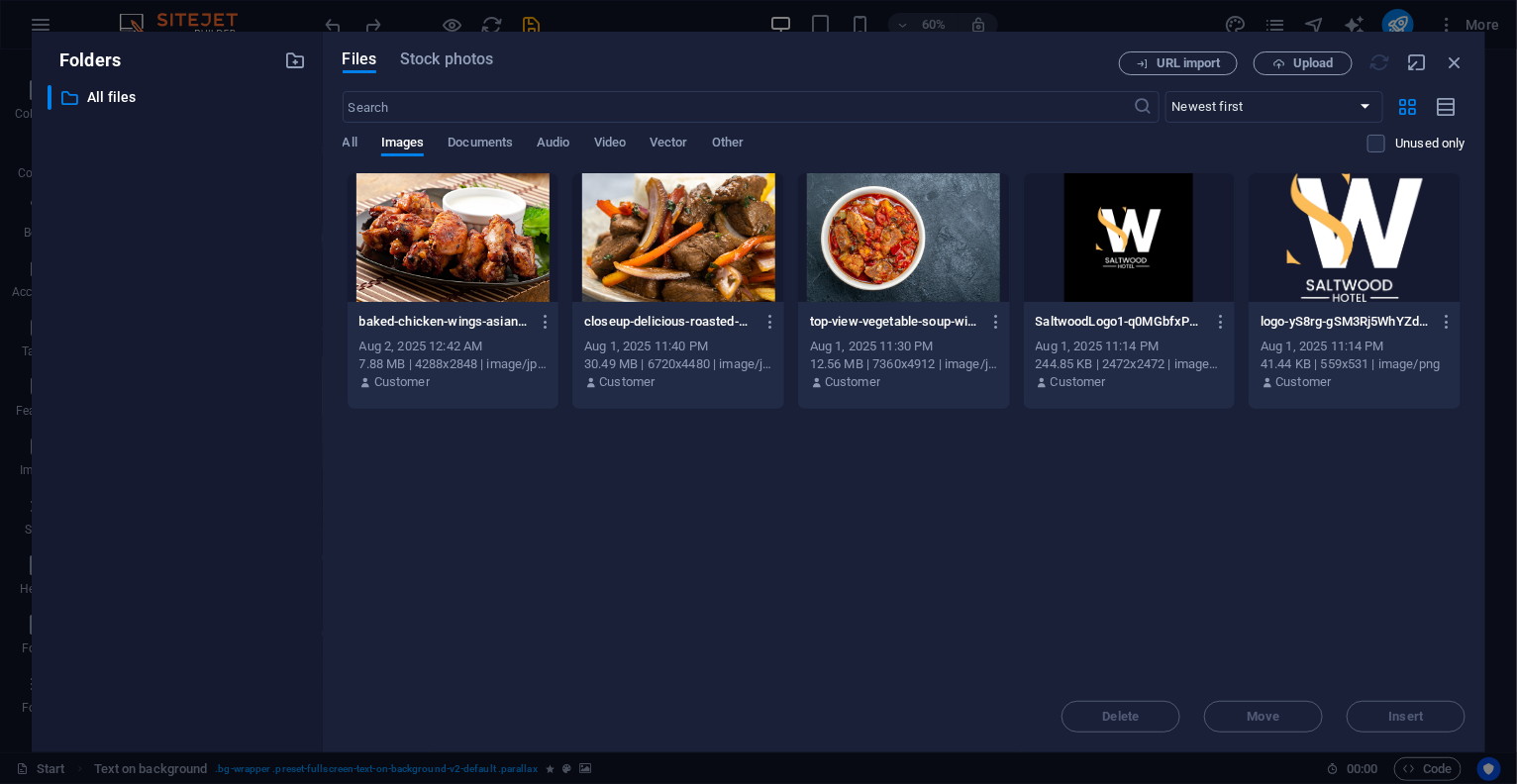 click on "Drop files here to upload them instantly baked-chicken-wings-asian-style-RCKWVoZGTCTBGyLTDlnwAA.jpg baked-chicken-wings-asian-style-RCKWVoZGTCTBGyLTDlnwAA.jpg Aug 2, 2025 12:42 AM 7.88 MB | 4288x2848 | image/jpeg Customer closeup-delicious-roasted-meat-with-vegetables-lights-9RcuJMBOQuFmoovyGUu2zQ.jpg closeup-delicious-roasted-meat-with-vegetables-lights-9RcuJMBOQuFmoovyGUu2zQ.jpg Aug 1, 2025 11:40 PM 30.49 MB | 6720x4480 | image/jpeg Customer top-view-vegetable-soup-with-meat-inside-plate-grey-F7HSnM96pa-XSEAqdGDQLg.jpg top-view-vegetable-soup-with-meat-inside-plate-grey-F7HSnM96pa-XSEAqdGDQLg.jpg Aug 1, 2025 11:30 PM 12.56 MB | 7360x4912 | image/jpeg Customer SaltwoodLogo1-q0MGbfxPRimIidsNaBtFkg.jpg SaltwoodLogo1-q0MGbfxPRimIidsNaBtFkg.jpg Aug 1, 2025 11:14 PM 244.85 KB | 2472x2472 | image/jpeg Customer logo-yS8rg-gSM3Rj5WhYZdmXbQ.png logo-yS8rg-gSM3Rj5WhYZdmXbQ.png Aug 1, 2025 11:14 PM 41.44 KB | 559x531 | image/png Customer" at bounding box center [904, 427] 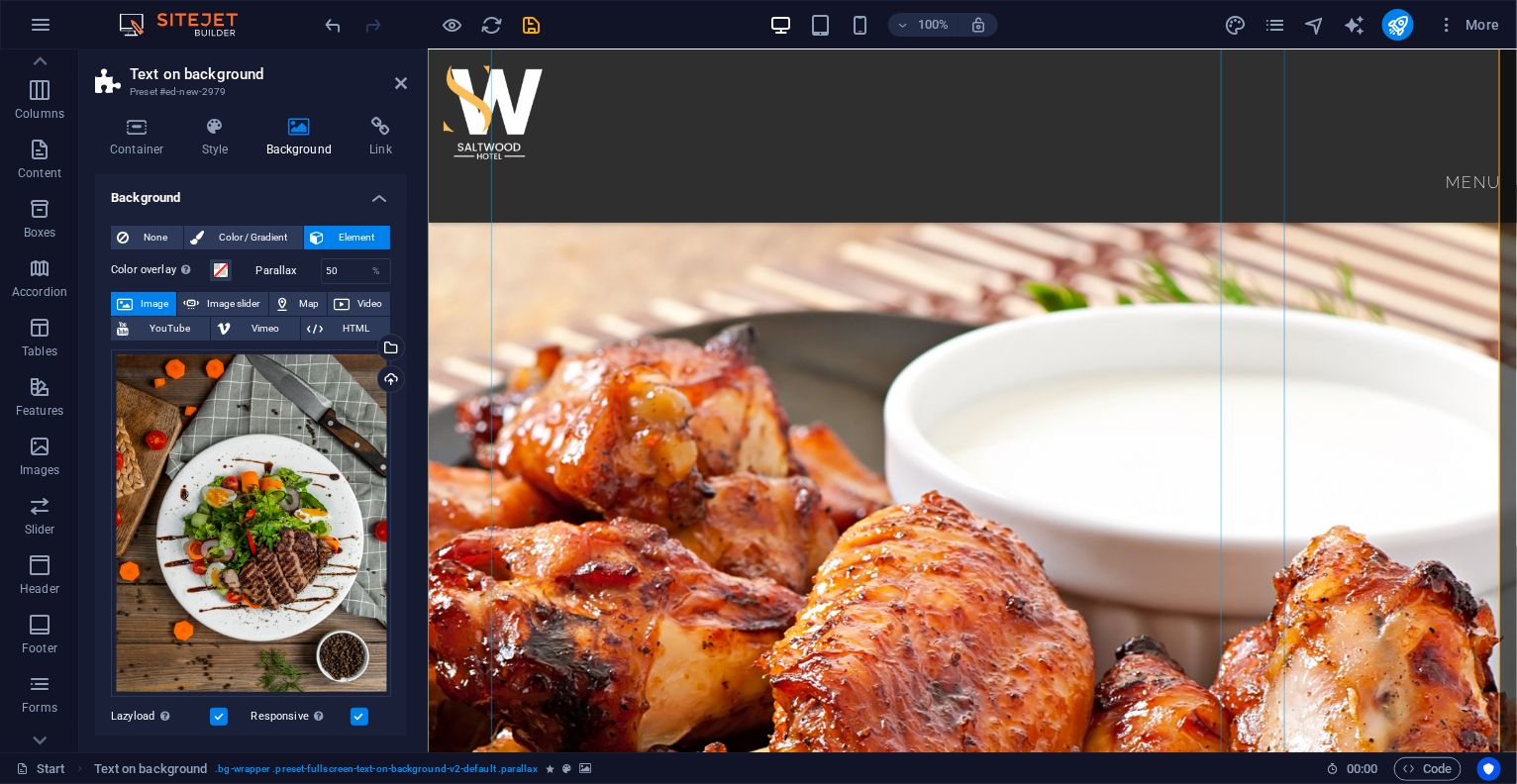 scroll, scrollTop: 2835, scrollLeft: 0, axis: vertical 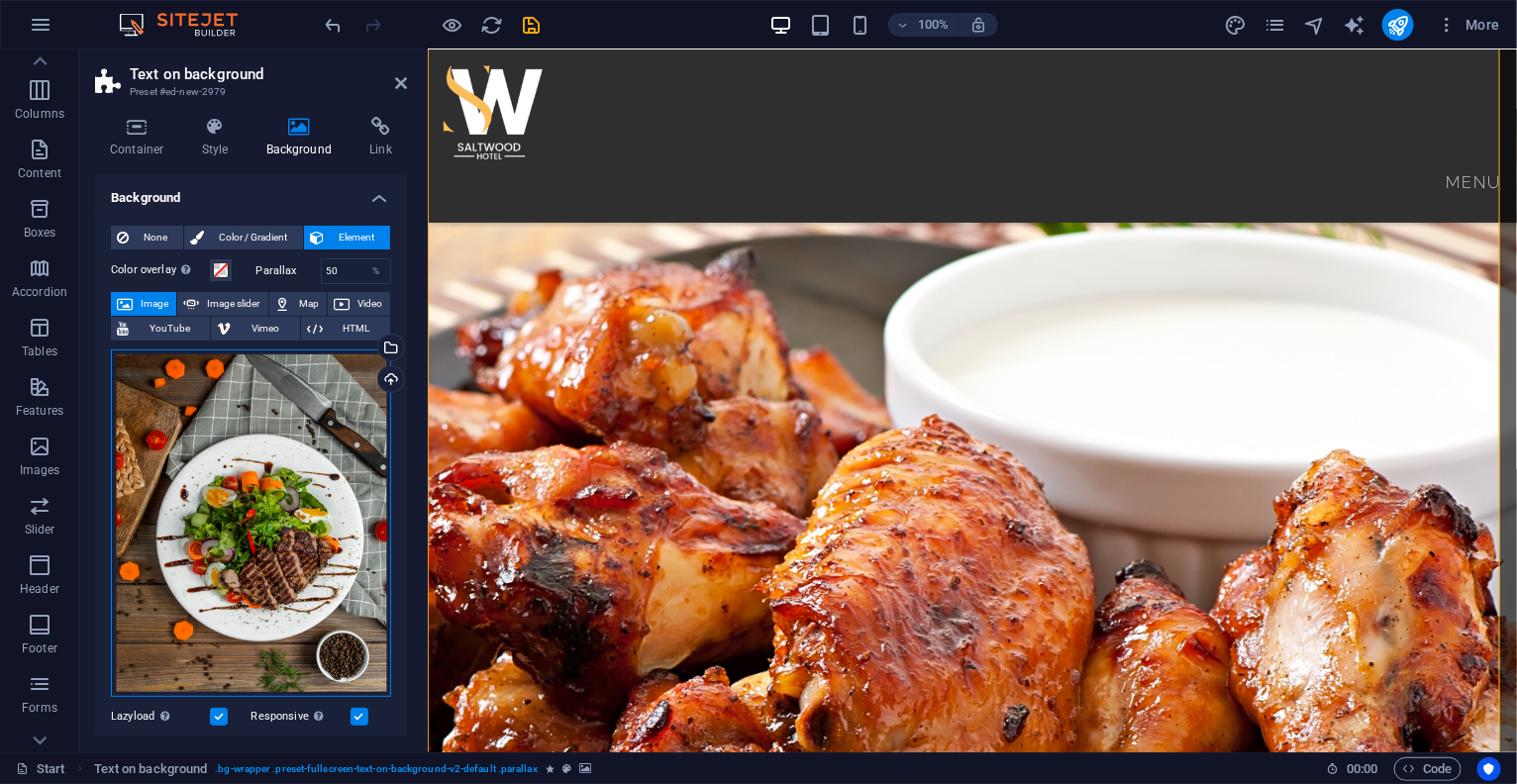 click on "Drag files here, click to choose files or select files from Files or our free stock photos & videos" at bounding box center (251, 523) 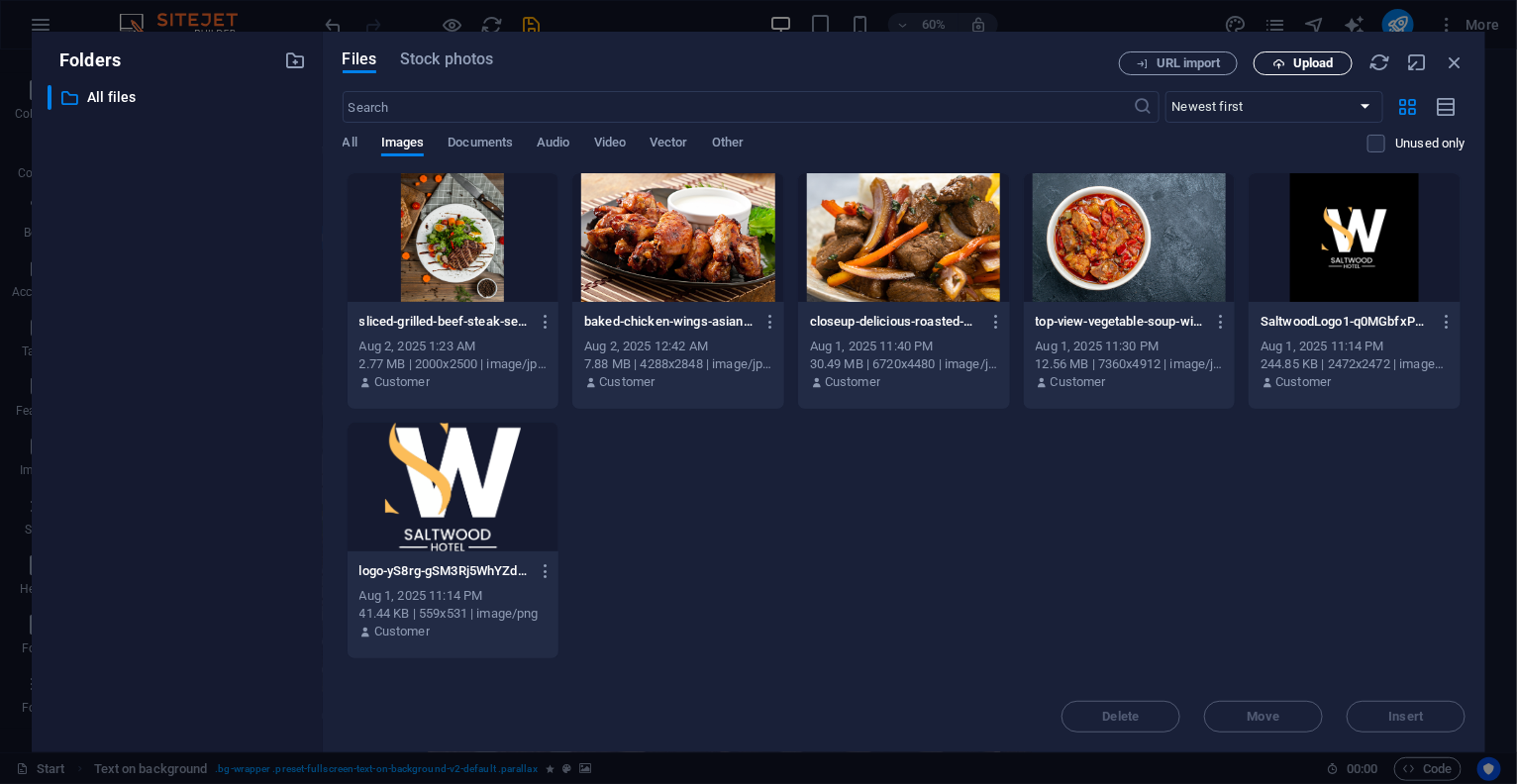 click on "Upload" at bounding box center (1313, 63) 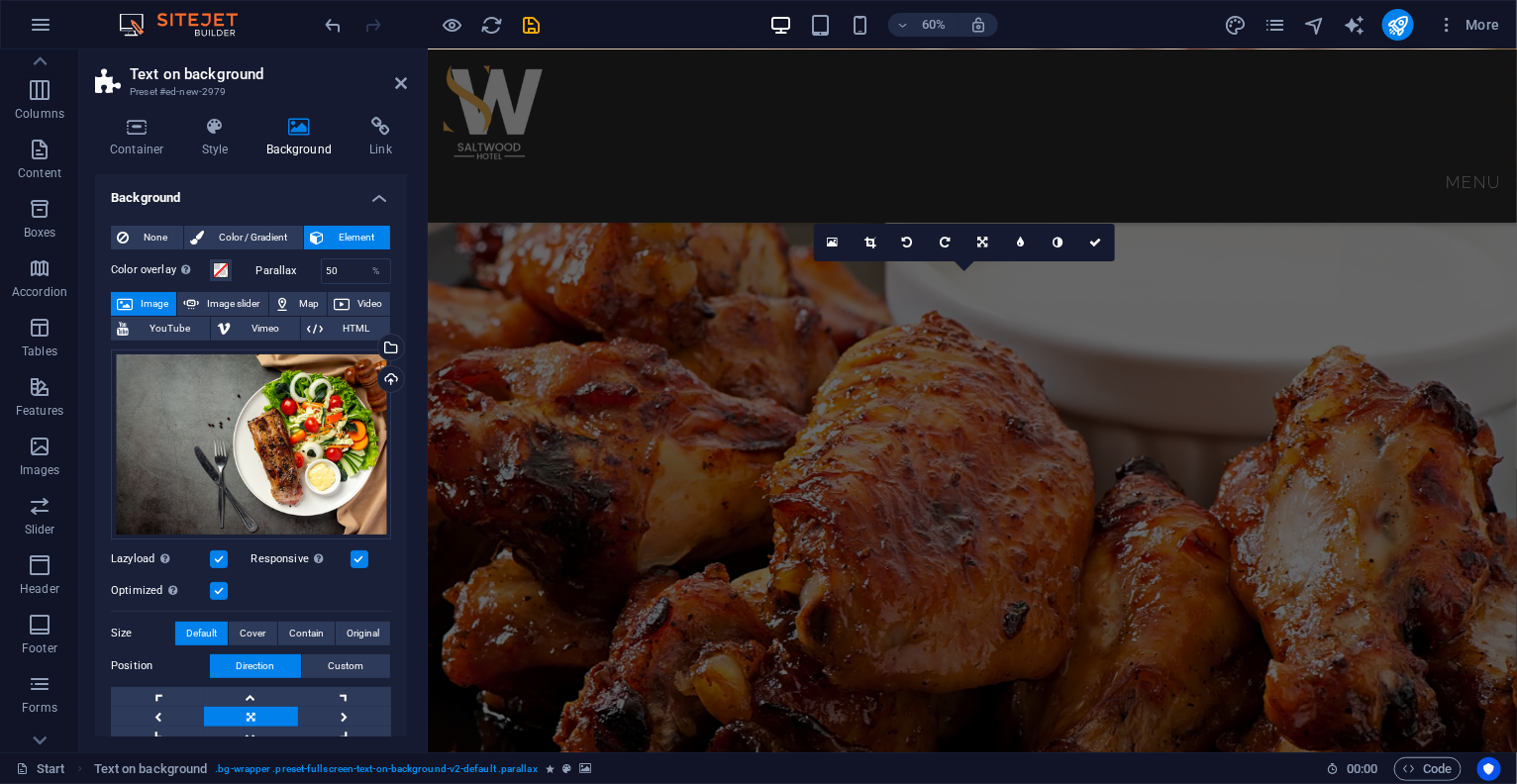 scroll, scrollTop: 2367, scrollLeft: 0, axis: vertical 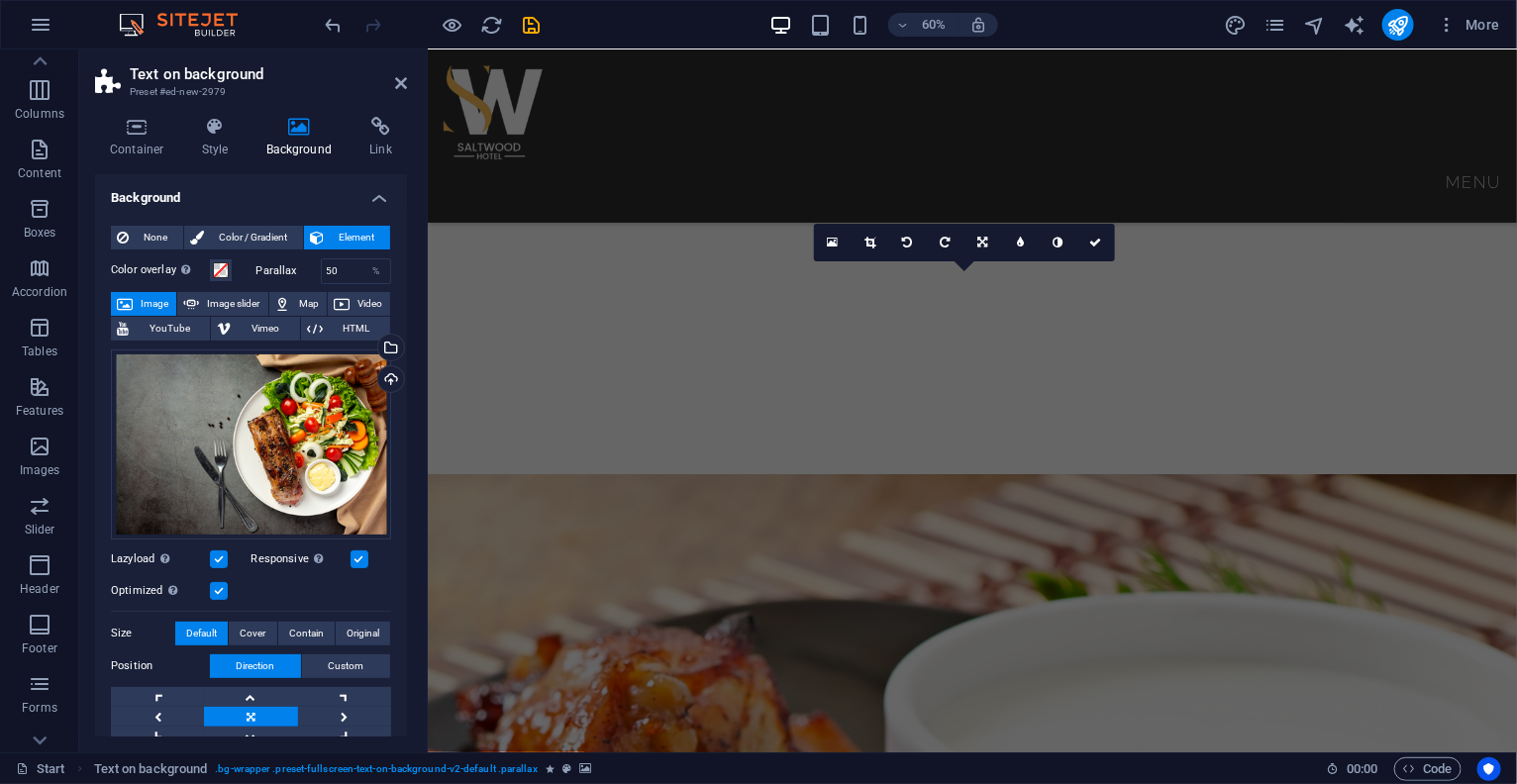 click at bounding box center [971, 2809] 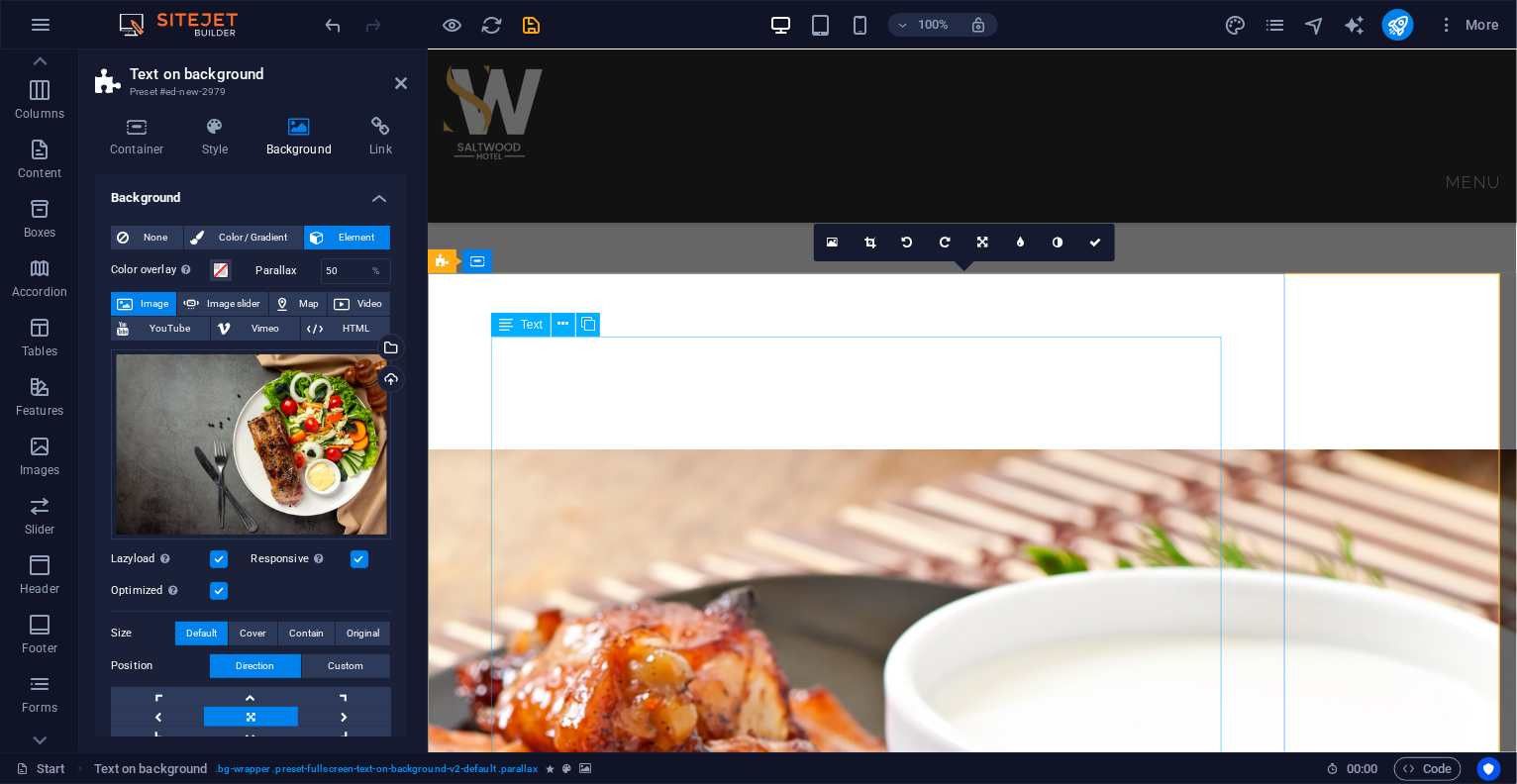scroll, scrollTop: 2367, scrollLeft: 0, axis: vertical 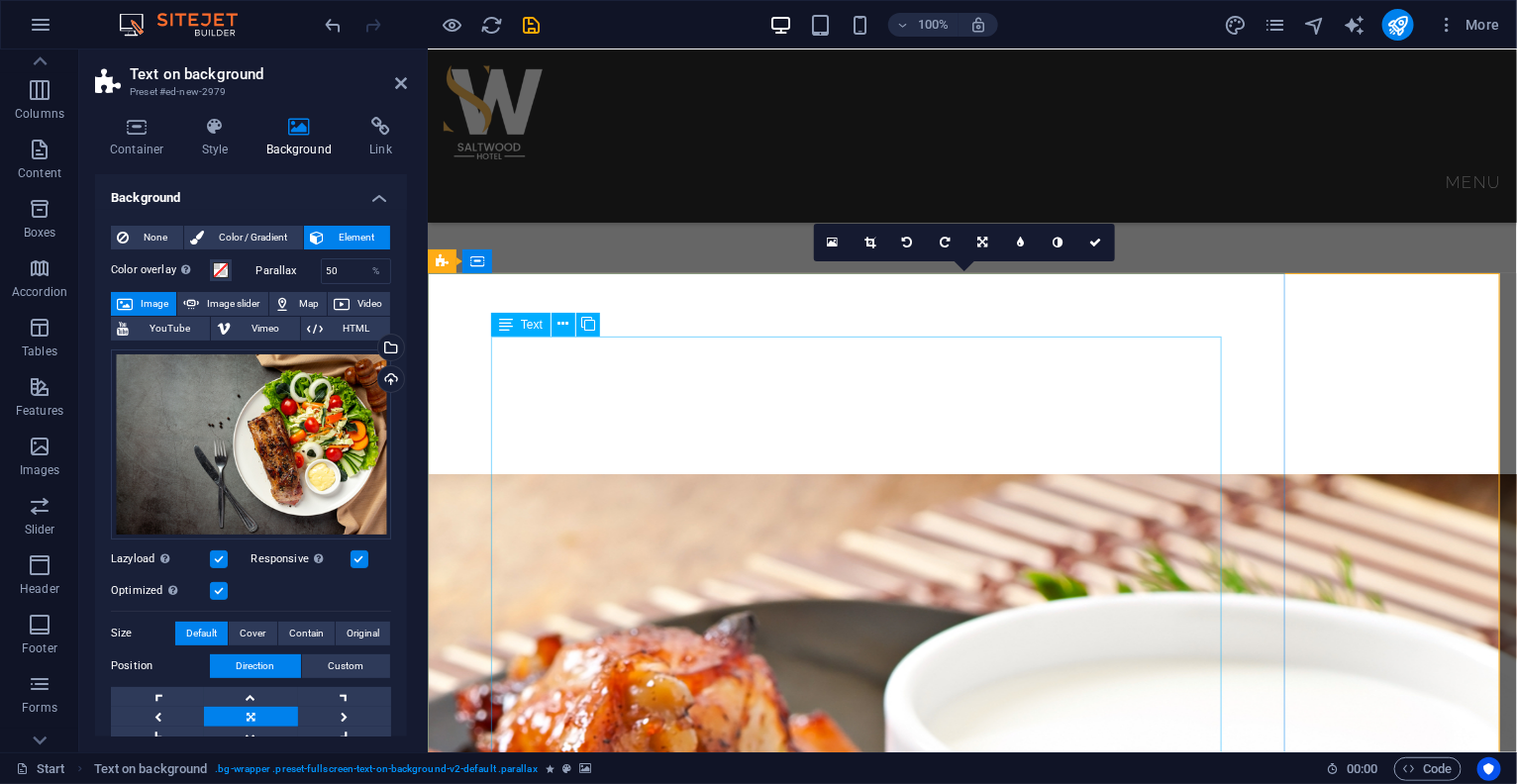 click on "BREAKFAST ENGLISH BREAKFAST: Bacon, sausages, egg, baked beans and mushrooms tomato---------------------------------N14,200   AMERICAN BREAKFAST: Pancake, Bacon, Sausages, and Egg Potato ---------------------------------------------------------N14,200 NIGERIAN BREAKFAST: Dice tomato, bell pepper, egg, served with yam, Plantain , fried or boiled ----------------- N9,400 YAMARITA: MADE WITH Yam, Egg, and Tomato Sauce -----------------------------------------------------------------------------N9,100 STARTERS CHICKEN TAQUITOS: Shredded chicken mix with cheese --------------------------------------------------------------------- N8,900 SPRING ROLL: Varieties of veg and shredded chicken ----------------------------------------------------------------- N6,500 SAMOSA: Blended beef mix veg ---------------------------------------------------------------------------------------- N7,200 MEAT BALLS: Bladed beef mix with Egg, floor, bread crumbs and basil leaf ----------------------------------- N9,400 CHICKEN TACOS:  N" at bounding box center (971, 4193) 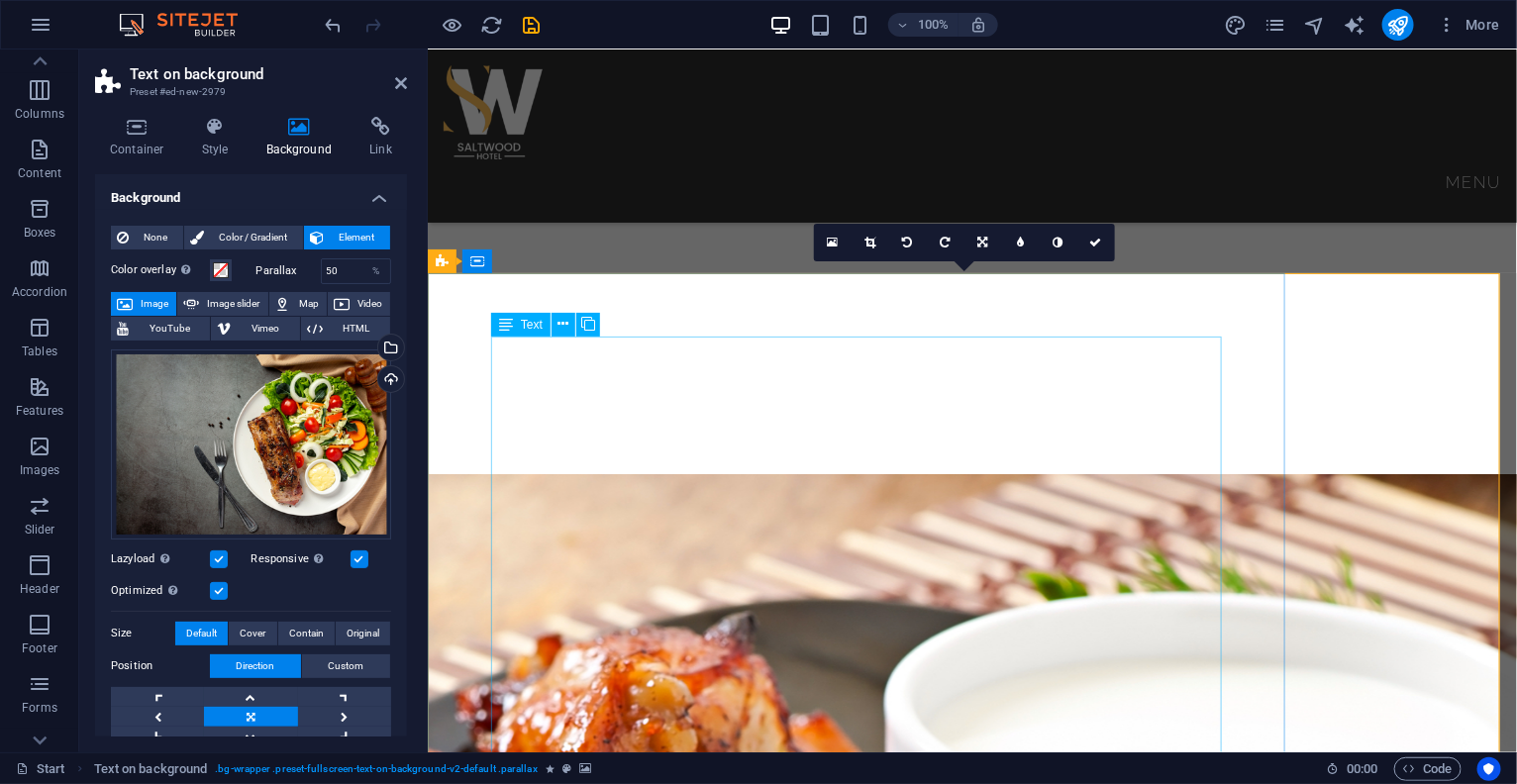 click on "BREAKFAST ENGLISH BREAKFAST: Bacon, sausages, egg, baked beans and mushrooms tomato---------------------------------N14,200   AMERICAN BREAKFAST: Pancake, Bacon, Sausages, and Egg Potato ---------------------------------------------------------N14,200 NIGERIAN BREAKFAST: Dice tomato, bell pepper, egg, served with yam, Plantain , fried or boiled ----------------- N9,400 YAMARITA: MADE WITH Yam, Egg, and Tomato Sauce -----------------------------------------------------------------------------N9,100 STARTERS CHICKEN TAQUITOS: Shredded chicken mix with cheese --------------------------------------------------------------------- N8,900 SPRING ROLL: Varieties of veg and shredded chicken ----------------------------------------------------------------- N6,500 SAMOSA: Blended beef mix veg ---------------------------------------------------------------------------------------- N7,200 MEAT BALLS: Bladed beef mix with Egg, floor, bread crumbs and basil leaf ----------------------------------- N9,400 CHICKEN TACOS:  N" at bounding box center (971, 4193) 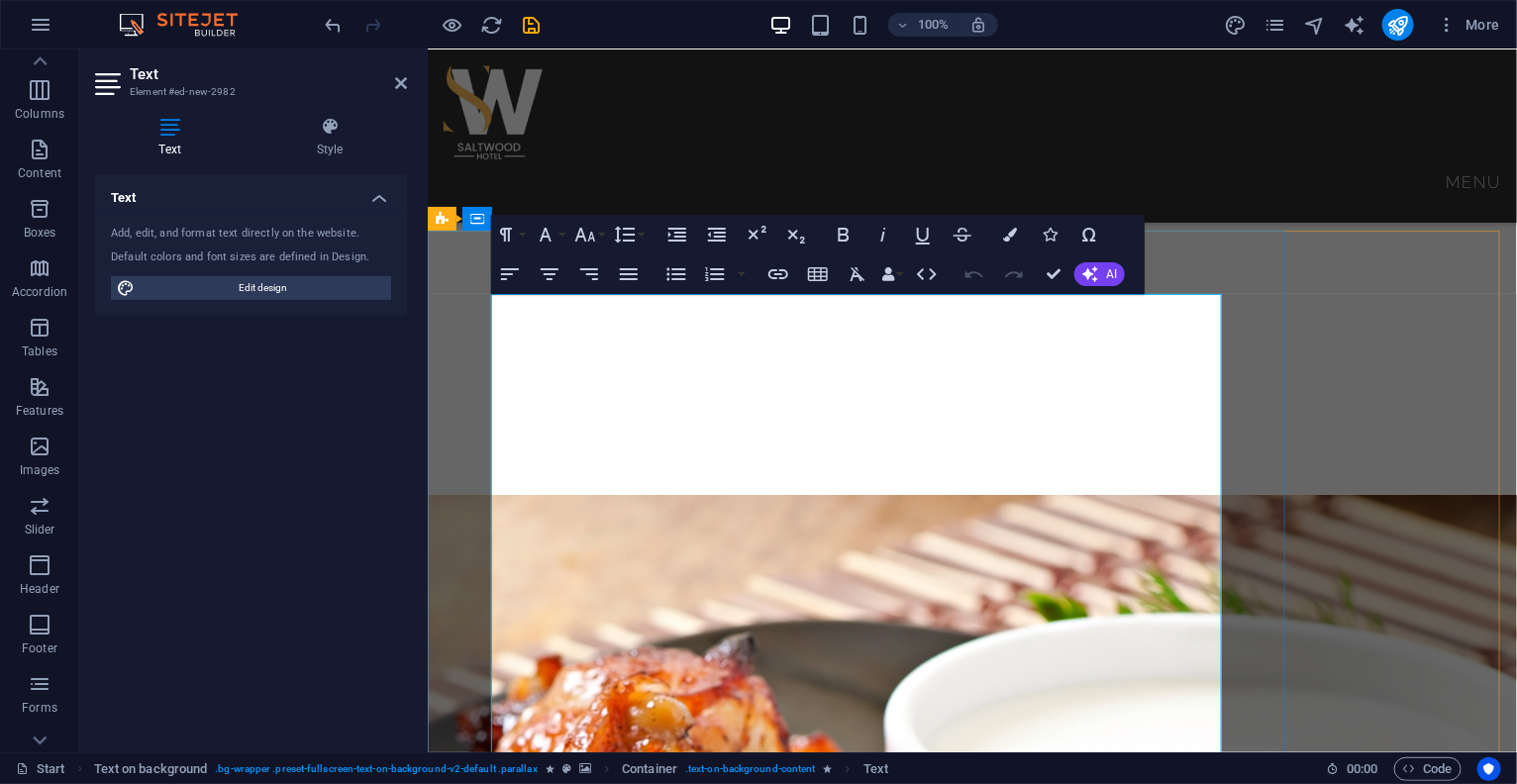 scroll, scrollTop: 2409, scrollLeft: 0, axis: vertical 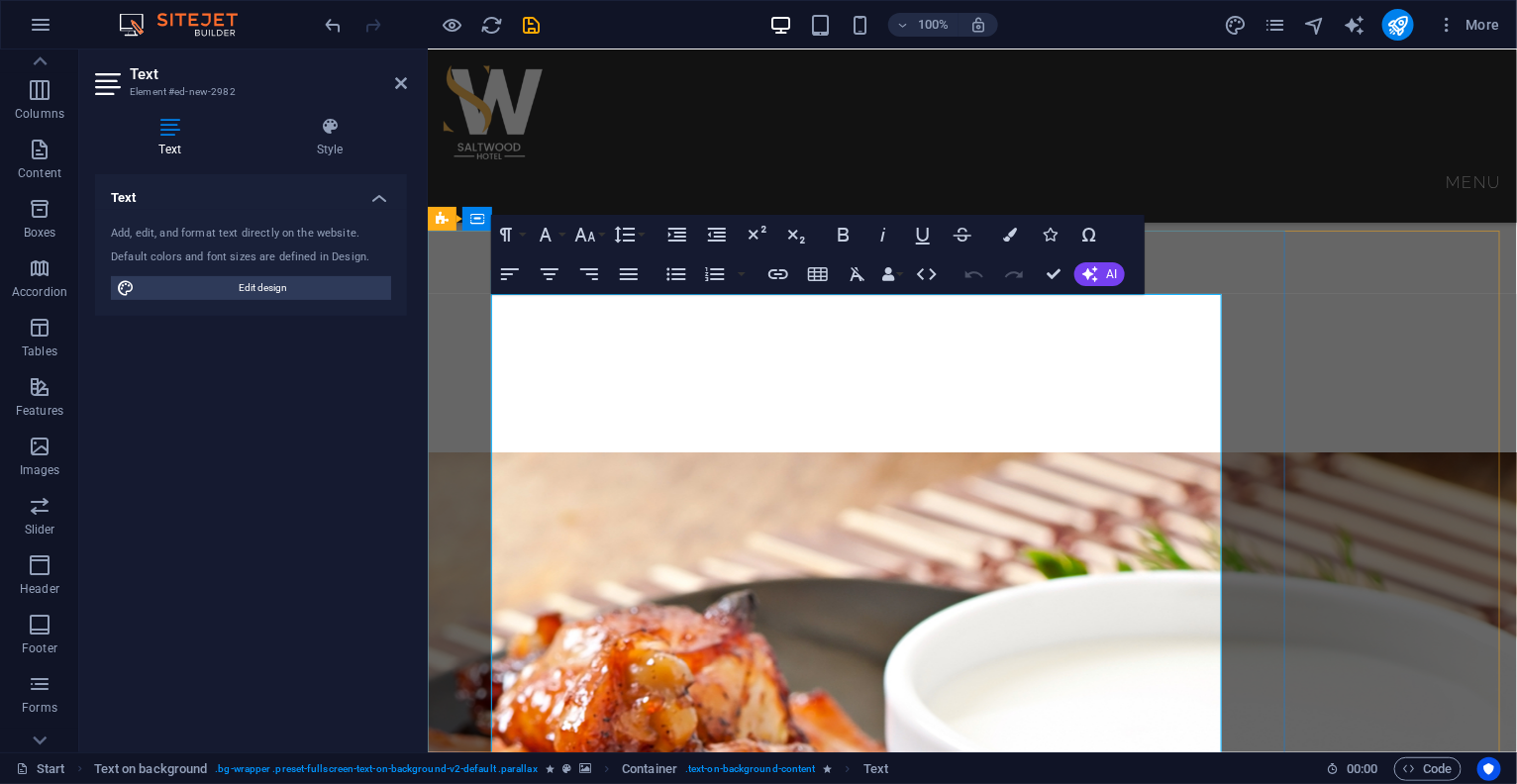 click on "Dice tomato, bell pepper, egg, served with yam, Plantain , fried or boiled ----------------- N9,400" at bounding box center (971, 3688) 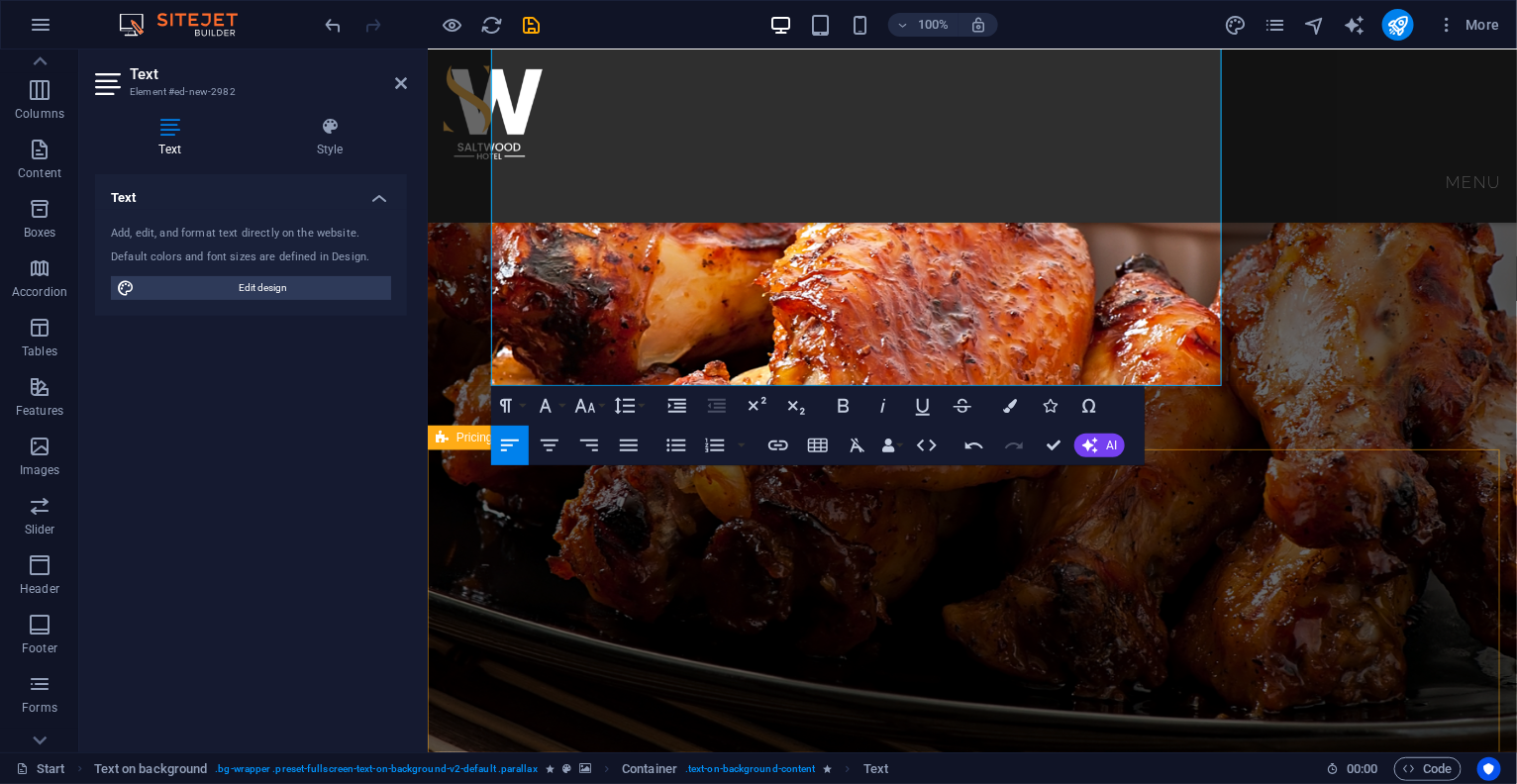 scroll, scrollTop: 3092, scrollLeft: 0, axis: vertical 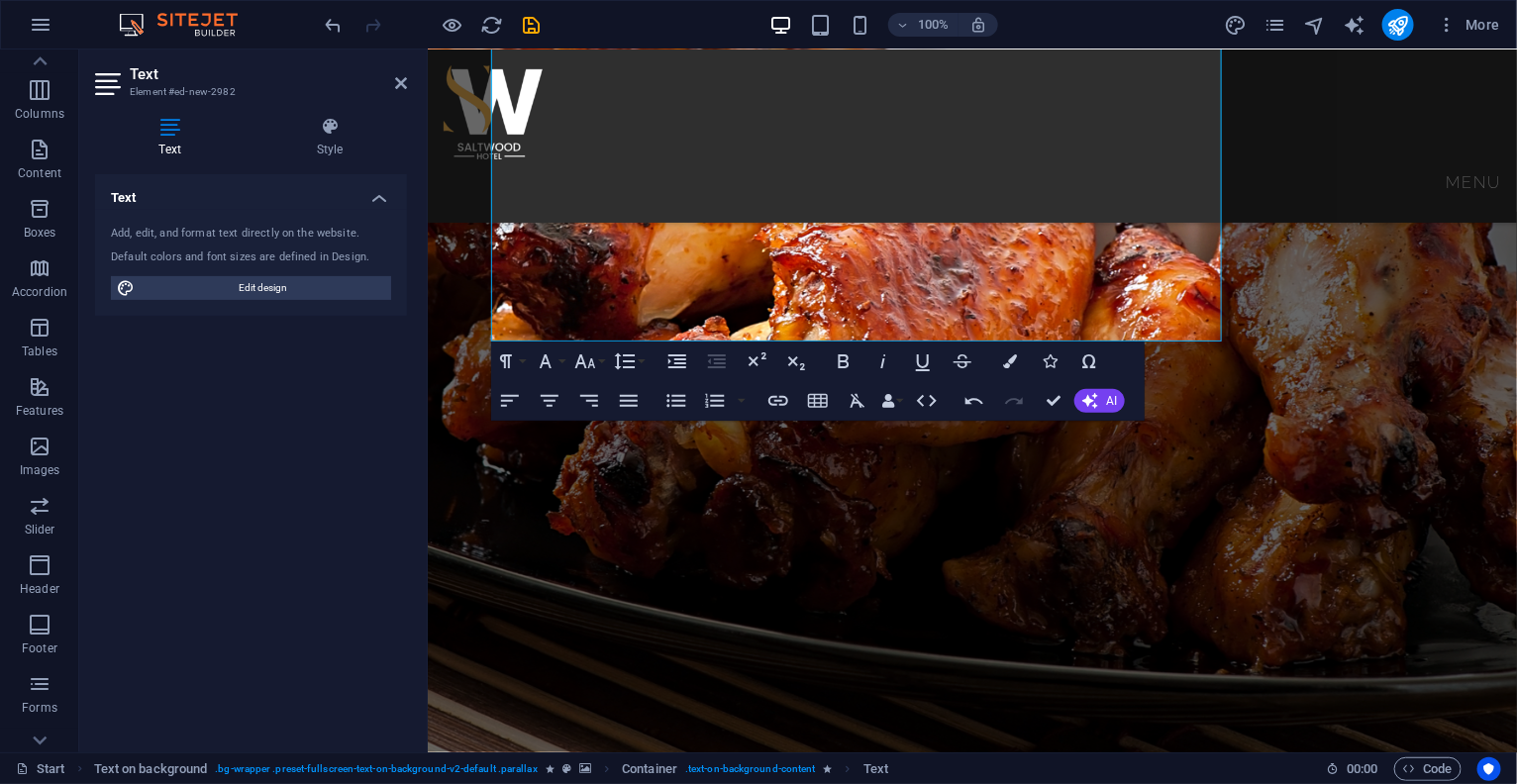 click at bounding box center (971, 2300) 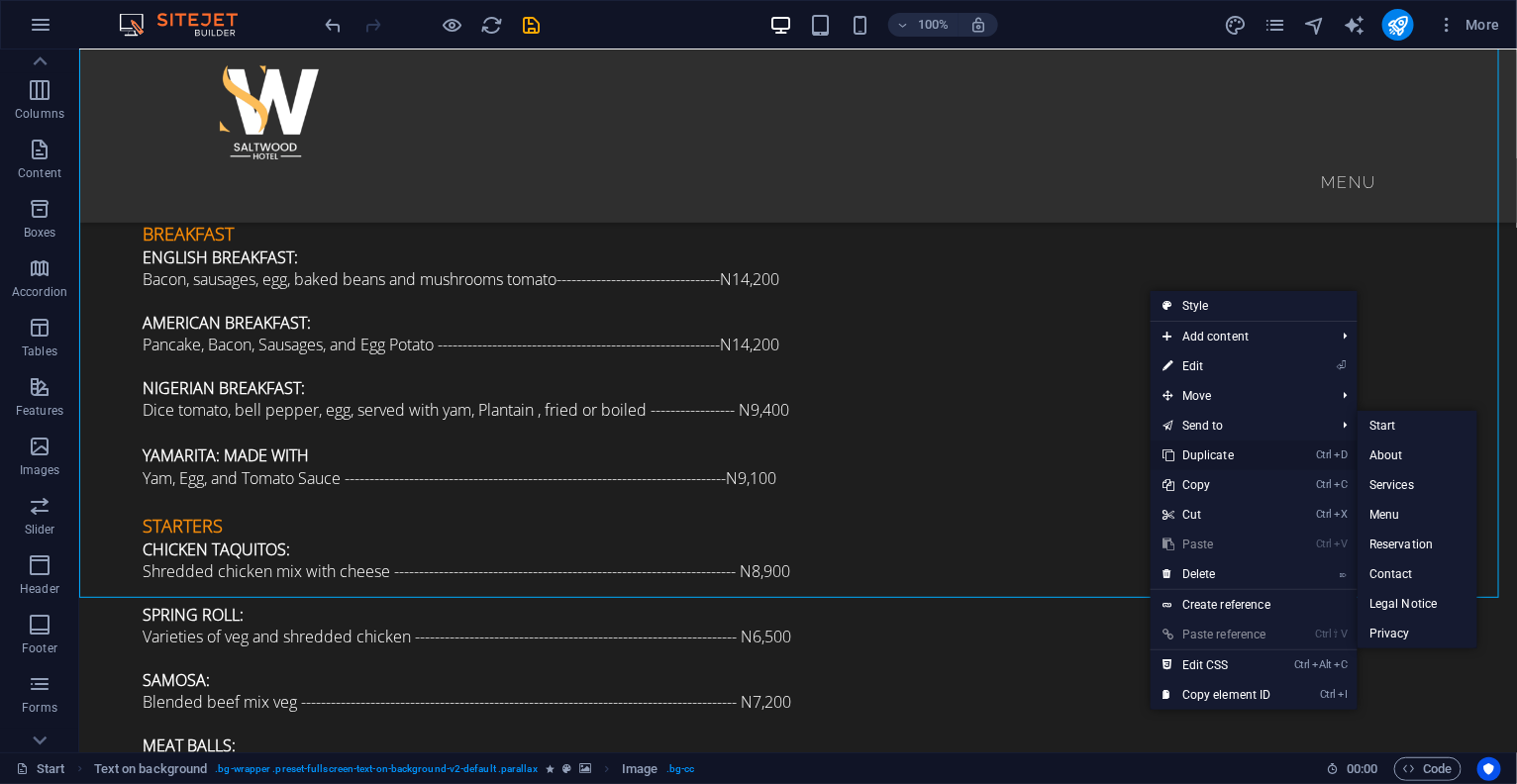 drag, startPoint x: 1227, startPoint y: 447, endPoint x: 1150, endPoint y: 398, distance: 91.26883 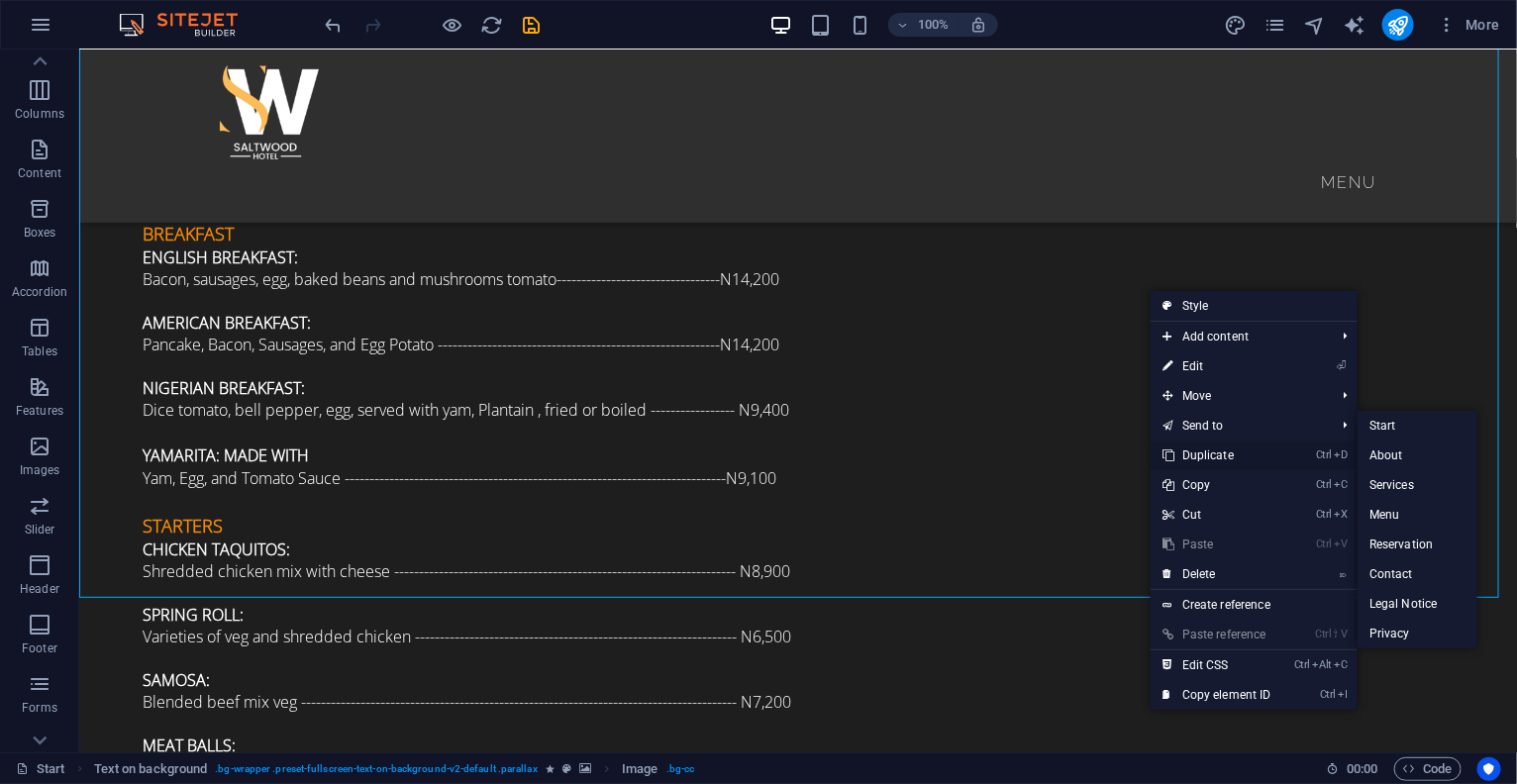 click on "Ctrl D  Duplicate" at bounding box center (1217, 455) 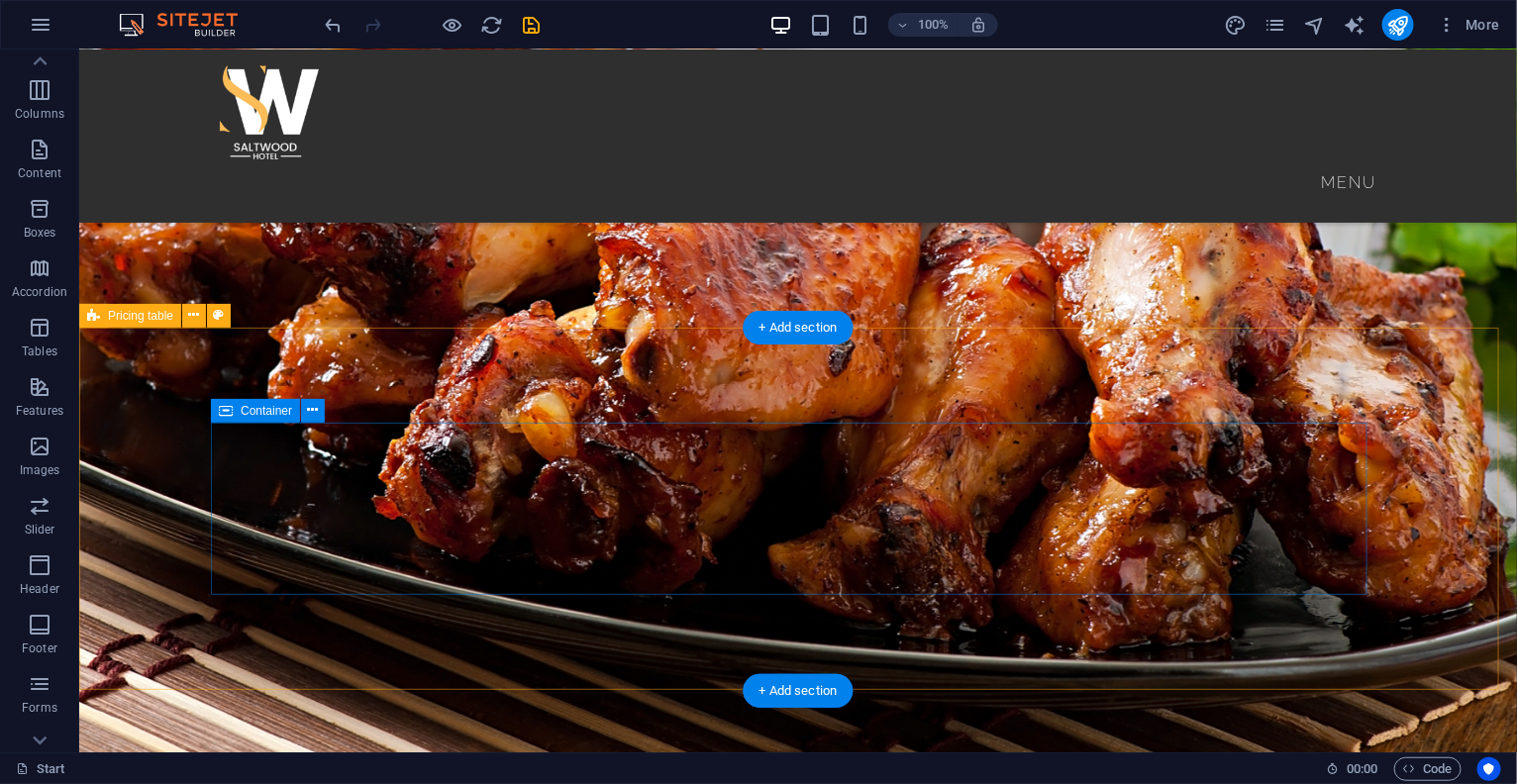 scroll, scrollTop: 3191, scrollLeft: 0, axis: vertical 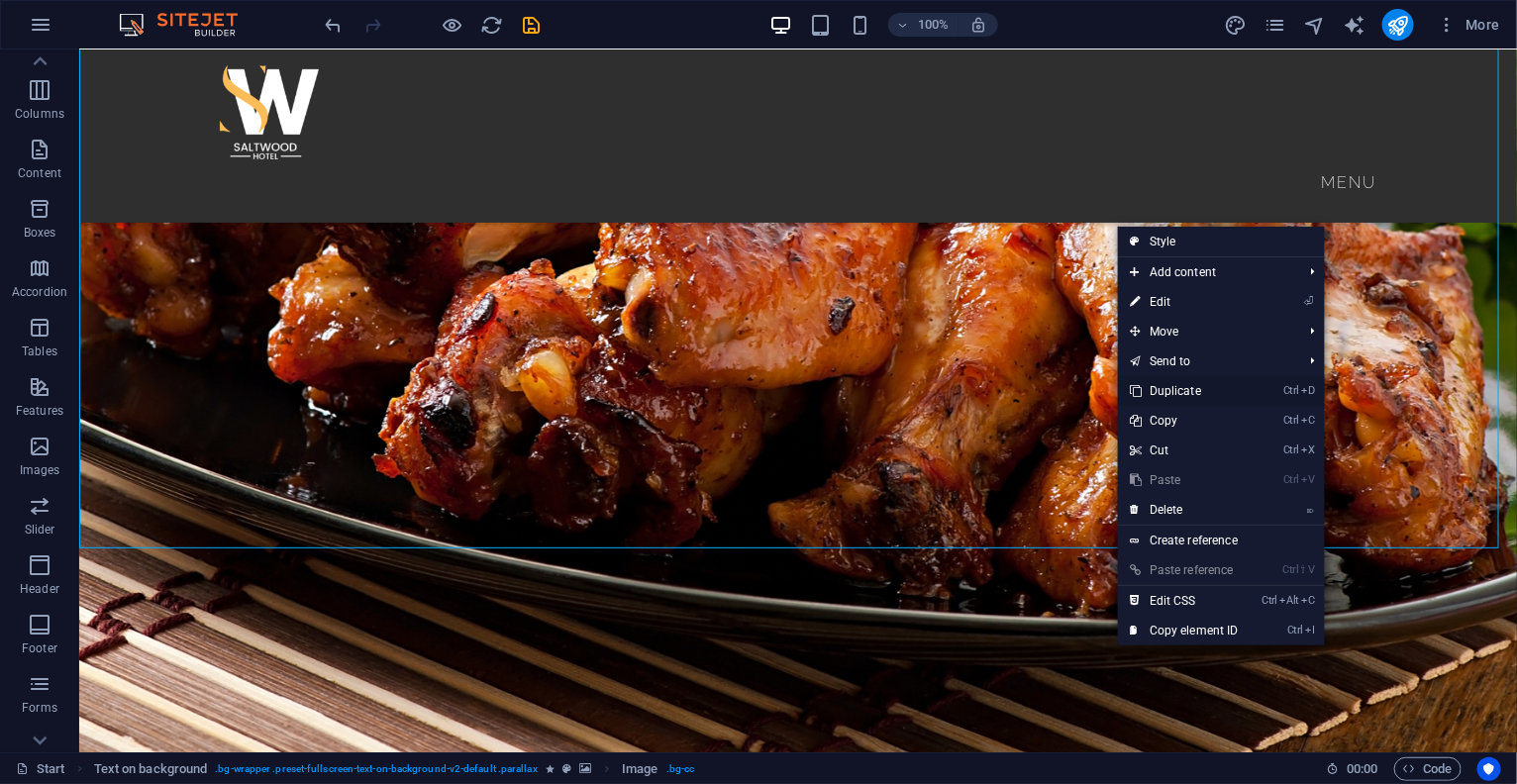 click on "Ctrl D  Duplicate" at bounding box center (1184, 391) 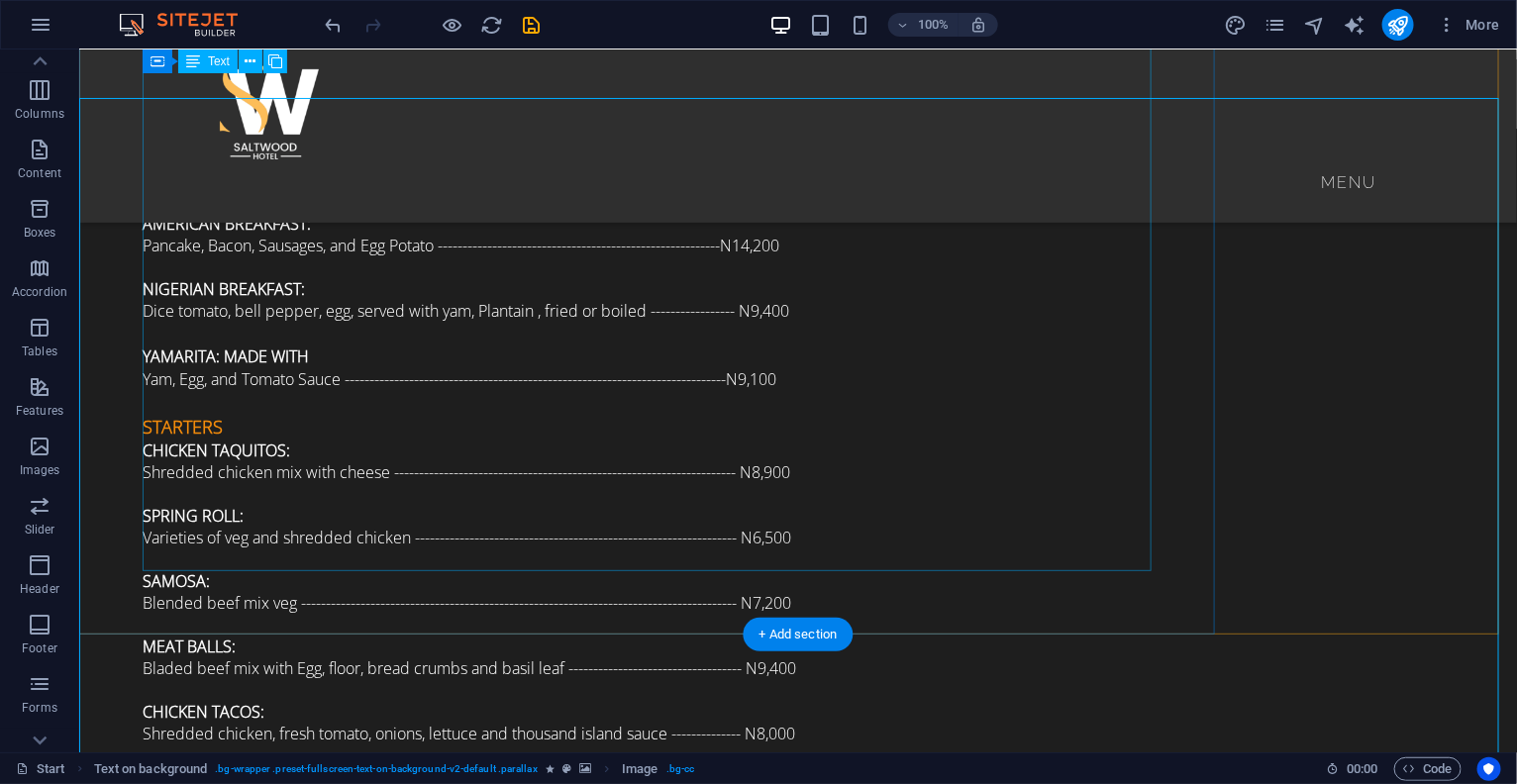 scroll, scrollTop: 2821, scrollLeft: 0, axis: vertical 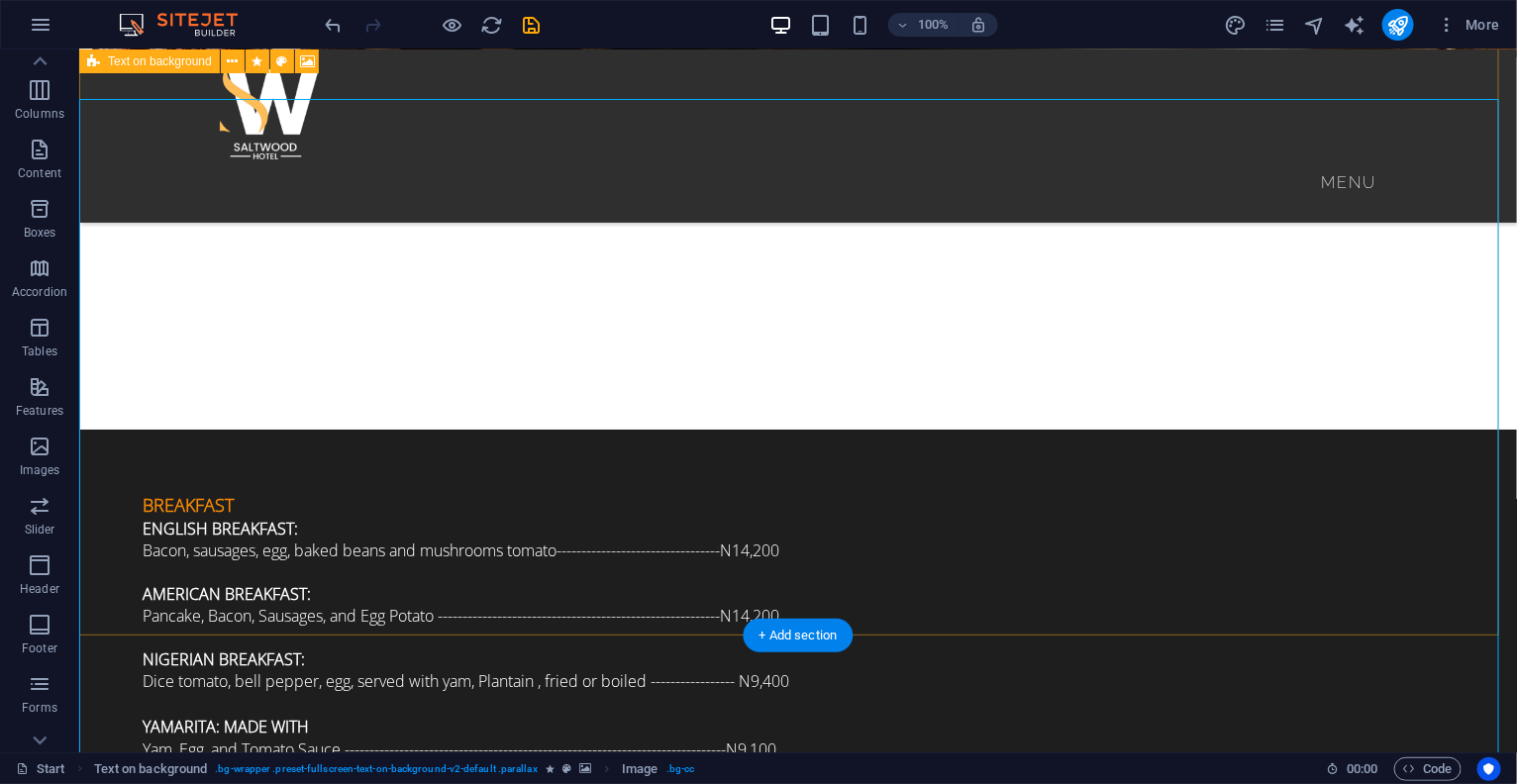 drag, startPoint x: 1313, startPoint y: 331, endPoint x: 1347, endPoint y: 557, distance: 228.54321 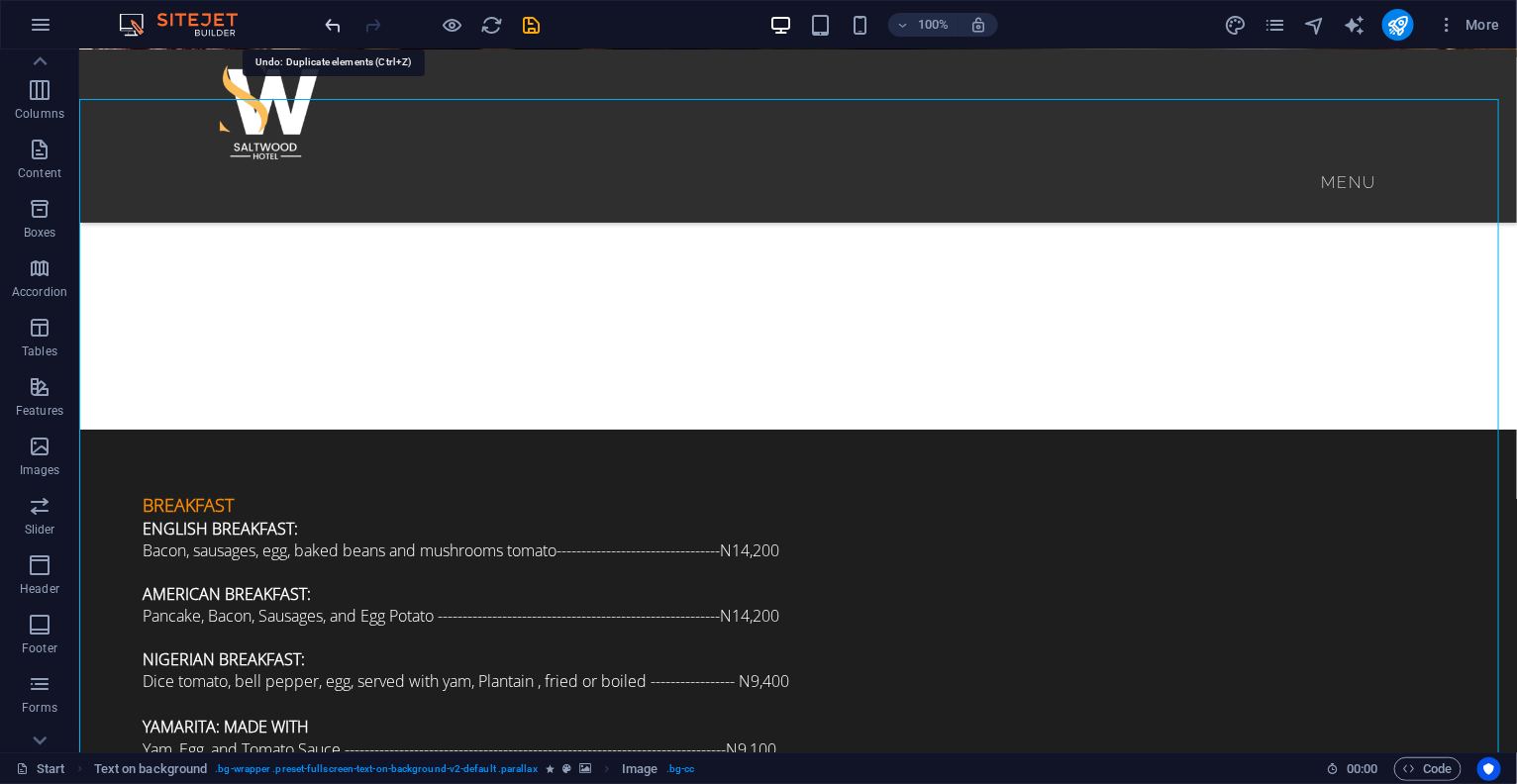 click at bounding box center [334, 25] 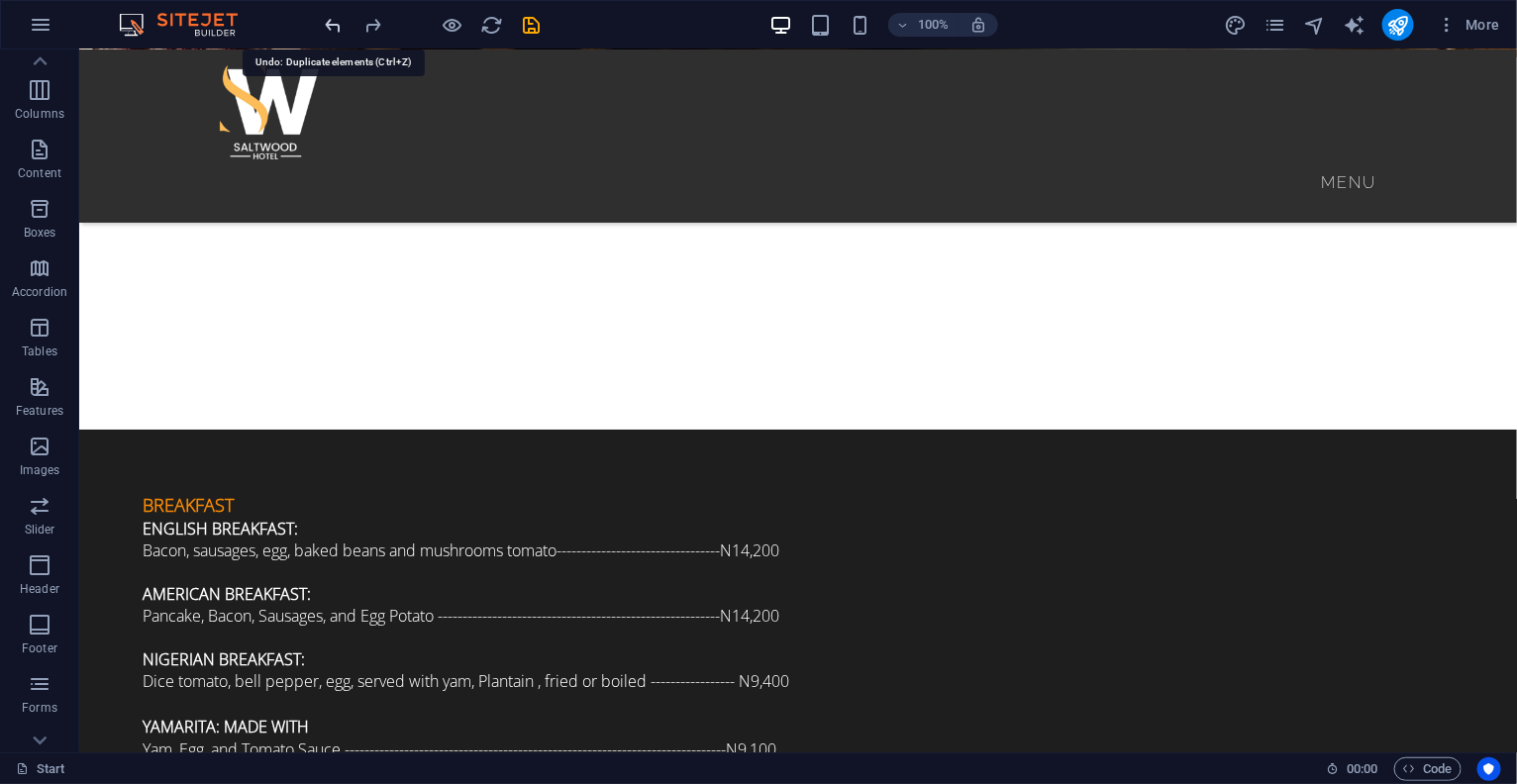 click at bounding box center [334, 25] 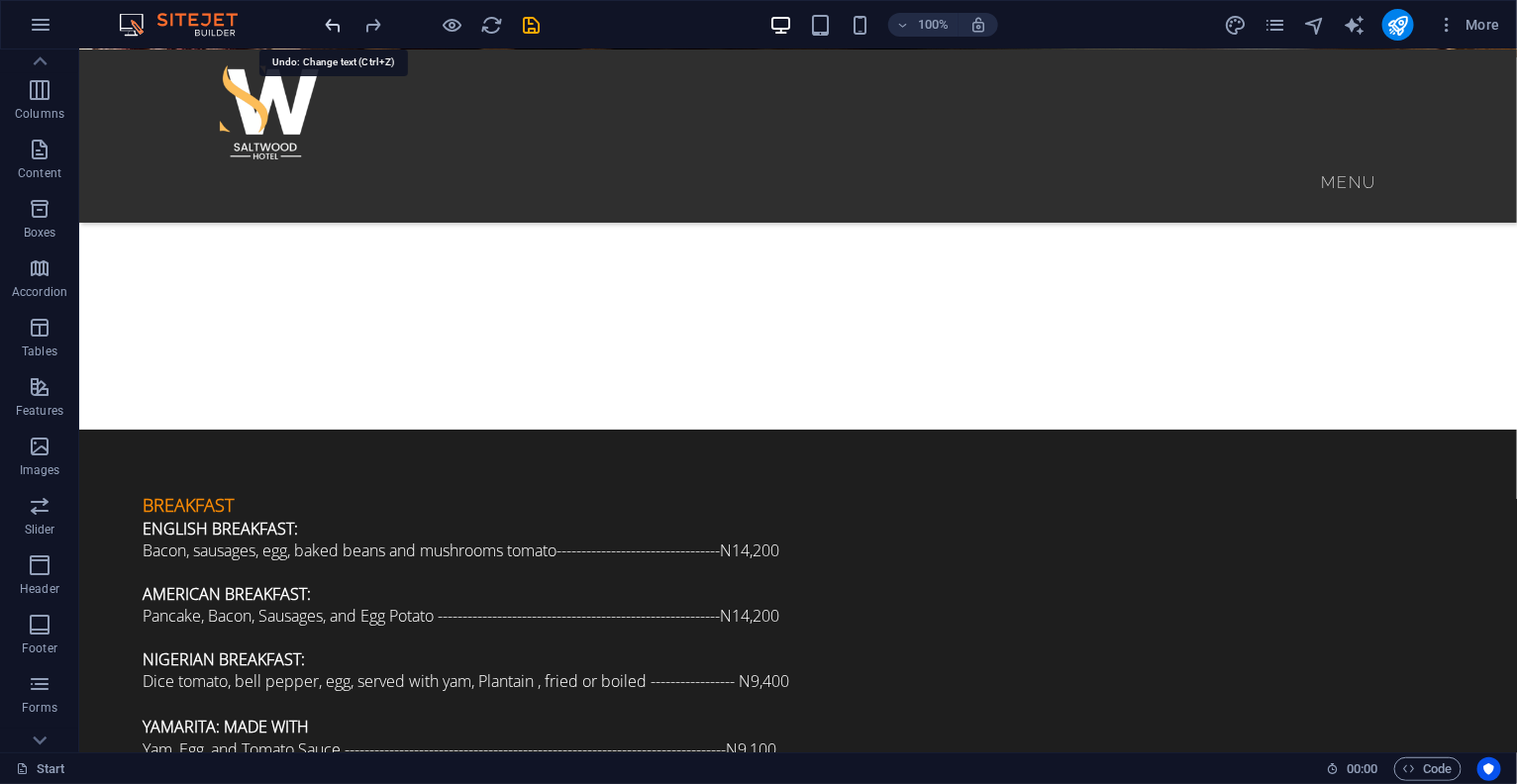 click at bounding box center [334, 25] 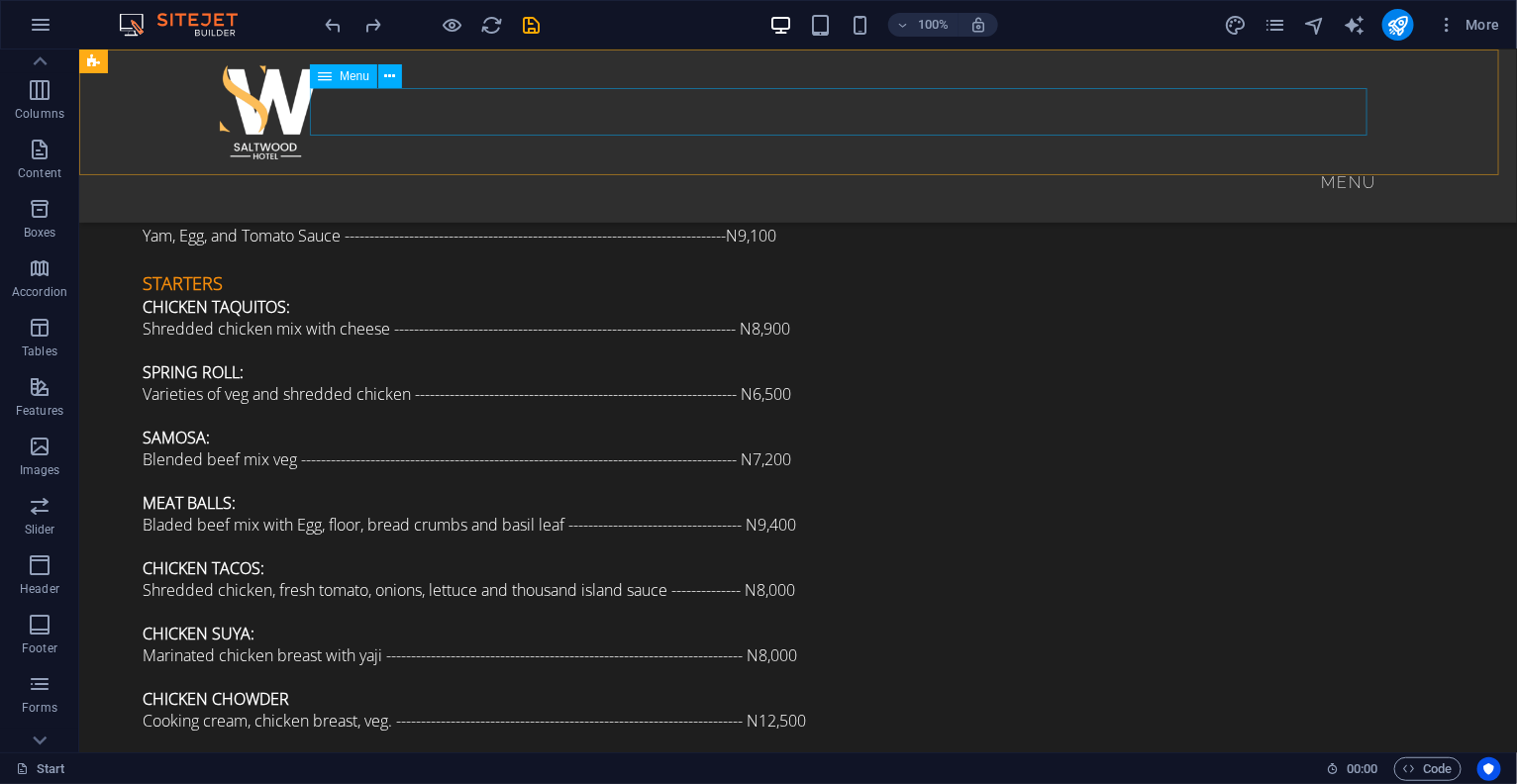 scroll, scrollTop: 3315, scrollLeft: 0, axis: vertical 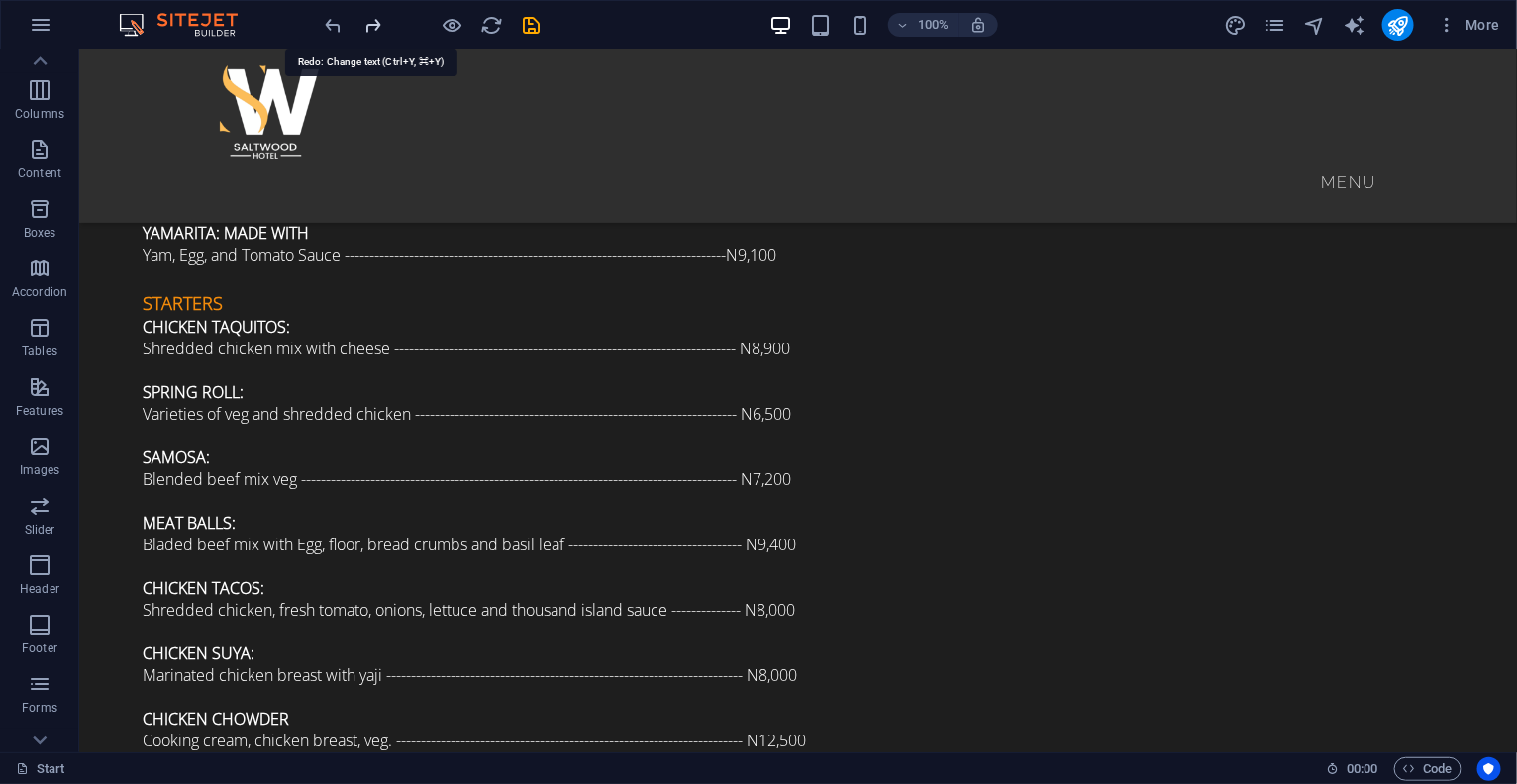 click at bounding box center [373, 25] 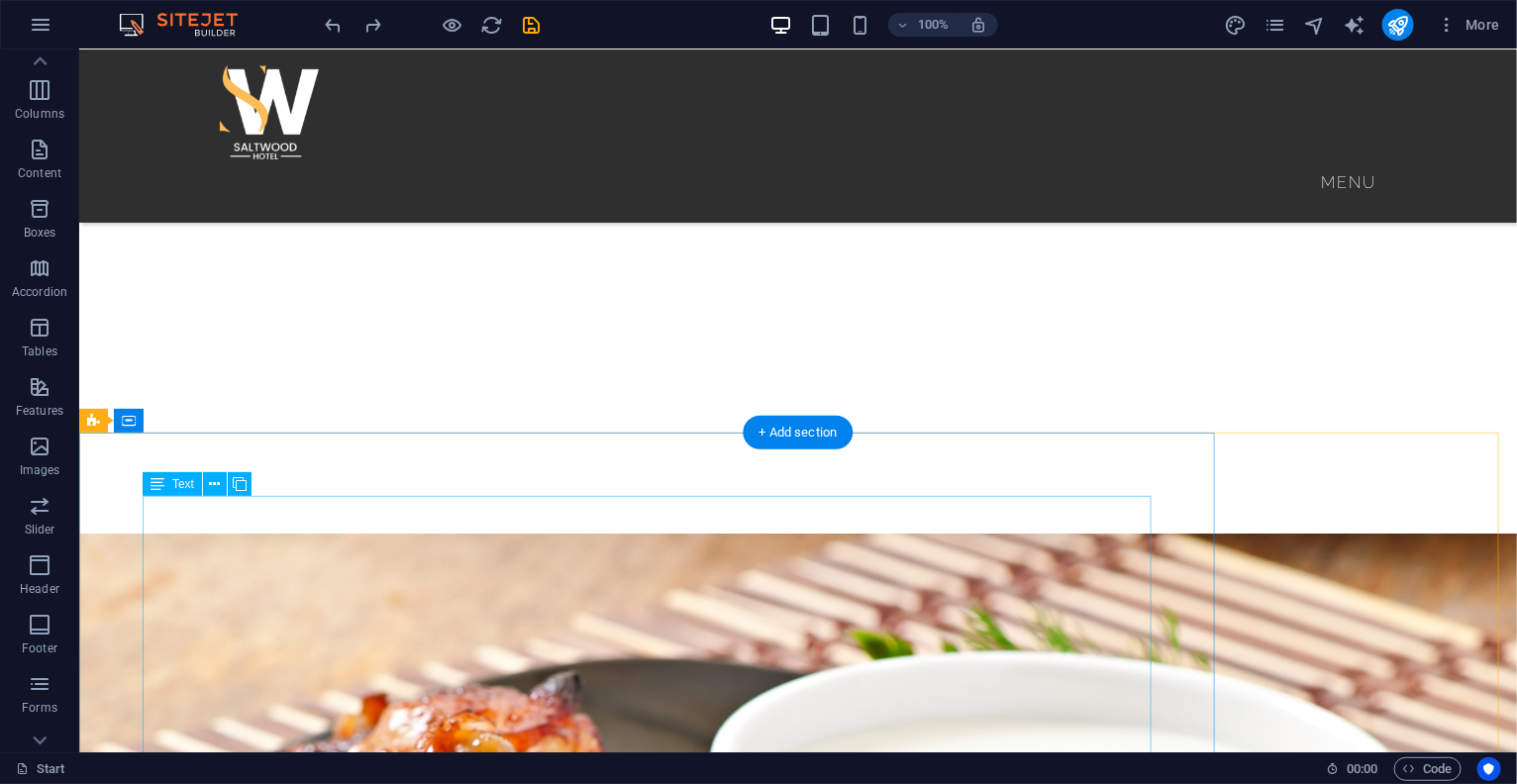 scroll, scrollTop: 2203, scrollLeft: 0, axis: vertical 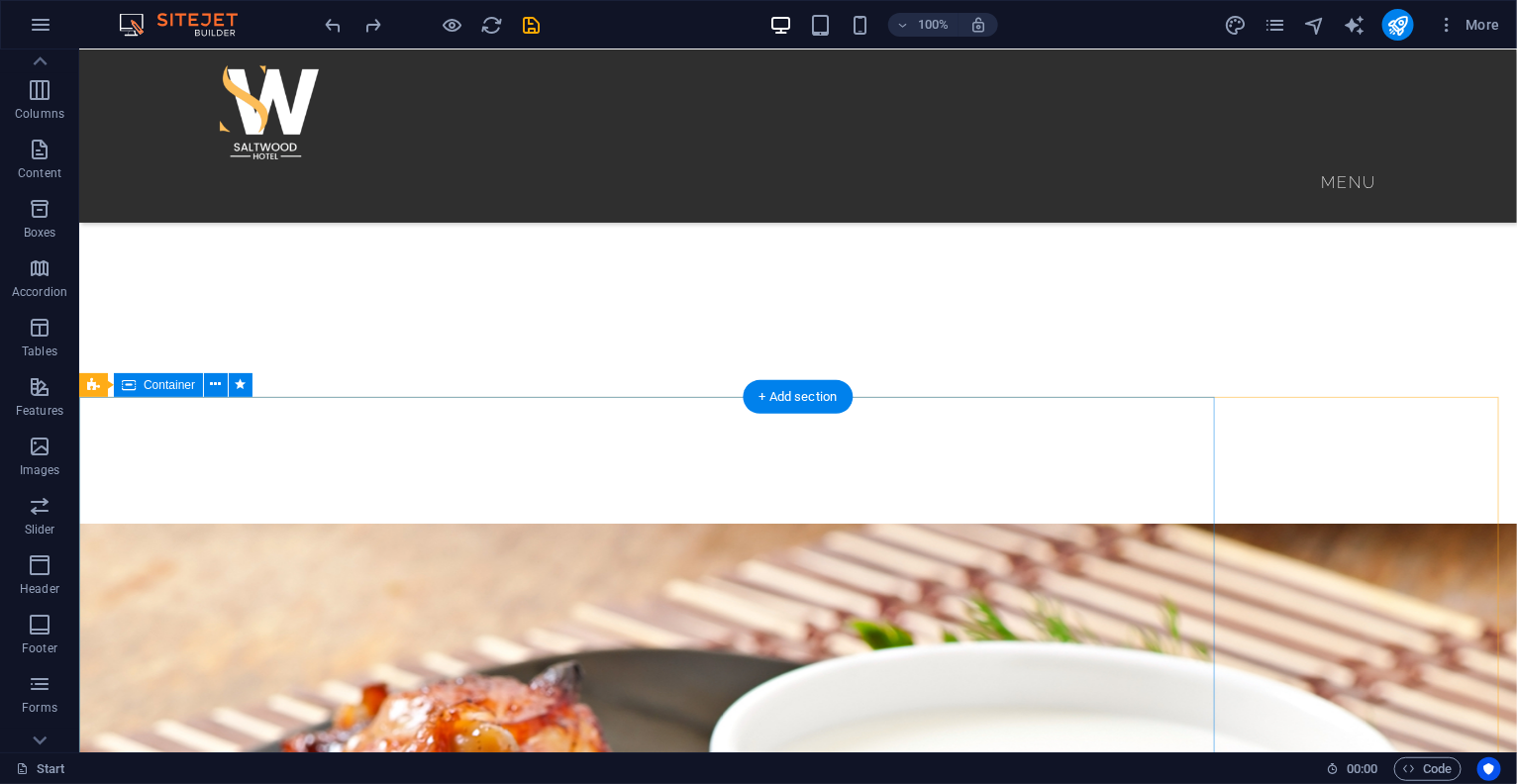 click on "CORDON CHICKEN Chees, carrot, marinated chicken breast or thing                                     10,000 Spicy chicken thigh                                                                                  8,975 Spicy fish                                                                                                 10,000 Jamaican Jerk chicken                                                                              10,000 SALAD Chicken Caesar                                                                                        9,750 Prawns and Avocado                                                                                9,000 PLATTERS MERRY PLATTER Chicken wings, snail, Gizzard, Spring Roll, samosa, Tempura COMBO PLATTER OCEAN COMBO THE GRAND PLATTER GOURMET BOX" at bounding box center (797, 3719) 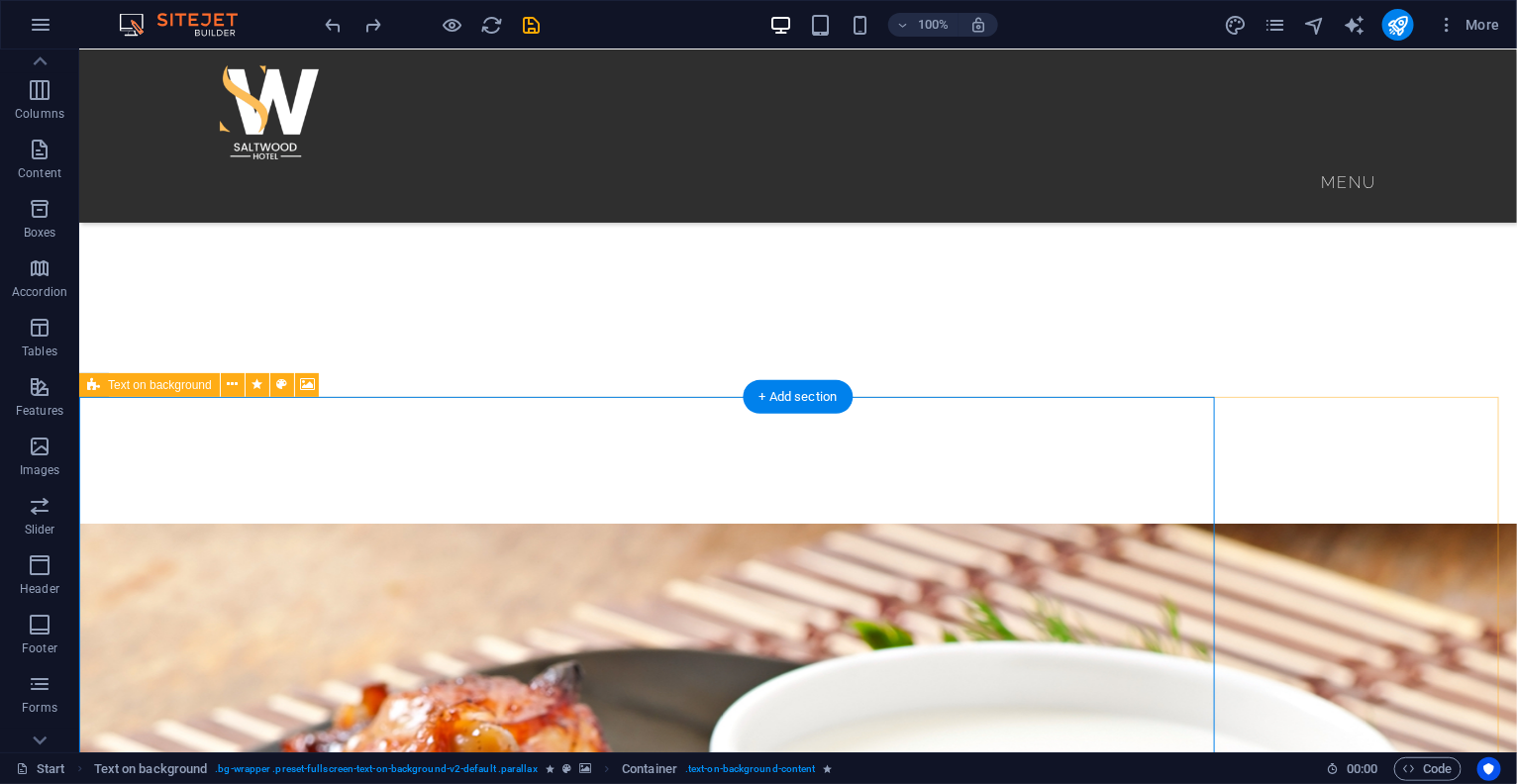 click at bounding box center (797, 2711) 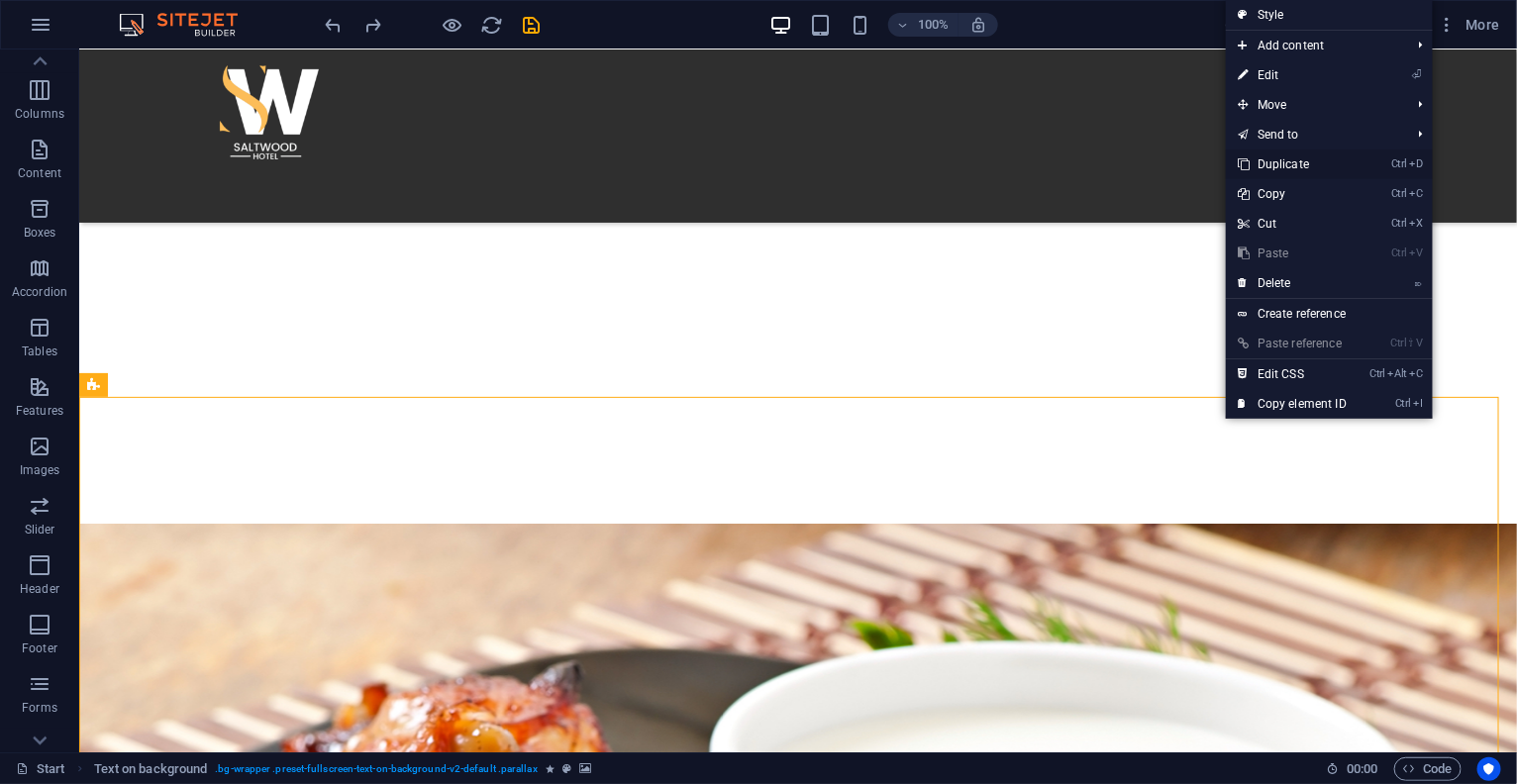 click on "Ctrl D  Duplicate" at bounding box center (1292, 164) 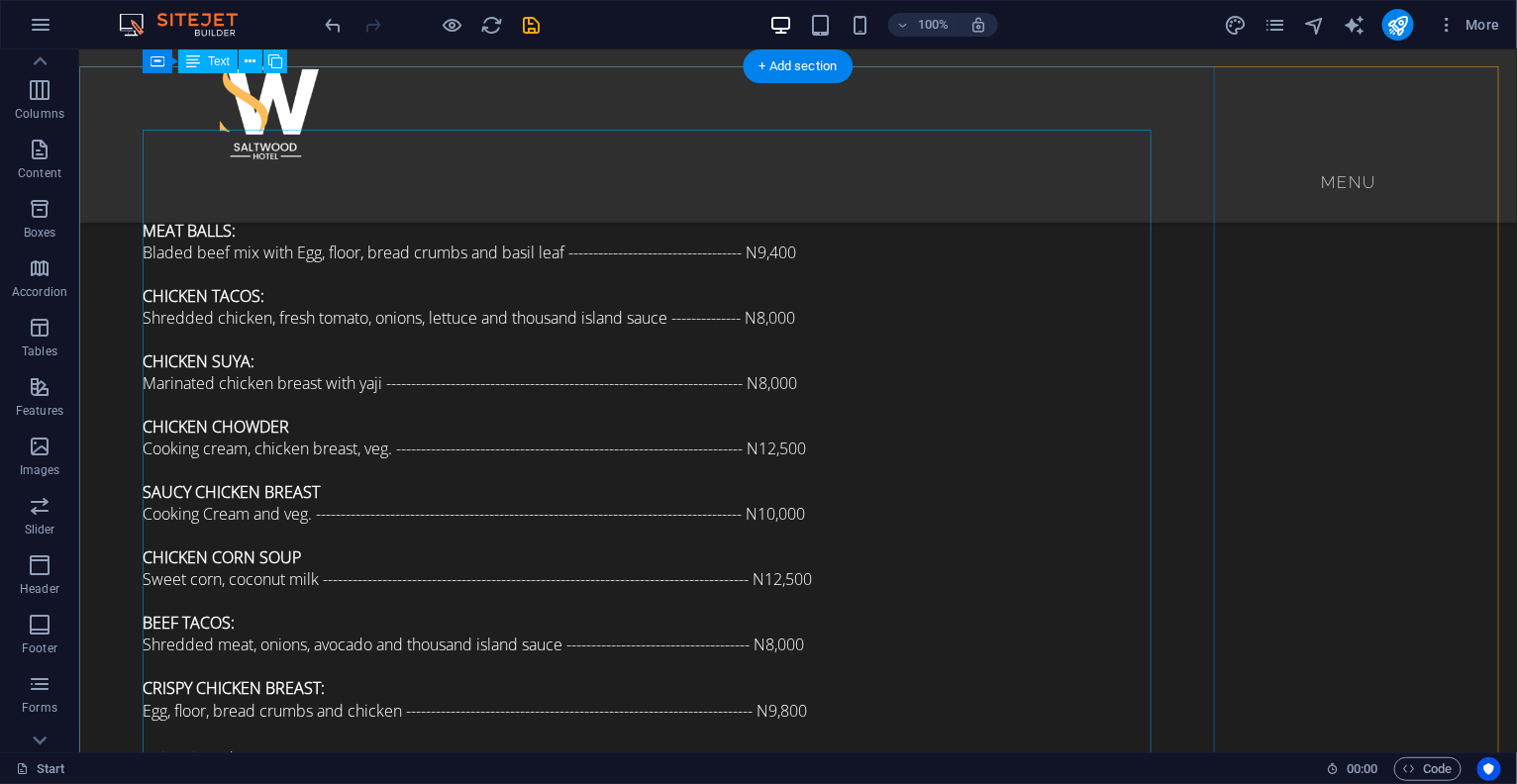scroll, scrollTop: 3236, scrollLeft: 0, axis: vertical 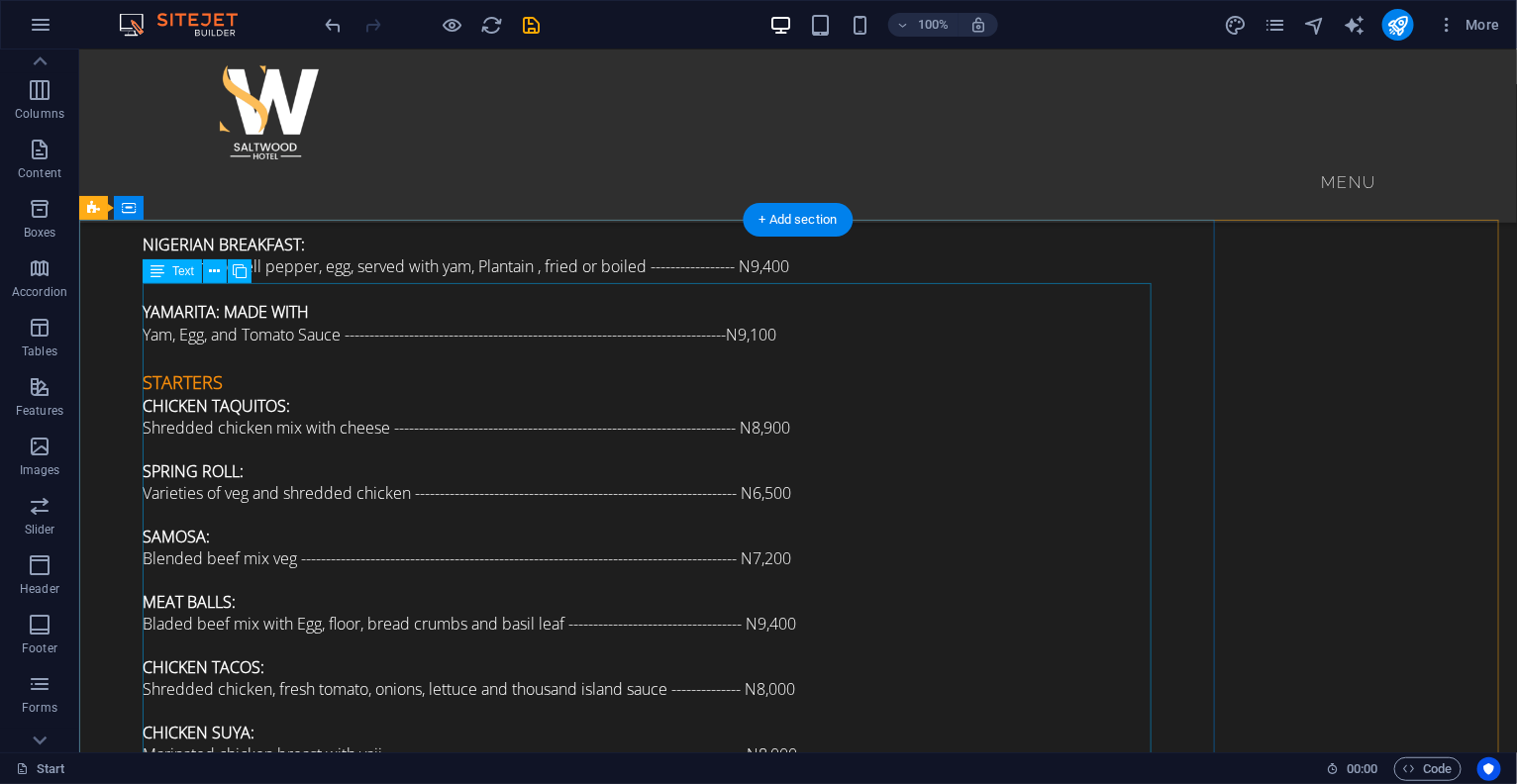 click on "CORDON CHICKEN Chees, carrot, marinated chicken breast or thing                                     10,000 Spicy chicken thigh                                                                                  8,975 Spicy fish                                                                                                 10,000 Jamaican Jerk chicken                                                                              10,000 SALAD Chicken Caesar                                                                                        9,750 Prawns and Avocado                                                                                9,000 PLATTERS MERRY PLATTER Chicken wings, snail, Gizzard, Spring Roll, samosa, Tempura COMBO PLATTER OCEAN COMBO THE GRAND PLATTER GOURMET BOX" at bounding box center (797, 4354) 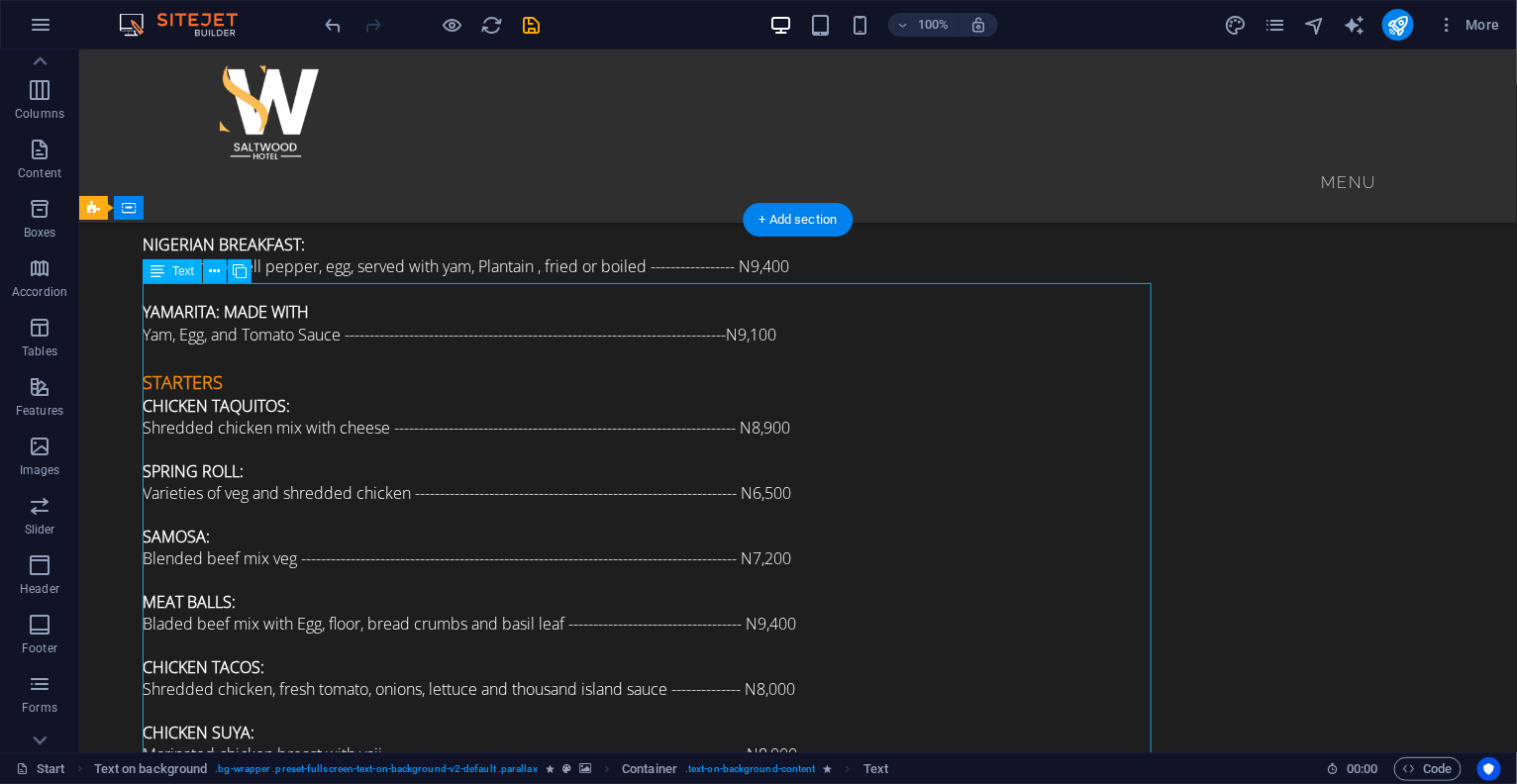 click on "CORDON CHICKEN Chees, carrot, marinated chicken breast or thing                                     10,000 Spicy chicken thigh                                                                                  8,975 Spicy fish                                                                                                 10,000 Jamaican Jerk chicken                                                                              10,000 SALAD Chicken Caesar                                                                                        9,750 Prawns and Avocado                                                                                9,000 PLATTERS MERRY PLATTER Chicken wings, snail, Gizzard, Spring Roll, samosa, Tempura COMBO PLATTER OCEAN COMBO THE GRAND PLATTER GOURMET BOX" at bounding box center [797, 4354] 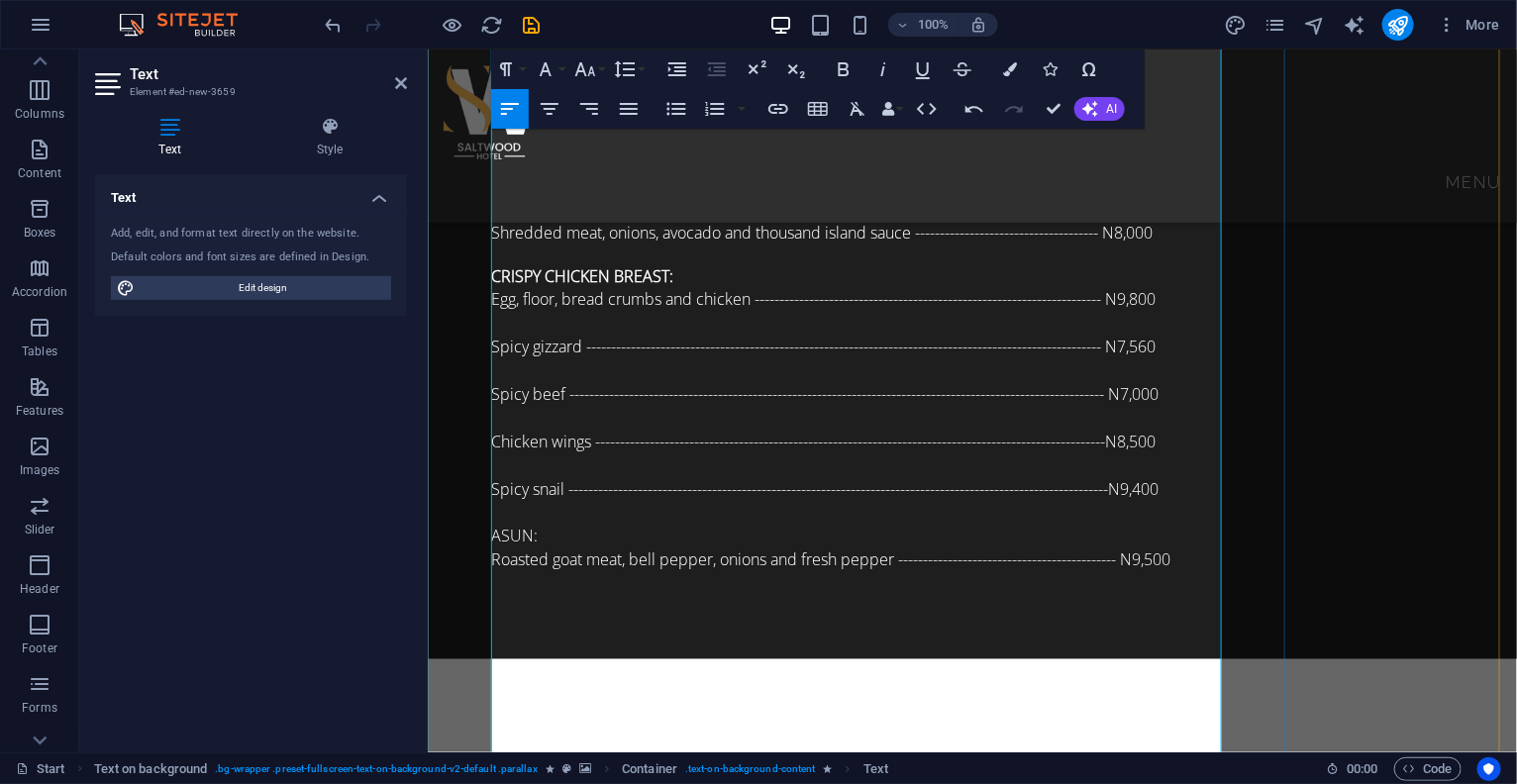 scroll, scrollTop: 4102, scrollLeft: 0, axis: vertical 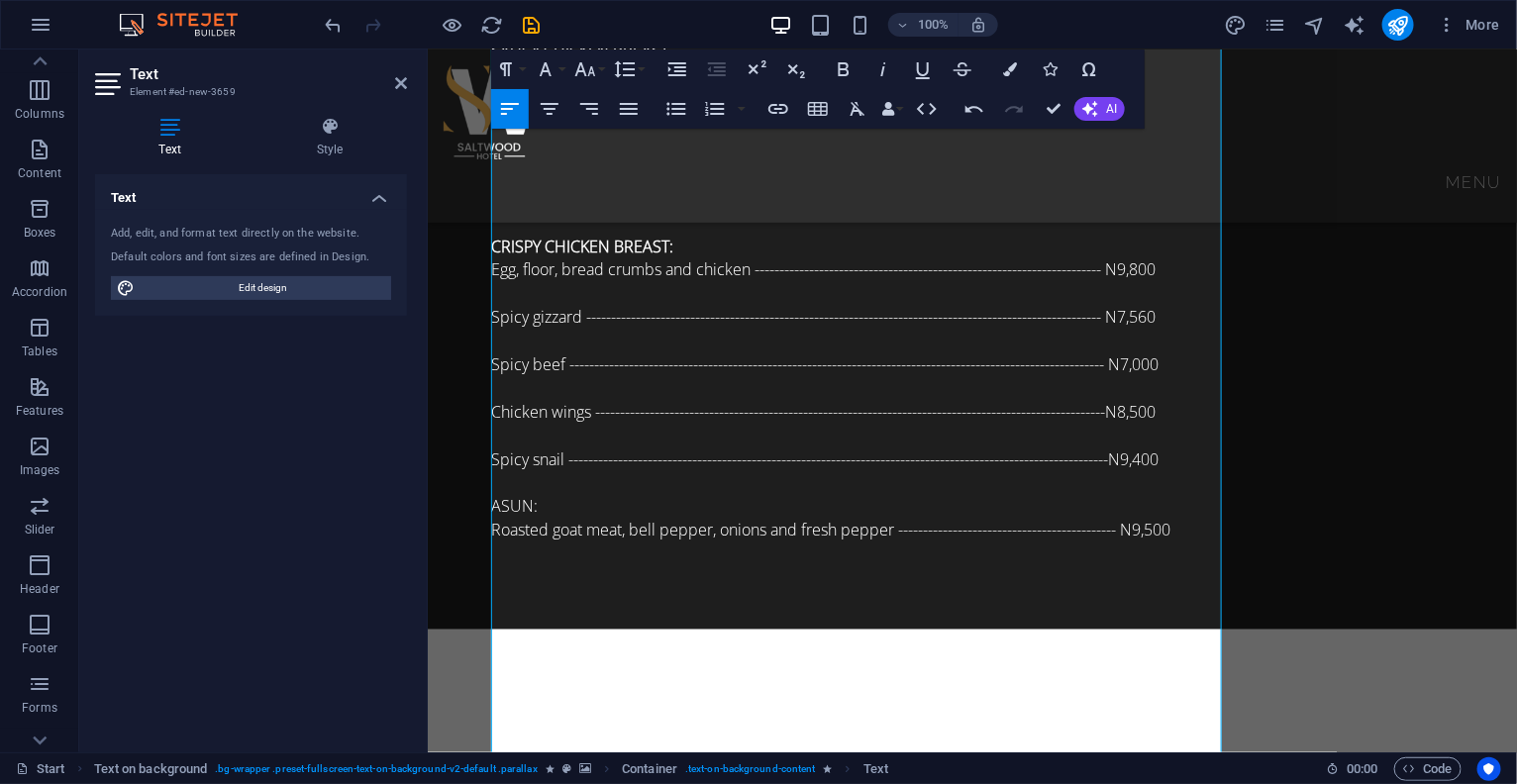 click at bounding box center [971, 3212] 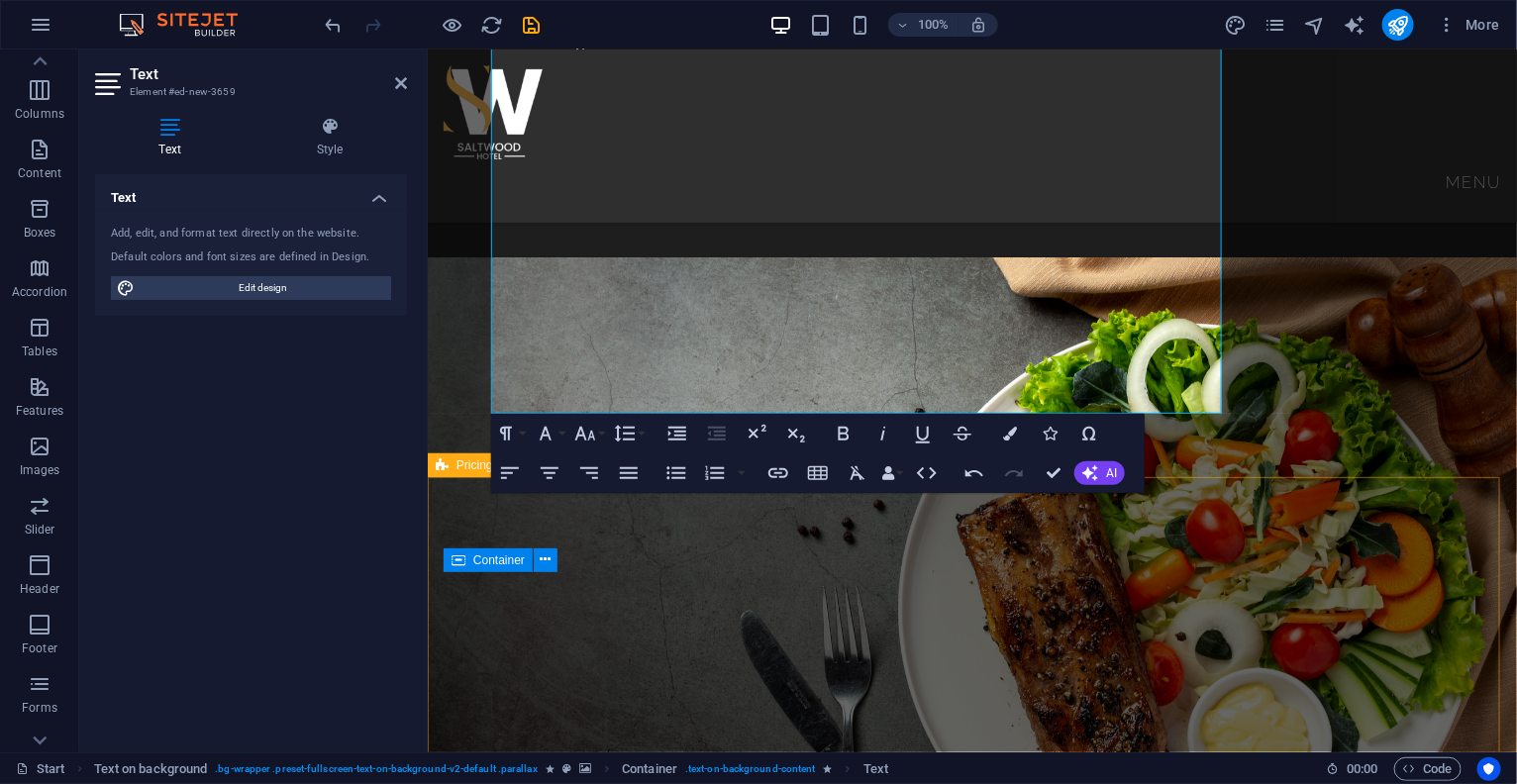scroll, scrollTop: 4597, scrollLeft: 0, axis: vertical 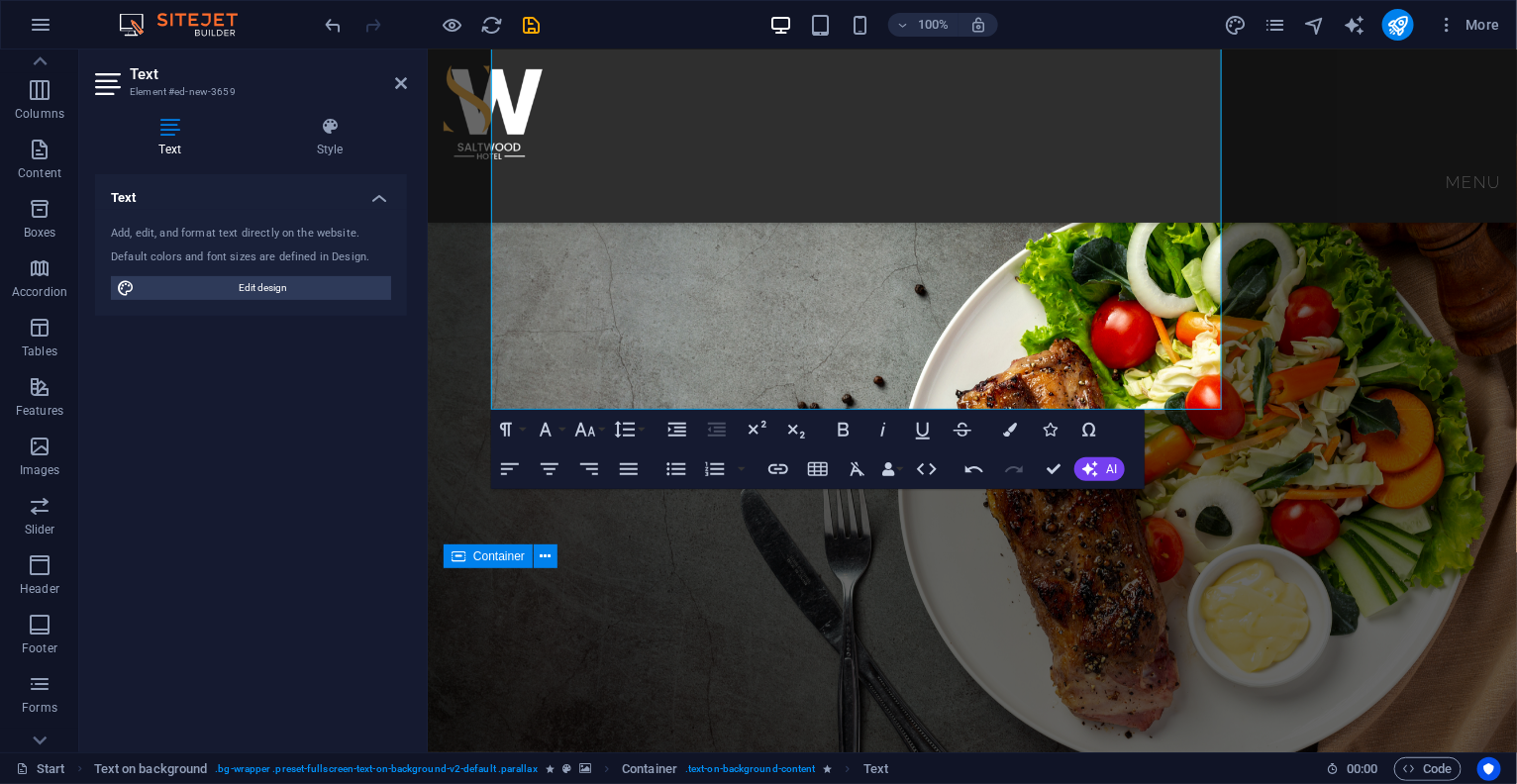 click at bounding box center [971, 2965] 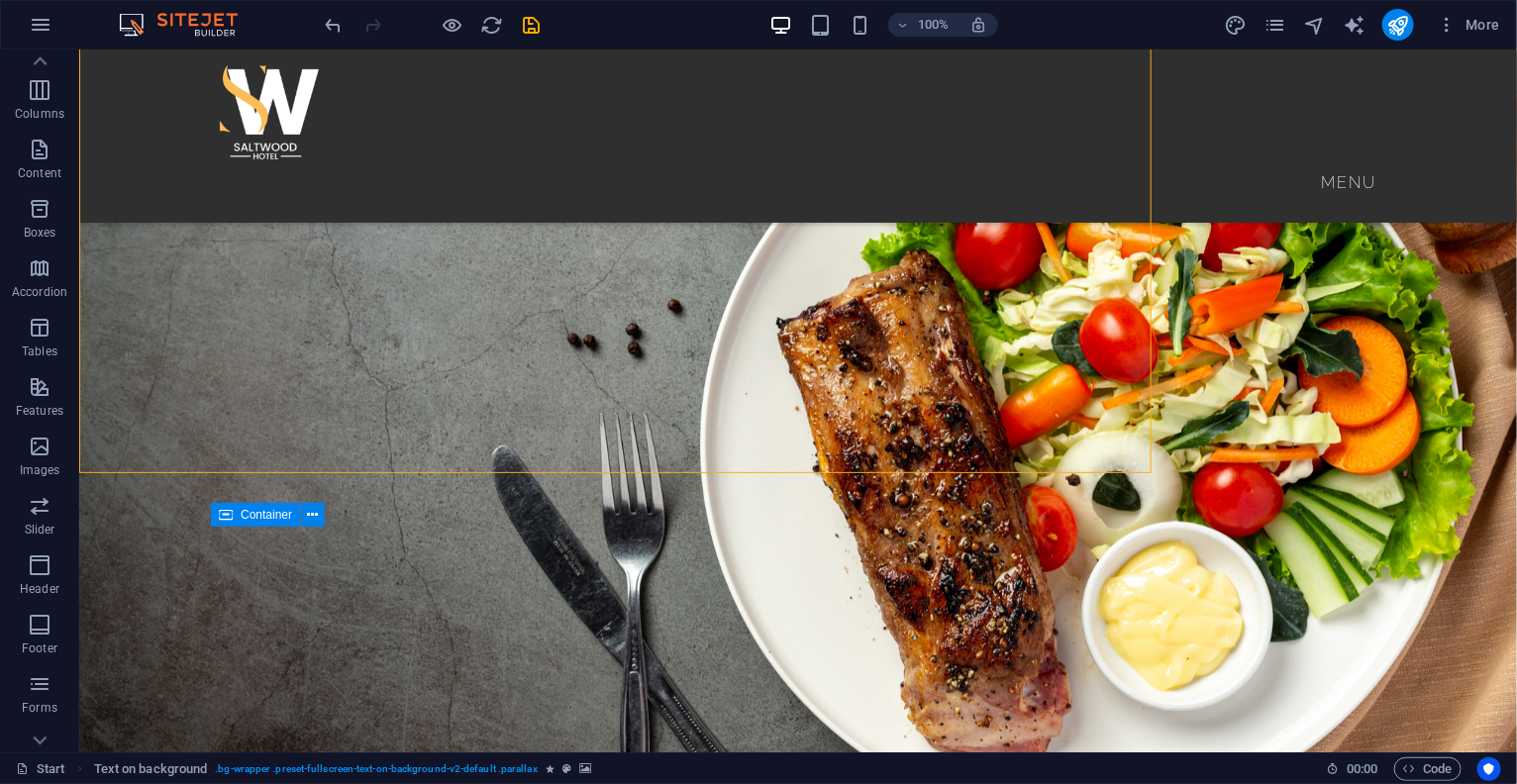 click at bounding box center (797, 2923) 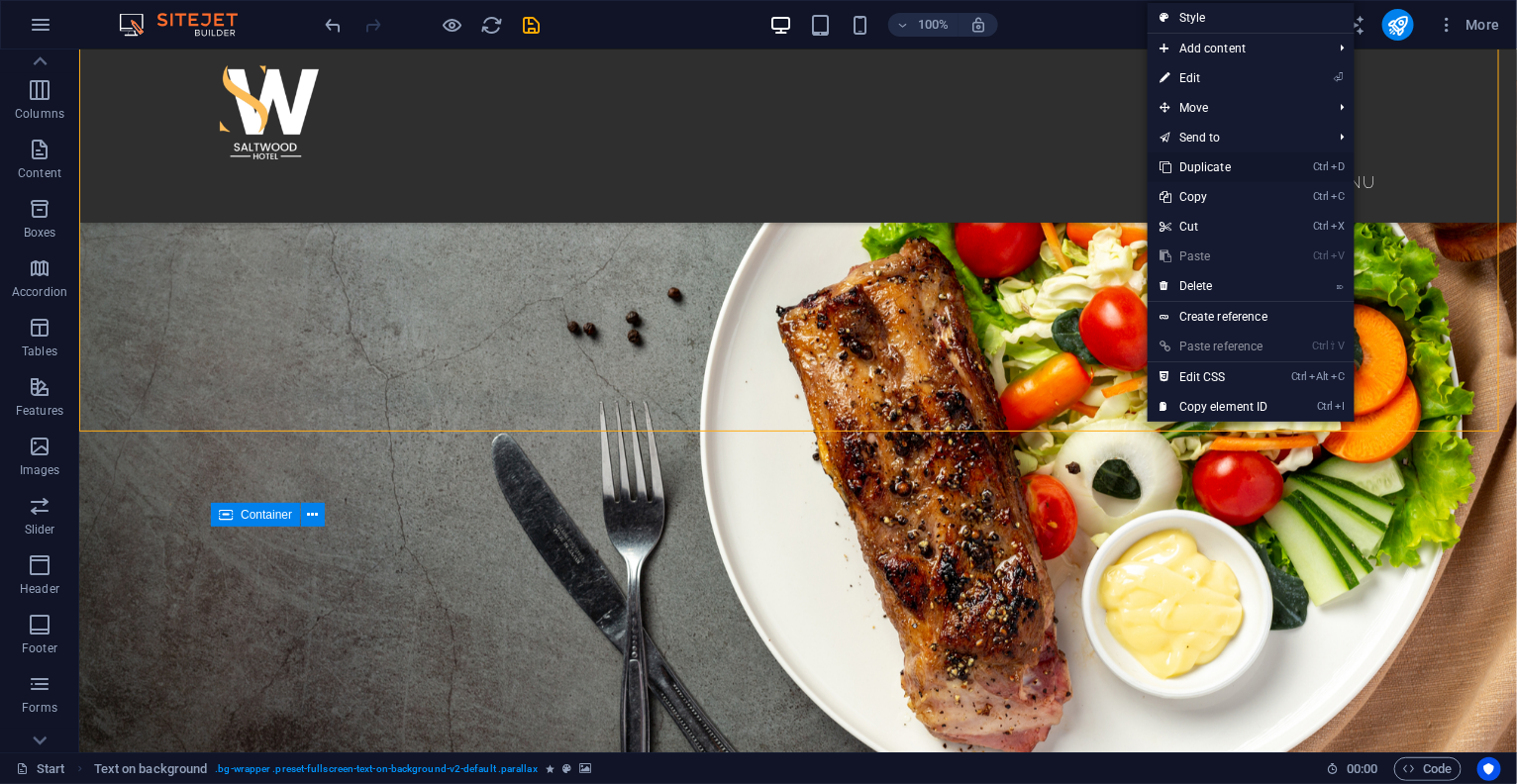 click on "Ctrl D  Duplicate" at bounding box center [1214, 167] 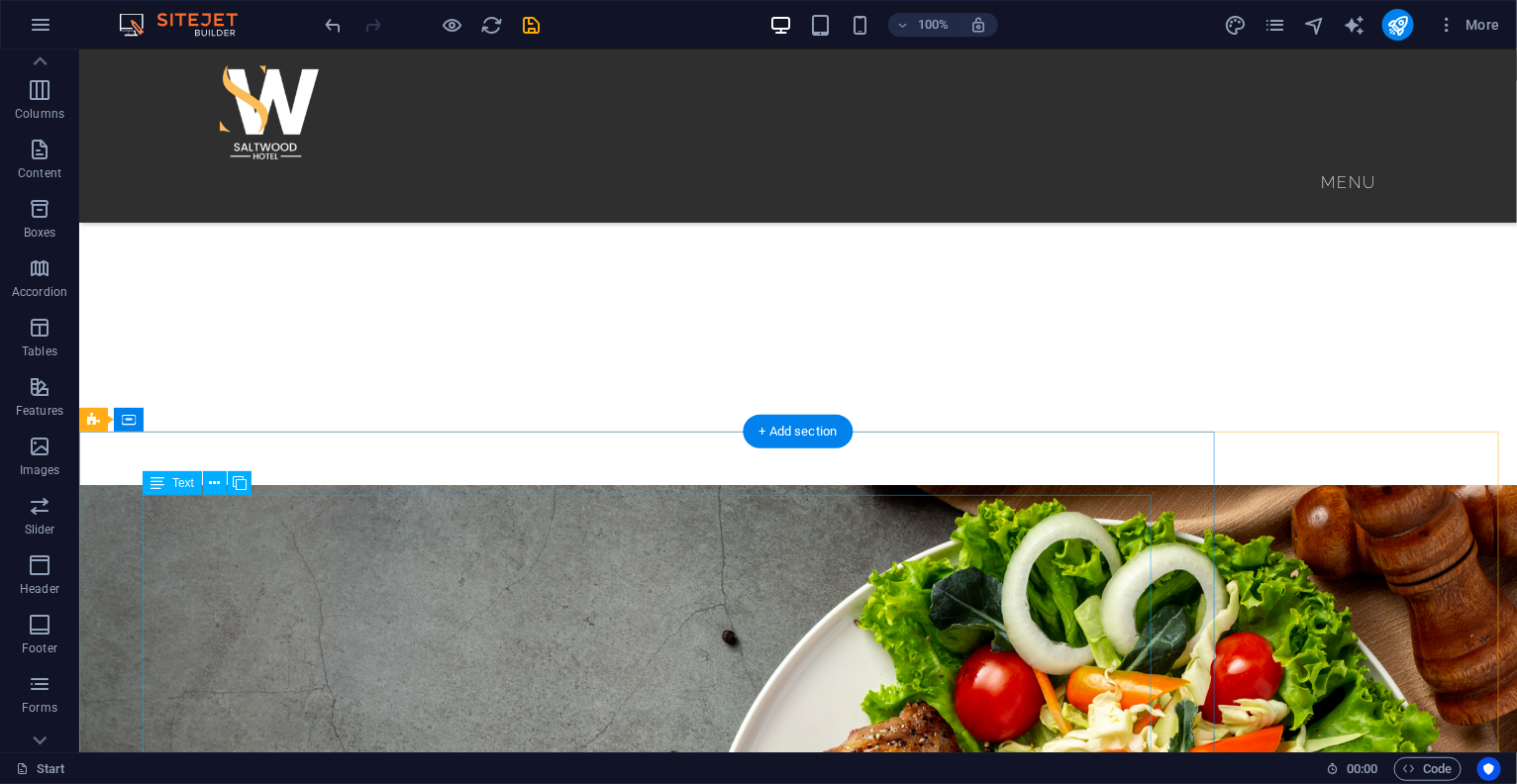 scroll, scrollTop: 4968, scrollLeft: 0, axis: vertical 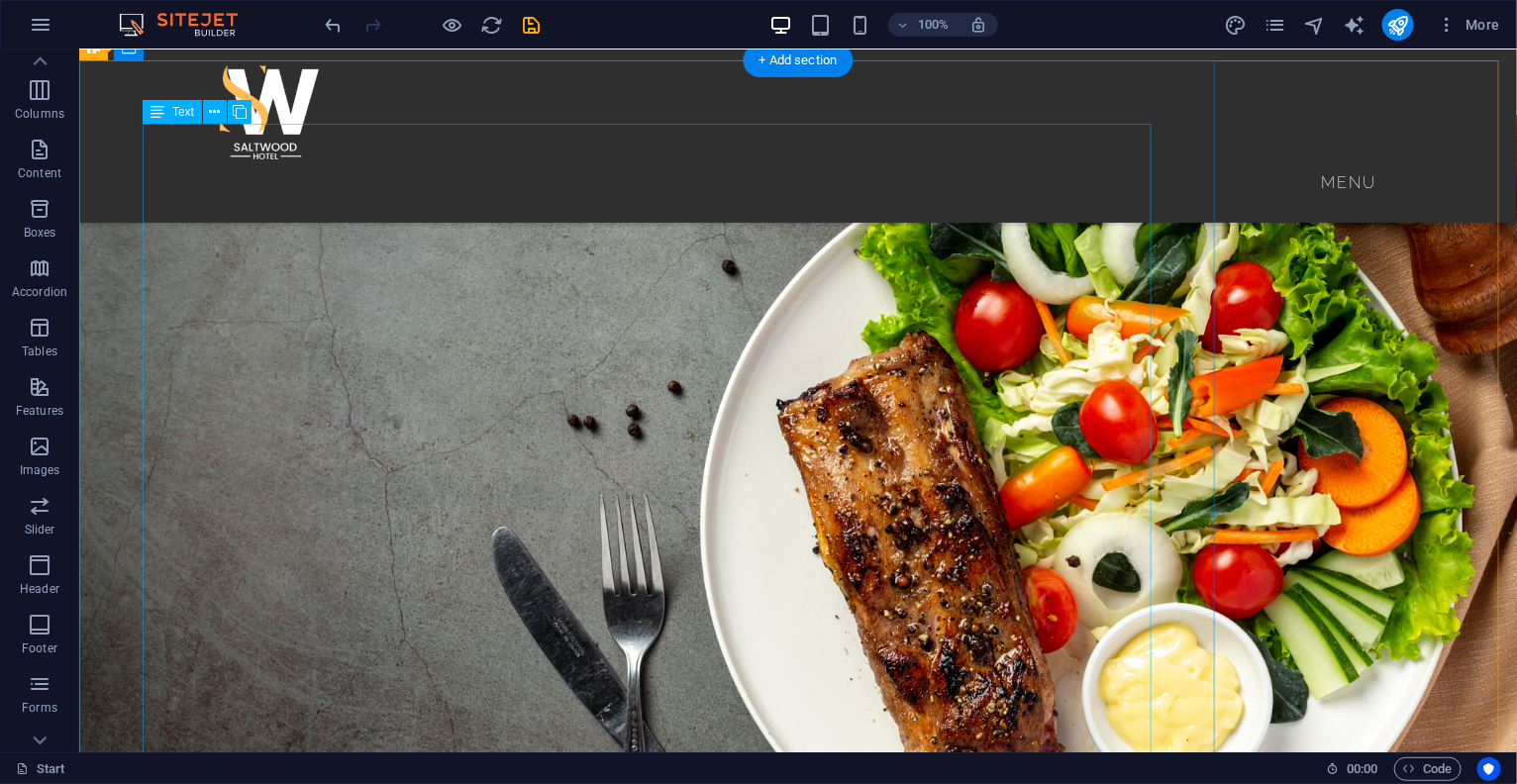 click on "RICE JOLLOF RICE: Fresh pepper mix with fresh tomato, shombo, ginger and garlic, tatashe                                                                                     5,000   COCONUT RICE: Coconut milk, emma powder, dry fish and stock fish                                   6,000 MEXICAN RICE: Dice gizzard, geen beans, carrot and sweet corn                                     6,000   SALT WOOD SPECIAL RICE: Dice beef, palm oil, fresh pepper and tomato dry fish, stock fish                                                                                    14,000 VEGETABLE RICE: Varieties of veg mixed together with dasmatic rice                                 10,500 CHINESE RICE: Spring onions, carrot, egg and sweet corn                                               6,000     ASUN RICE: Blended fresh pepper and onions curry leaf mix     PASTA" at bounding box center [797, 6057] 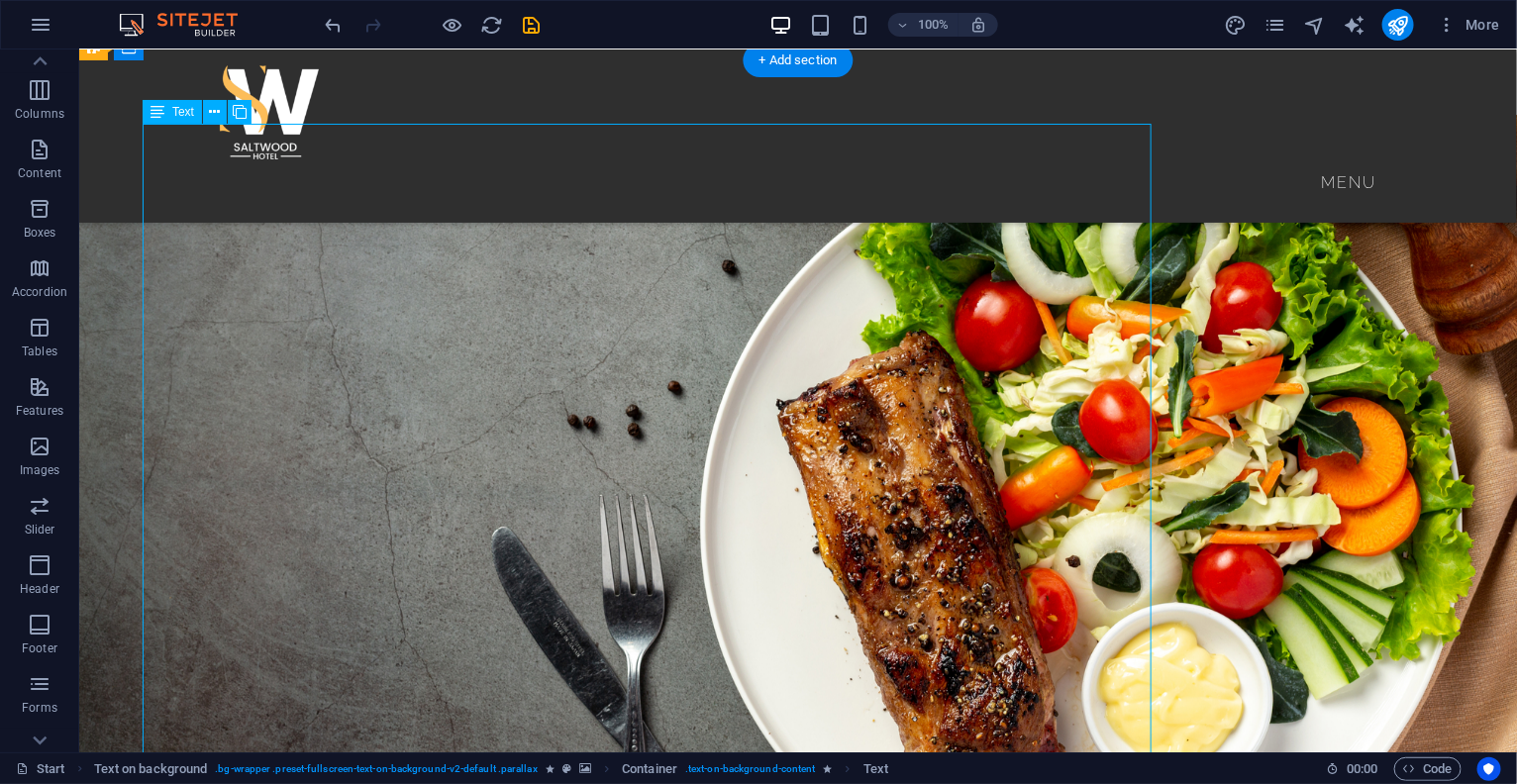 click on "RICE JOLLOF RICE: Fresh pepper mix with fresh tomato, shombo, ginger and garlic, tatashe                                                                                     5,000   COCONUT RICE: Coconut milk, emma powder, dry fish and stock fish                                   6,000 MEXICAN RICE: Dice gizzard, geen beans, carrot and sweet corn                                     6,000   SALT WOOD SPECIAL RICE: Dice beef, palm oil, fresh pepper and tomato dry fish, stock fish                                                                                    14,000 VEGETABLE RICE: Varieties of veg mixed together with dasmatic rice                                 10,500 CHINESE RICE: Spring onions, carrot, egg and sweet corn                                               6,000     ASUN RICE: Blended fresh pepper and onions curry leaf mix     PASTA" at bounding box center [797, 6057] 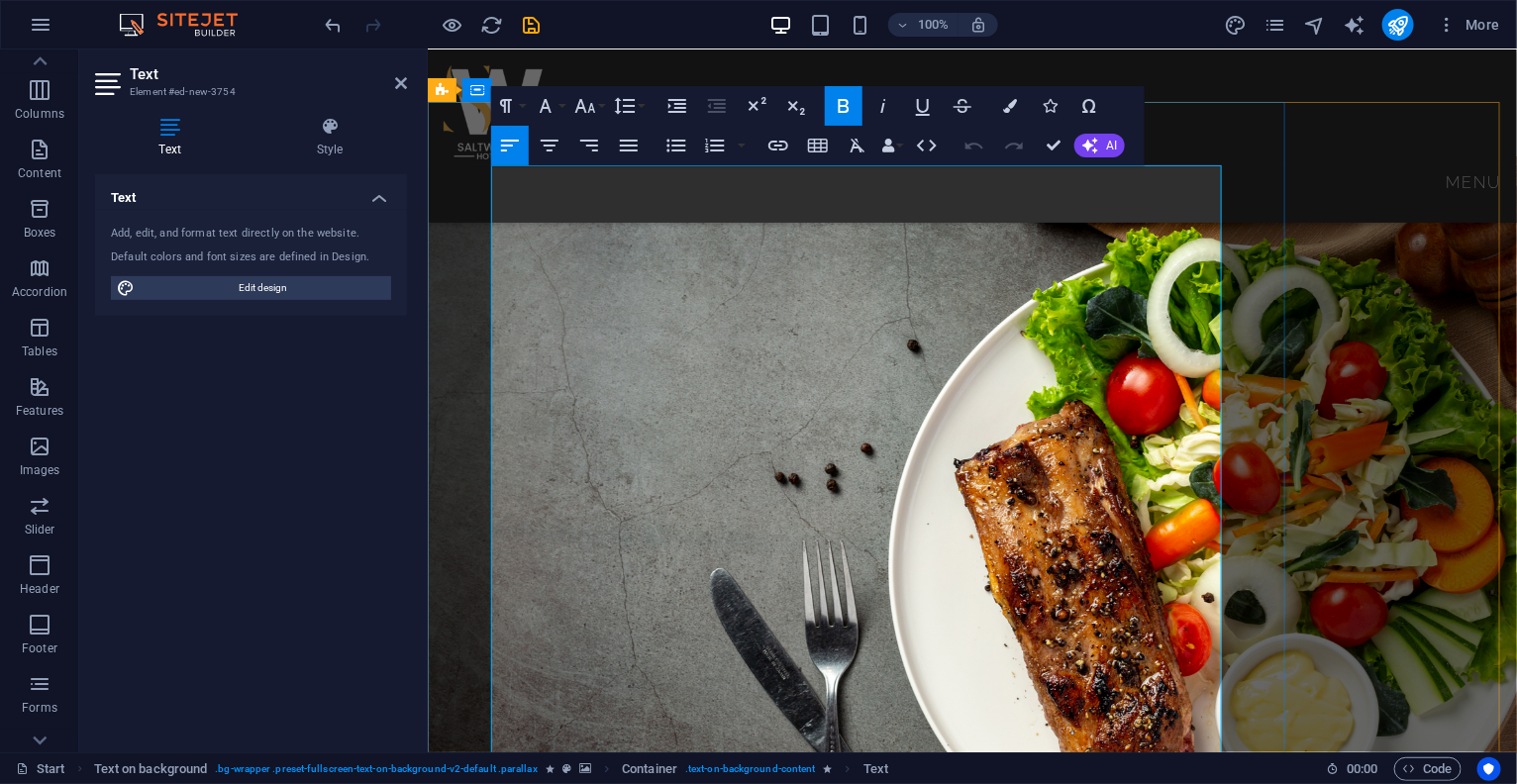 click on "Varieties of veg mixed together with dasmatic rice                                 10,500" at bounding box center [971, 5712] 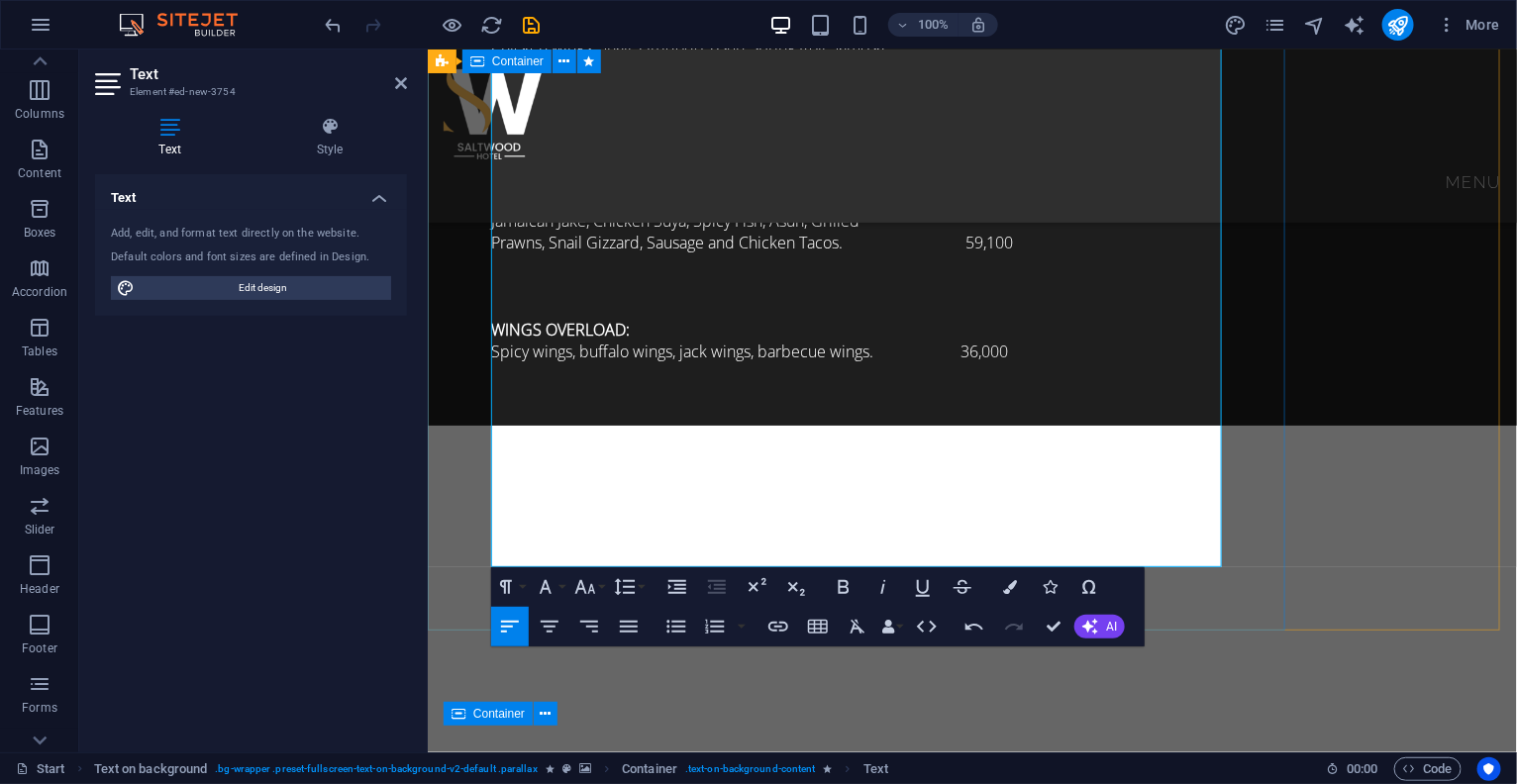scroll, scrollTop: 6082, scrollLeft: 0, axis: vertical 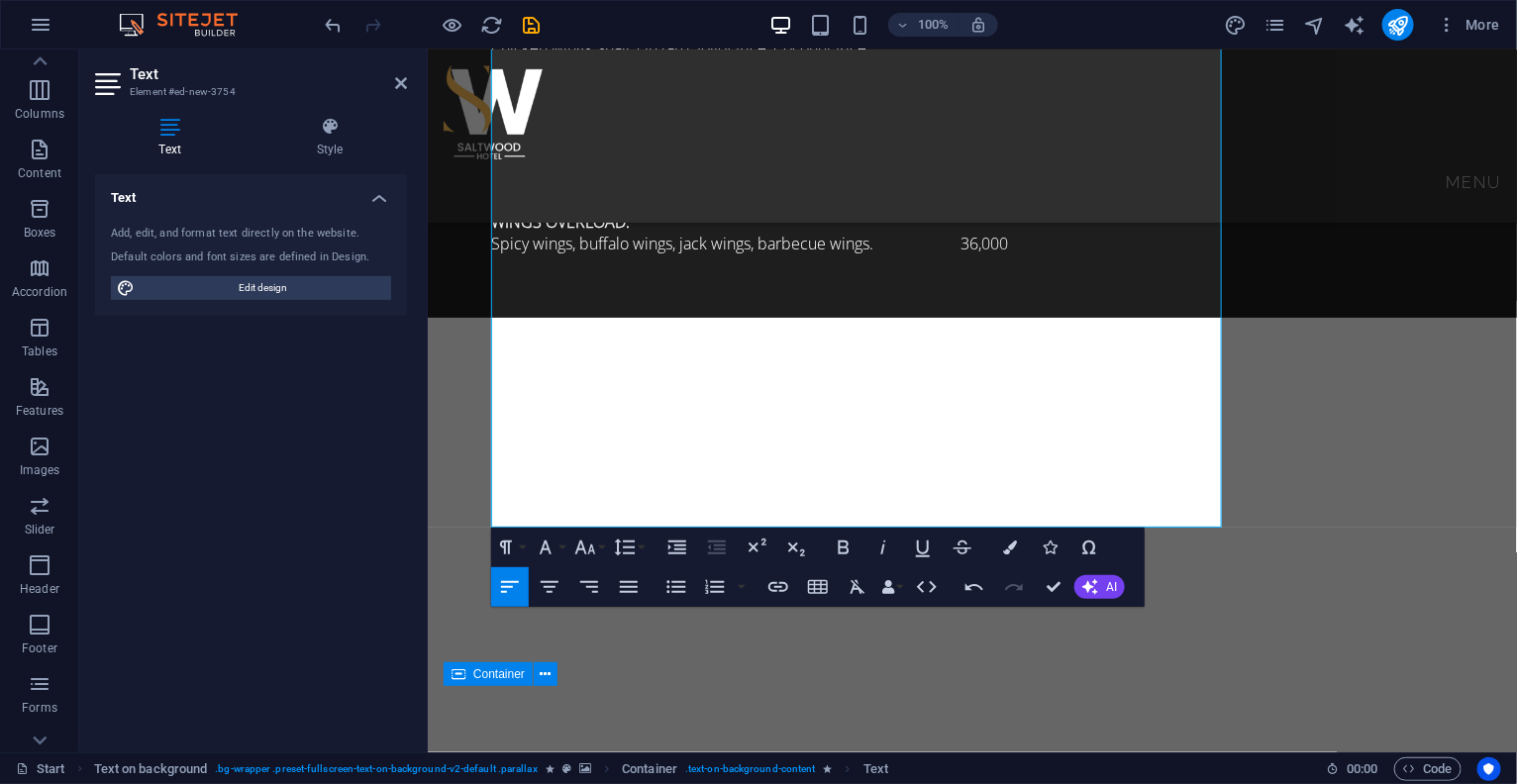 click at bounding box center (971, 4171) 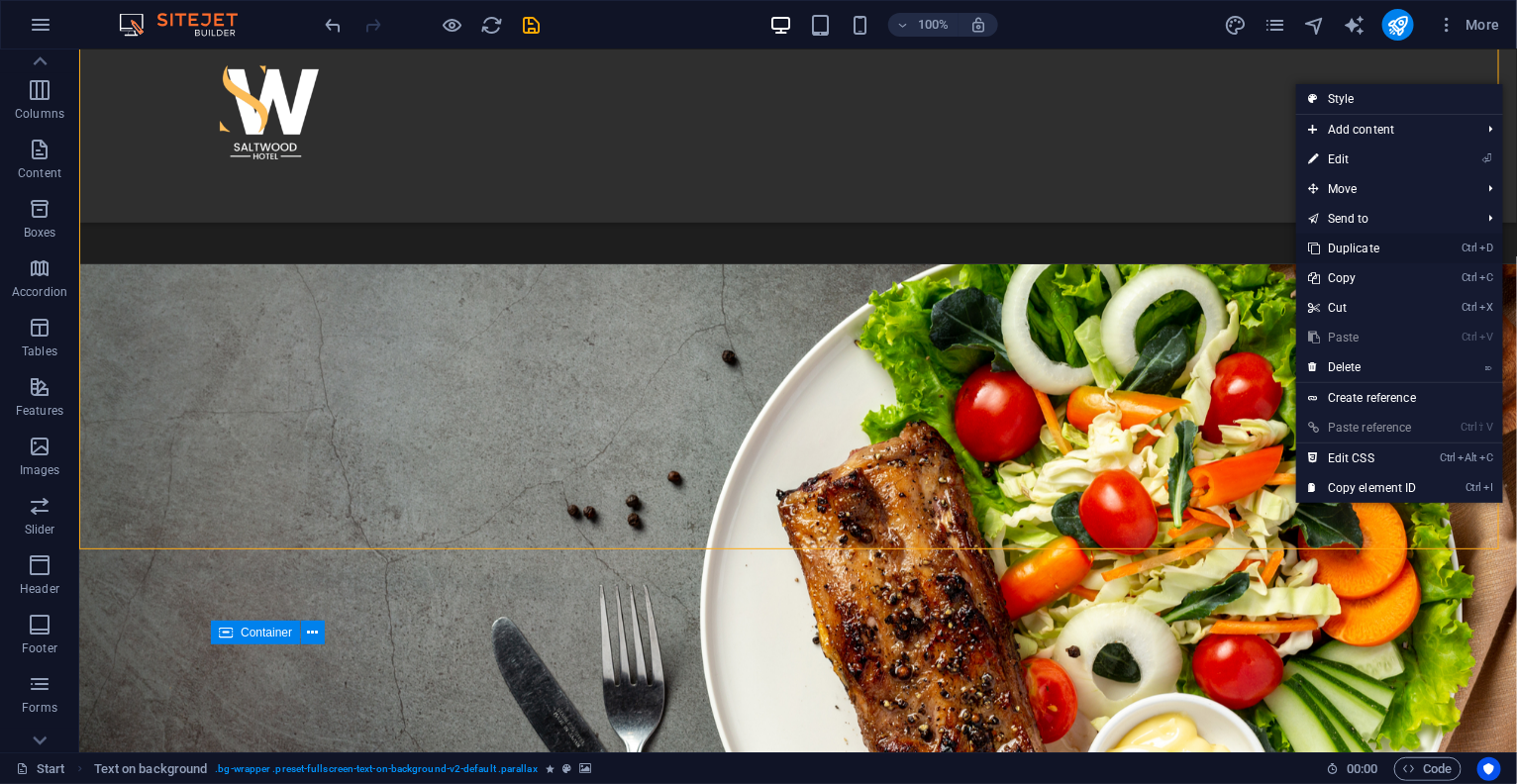 click on "Ctrl D  Duplicate" at bounding box center [1363, 248] 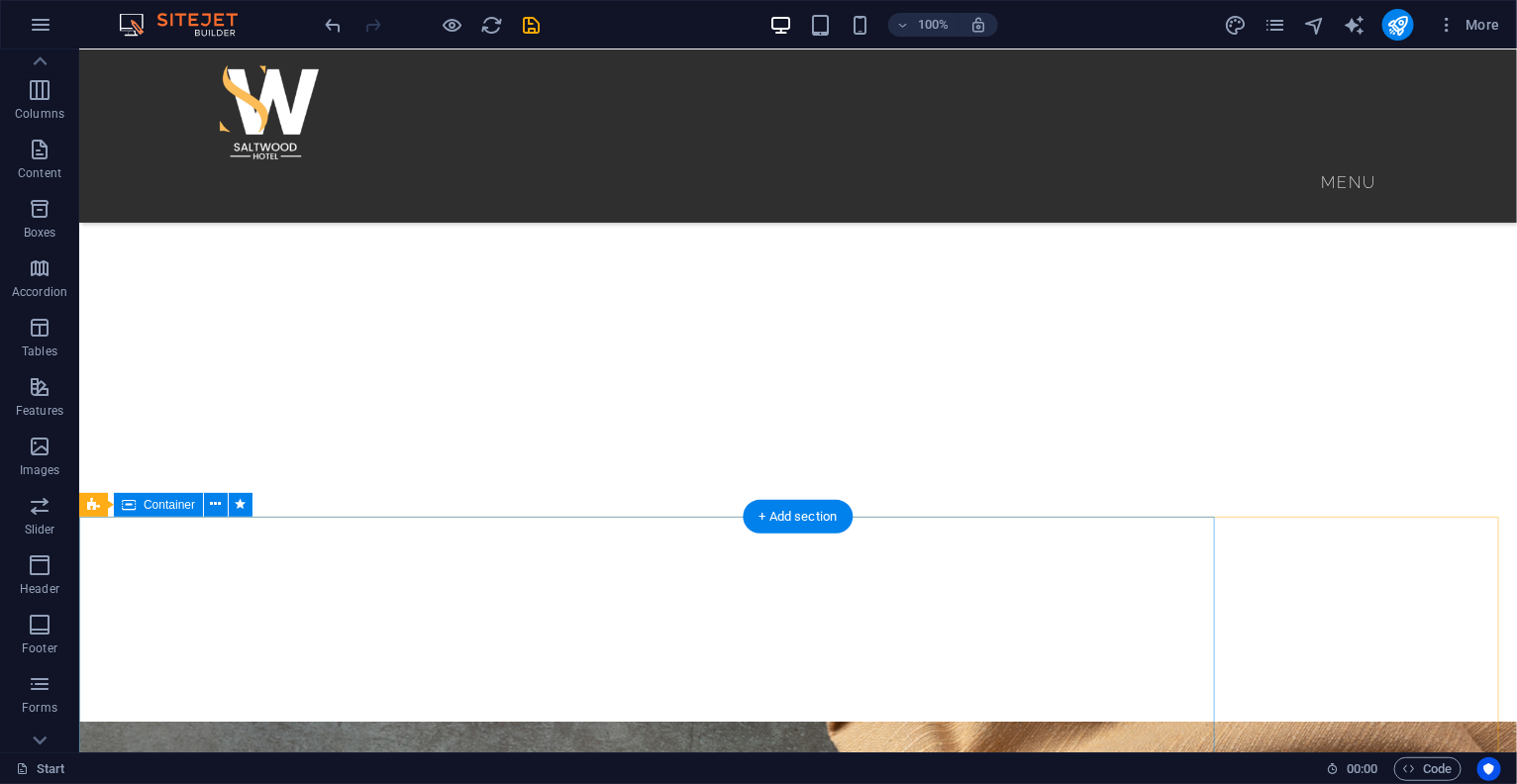 scroll, scrollTop: 6453, scrollLeft: 0, axis: vertical 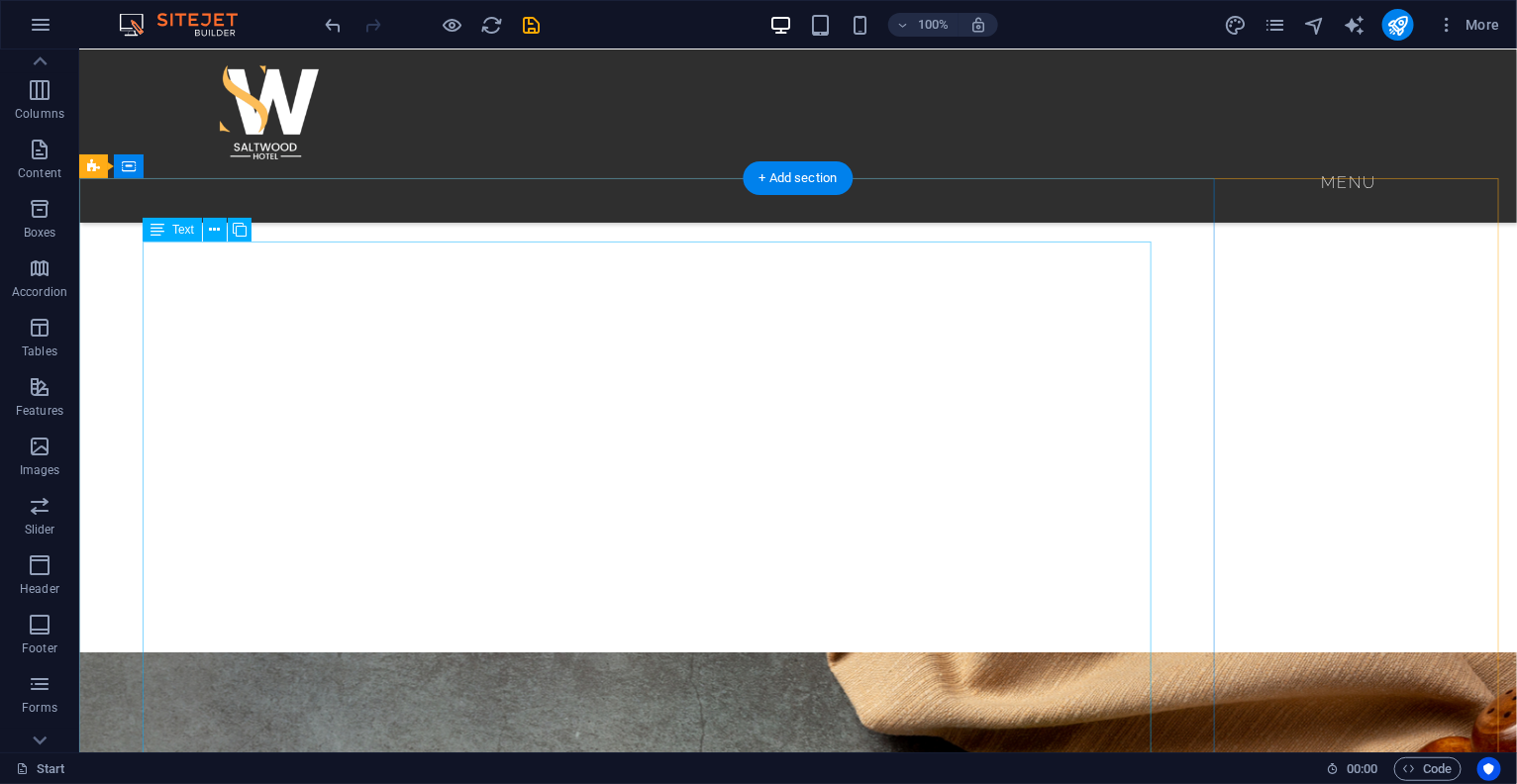 click on "SEAFOOD BARRACUDA FILLET Grilled Served with veg                                                                           12,450   PRAWNS TEMPURA Marinated with in floor and egg                                                               15,000   BUTTER FLY PRAWNS Floor, egg and bread crumbs                                                                    15,000   GRILLED PRAWNS Served with veg                                                                                        15,000   SUYA PRAWNS Marinated prawns mixed with suya spice                                                15,000   MIXED FRIED SEAFOOD: Prawns, Barracuda Fish, and Calamari                                                    12,000   SEAFOOD BOIL: A variety of seafood including Crab, Prawns, Calamari,   SEAFOOD PAELLA:" at bounding box center (797, 7377) 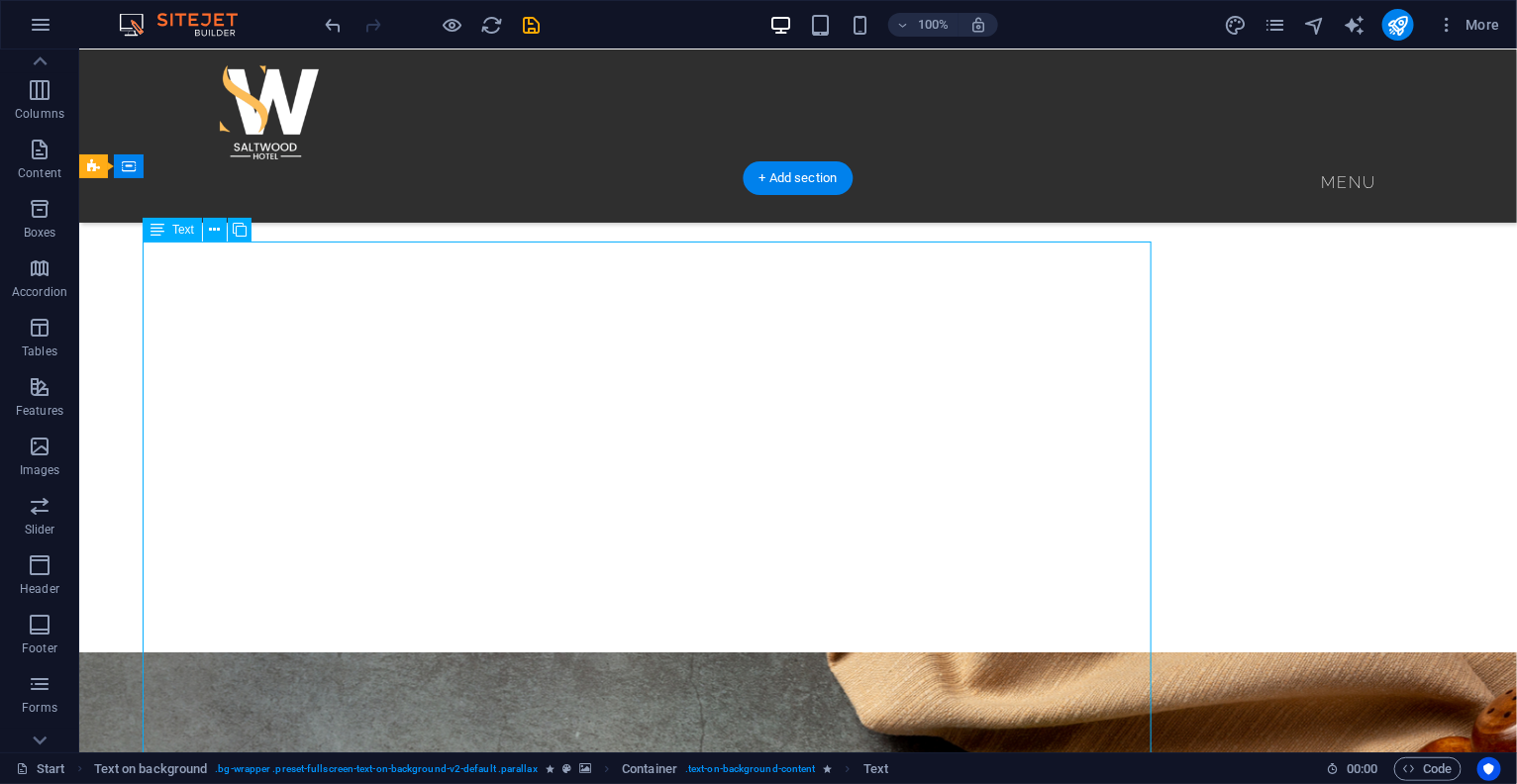 click on "SEAFOOD BARRACUDA FILLET Grilled Served with veg                                                                           12,450   PRAWNS TEMPURA Marinated with in floor and egg                                                               15,000   BUTTER FLY PRAWNS Floor, egg and bread crumbs                                                                    15,000   GRILLED PRAWNS Served with veg                                                                                        15,000   SUYA PRAWNS Marinated prawns mixed with suya spice                                                15,000   MIXED FRIED SEAFOOD: Prawns, Barracuda Fish, and Calamari                                                    12,000   SEAFOOD BOIL: A variety of seafood including Crab, Prawns, Calamari,   SEAFOOD PAELLA:" at bounding box center [797, 7377] 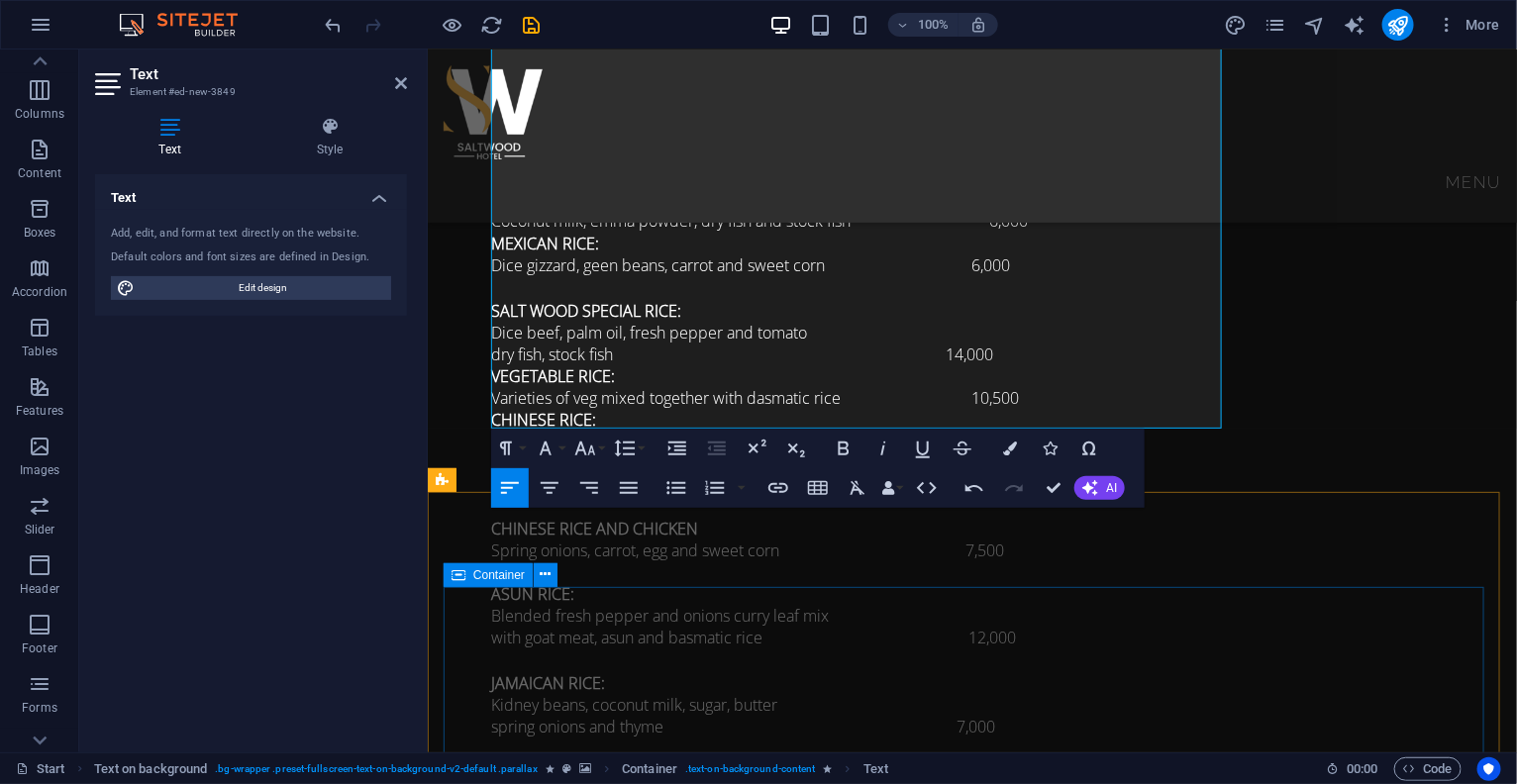 scroll, scrollTop: 7814, scrollLeft: 0, axis: vertical 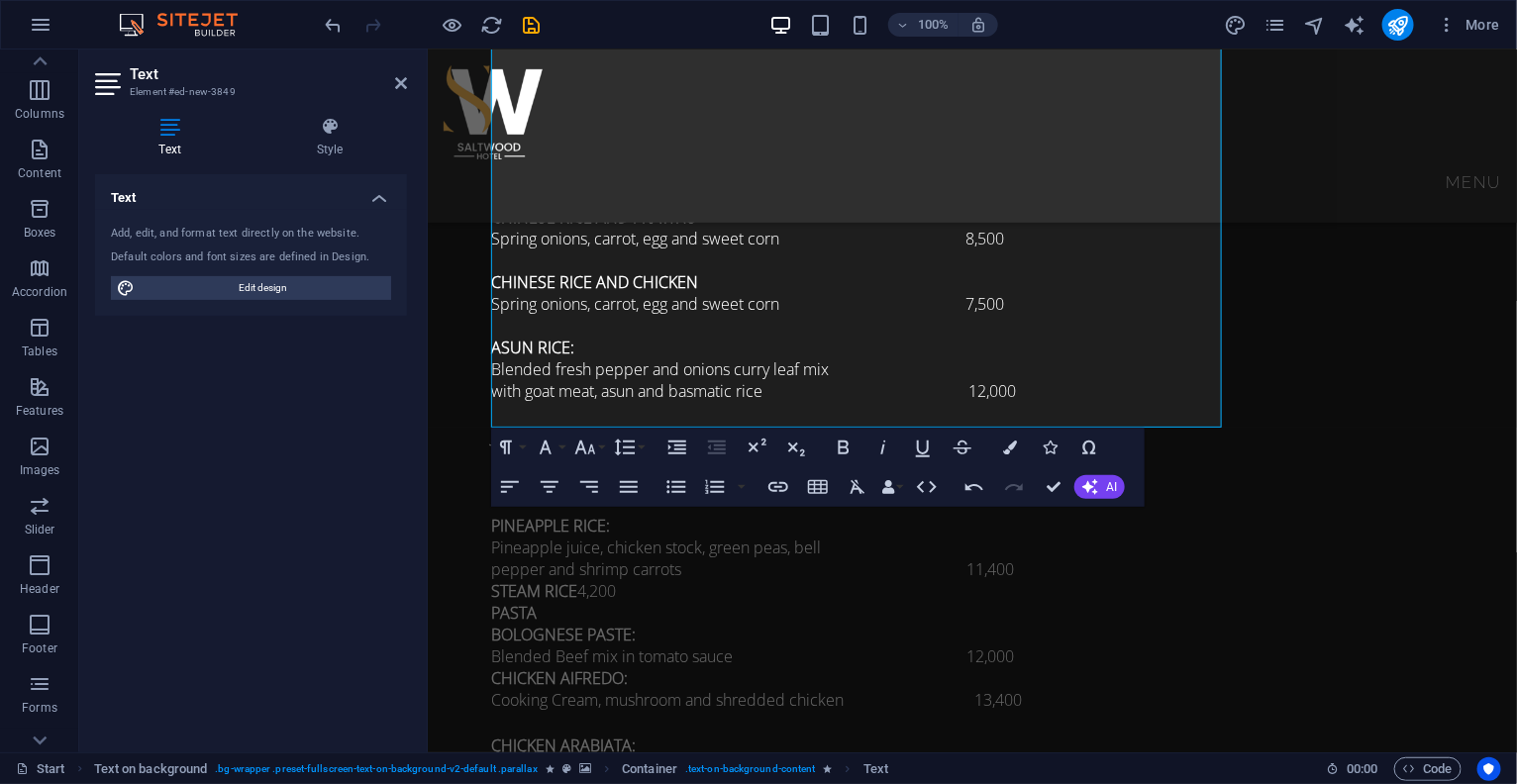 click at bounding box center [971, 5284] 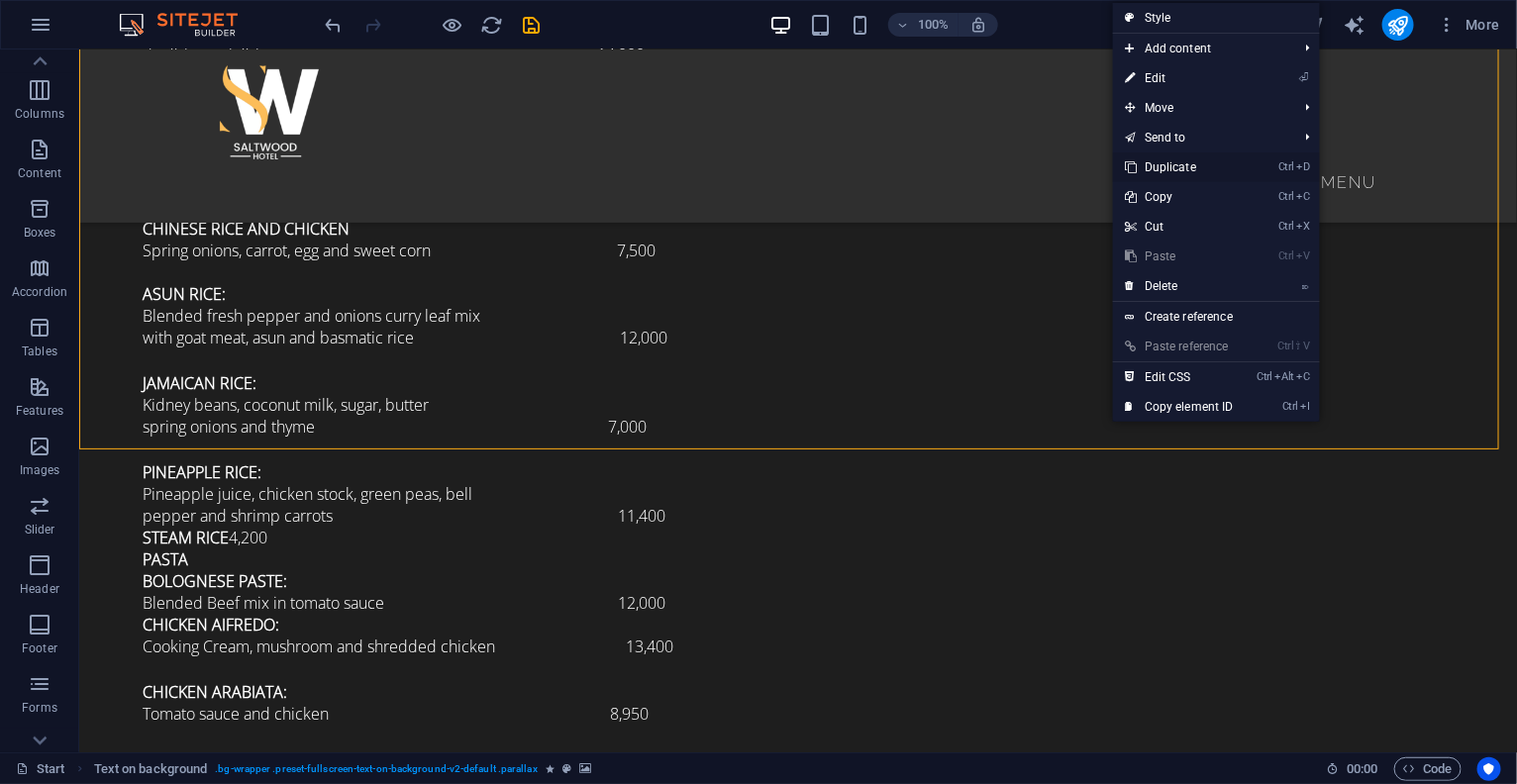 click on "Ctrl D  Duplicate" at bounding box center [1179, 167] 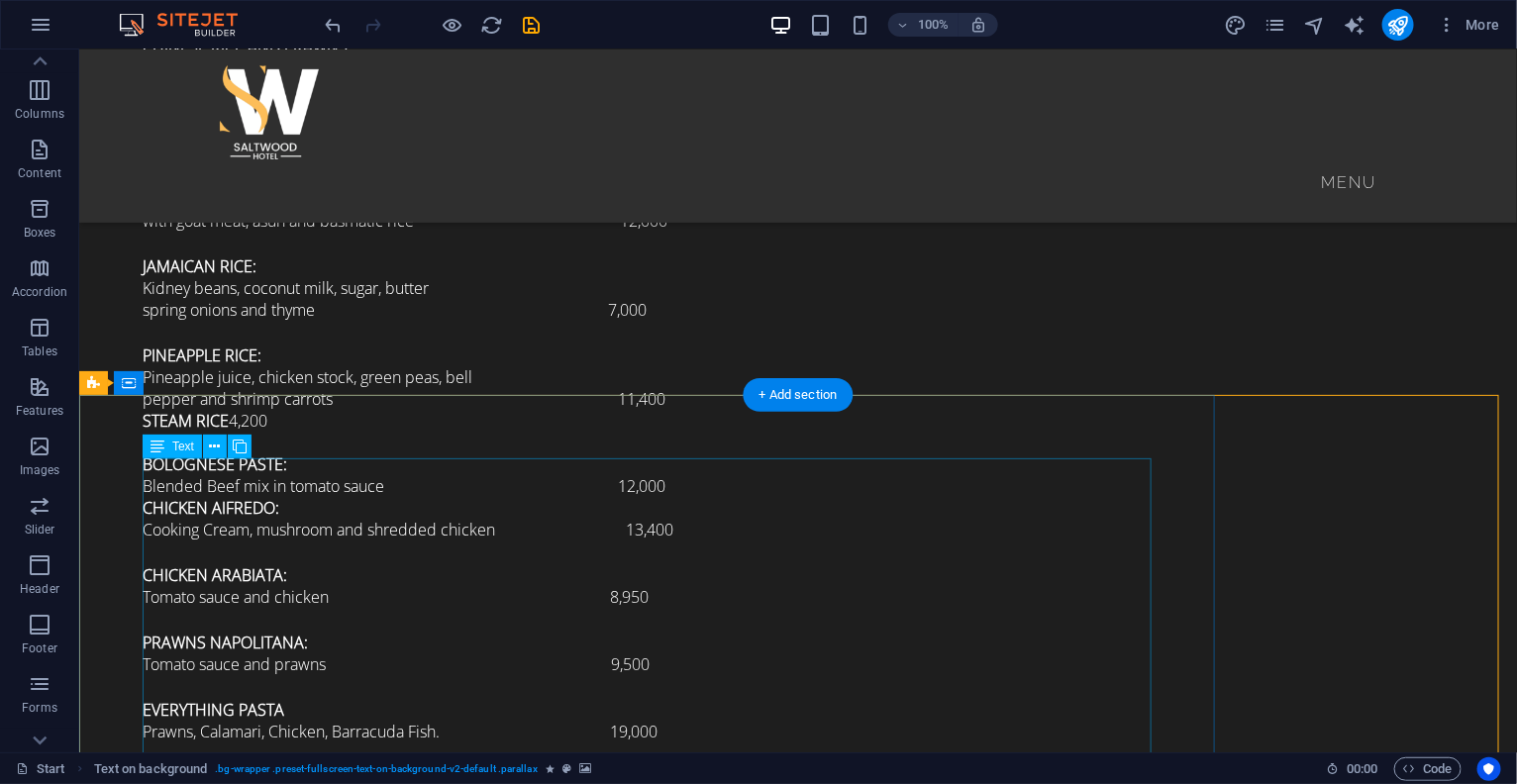 scroll, scrollTop: 7938, scrollLeft: 0, axis: vertical 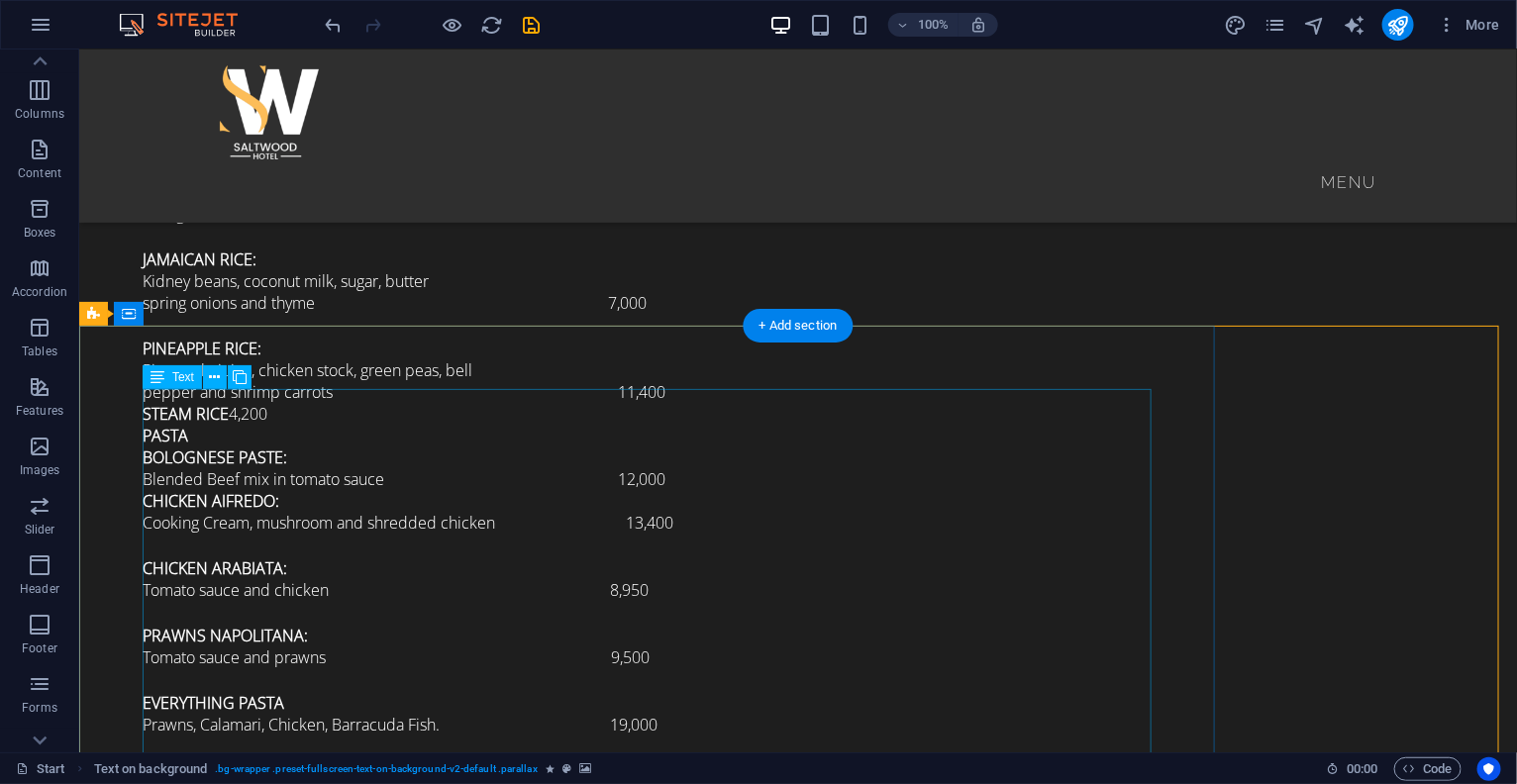 click on "OGBONO SOUP: Okporo, Dry fish, Stock fish, with swallow of ur choice ugu leaf or ukazi                                                                   10,500   BANGA SOUP AND STARCH: Dry fish, stock fish, kanda scent leaf                                                       13,500   OHA SOUP SPECIAL REQUEST: Dry fish, stock fish, kanda, Assorted, with swallow of ur choice oha leaf                                                          13,500   VEGETABLE SUOP: Dry fish, stock fish, Goat meat, Waterleaf, Ugu, with Swallow of ur choice, Periwinkle                                           10,500   SWALLOWS Poundo                                                                                                     1,500 PEPPER SOUP PORRIDGES: PASTRY PIZZAS SANDWICHS: BURGERS PIE" at bounding box center [797, 8767] 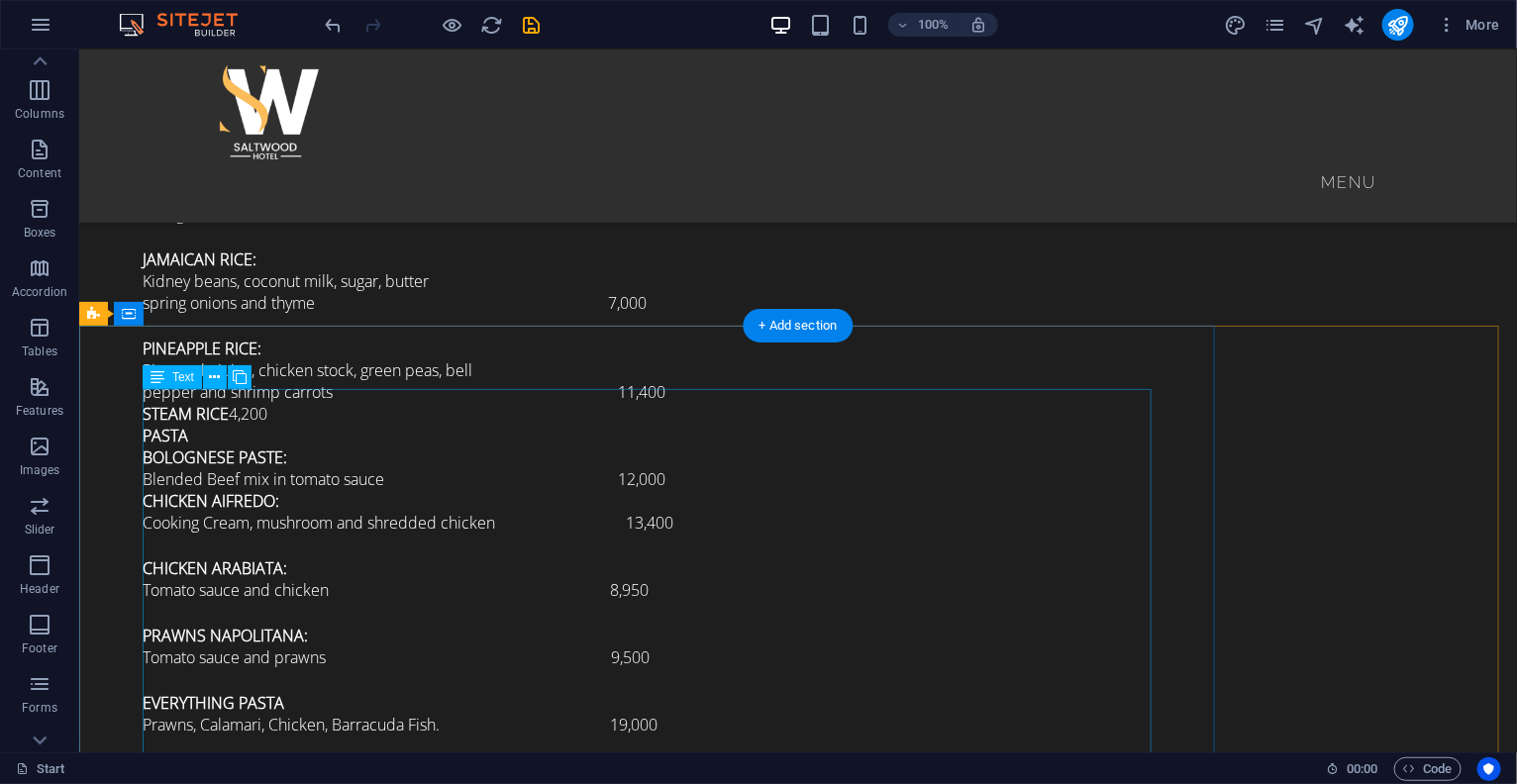 scroll, scrollTop: 8062, scrollLeft: 0, axis: vertical 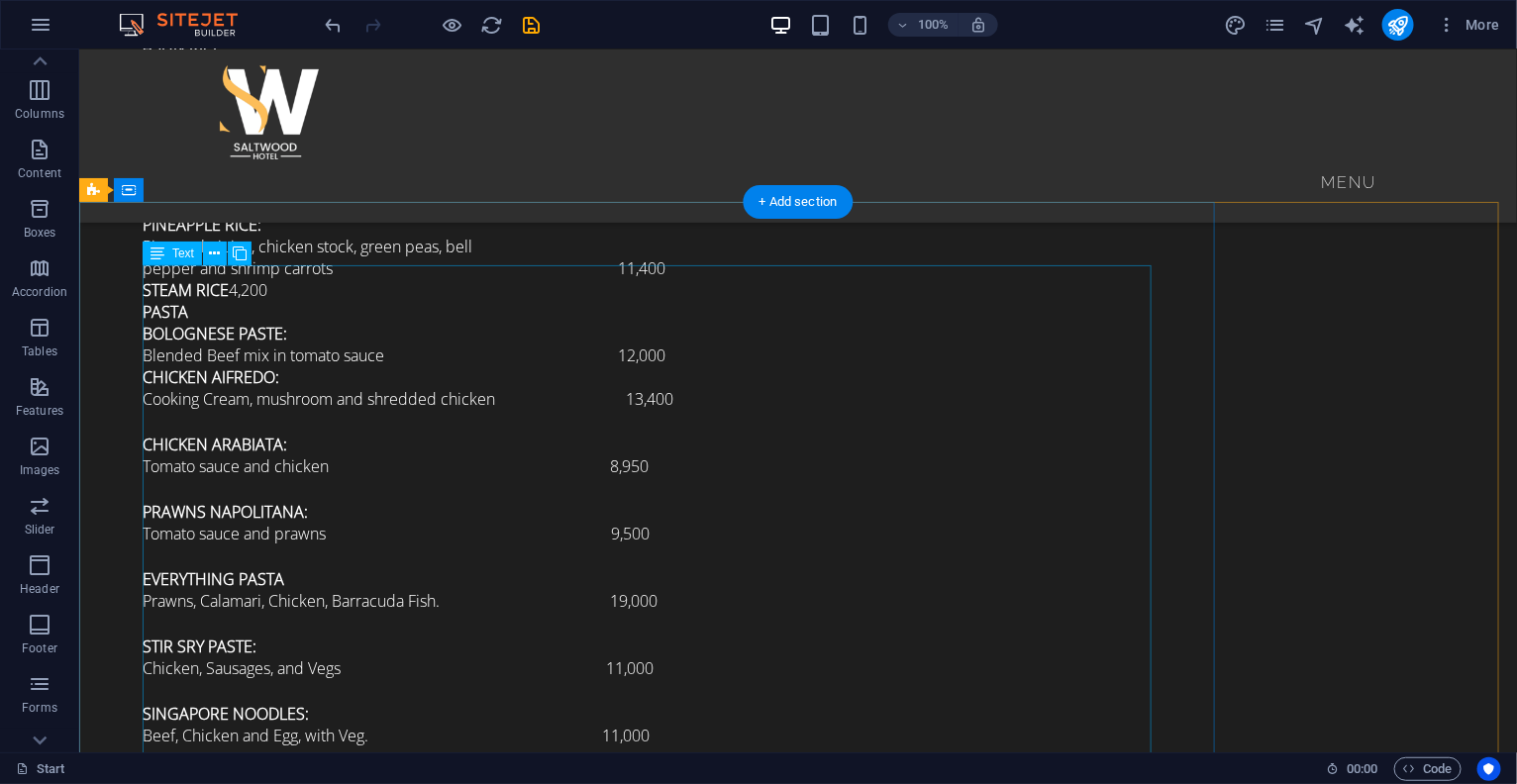 click on "OGBONO SOUP: Okporo, Dry fish, Stock fish, with swallow of ur choice ugu leaf or ukazi                                                                   10,500   BANGA SOUP AND STARCH: Dry fish, stock fish, kanda scent leaf                                                       13,500   OHA SOUP SPECIAL REQUEST: Dry fish, stock fish, kanda, Assorted, with swallow of ur choice oha leaf                                                          13,500   VEGETABLE SUOP: Dry fish, stock fish, Goat meat, Waterleaf, Ugu, with Swallow of ur choice, Periwinkle                                           10,500   SWALLOWS Poundo                                                                                                     1,500 PEPPER SOUP PORRIDGES: PASTRY PIZZAS SANDWICHS: BURGERS PIE" at bounding box center (797, 8643) 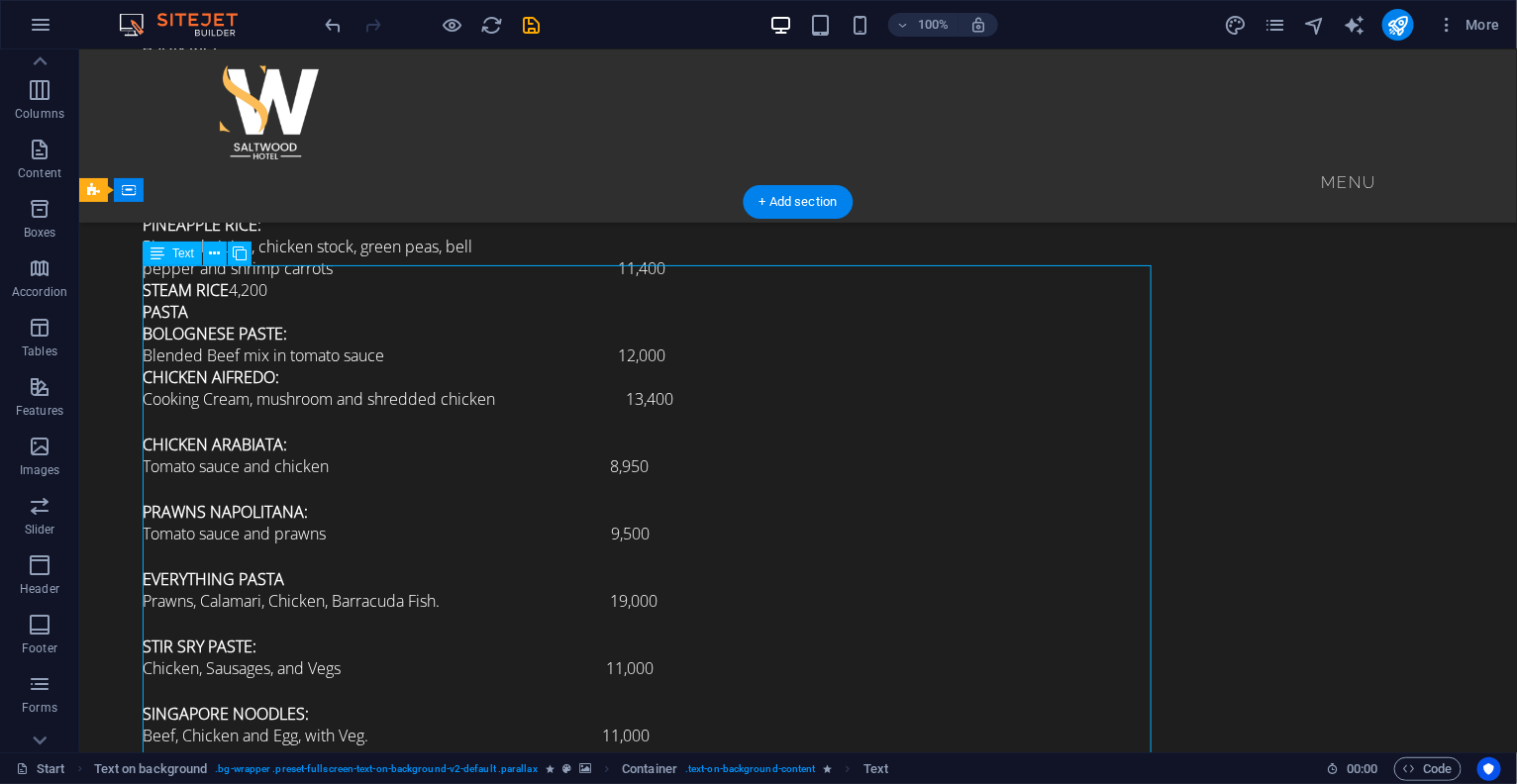 click on "OGBONO SOUP: Okporo, Dry fish, Stock fish, with swallow of ur choice ugu leaf or ukazi                                                                   10,500   BANGA SOUP AND STARCH: Dry fish, stock fish, kanda scent leaf                                                       13,500   OHA SOUP SPECIAL REQUEST: Dry fish, stock fish, kanda, Assorted, with swallow of ur choice oha leaf                                                          13,500   VEGETABLE SUOP: Dry fish, stock fish, Goat meat, Waterleaf, Ugu, with Swallow of ur choice, Periwinkle                                           10,500   SWALLOWS Poundo                                                                                                     1,500 PEPPER SOUP PORRIDGES: PASTRY PIZZAS SANDWICHS: BURGERS PIE" at bounding box center [797, 8643] 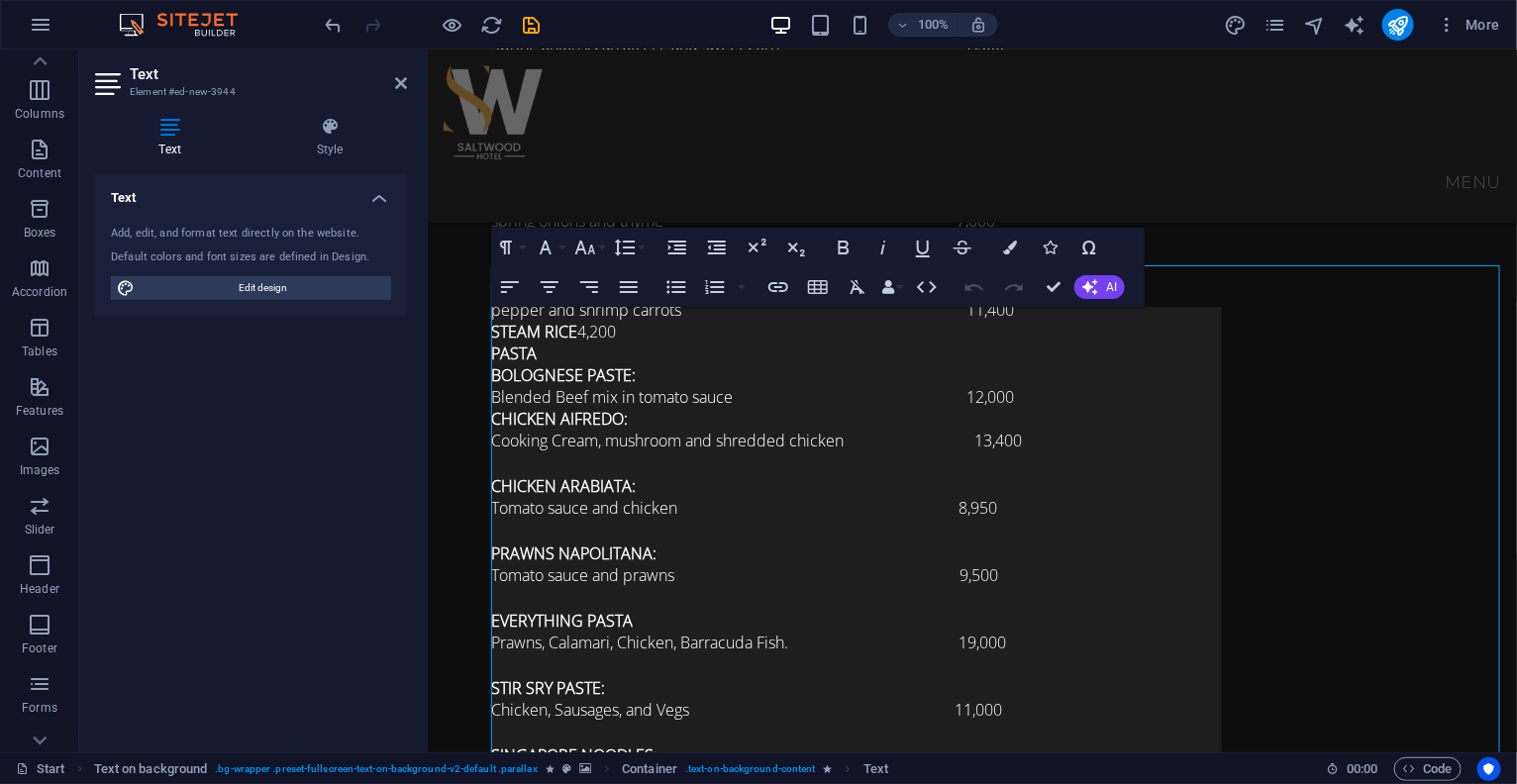 click at bounding box center (971, 8170) 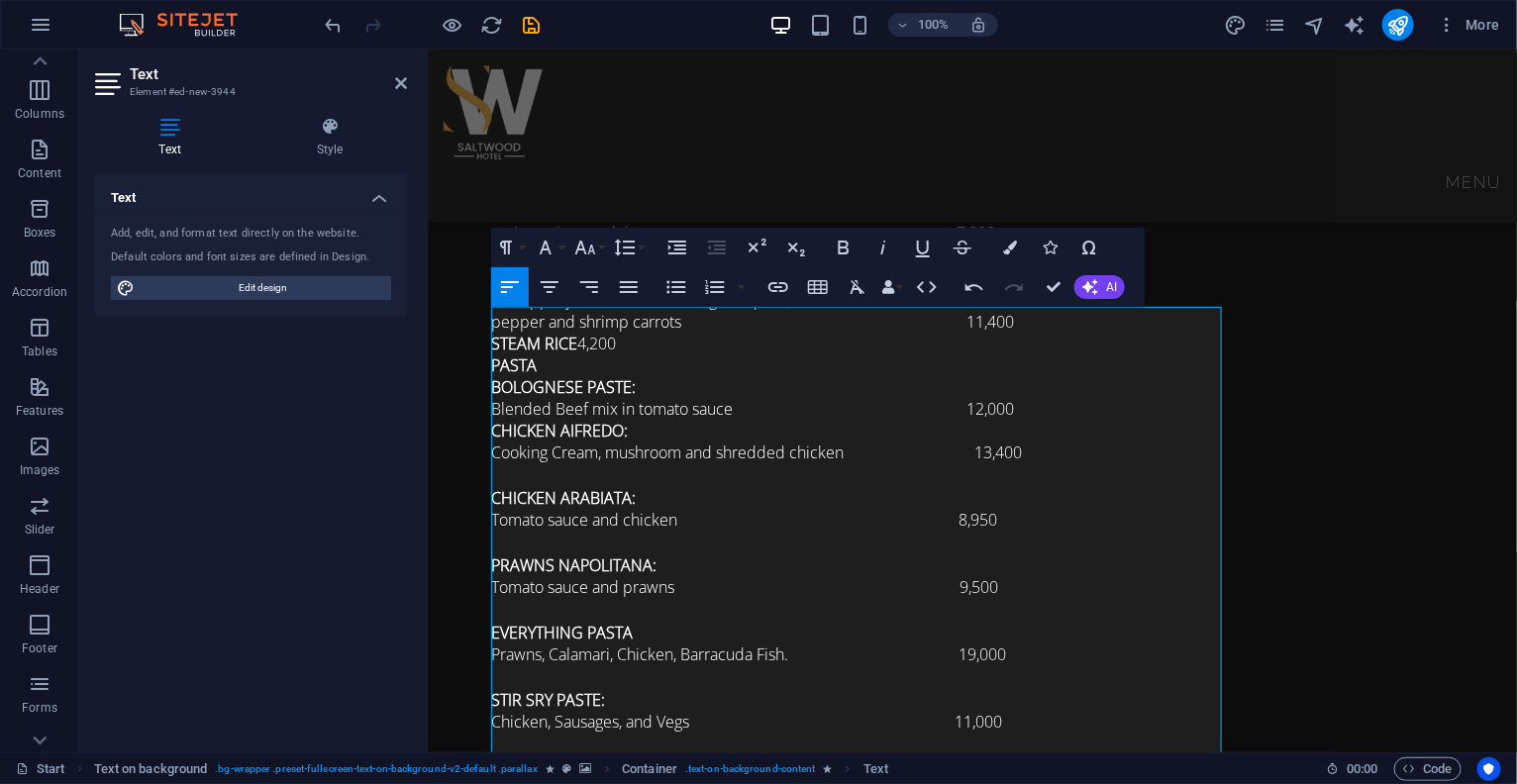 click at bounding box center (971, 6993) 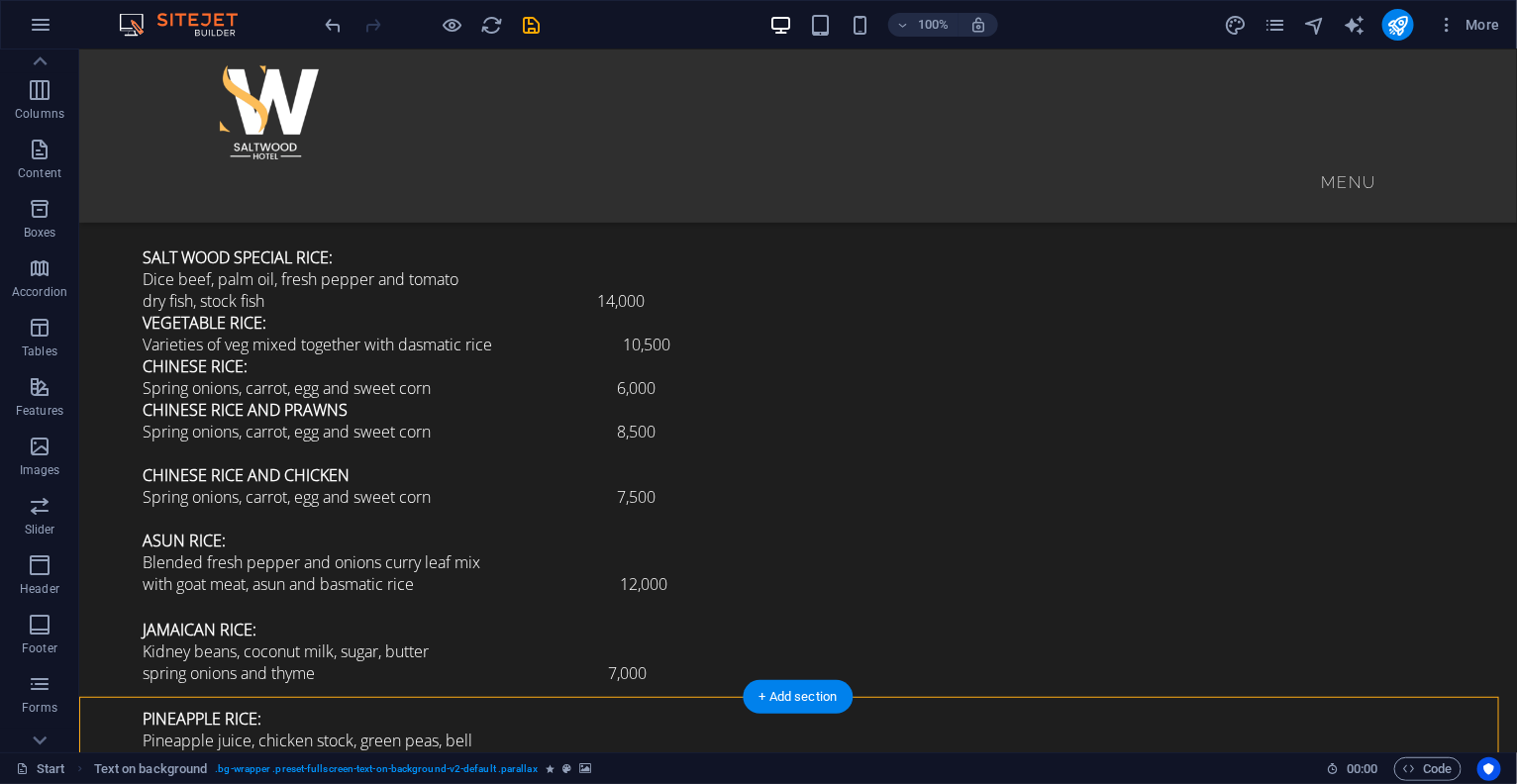 scroll, scrollTop: 7072, scrollLeft: 0, axis: vertical 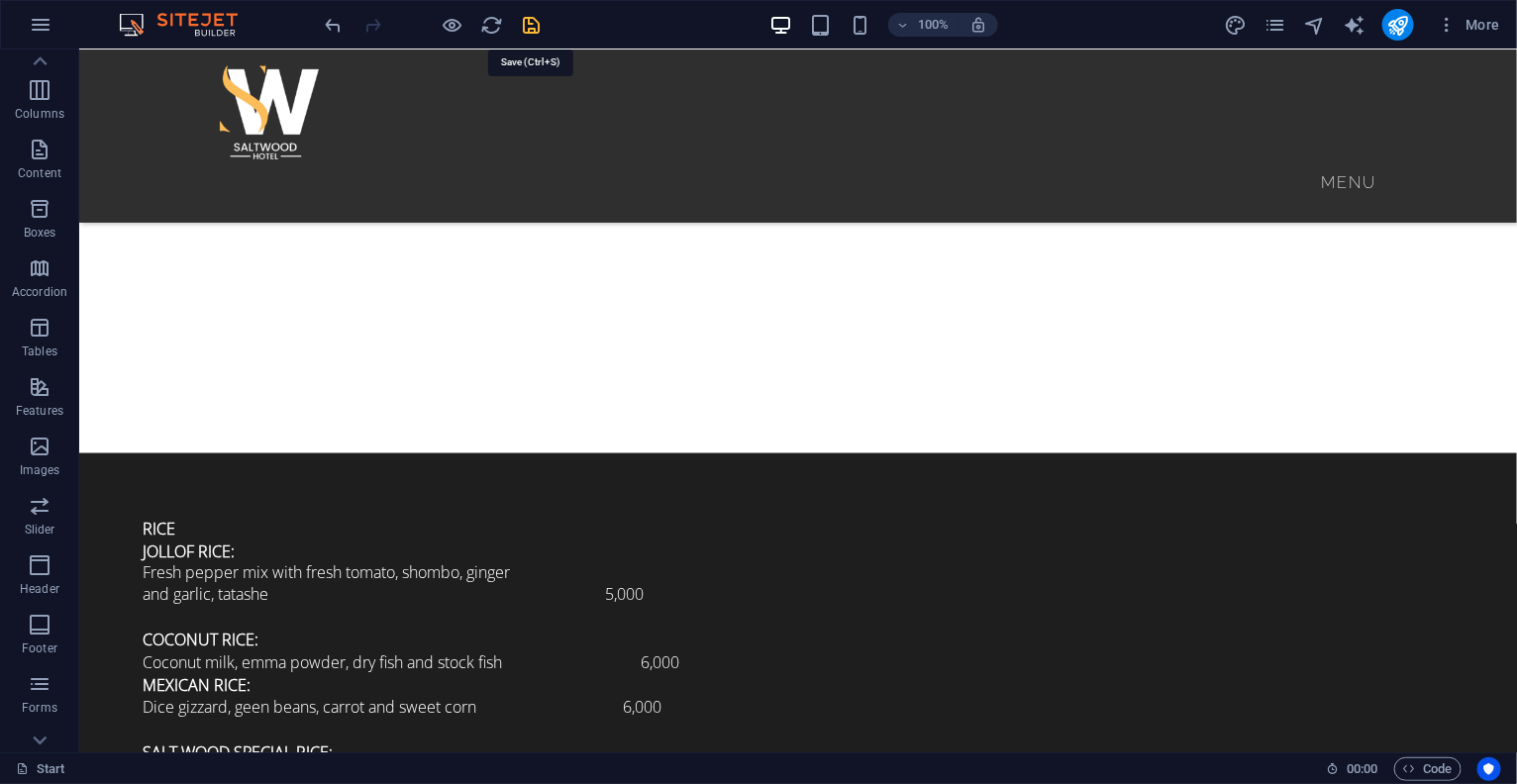 click at bounding box center (532, 25) 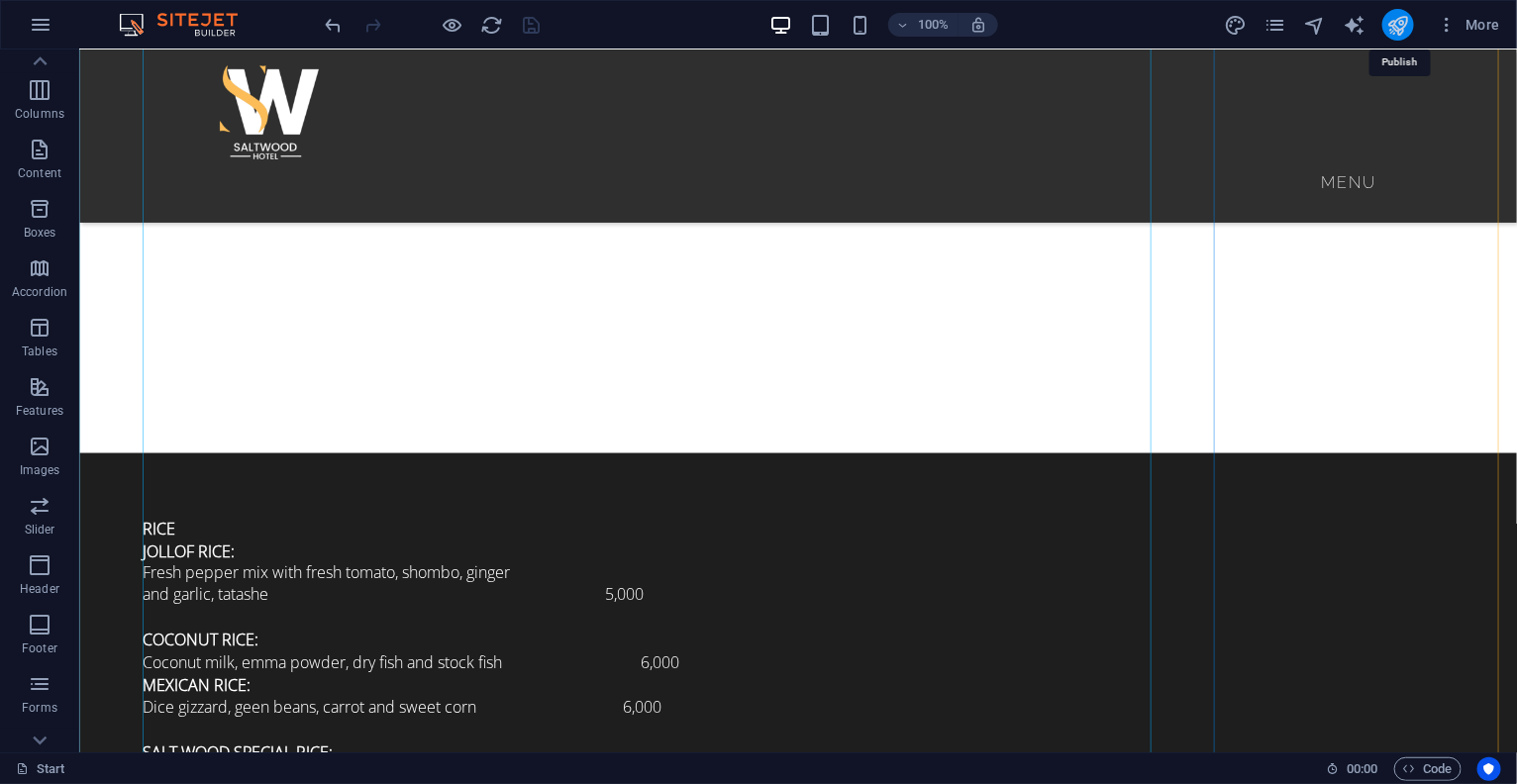 click at bounding box center (1397, 25) 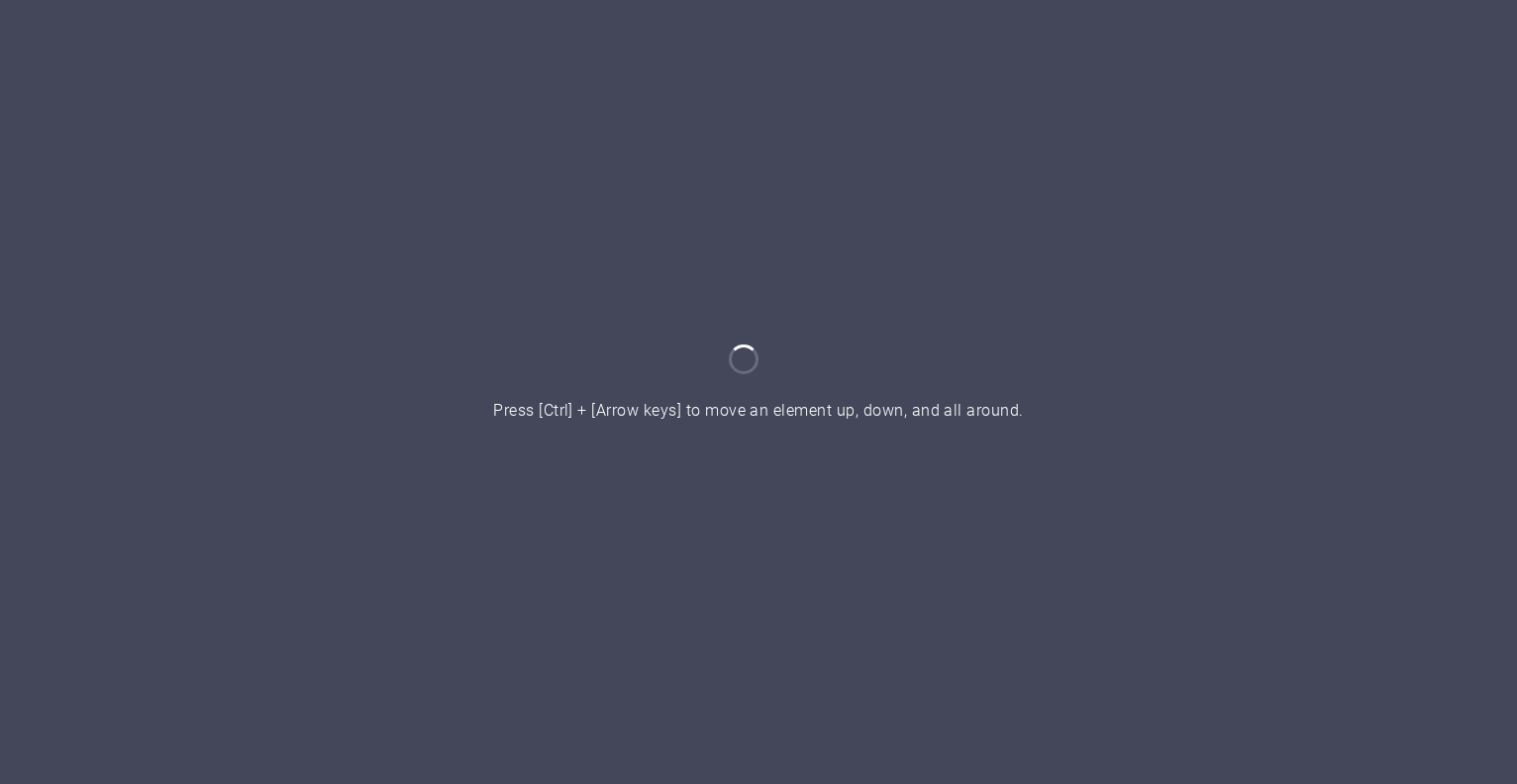 scroll, scrollTop: 0, scrollLeft: 0, axis: both 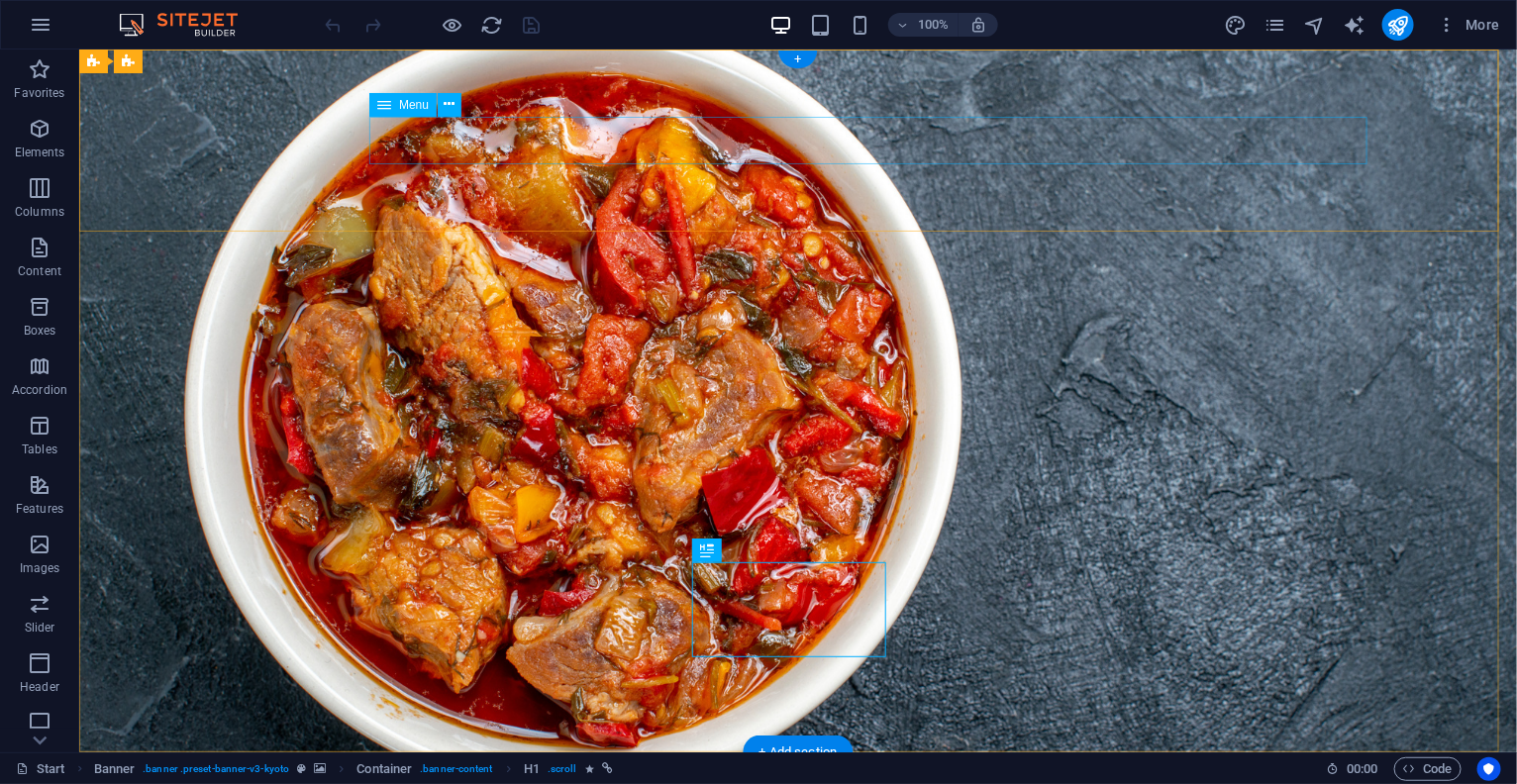 click on "Menu" at bounding box center (797, 941) 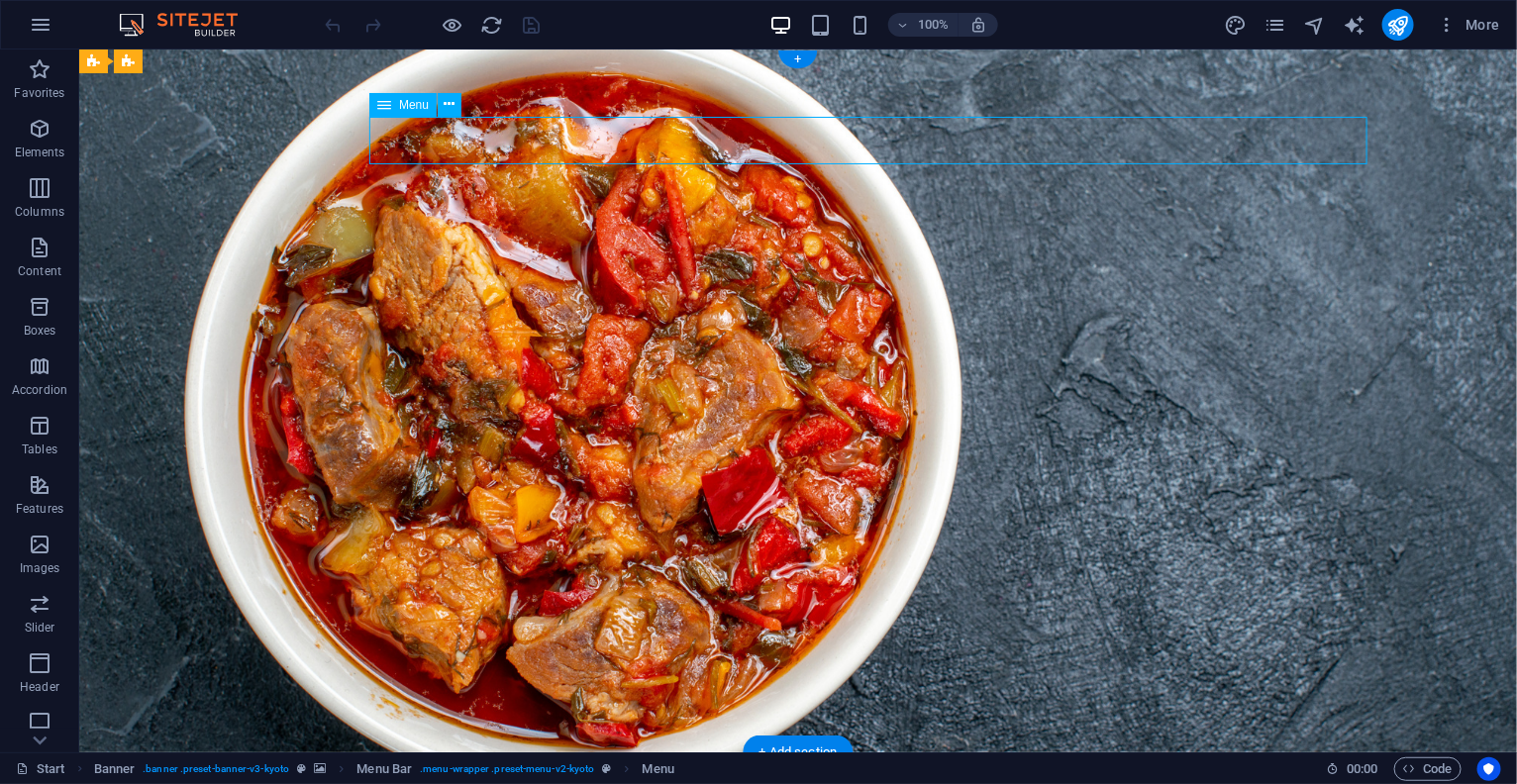 click on "Menu" at bounding box center [797, 941] 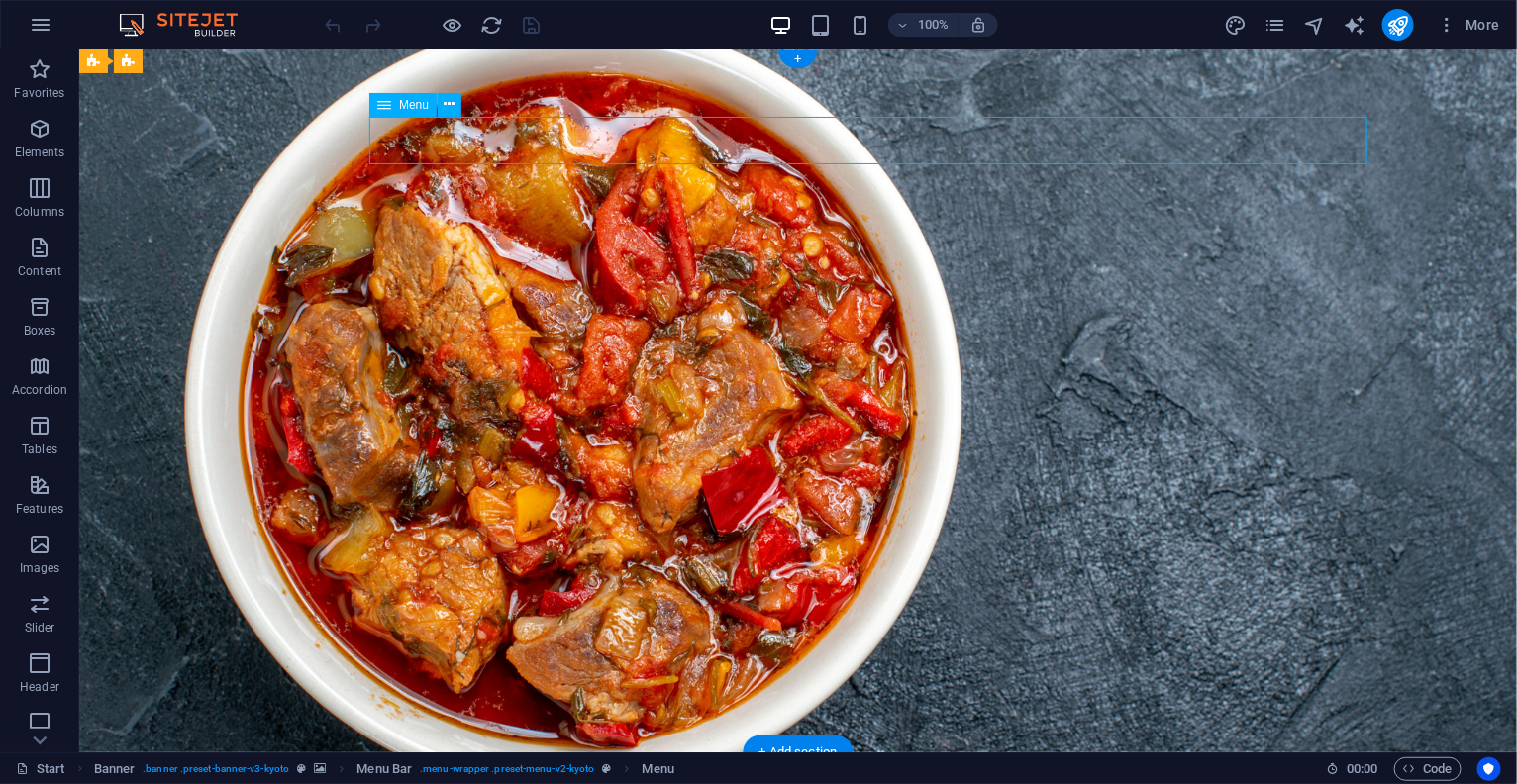 click on "Menu" at bounding box center [797, 941] 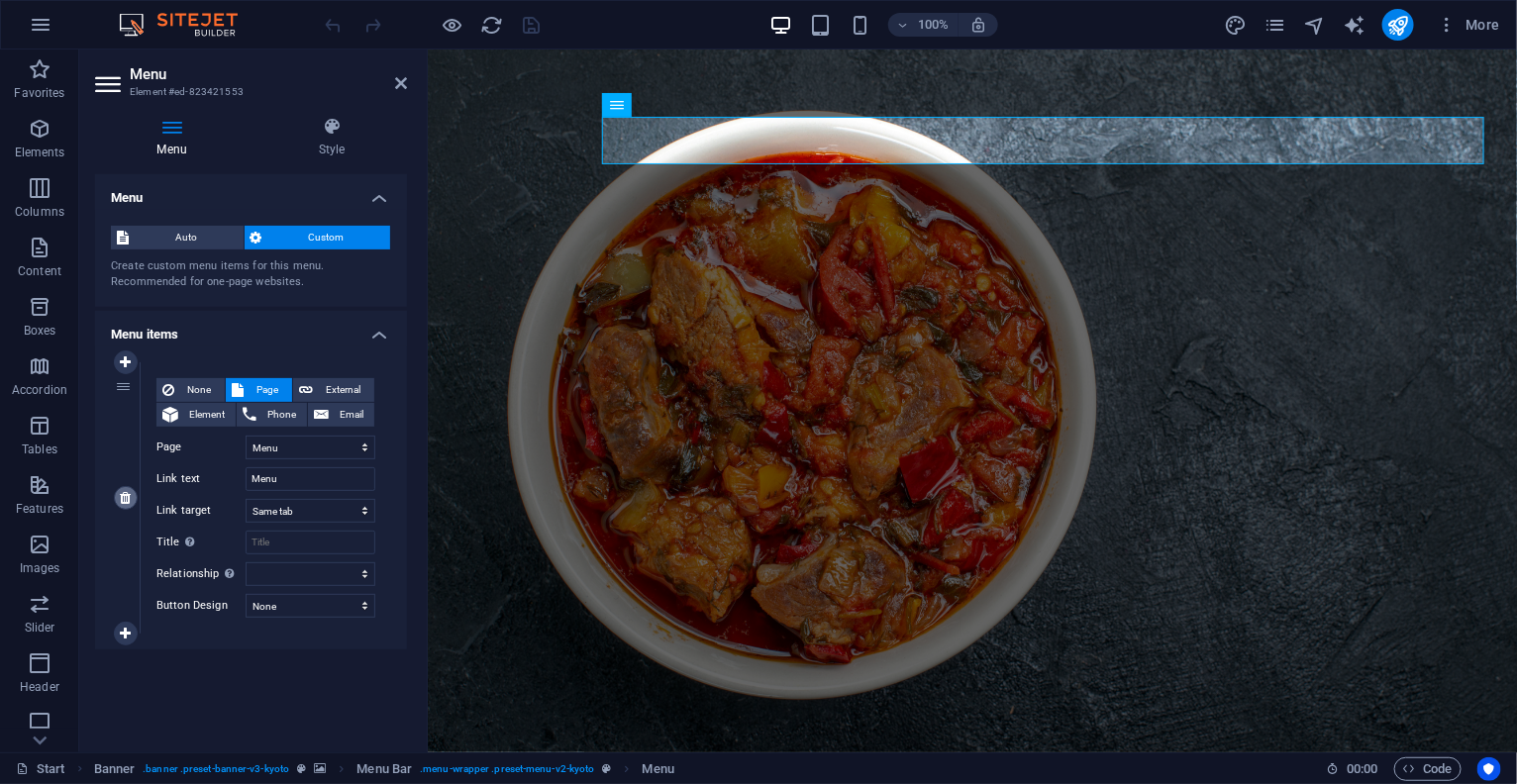 click at bounding box center (125, 498) 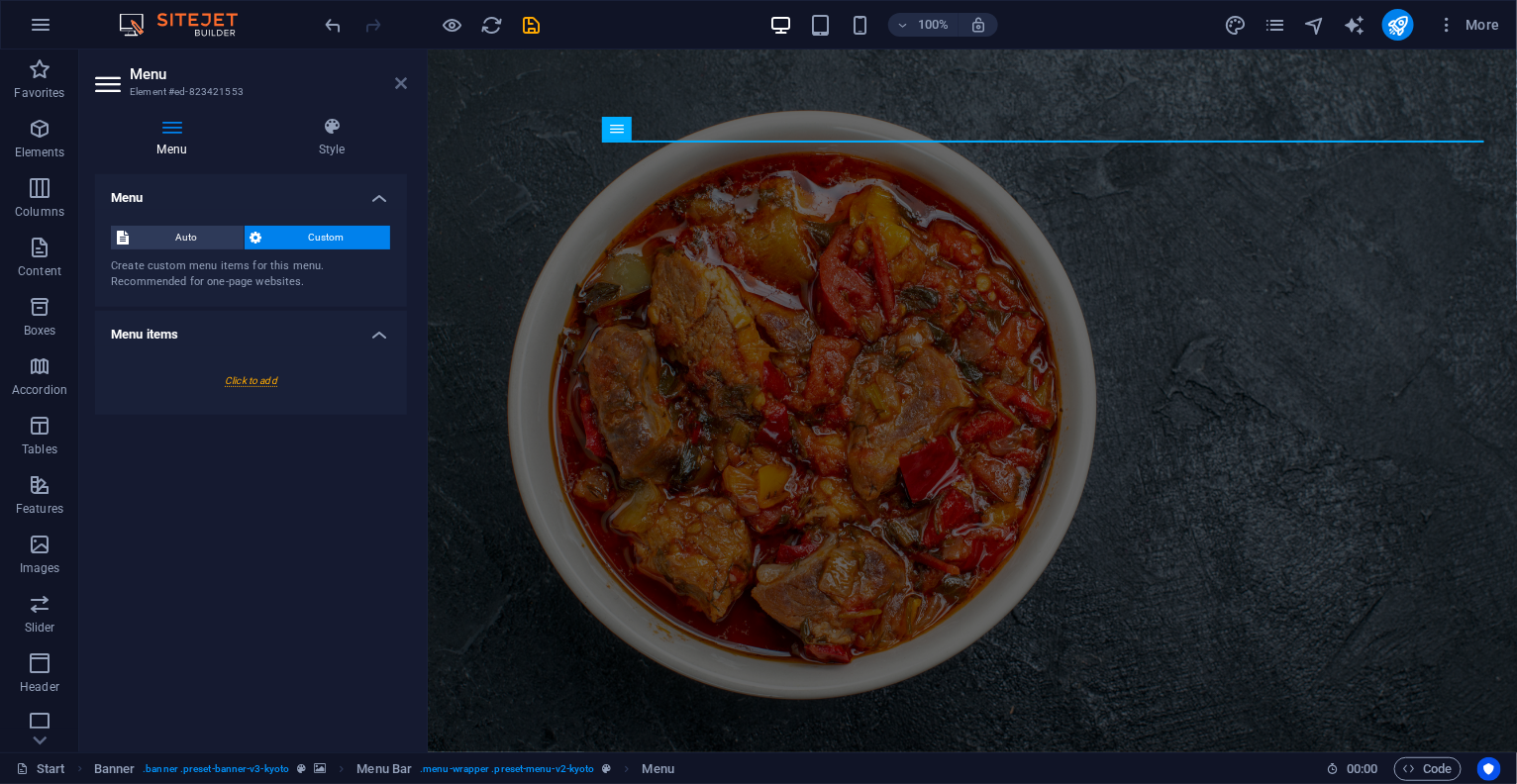 drag, startPoint x: 395, startPoint y: 76, endPoint x: 315, endPoint y: 27, distance: 93.813645 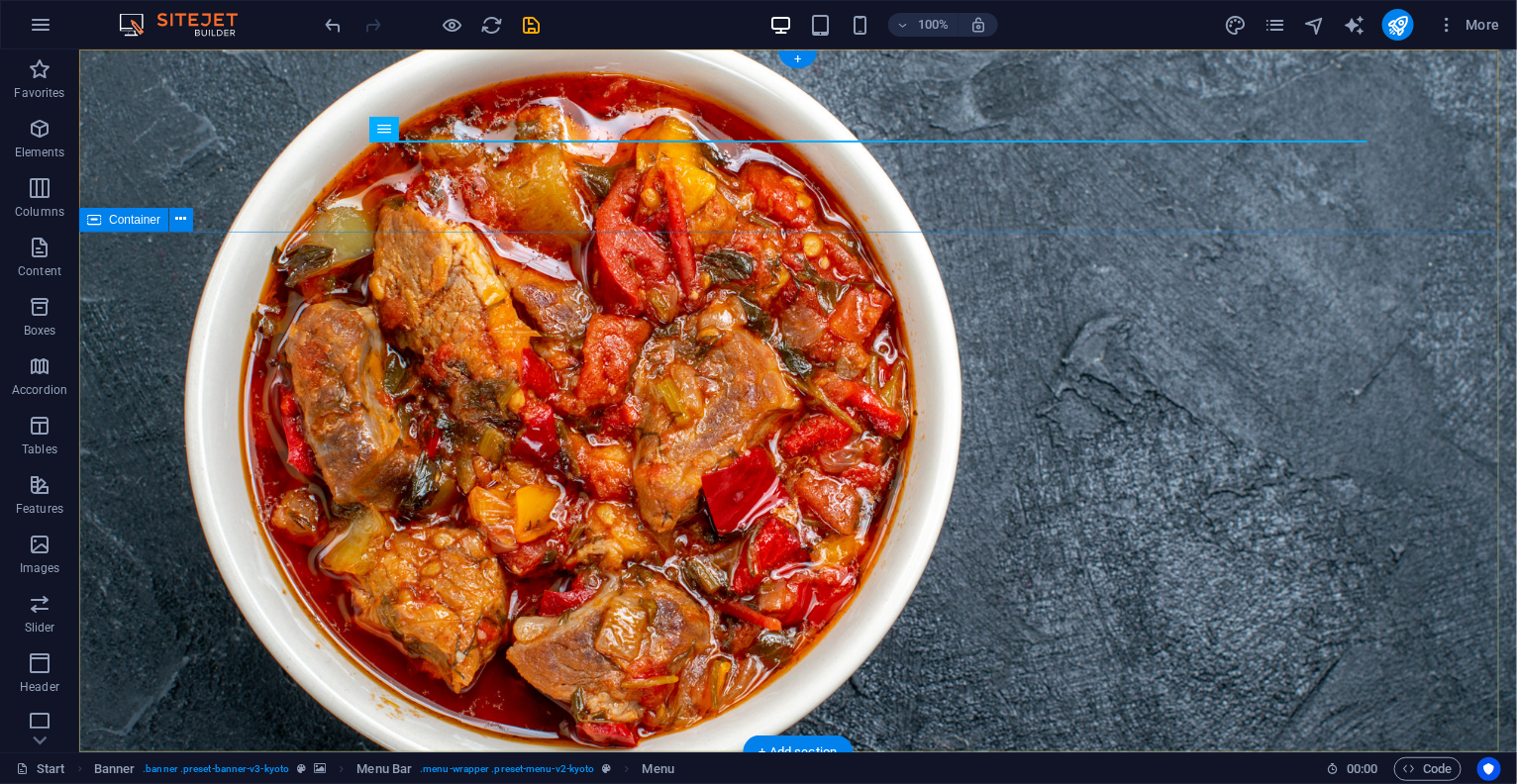 click on "MENU" at bounding box center [797, 1076] 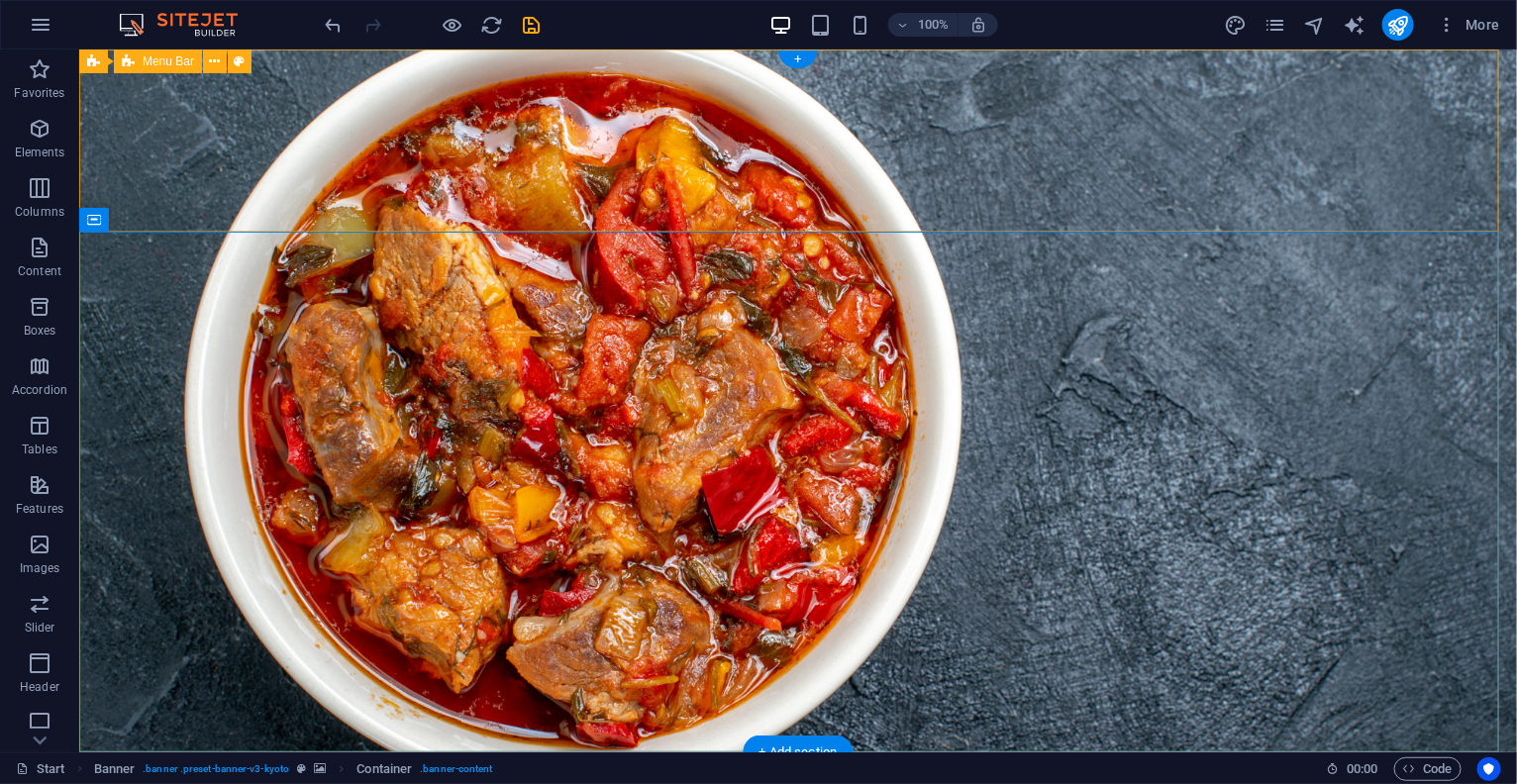 click at bounding box center [797, 842] 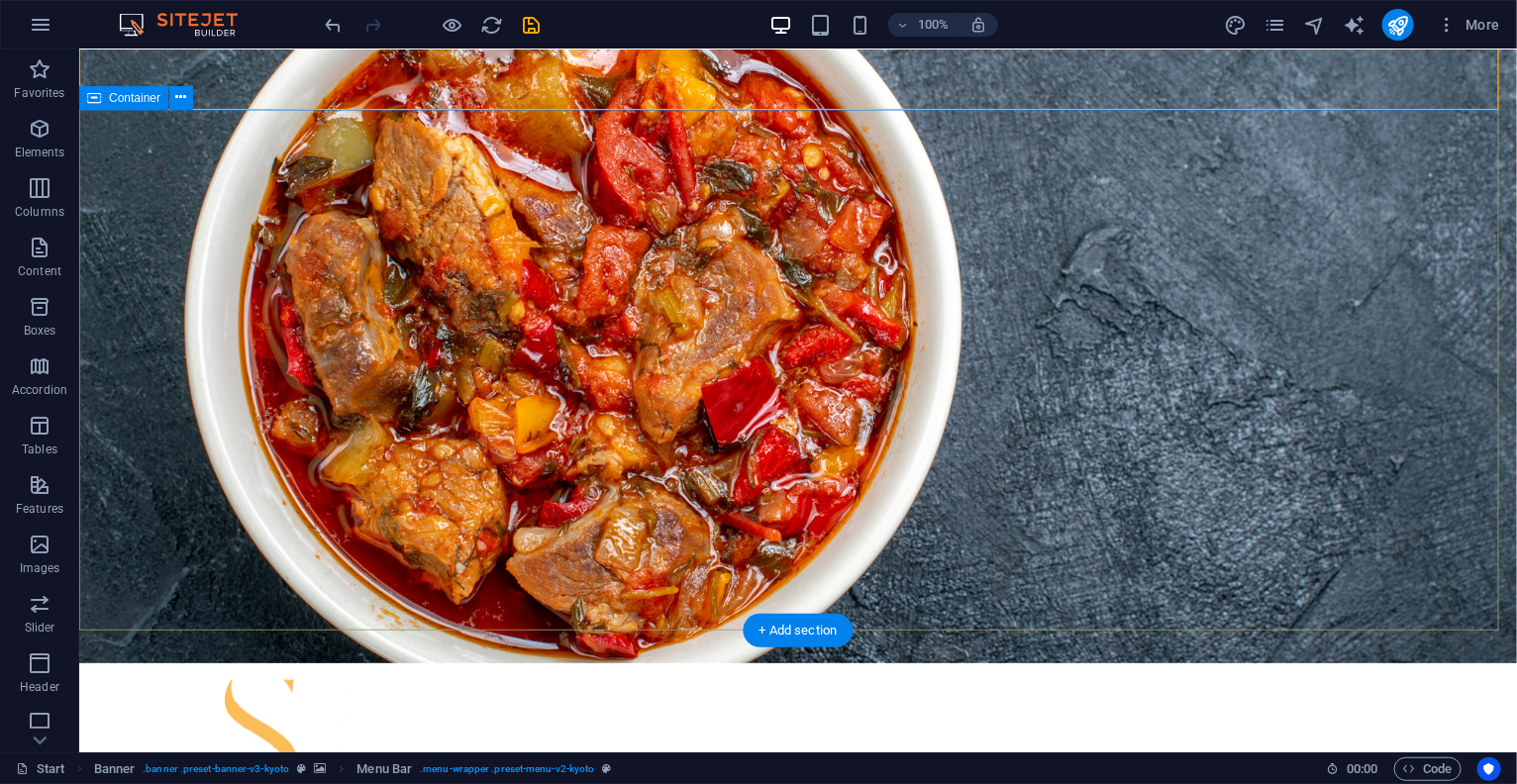 scroll, scrollTop: 246, scrollLeft: 0, axis: vertical 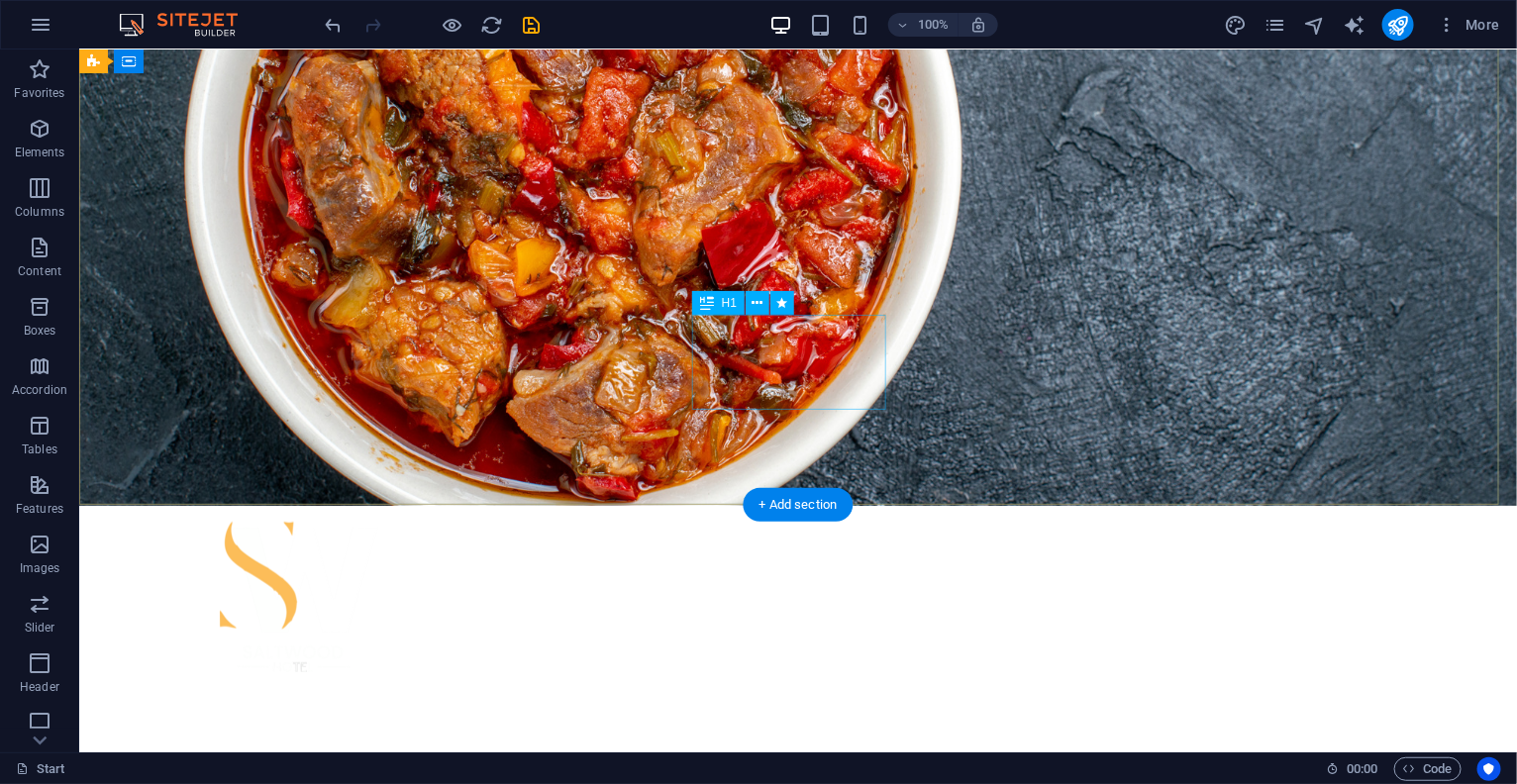 click on "MENU" at bounding box center [797, 830] 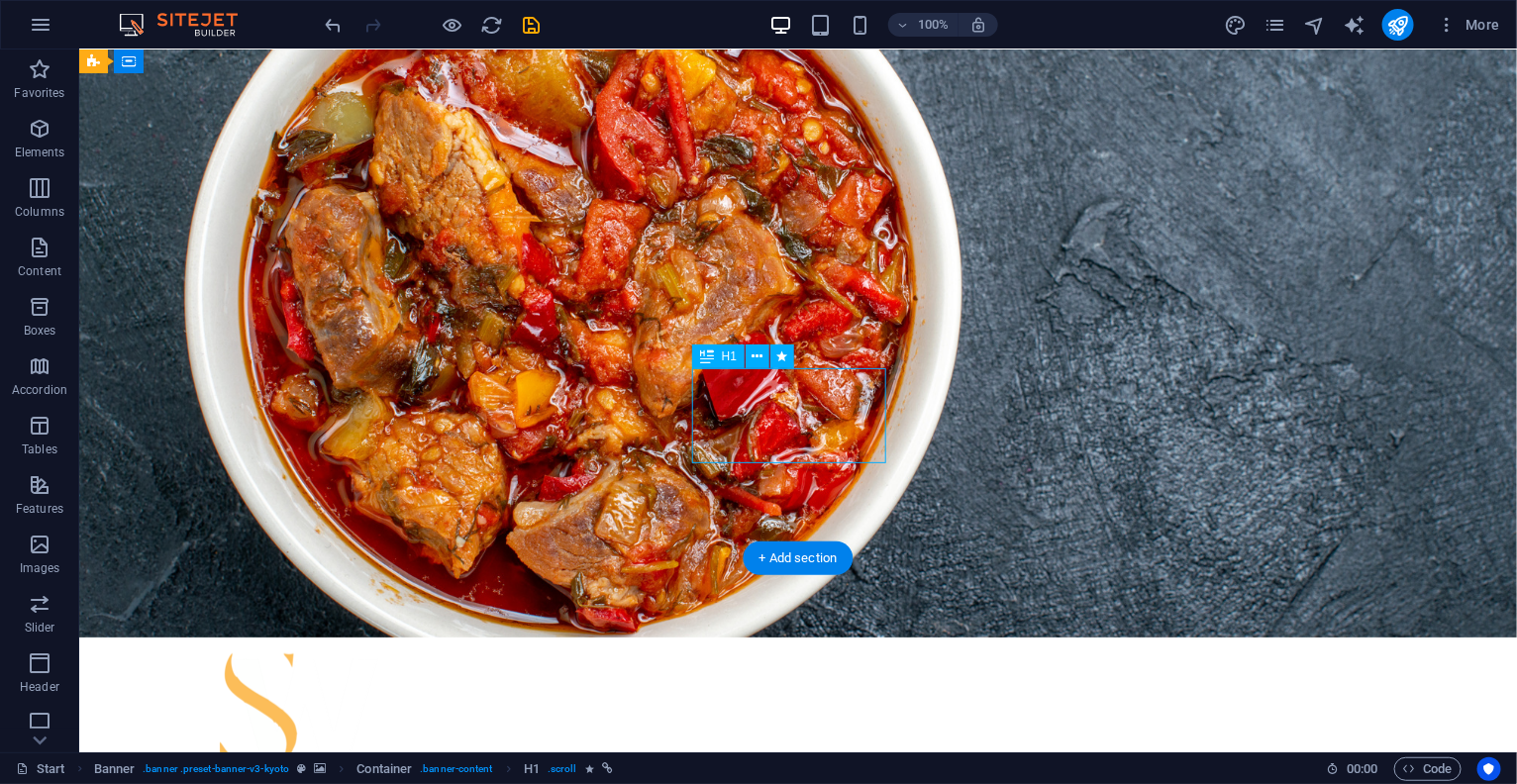 scroll, scrollTop: 0, scrollLeft: 0, axis: both 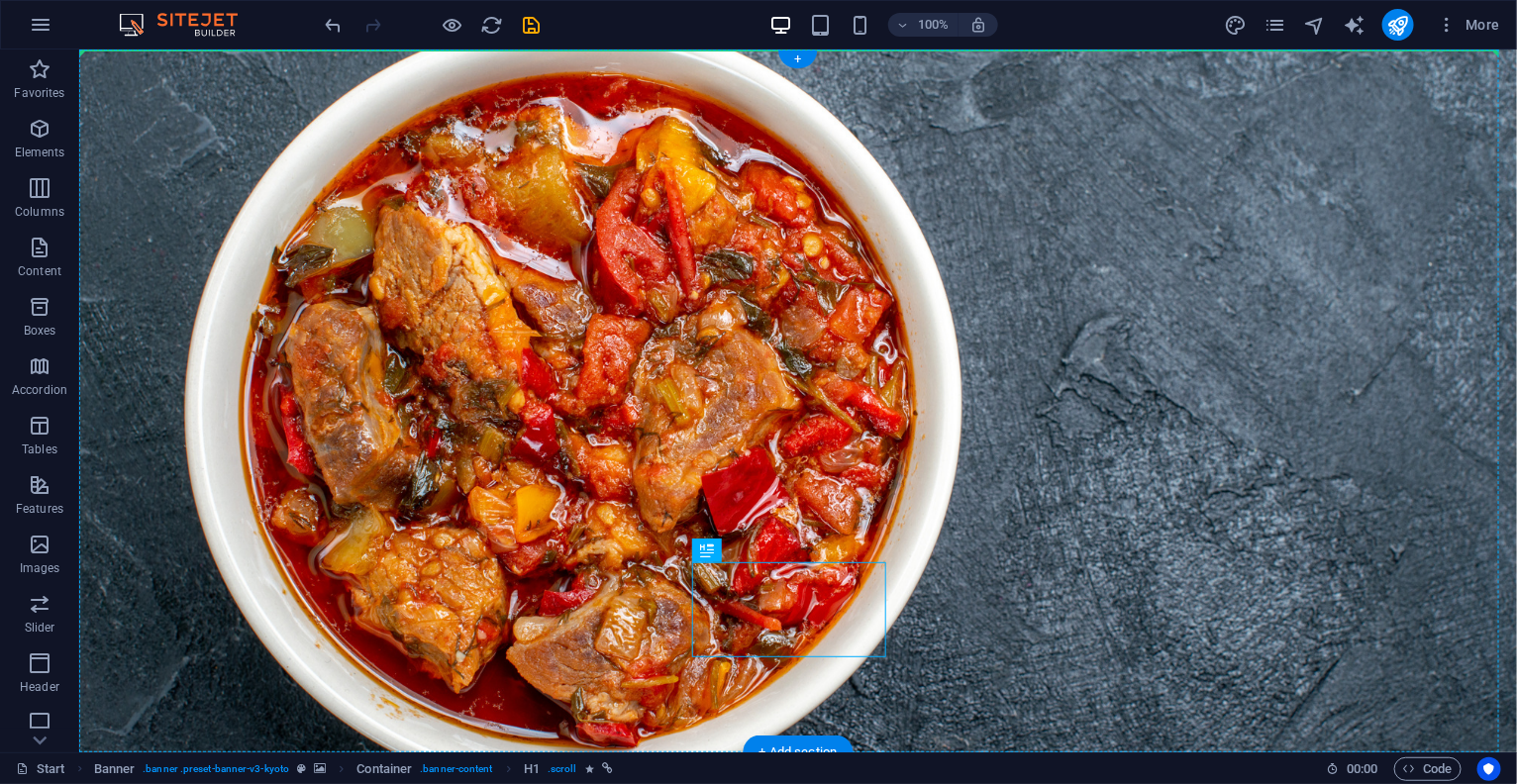 drag, startPoint x: 783, startPoint y: 593, endPoint x: 1162, endPoint y: 175, distance: 564.238 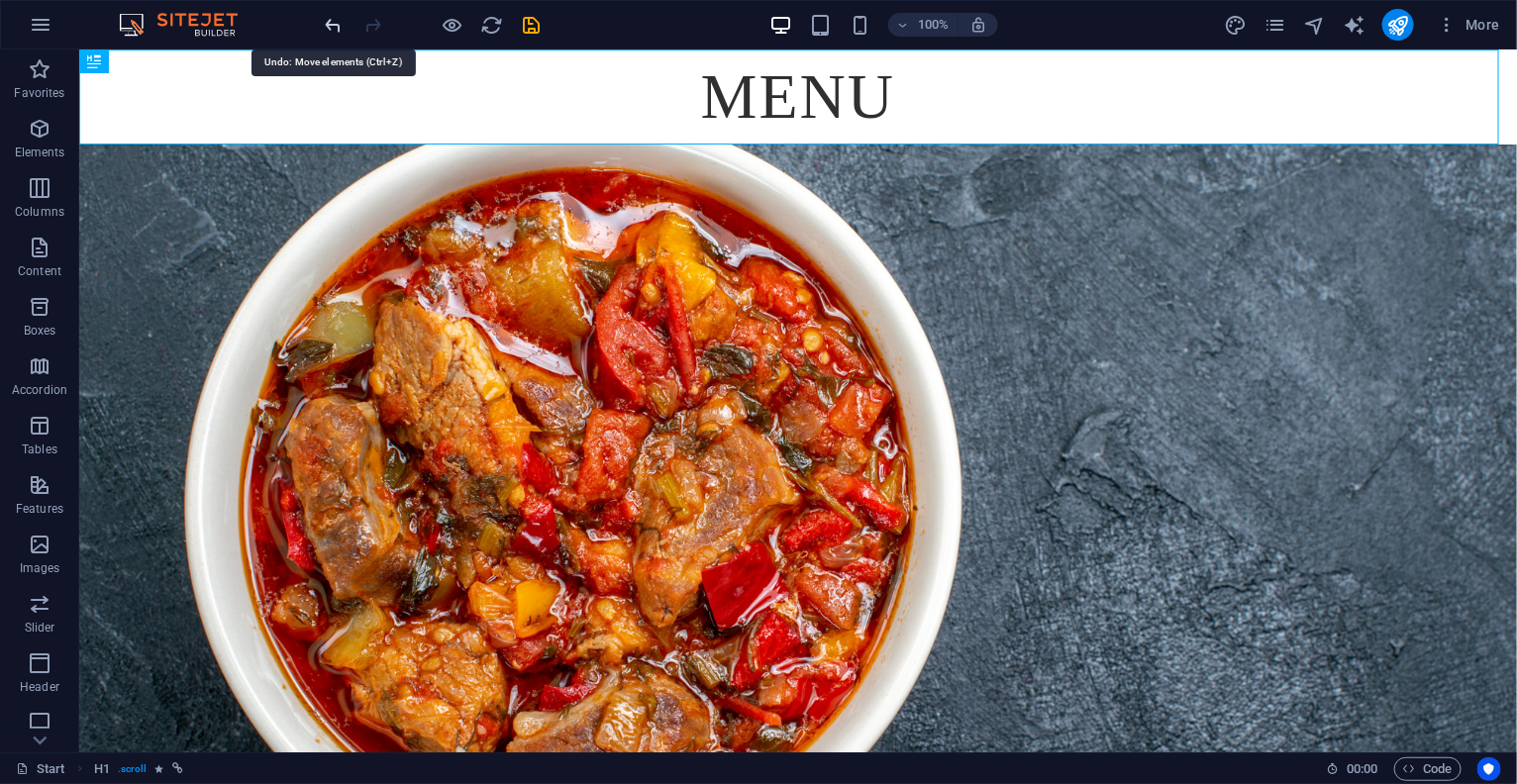 click at bounding box center [334, 25] 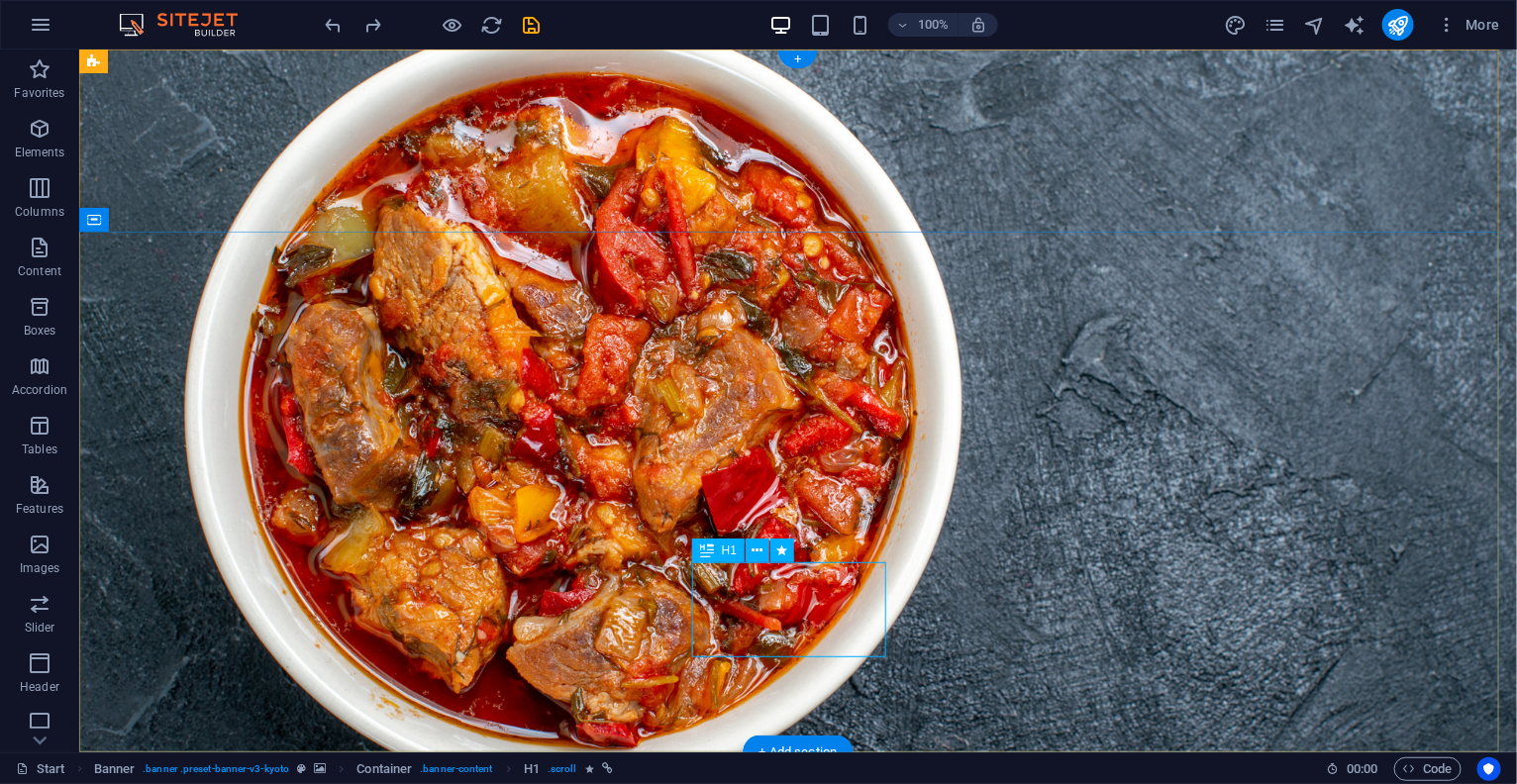click on "MENU" at bounding box center (797, 1076) 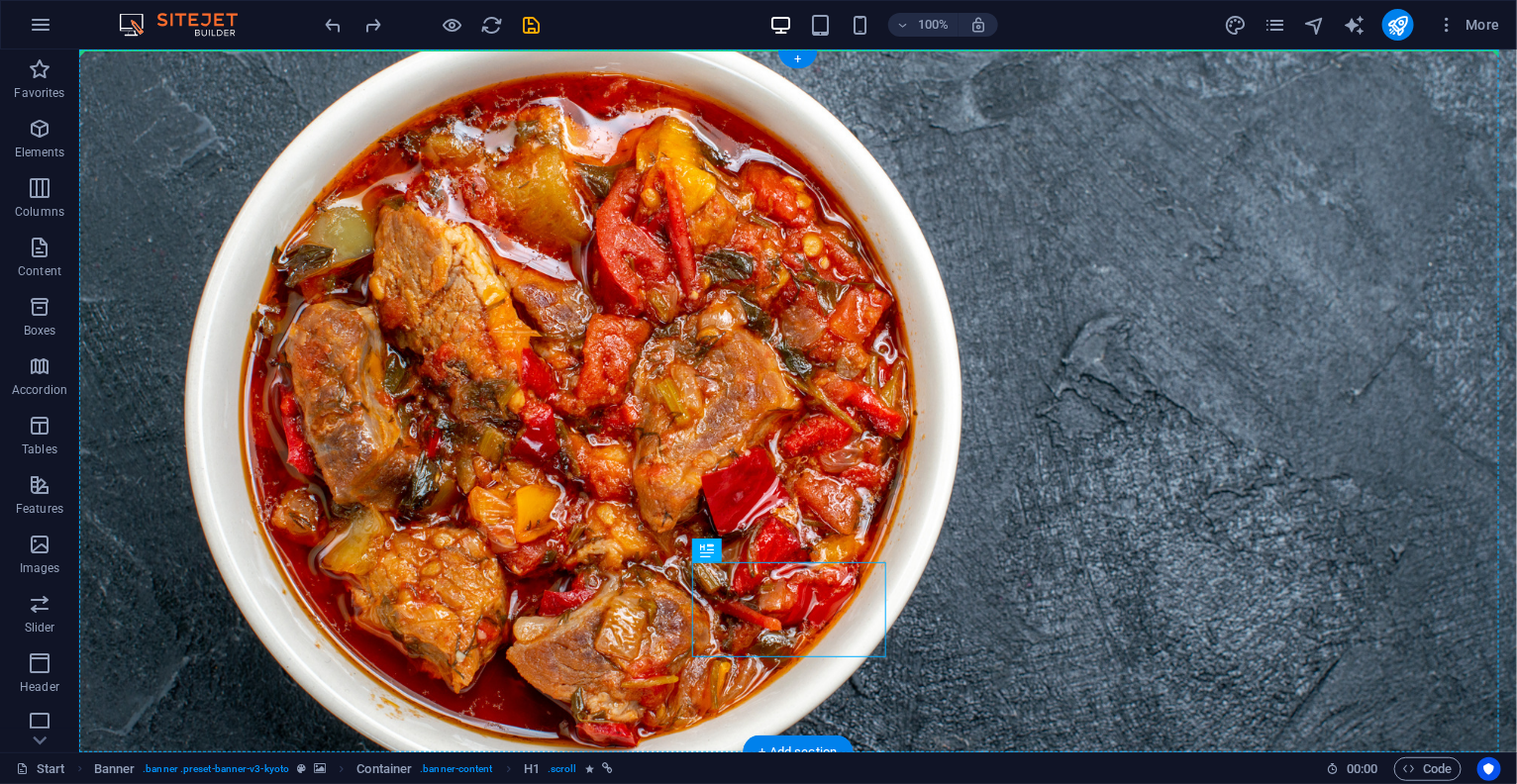drag, startPoint x: 798, startPoint y: 607, endPoint x: 1031, endPoint y: 180, distance: 486.43396 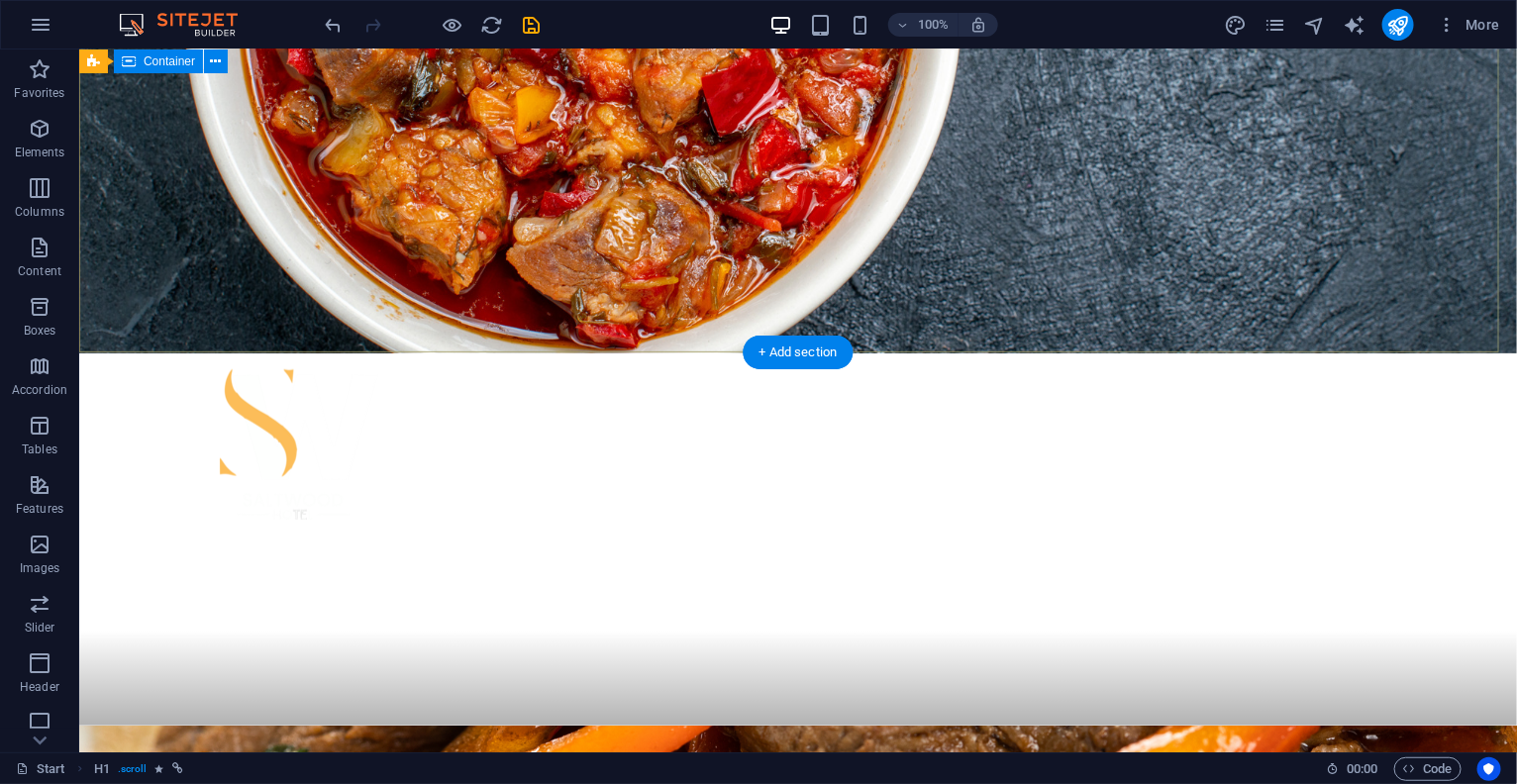 scroll, scrollTop: 123, scrollLeft: 0, axis: vertical 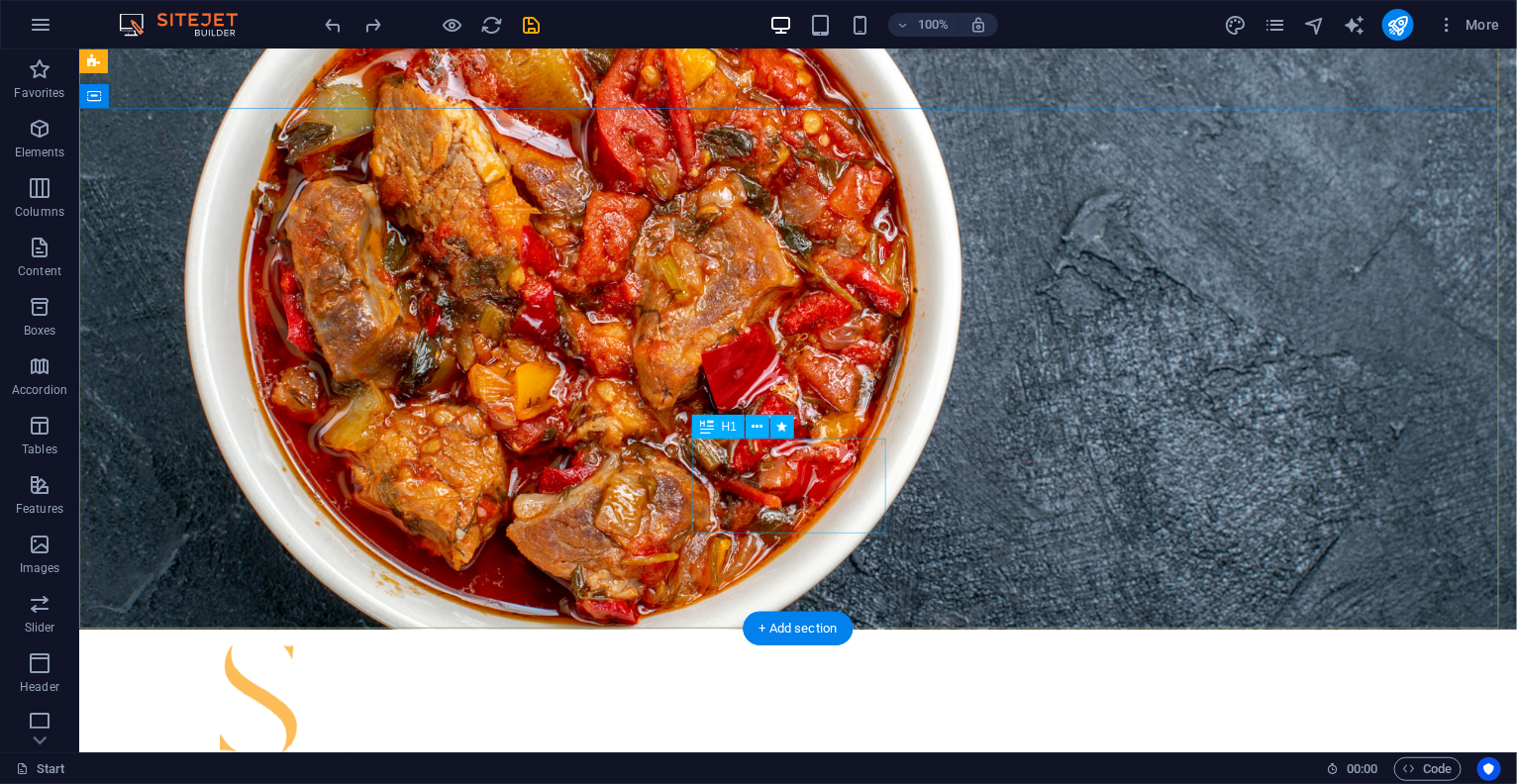 click on "MENU" at bounding box center [797, 953] 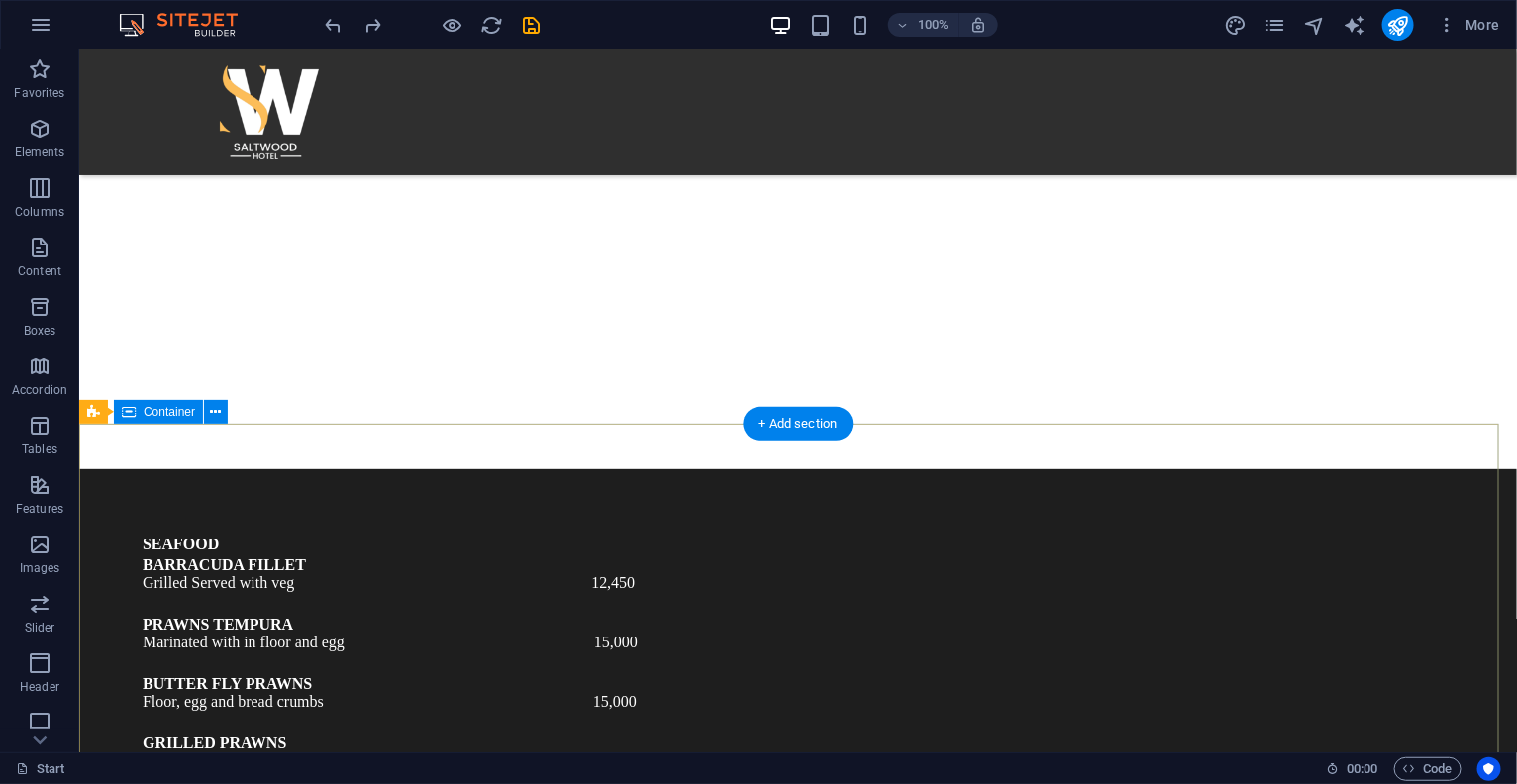 scroll, scrollTop: 9249, scrollLeft: 0, axis: vertical 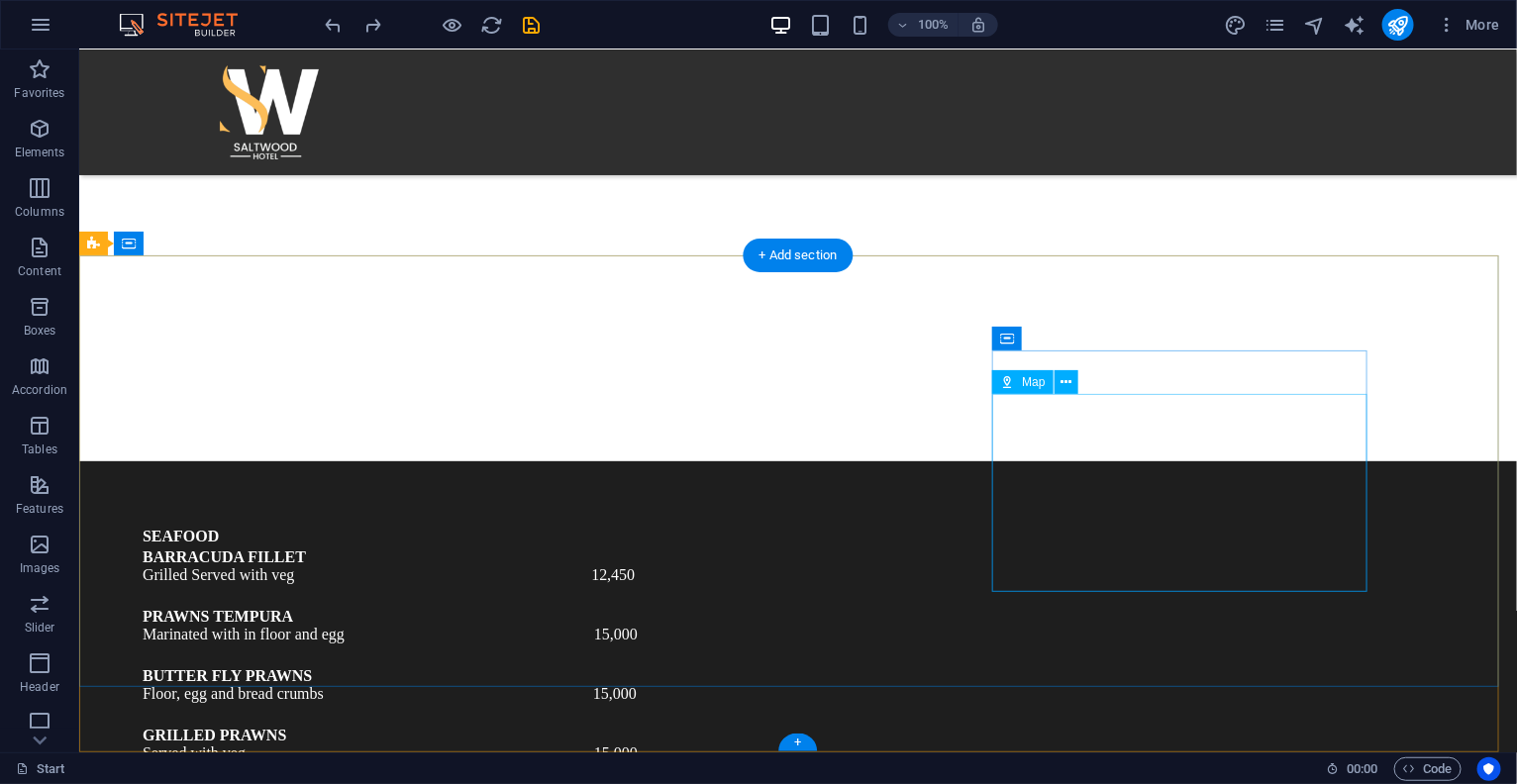 click at bounding box center [672, 7268] 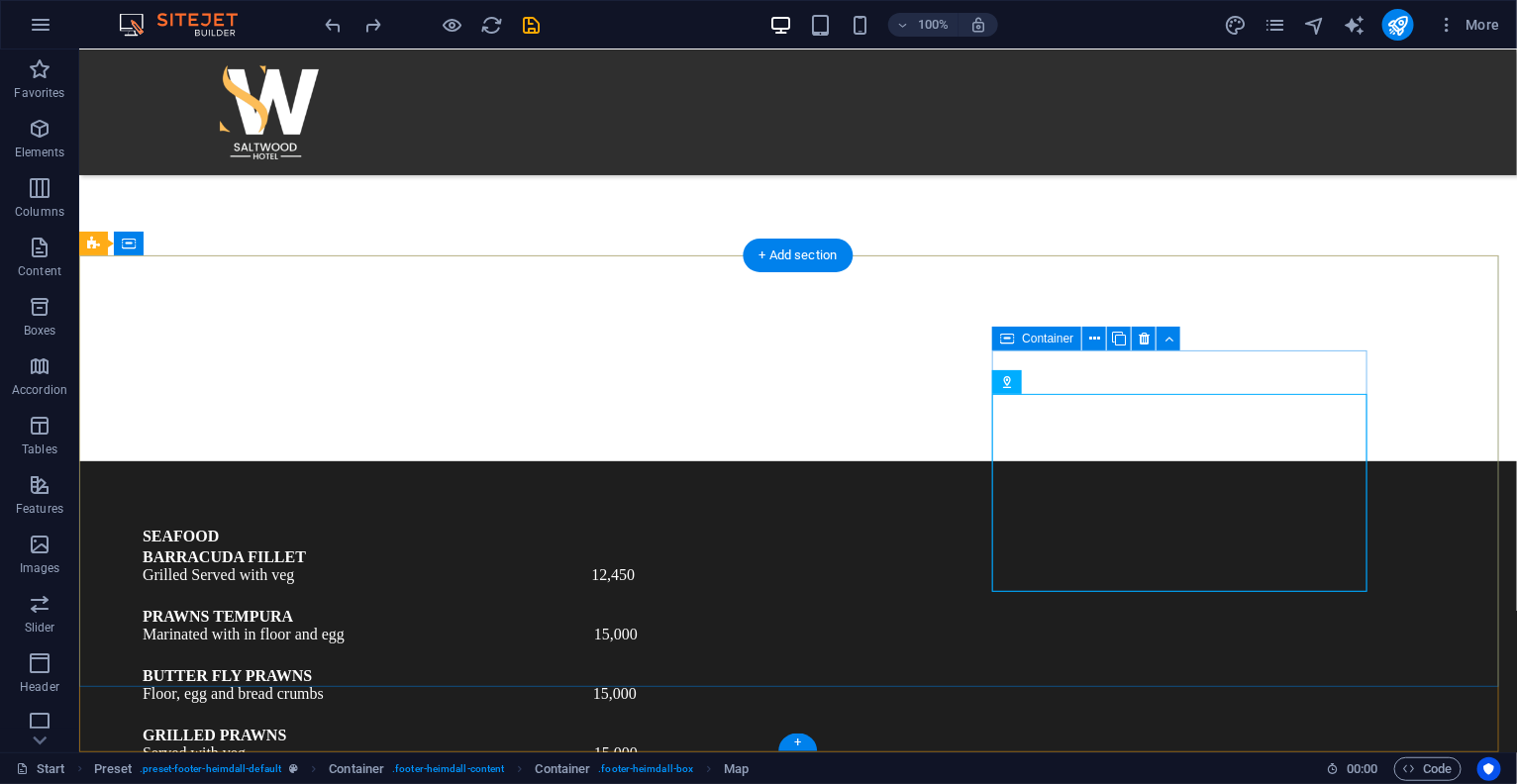 click on "Location To navigate the map with touch gestures double-tap and hold your finger on the map, then drag the map. ← Move left → Move right ↑ Move up ↓ Move down + Zoom in - Zoom out Home Jump left by 75% End Jump right by 75% Page Up Jump up by 75% Page Down Jump down by 75% Map Terrain Satellite Labels Keyboard shortcuts Map Data Map data ©2025 Google Map data ©2025 Google 1 km  Click to toggle between metric and imperial units Terms Report a map error" at bounding box center [672, 7246] 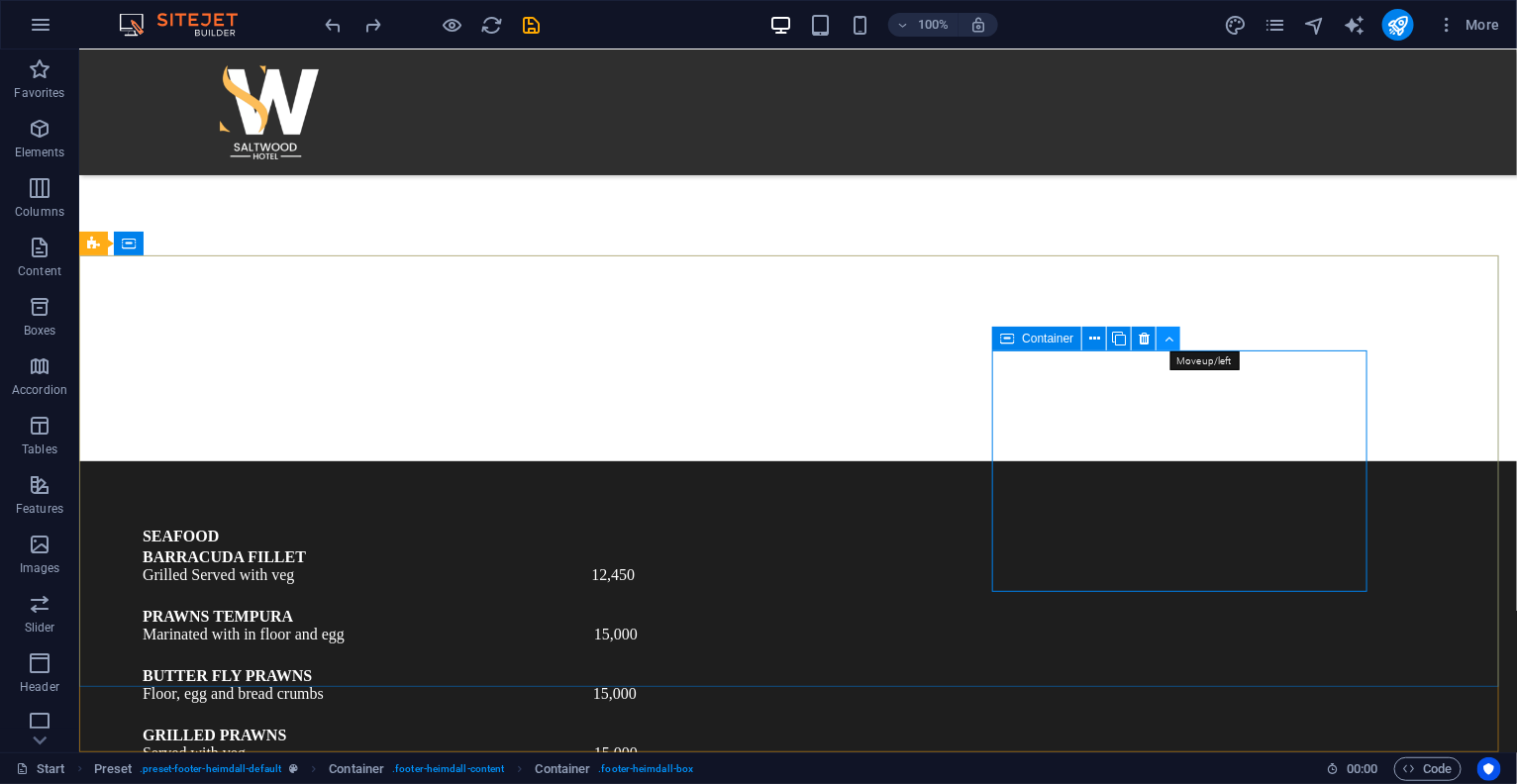 click at bounding box center [1168, 339] 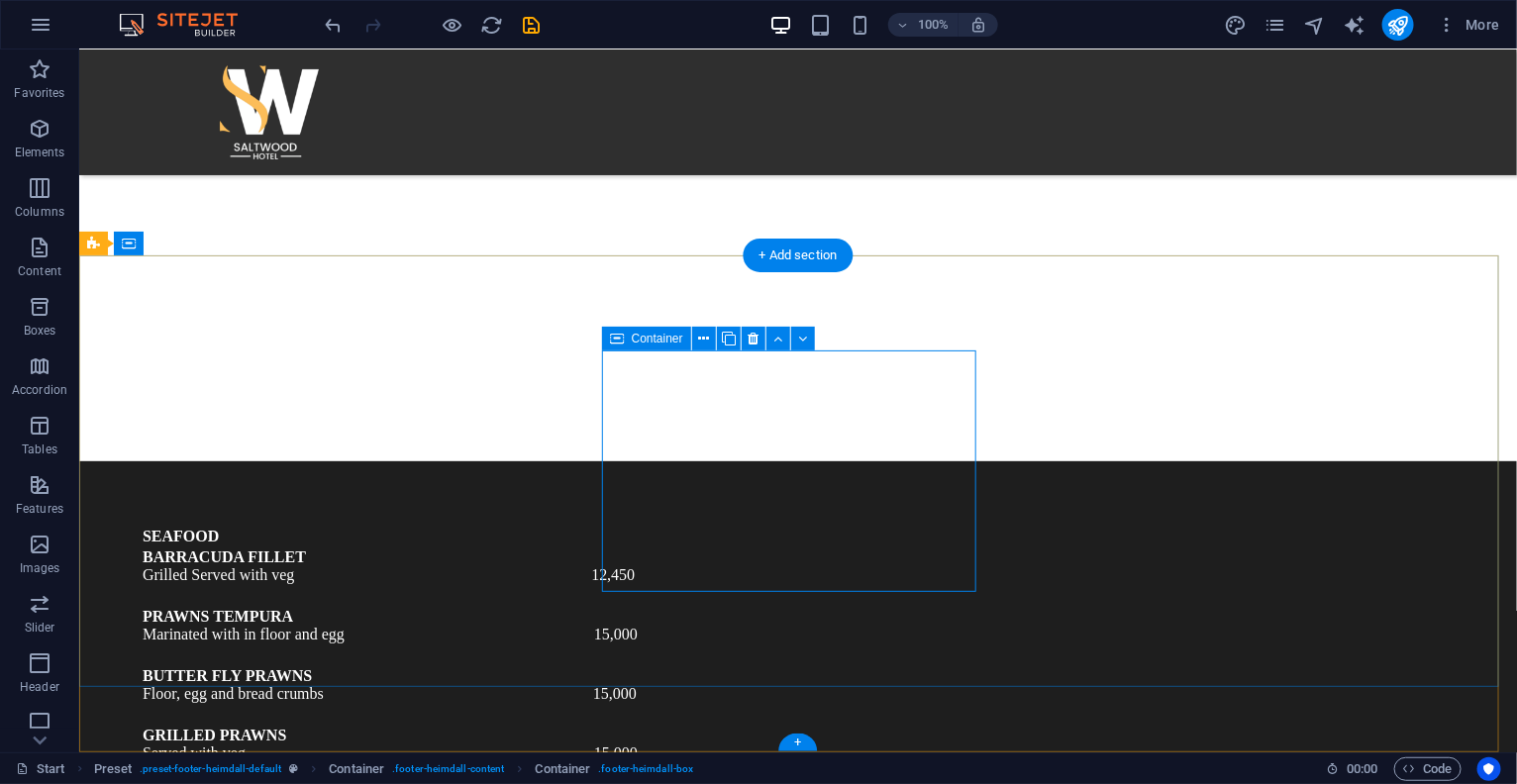 click on "Location To navigate the map with touch gestures double-tap and hold your finger on the map, then drag the map. ← Move left → Move right ↑ Move up ↓ Move down + Zoom in - Zoom out Home Jump left by 75% End Jump right by 75% Page Up Jump up by 75% Page Down Jump down by 75% Map Terrain Satellite Labels Keyboard shortcuts Map Data Map data ©2025 Google Map data ©2025 Google 1 km  Click to toggle between metric and imperial units Terms Report a map error" at bounding box center (672, 7022) 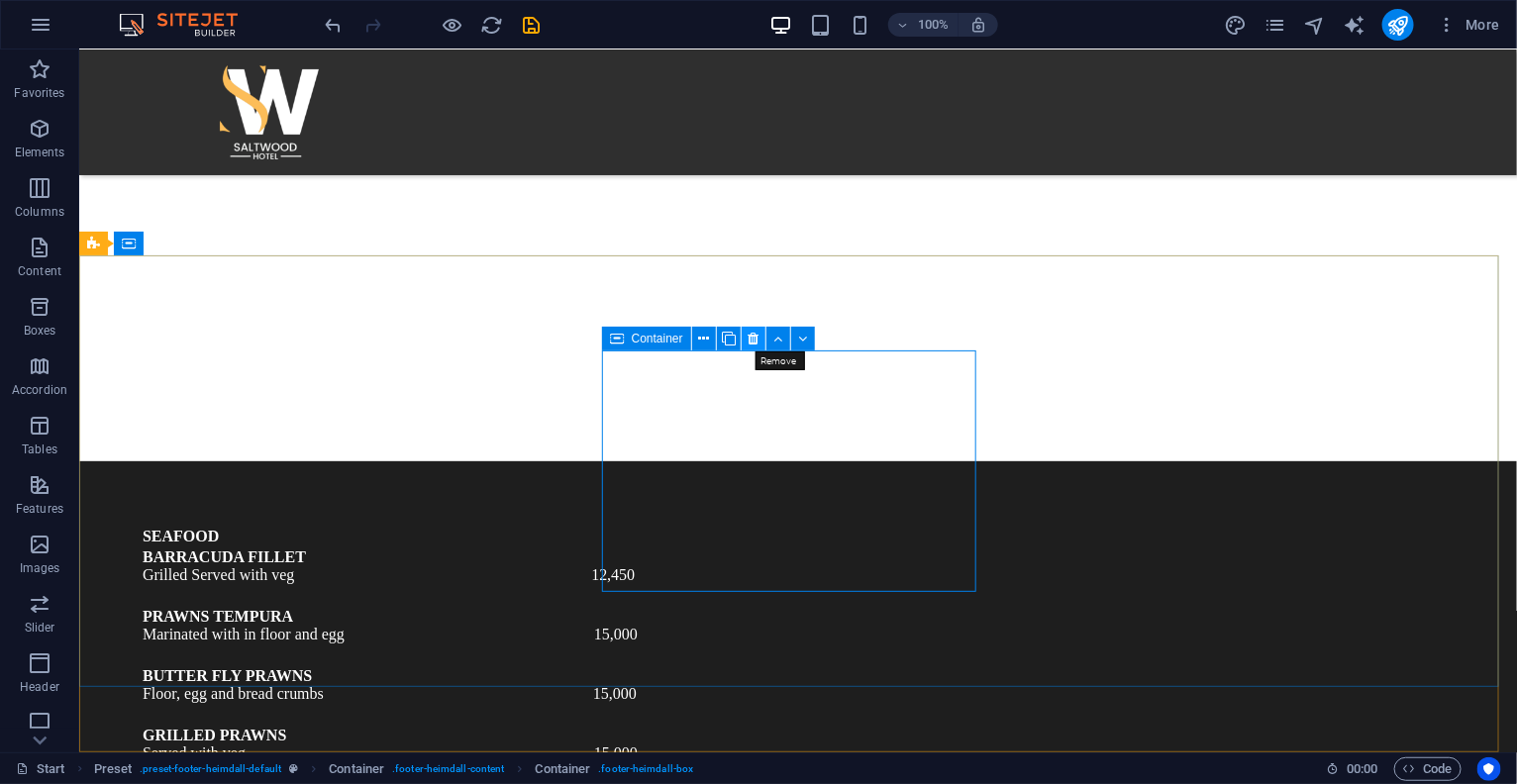 click at bounding box center (753, 339) 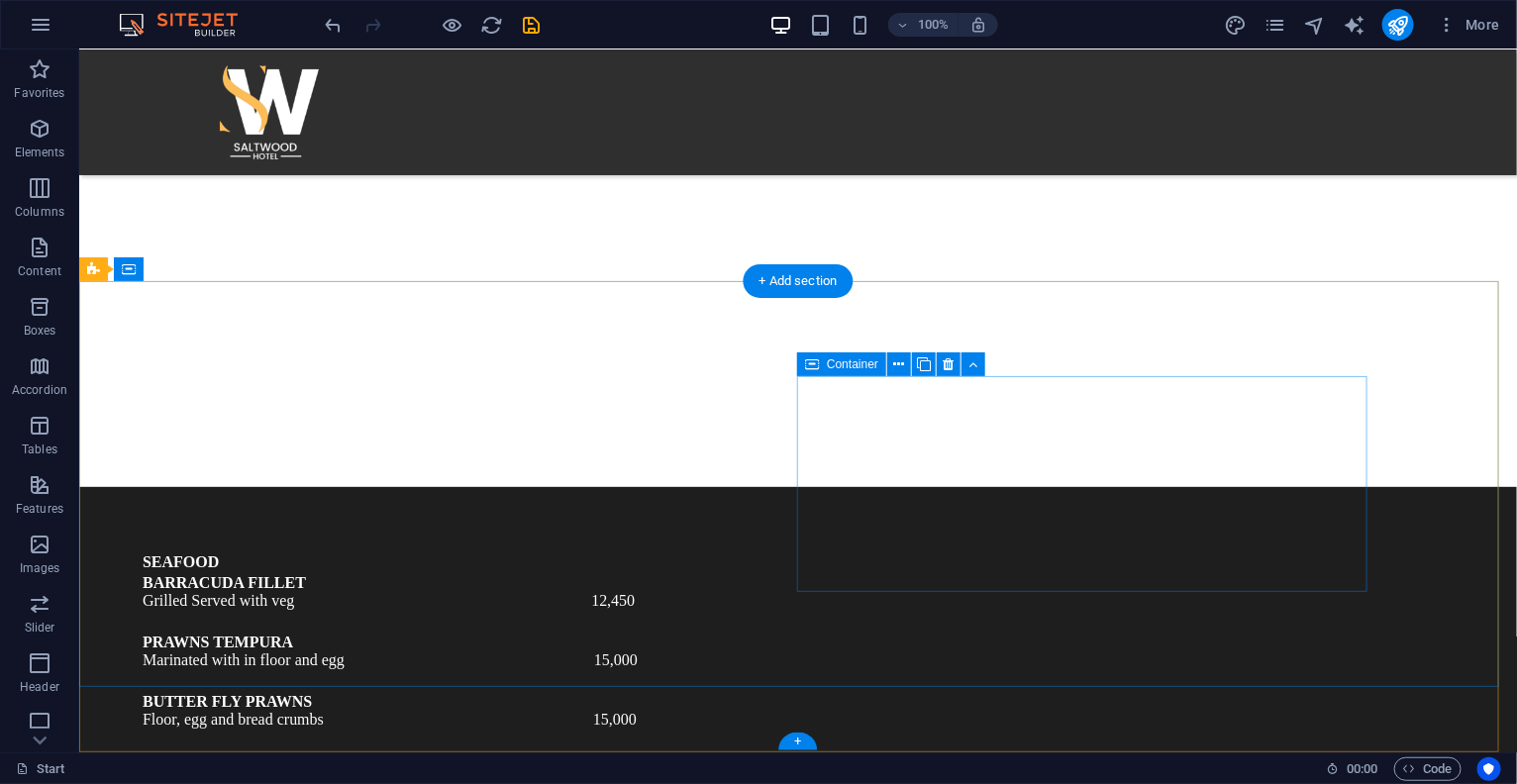 click on "Open Hours Monday 11:00 - 22:00 Tuesday 11:00 - 22:00 Wednesday 11:00 - 22:00 Thursday 11:00 - 22:00 Friday 11:00 - 22:00 Saturday 11:00 - 22:00 Sunday 11:00 - 22:00" at bounding box center (672, 7035) 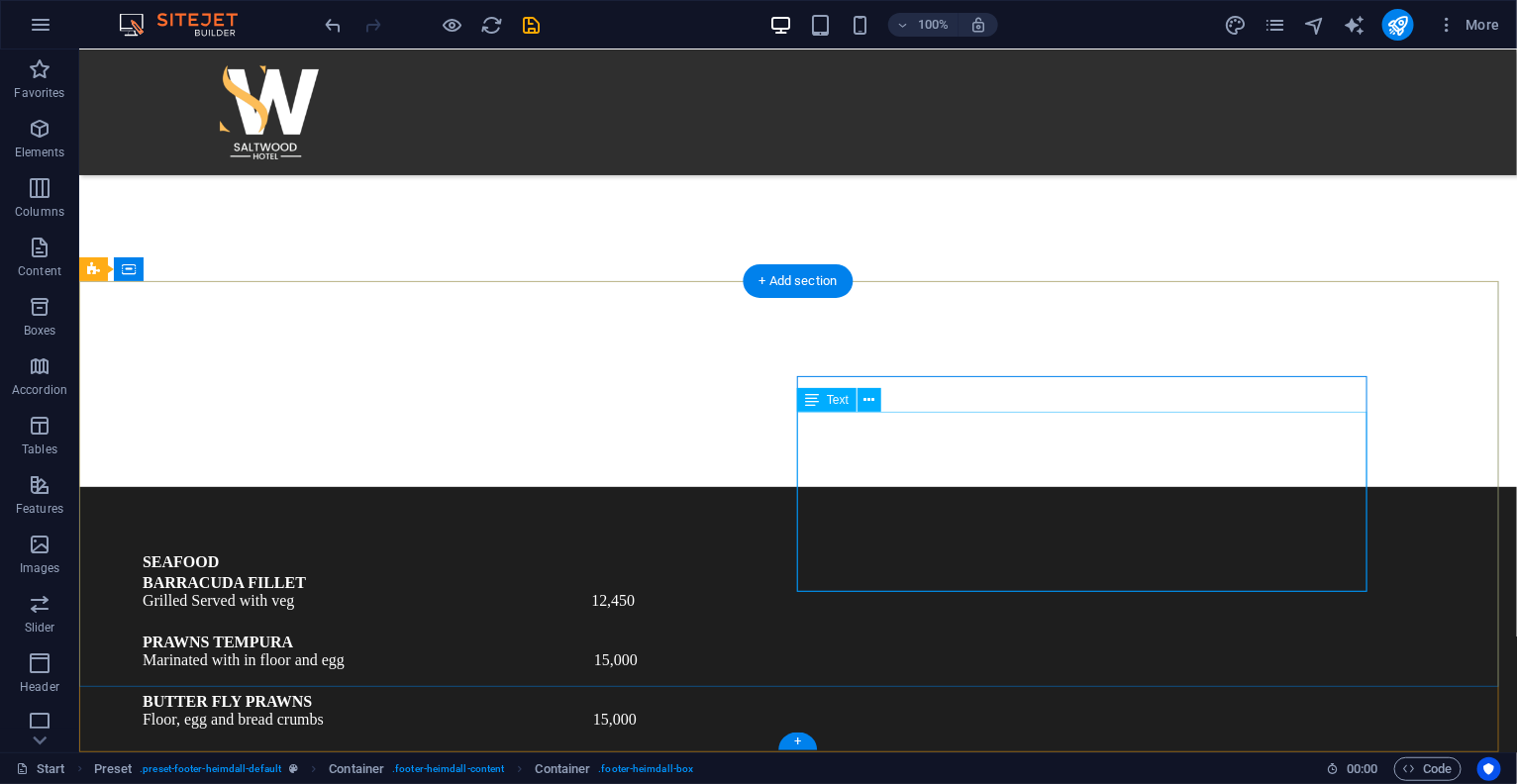 click on "Monday 11:00 - 22:00 Tuesday 11:00 - 22:00 Wednesday 11:00 - 22:00 Thursday 11:00 - 22:00 Friday 11:00 - 22:00 Saturday 11:00 - 22:00 Sunday 11:00 - 22:00" at bounding box center [672, 7053] 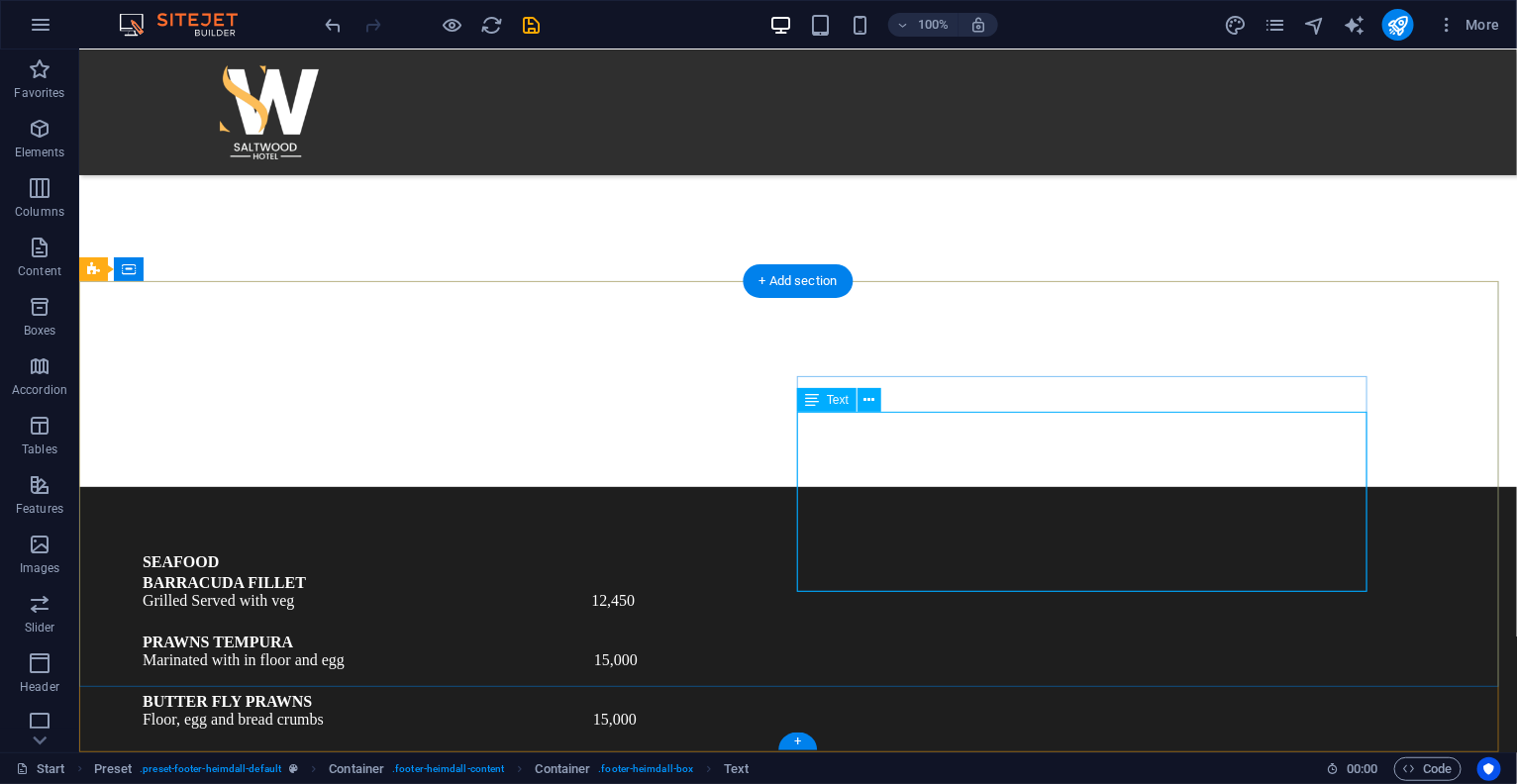 drag, startPoint x: 1006, startPoint y: 437, endPoint x: 1011, endPoint y: 445, distance: 9.43398 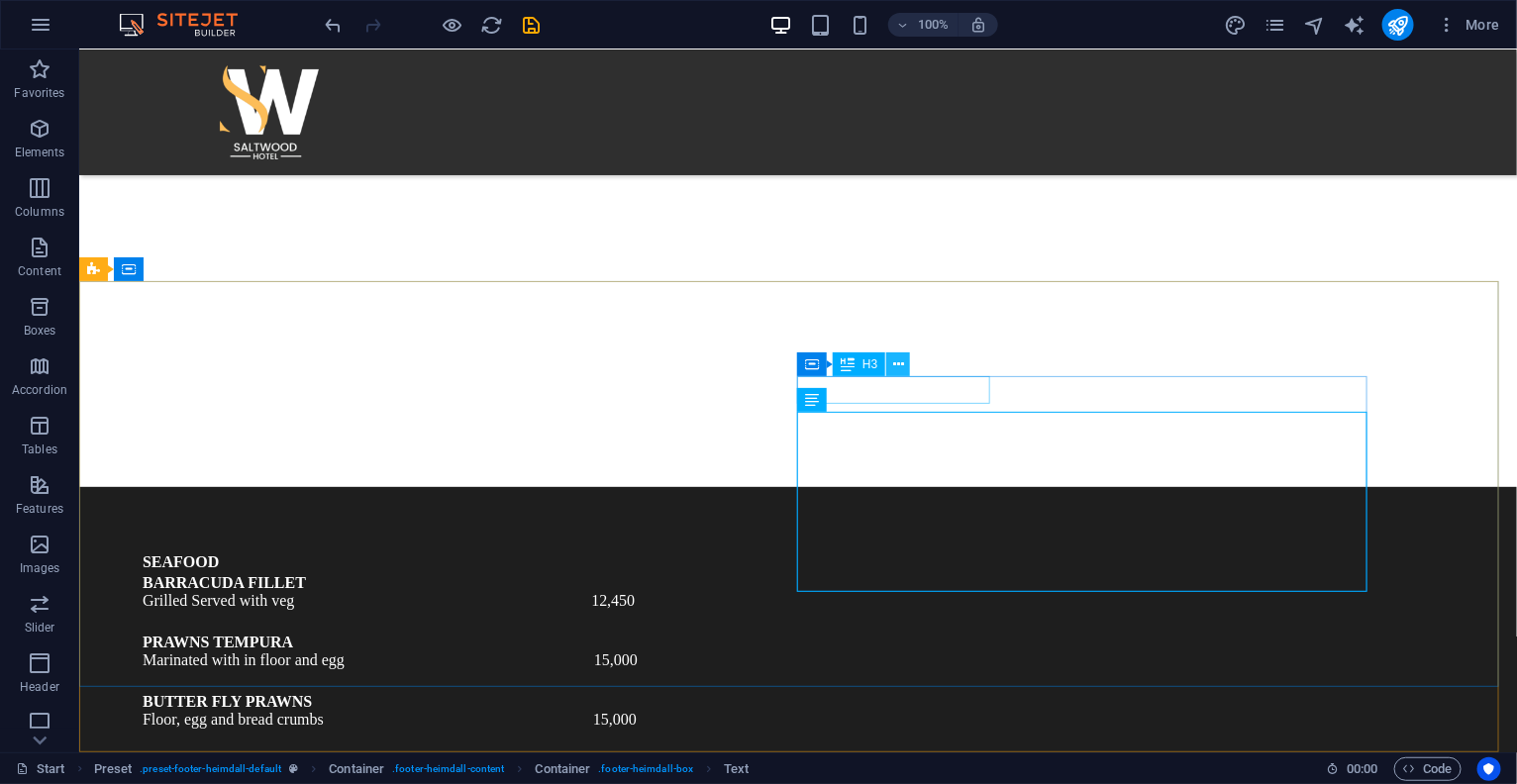 click at bounding box center (898, 364) 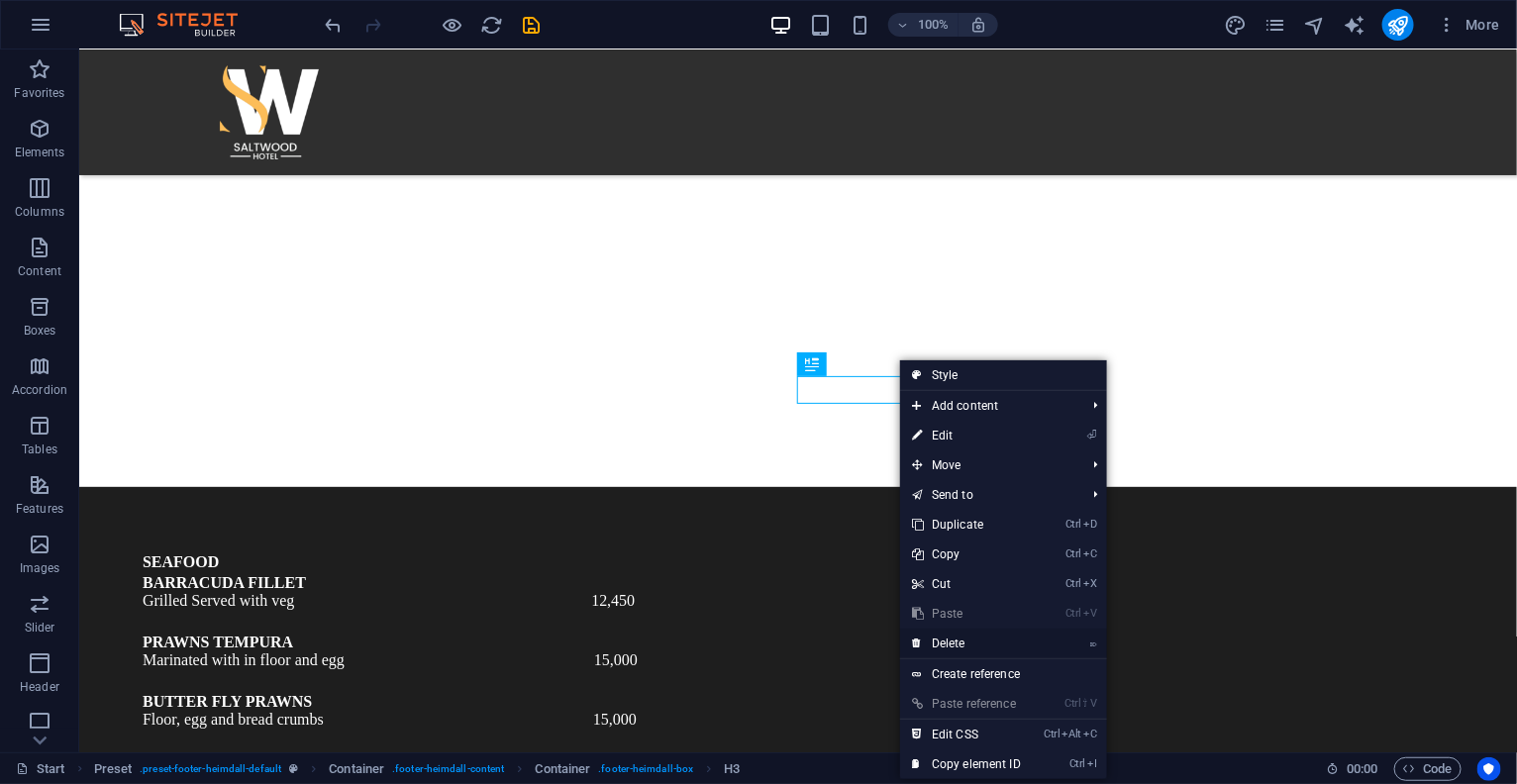 click on "⌦  Delete" at bounding box center (966, 643) 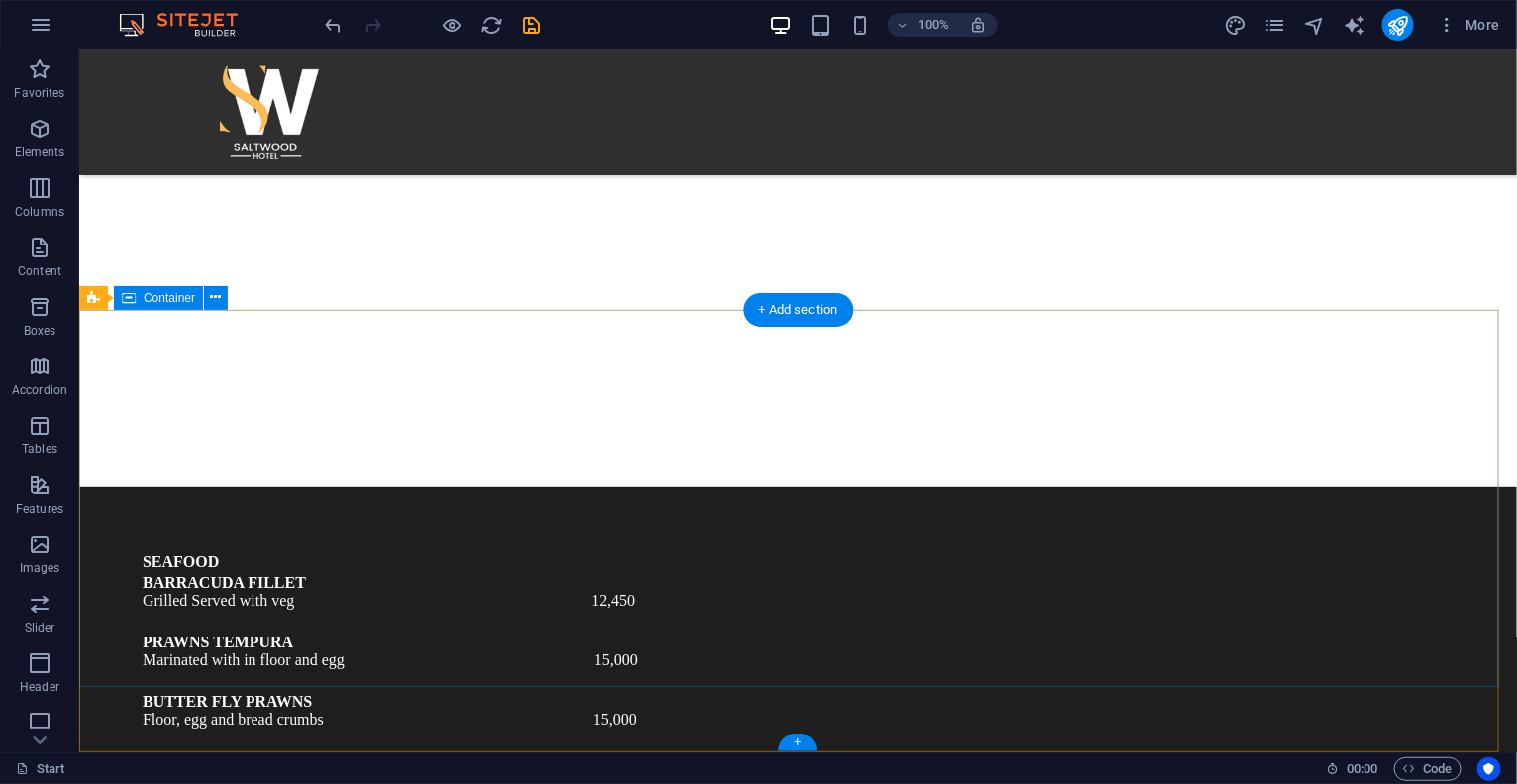 scroll, scrollTop: 9195, scrollLeft: 0, axis: vertical 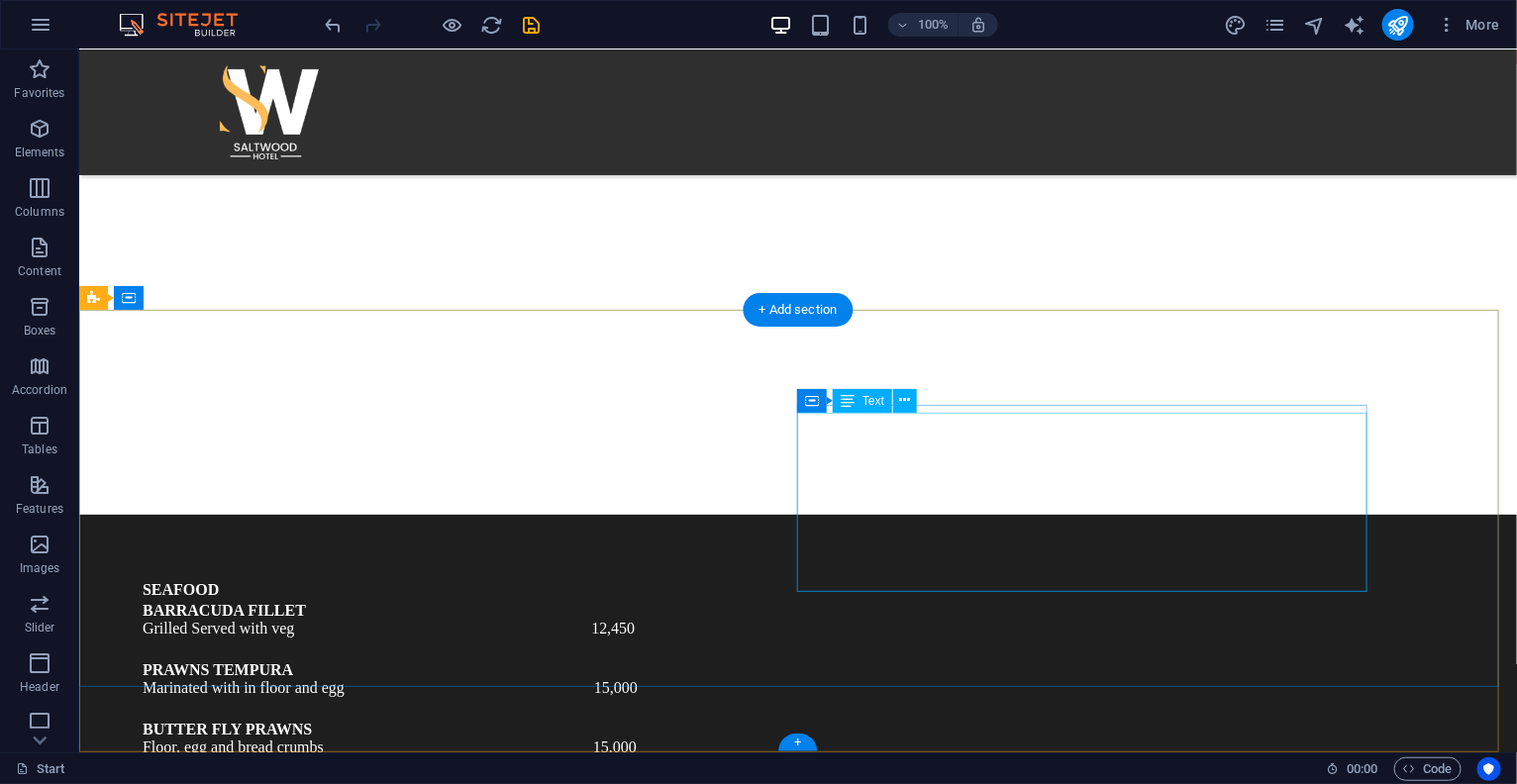 click on "Monday 11:00 - 22:00 Tuesday 11:00 - 22:00 Wednesday 11:00 - 22:00 Thursday 11:00 - 22:00 Friday 11:00 - 22:00 Saturday 11:00 - 22:00 Sunday 11:00 - 22:00" at bounding box center [672, 7053] 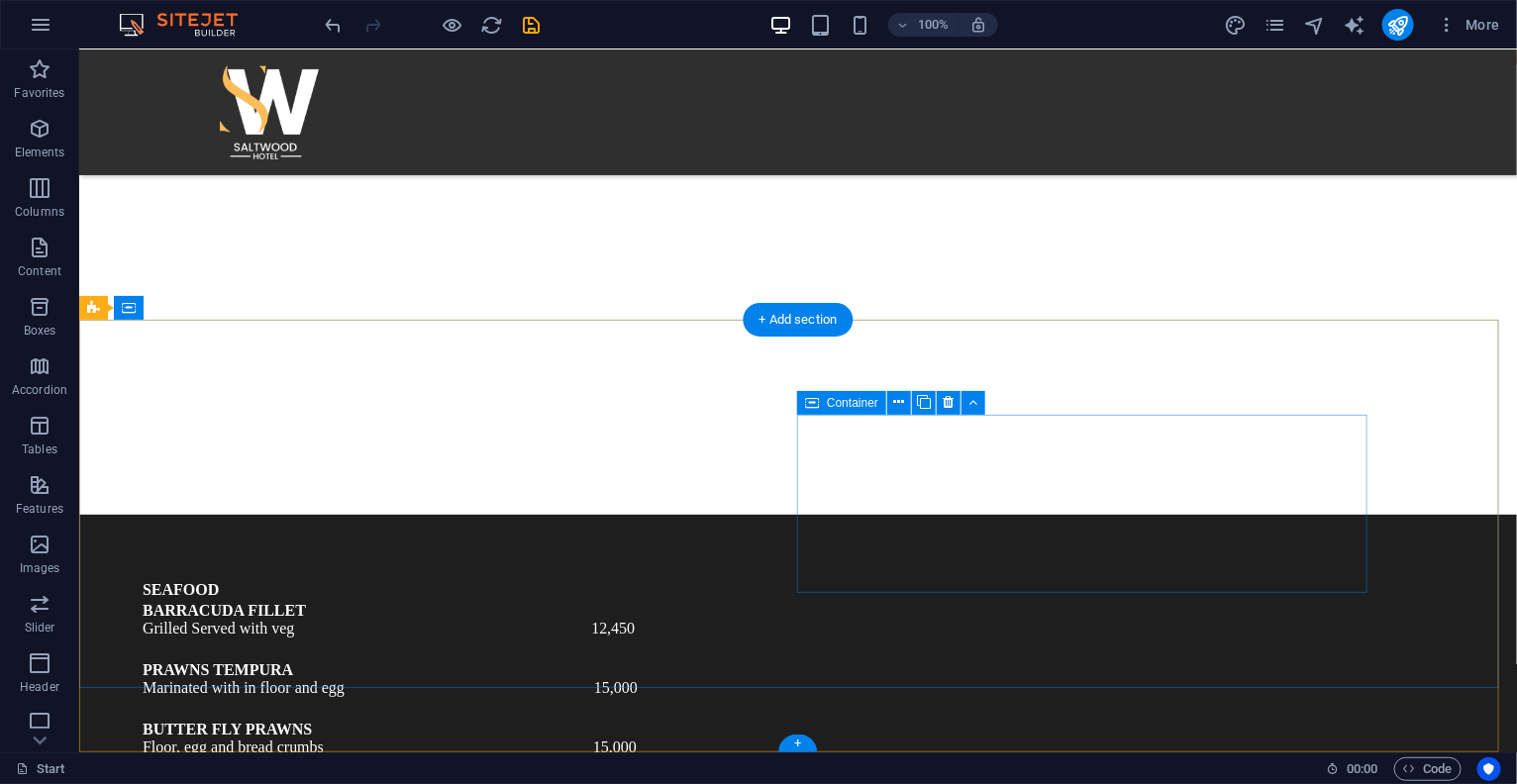 scroll, scrollTop: 9185, scrollLeft: 0, axis: vertical 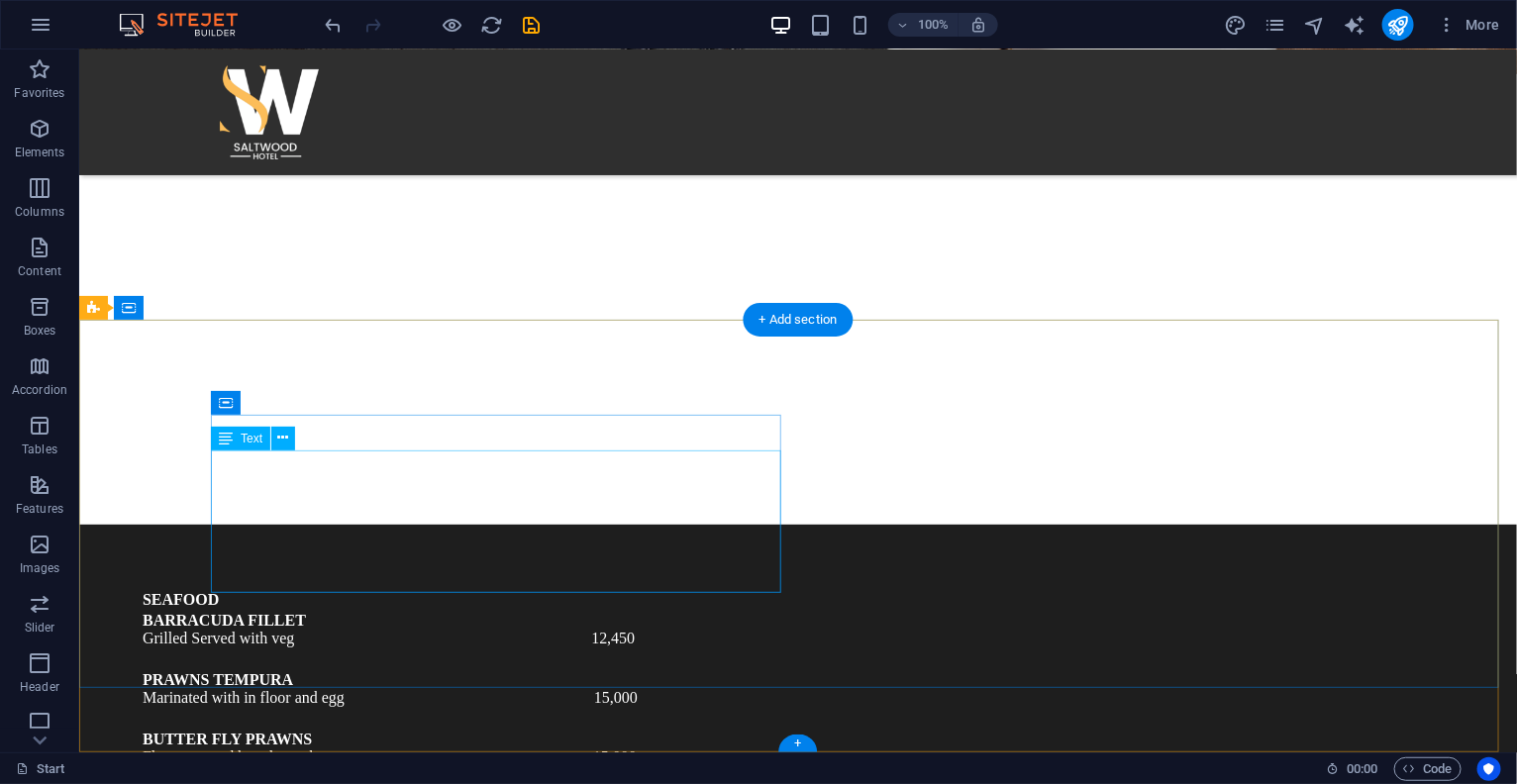 click on "1605 Dye Street Tempe ,  AZ 8528 Phone:  + 1-012-345-6789 Mobile:  9af7939834a20fad9d26ad3da82933@cpanel.local" at bounding box center [672, 6886] 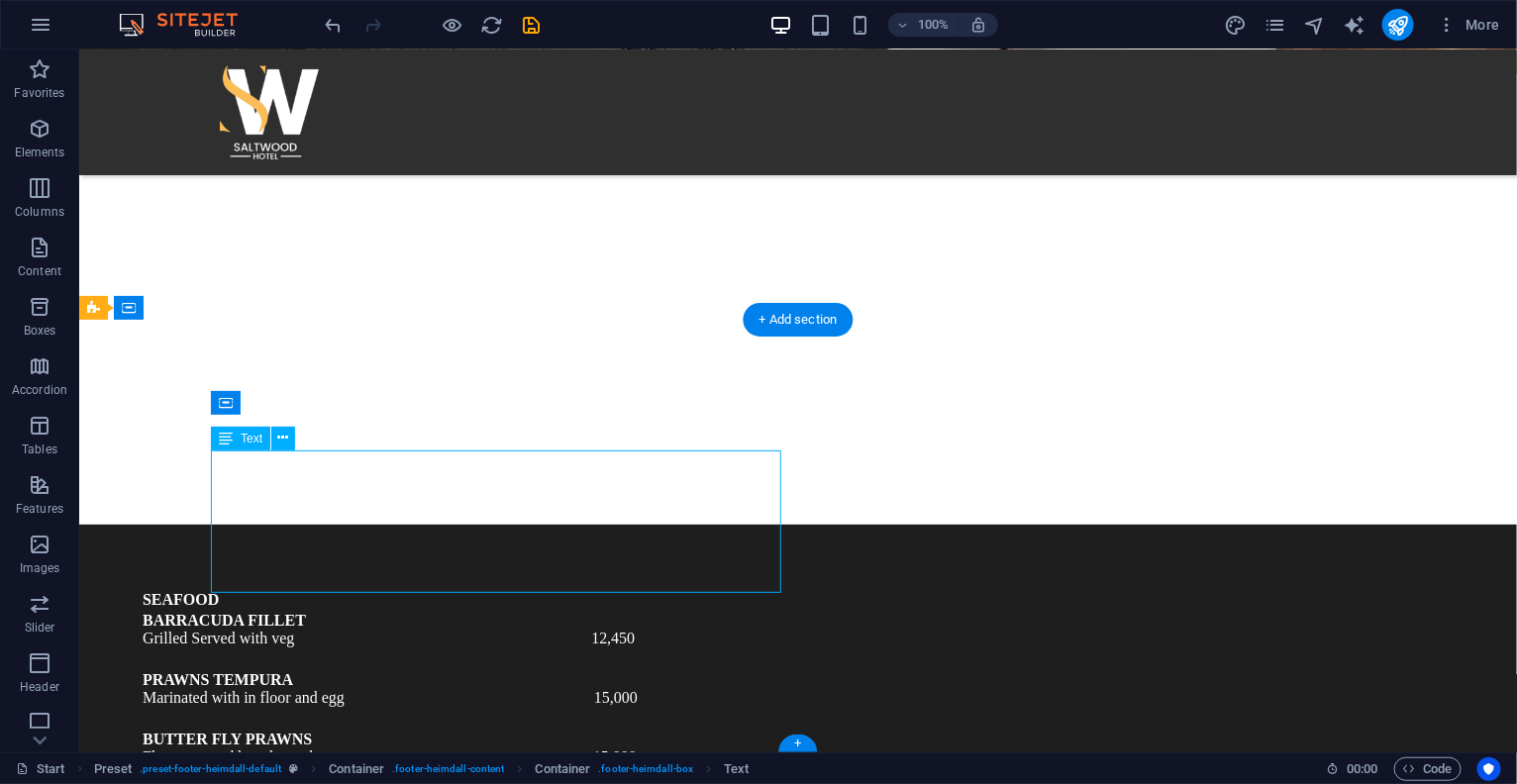 scroll, scrollTop: 9147, scrollLeft: 0, axis: vertical 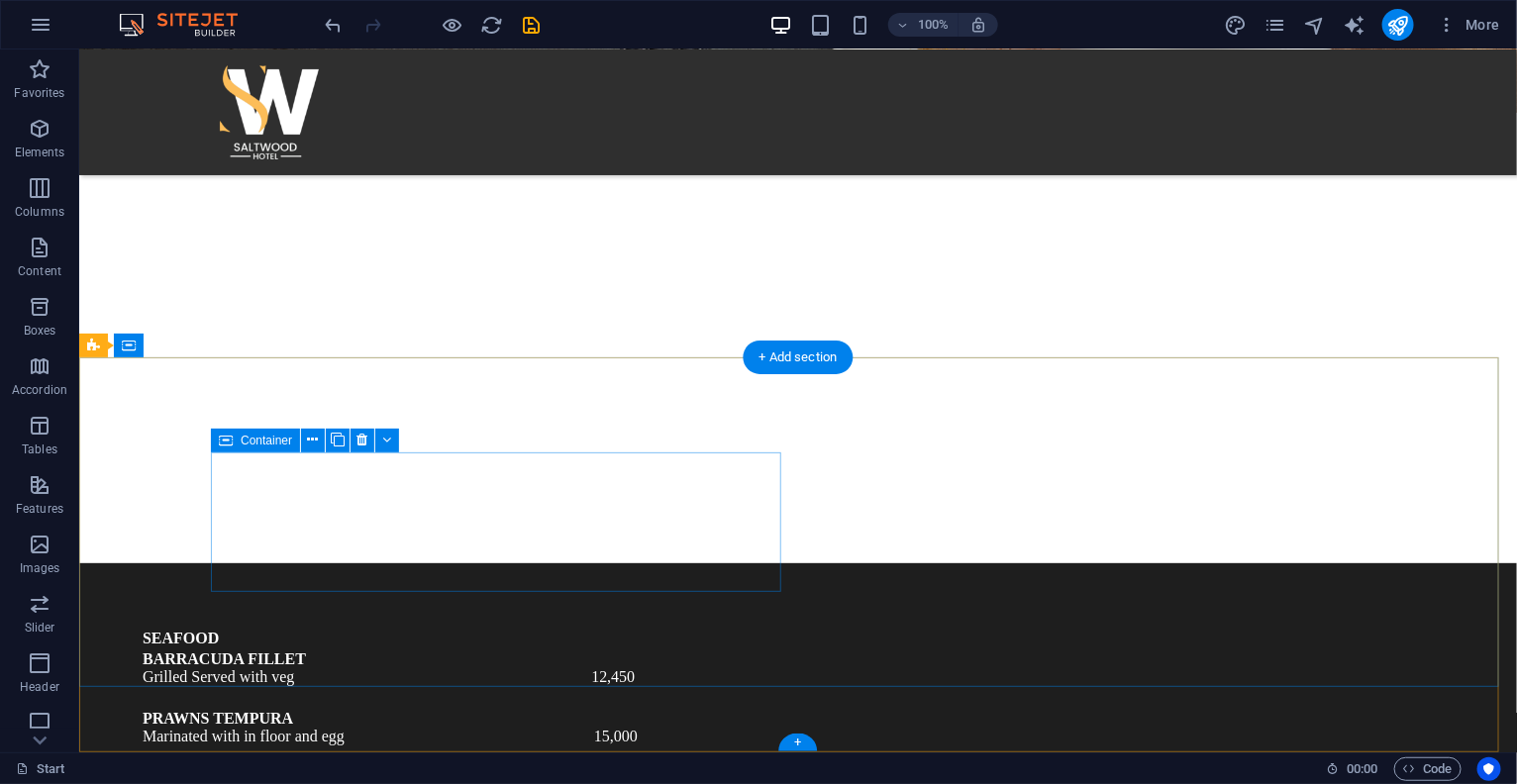 click on "Contact" at bounding box center [672, 6831] 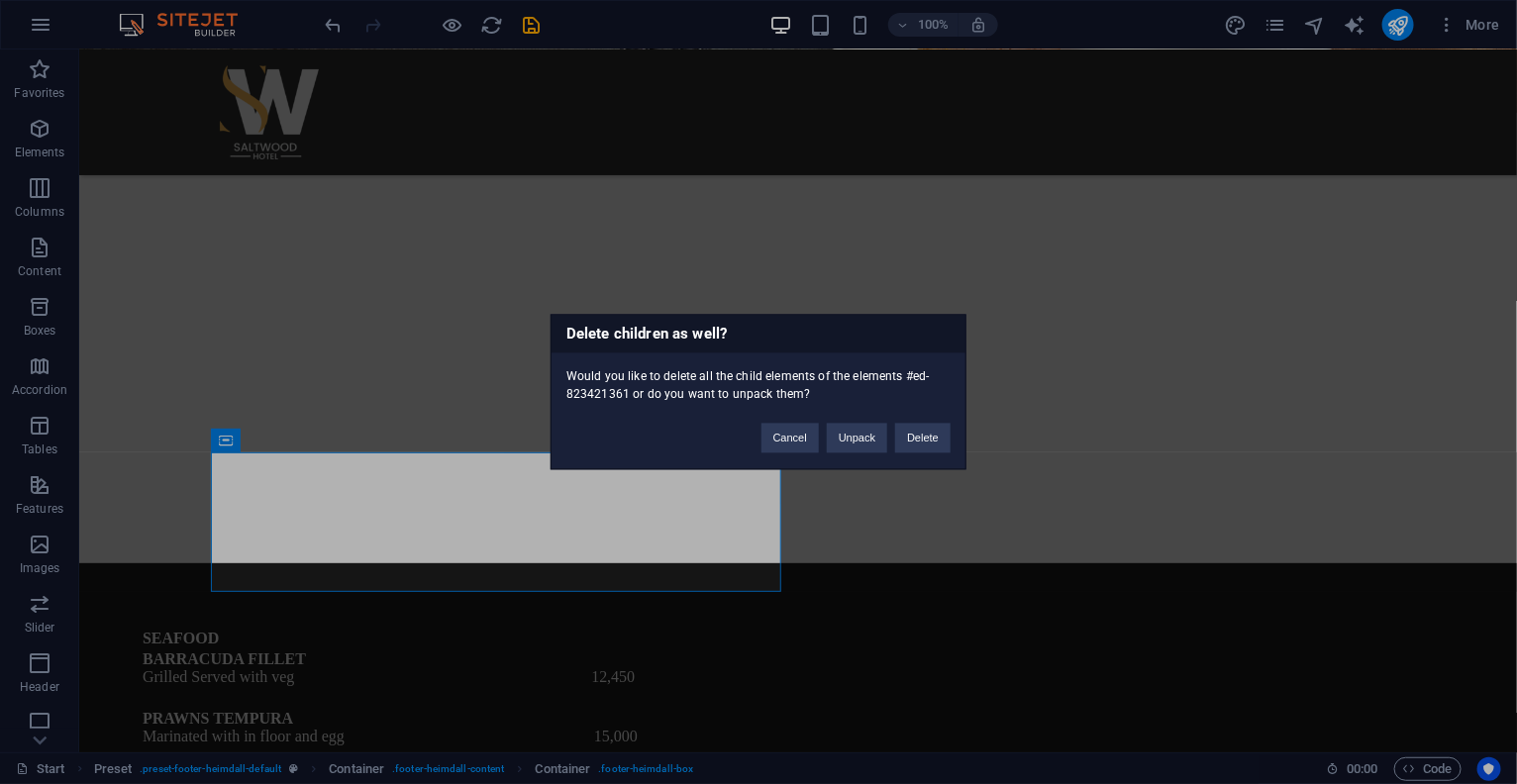 type 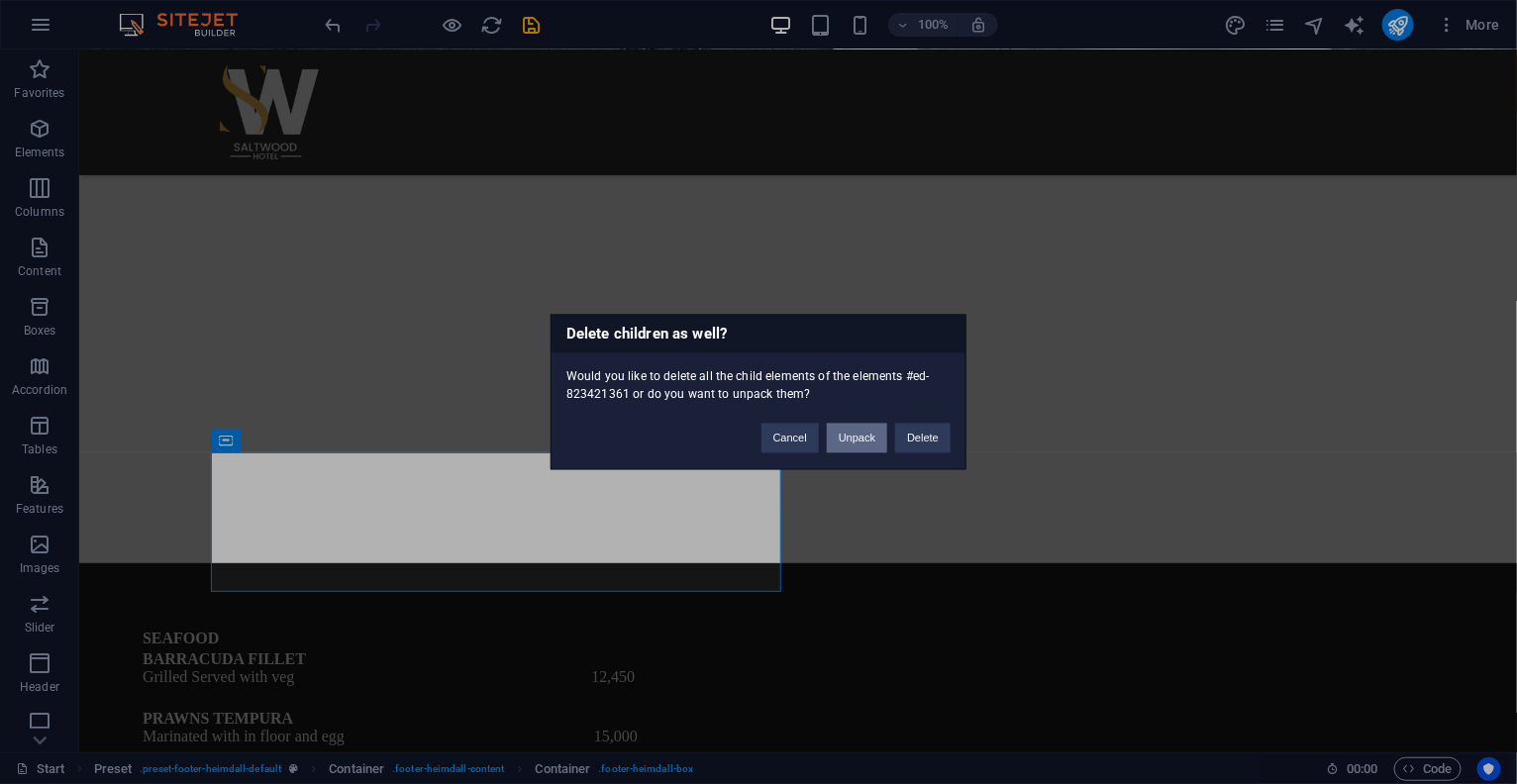 click on "Unpack" at bounding box center [857, 439] 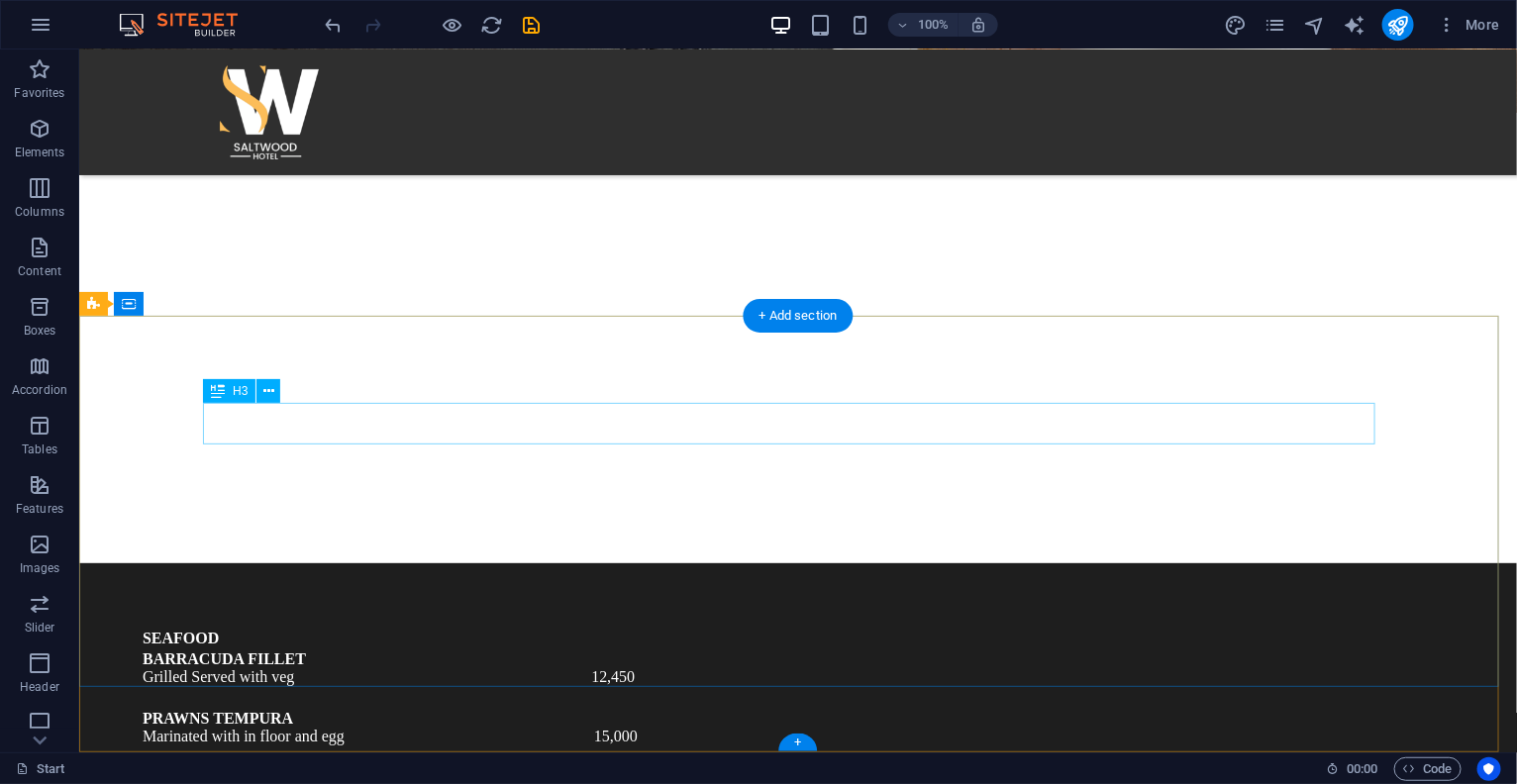 scroll, scrollTop: 9188, scrollLeft: 0, axis: vertical 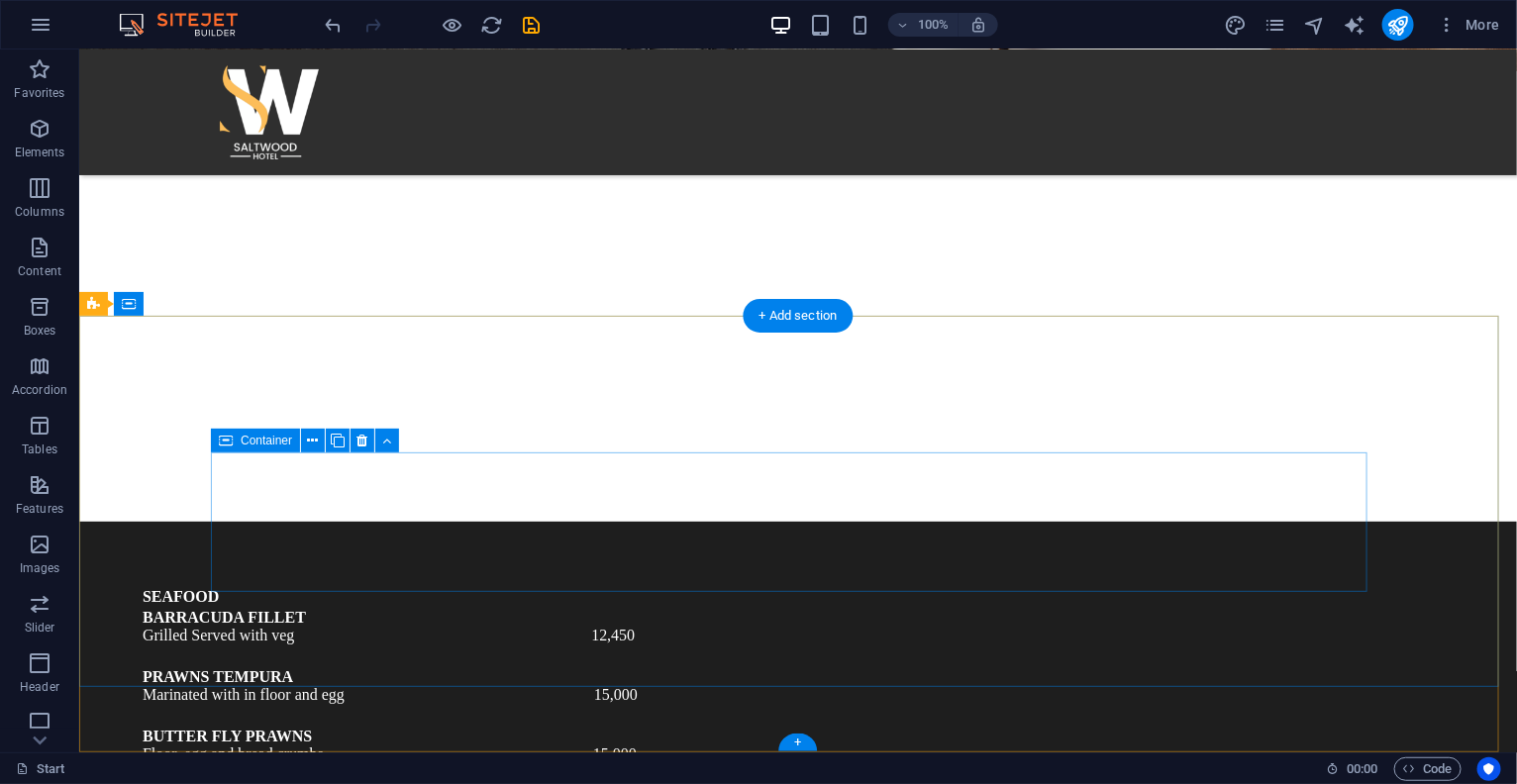 click on "Drop content here or  Add elements  Paste clipboard" at bounding box center (672, 6888) 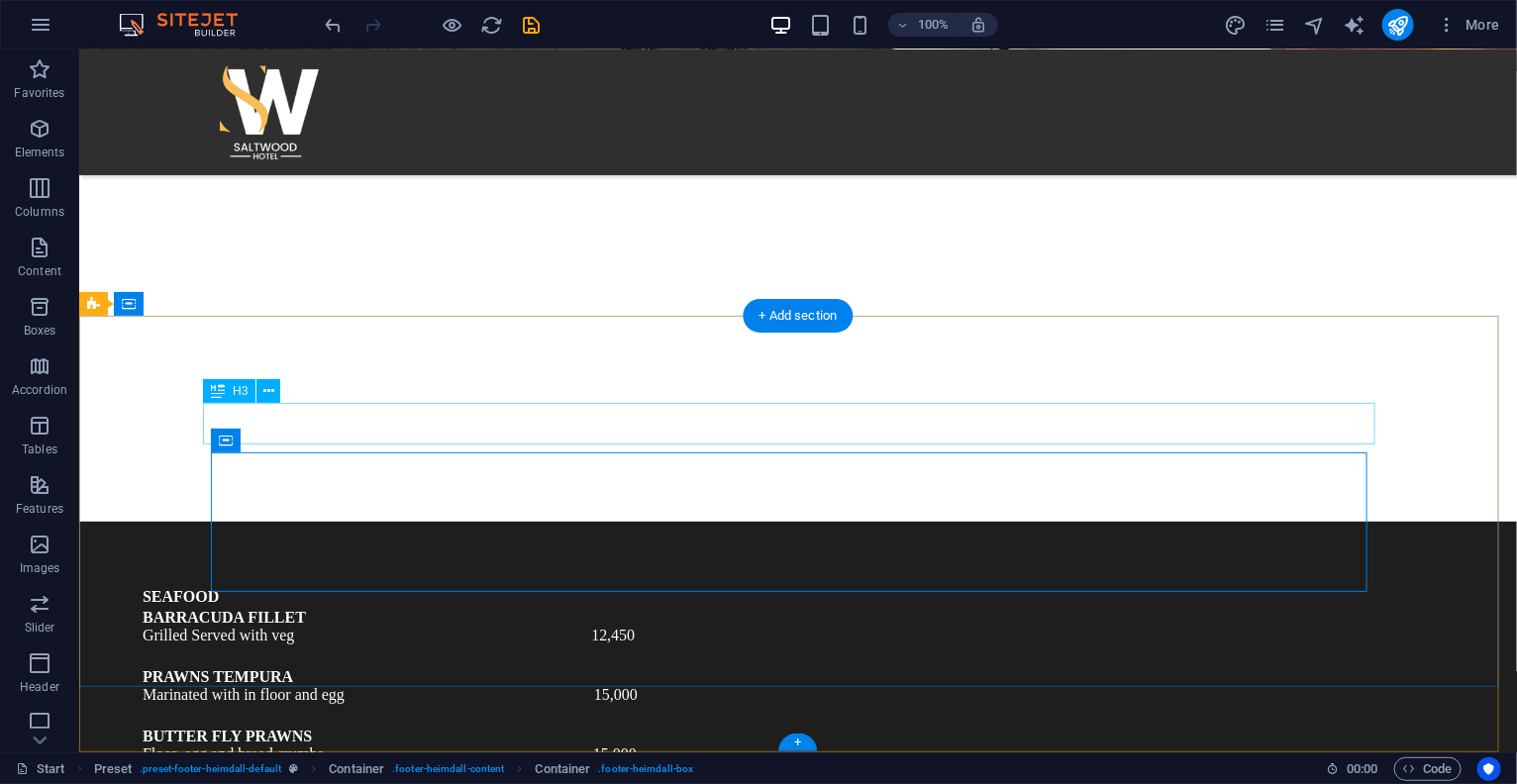 click on "Contact" at bounding box center [672, 6789] 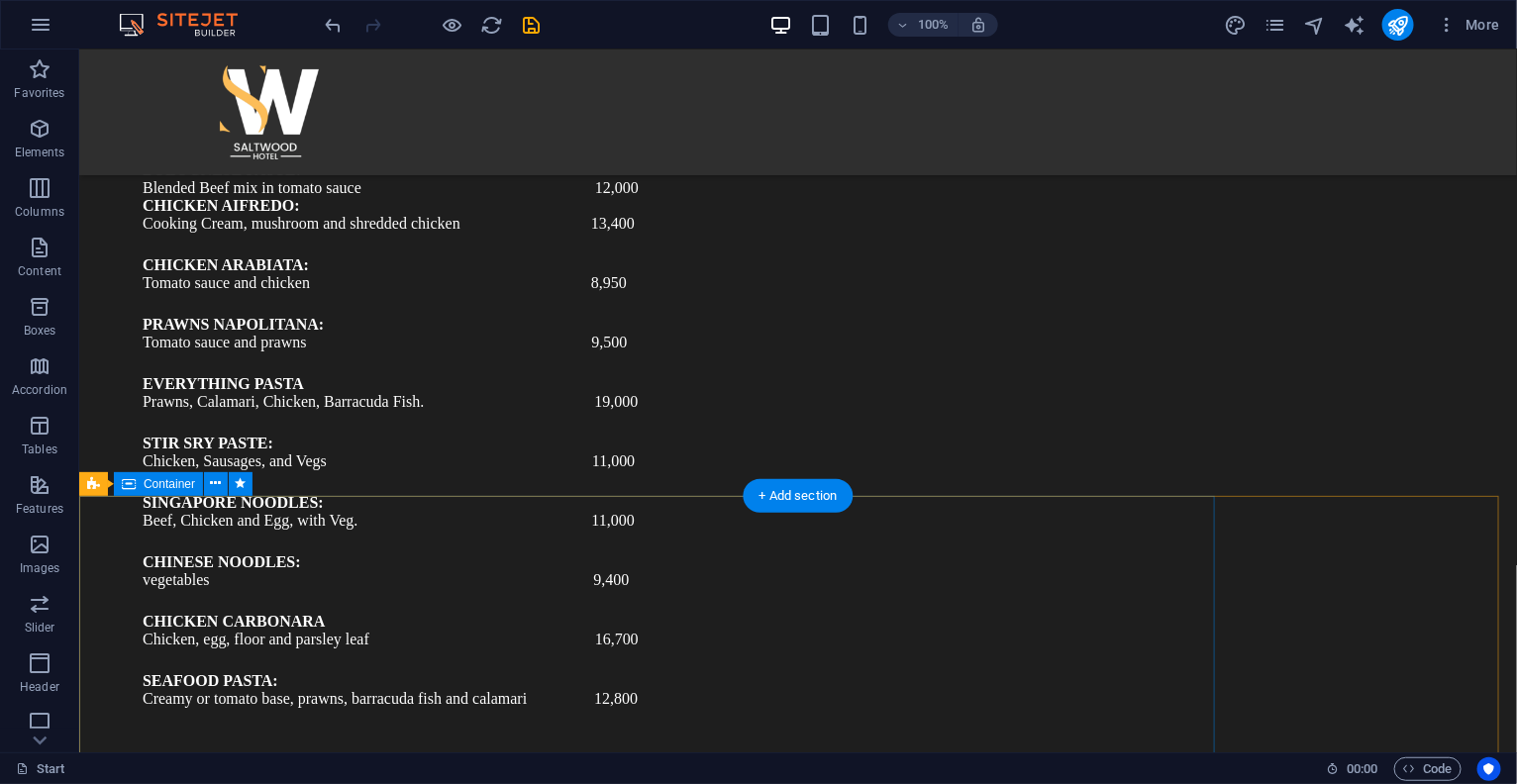 scroll, scrollTop: 7414, scrollLeft: 0, axis: vertical 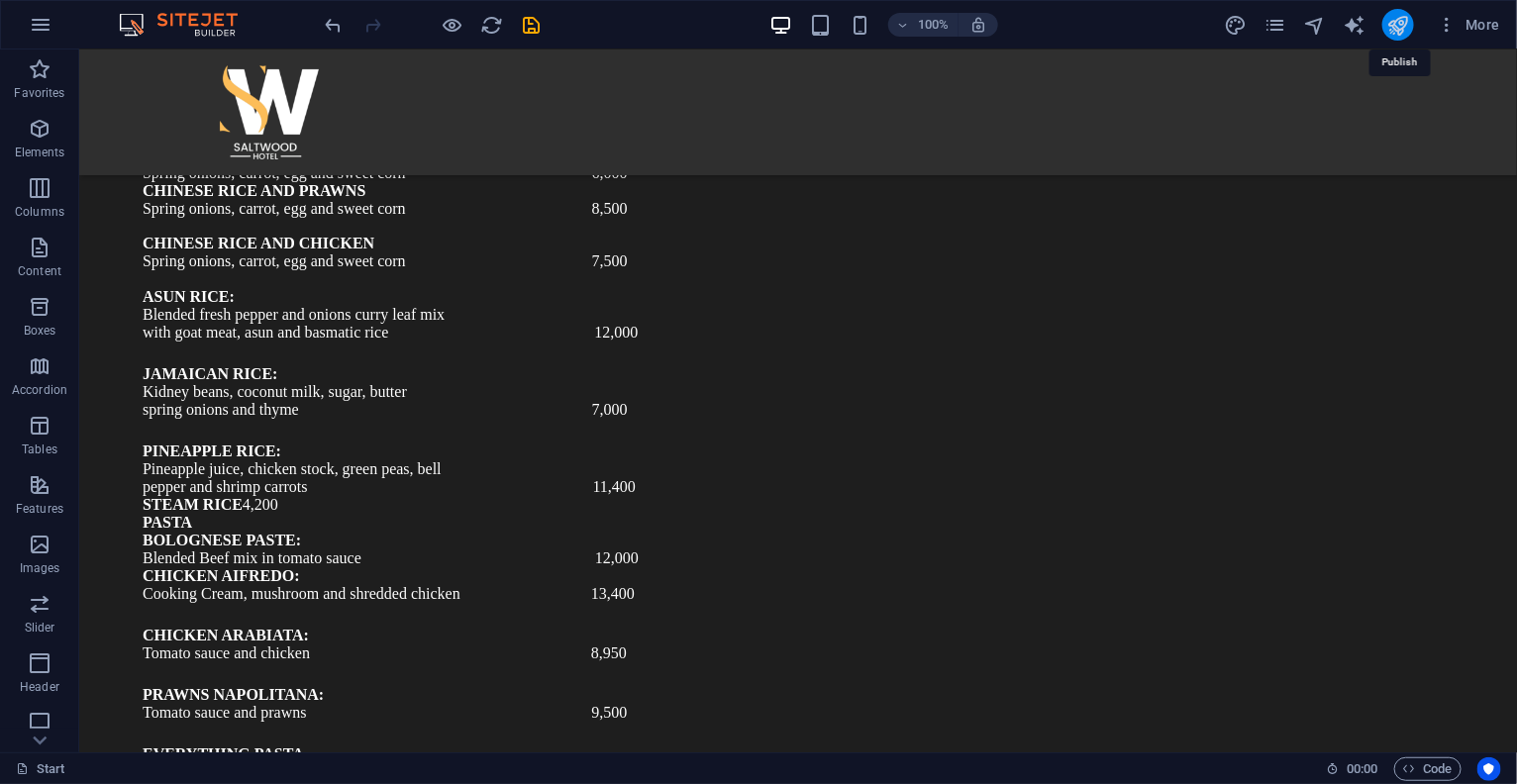 click at bounding box center (1397, 25) 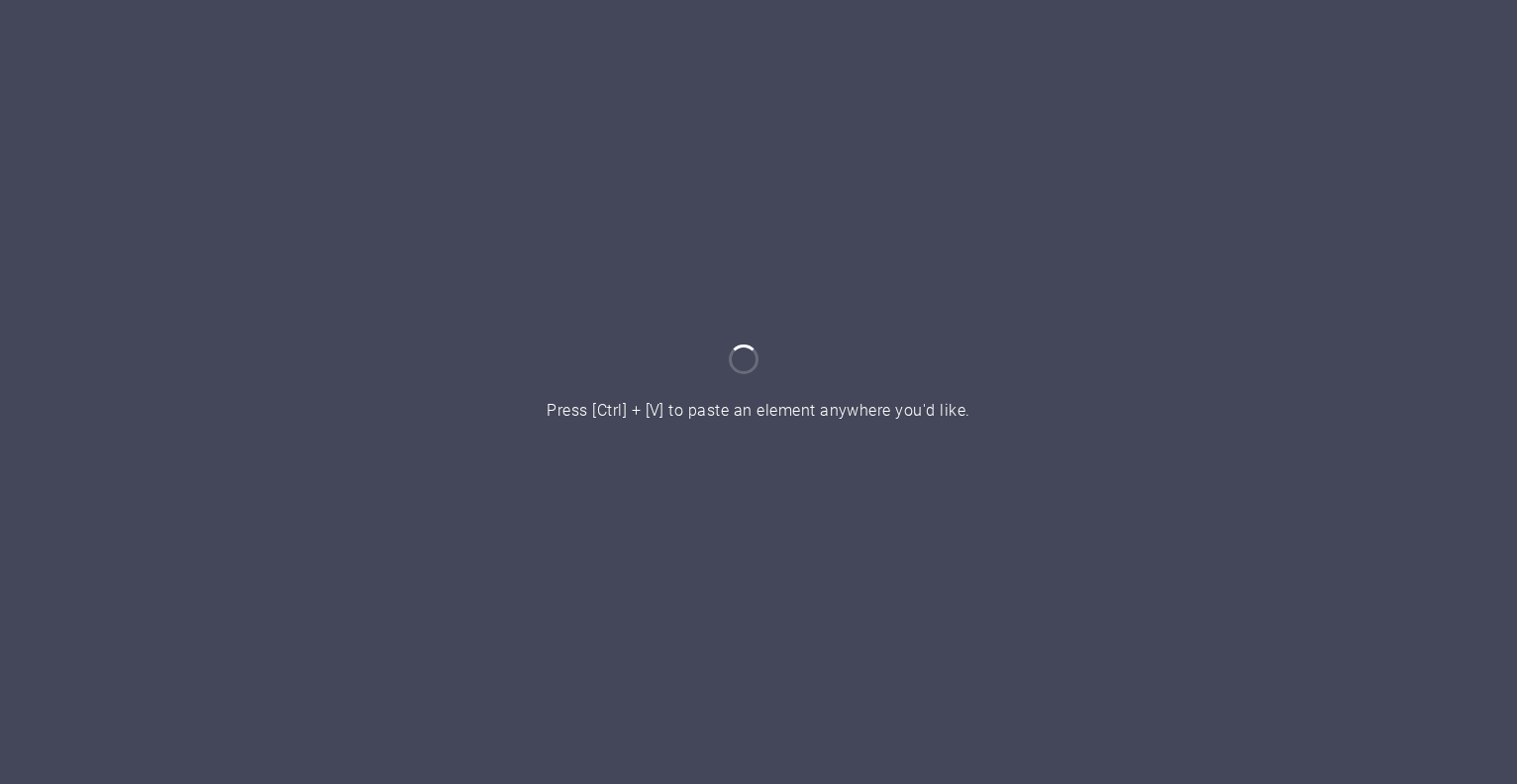 scroll, scrollTop: 0, scrollLeft: 0, axis: both 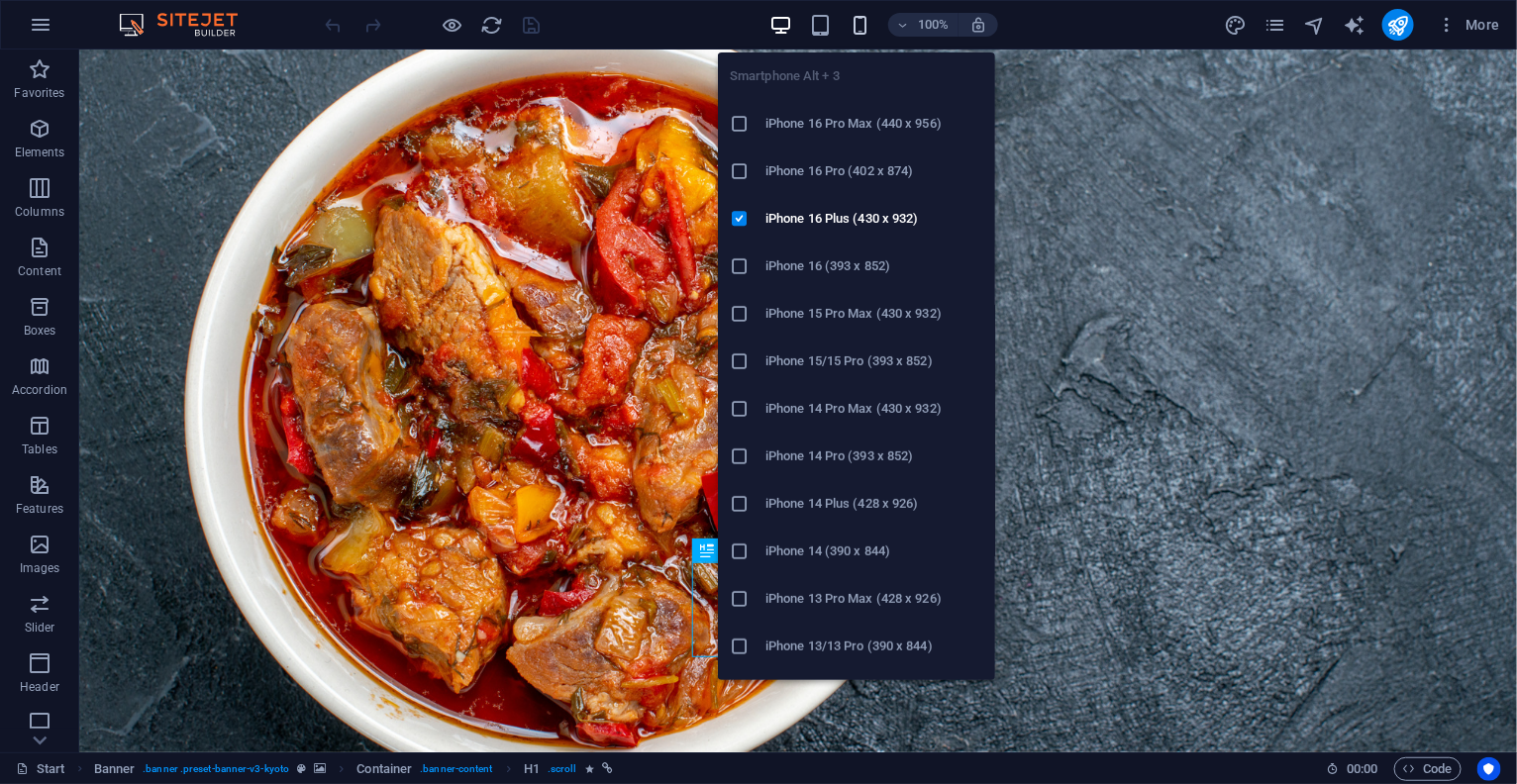click at bounding box center (860, 25) 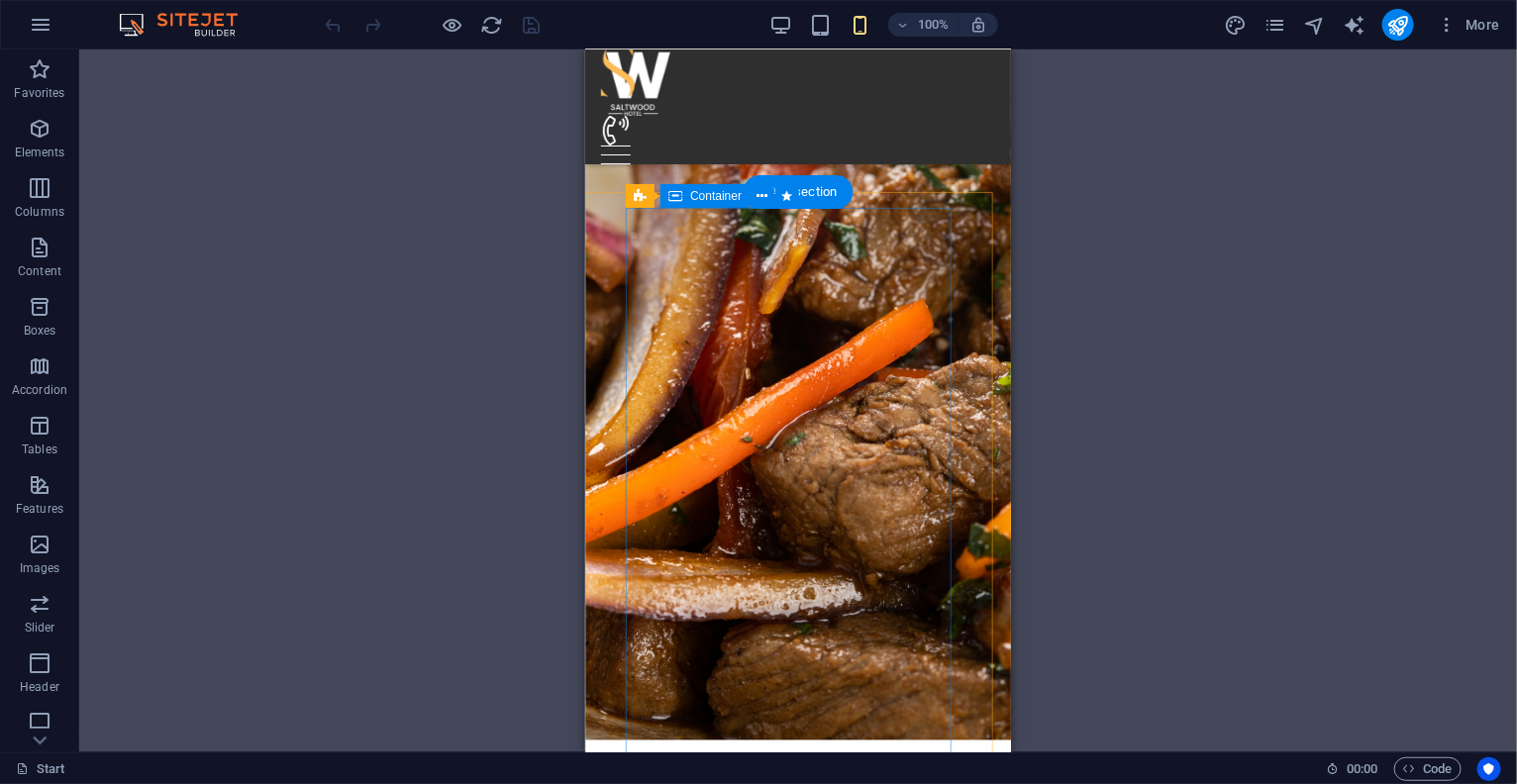 scroll, scrollTop: 742, scrollLeft: 0, axis: vertical 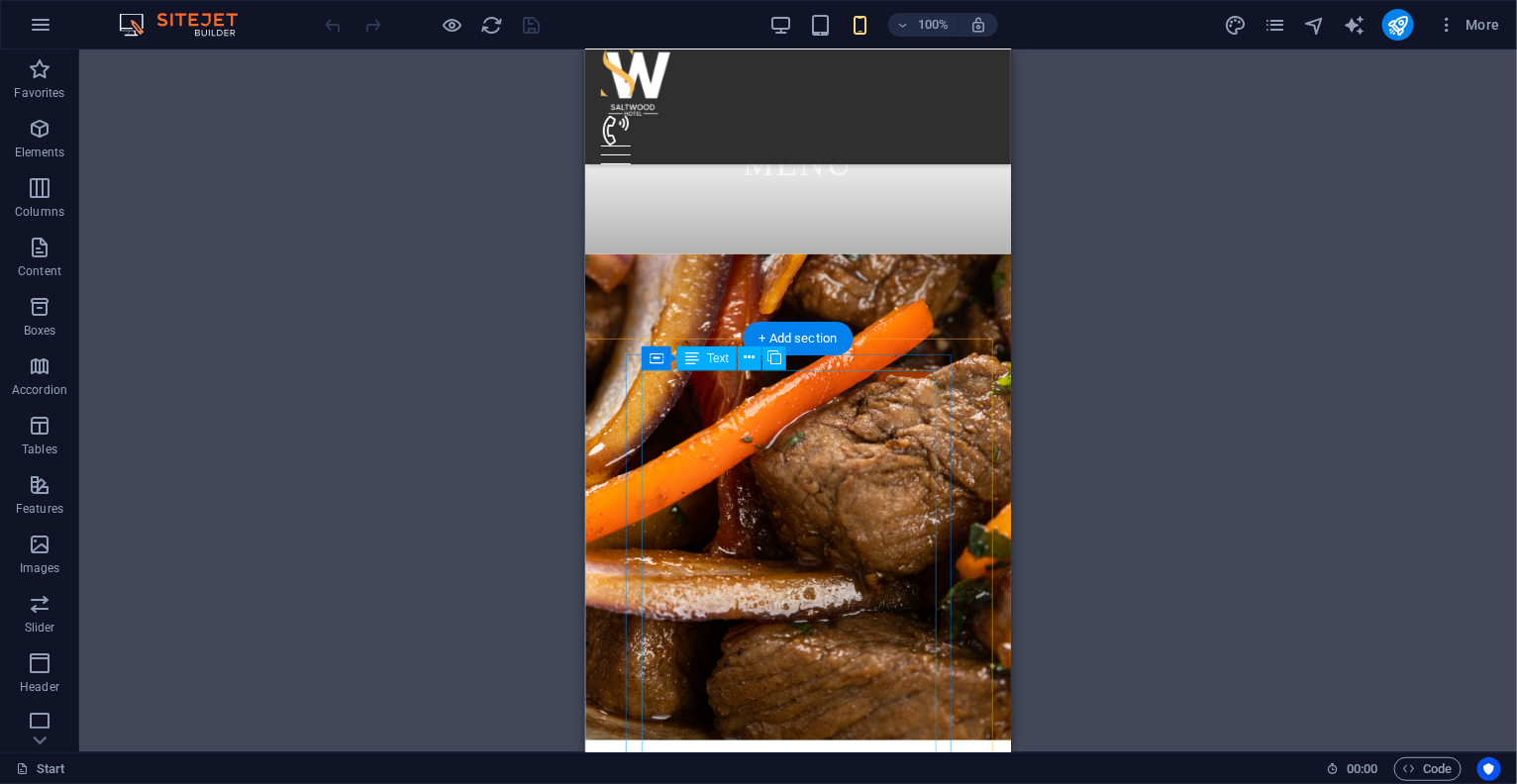 click on "BREAKFAST ENGLISH BREAKFAST: Bacon, sausages, egg, baked beans and mushrooms tomato---------------------------------N14,200   AMERICAN BREAKFAST: Pancake, Bacon, Sausages, and Egg Potato ---------------------------------------------------------N14,200 NIGERIAN BREAKFAST: Dice tomato, bell pepper, egg, served with yam, Plantain , fried or boiled ----------------- N9,400 YAMARITA: MADE WITH Yam, Egg, and Tomato Sauce -----------------------------------------------------------------------------N9,100 STARTERS CHICKEN TAQUITOS: Shredded chicken mix with cheese --------------------------------------------------------------------- N8,900 SPRING ROLL: Varieties of veg and shredded chicken ----------------------------------------------------------------- N6,500 SAMOSA: Blended beef mix veg ---------------------------------------------------------------------------------------- N7,200 MEAT BALLS: Bladed beef mix with Egg, floor, bread crumbs and basil leaf ----------------------------------- N9,400 CHICKEN TACOS:  N" at bounding box center (797, 3474) 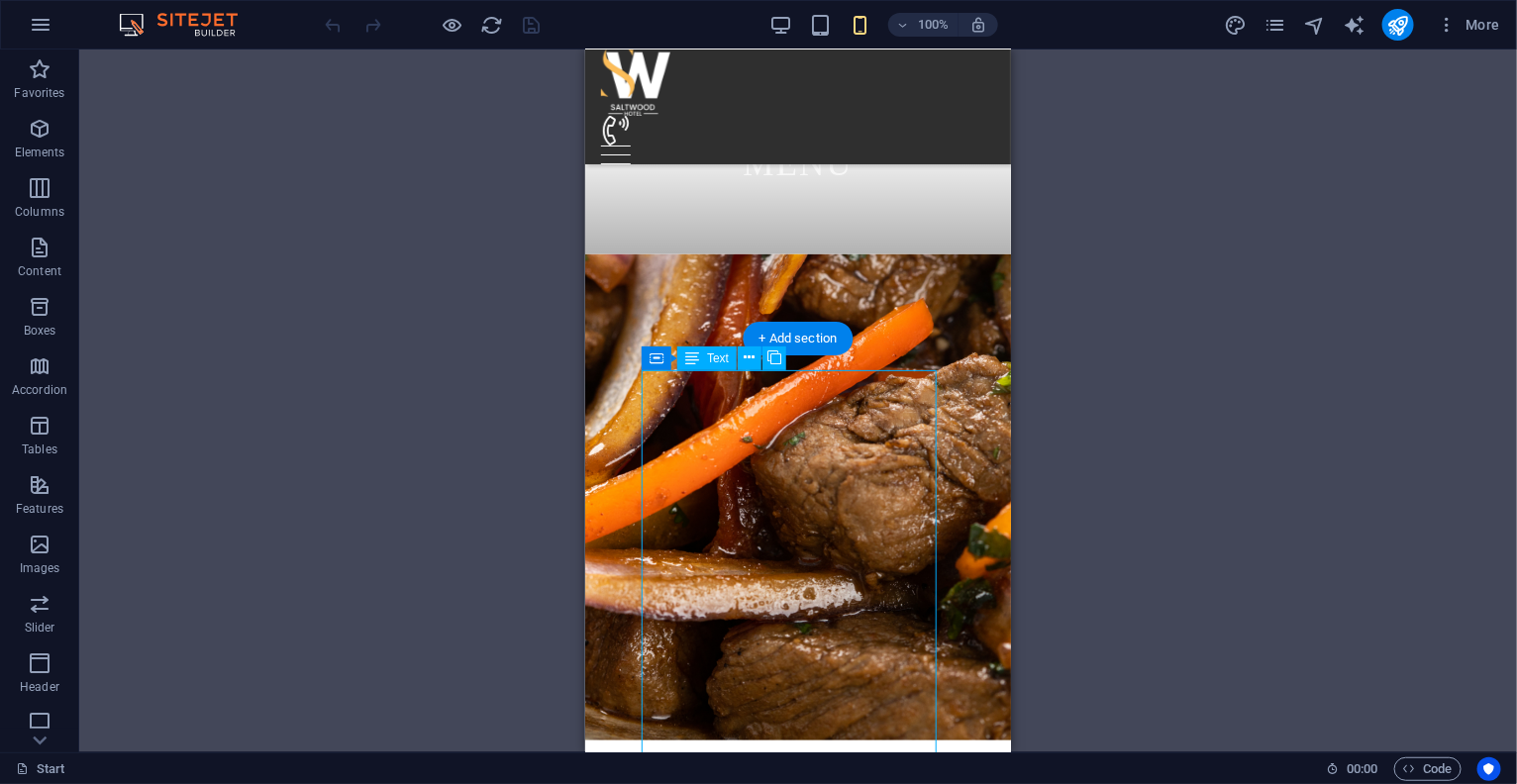click on "BREAKFAST ENGLISH BREAKFAST: Bacon, sausages, egg, baked beans and mushrooms tomato---------------------------------N14,200   AMERICAN BREAKFAST: Pancake, Bacon, Sausages, and Egg Potato ---------------------------------------------------------N14,200 NIGERIAN BREAKFAST: Dice tomato, bell pepper, egg, served with yam, Plantain , fried or boiled ----------------- N9,400 YAMARITA: MADE WITH Yam, Egg, and Tomato Sauce -----------------------------------------------------------------------------N9,100 STARTERS CHICKEN TAQUITOS: Shredded chicken mix with cheese --------------------------------------------------------------------- N8,900 SPRING ROLL: Varieties of veg and shredded chicken ----------------------------------------------------------------- N6,500 SAMOSA: Blended beef mix veg ---------------------------------------------------------------------------------------- N7,200 MEAT BALLS: Bladed beef mix with Egg, floor, bread crumbs and basil leaf ----------------------------------- N9,400 CHICKEN TACOS:  N" at bounding box center [797, 3474] 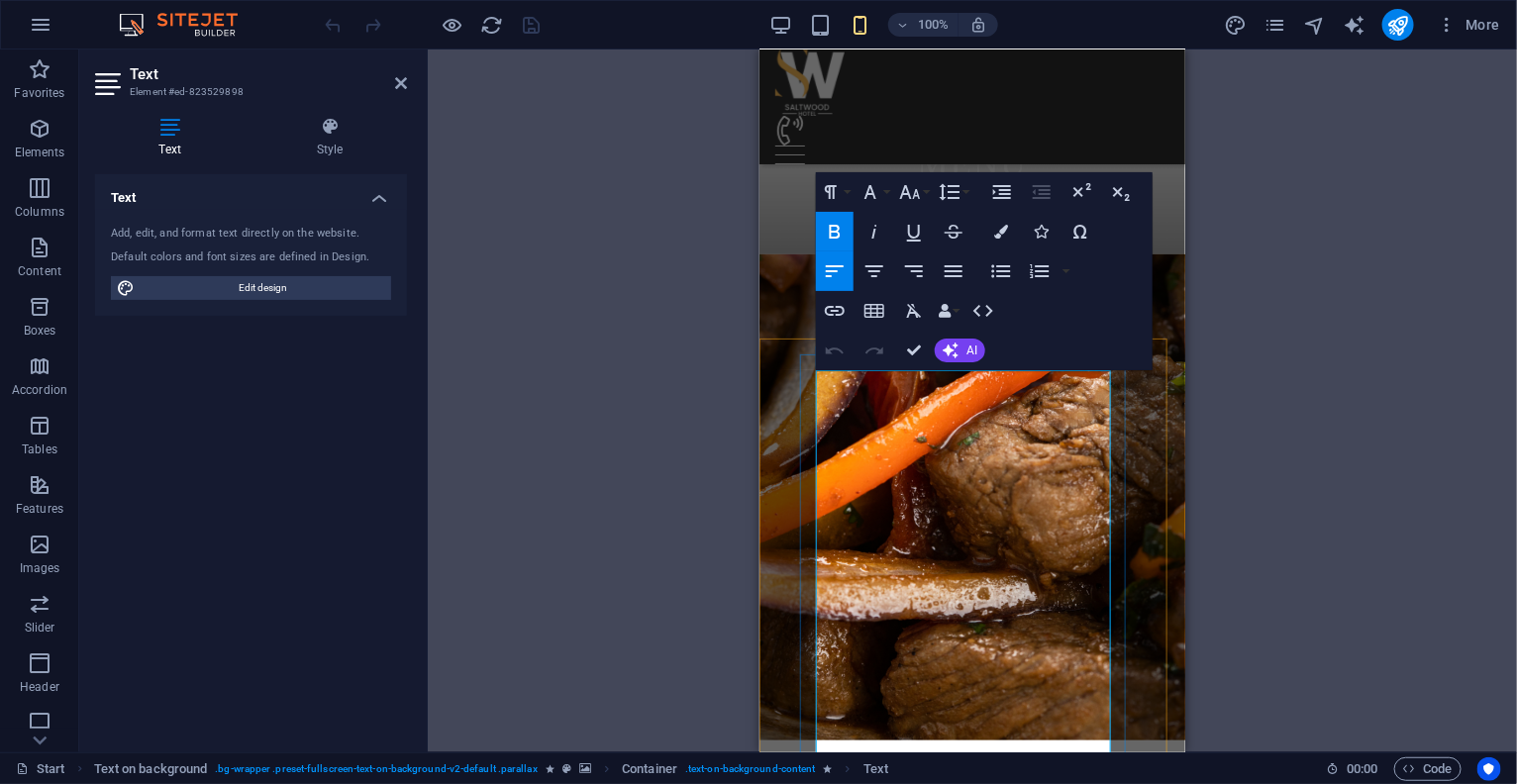 drag, startPoint x: 969, startPoint y: 453, endPoint x: 829, endPoint y: 474, distance: 141.56624 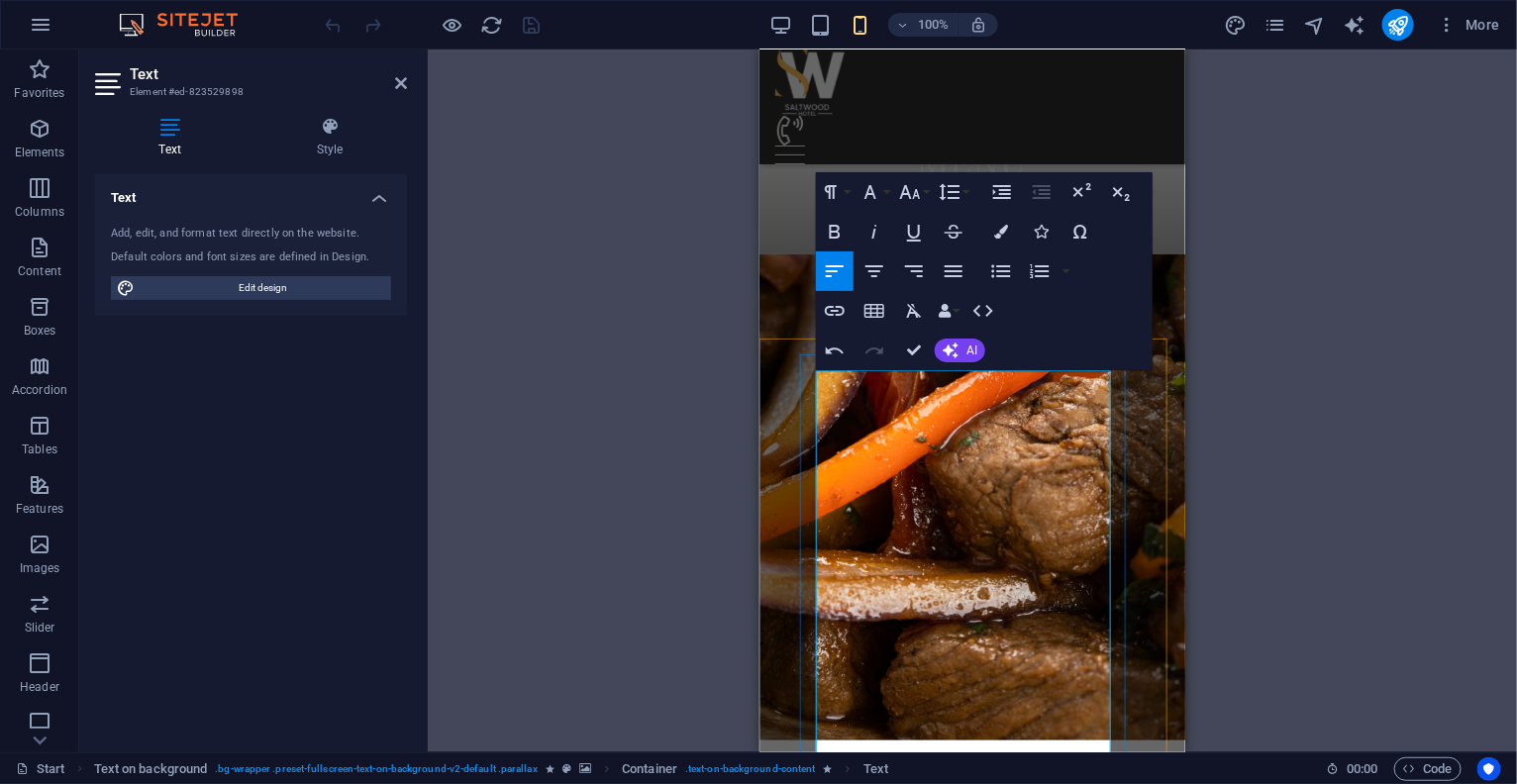 type 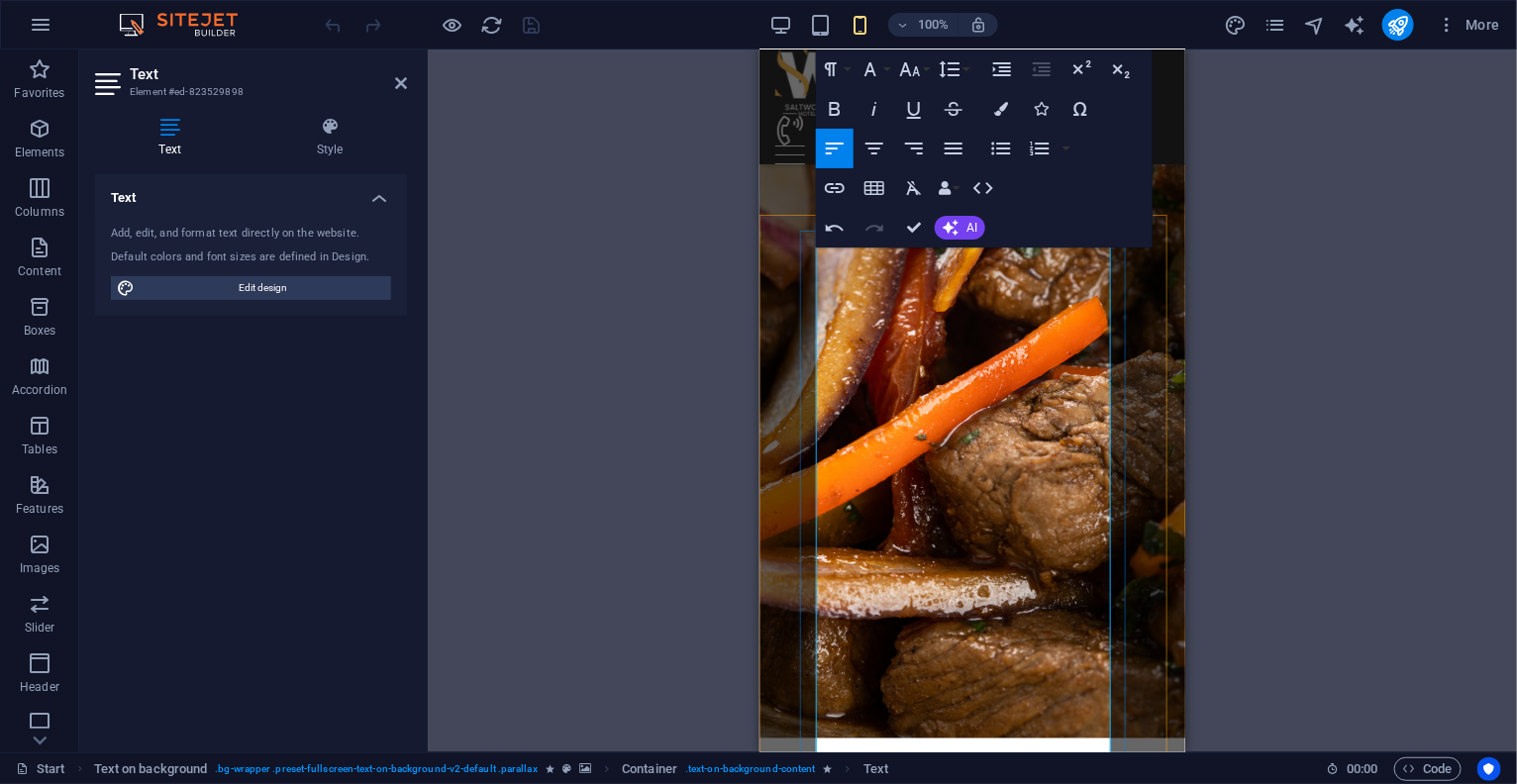 scroll, scrollTop: 865, scrollLeft: 0, axis: vertical 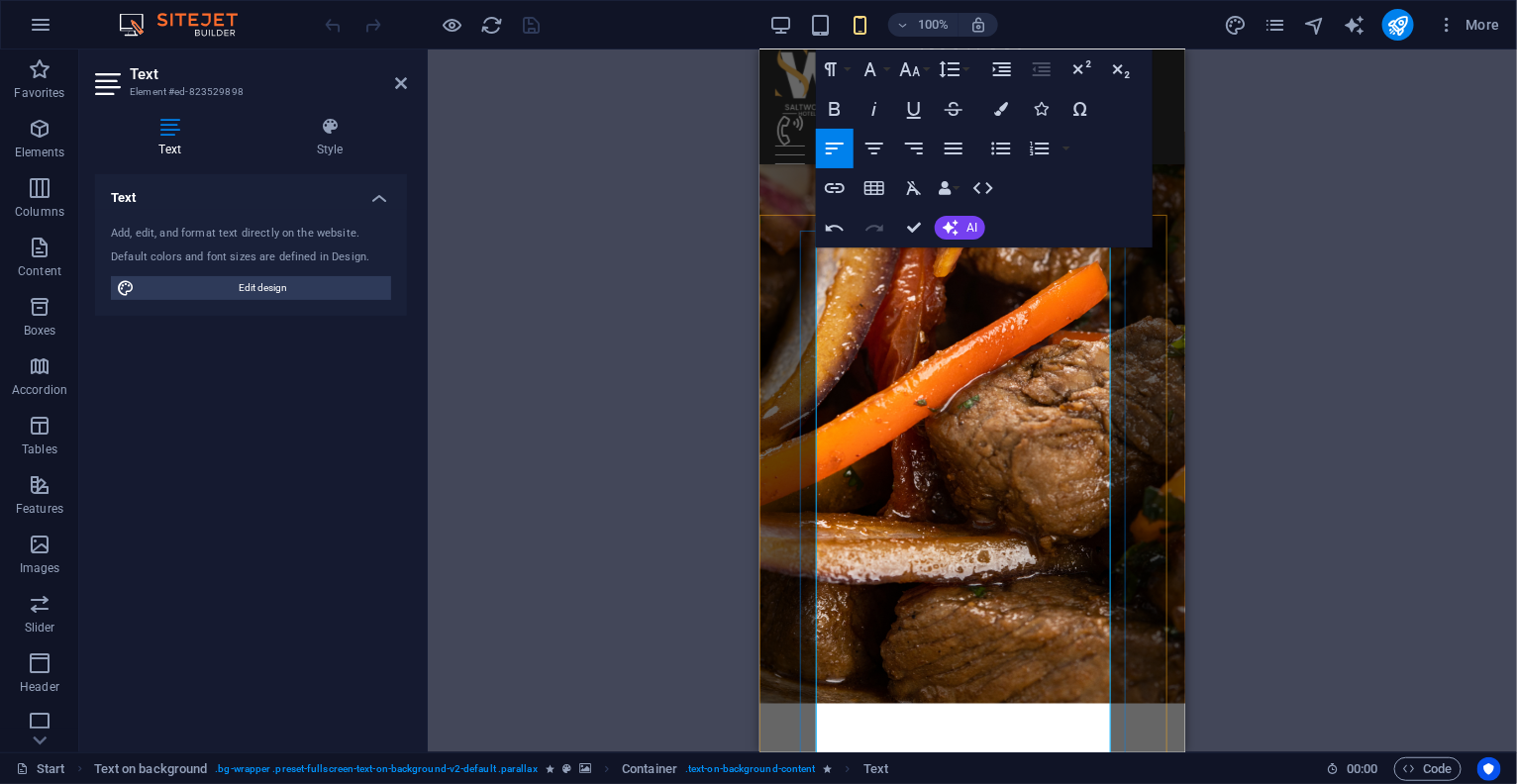 click on "Dice tomato, bell pepper, egg, served with yam, Plantain , fried or boiled ----------------------------------------------------- N9,400" at bounding box center [971, 2770] 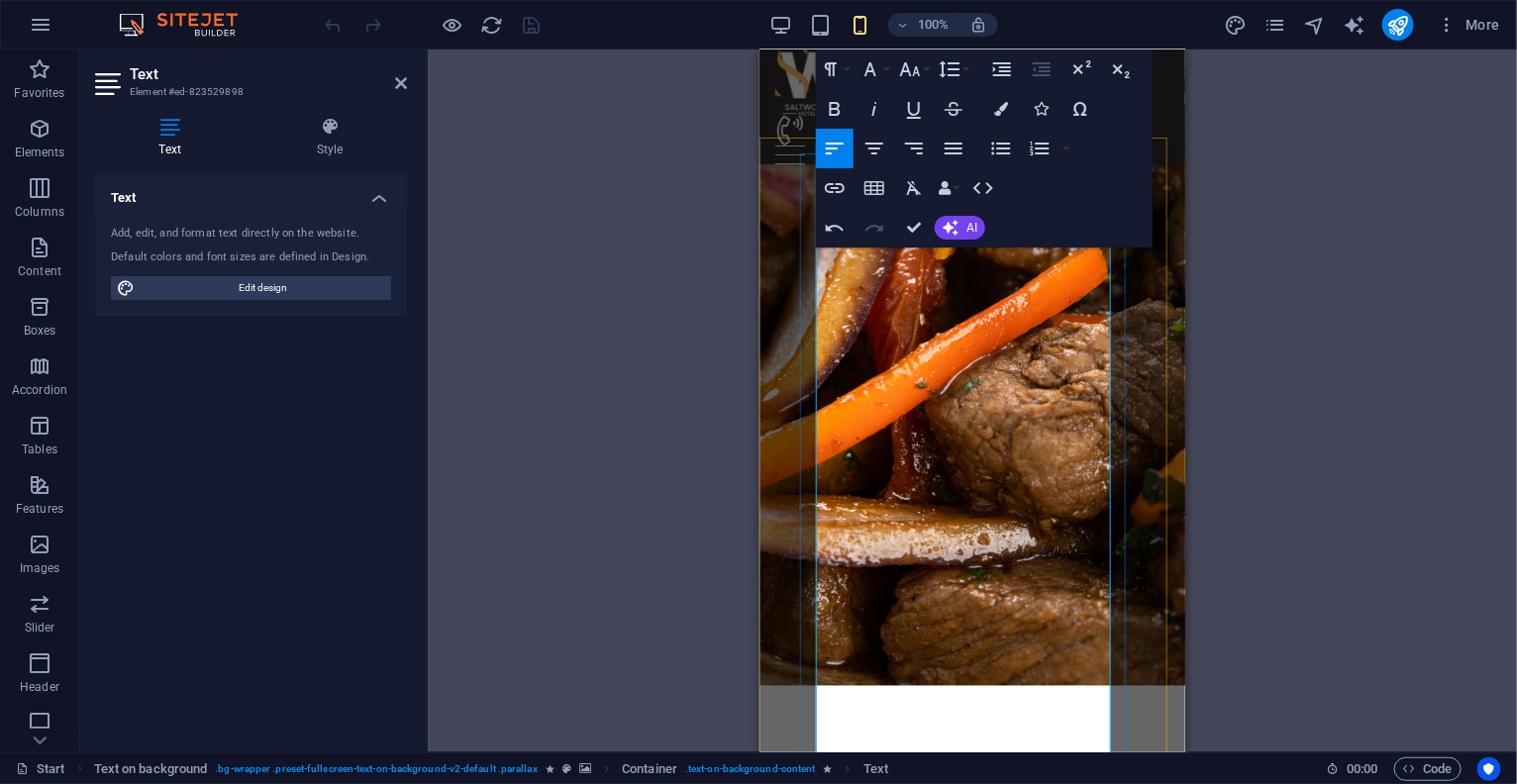 scroll, scrollTop: 944, scrollLeft: 0, axis: vertical 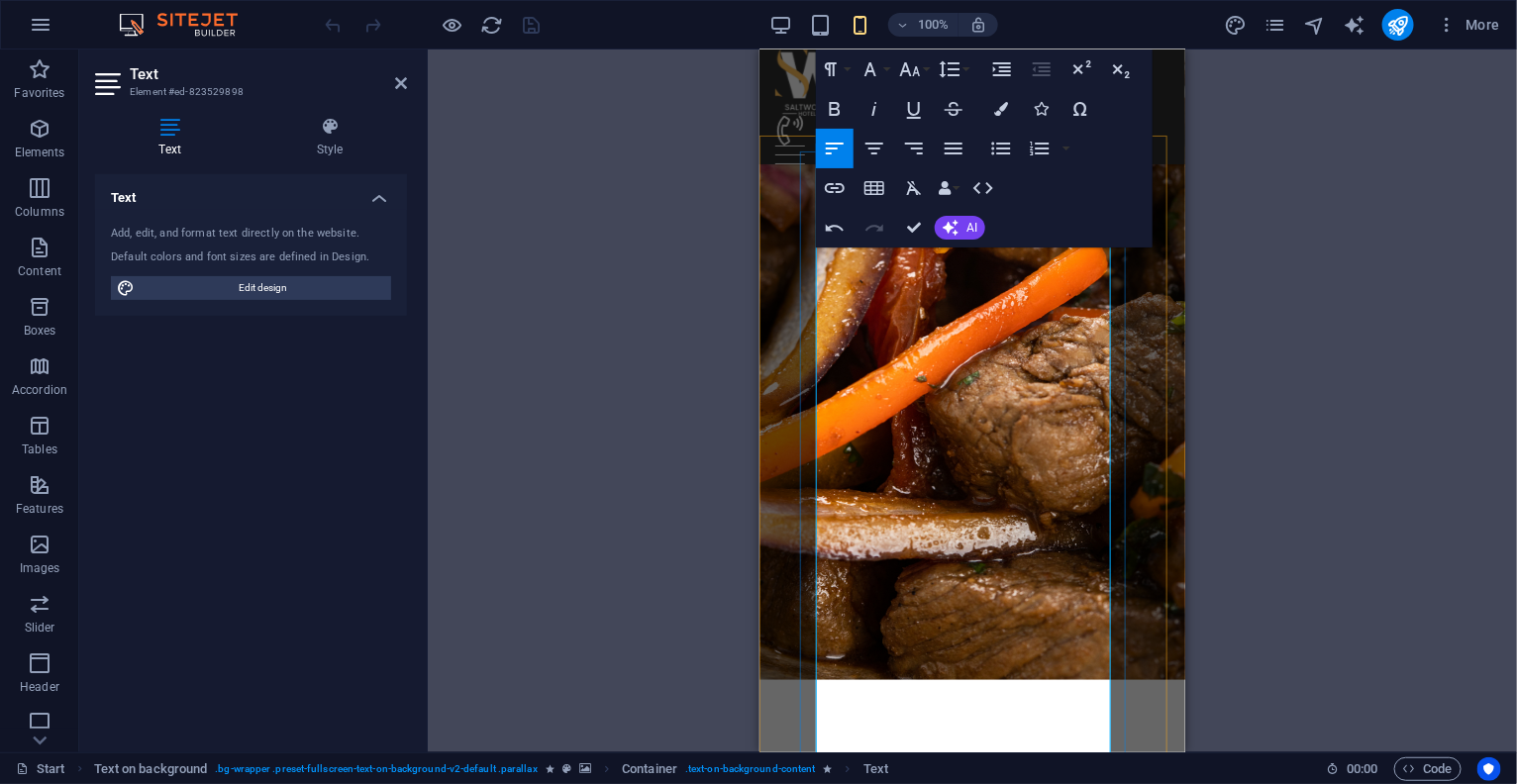 drag, startPoint x: 1075, startPoint y: 609, endPoint x: 1082, endPoint y: 628, distance: 20.248457 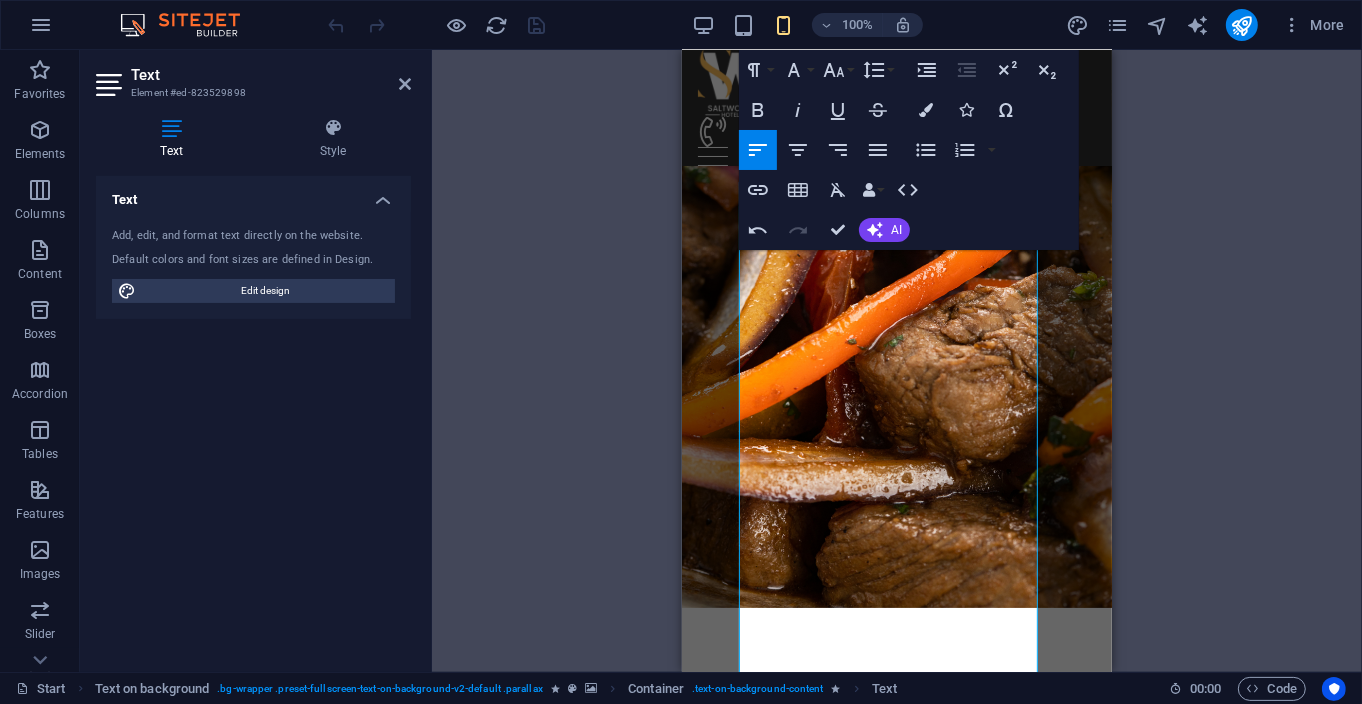 scroll, scrollTop: 940, scrollLeft: 0, axis: vertical 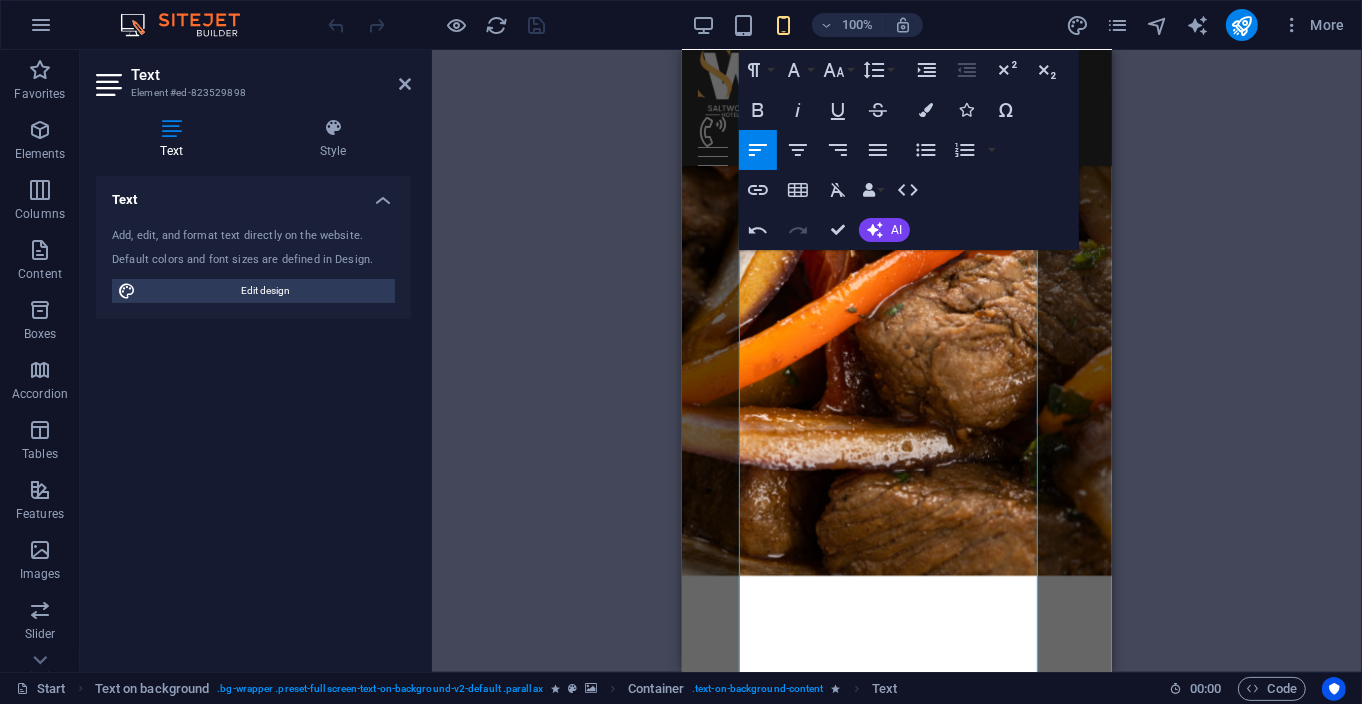drag, startPoint x: 971, startPoint y: 547, endPoint x: 862, endPoint y: 549, distance: 109.01835 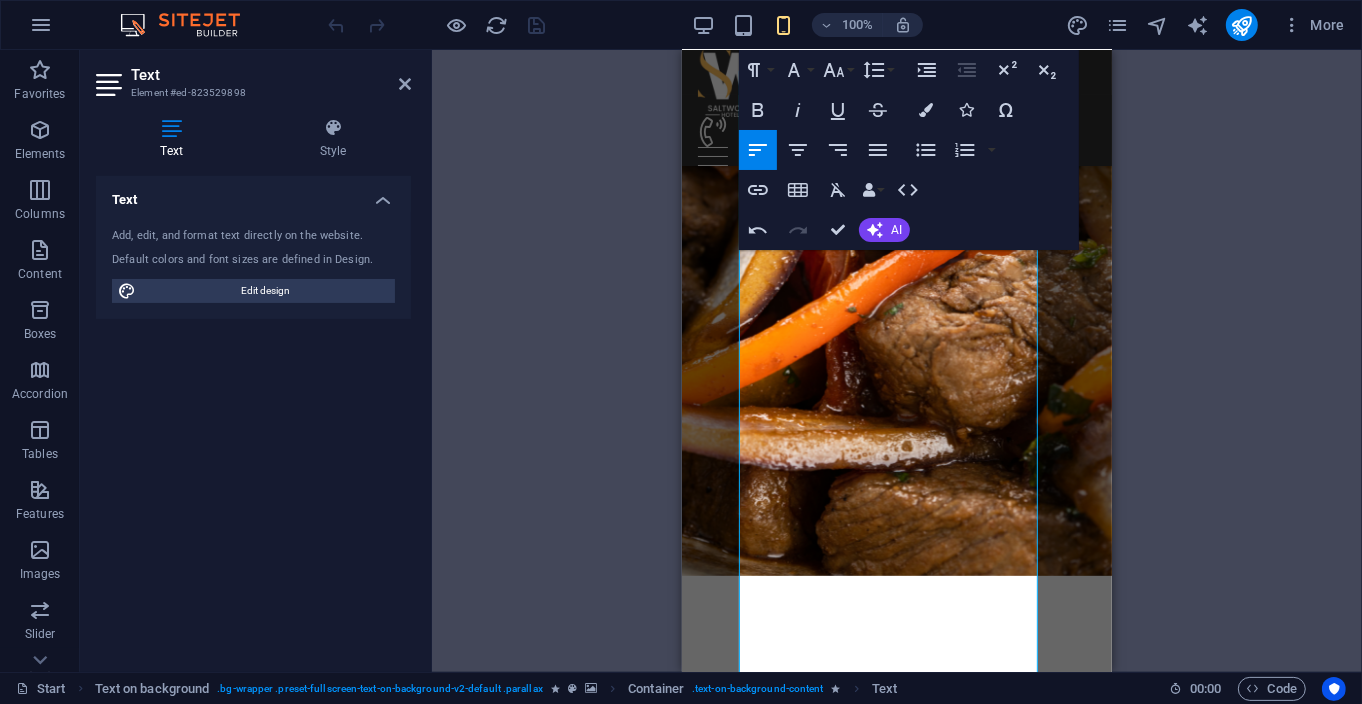 scroll, scrollTop: 1162, scrollLeft: 0, axis: vertical 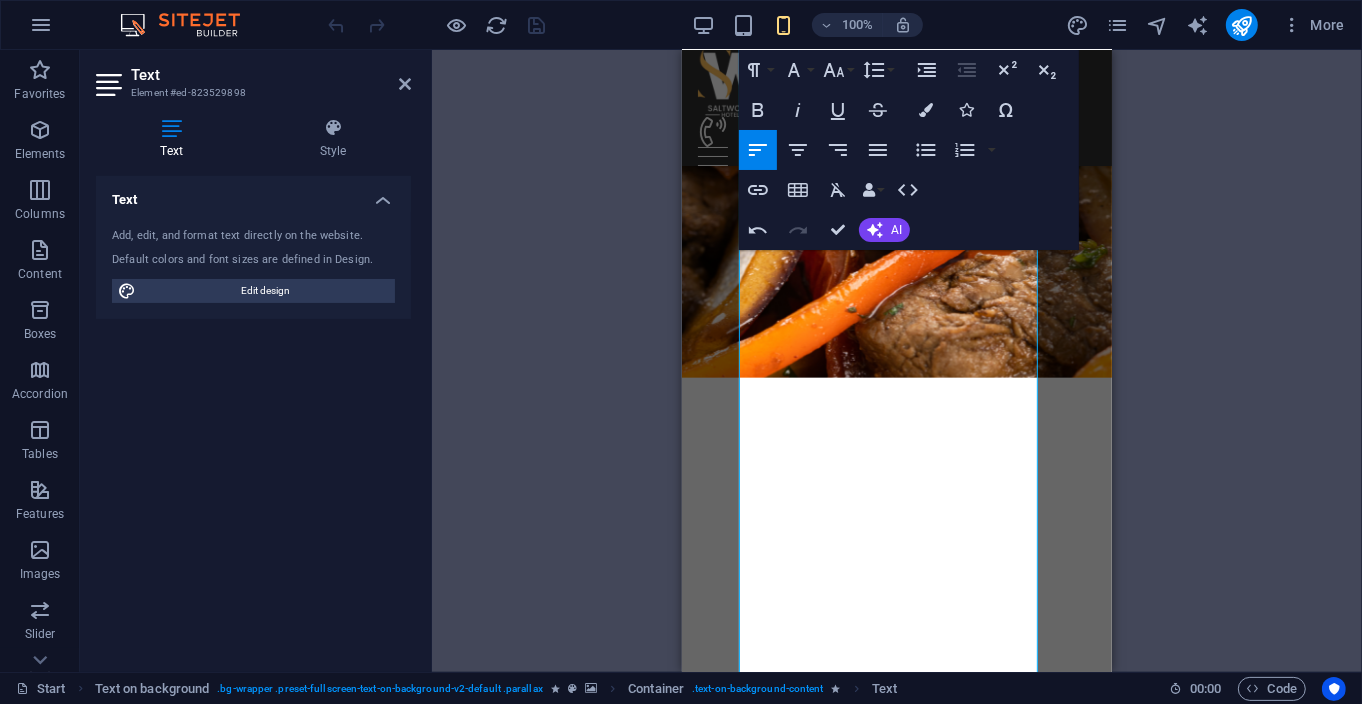 drag, startPoint x: 947, startPoint y: 517, endPoint x: 906, endPoint y: 503, distance: 43.32436 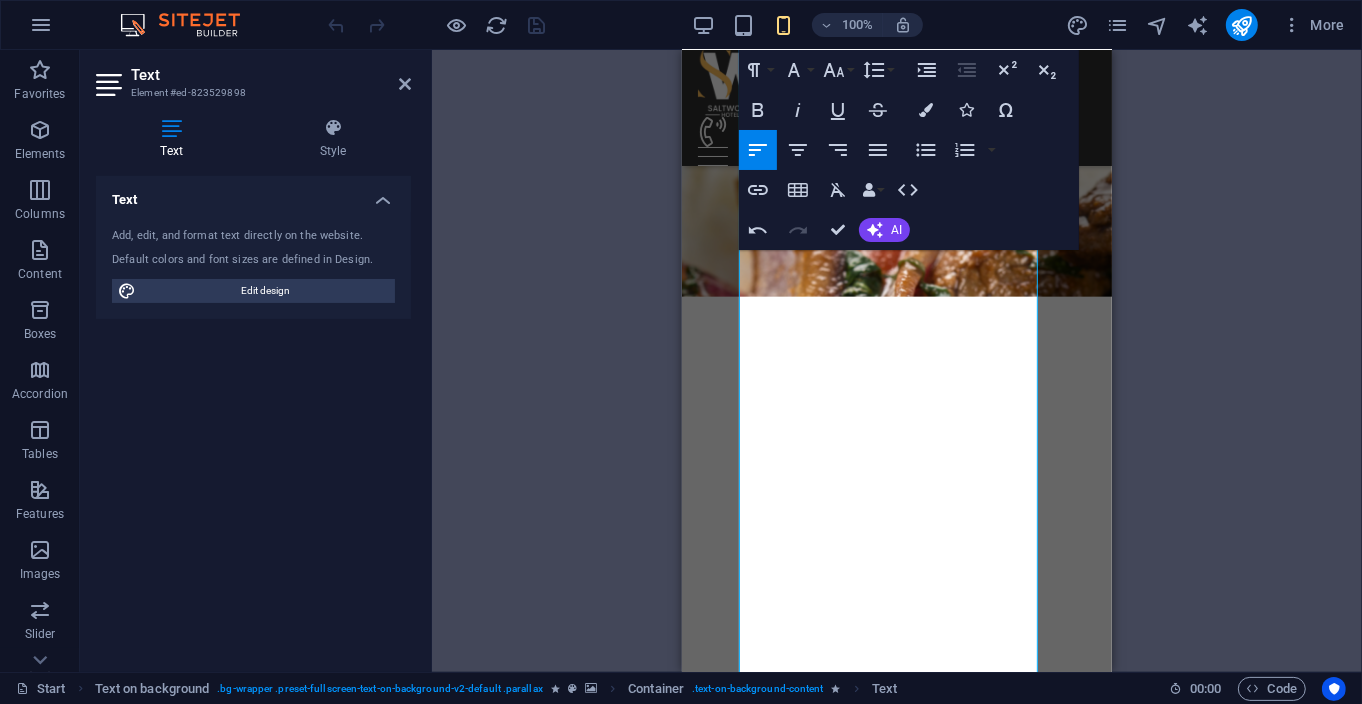 scroll, scrollTop: 1273, scrollLeft: 0, axis: vertical 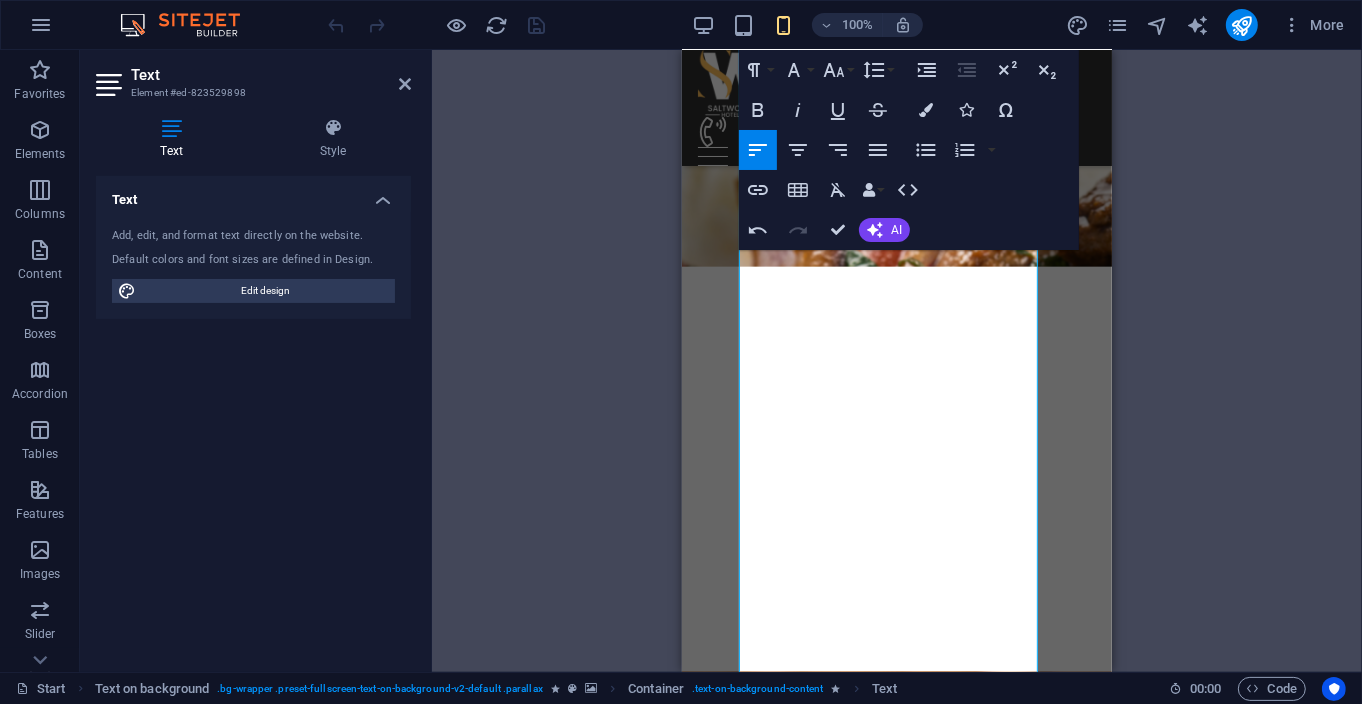 drag, startPoint x: 914, startPoint y: 474, endPoint x: 983, endPoint y: 476, distance: 69.02898 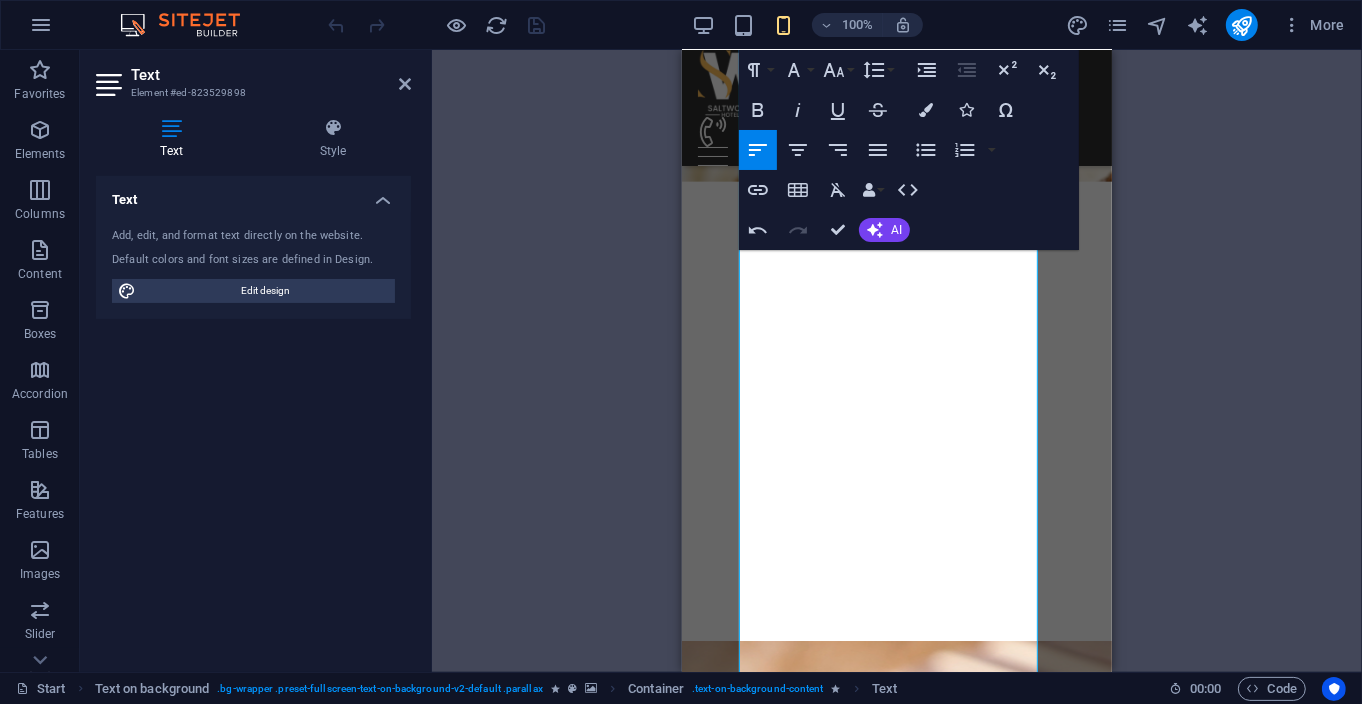 scroll, scrollTop: 1384, scrollLeft: 0, axis: vertical 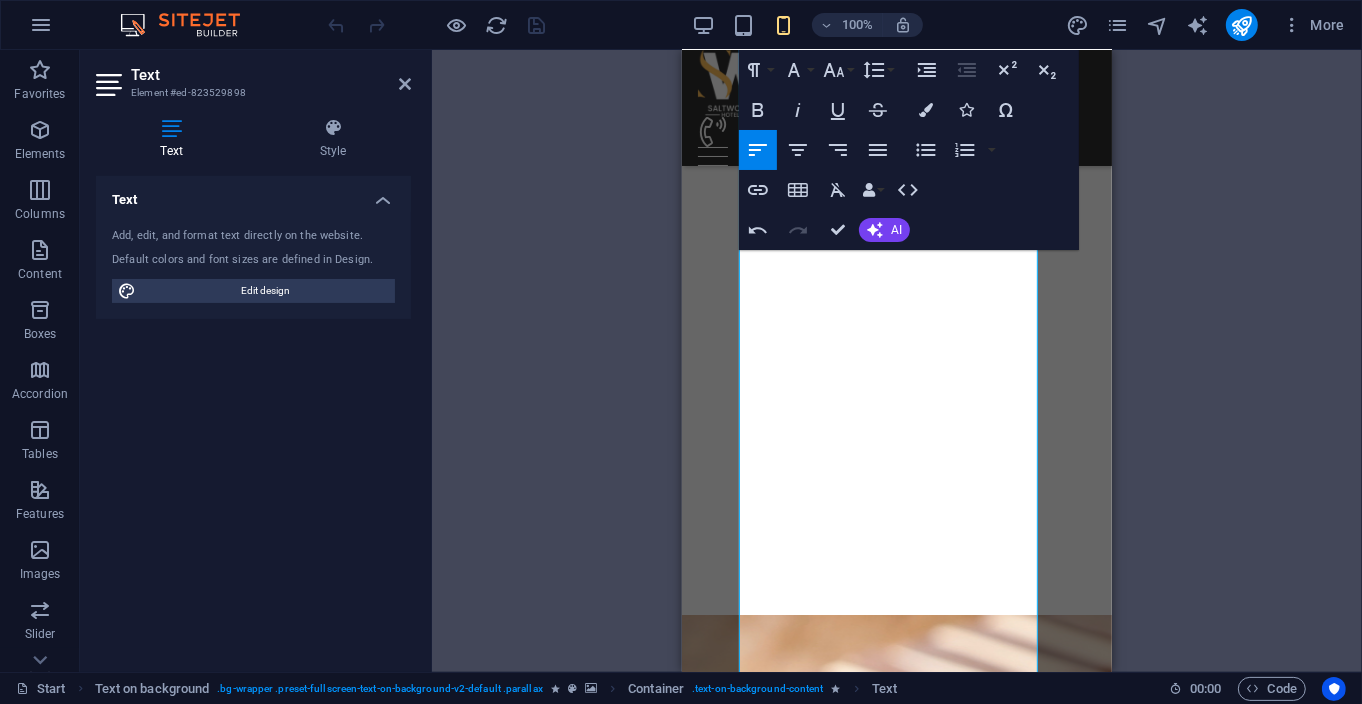 click on "Shredded chicken, fresh tomato, onions, lettuce and thousand island sauce -------------- N8,000" at bounding box center [896, 2441] 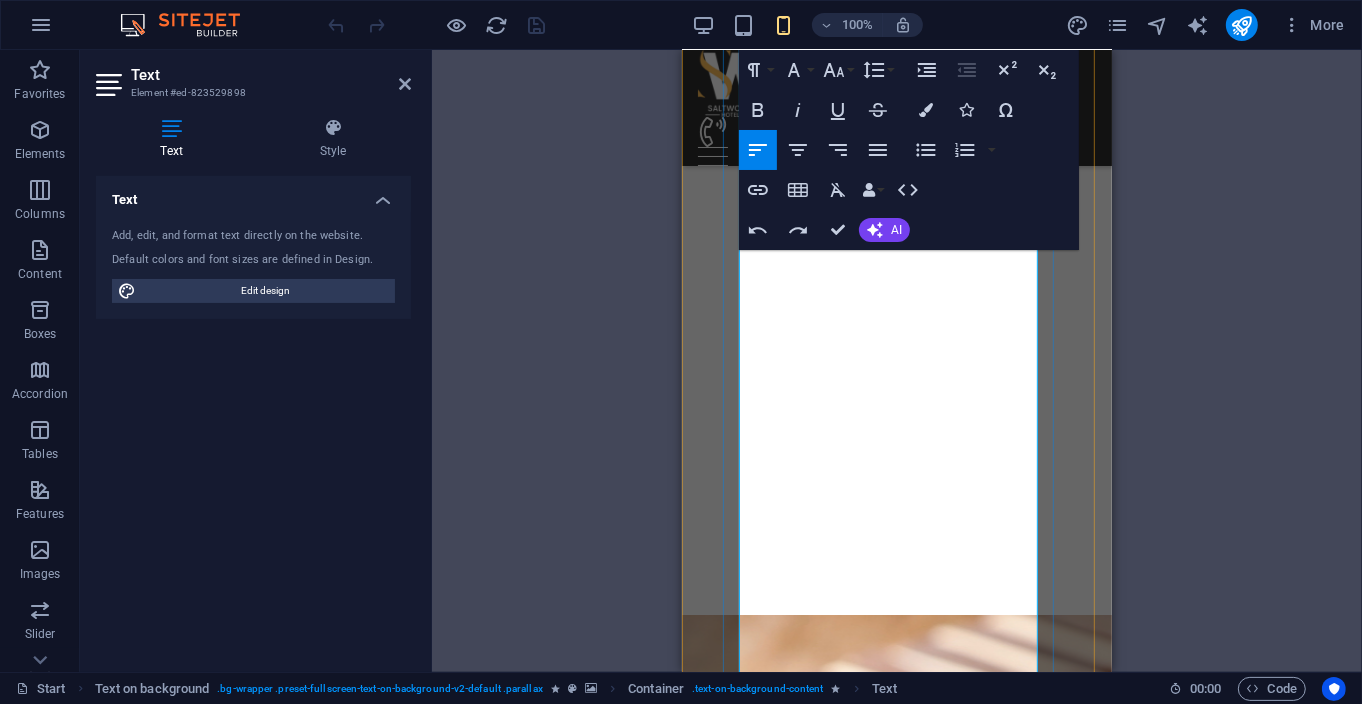 click on "Shredded chicken, fresh tomato, onions, lettuce and thousand island sauce -------------- N8,000" at bounding box center (896, 2441) 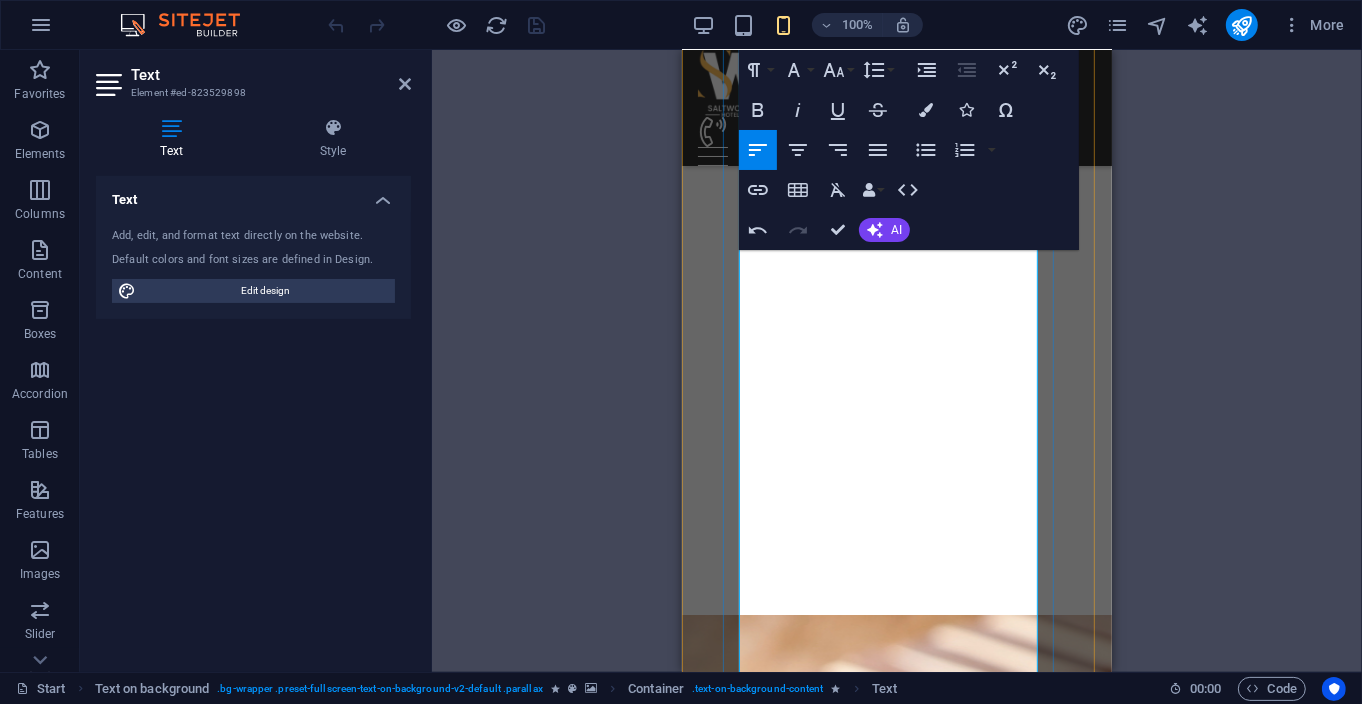 click on "sauce -------------- N8,000" at bounding box center (896, 2468) 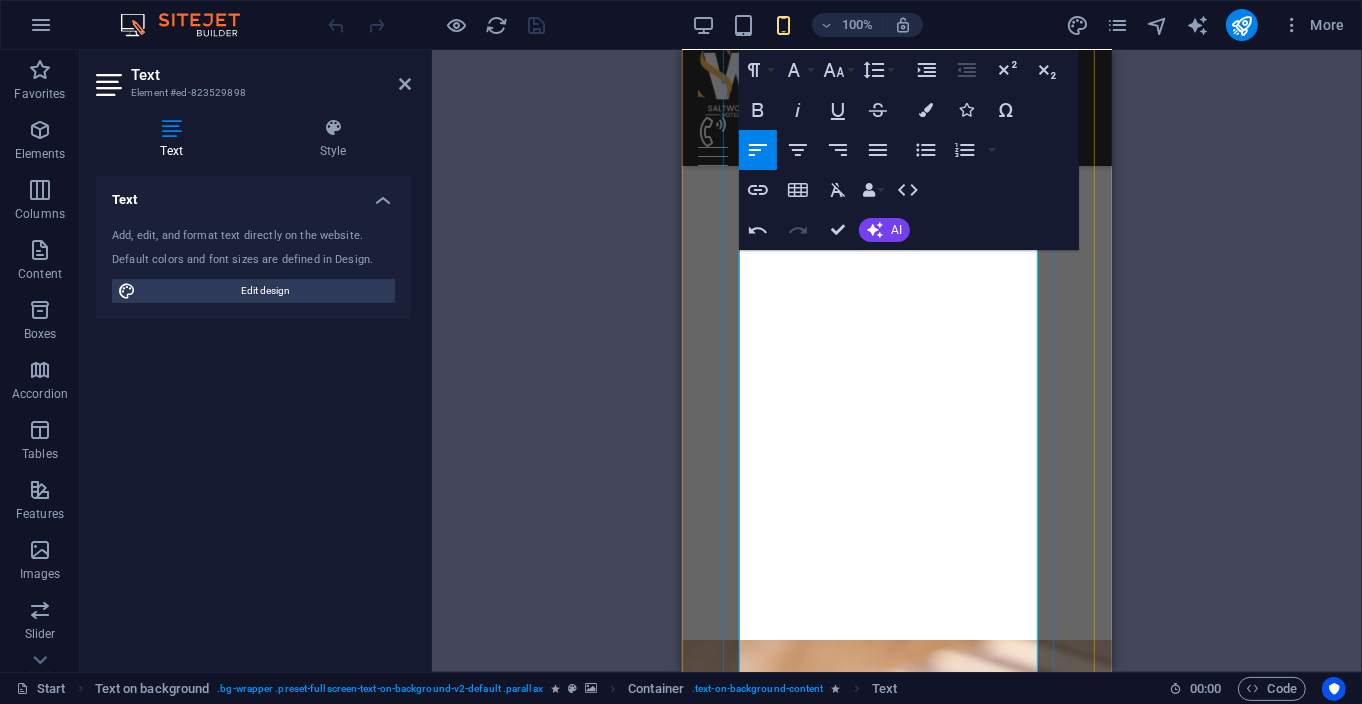 scroll, scrollTop: 1495, scrollLeft: 0, axis: vertical 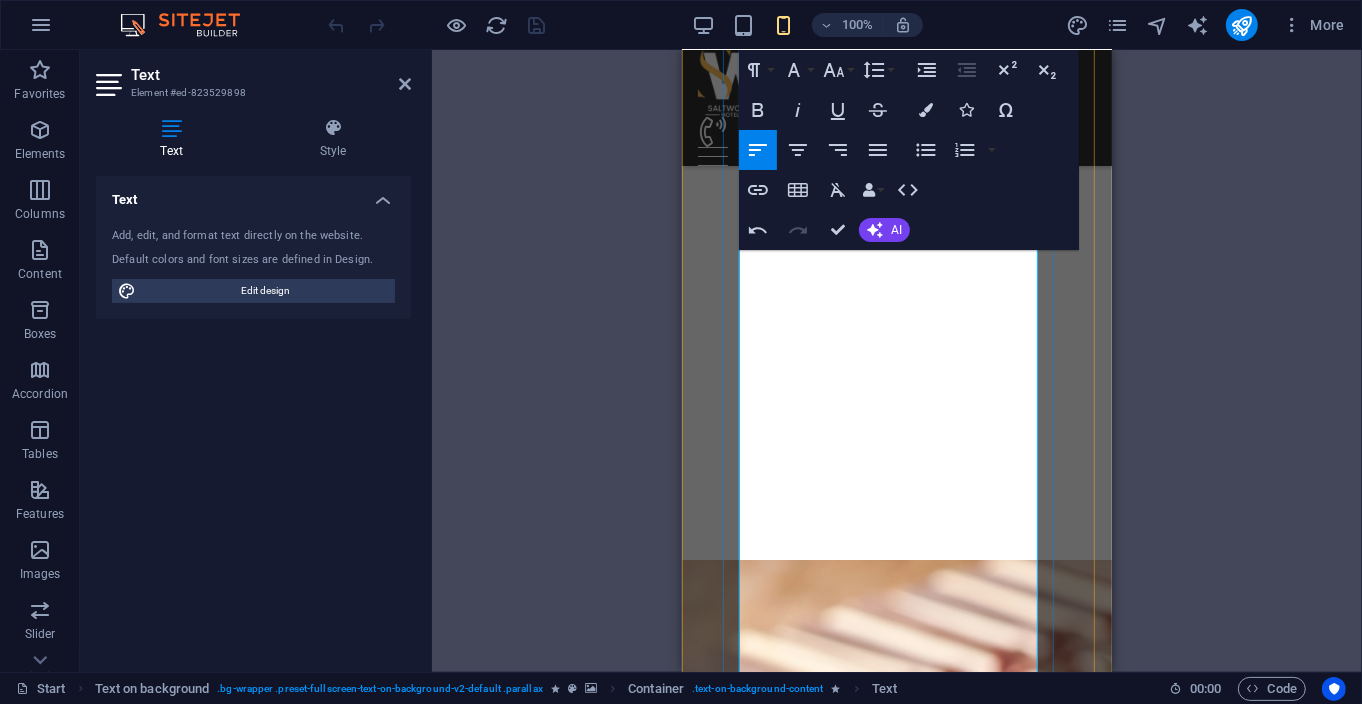drag, startPoint x: 981, startPoint y: 444, endPoint x: 853, endPoint y: 442, distance: 128.01562 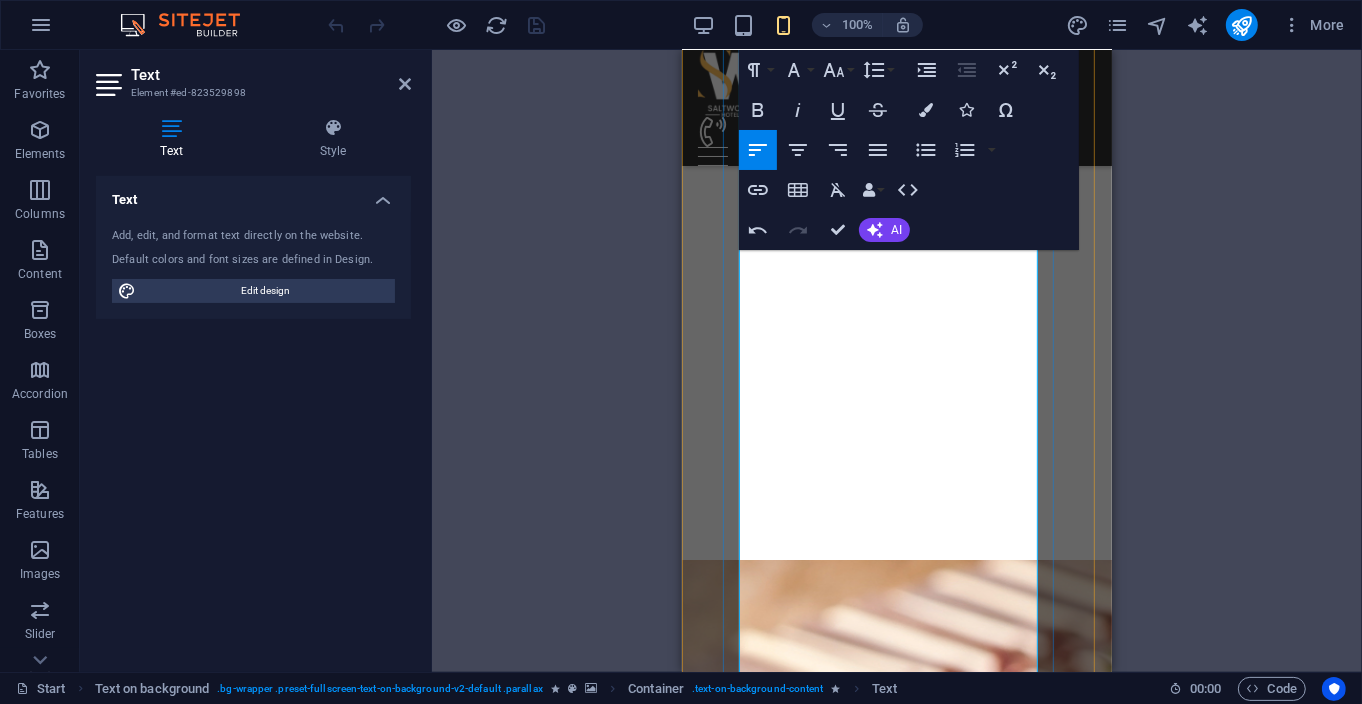 click on "Marinated chicken breast with yaji ------------------------------------------------- N8,000" at bounding box center (896, 2409) 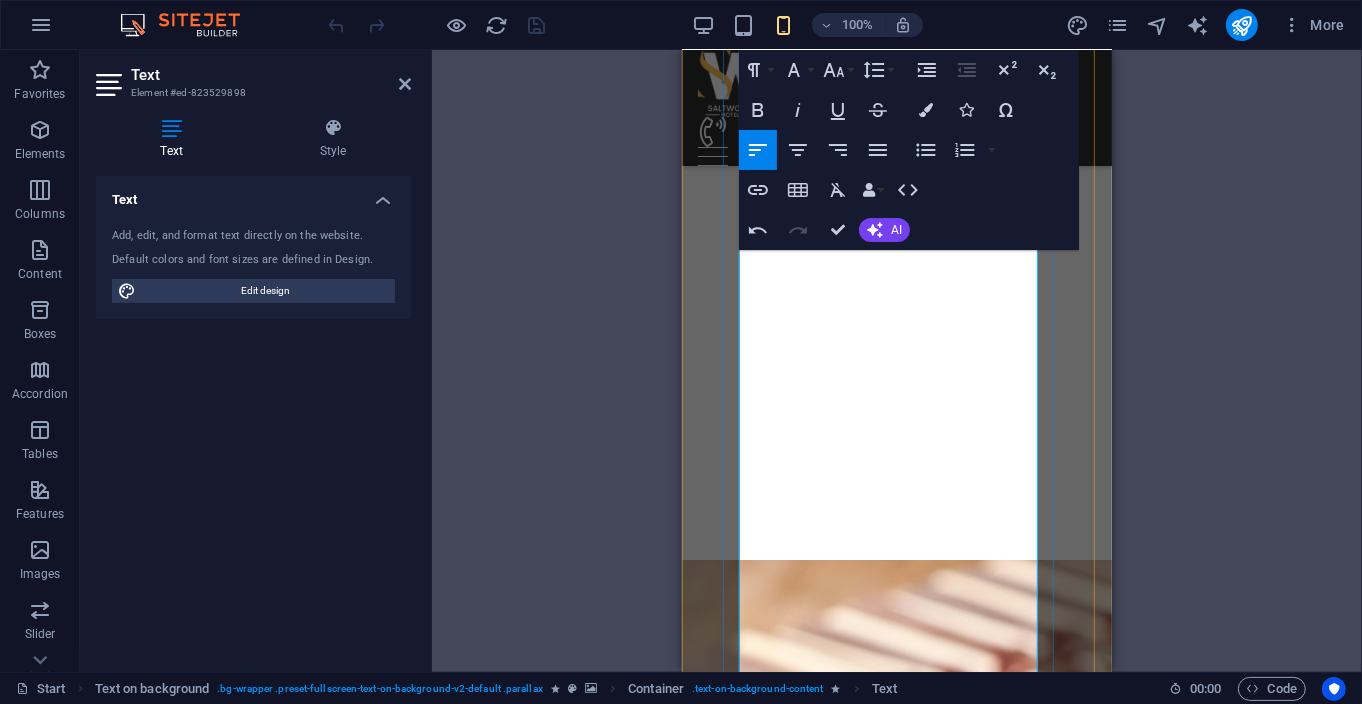 drag, startPoint x: 955, startPoint y: 442, endPoint x: 808, endPoint y: 440, distance: 147.01361 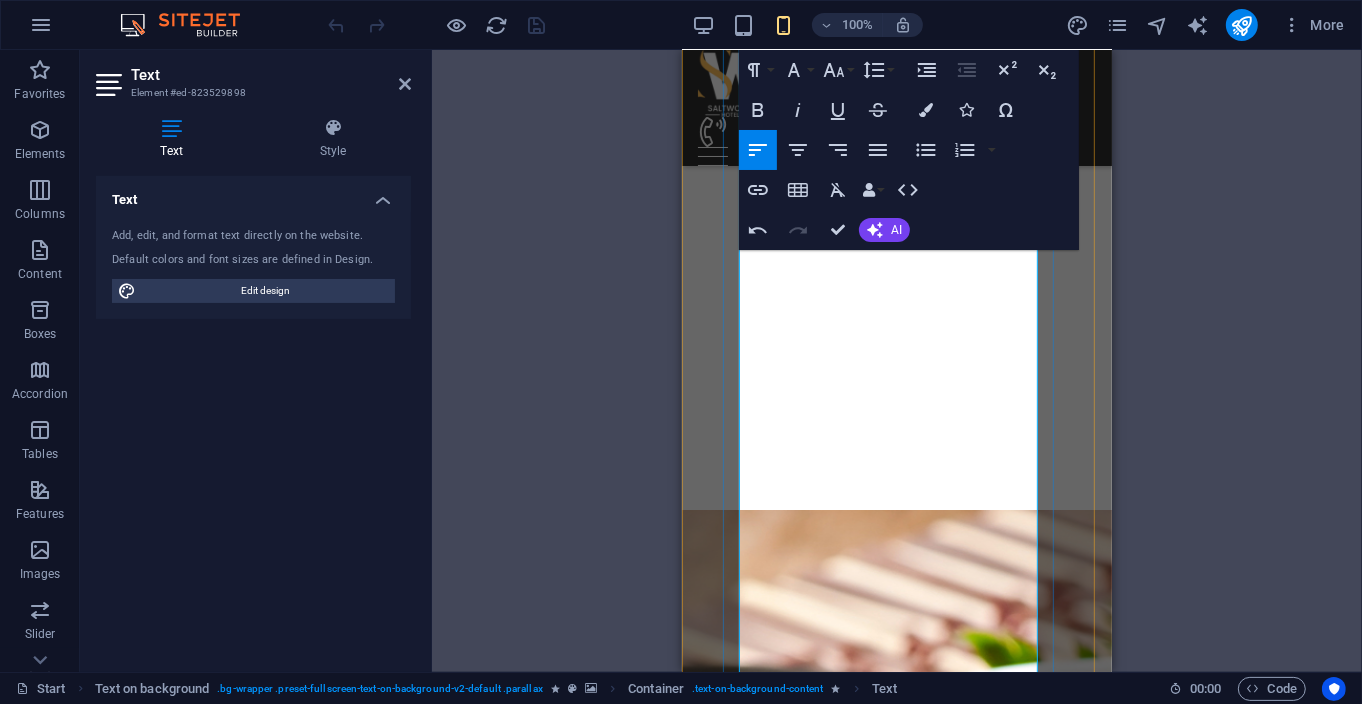 scroll, scrollTop: 1606, scrollLeft: 0, axis: vertical 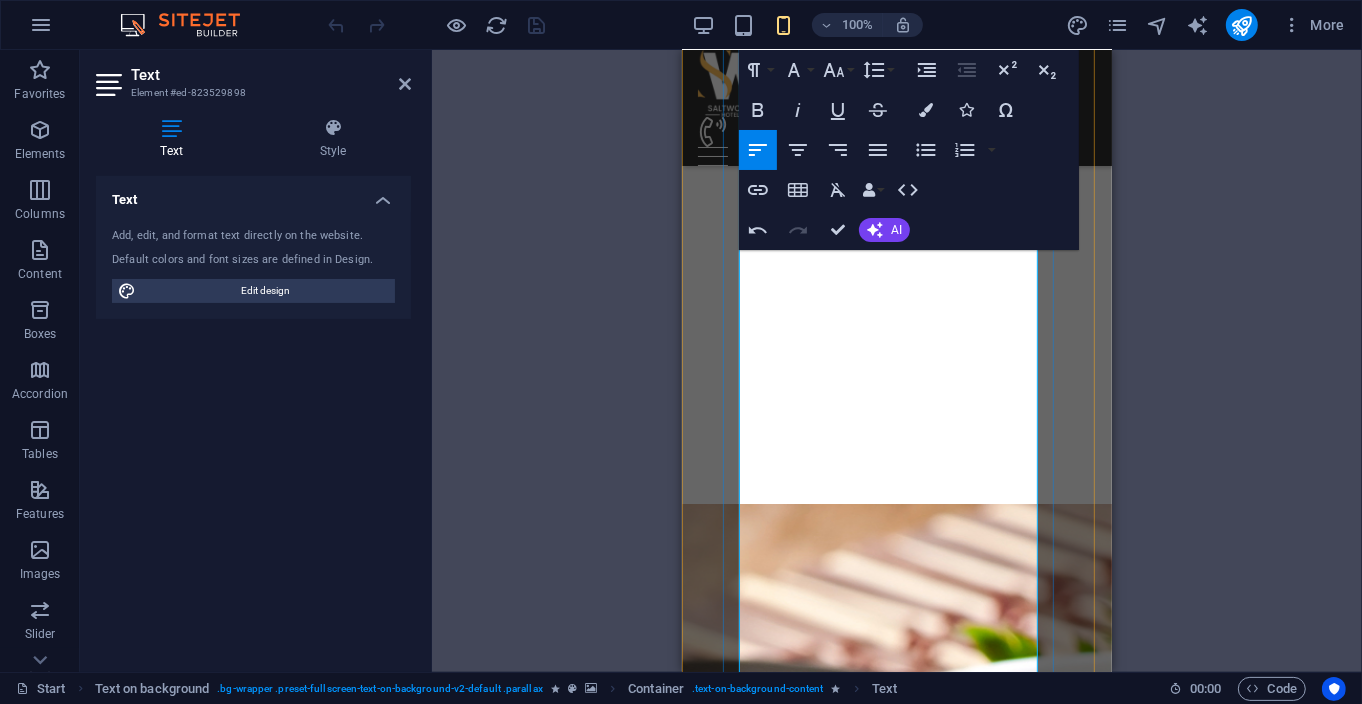 click on "Cooking cream, chicken breast, veg. ---------------------------------------------------------------------- N12,500" at bounding box center (896, 2370) 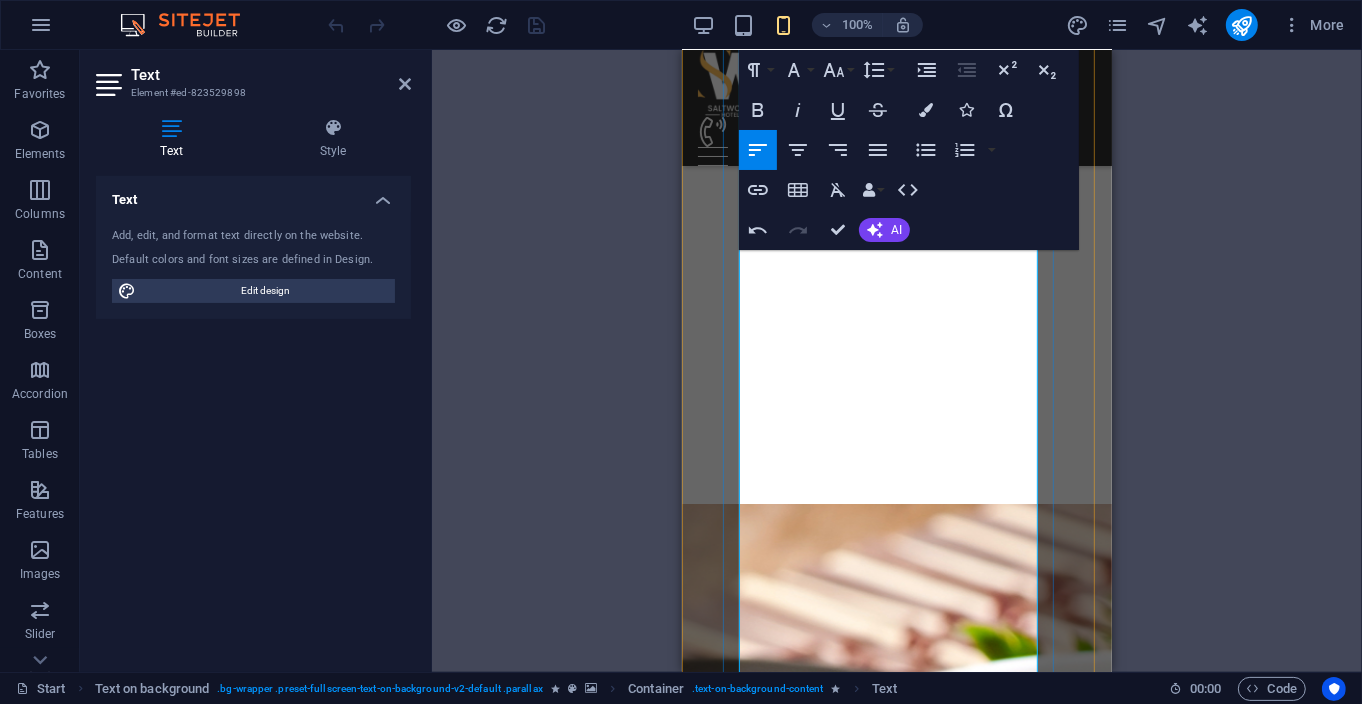 drag, startPoint x: 920, startPoint y: 488, endPoint x: 977, endPoint y: 504, distance: 59.20304 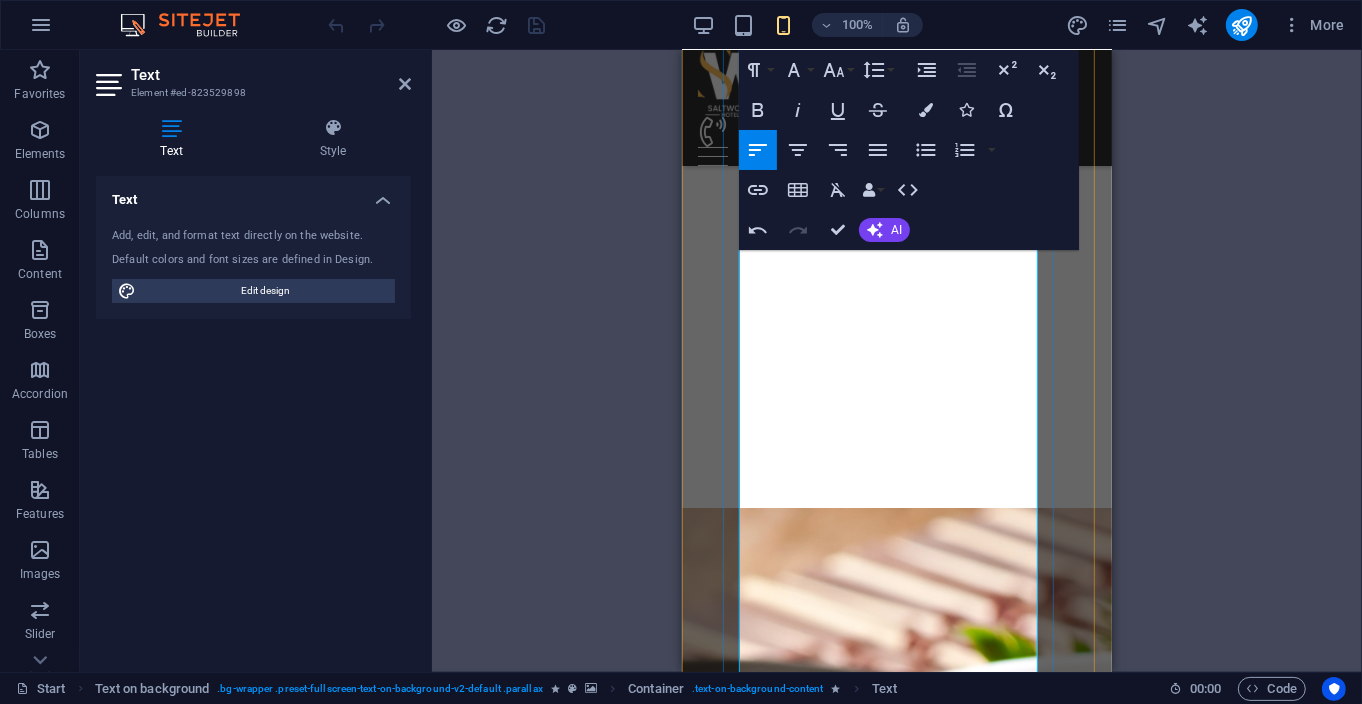 scroll, scrollTop: 1717, scrollLeft: 0, axis: vertical 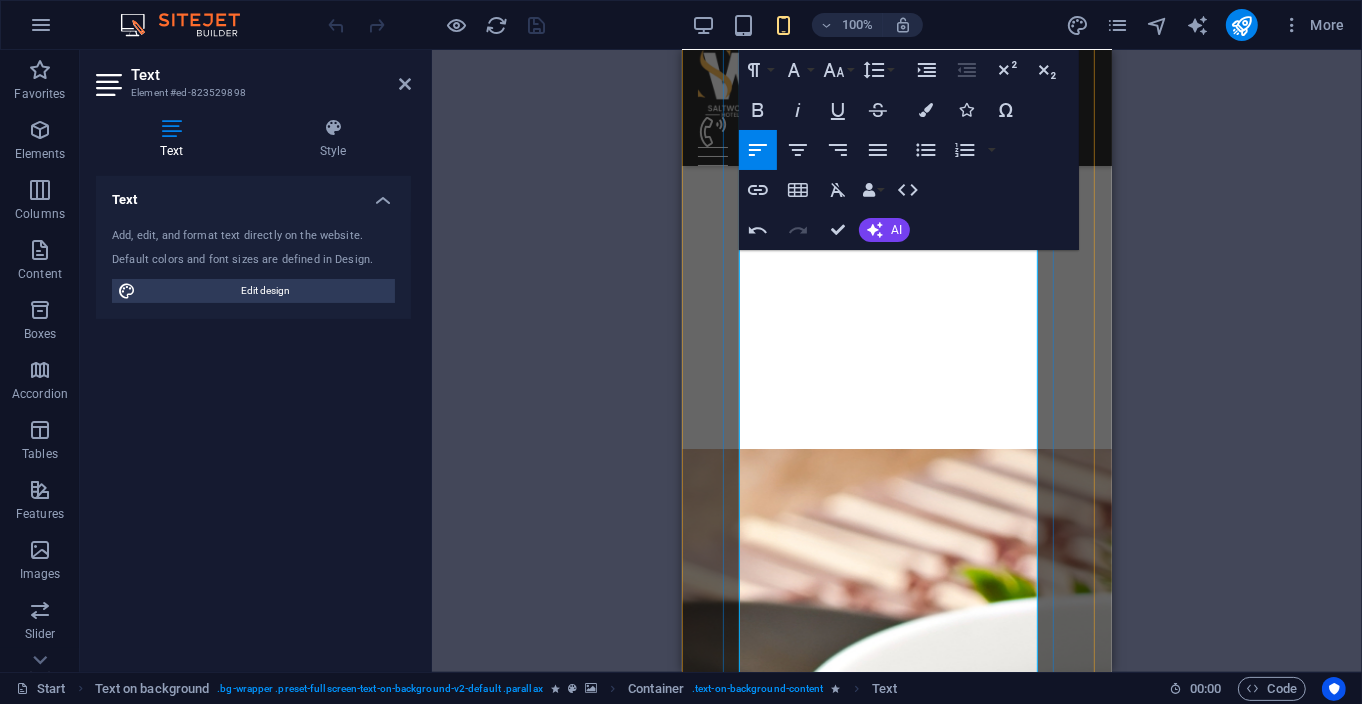 drag, startPoint x: 945, startPoint y: 440, endPoint x: 983, endPoint y: 459, distance: 42.48529 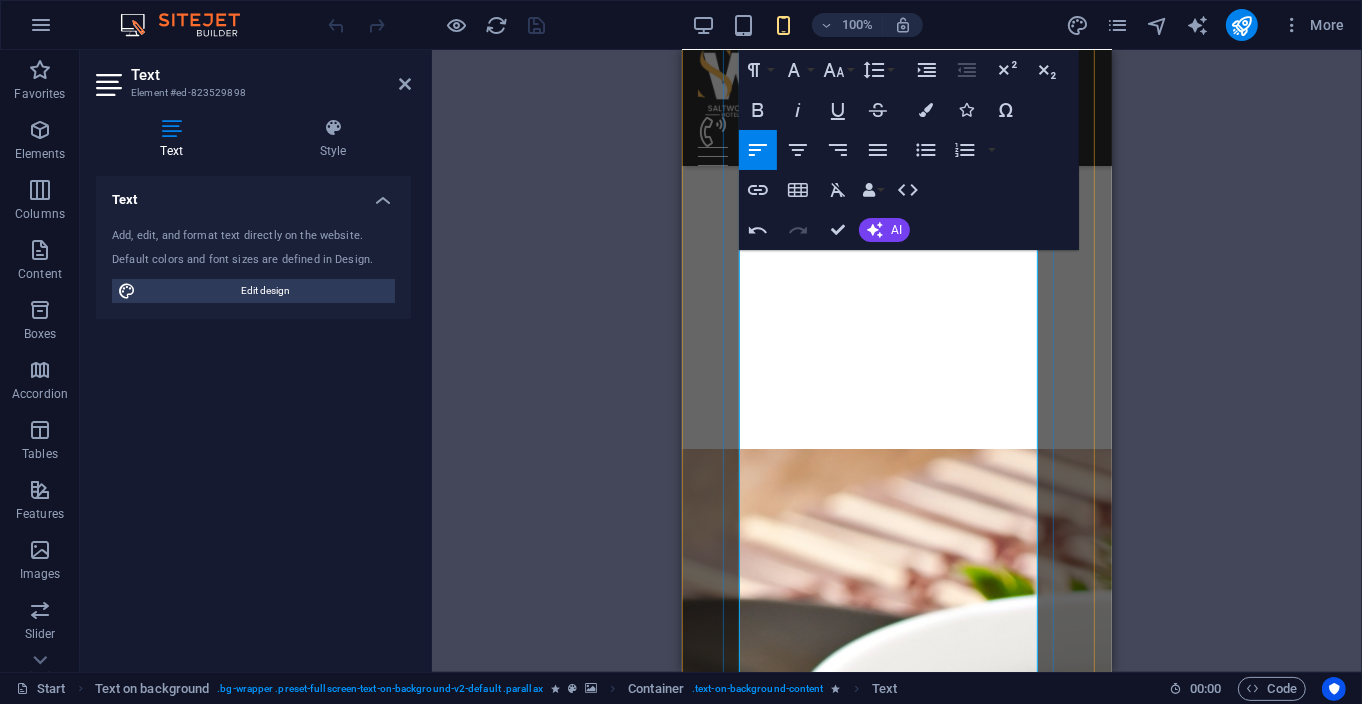 drag, startPoint x: 915, startPoint y: 527, endPoint x: 788, endPoint y: 546, distance: 128.41339 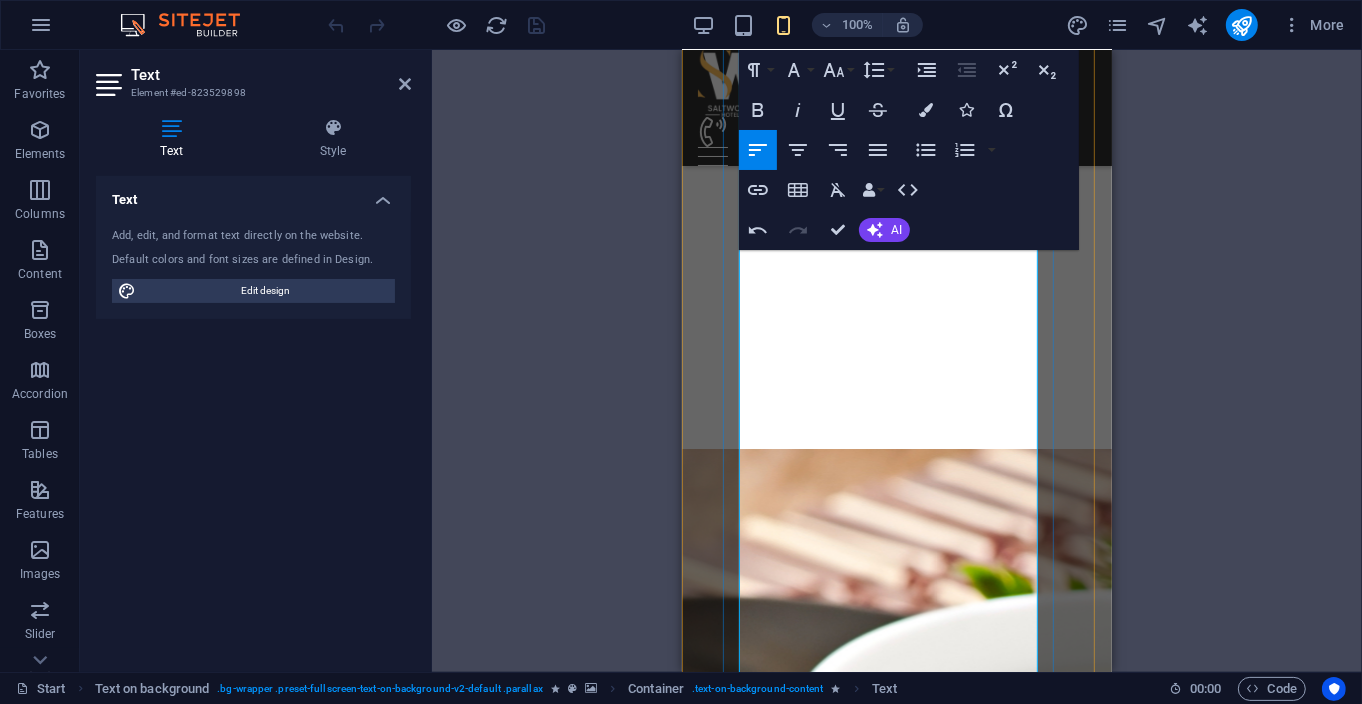 click on "Egg, floor, bread crumbs and chicken ---------------------------------------------------------------------- N9,800" at bounding box center (896, 2453) 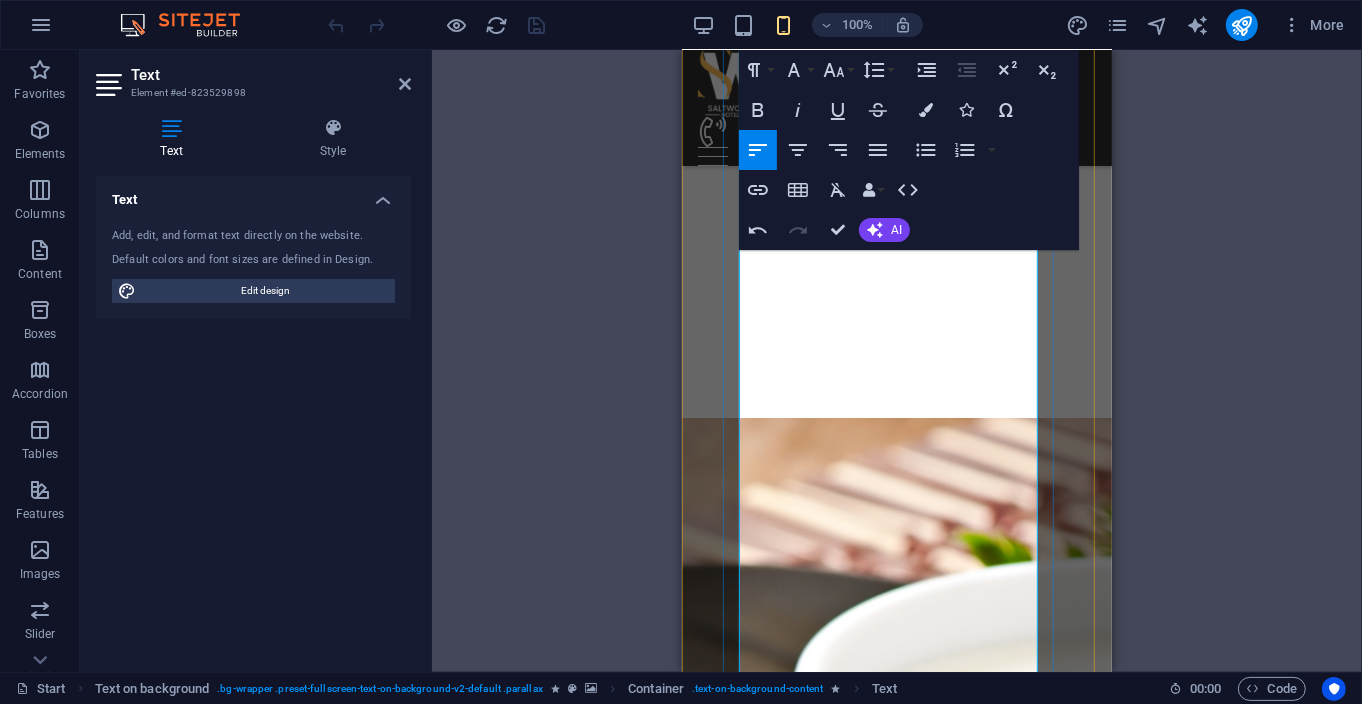 scroll, scrollTop: 1940, scrollLeft: 0, axis: vertical 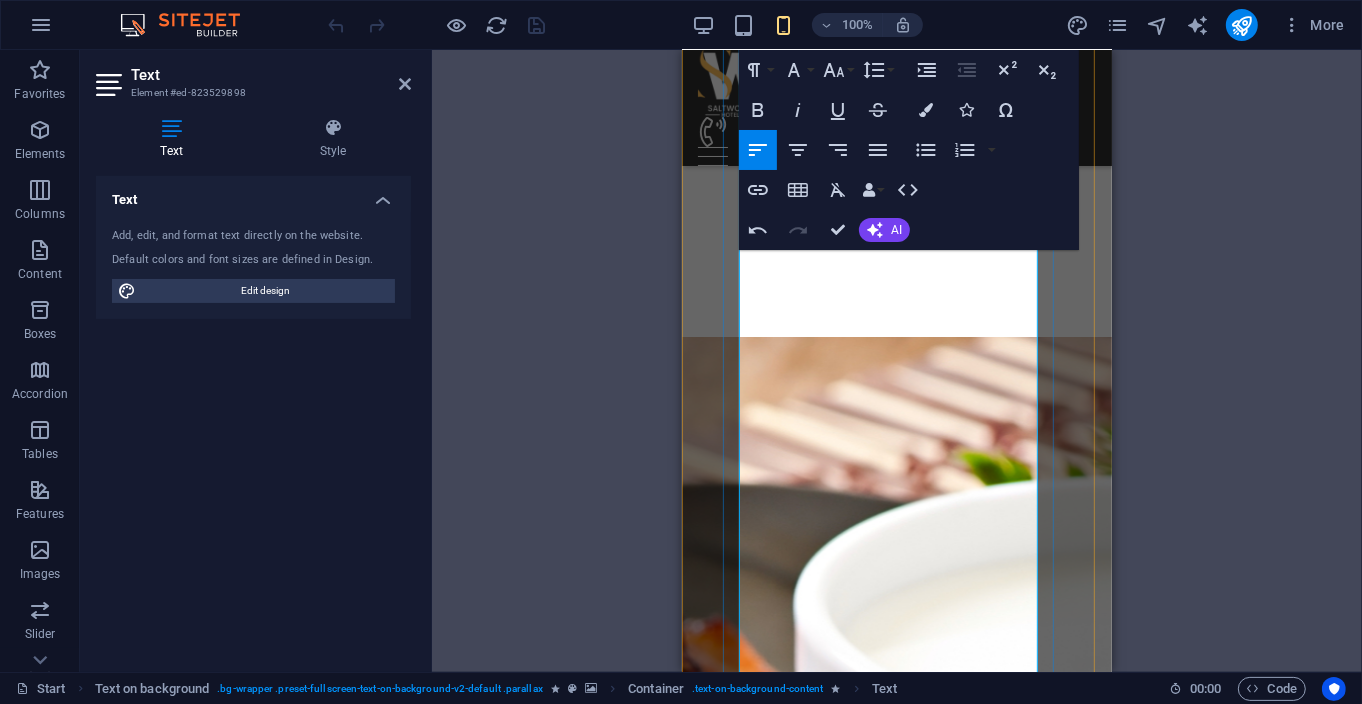 drag, startPoint x: 837, startPoint y: 440, endPoint x: 768, endPoint y: 480, distance: 79.755875 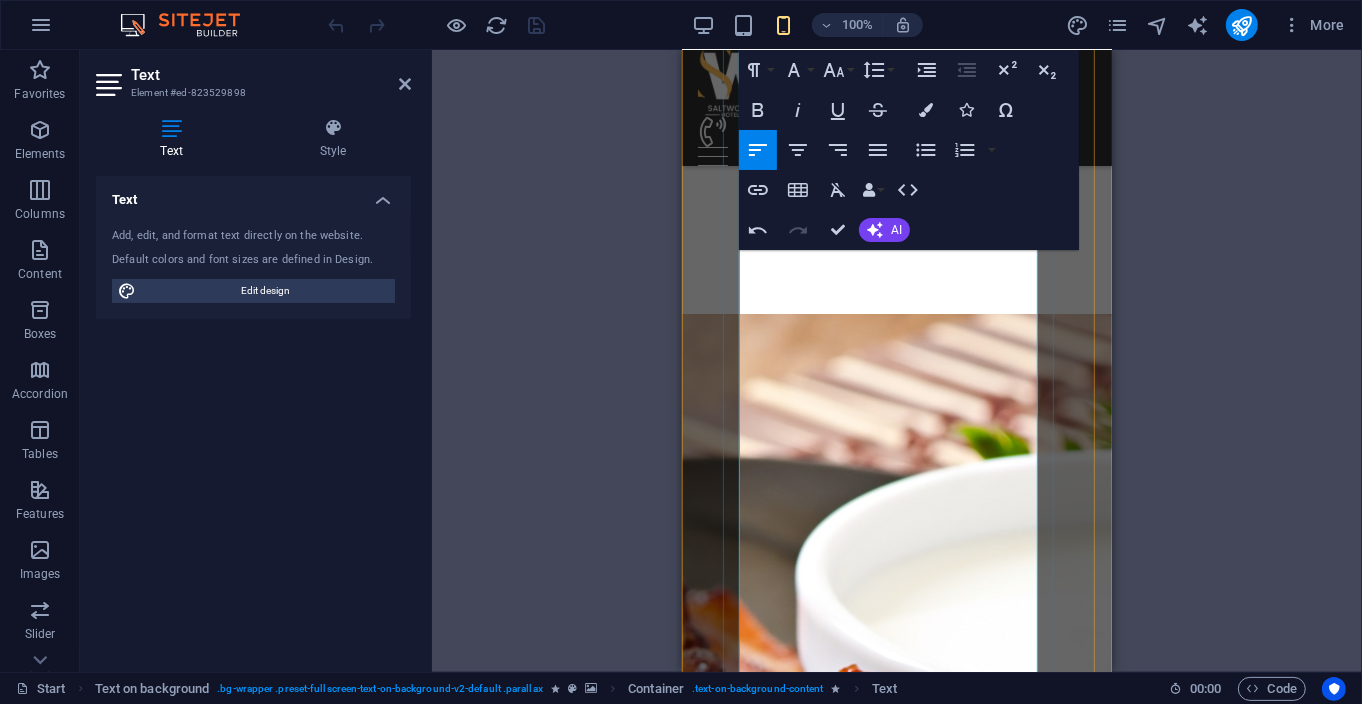 scroll, scrollTop: 2051, scrollLeft: 0, axis: vertical 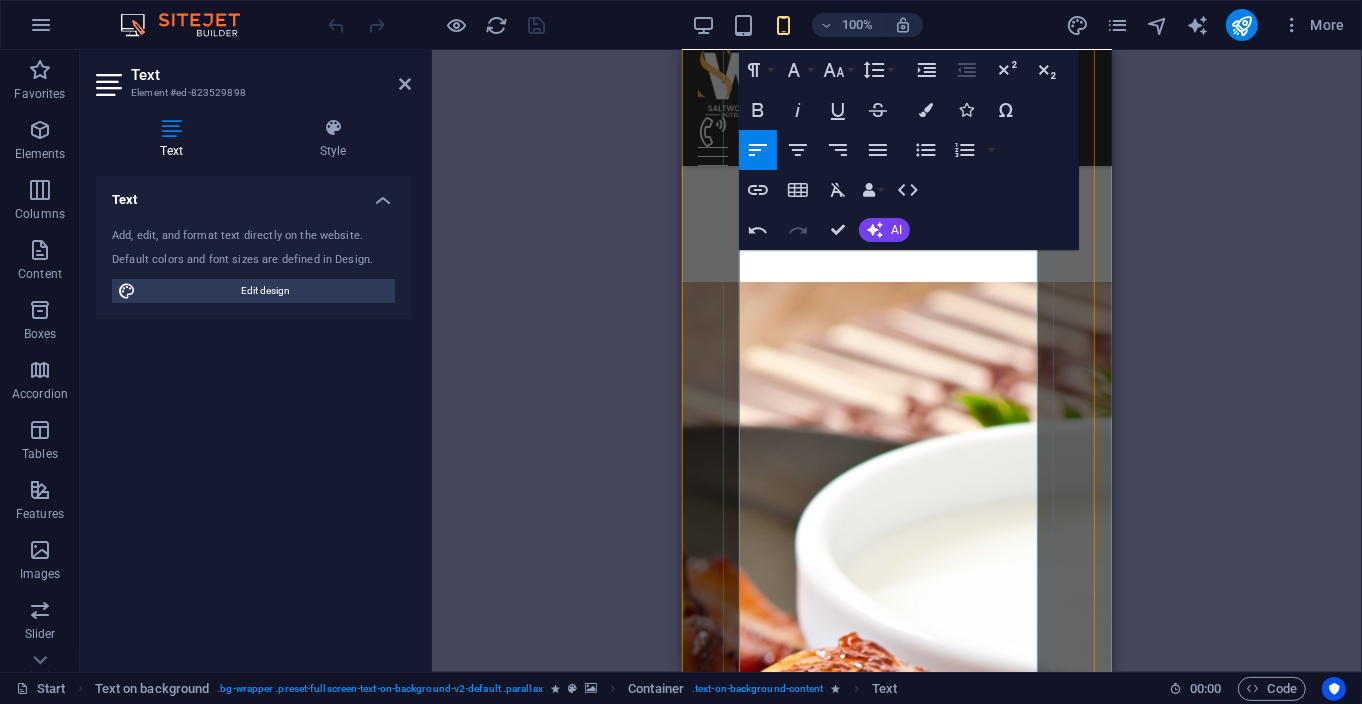 drag, startPoint x: 951, startPoint y: 401, endPoint x: 872, endPoint y: 377, distance: 82.565125 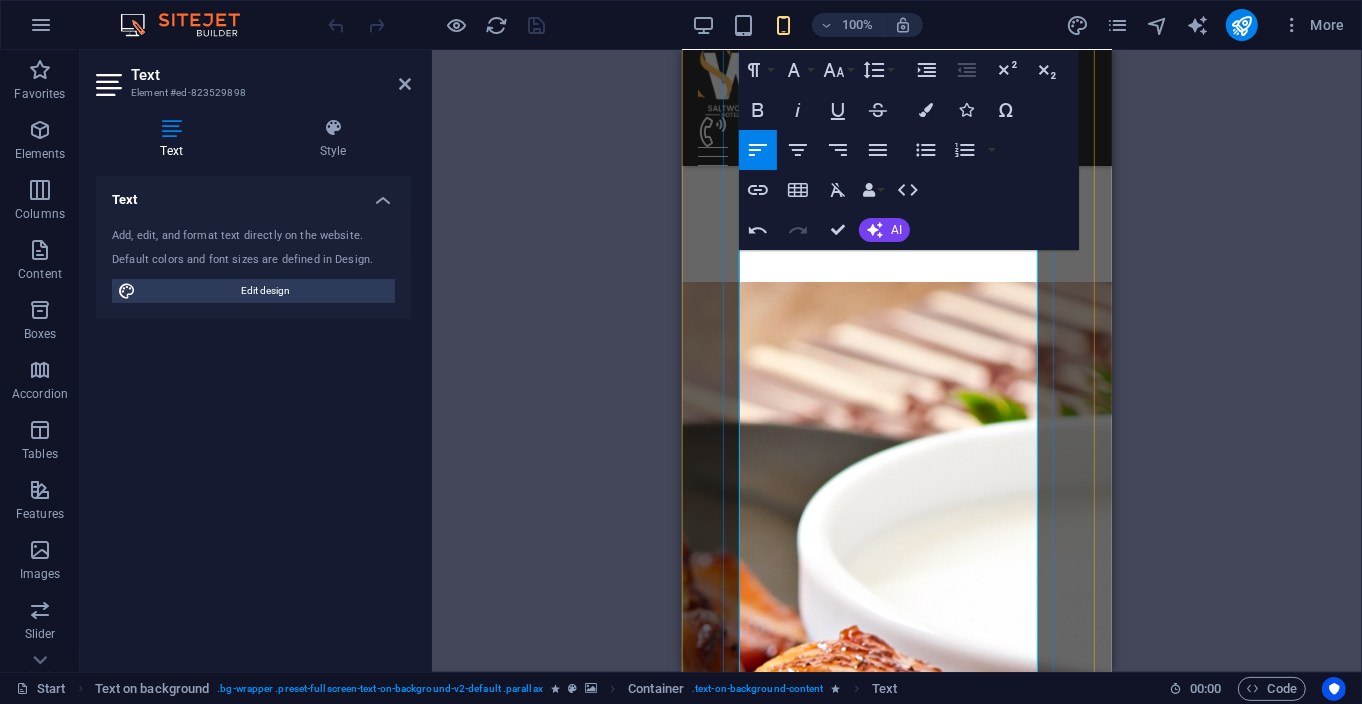 scroll, scrollTop: 1940, scrollLeft: 0, axis: vertical 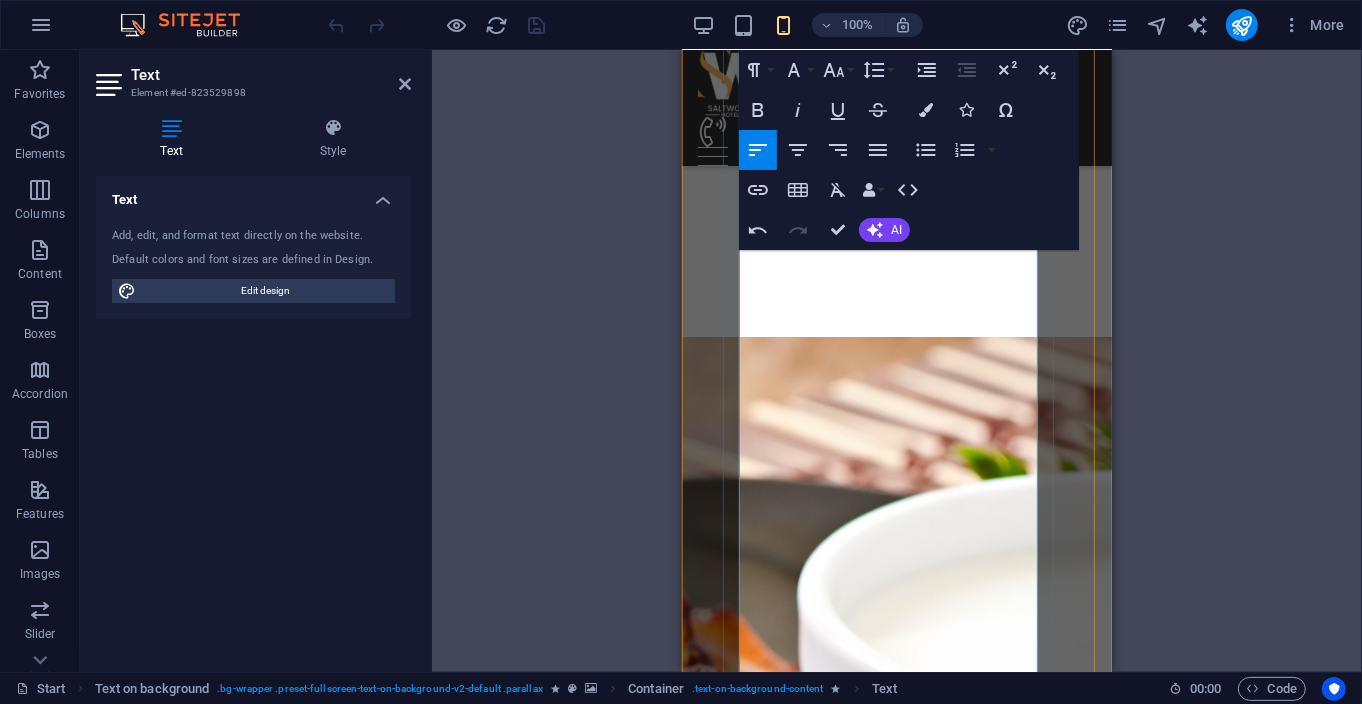 drag, startPoint x: 880, startPoint y: 535, endPoint x: 879, endPoint y: 551, distance: 16.03122 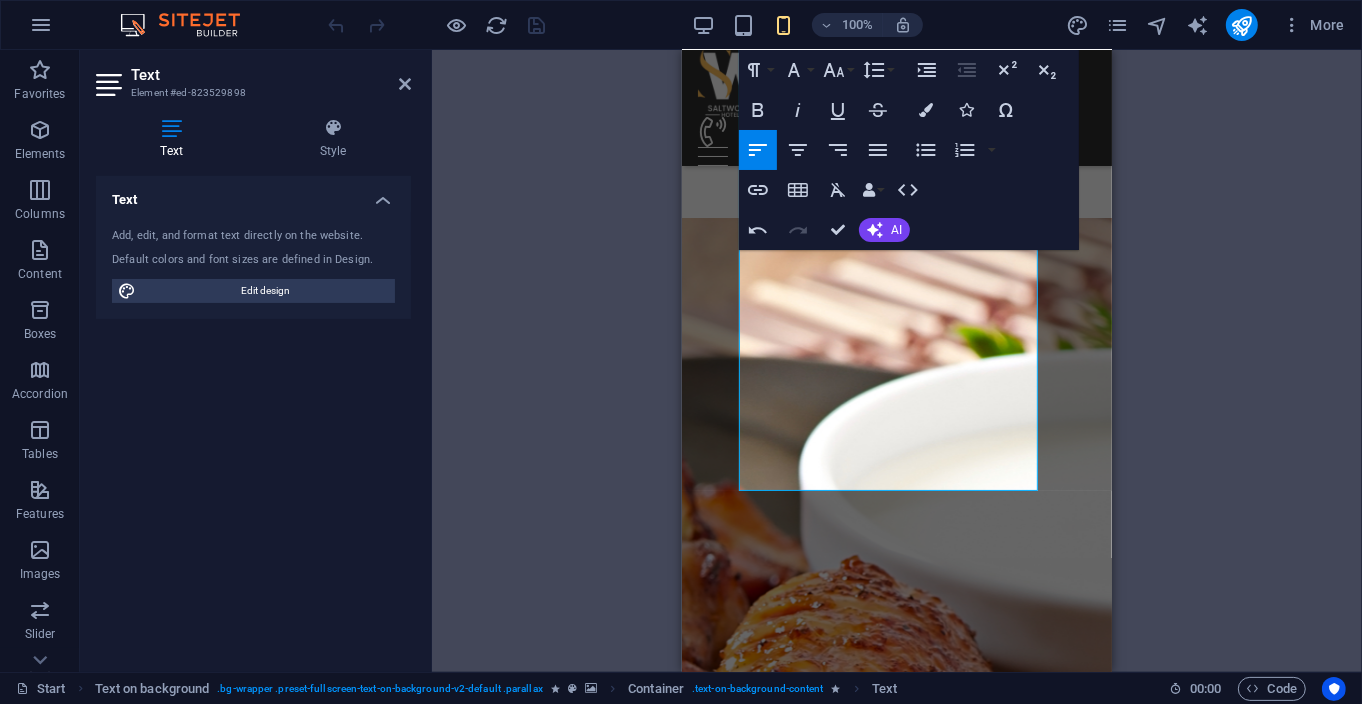 scroll, scrollTop: 2162, scrollLeft: 0, axis: vertical 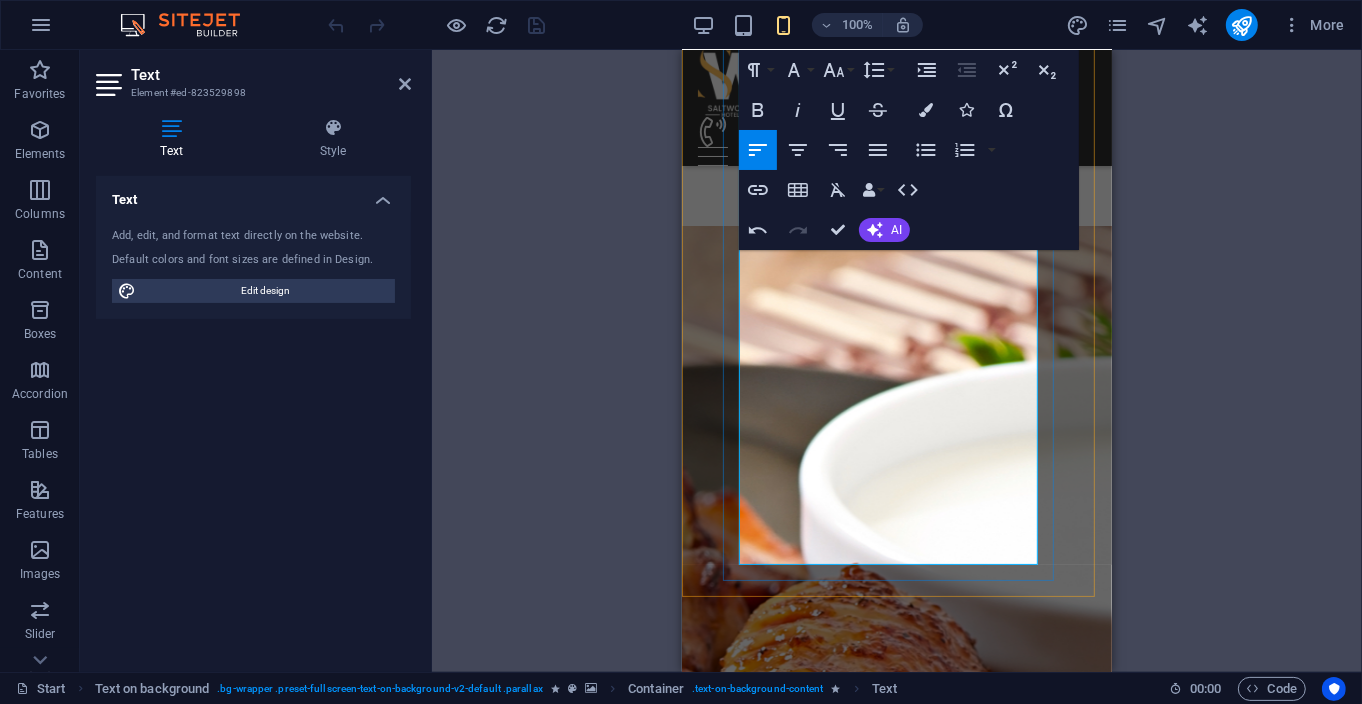 drag, startPoint x: 902, startPoint y: 368, endPoint x: 908, endPoint y: 393, distance: 25.70992 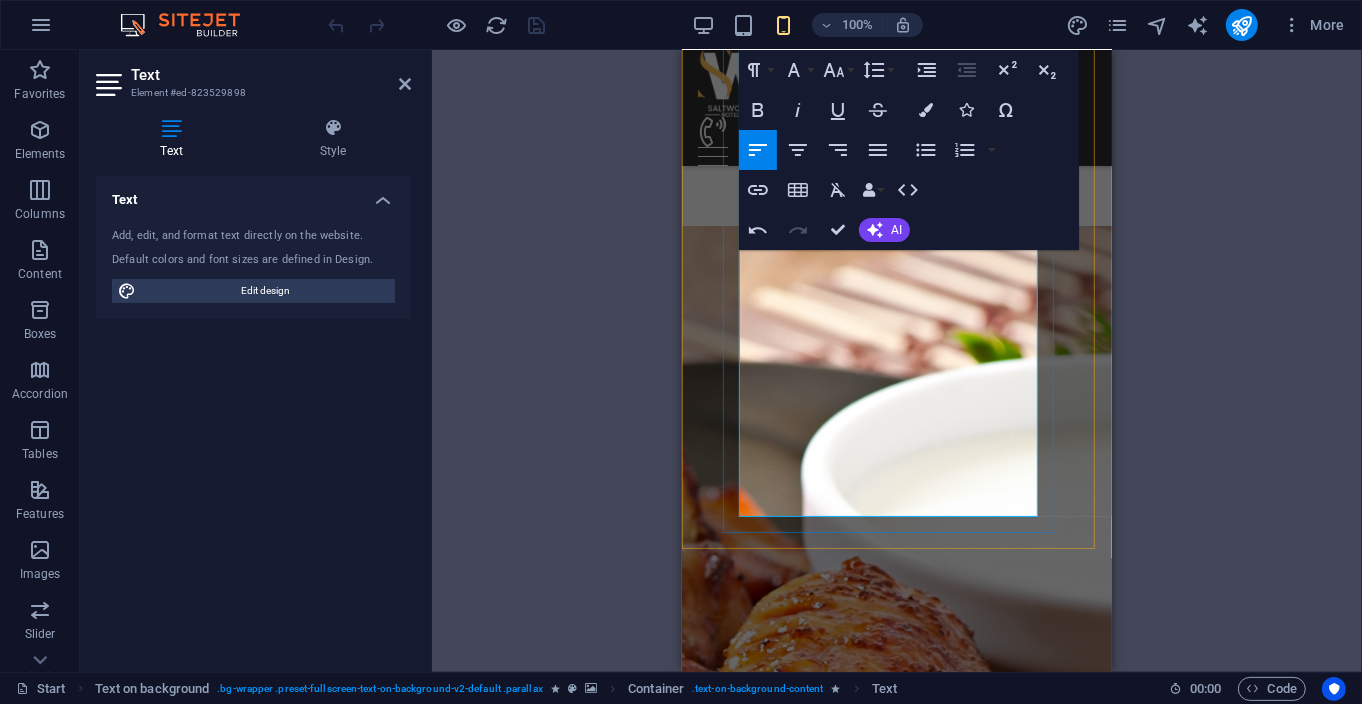 drag, startPoint x: 927, startPoint y: 452, endPoint x: 794, endPoint y: 476, distance: 135.14807 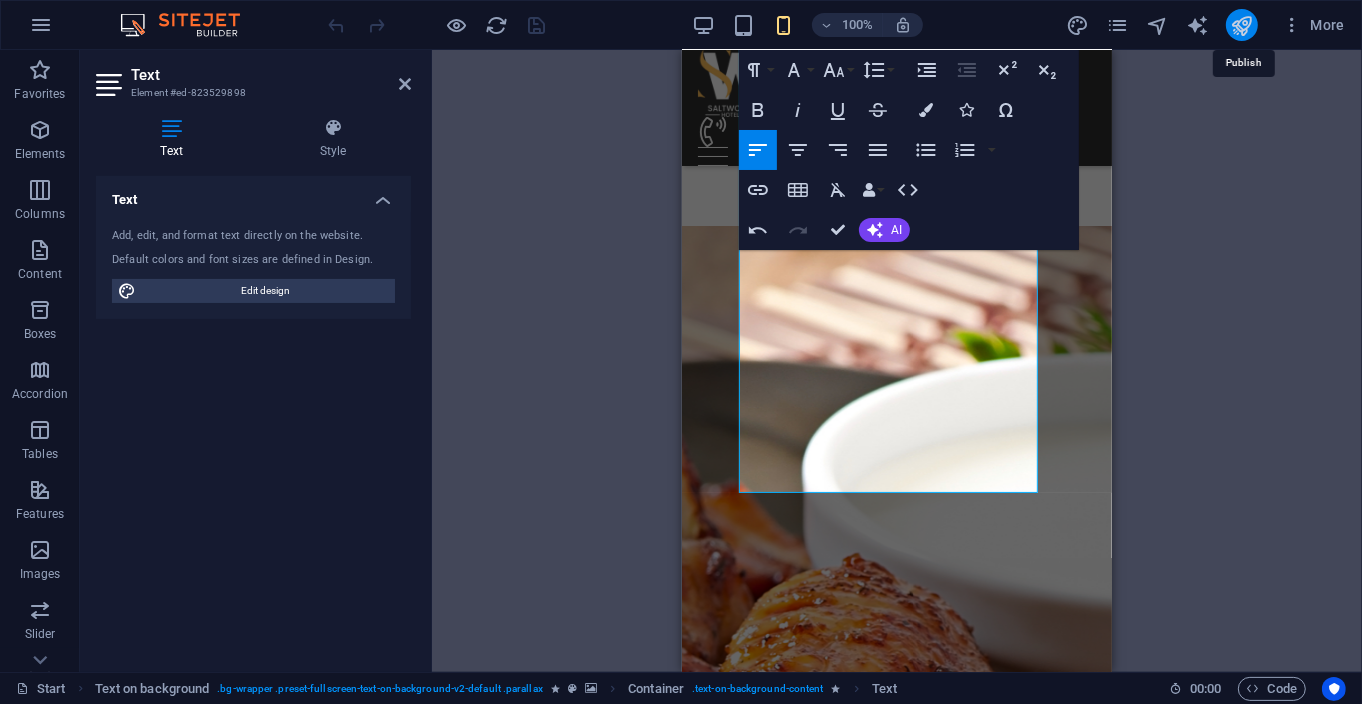 click at bounding box center (1241, 25) 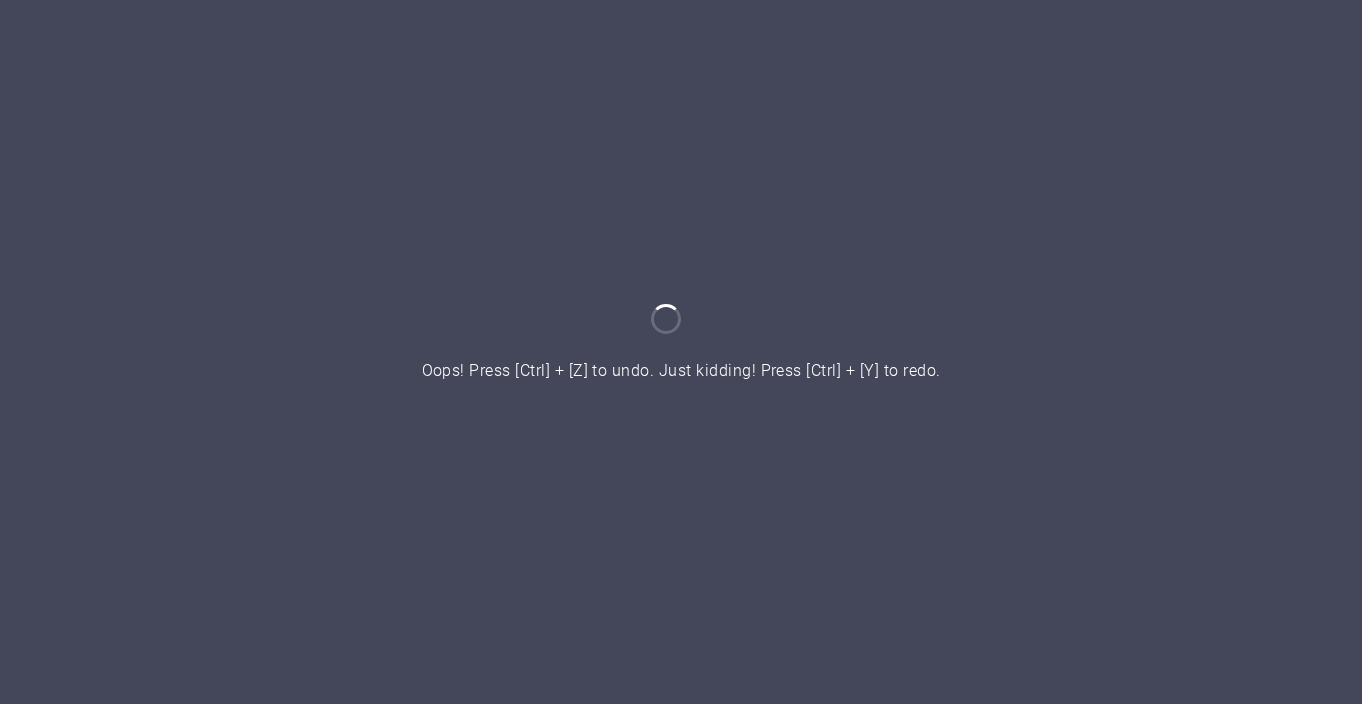 scroll, scrollTop: 0, scrollLeft: 0, axis: both 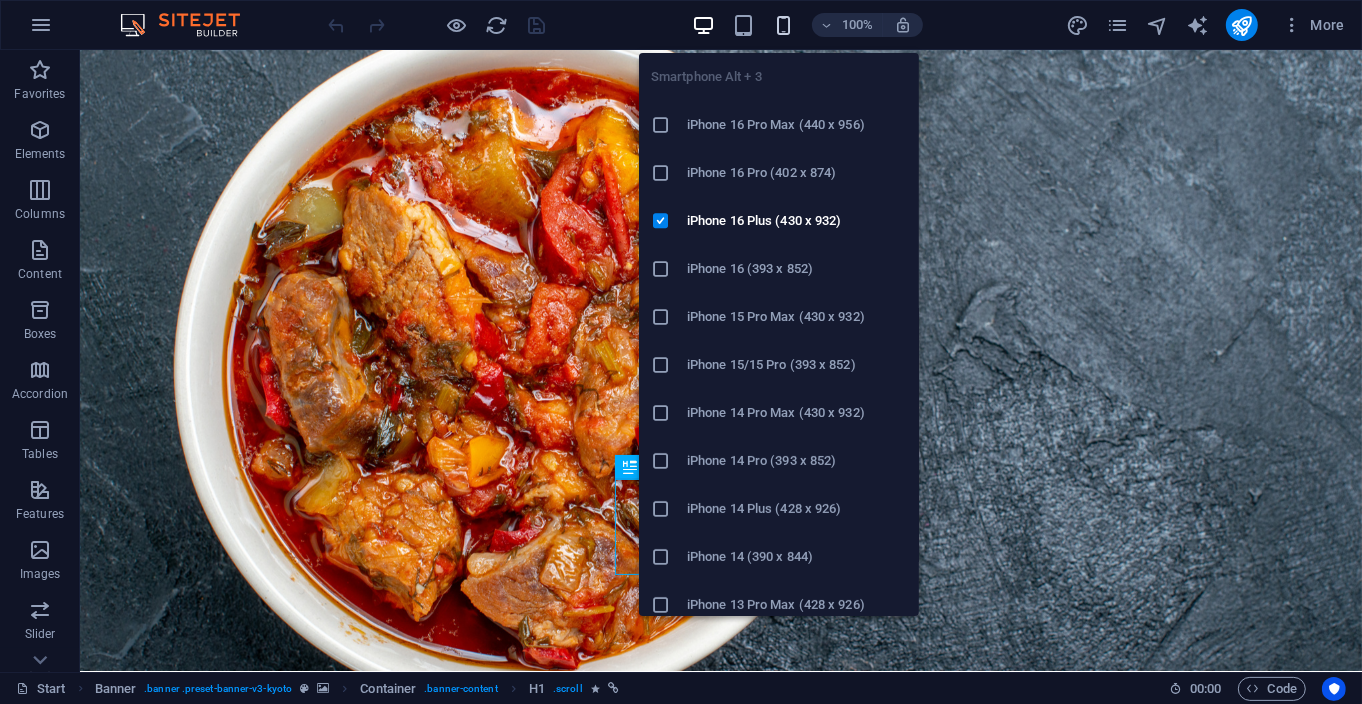 click at bounding box center [783, 25] 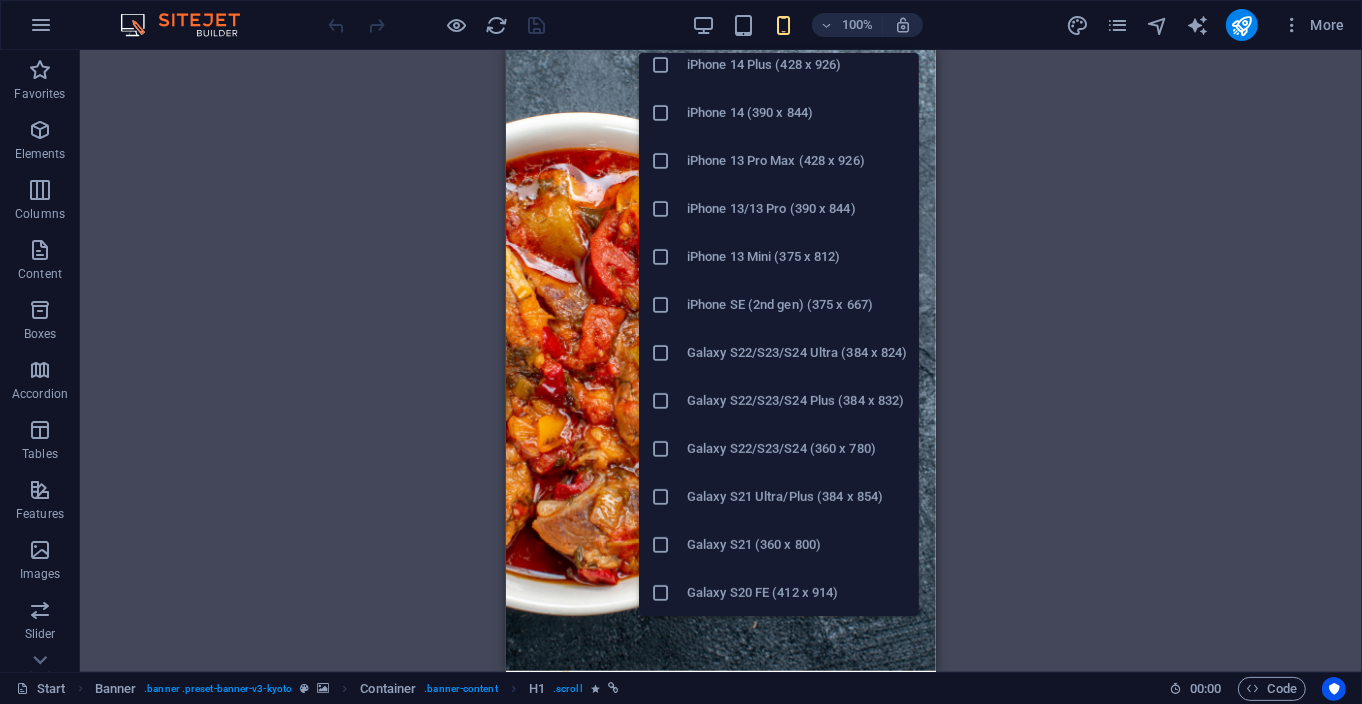 scroll, scrollTop: 888, scrollLeft: 0, axis: vertical 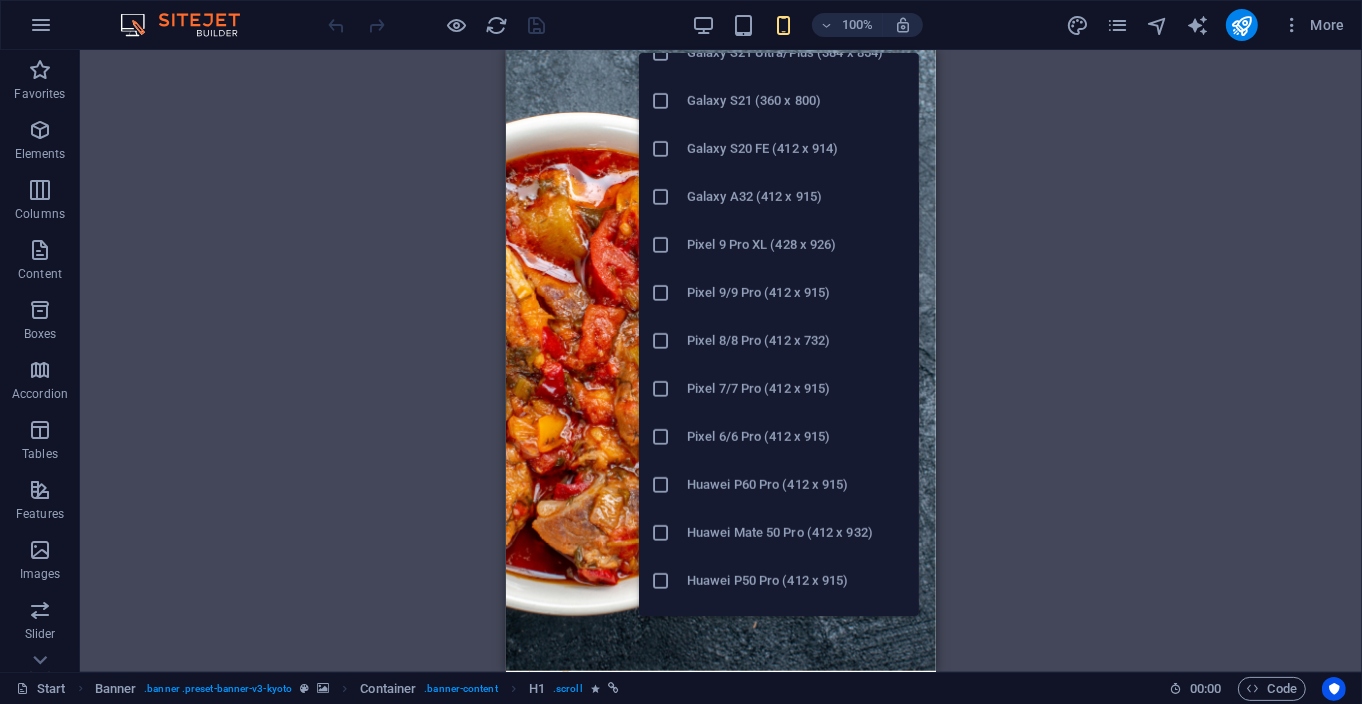 click on "Galaxy A32 (412 x 915)" at bounding box center [797, 197] 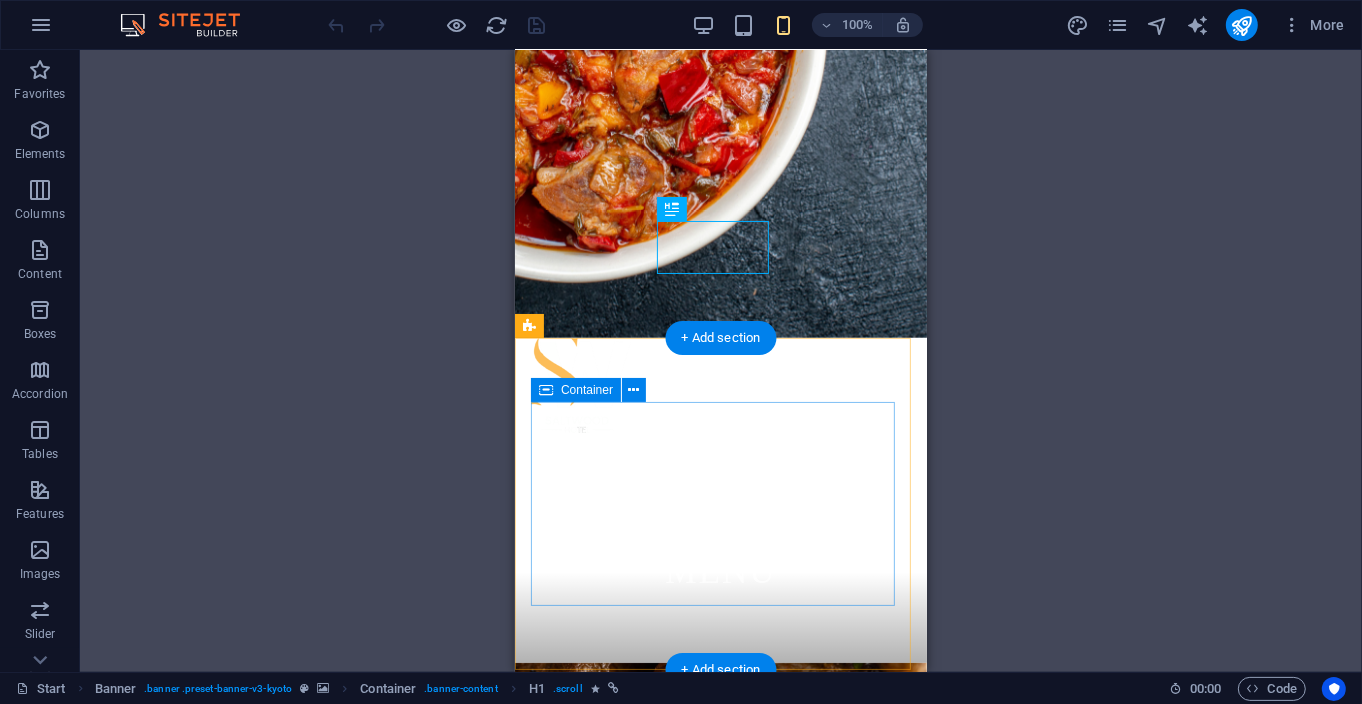 scroll, scrollTop: 0, scrollLeft: 0, axis: both 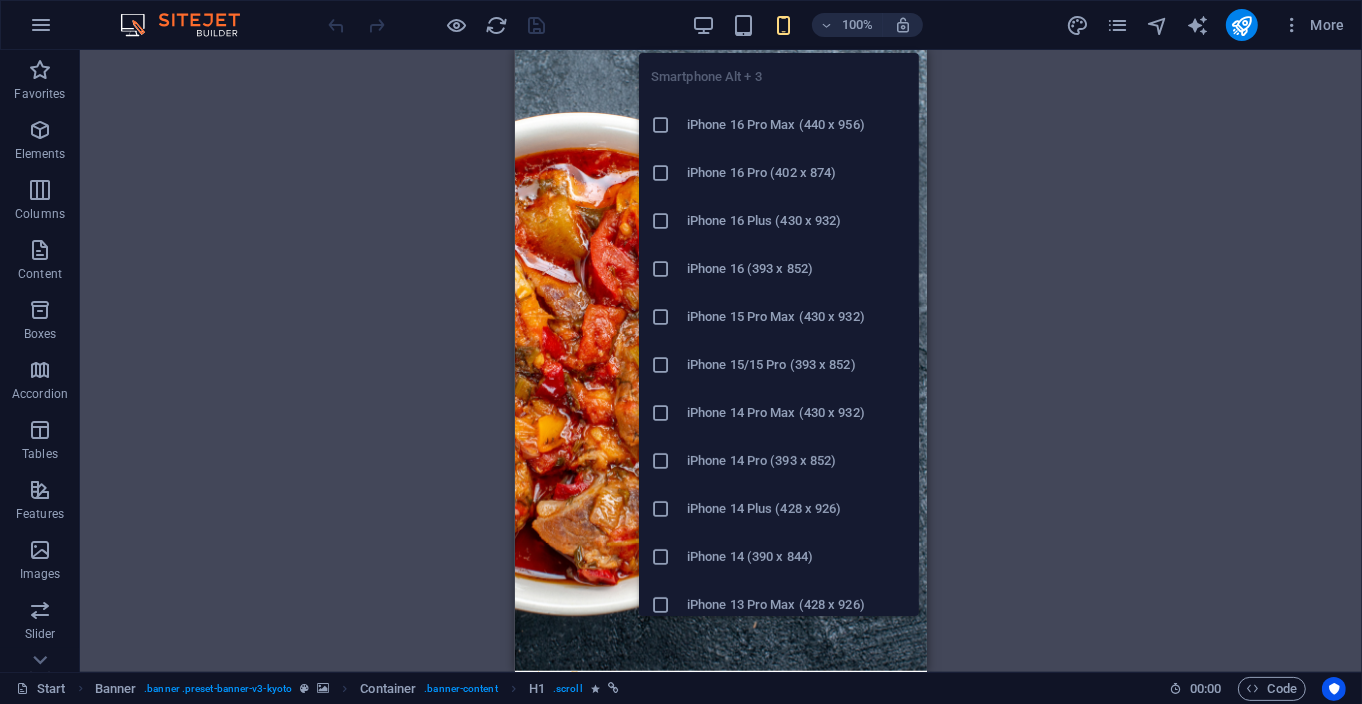 click on "Smartphone Alt + 3 iPhone 16 Pro Max (440 x 956) iPhone 16 Pro (402 x 874) iPhone 16 Plus (430 x 932) iPhone 16 (393 x 852) iPhone 15 Pro Max (430 x 932) iPhone 15/15 Pro (393 x 852) iPhone 14 Pro Max (430 x 932) iPhone 14 Pro (393 x 852) iPhone 14 Plus (428 x 926) iPhone 14 (390 x 844) iPhone 13 Pro Max (428 x 926) iPhone 13/13 Pro (390 x 844) iPhone 13 Mini (375 x 812) iPhone SE (2nd gen) (375 x 667) Galaxy S22/S23/S24 Ultra (384 x 824) Galaxy S22/S23/S24 Plus (384 x 832) Galaxy S22/S23/S24 (360 x 780) Galaxy S21 Ultra/Plus (384 x 854) Galaxy S21 (360 x 800) Galaxy S20 FE (412 x 914) Galaxy A32 (412 x 915) Pixel 9 Pro XL (428 x 926) Pixel 9/9 Pro (412 x 915) Pixel 8/8 Pro (412 x 732) Pixel 7/7 Pro (412 x 915) Pixel 6/6 Pro (412 x 915) Huawei P60 Pro (412 x 915) Huawei Mate 50 Pro (412 x 932) Huawei P50 Pro (412 x 915) Xiaomi 13 Pro (412 x 915) Xiaomi 12 Pro (412 x 915) Xiaomi Redmi Note 12 Pro (412 x 915)" at bounding box center [779, 845] 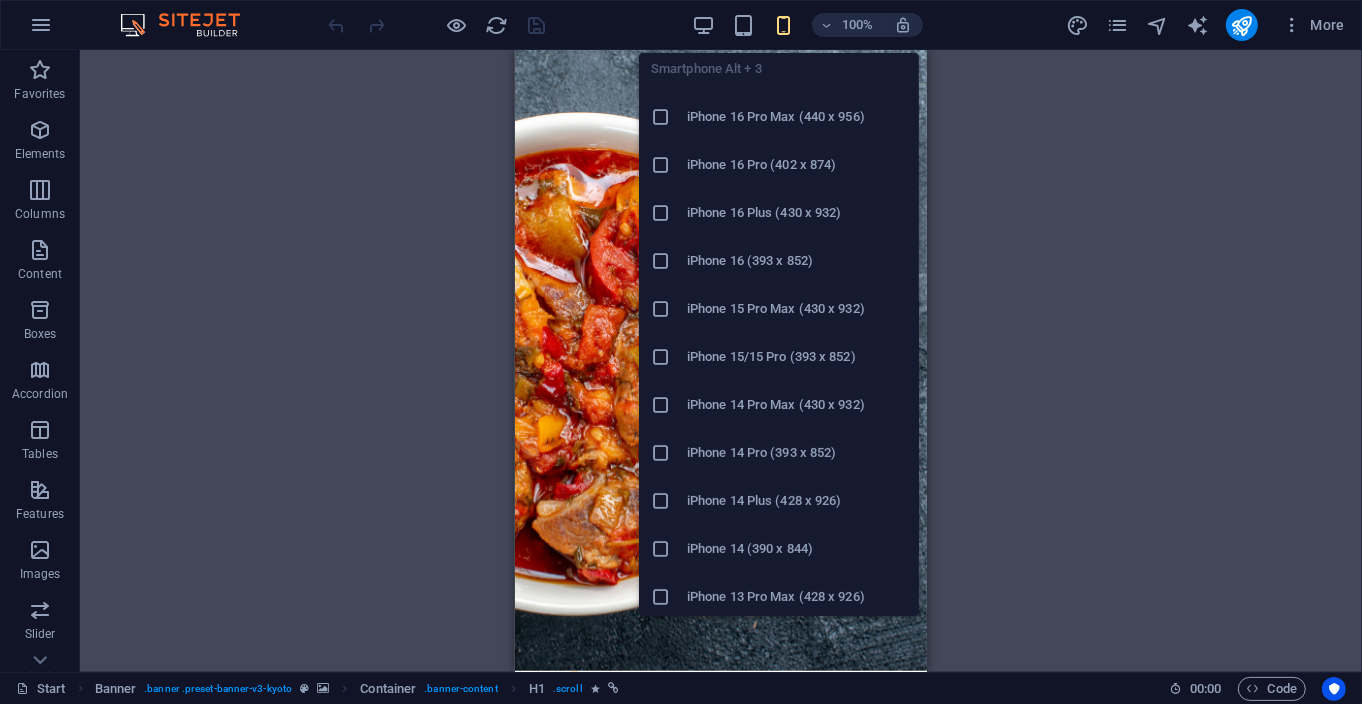 scroll, scrollTop: 0, scrollLeft: 0, axis: both 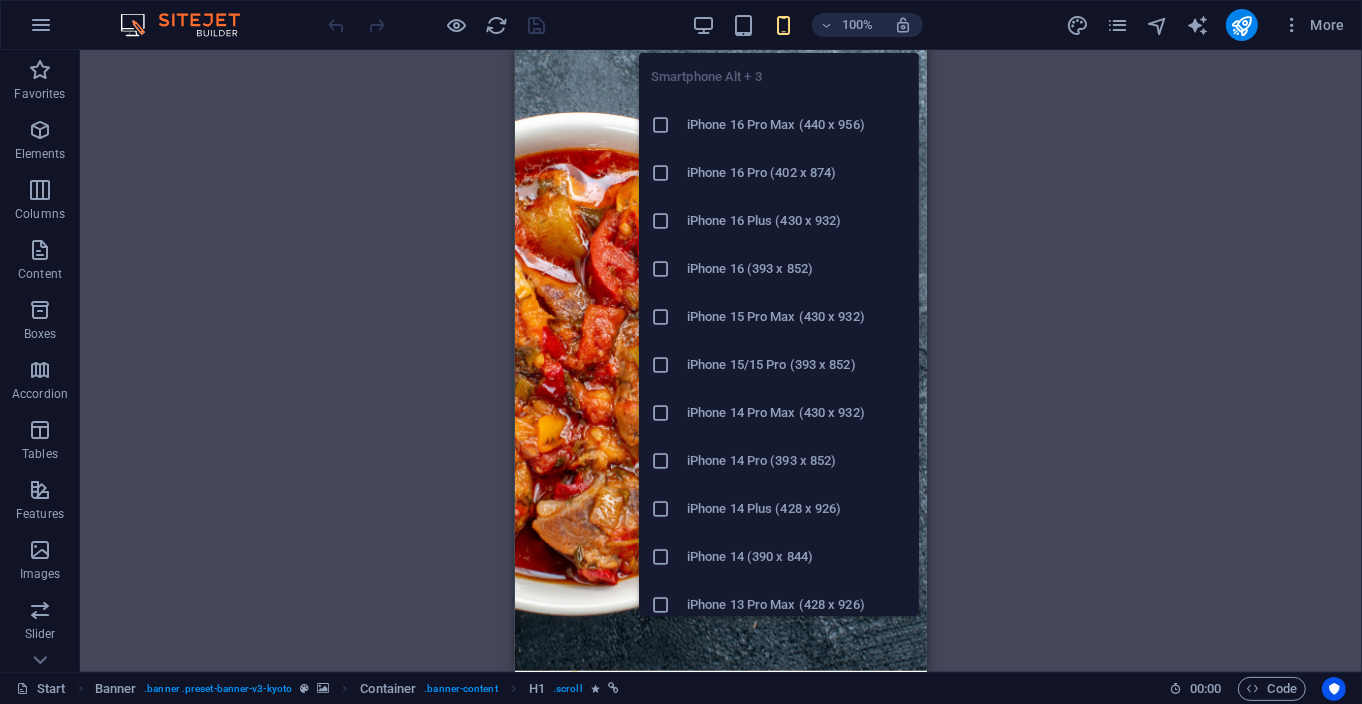 click on "iPhone 16 (393 x 852)" at bounding box center (797, 269) 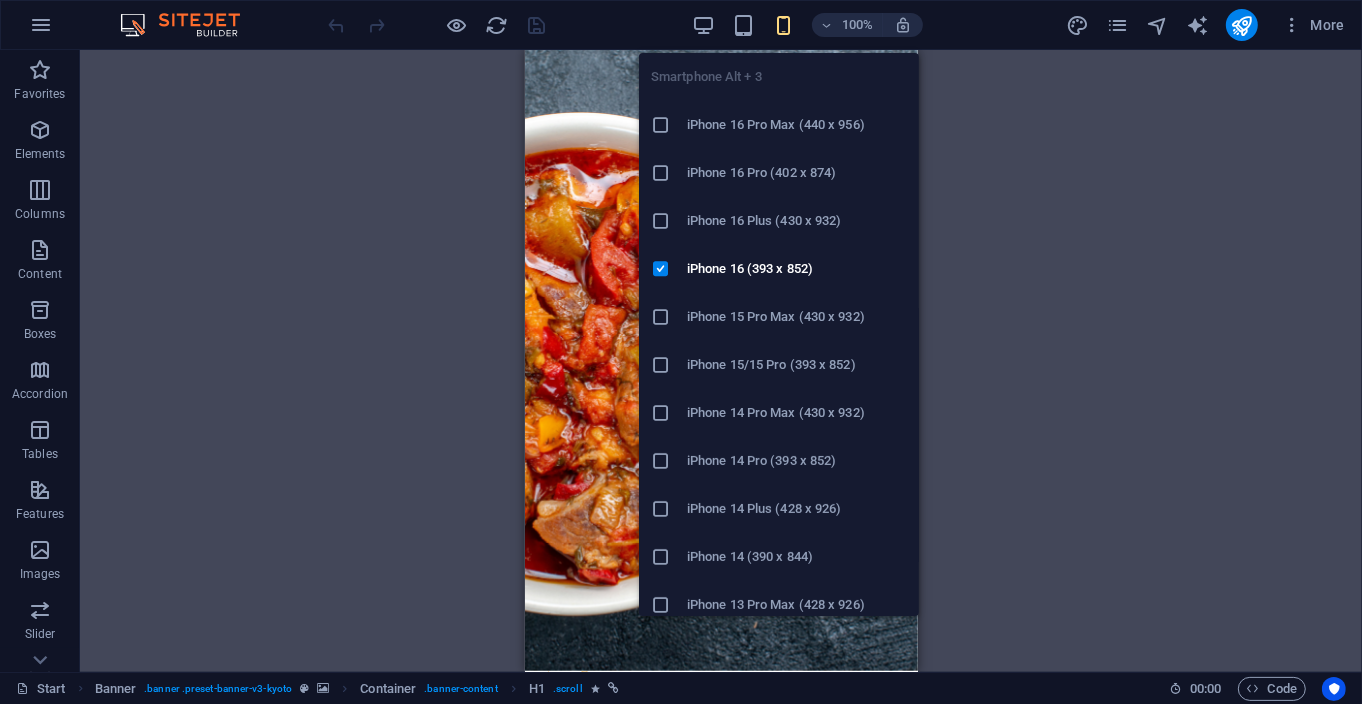 click at bounding box center (783, 25) 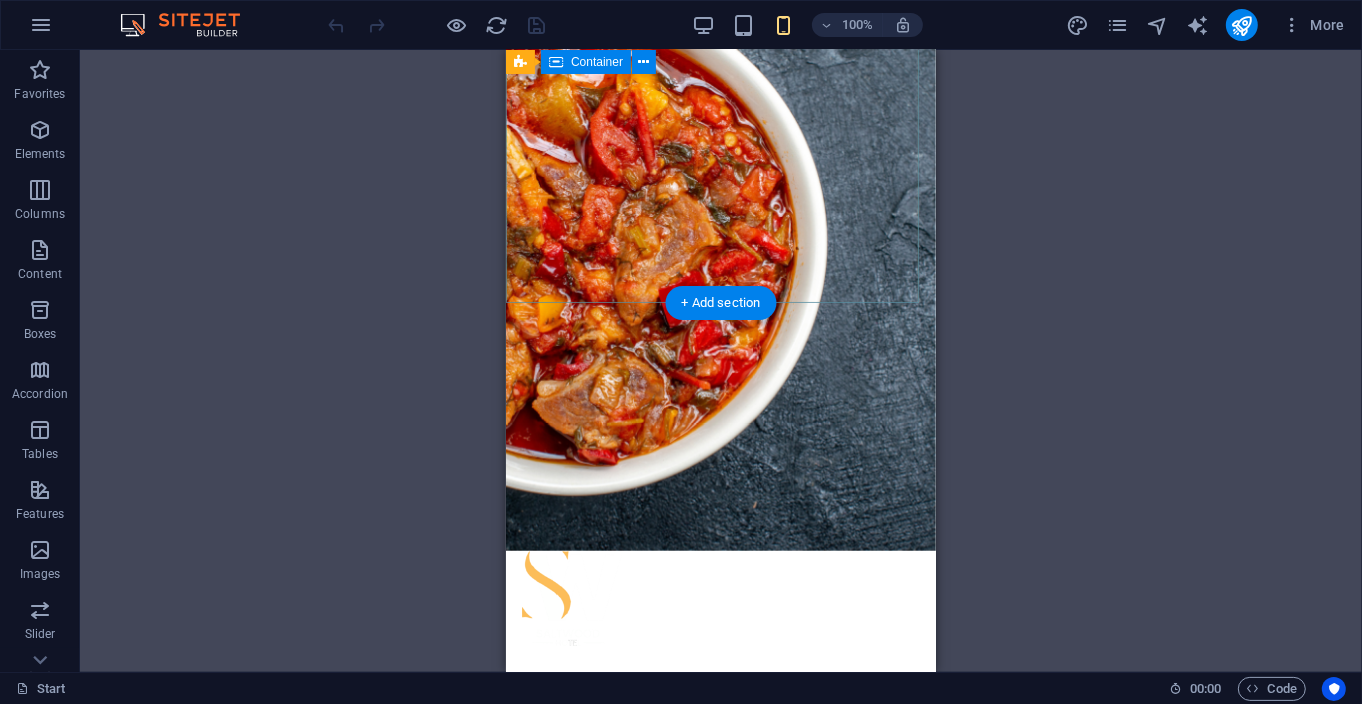 scroll, scrollTop: 0, scrollLeft: 0, axis: both 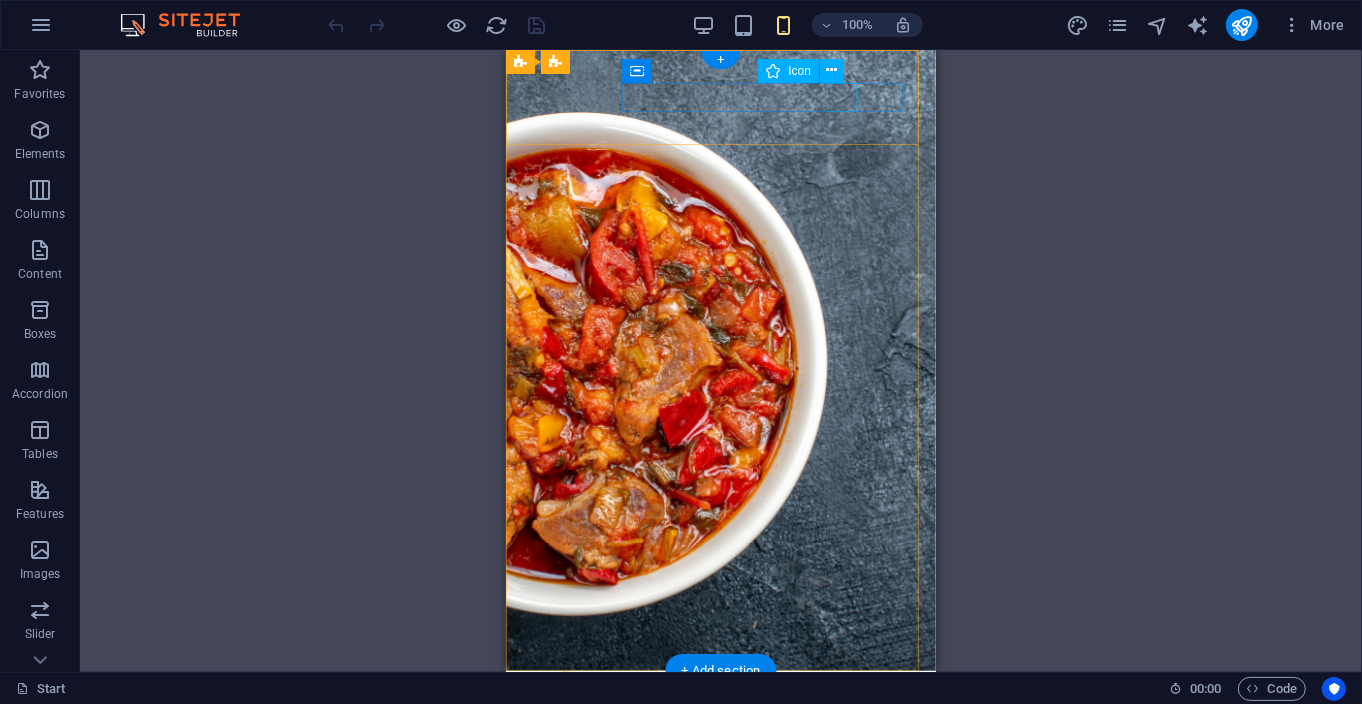 click at bounding box center (712, 780) 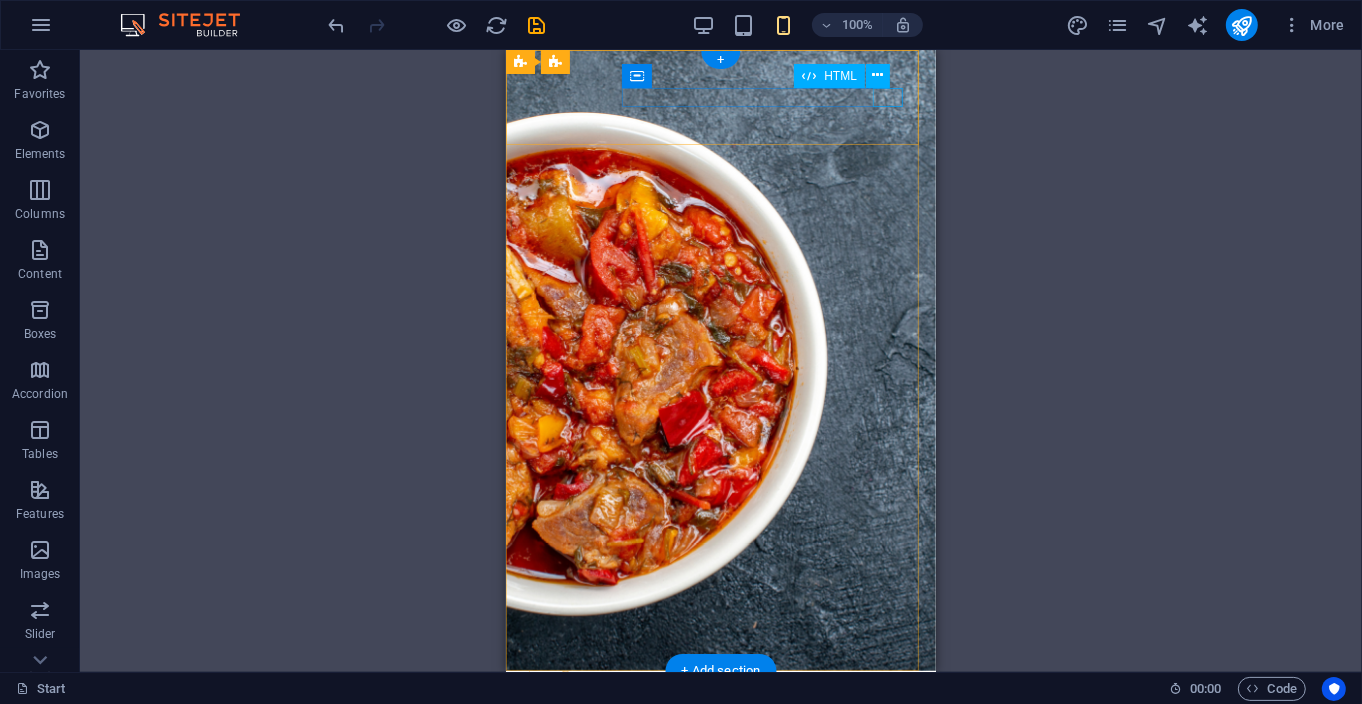 click at bounding box center [720, 774] 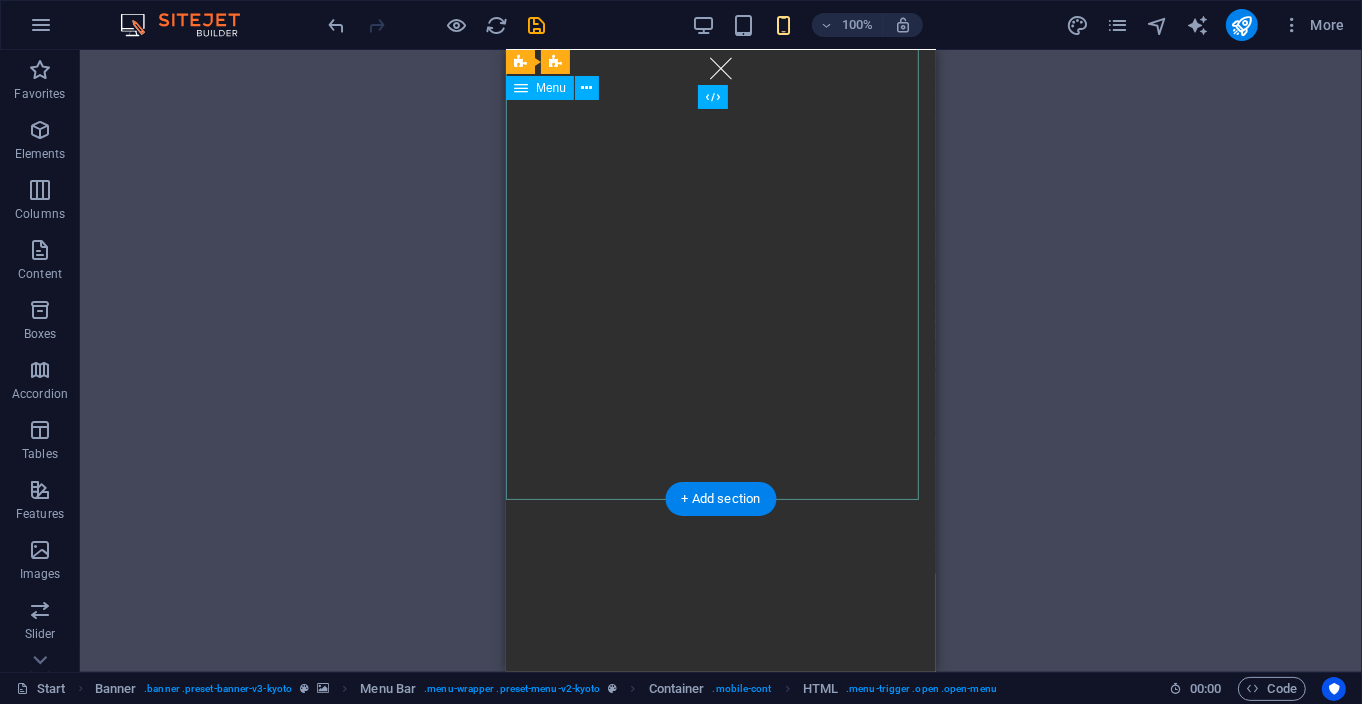 scroll, scrollTop: 0, scrollLeft: 0, axis: both 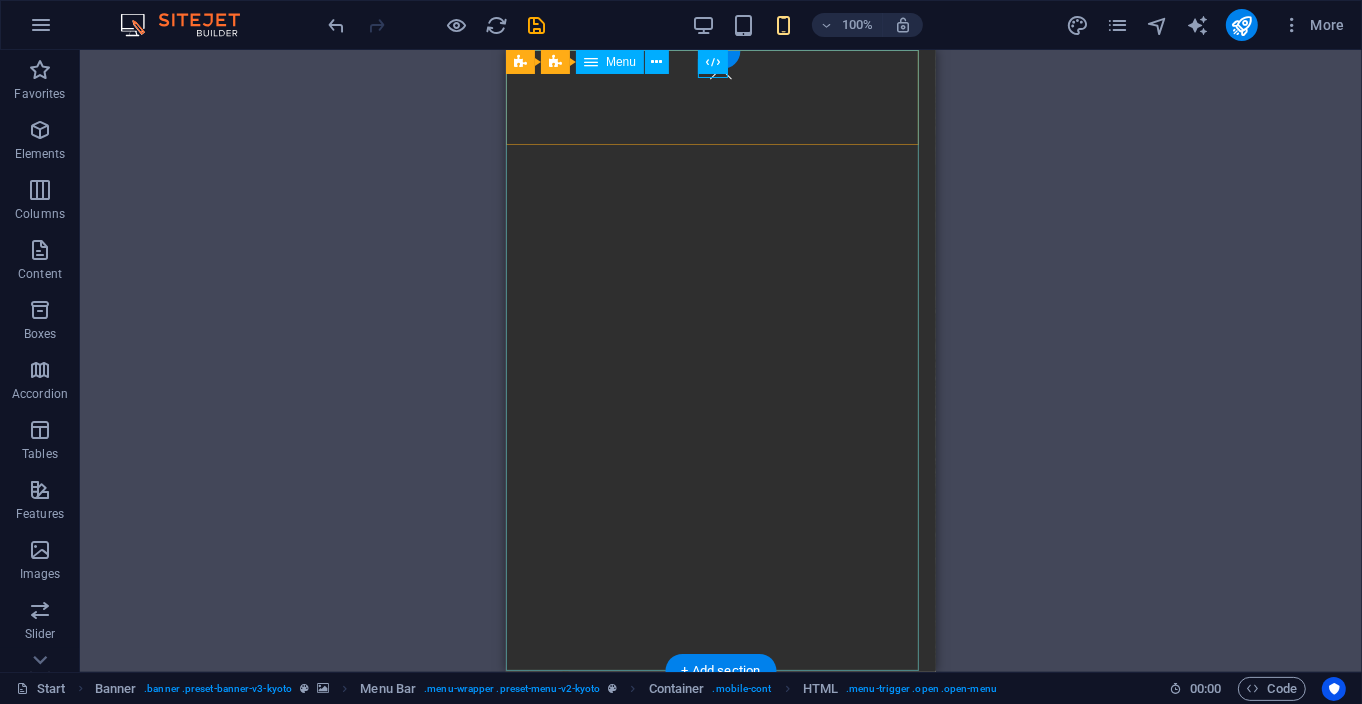 click at bounding box center [720, 360] 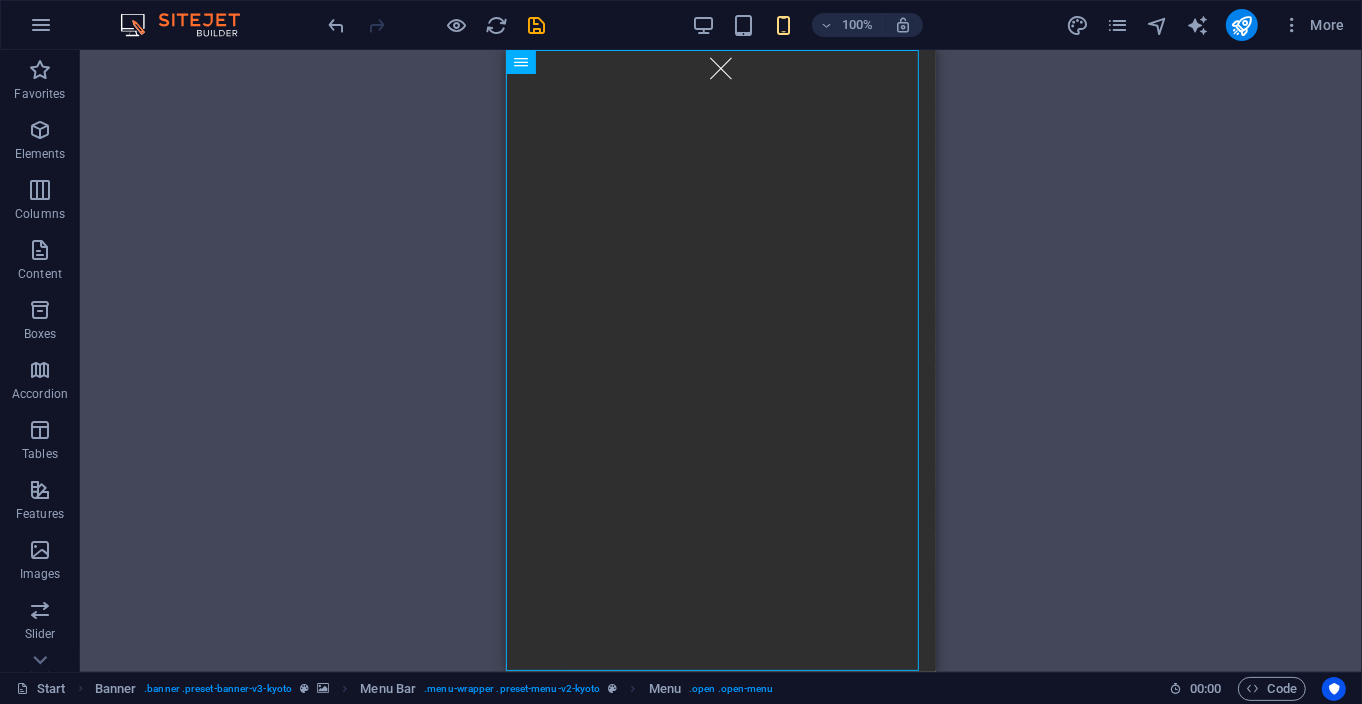 click on "Drag here to replace the existing content. Press “Ctrl” if you want to create a new element.
H1   Banner   Container   Banner   Menu Bar   Container   Container   Callout   Icon   HTML   Menu Bar   Banner   Menu" at bounding box center [721, 361] 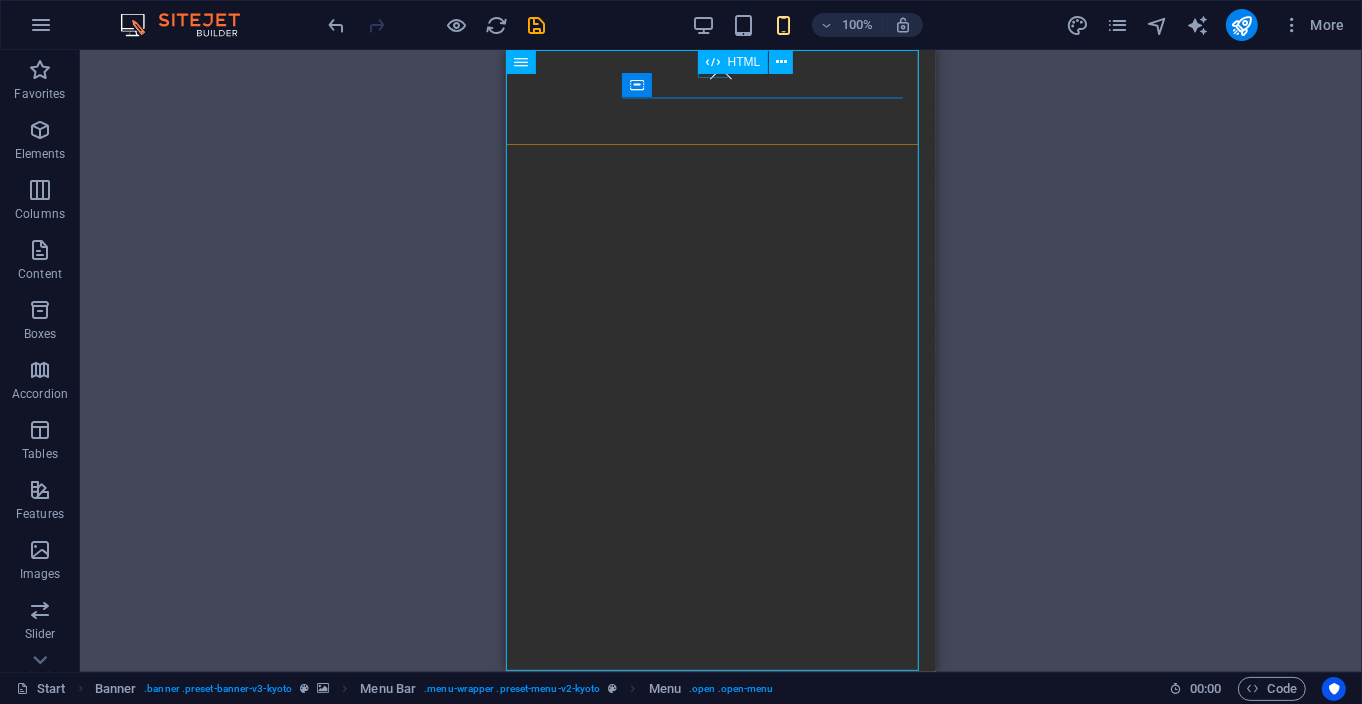 click on "HTML" at bounding box center (733, 62) 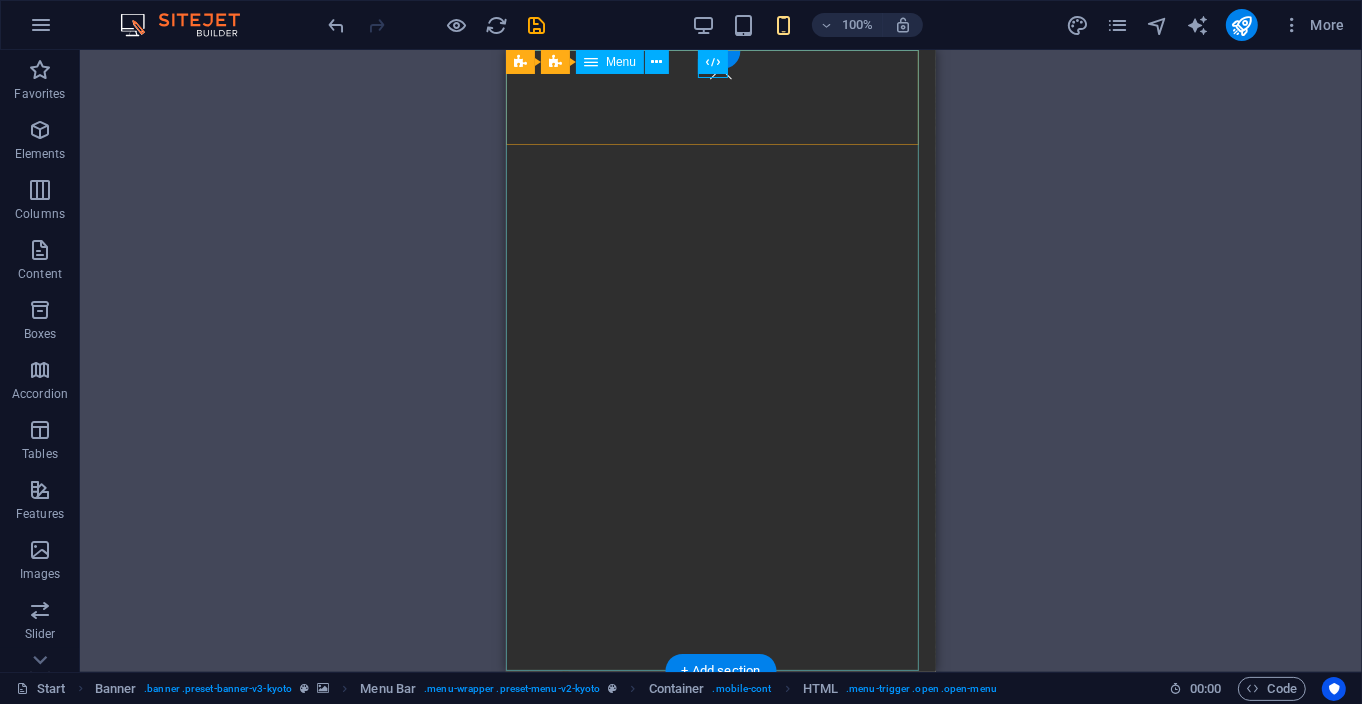 click at bounding box center (720, 67) 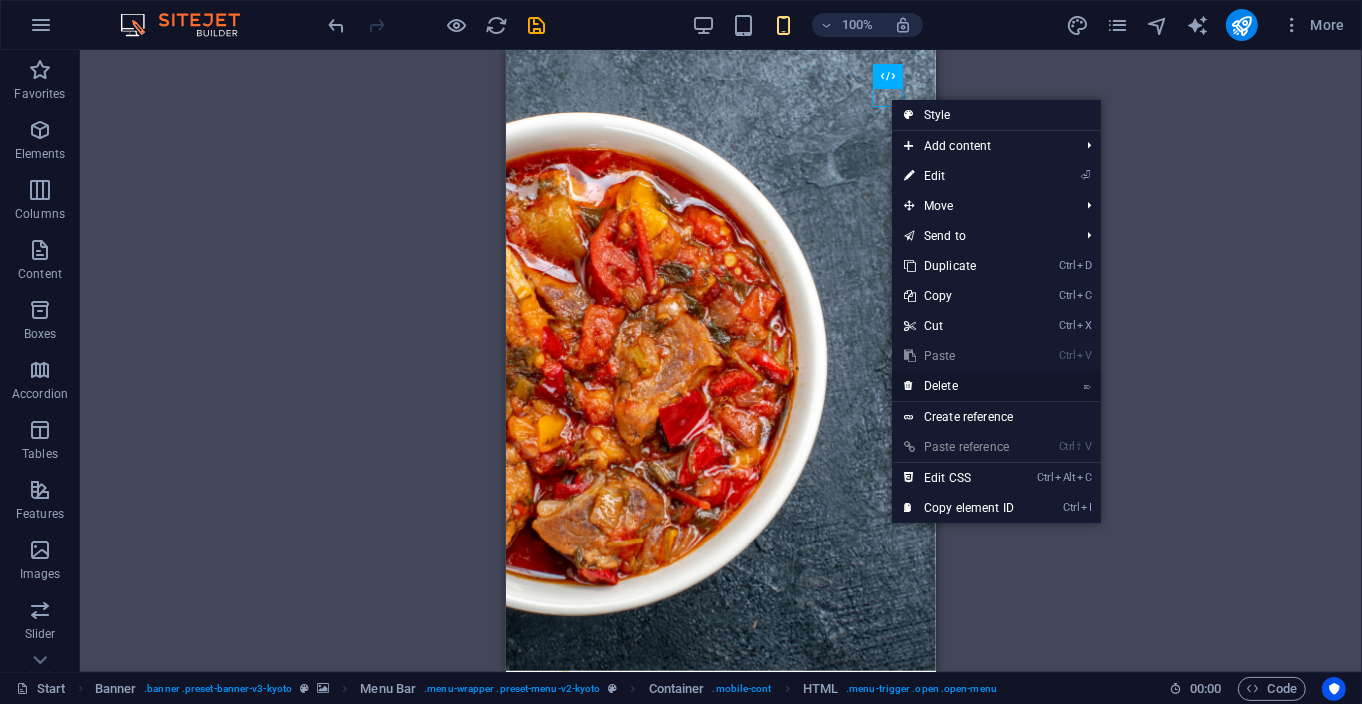 click on "⌦  Delete" at bounding box center [959, 386] 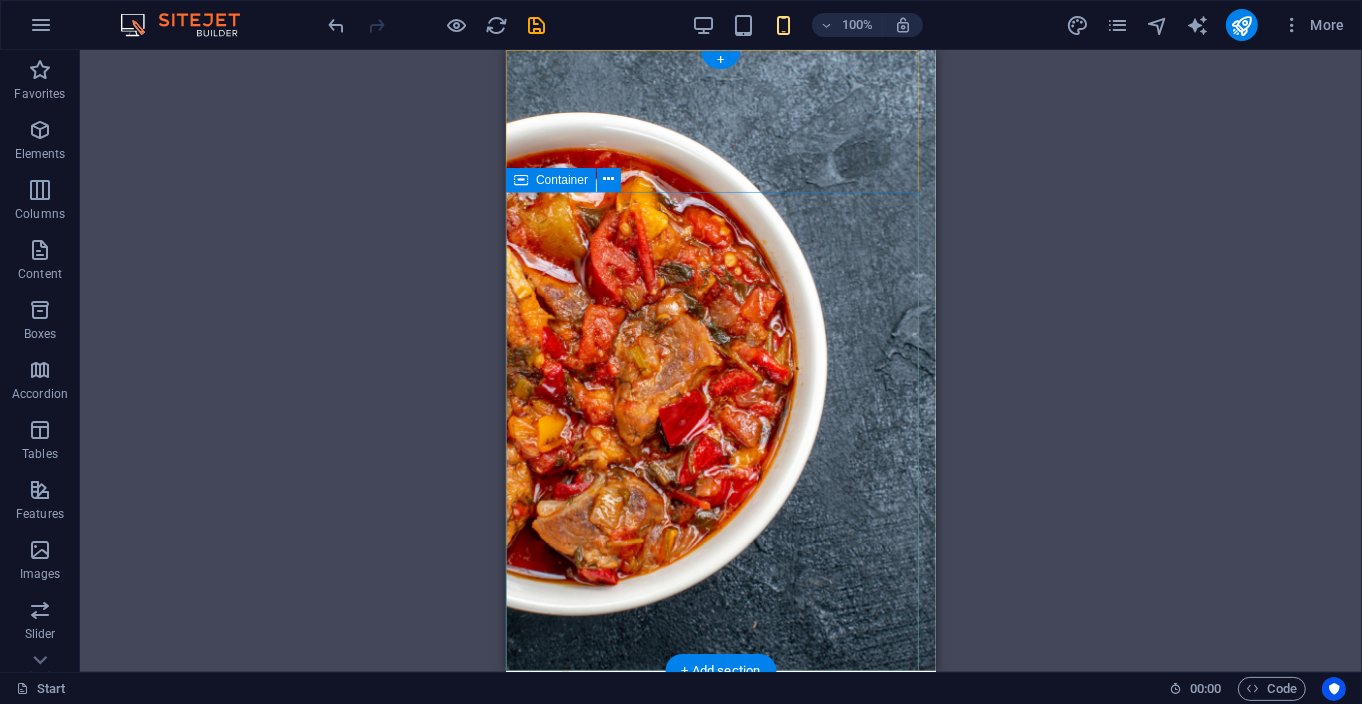 click on "MENU" at bounding box center (720, 997) 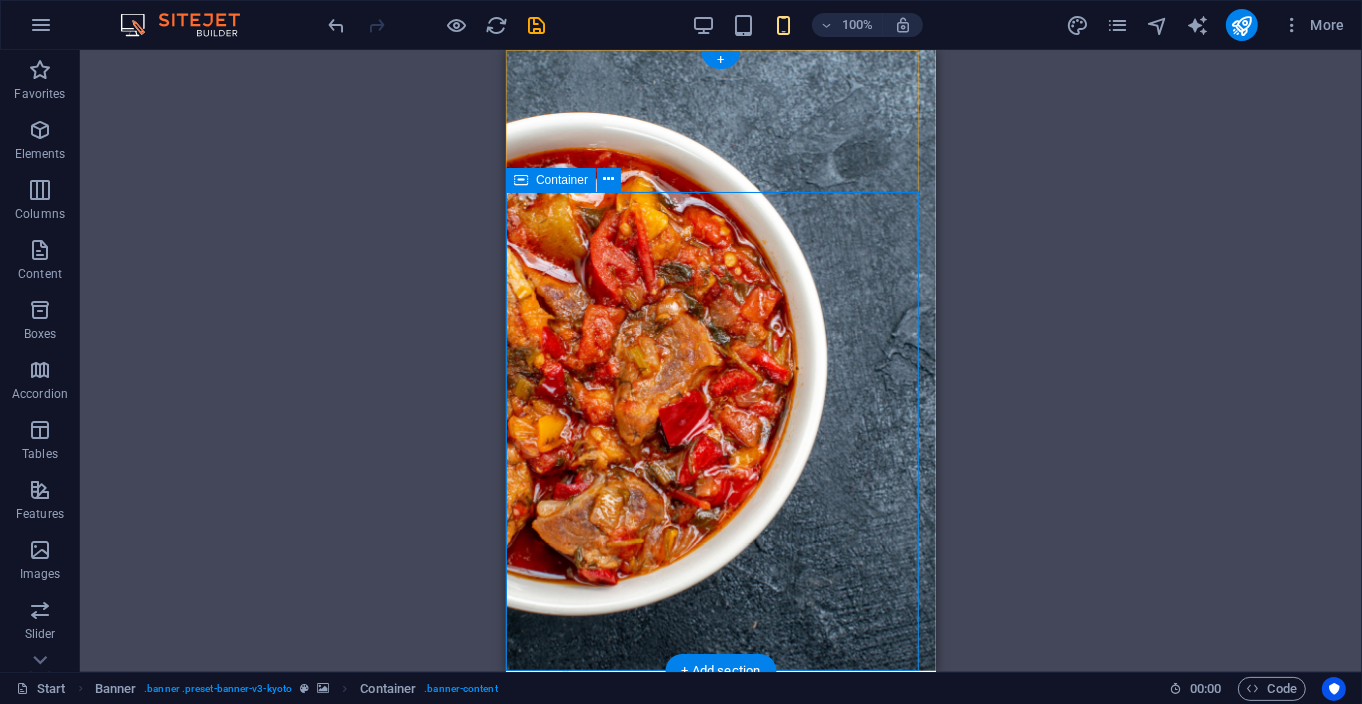 click on "MENU" at bounding box center (720, 997) 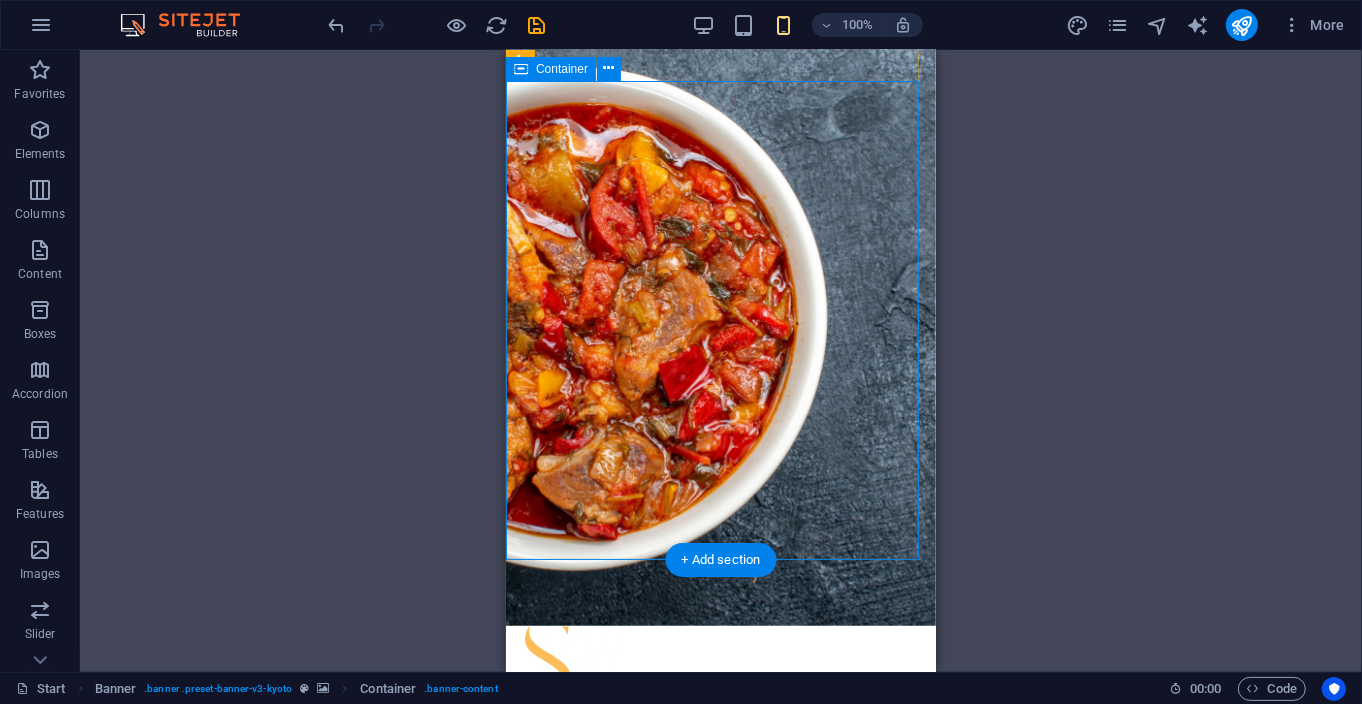 scroll, scrollTop: 0, scrollLeft: 0, axis: both 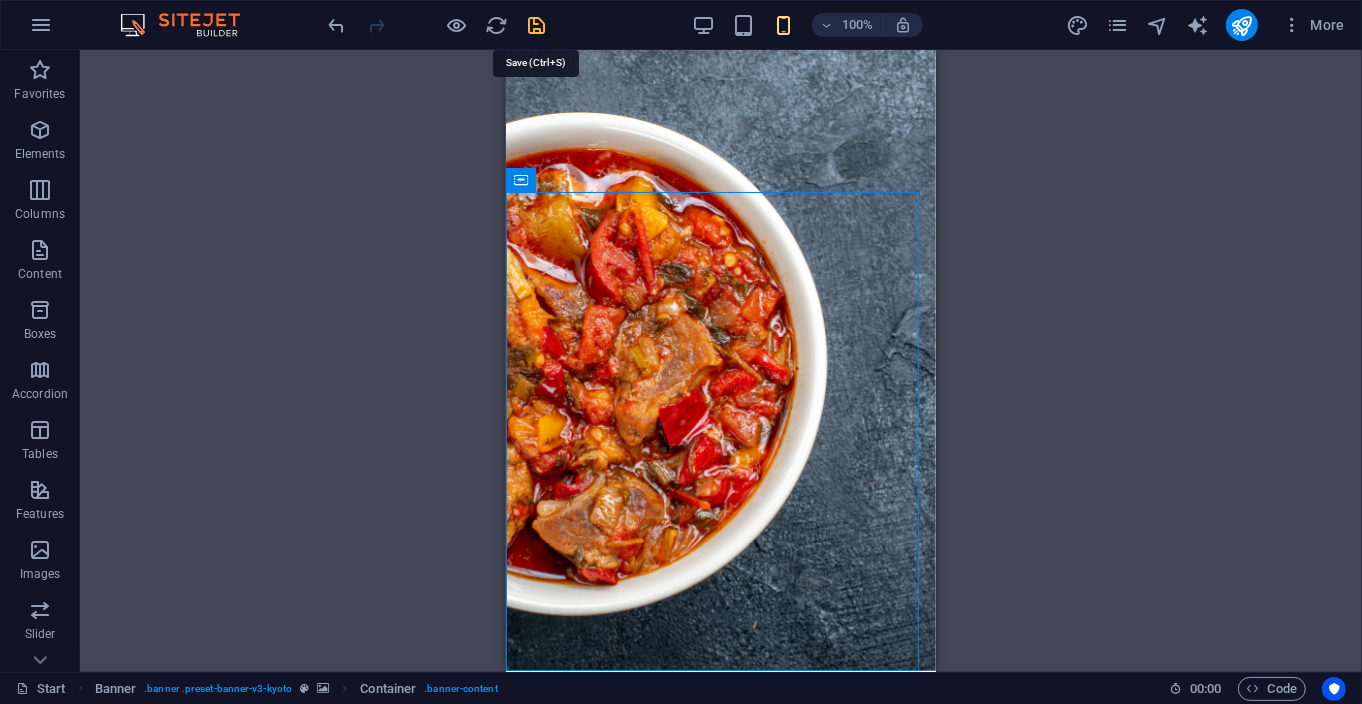 click at bounding box center (537, 25) 